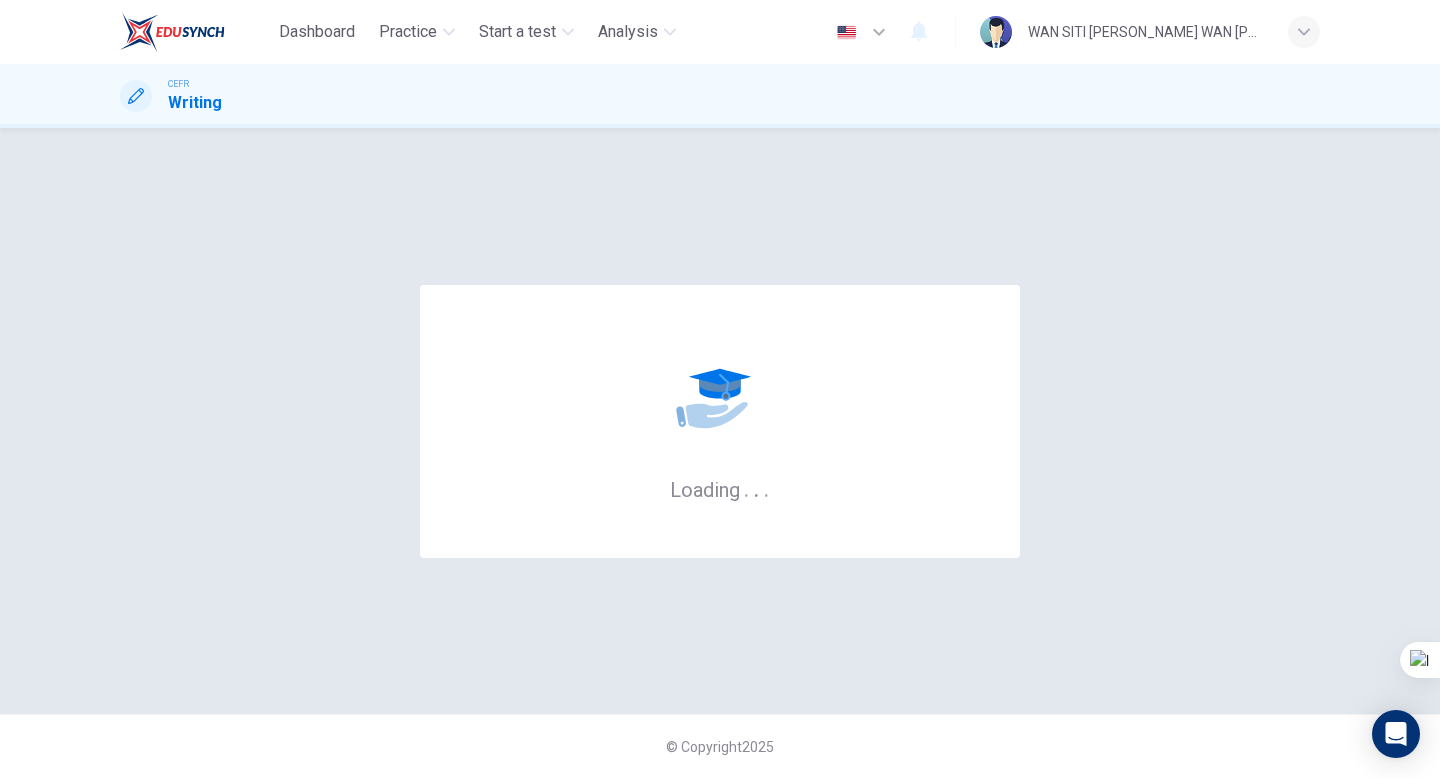 scroll, scrollTop: 0, scrollLeft: 0, axis: both 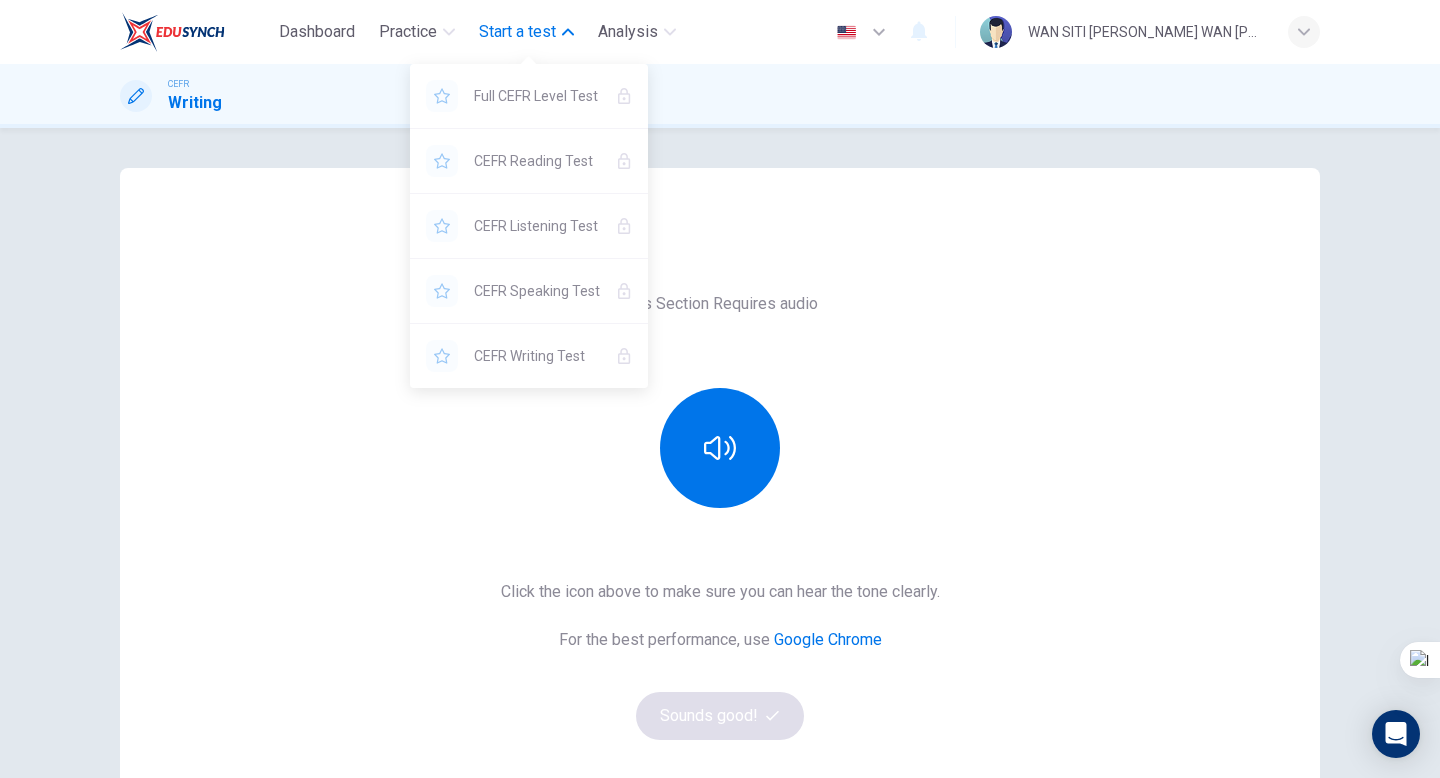 click on "Start a test" at bounding box center [526, 32] 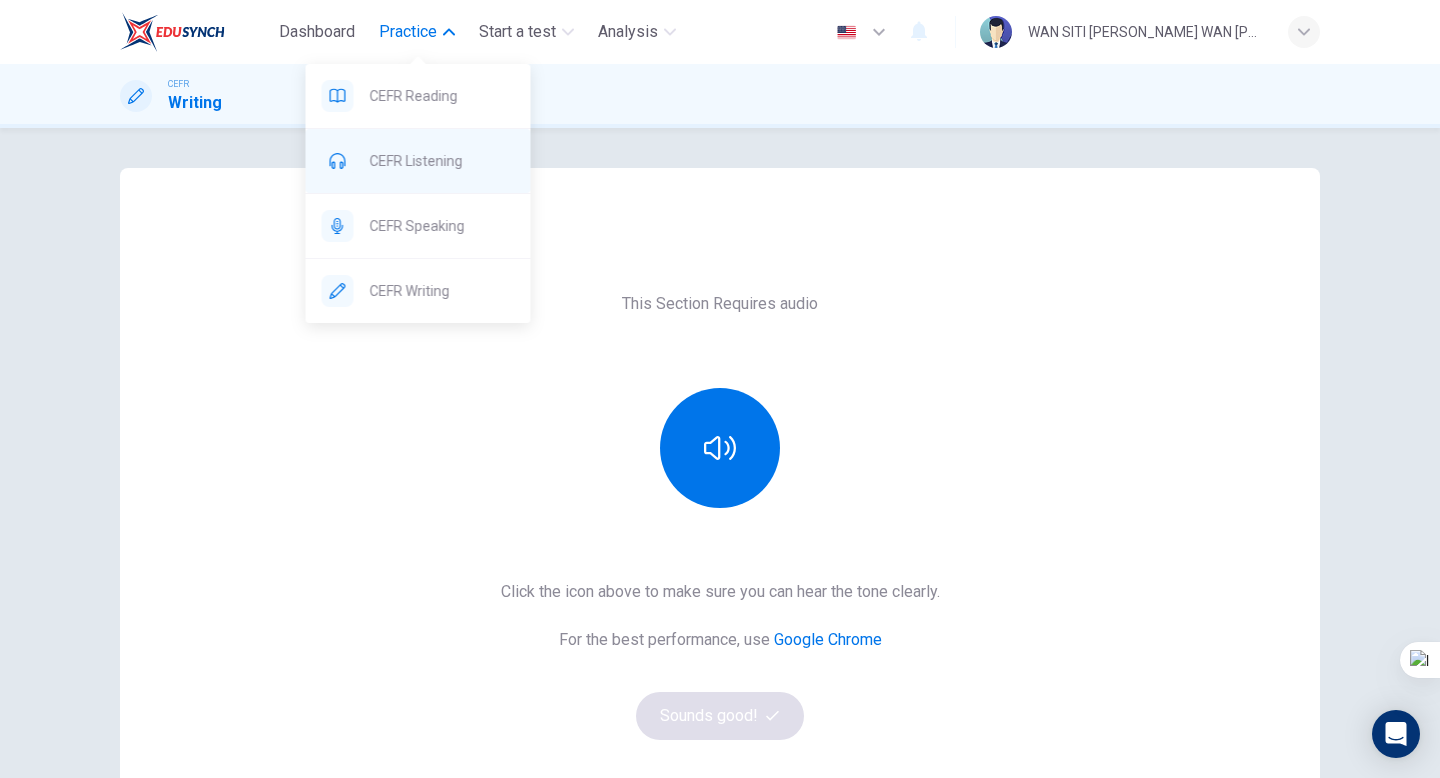 click on "CEFR Listening" at bounding box center (418, 161) 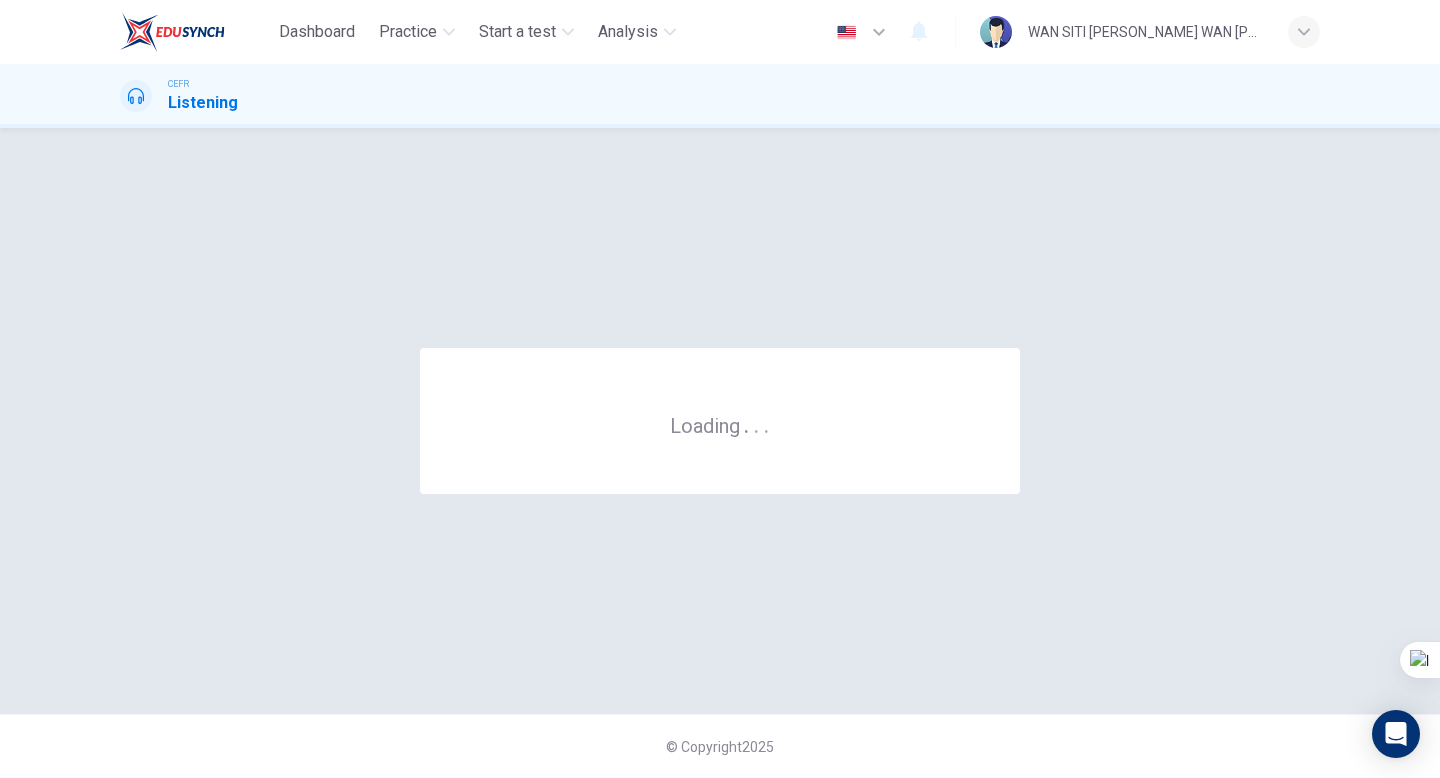 scroll, scrollTop: 0, scrollLeft: 0, axis: both 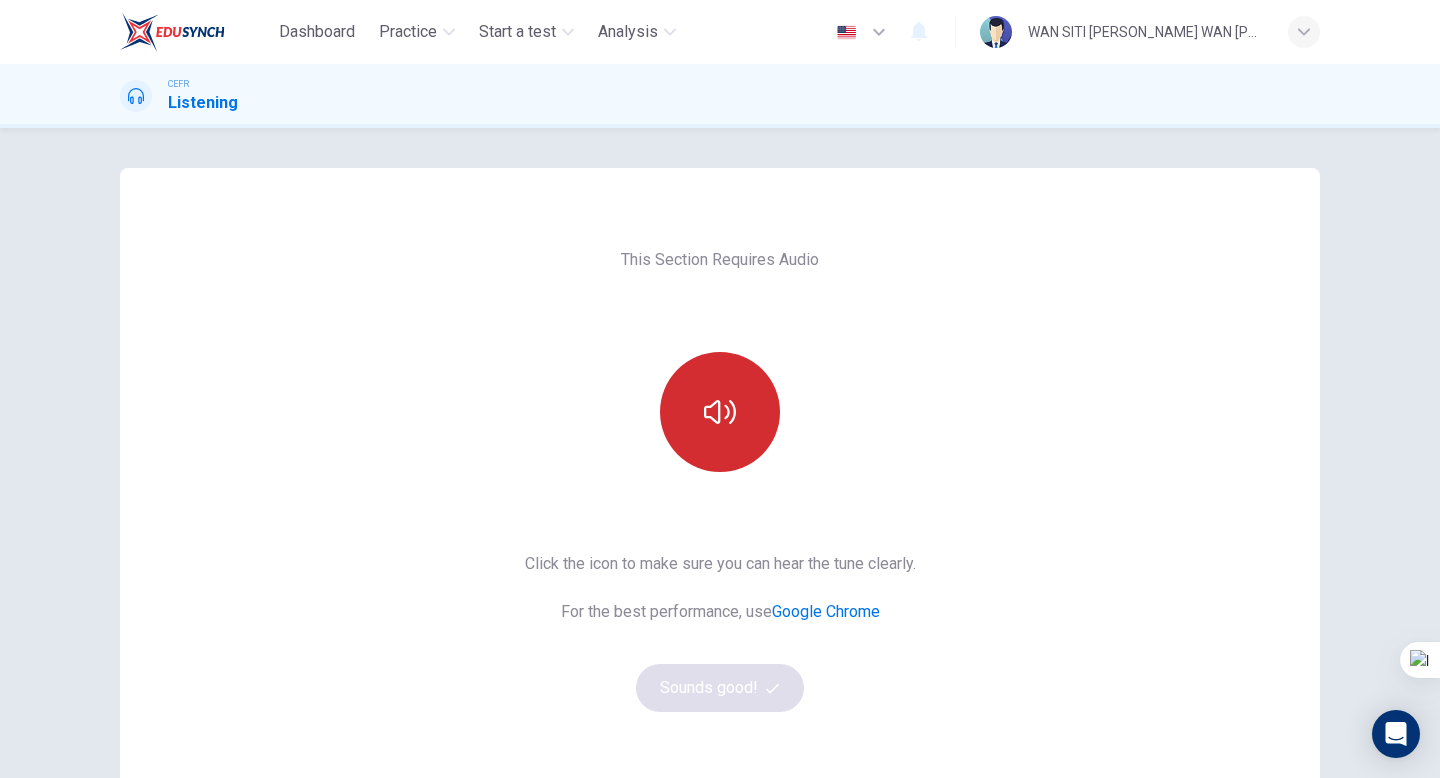 click at bounding box center (720, 412) 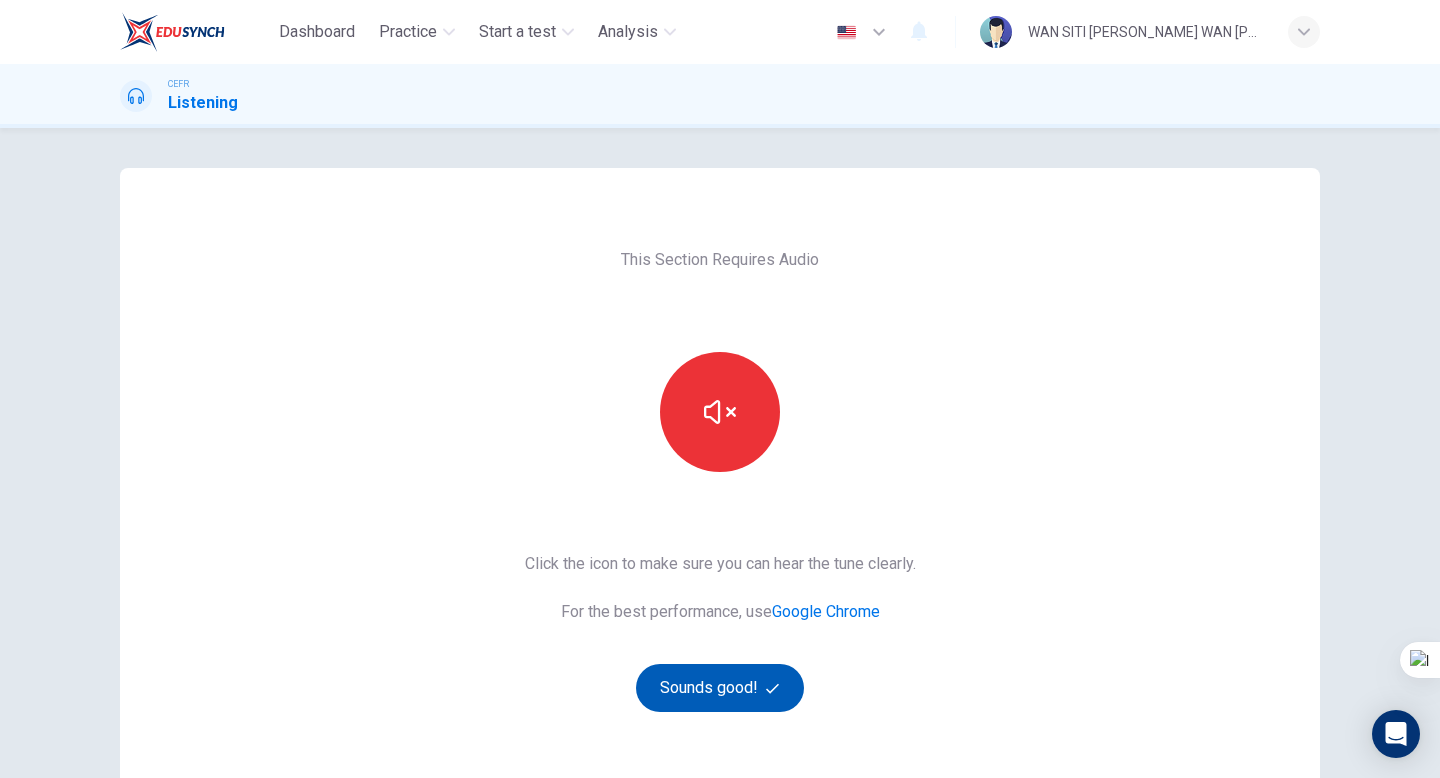 click on "Sounds good!" at bounding box center [720, 688] 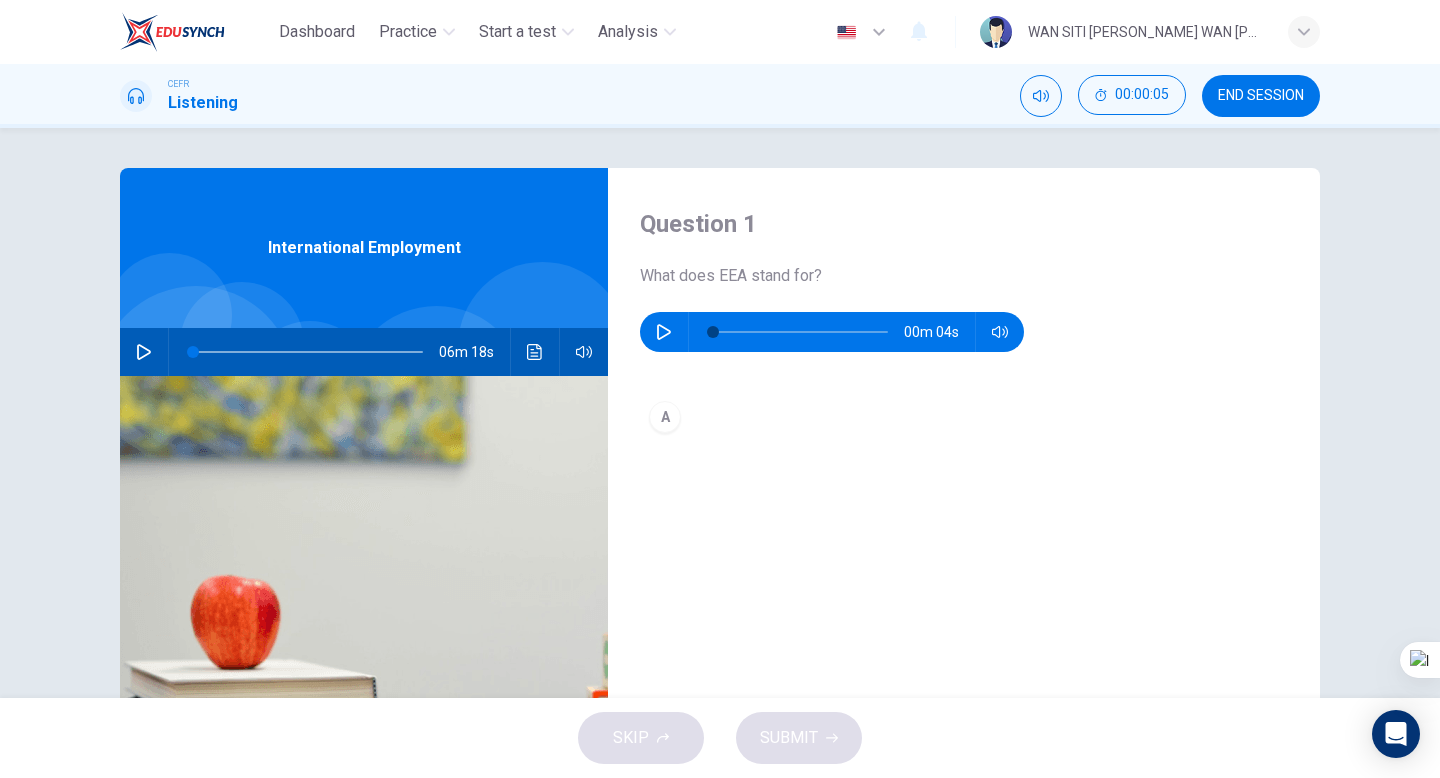 click at bounding box center (144, 352) 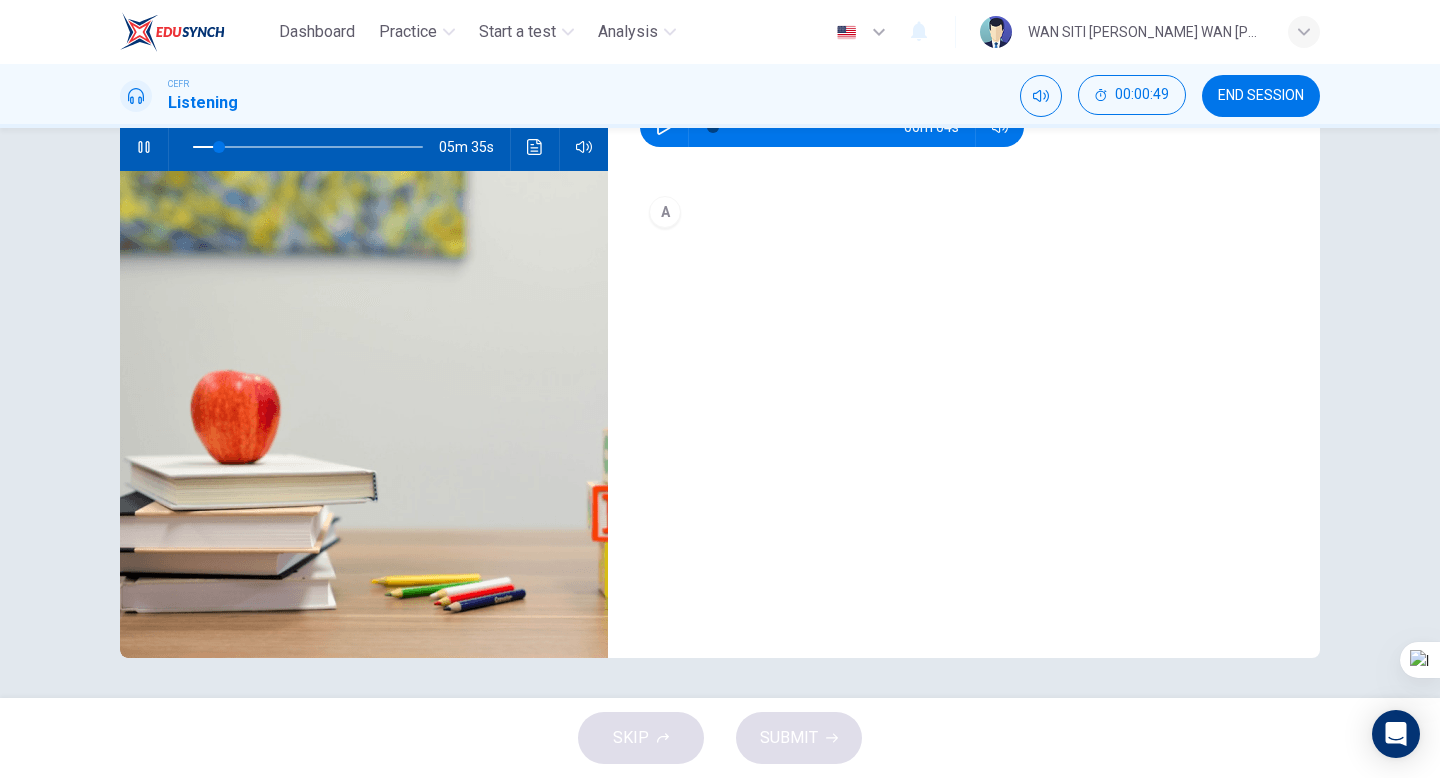 scroll, scrollTop: 0, scrollLeft: 0, axis: both 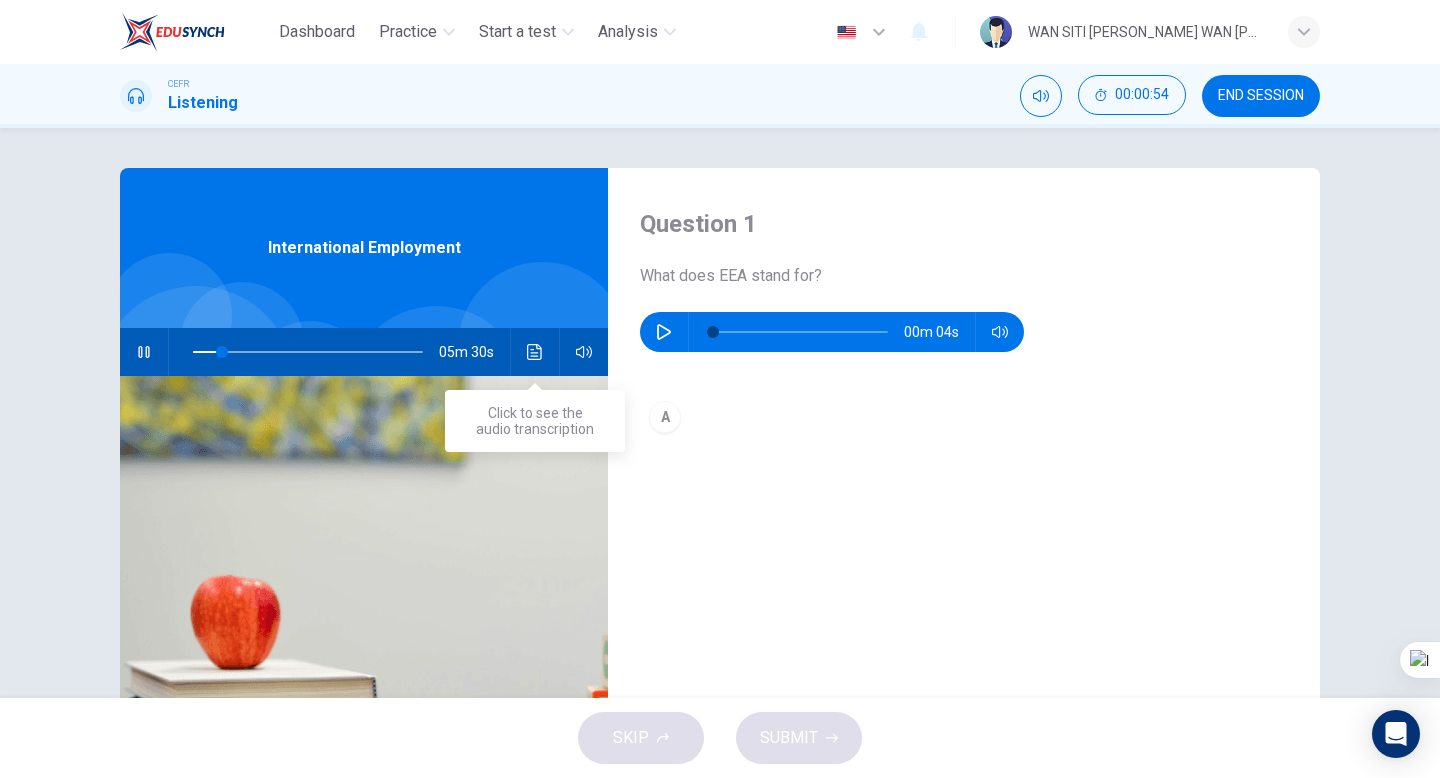 click 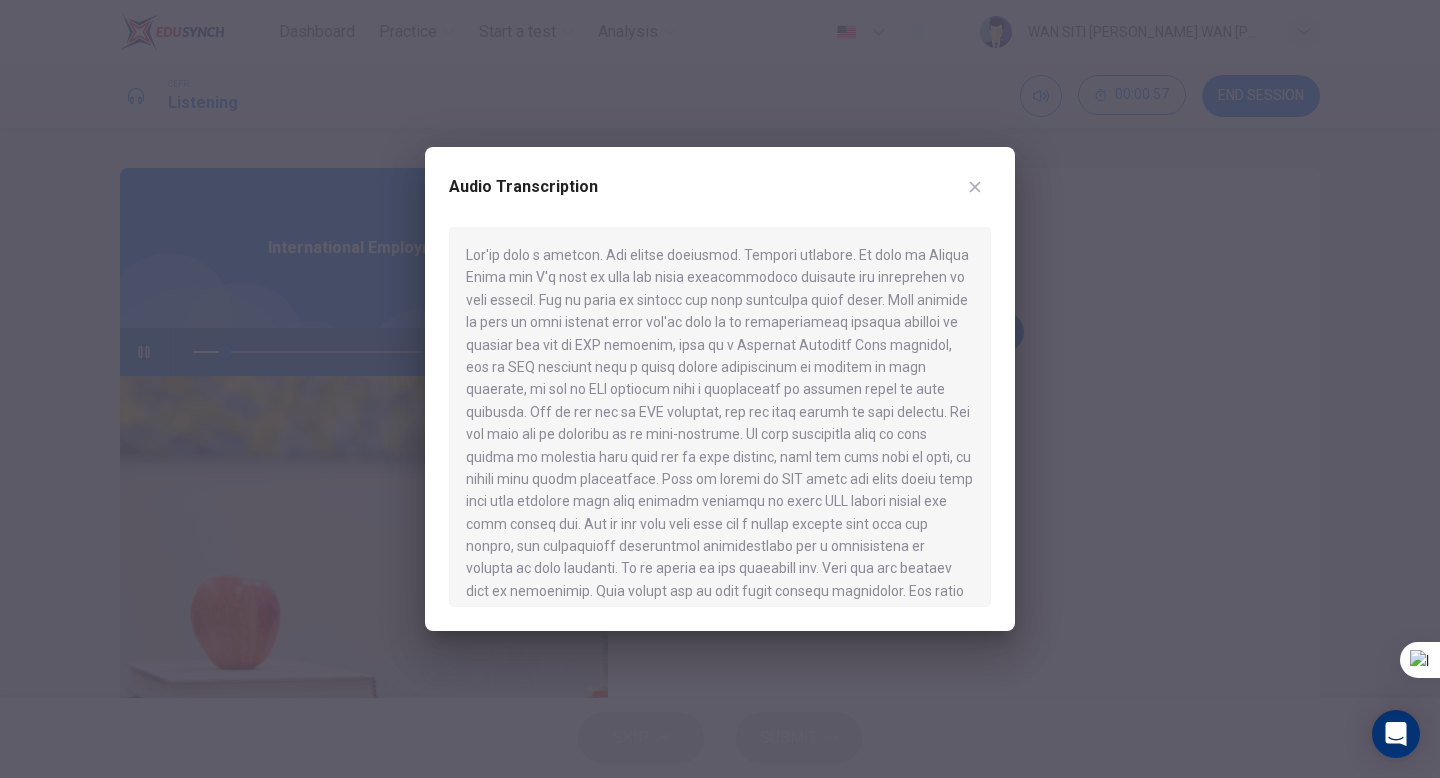 click 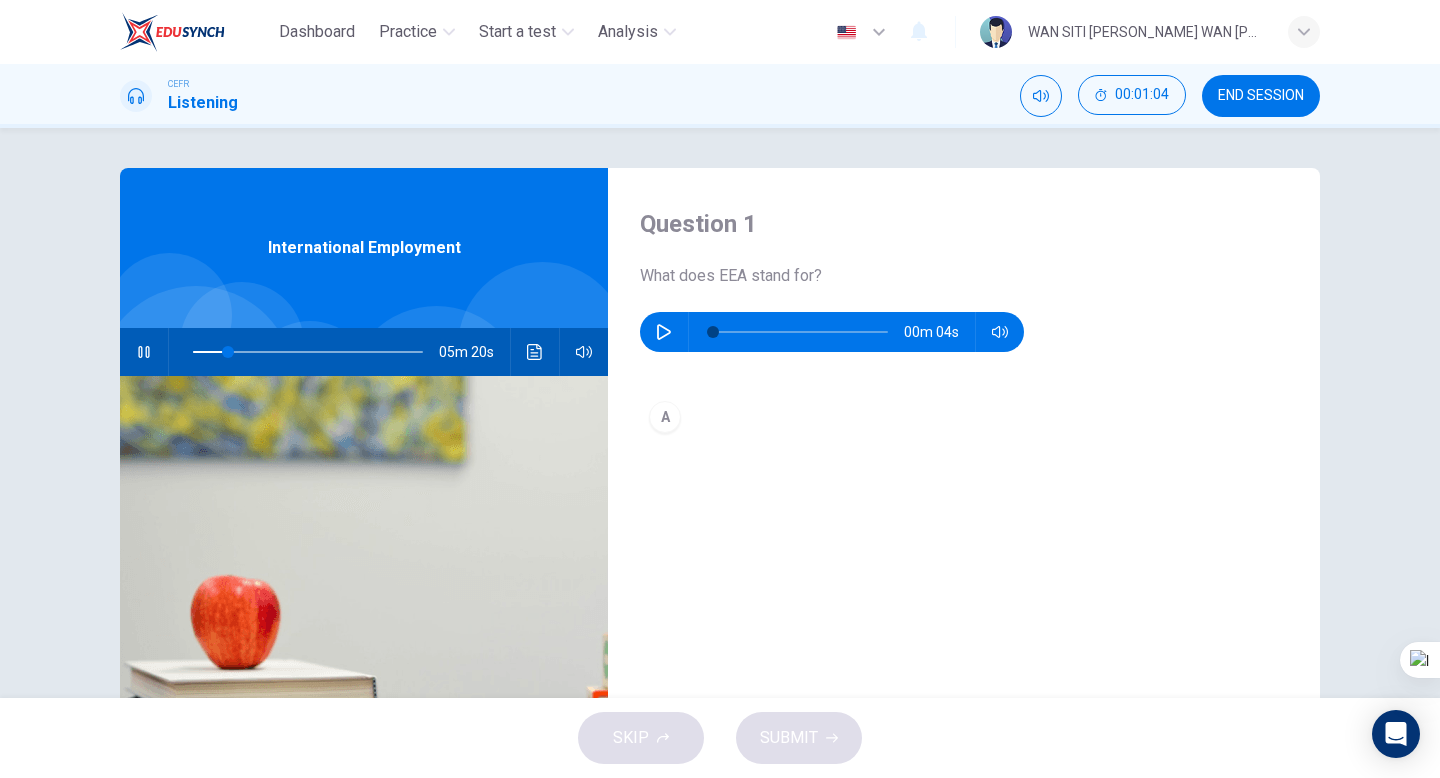 click at bounding box center [144, 352] 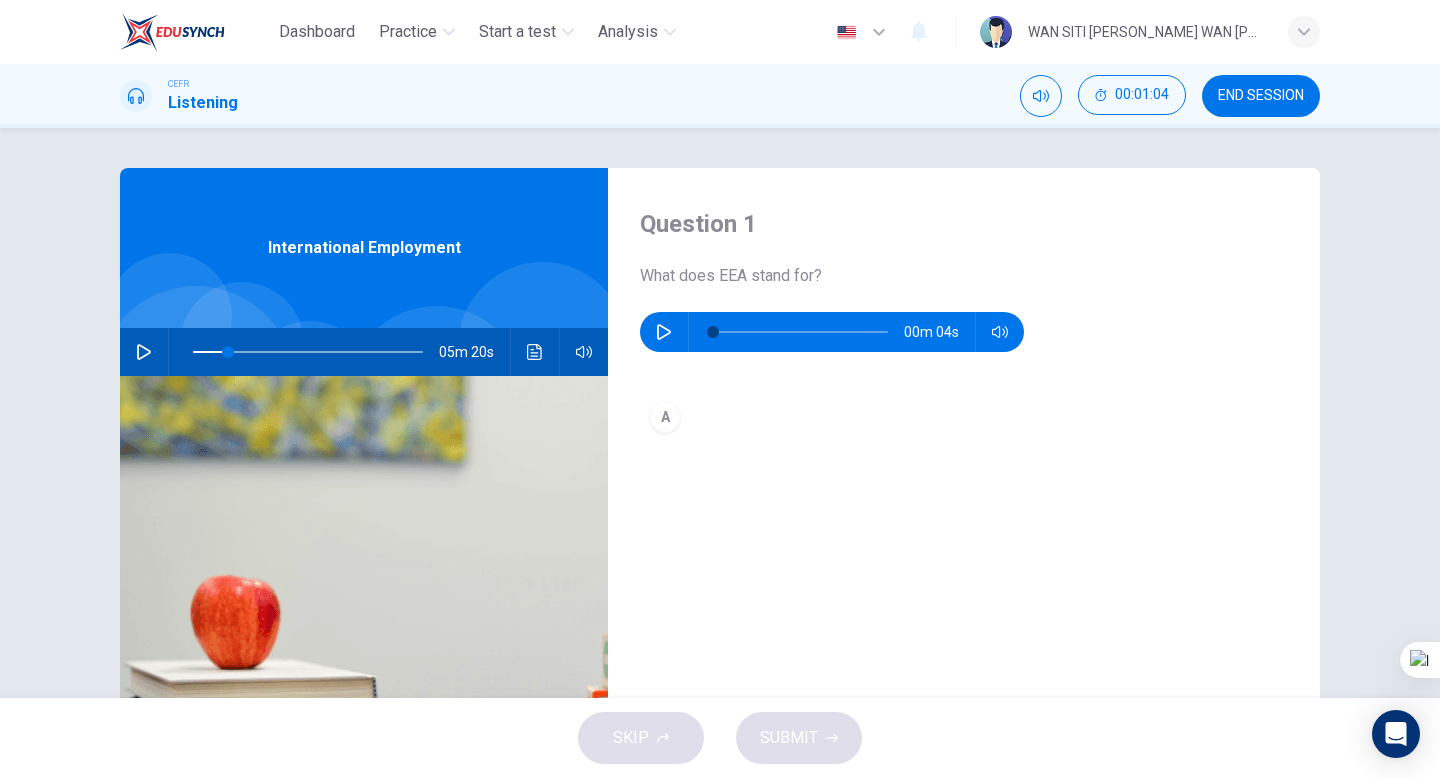 type on "15" 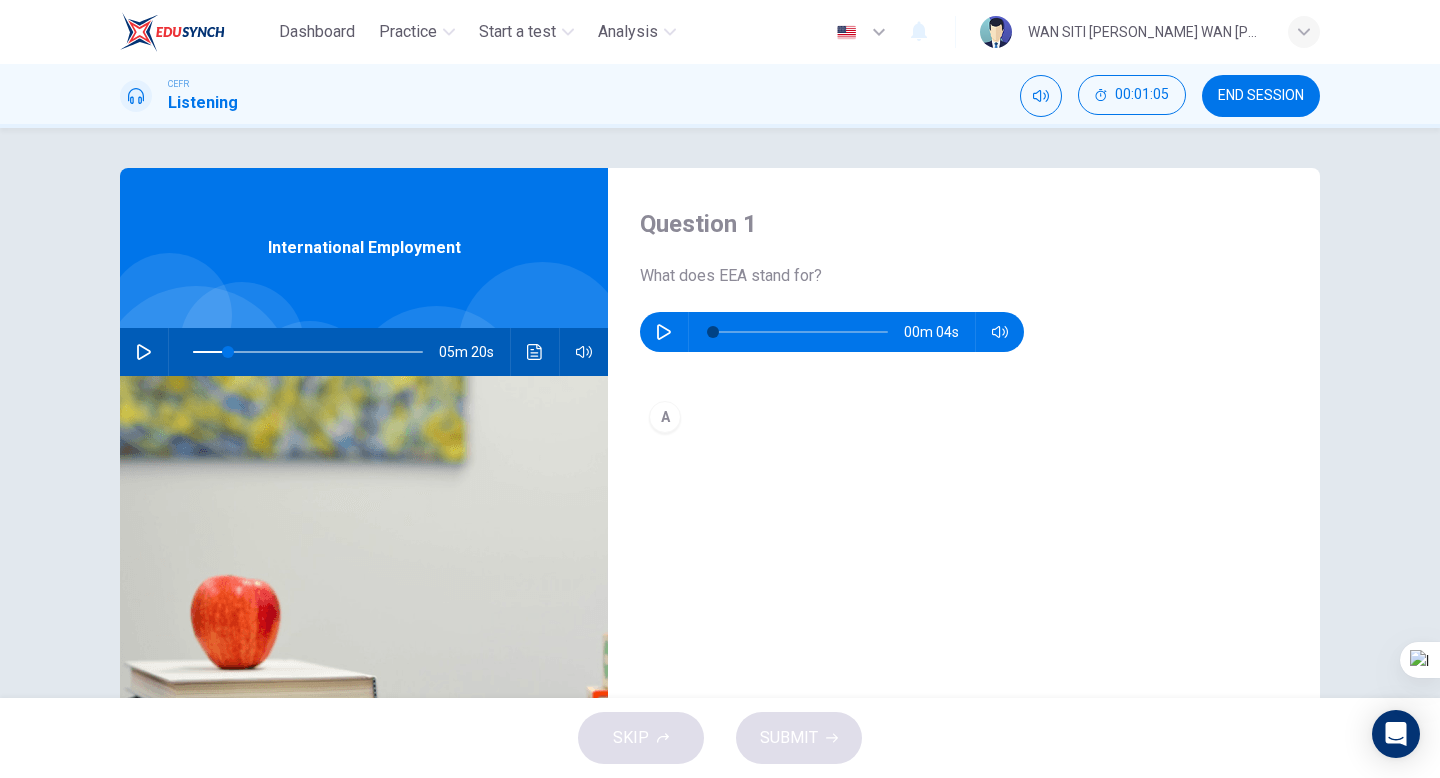 click 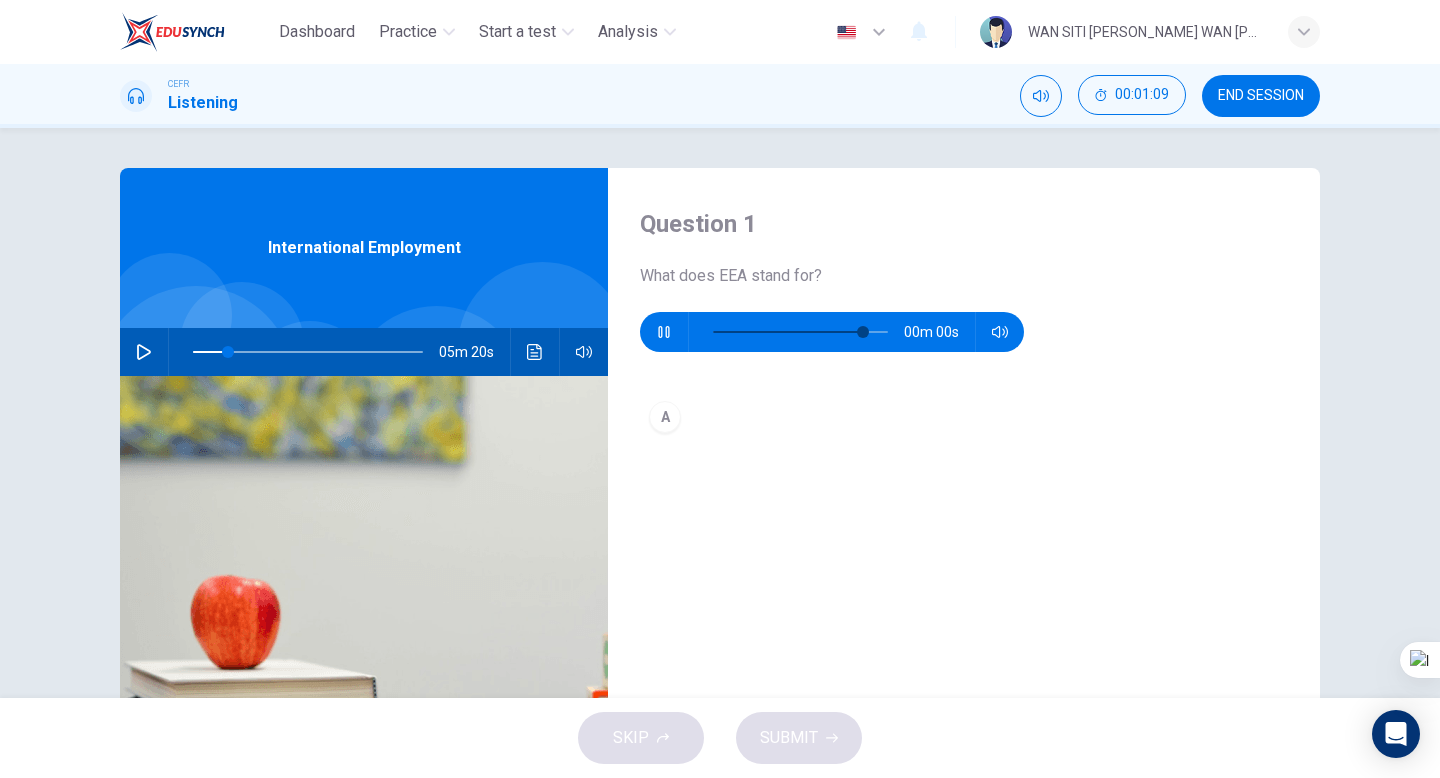 type on "0" 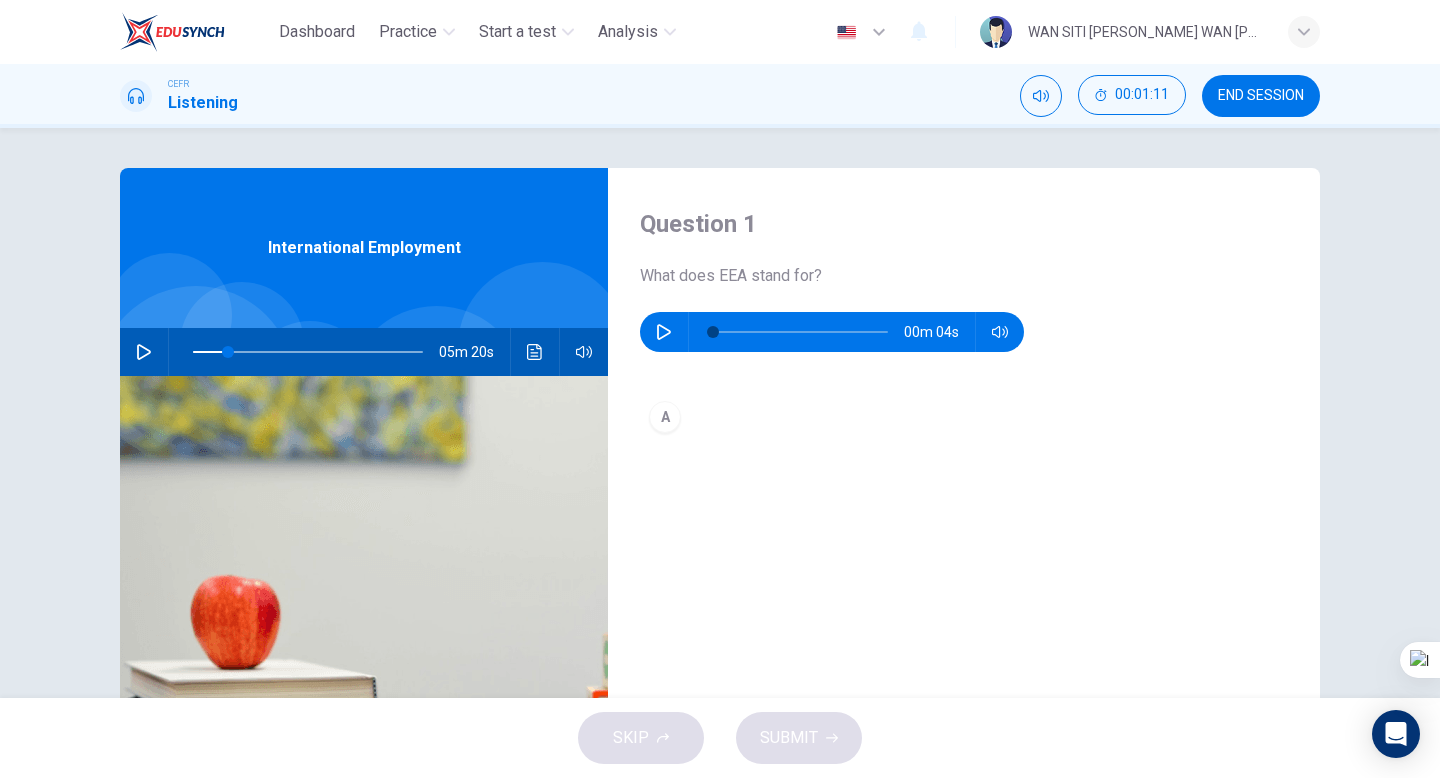 click on "A" at bounding box center (665, 417) 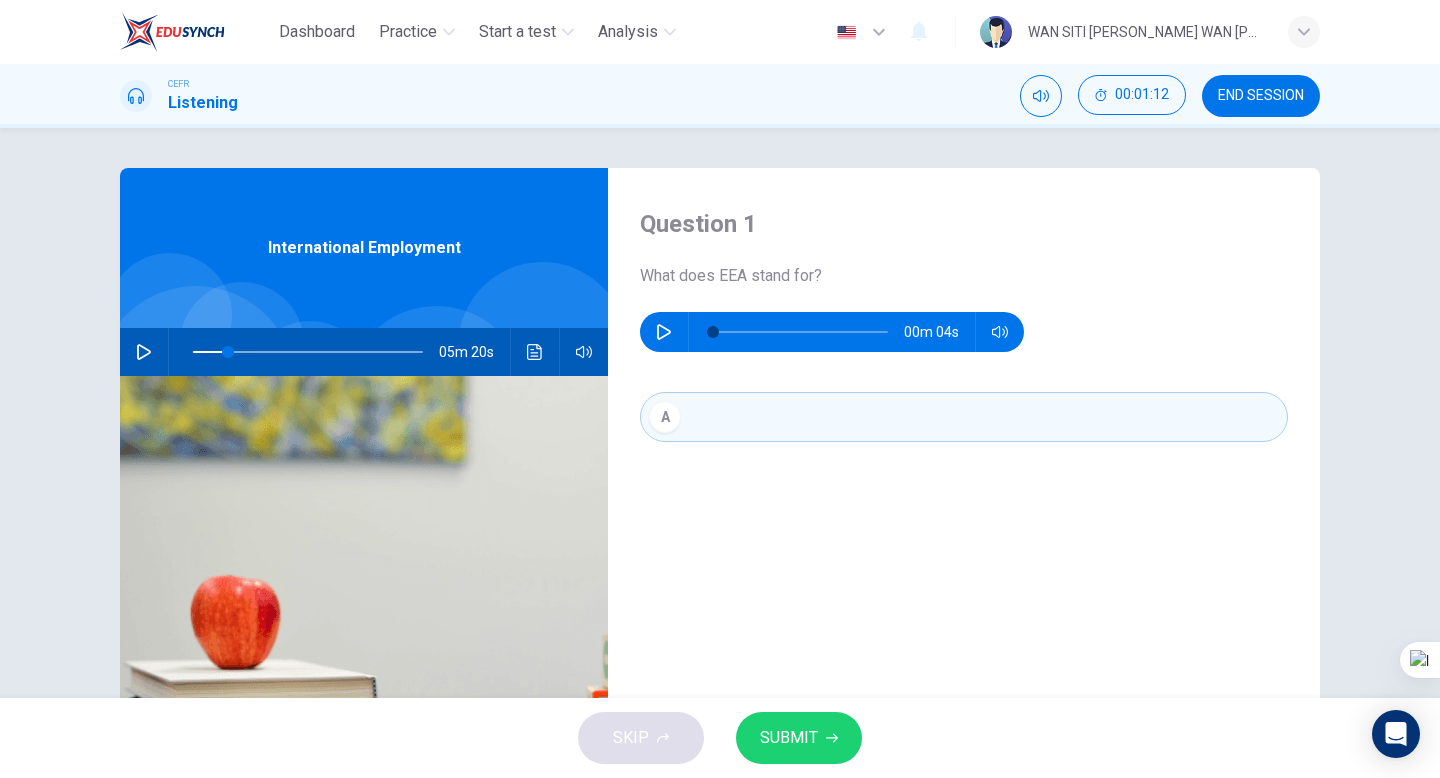 click on "A" at bounding box center (665, 417) 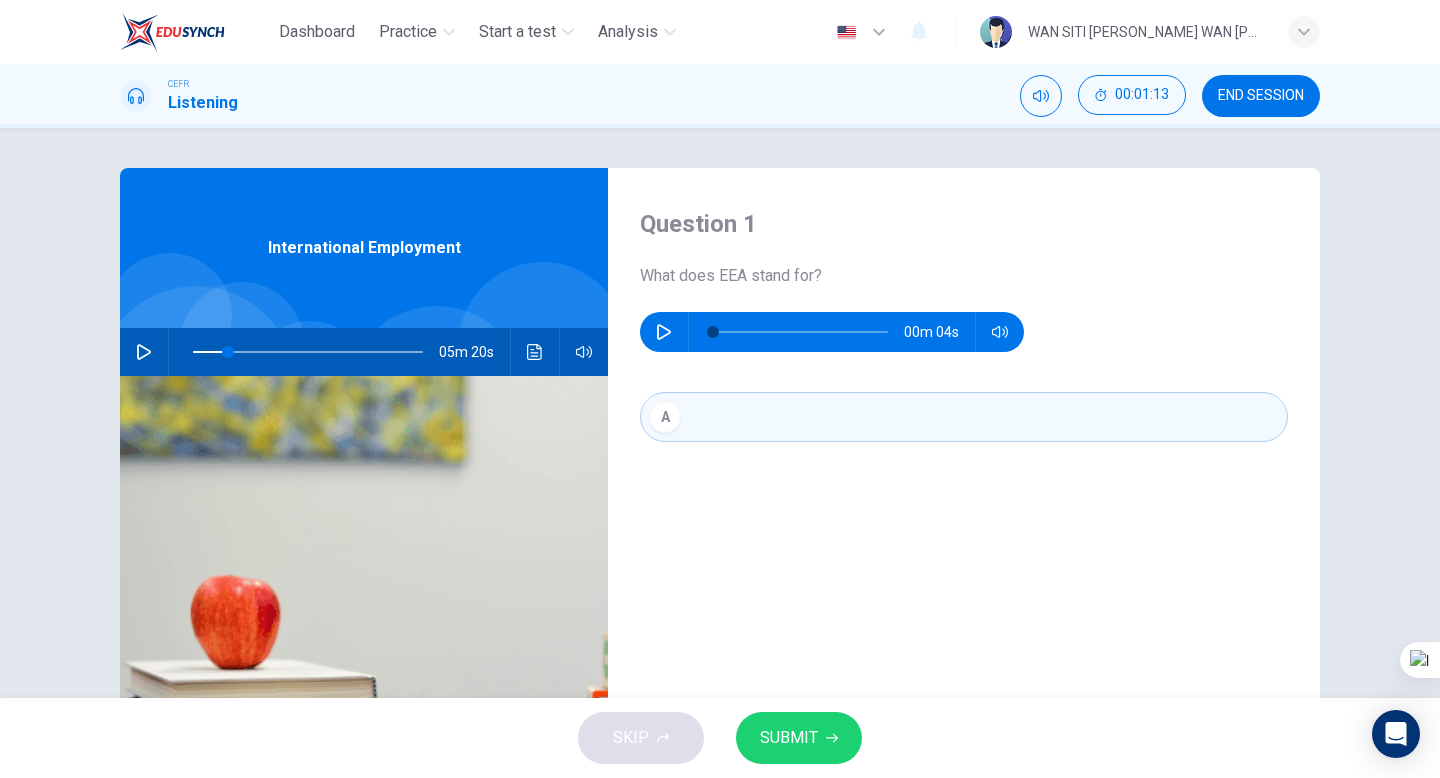 click on "A" at bounding box center [964, 417] 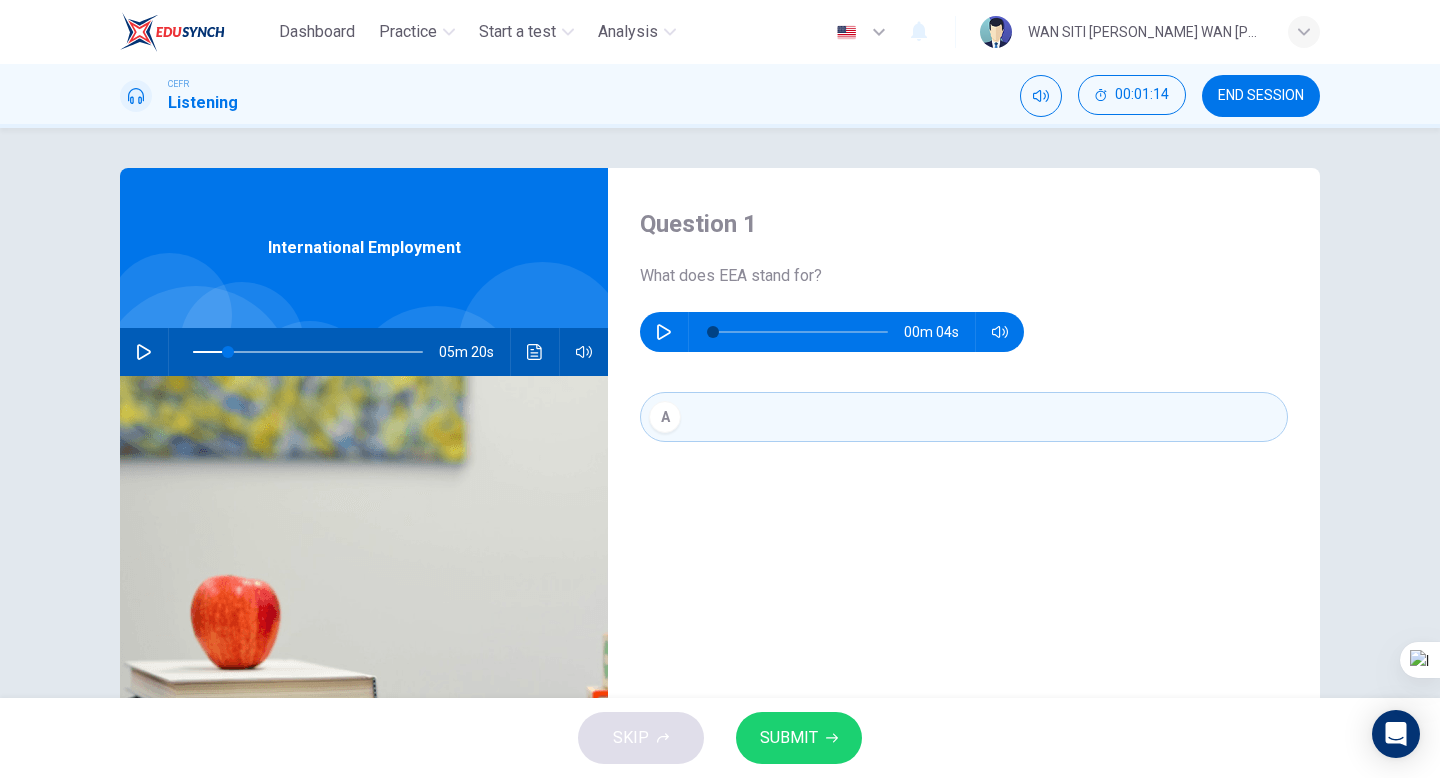 click on "Question 1 What does EEA stand for? 00m 04s A" at bounding box center (964, 515) 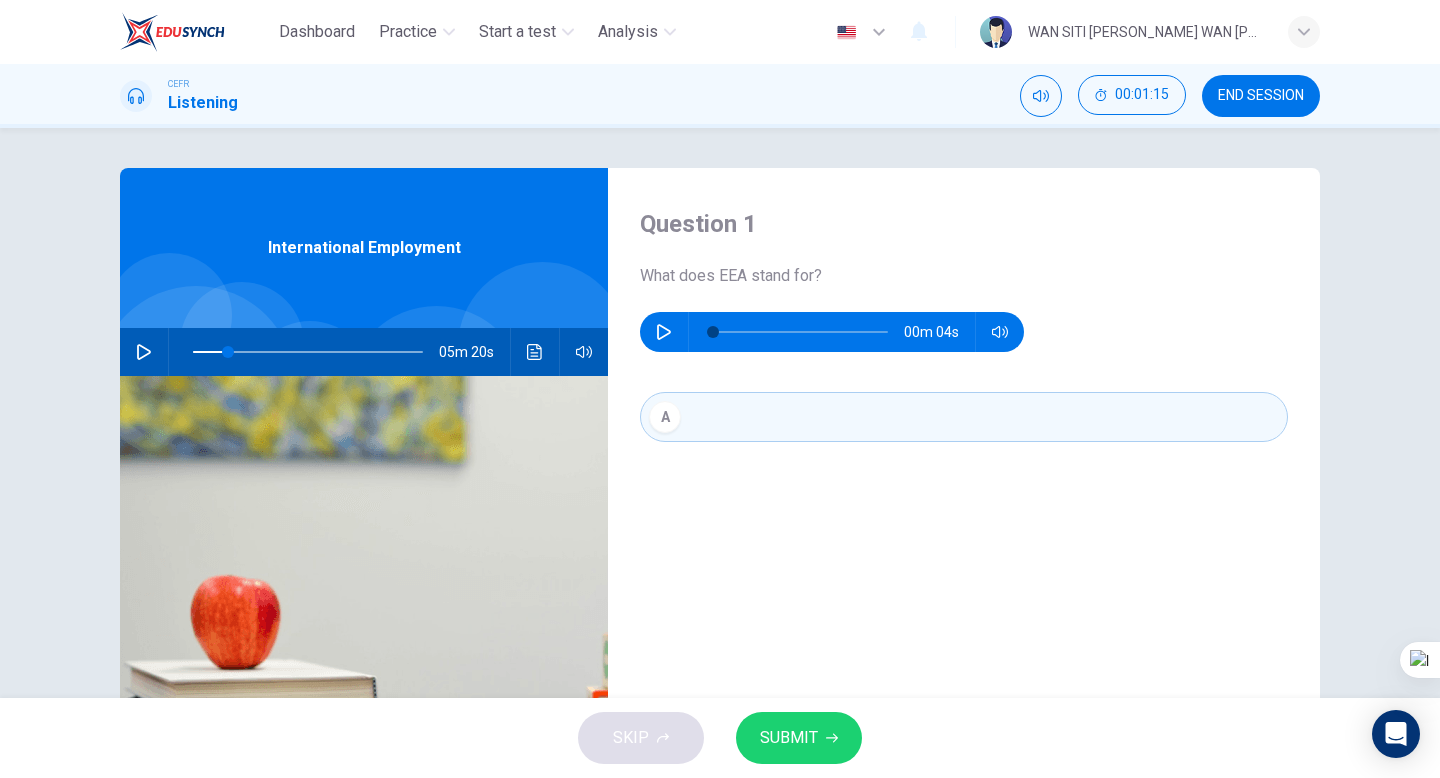 click on "A" at bounding box center [964, 417] 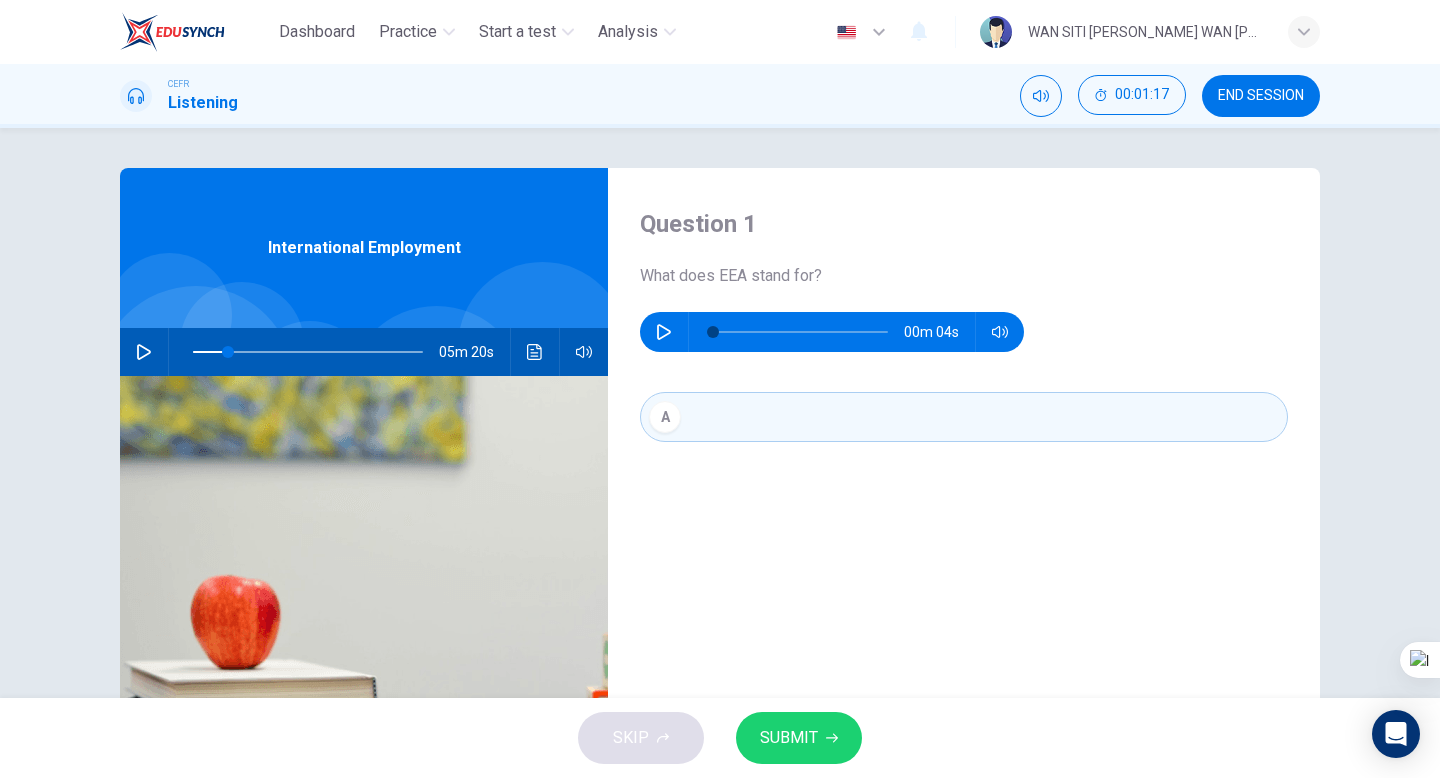 click on "A" at bounding box center [964, 437] 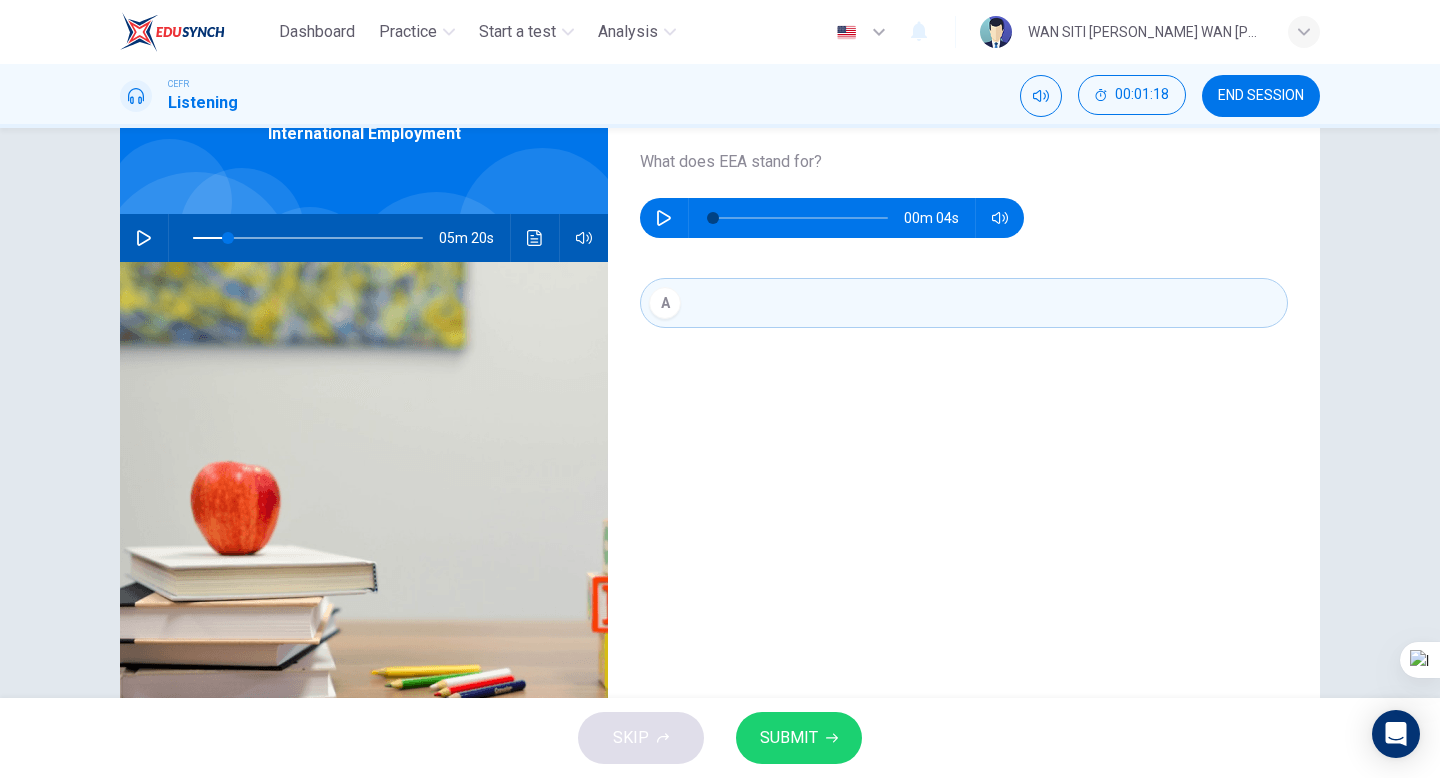 scroll, scrollTop: 205, scrollLeft: 0, axis: vertical 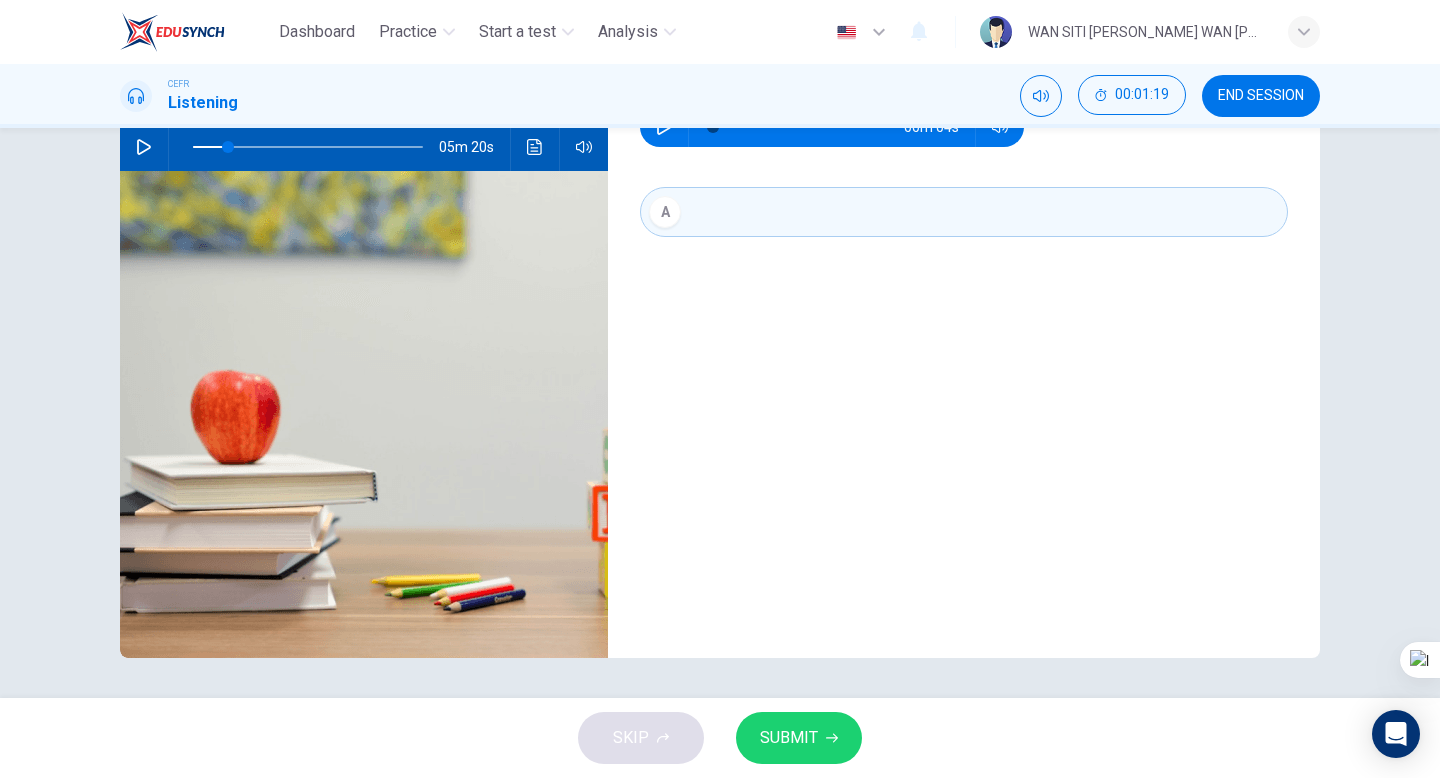 click on "SUBMIT" at bounding box center [789, 738] 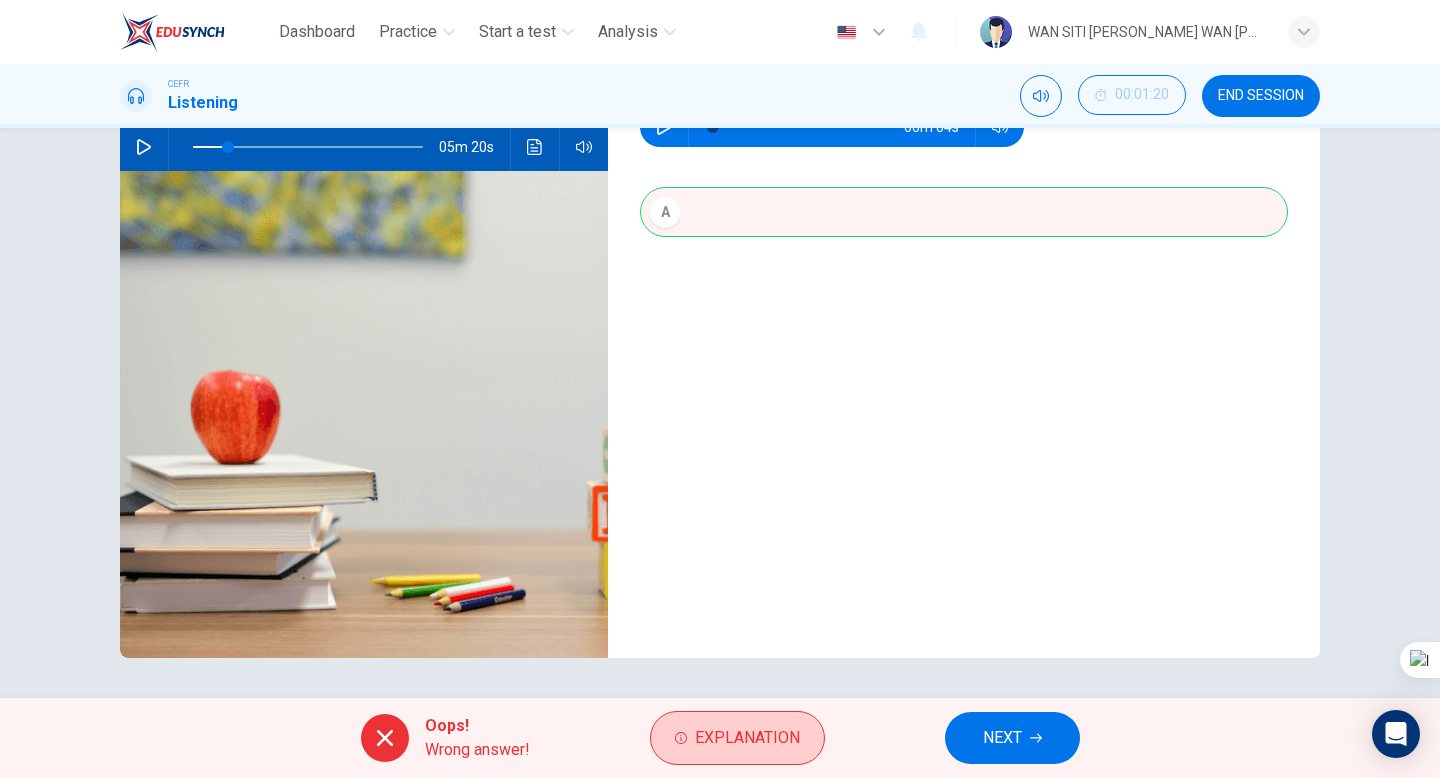 click on "Explanation" at bounding box center [747, 738] 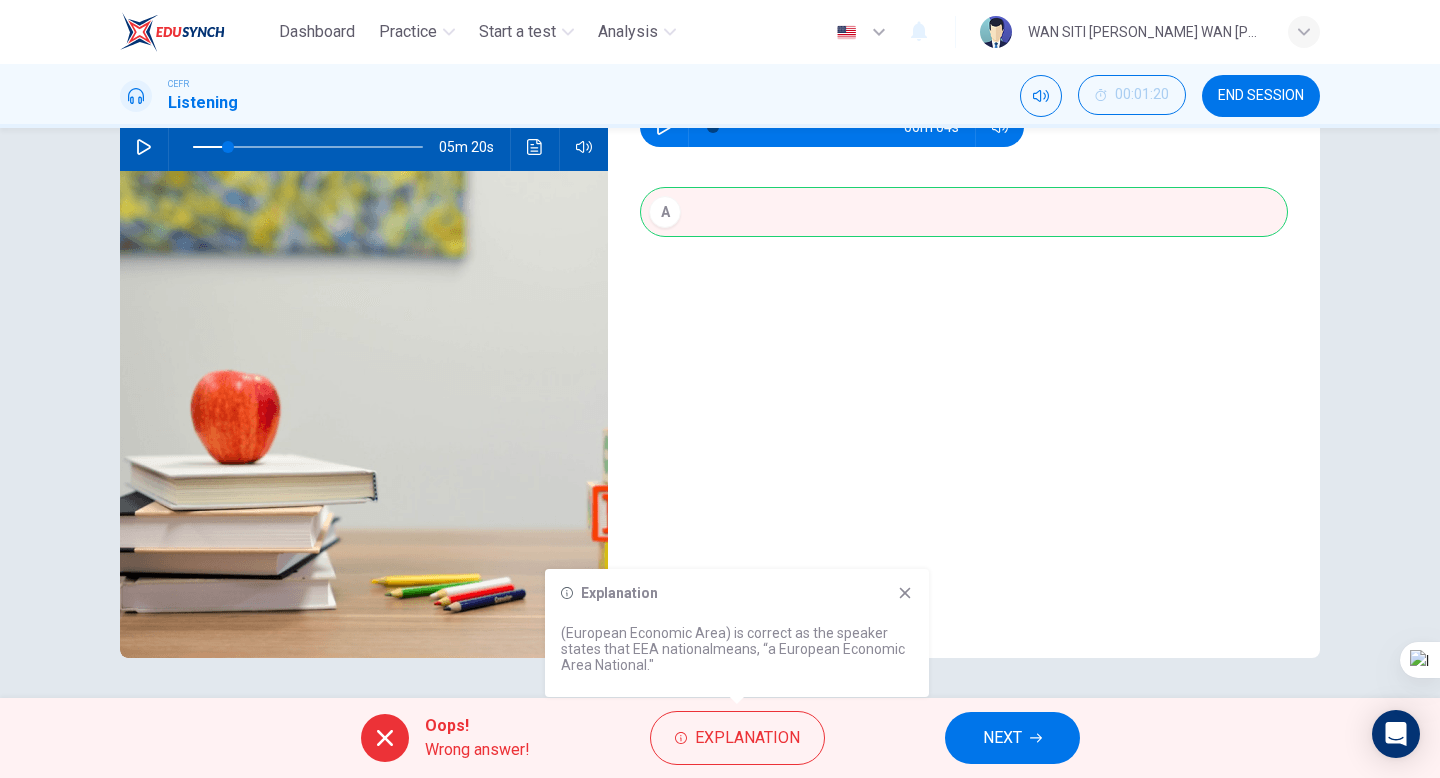 click on "A" at bounding box center (964, 232) 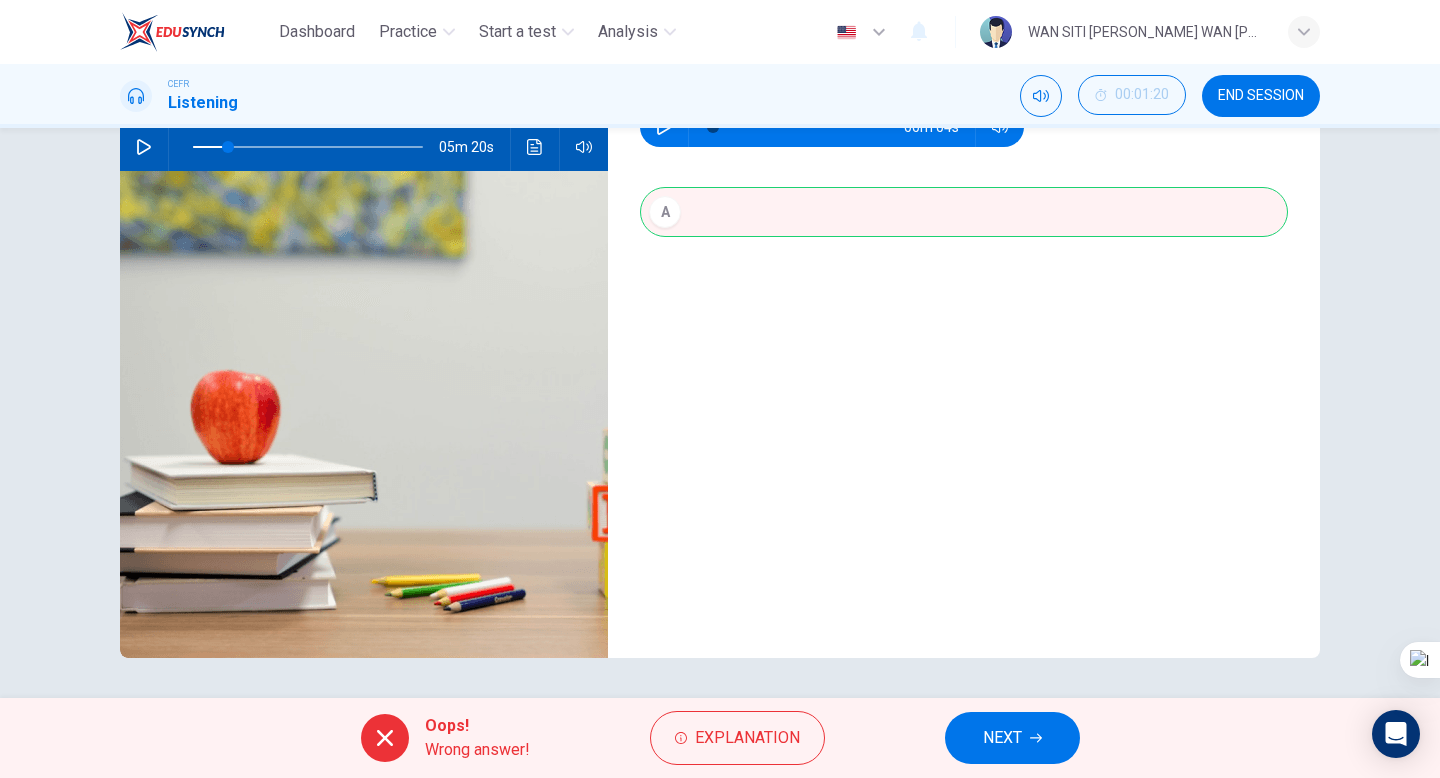 scroll, scrollTop: 0, scrollLeft: 0, axis: both 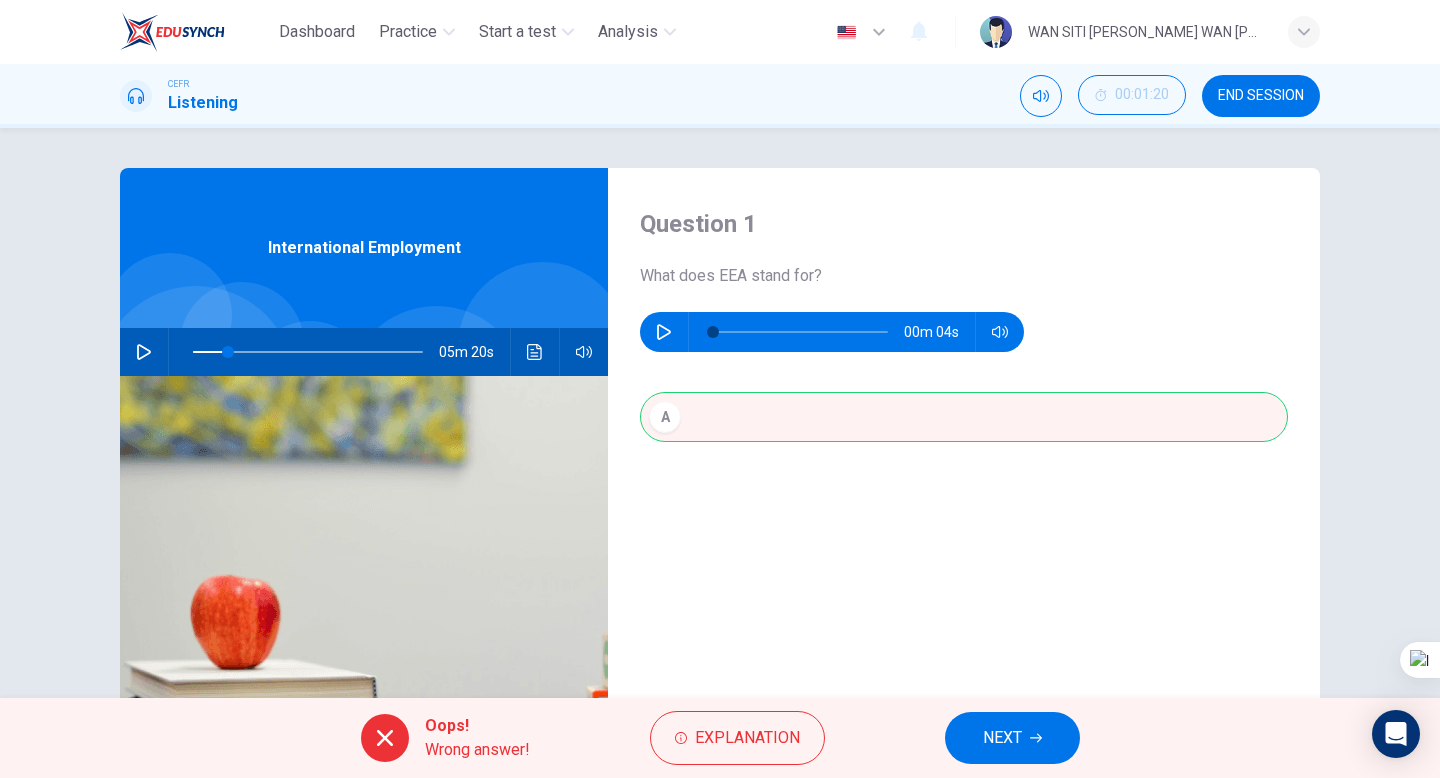 click 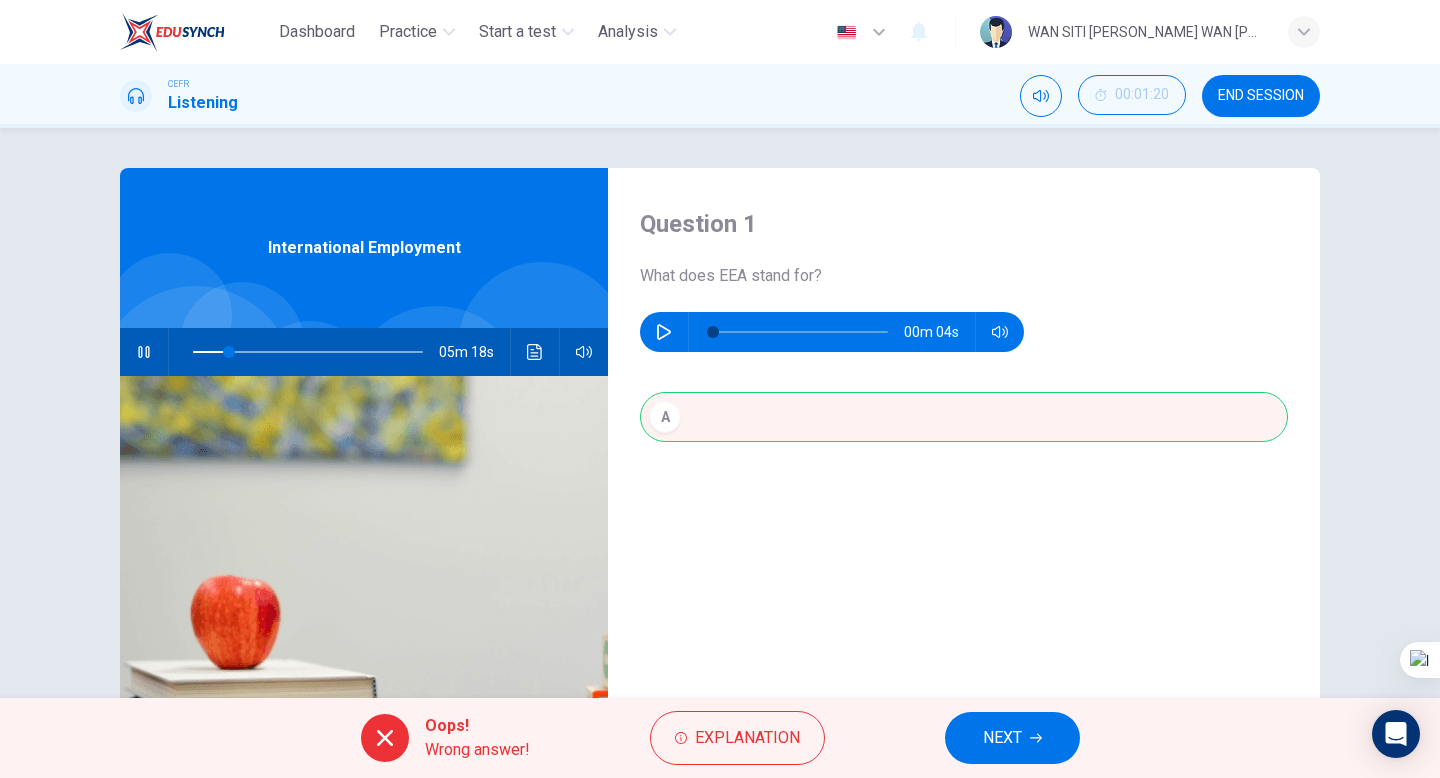 click on "NEXT" at bounding box center (1002, 738) 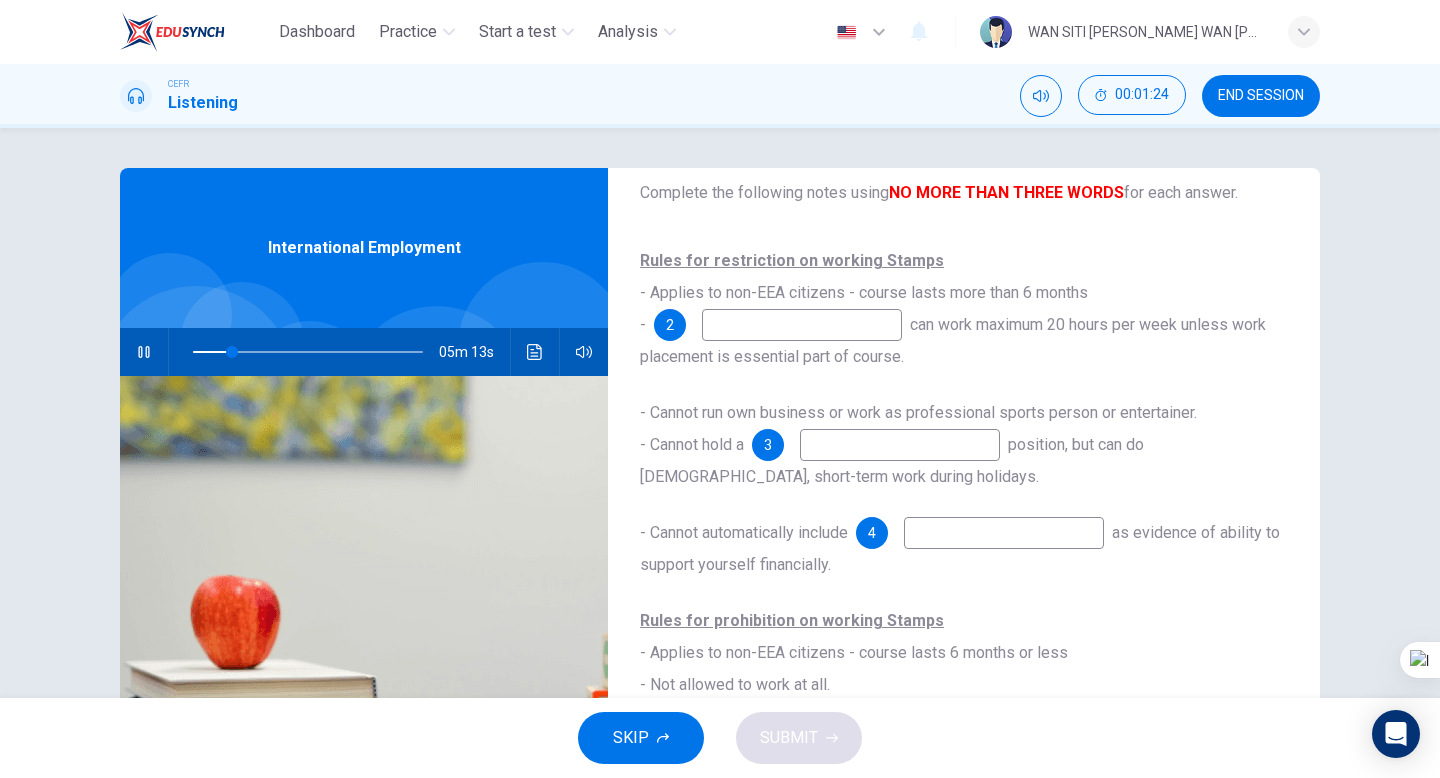 scroll, scrollTop: 118, scrollLeft: 0, axis: vertical 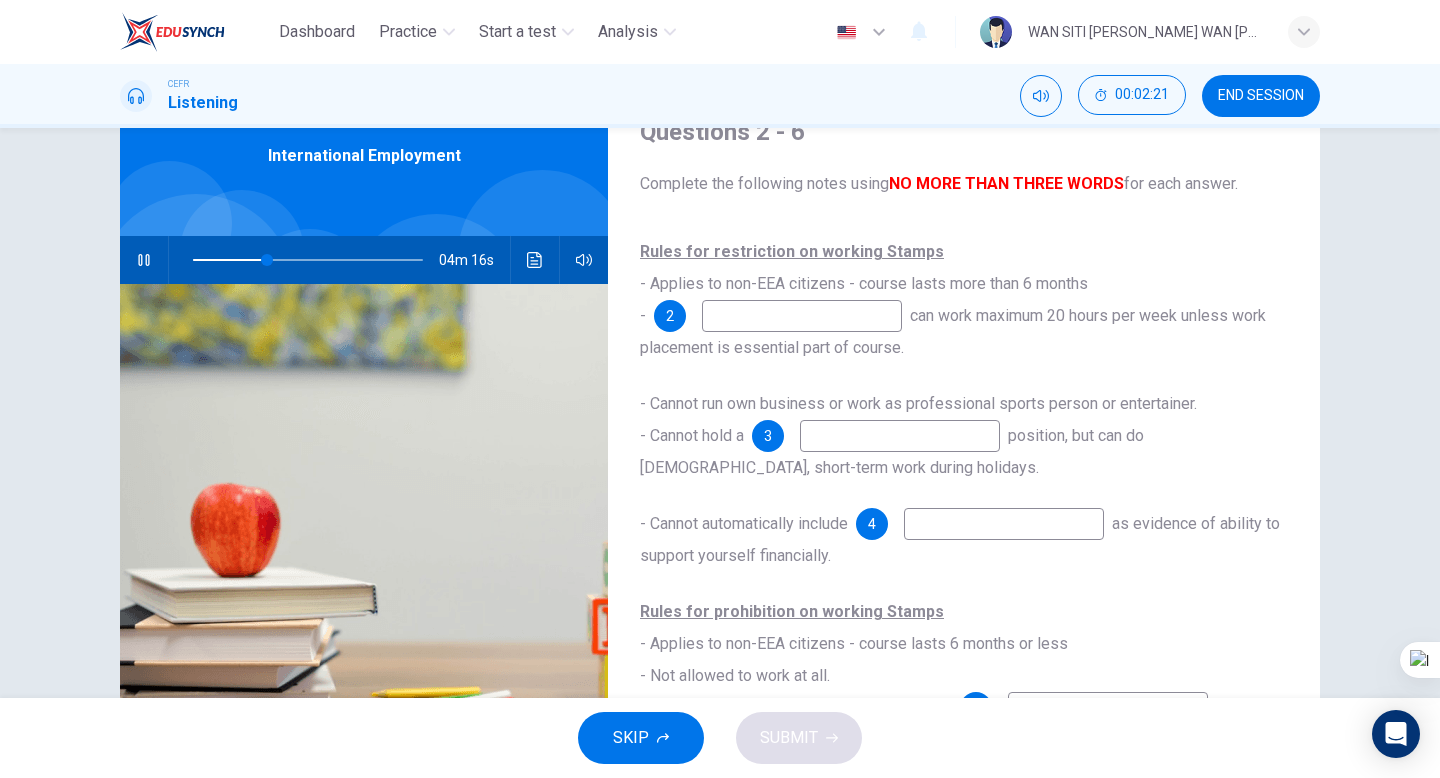 click at bounding box center (900, 436) 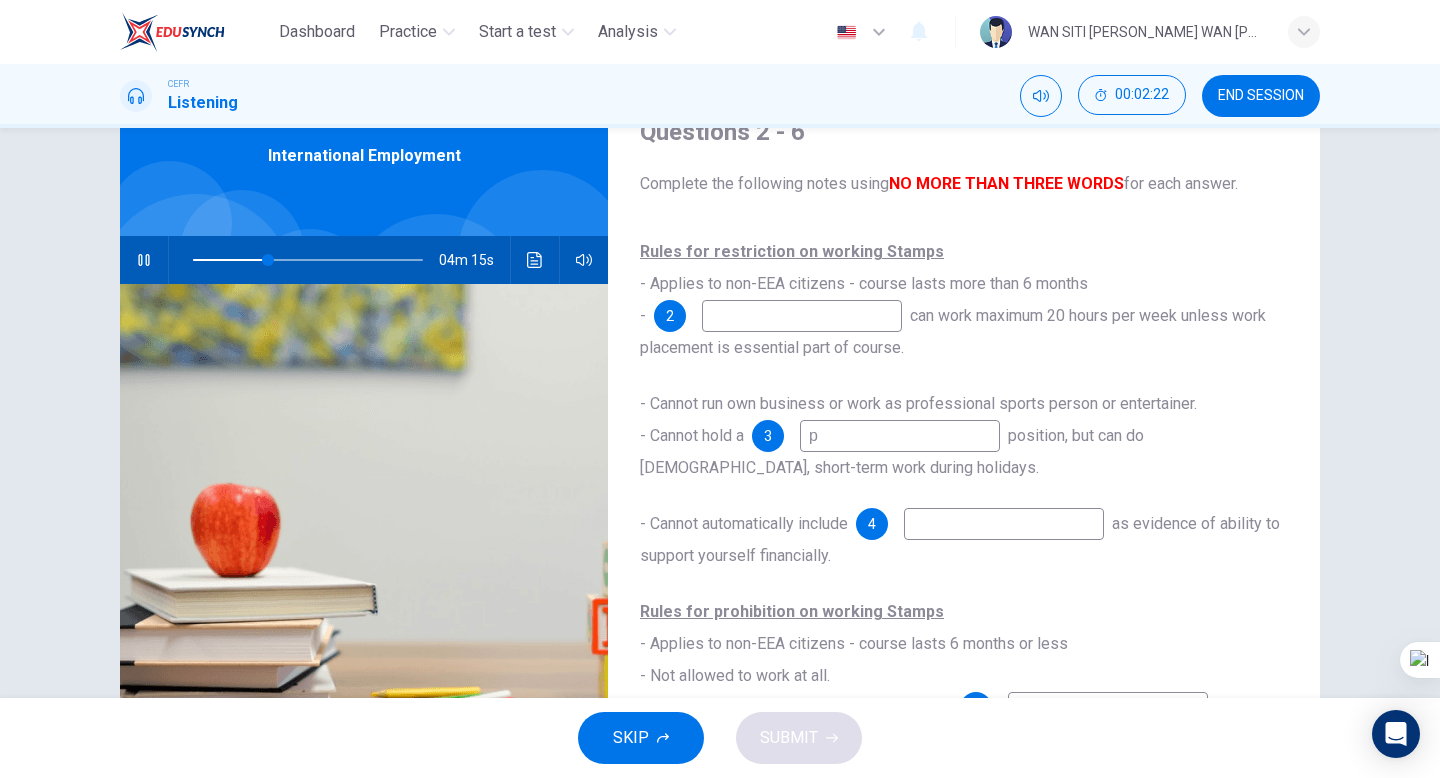 type on "pe" 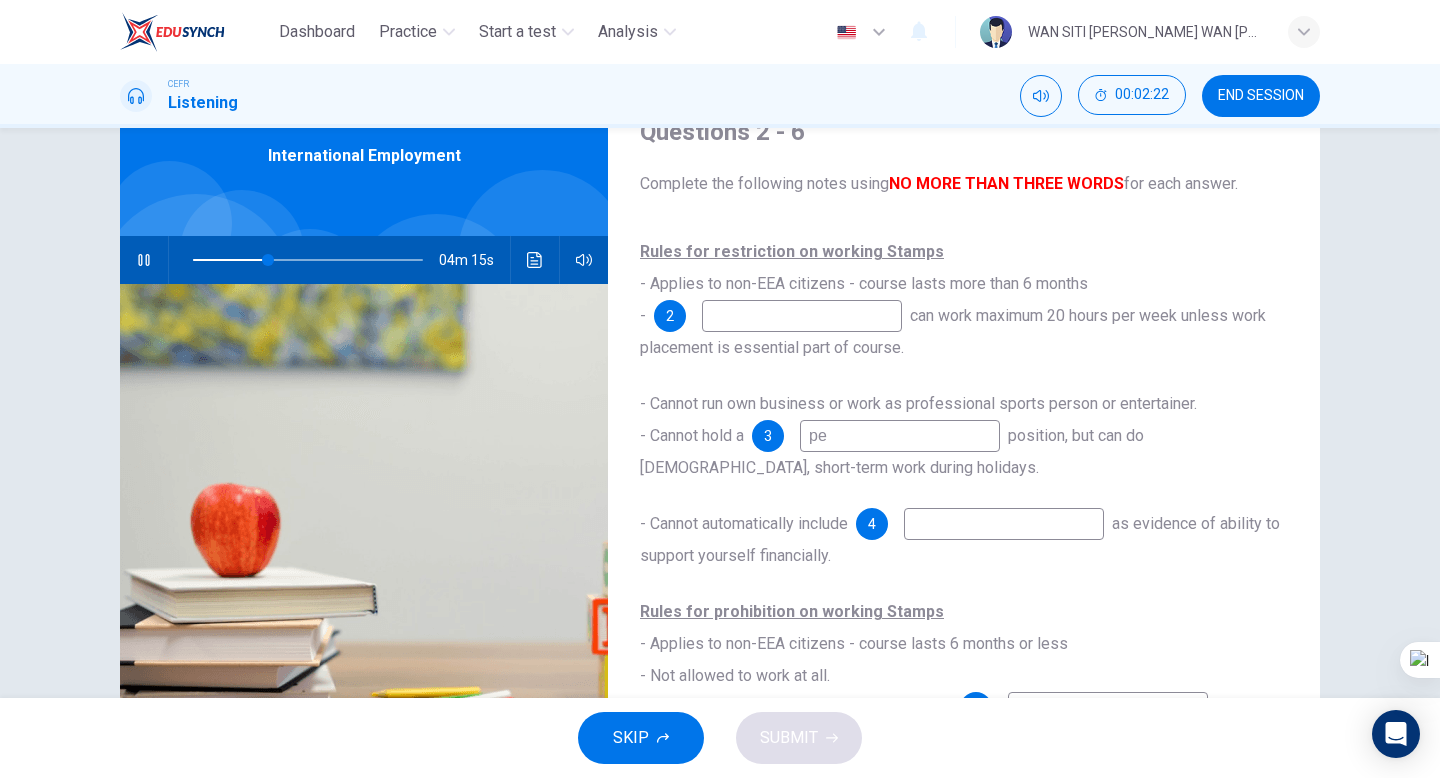 type on "33" 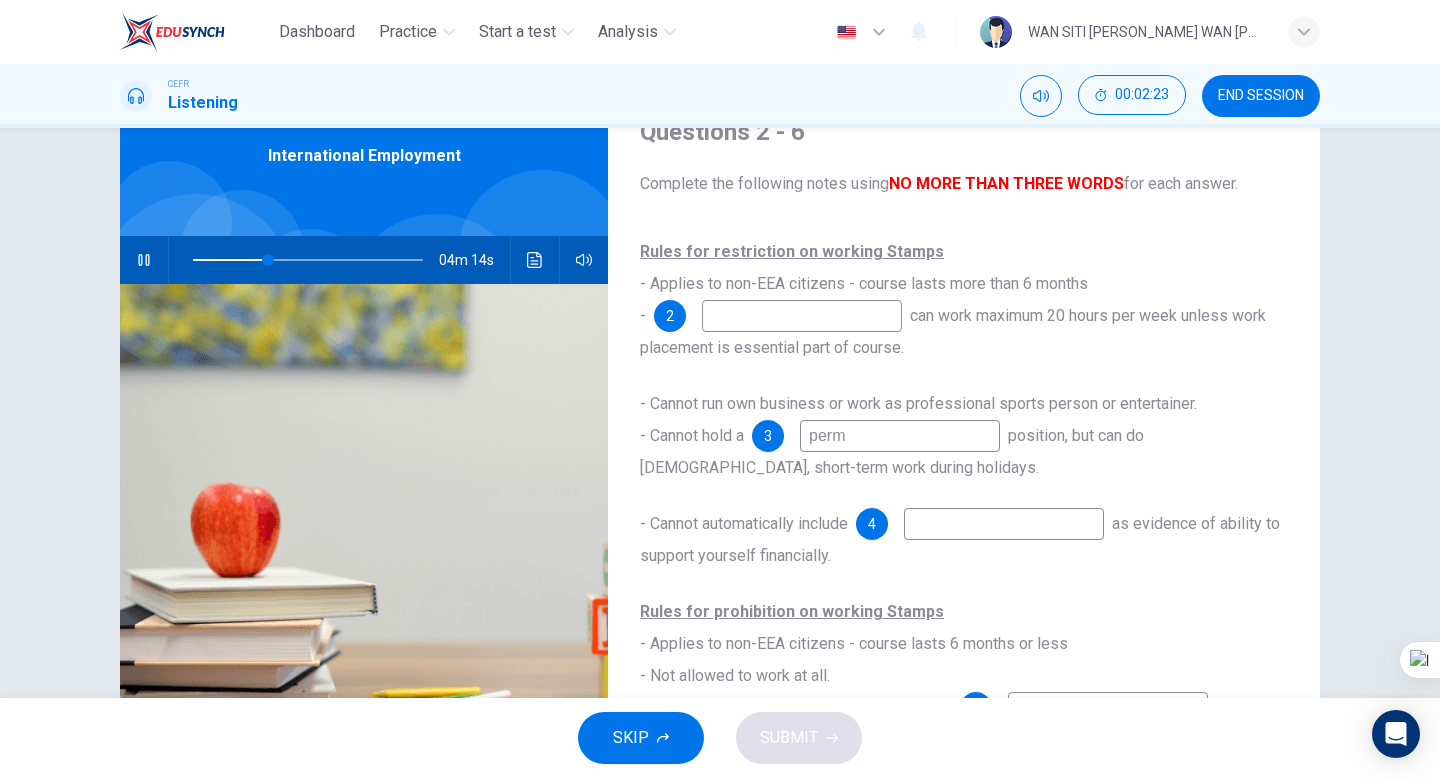 type on "perma" 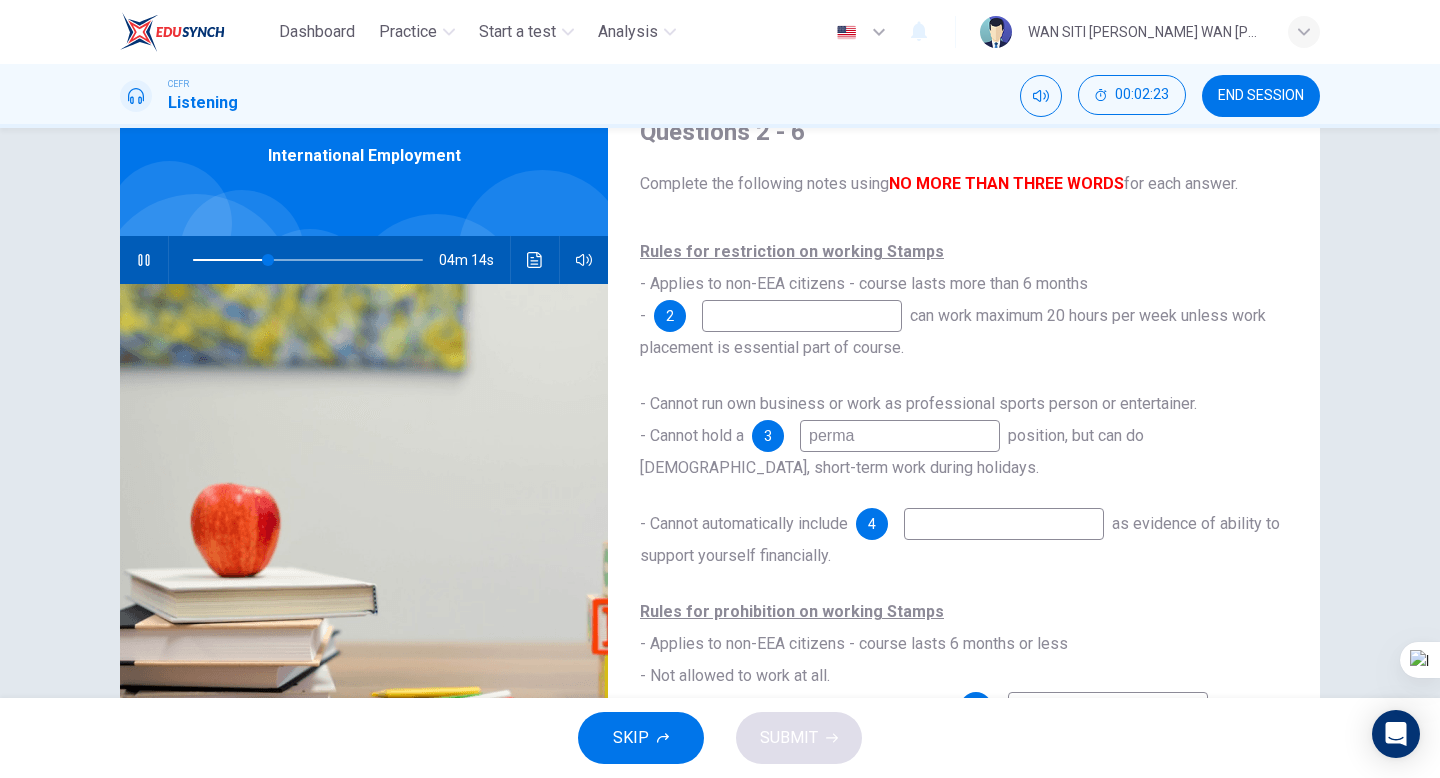 type on "33" 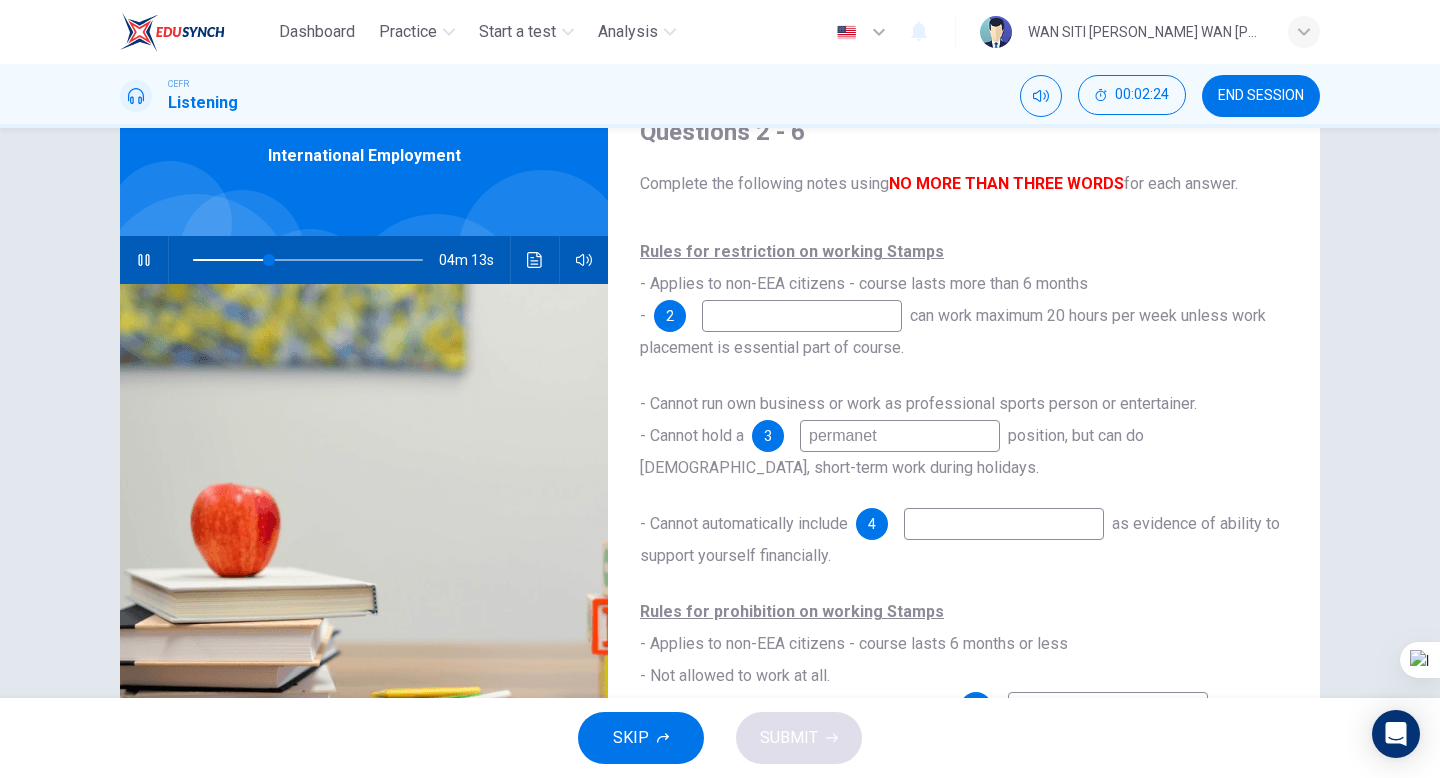 type on "permanet" 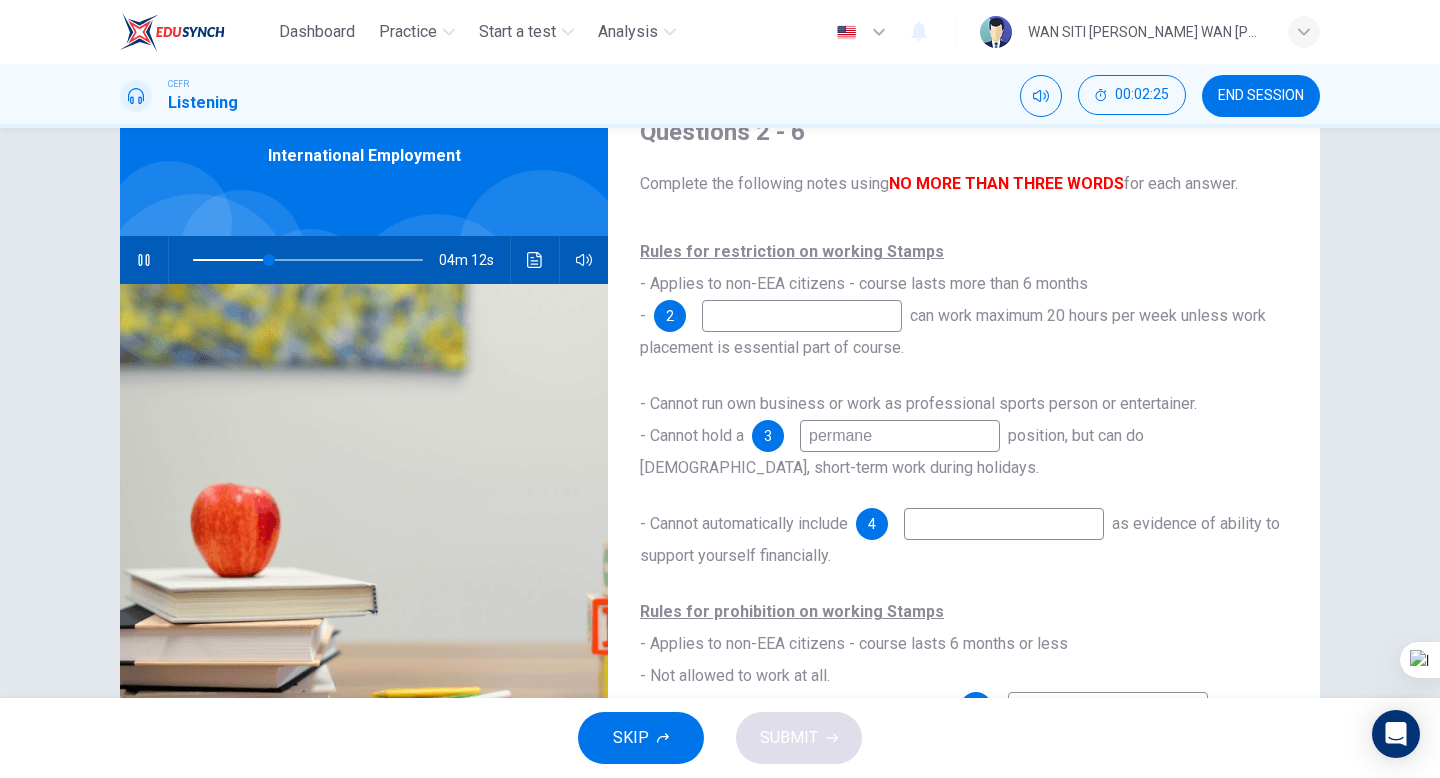 type on "permane" 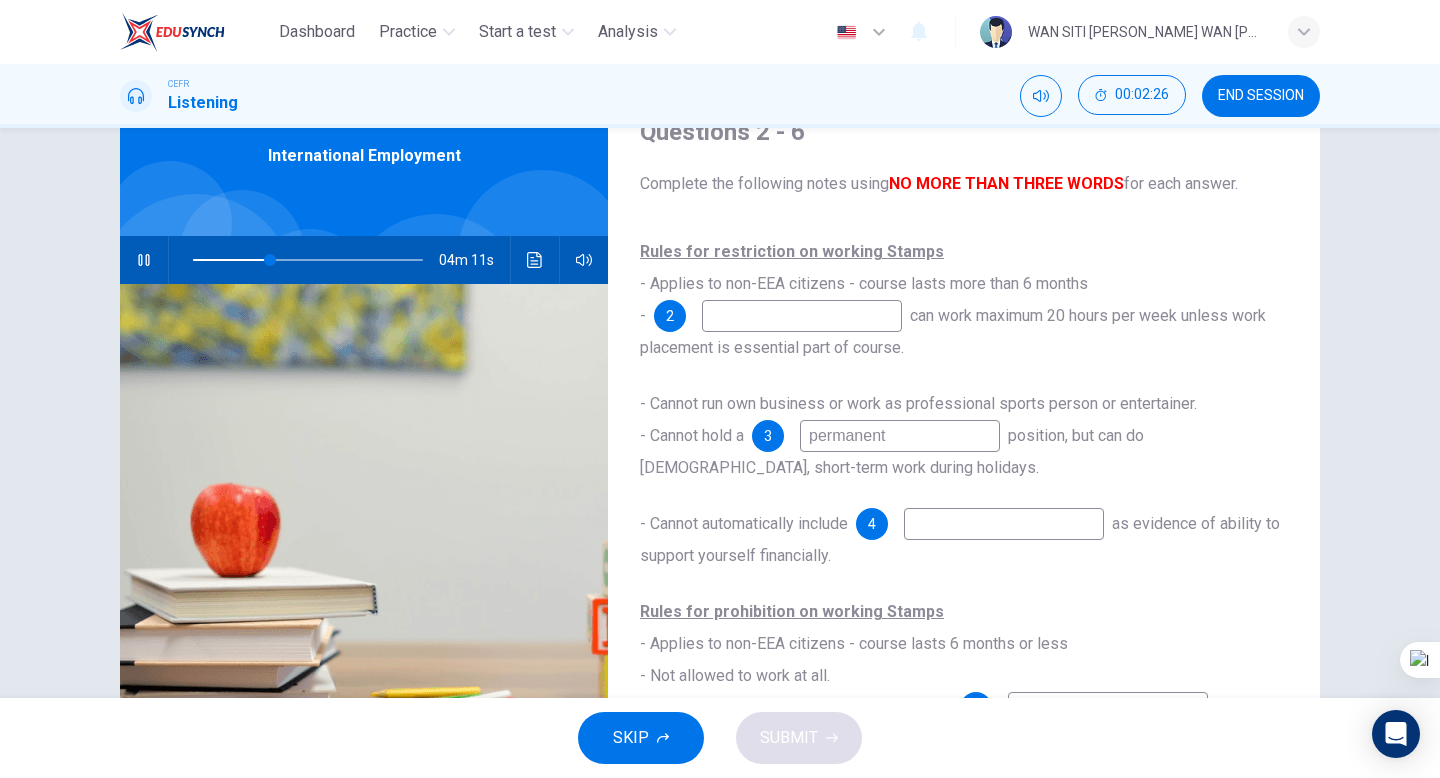 type on "permanent" 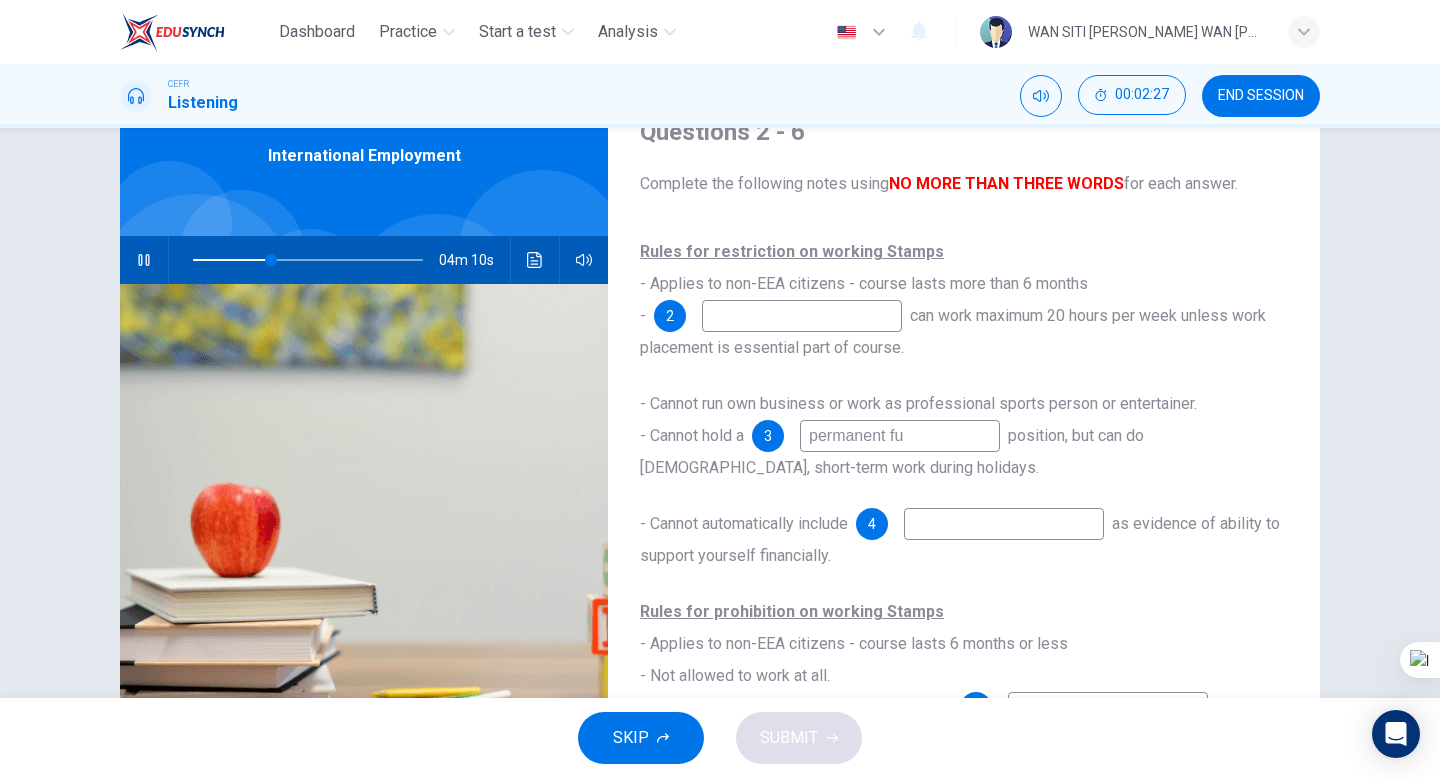 type on "permanent ful" 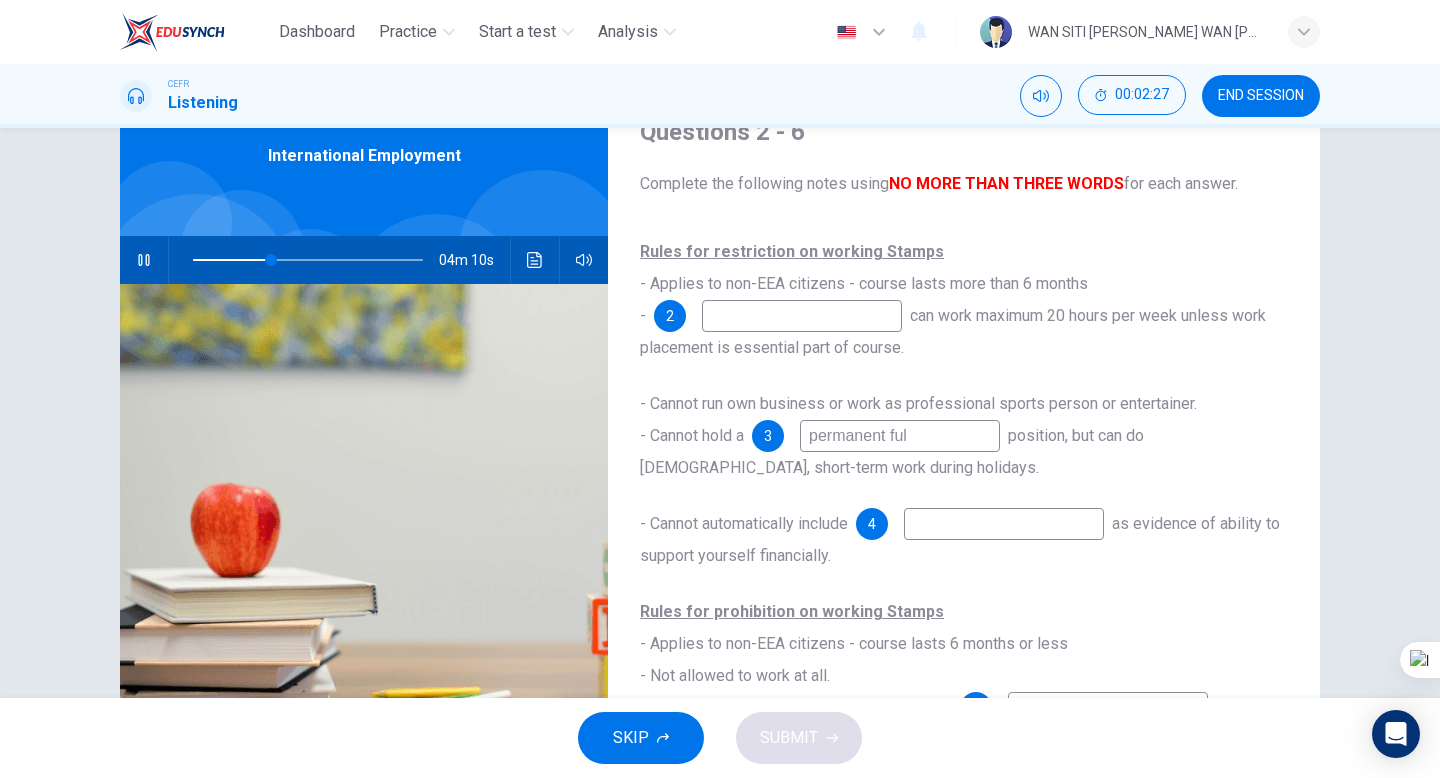 type on "34" 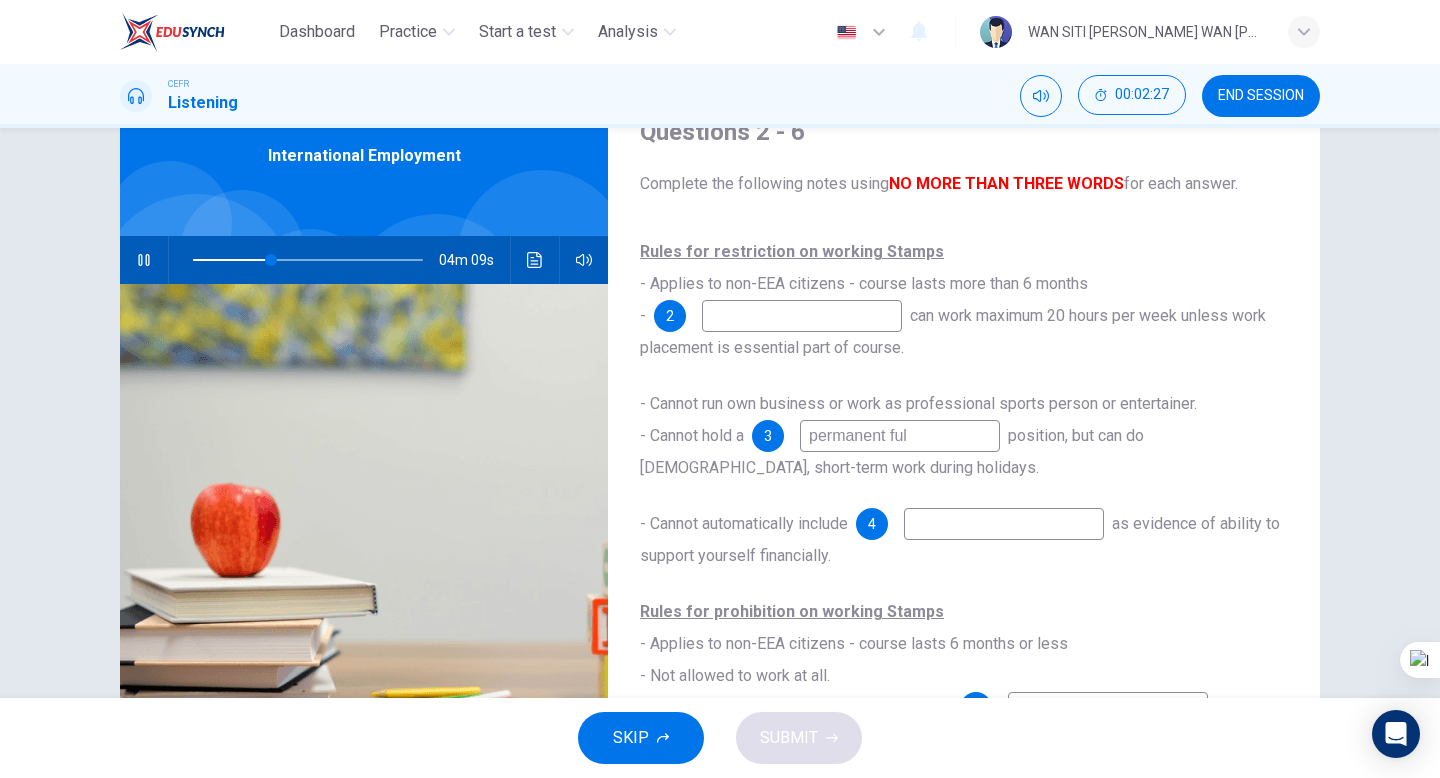type on "permanent full" 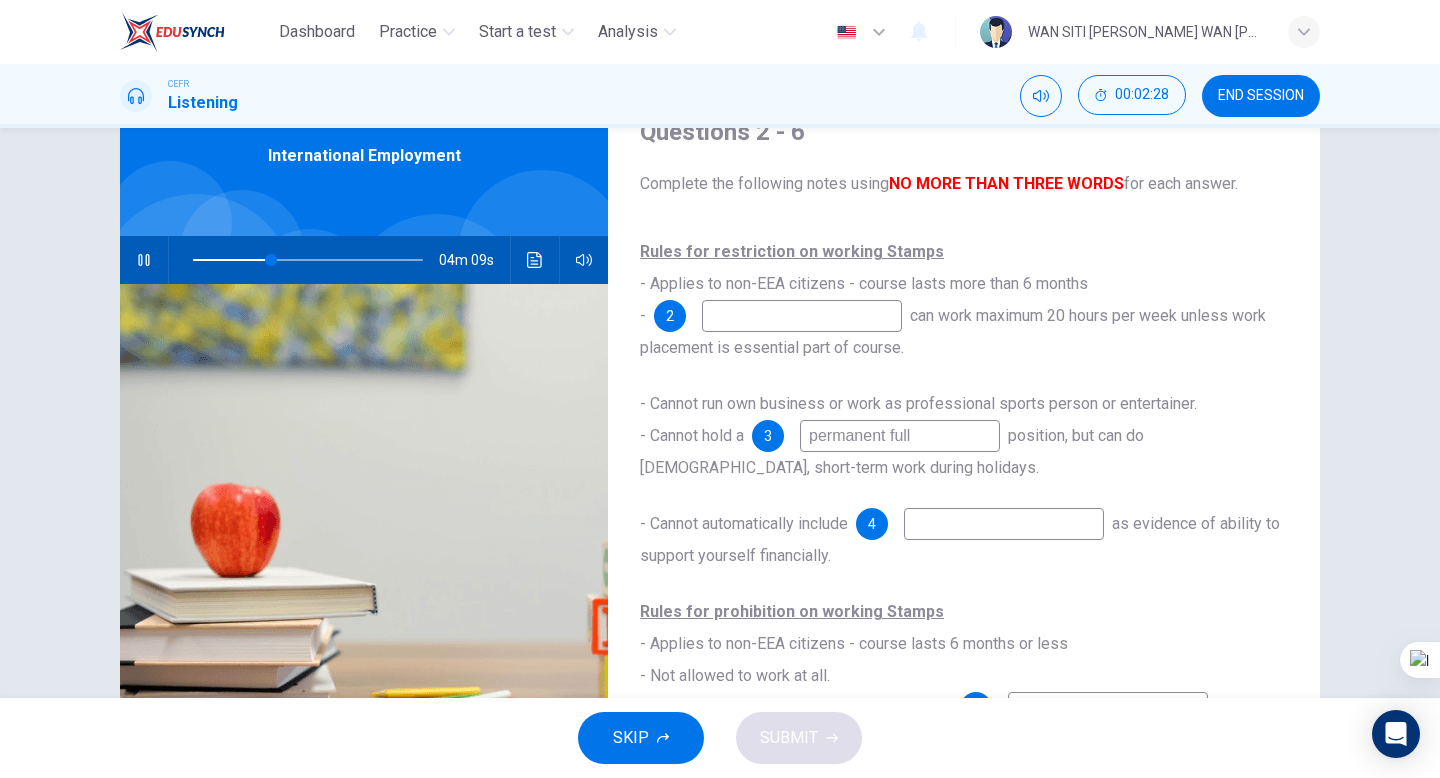 type on "34" 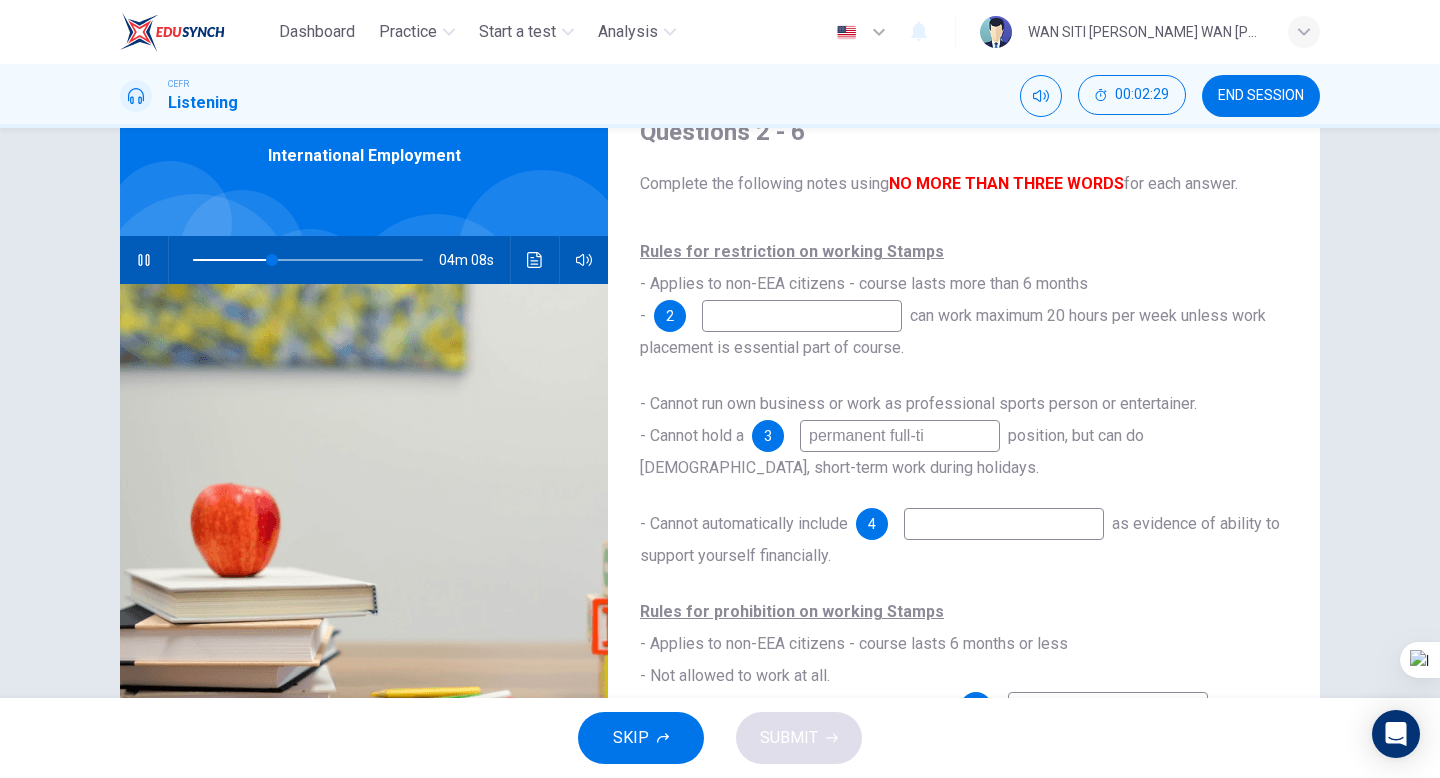 type on "permanent full-[PERSON_NAME]" 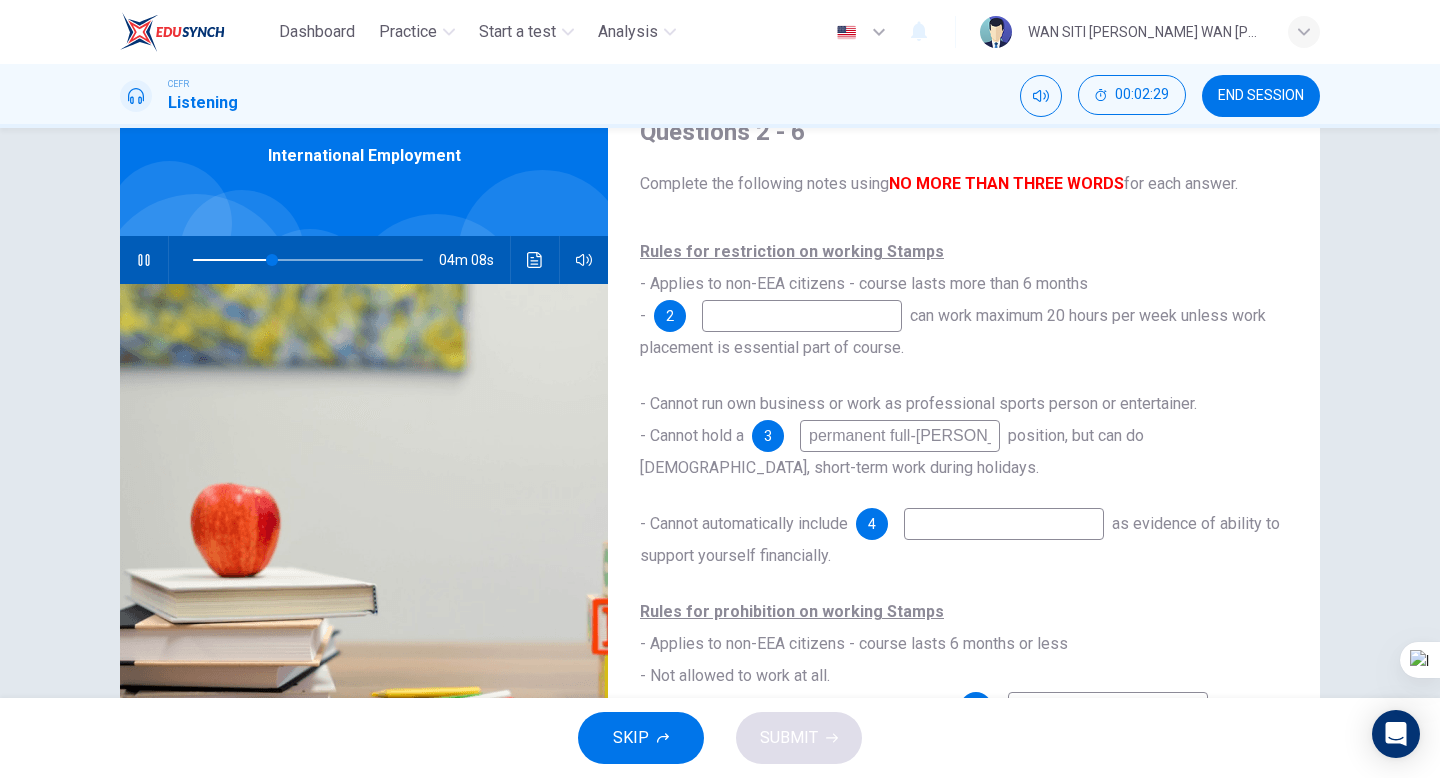 type on "35" 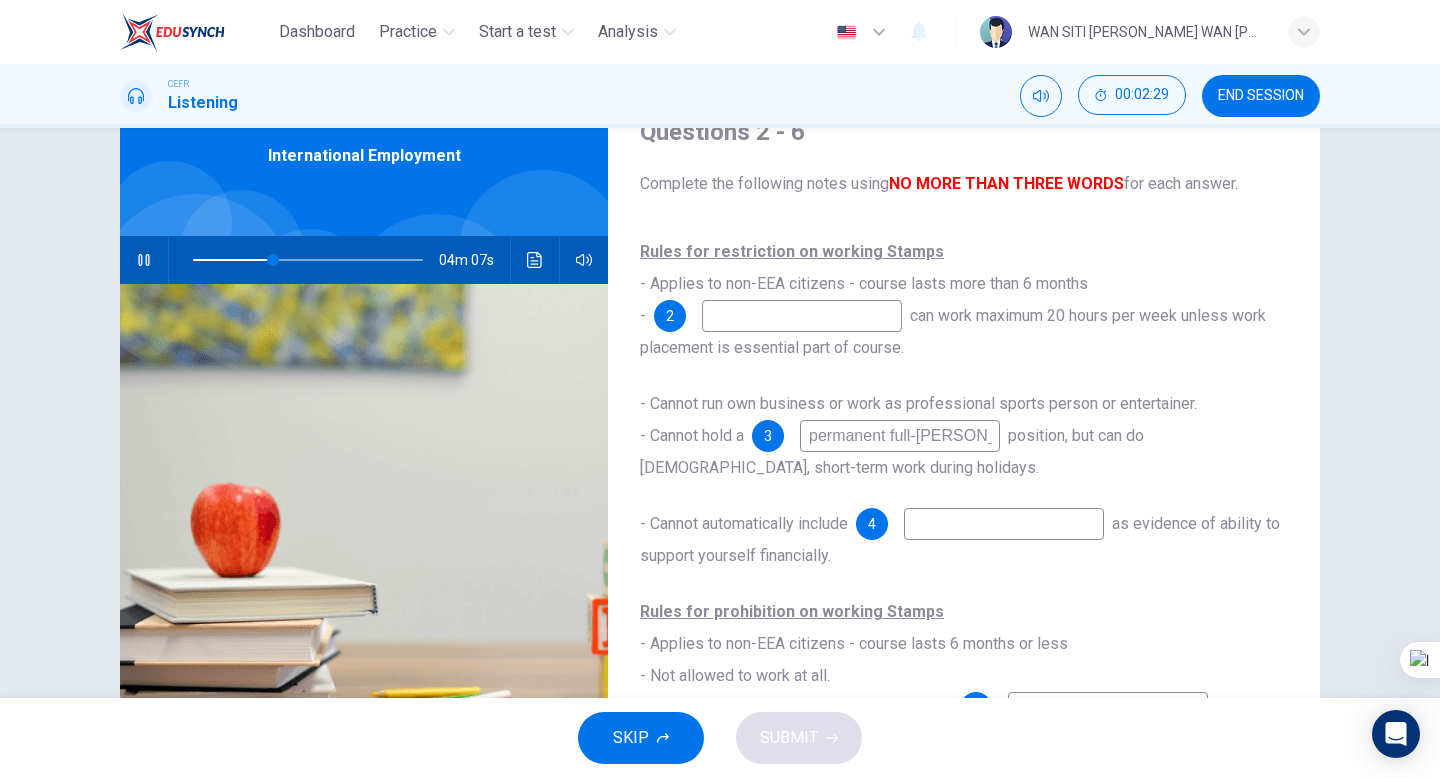 type on "permanent full-time" 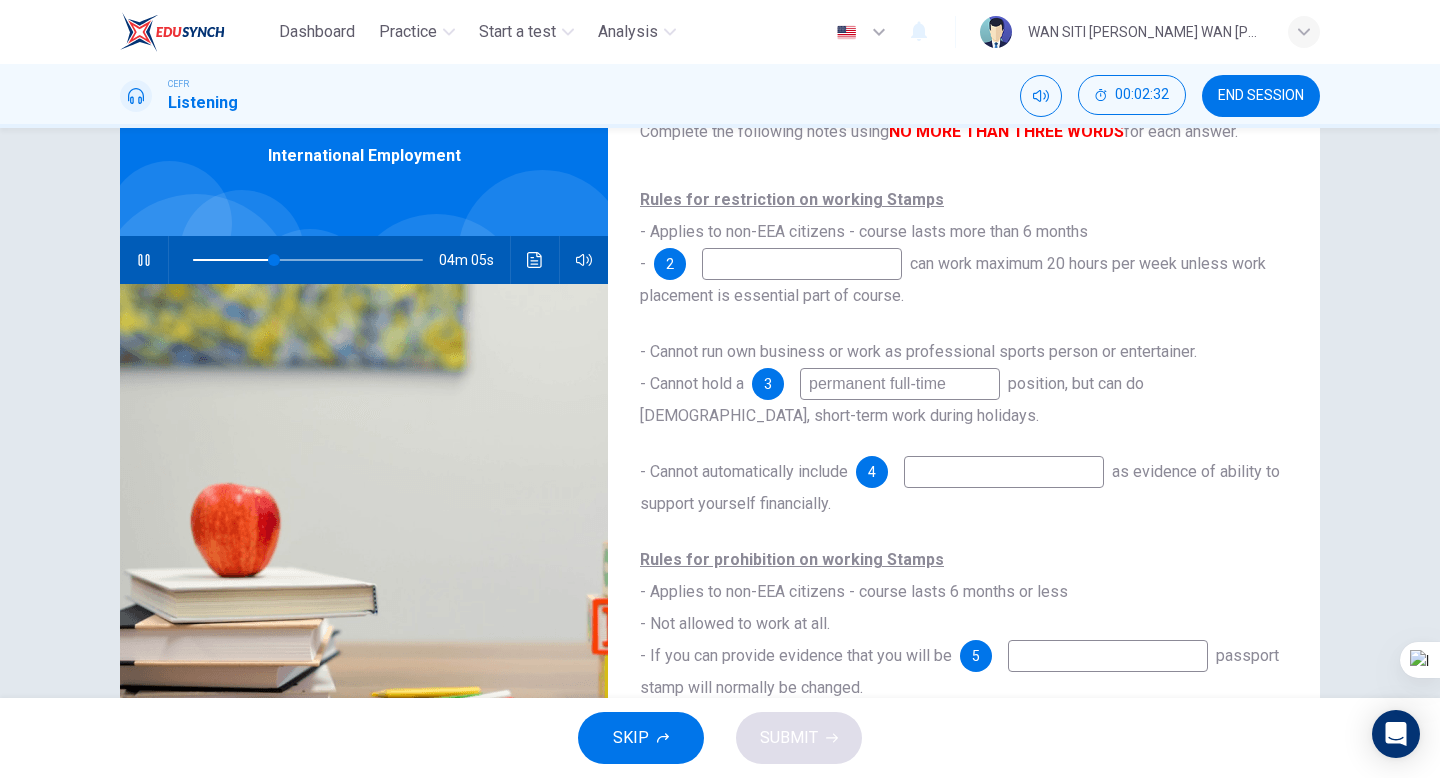scroll, scrollTop: 118, scrollLeft: 0, axis: vertical 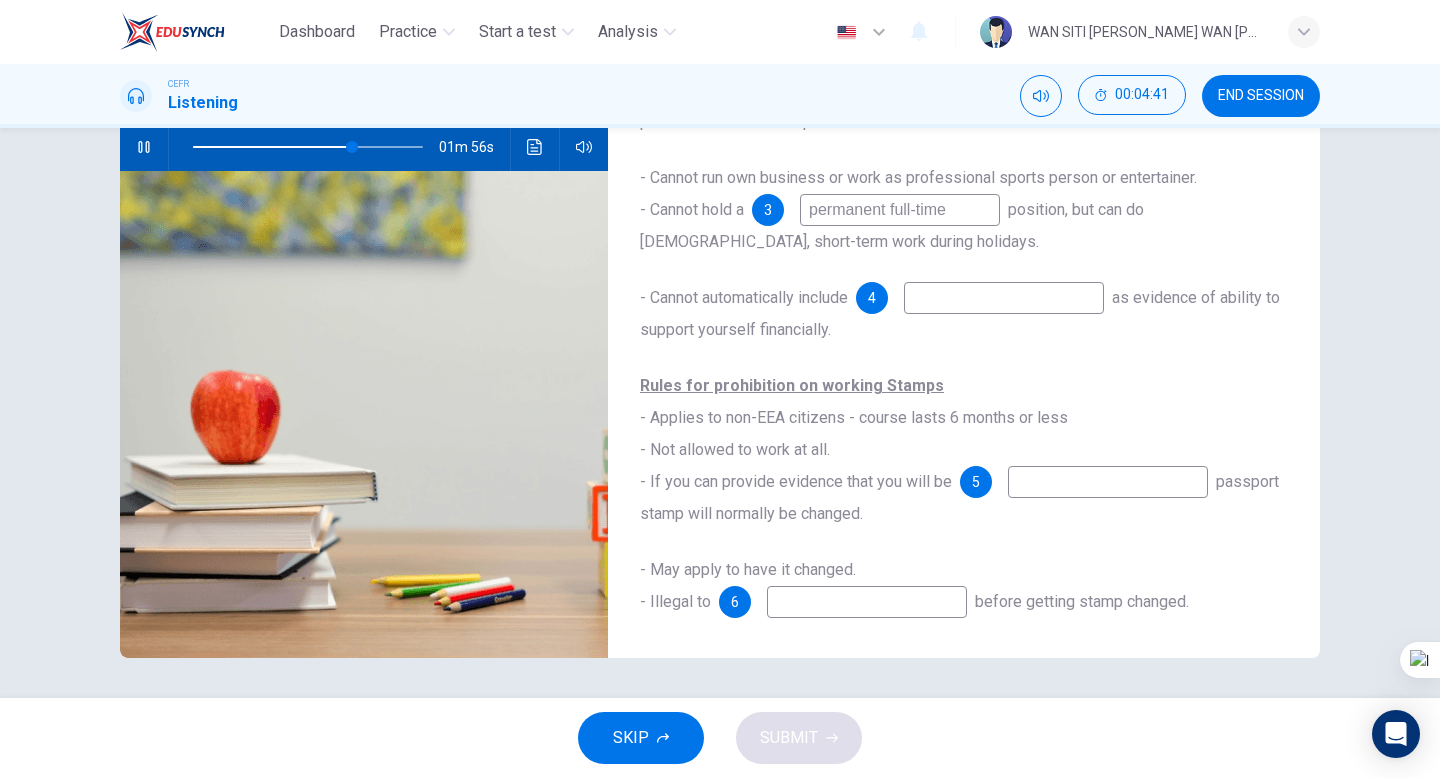 type on "69" 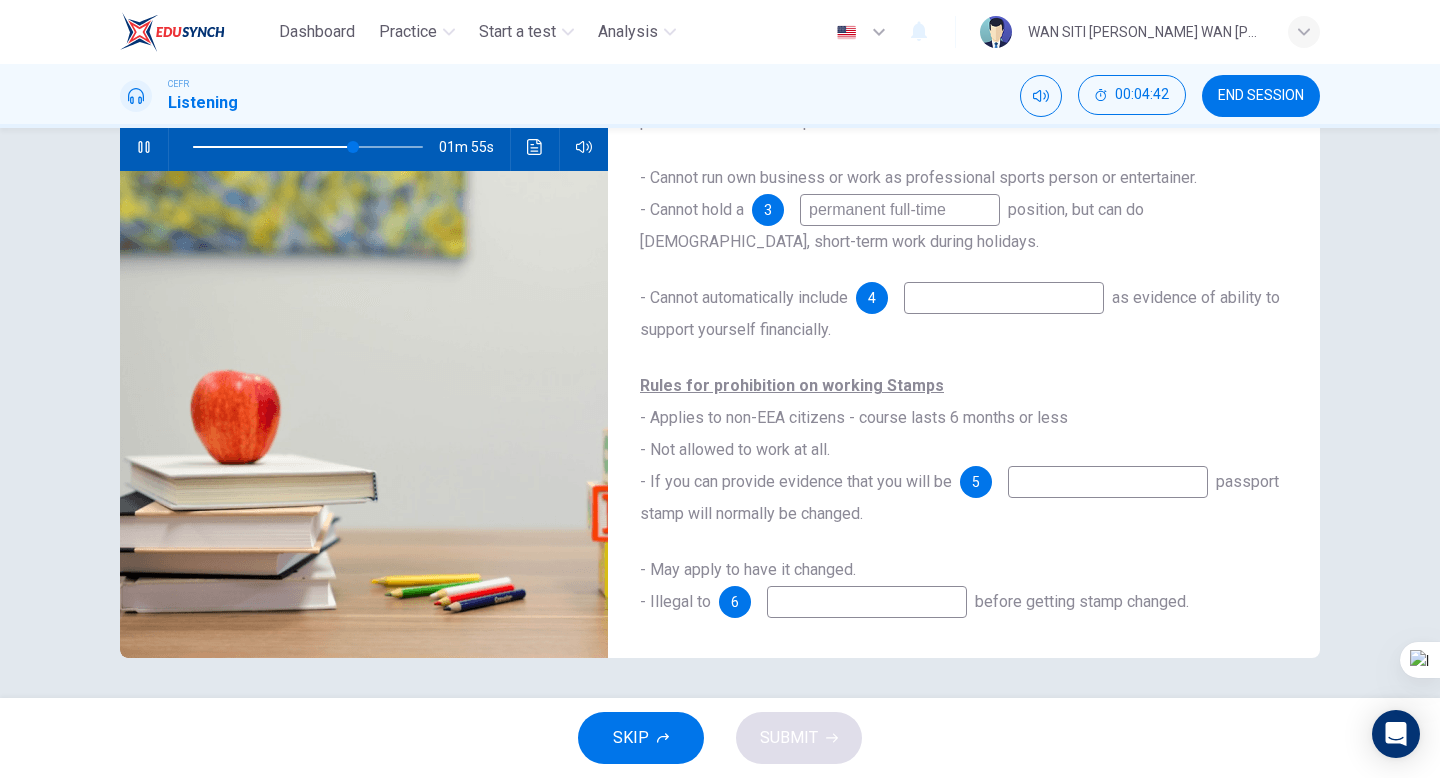 type on "permanent full-time" 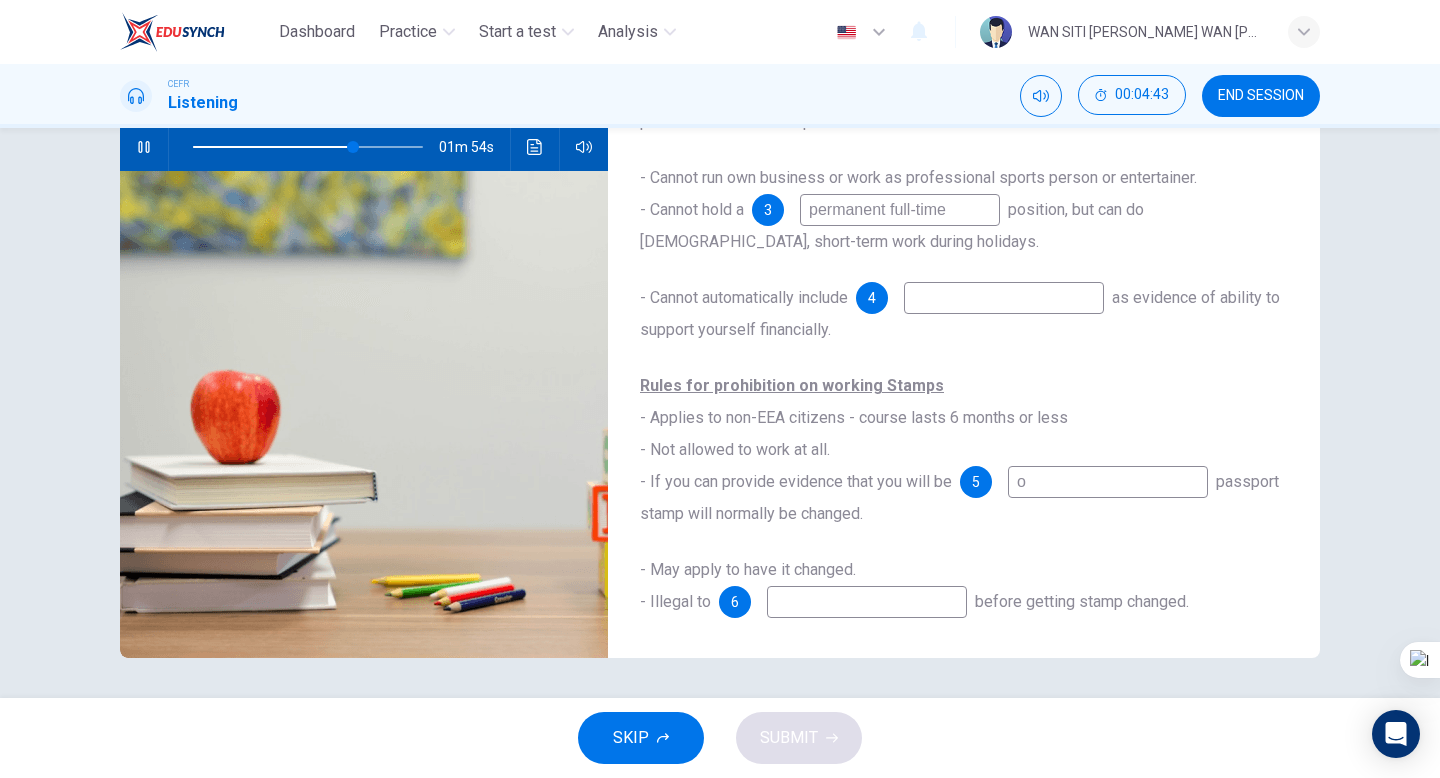 type on "on" 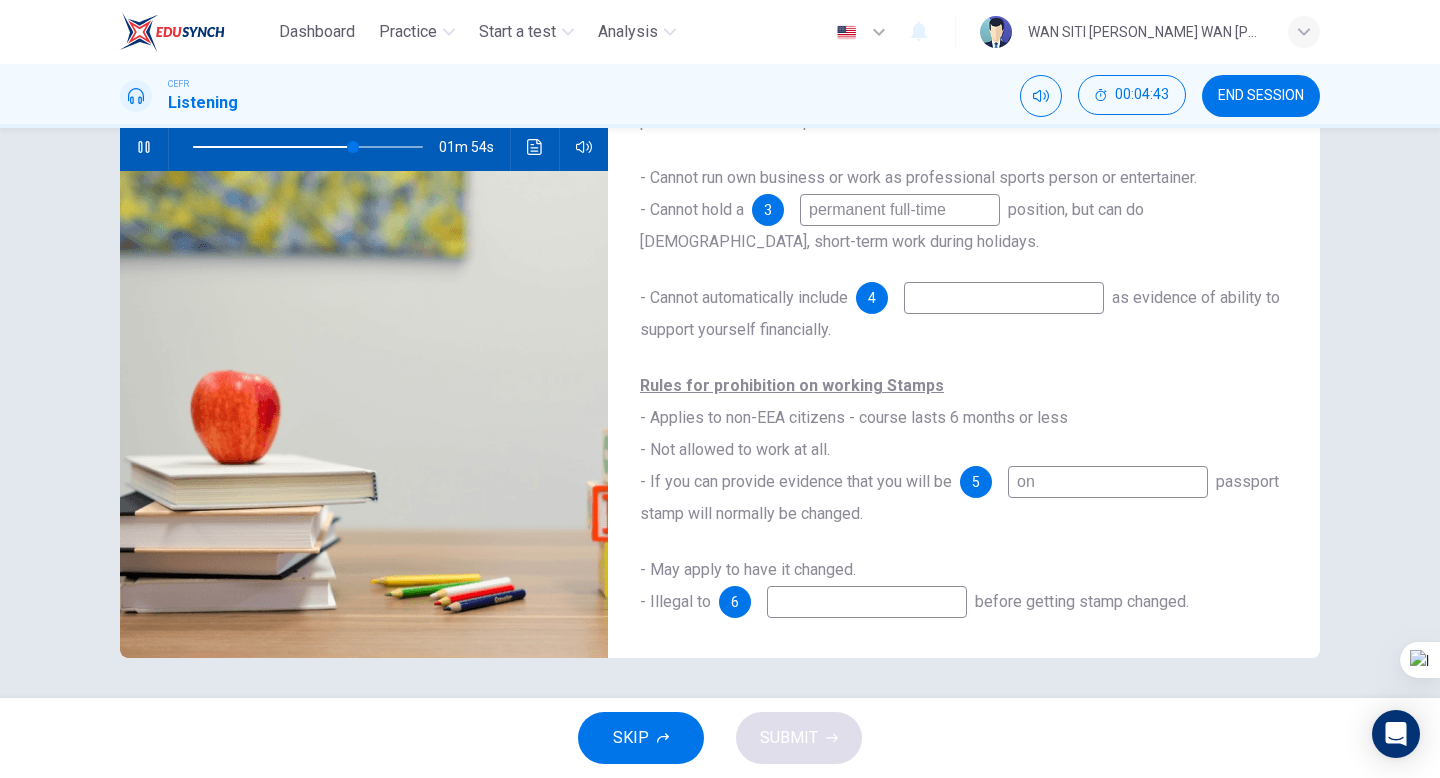type on "70" 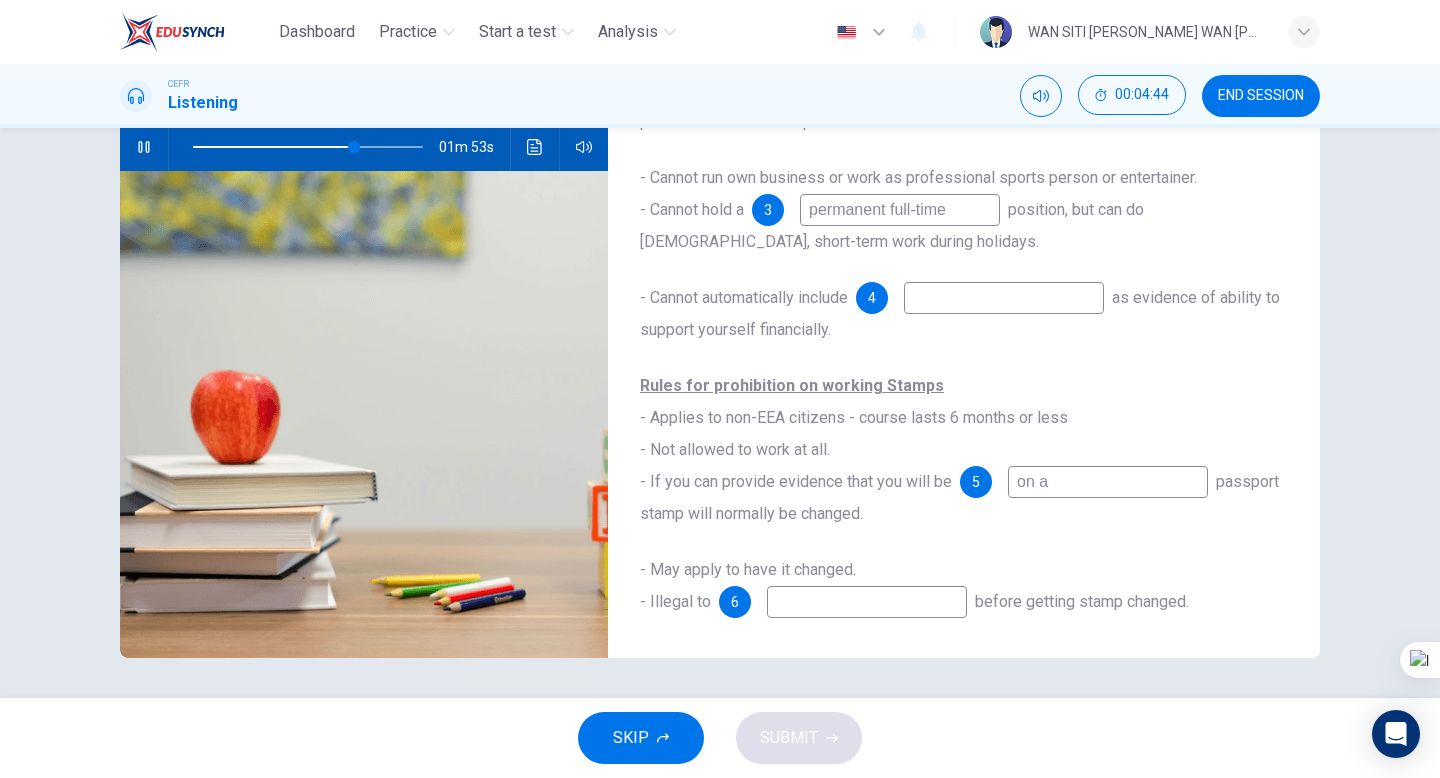 type on "on a p" 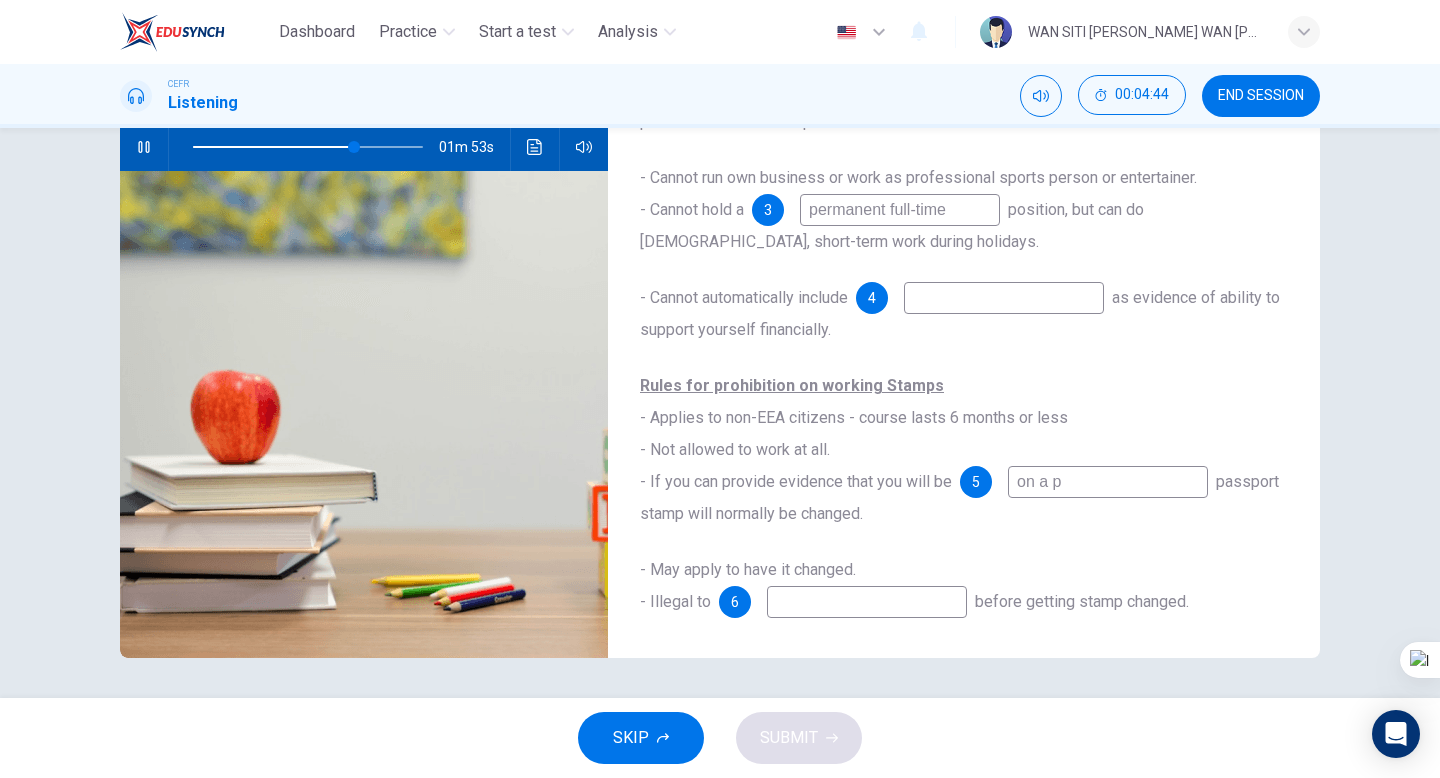 type on "70" 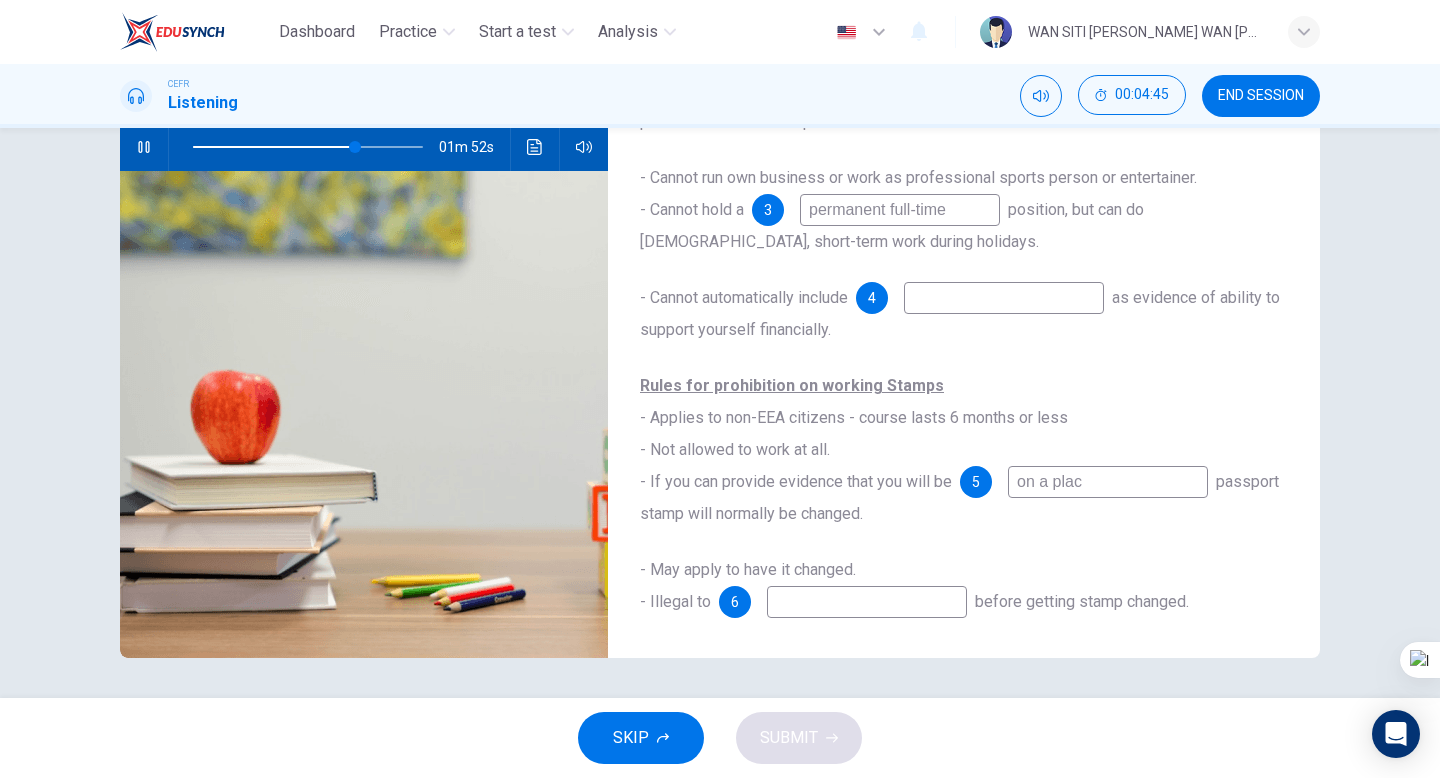 type on "on a place" 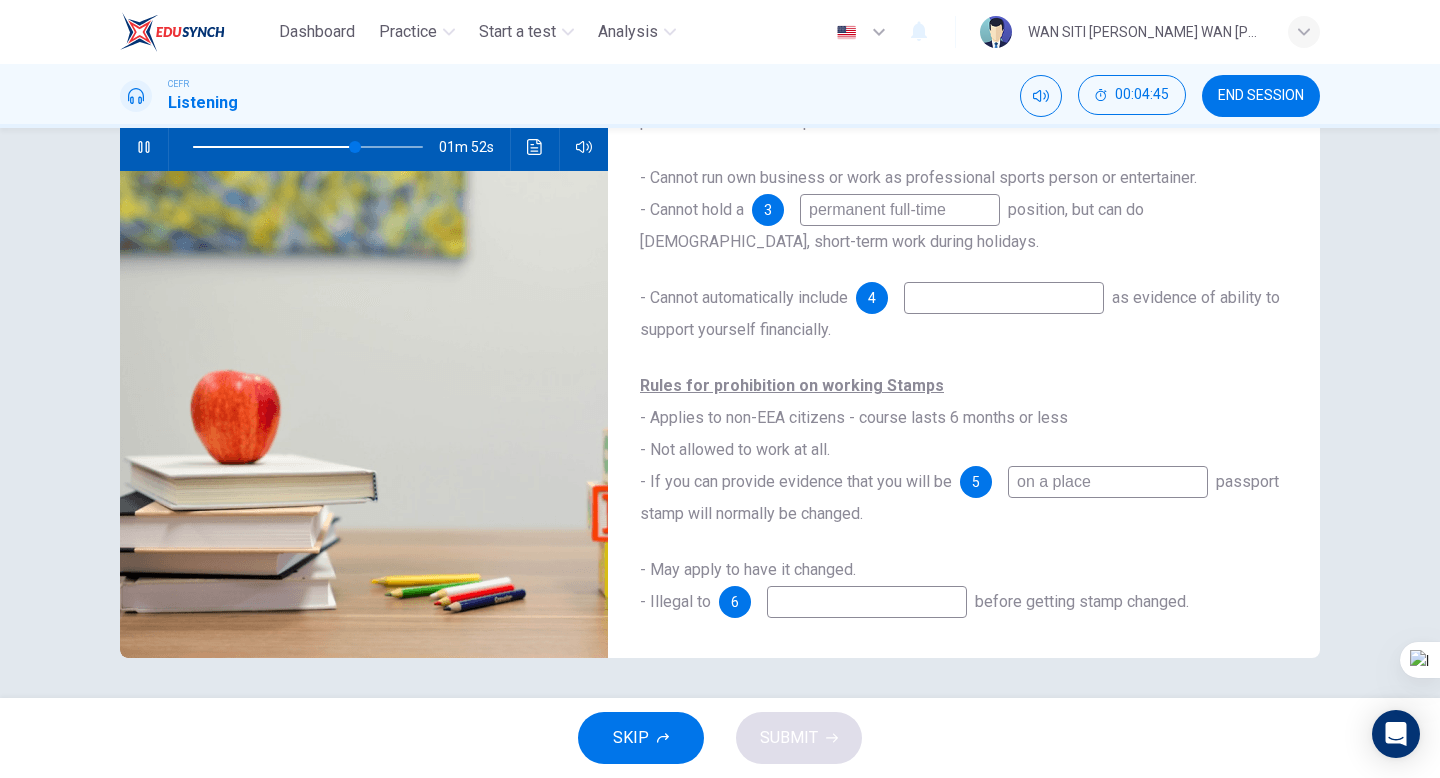 type on "71" 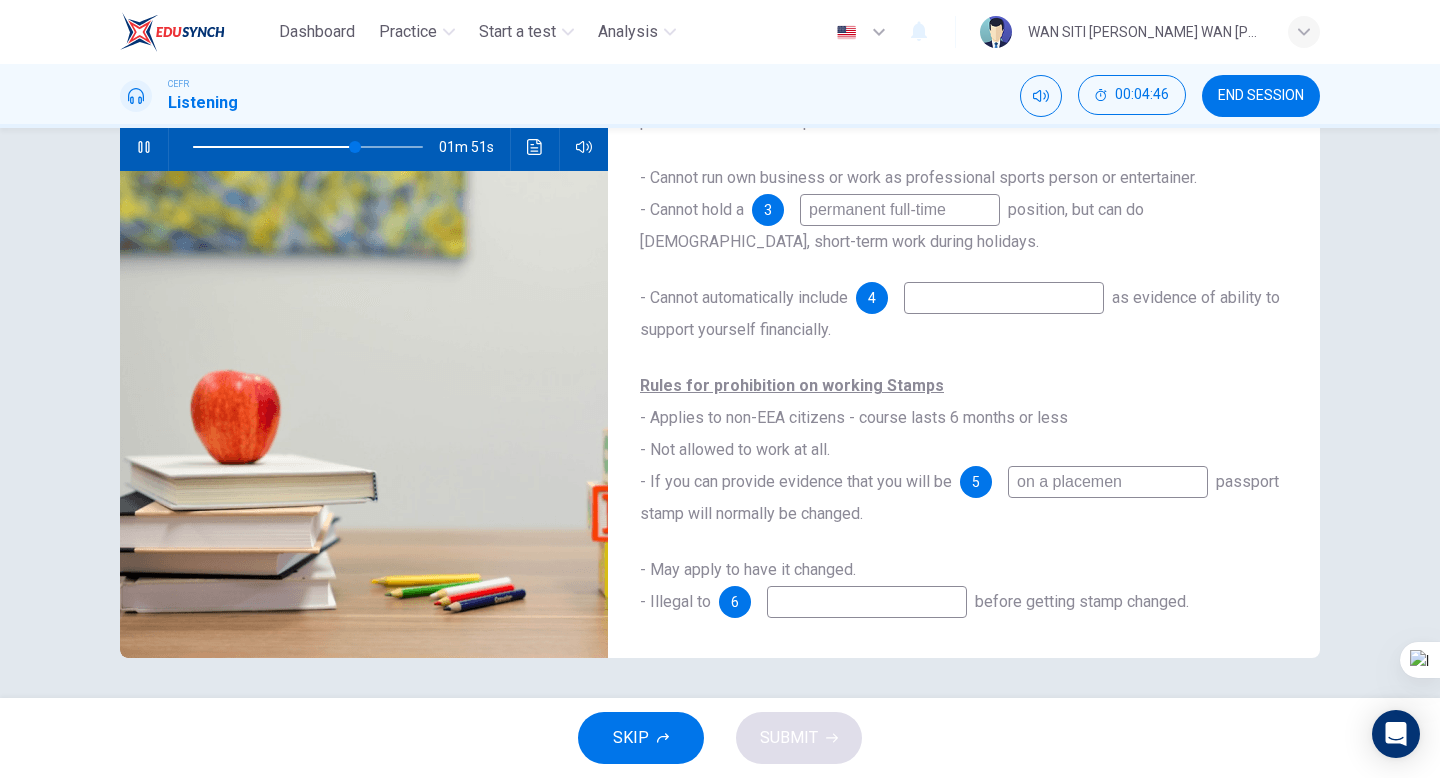 type on "on a placemenr" 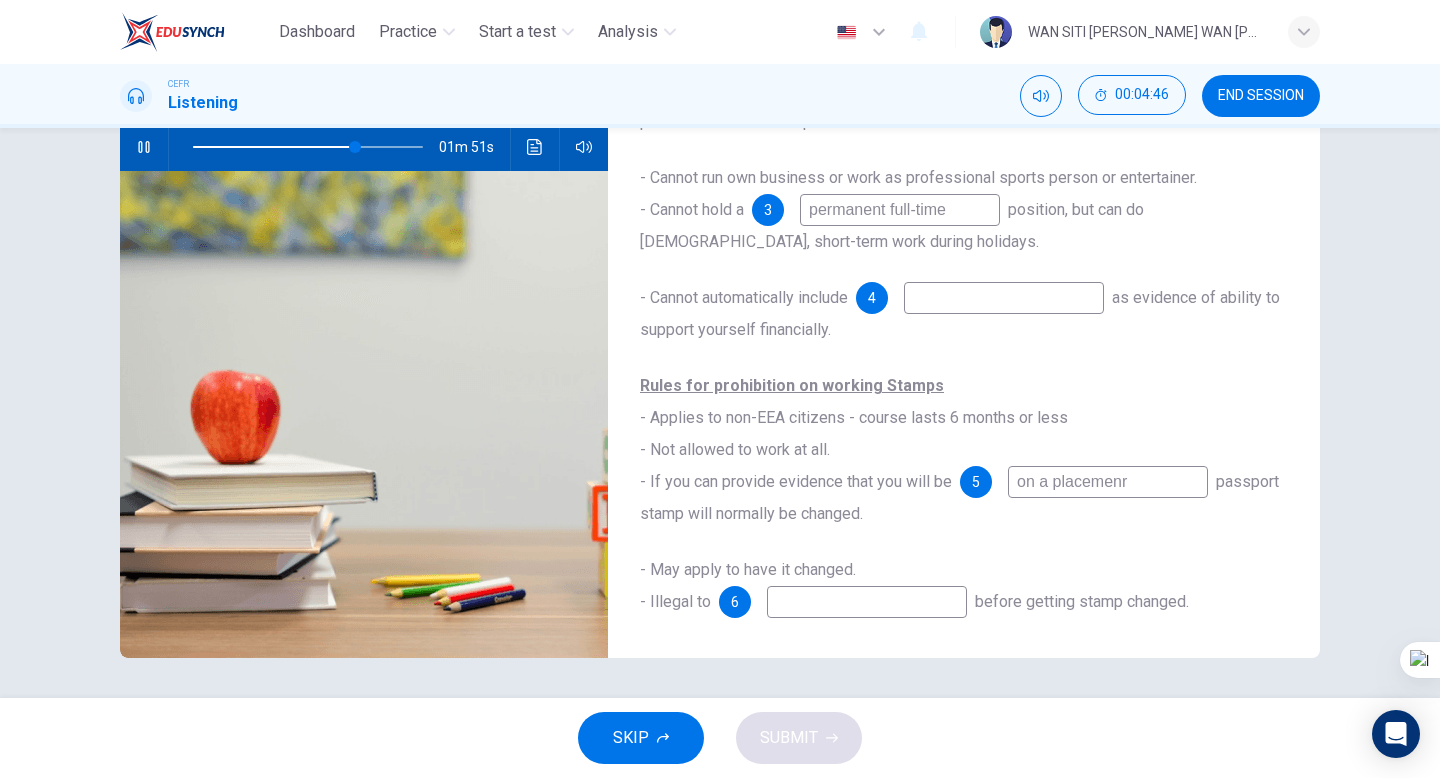 type on "71" 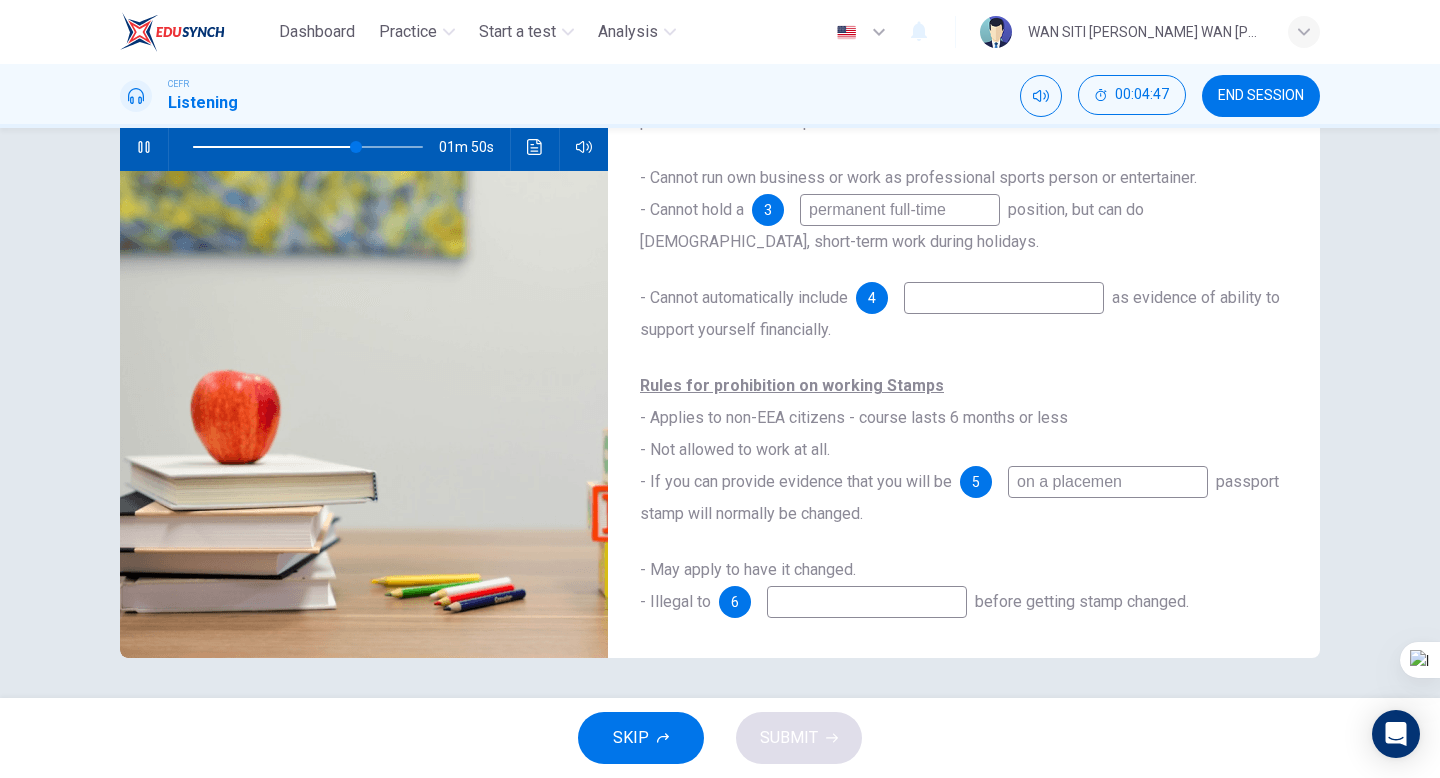 type on "on a placement" 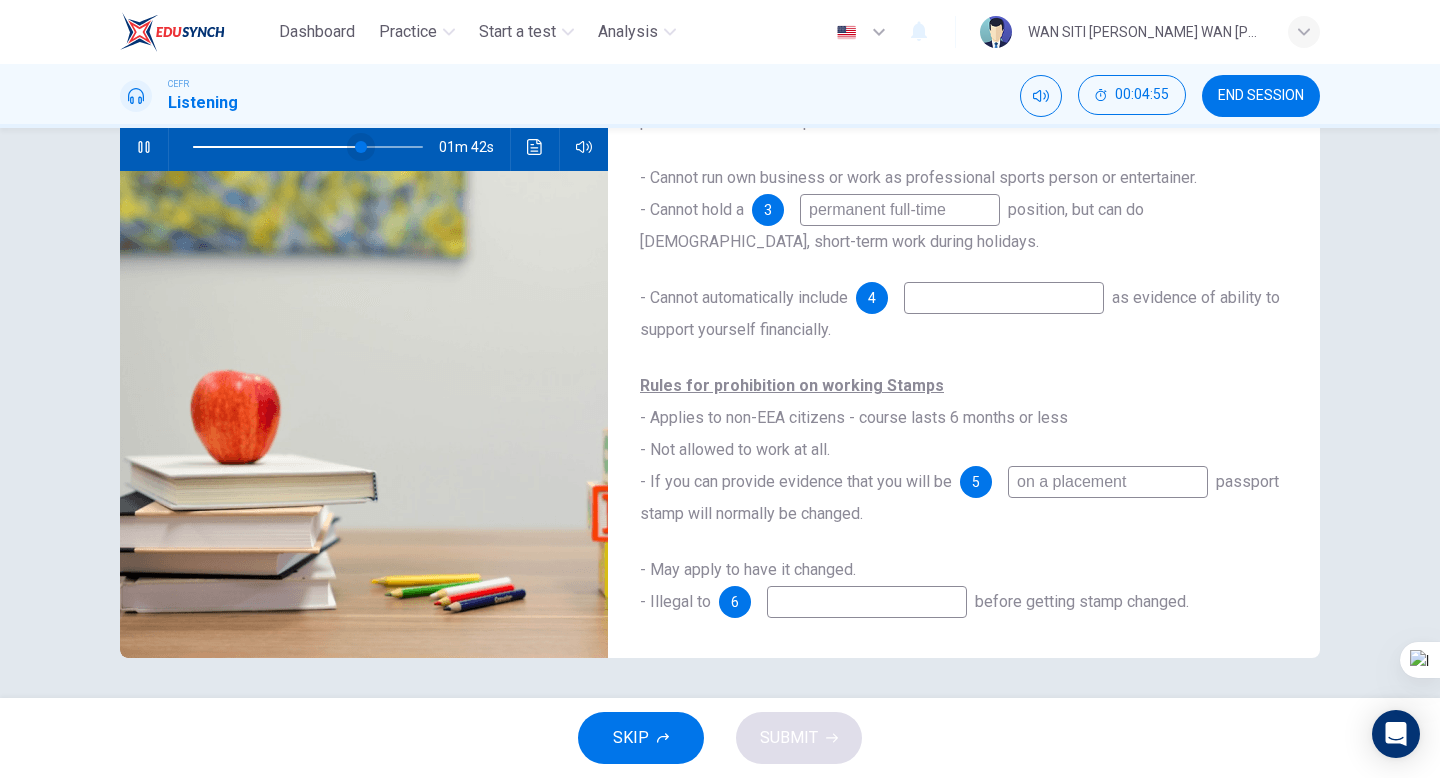 type on "73" 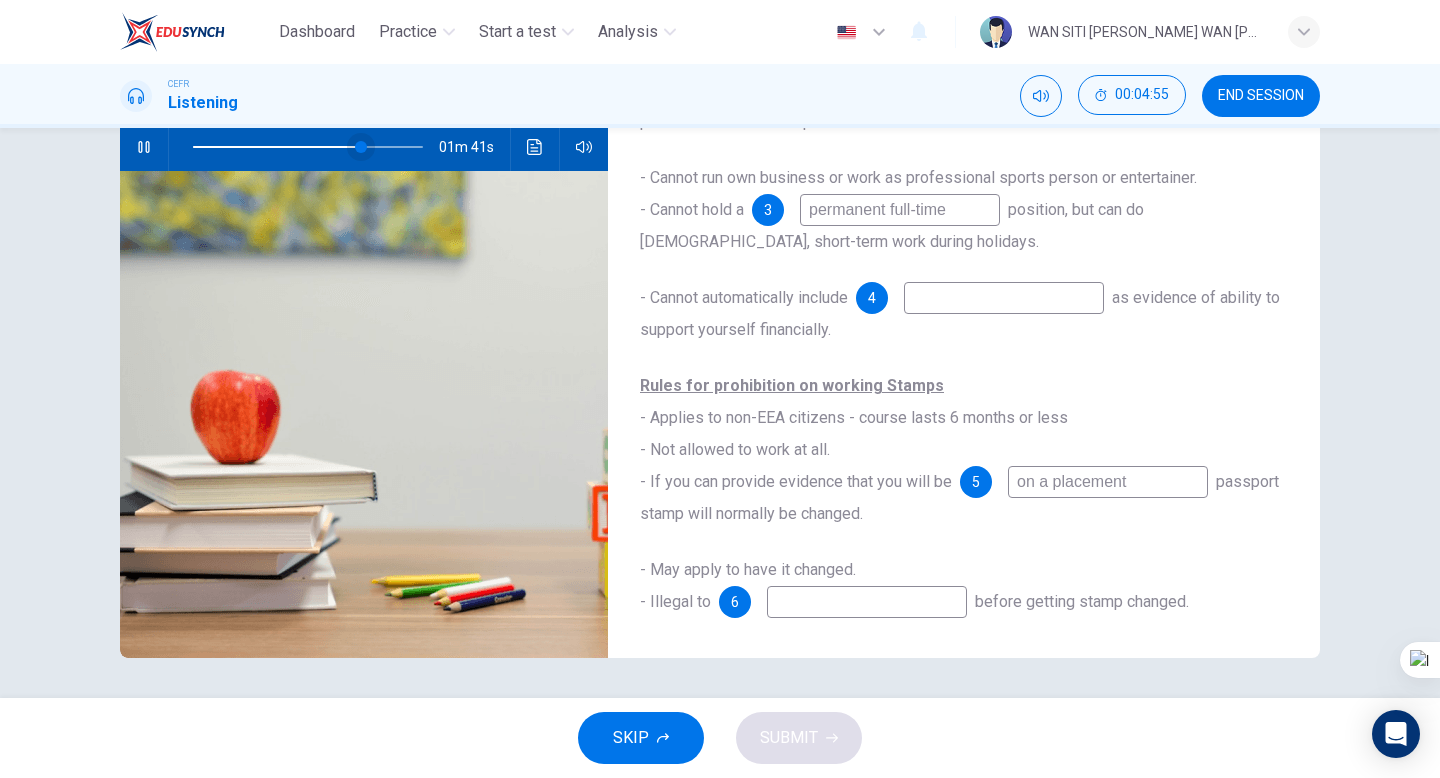 type on "on a placement" 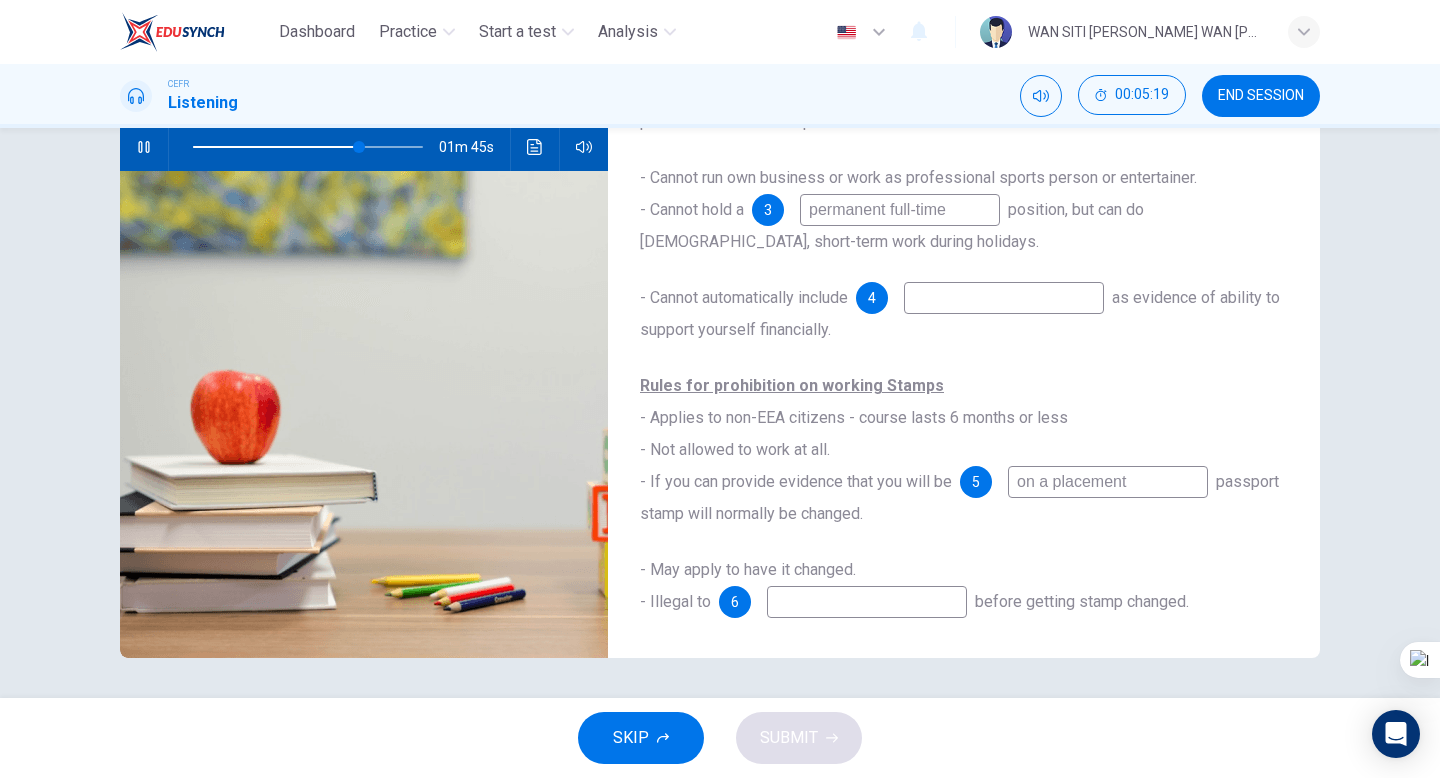 click 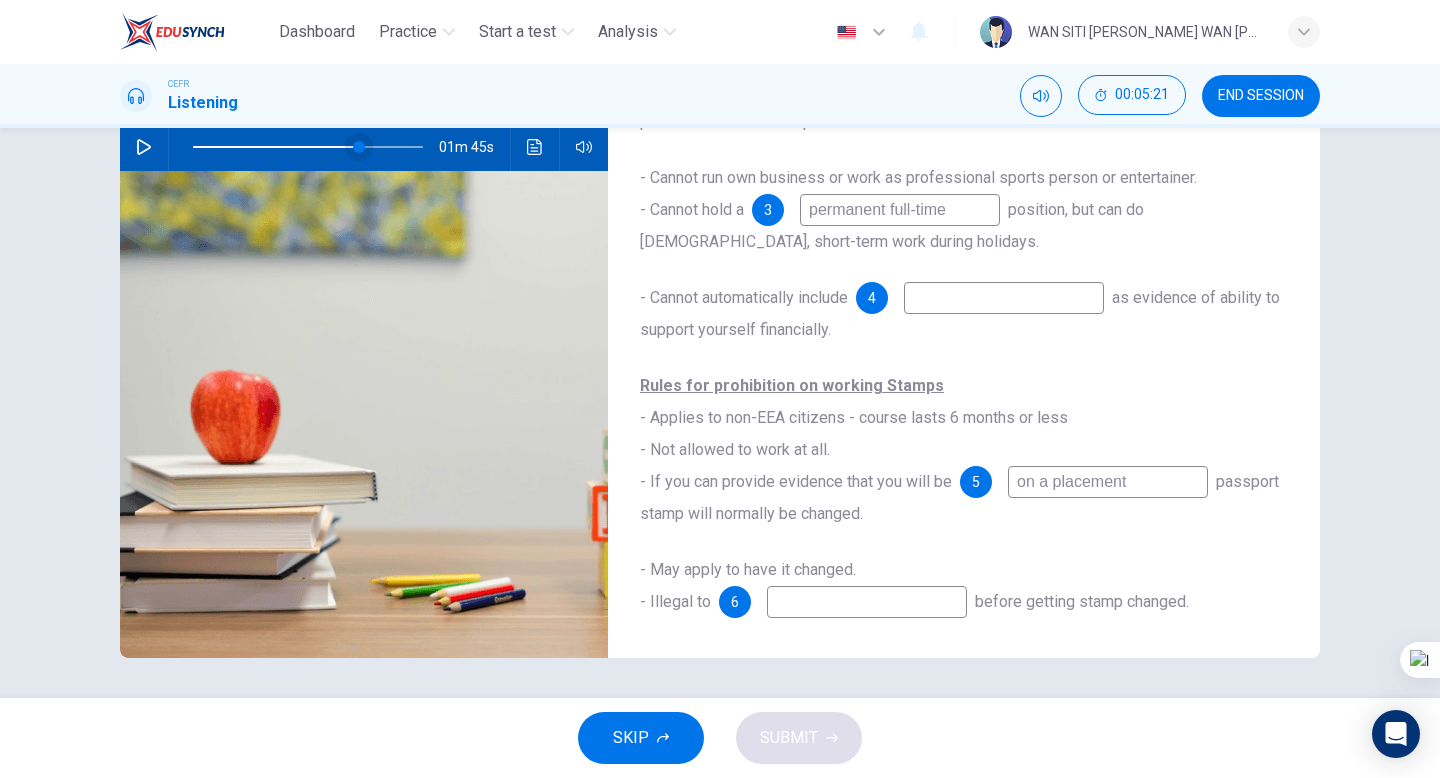 click at bounding box center [359, 147] 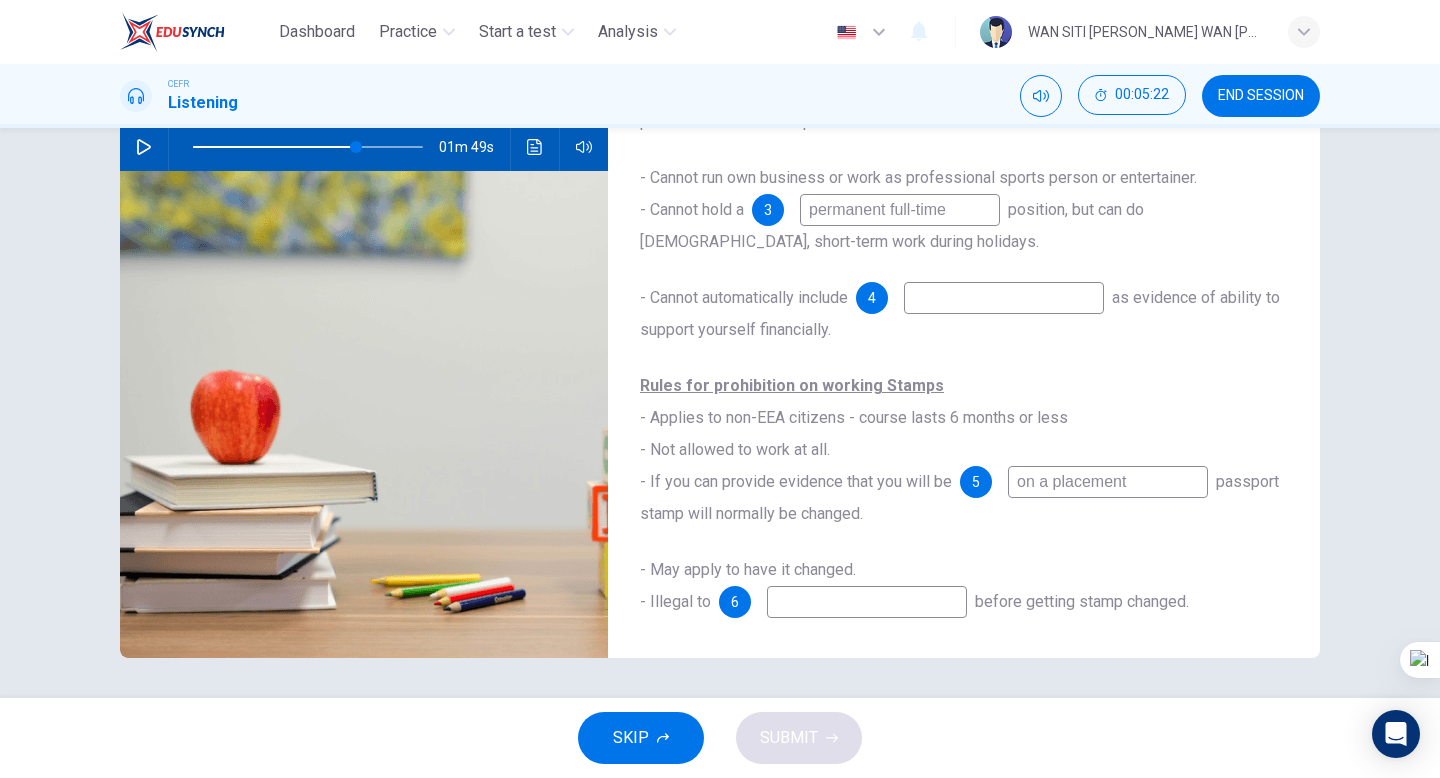 click at bounding box center (144, 147) 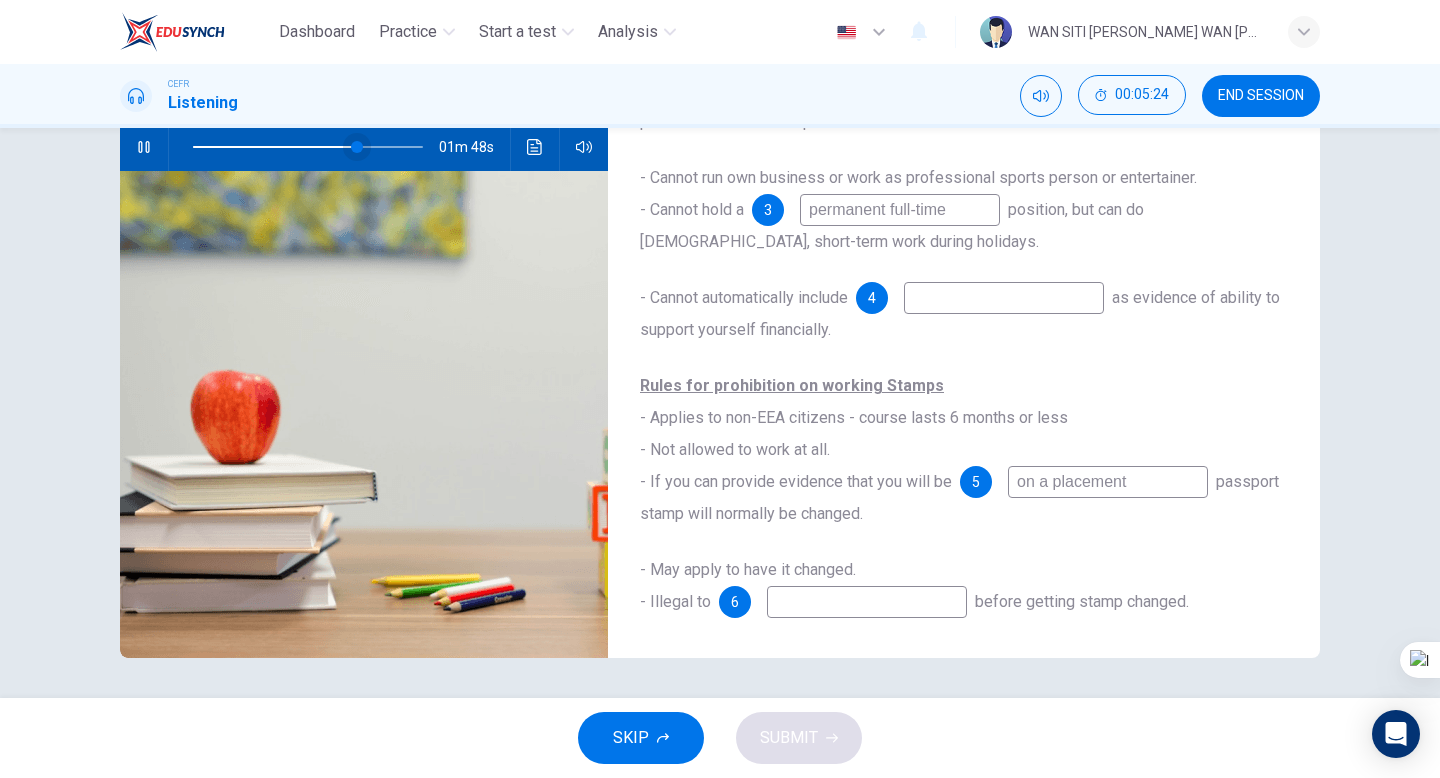 click at bounding box center (357, 147) 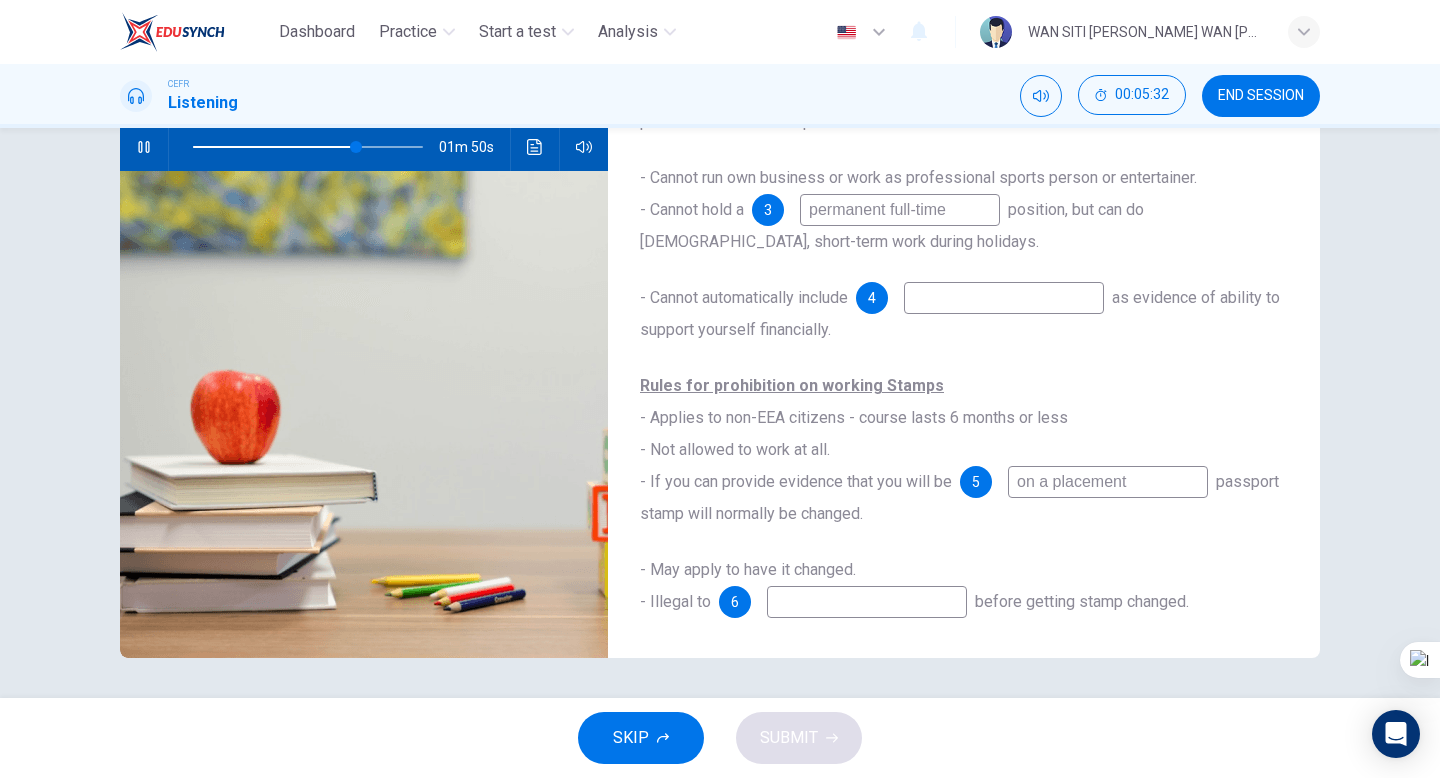 click 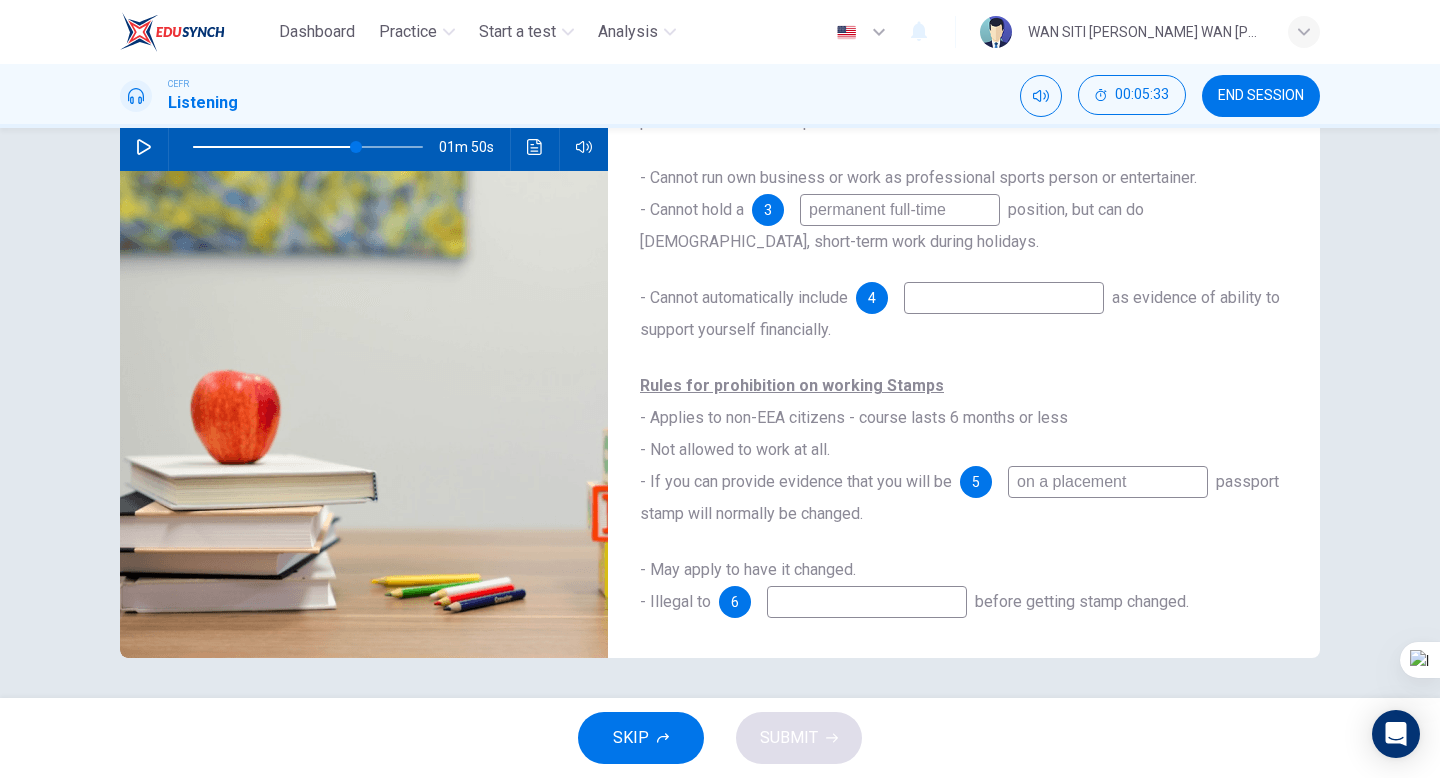 click 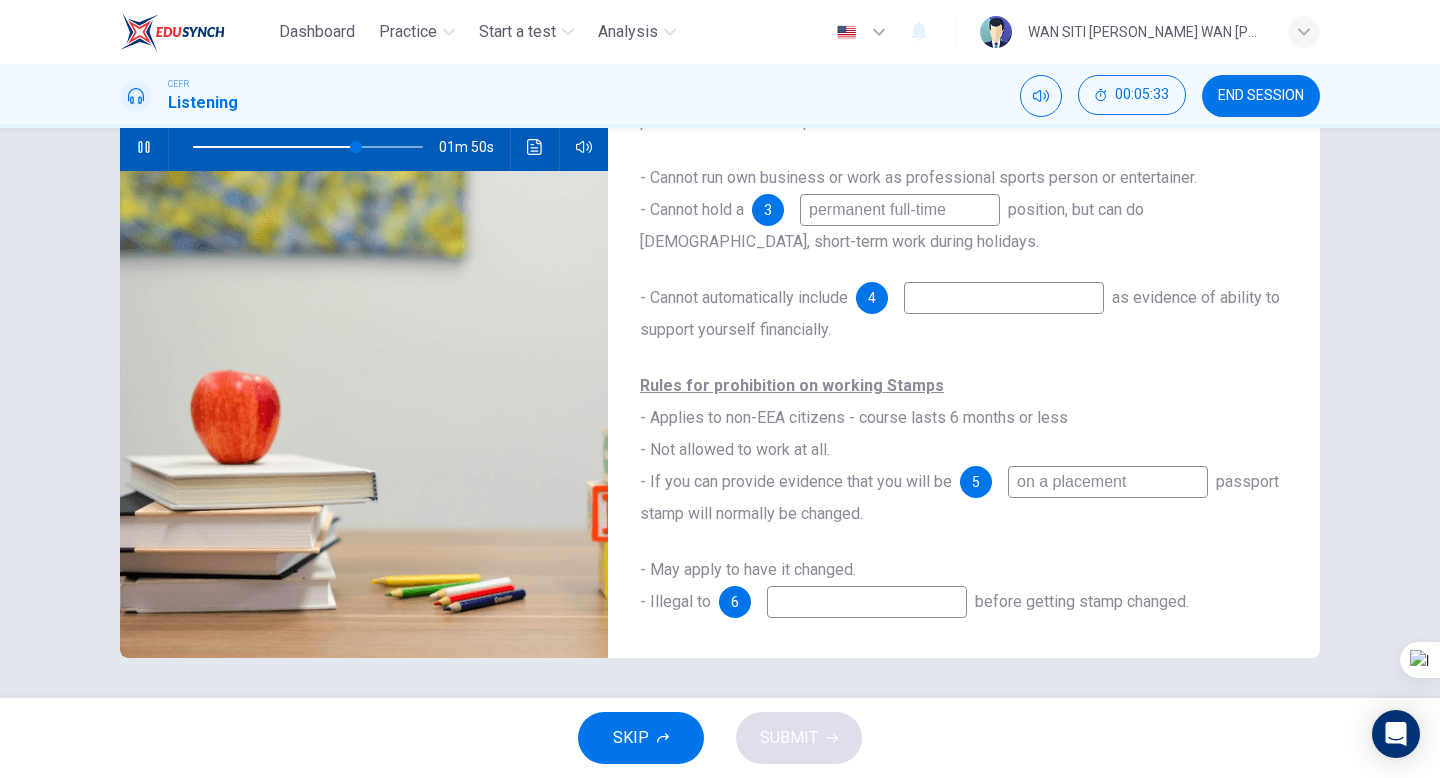 click 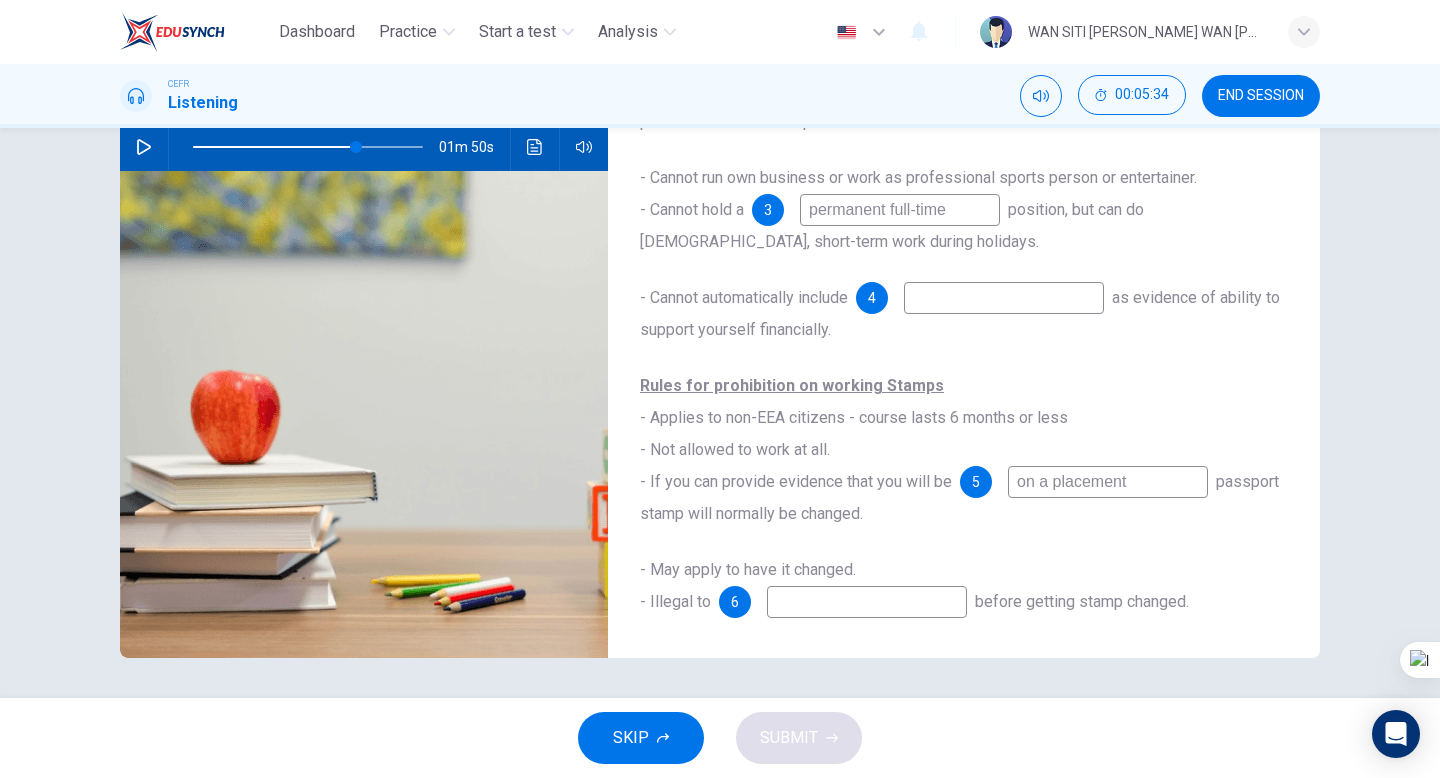 click at bounding box center [867, 602] 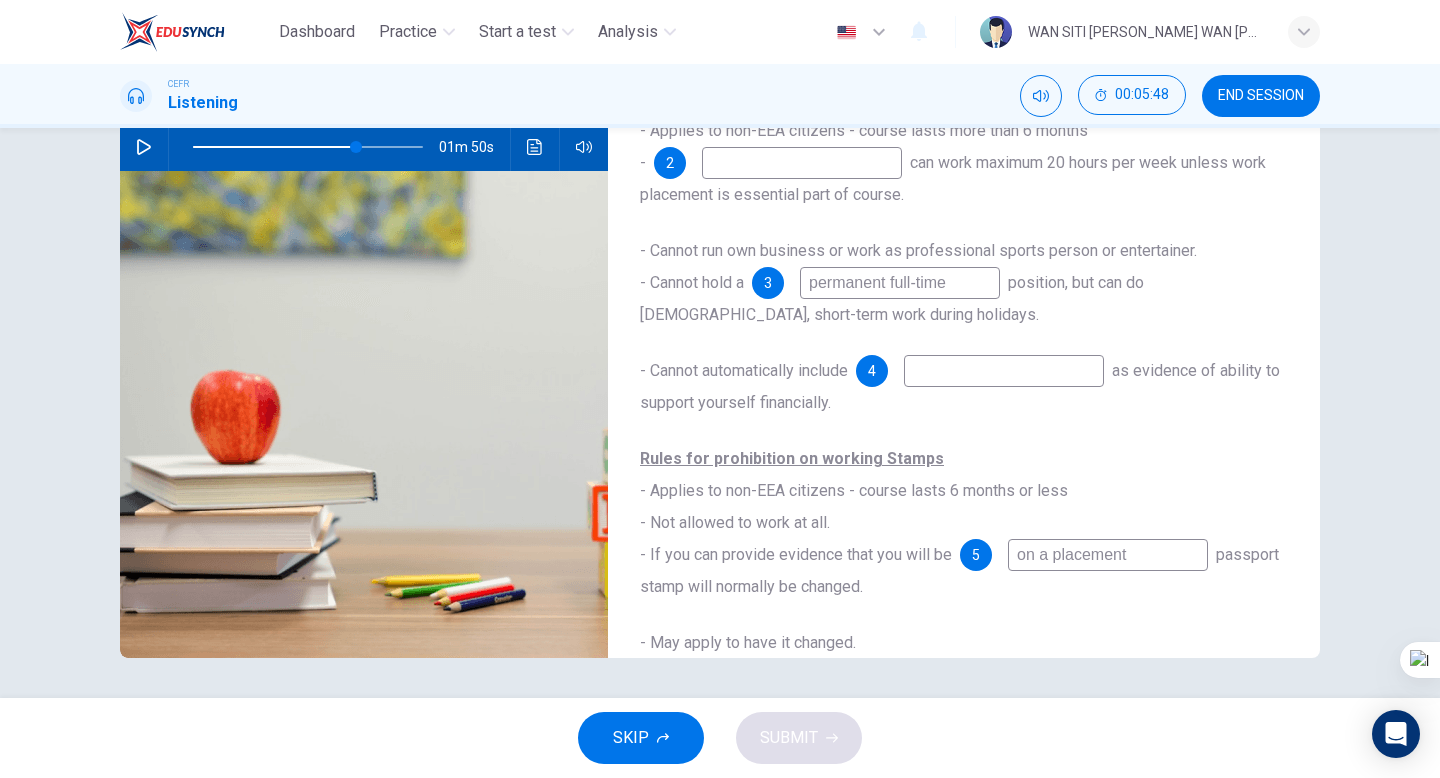 scroll, scrollTop: 0, scrollLeft: 0, axis: both 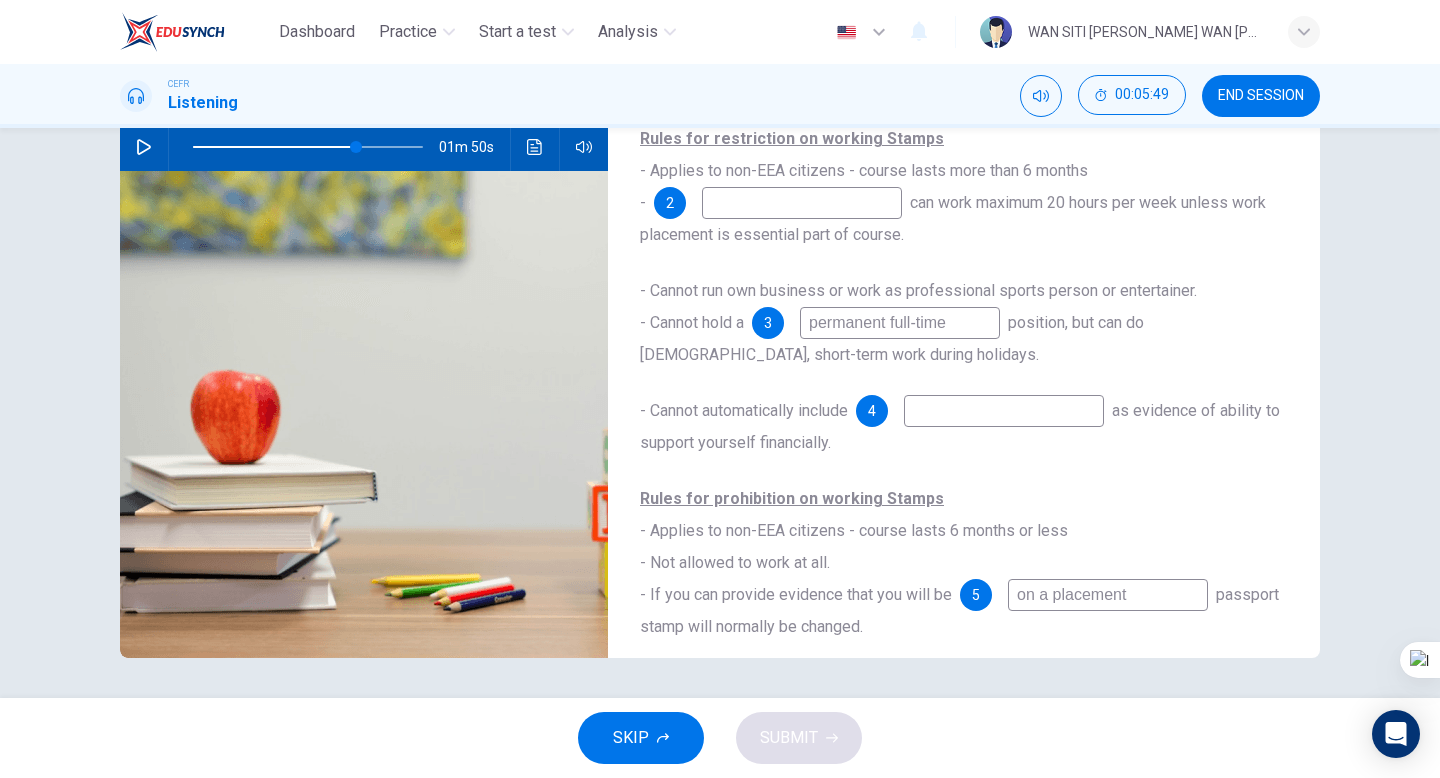 type on "begin your placement" 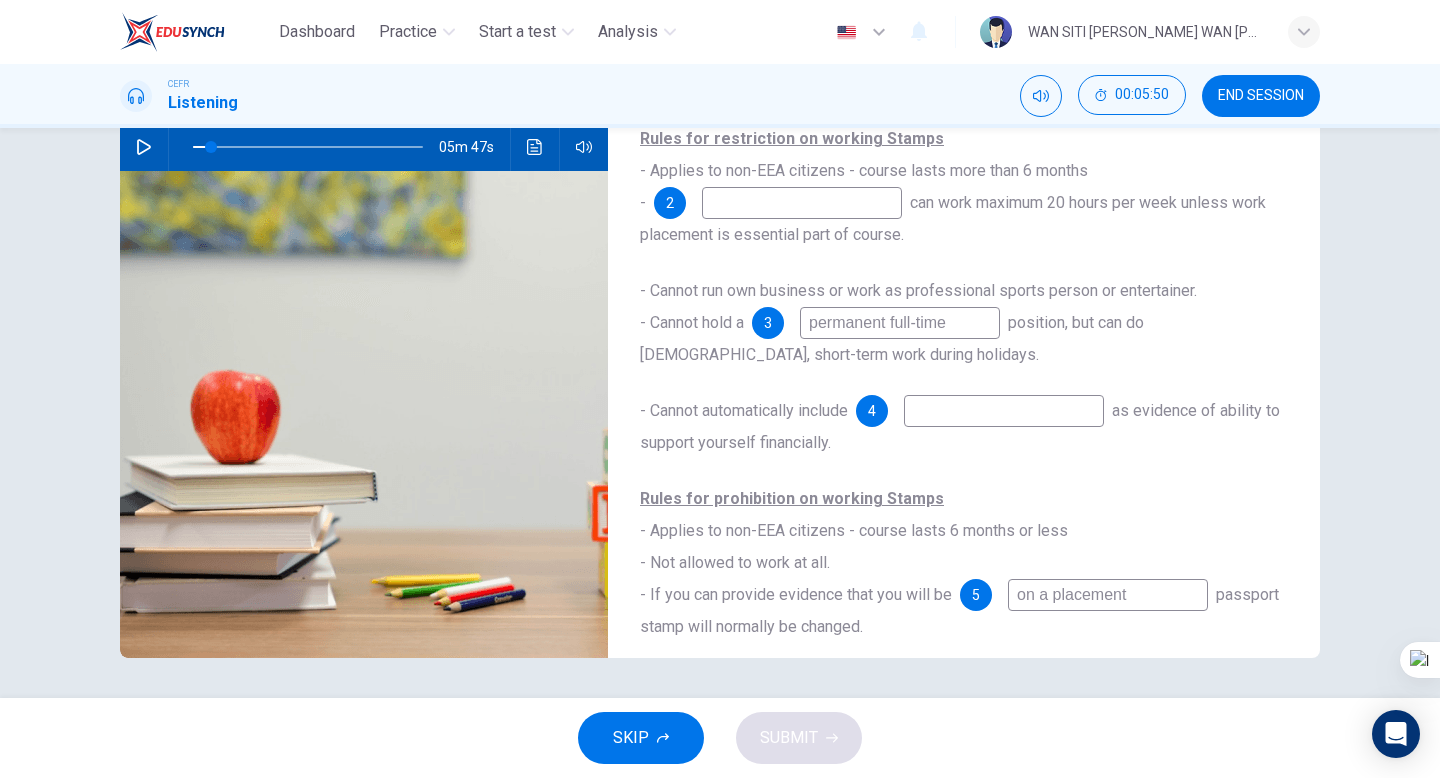 click 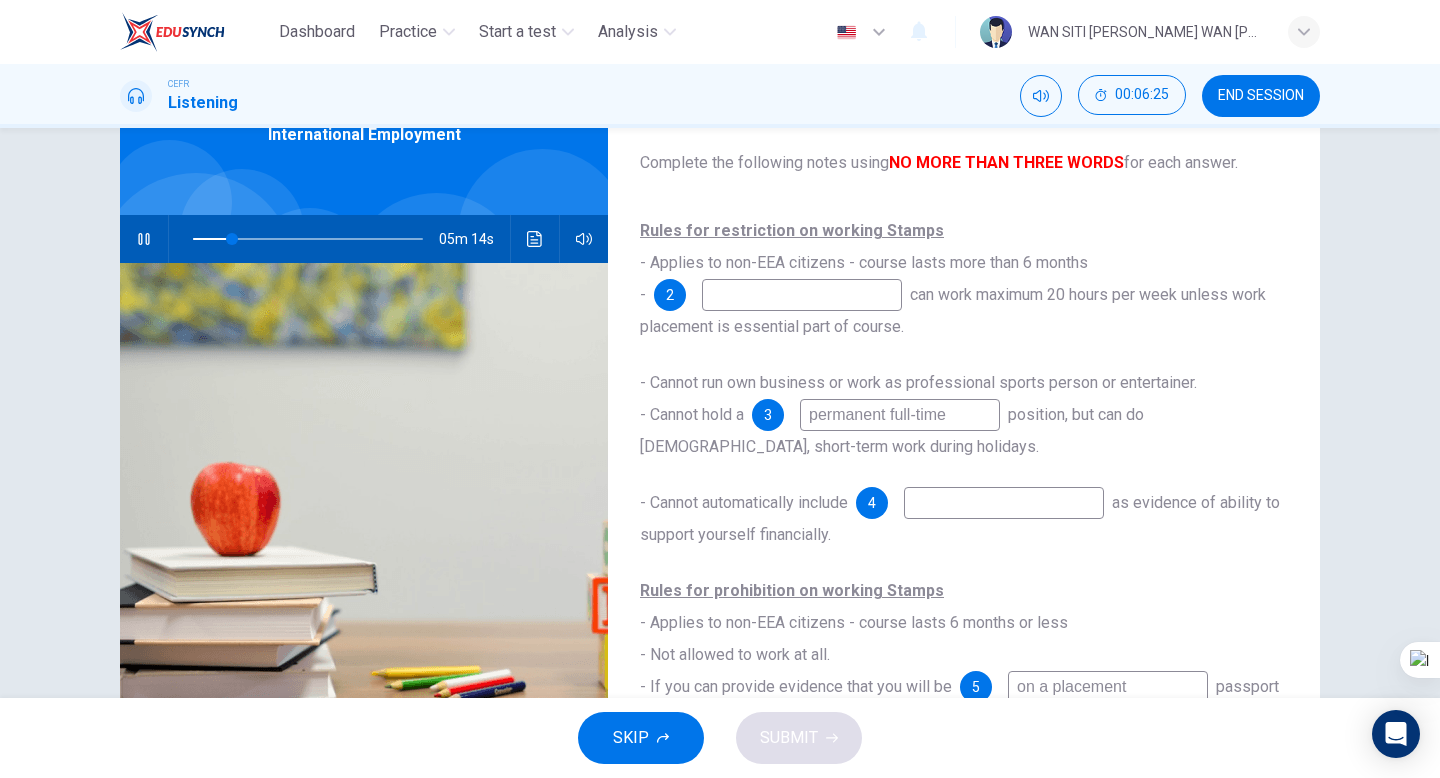 scroll, scrollTop: 114, scrollLeft: 0, axis: vertical 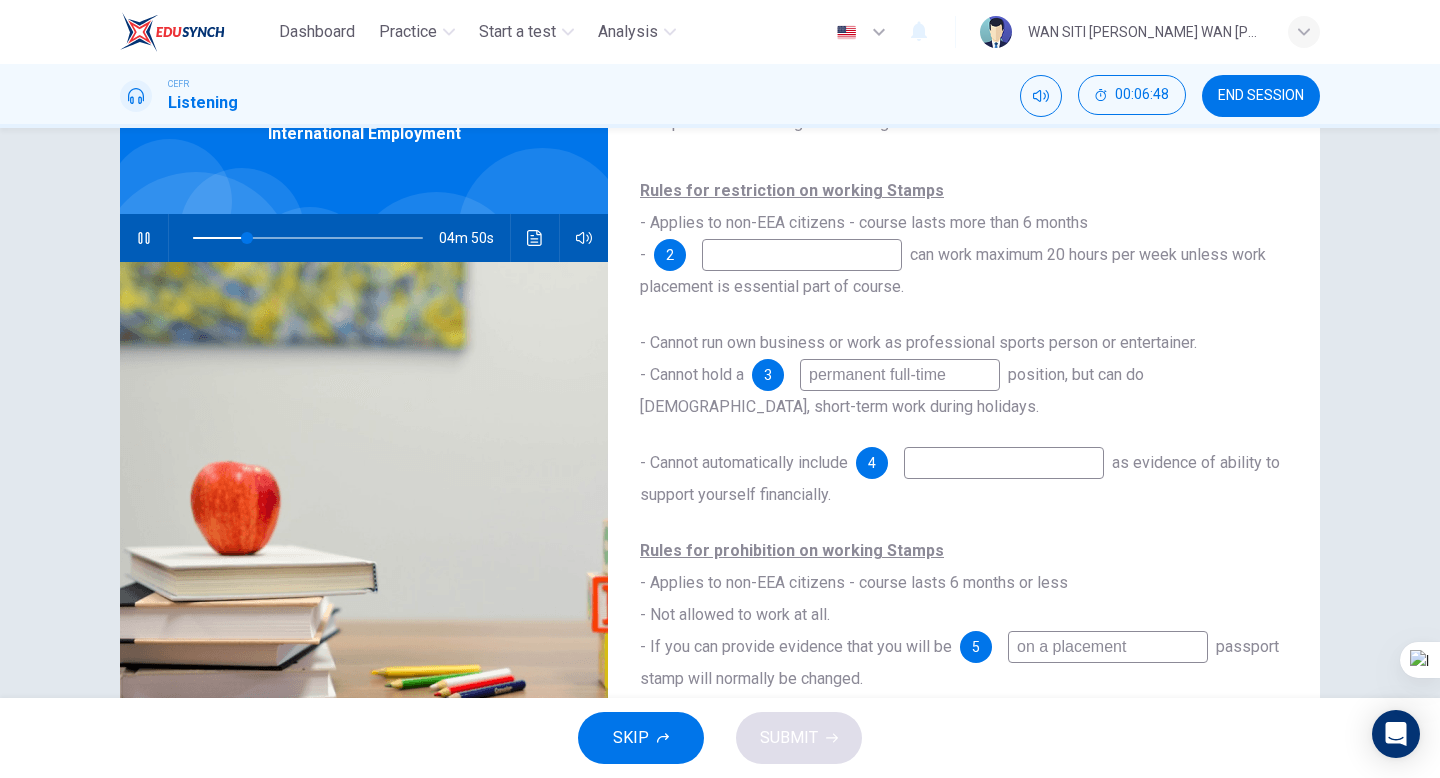 click at bounding box center (144, 238) 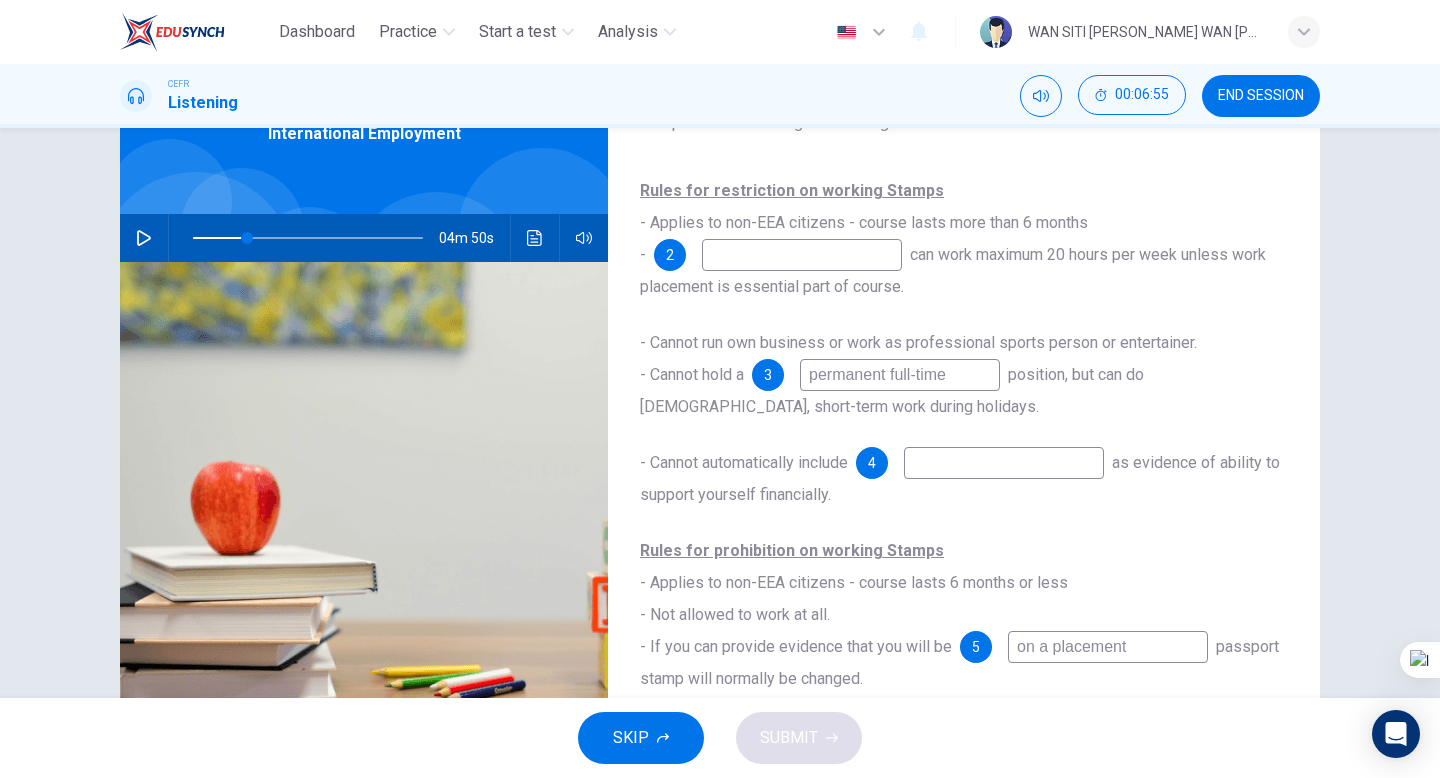 click at bounding box center (144, 238) 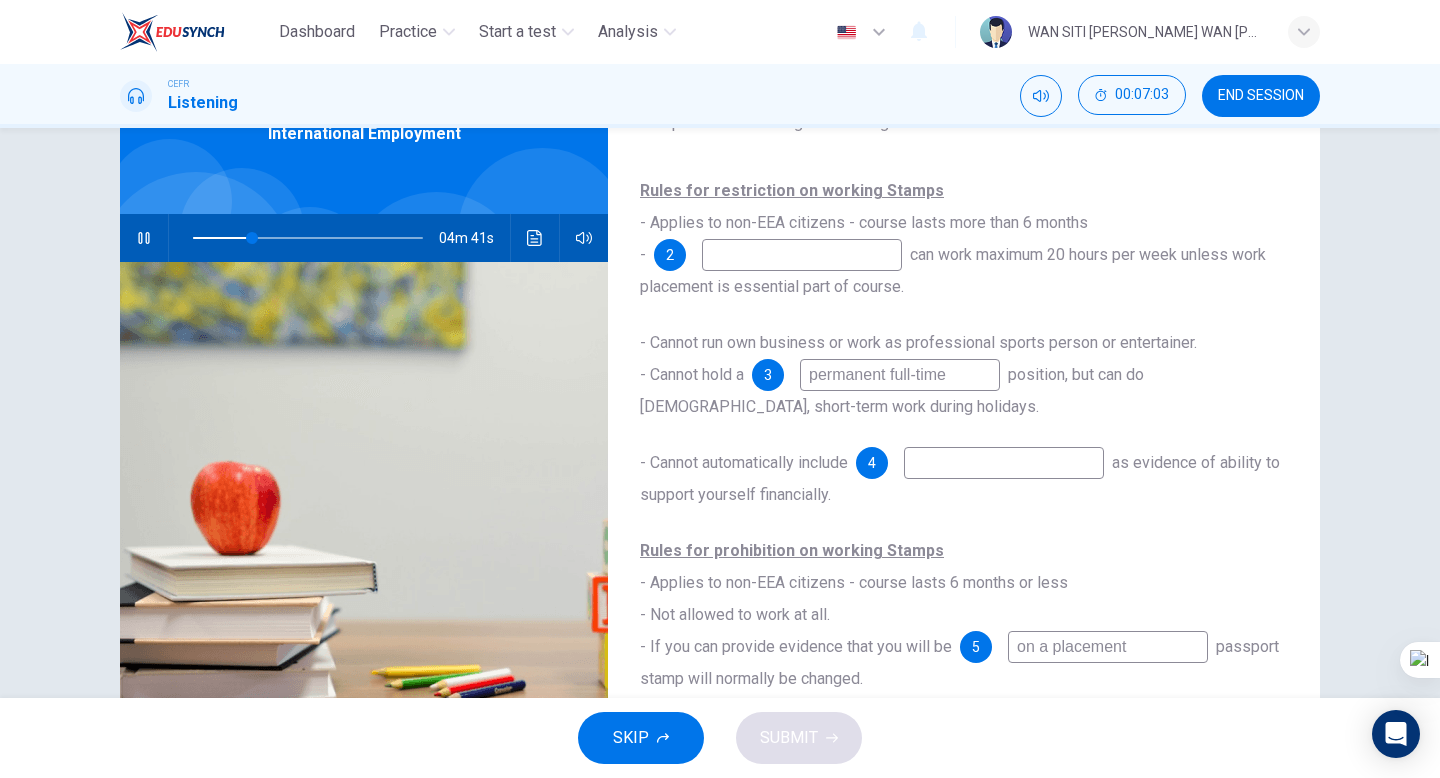 click at bounding box center (144, 238) 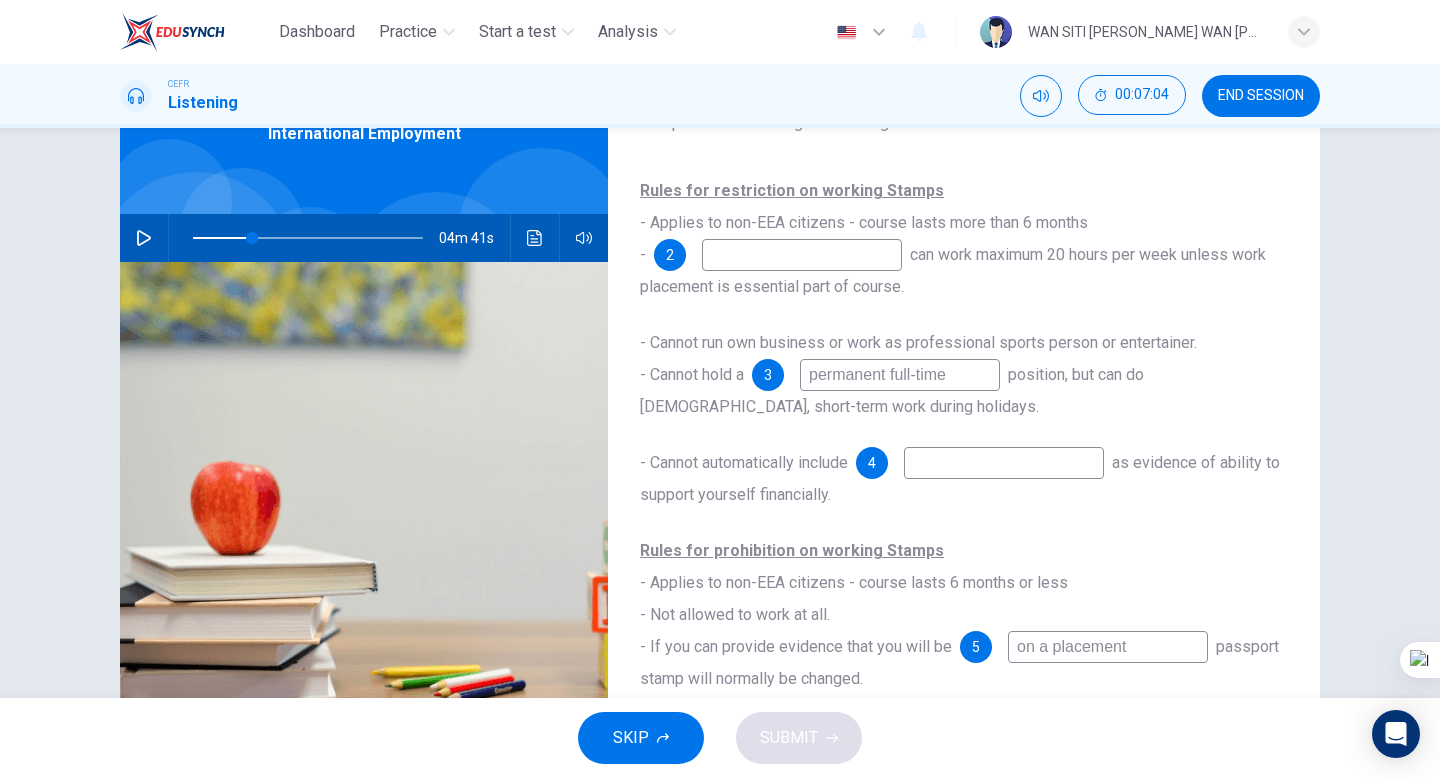 click at bounding box center (144, 238) 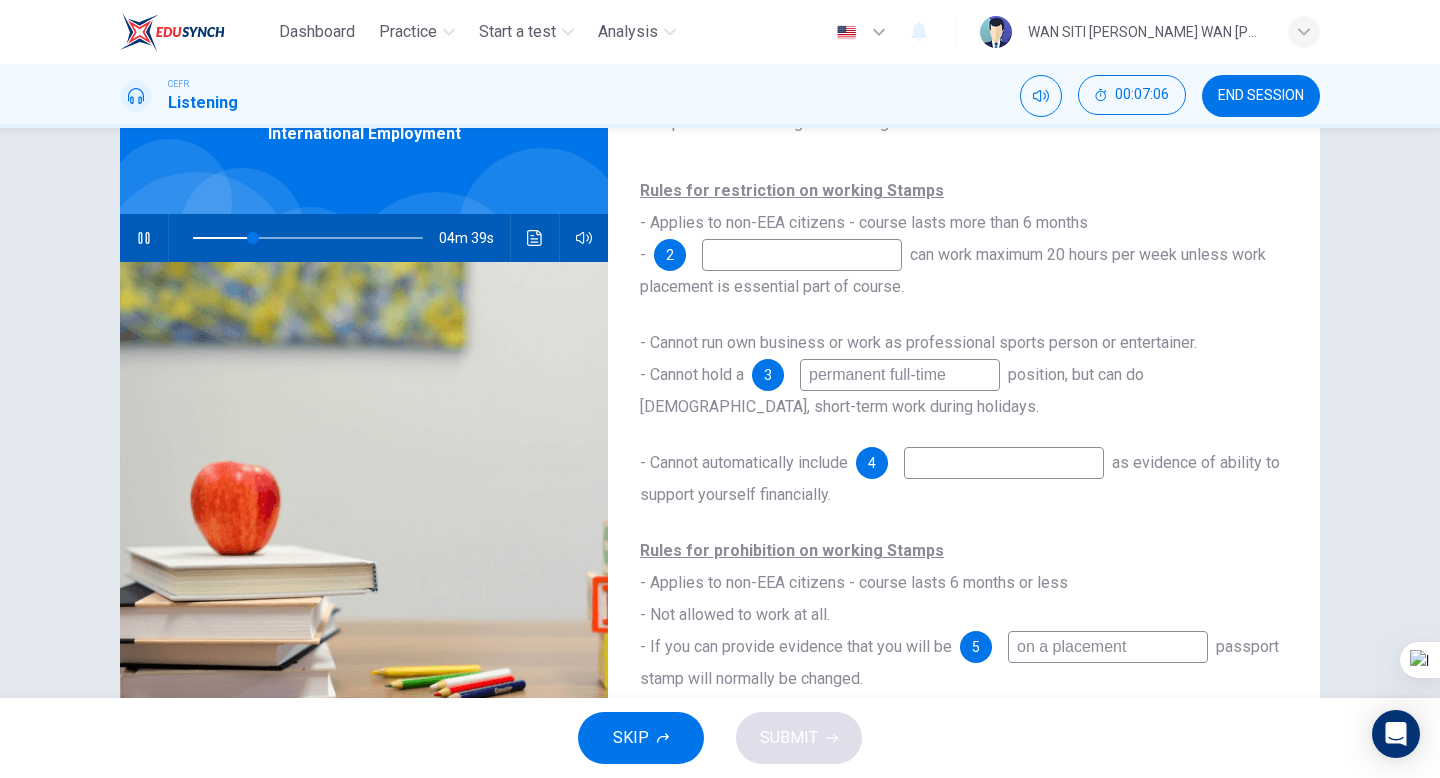click at bounding box center [144, 238] 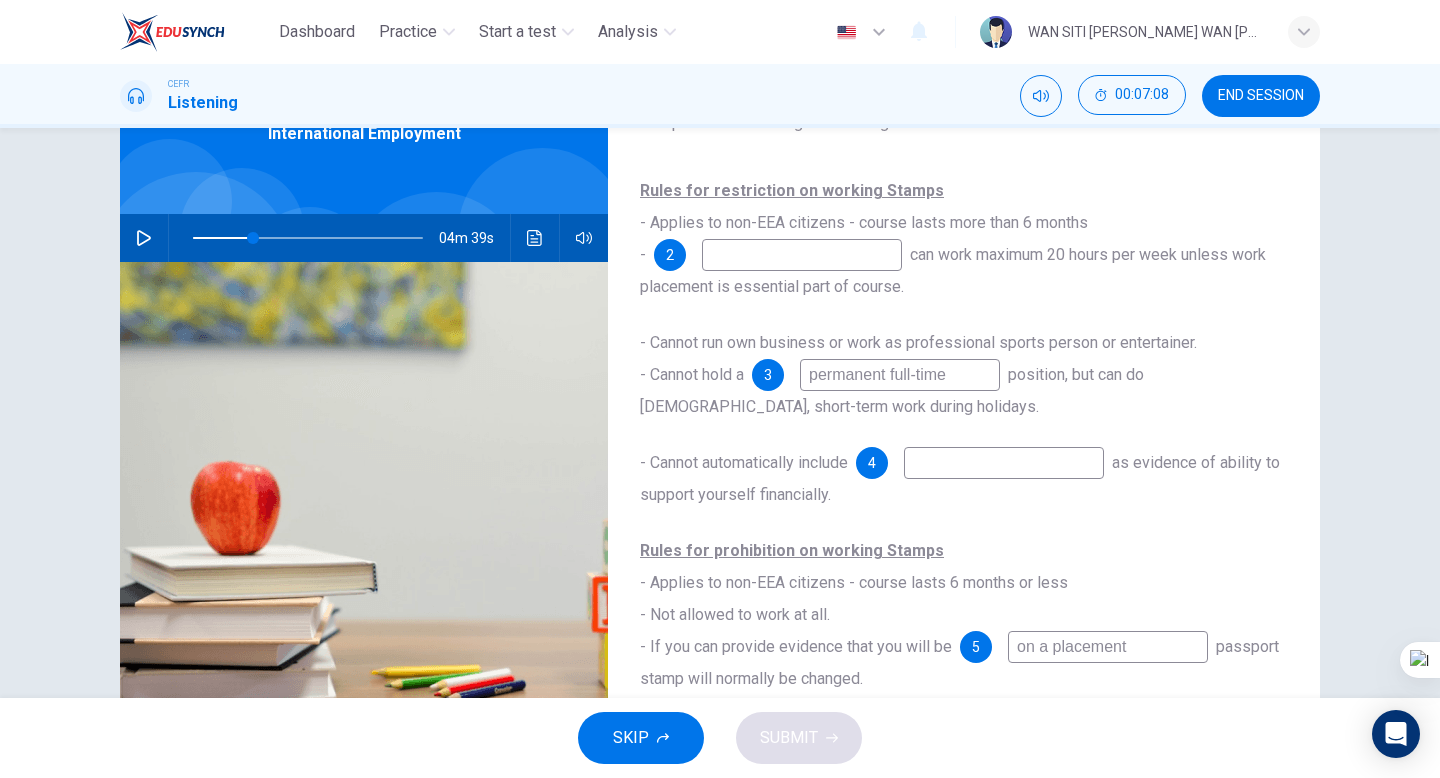 type on "26" 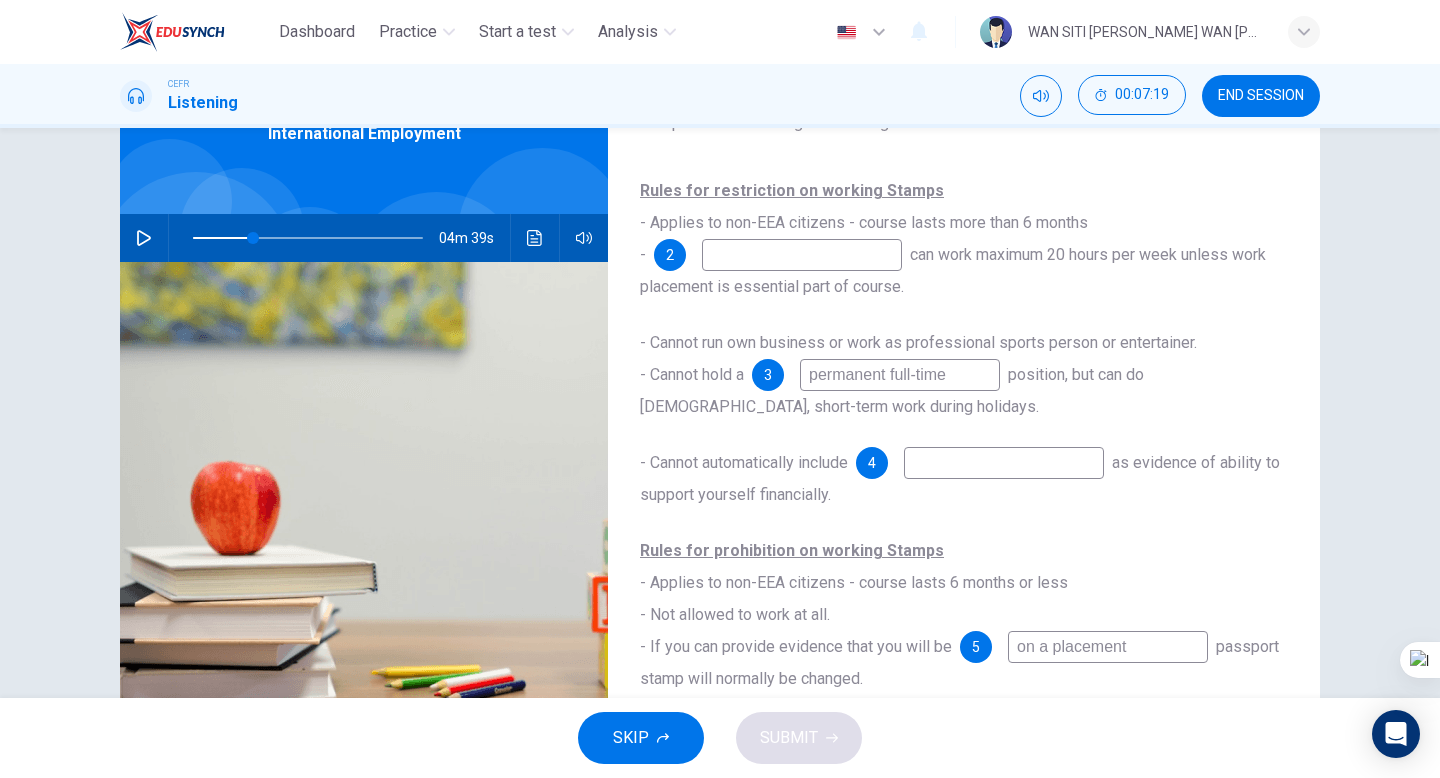 click at bounding box center [802, 255] 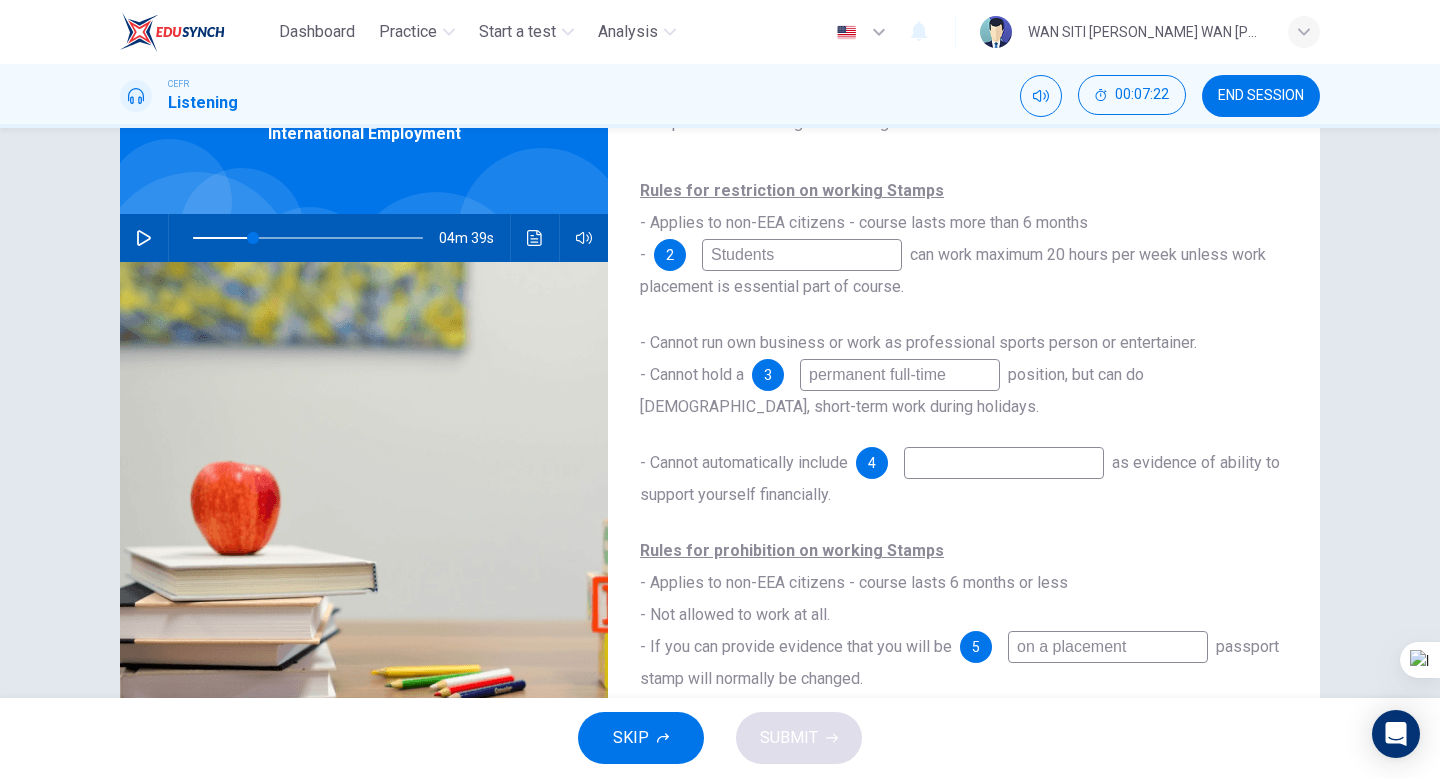 type on "Students" 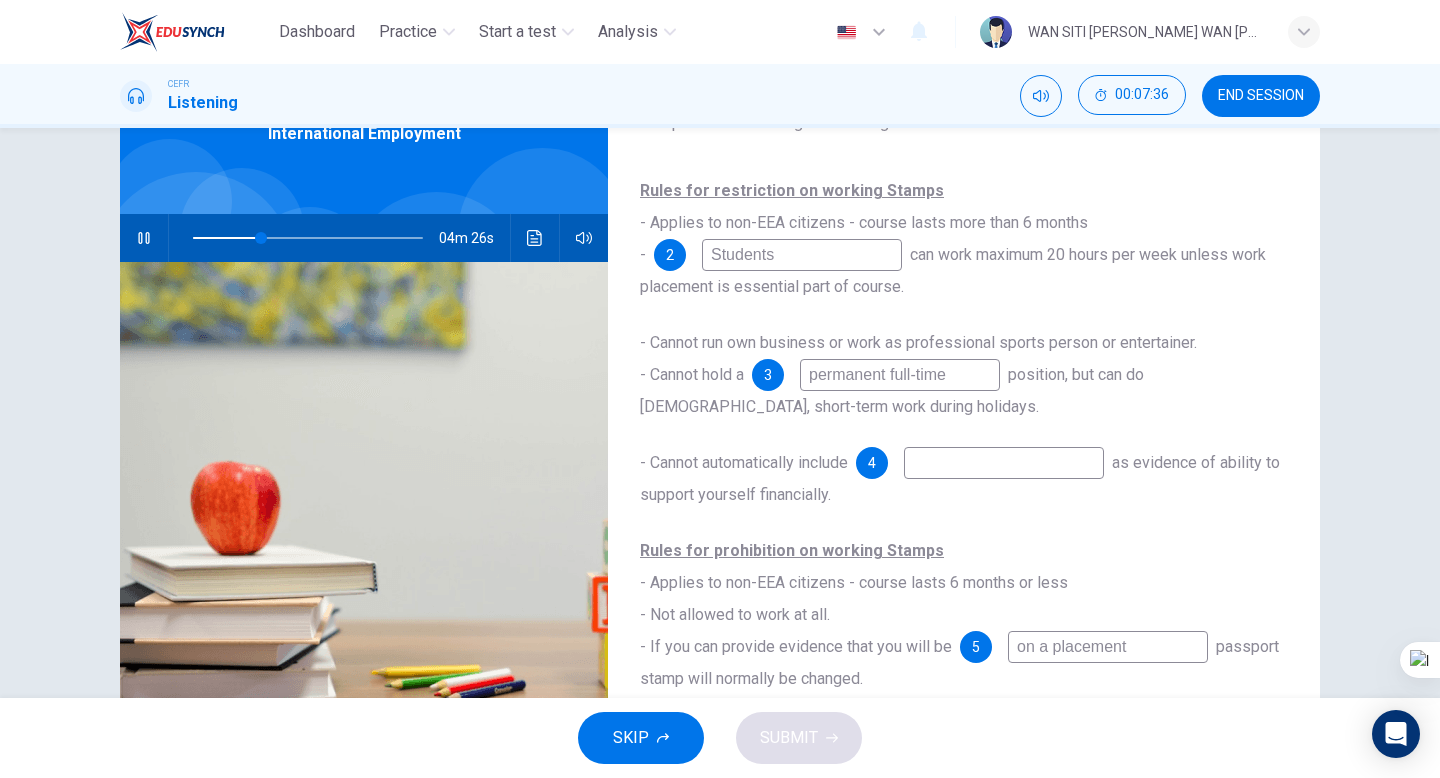 click at bounding box center (308, 238) 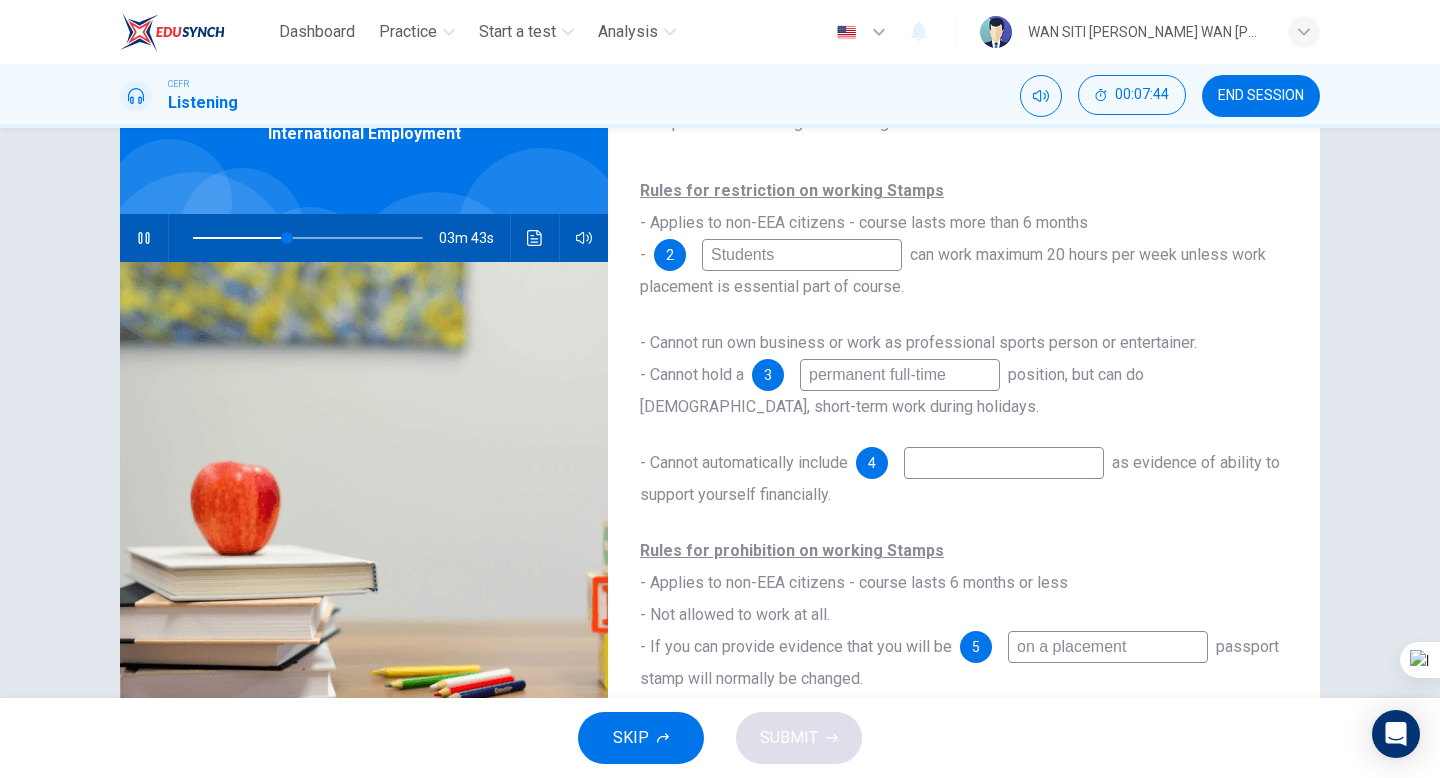 scroll, scrollTop: 118, scrollLeft: 0, axis: vertical 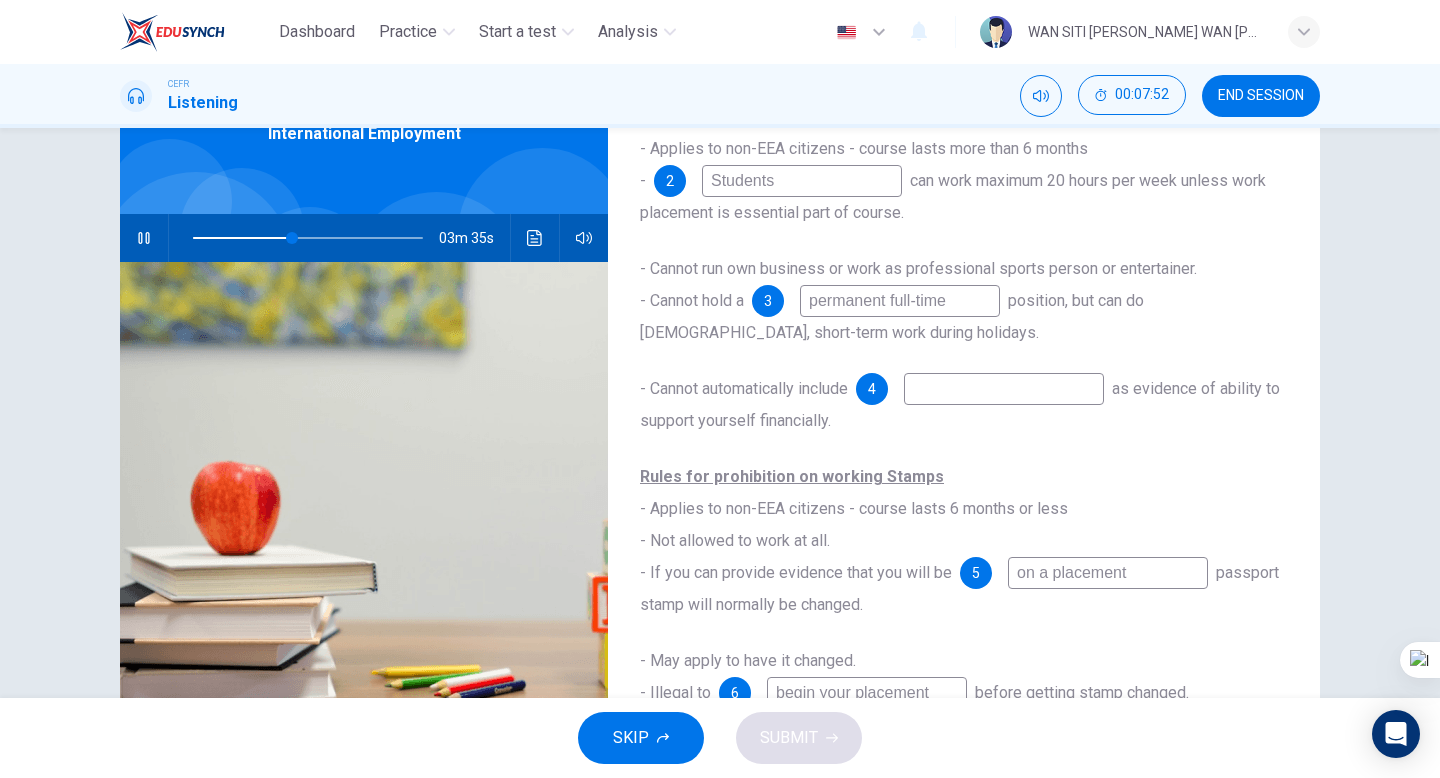click 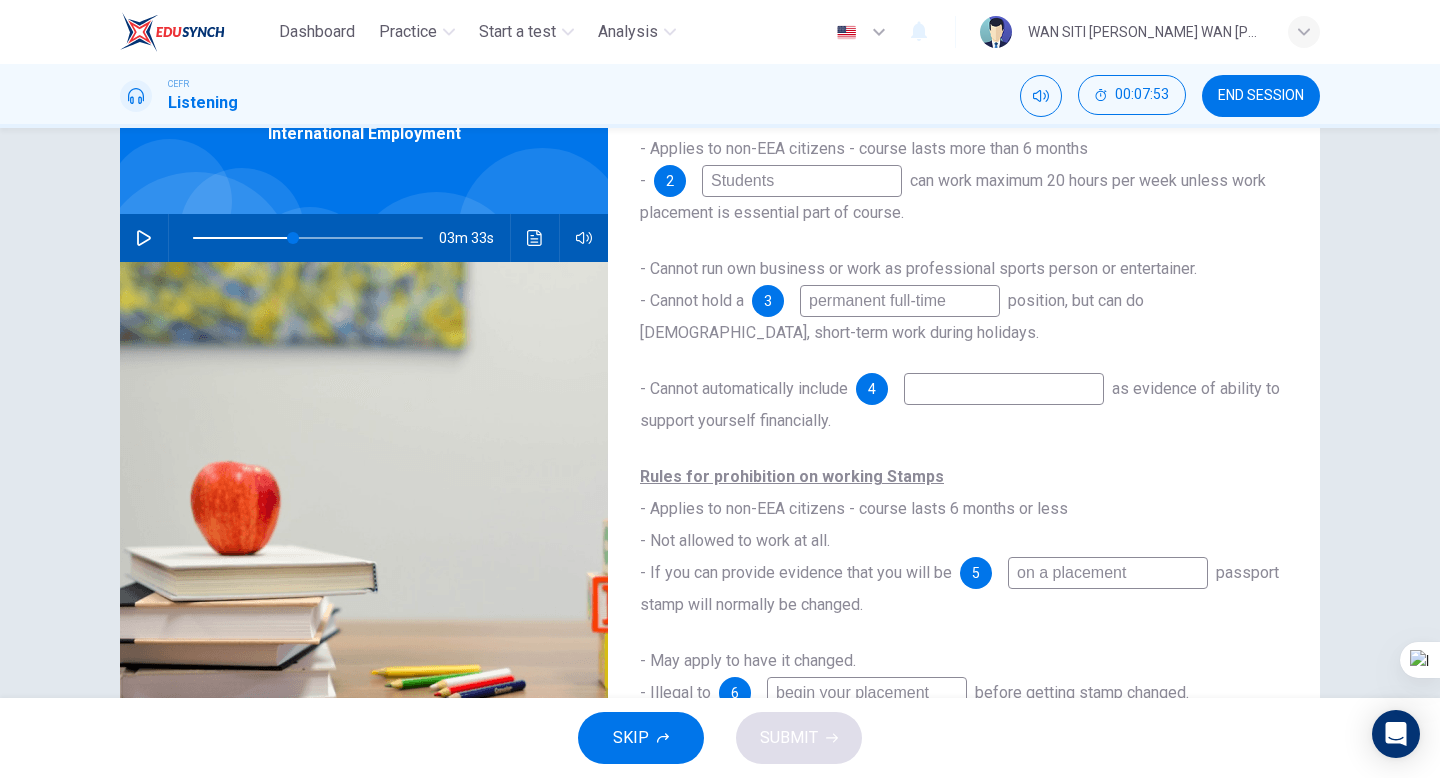 click at bounding box center (1004, 389) 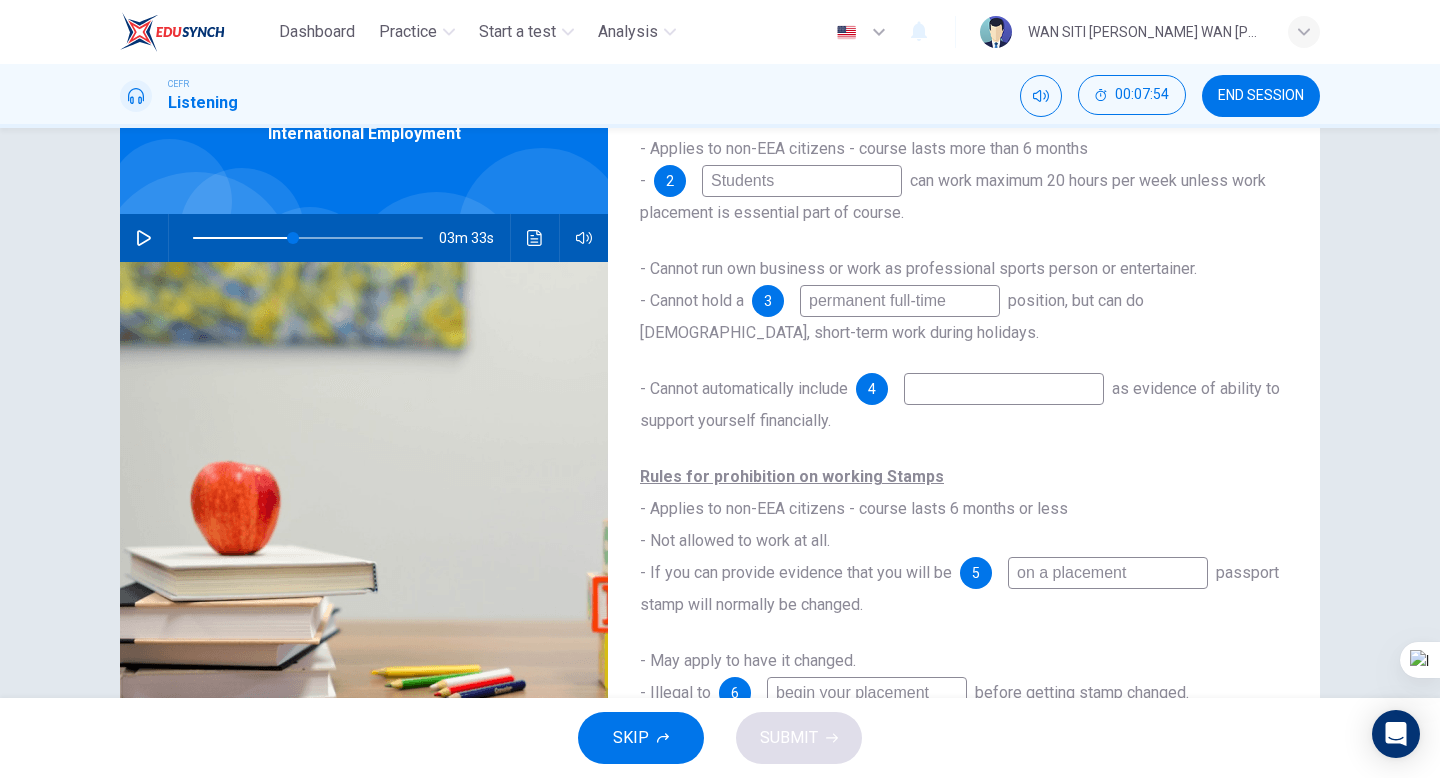 type on "43" 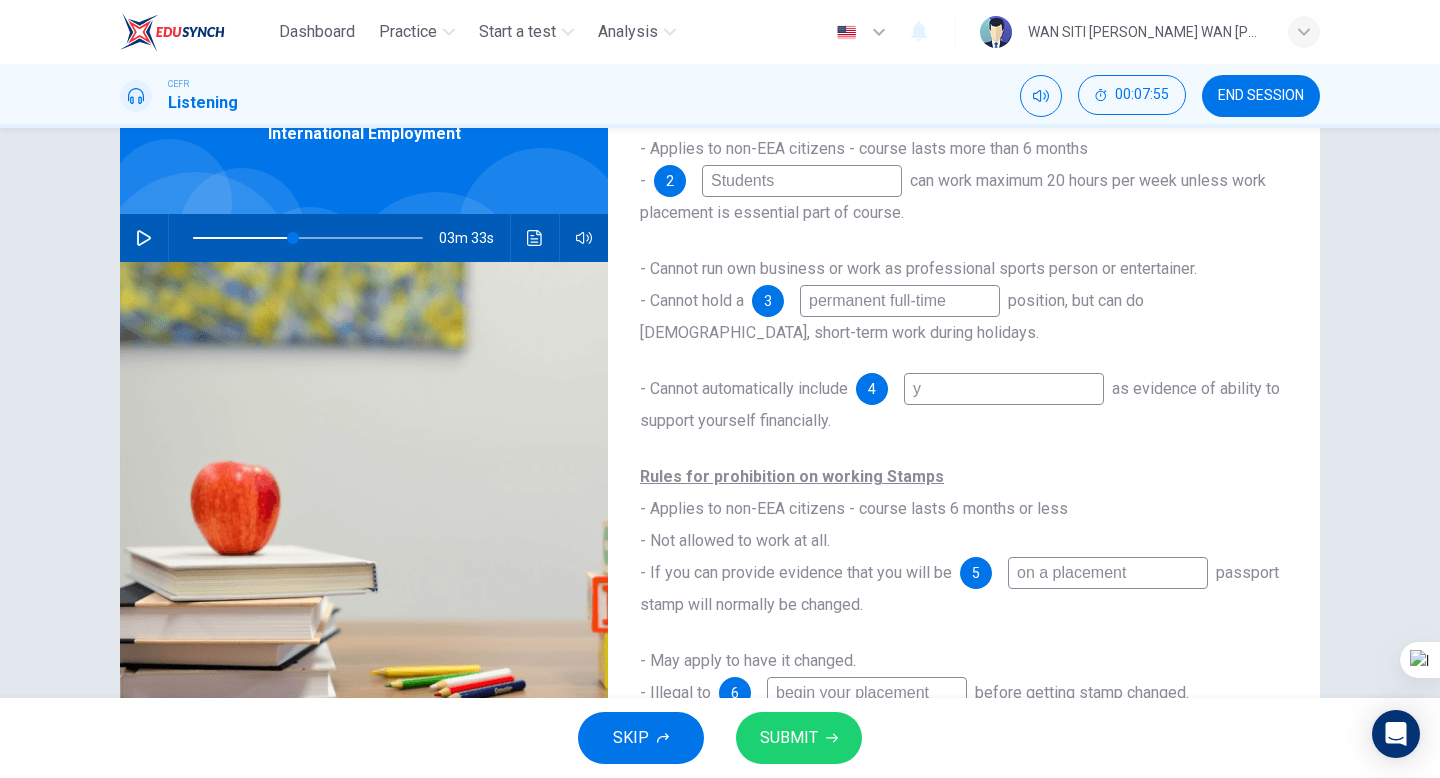 type on "yo" 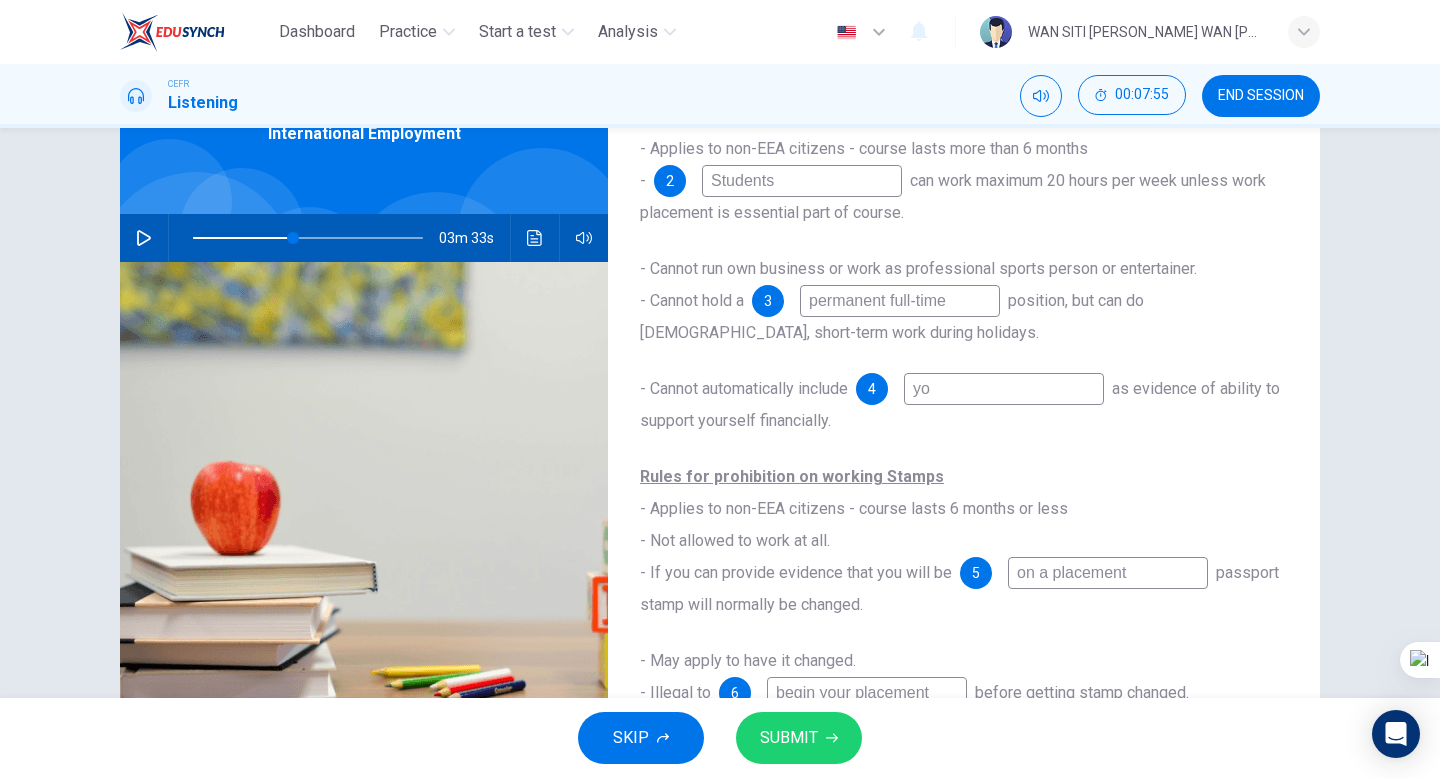 type on "43" 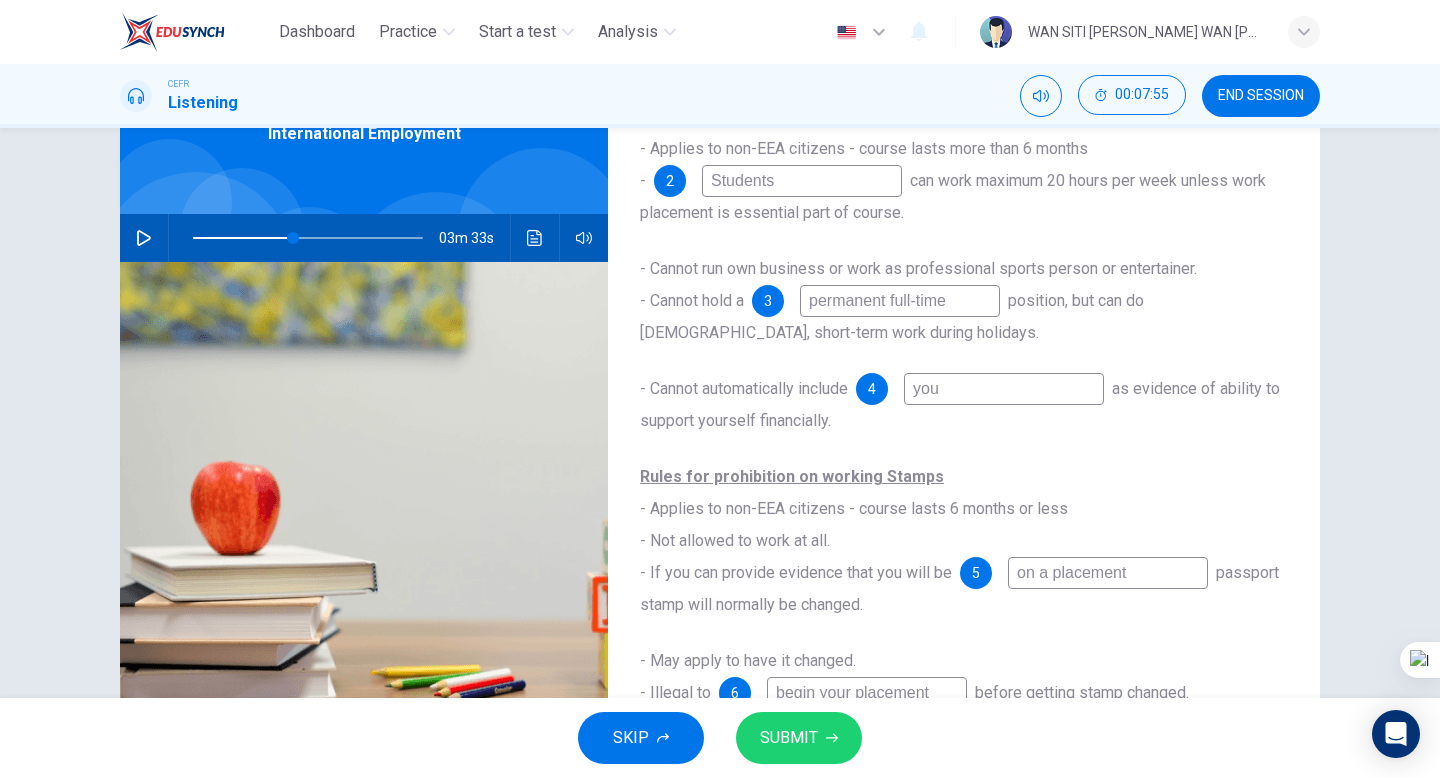 type on "your" 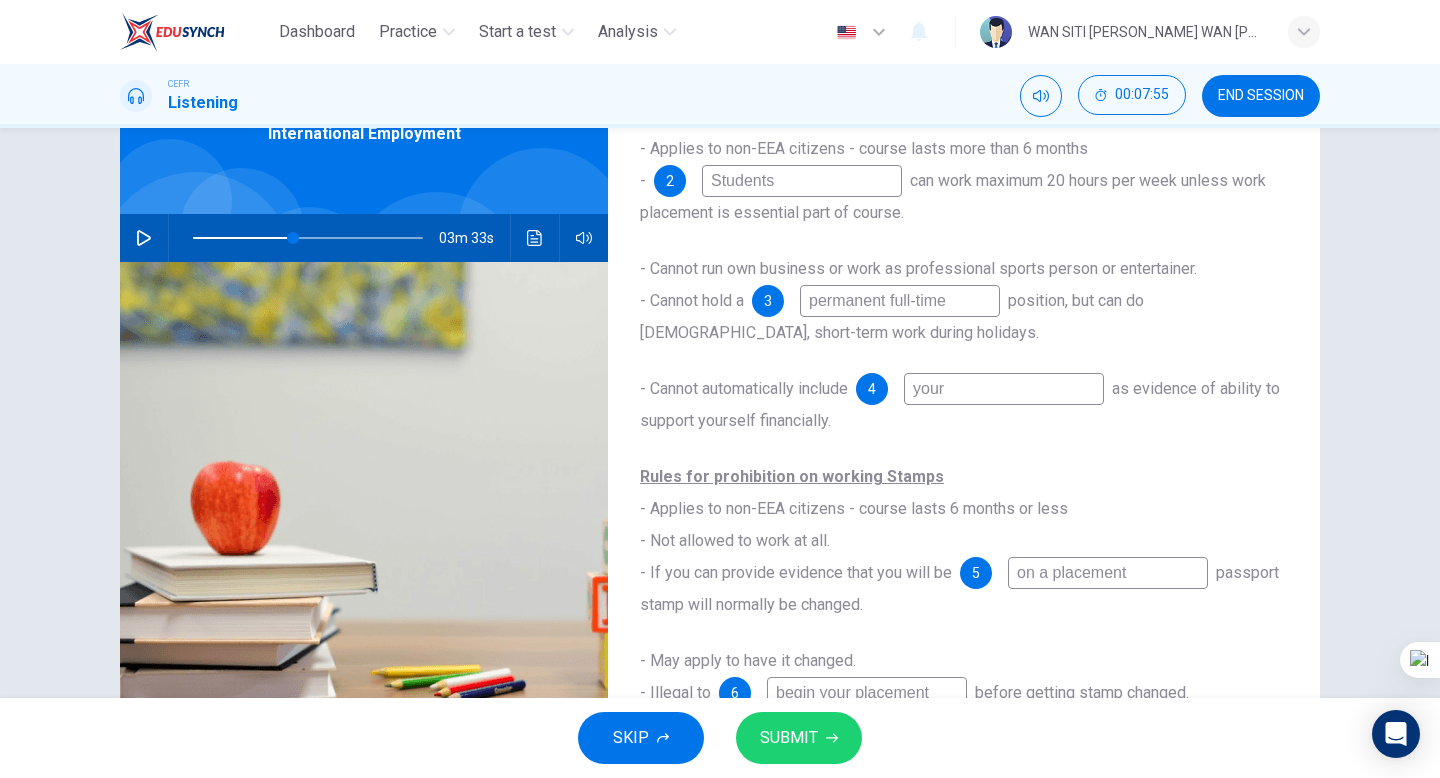 type on "43" 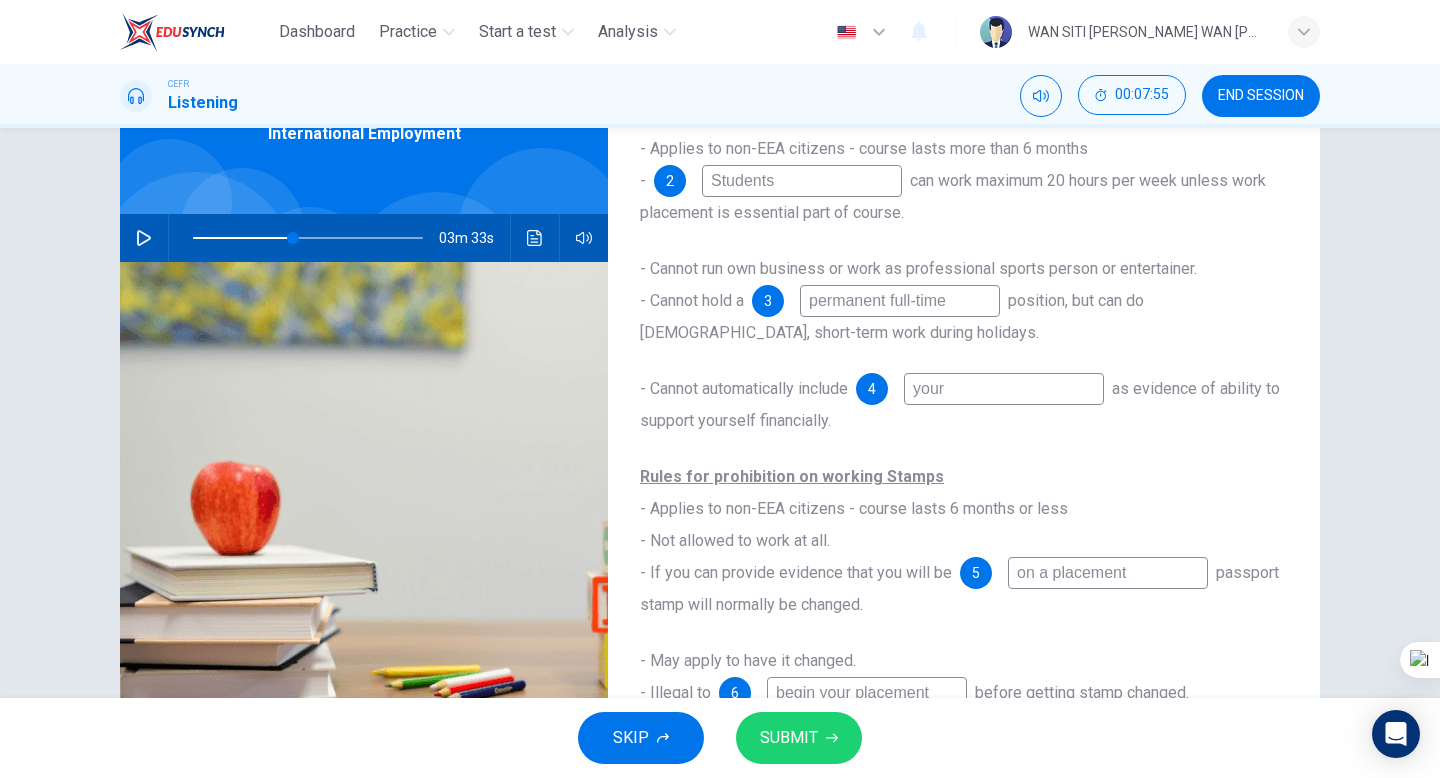 type on "your" 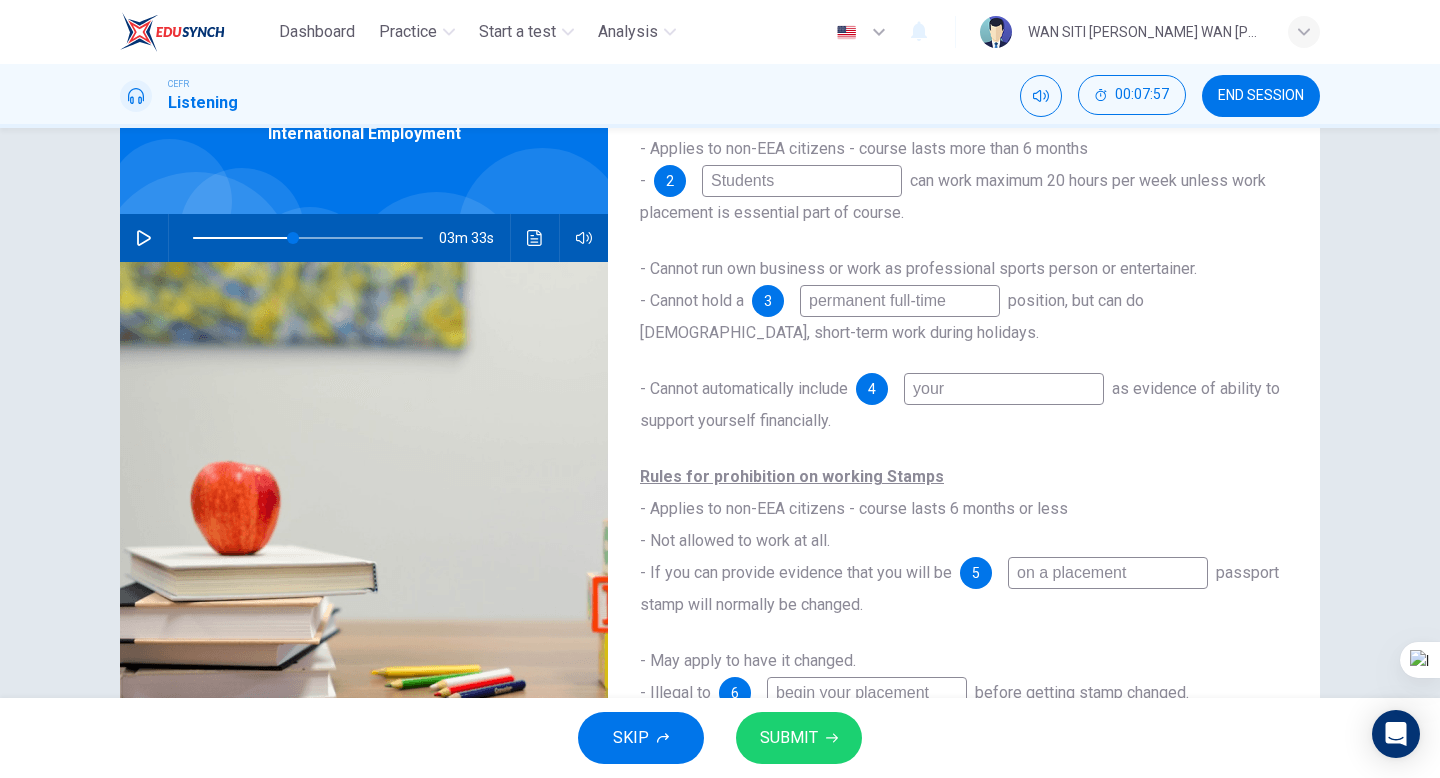 type on "43" 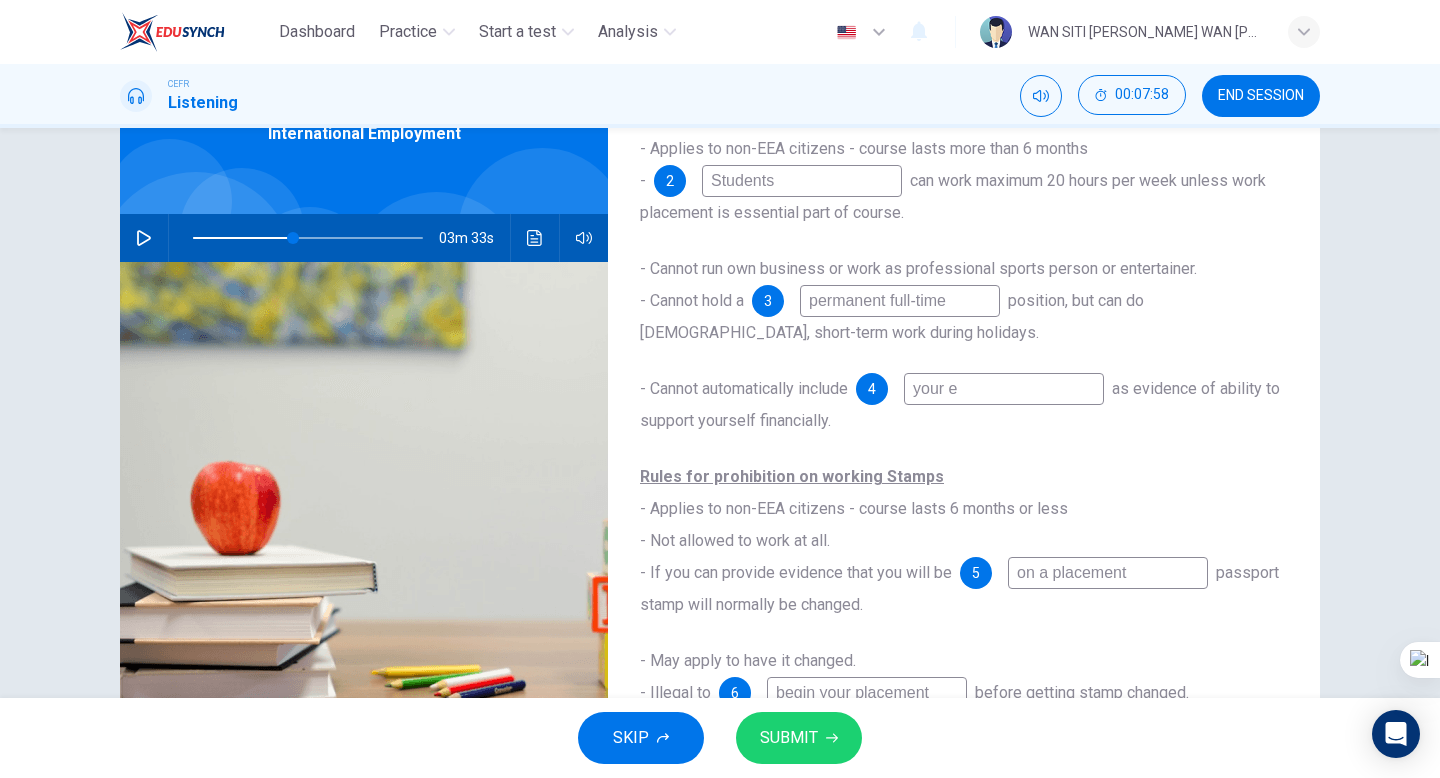 type on "your ea" 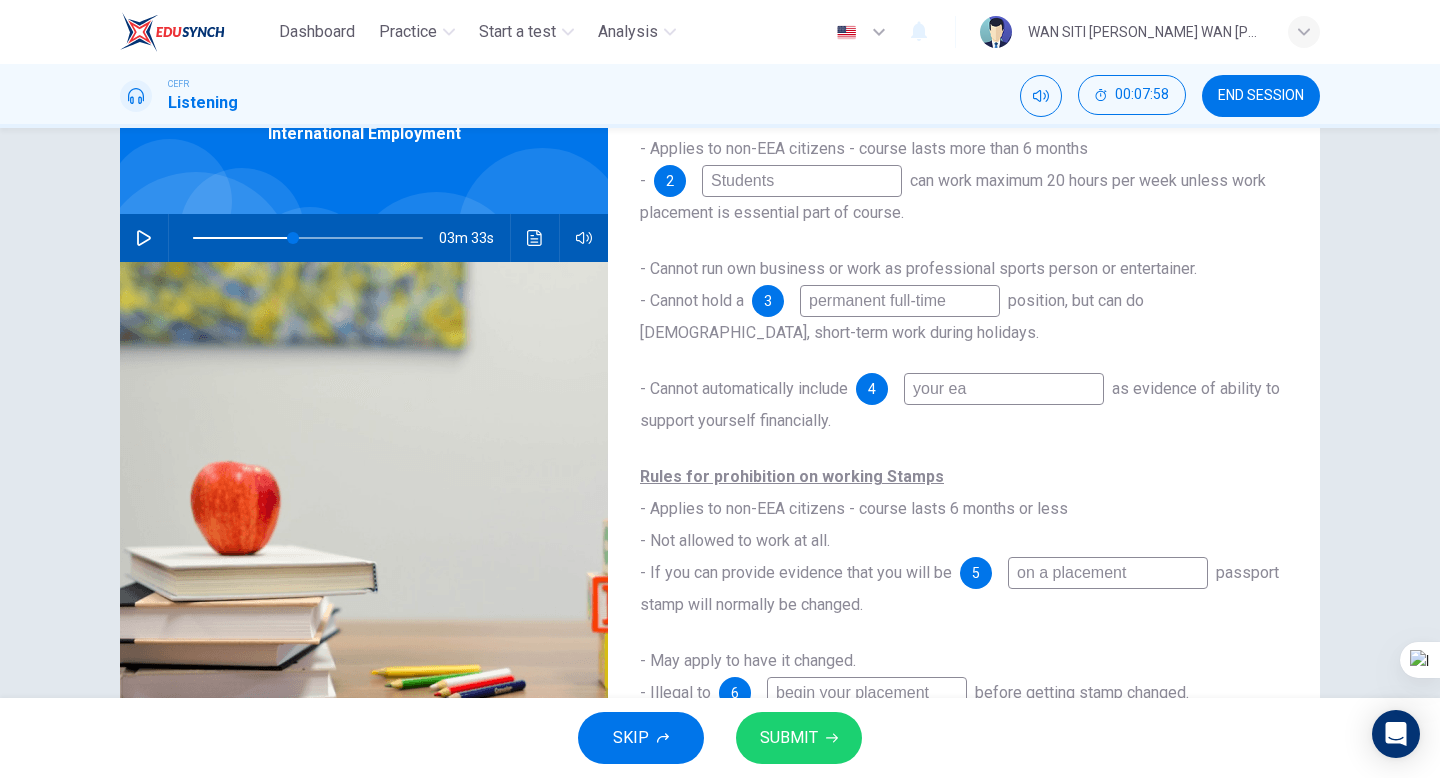 type on "43" 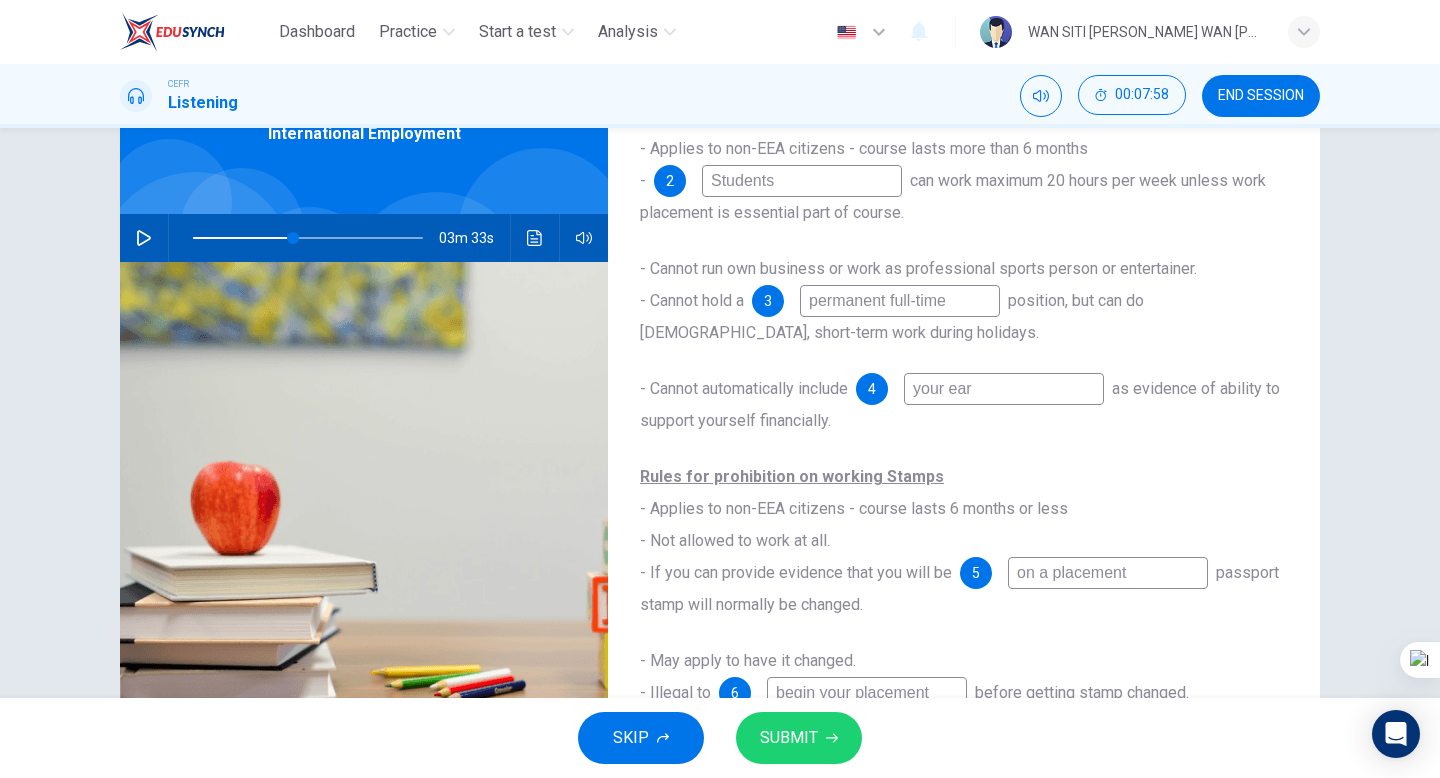 type on "your earn" 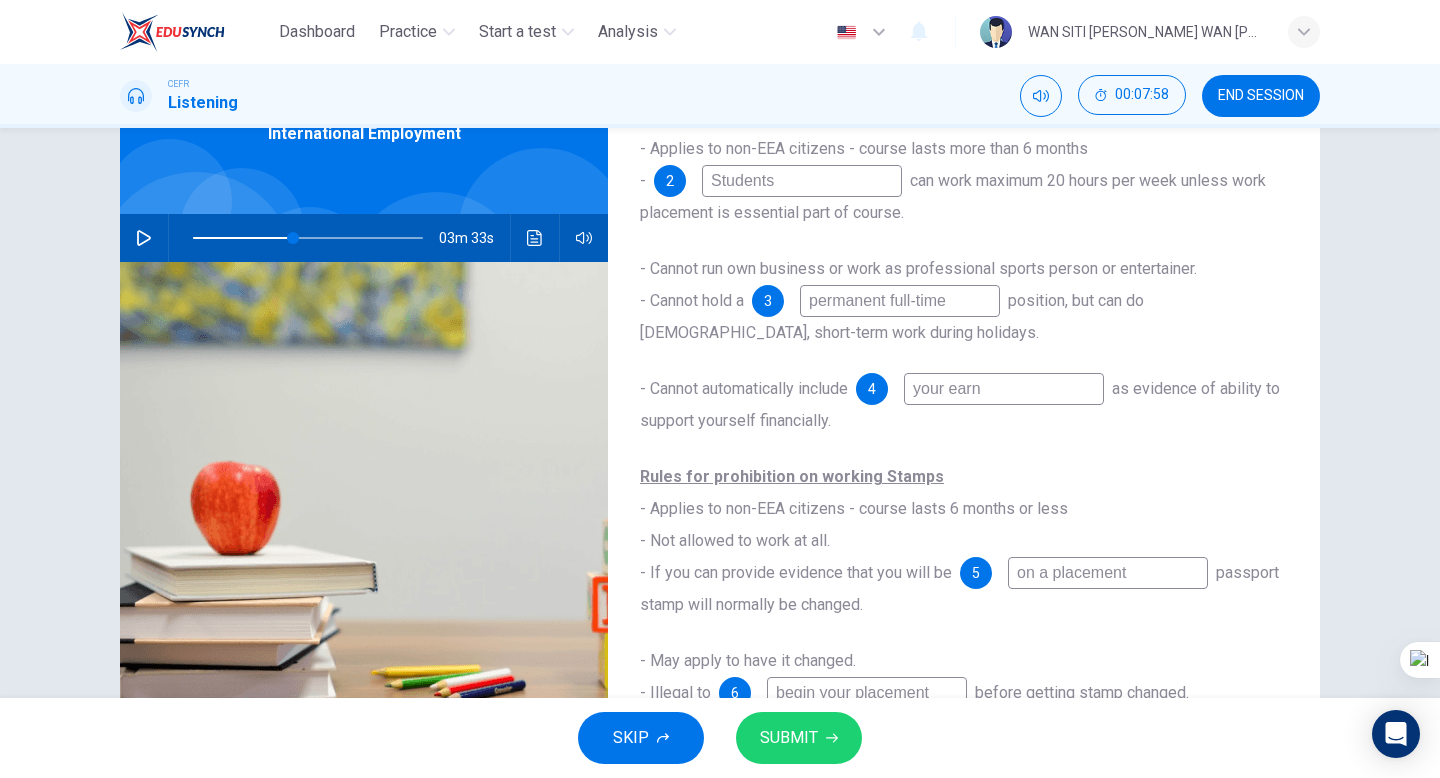 type on "43" 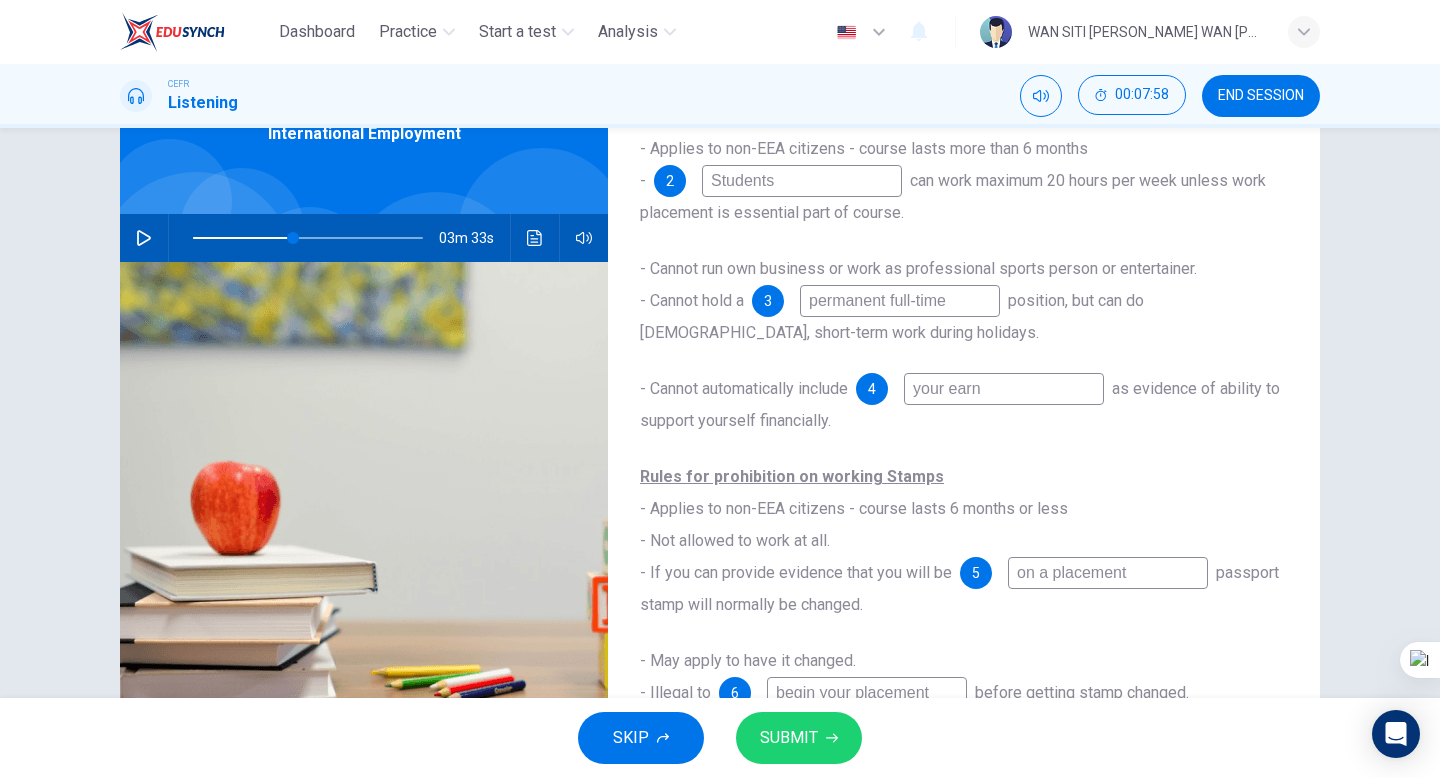 type on "your earni" 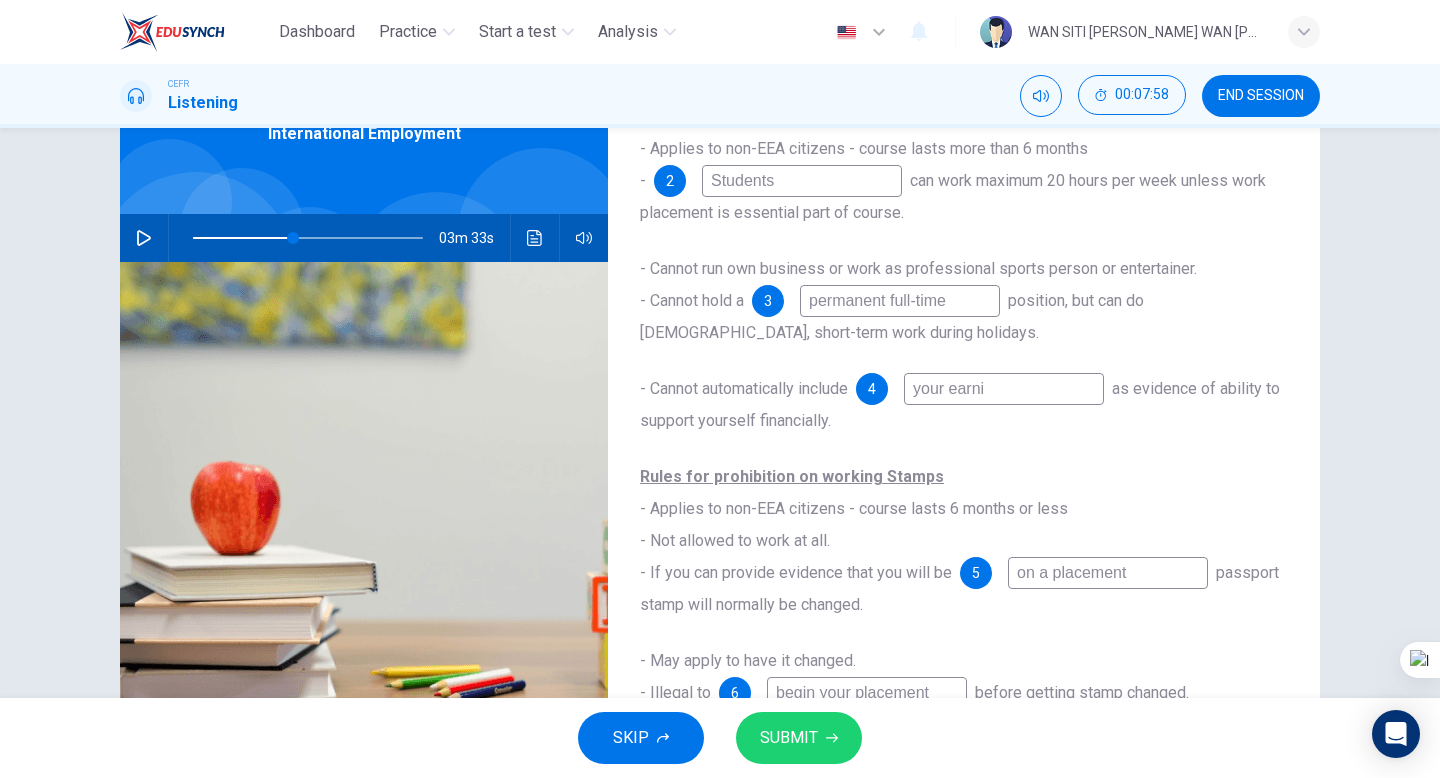 type on "43" 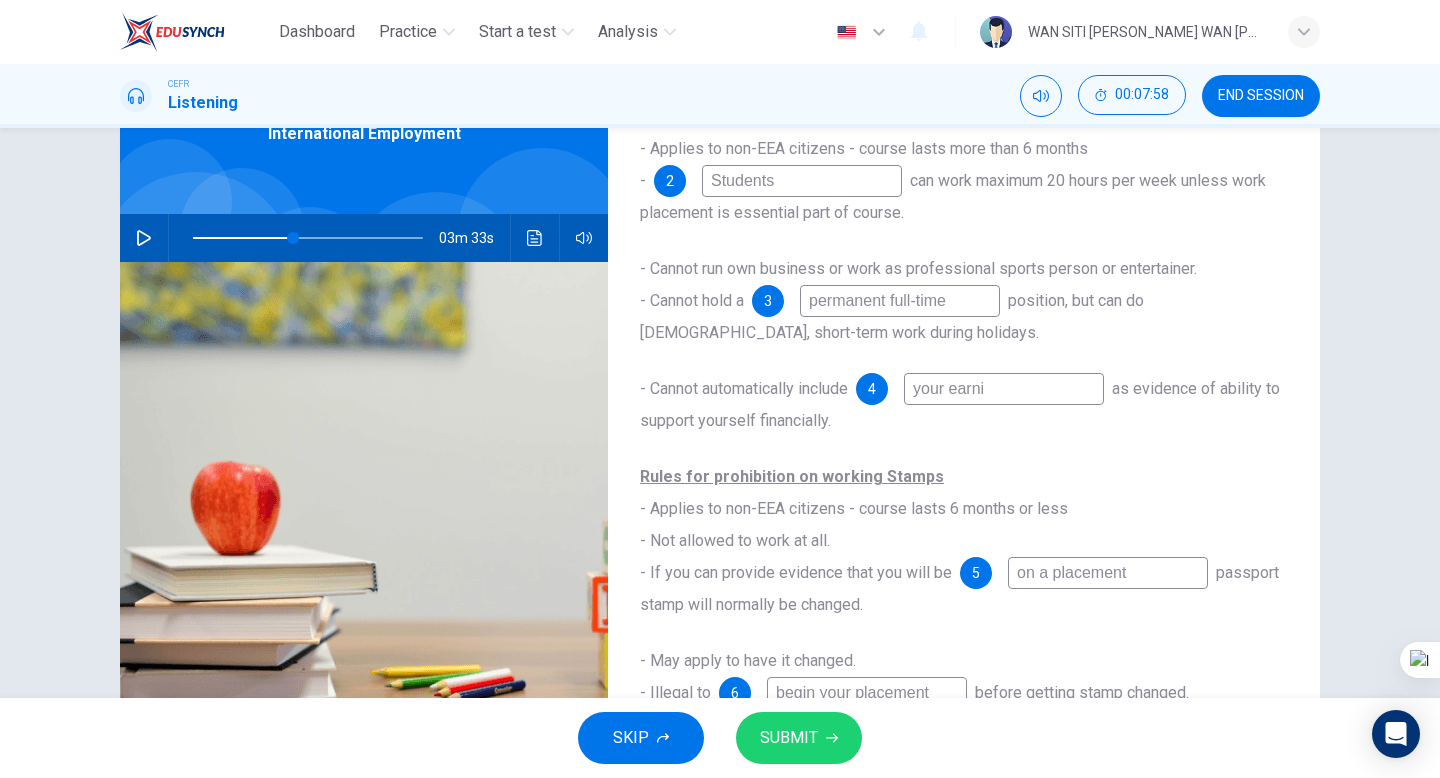 type on "your earnin" 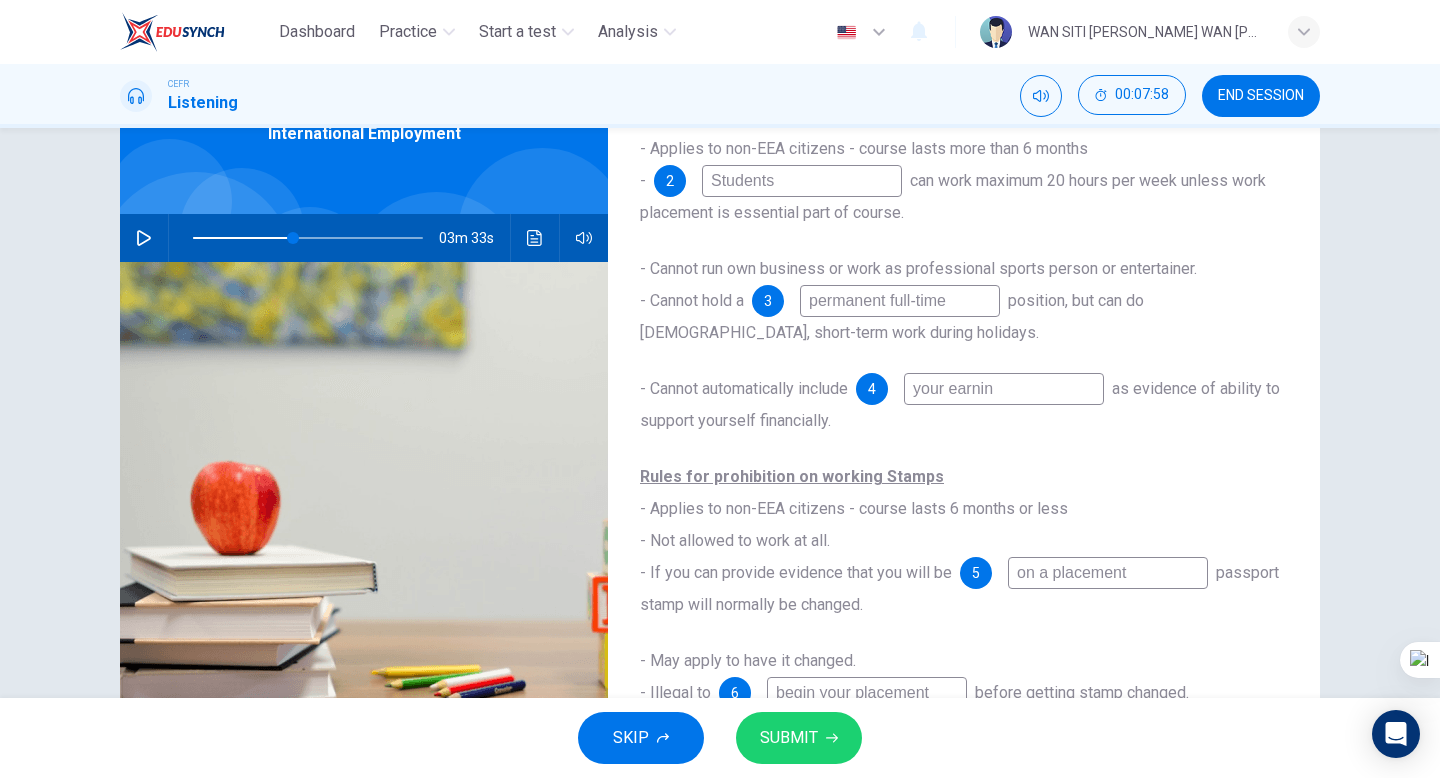 type on "43" 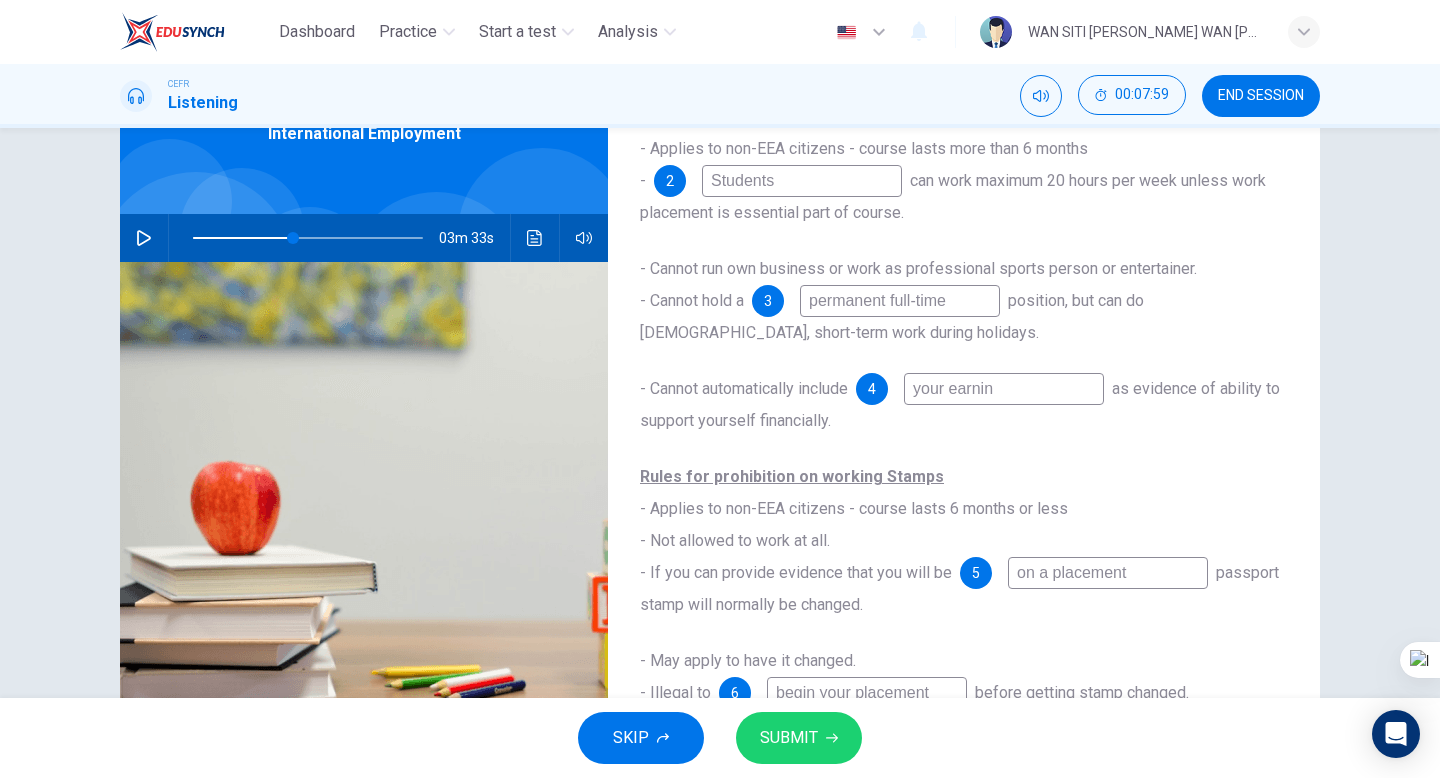 type on "your earning" 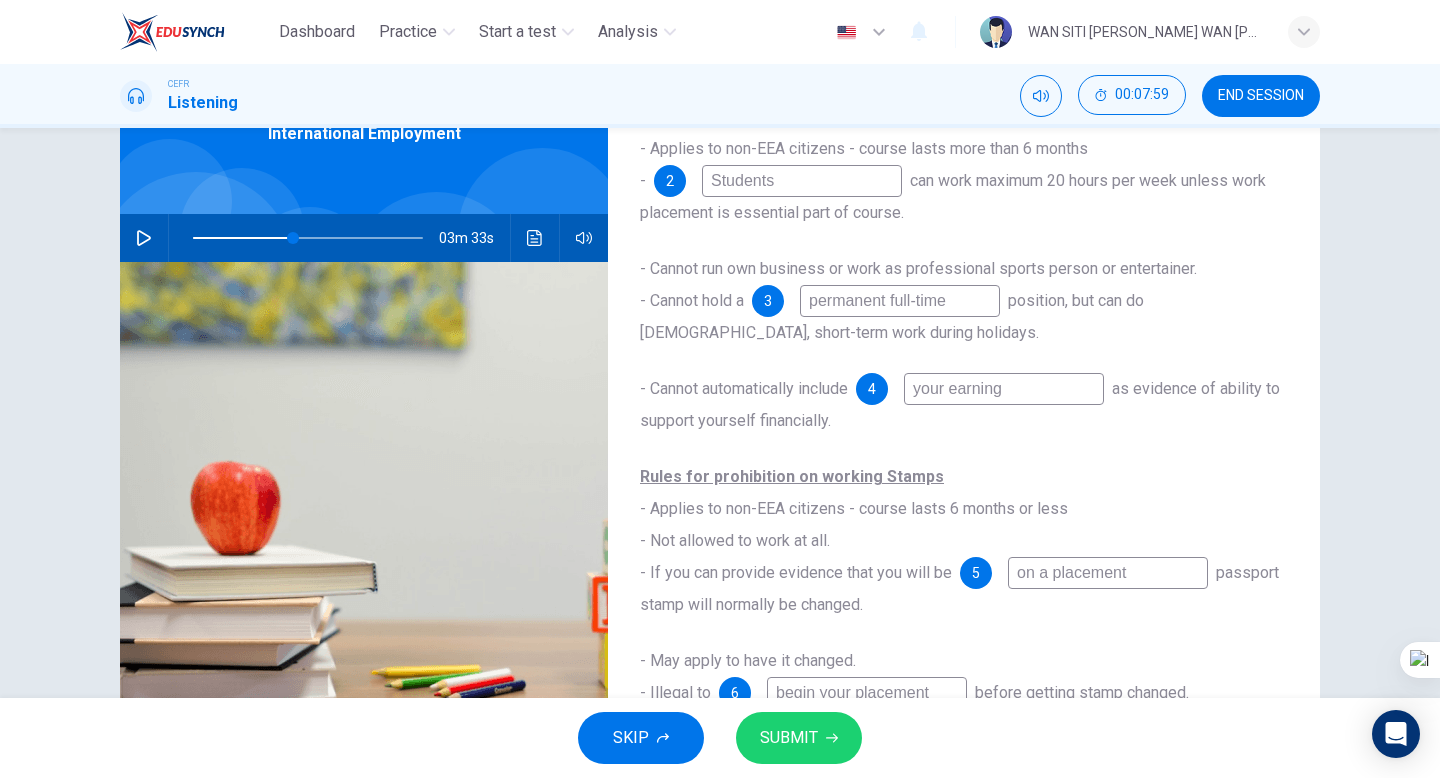 type on "43" 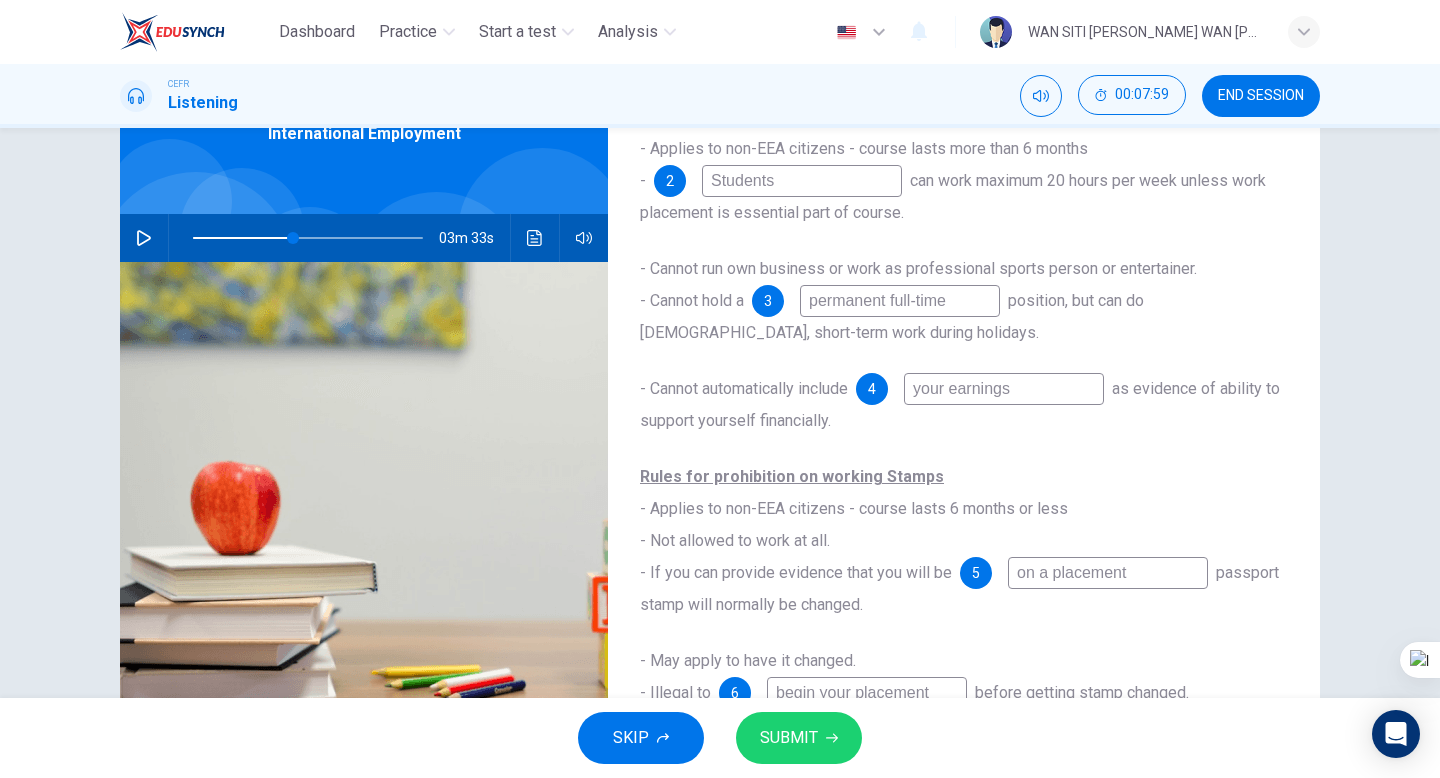 scroll, scrollTop: 205, scrollLeft: 0, axis: vertical 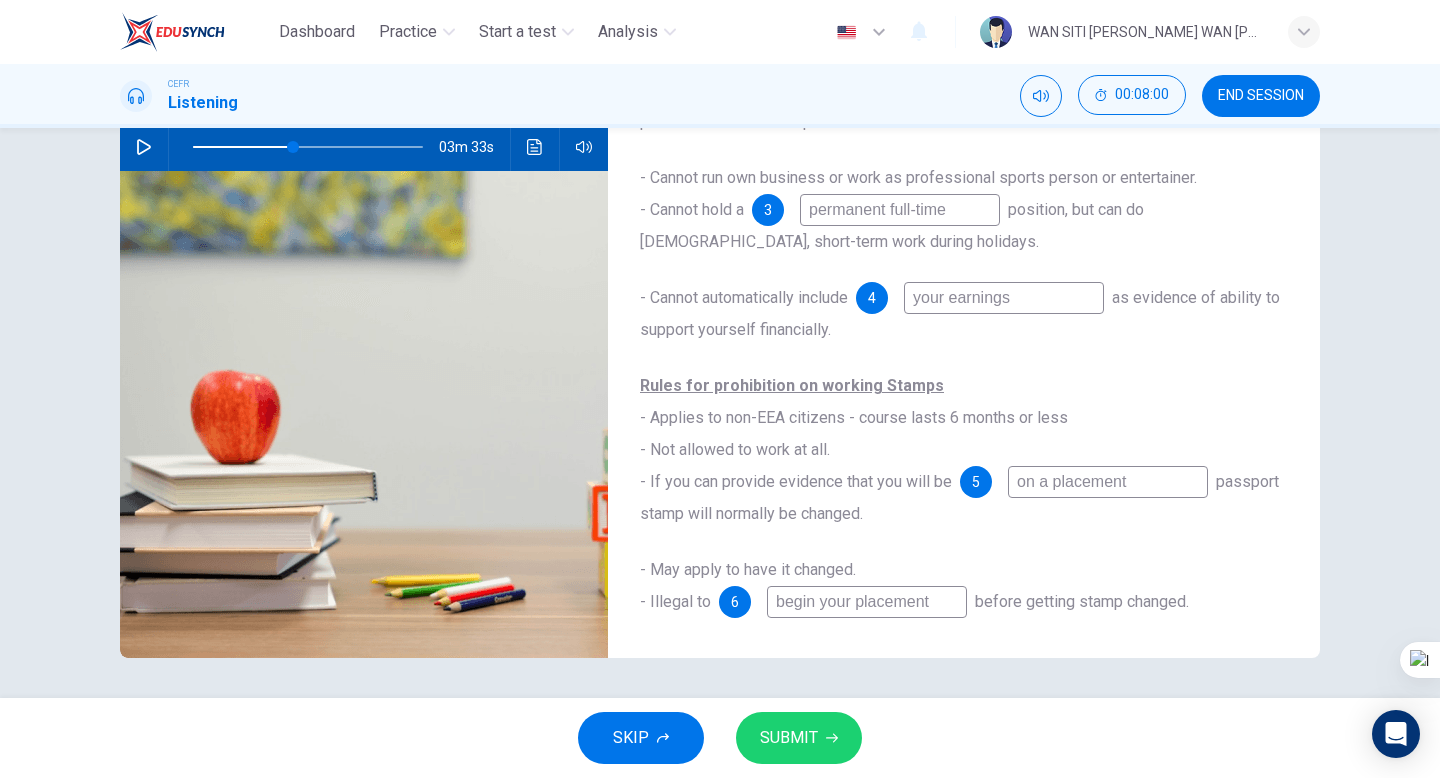 type on "your earnings" 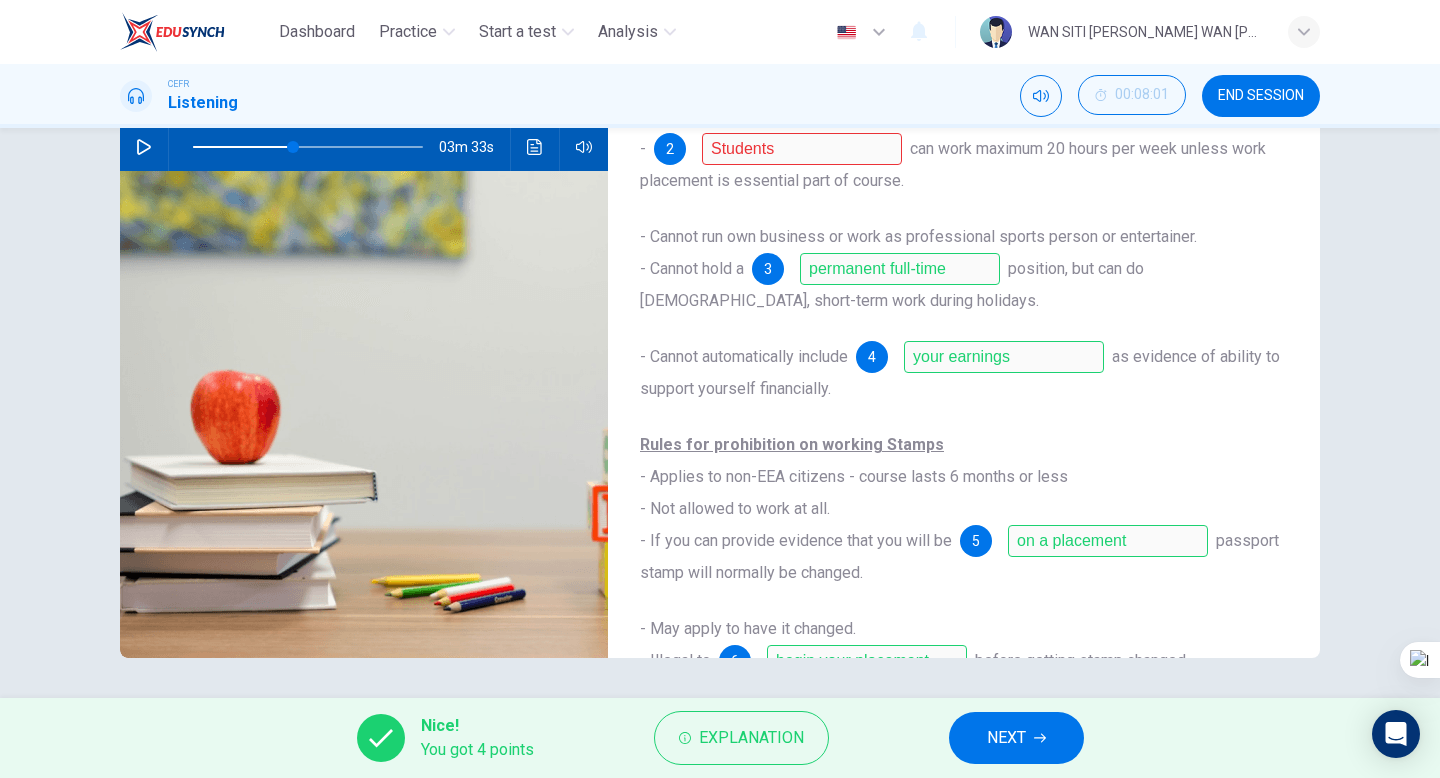 scroll, scrollTop: 0, scrollLeft: 0, axis: both 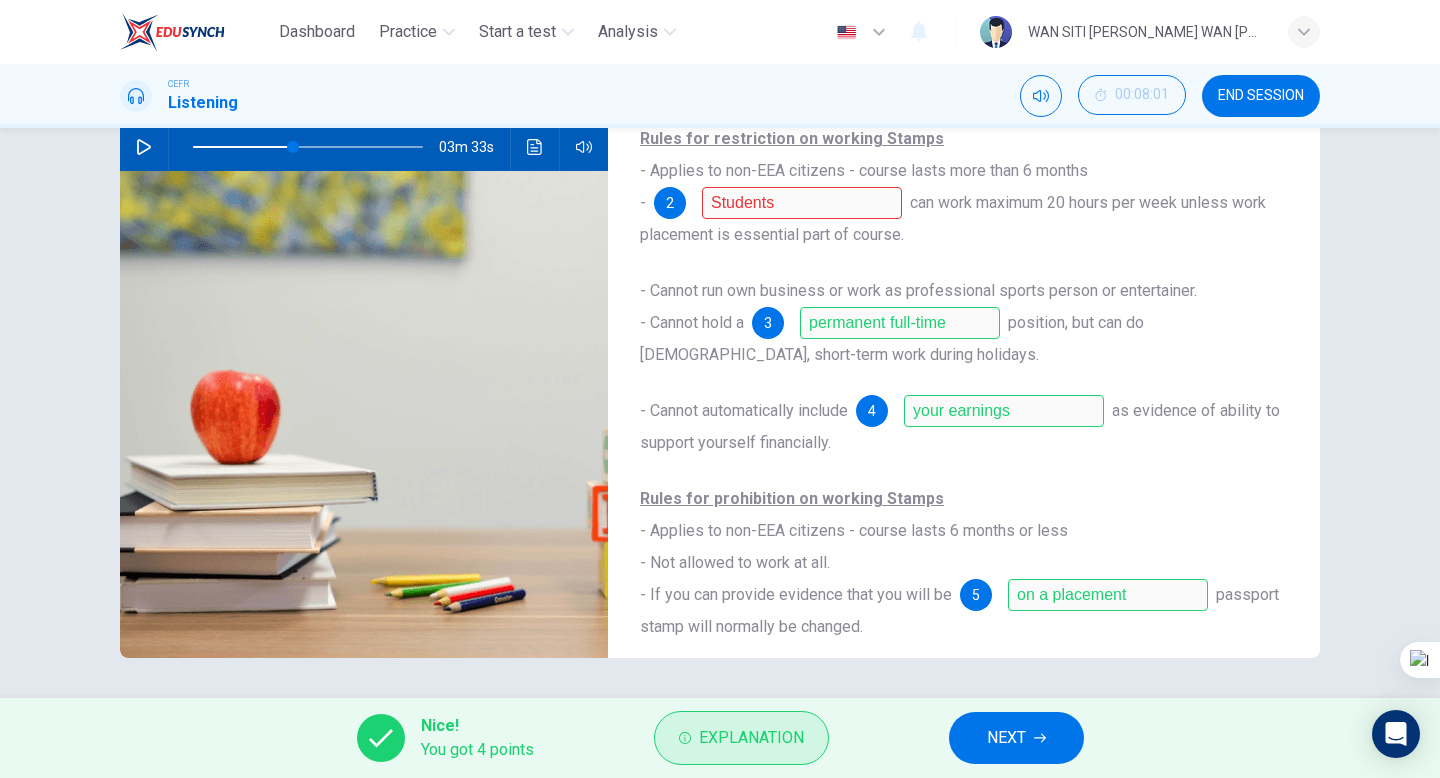 click on "Explanation" at bounding box center (751, 738) 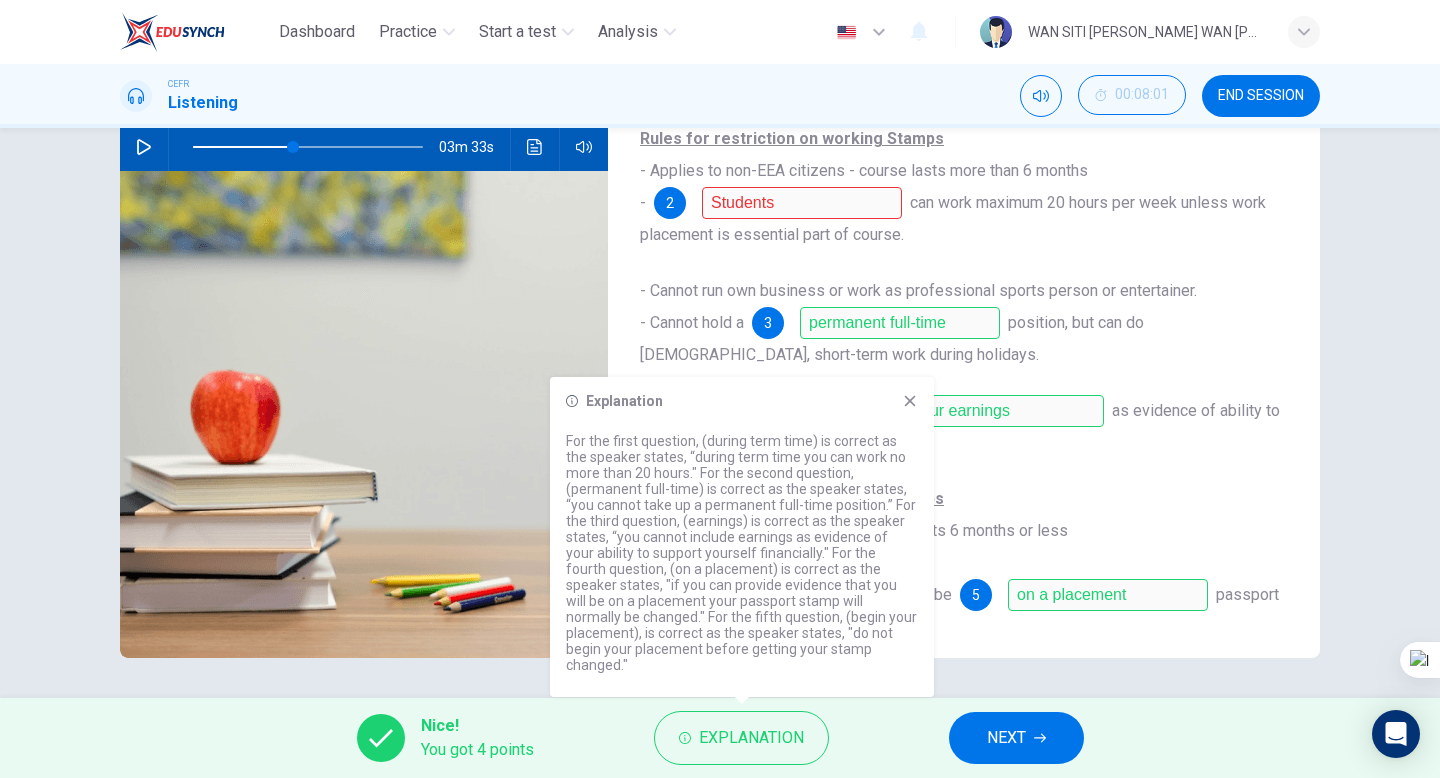 click on "NEXT" at bounding box center (1016, 738) 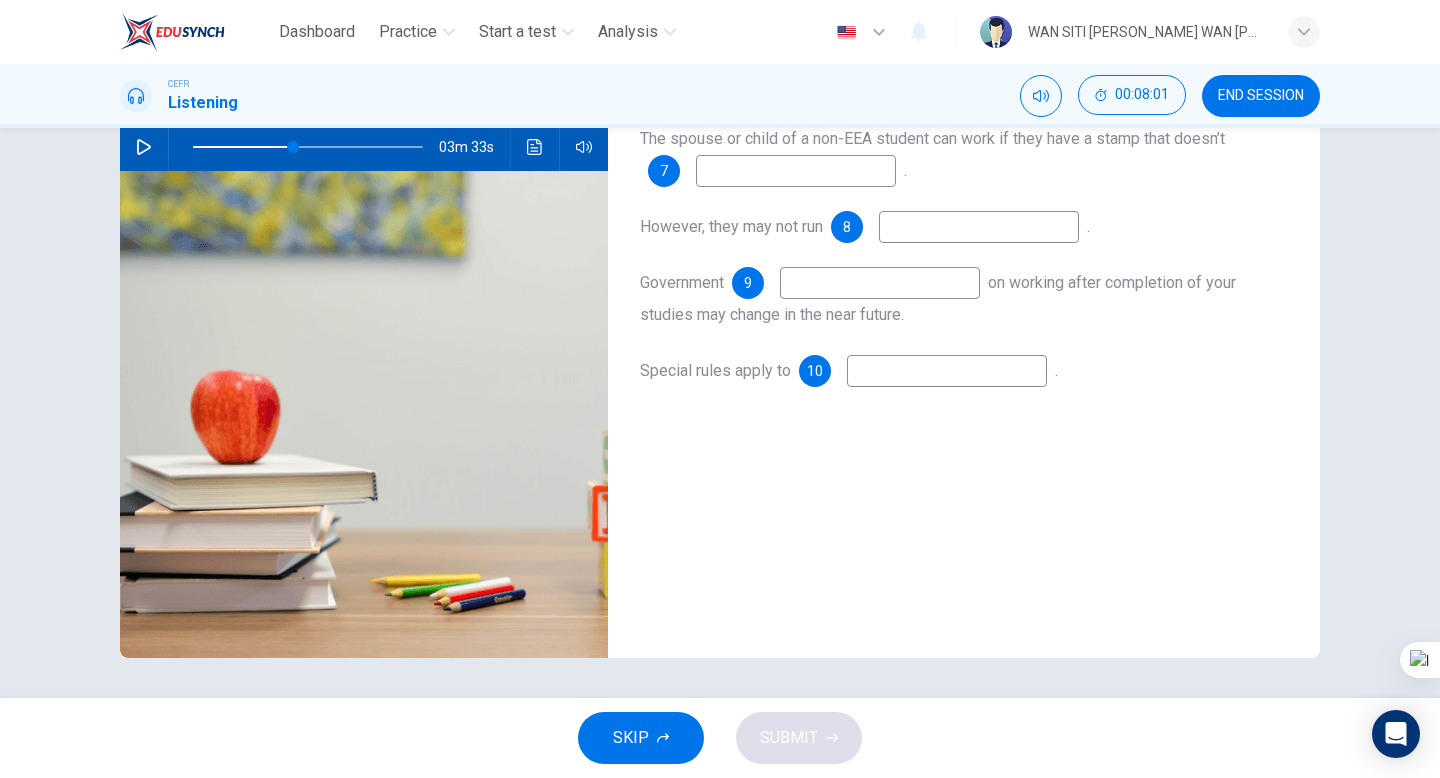 scroll, scrollTop: 0, scrollLeft: 0, axis: both 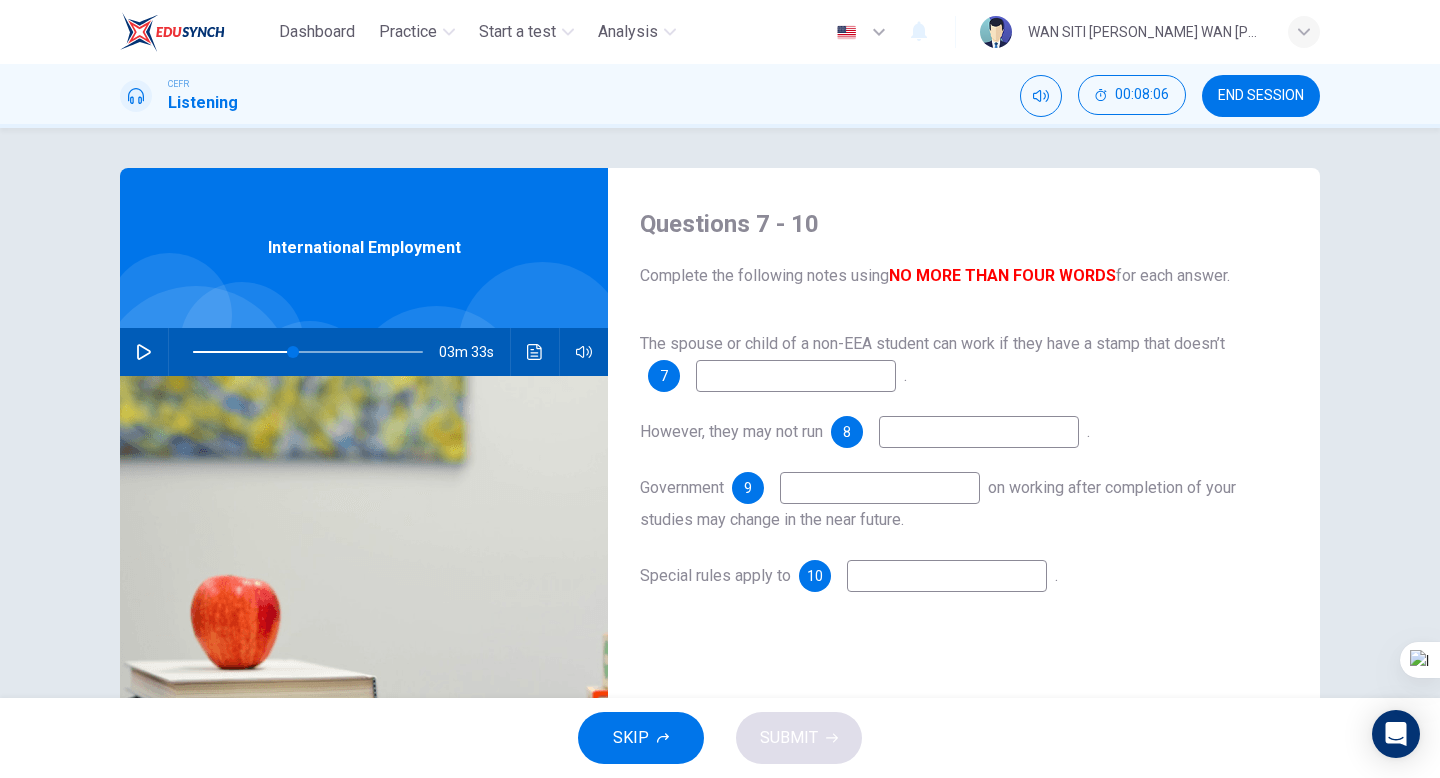 click at bounding box center [308, 352] 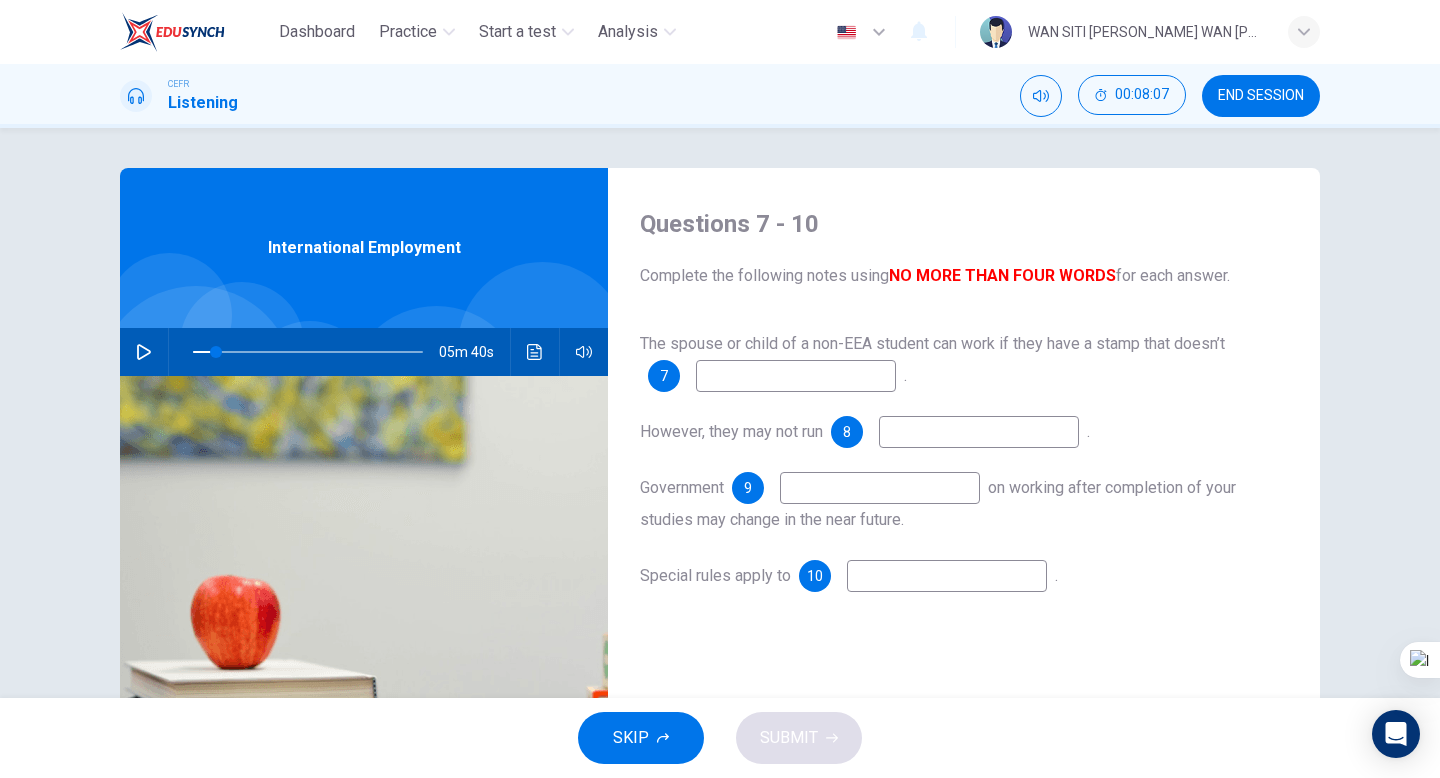 click 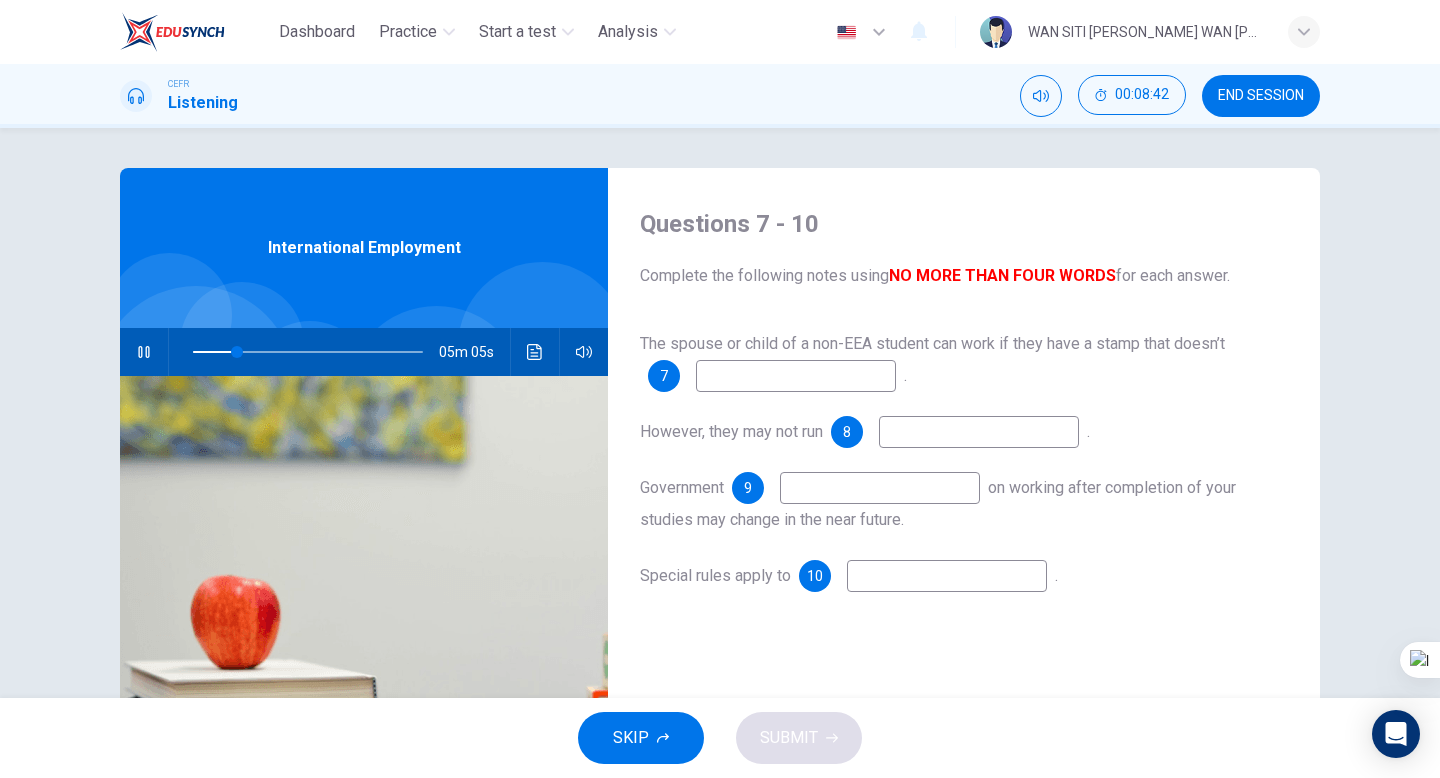 click at bounding box center [979, 432] 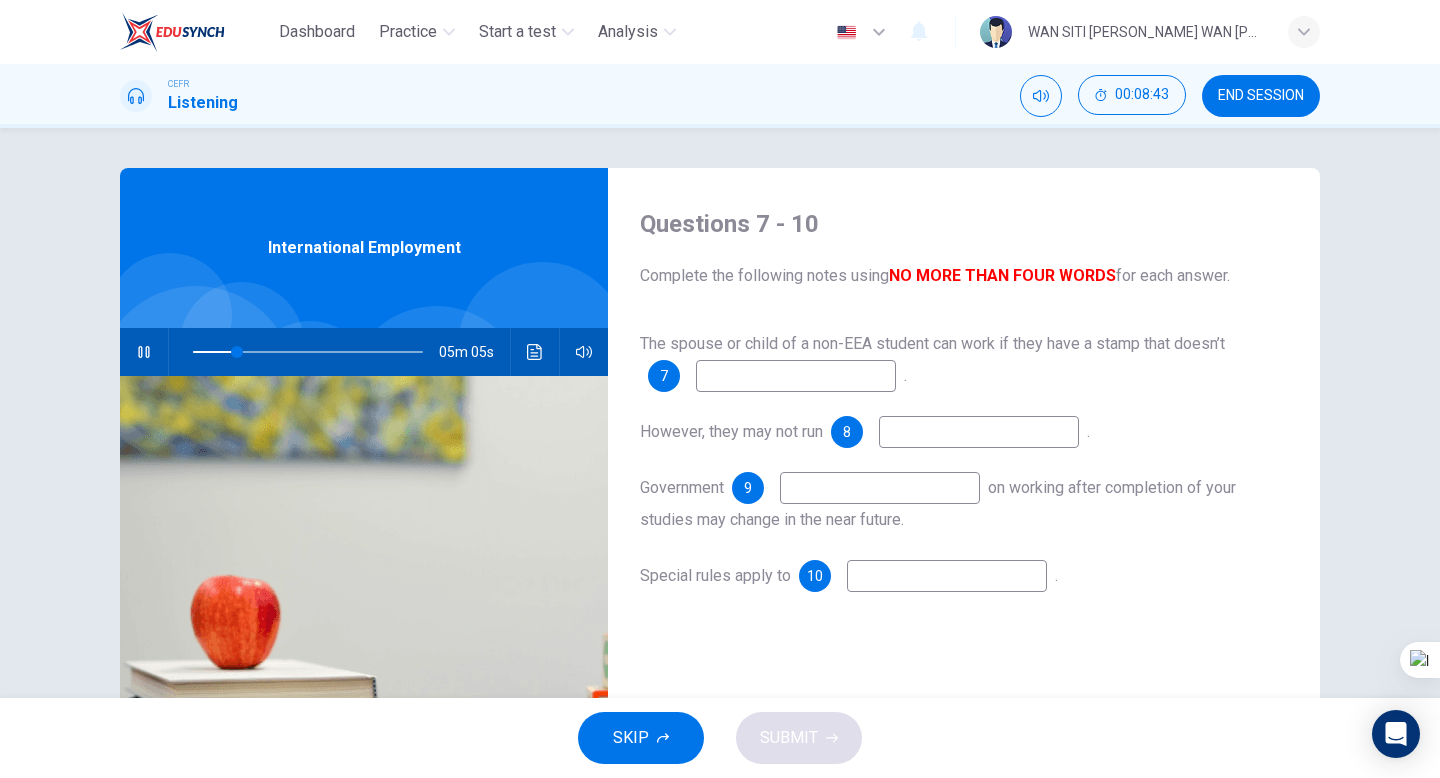 type on "20" 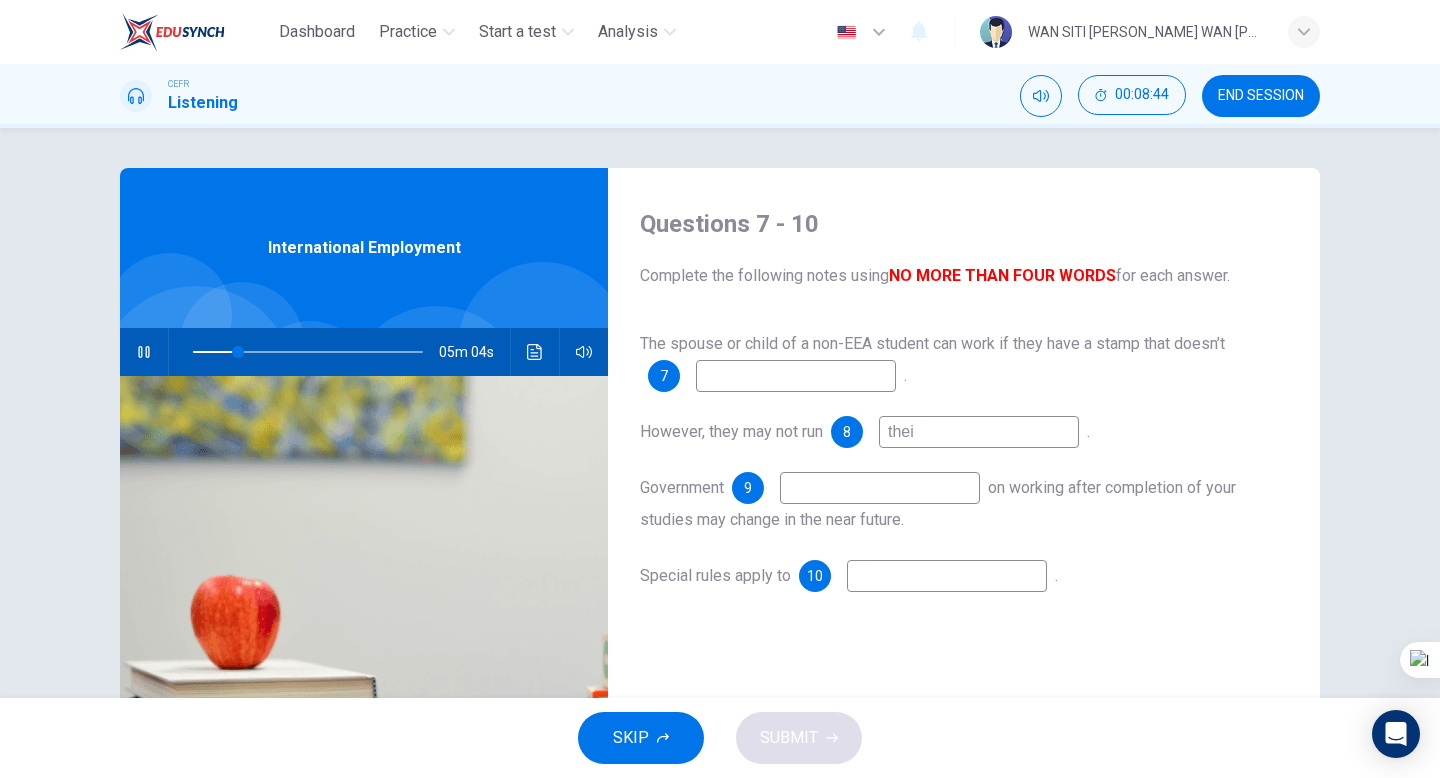 type on "their" 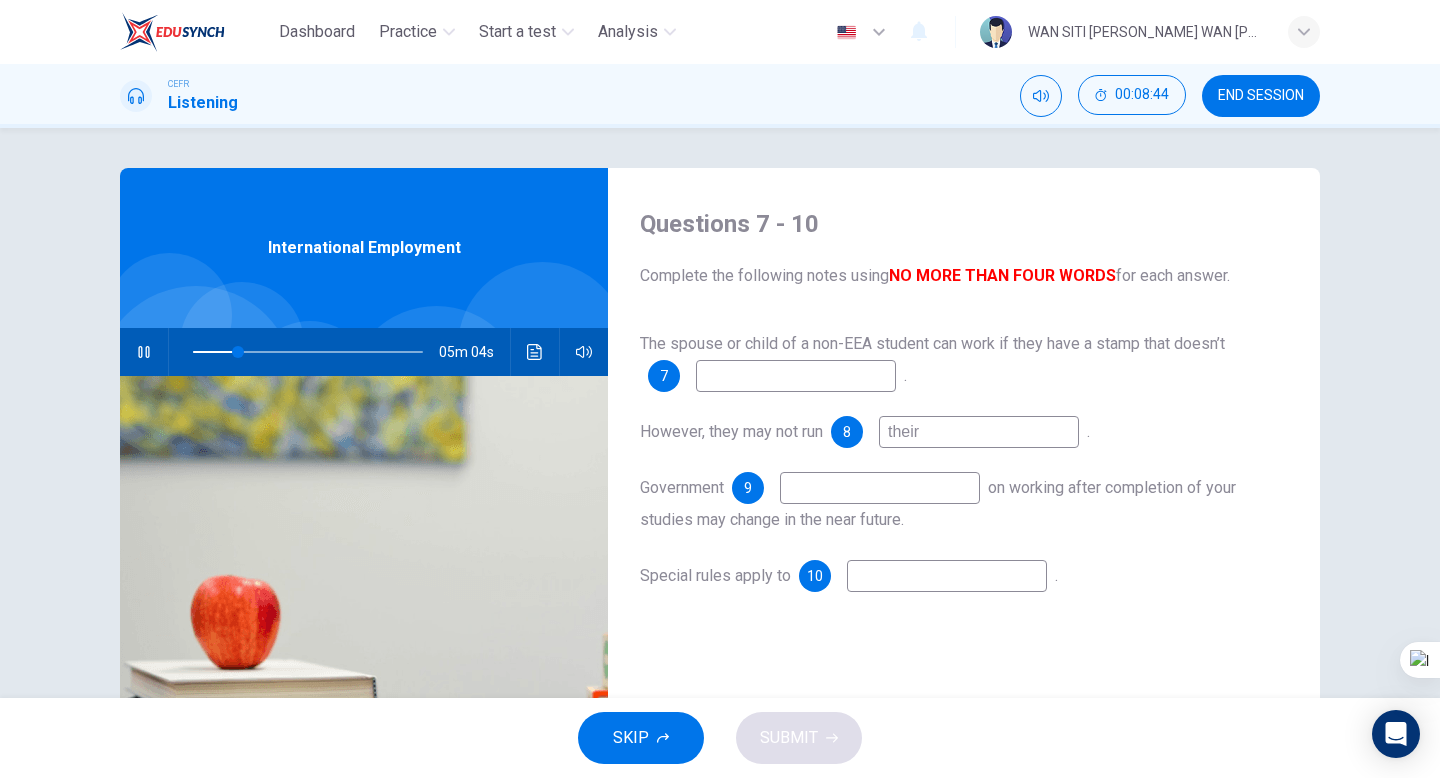 type on "20" 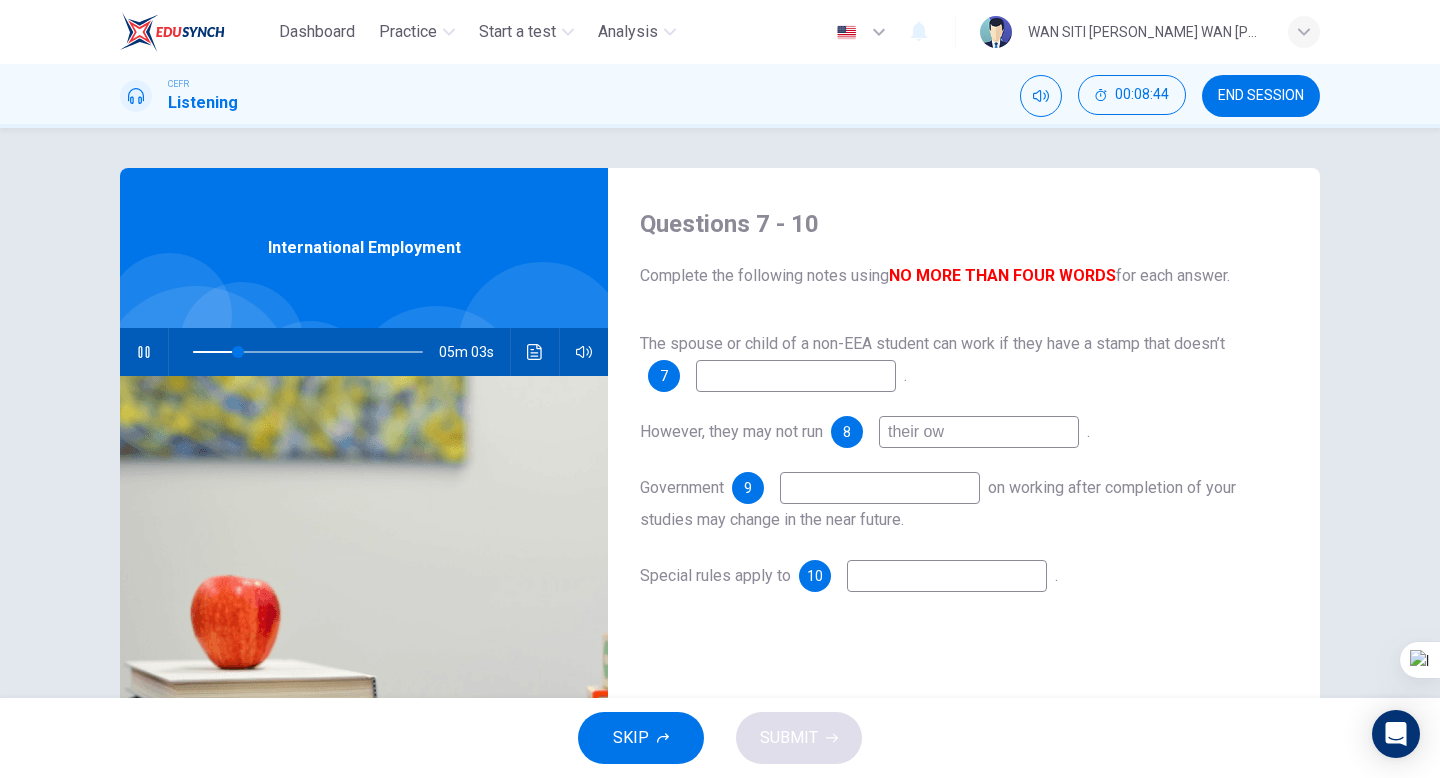 type on "their own" 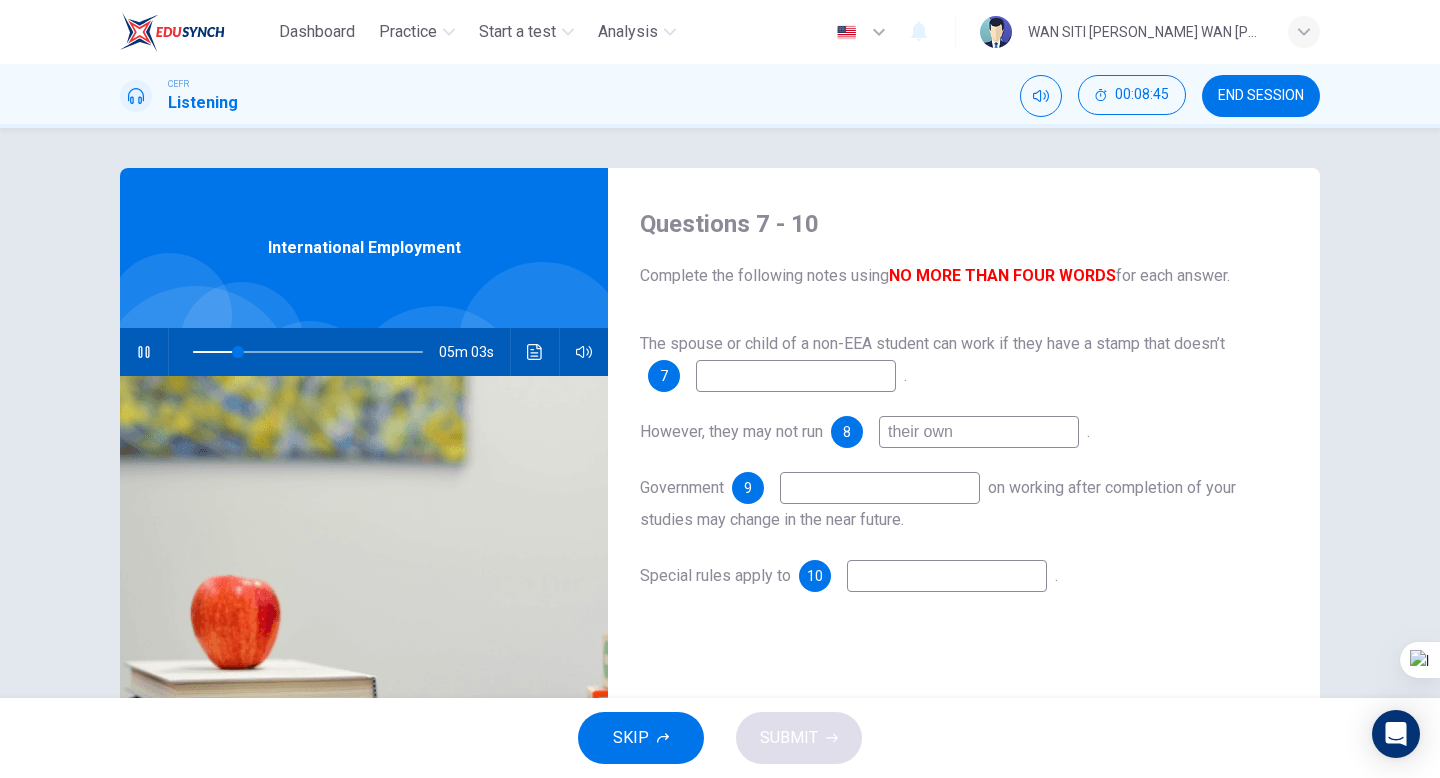 type on "20" 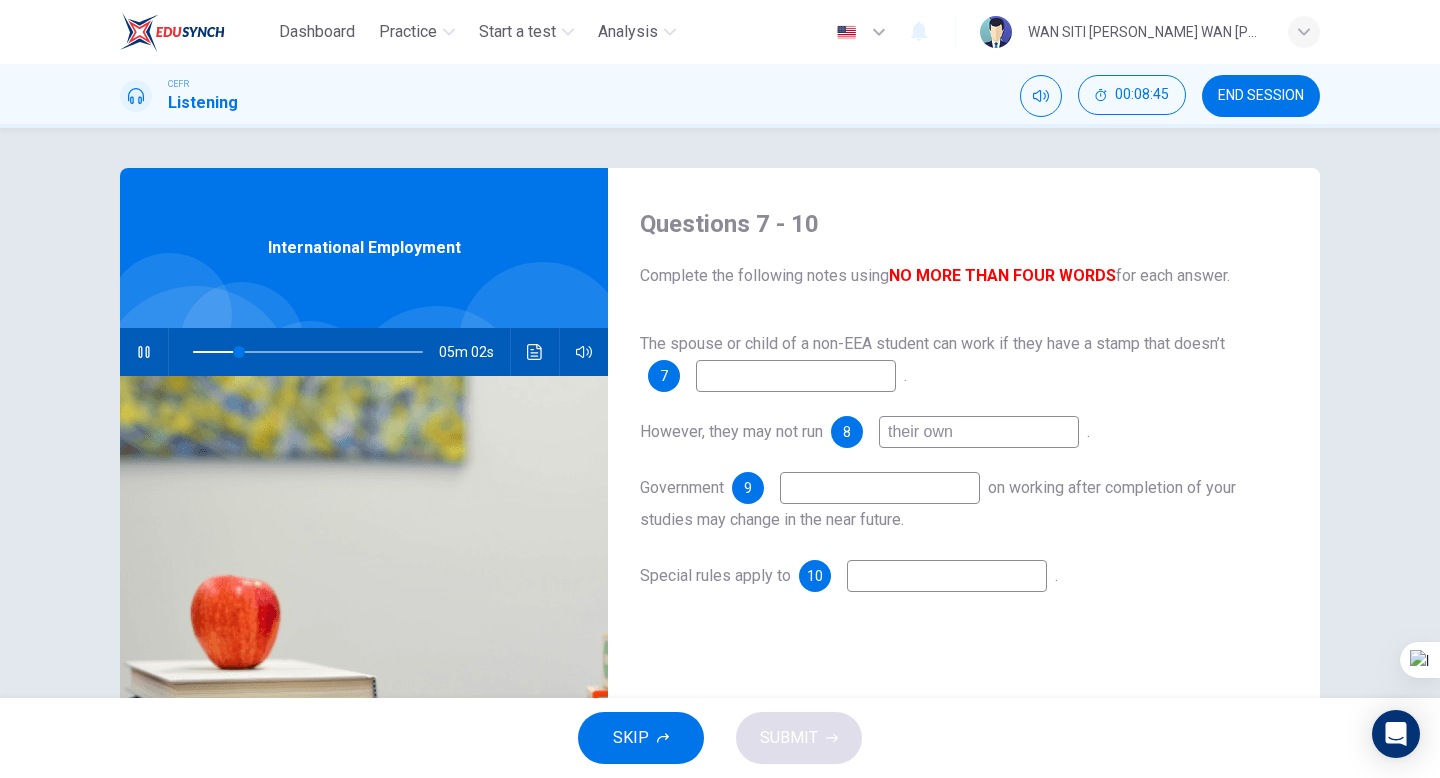 type on "their own b" 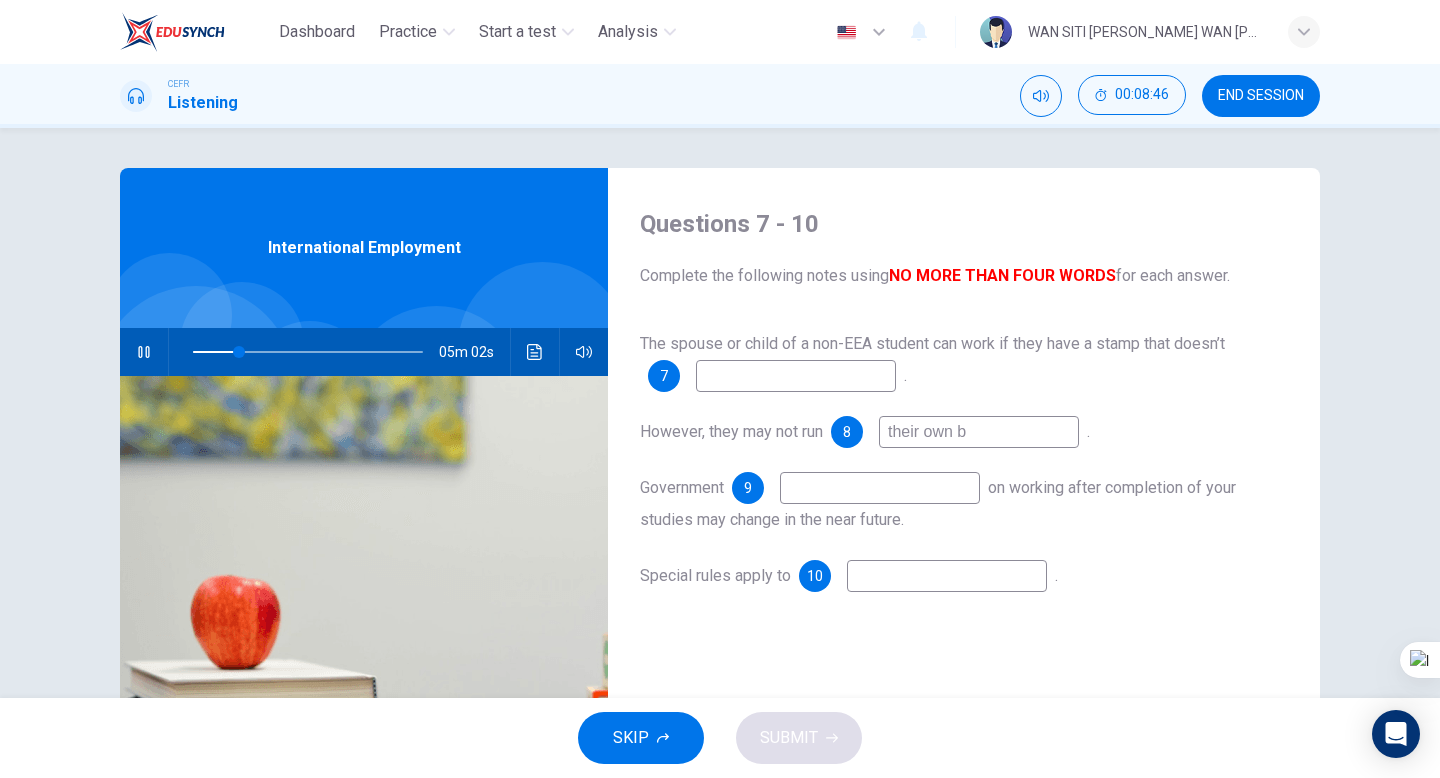 type on "20" 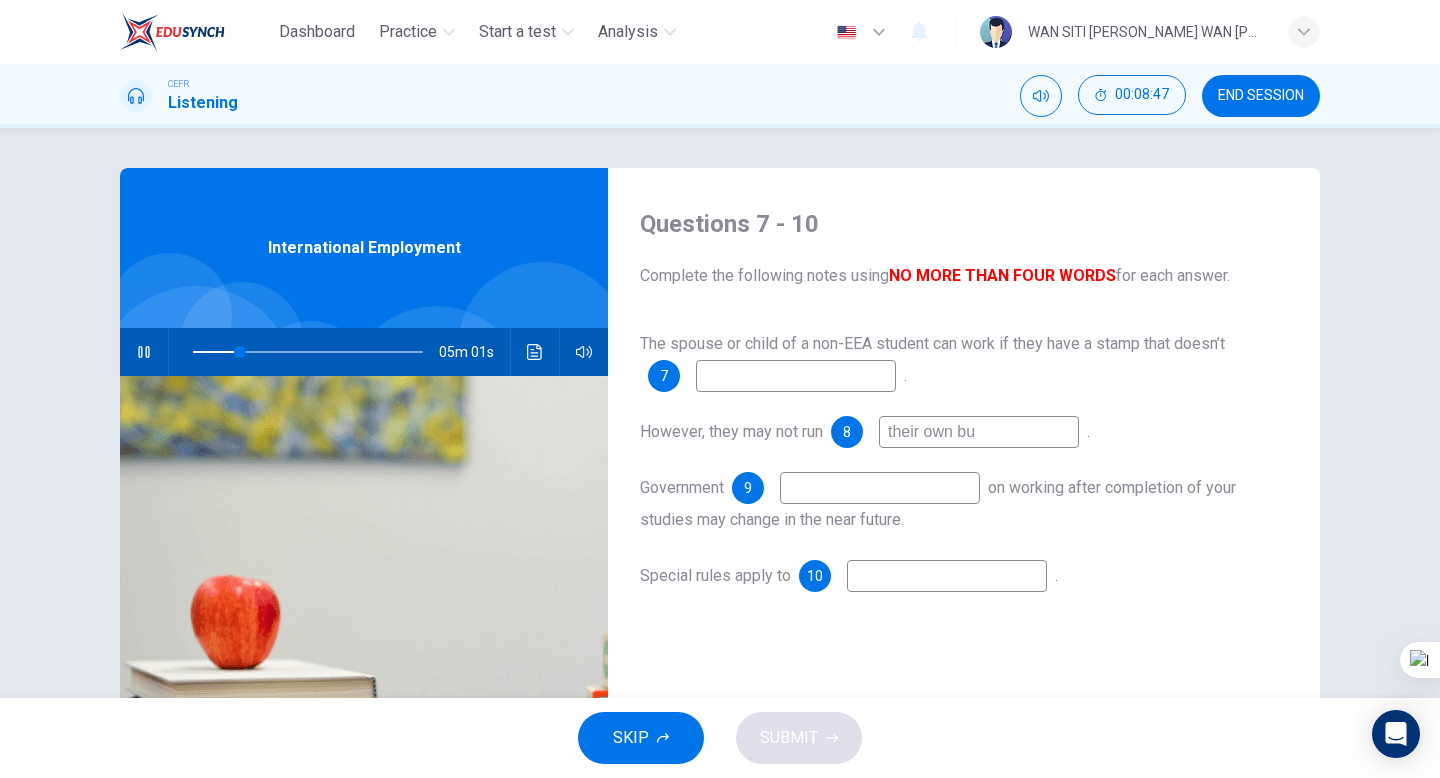 type on "their own bus" 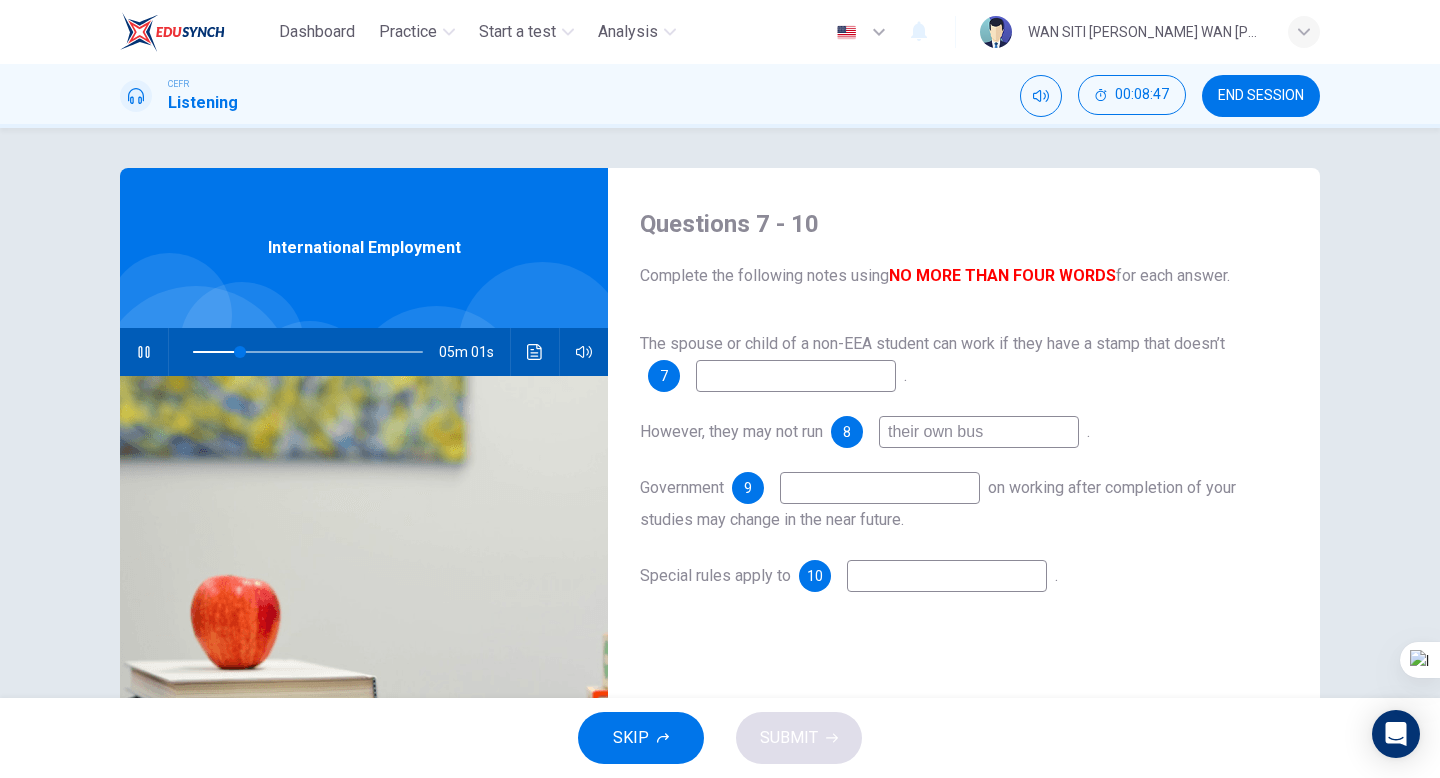 type on "21" 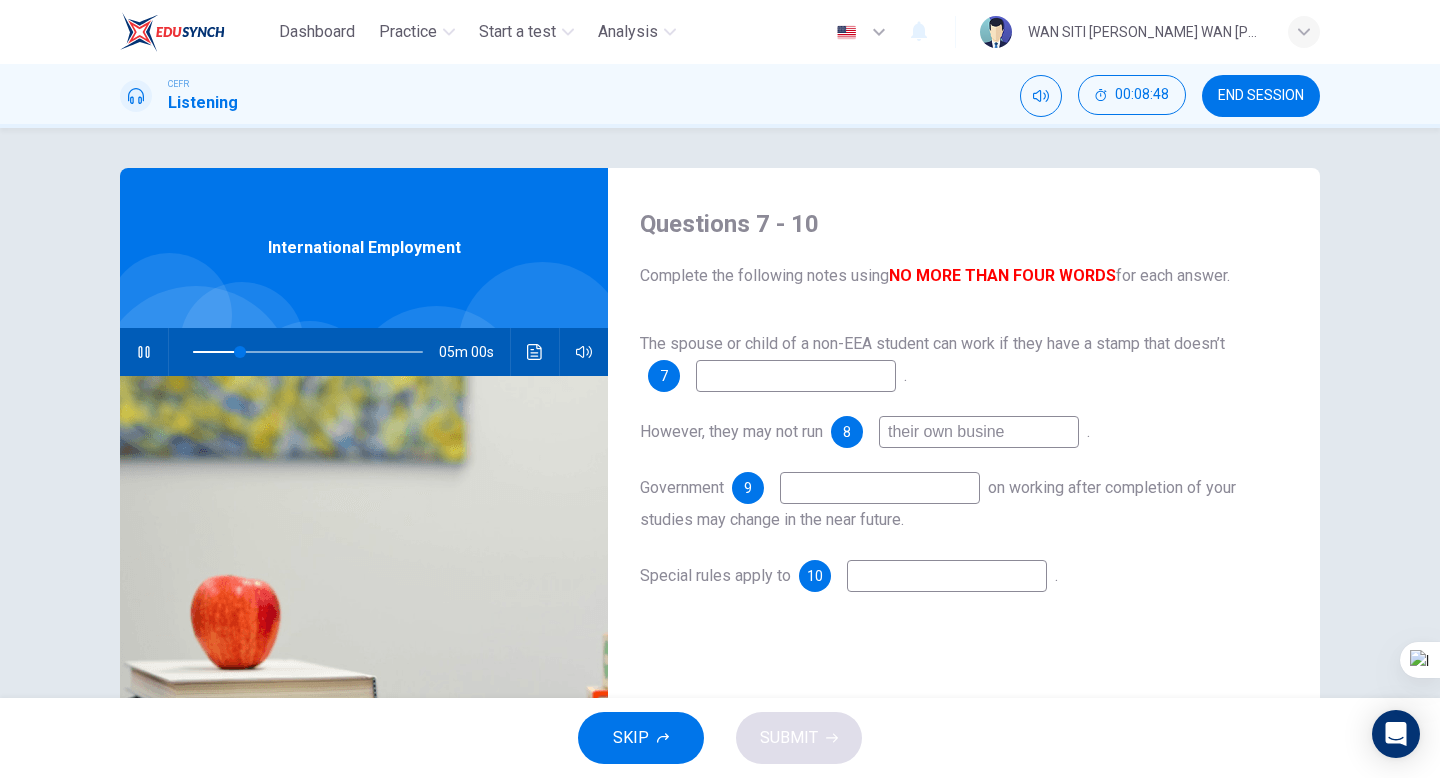 type on "their own busines" 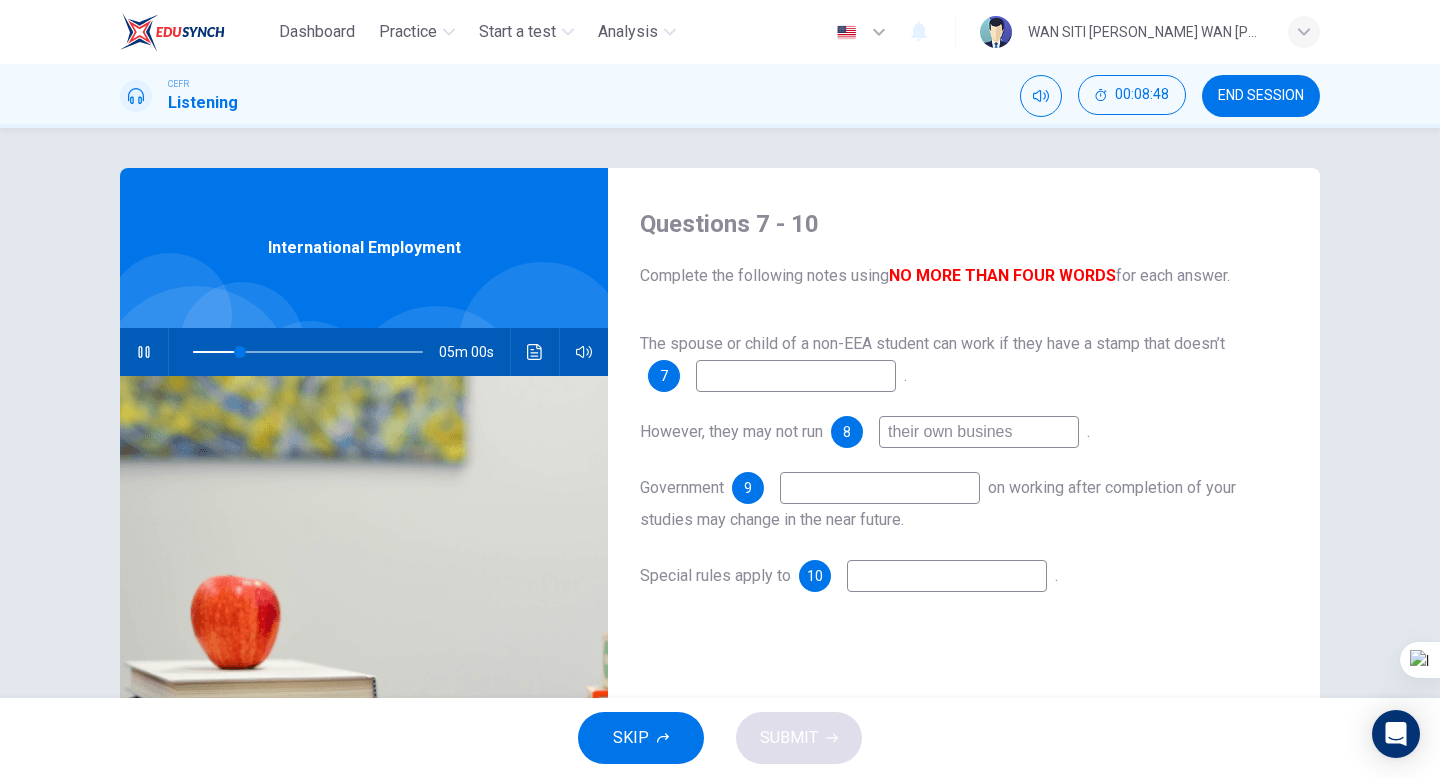 type on "21" 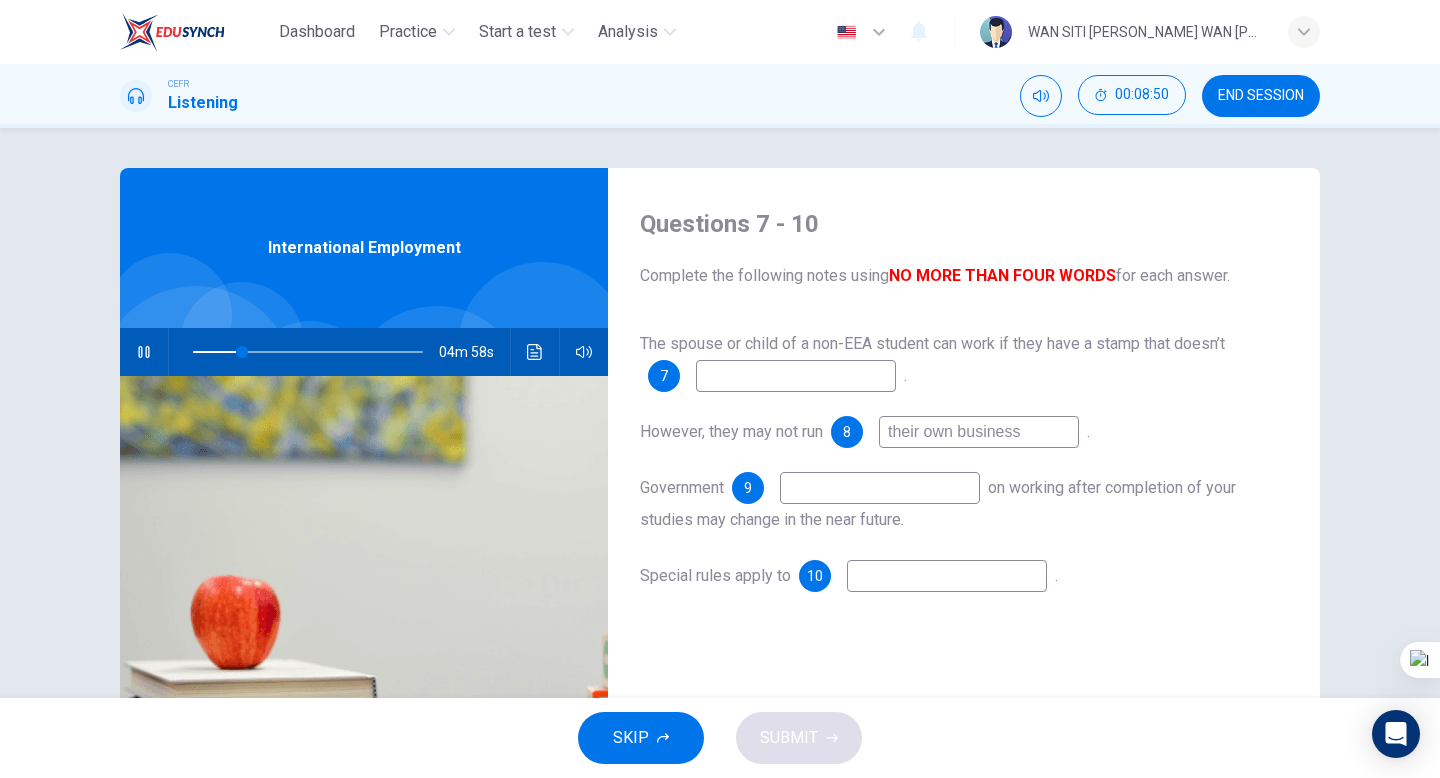type on "21" 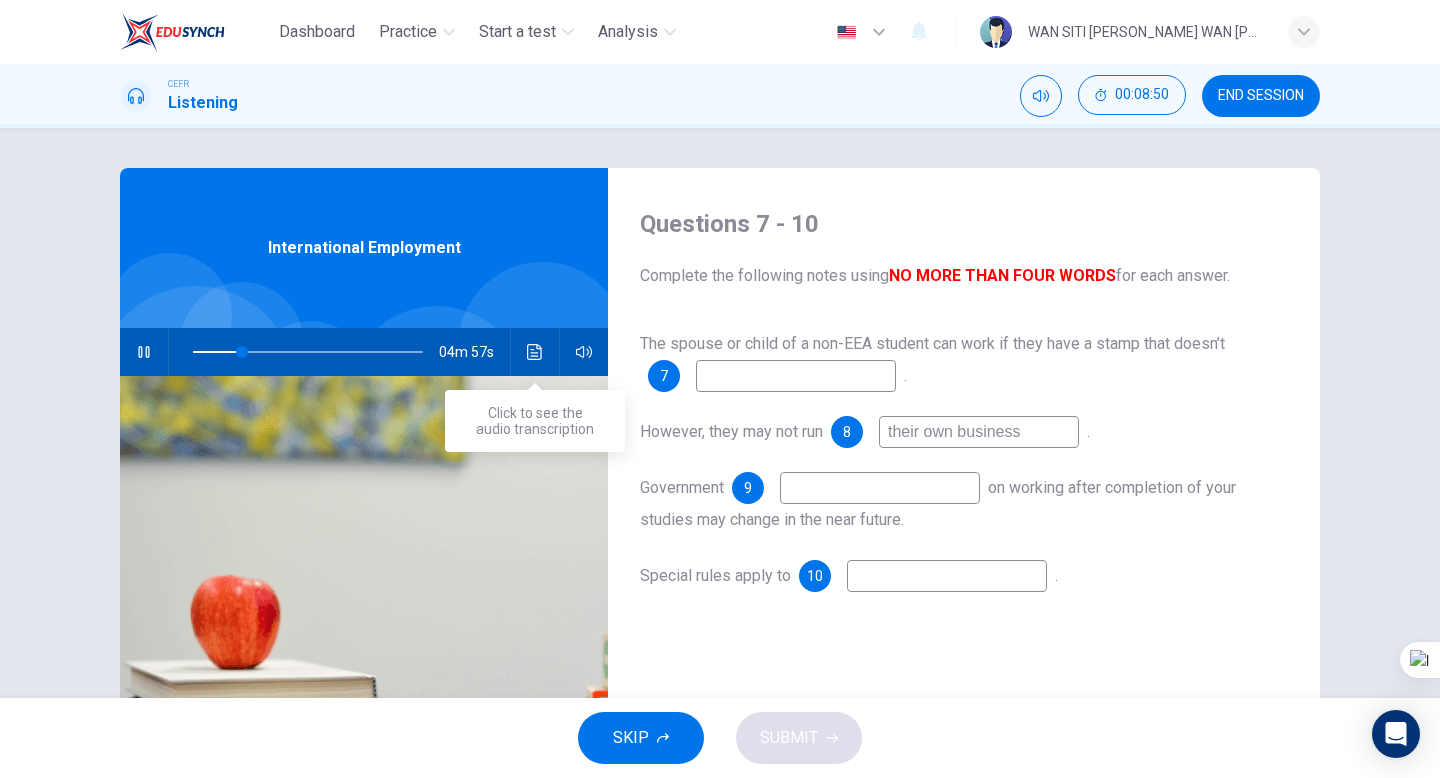 type on "their own business" 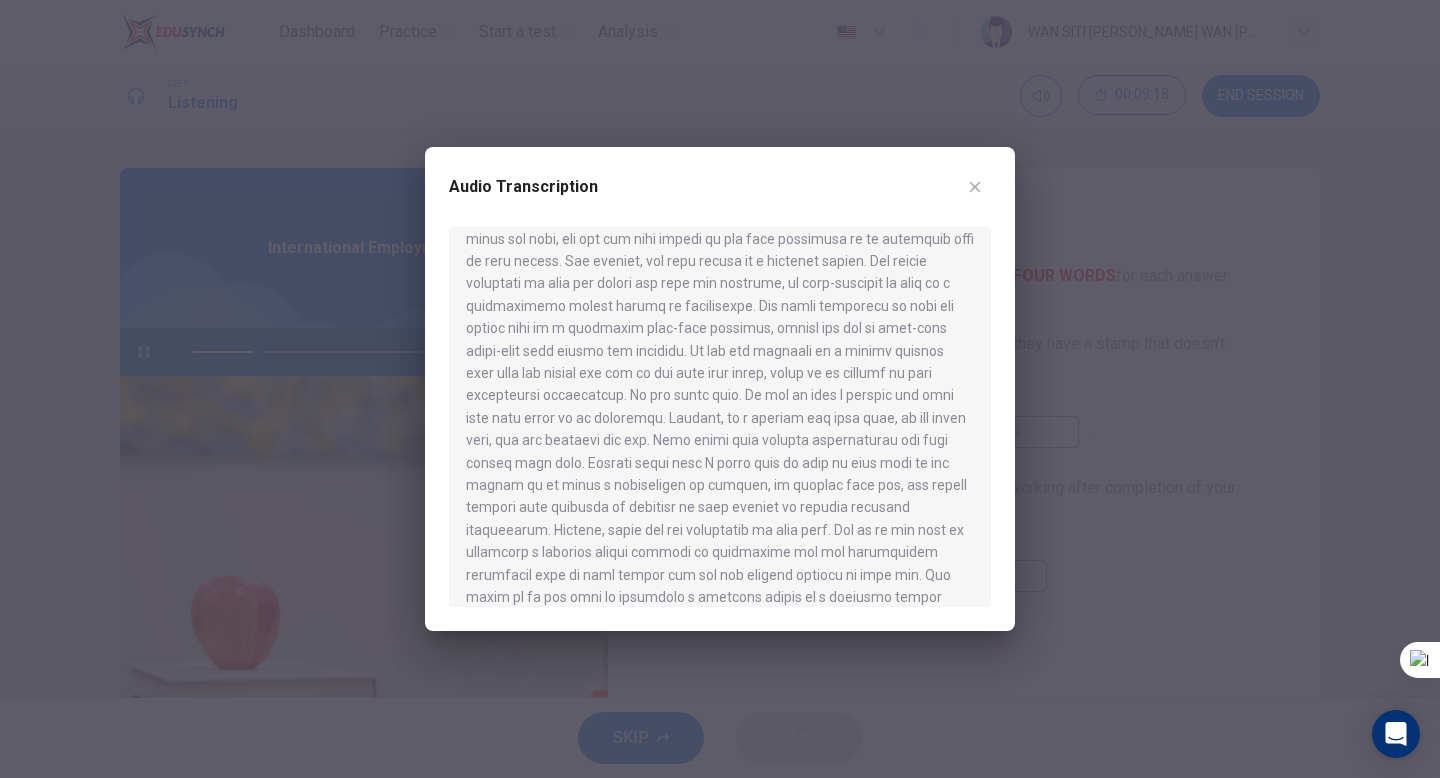 scroll, scrollTop: 398, scrollLeft: 0, axis: vertical 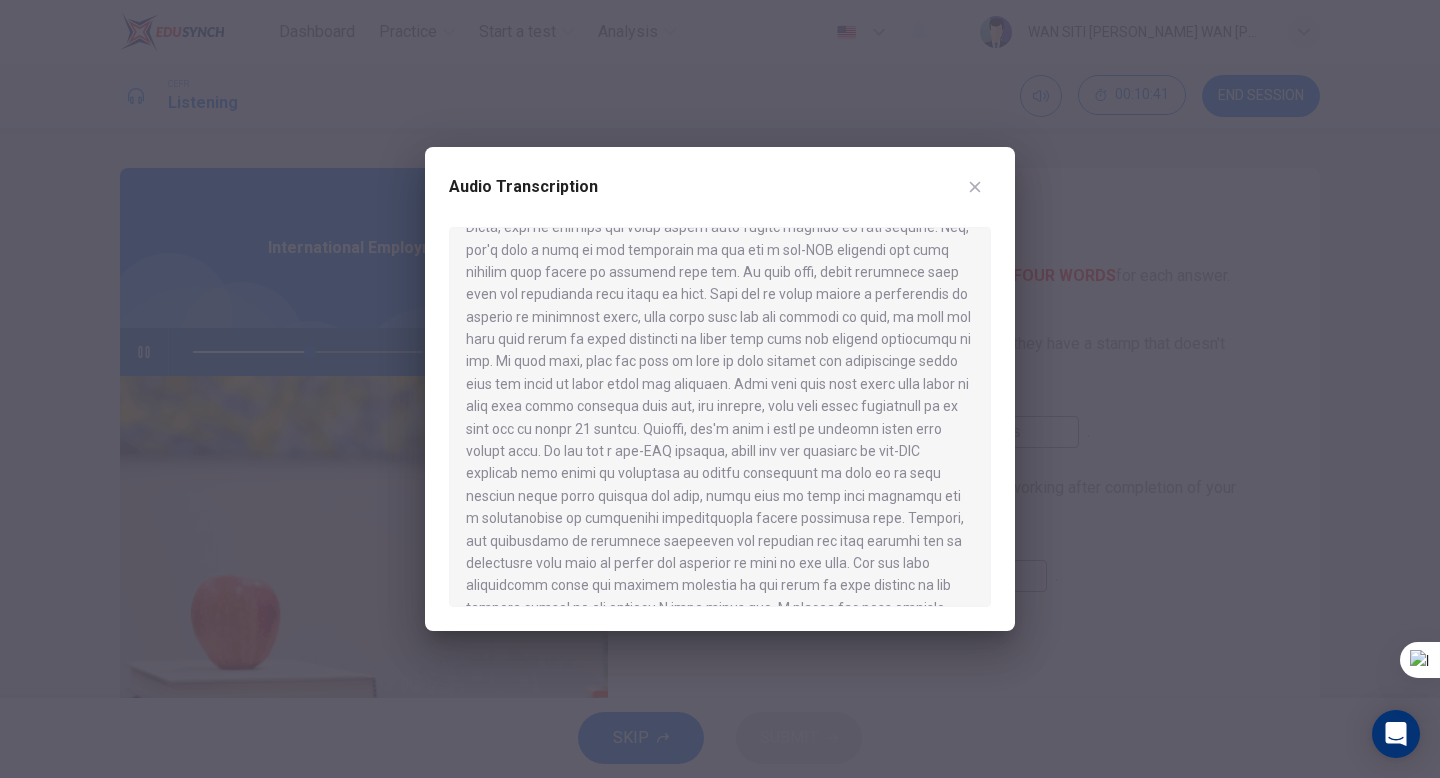 click at bounding box center (975, 187) 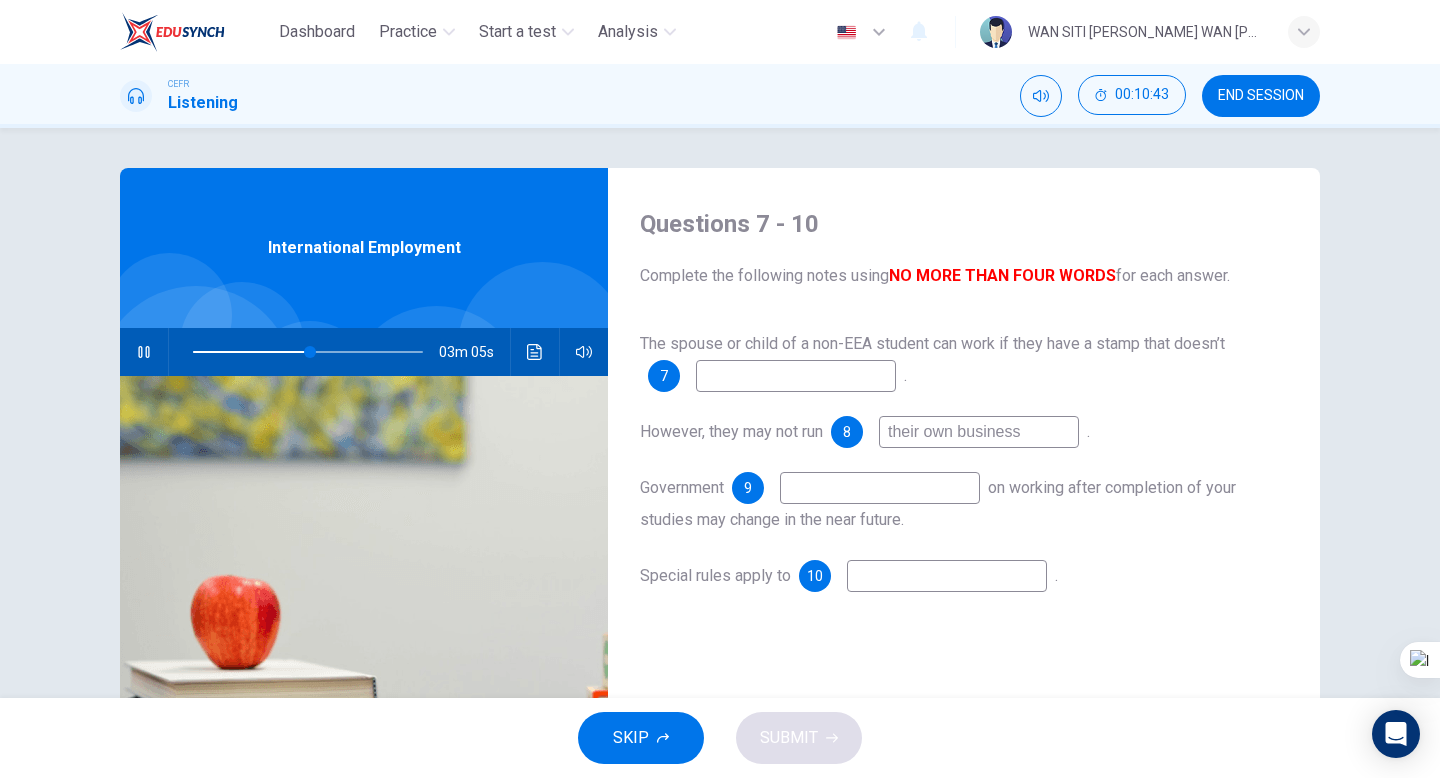 click at bounding box center (144, 352) 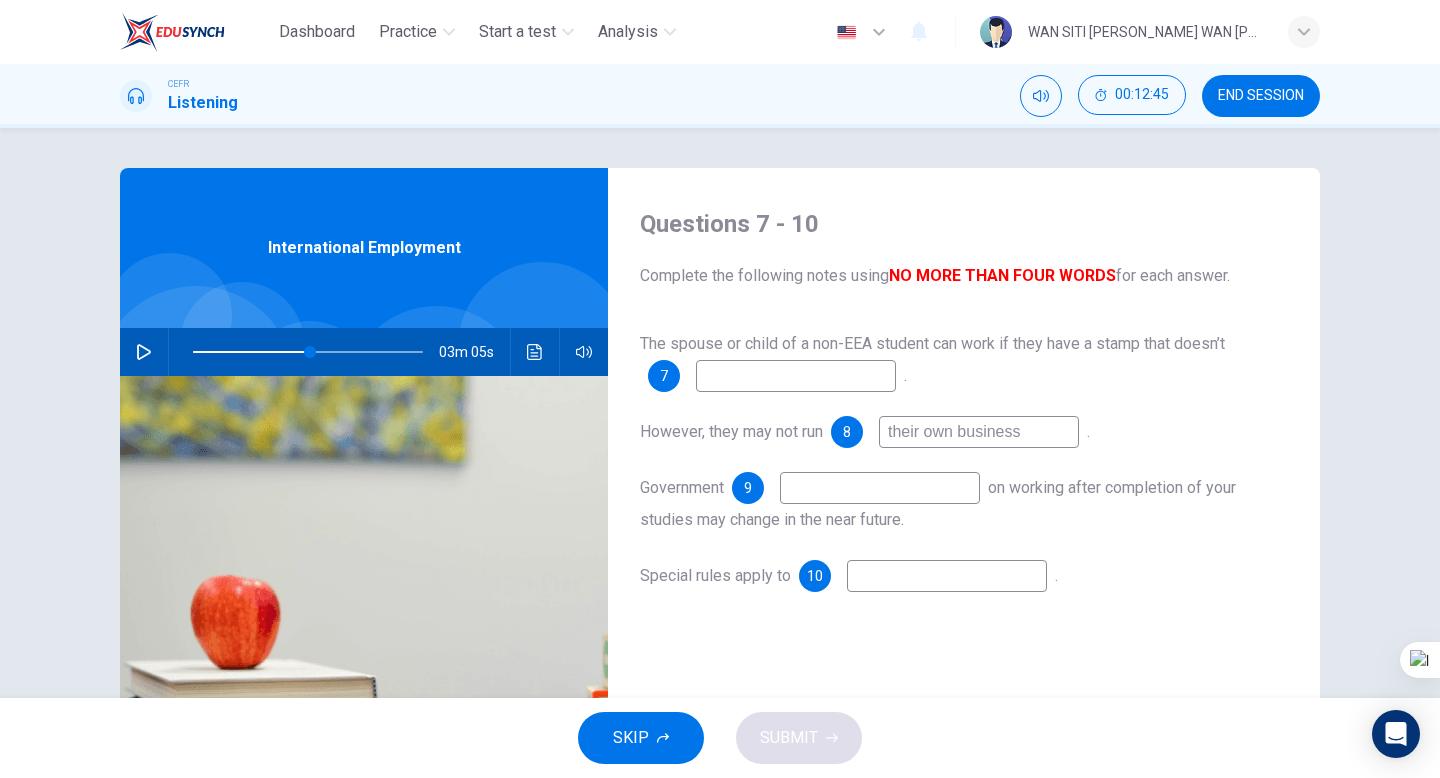 click at bounding box center [308, 352] 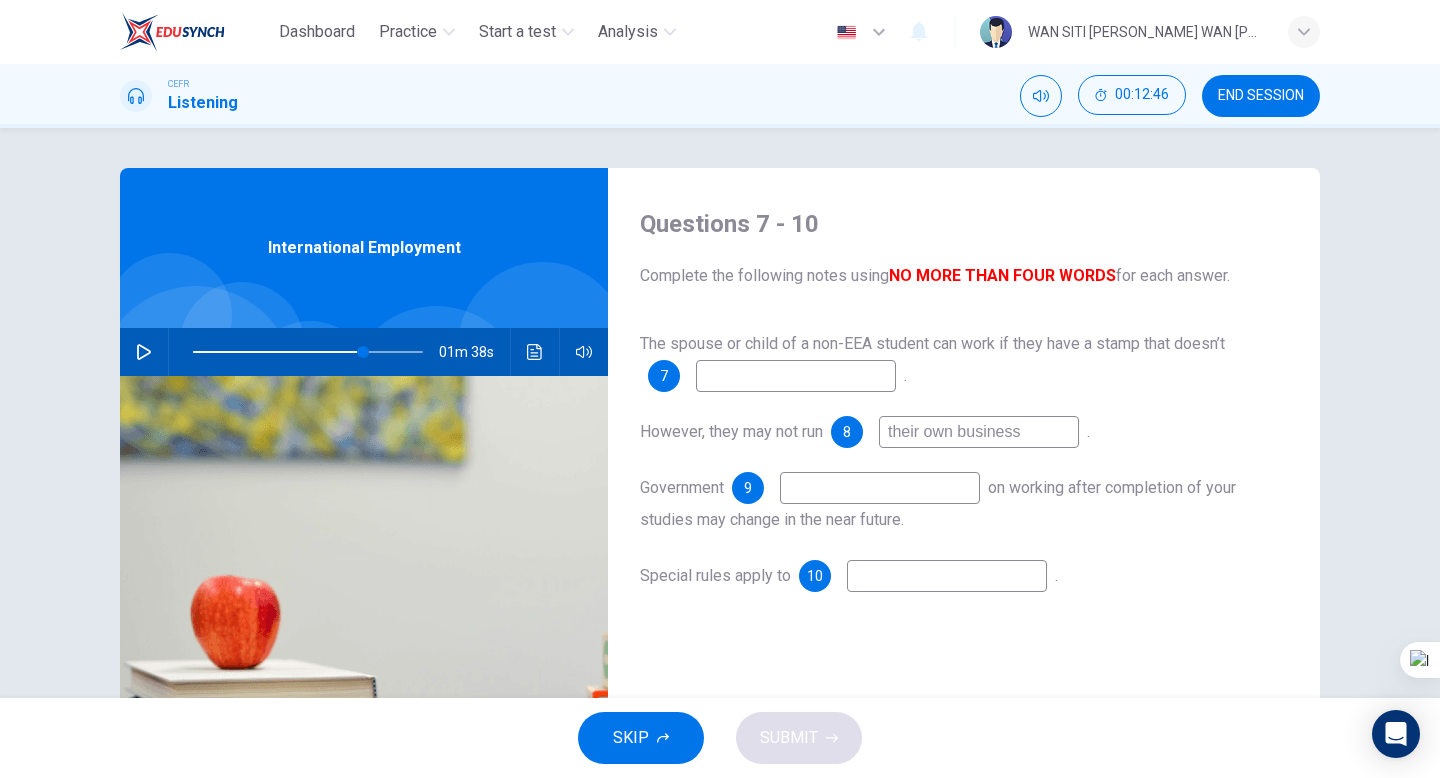 click on "01m 38s" at bounding box center [364, 352] 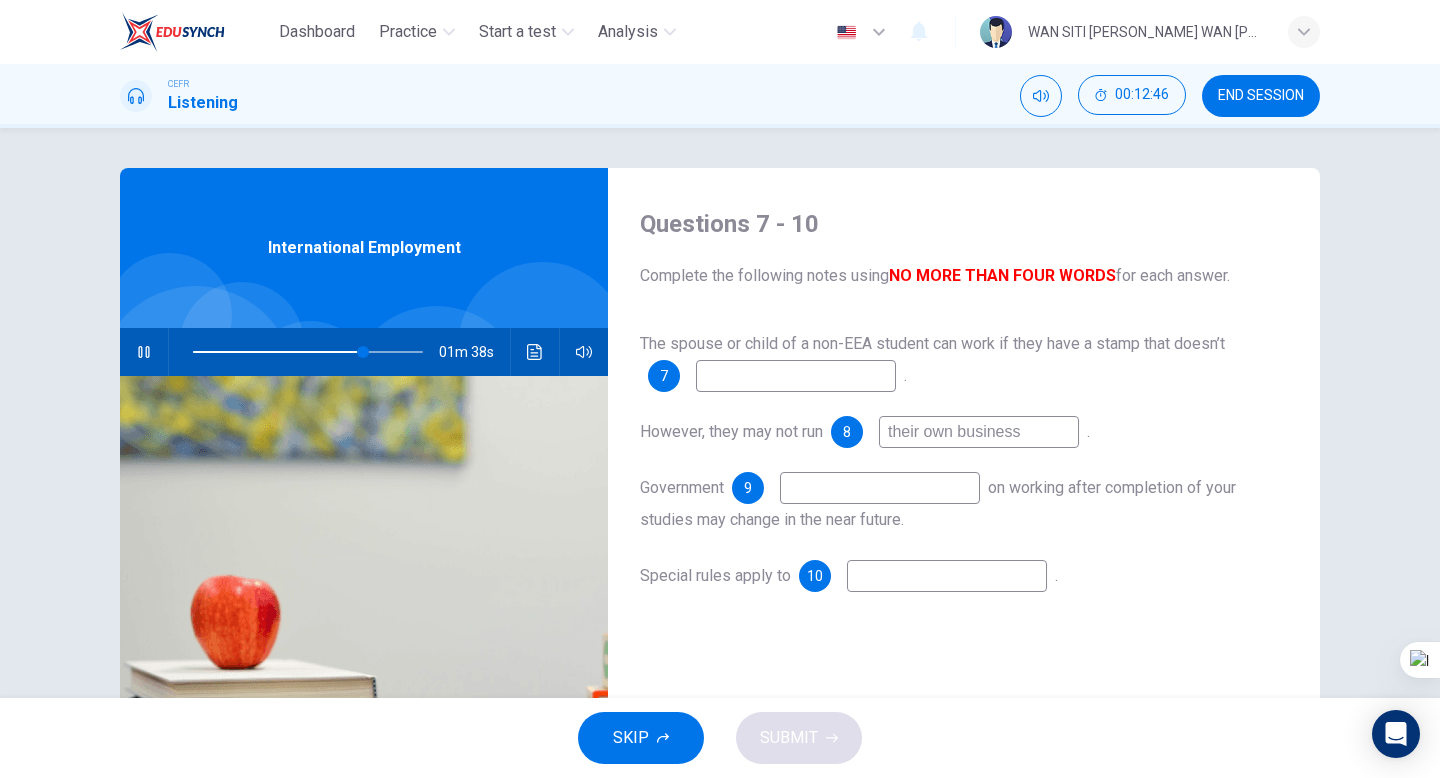 click at bounding box center [144, 352] 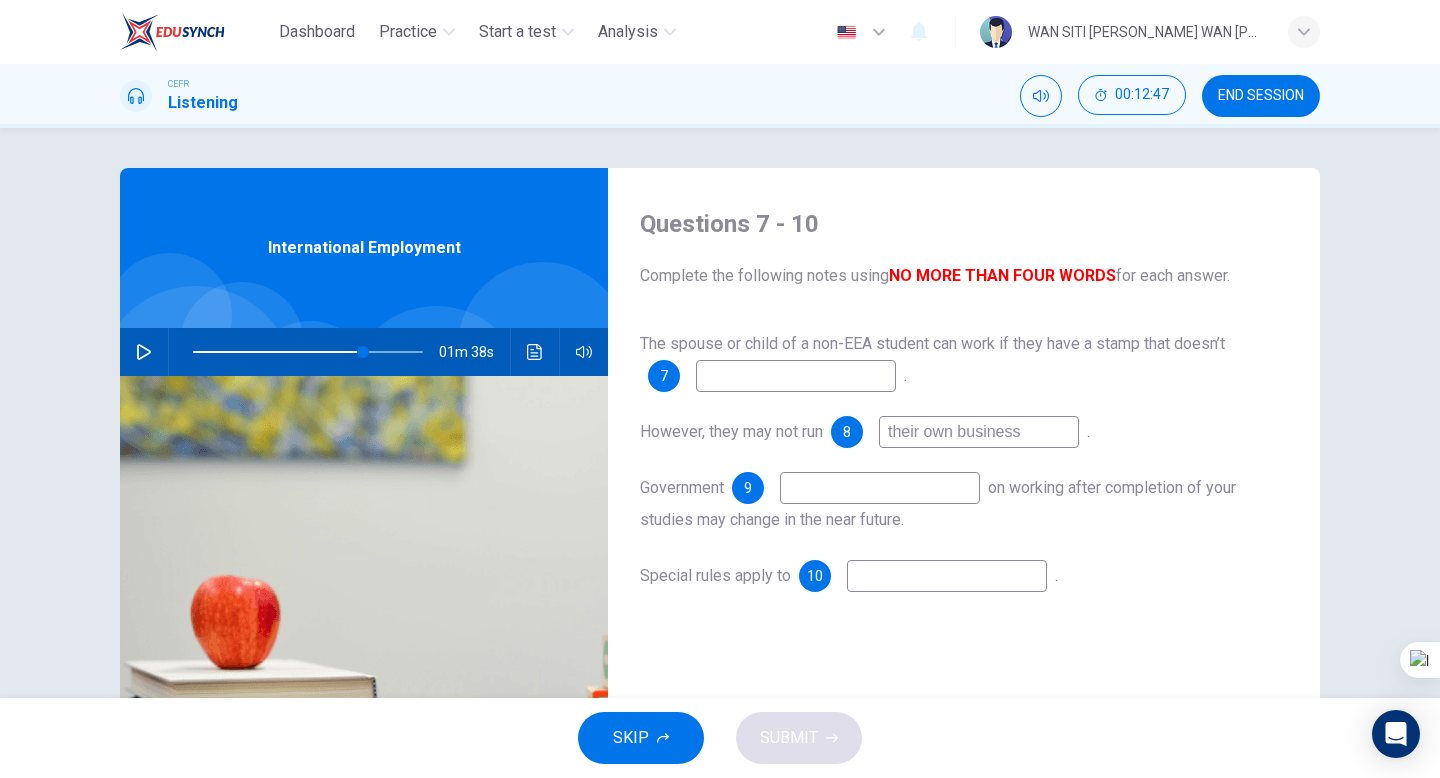 click 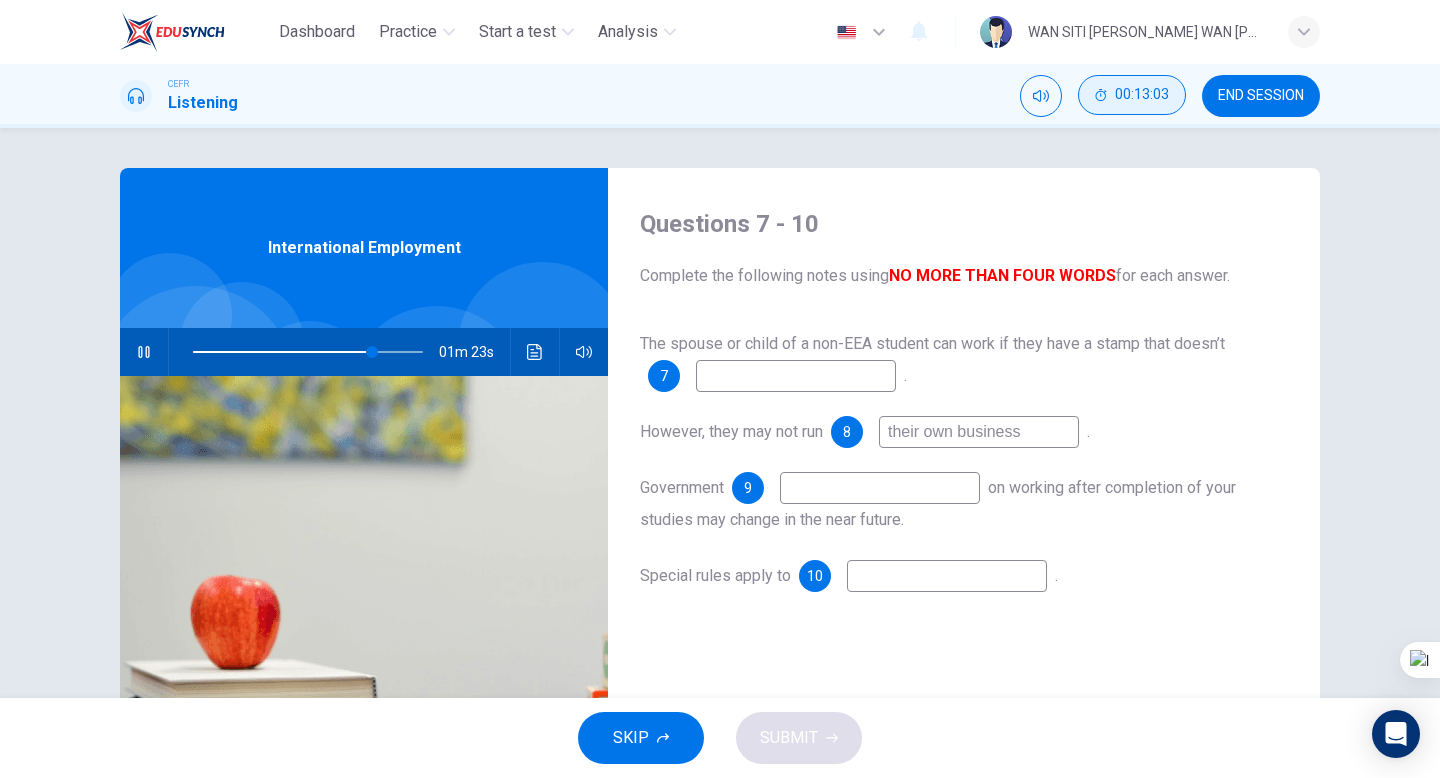 click on "00:13:03" at bounding box center (1142, 95) 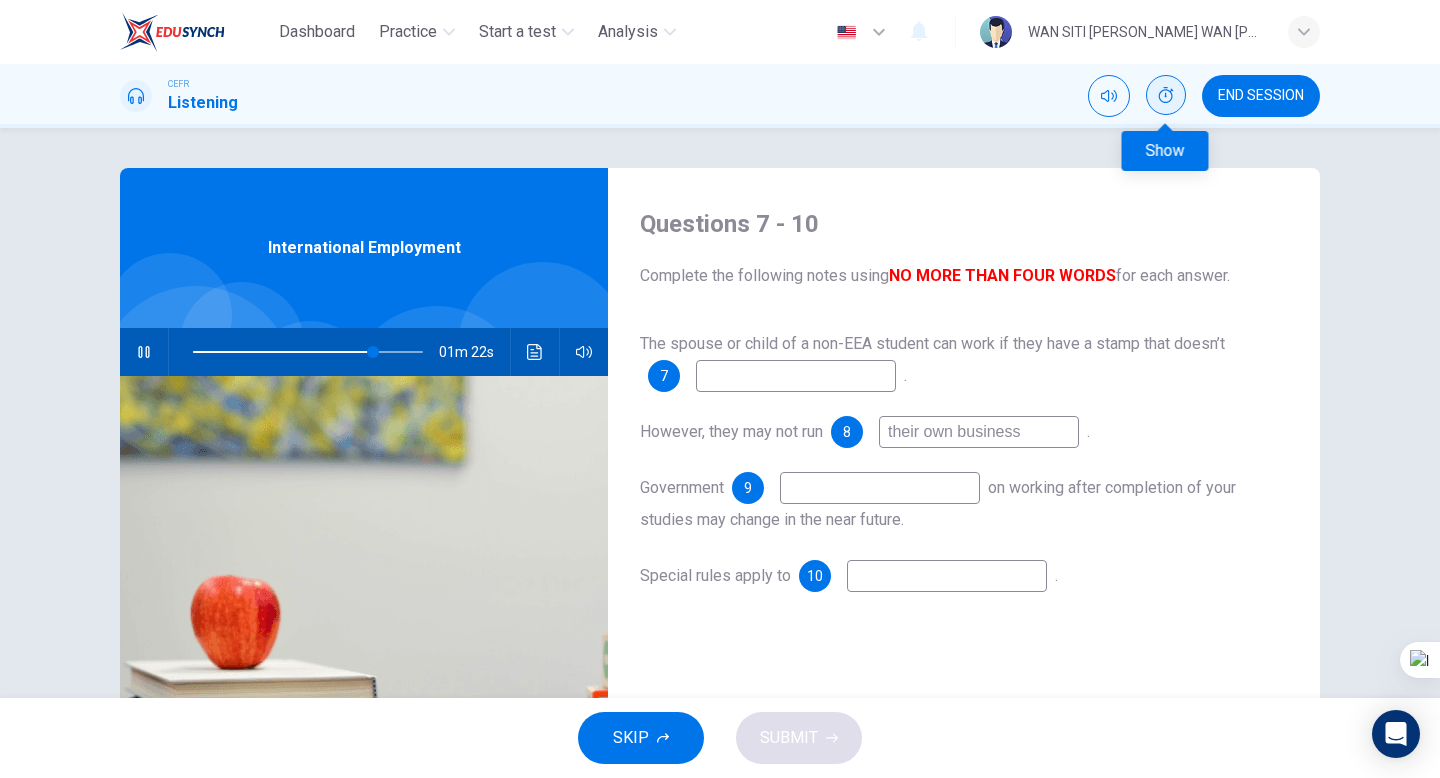 click at bounding box center [1166, 95] 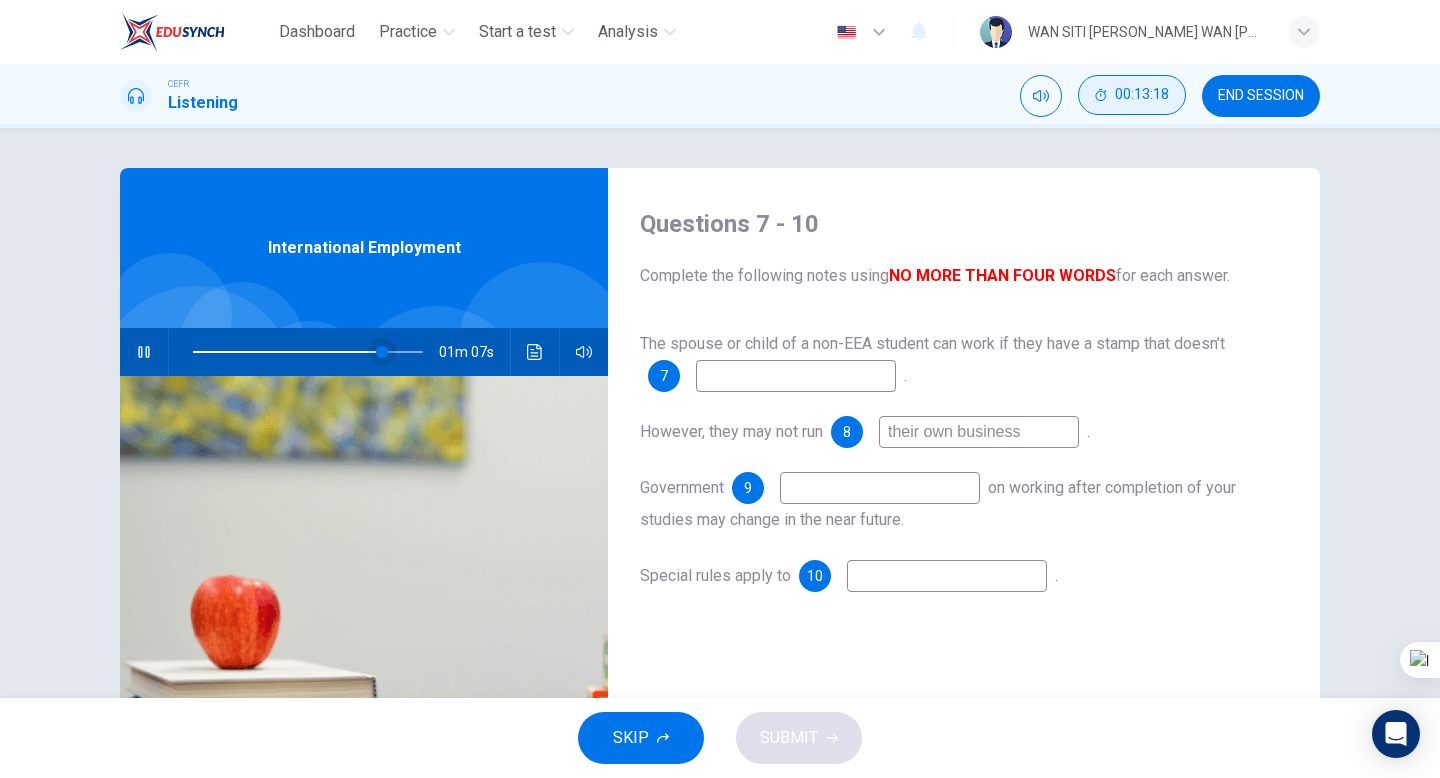 click at bounding box center (382, 352) 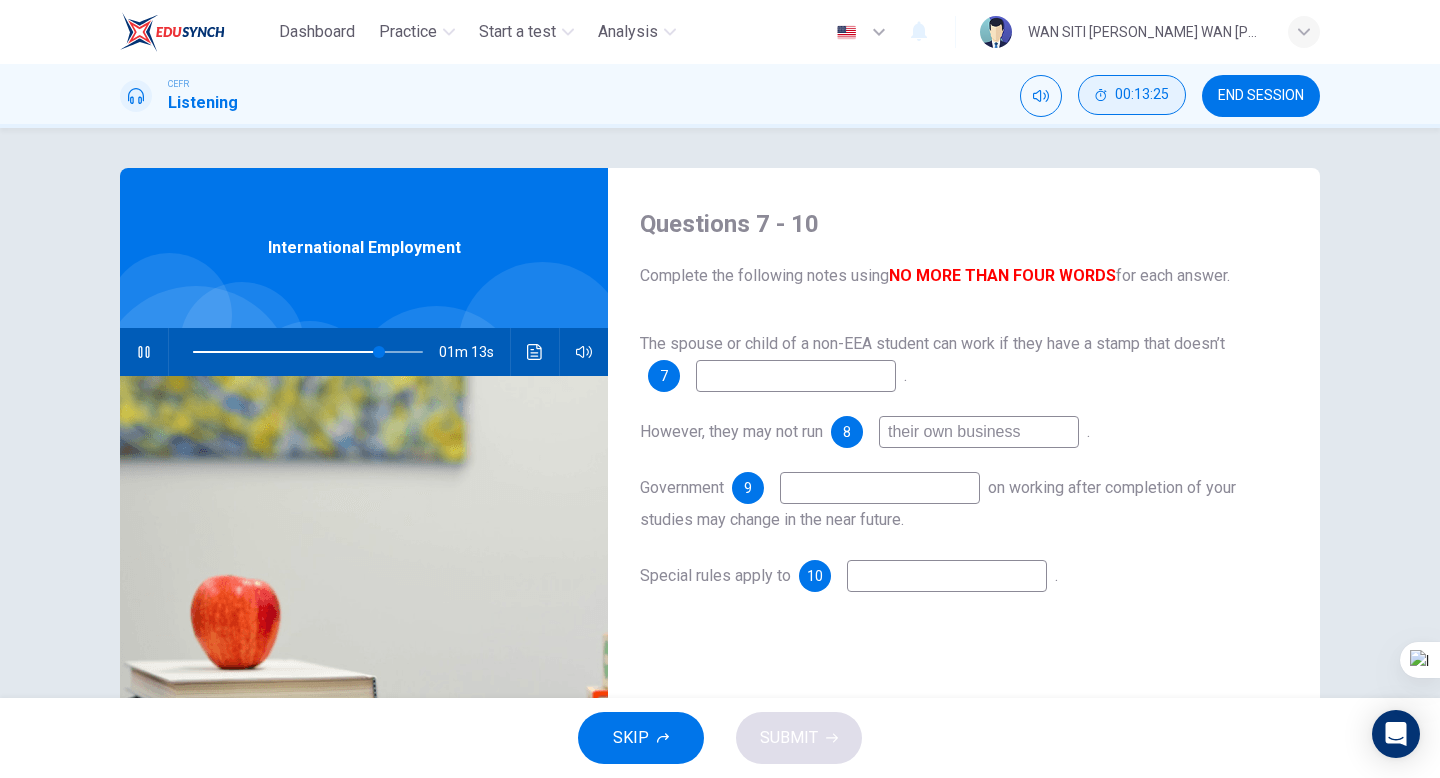 click 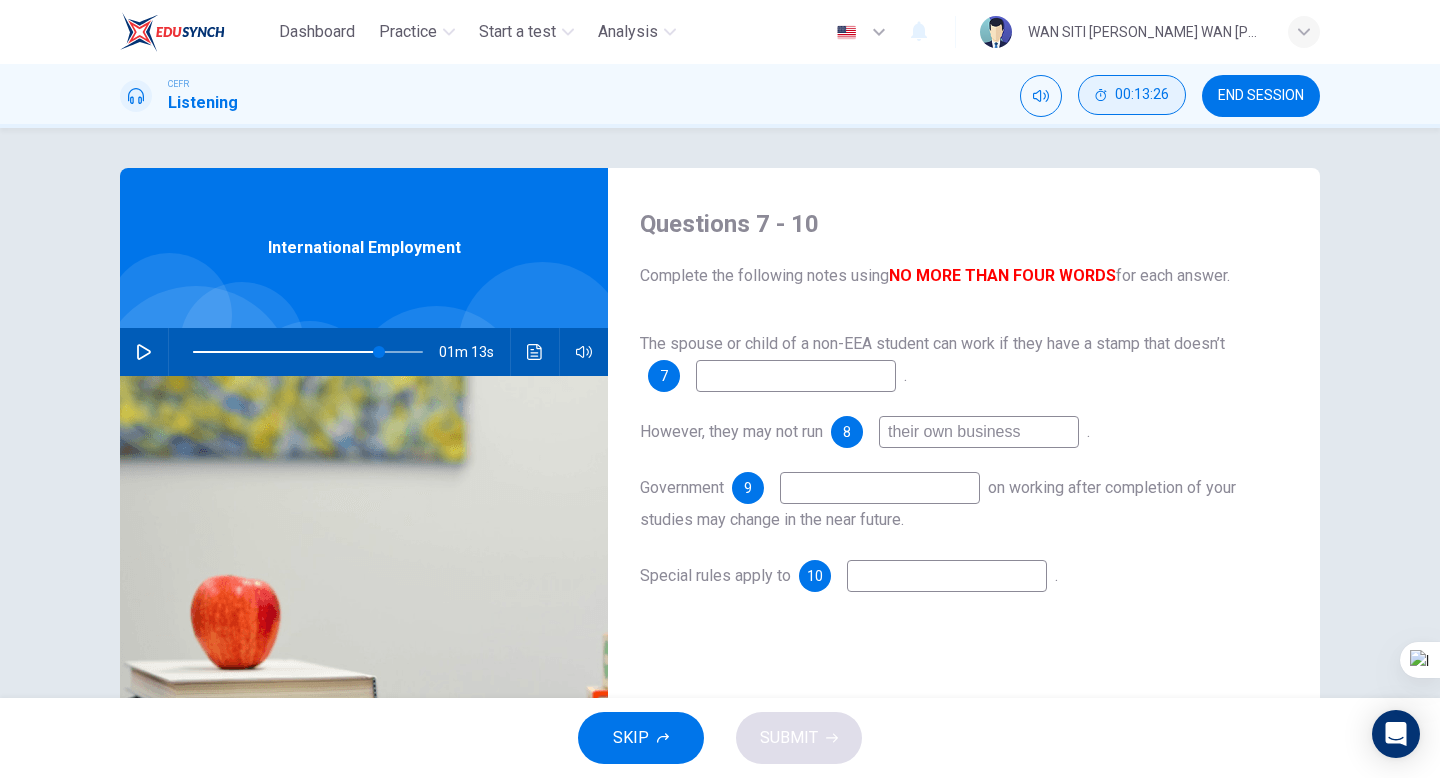 click at bounding box center (796, 376) 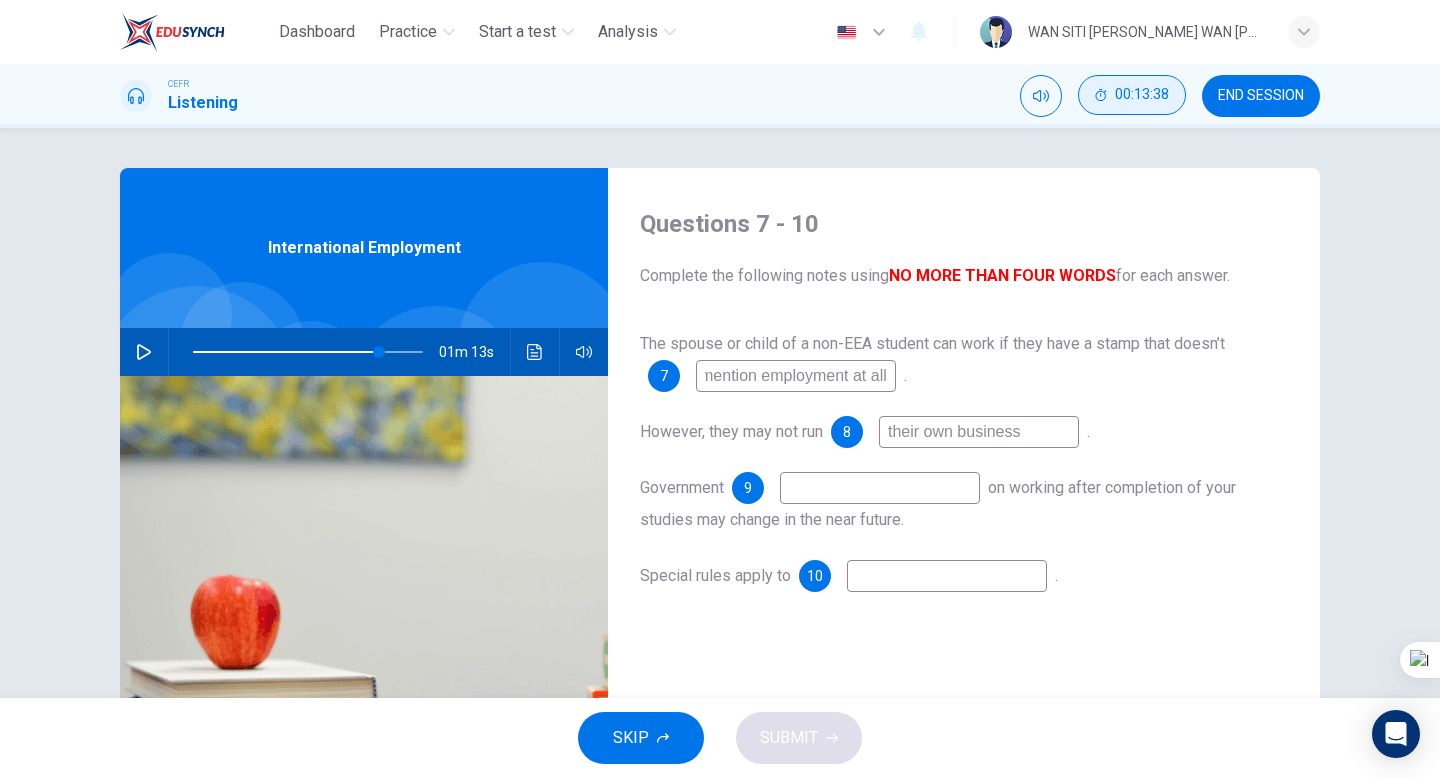 scroll, scrollTop: 0, scrollLeft: 20, axis: horizontal 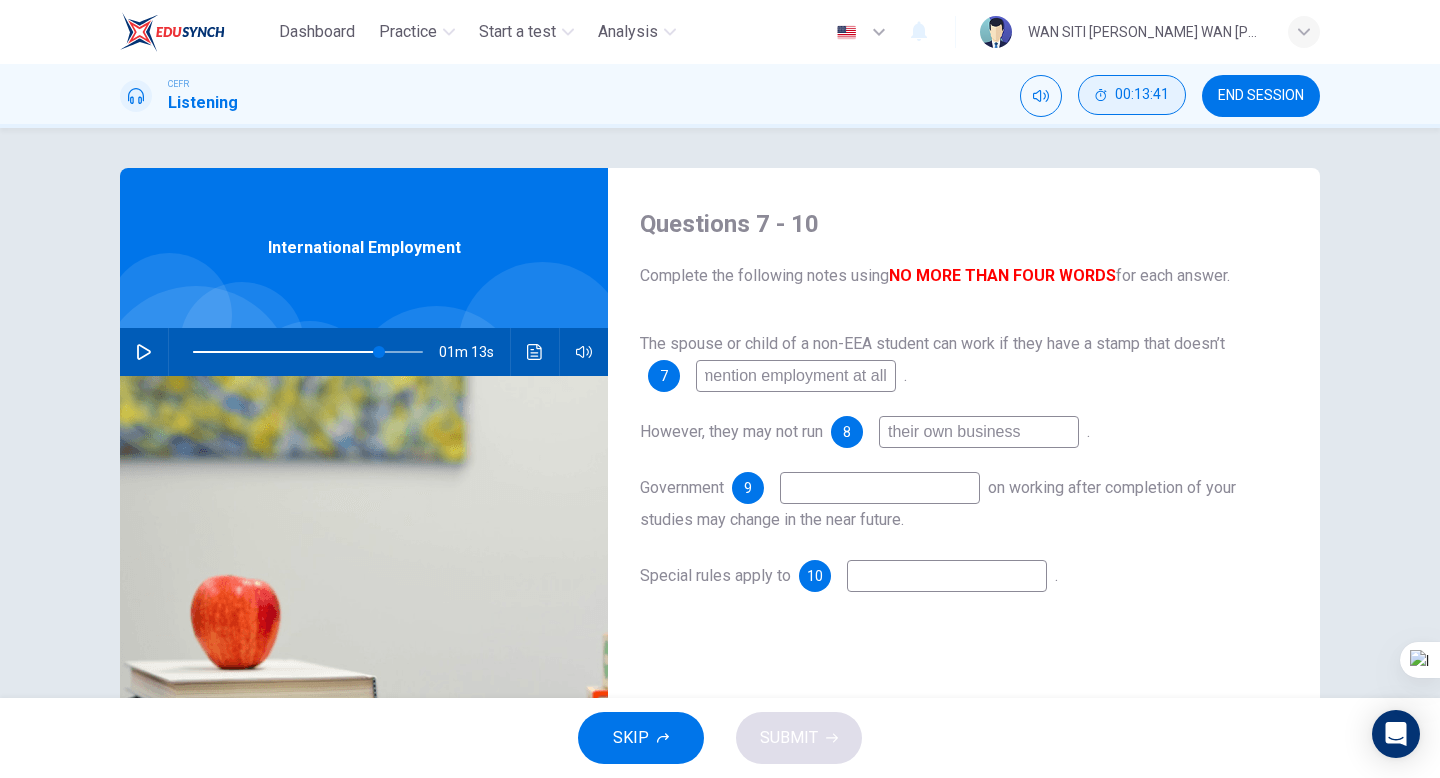 type on "mention employment at all" 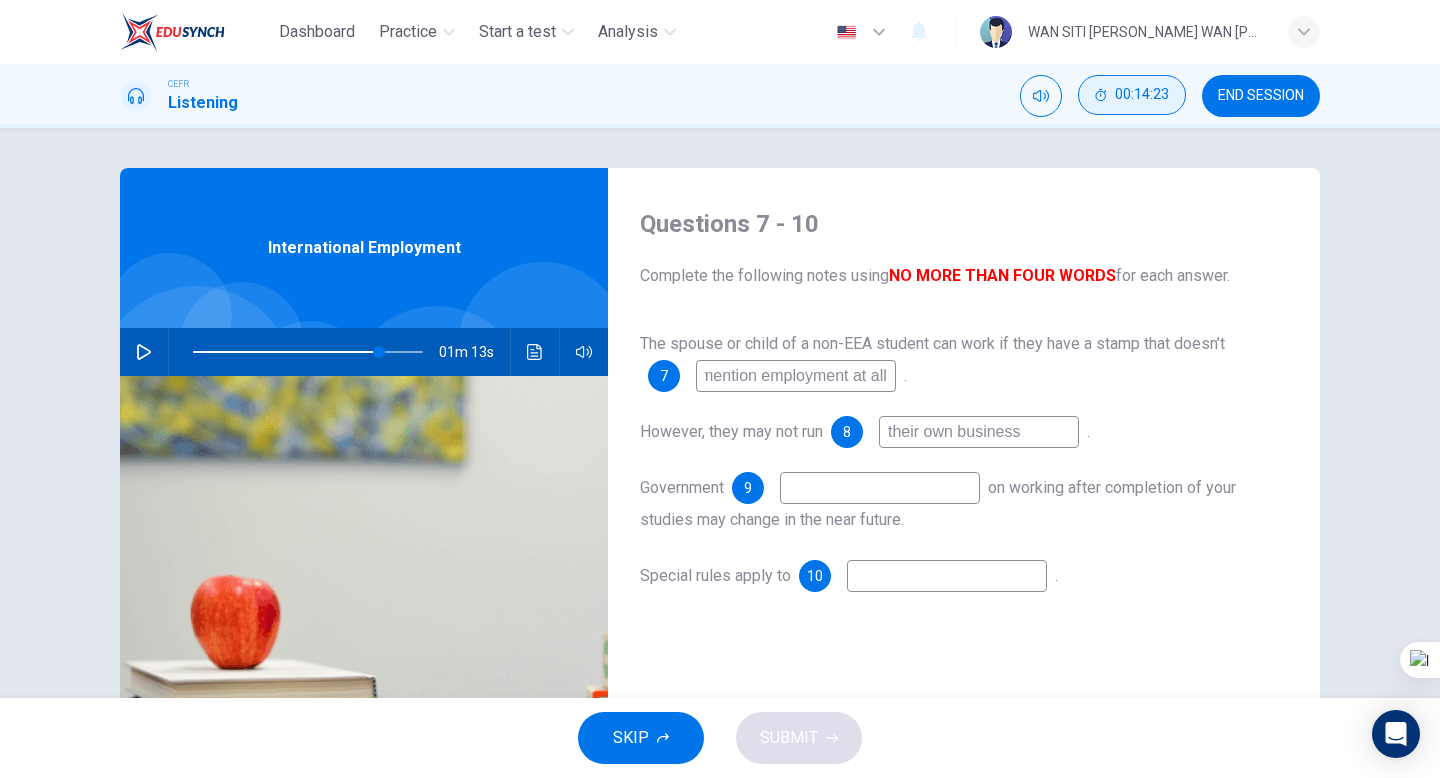 scroll, scrollTop: 0, scrollLeft: 0, axis: both 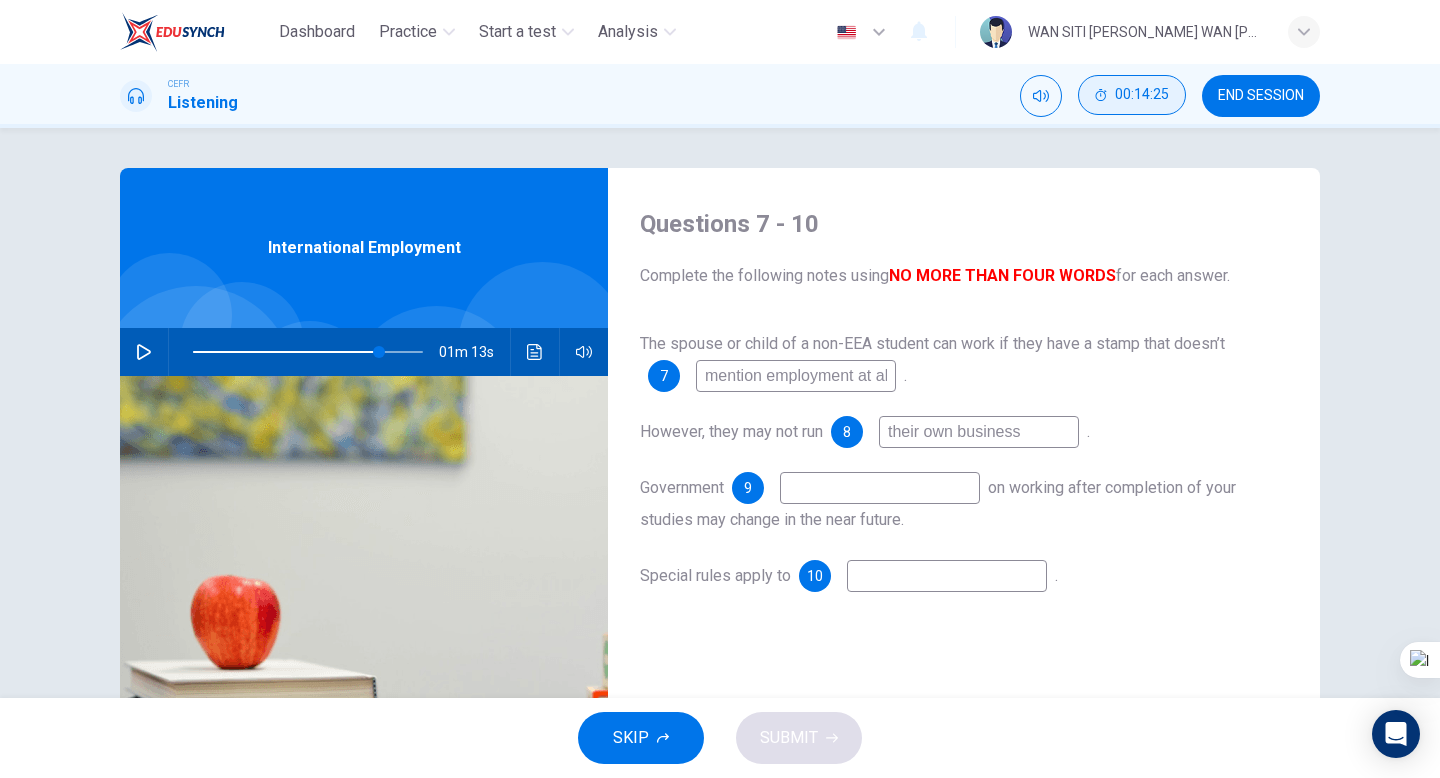 click at bounding box center [144, 352] 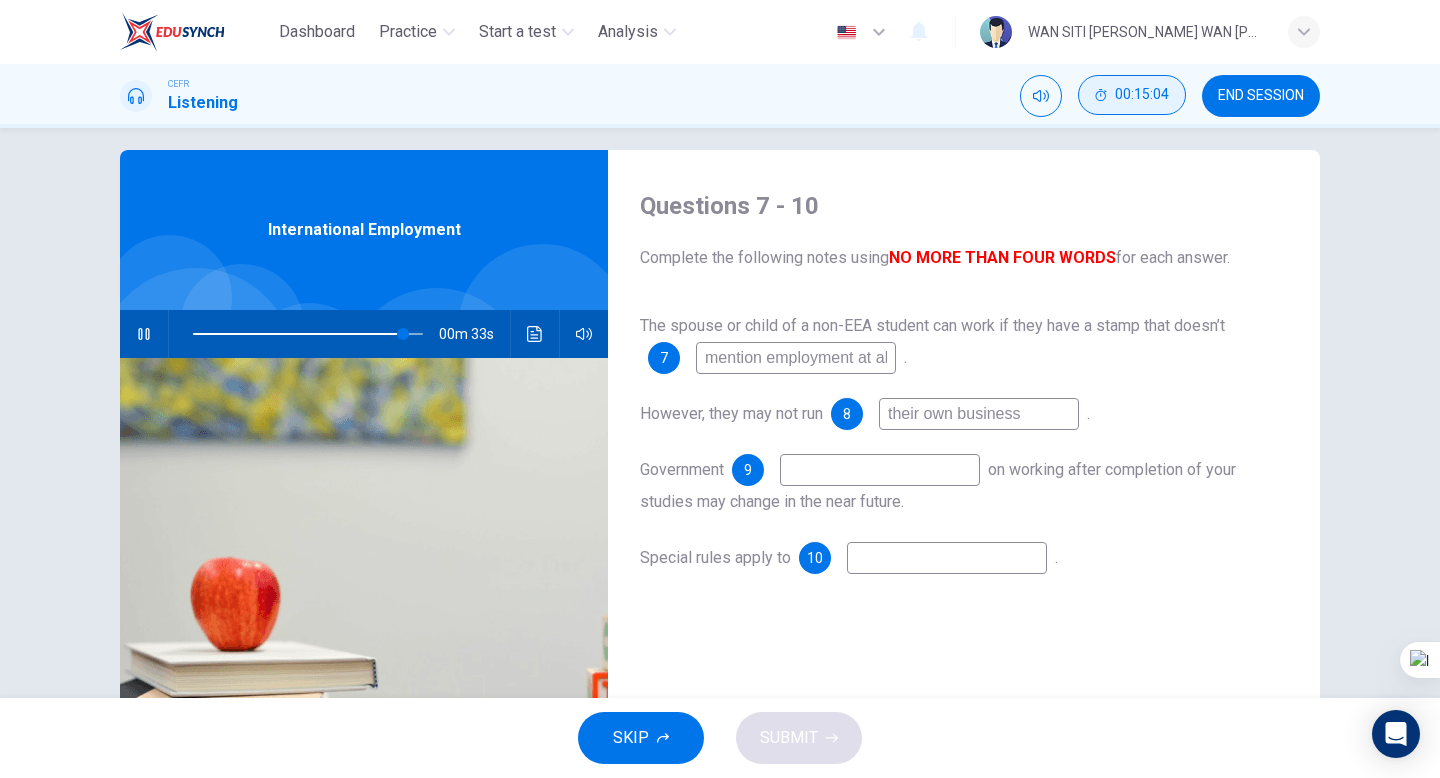 scroll, scrollTop: 43, scrollLeft: 0, axis: vertical 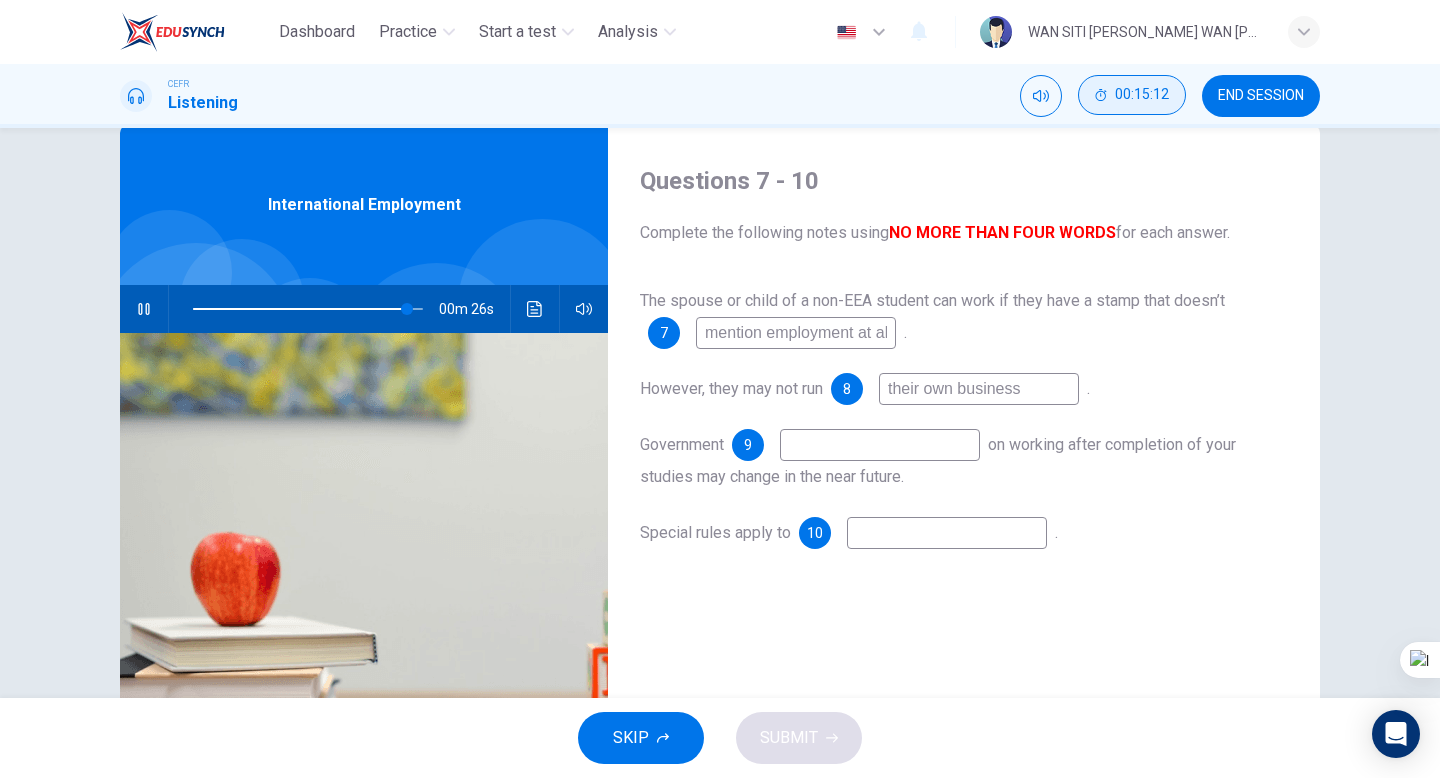 click at bounding box center [880, 445] 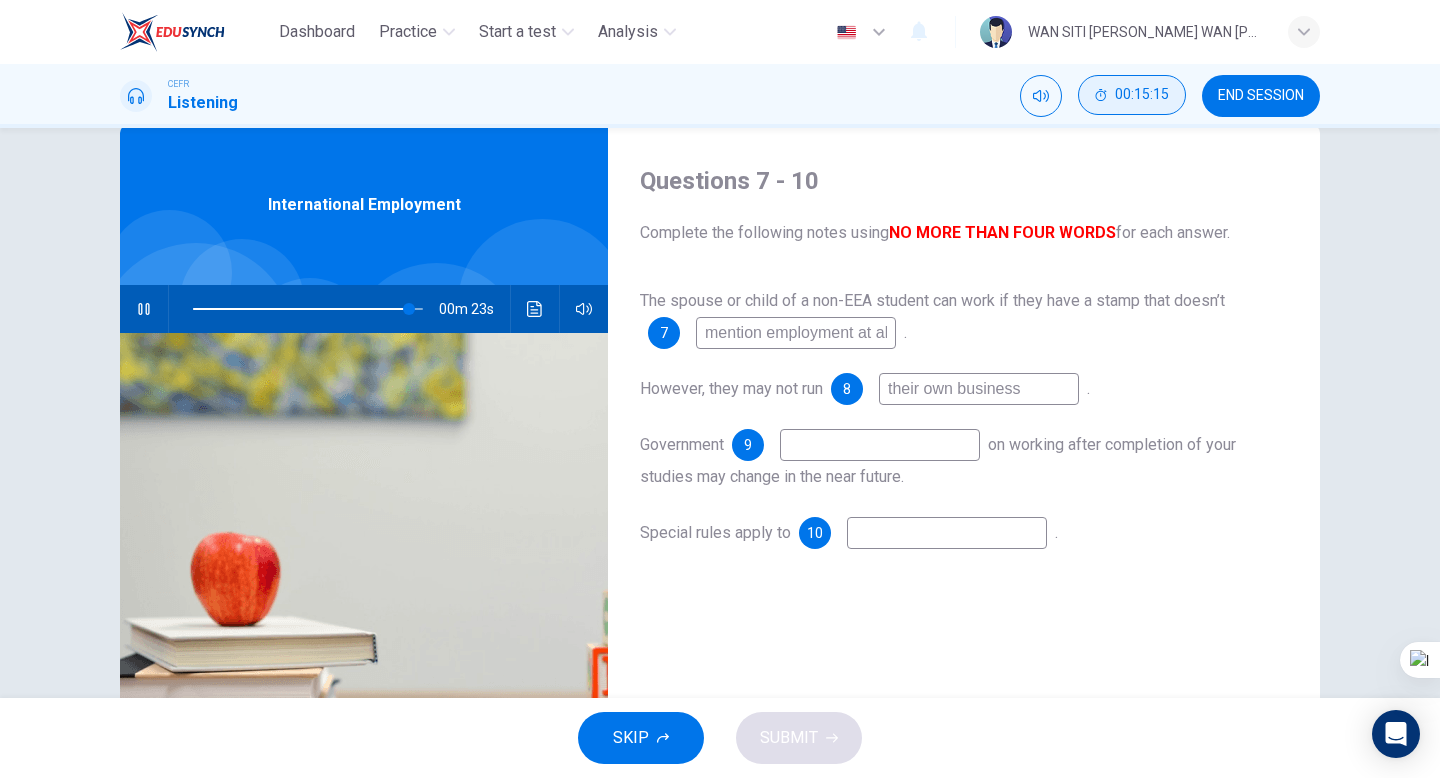 type on "94" 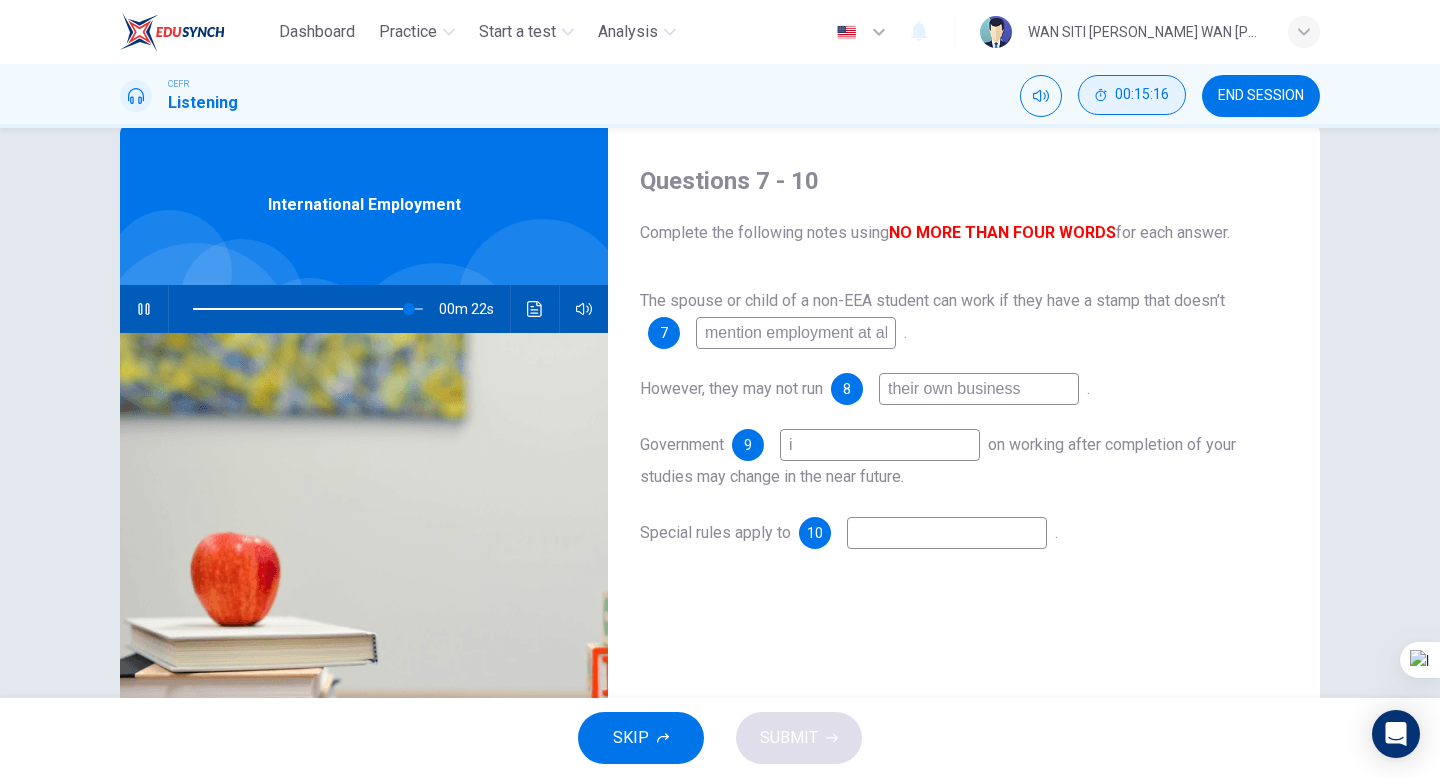 type on "is" 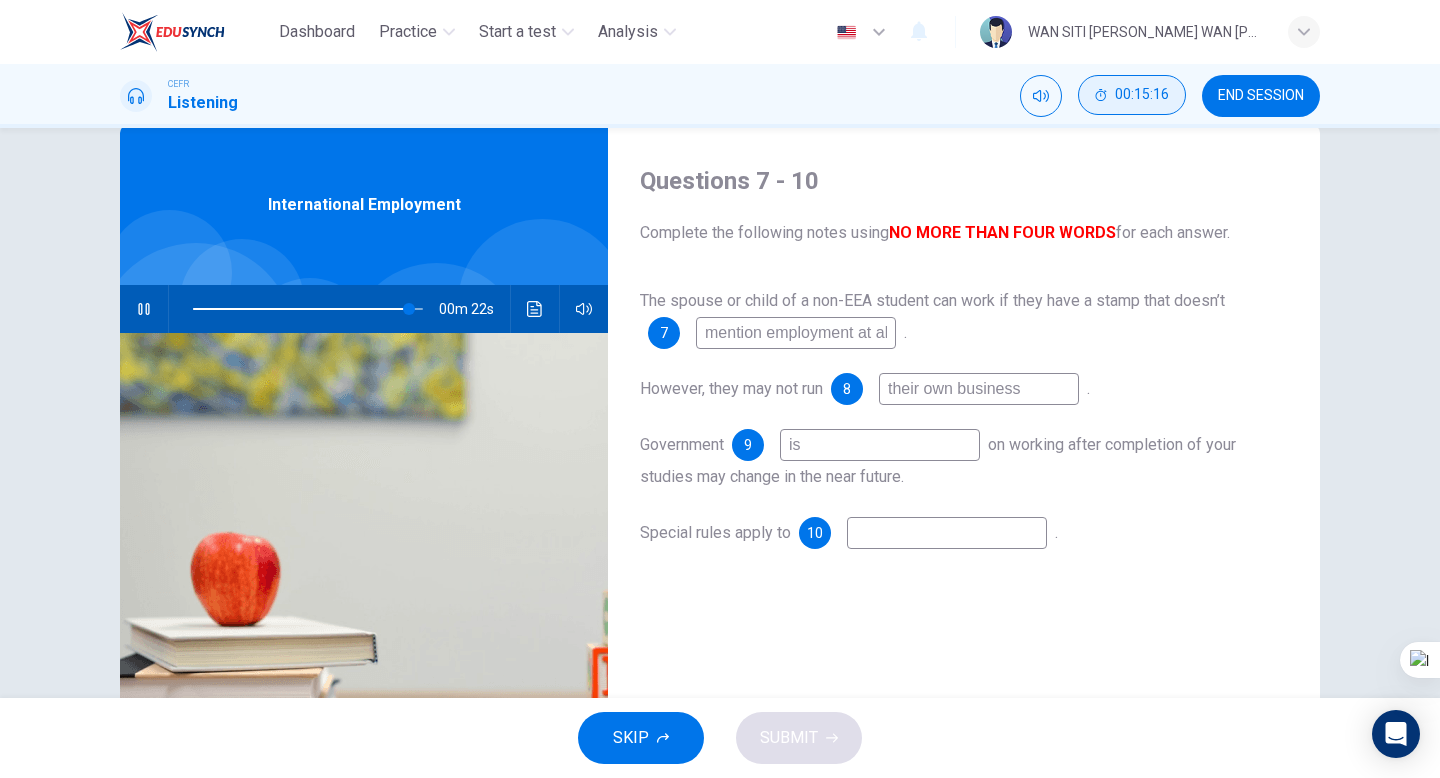 type on "94" 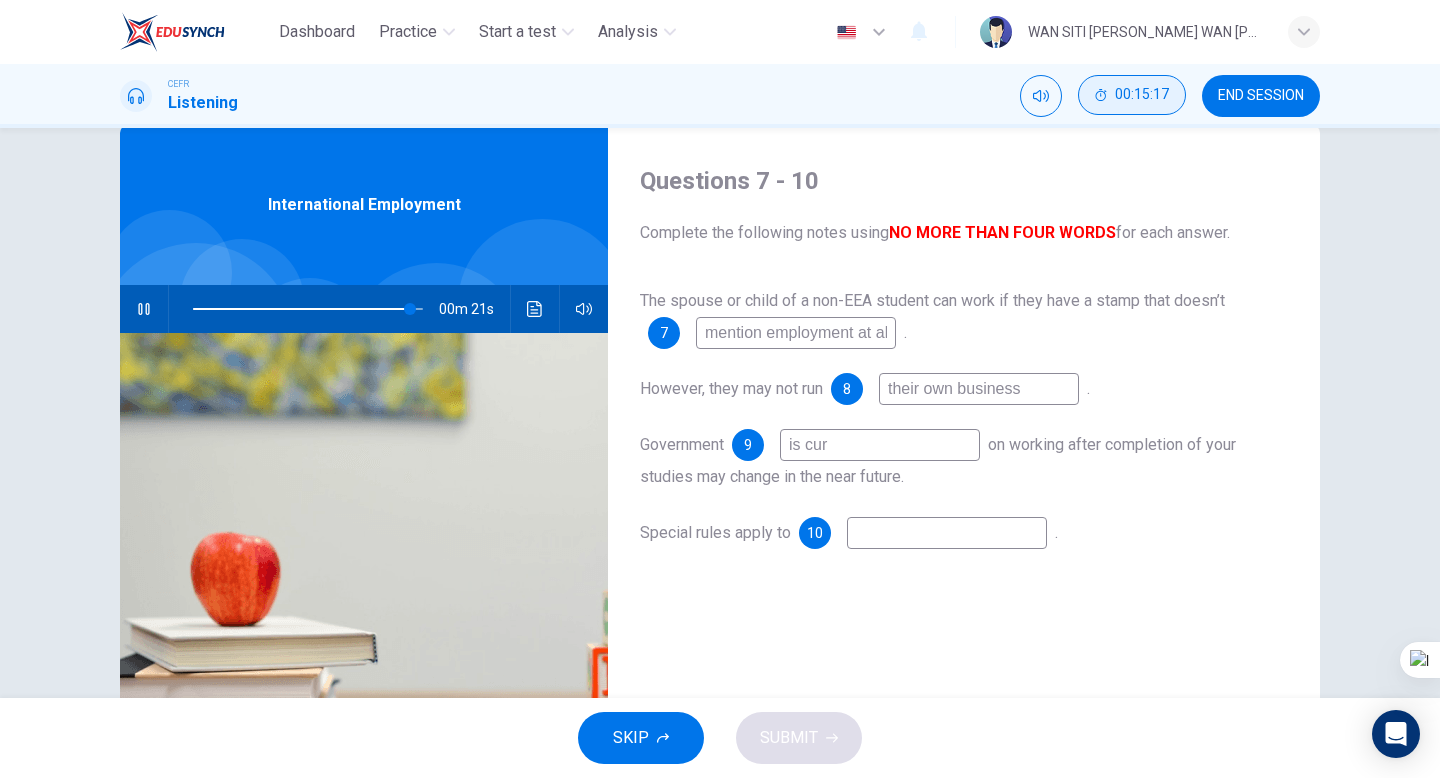 type on "is curr" 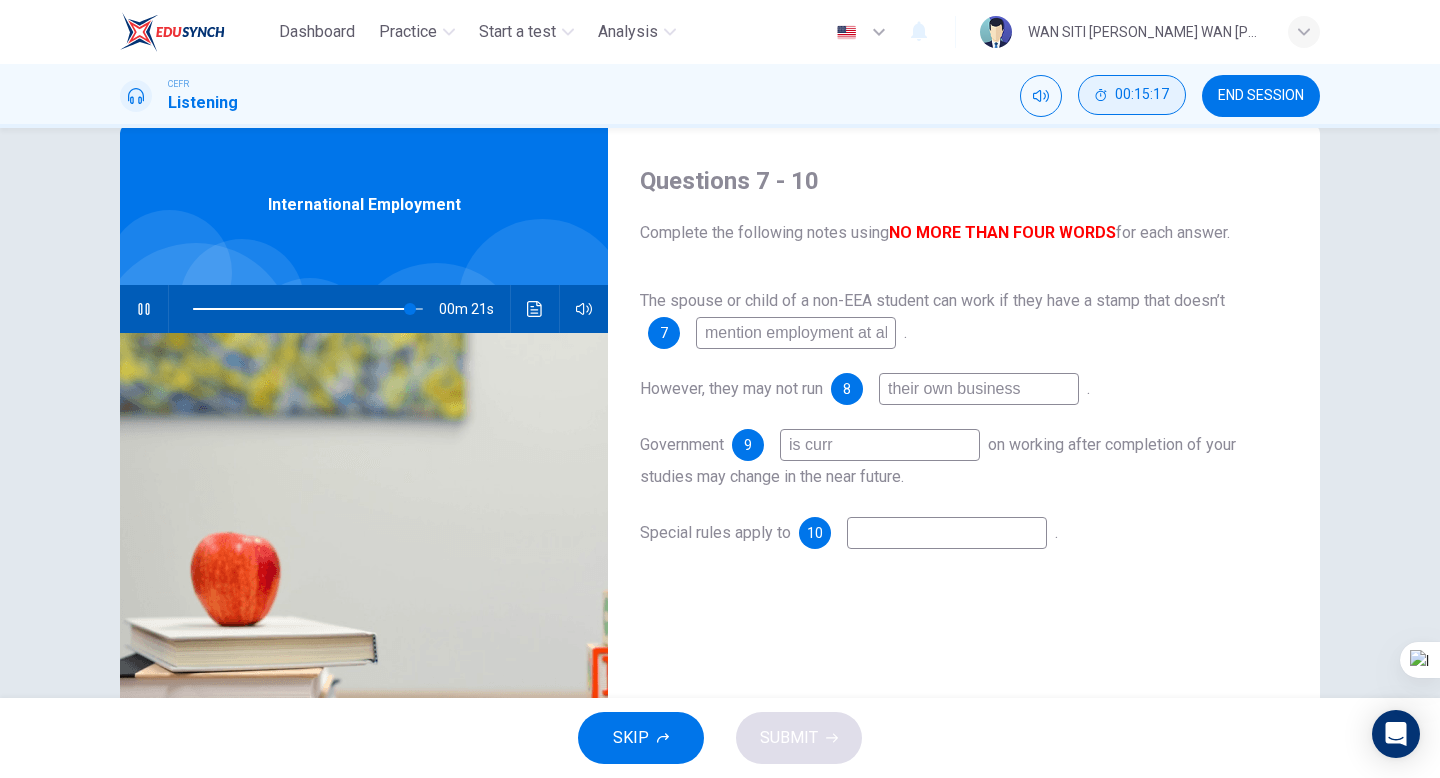 type on "95" 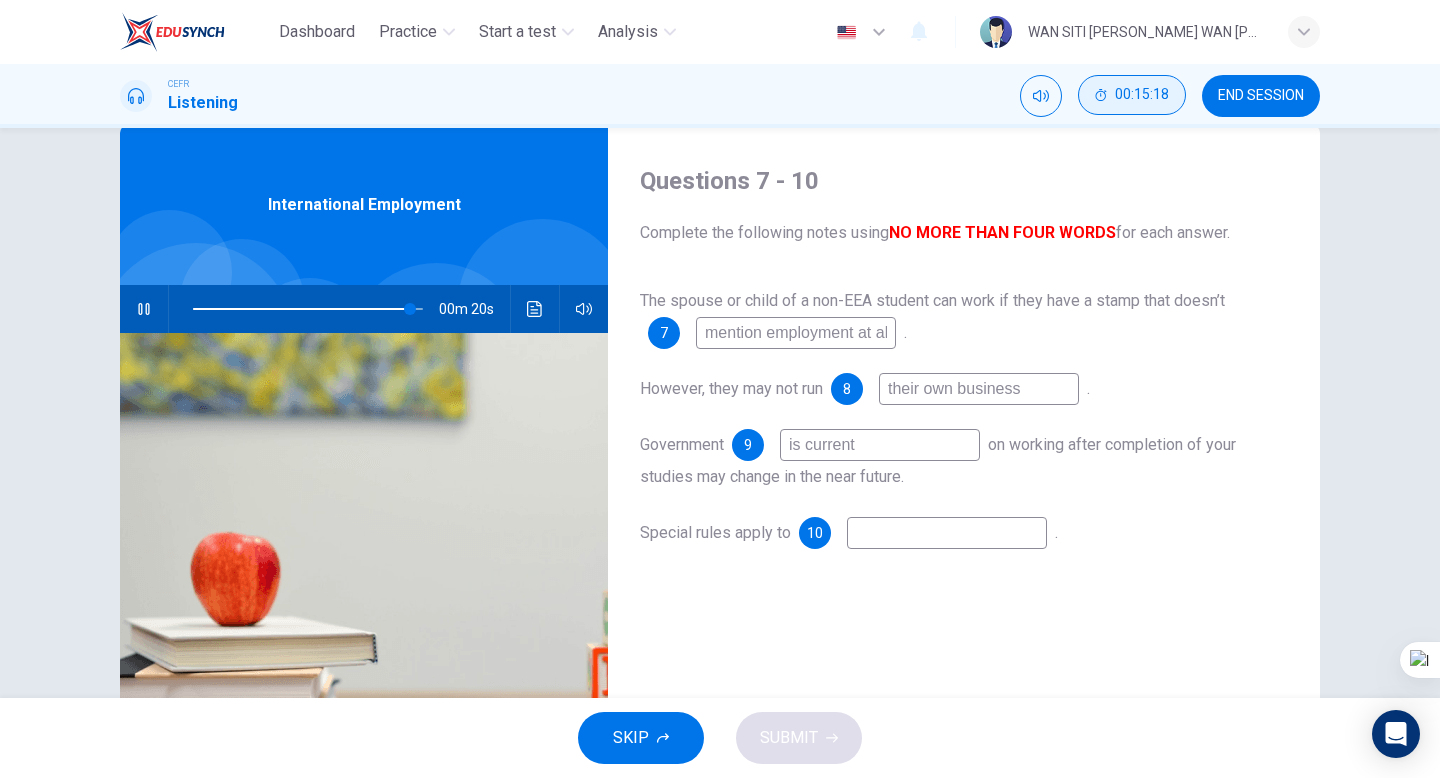 type on "is currentl" 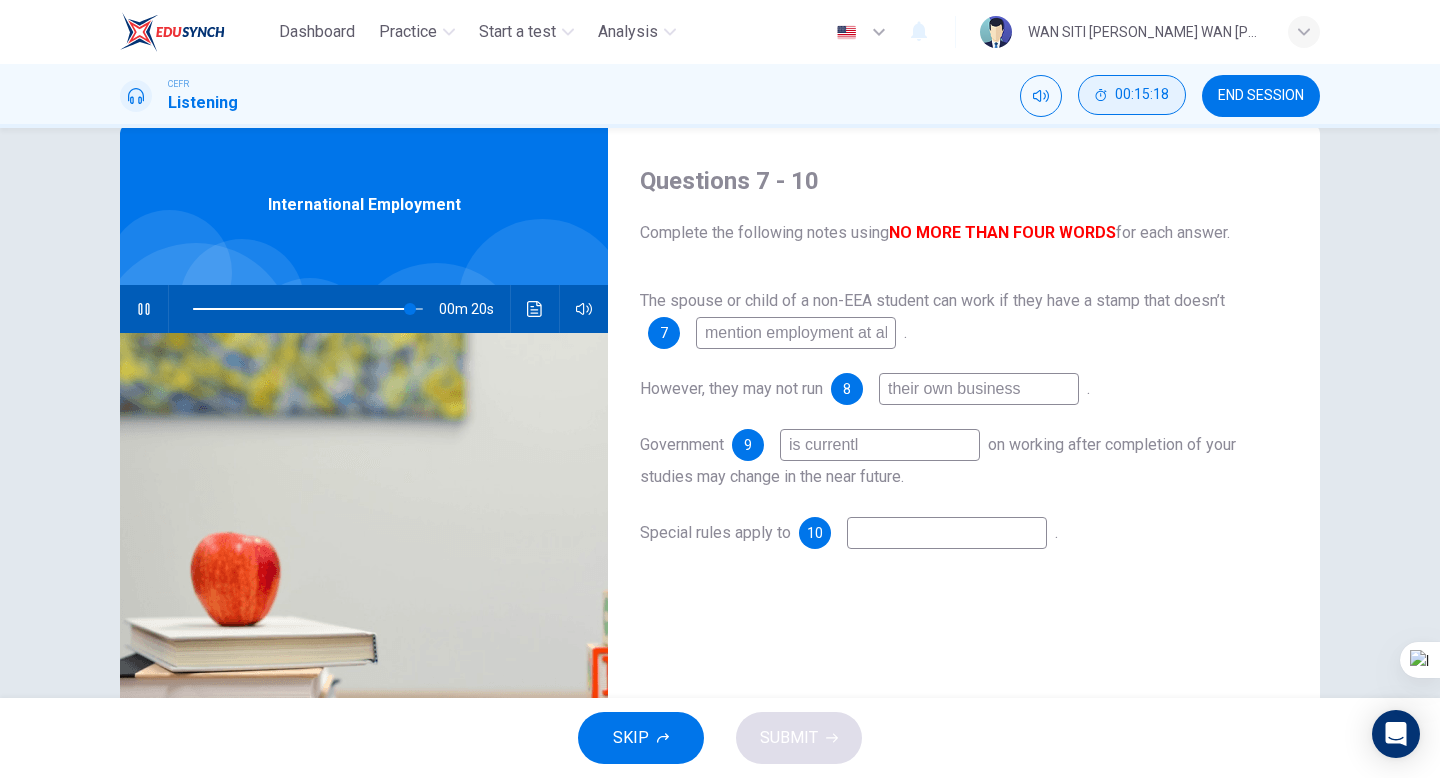 type on "95" 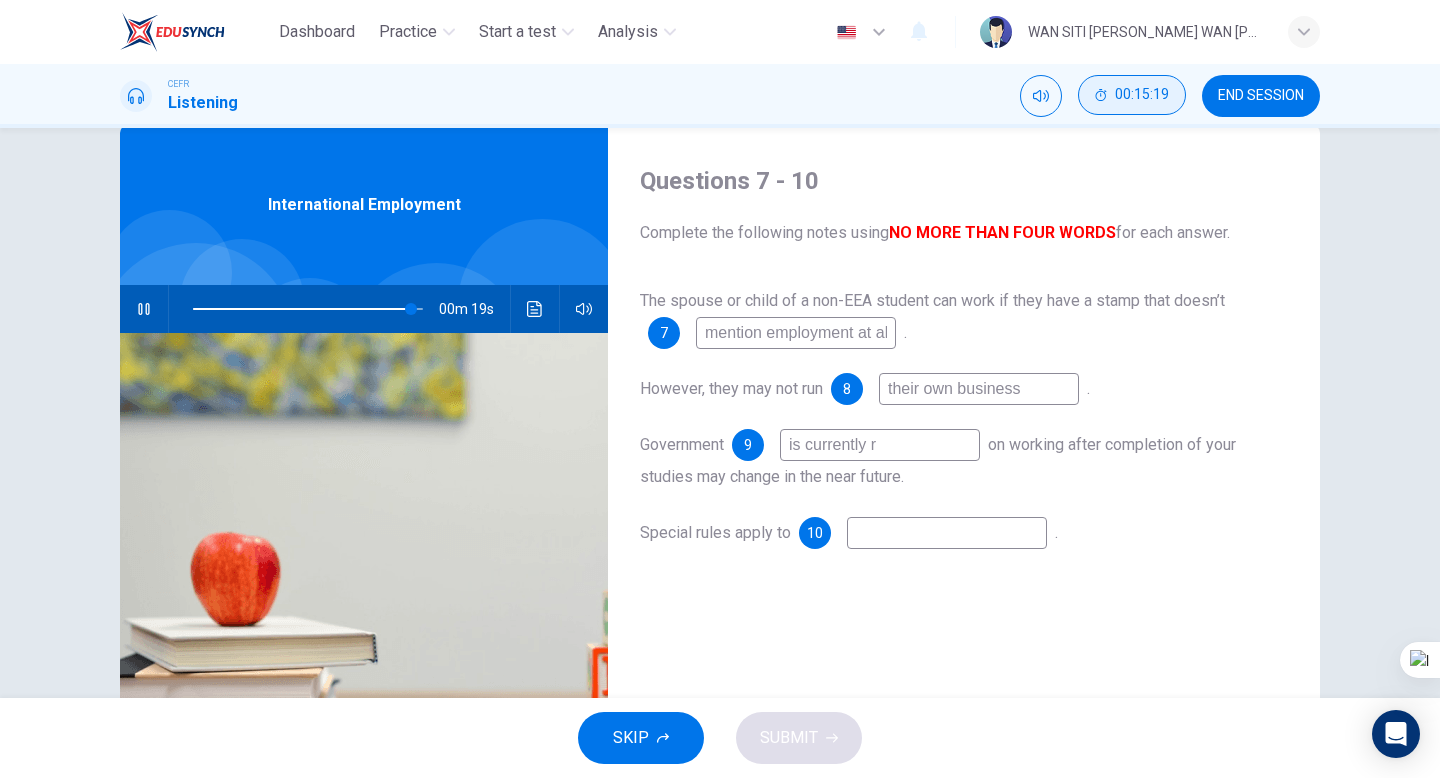 type on "is currently re" 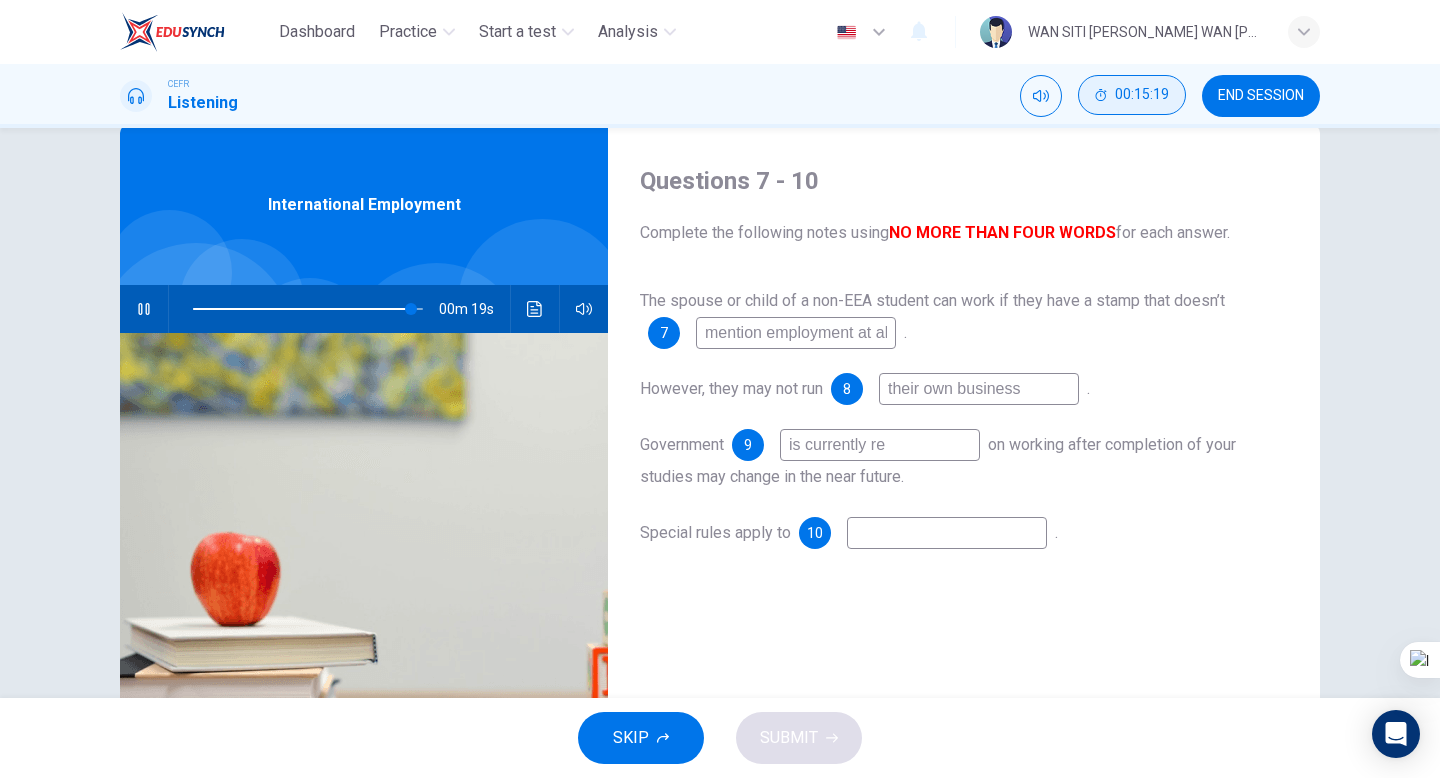 type on "95" 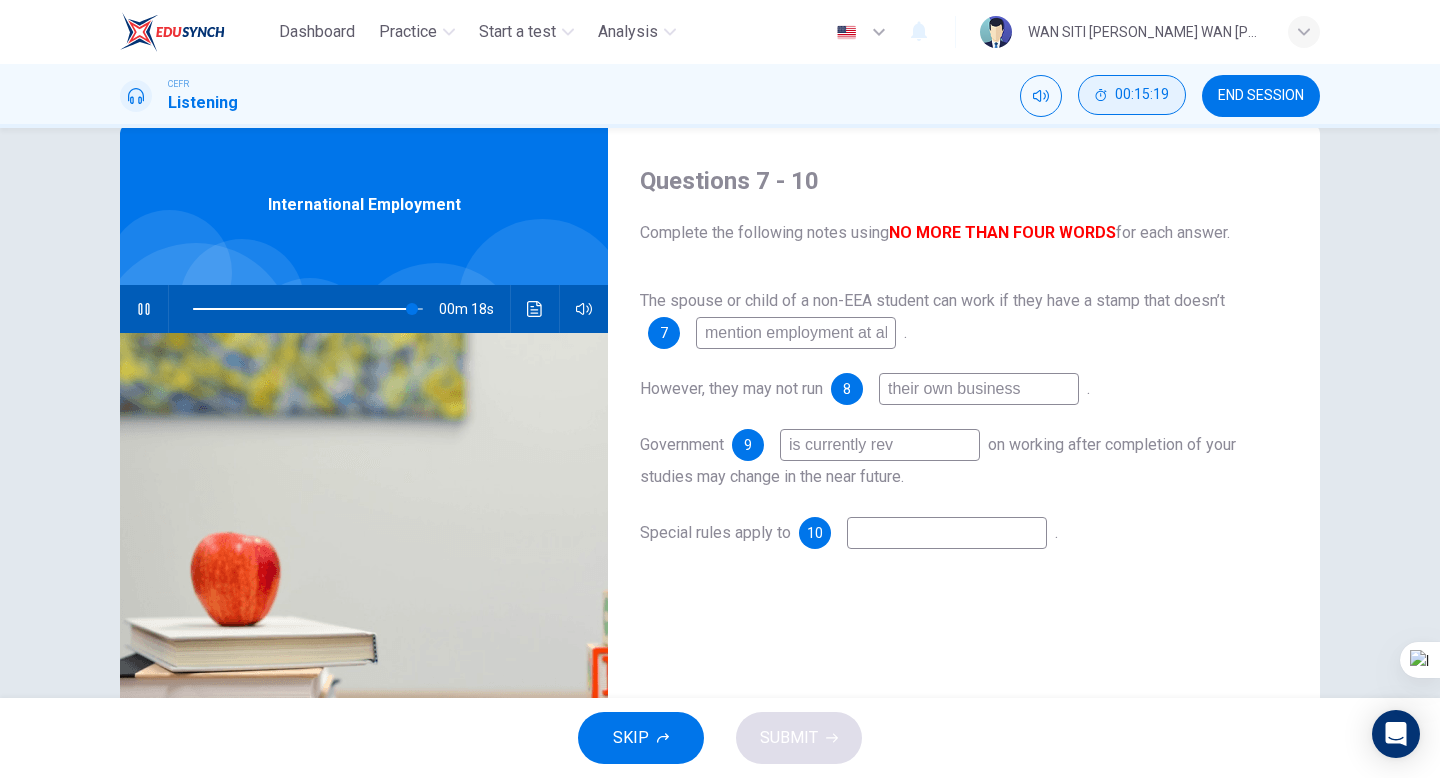 type on "is currently reve" 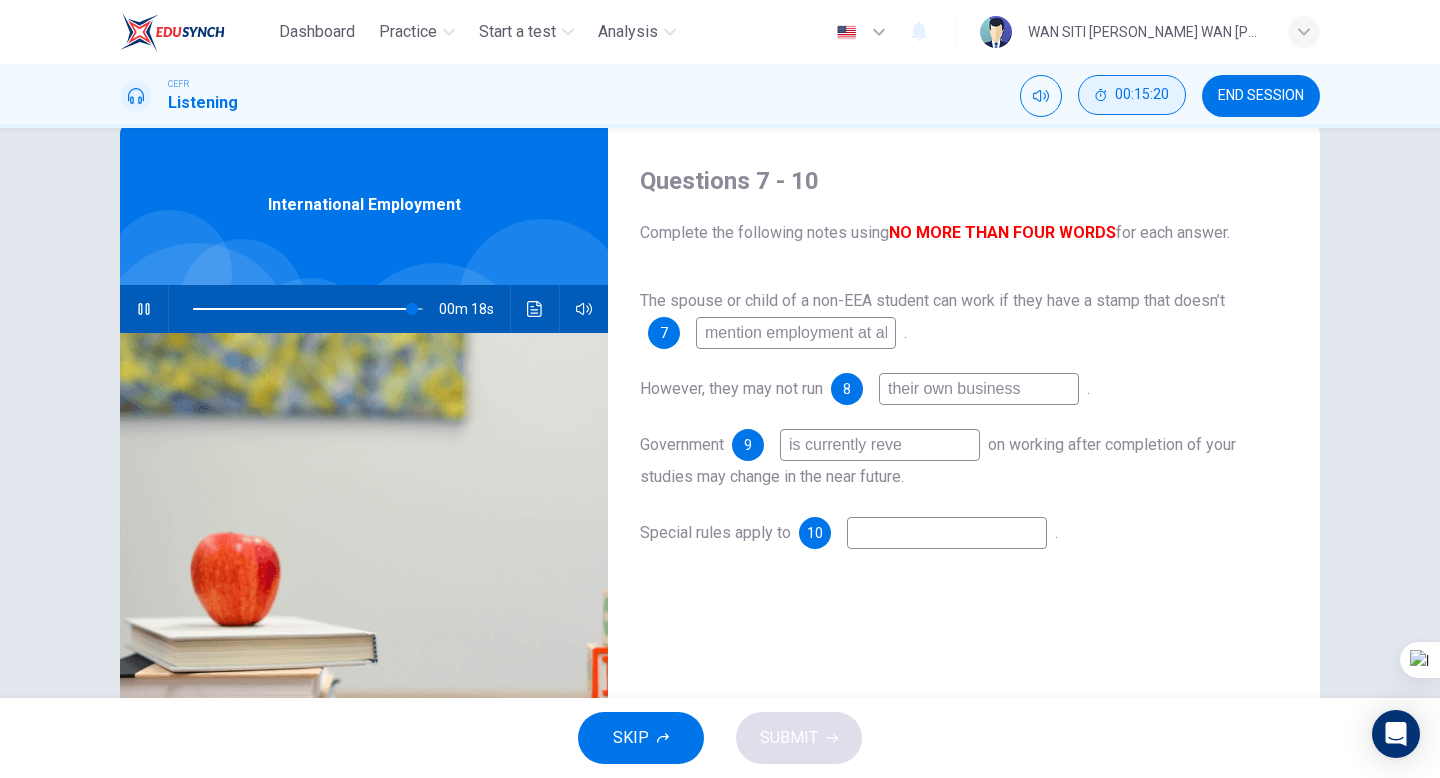 type on "95" 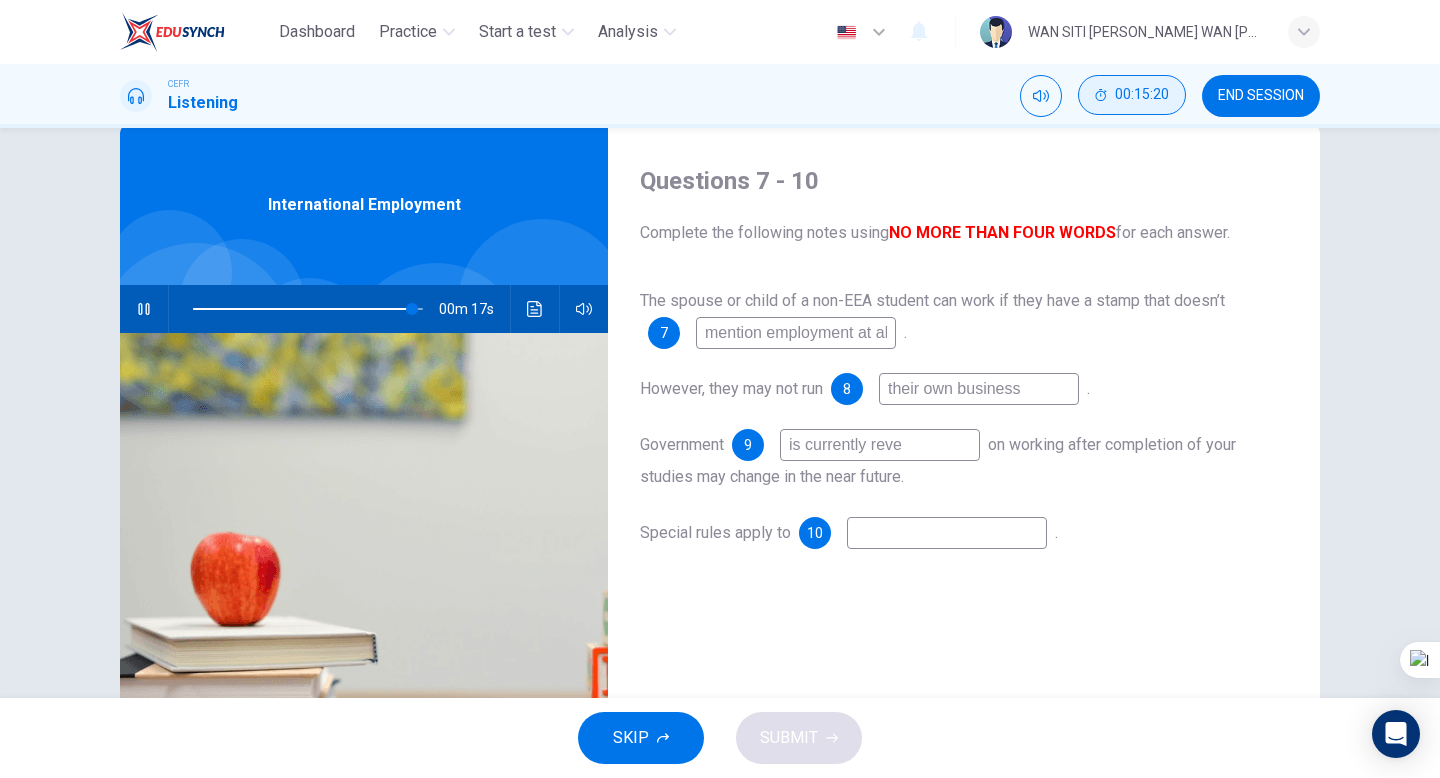 type on "is currently rev" 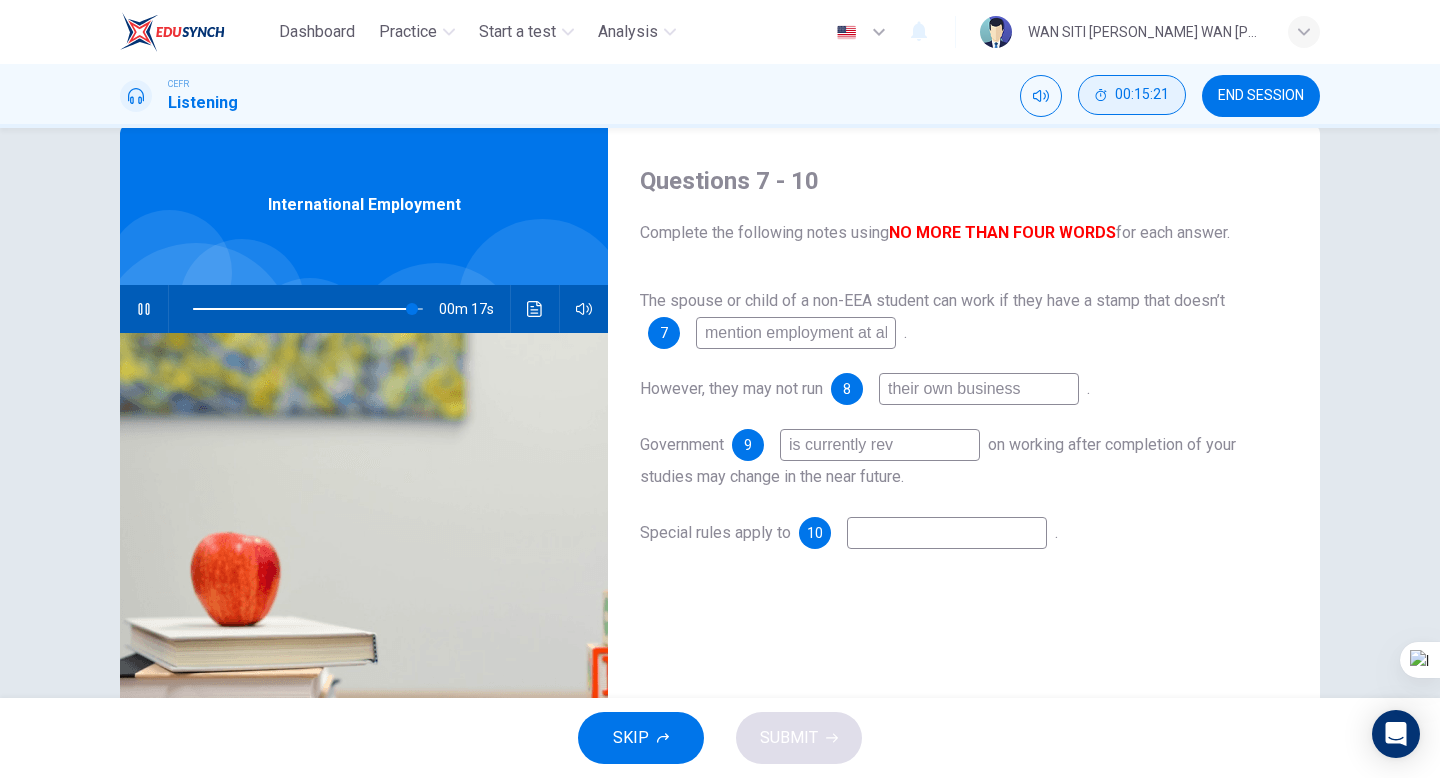 type on "96" 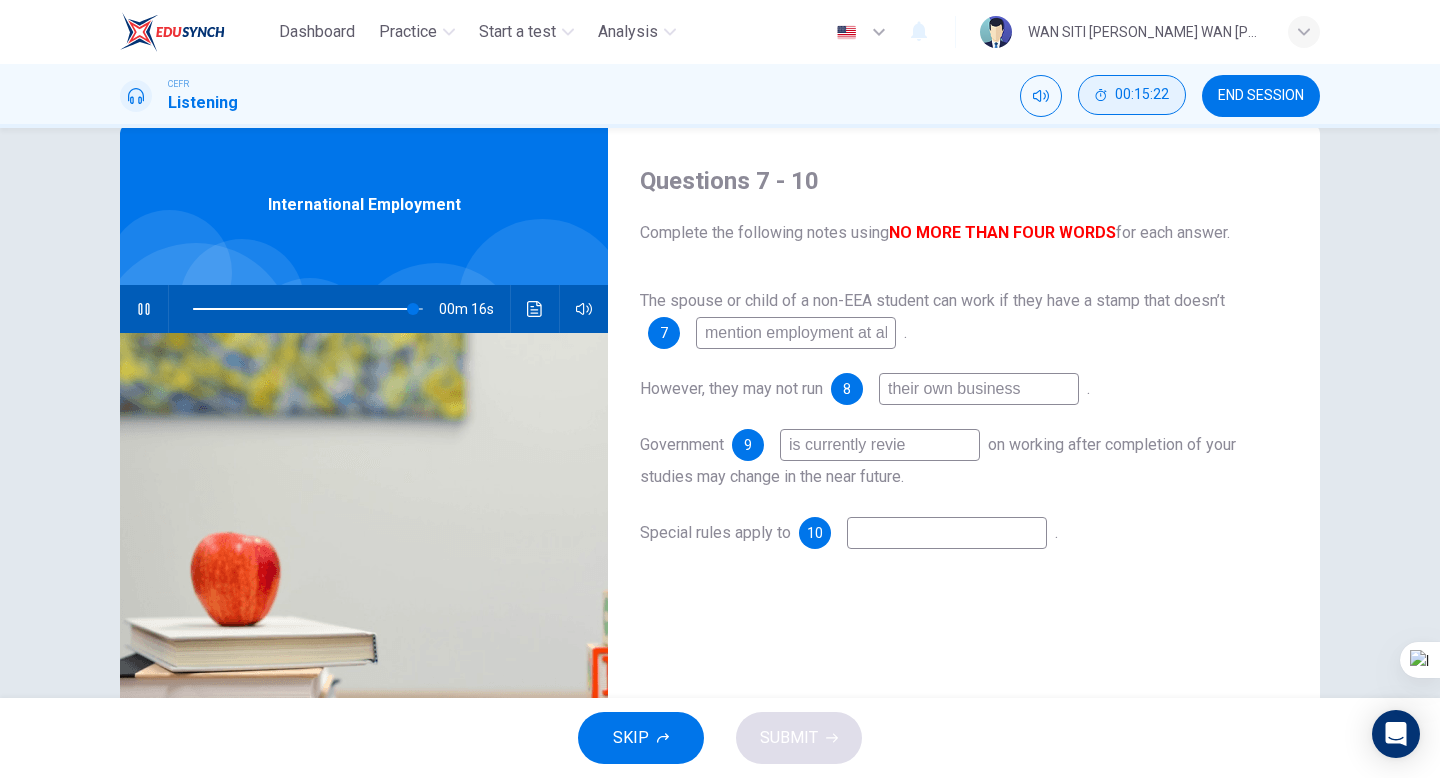 type on "is currently review" 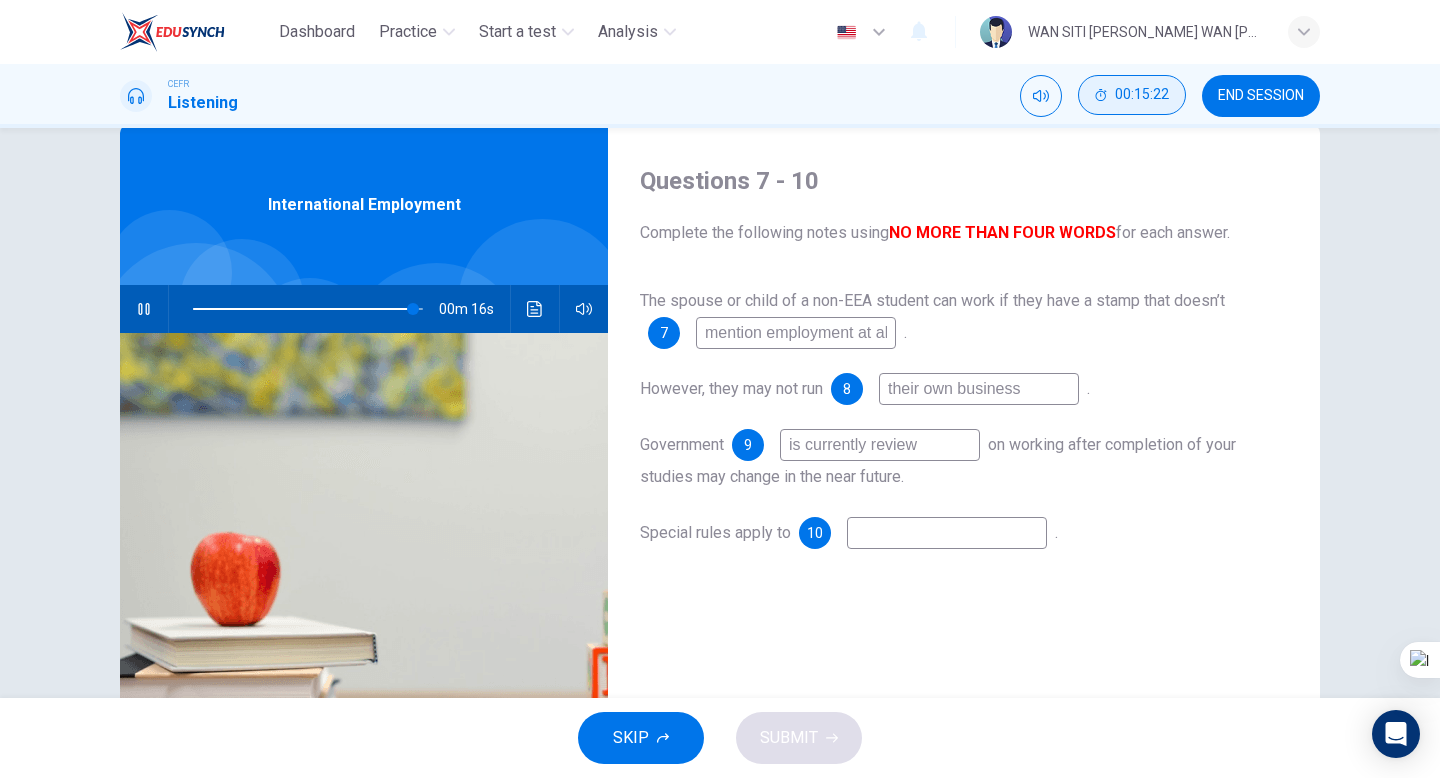 type on "96" 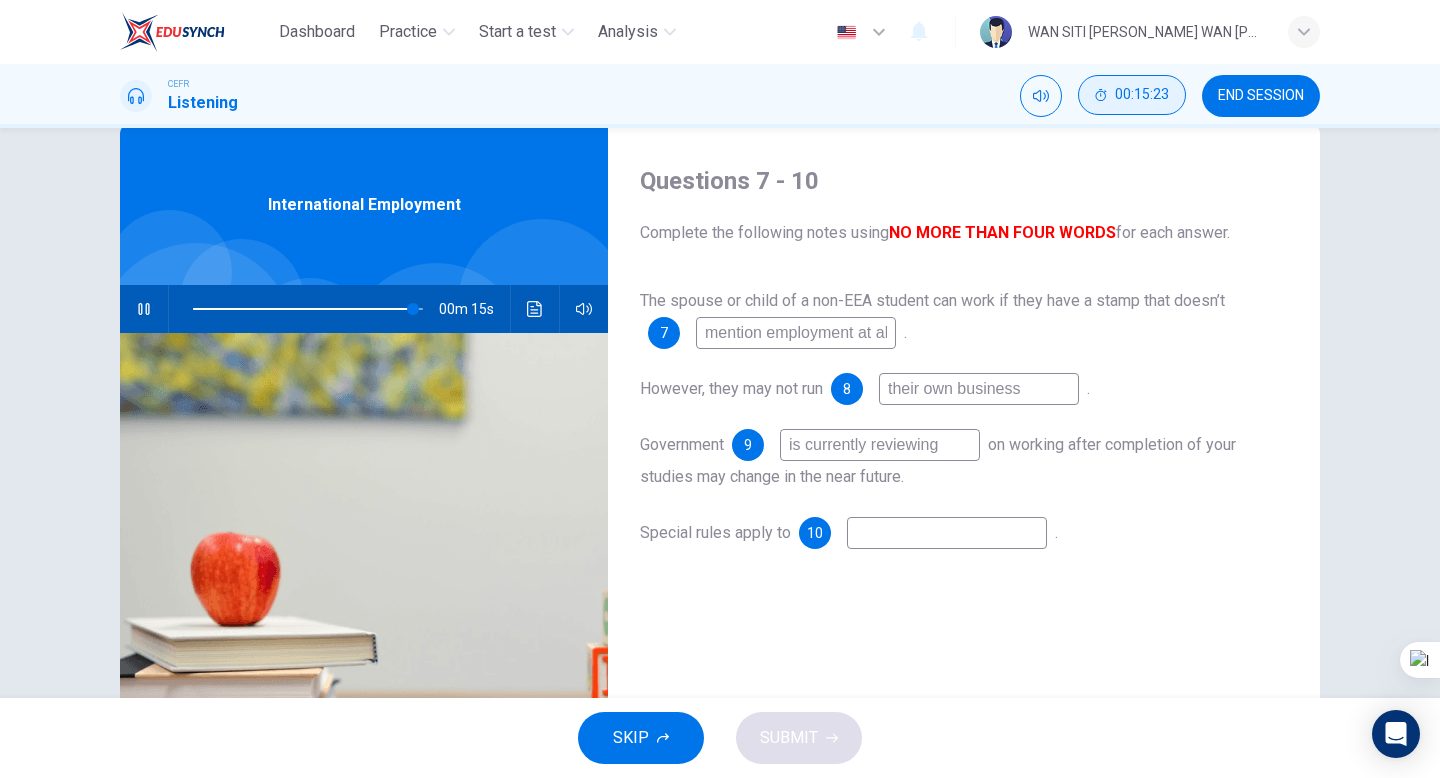 type on "is currently reviewing i" 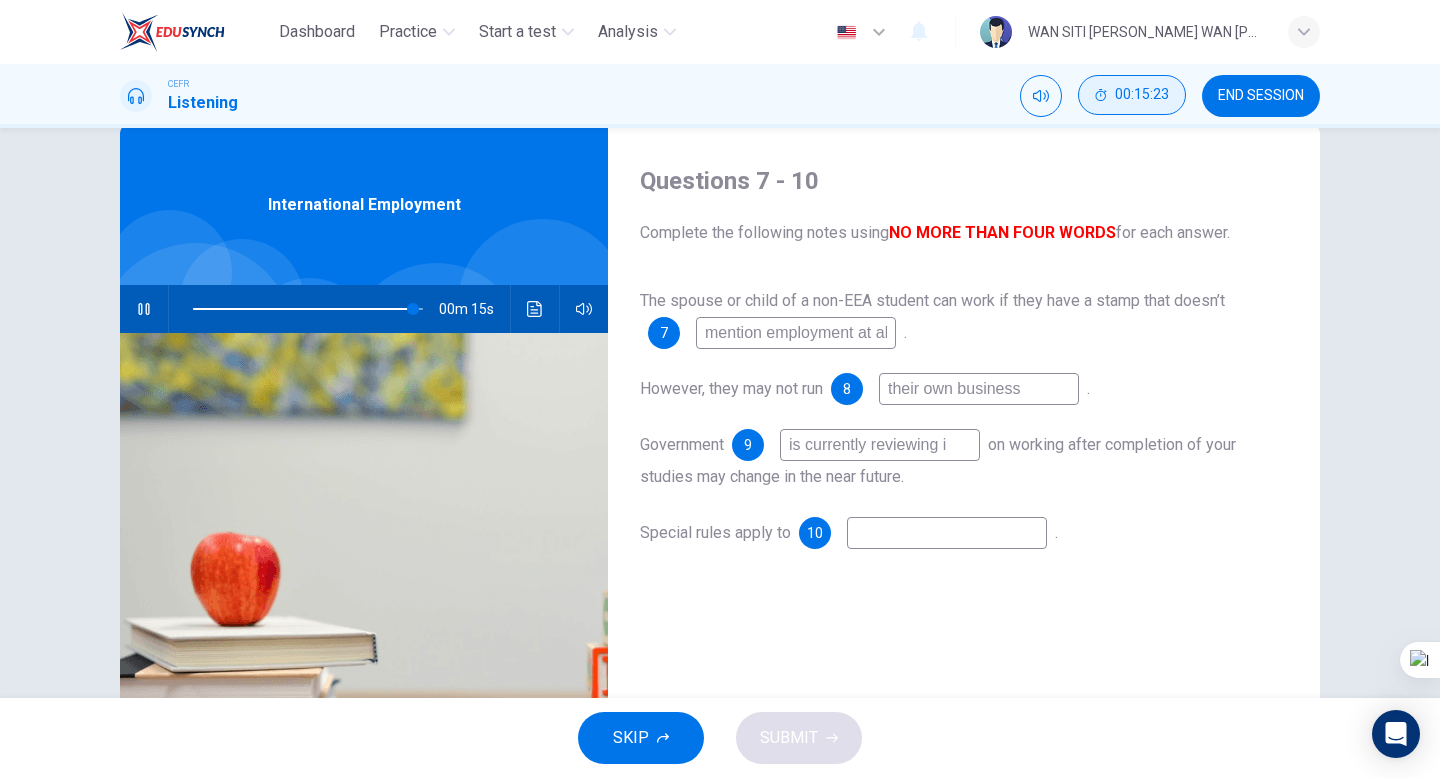 type on "96" 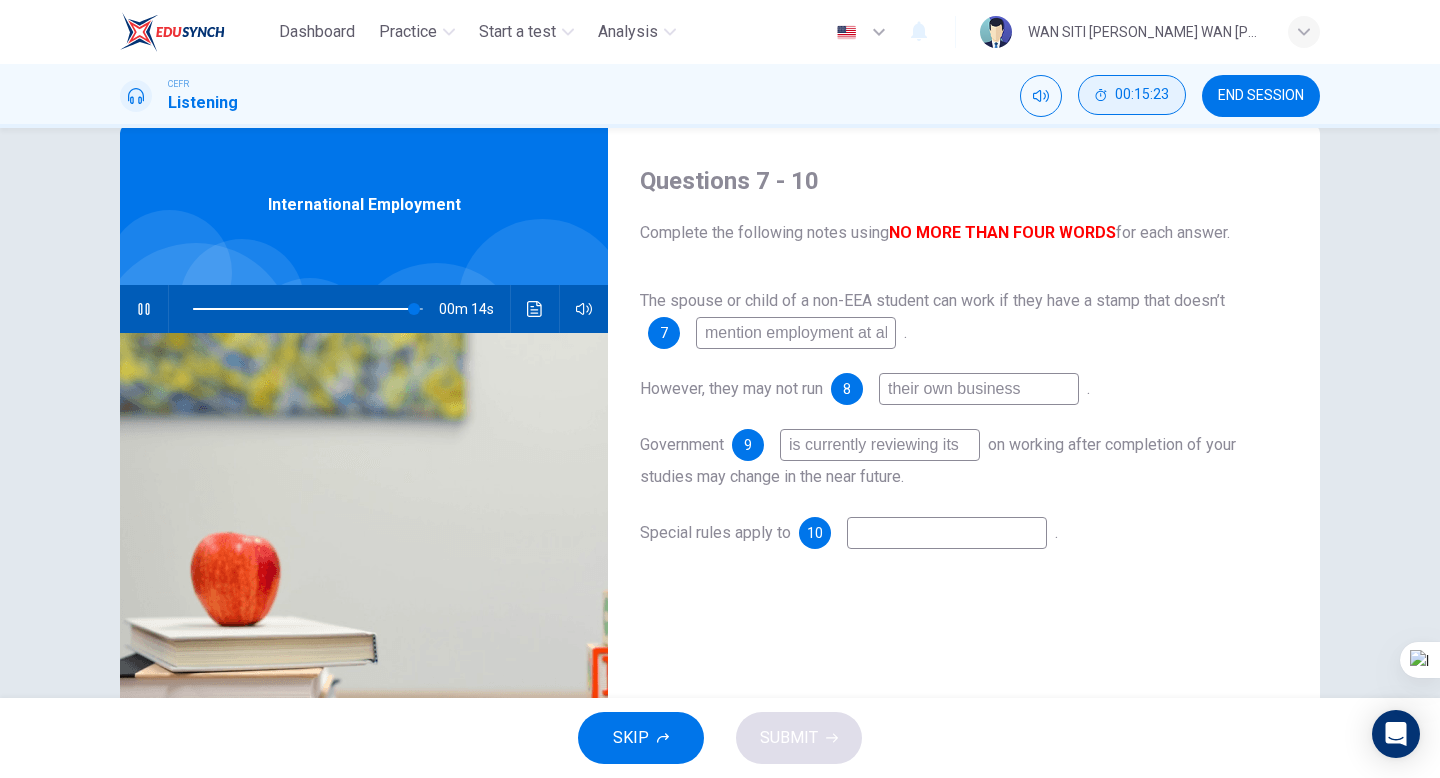 type on "is currently reviewing its" 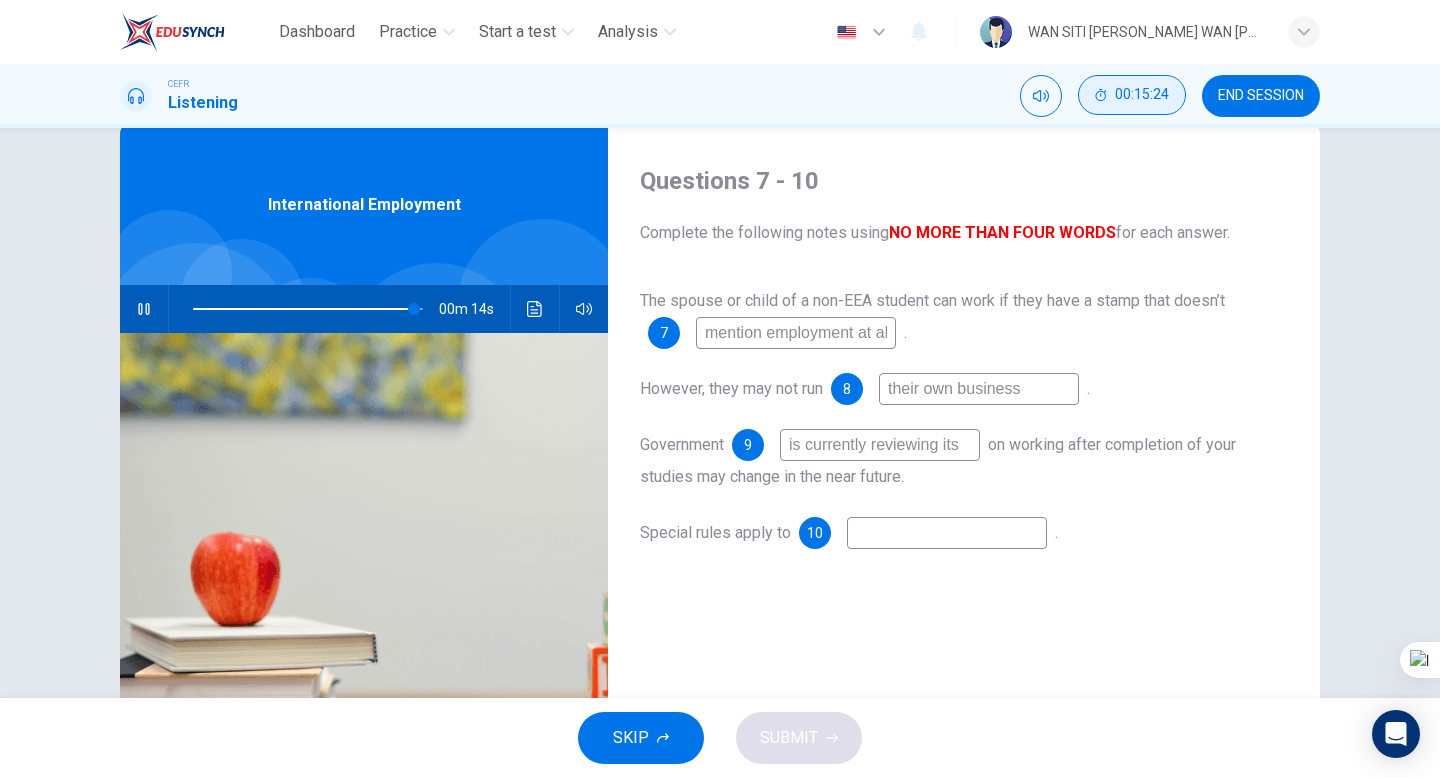 type on "96" 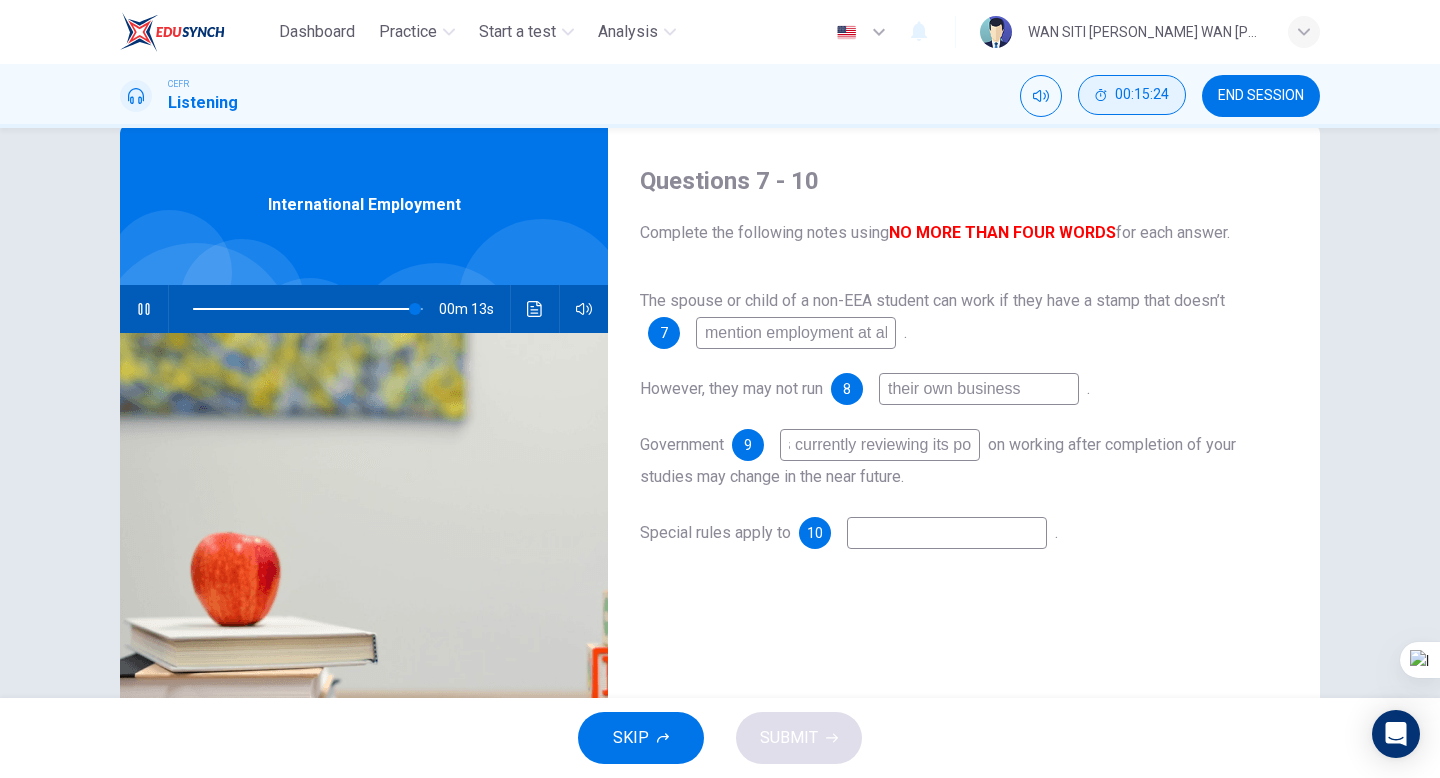 type on "is currently reviewing its pol" 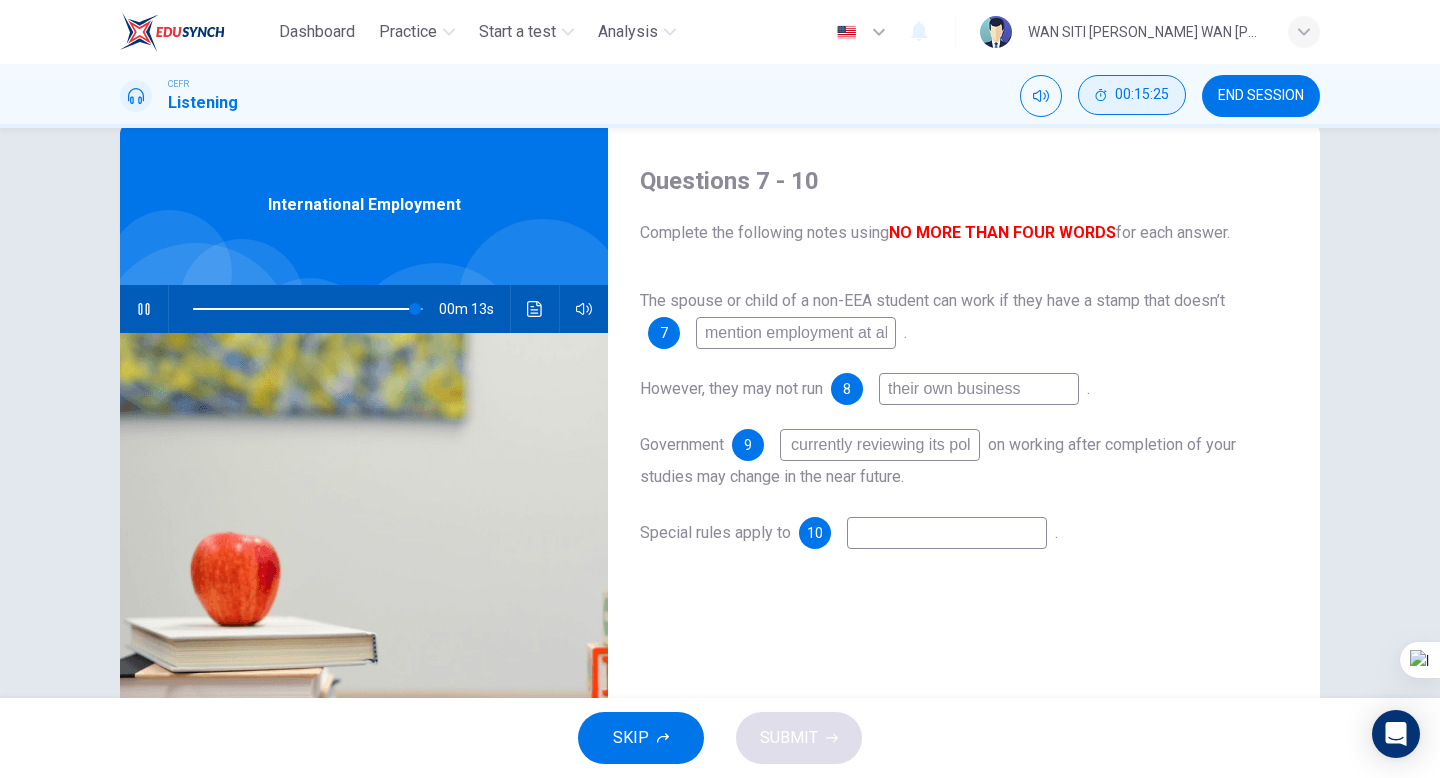 type on "97" 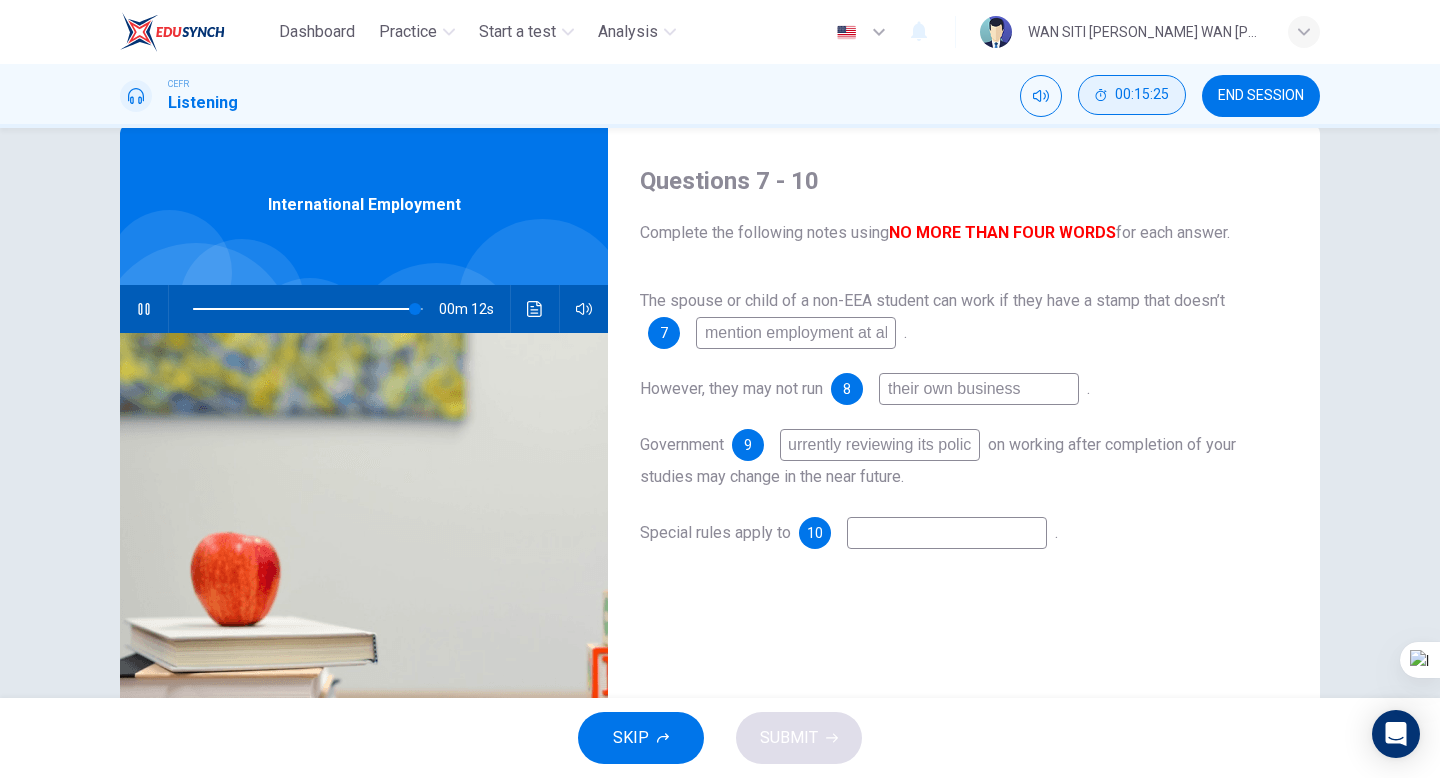 type on "is currently reviewing its polici" 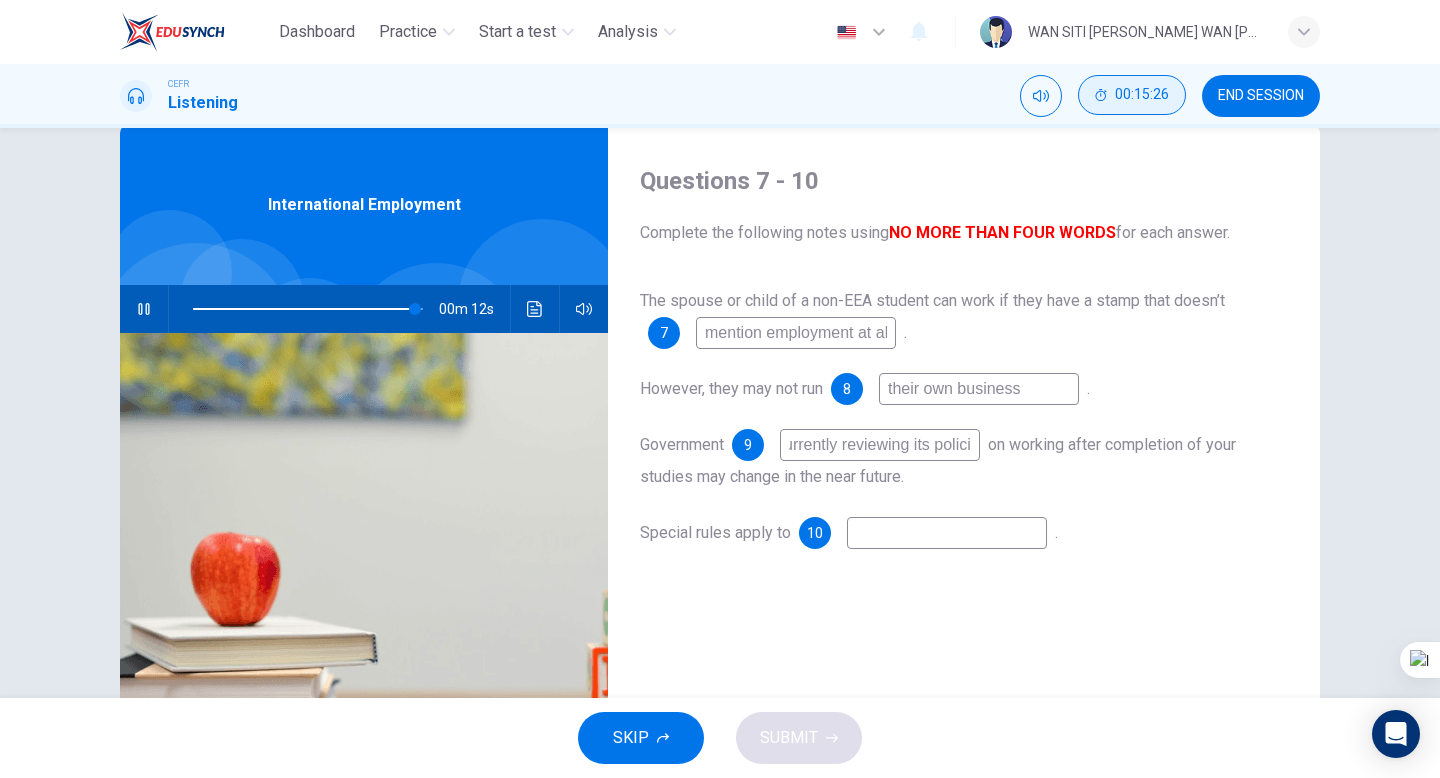 type on "97" 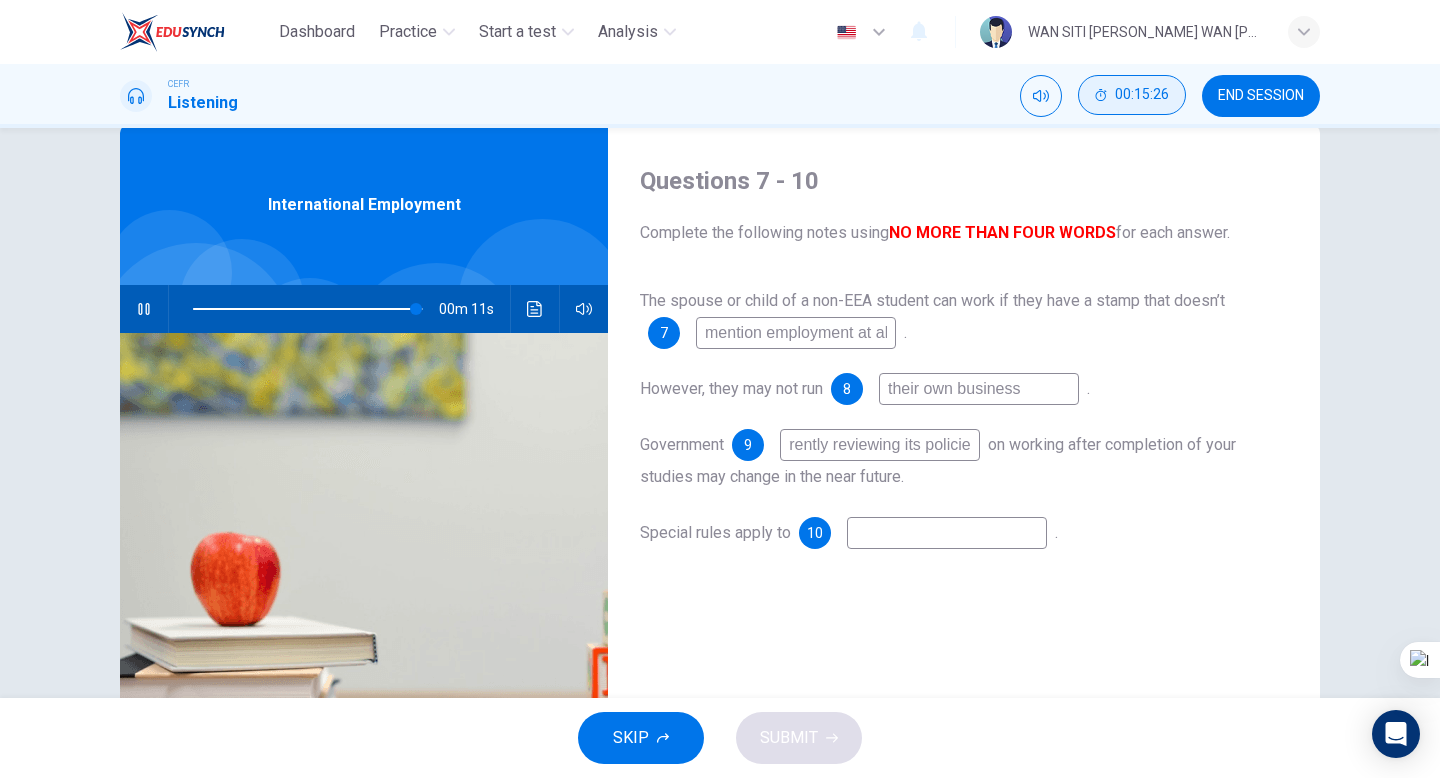 type on "is currently reviewing its policies" 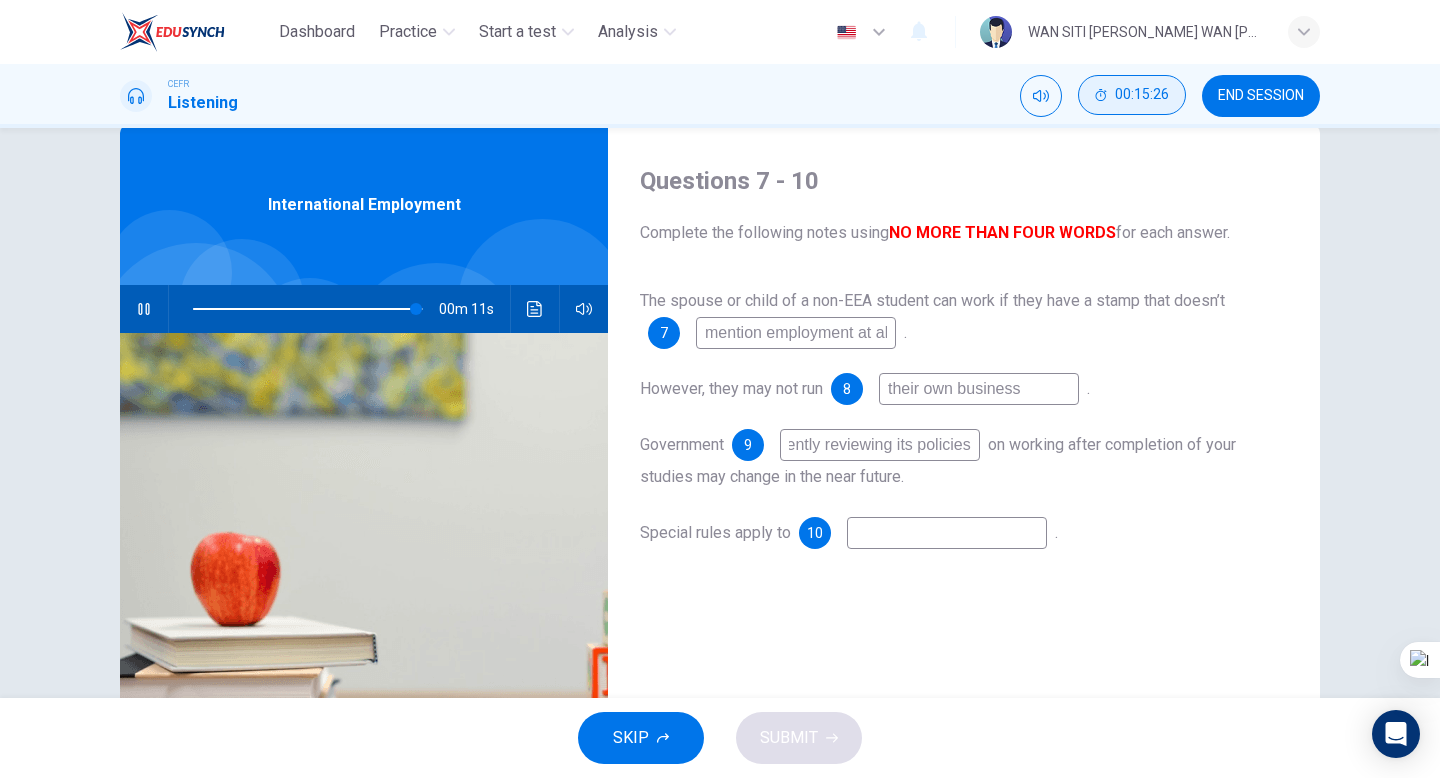 scroll, scrollTop: 0, scrollLeft: 61, axis: horizontal 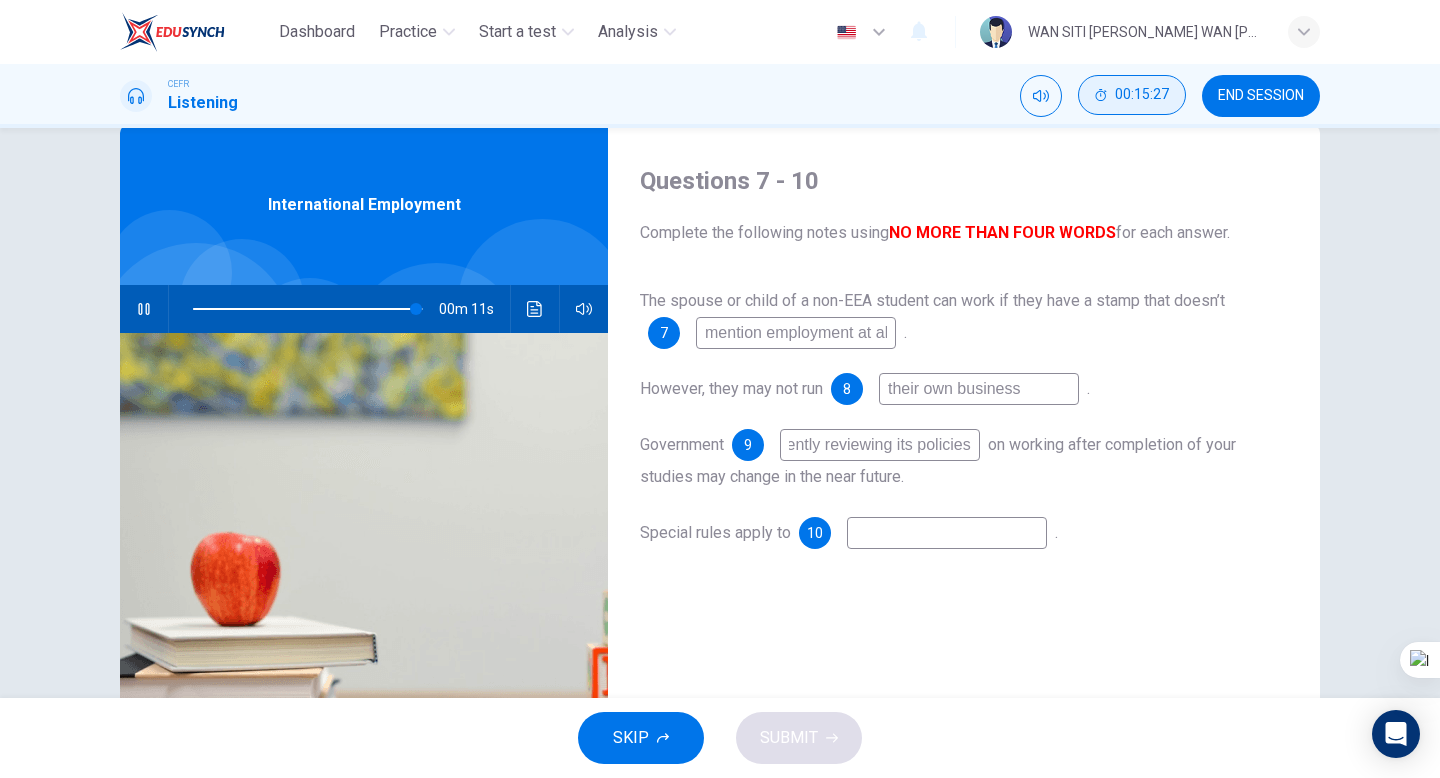type on "97" 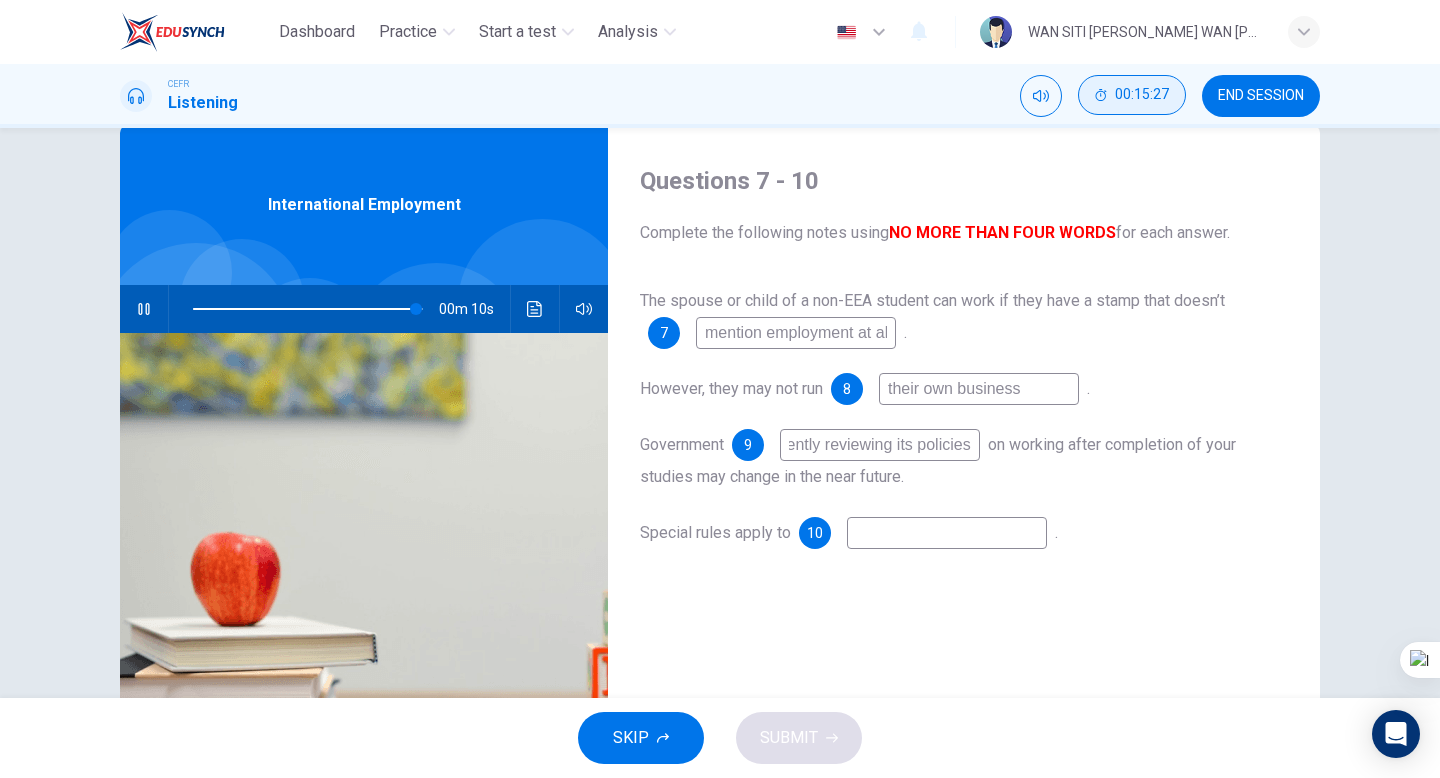 type on "is currently reviewing its policie" 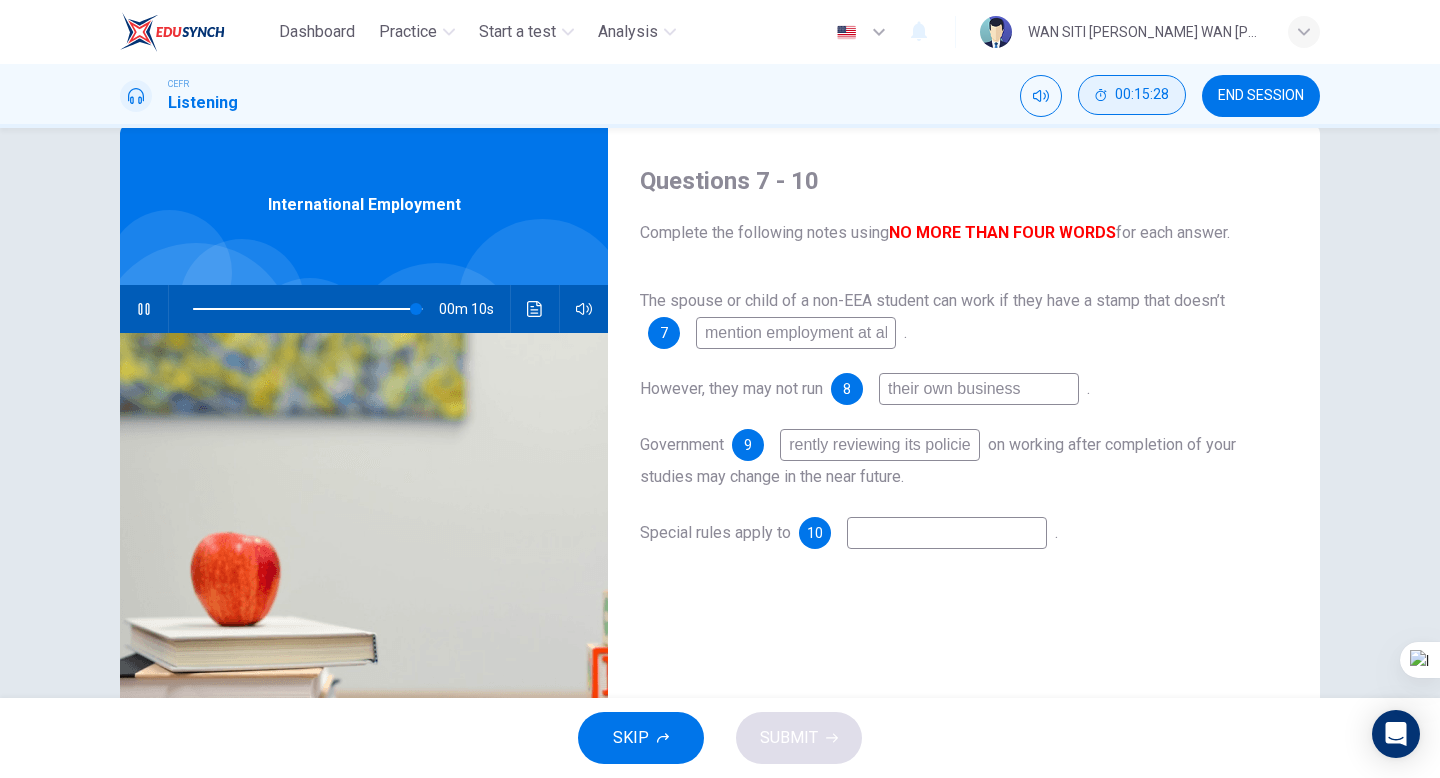 type on "97" 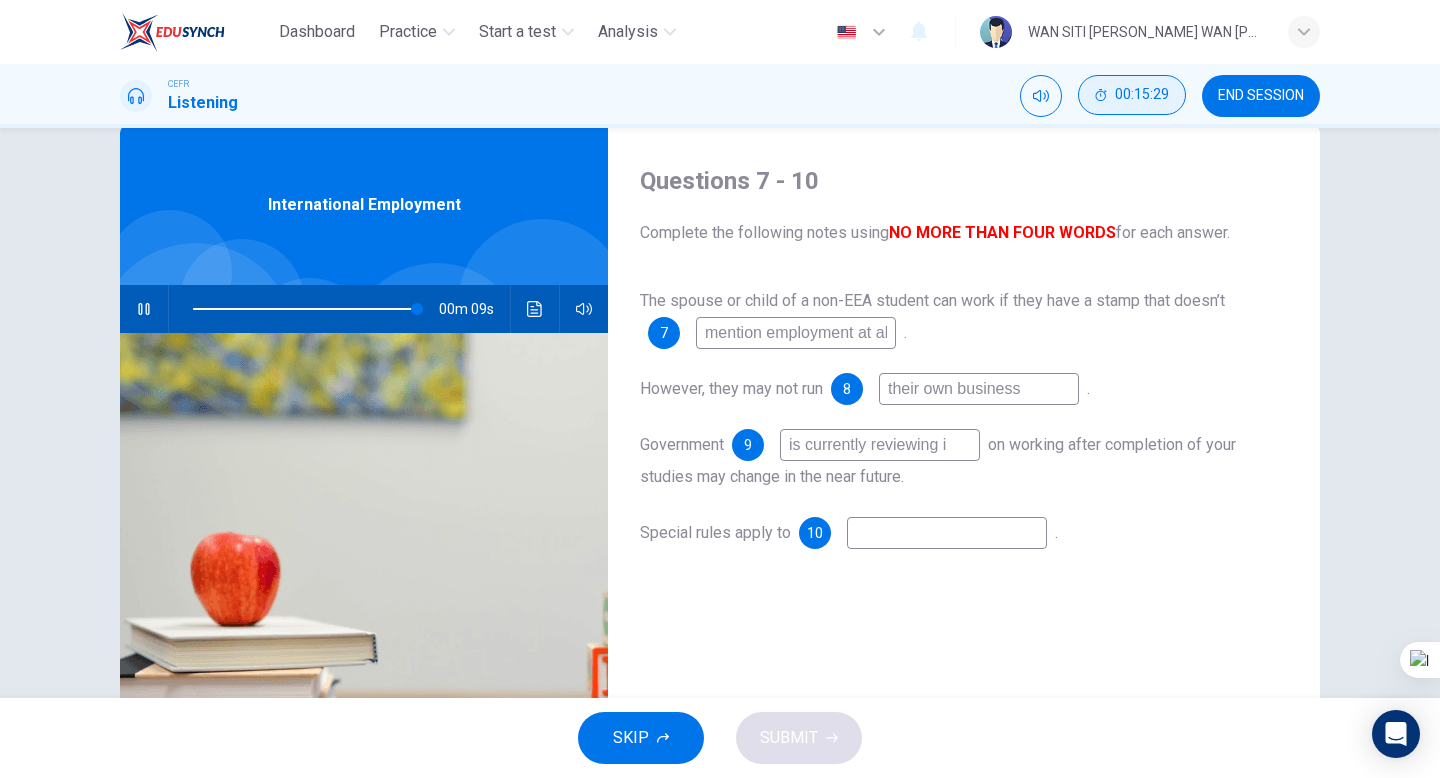 scroll, scrollTop: 0, scrollLeft: 0, axis: both 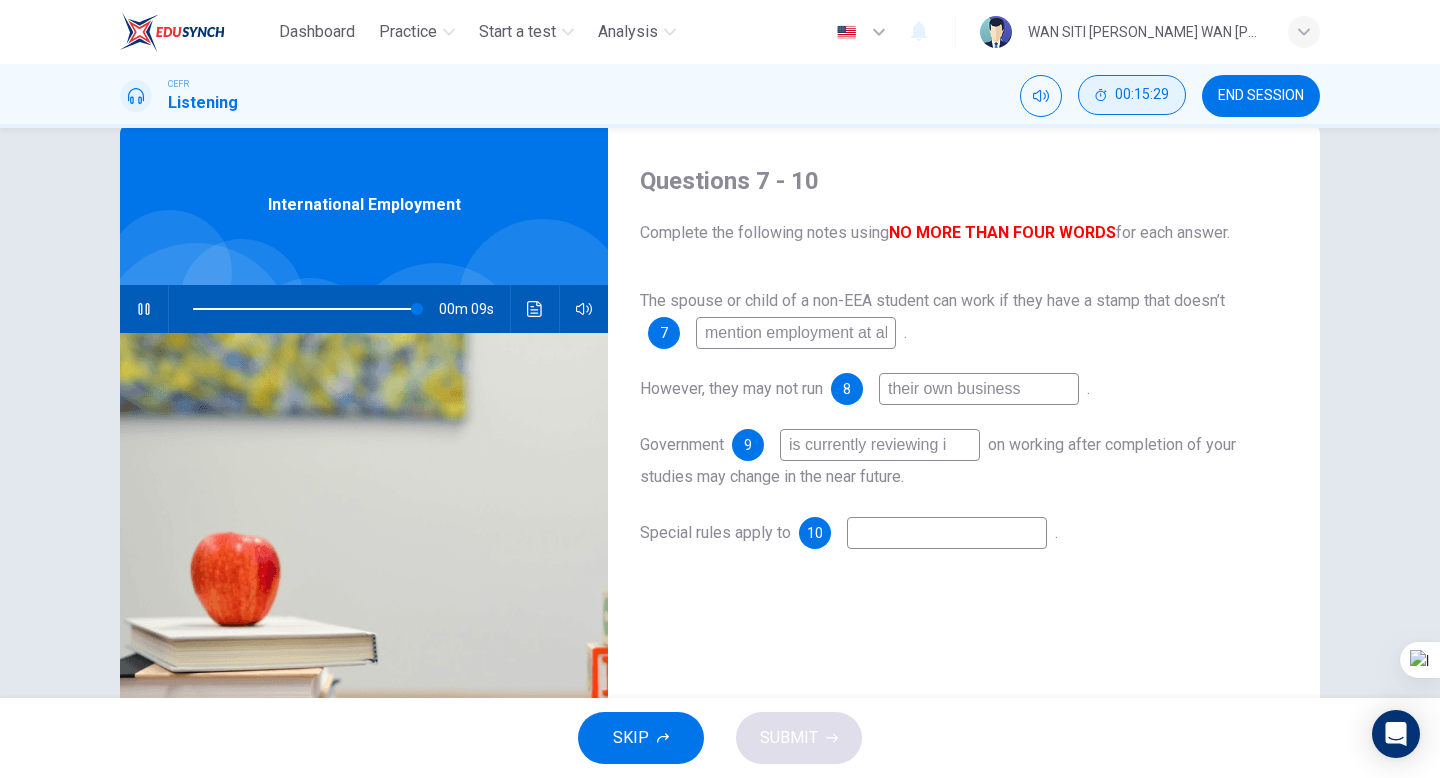 type on "is currently reviewing" 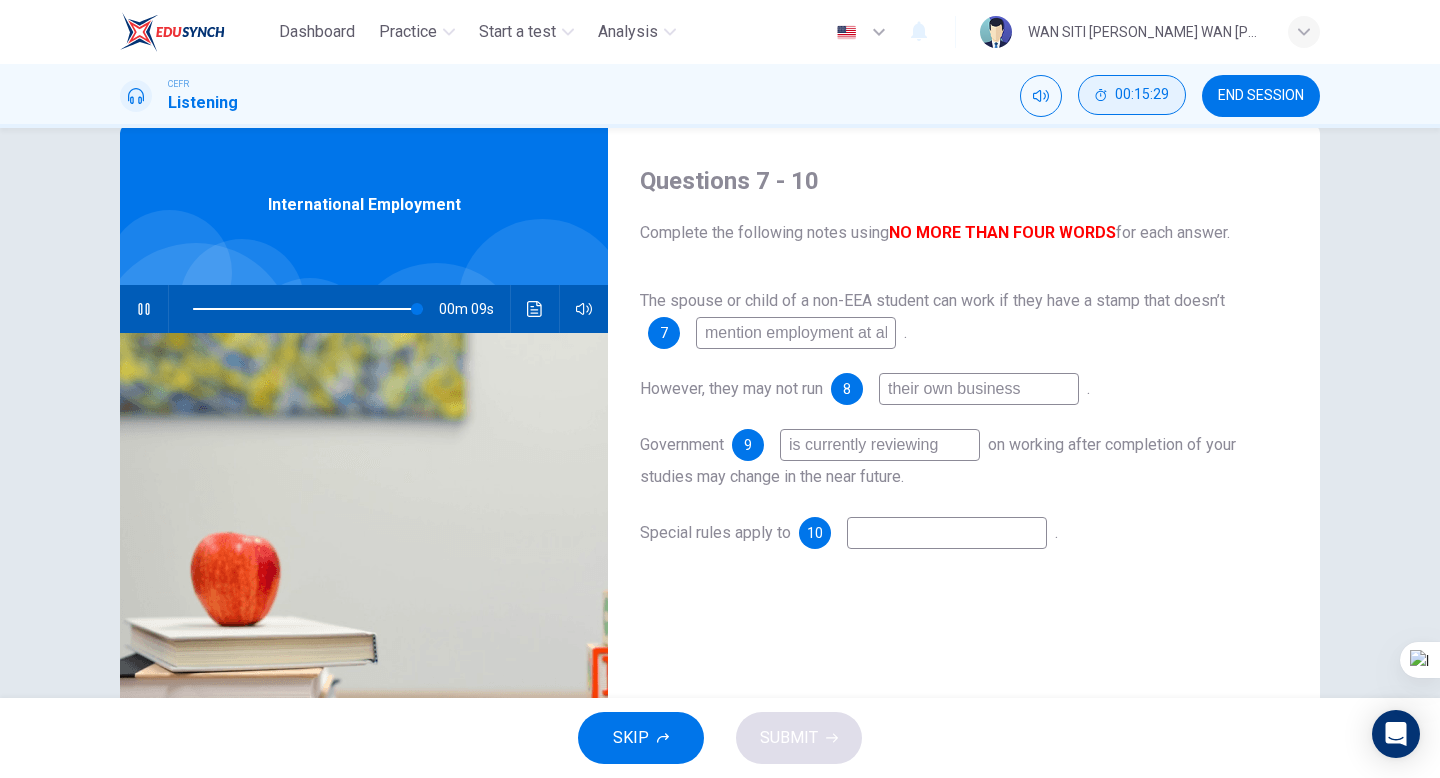 type on "98" 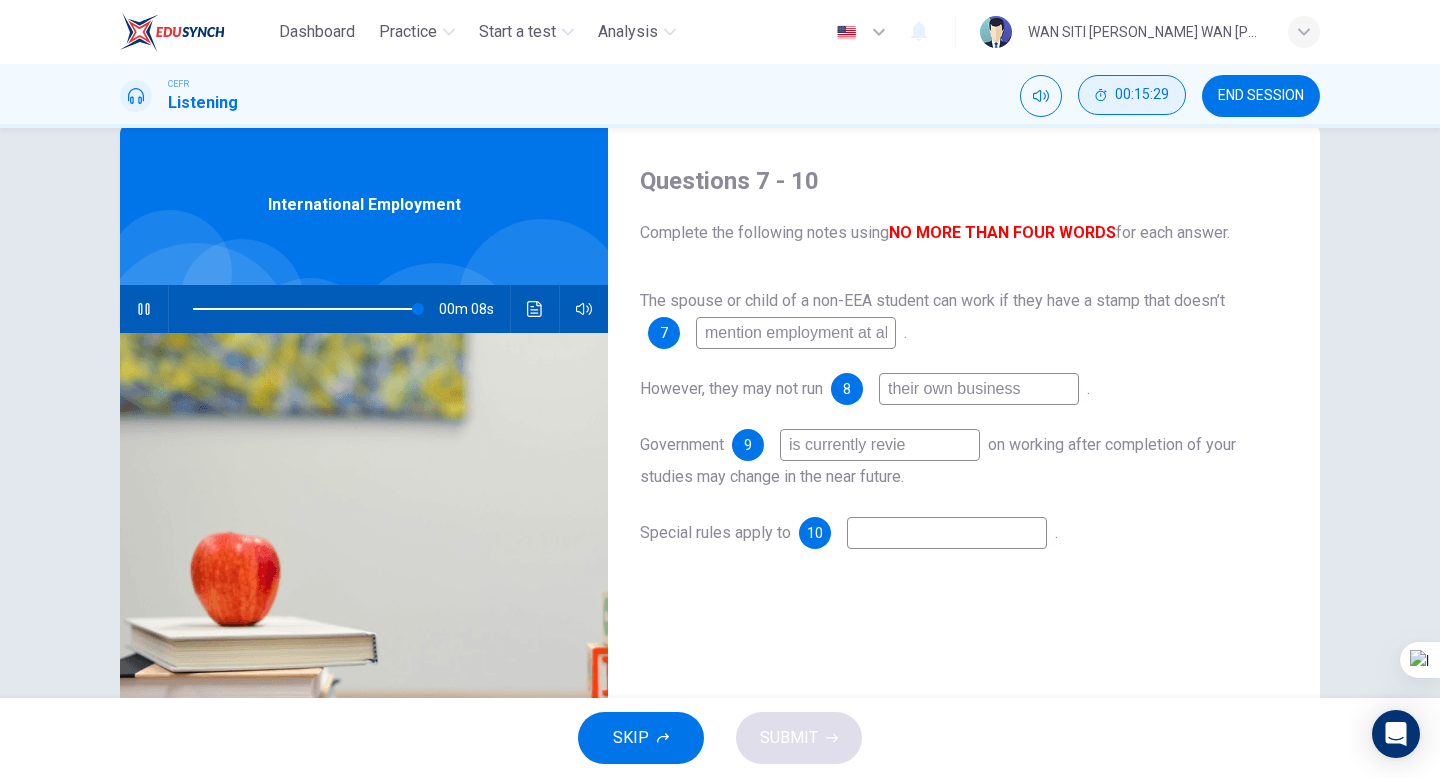 type on "is currently revi" 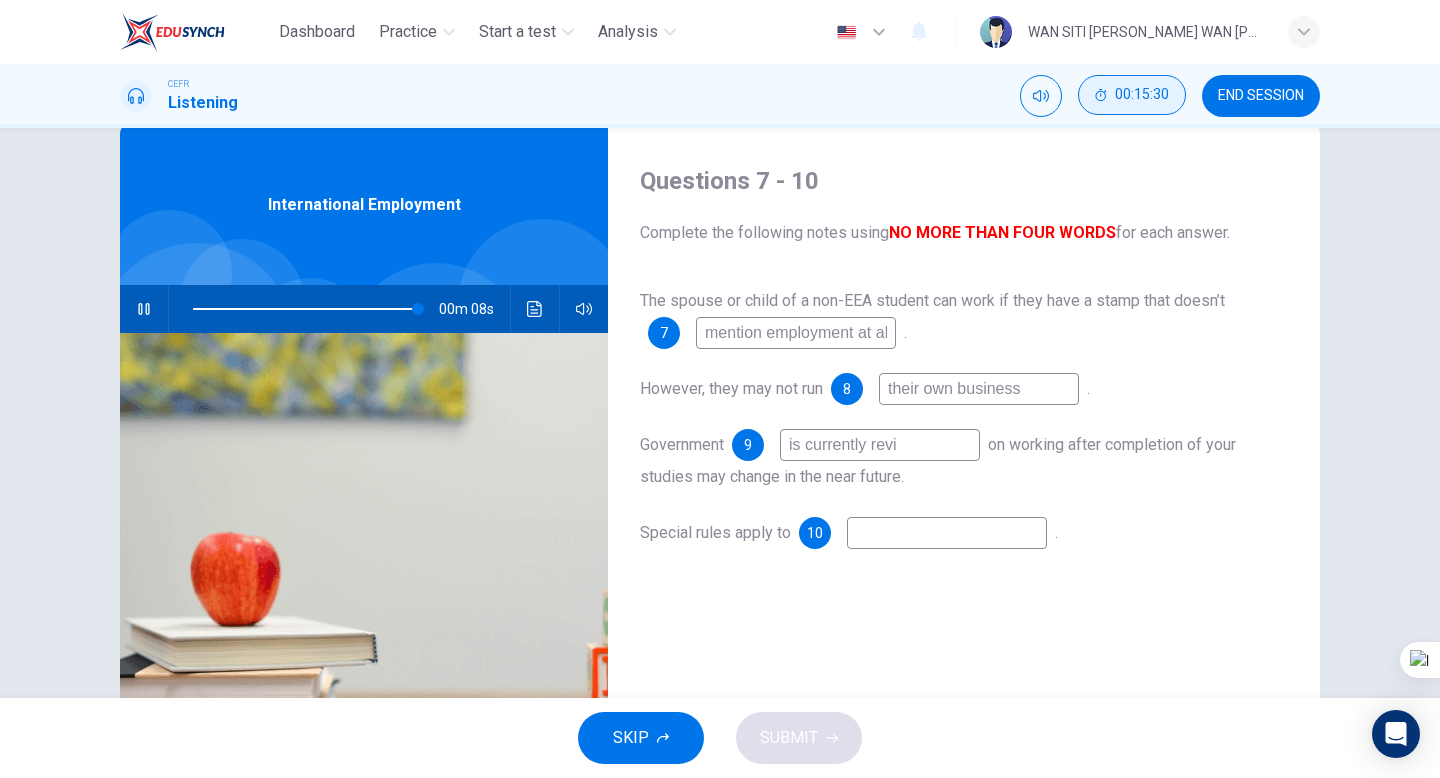 type on "98" 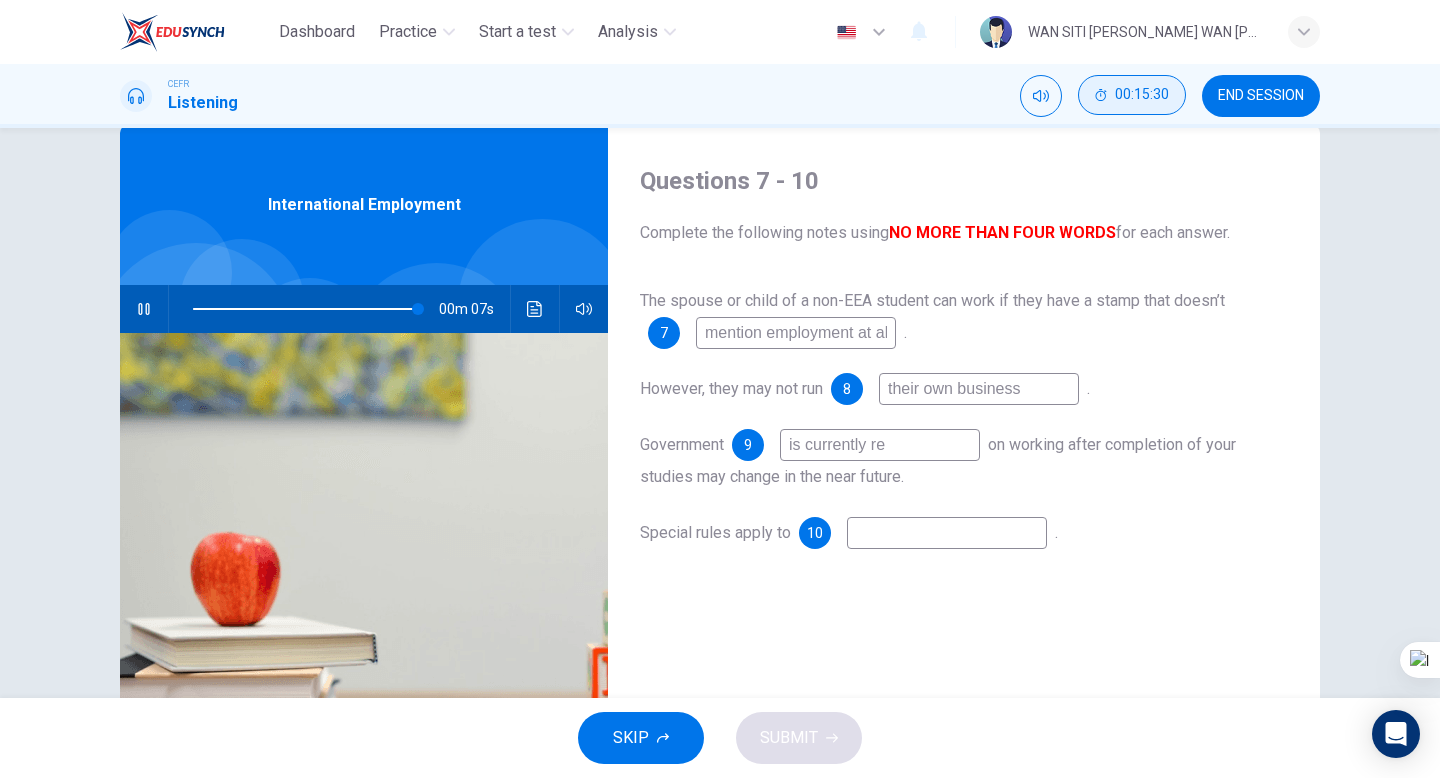 type on "is currently r" 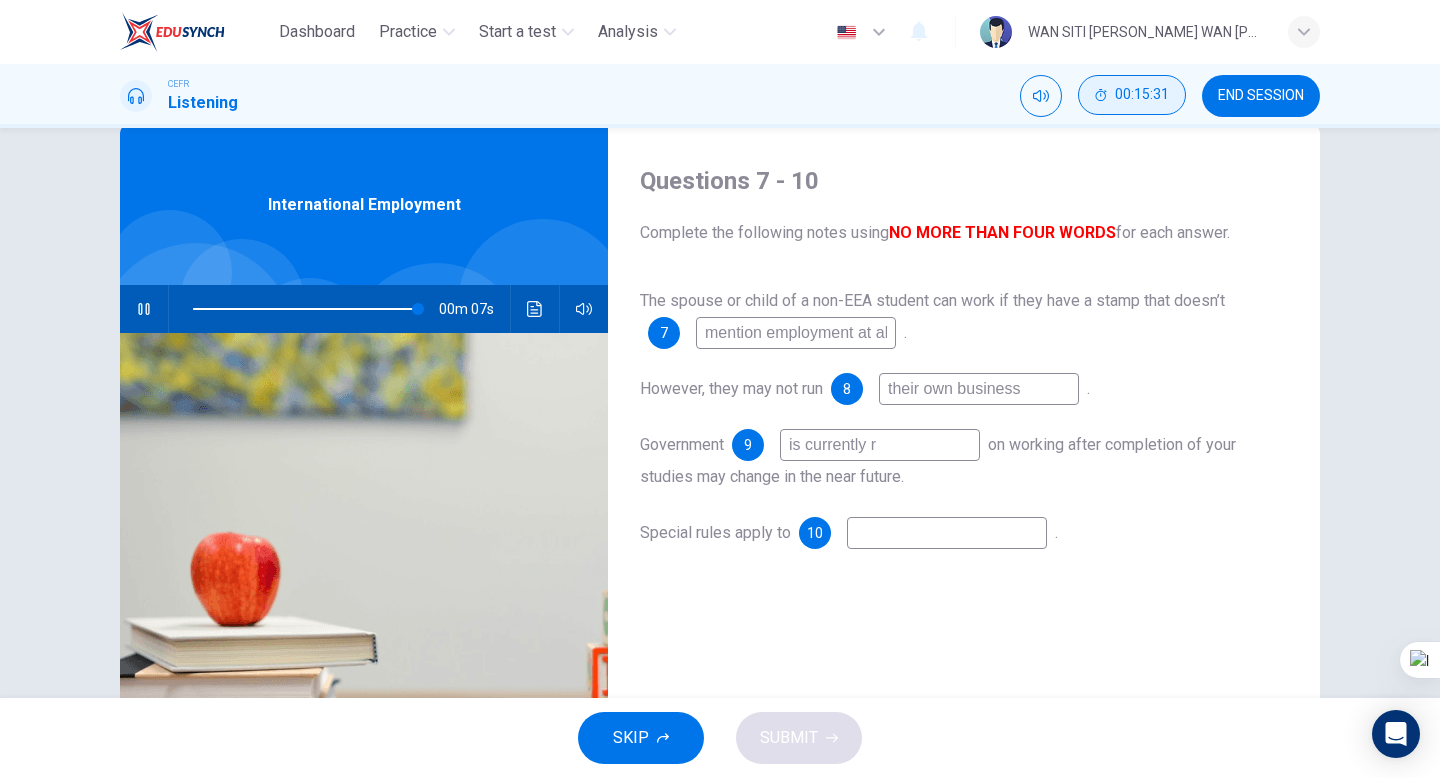 type on "98" 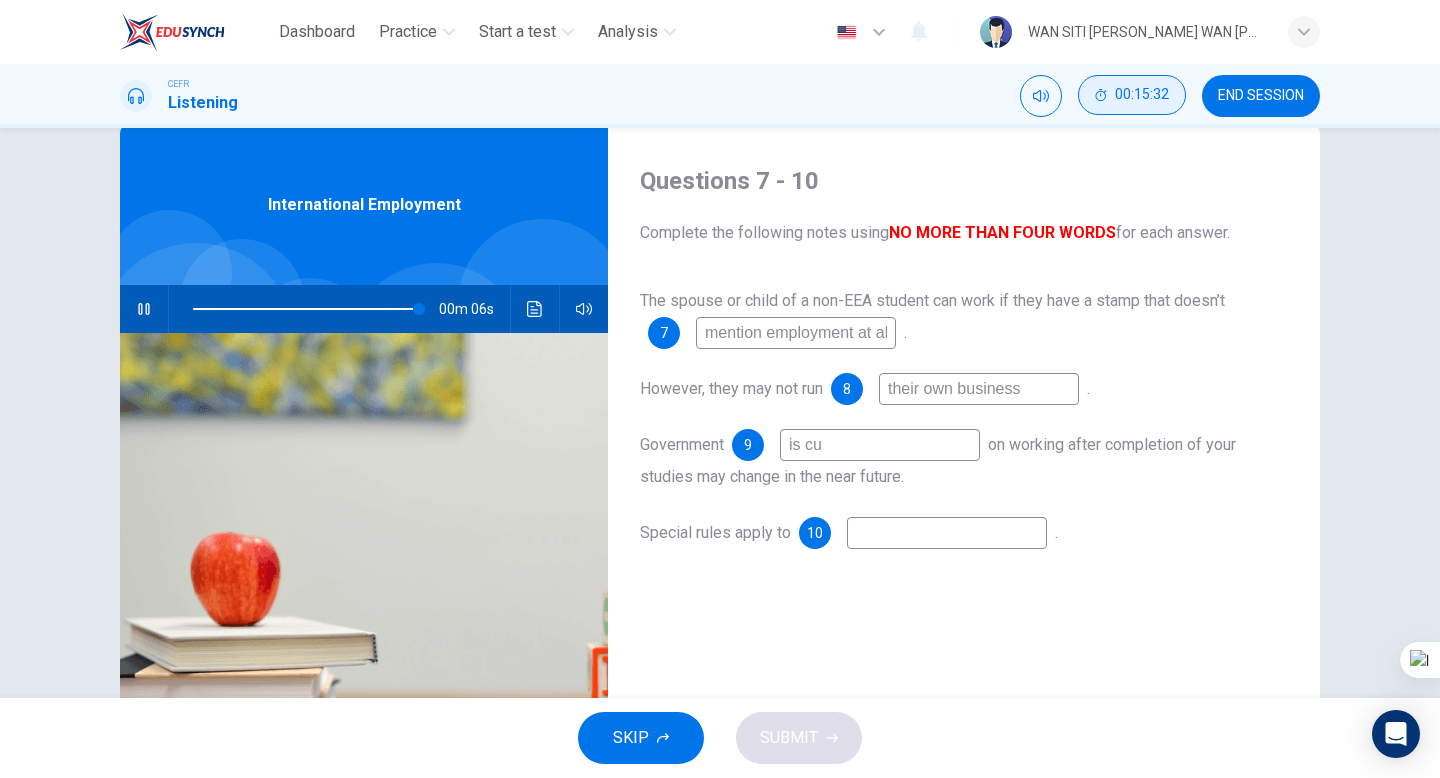 type on "is c" 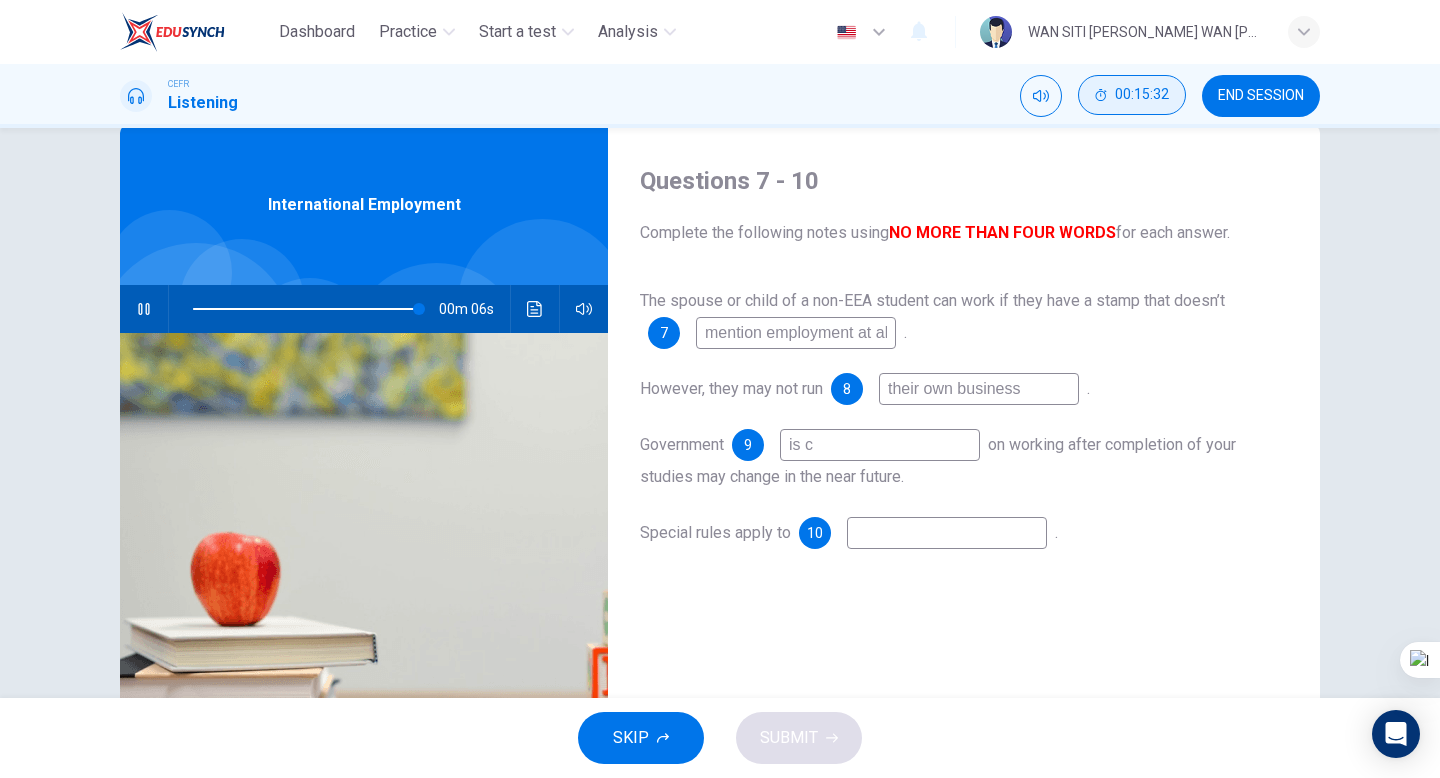 type on "98" 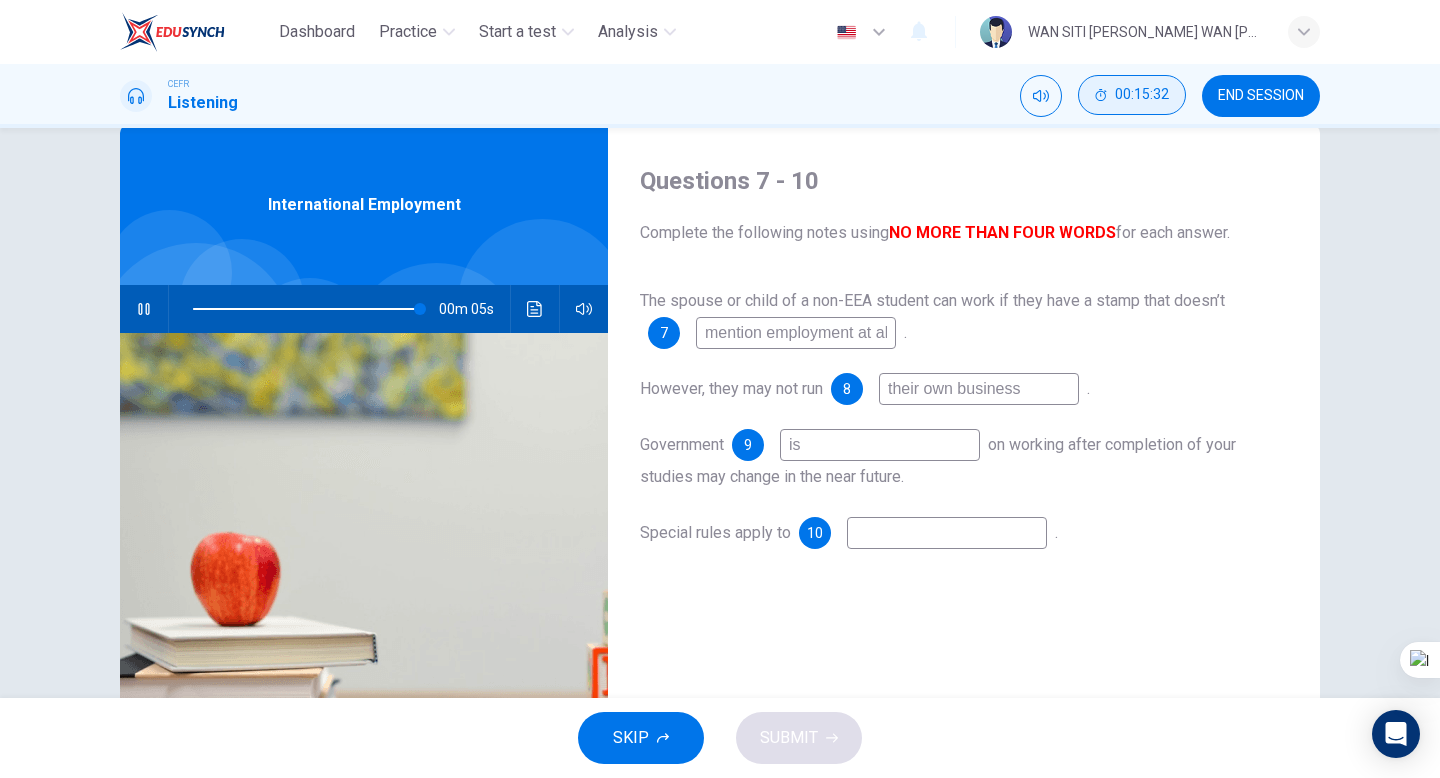 type on "i" 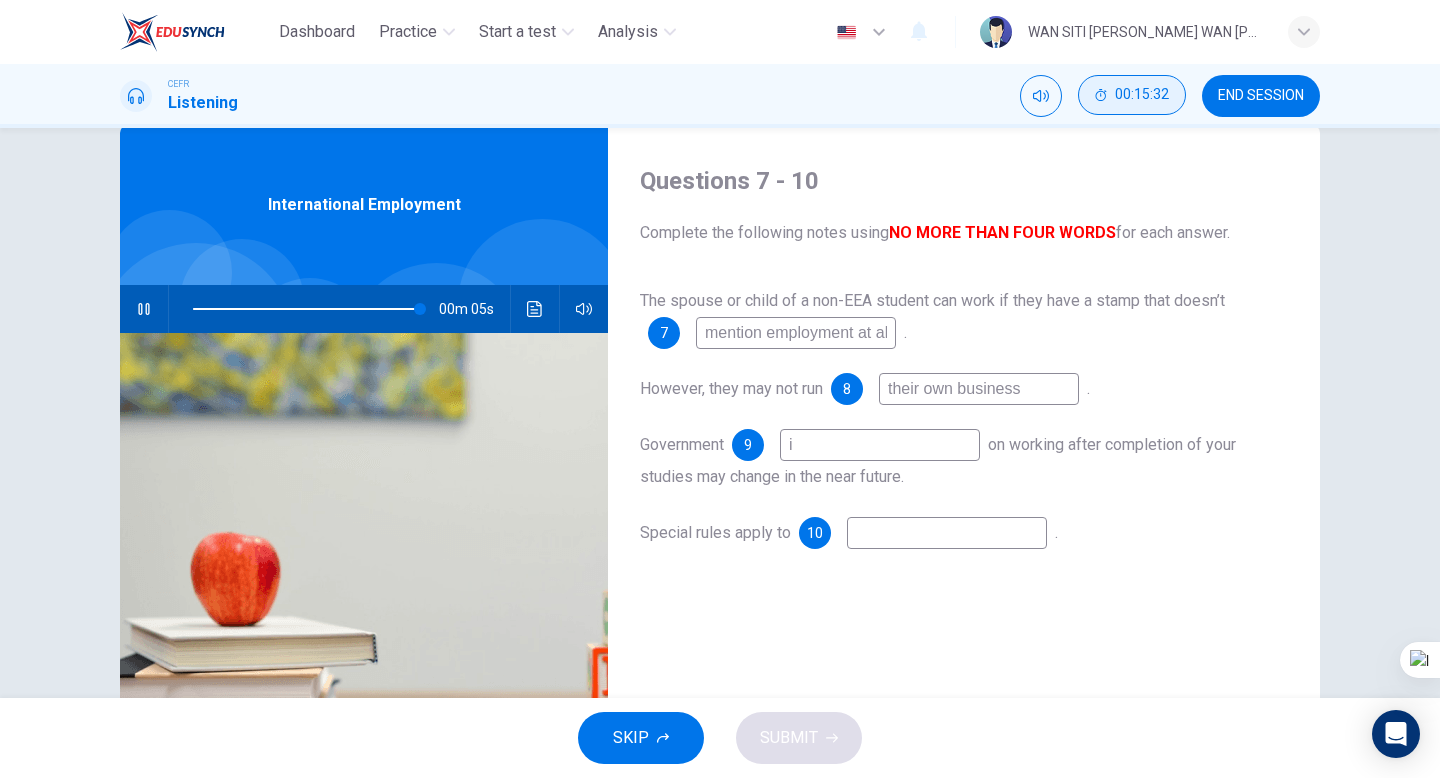 type 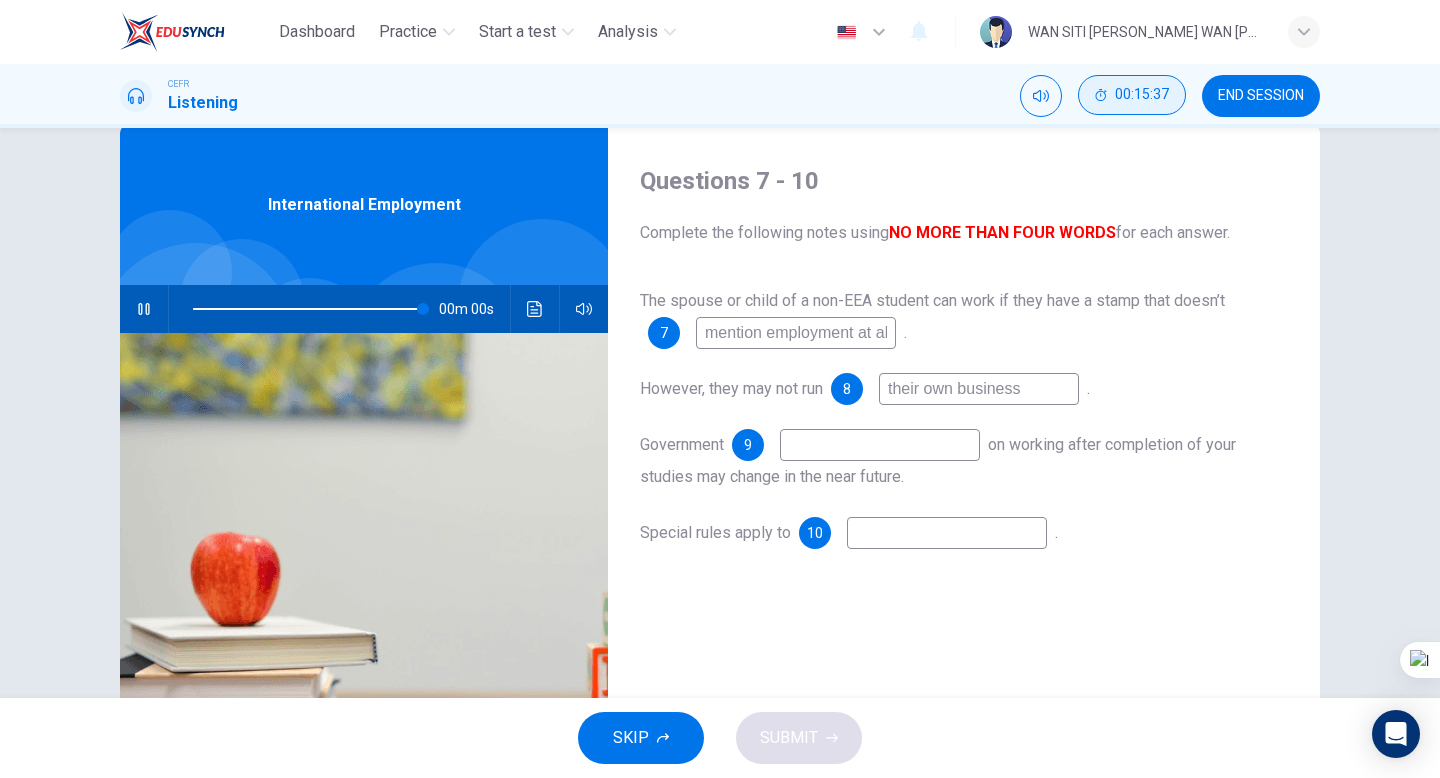 type on "0" 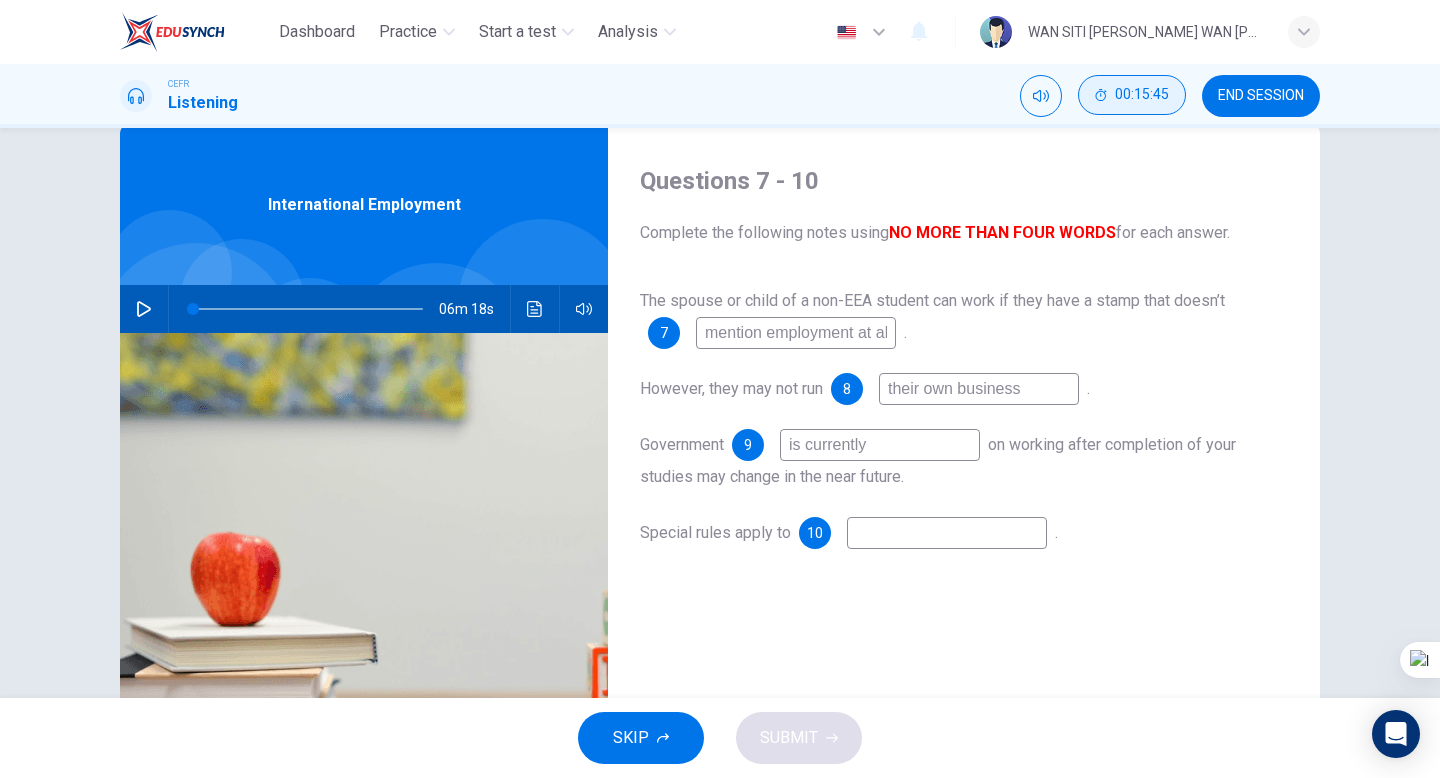 type on "is currently" 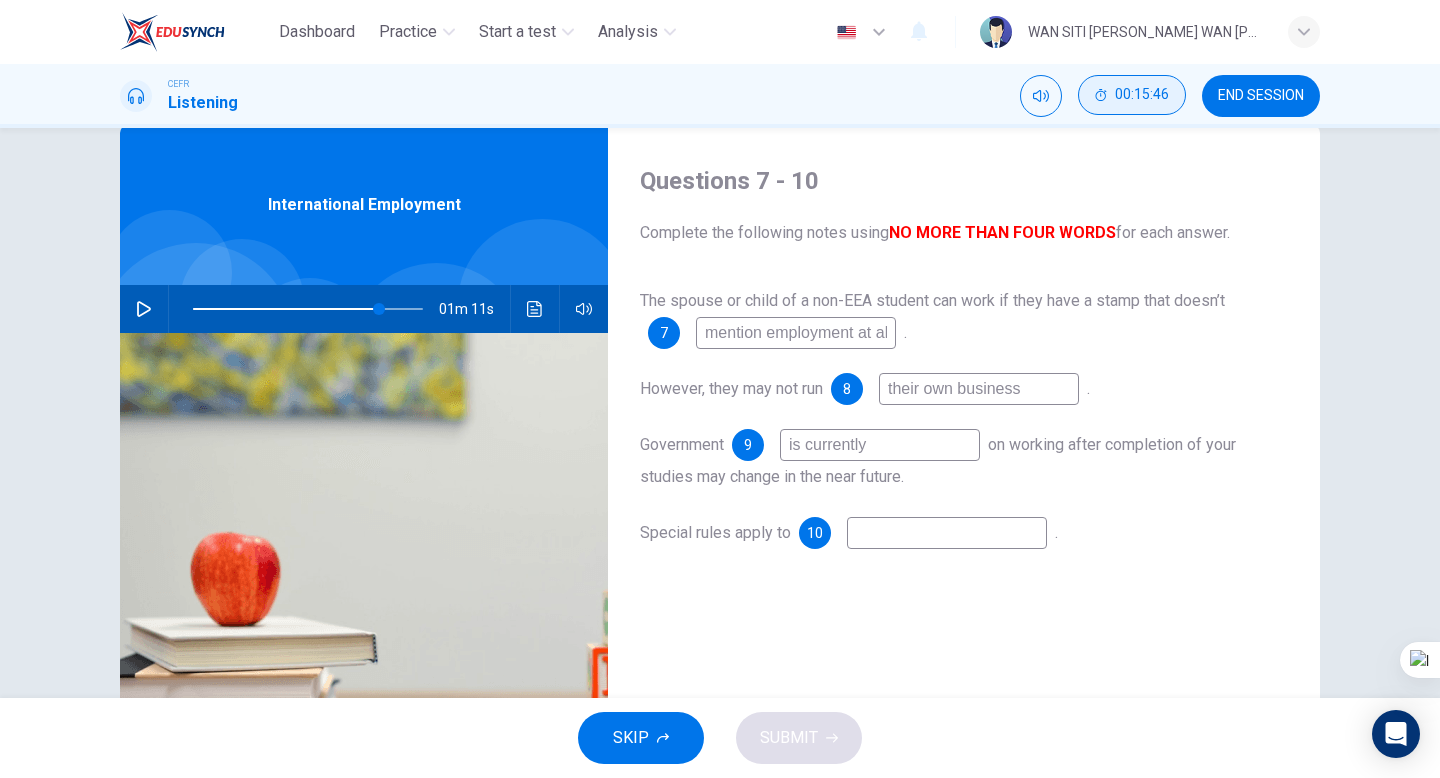 click 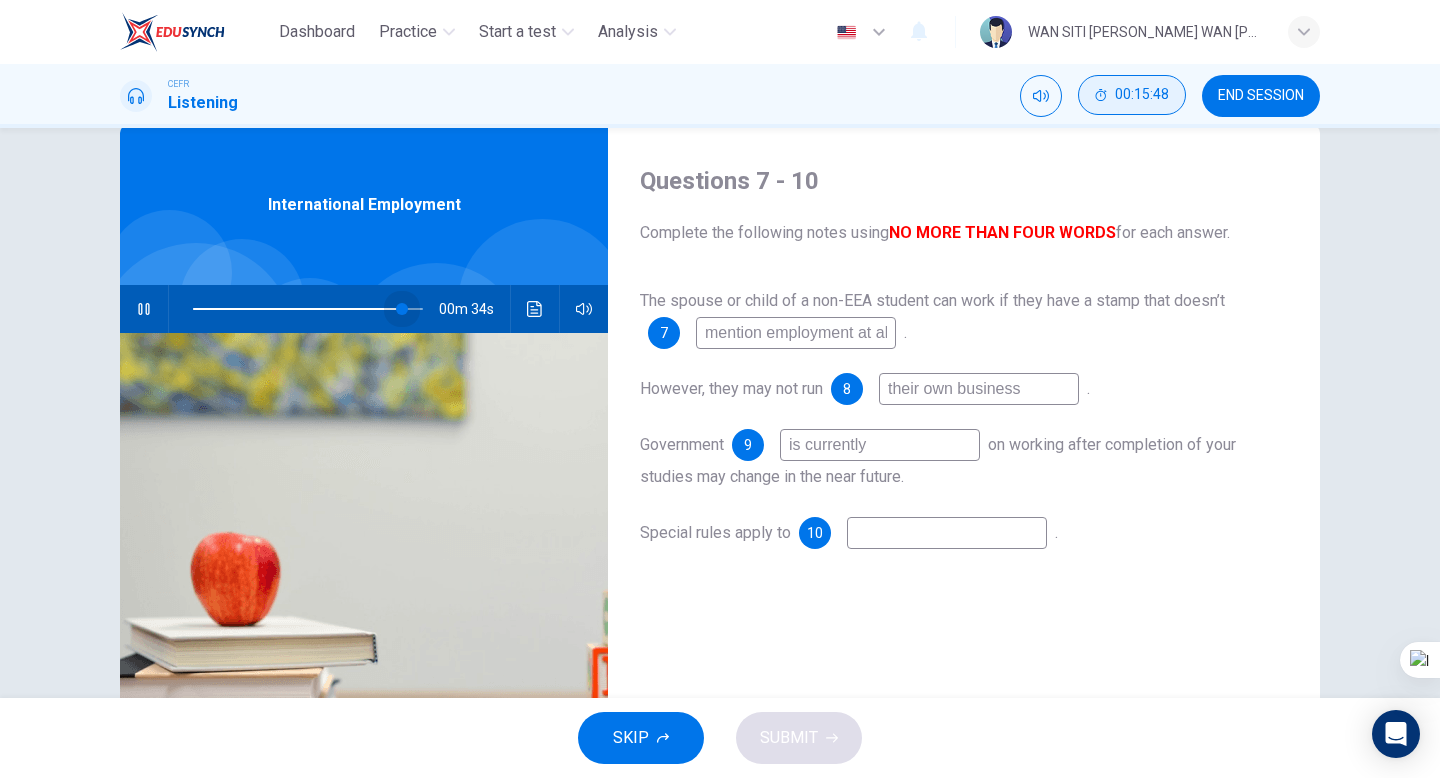 click at bounding box center [308, 309] 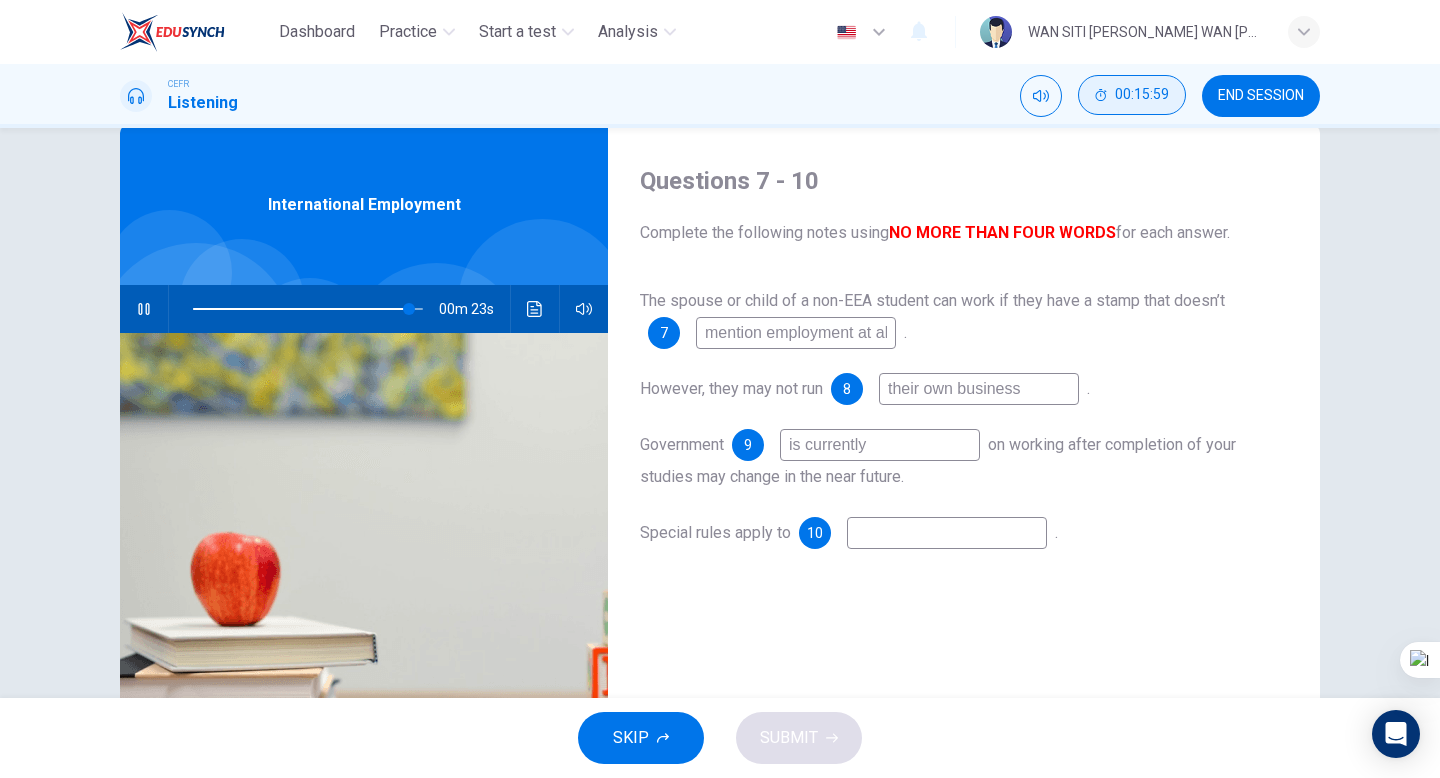 click 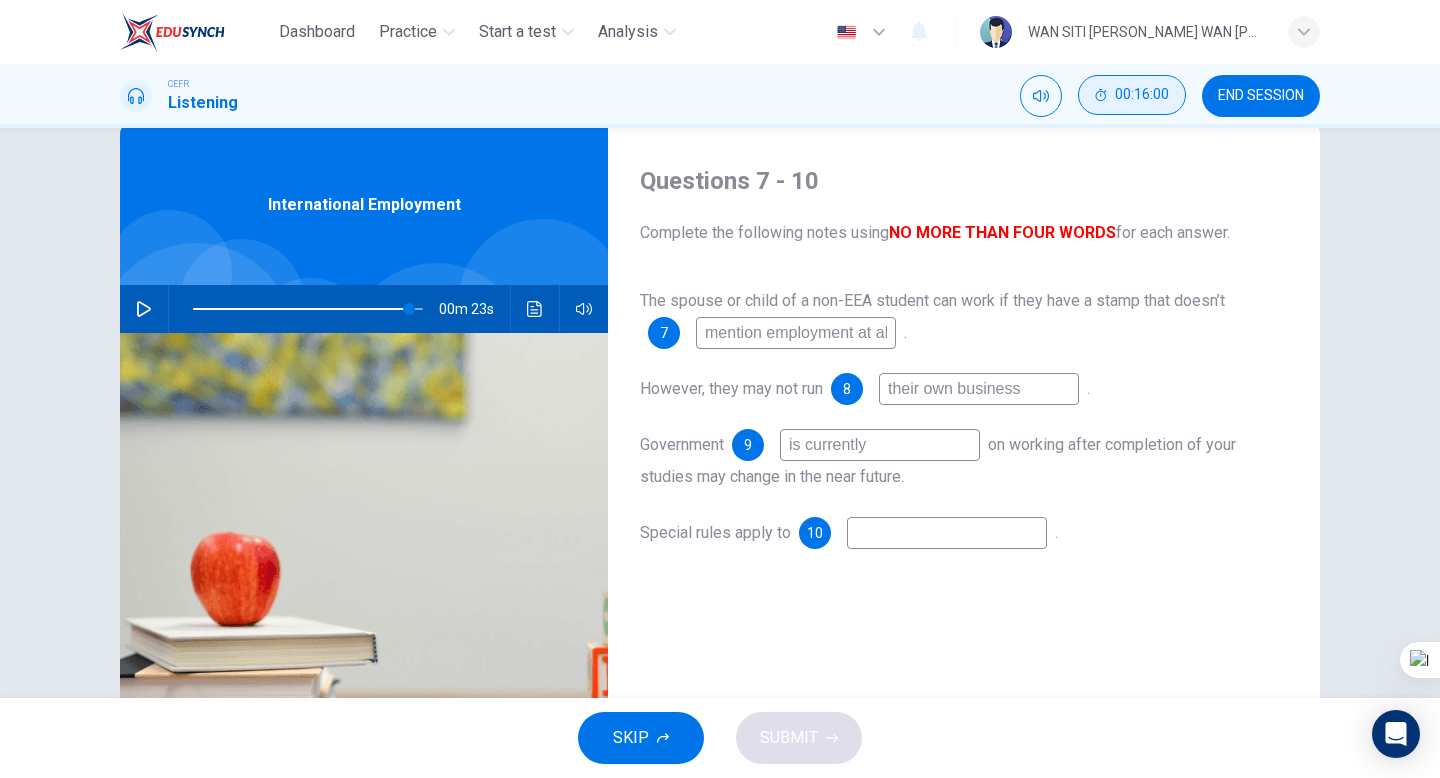 click 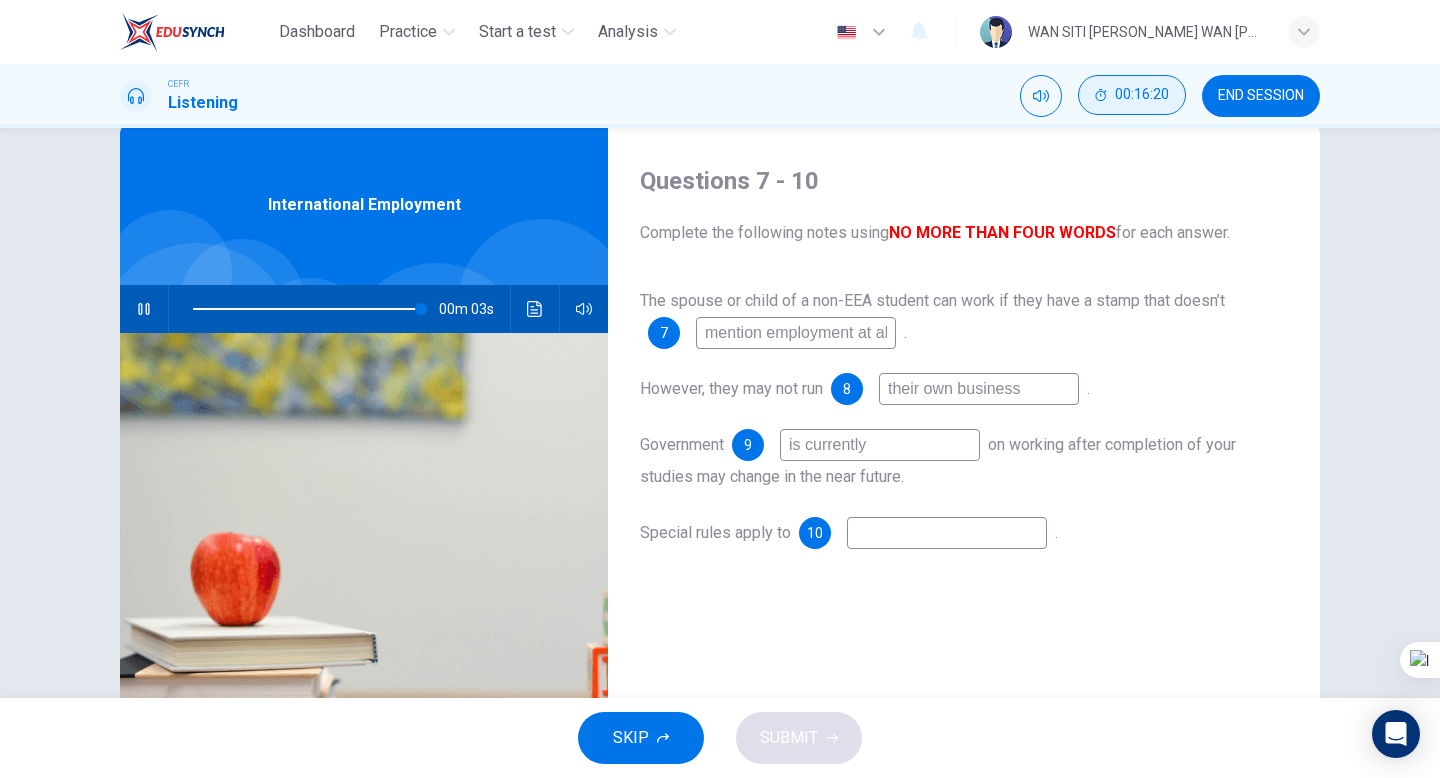 click 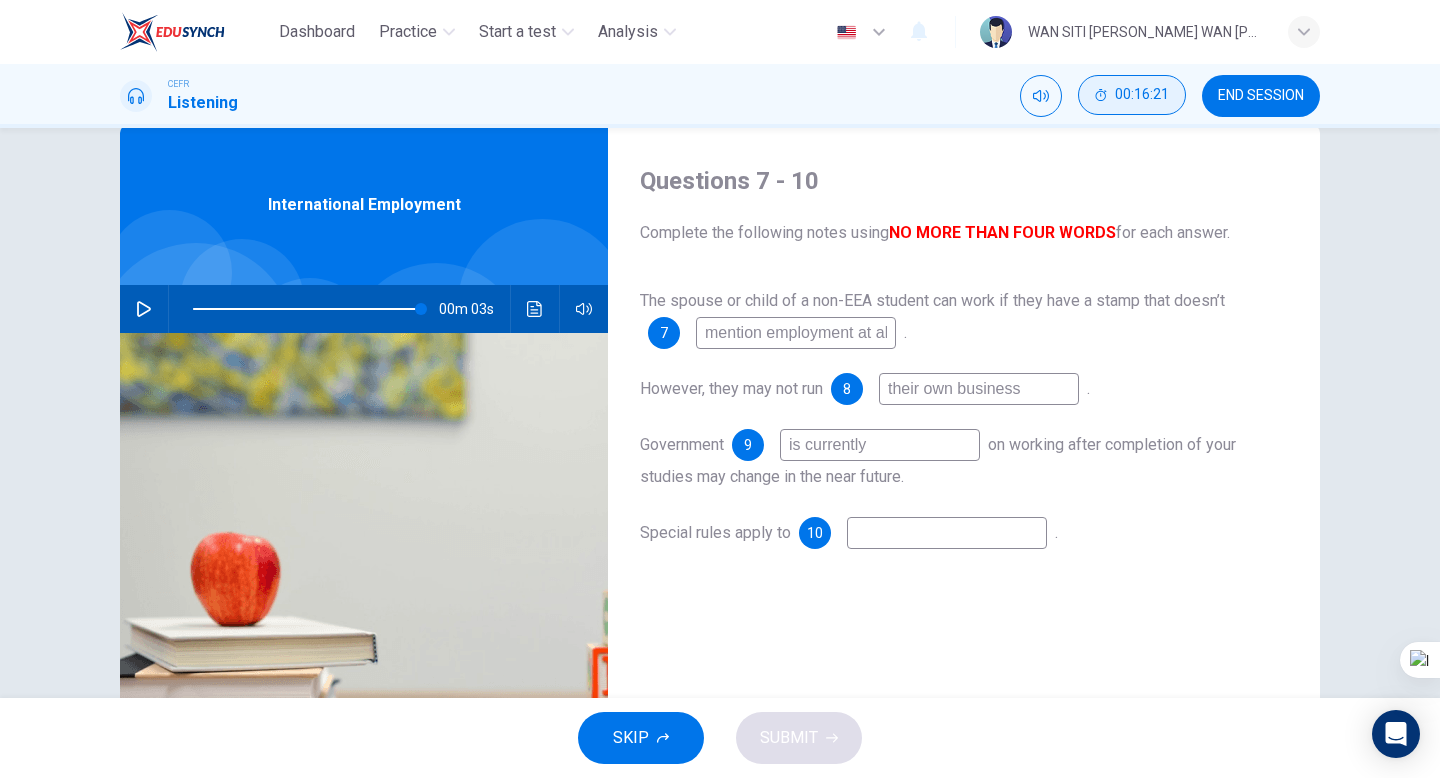 click at bounding box center [947, 533] 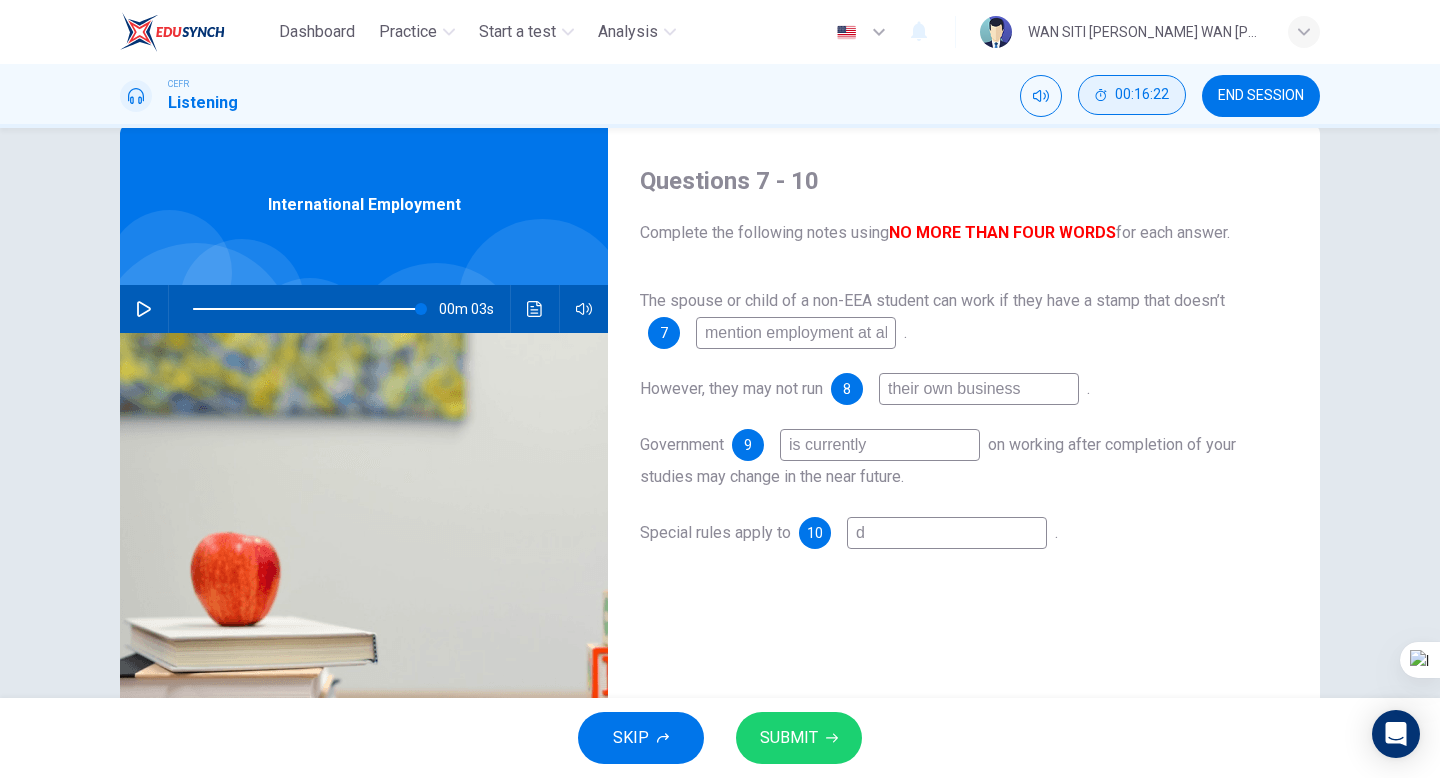 type on "99" 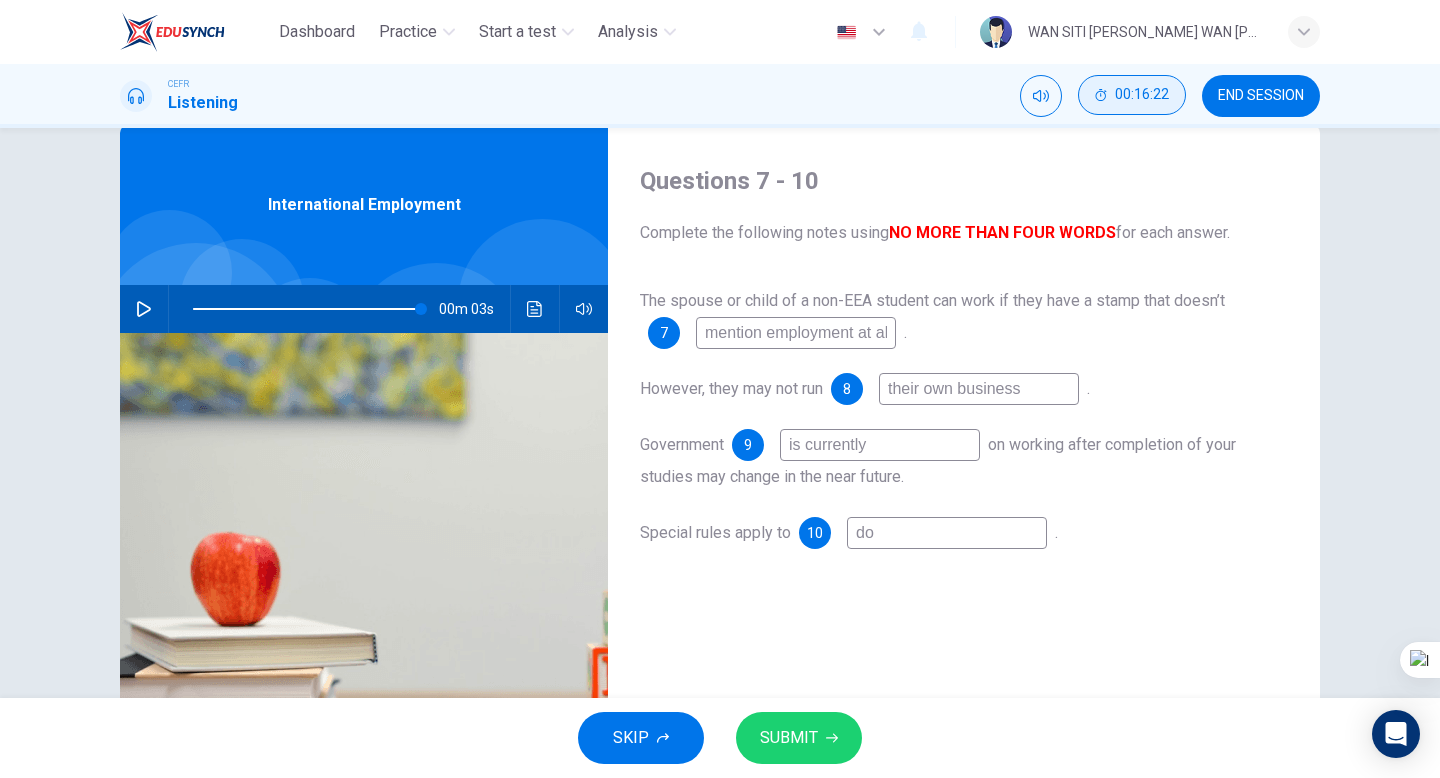 type on "doc" 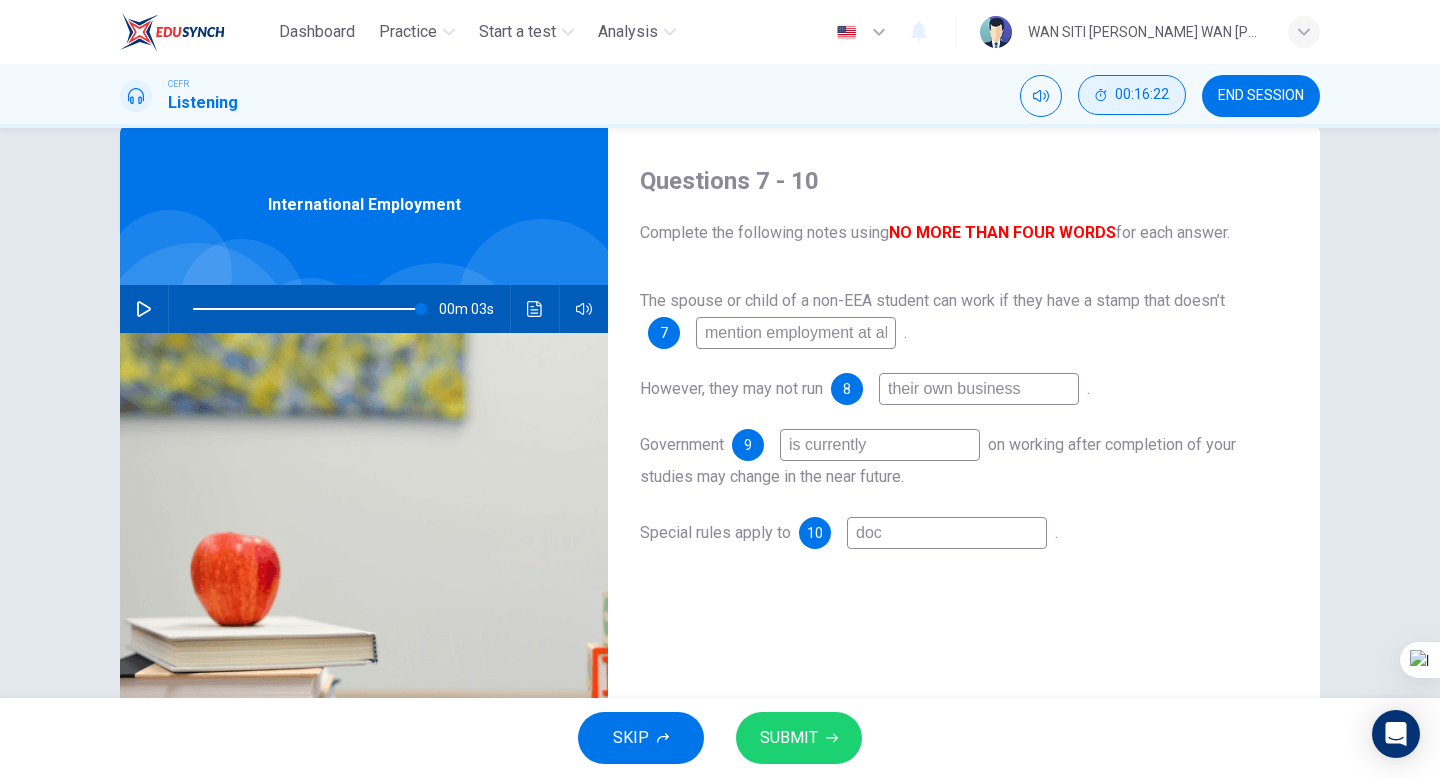 type on "99" 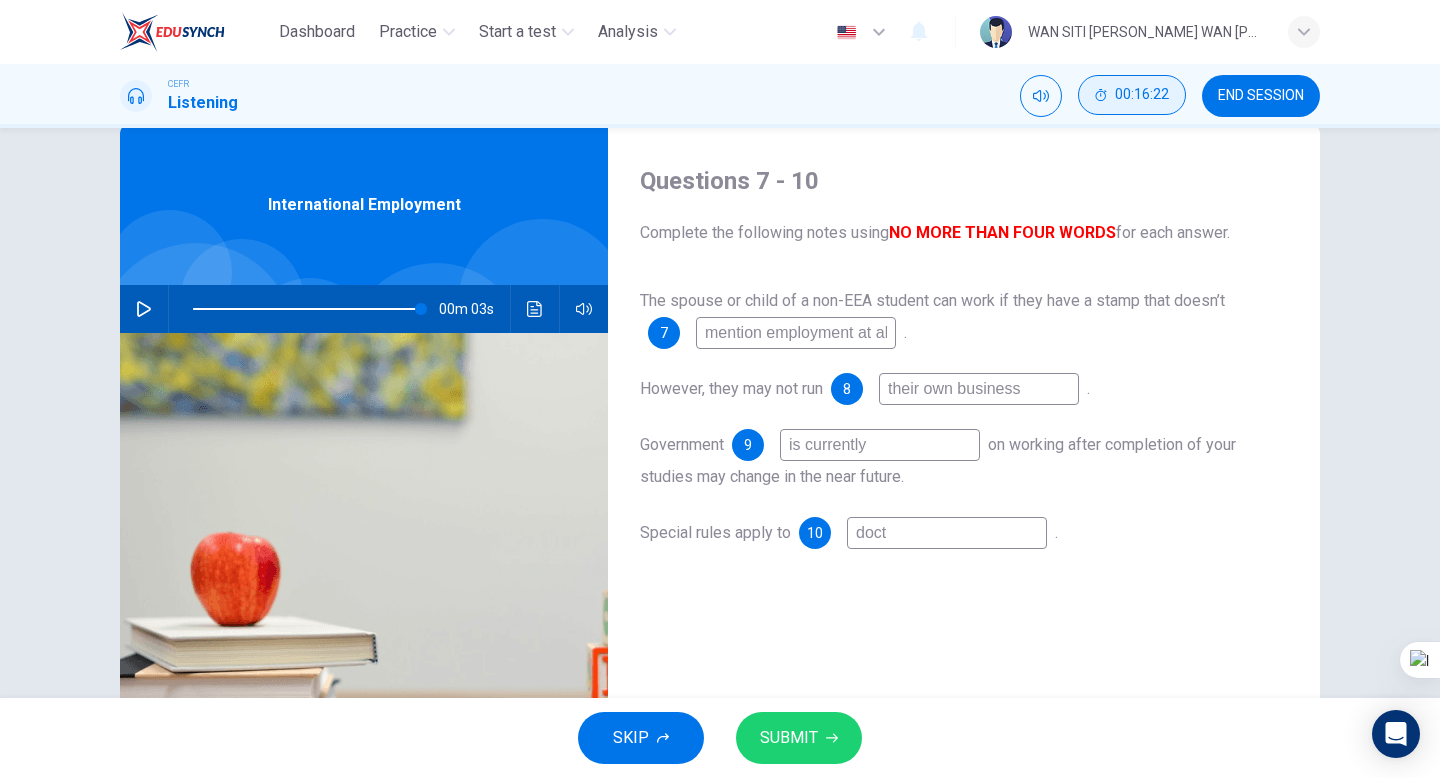 type on "99" 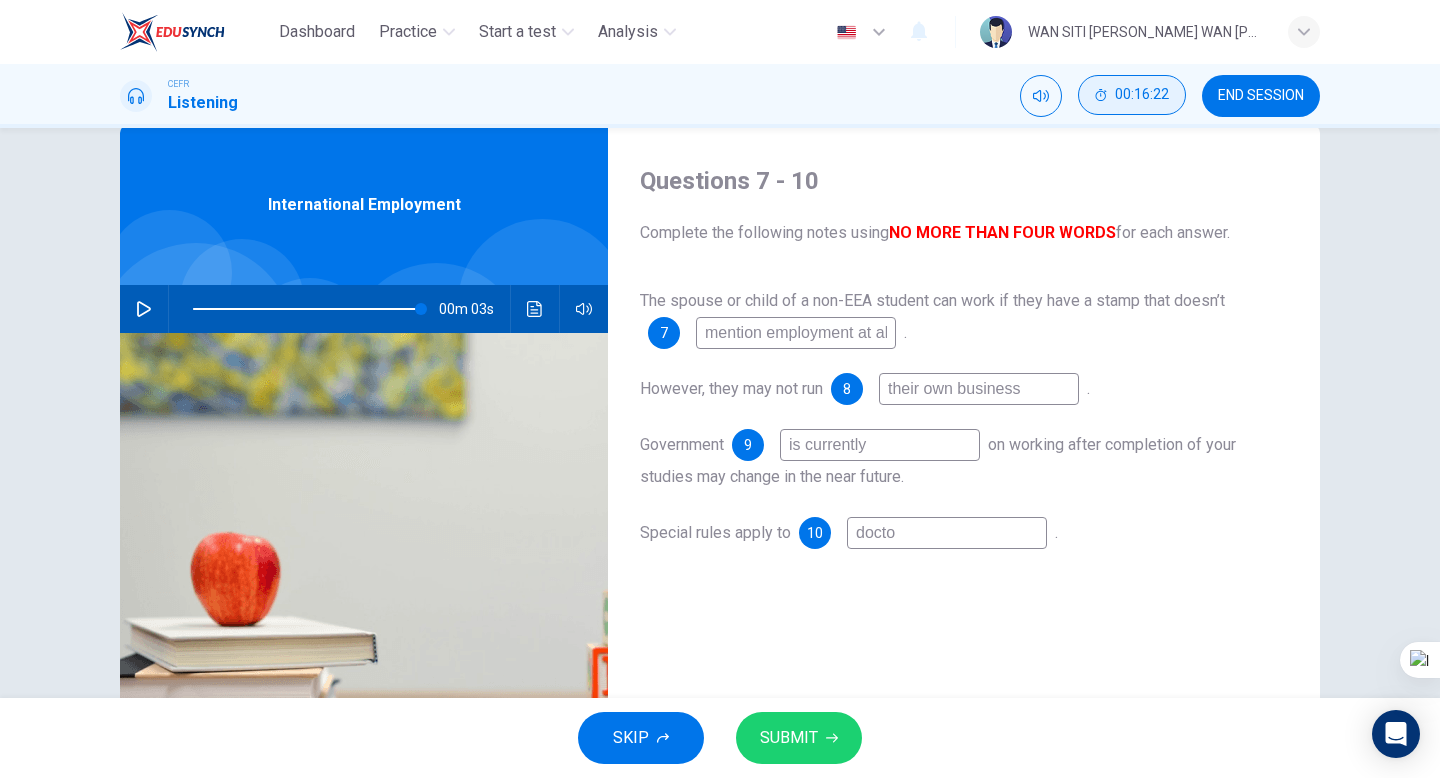 type on "99" 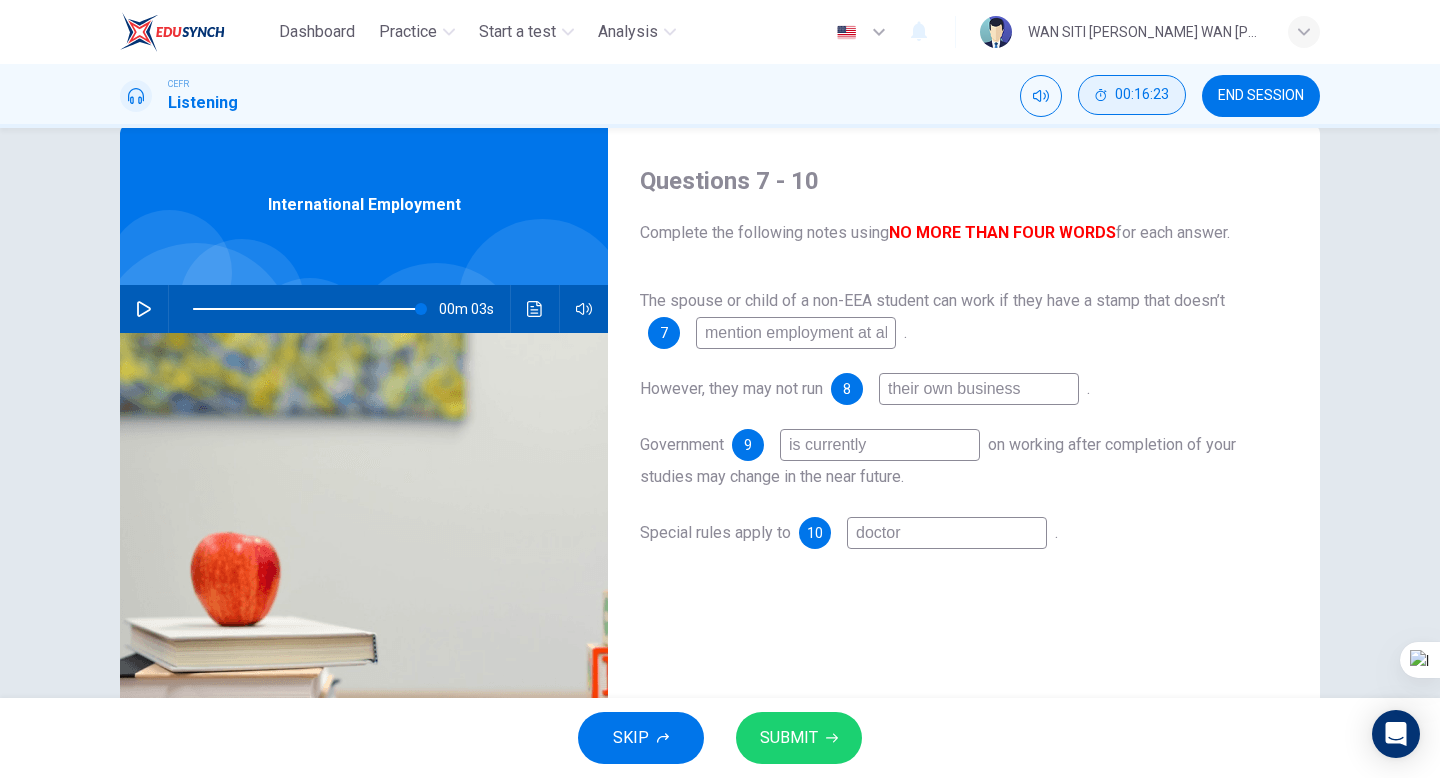type on "doctors" 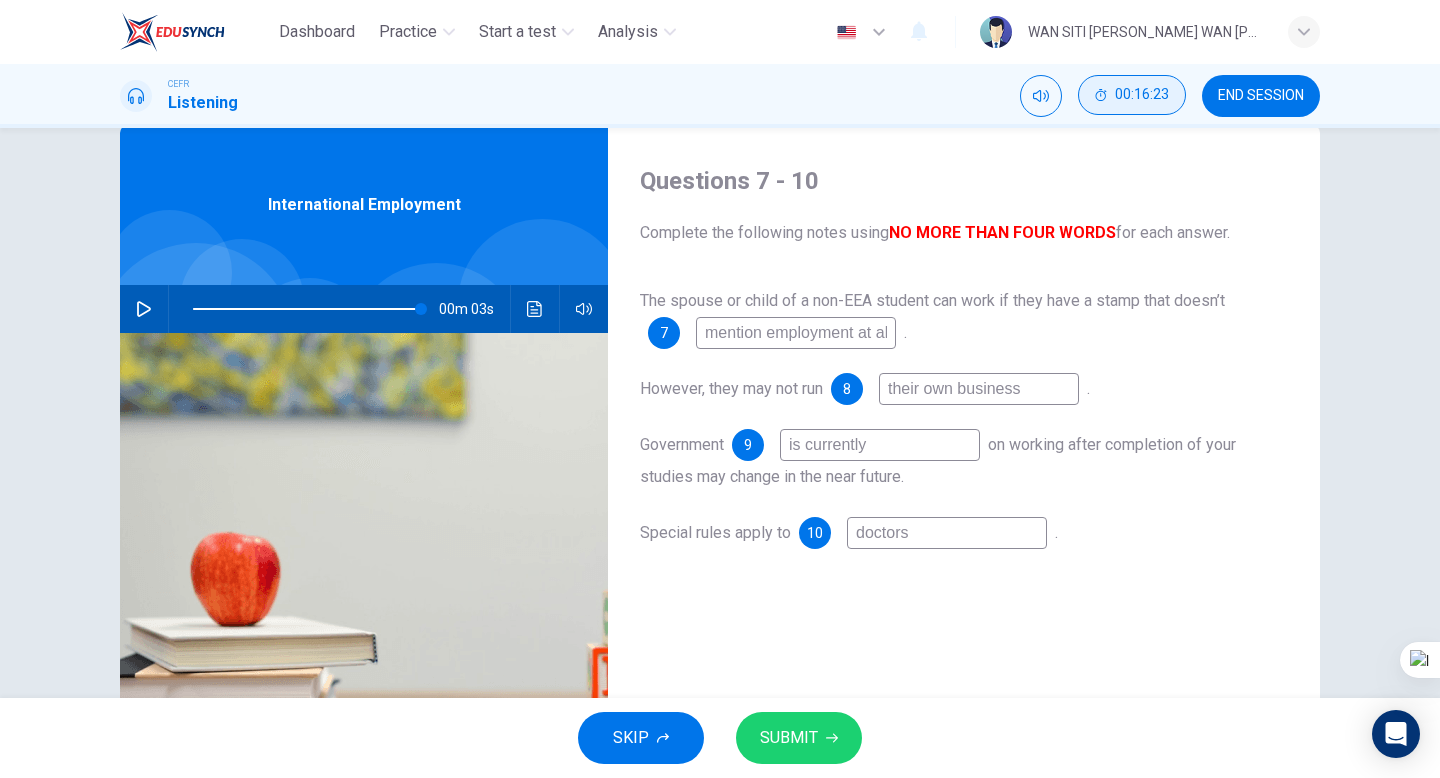 type on "99" 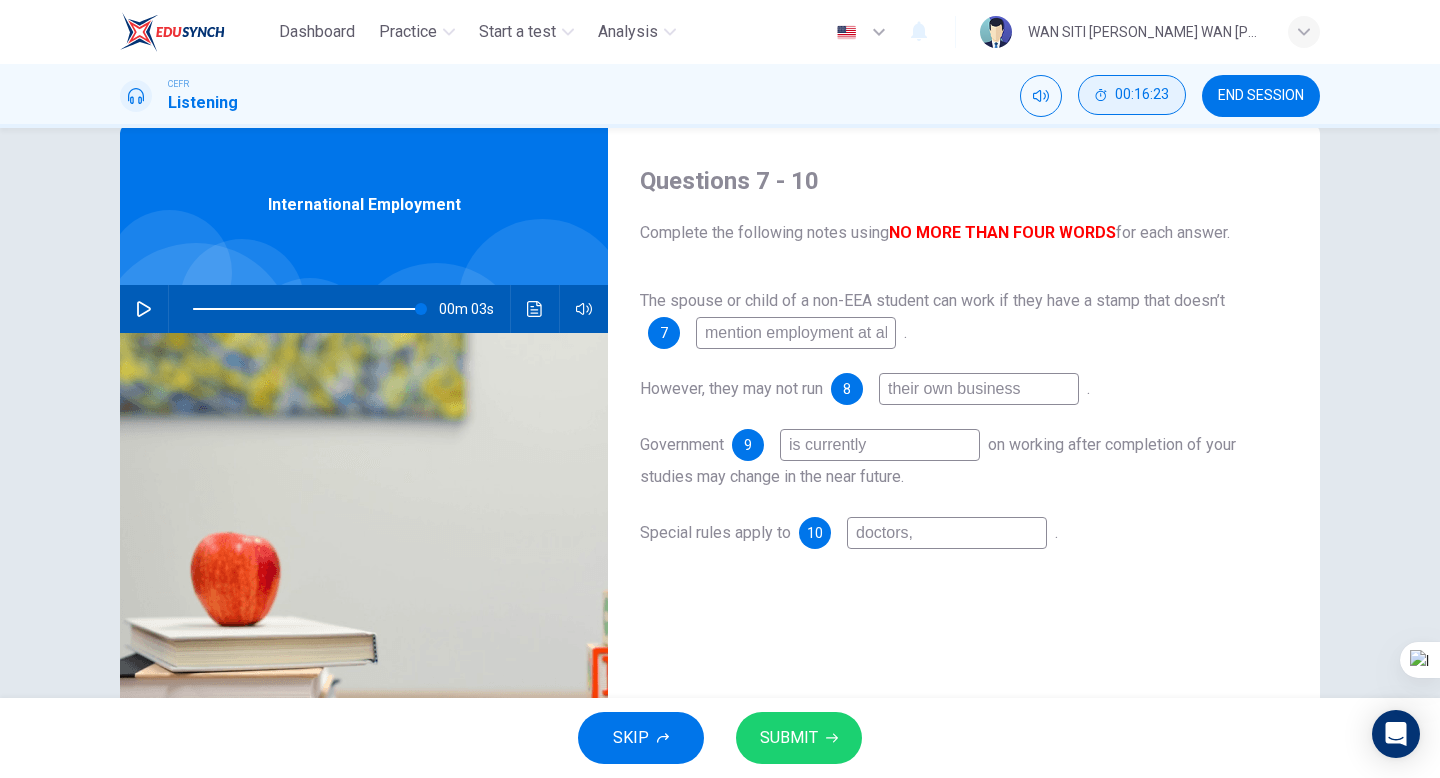 type on "99" 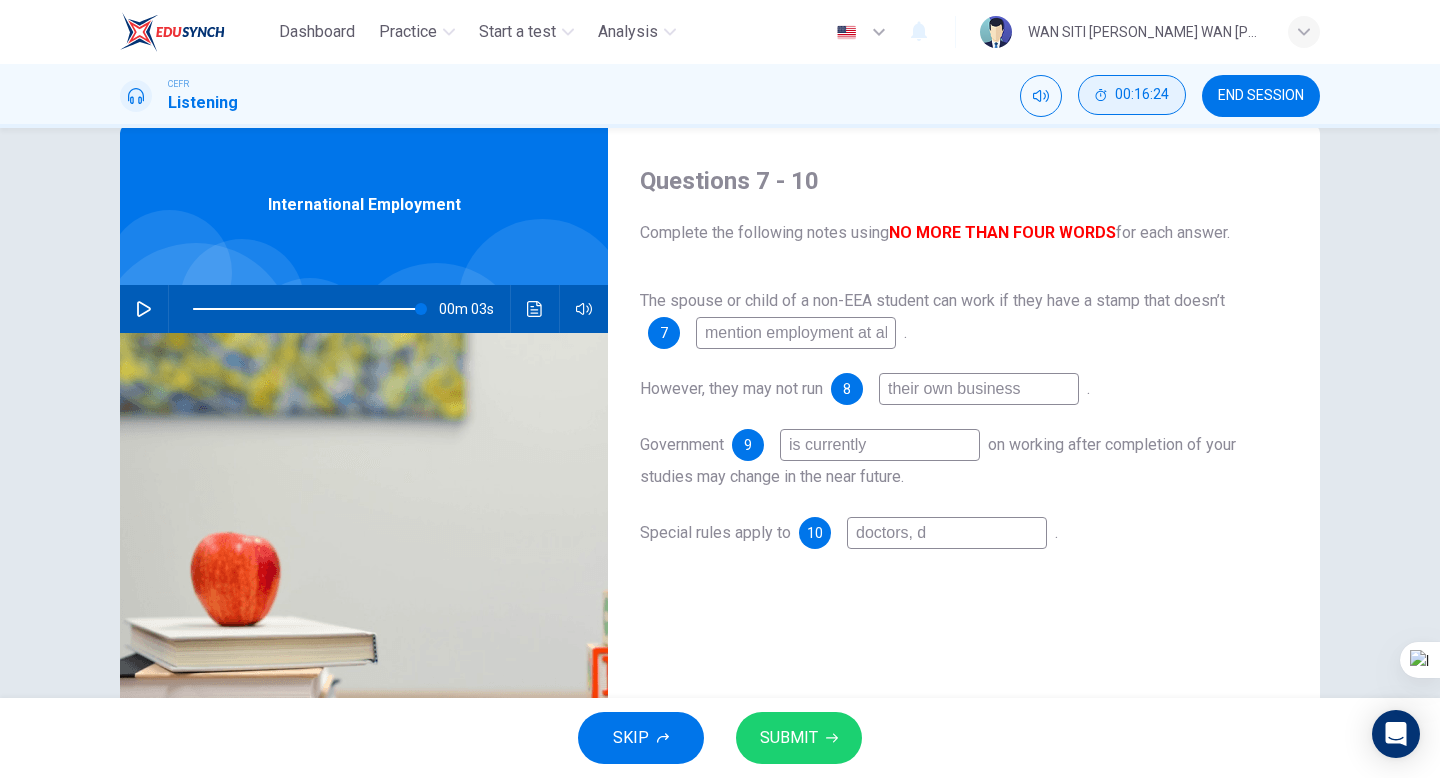 type on "99" 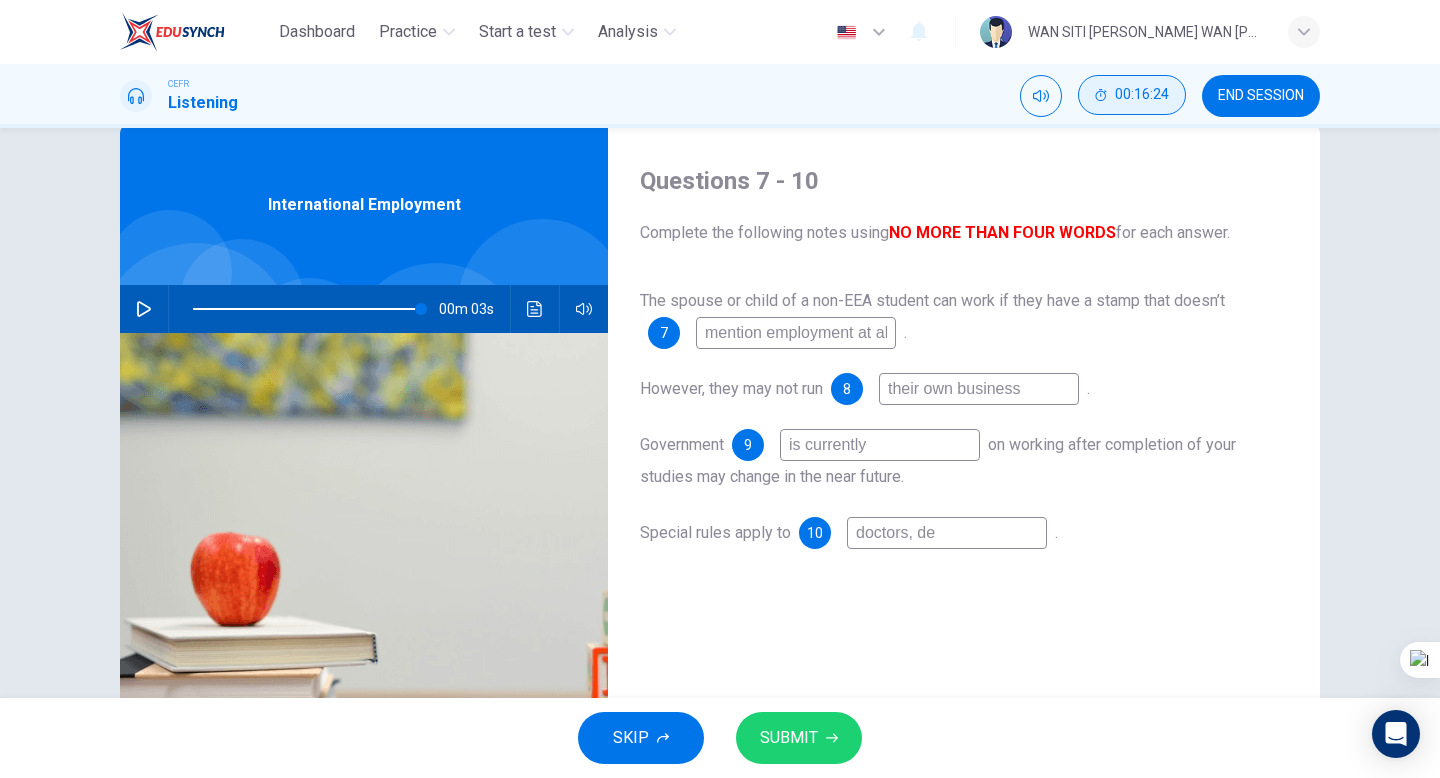 type on "doctors, den" 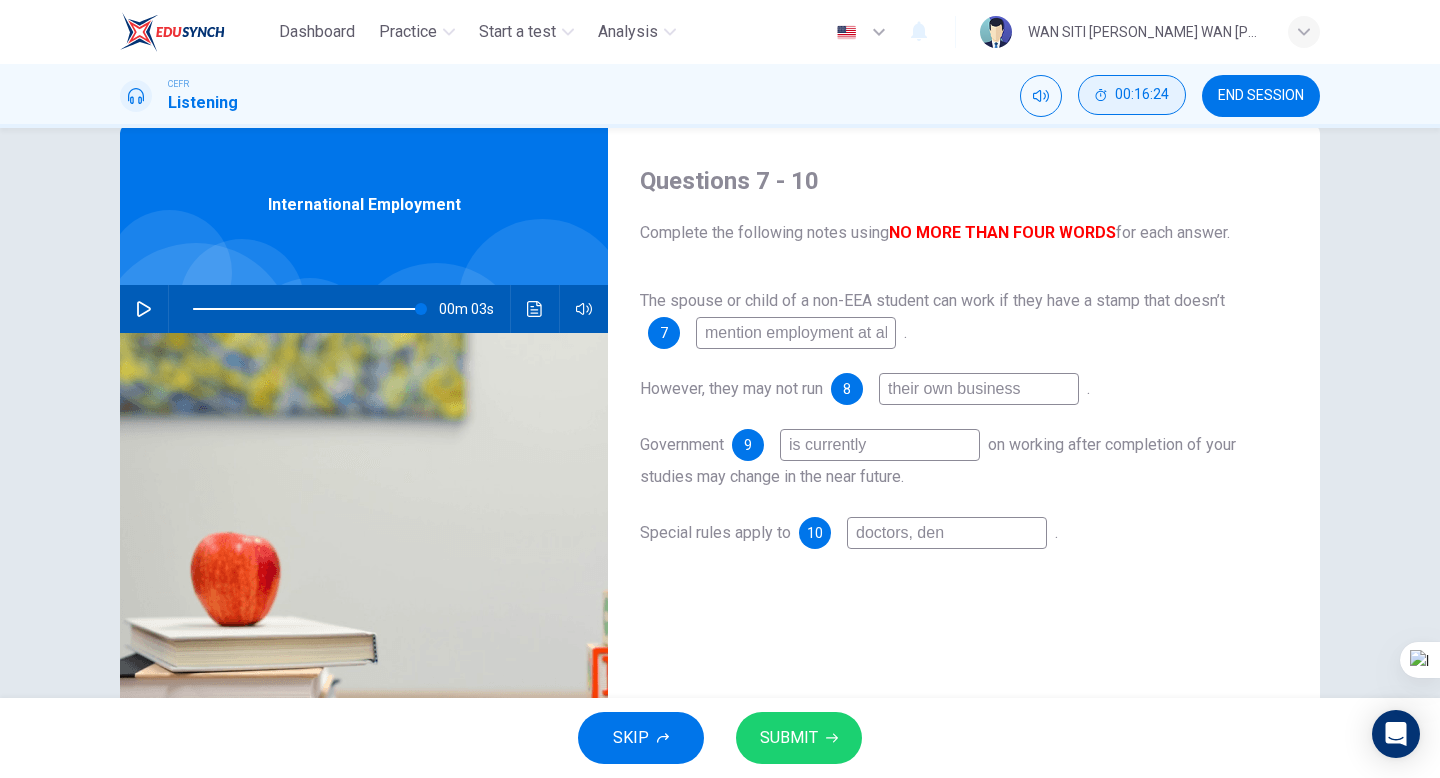 type on "99" 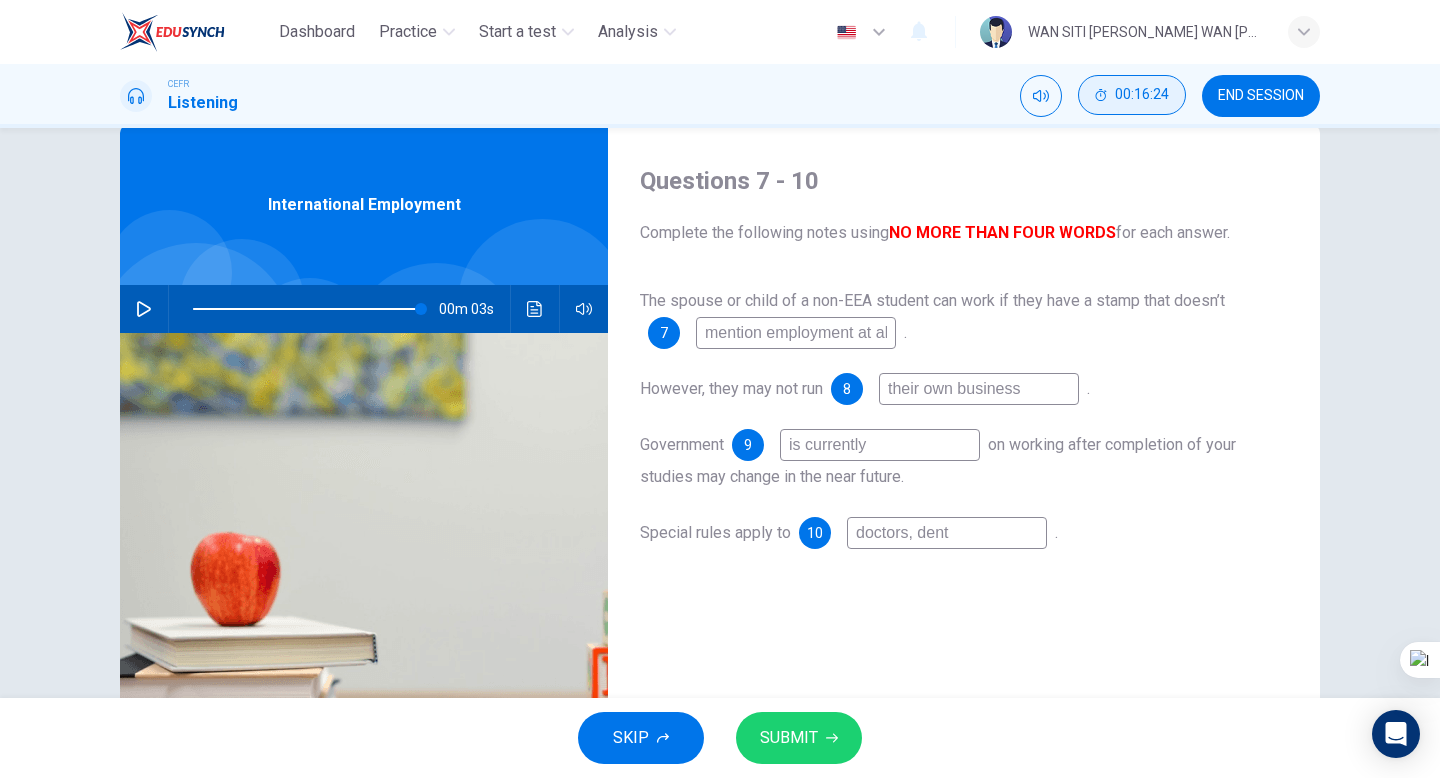 type on "99" 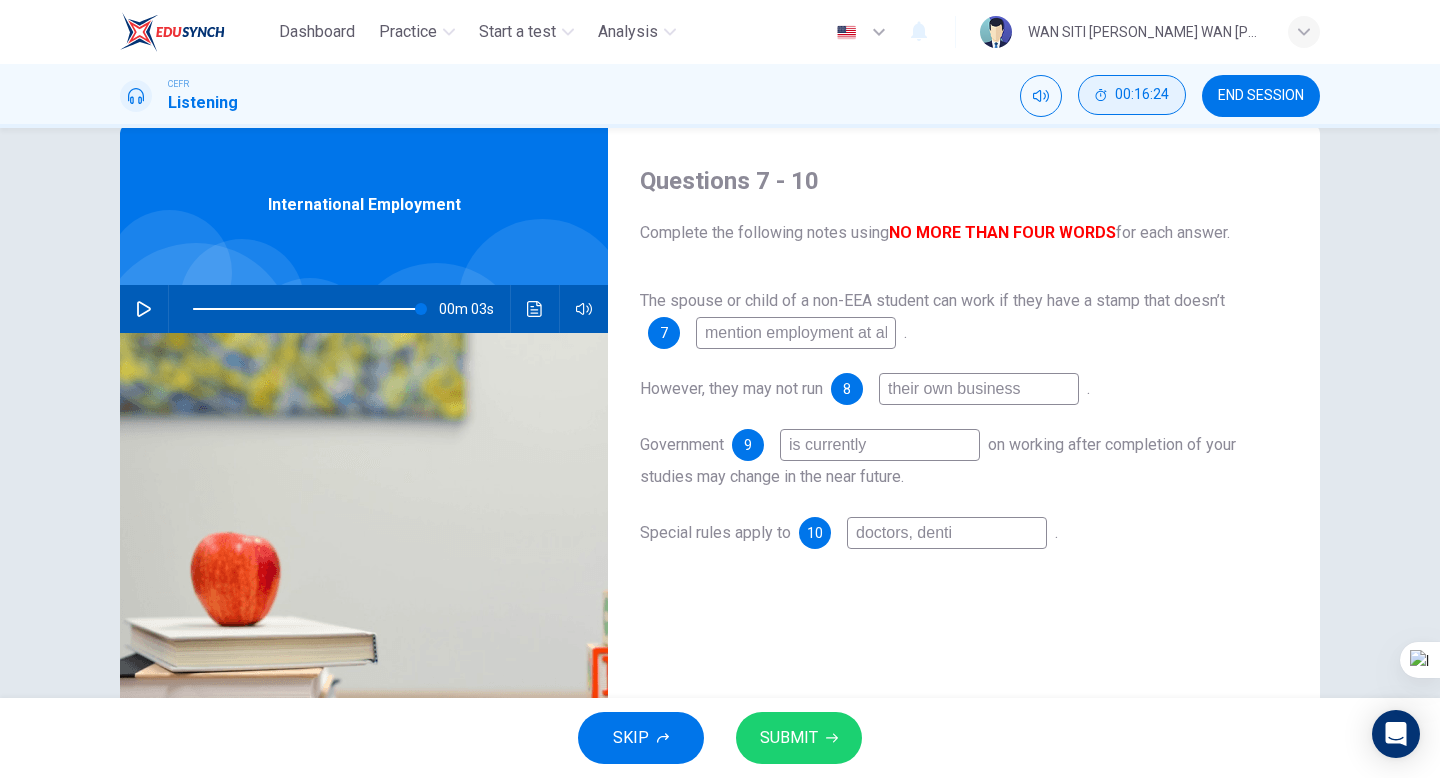 type on "99" 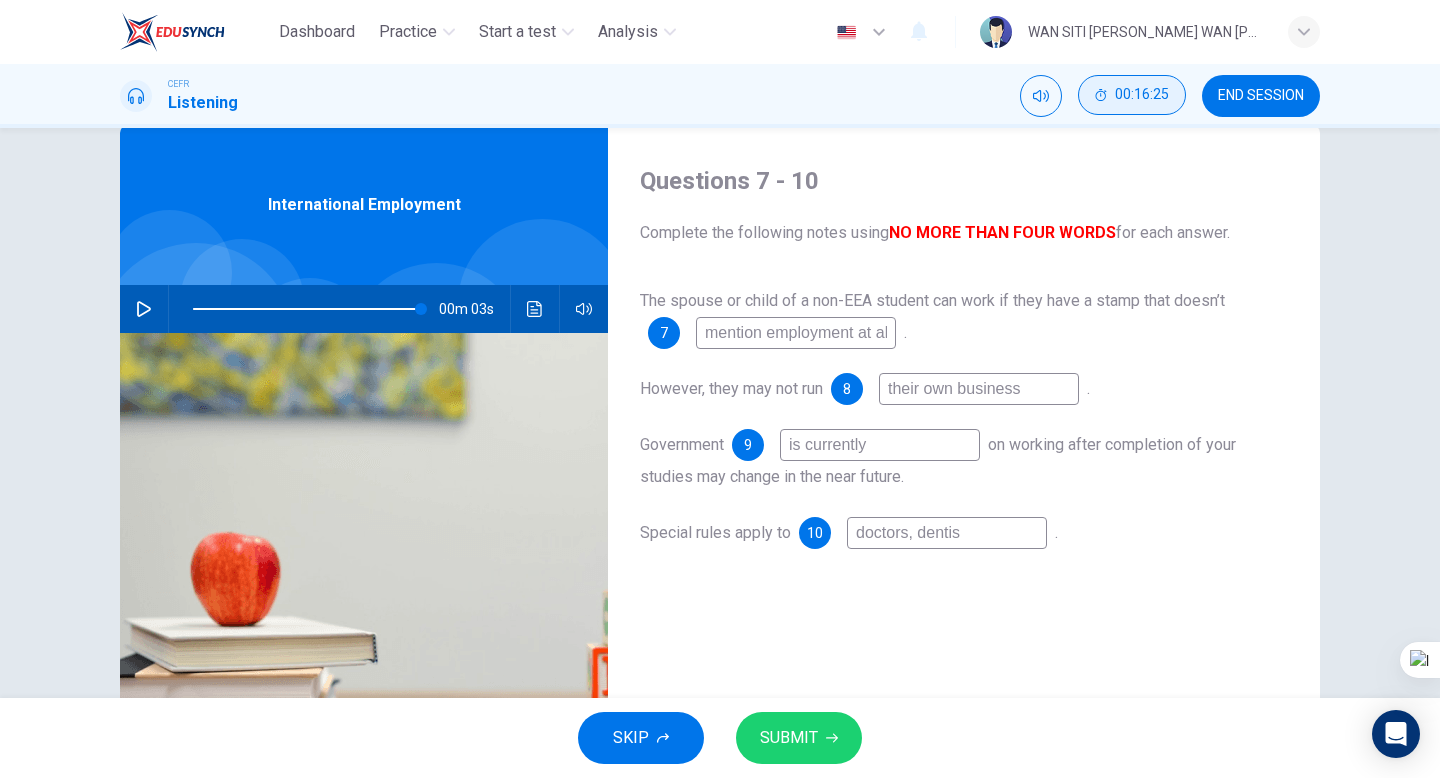 type on "99" 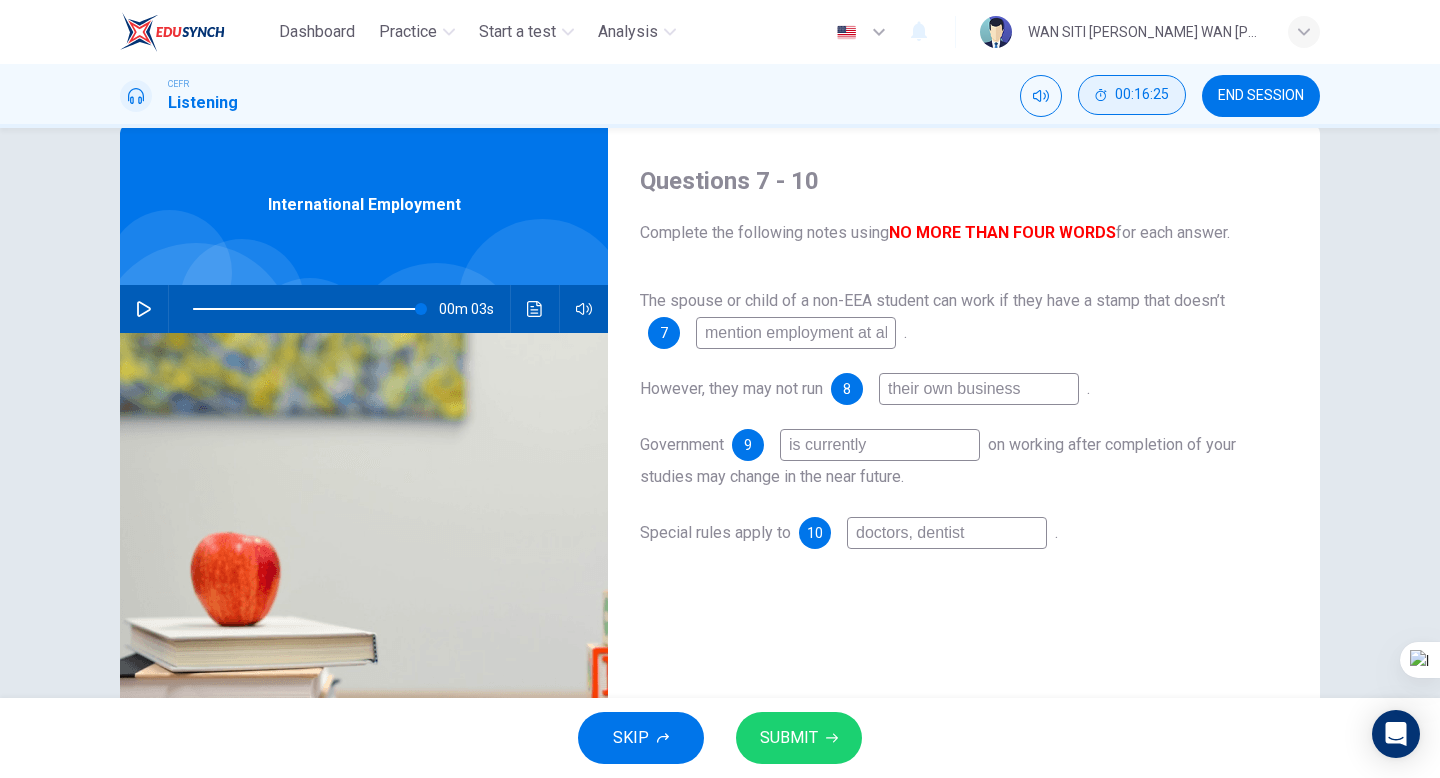 type on "doctors, dentists" 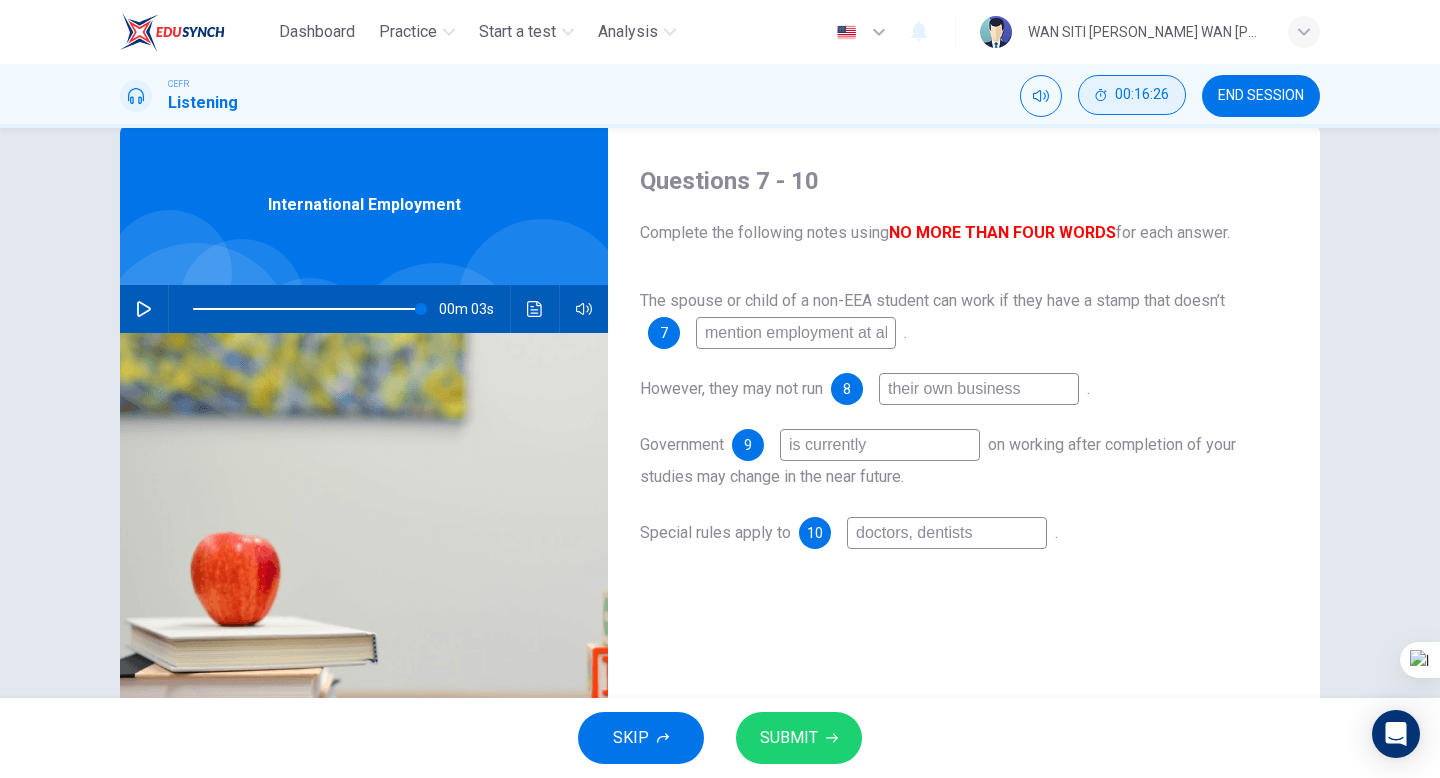 type on "99" 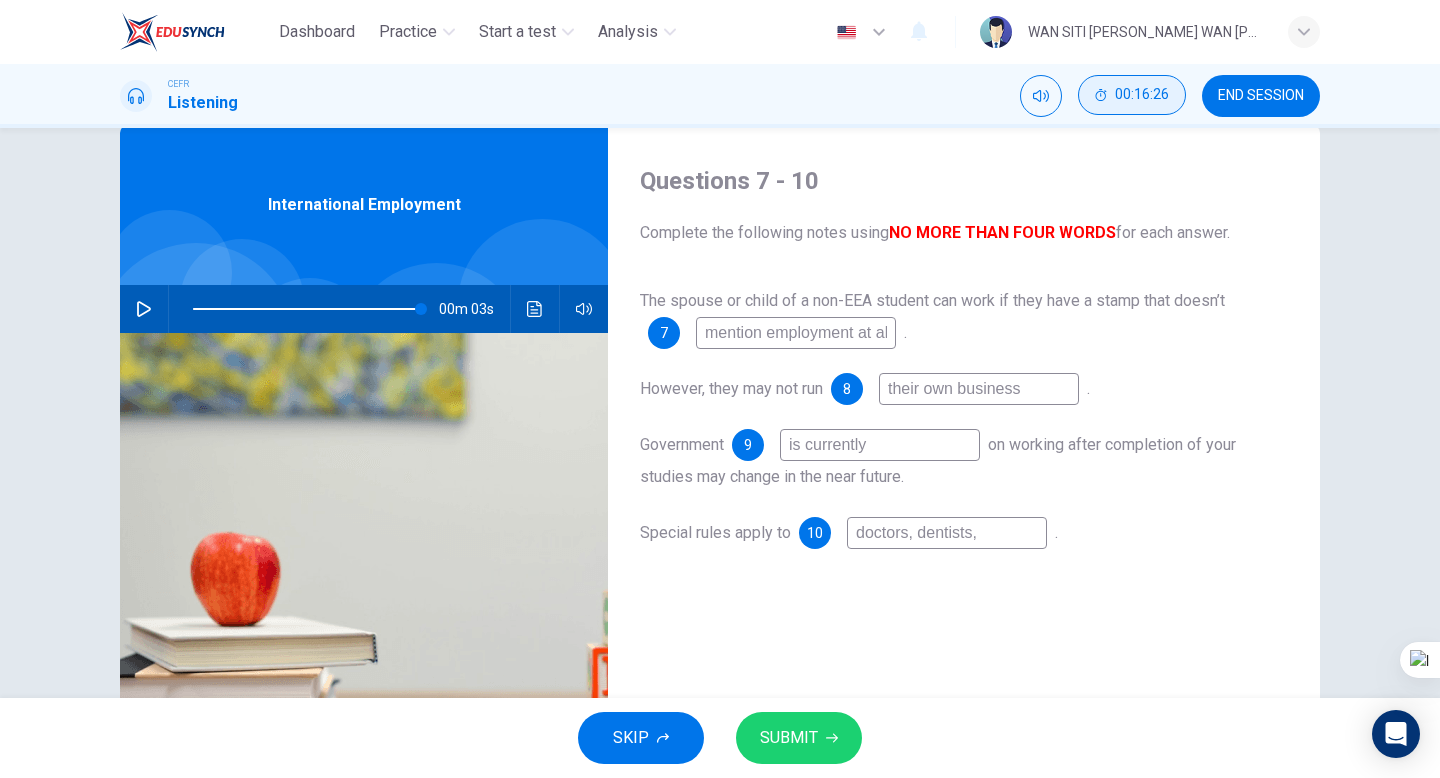 type on "doctors, dentists," 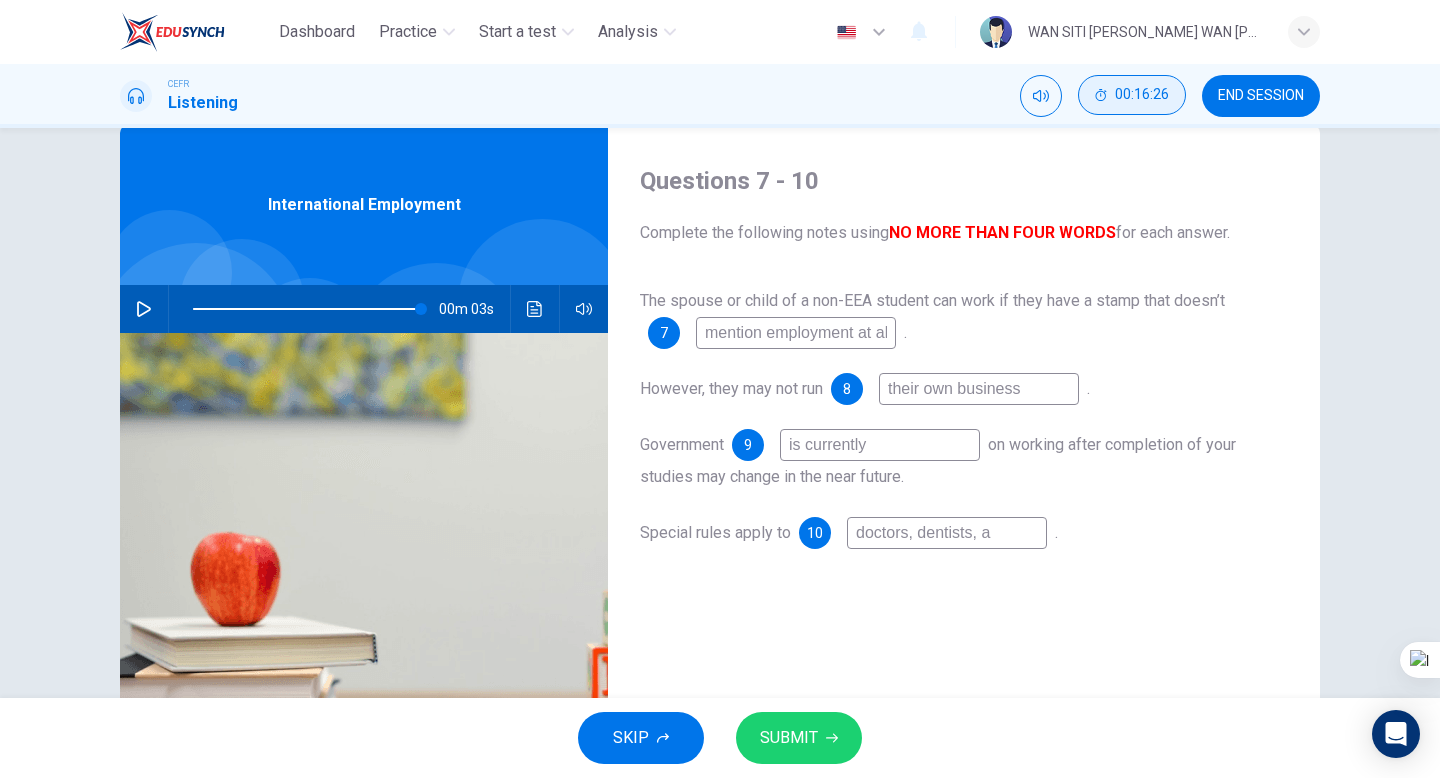type on "99" 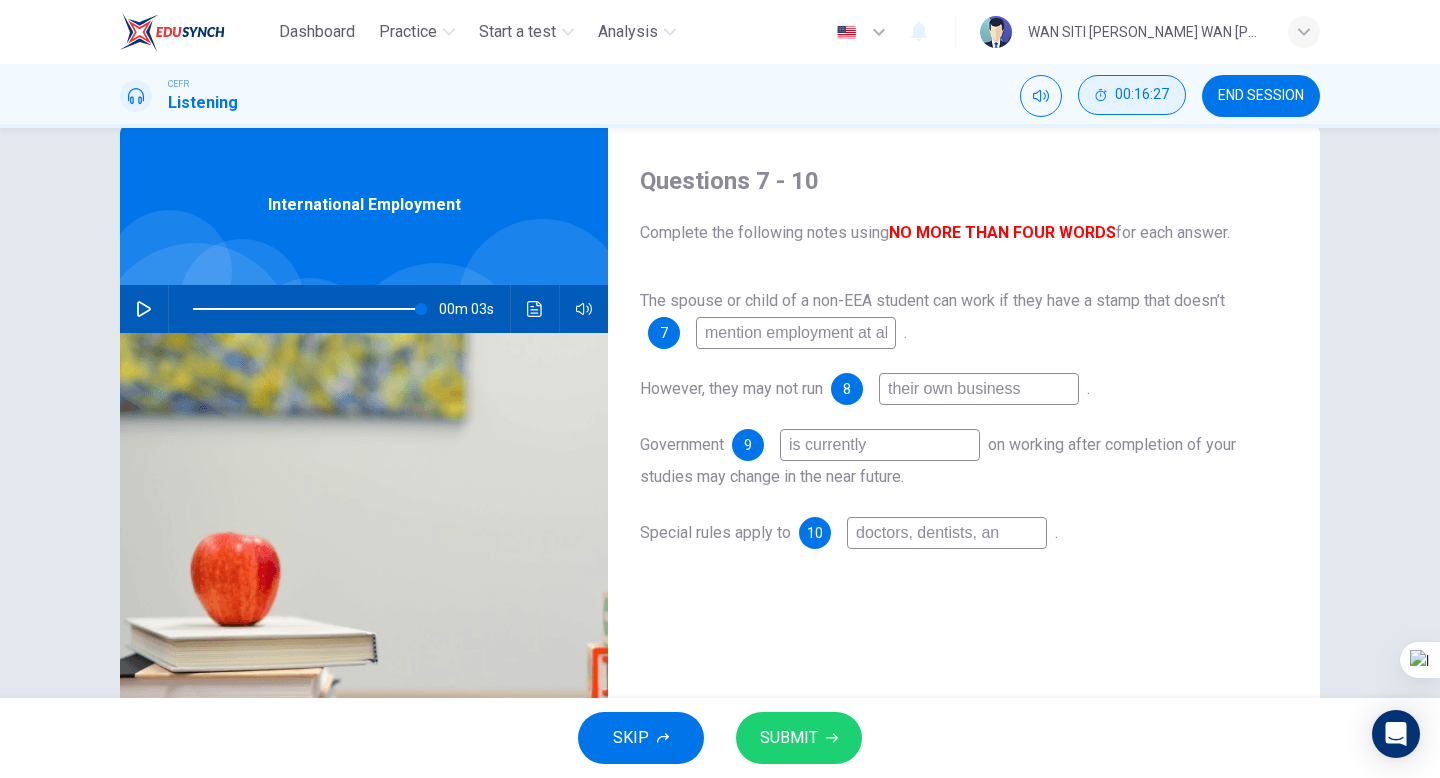 type on "99" 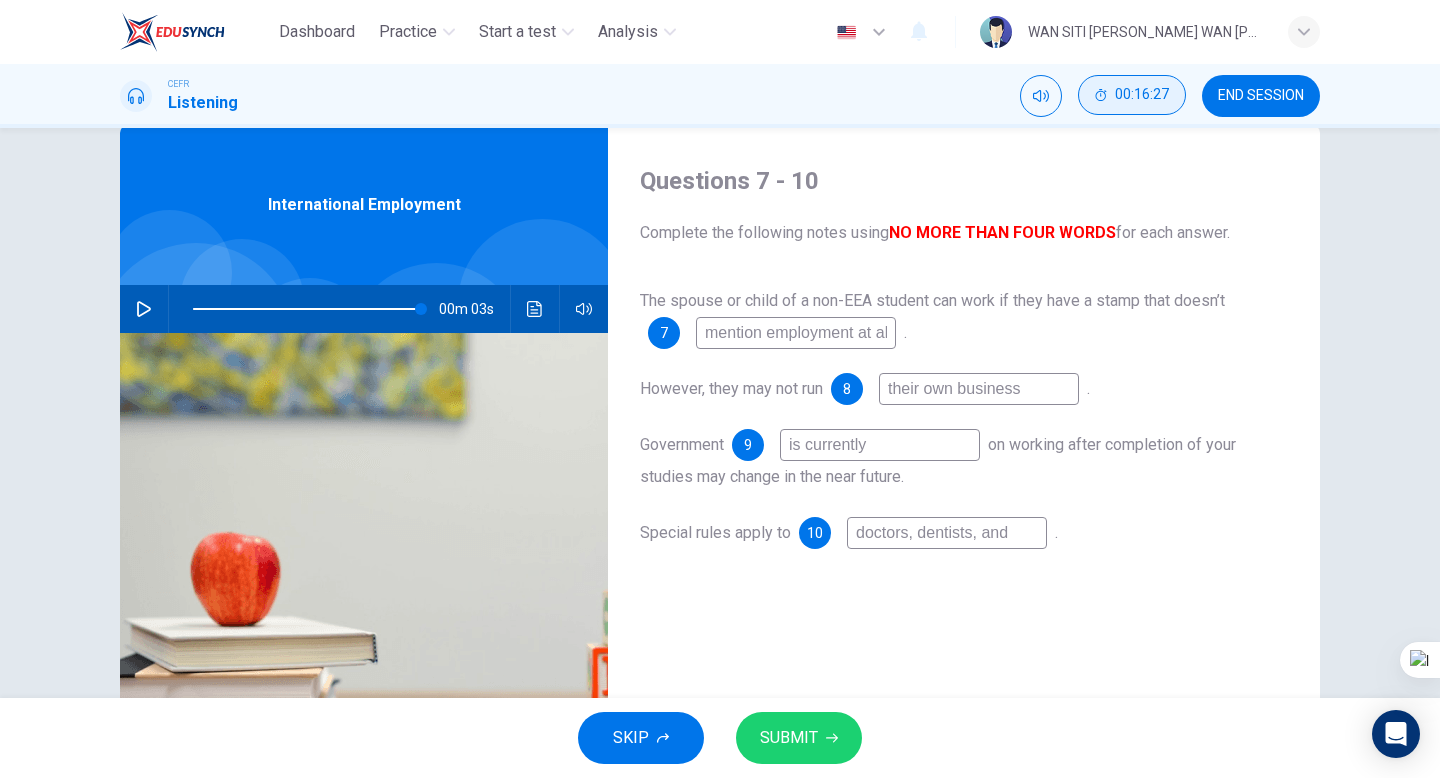 type on "doctors, dentists, and" 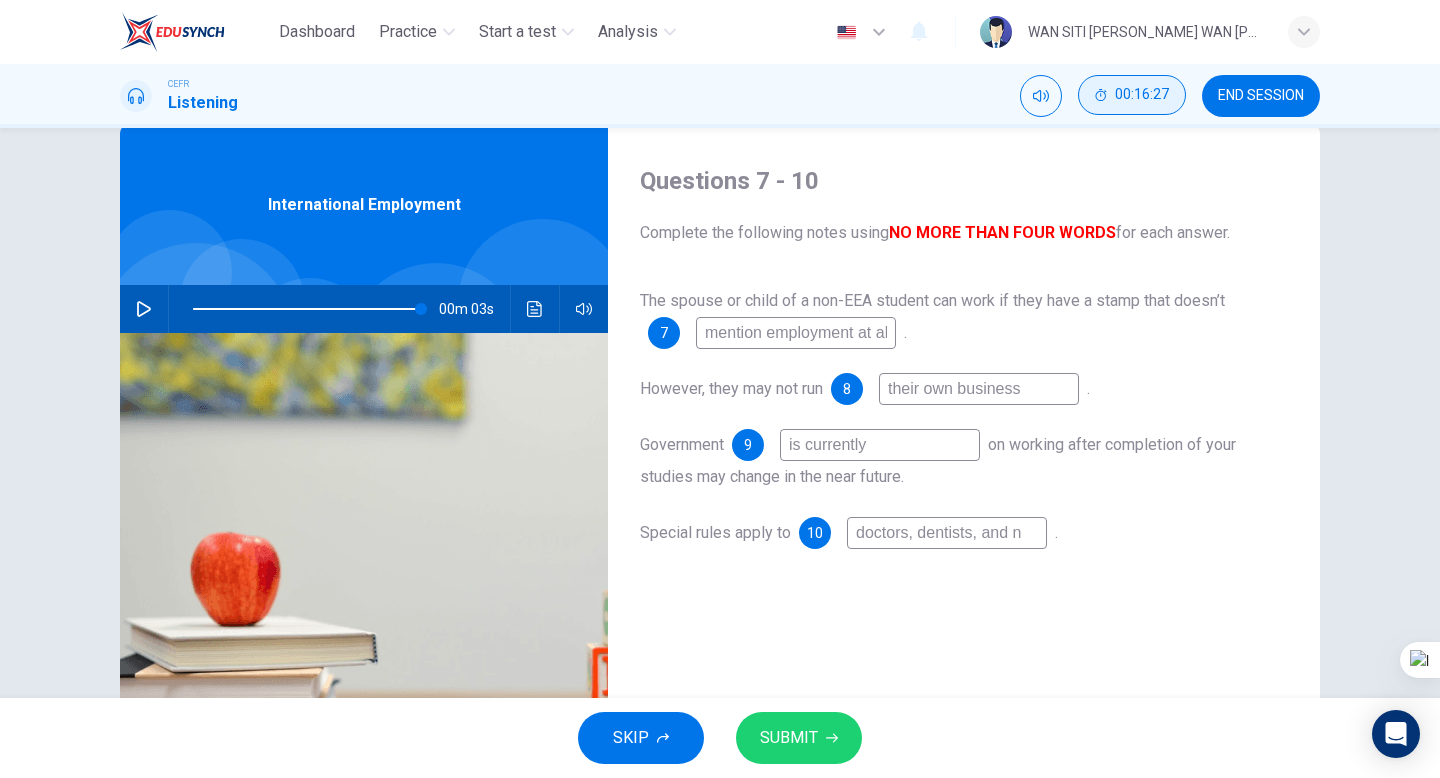 type on "99" 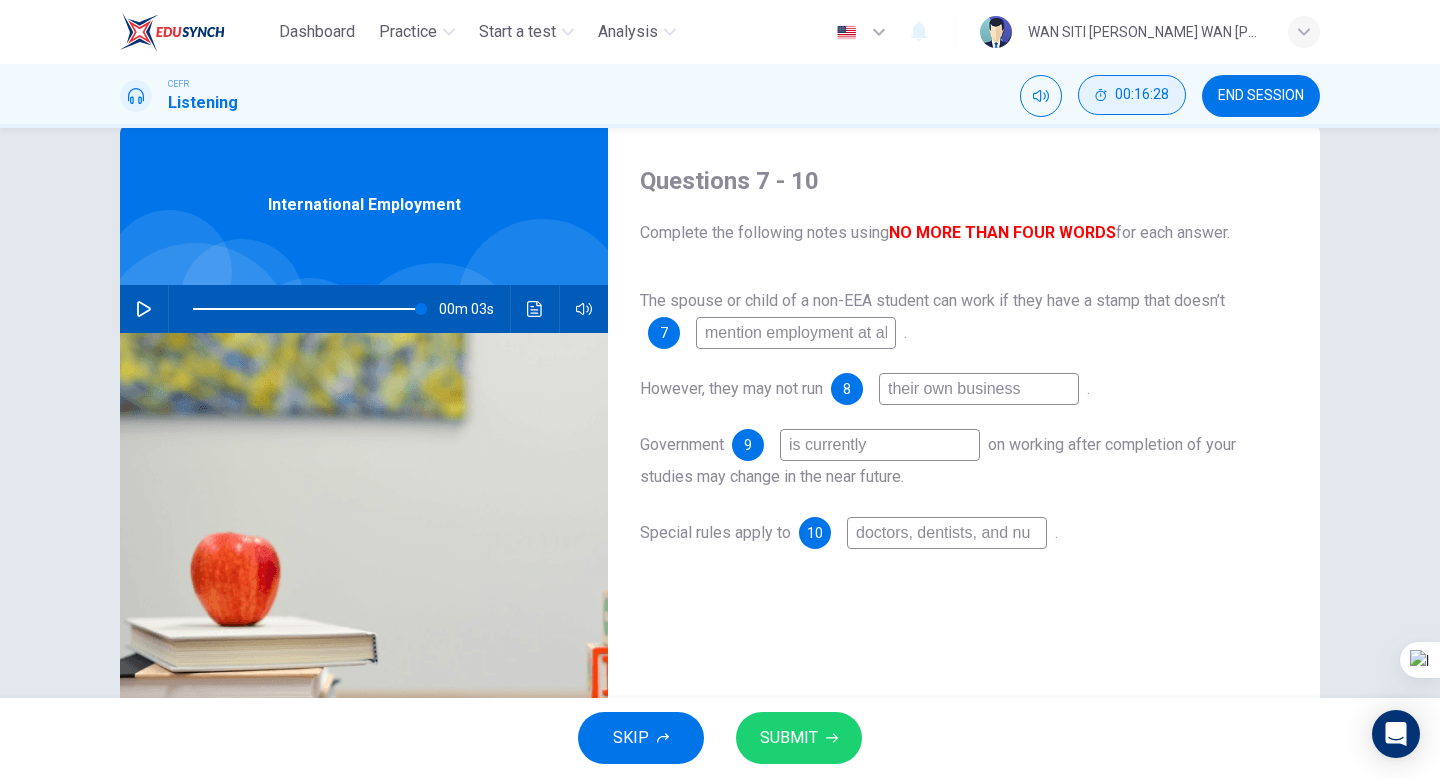 type on "doctors, dentists, and nur" 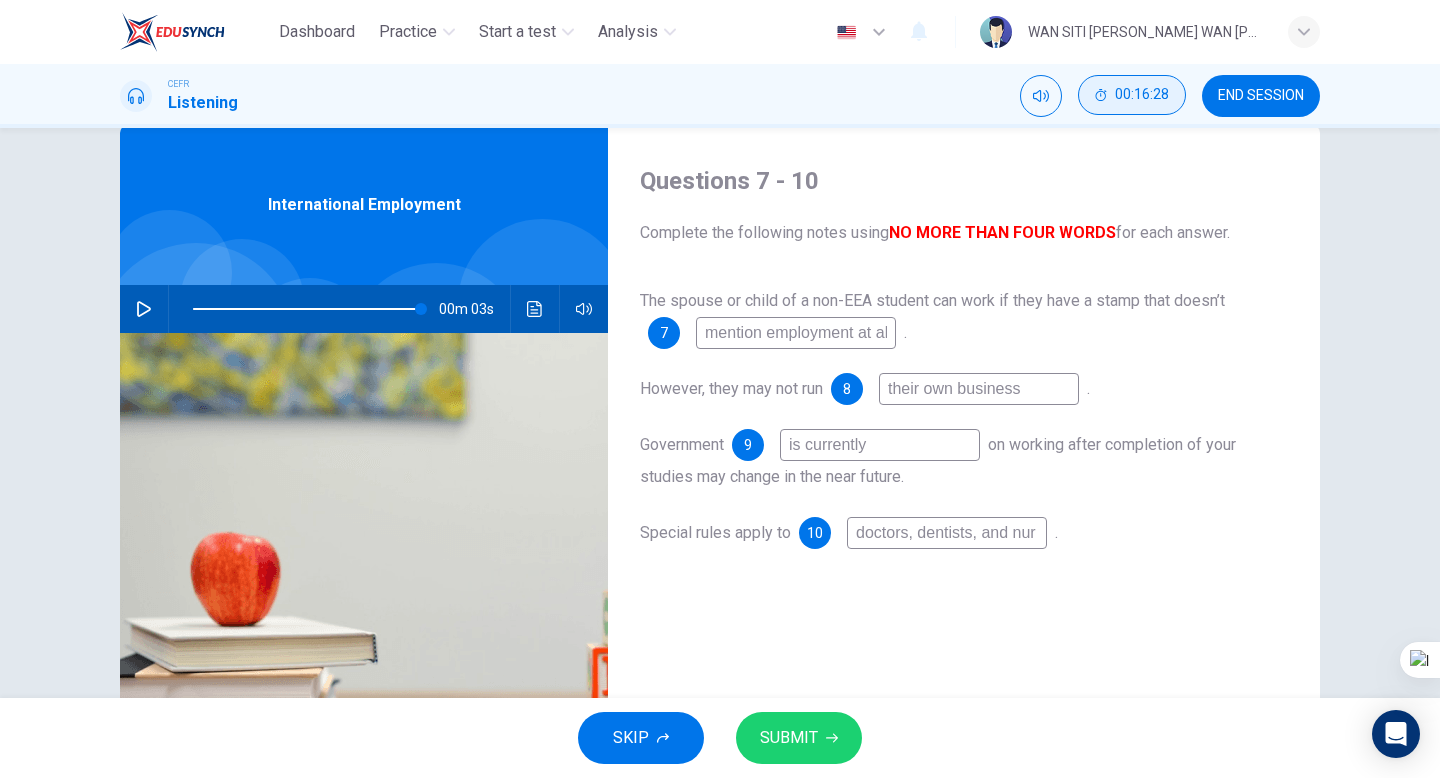 type on "99" 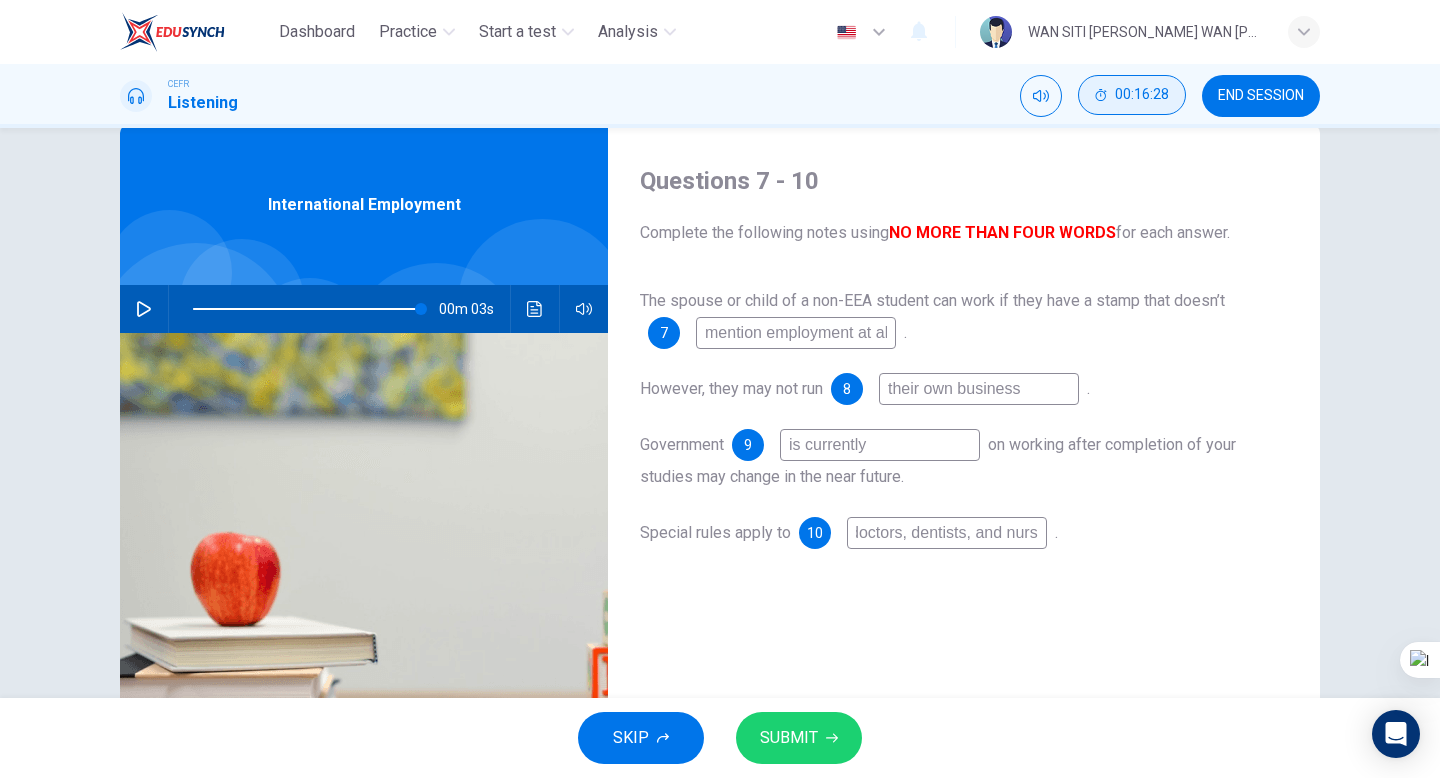 type on "99" 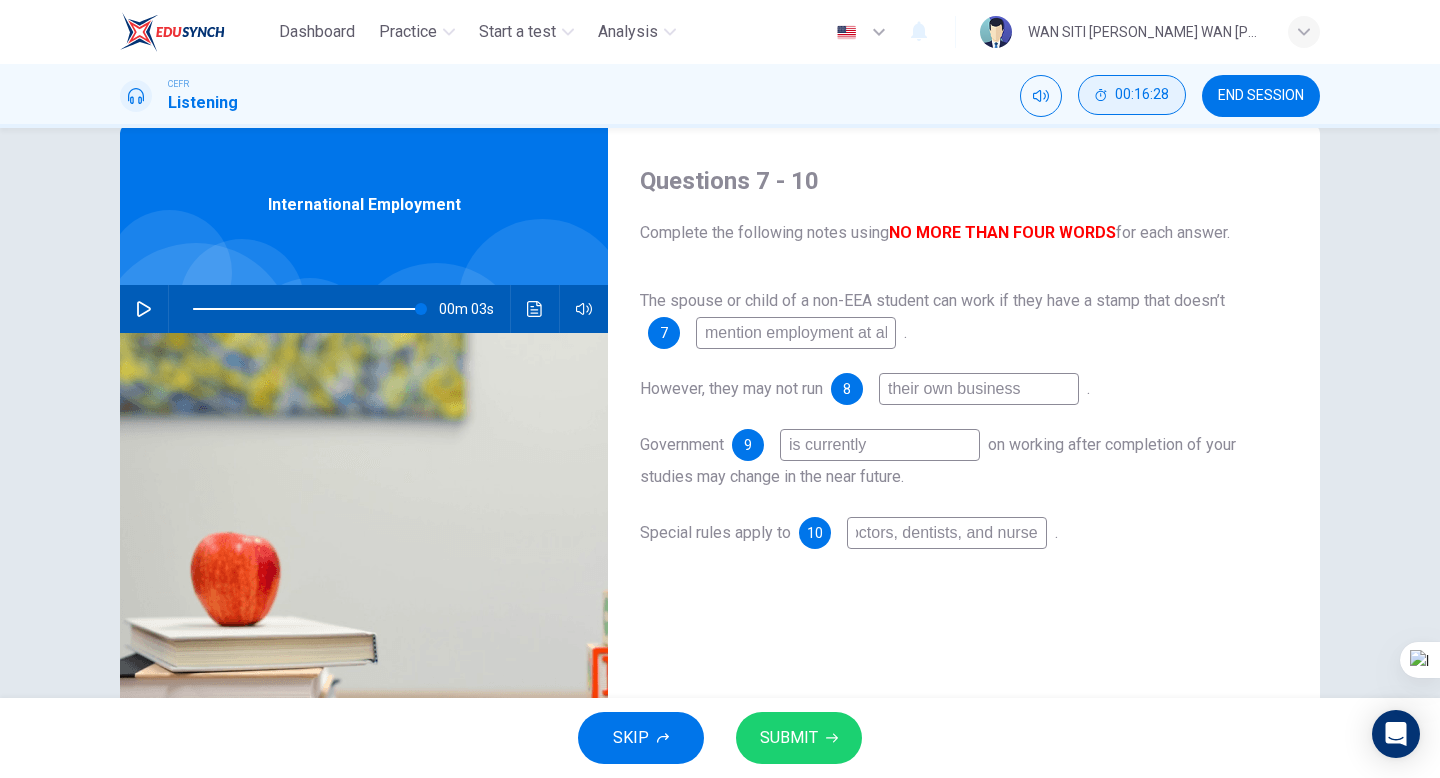 type on "99" 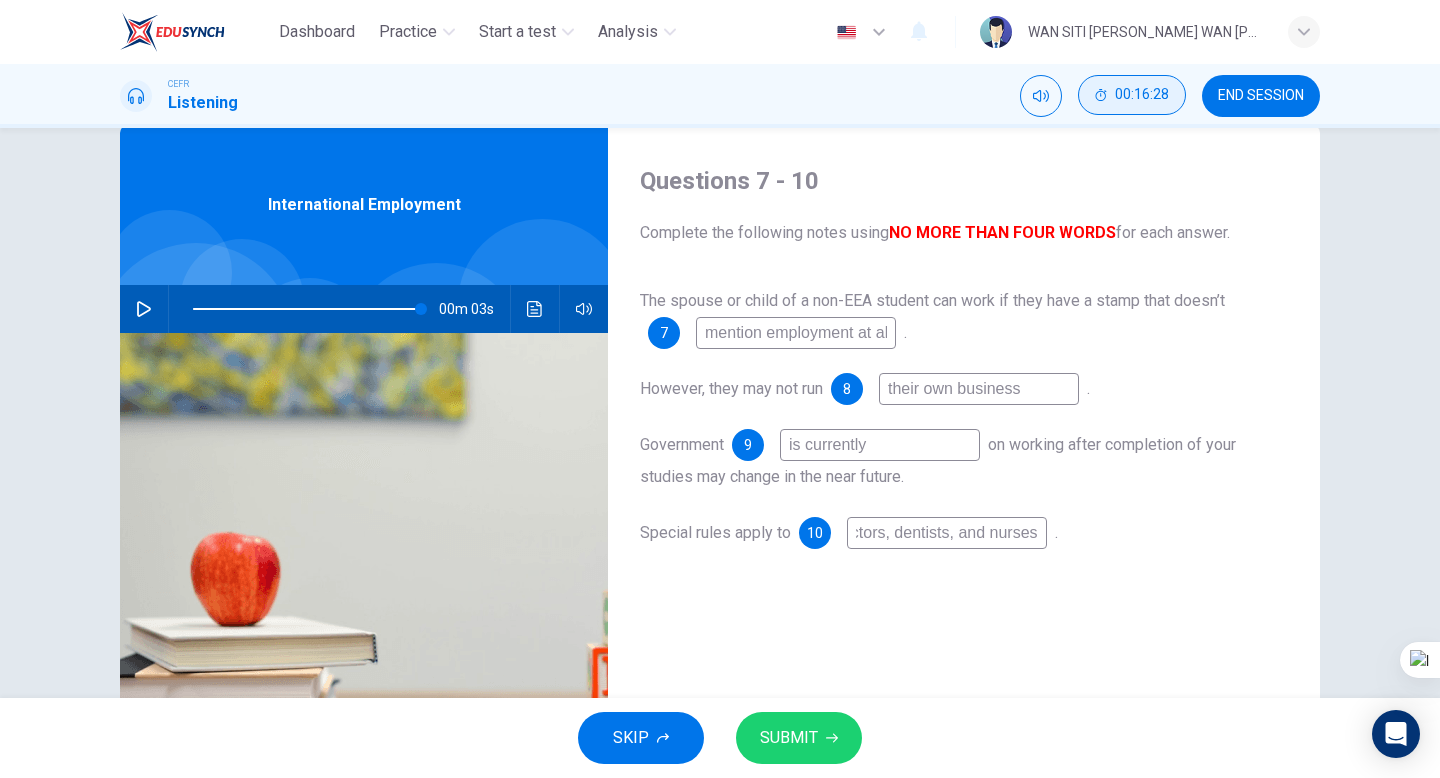 scroll, scrollTop: 0, scrollLeft: 38, axis: horizontal 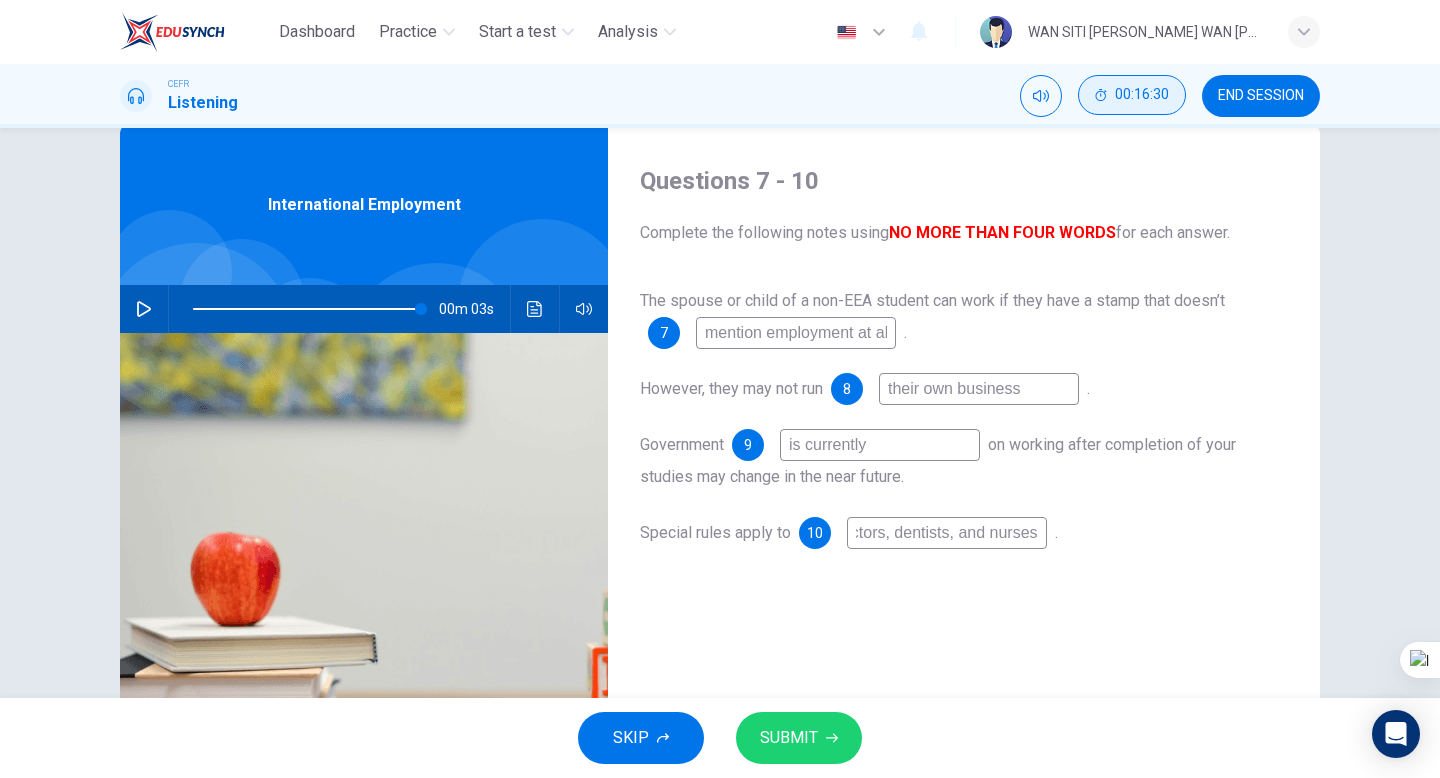 type on "99" 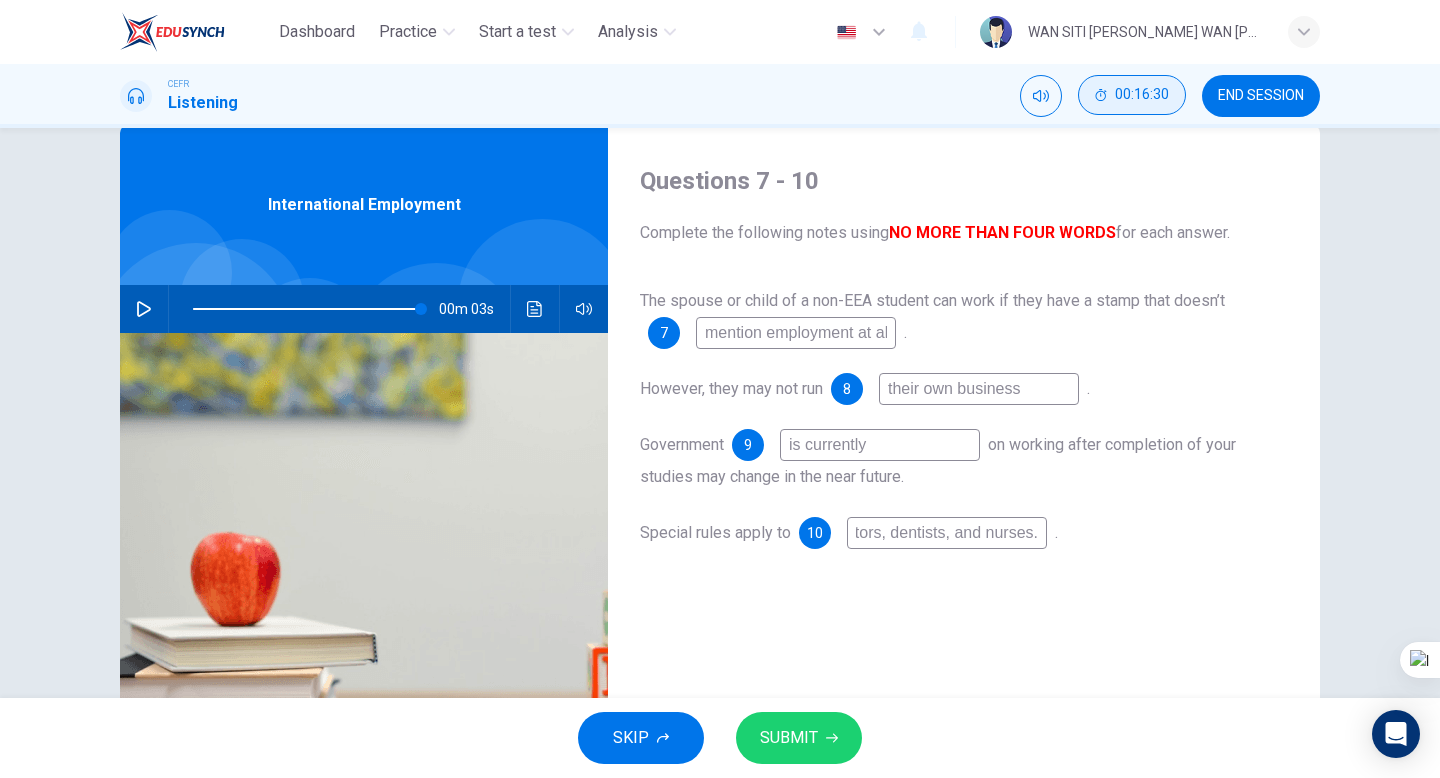 type on "doctors, dentists, and nurses" 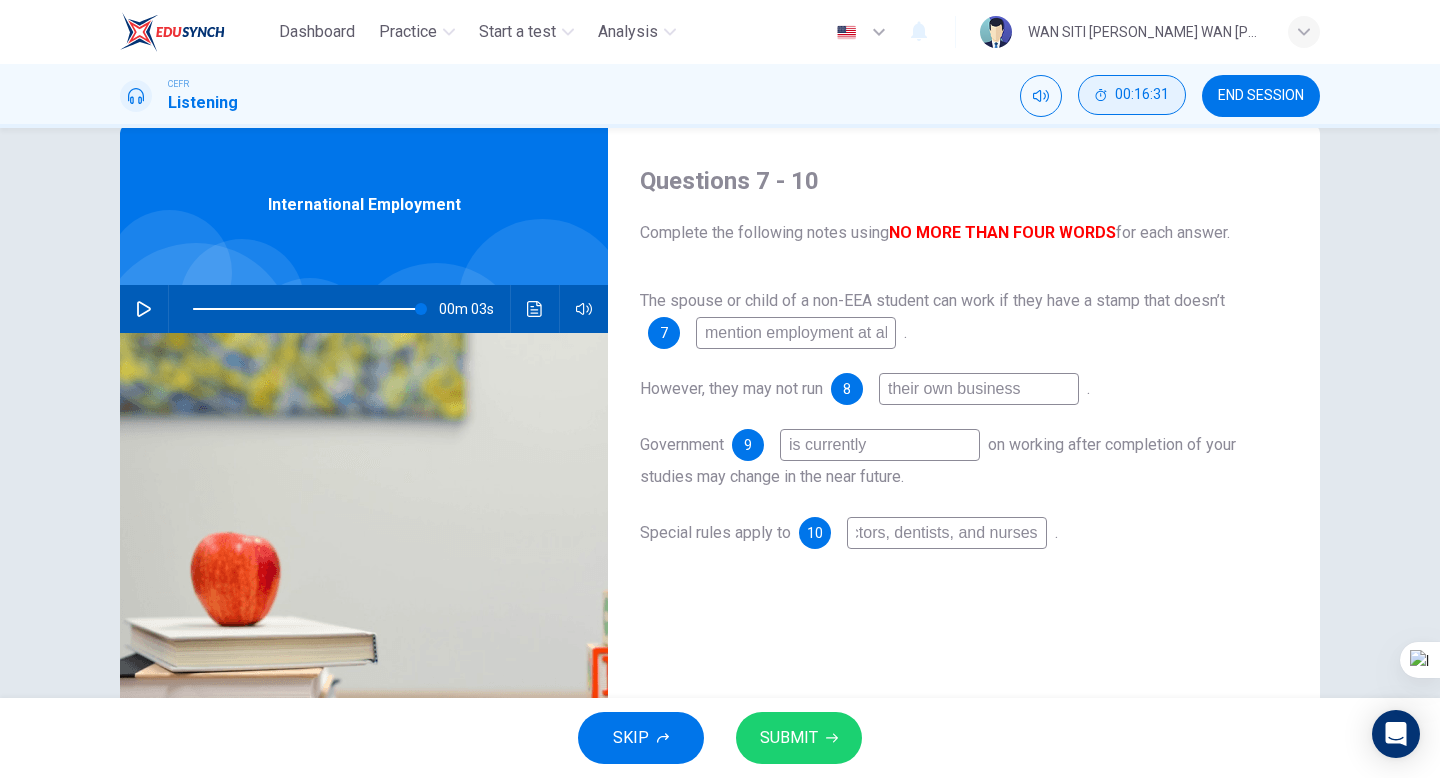 scroll, scrollTop: 0, scrollLeft: 38, axis: horizontal 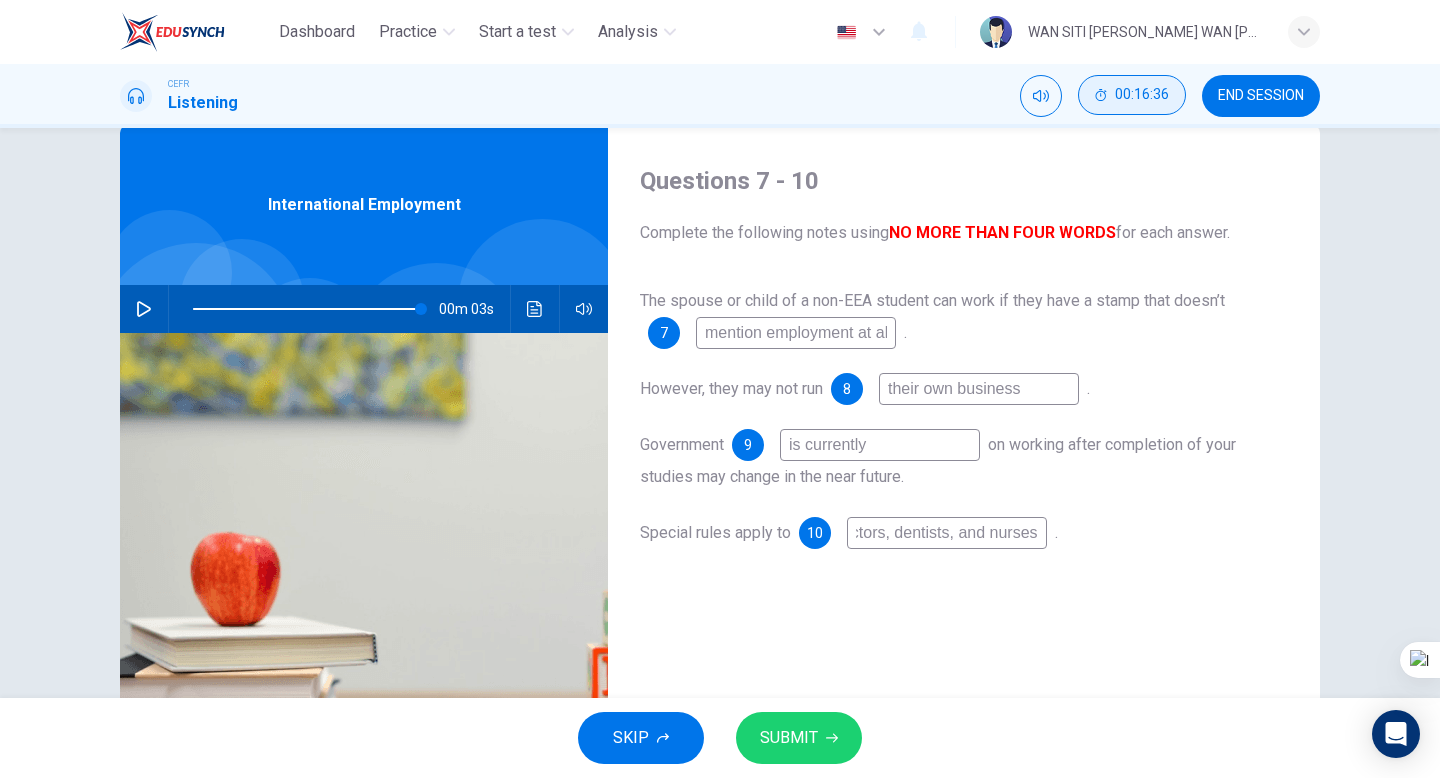 type on "99" 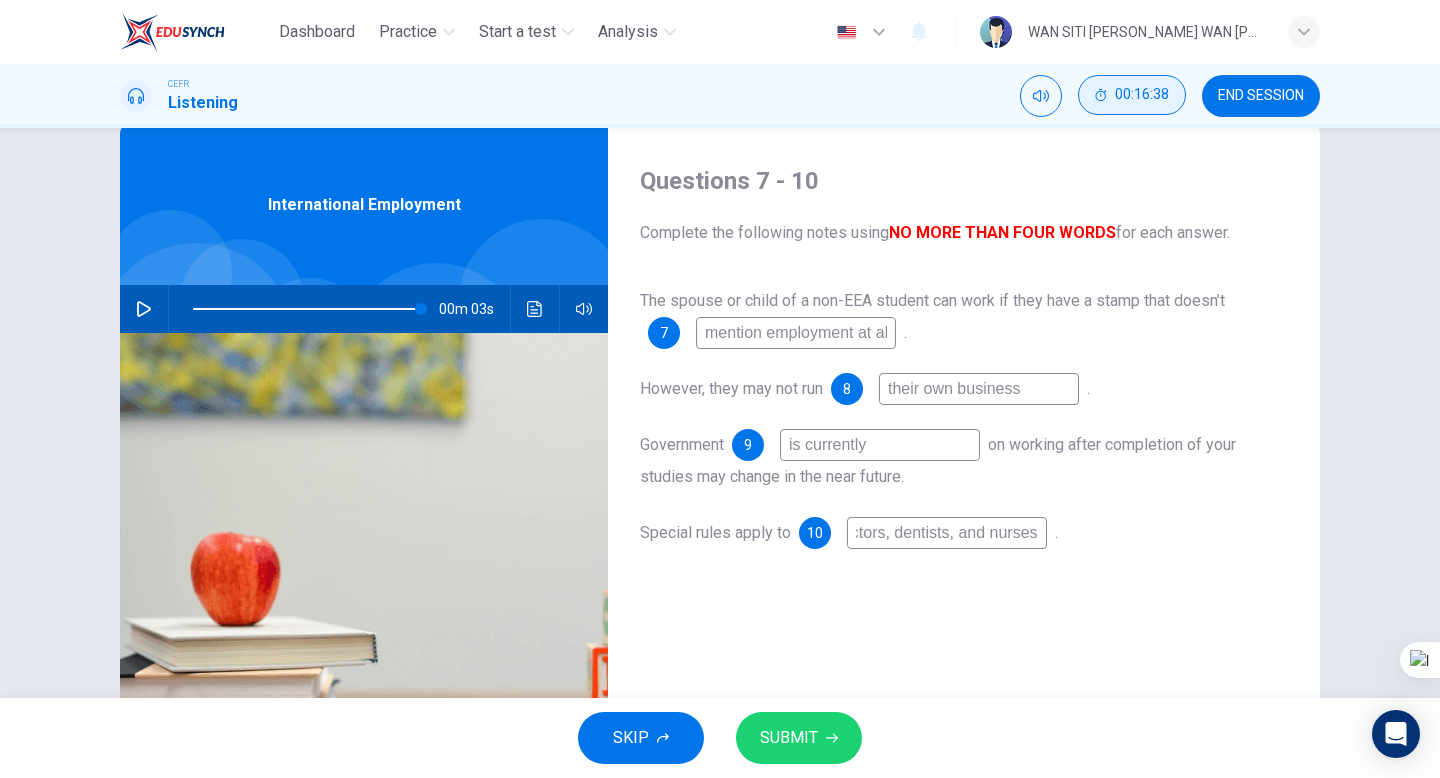 type on "doctors, dentists, and nurses" 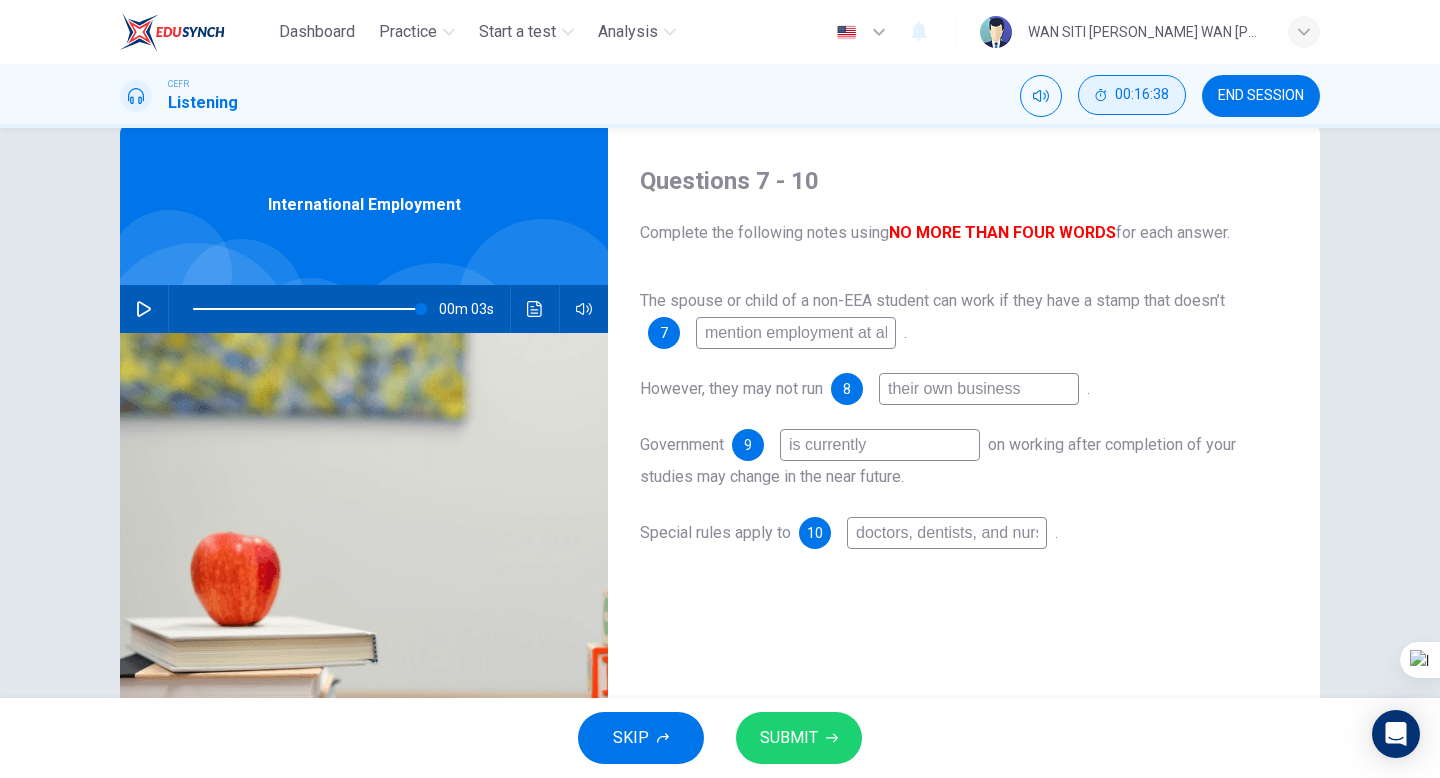 click on "is currently" at bounding box center [880, 445] 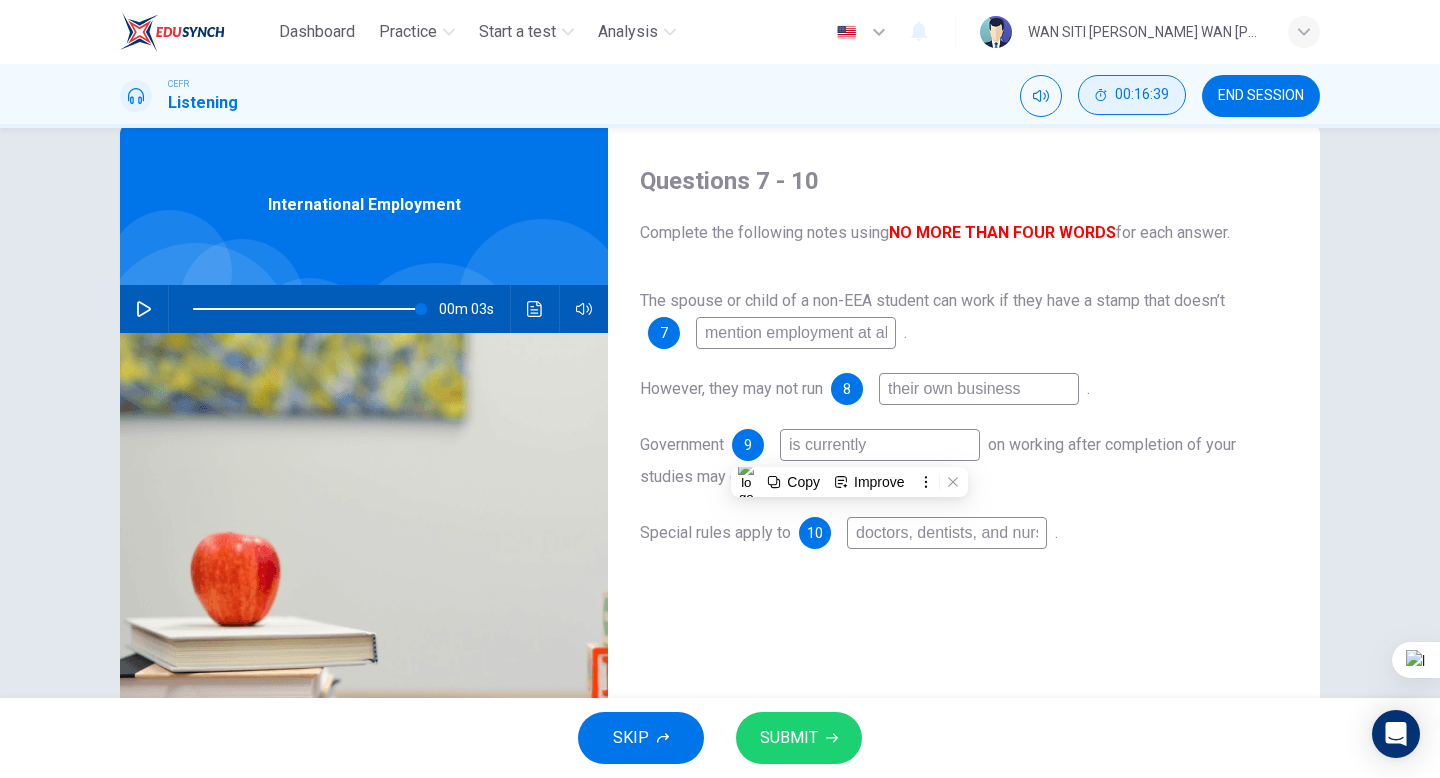 type on "99" 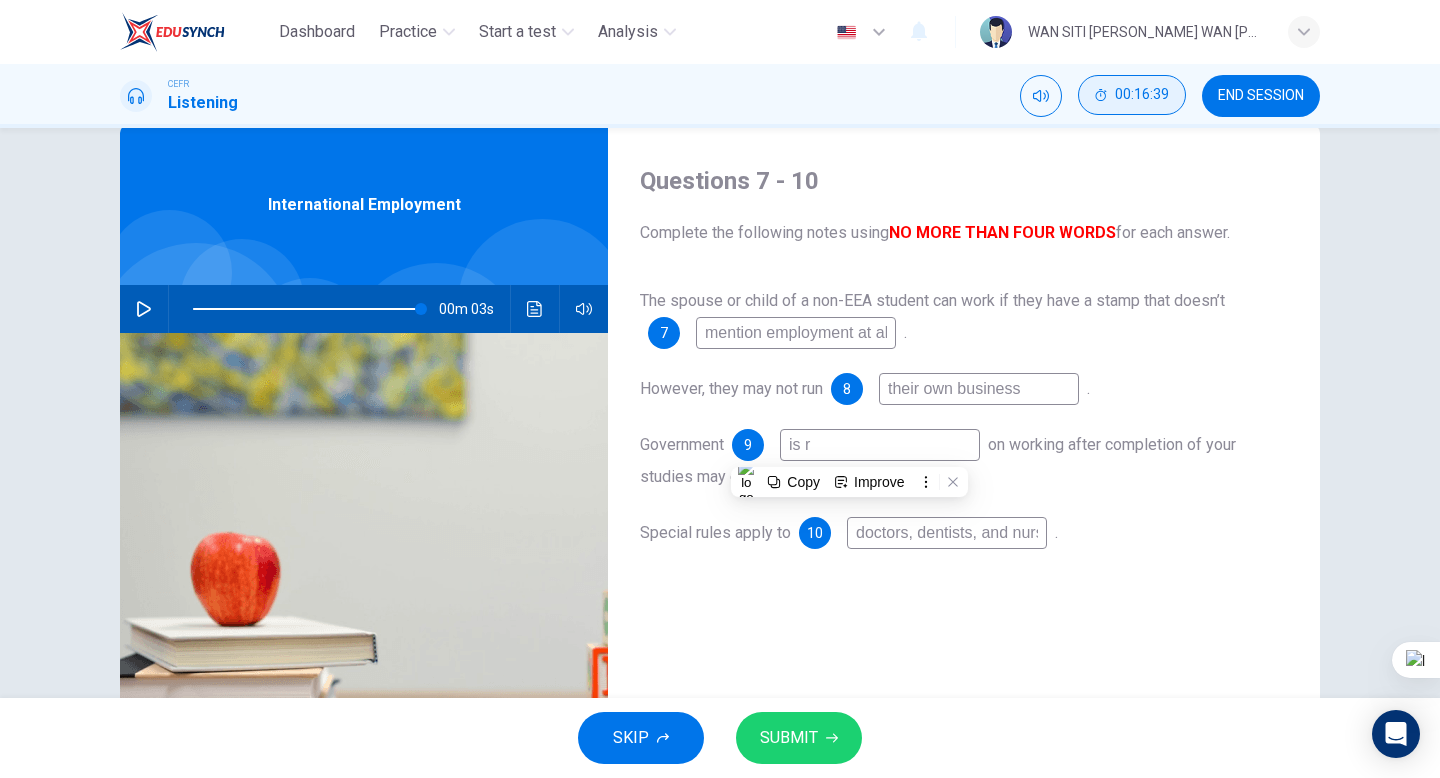 type on "is re" 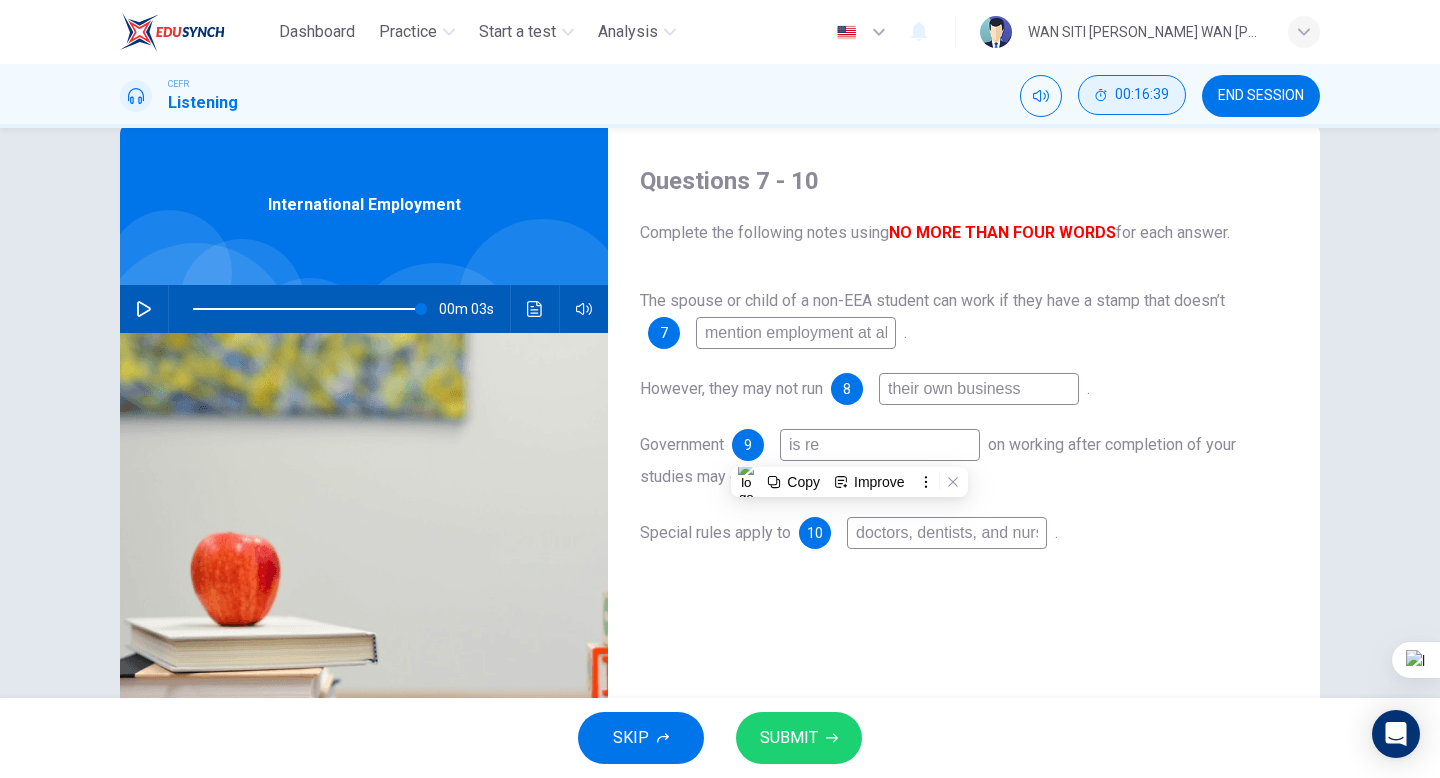 type on "99" 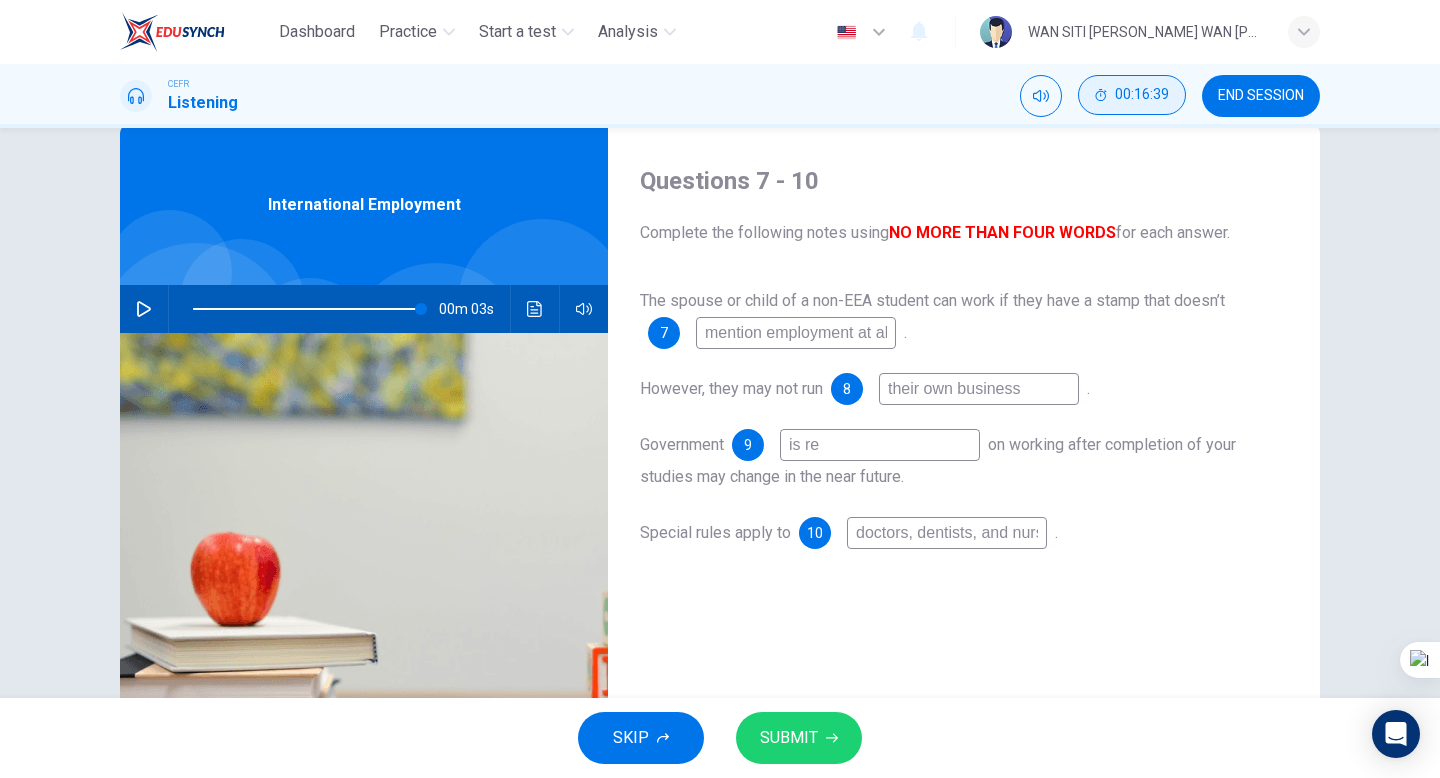 type on "is rev" 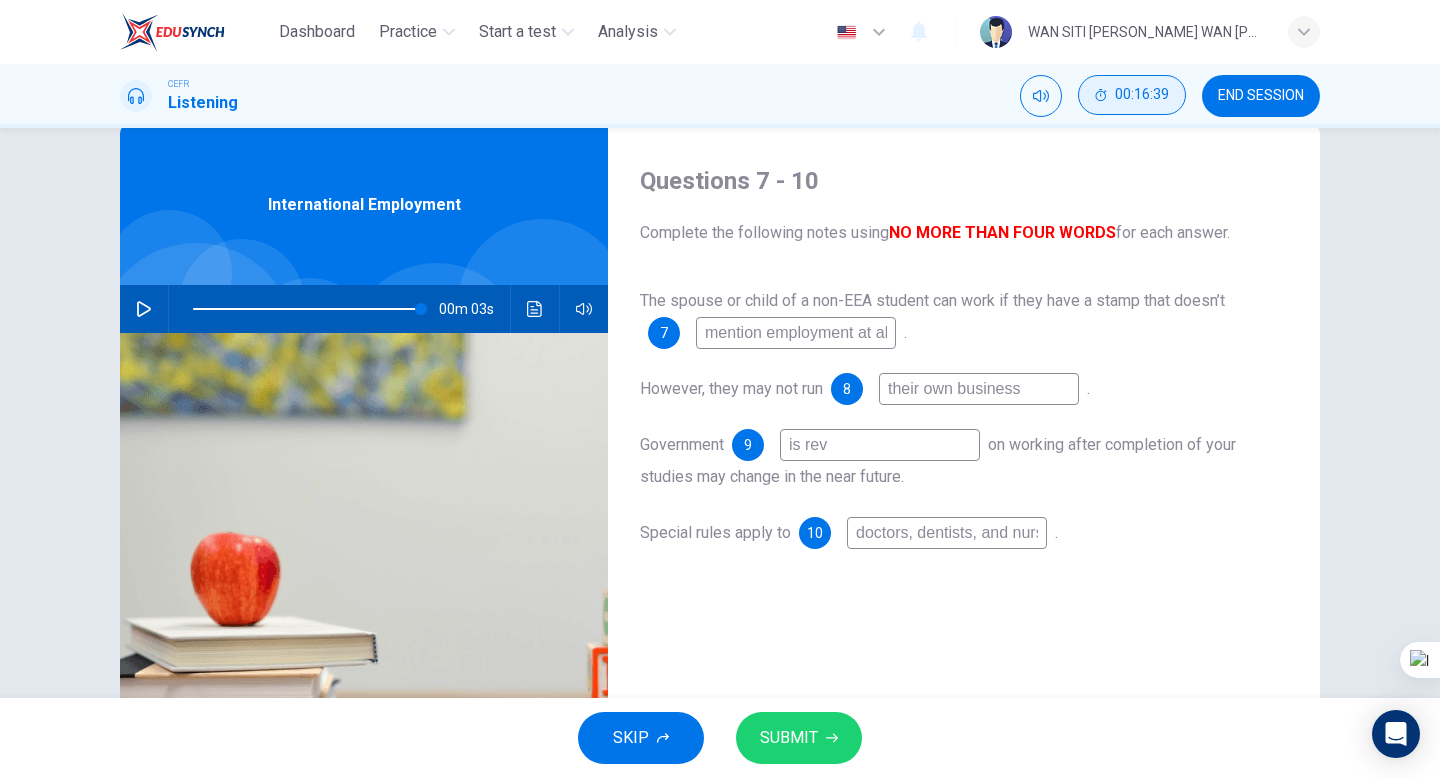 type on "99" 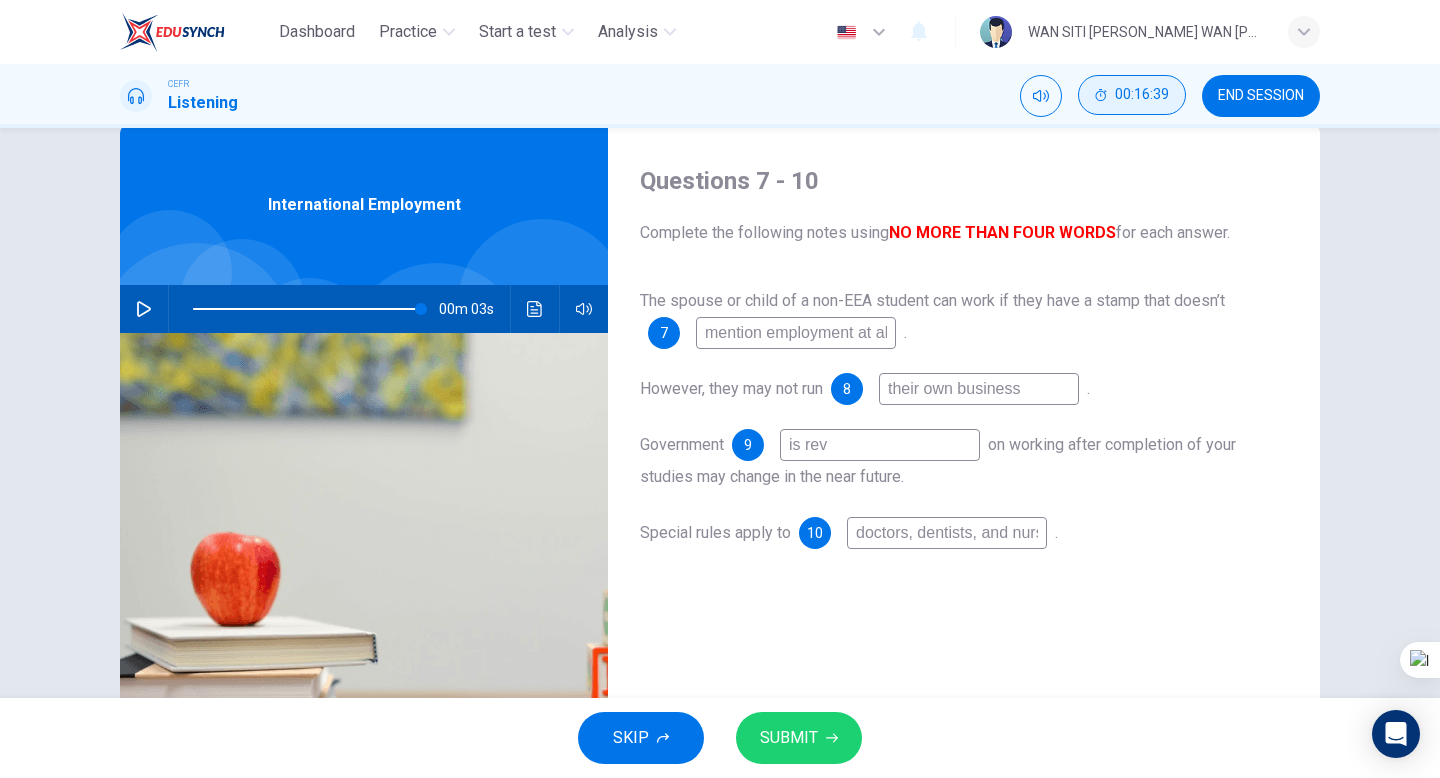 type on "is reve" 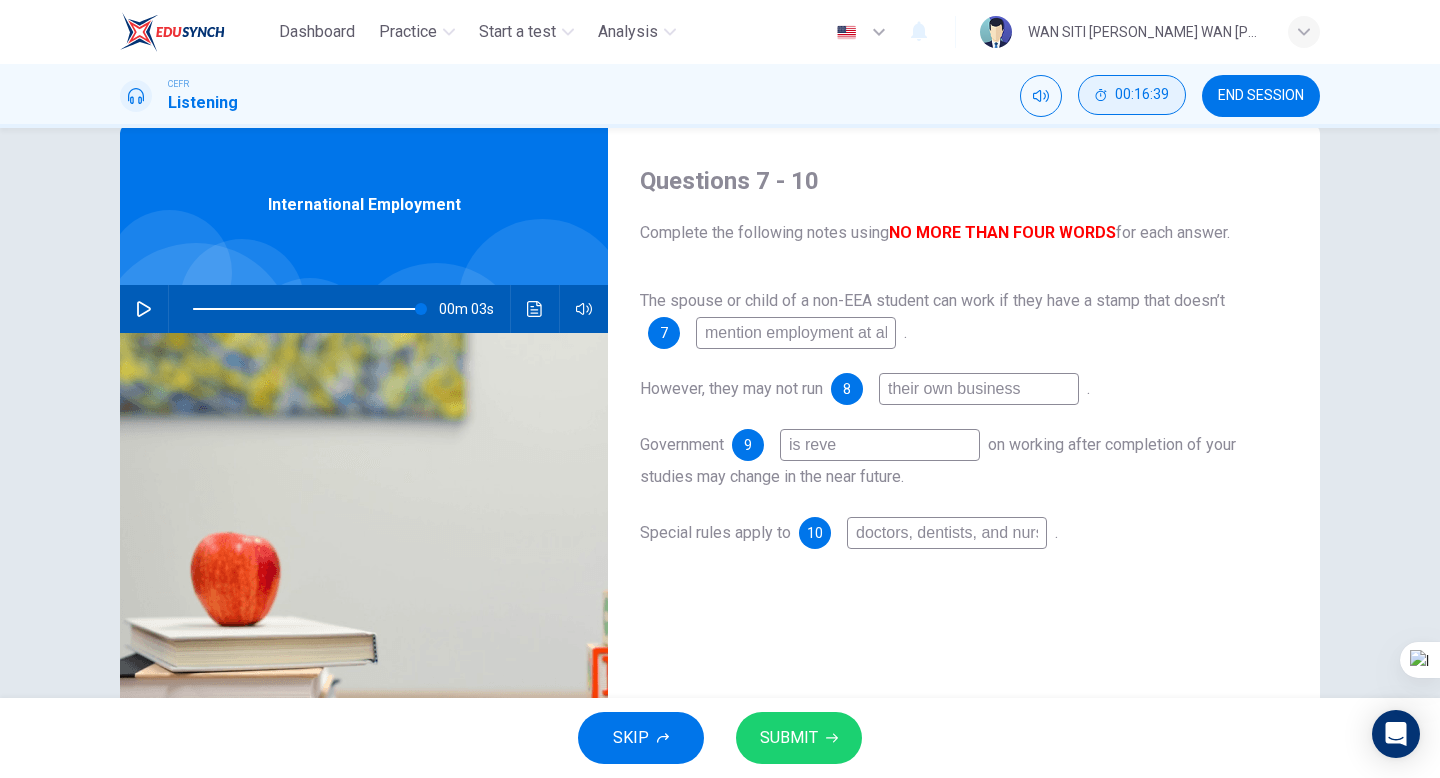 type on "99" 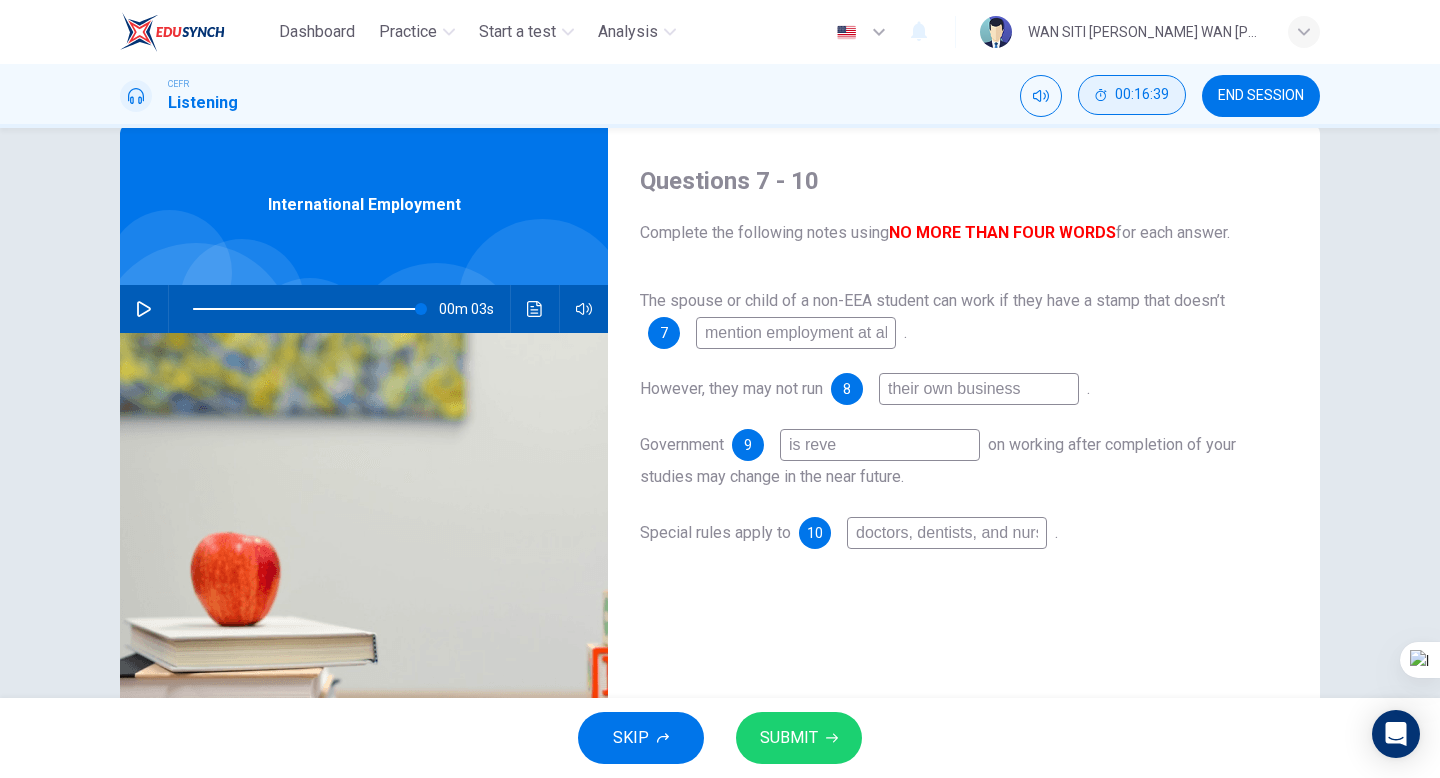 type on "is revei" 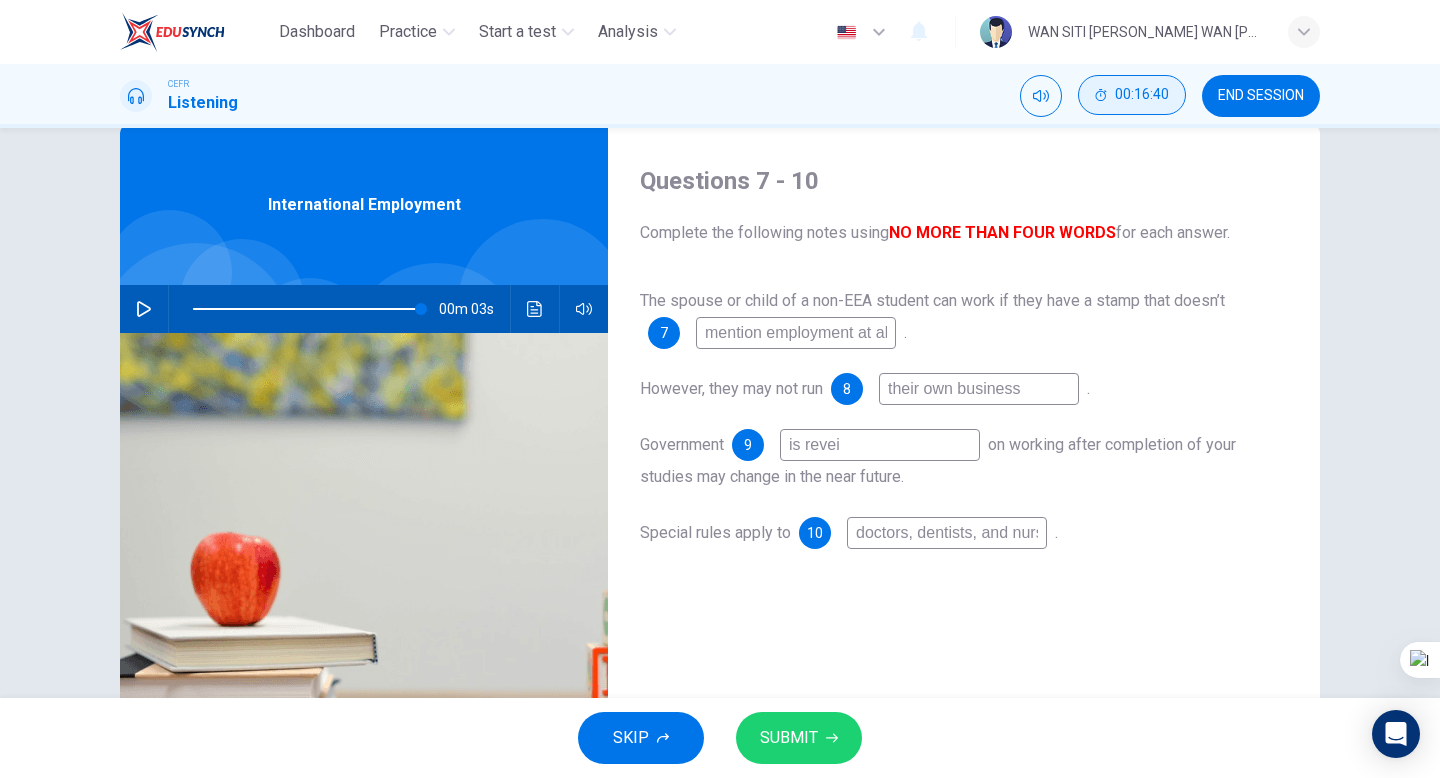 type on "99" 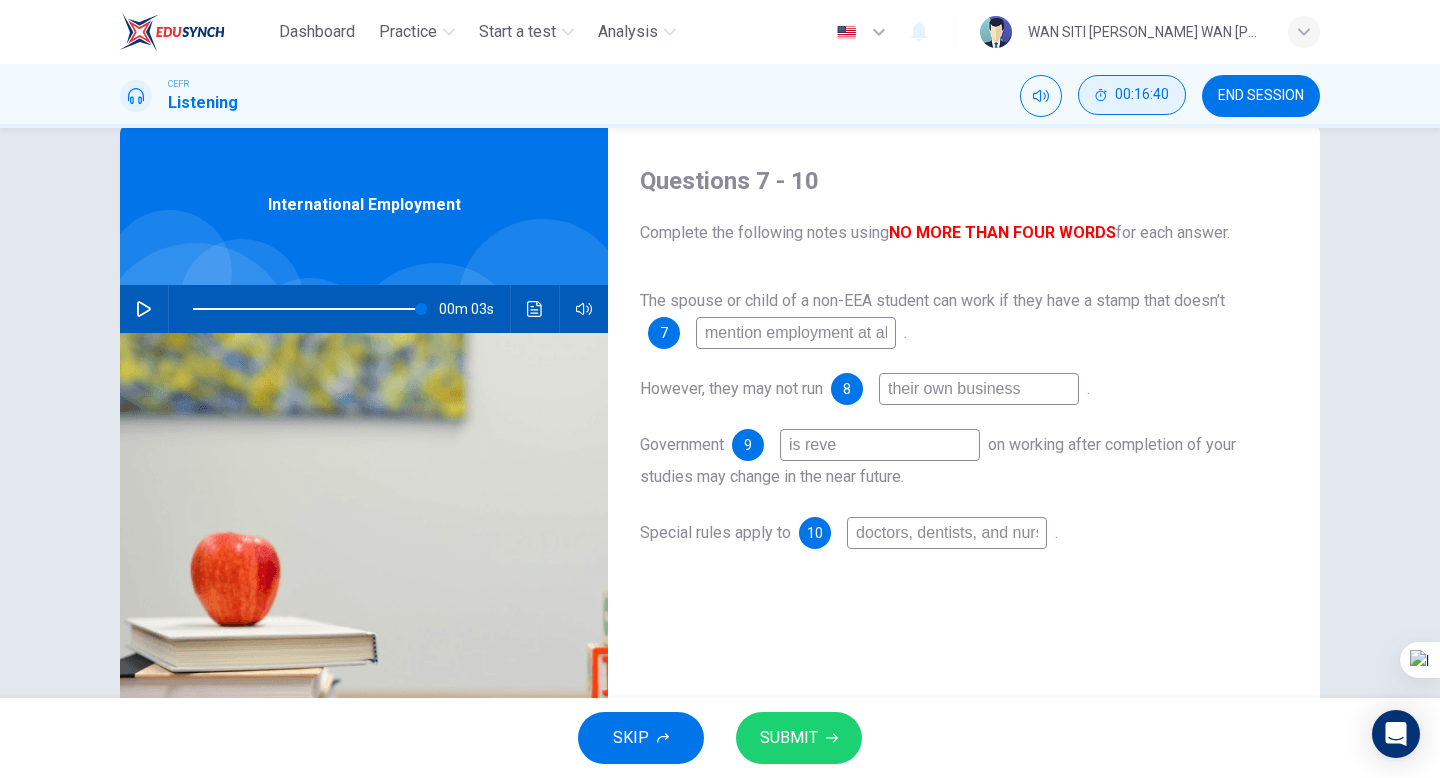 type on "is rev" 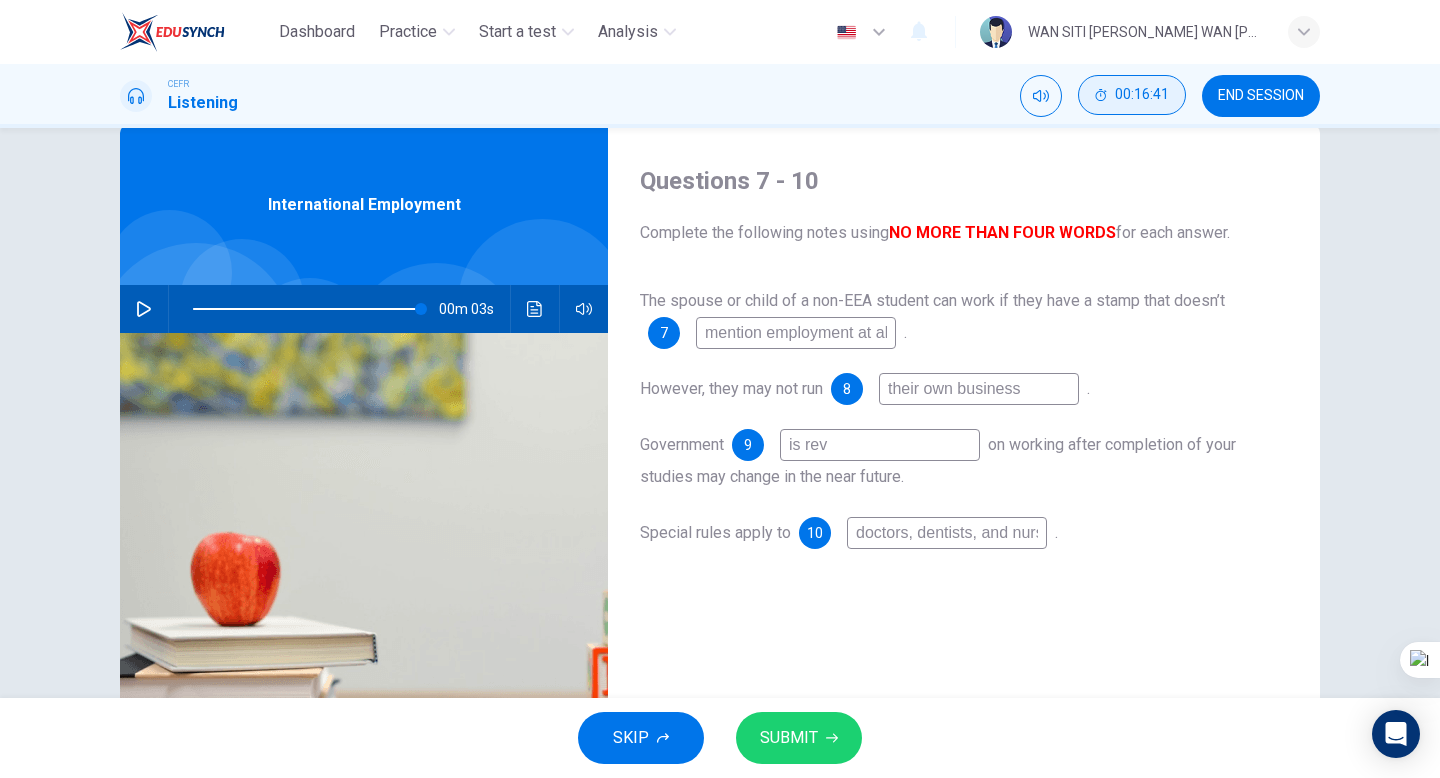 type on "99" 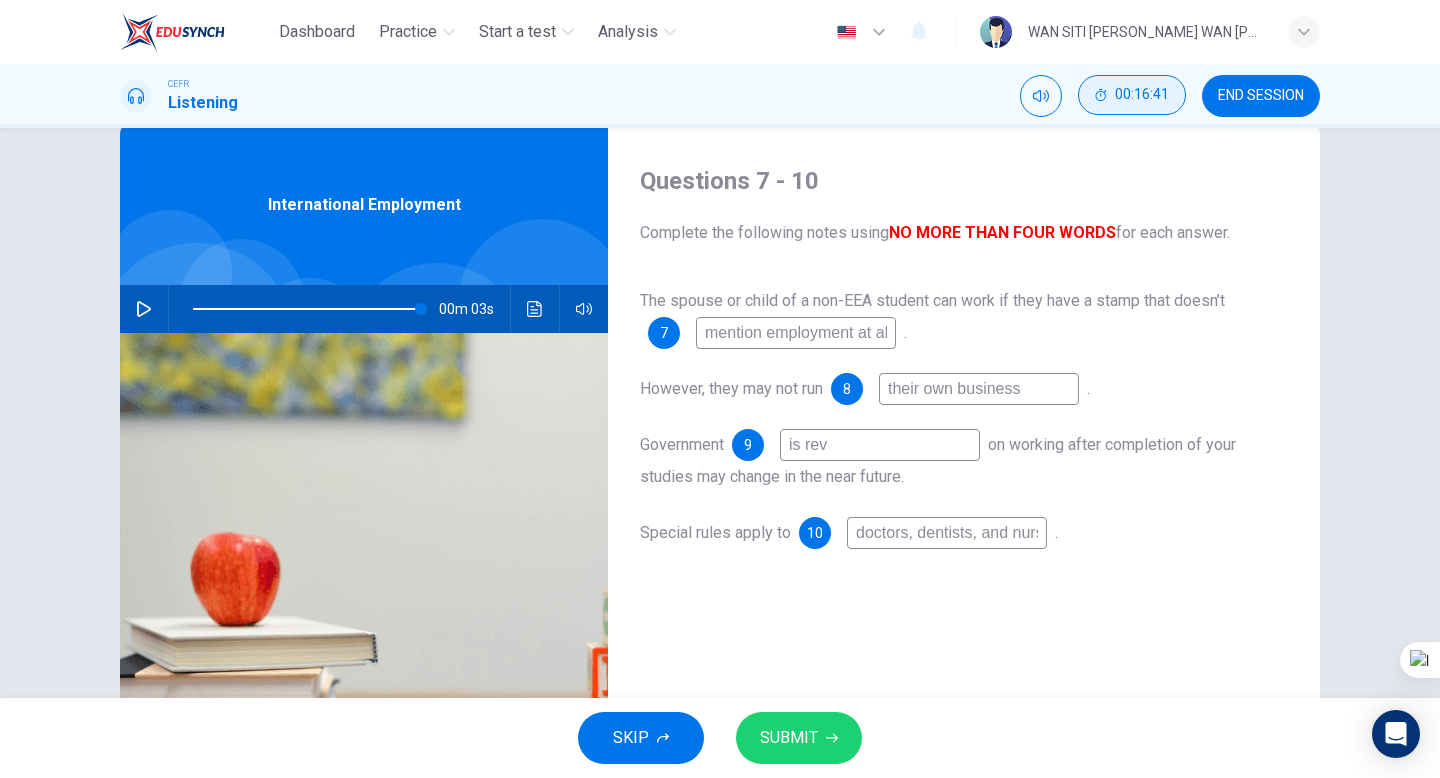 type on "is revi" 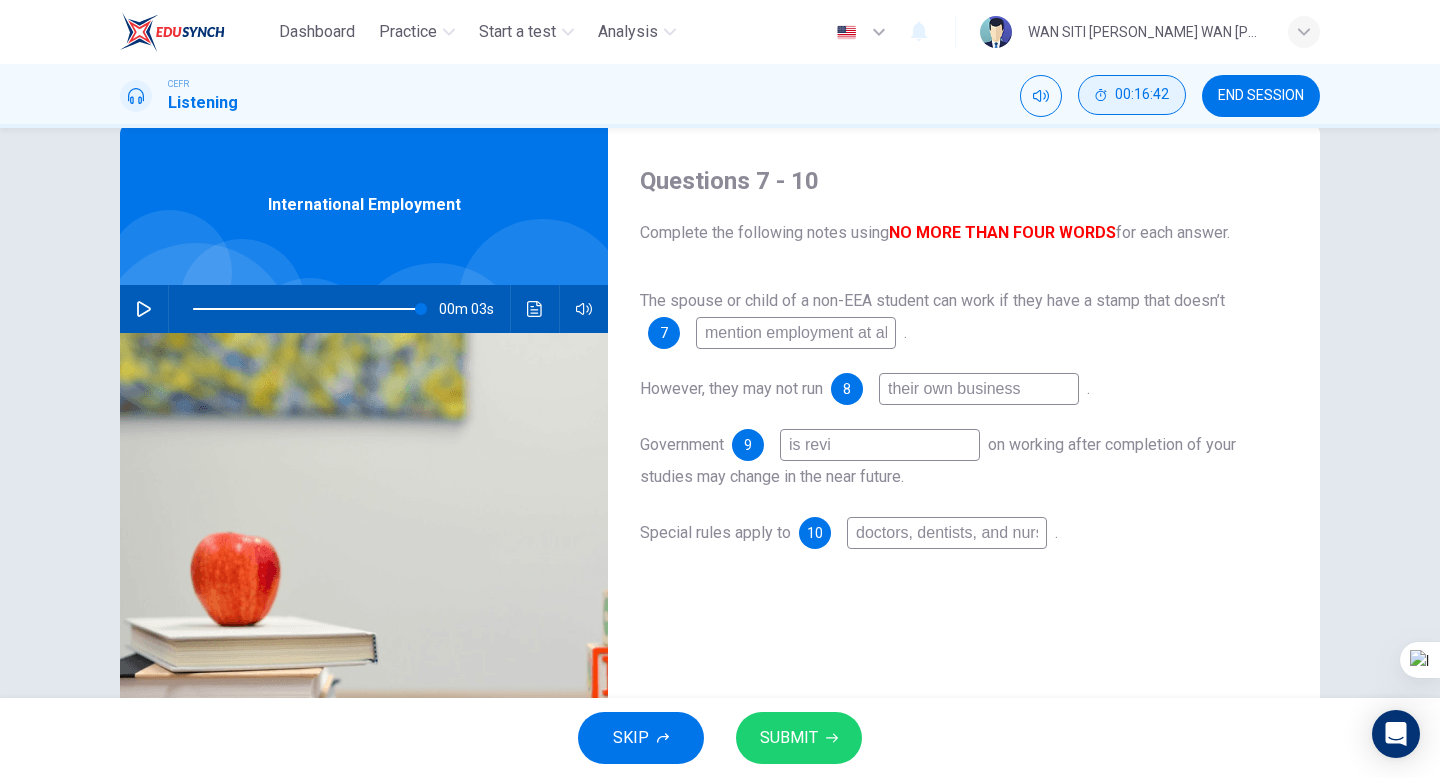 type on "99" 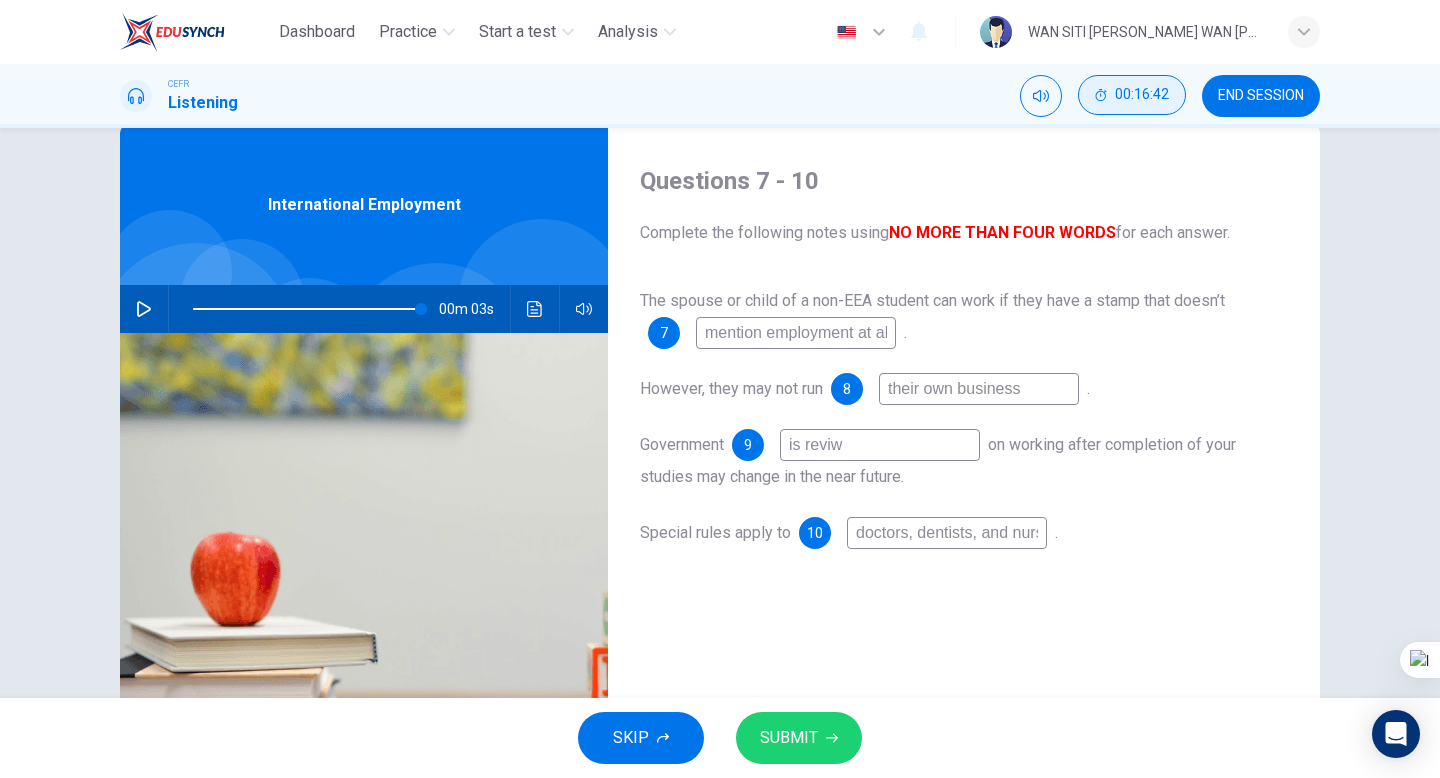 type on "is revi" 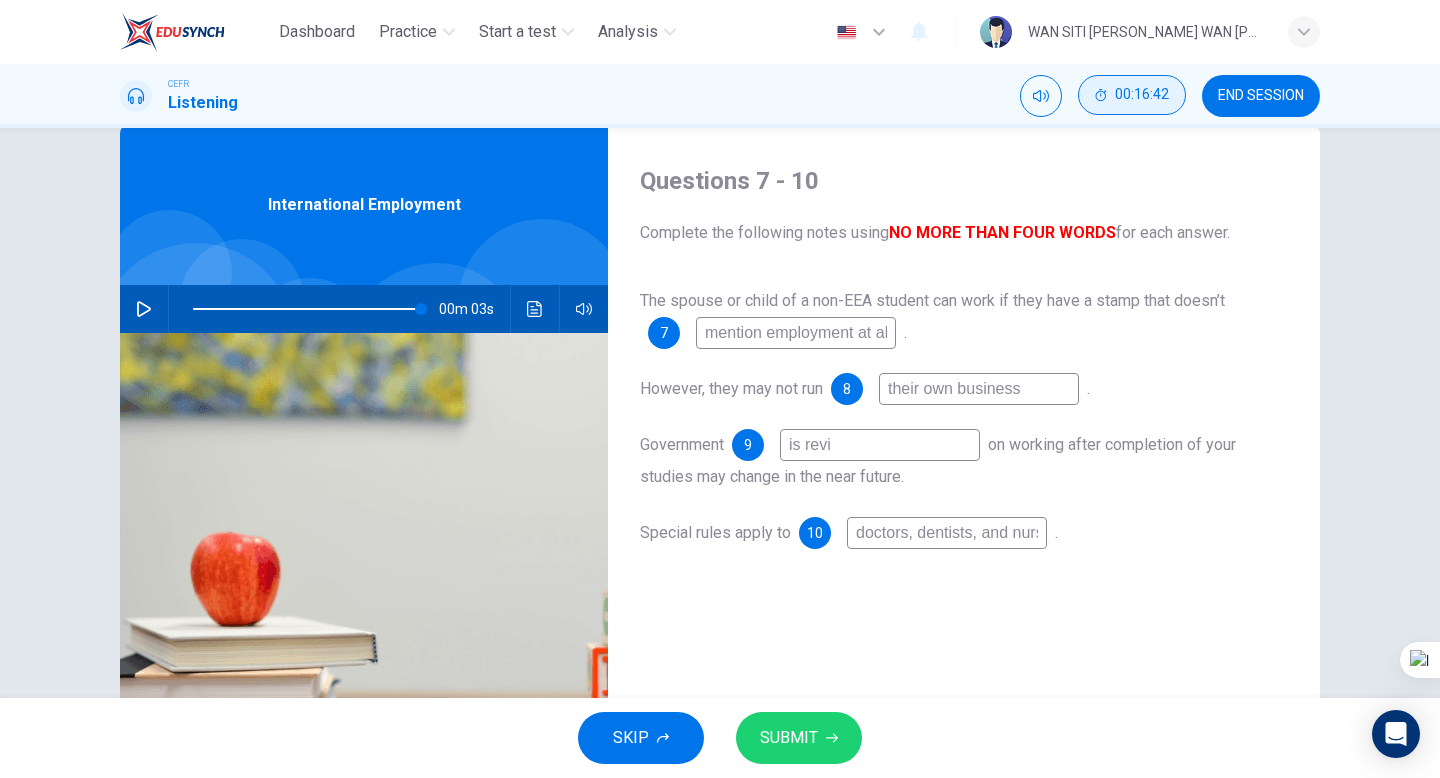 type on "99" 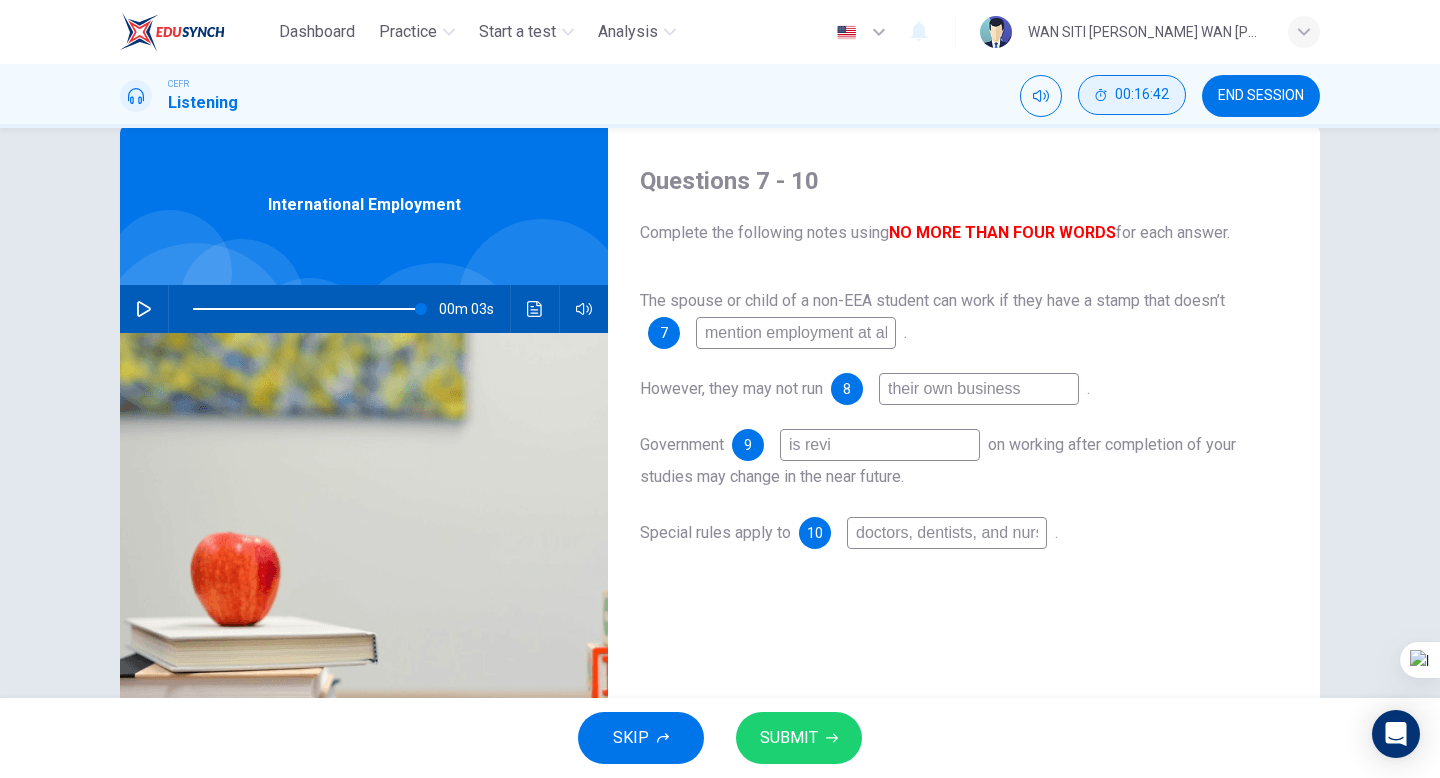 type on "is revie" 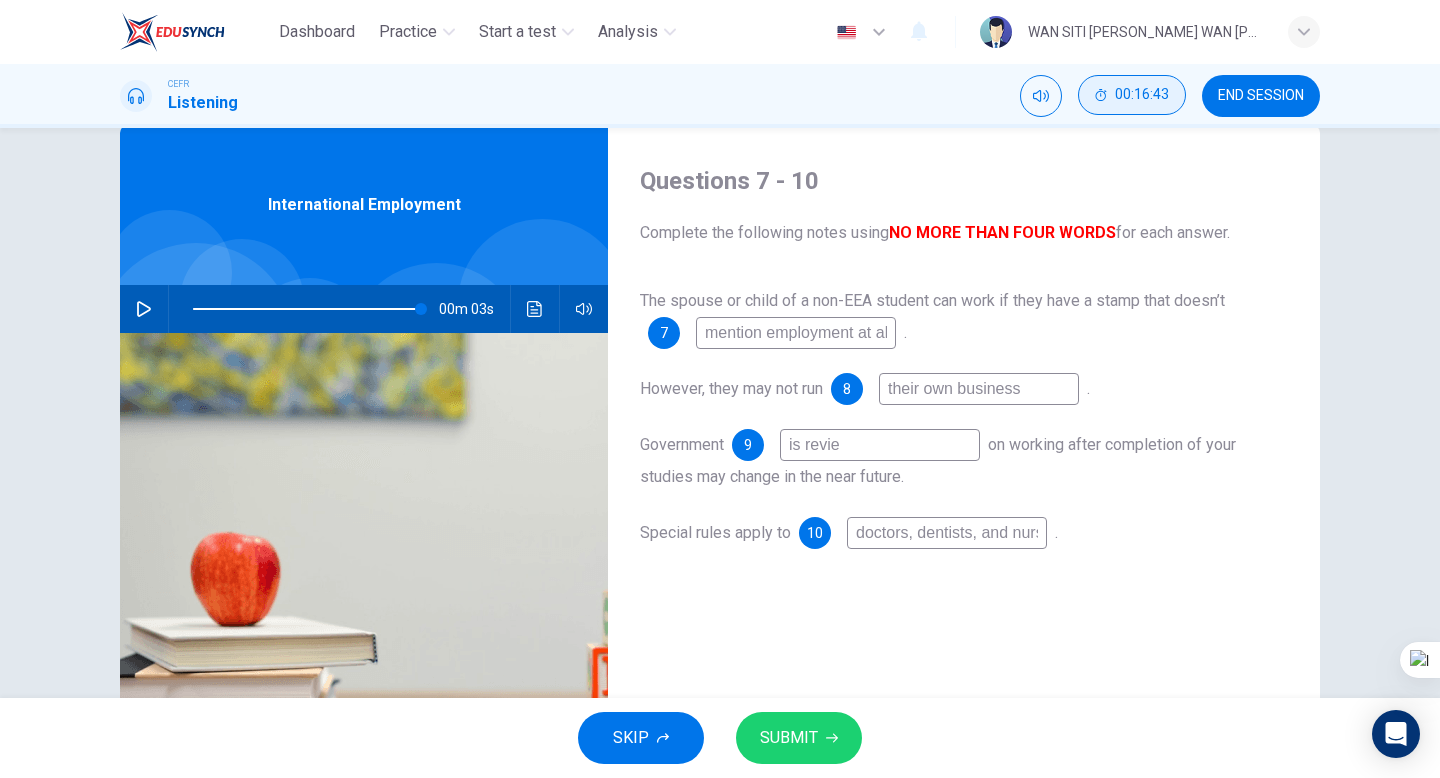type on "99" 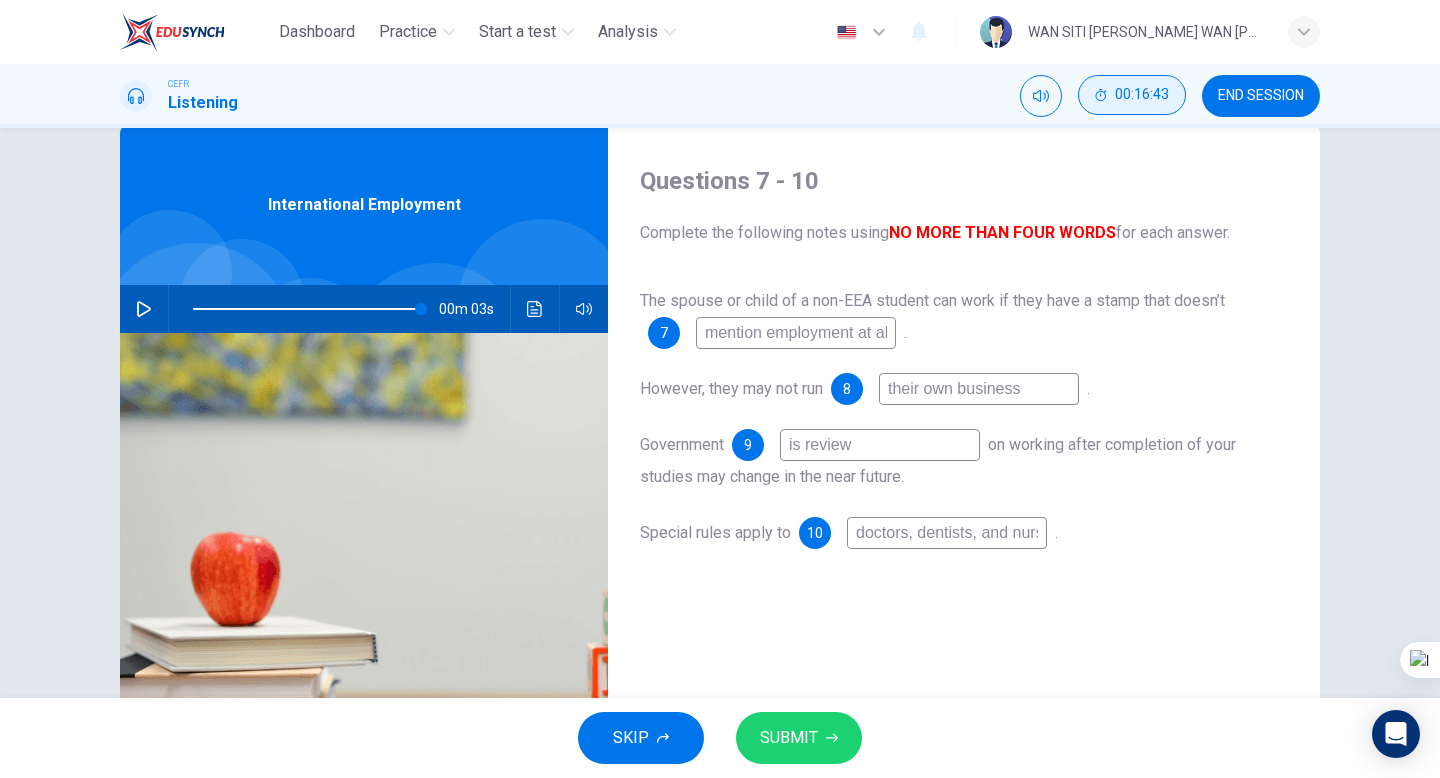 type on "is reviewi" 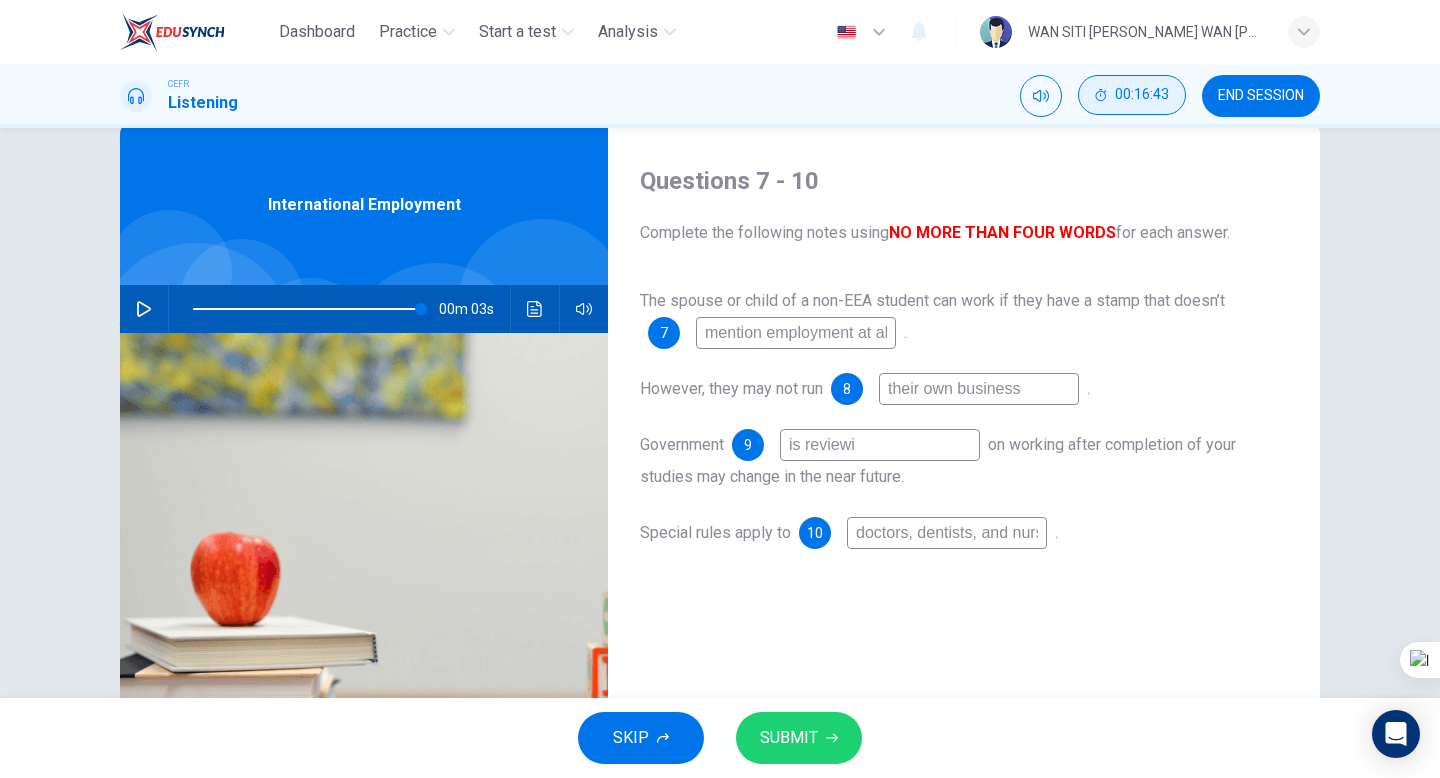 type on "99" 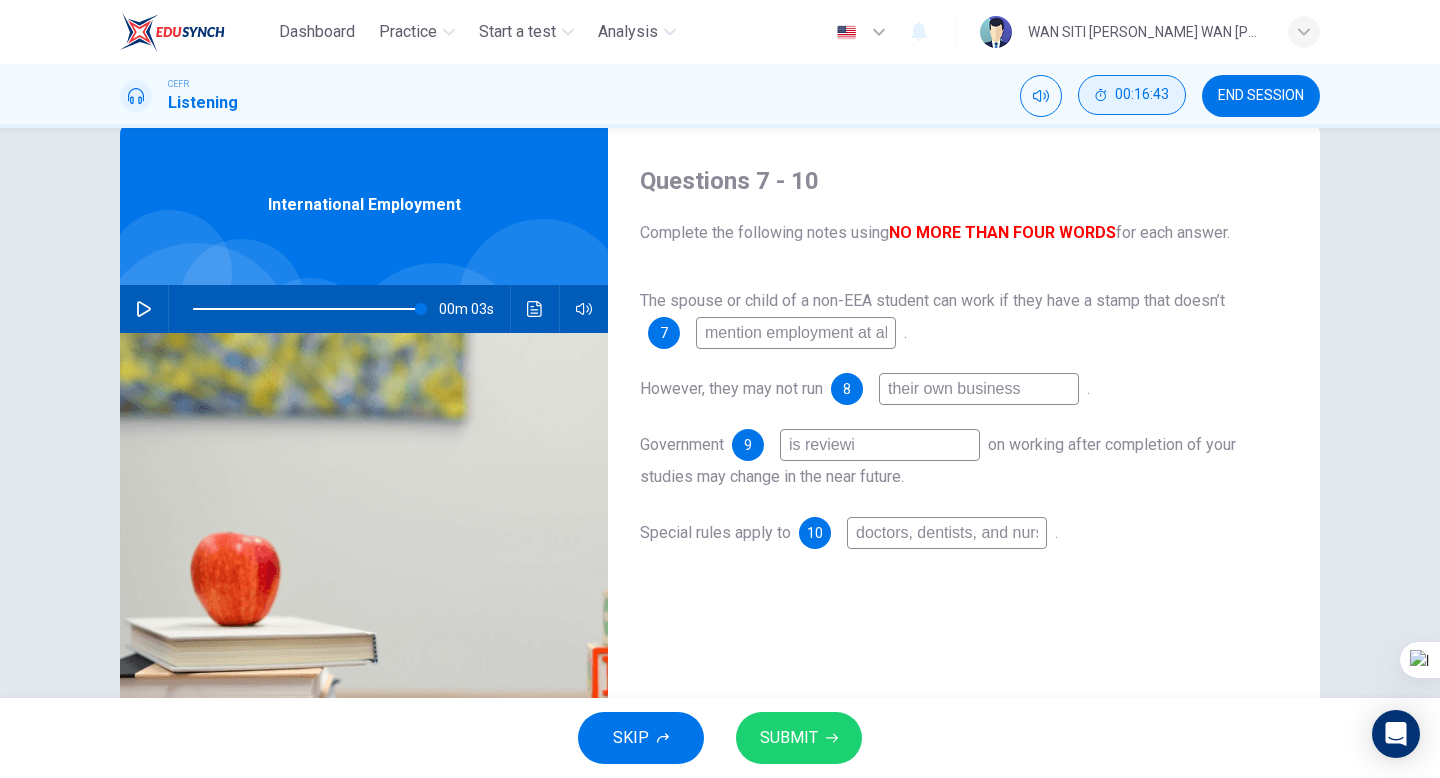 type on "is reviewin" 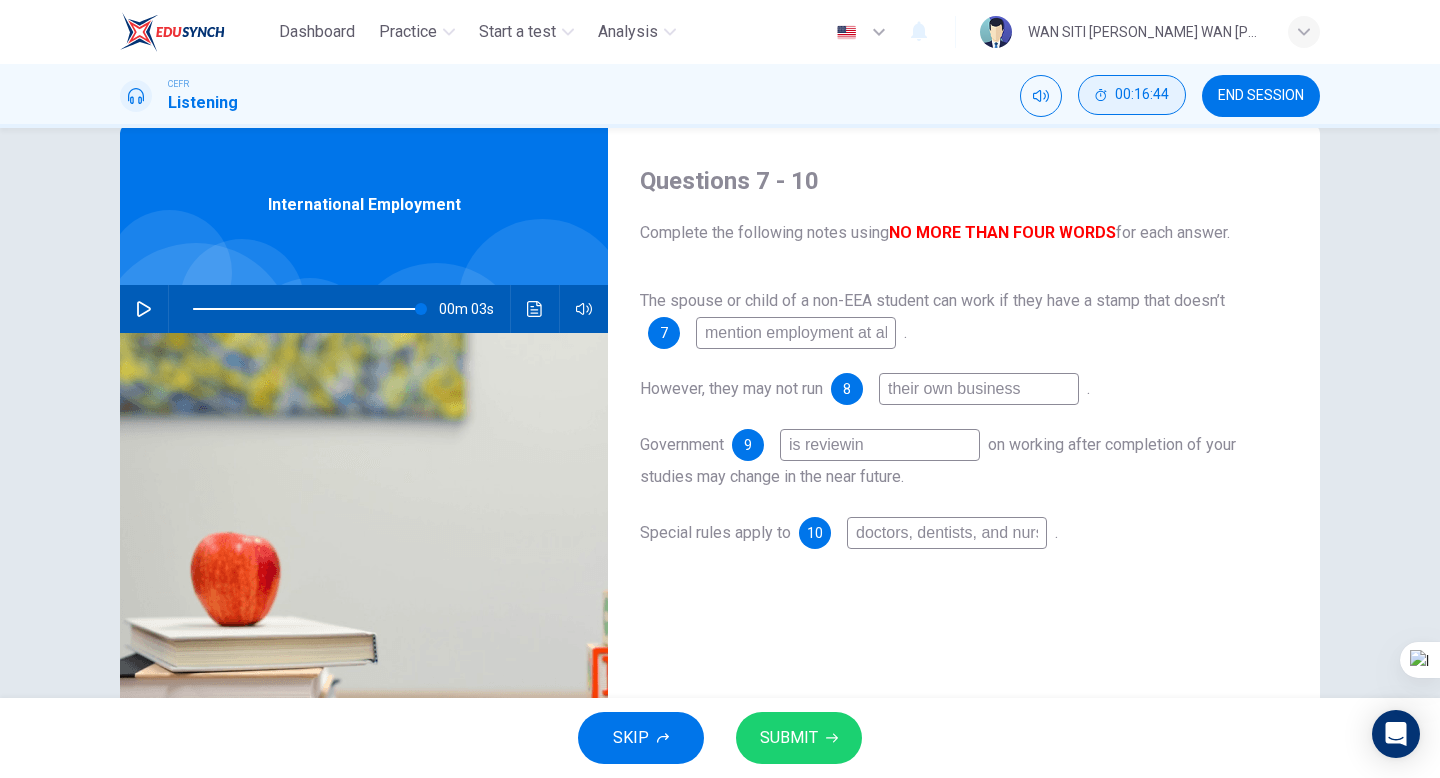 type on "99" 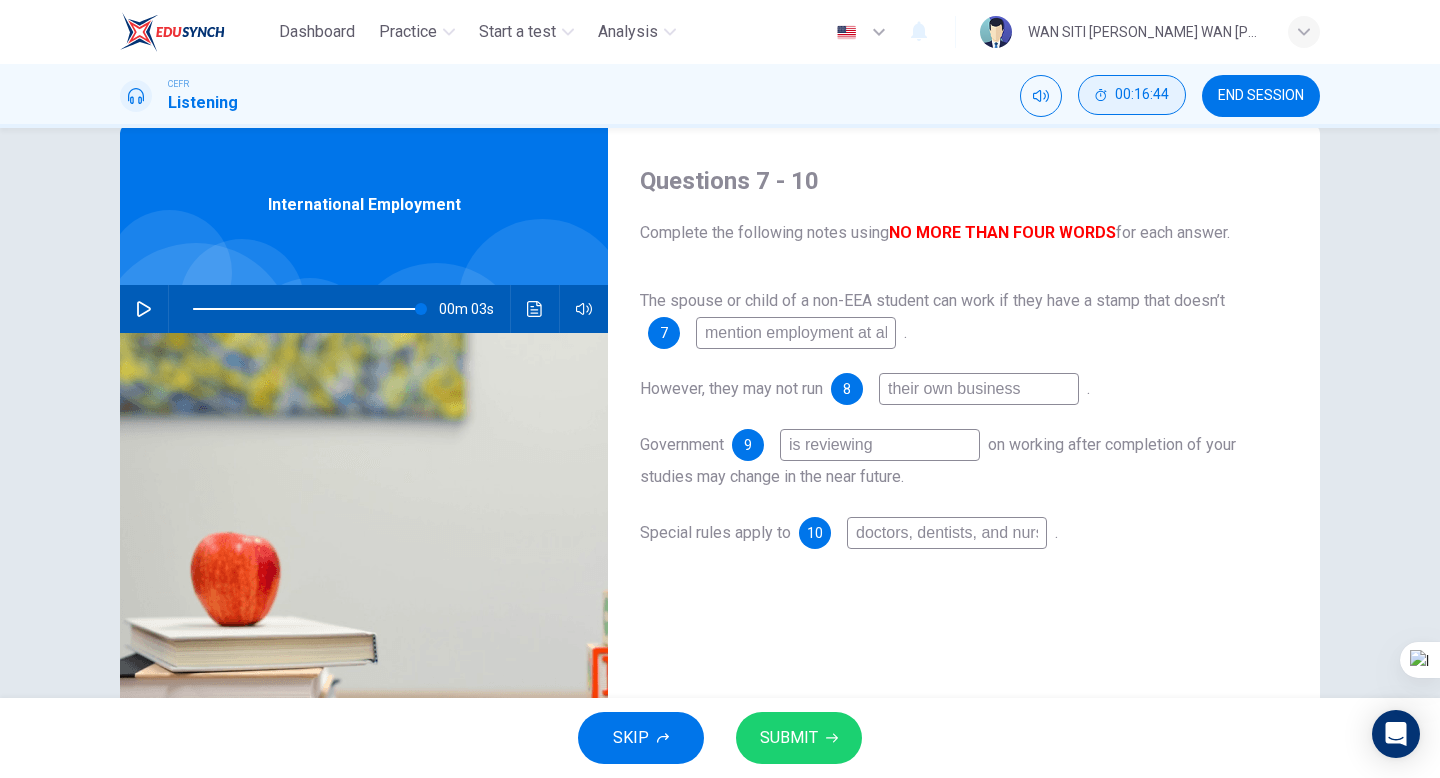 type on "is reviewing" 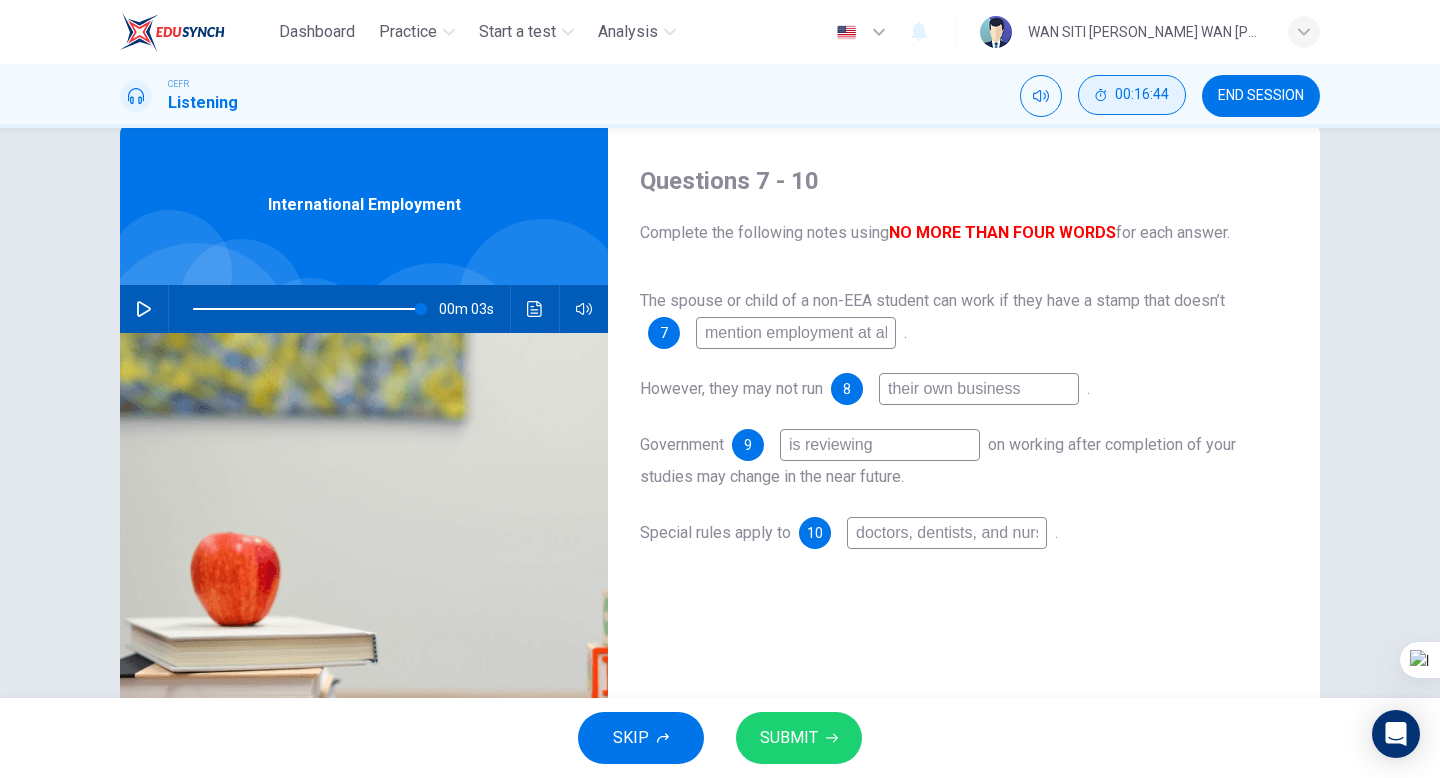 type on "99" 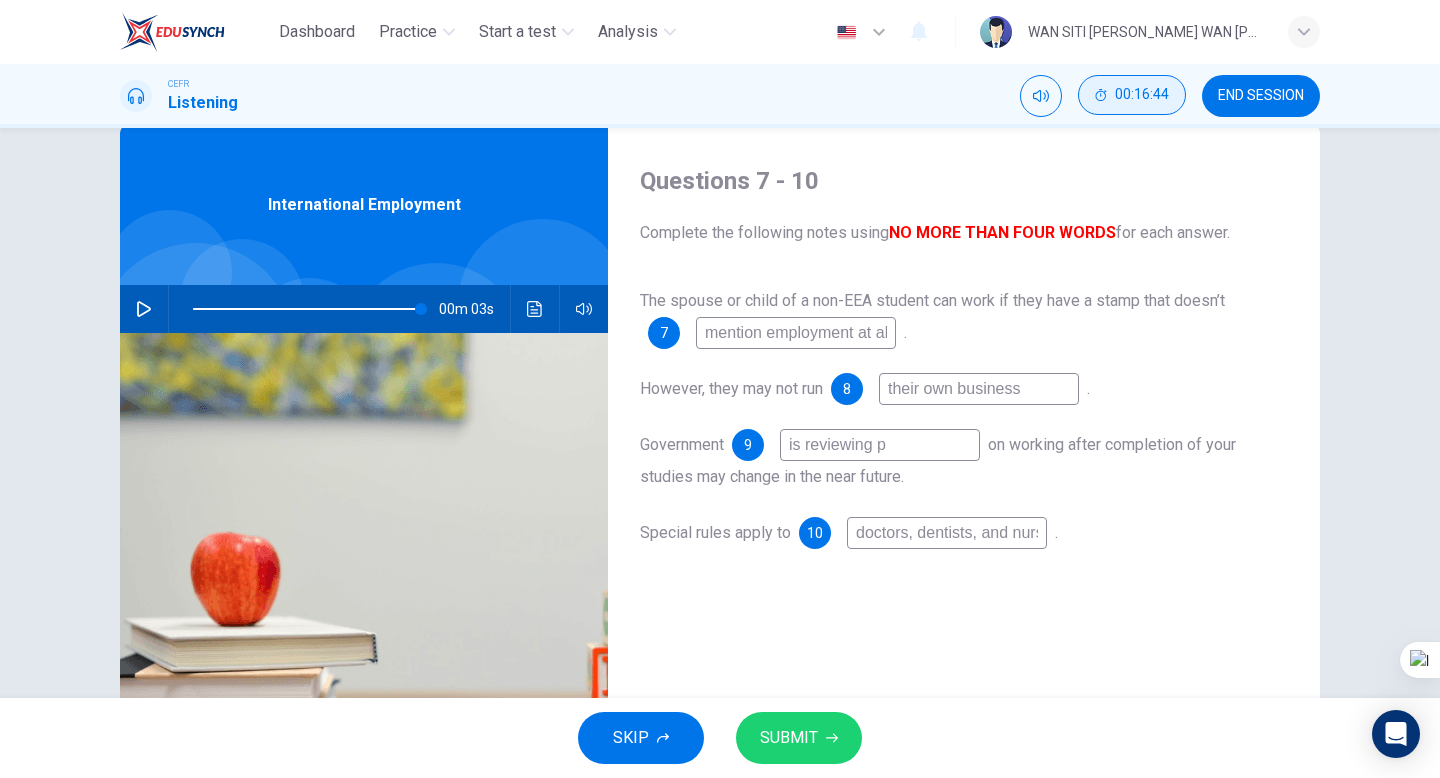 type on "99" 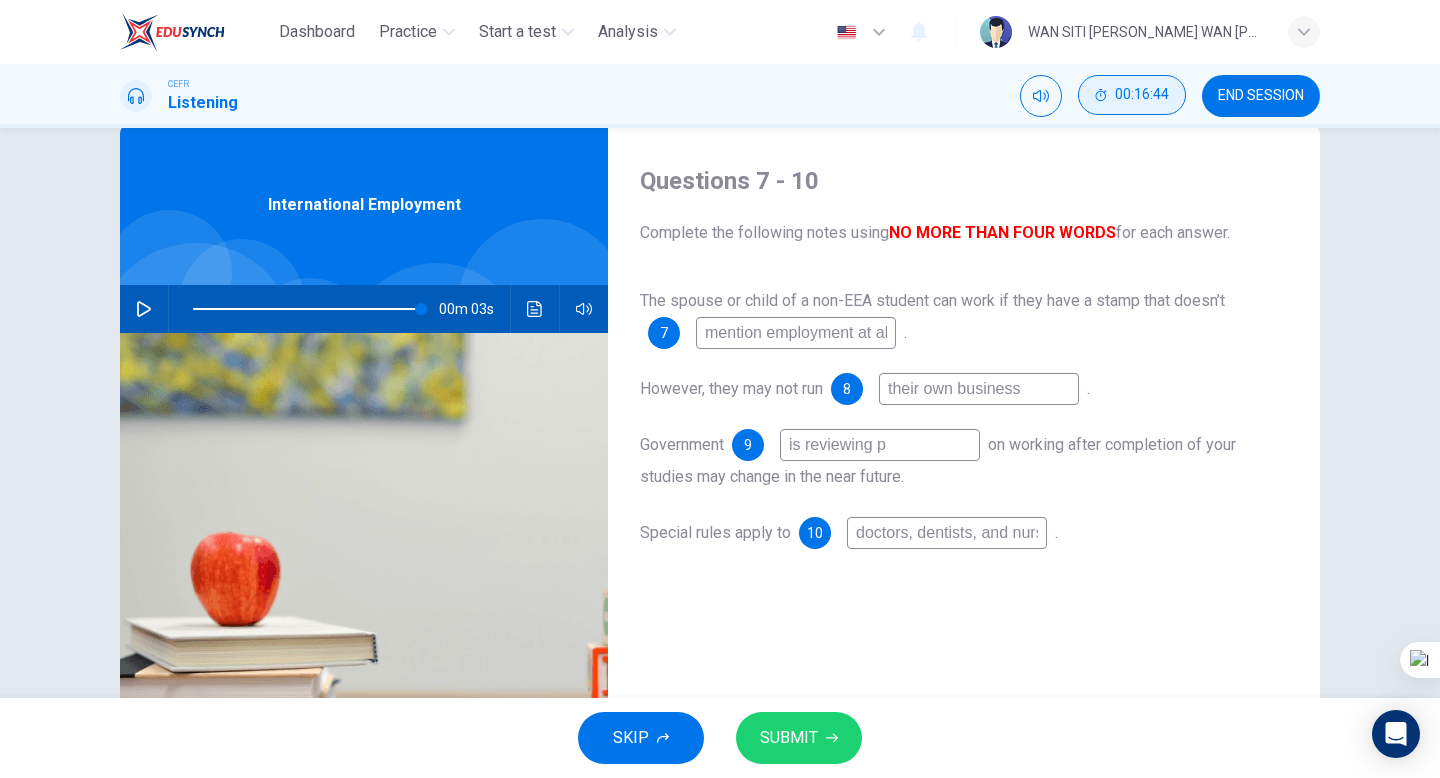 type on "is reviewing po" 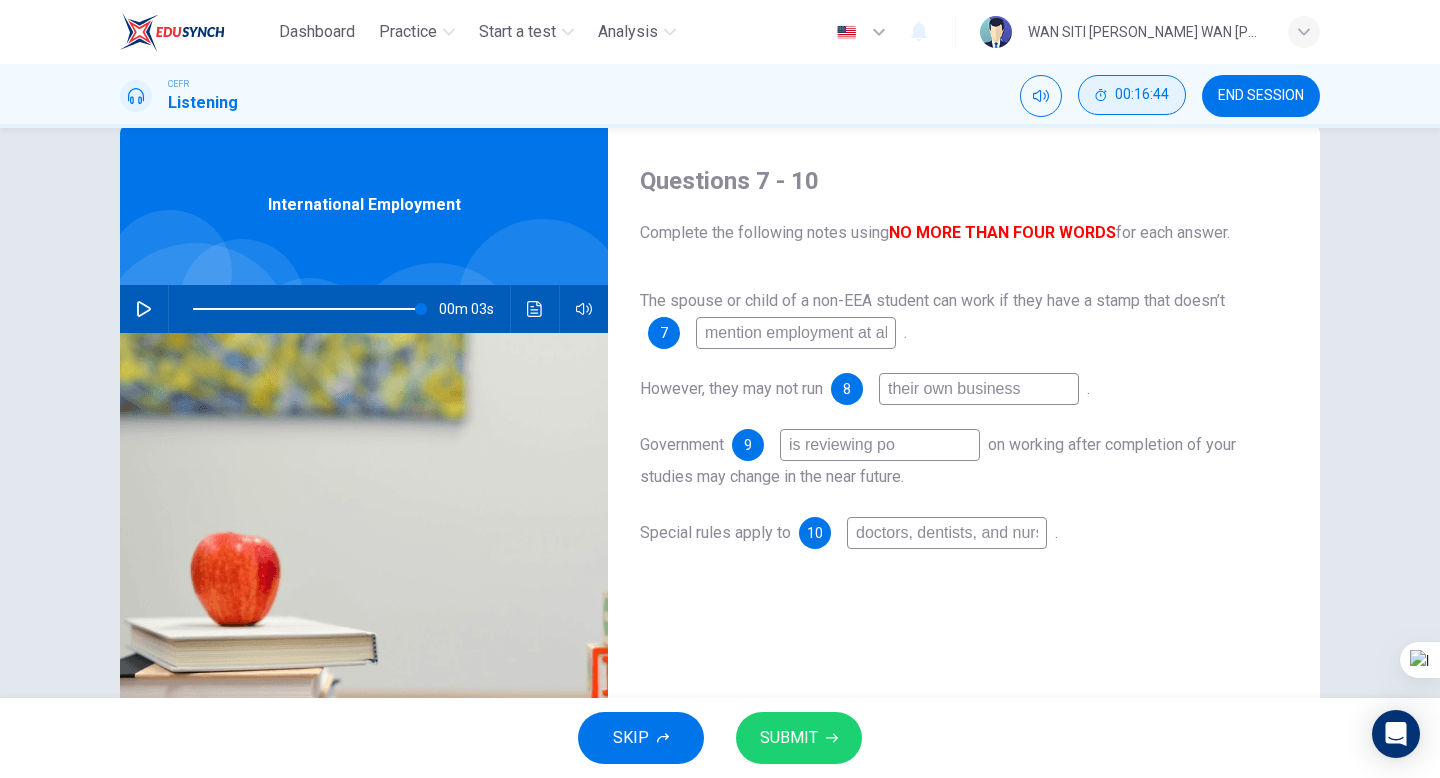 type on "99" 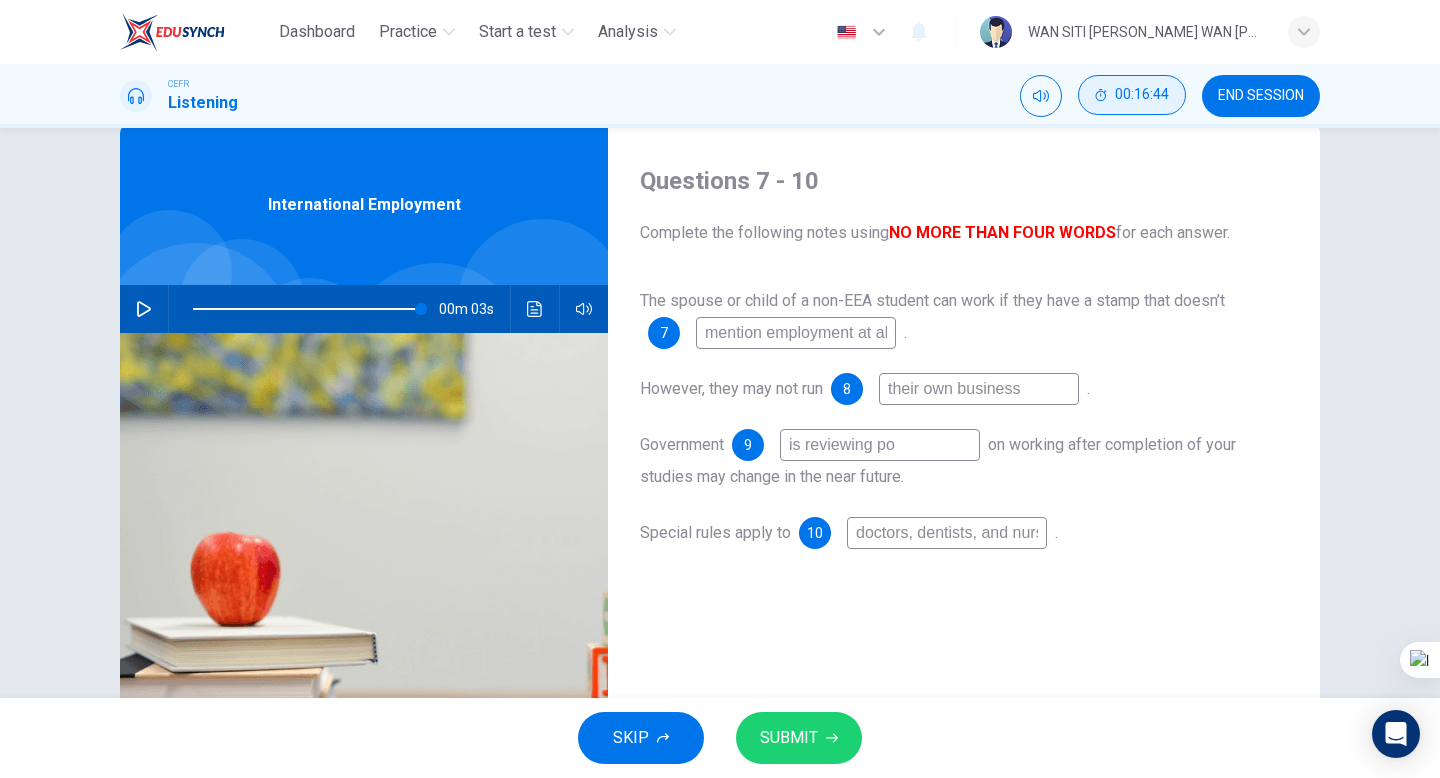 type on "is reviewing pol" 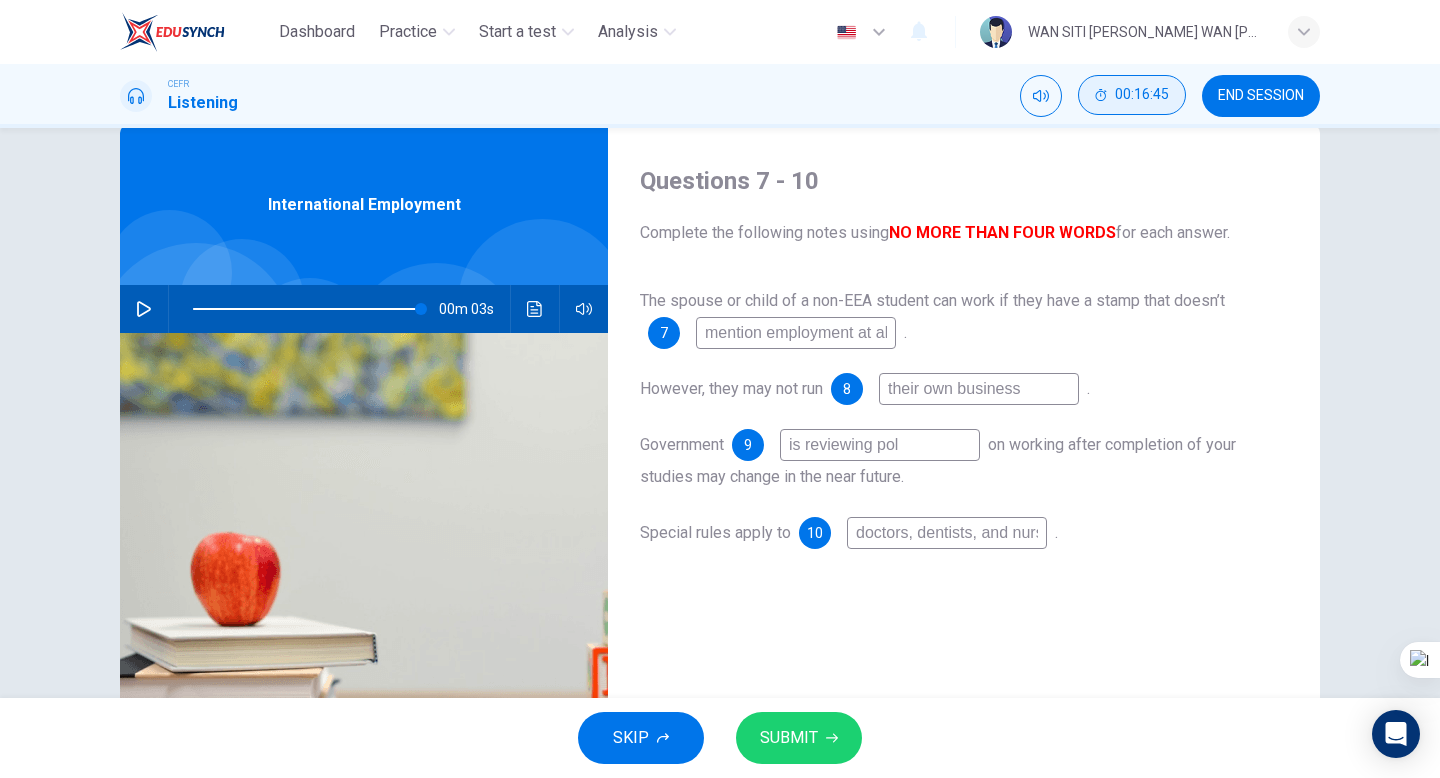 type on "99" 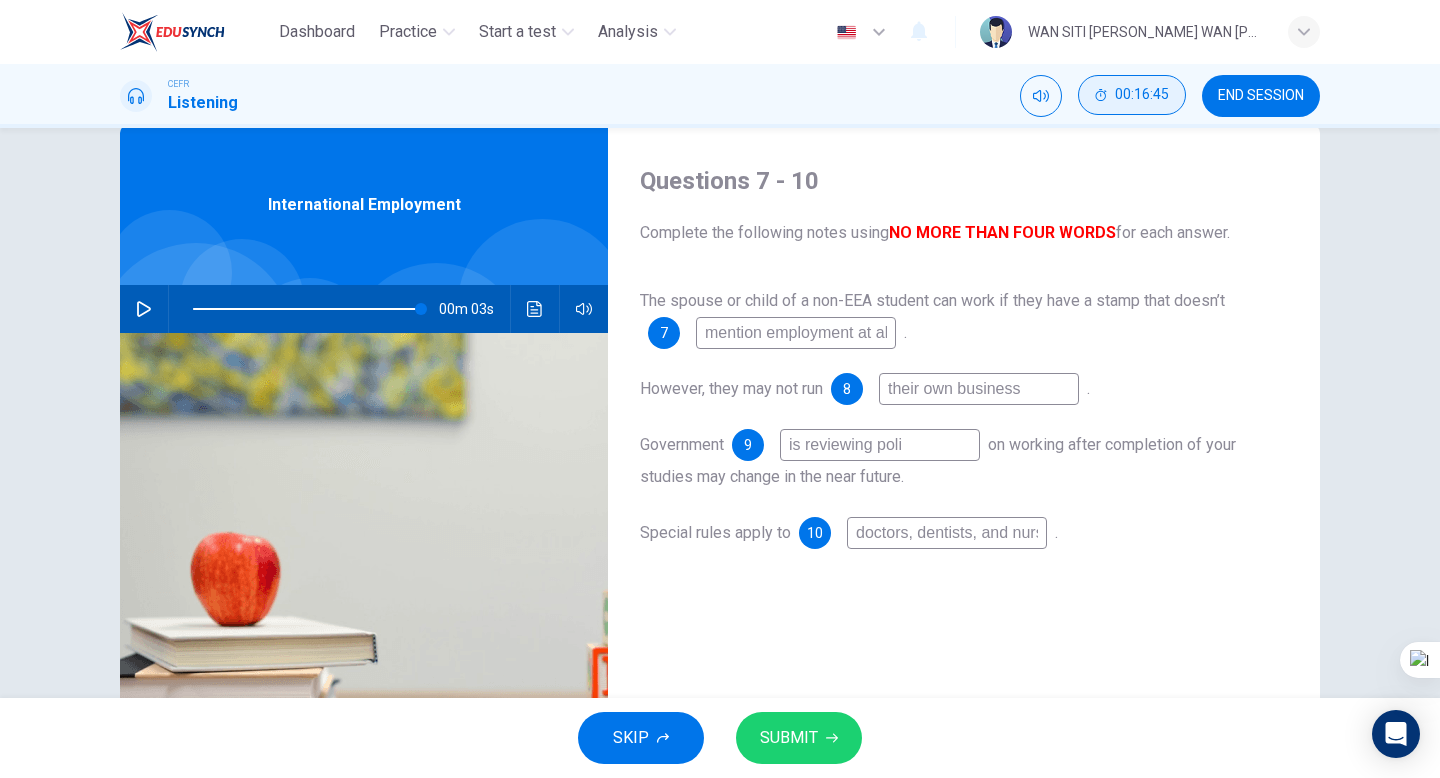 type on "is reviewing polic" 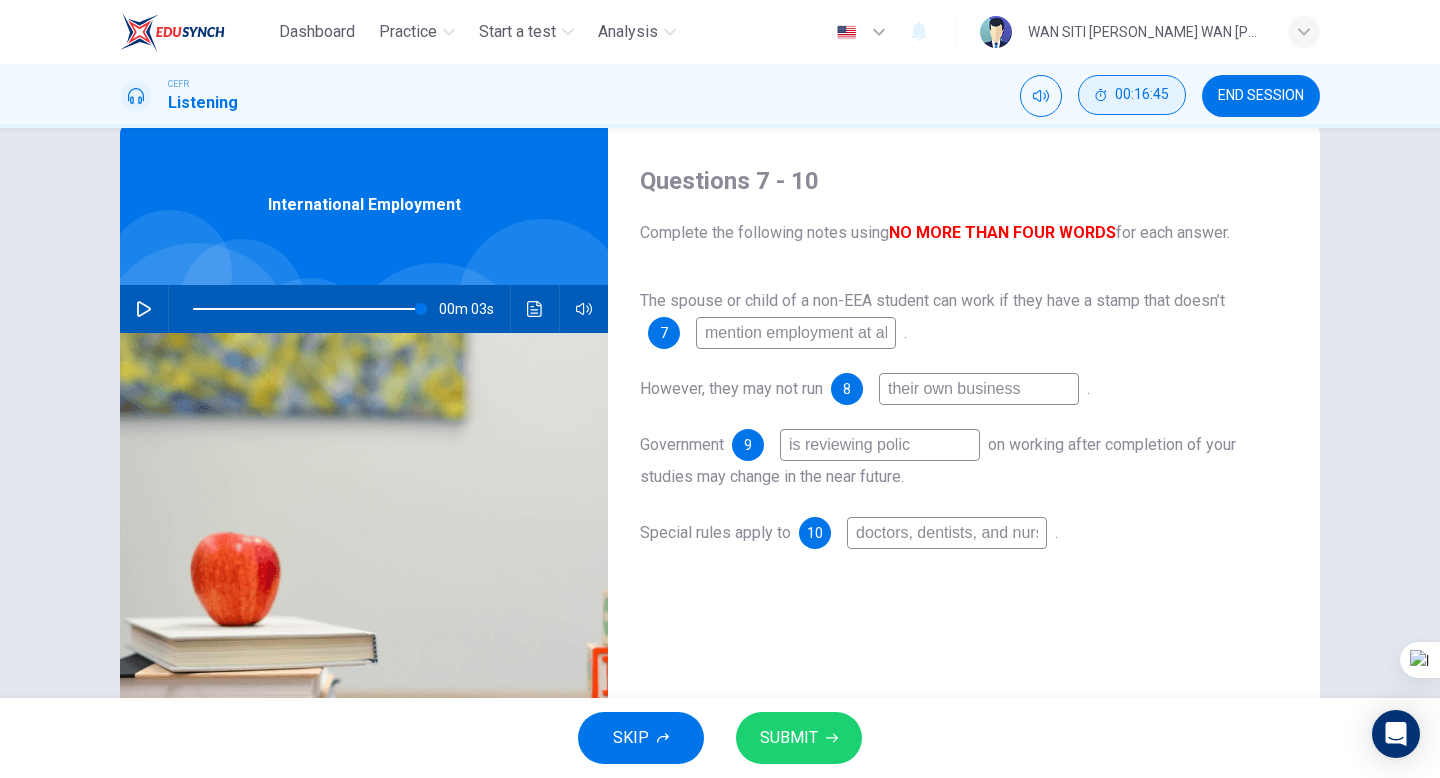 type on "99" 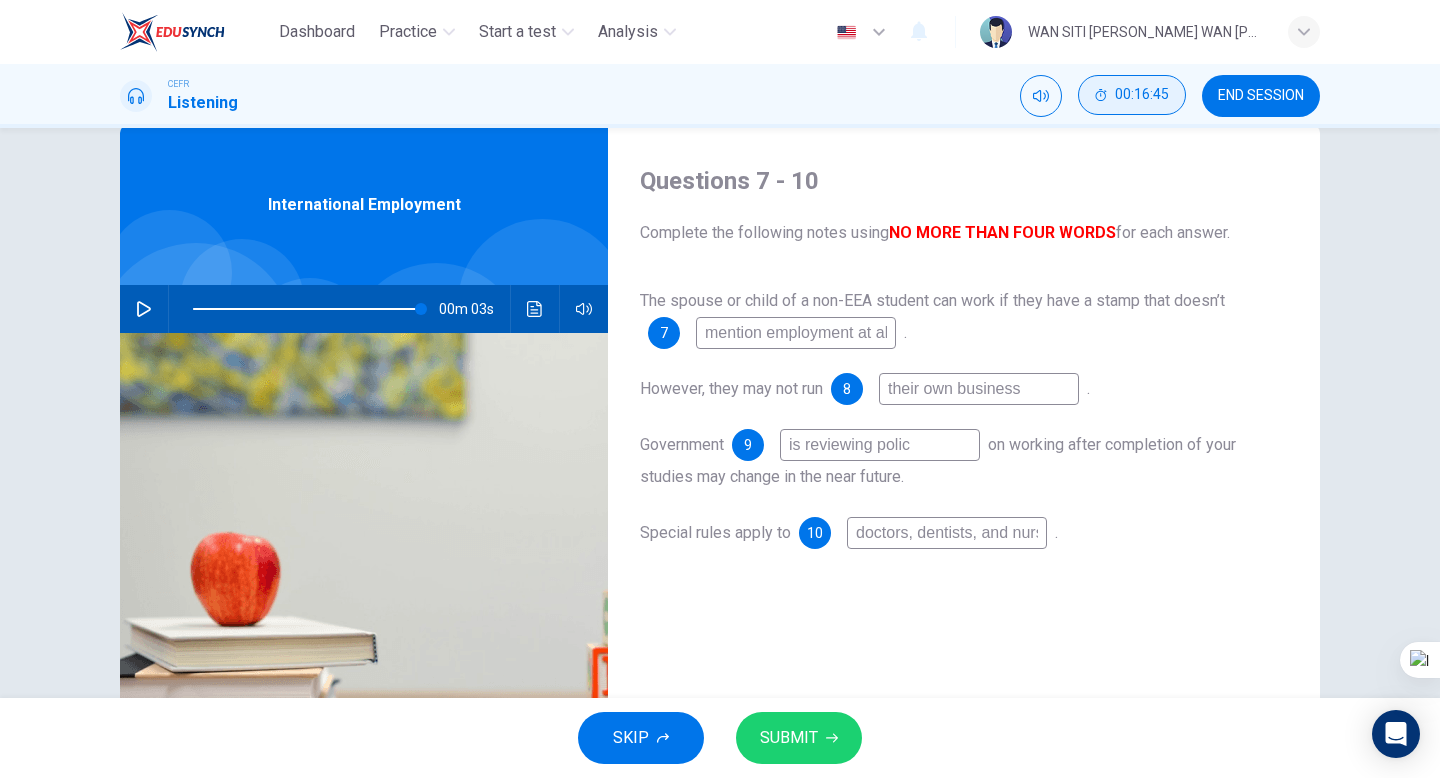 type on "is reviewing polici" 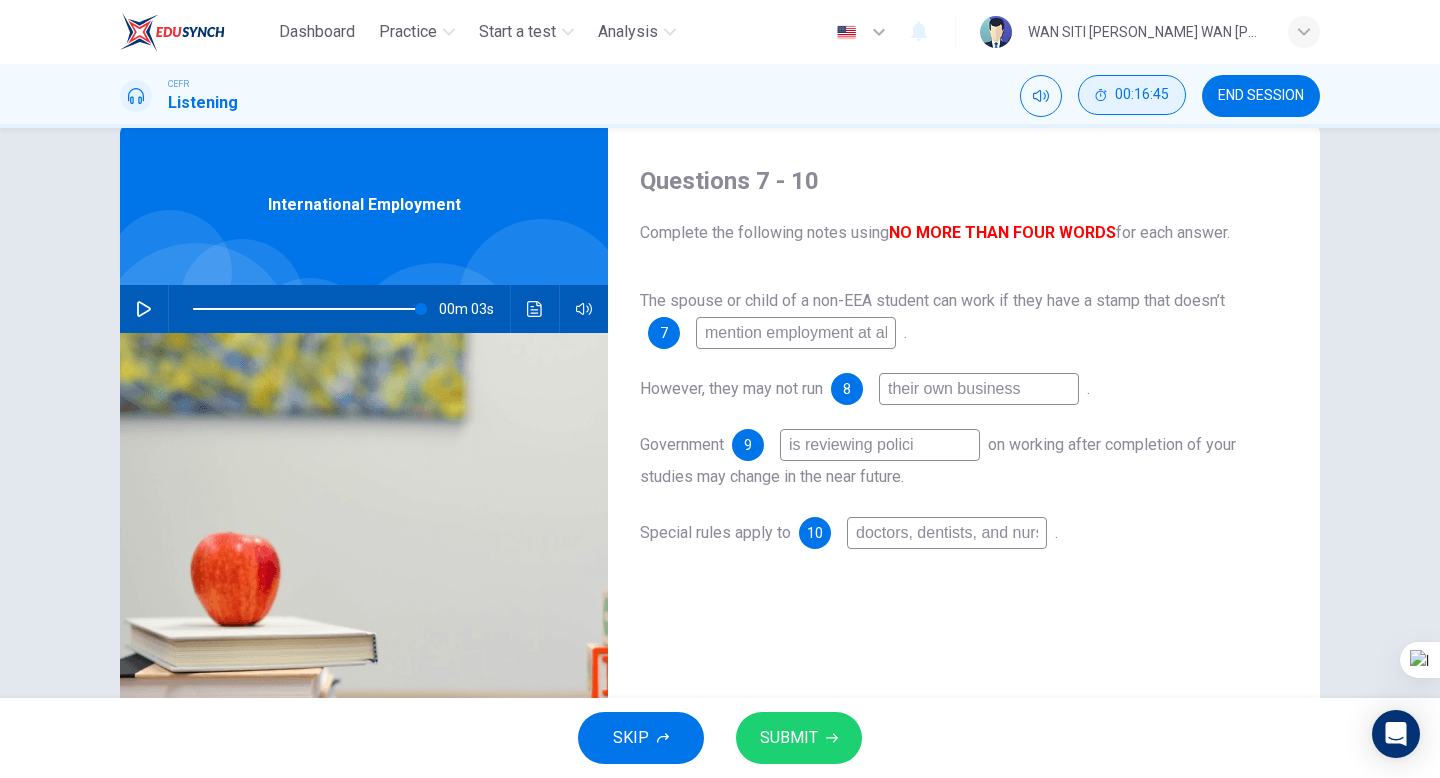 type on "99" 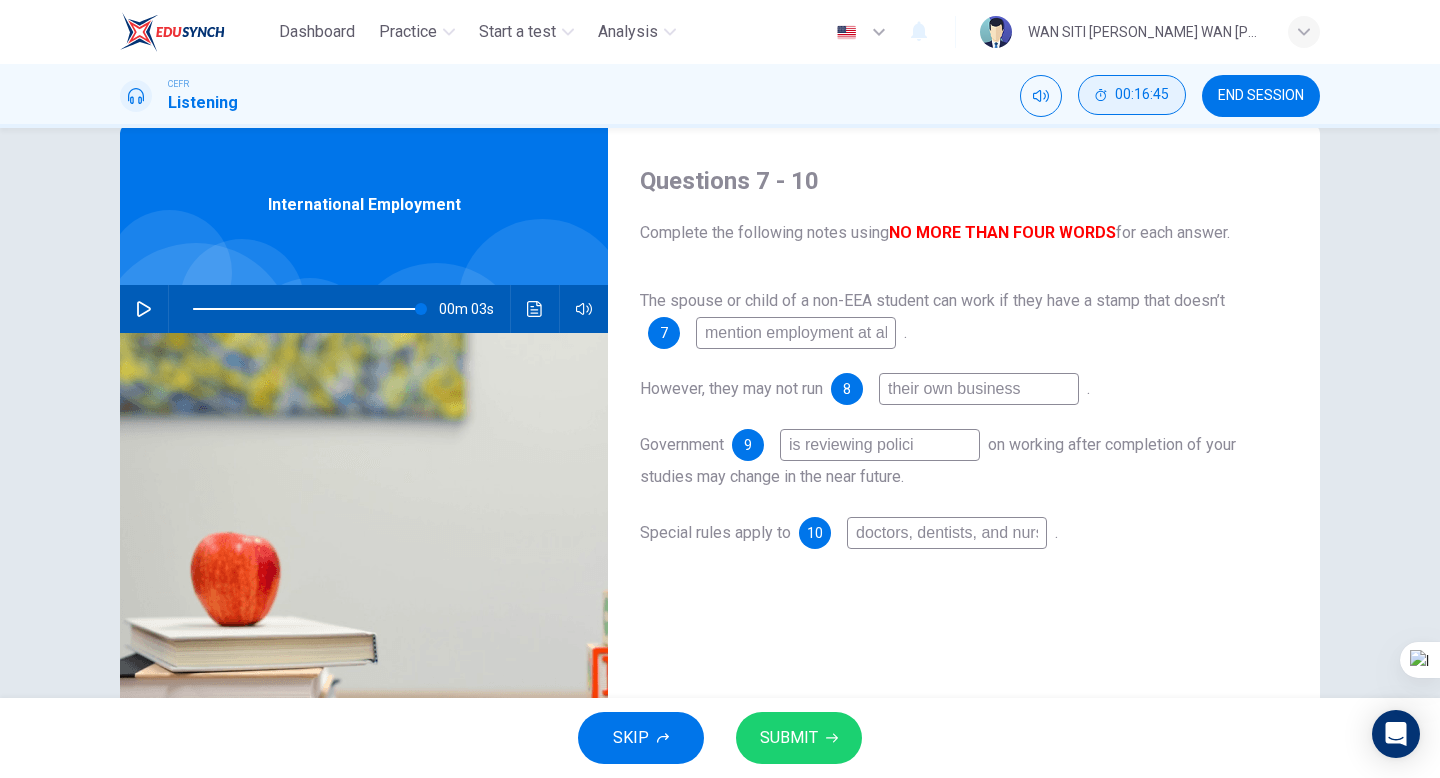 type on "is reviewing policie" 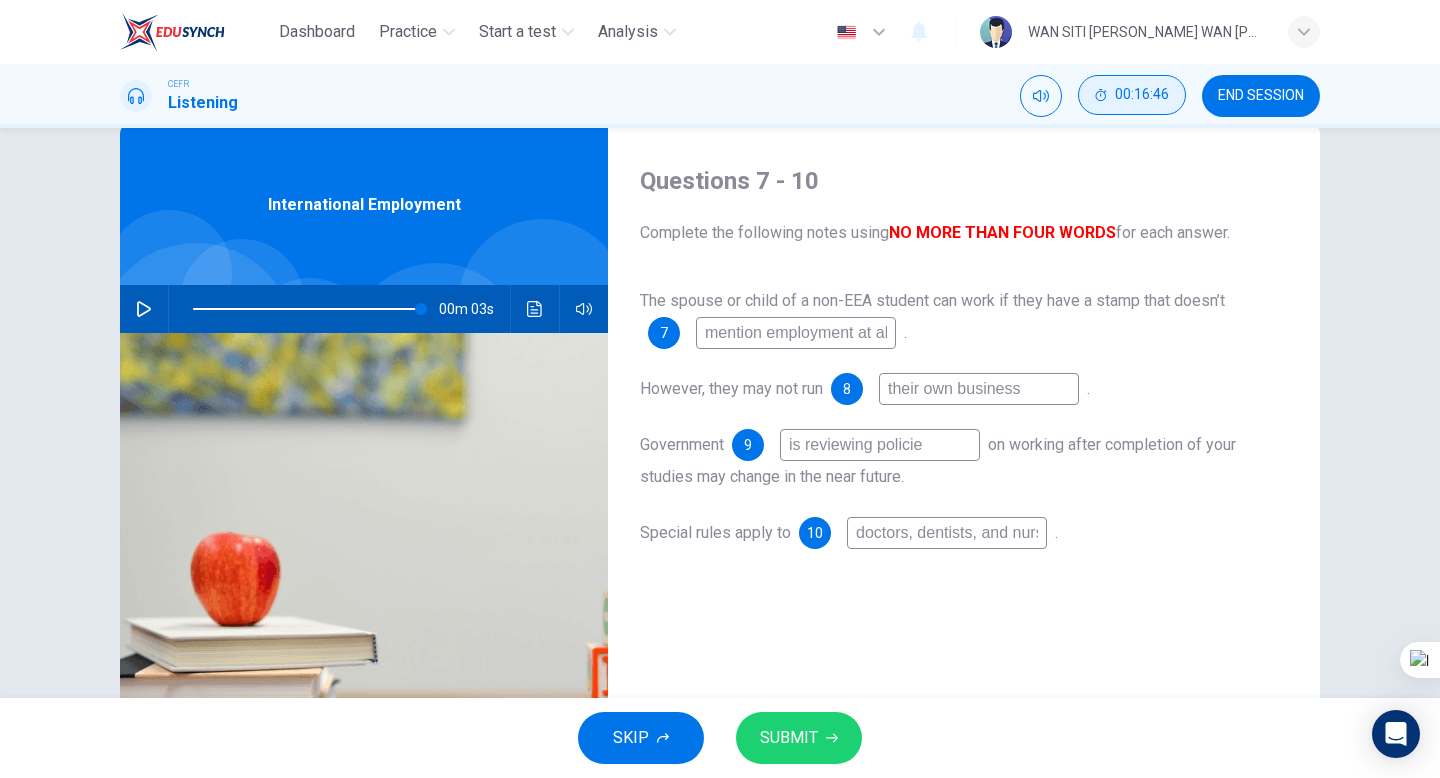 type on "99" 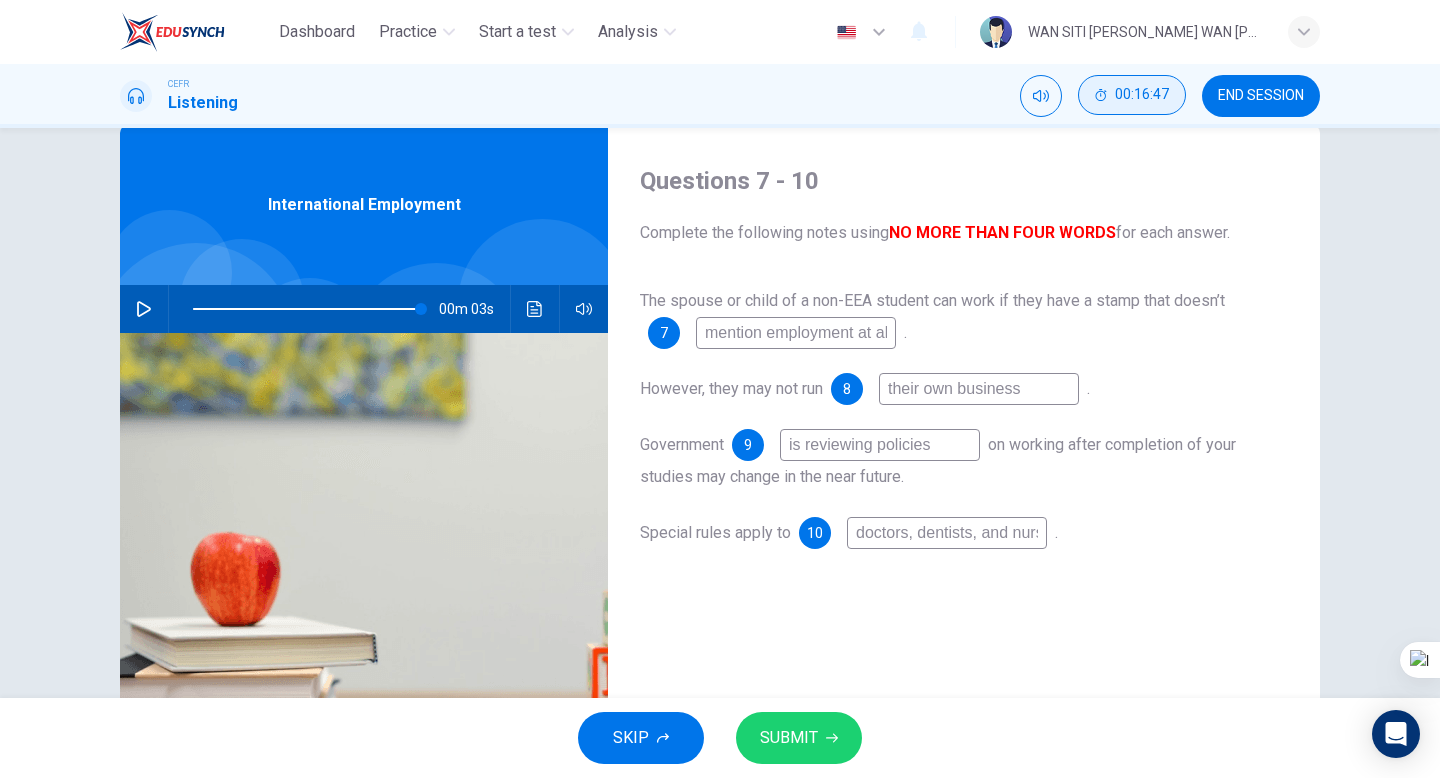 type on "is reviewing policies" 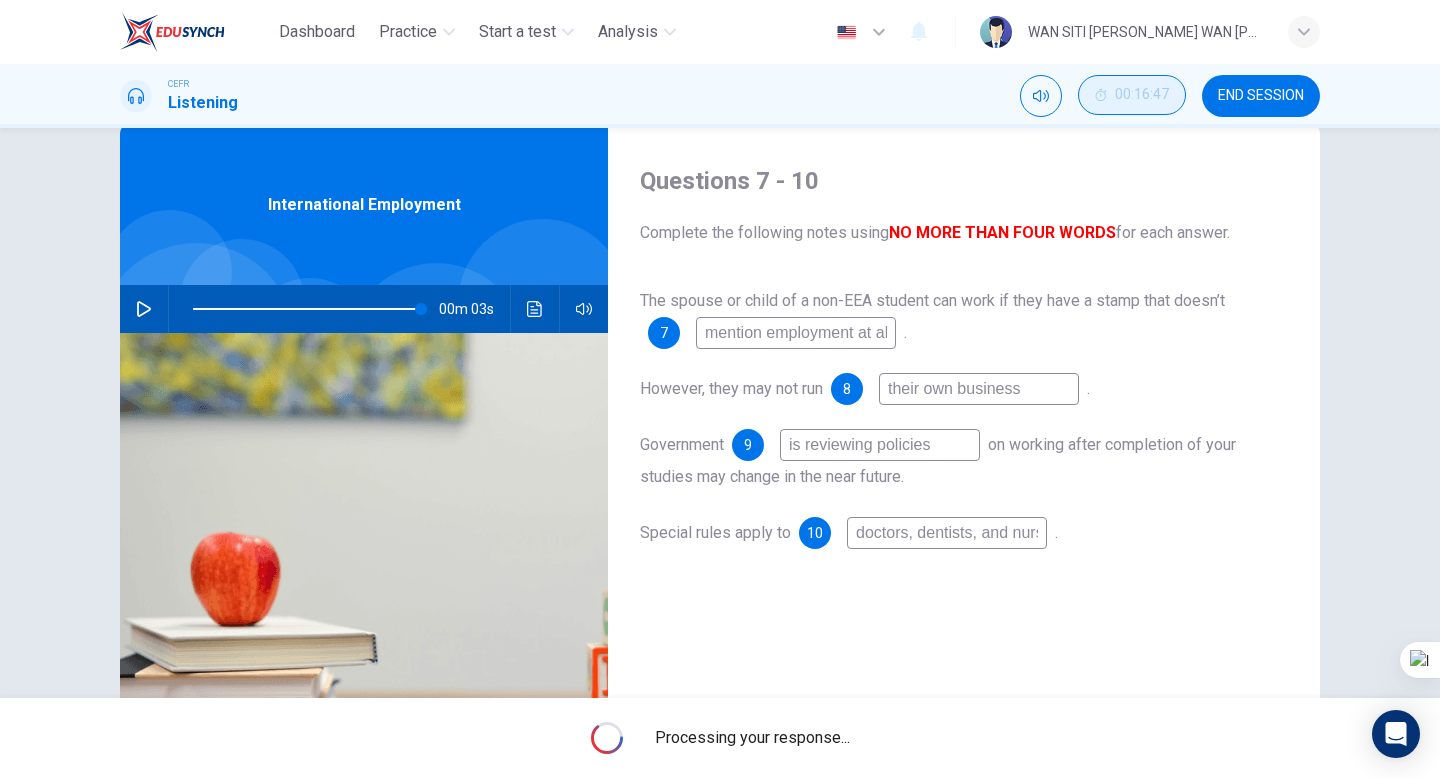 type on "99" 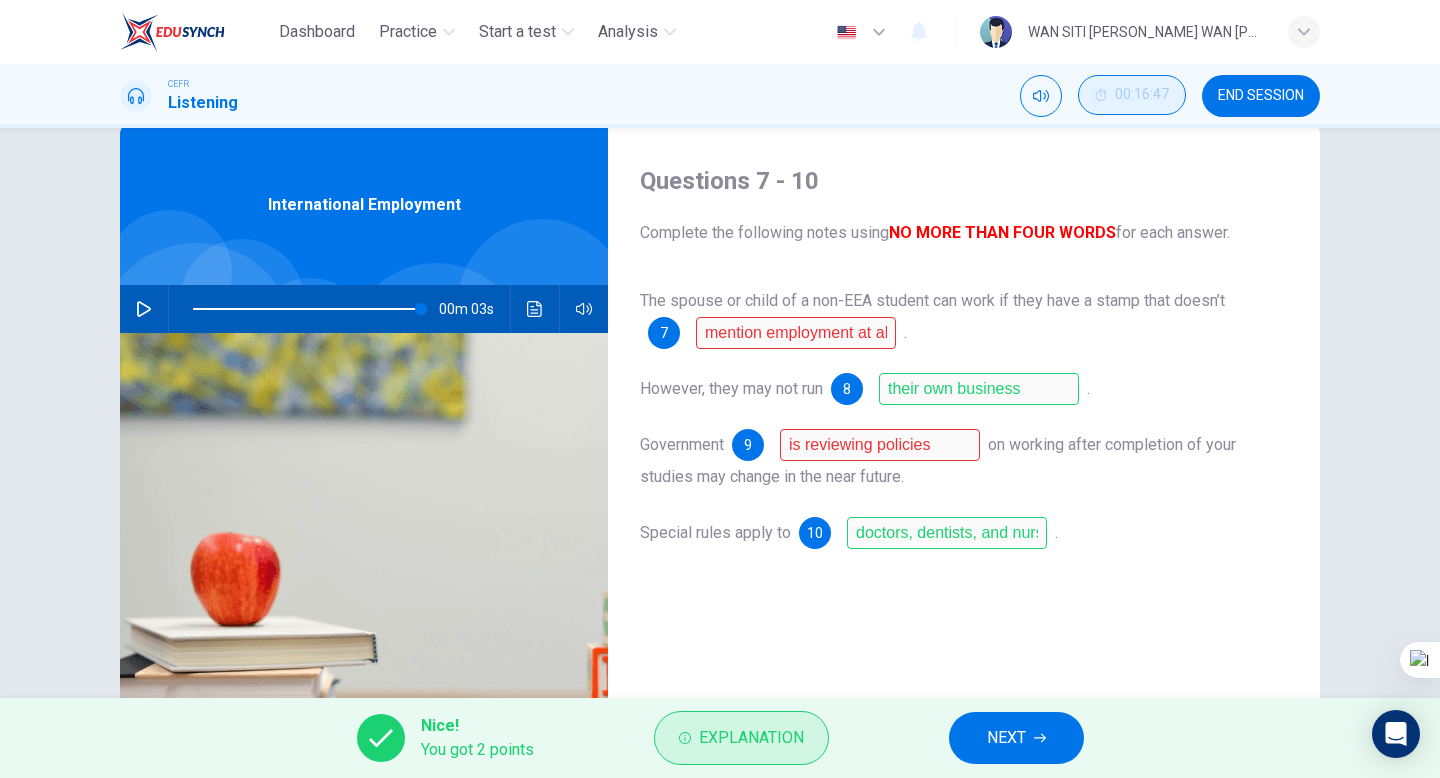 click on "Explanation" at bounding box center [751, 738] 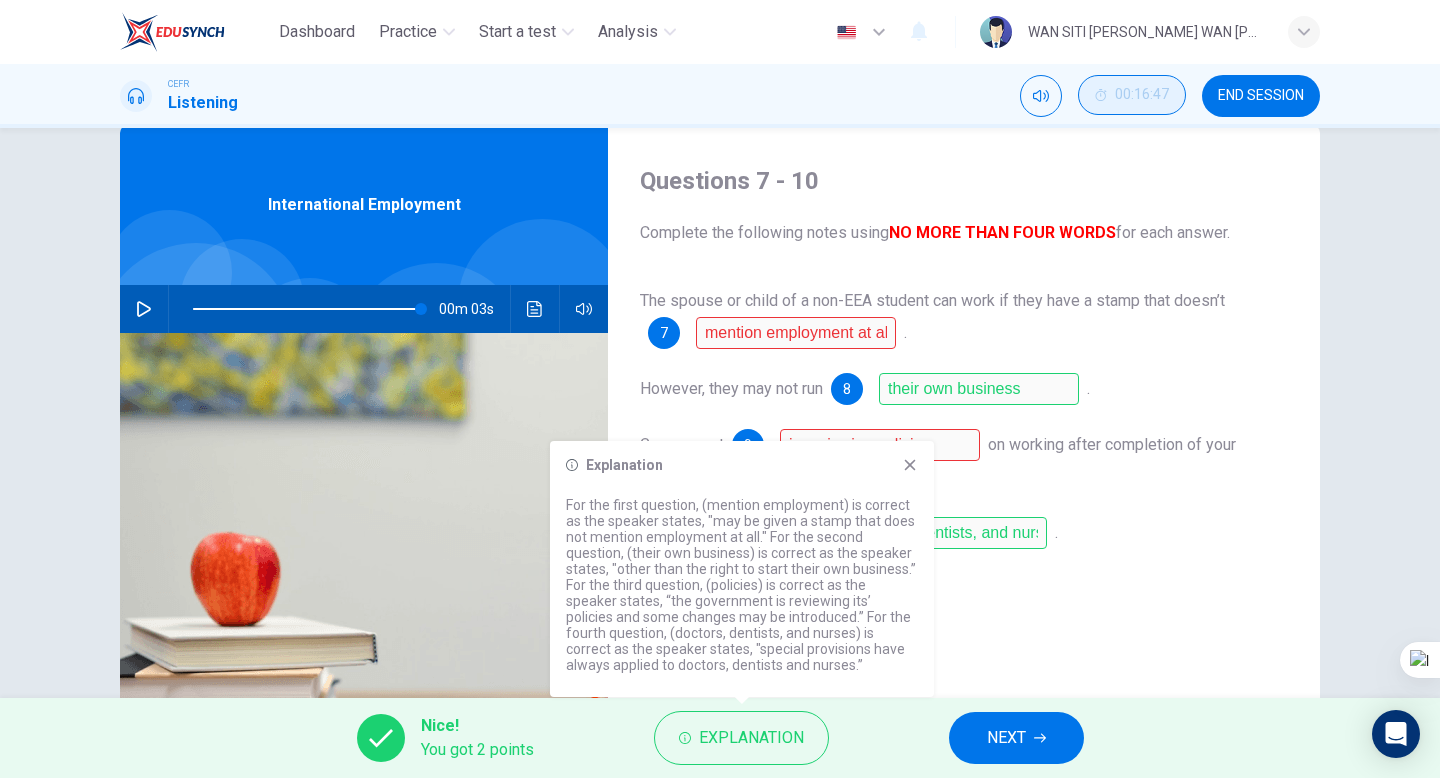 click on "Explanation" at bounding box center (742, 465) 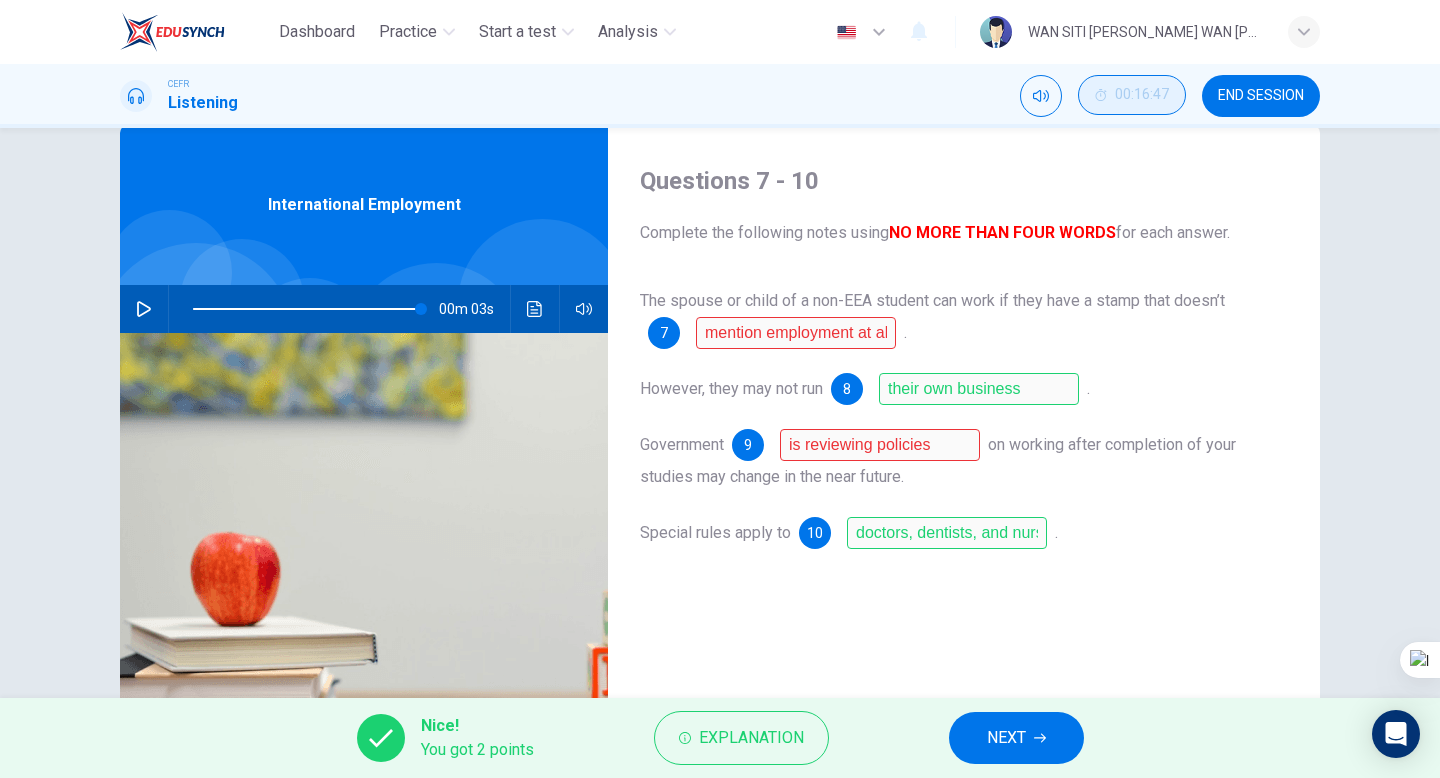 click on "NEXT" at bounding box center (1016, 738) 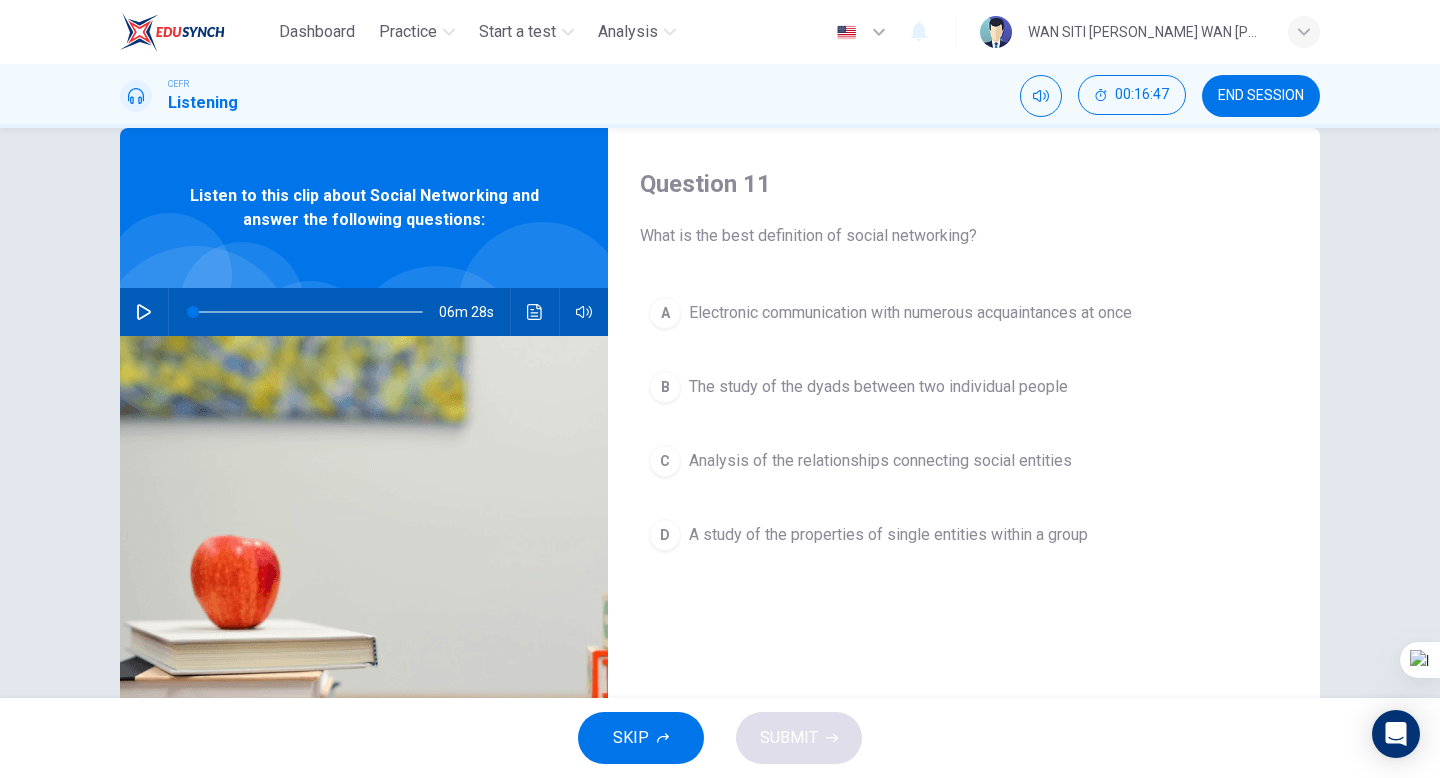 scroll, scrollTop: 62, scrollLeft: 0, axis: vertical 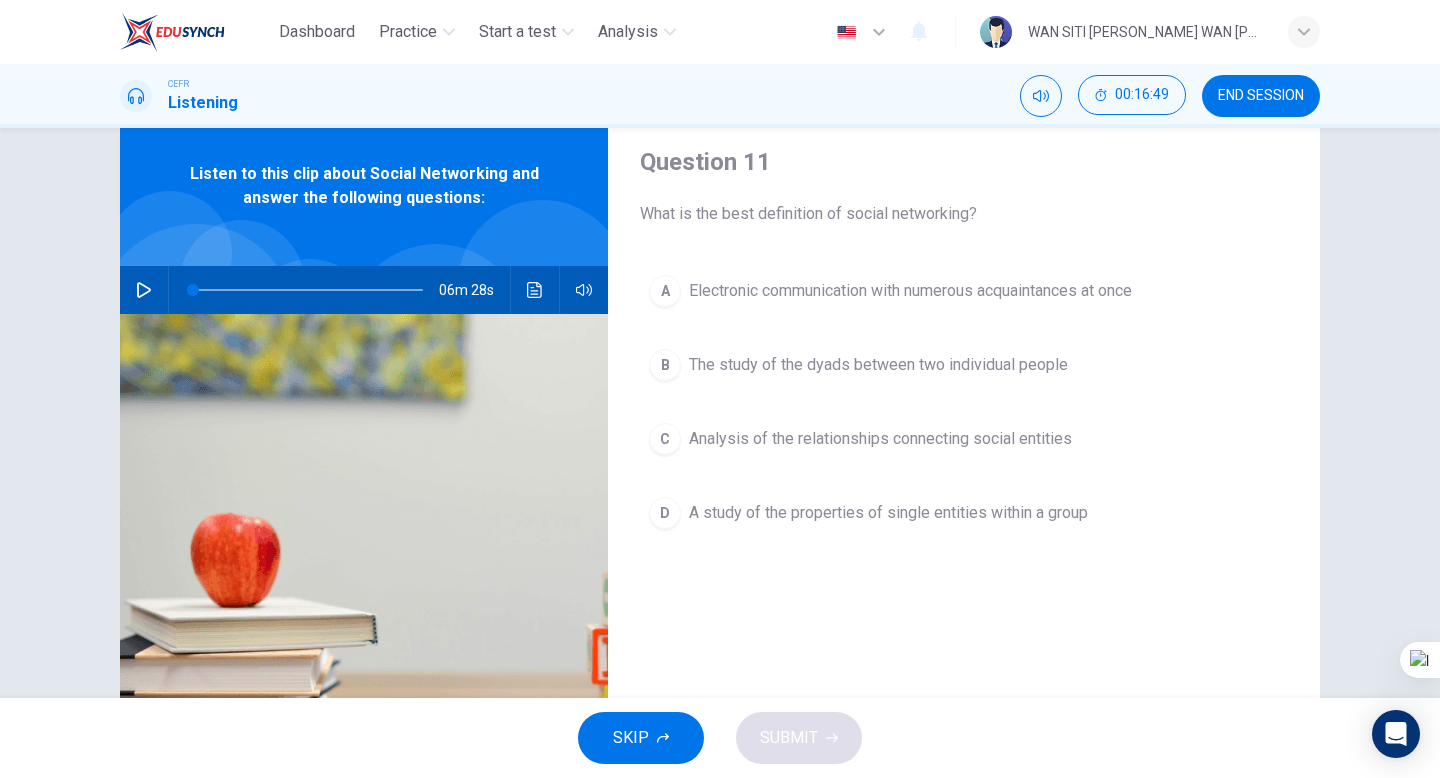 click at bounding box center [144, 290] 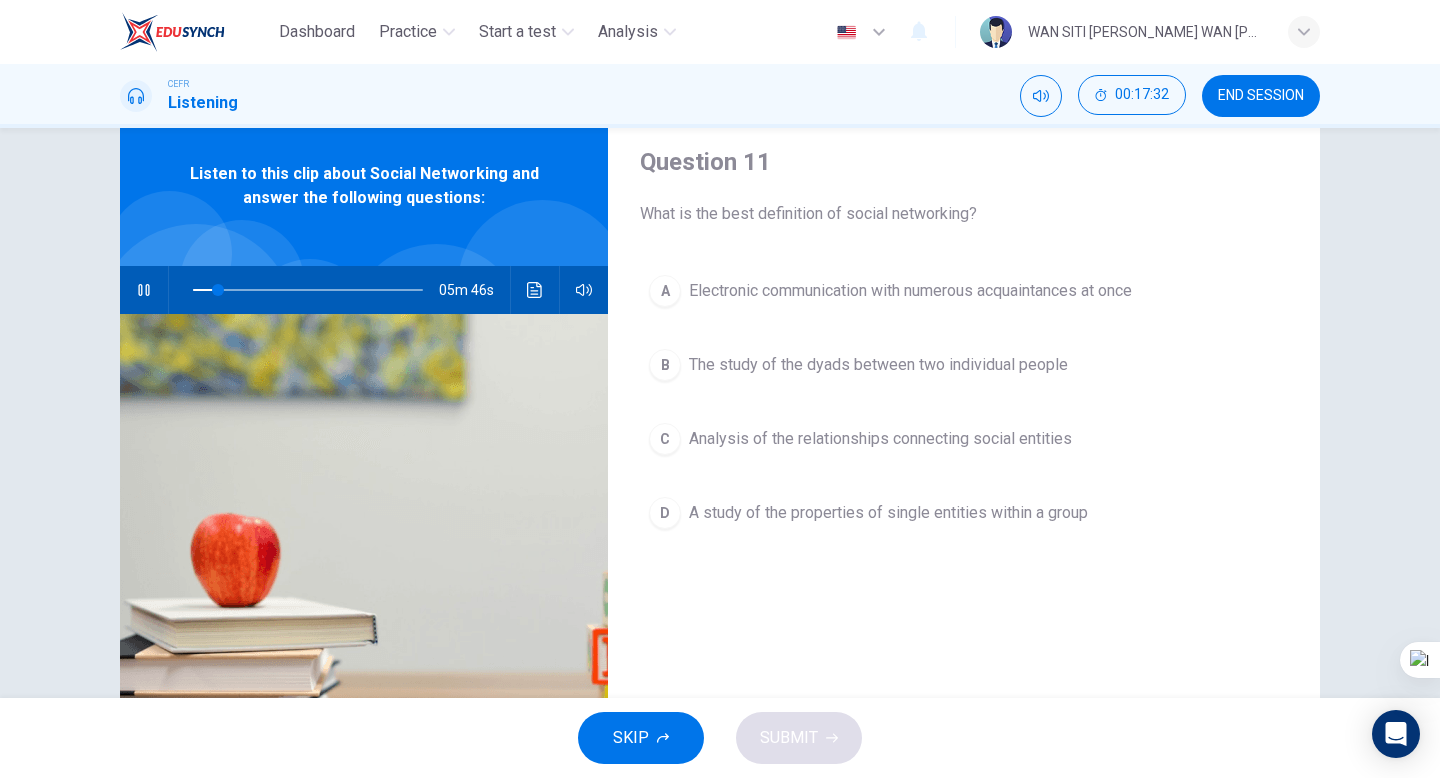click on "C Analysis of the relationships connecting social entities" at bounding box center [964, 439] 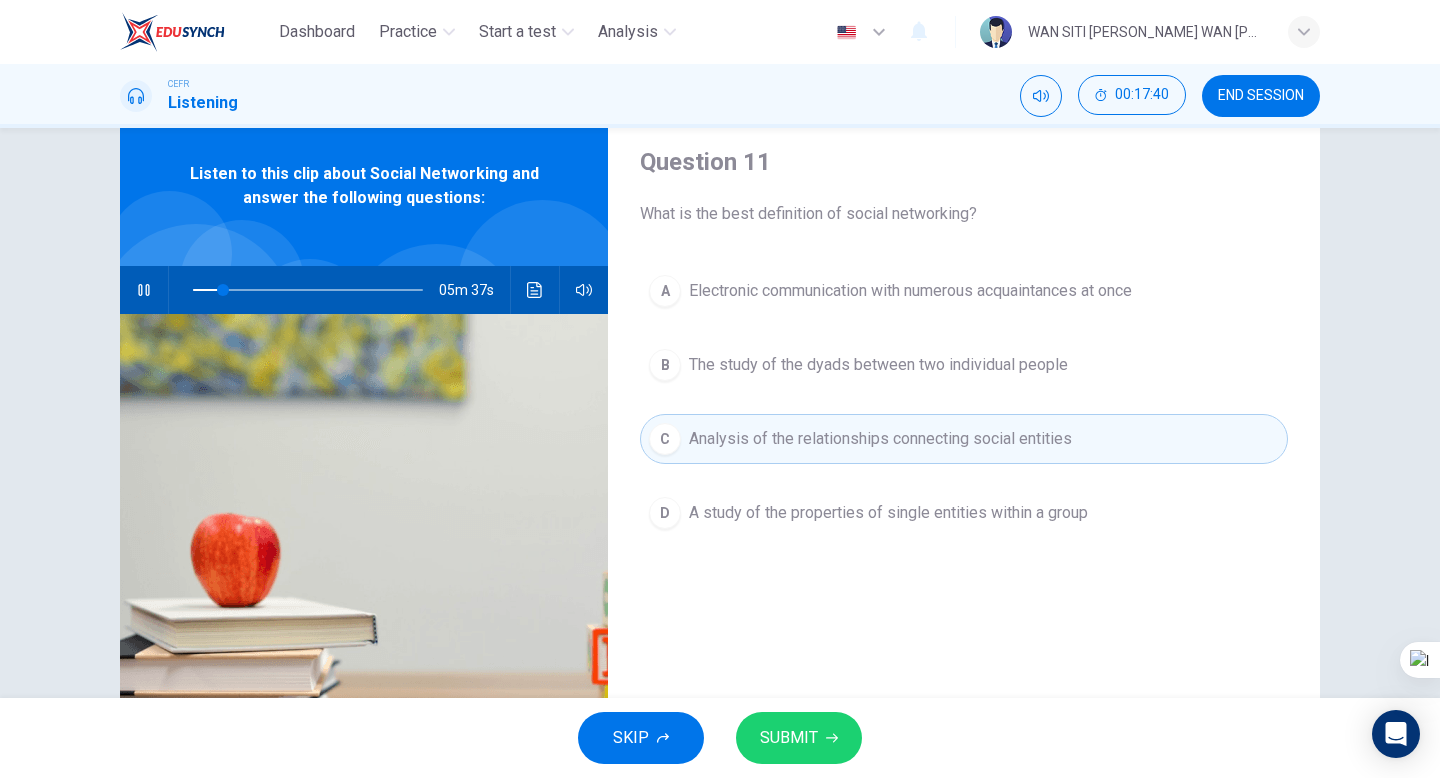 click on "SUBMIT" at bounding box center [799, 738] 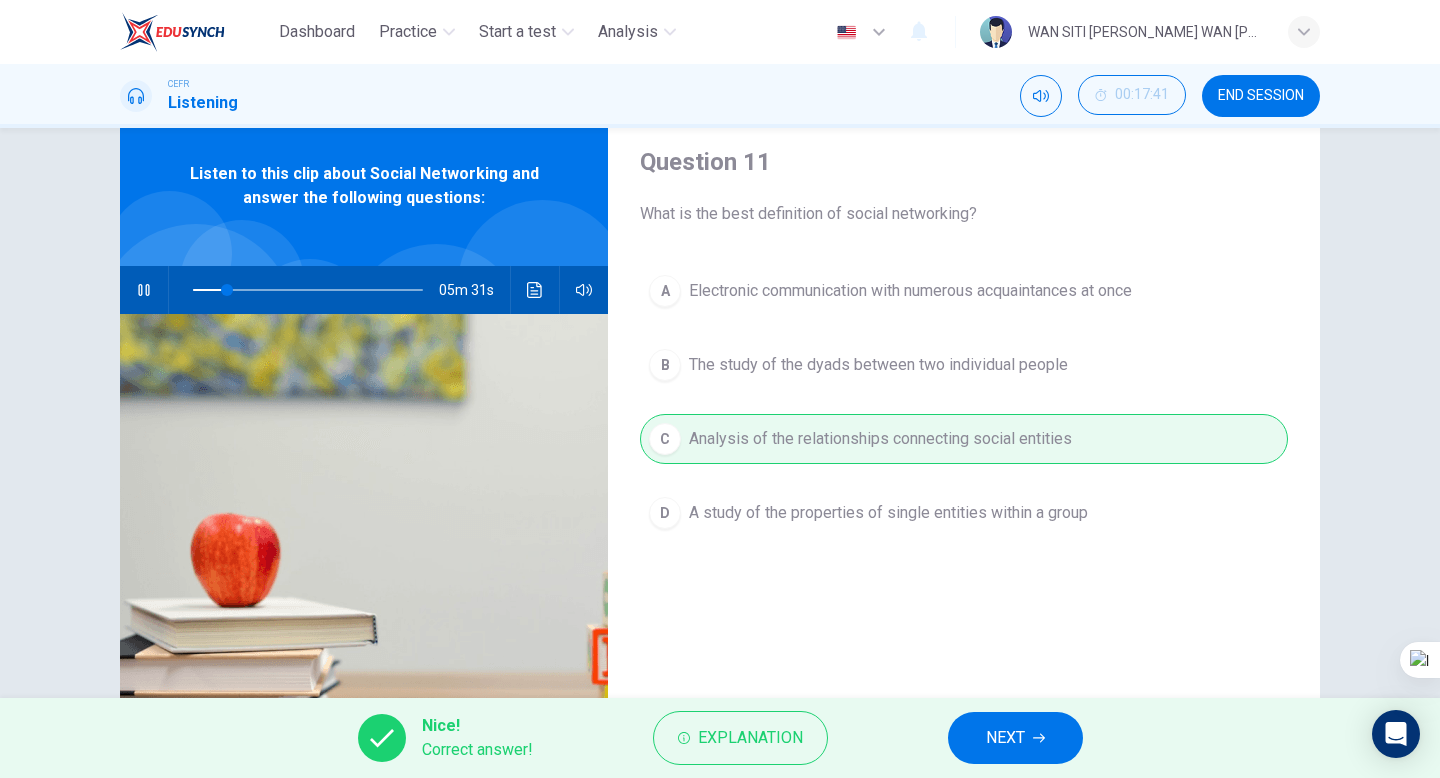 click on "NEXT" at bounding box center (1005, 738) 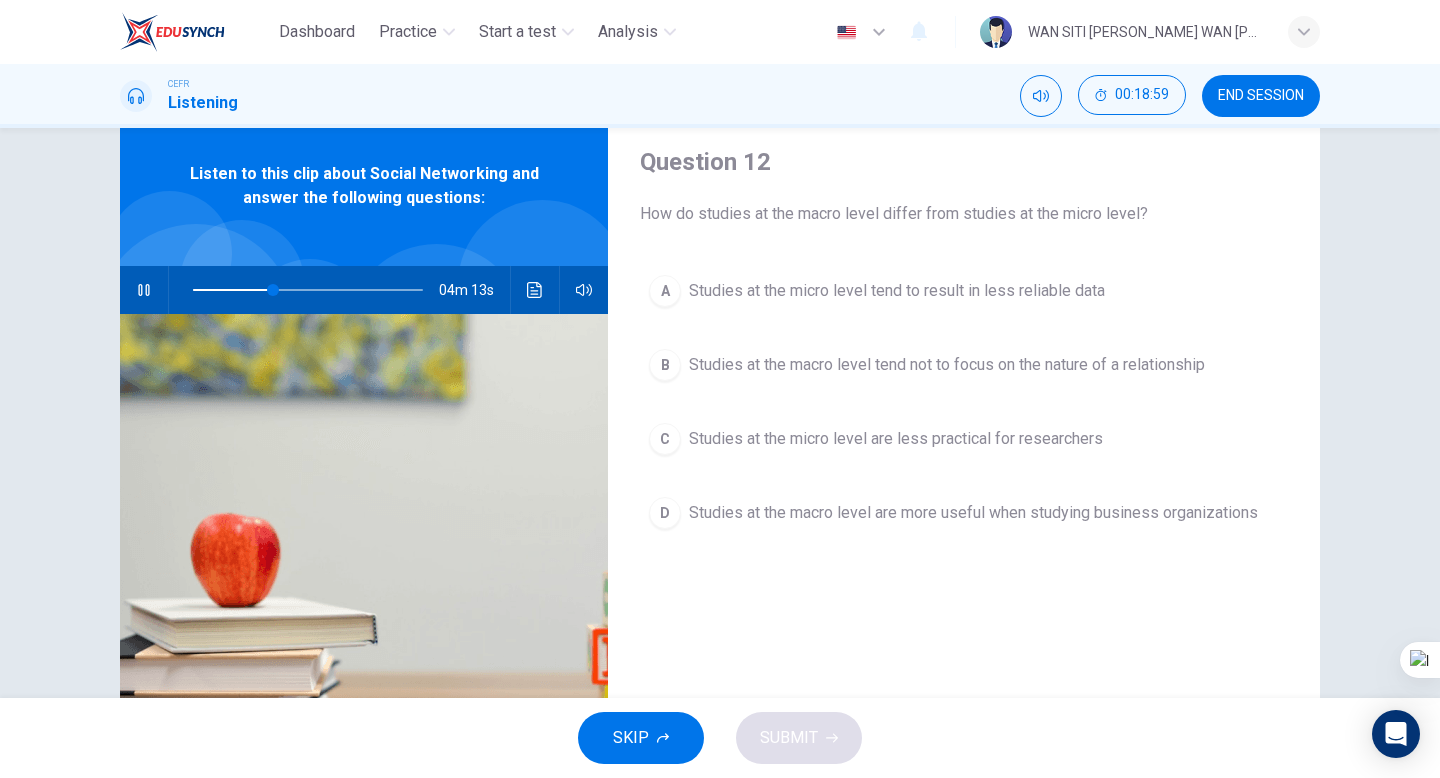 click 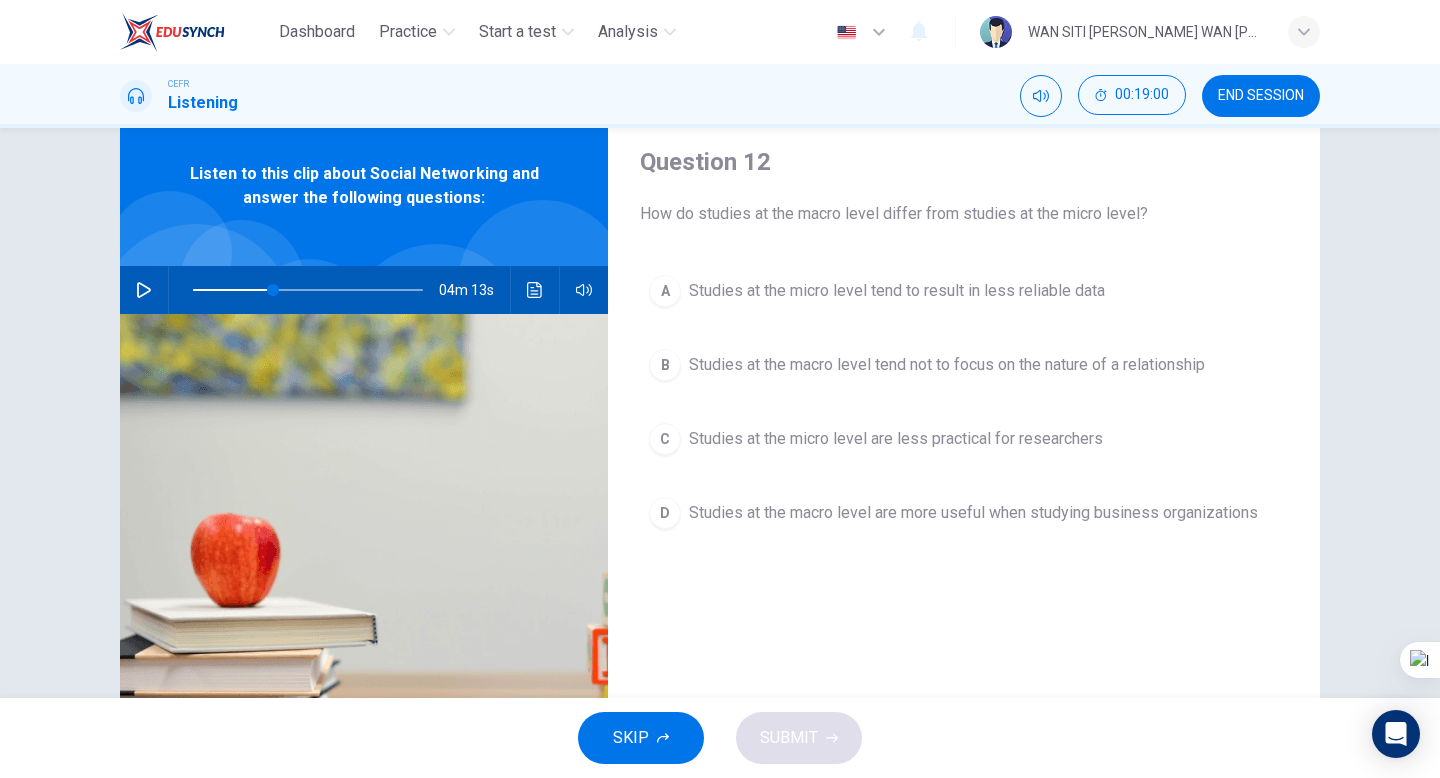 click at bounding box center [535, 290] 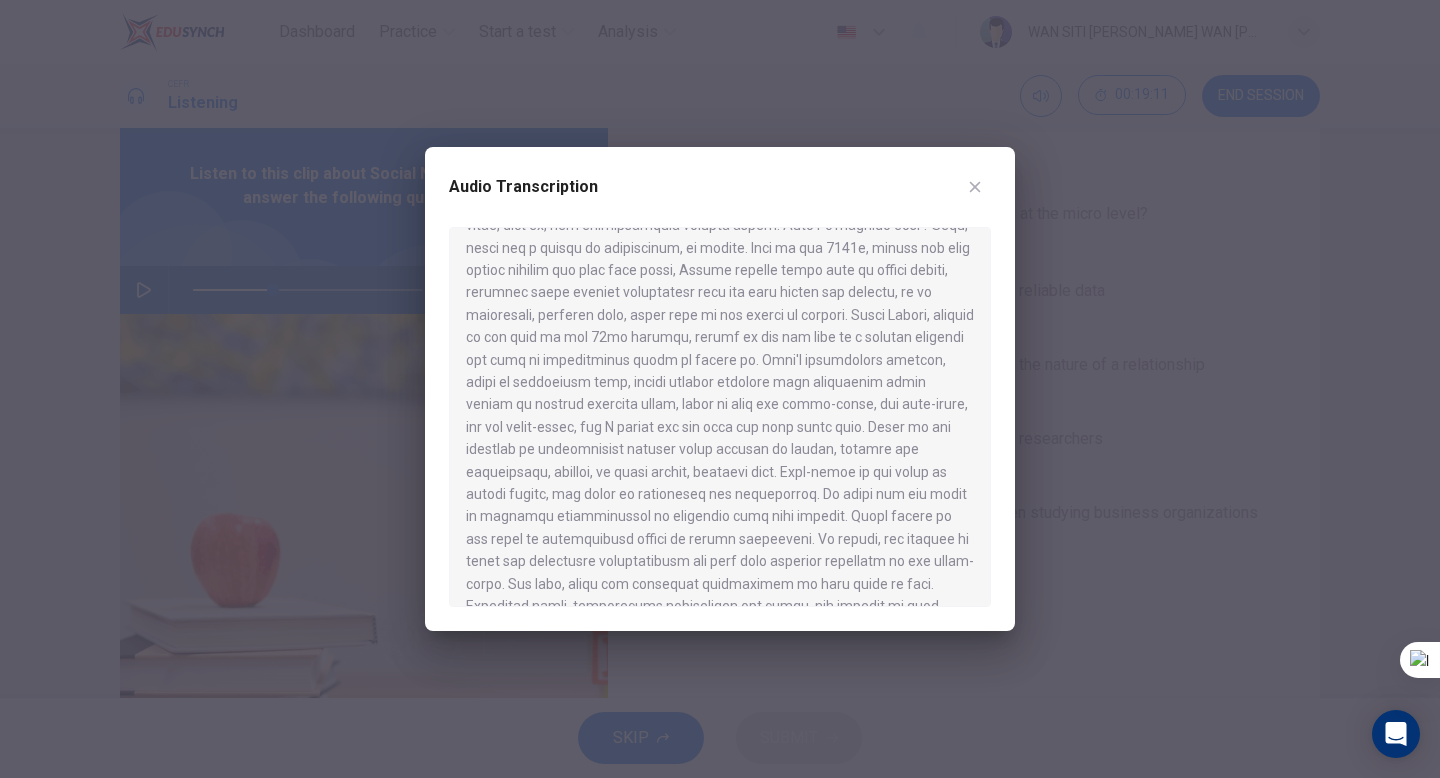 scroll, scrollTop: 414, scrollLeft: 0, axis: vertical 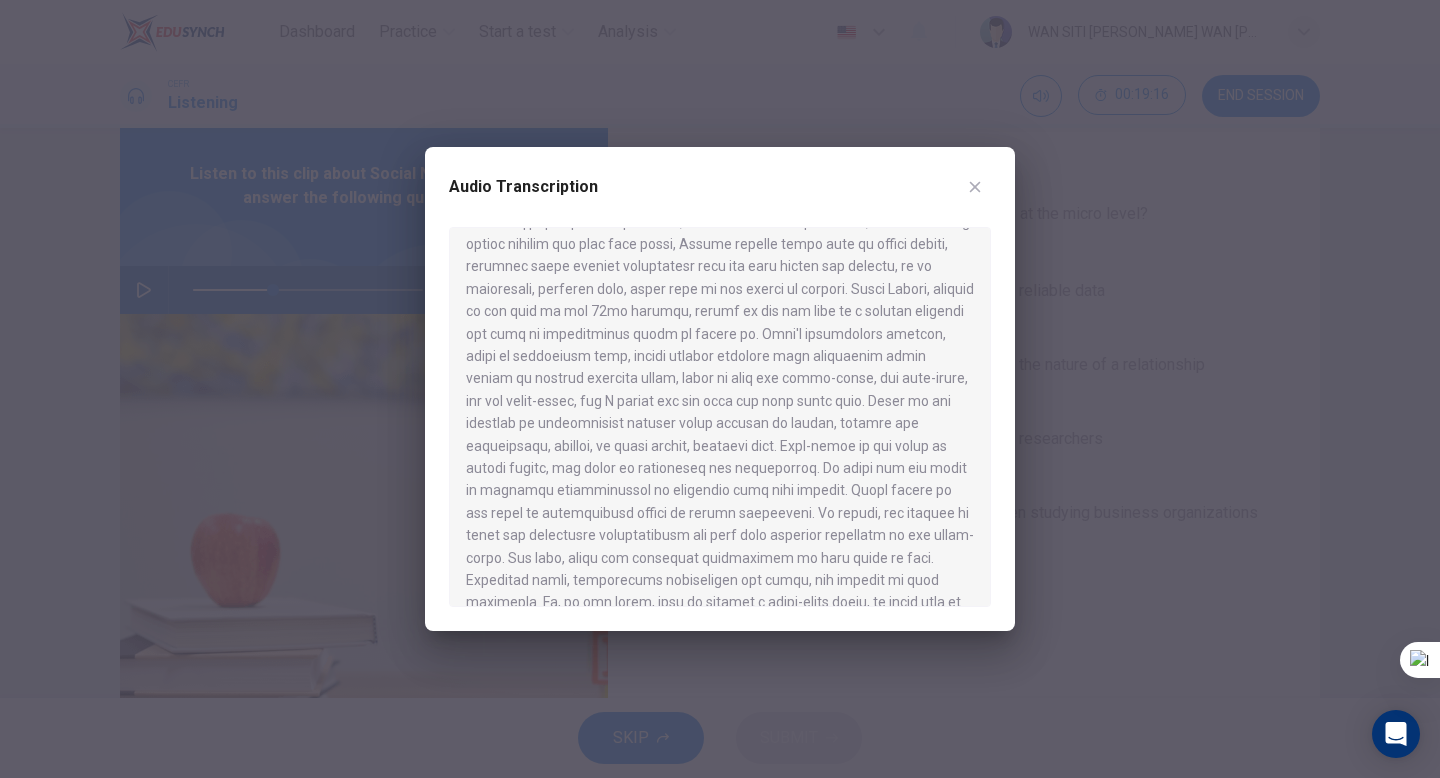 click 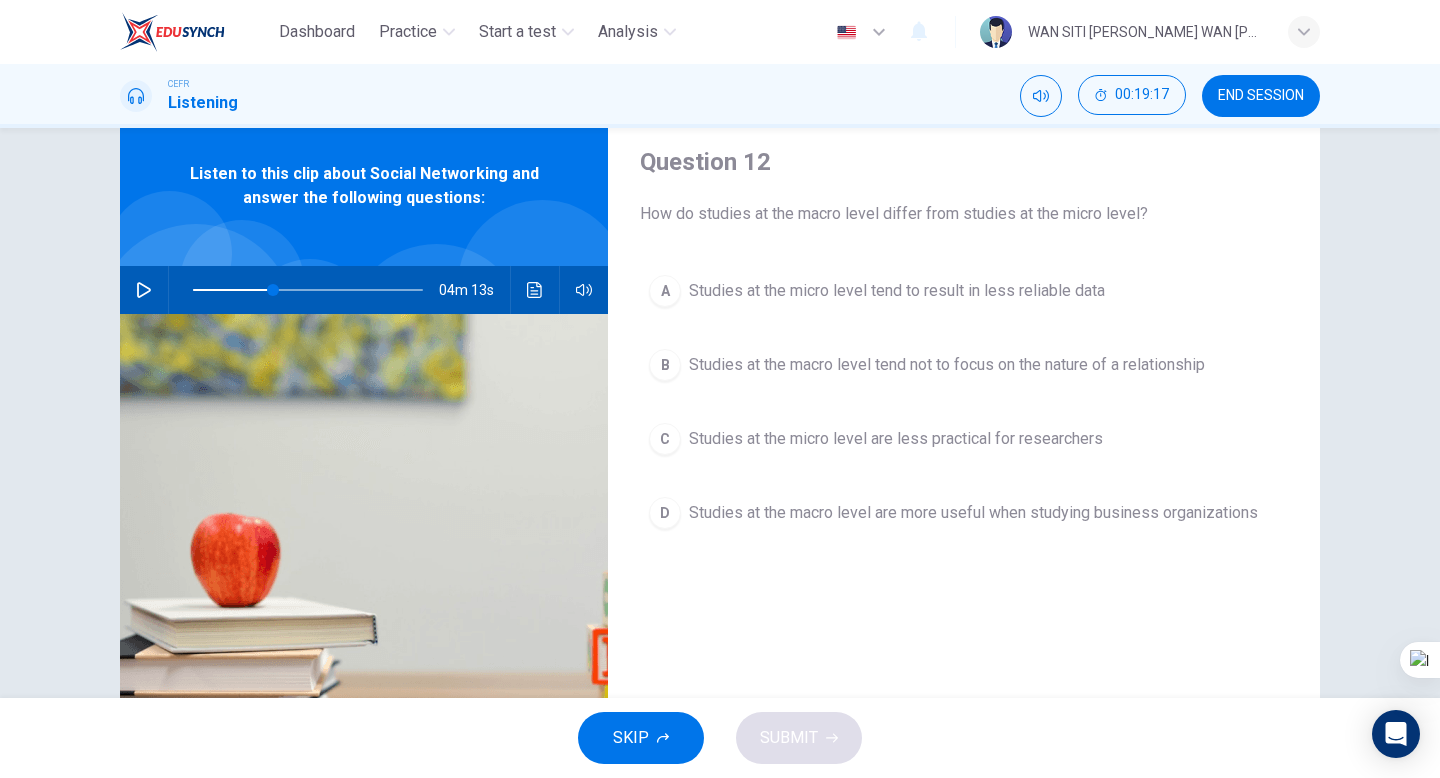 click 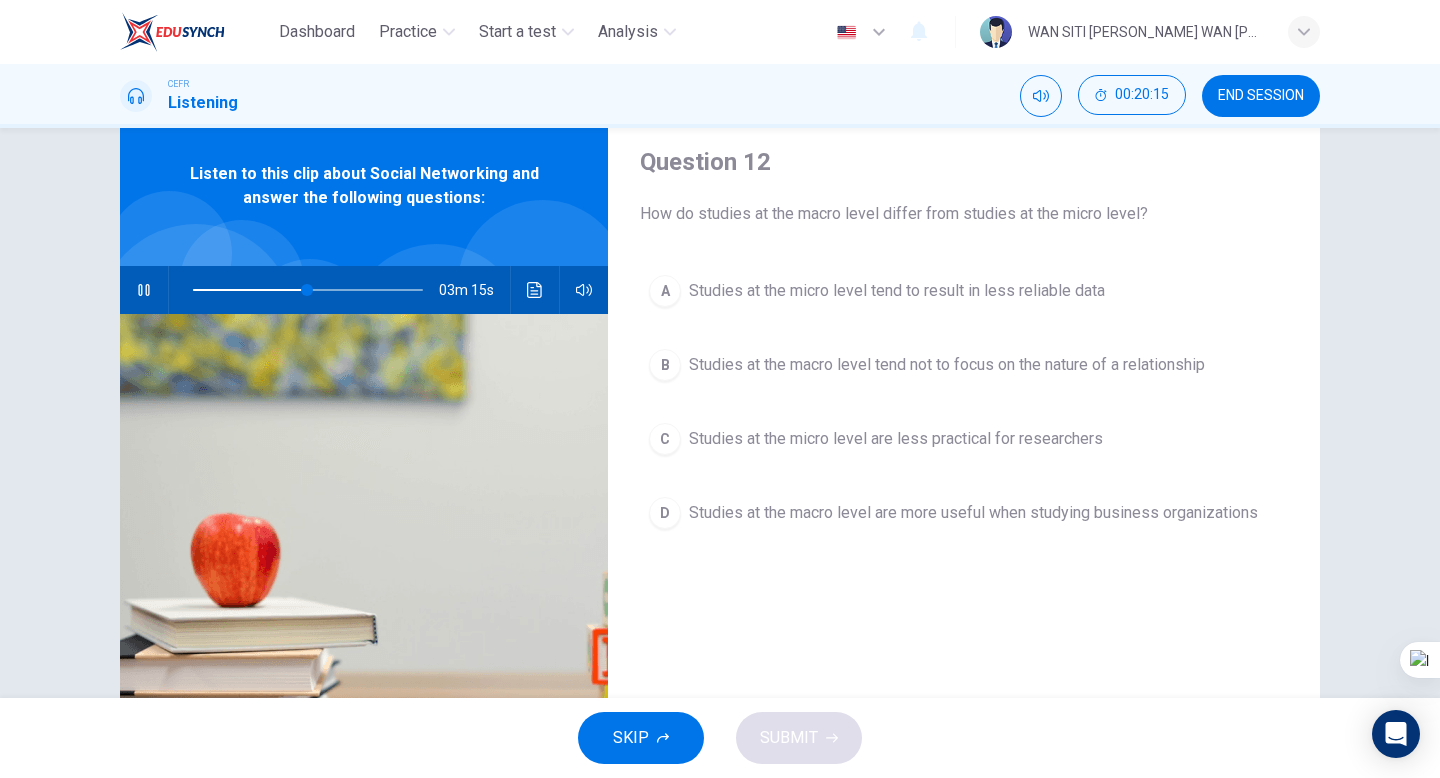 click on "A Studies at the micro level tend to result in less reliable data B Studies at the macro level tend not to focus on the nature of a relationship C Studies at the micro level are less practical for researchers D Studies at the macro level are more useful when studying business organizations" at bounding box center (964, 422) 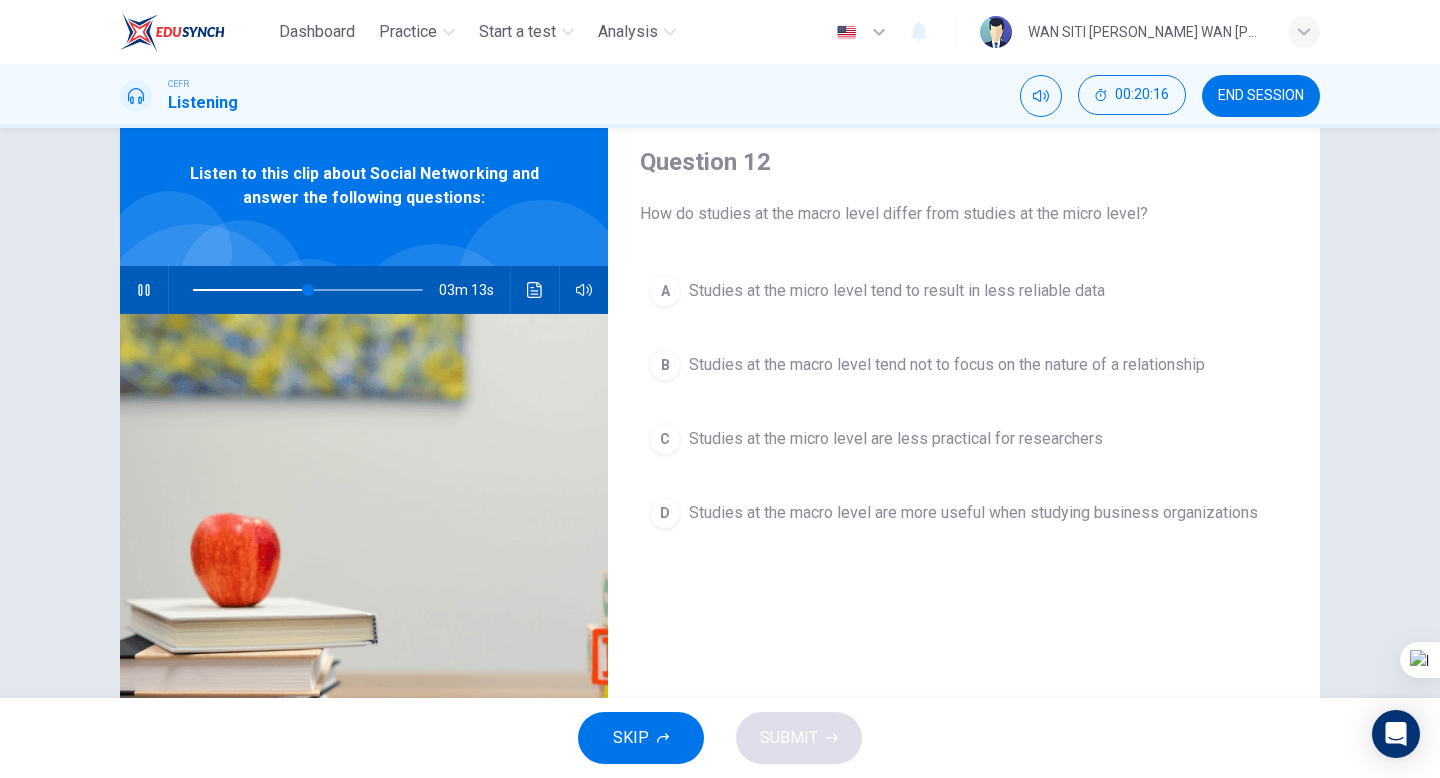 click on "Studies at the macro level tend not to focus on the nature of a relationship" at bounding box center (947, 365) 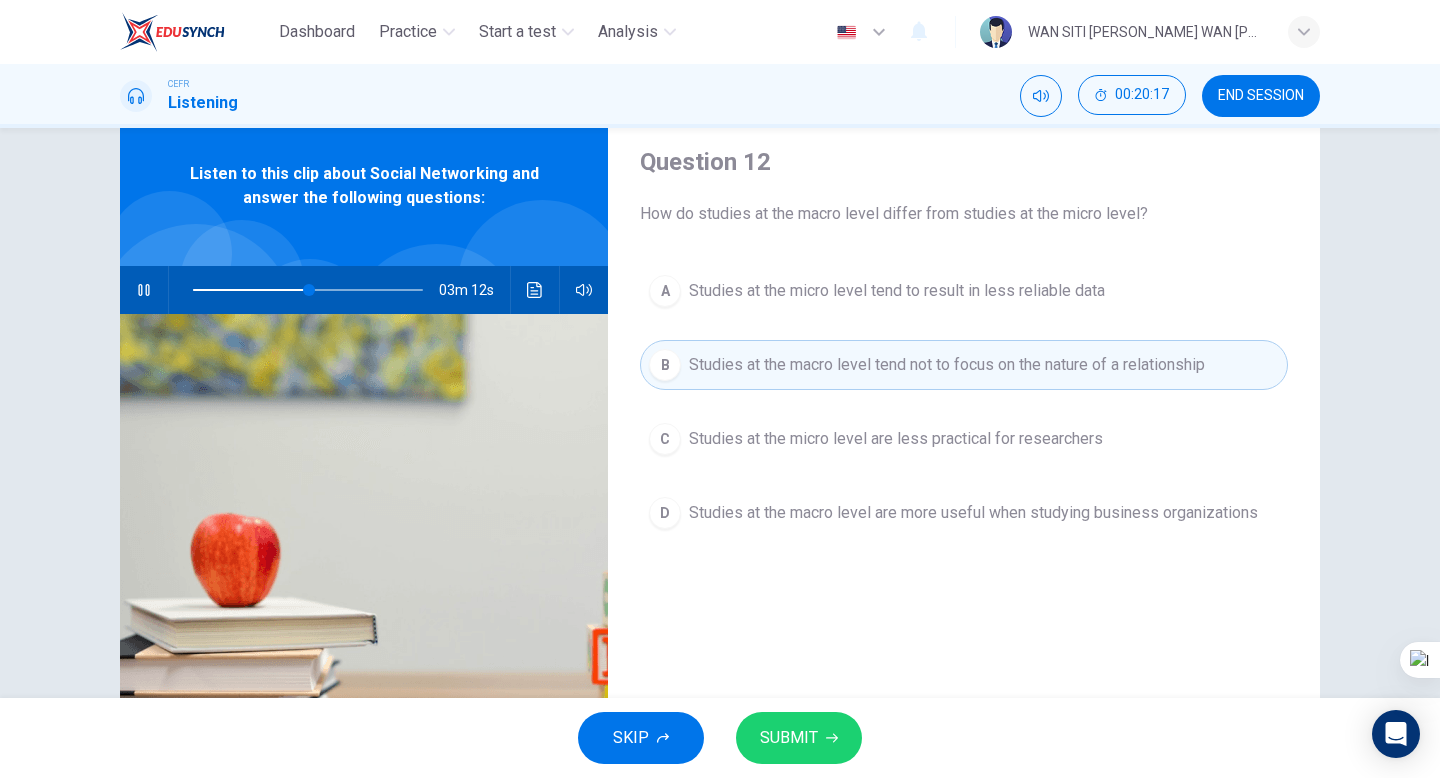 click on "SUBMIT" at bounding box center [789, 738] 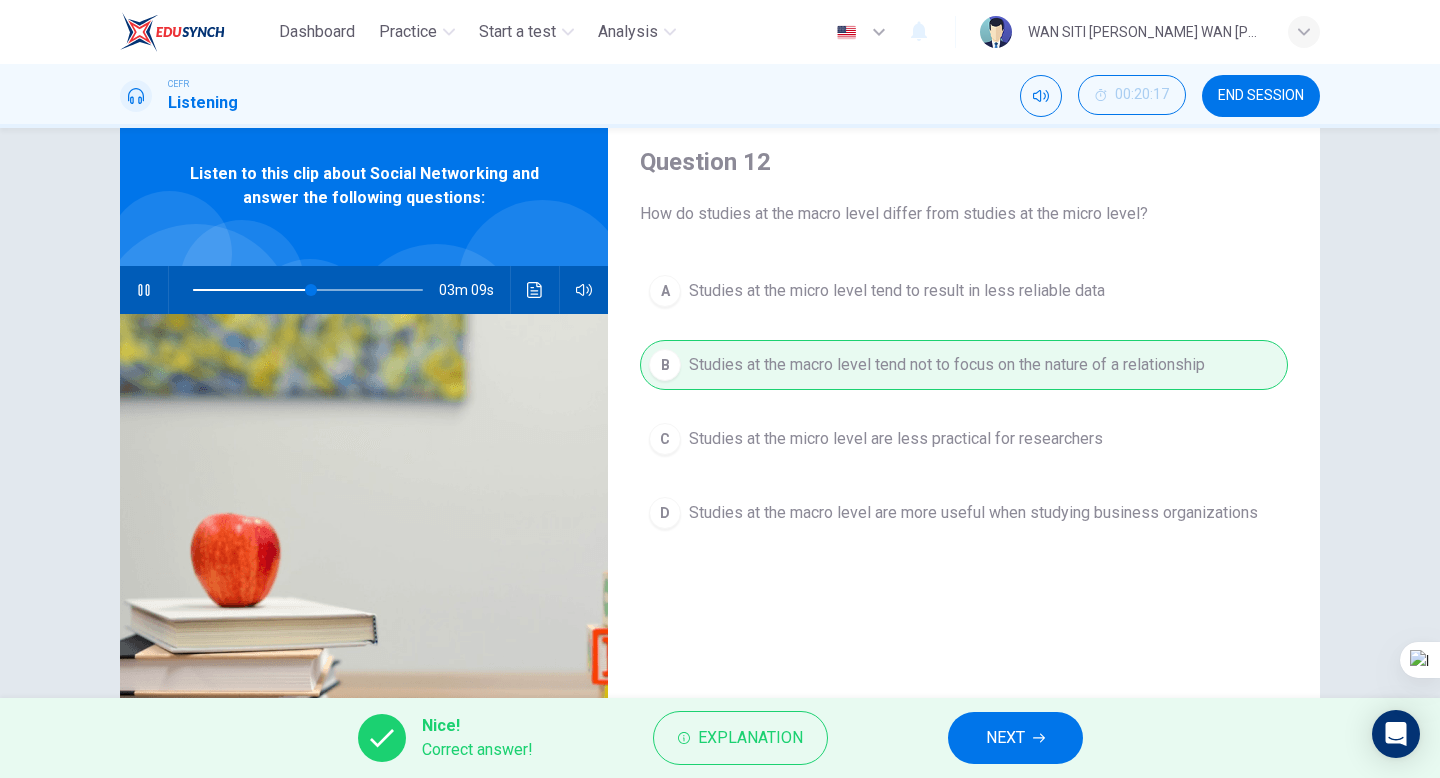 click on "NEXT" at bounding box center [1005, 738] 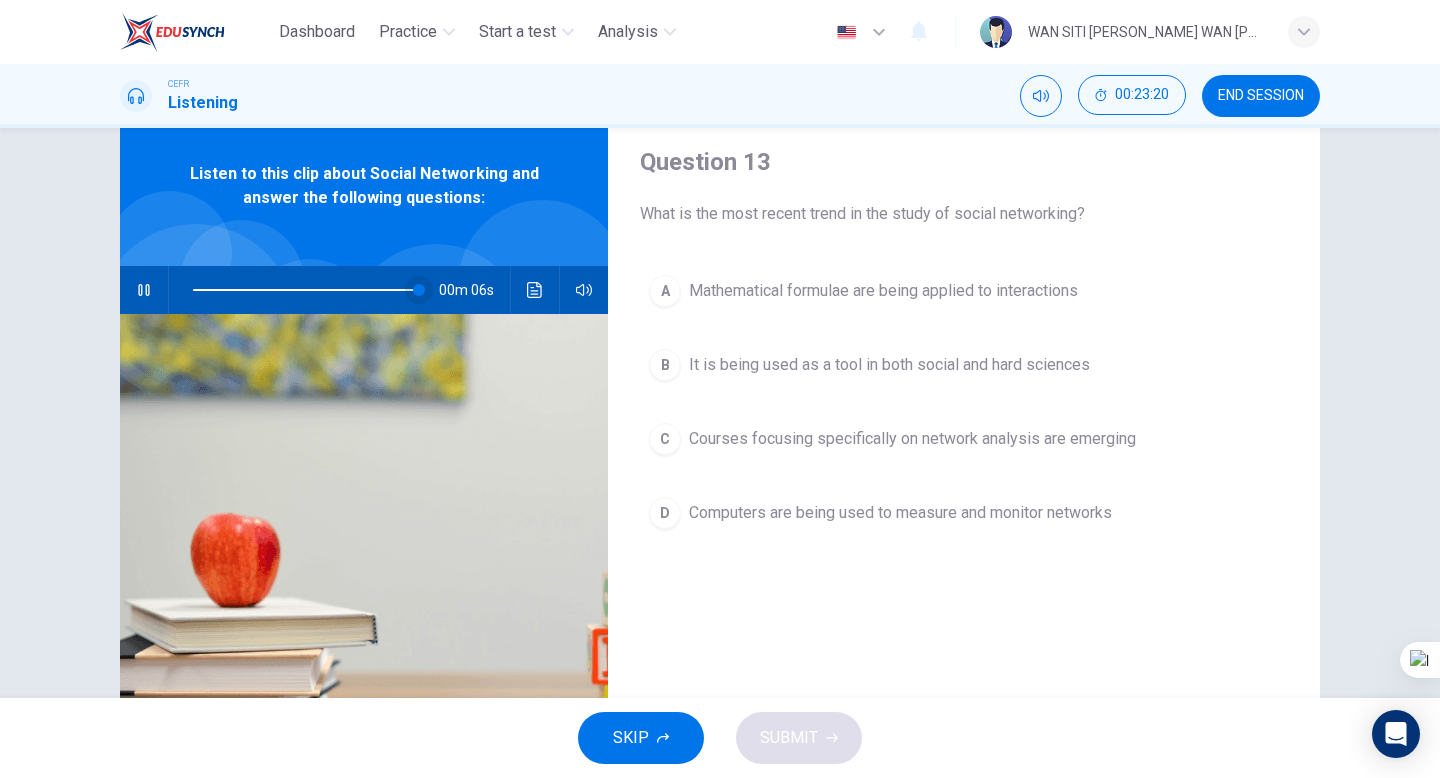 click at bounding box center [419, 290] 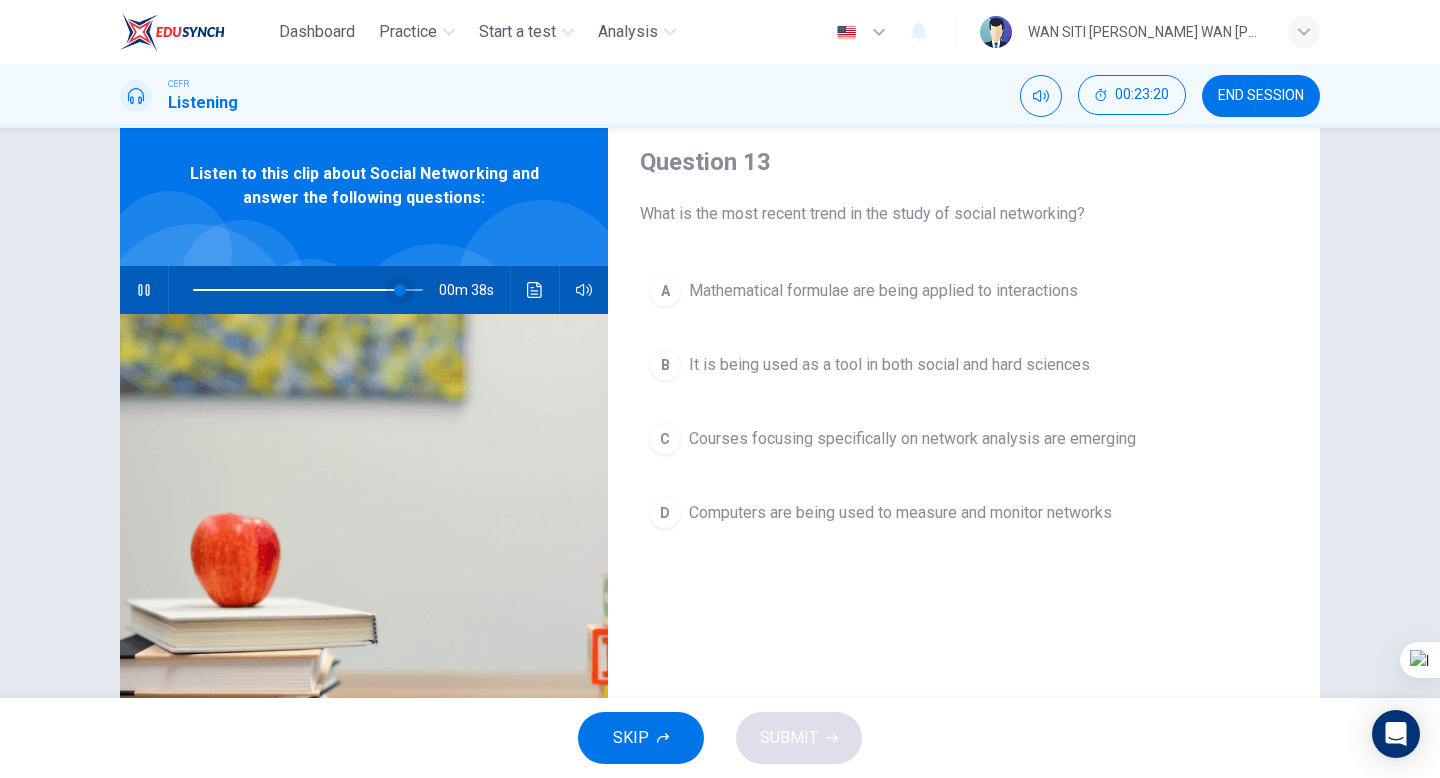 click at bounding box center (400, 290) 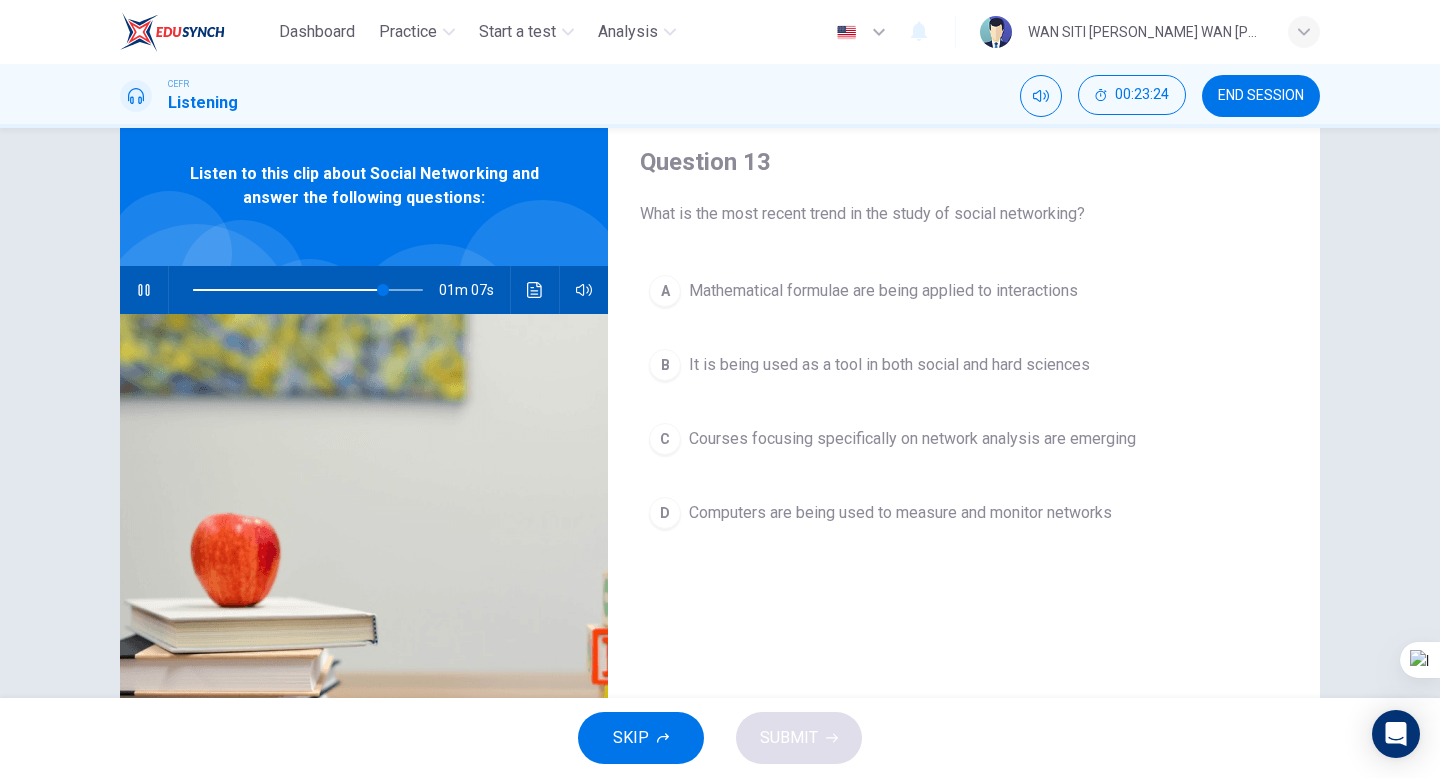 click at bounding box center [308, 290] 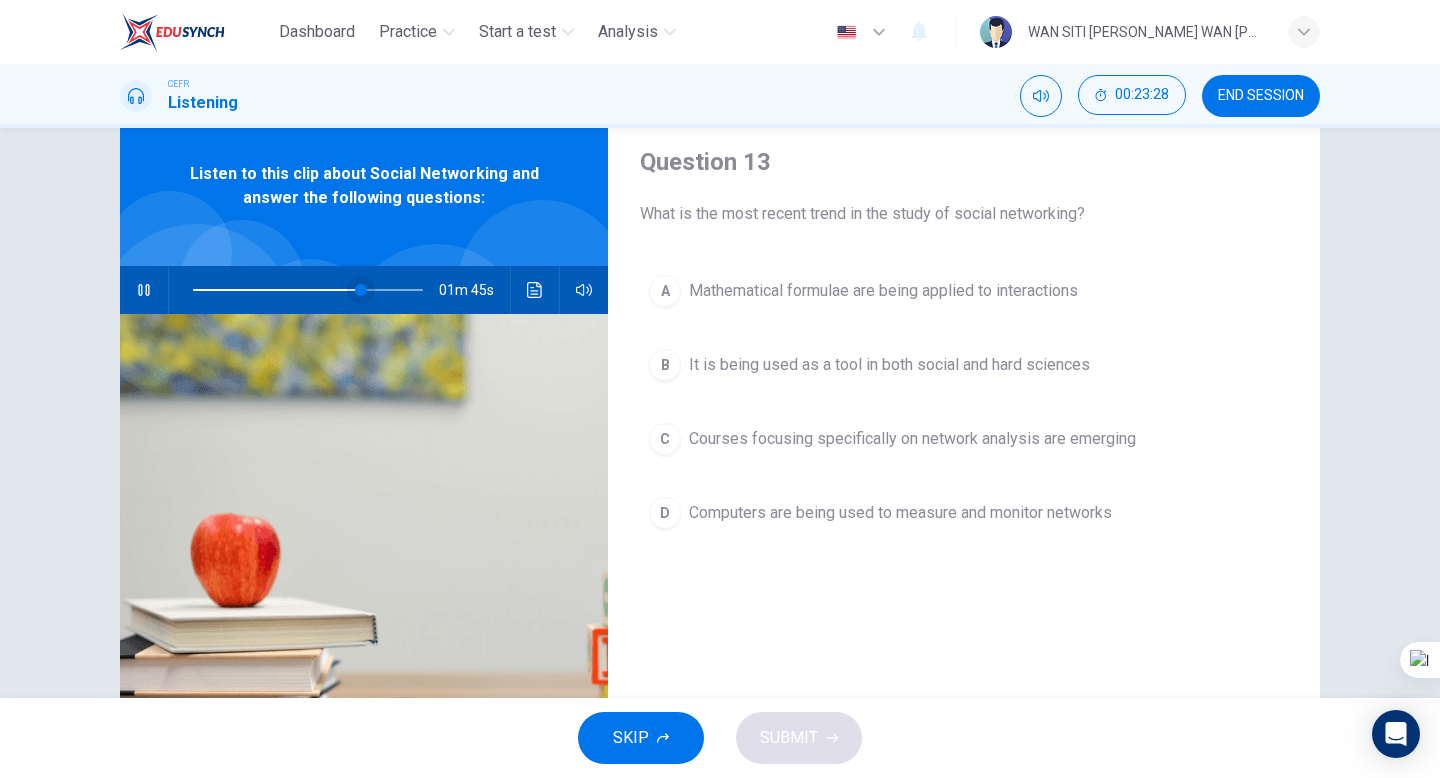 click at bounding box center (361, 290) 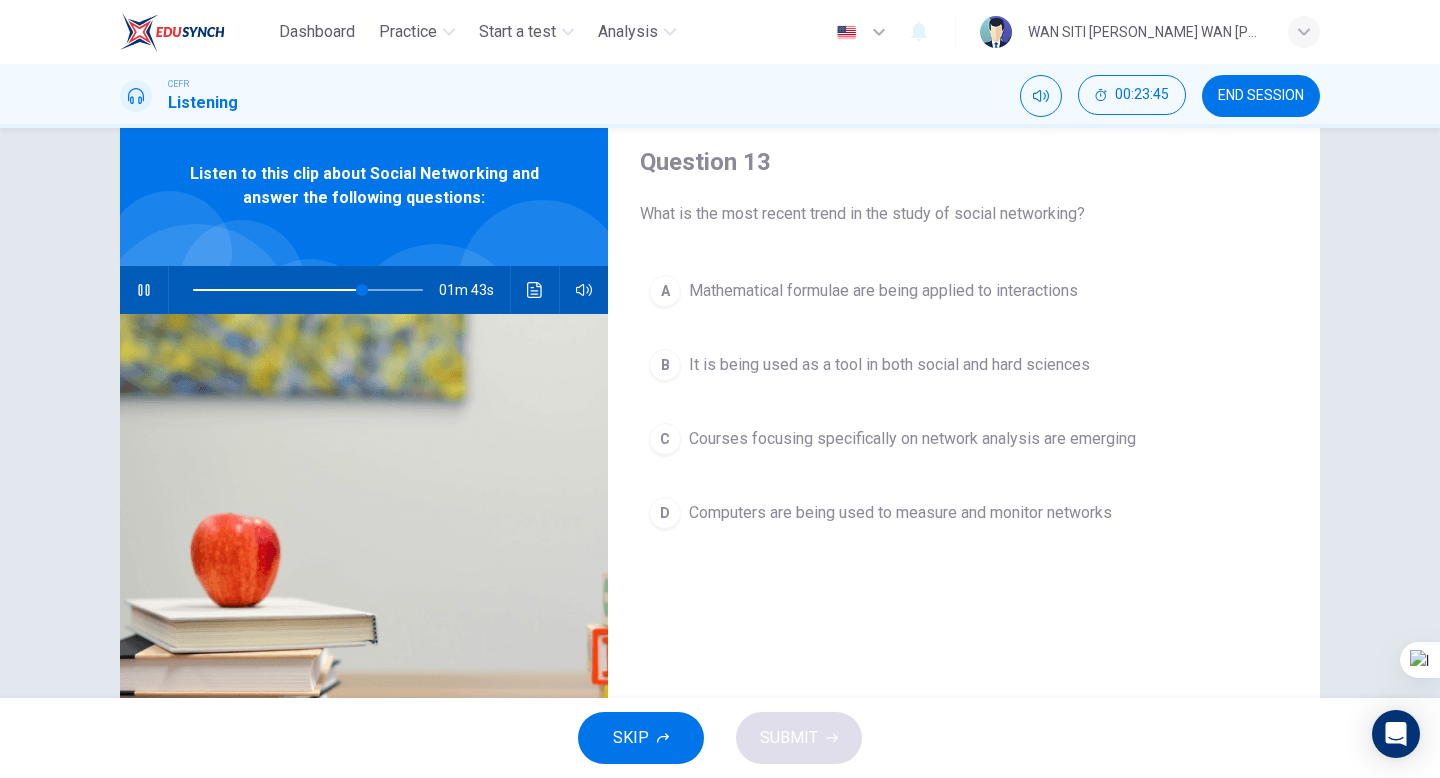click on "B It is being used as a tool in both social and hard sciences" at bounding box center [964, 365] 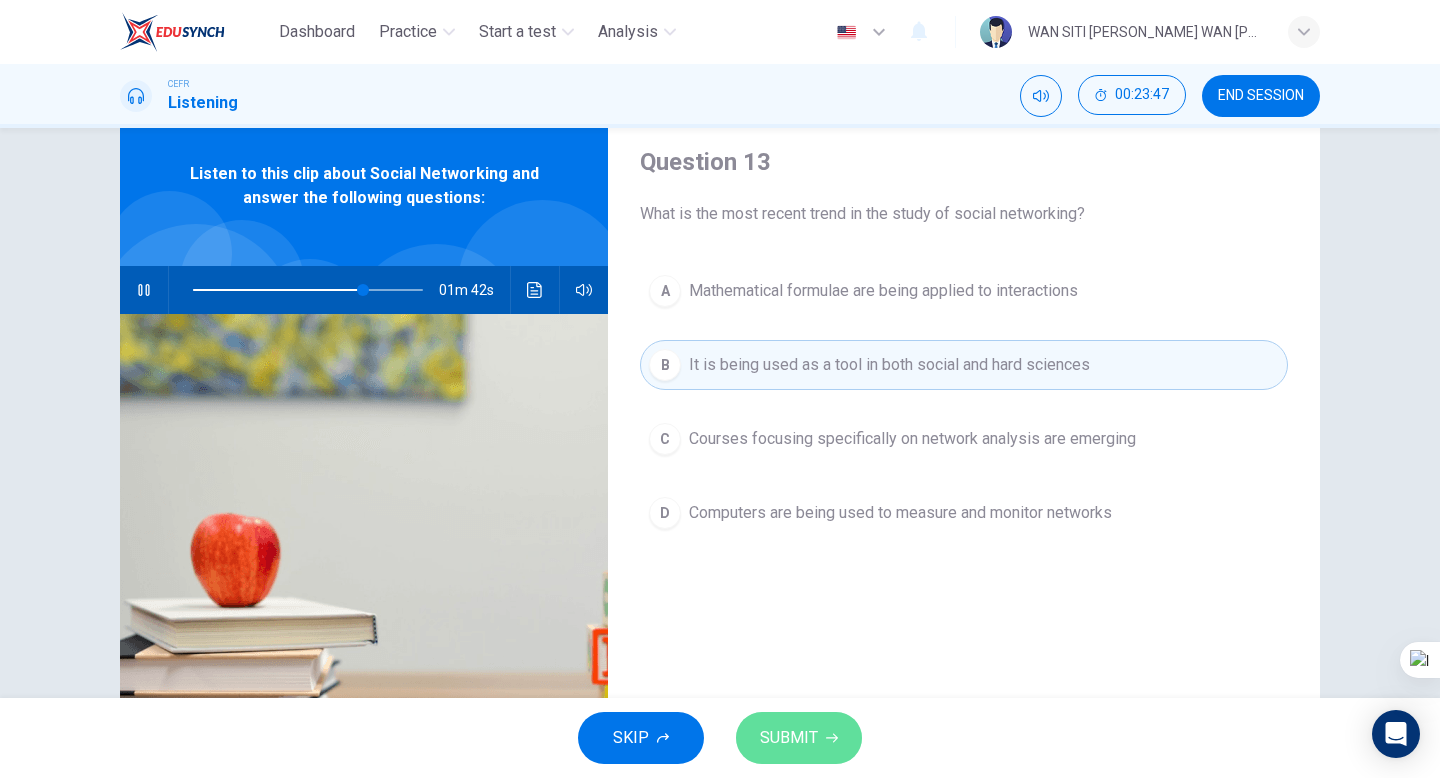 click on "SUBMIT" at bounding box center (789, 738) 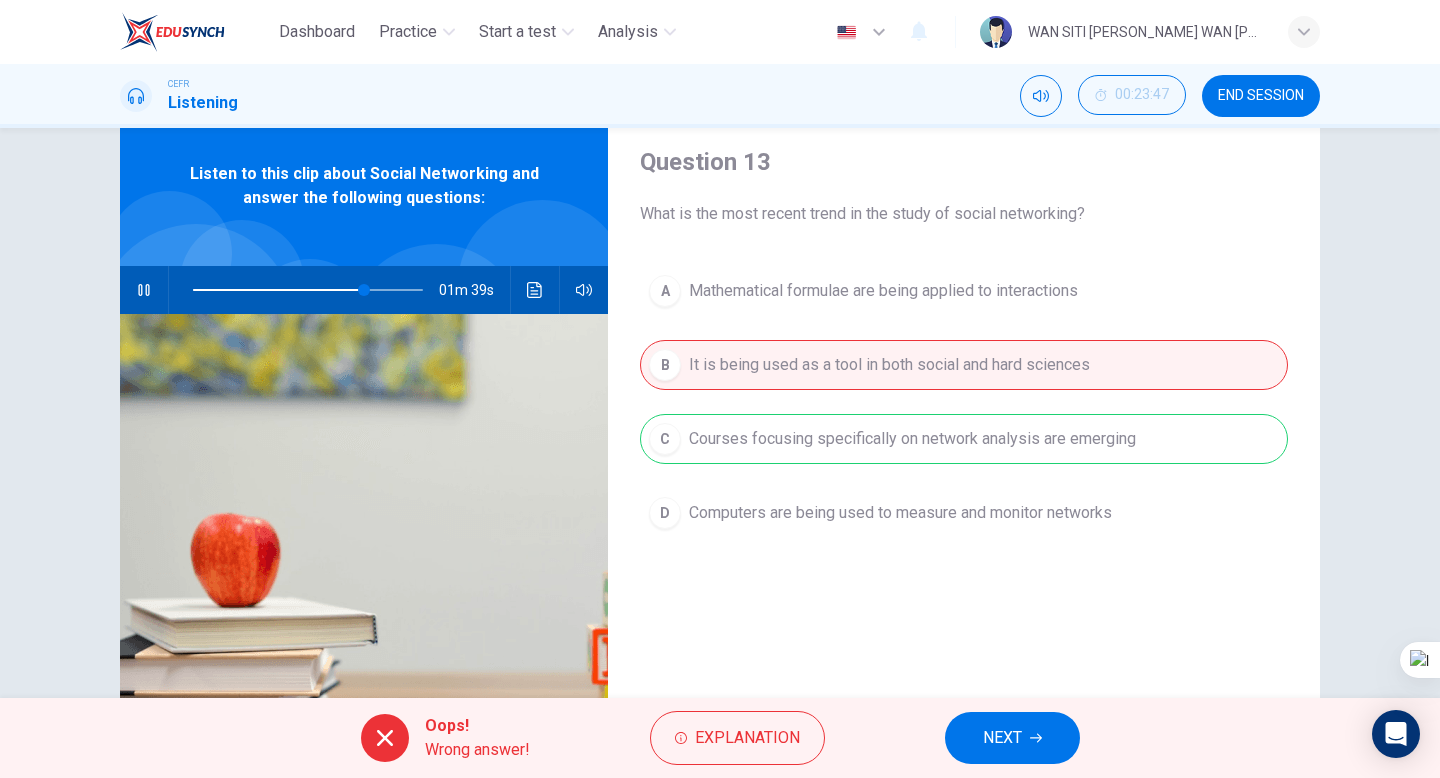click on "NEXT" at bounding box center (1012, 738) 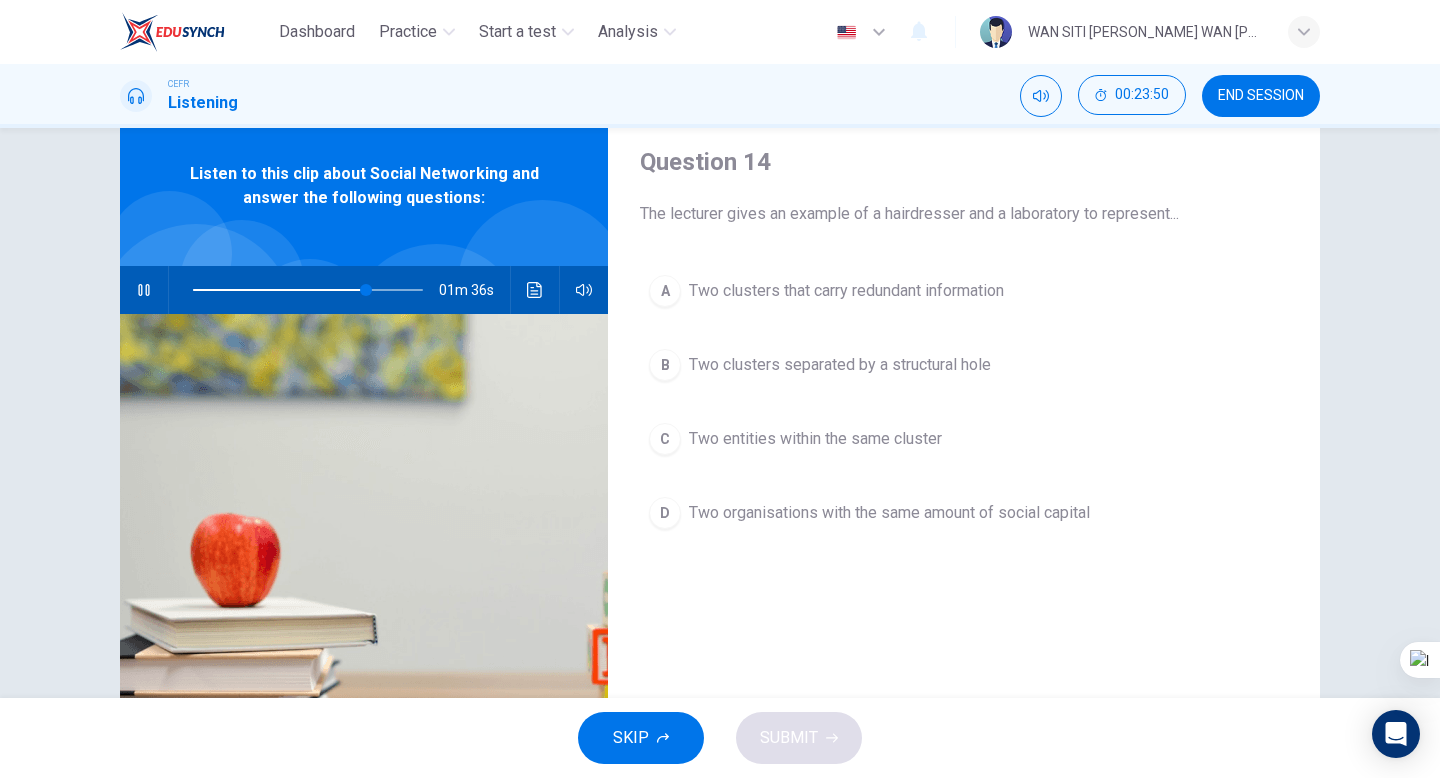 click at bounding box center (144, 290) 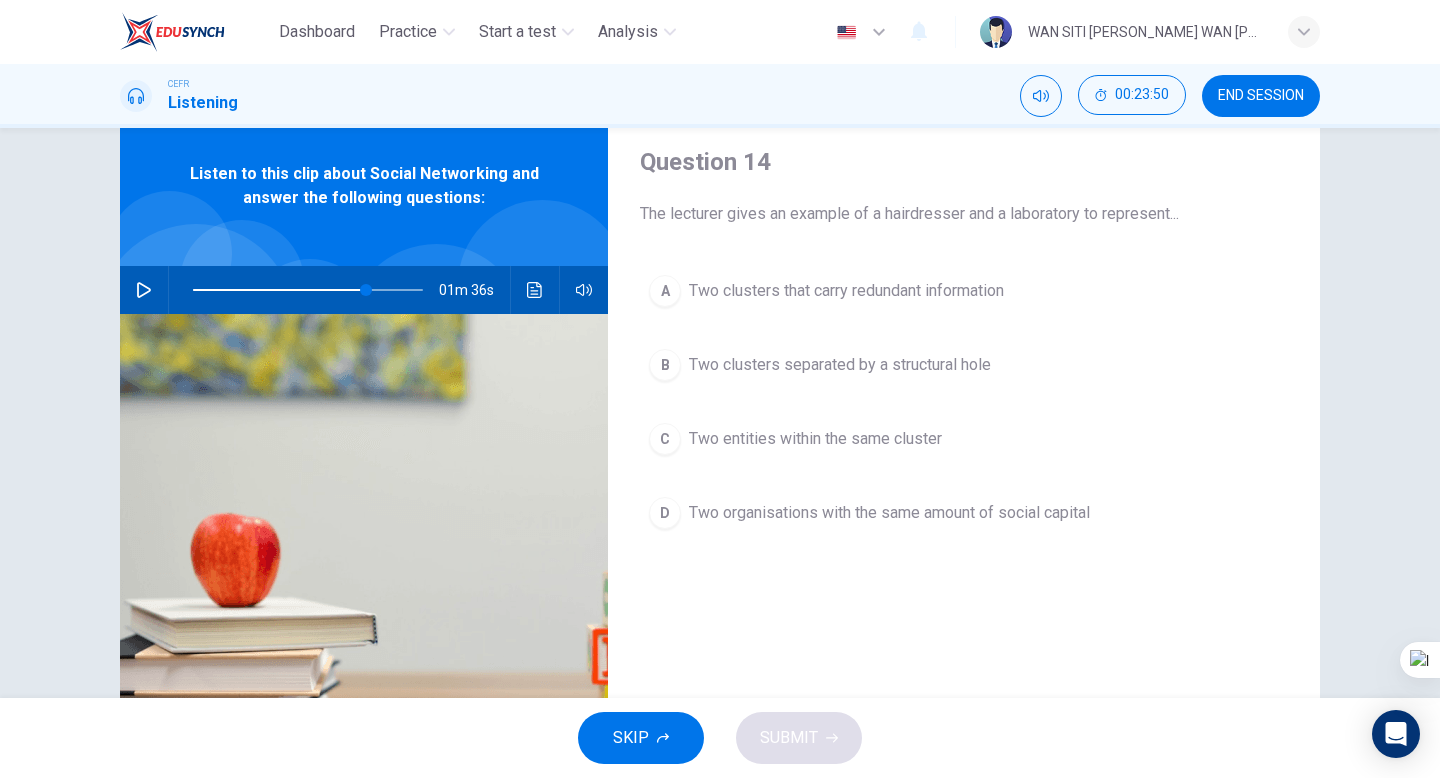 scroll, scrollTop: 0, scrollLeft: 0, axis: both 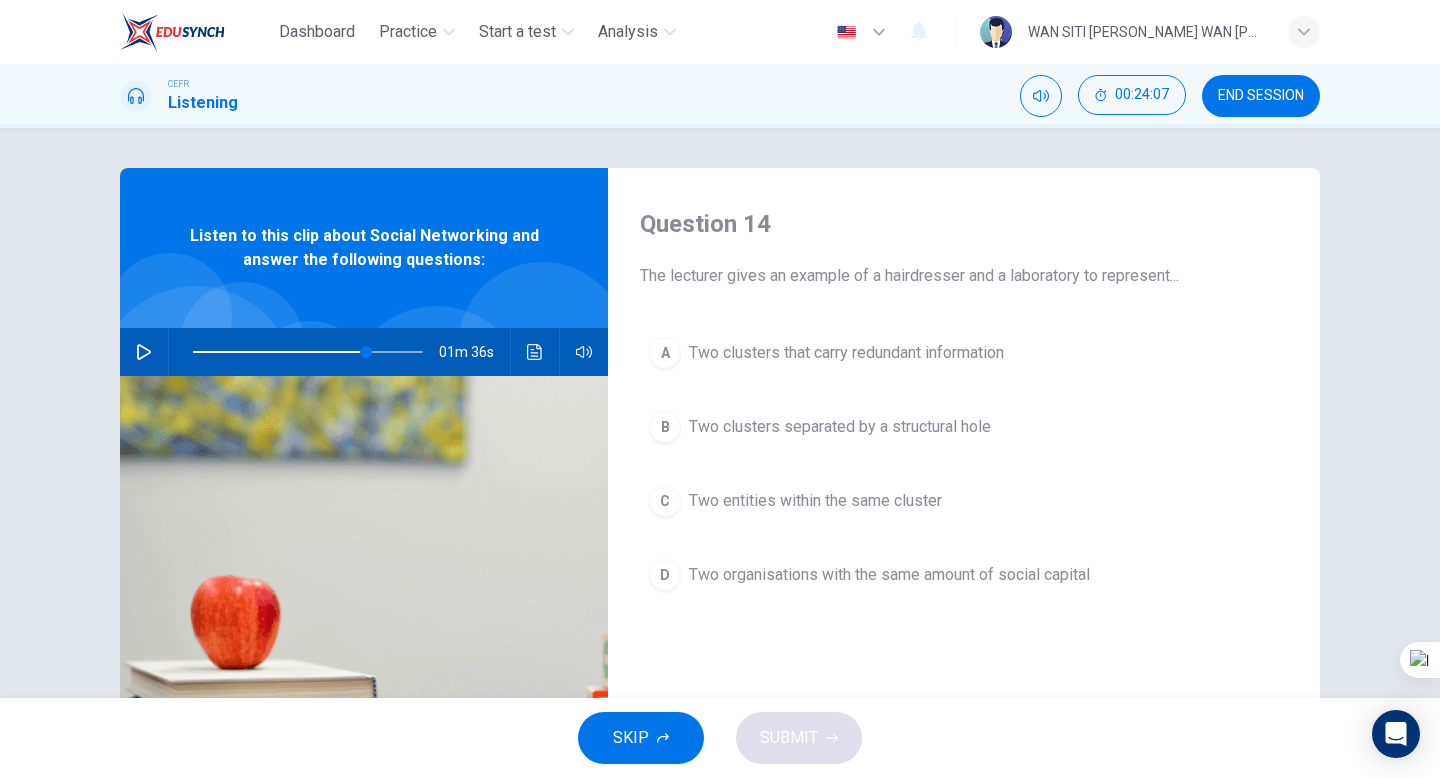 click on "Two clusters separated by a structural hole" at bounding box center (840, 427) 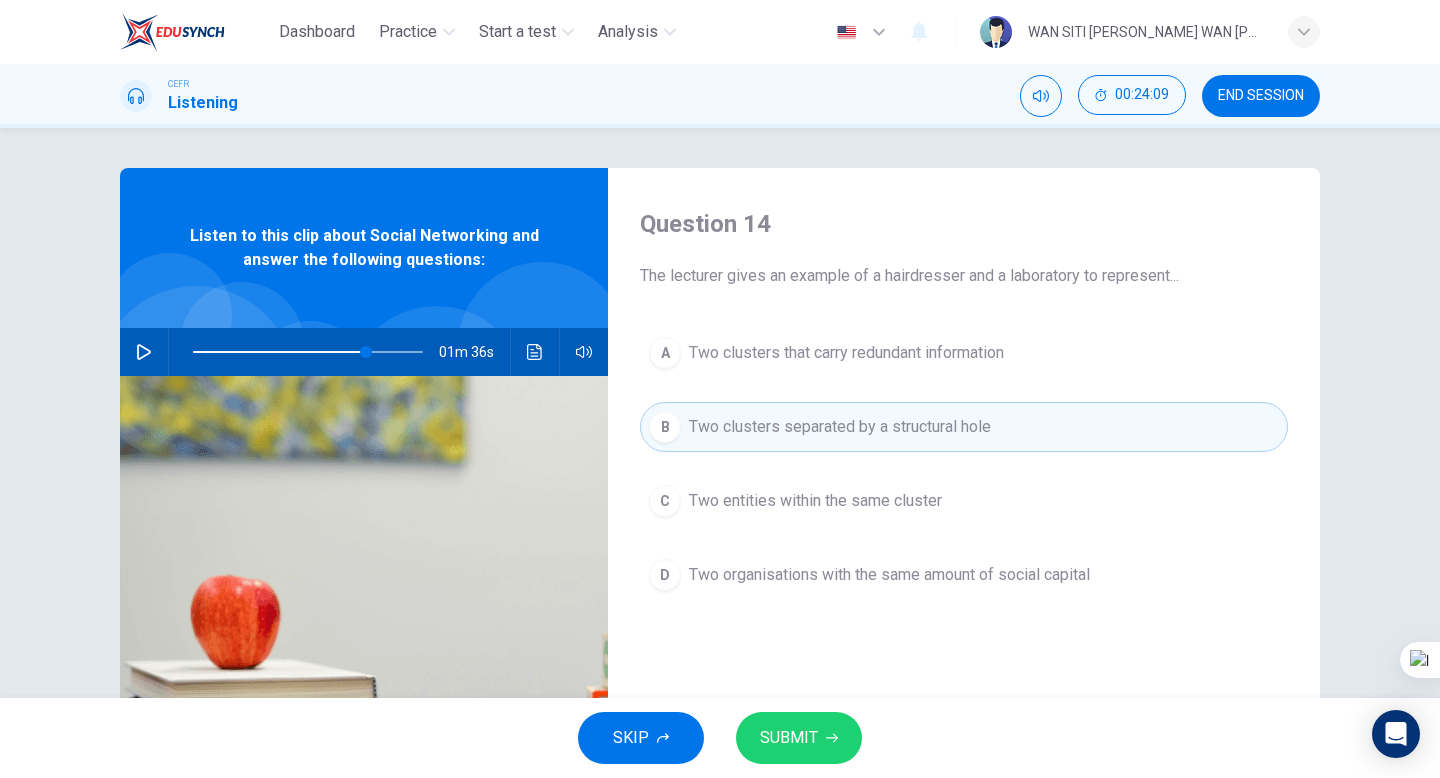 click on "SUBMIT" at bounding box center [789, 738] 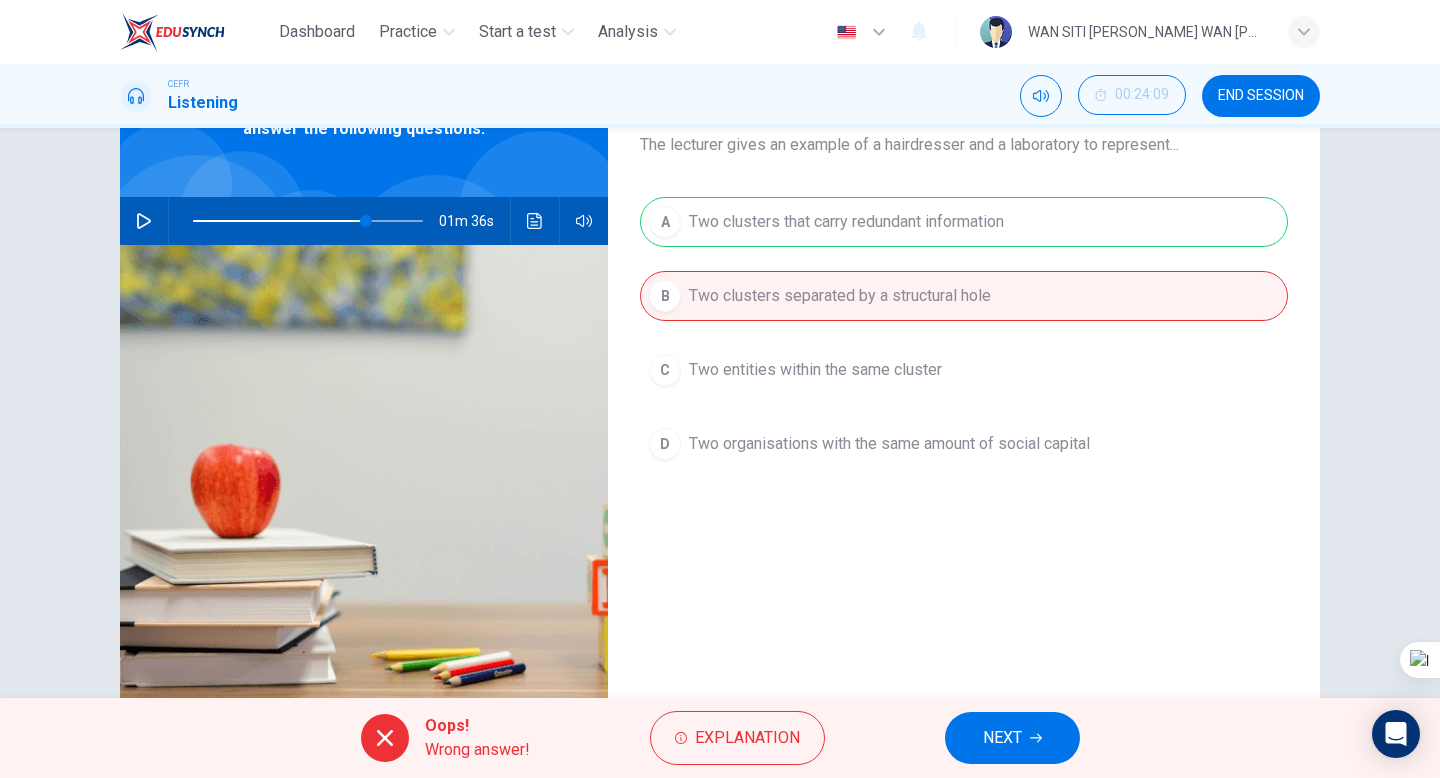 scroll, scrollTop: 130, scrollLeft: 0, axis: vertical 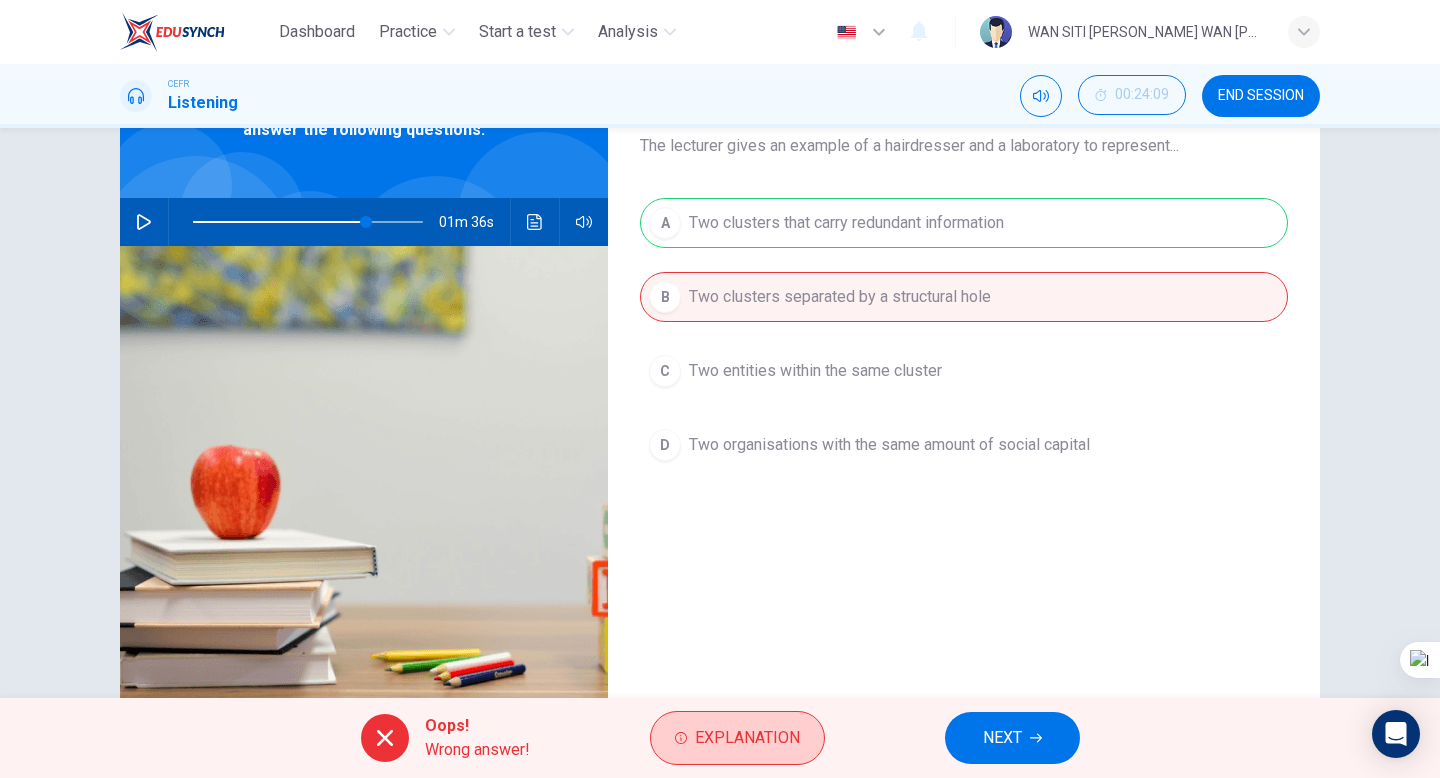 click on "Explanation" at bounding box center (737, 738) 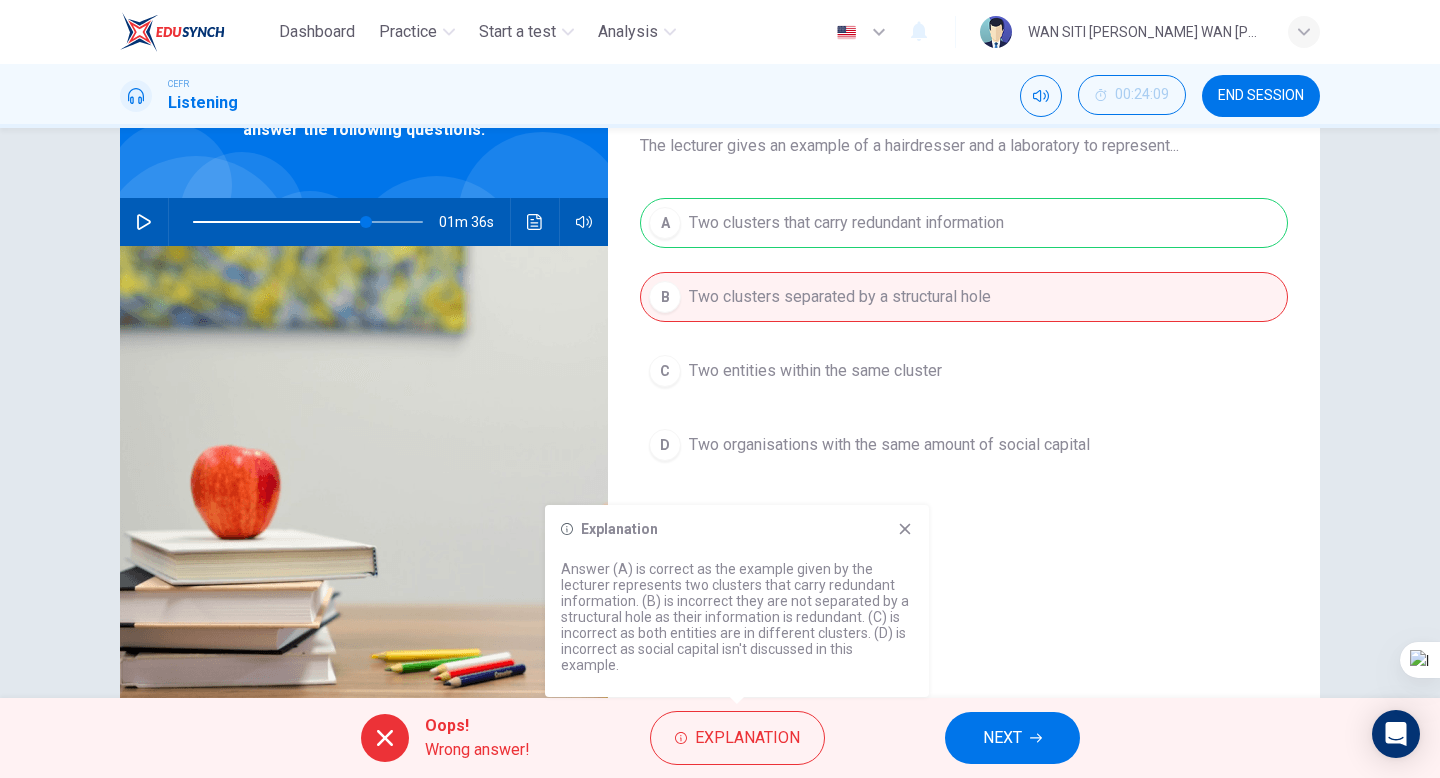 drag, startPoint x: 650, startPoint y: 590, endPoint x: 770, endPoint y: 634, distance: 127.81236 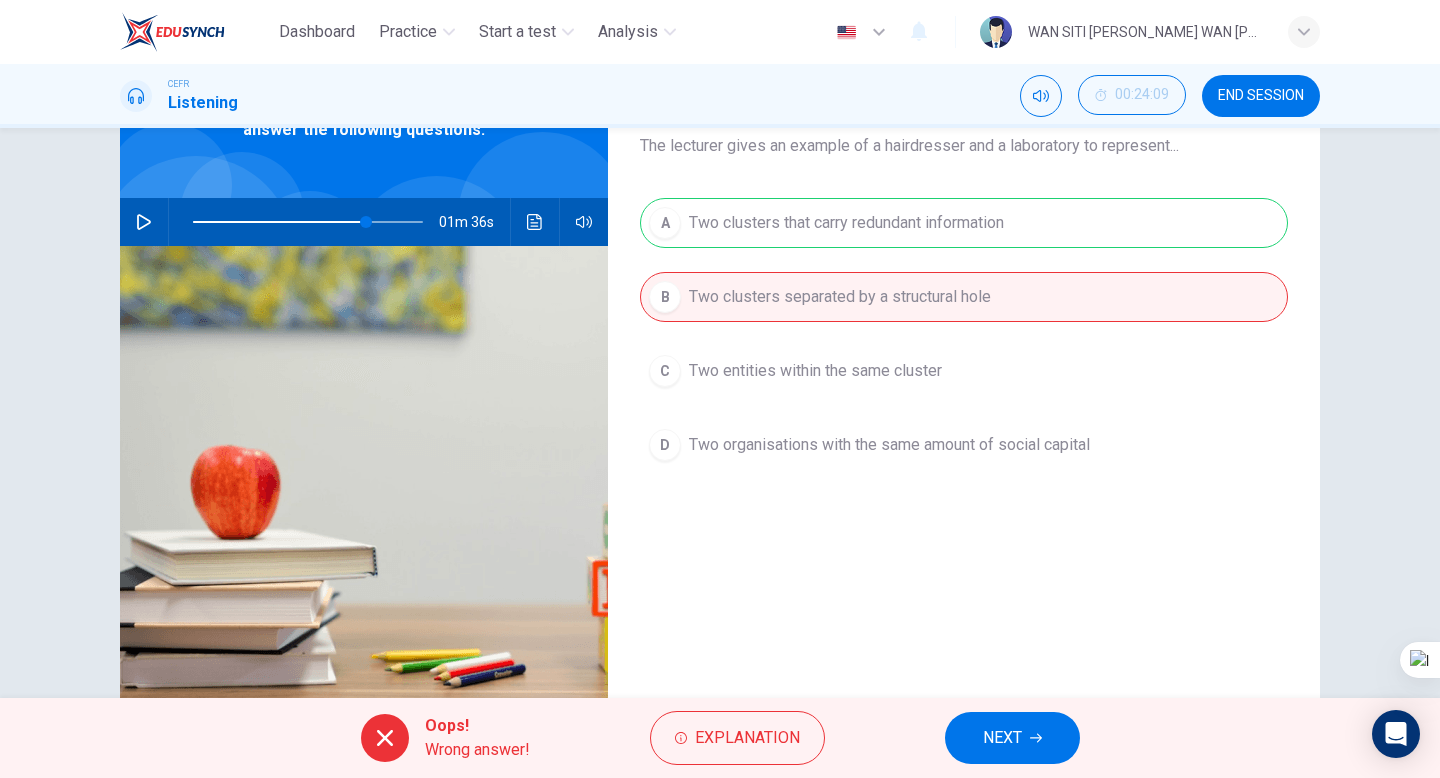 click on "NEXT" at bounding box center [1012, 738] 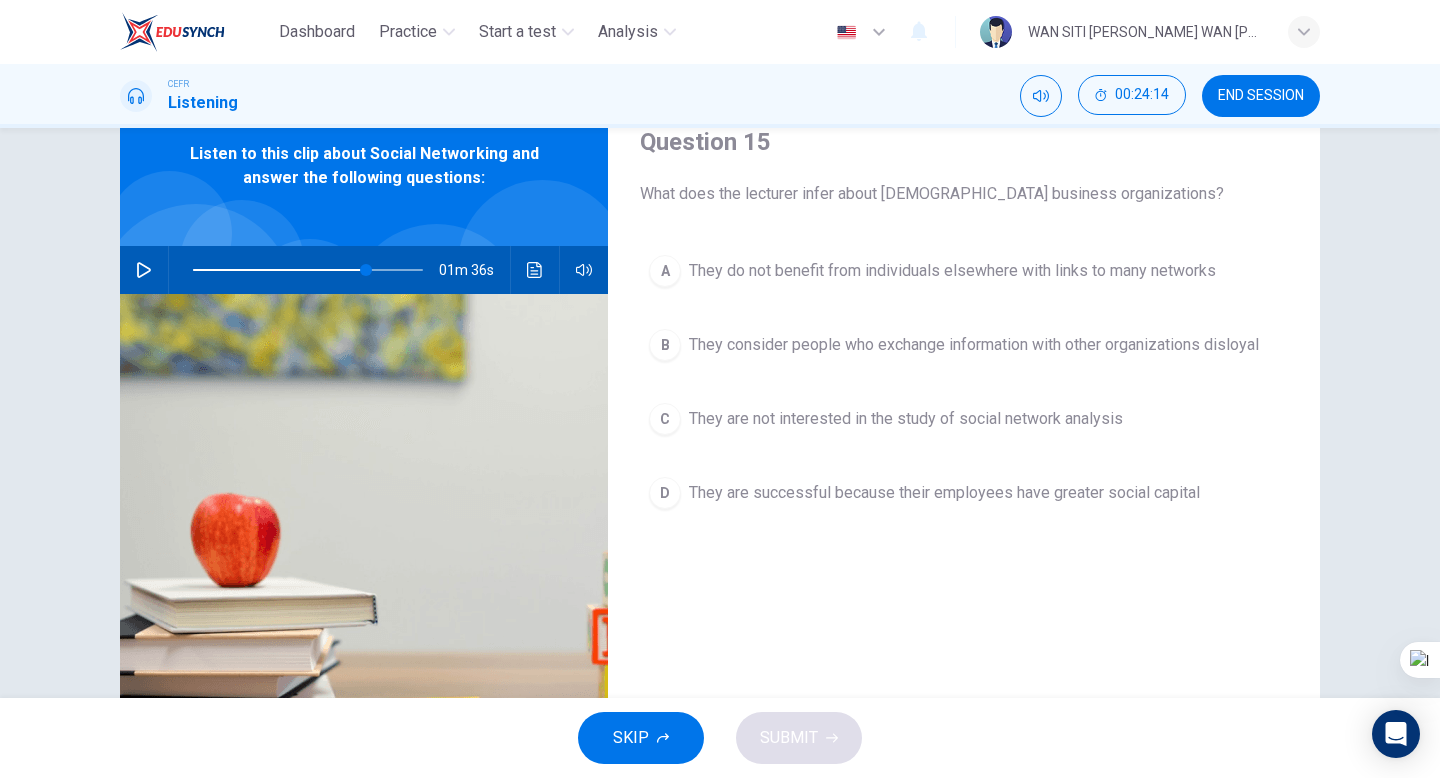 scroll, scrollTop: 91, scrollLeft: 0, axis: vertical 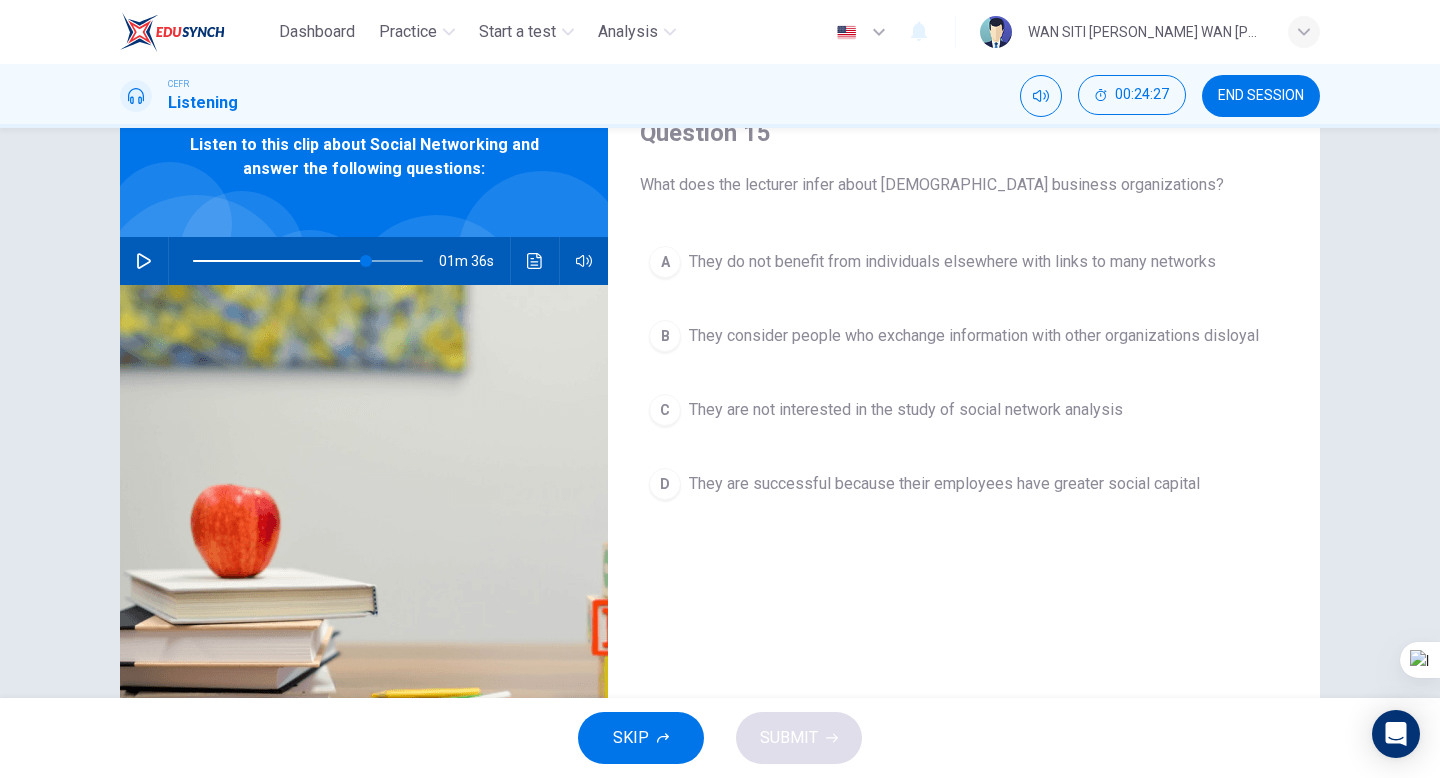 click on "They do not benefit from individuals elsewhere with links to many networks" at bounding box center (952, 262) 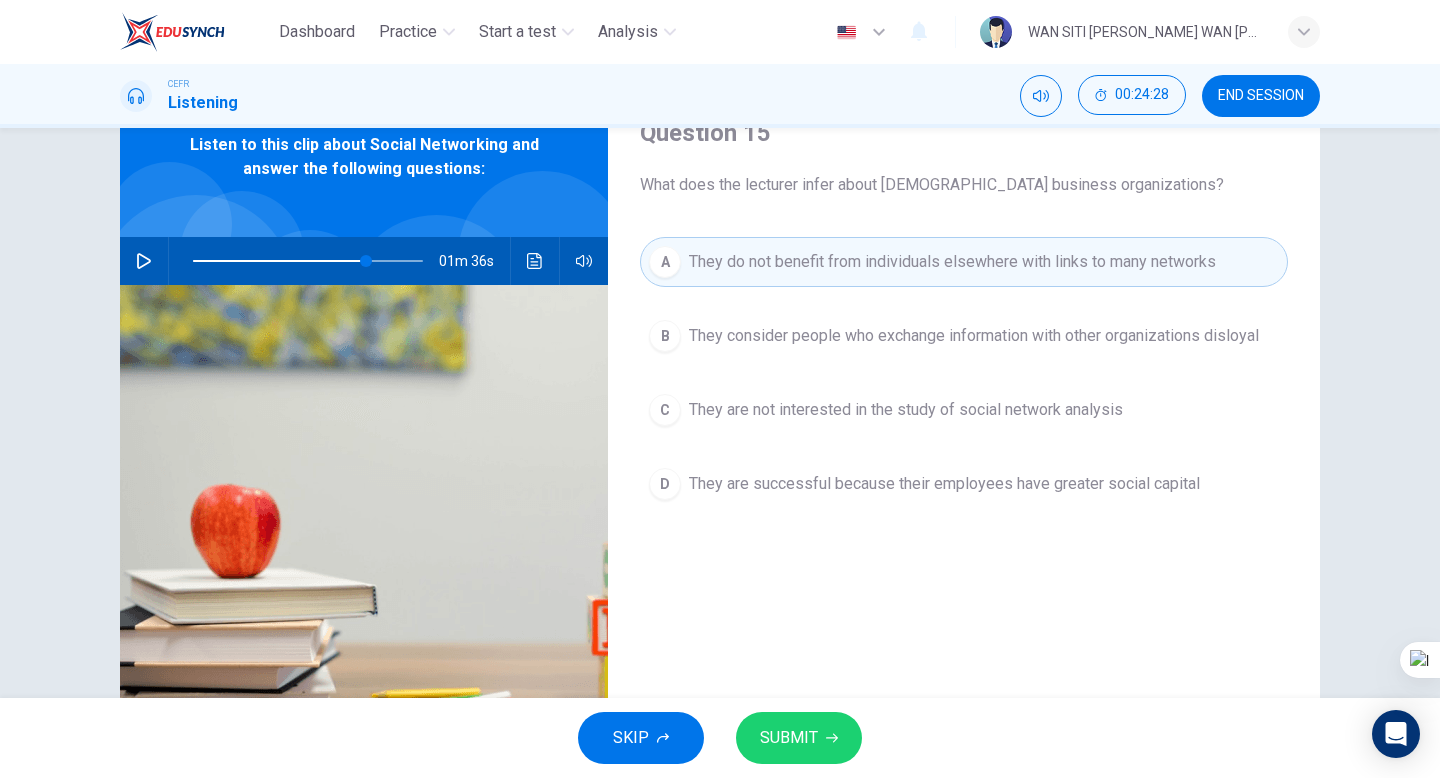 click on "SUBMIT" at bounding box center [789, 738] 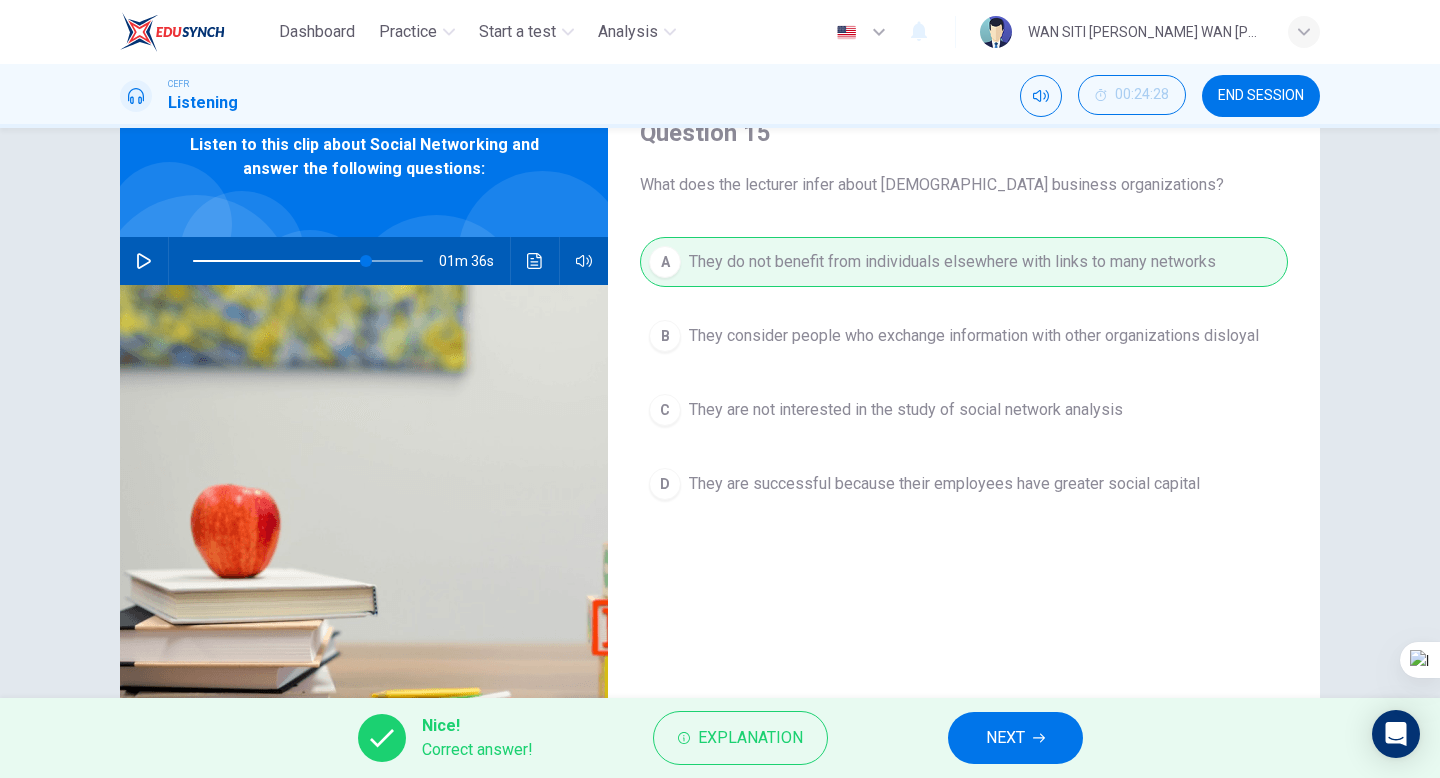 click on "NEXT" at bounding box center [1015, 738] 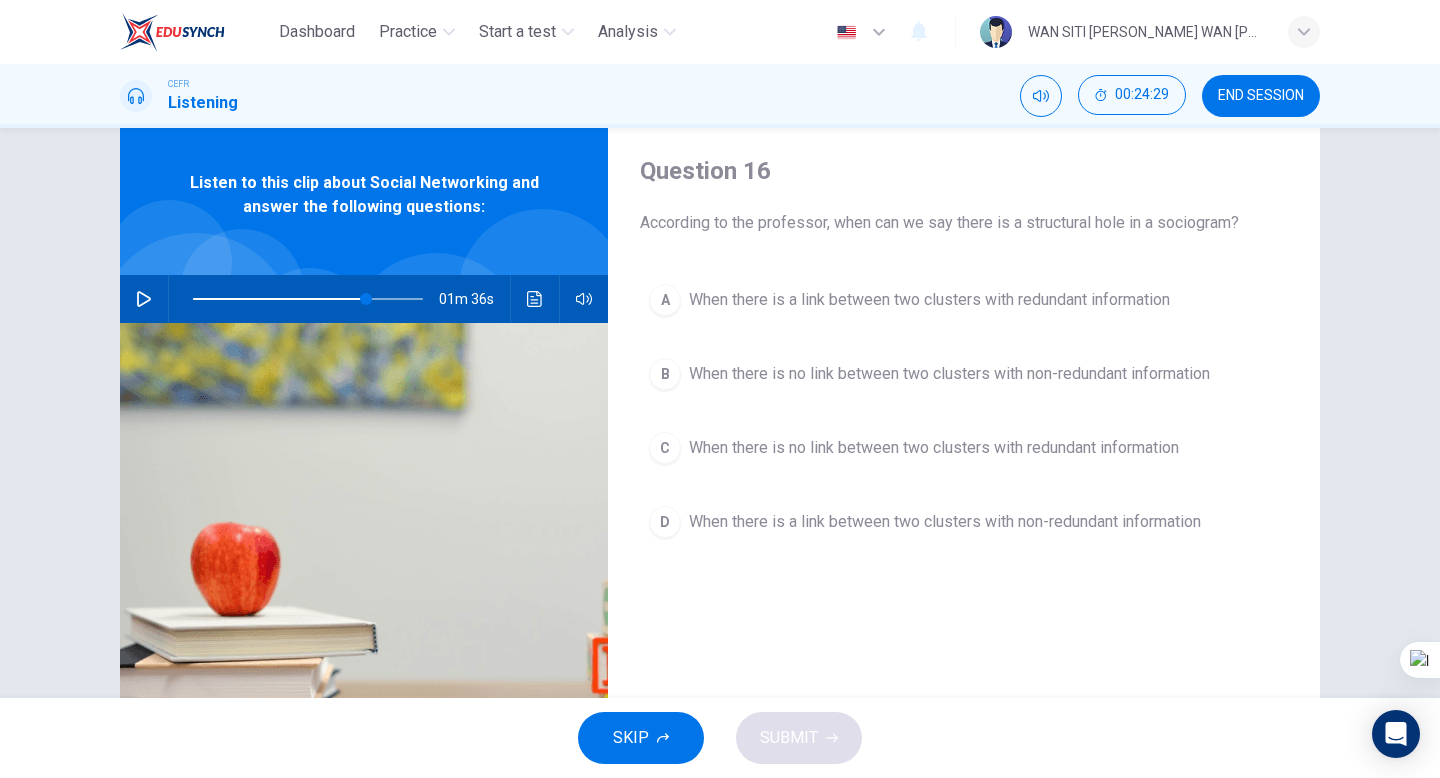 scroll, scrollTop: 34, scrollLeft: 0, axis: vertical 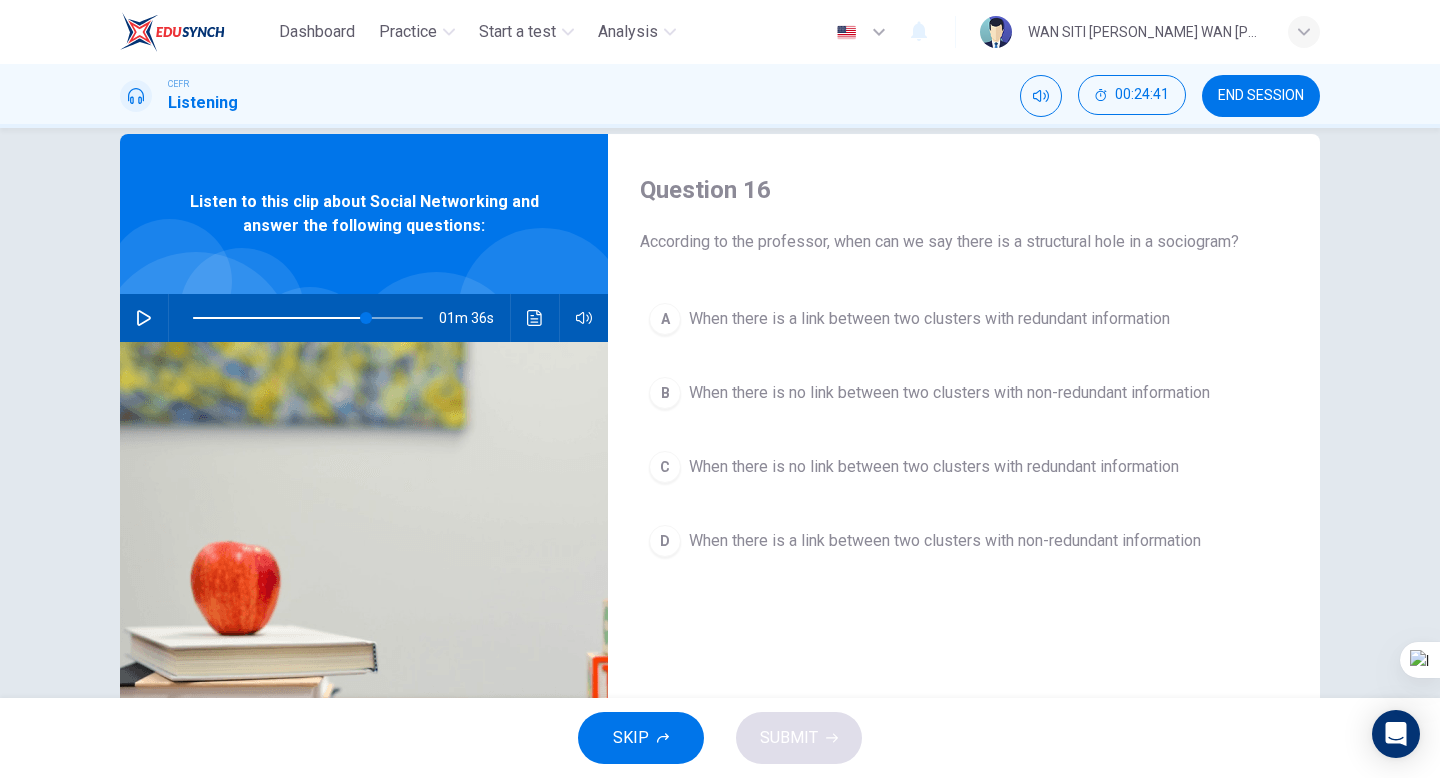 click at bounding box center (144, 318) 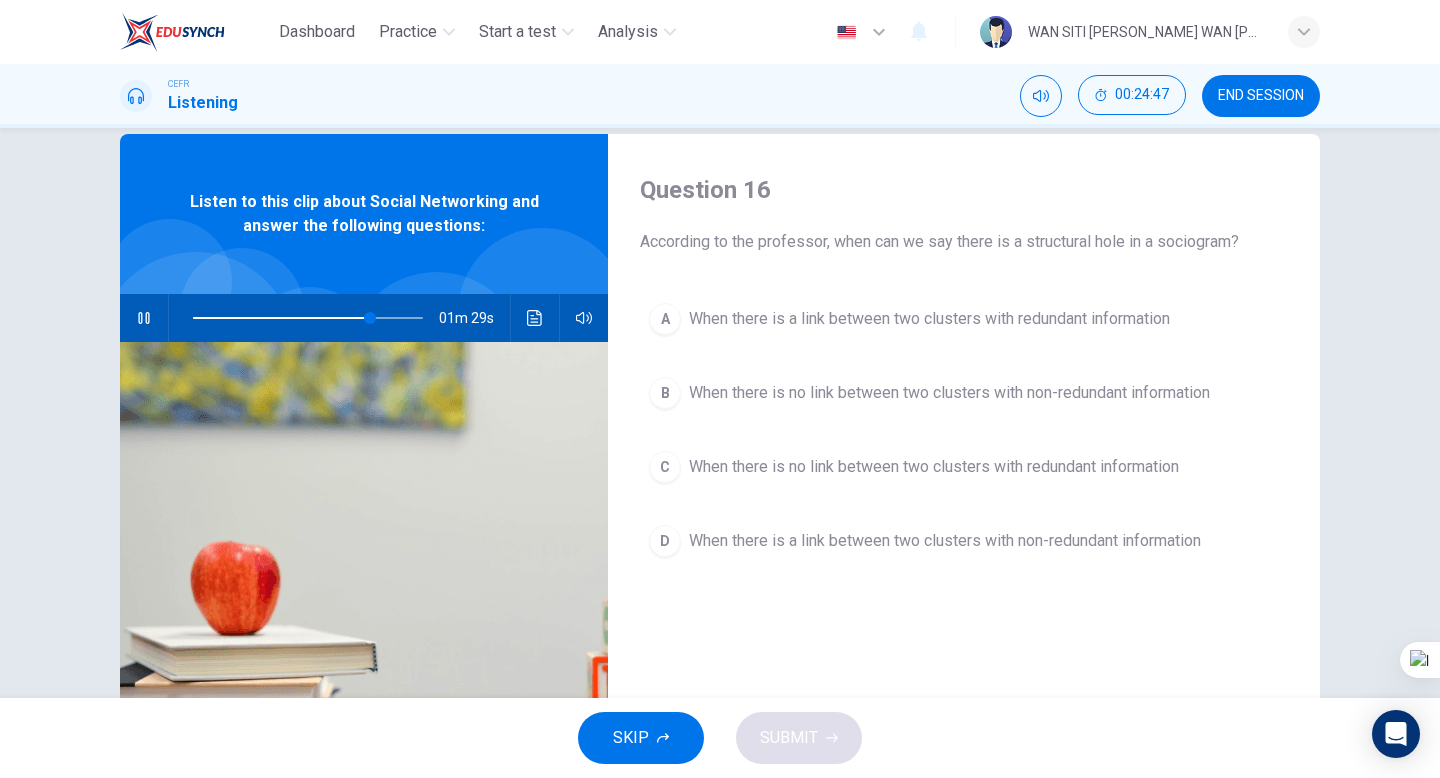 click at bounding box center (144, 318) 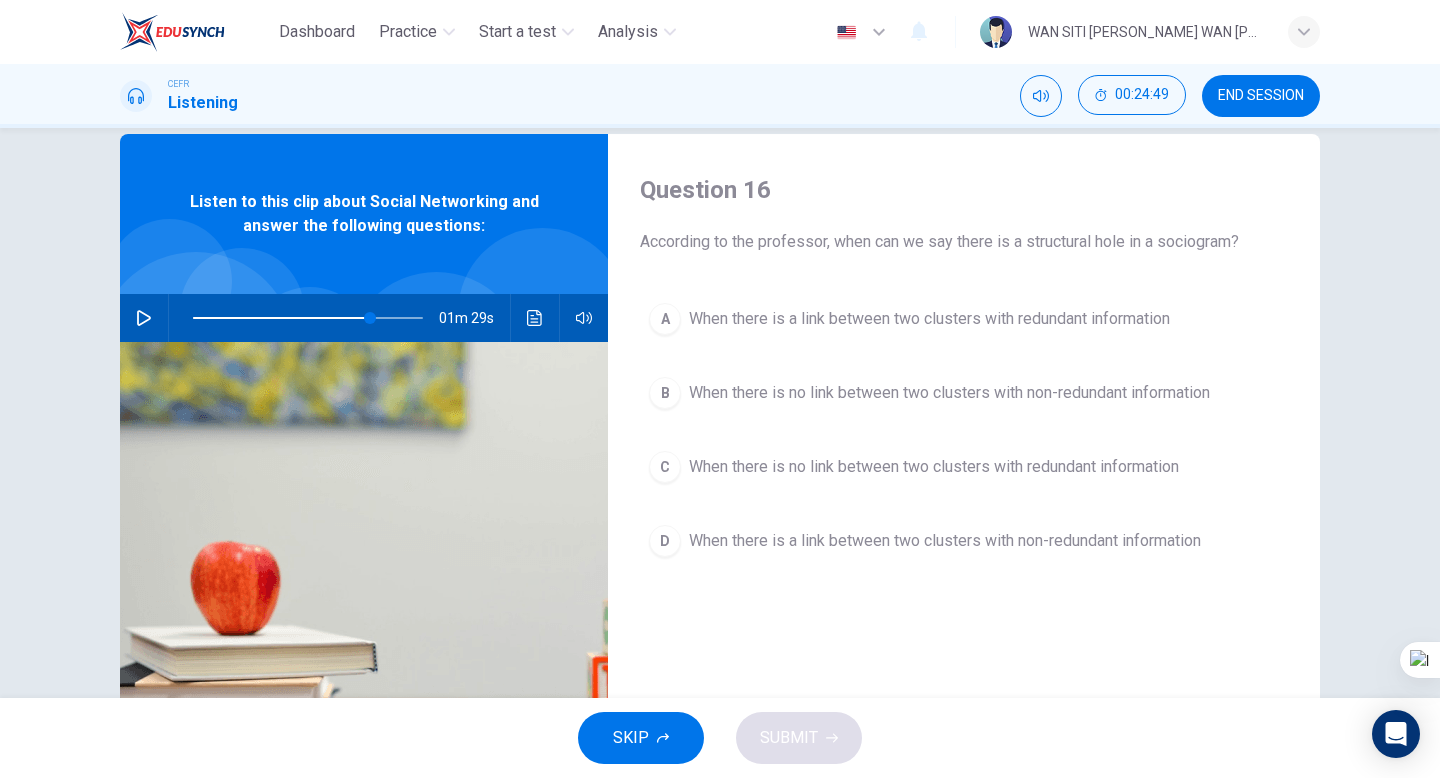 click at bounding box center (144, 318) 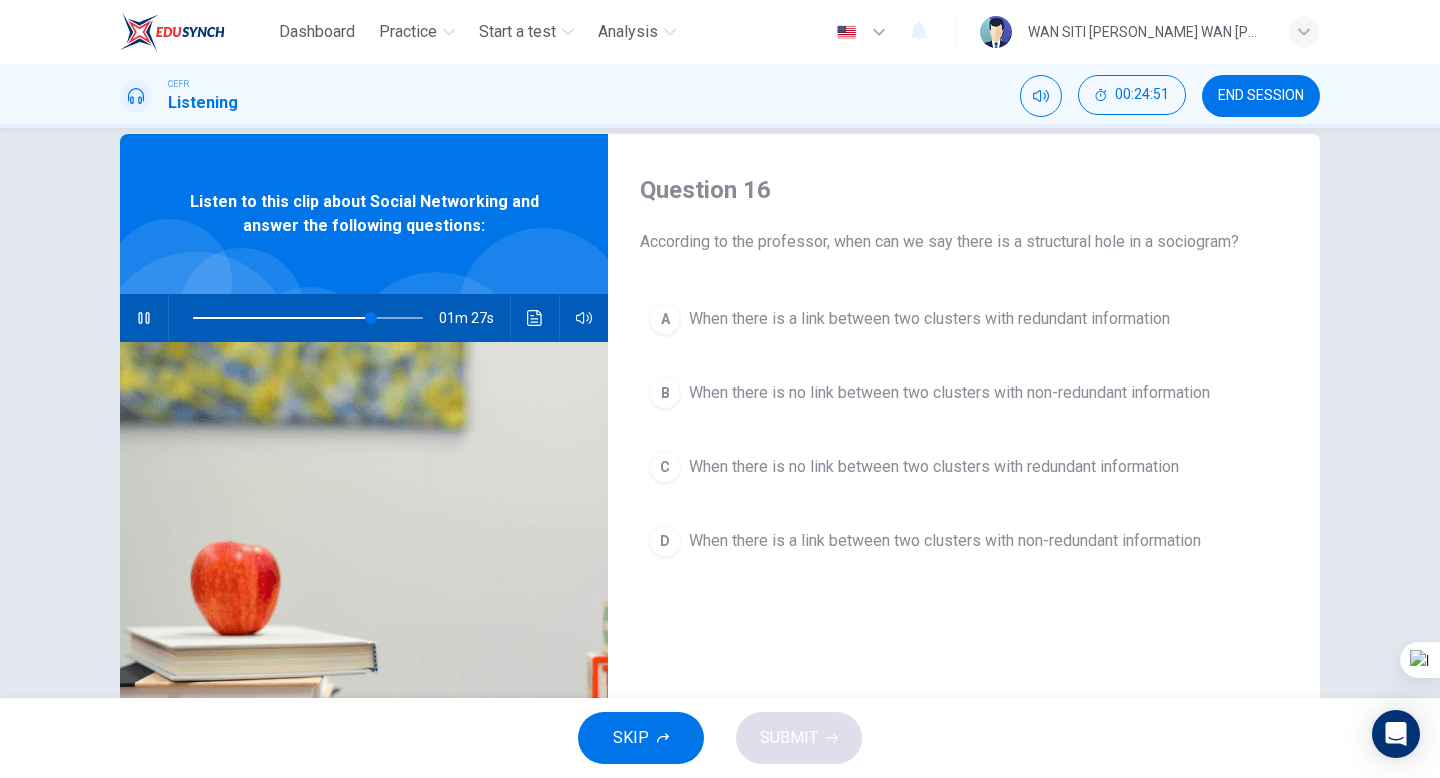 click at bounding box center (144, 318) 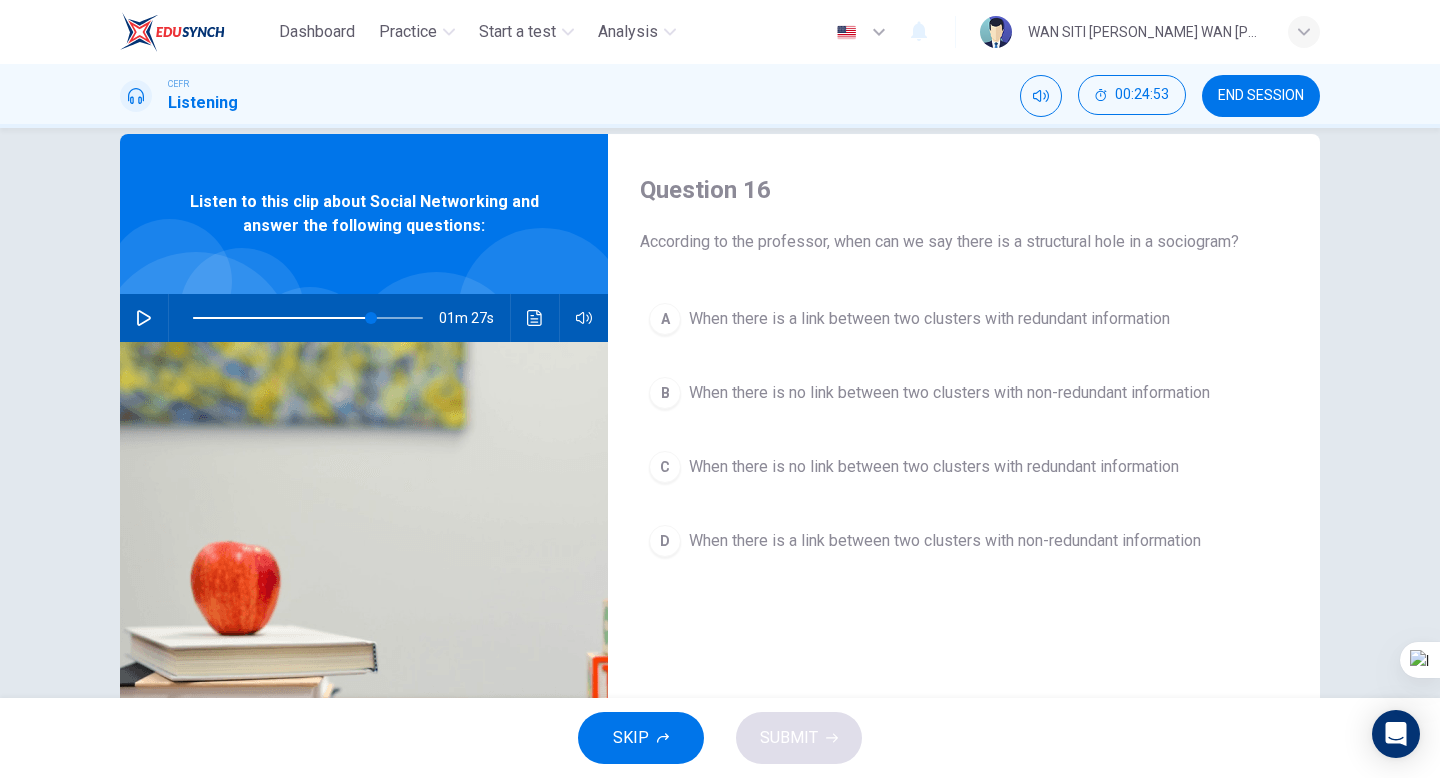 click 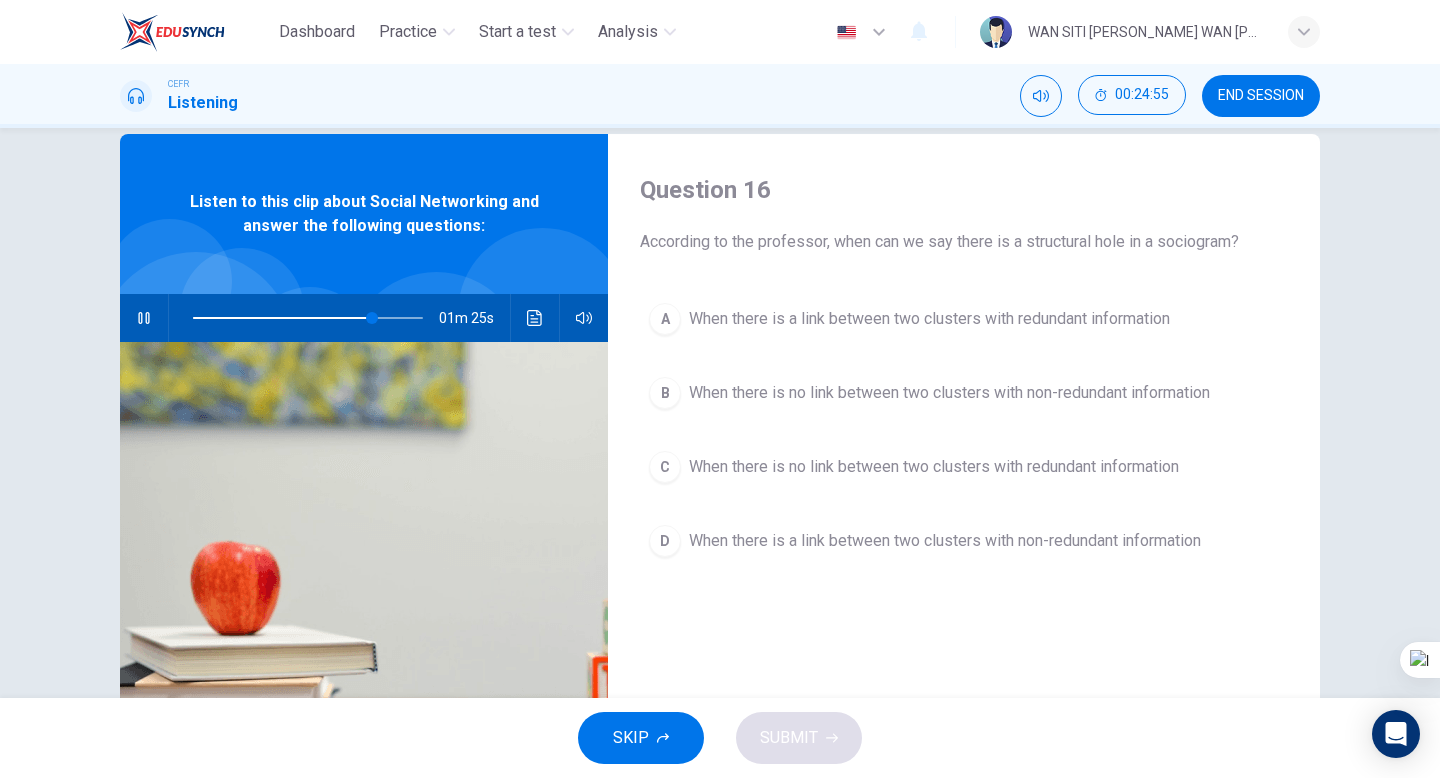 click 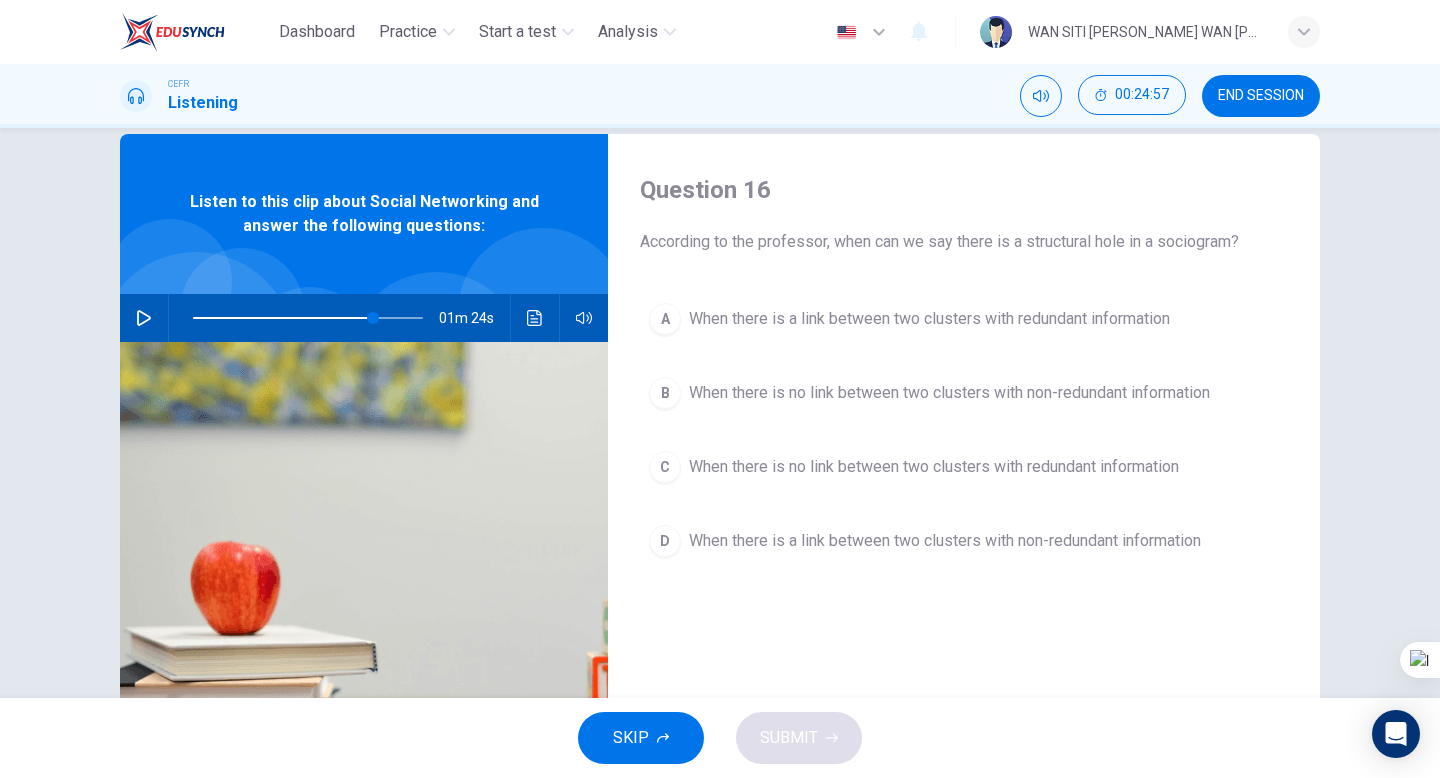 click on "When there is no link between two clusters with non-redundant information" at bounding box center (949, 393) 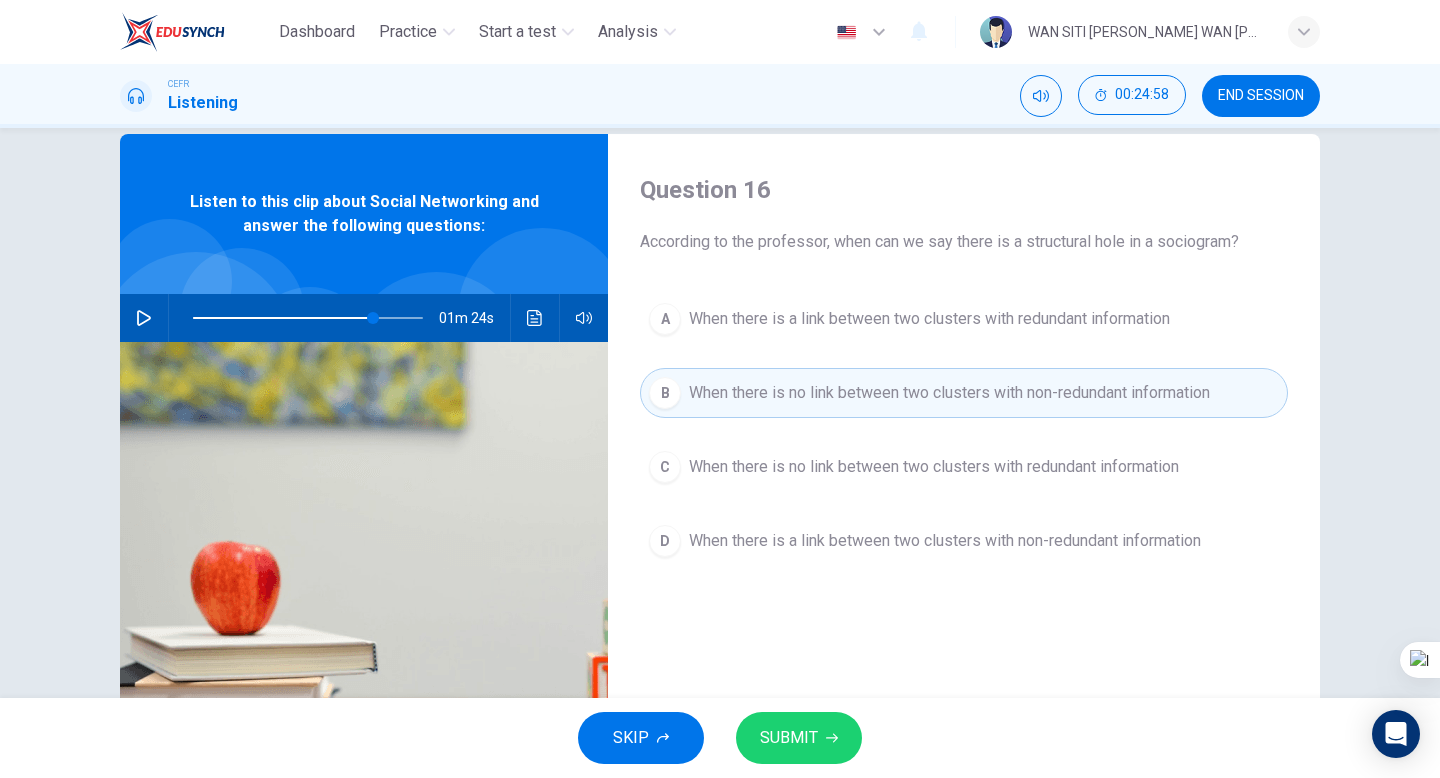 click on "SUBMIT" at bounding box center (789, 738) 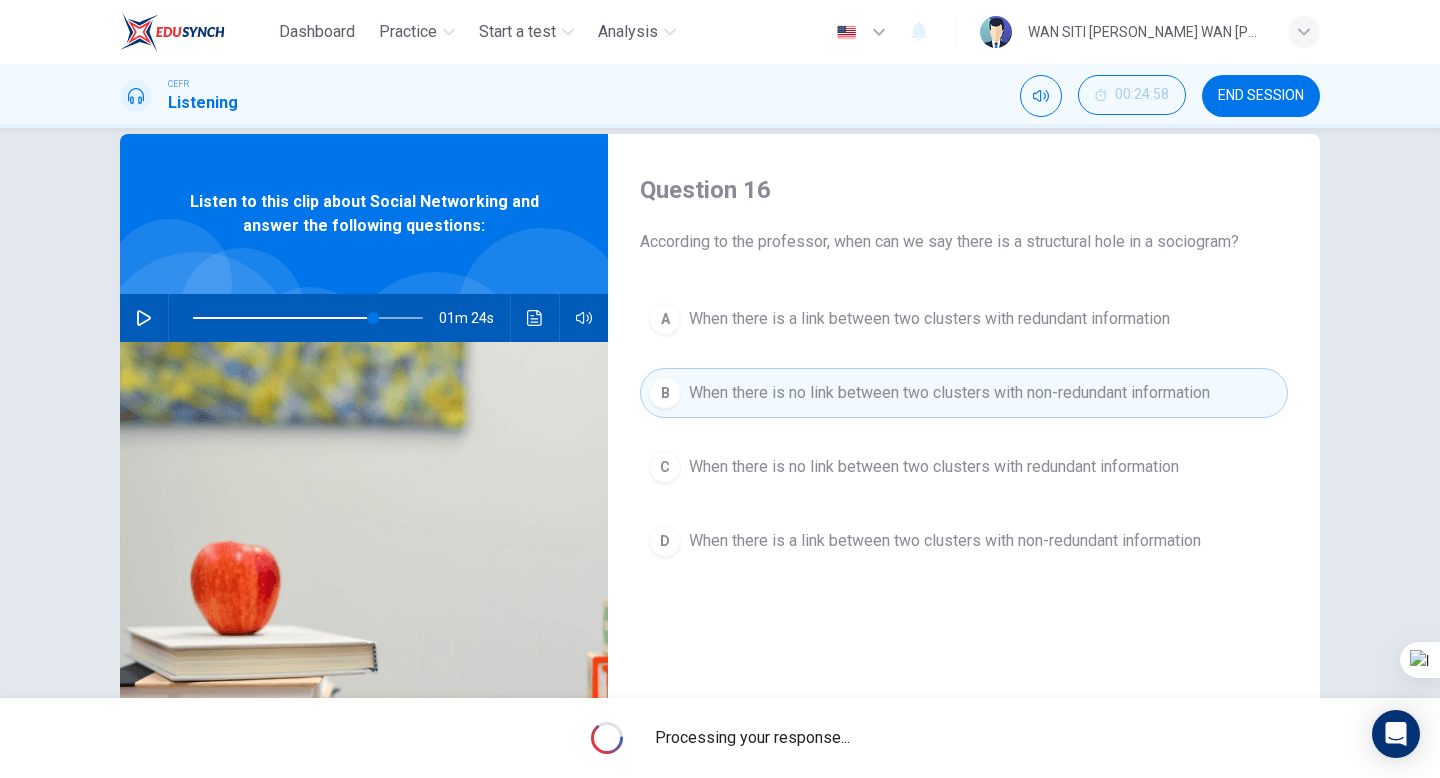 type on "78" 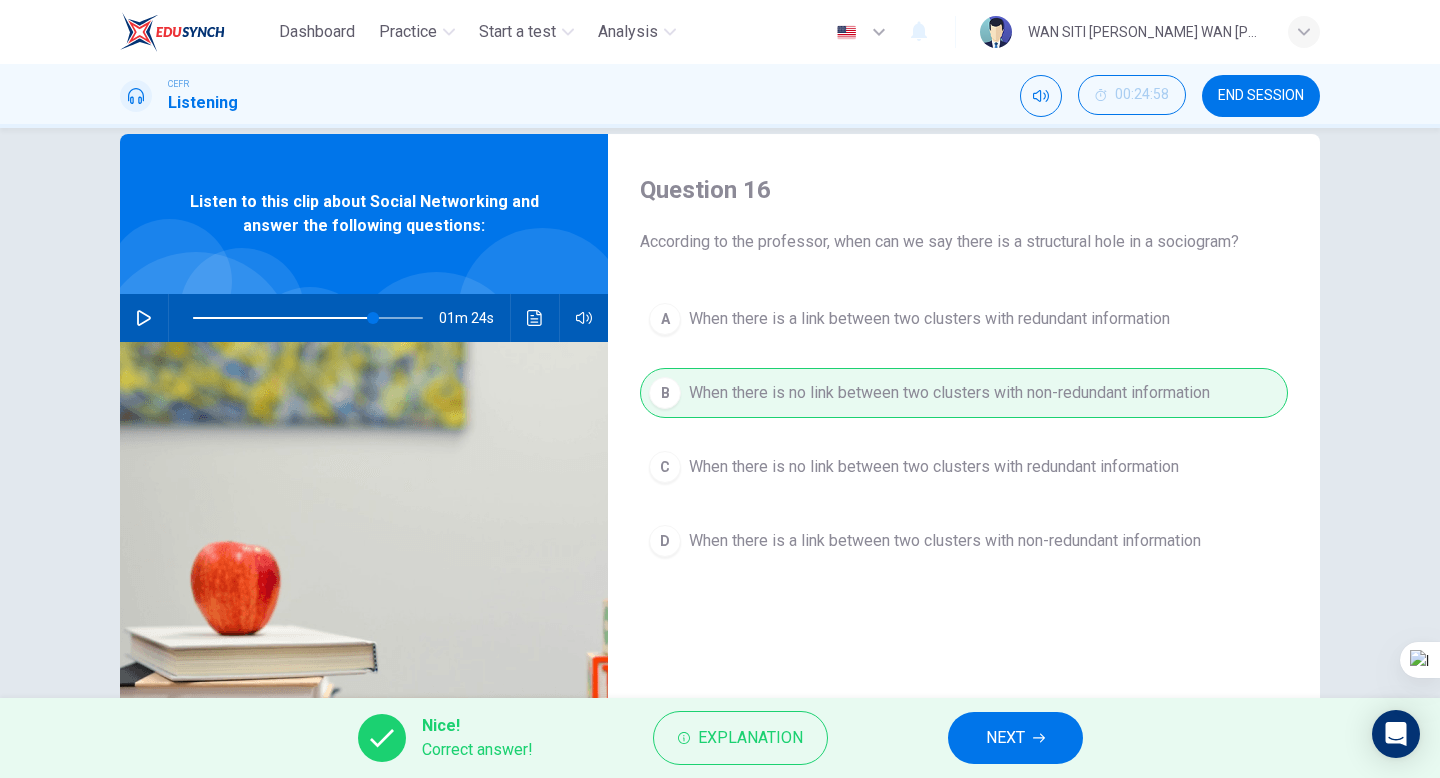 click 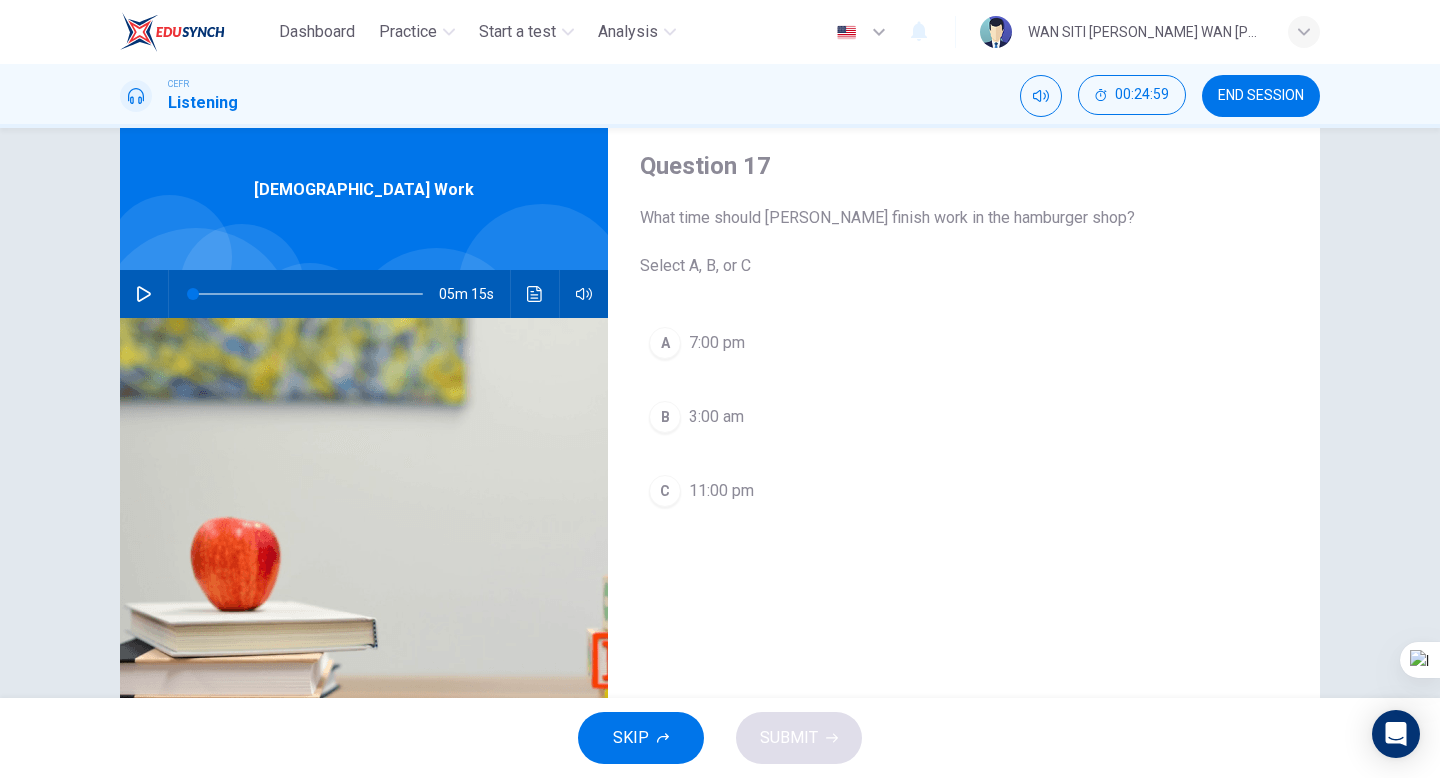 scroll, scrollTop: 53, scrollLeft: 0, axis: vertical 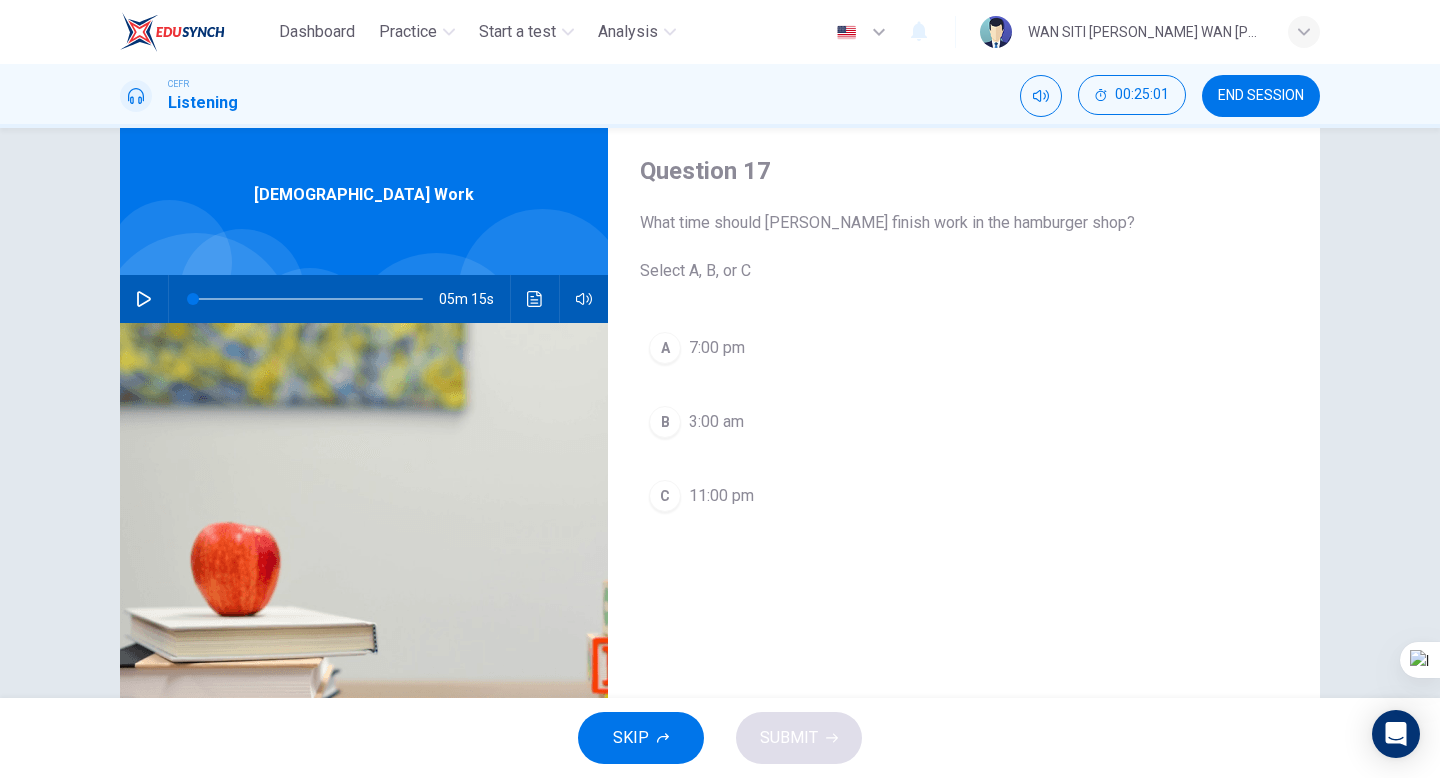 click at bounding box center (144, 299) 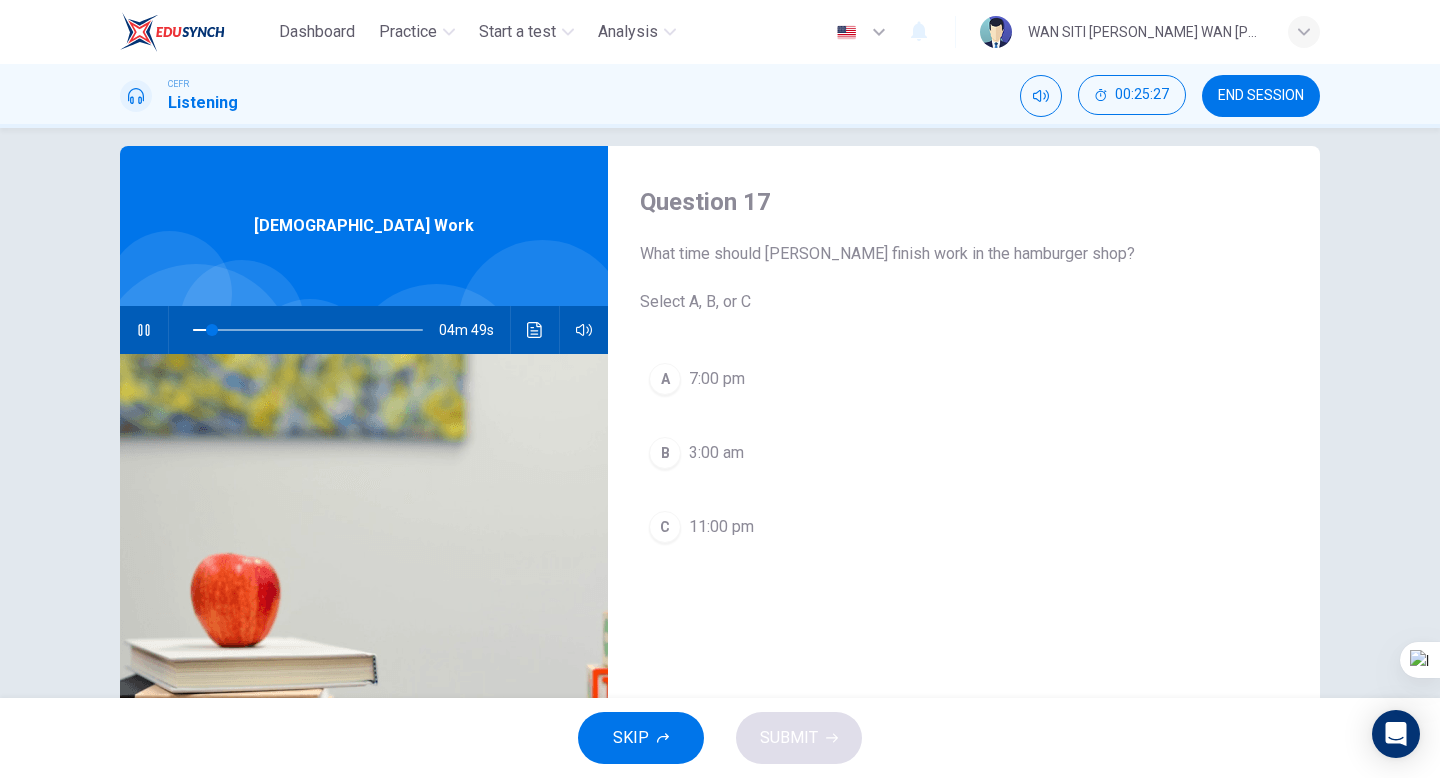 scroll, scrollTop: 0, scrollLeft: 0, axis: both 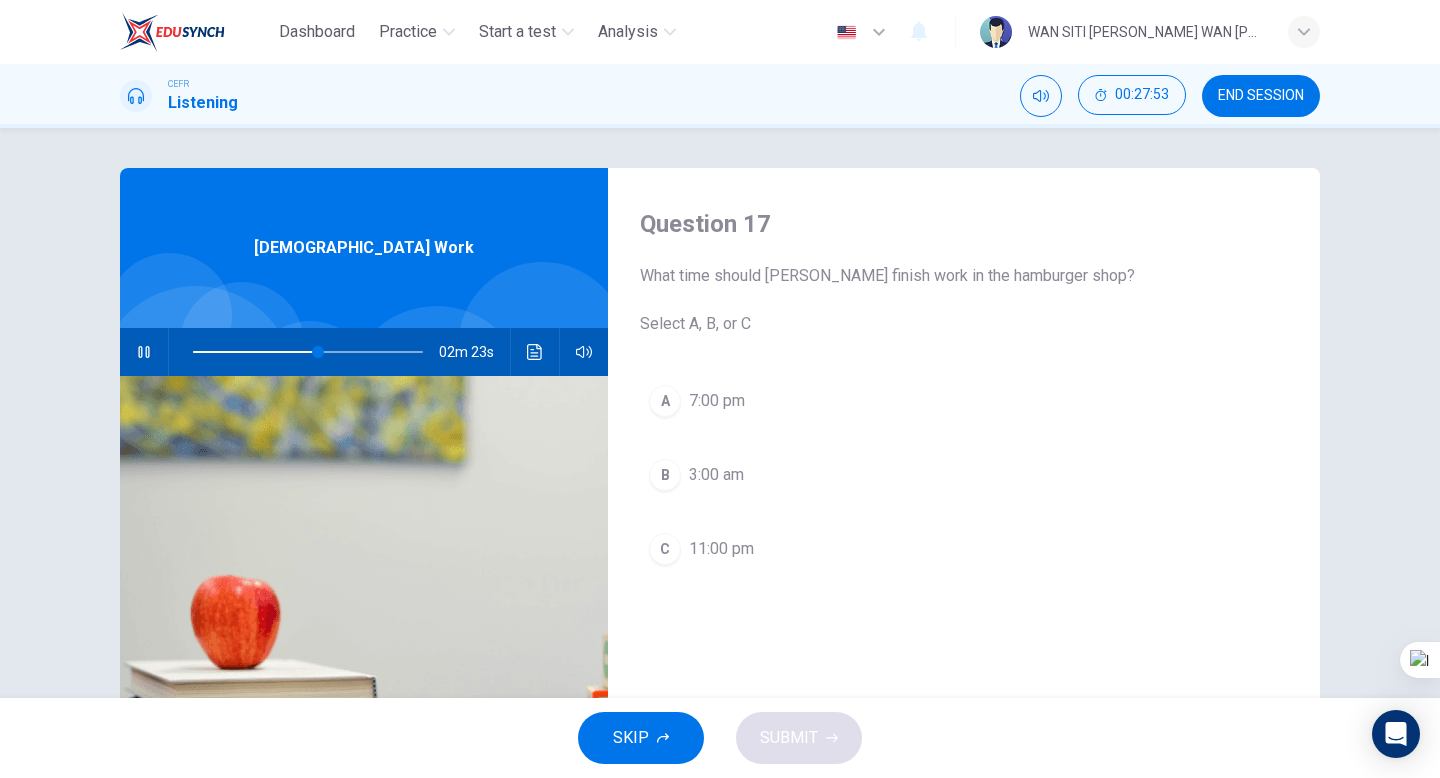 click 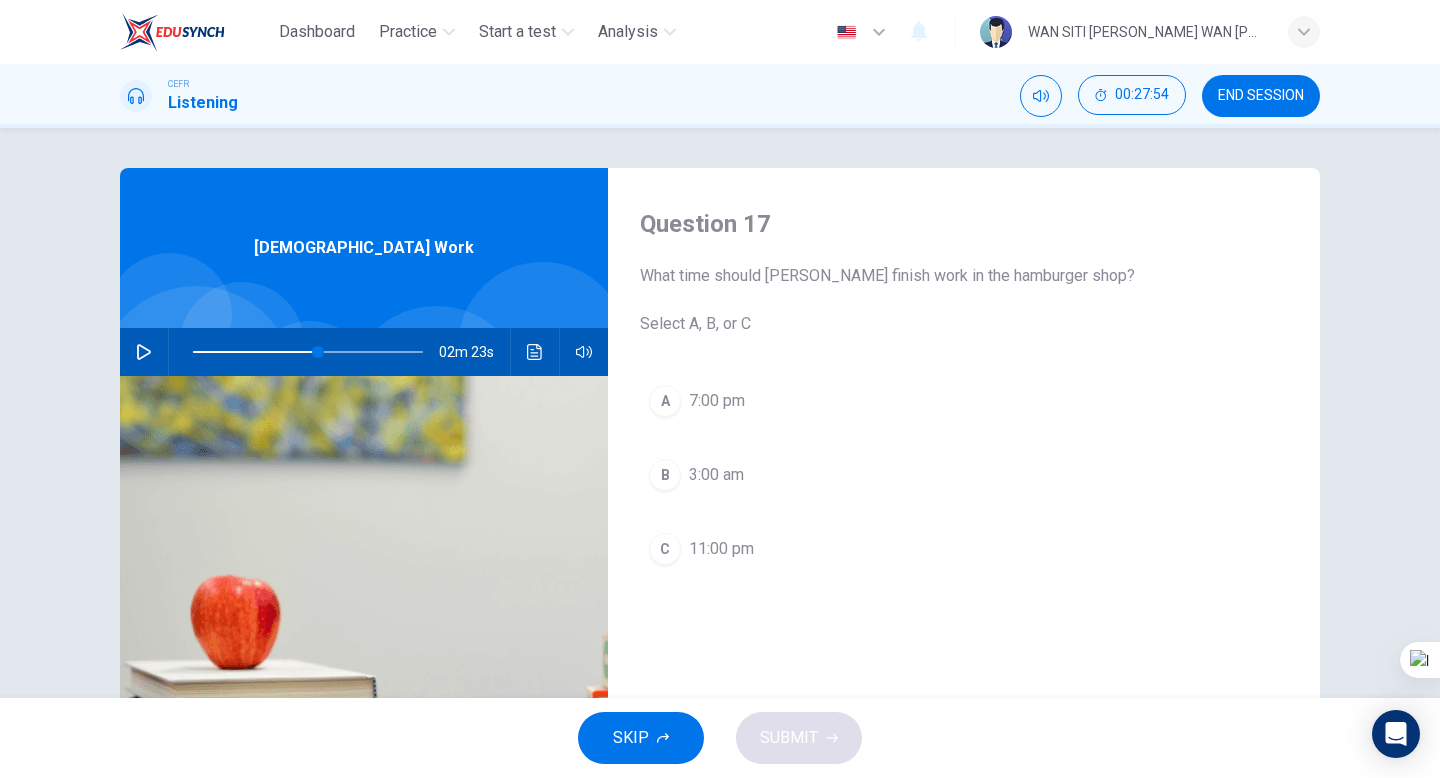 click on "C 11:00 pm" at bounding box center (964, 549) 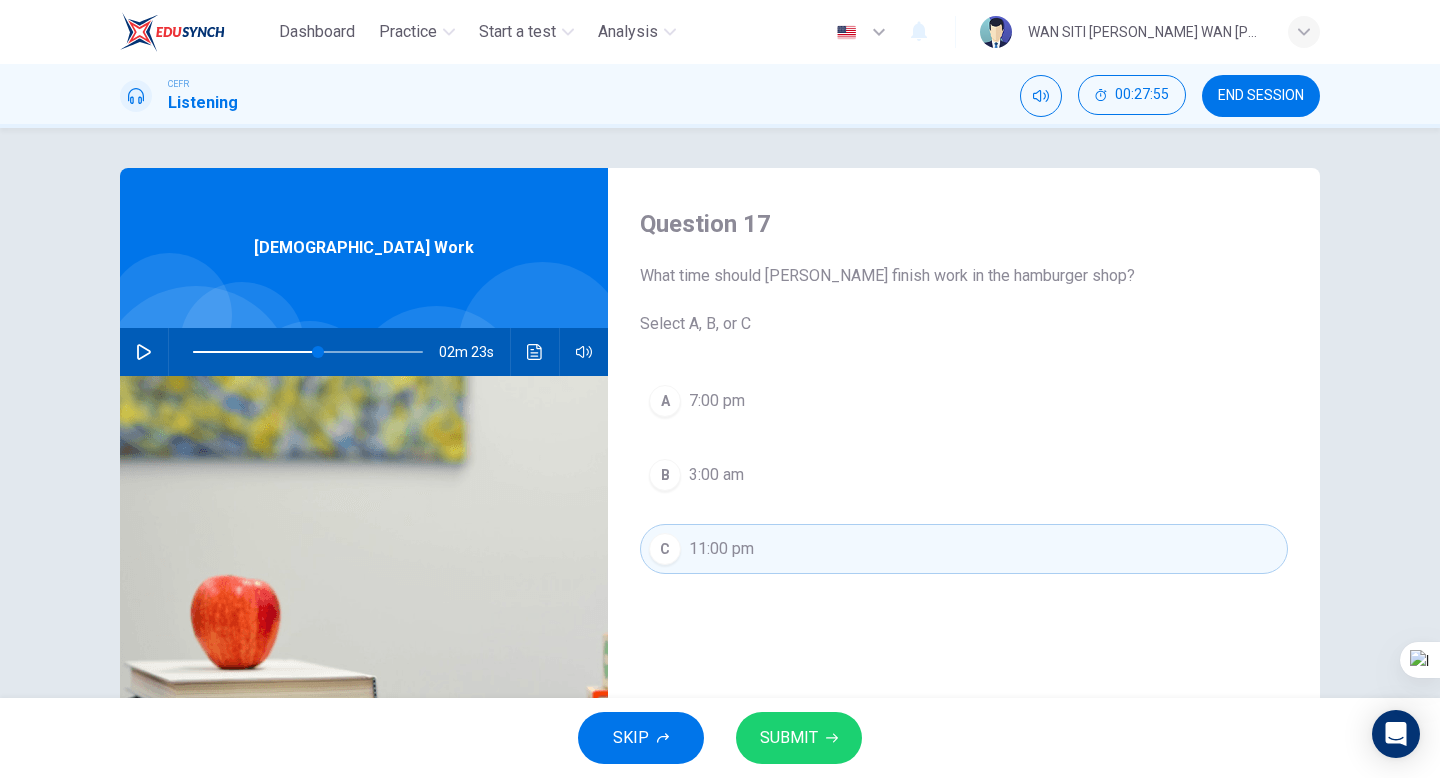 click on "SUBMIT" at bounding box center (799, 738) 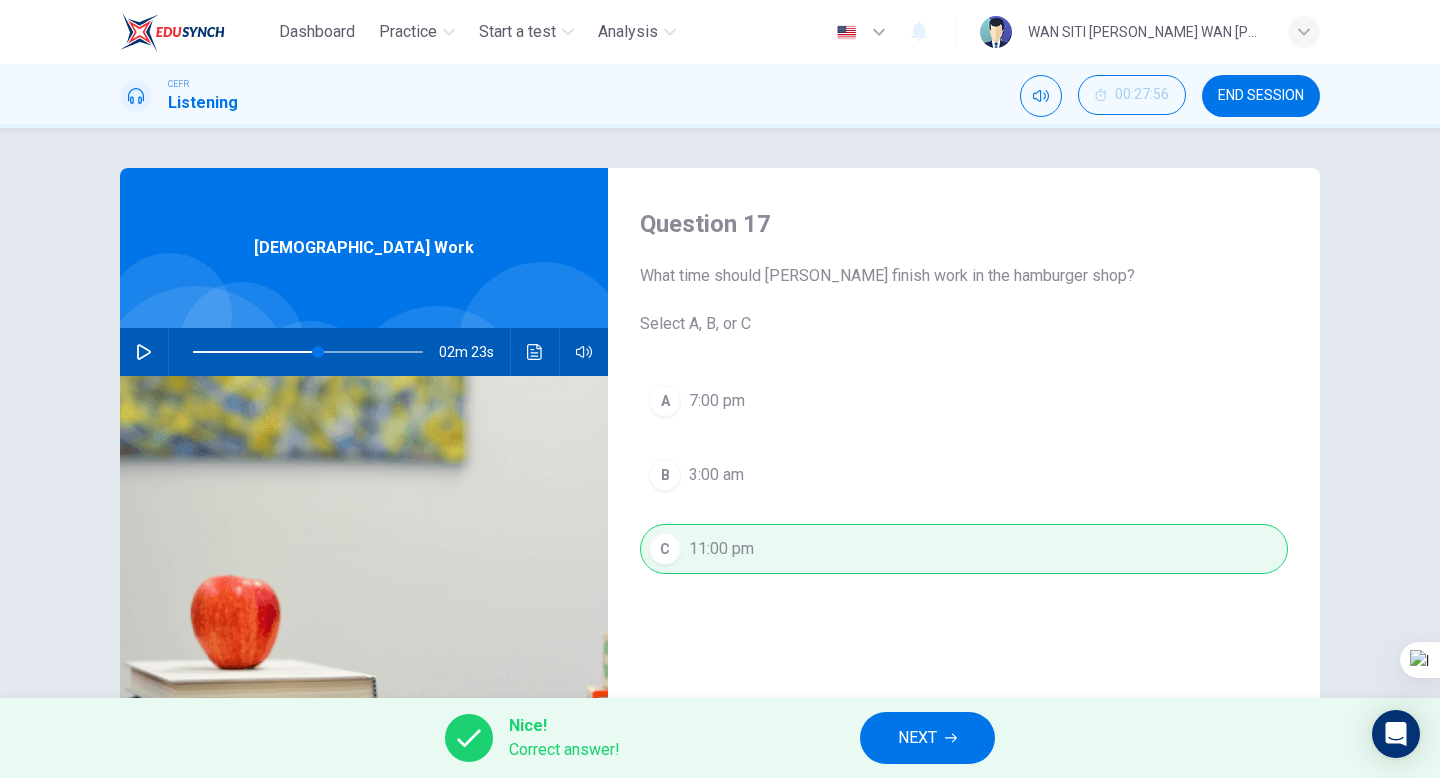 click 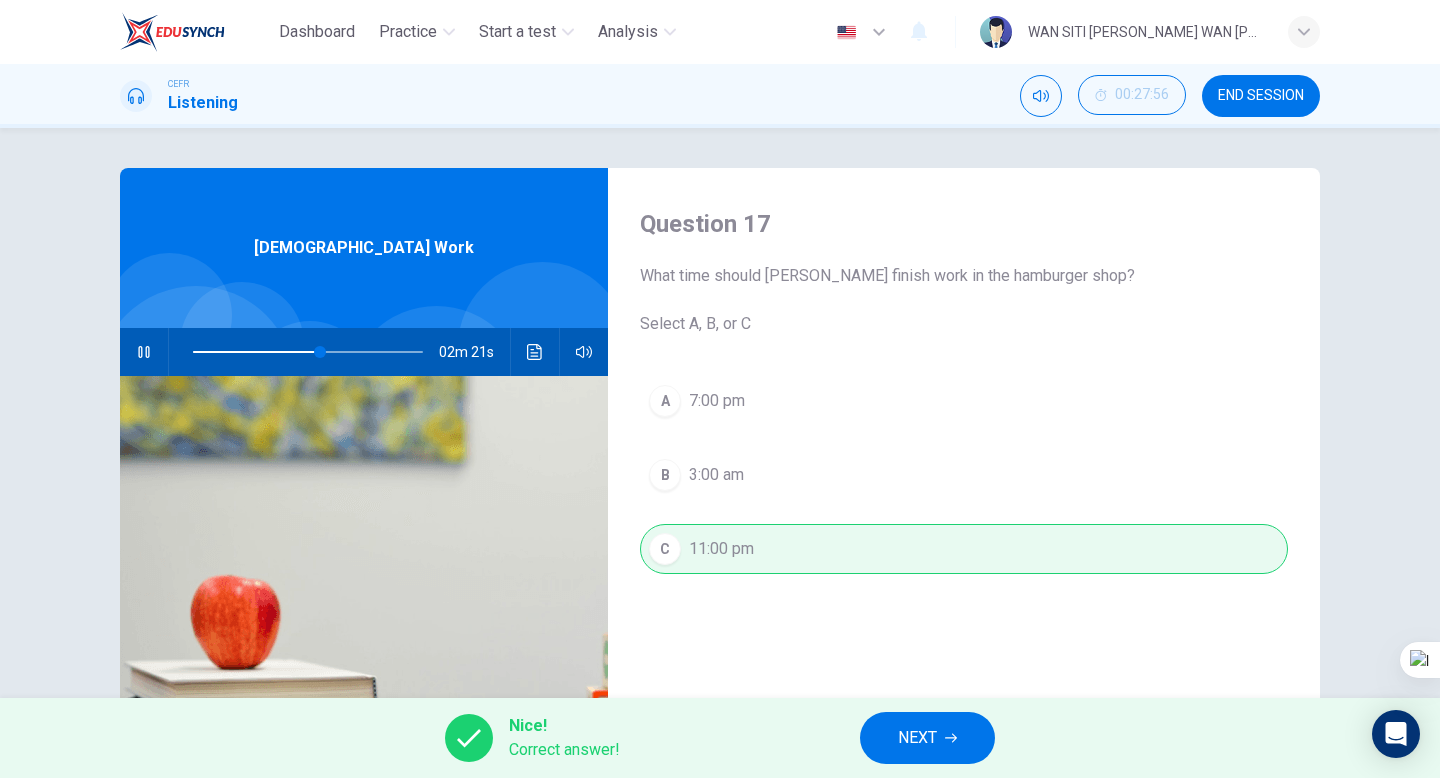 click on "NEXT" at bounding box center [917, 738] 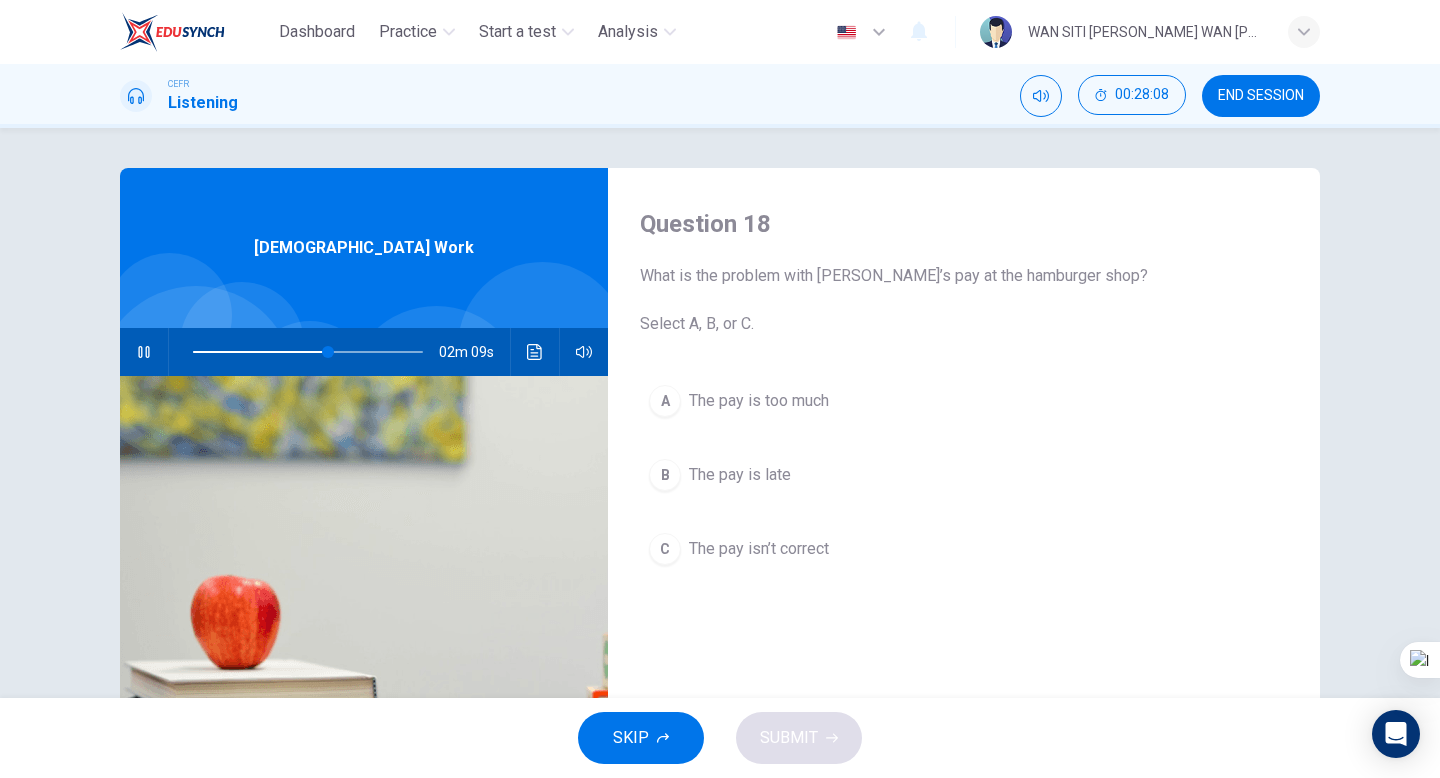 click on "The pay is late" at bounding box center [740, 475] 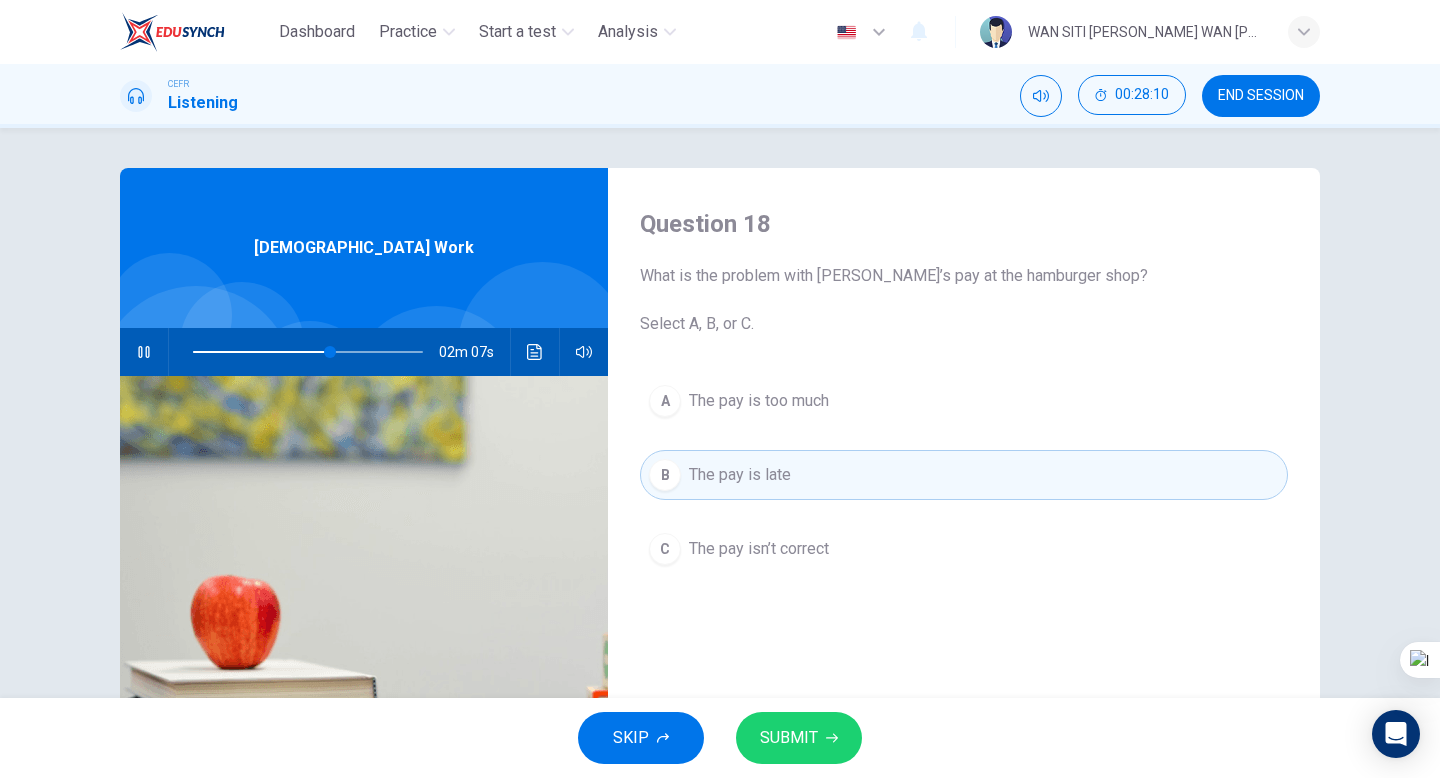 click on "SUBMIT" at bounding box center [789, 738] 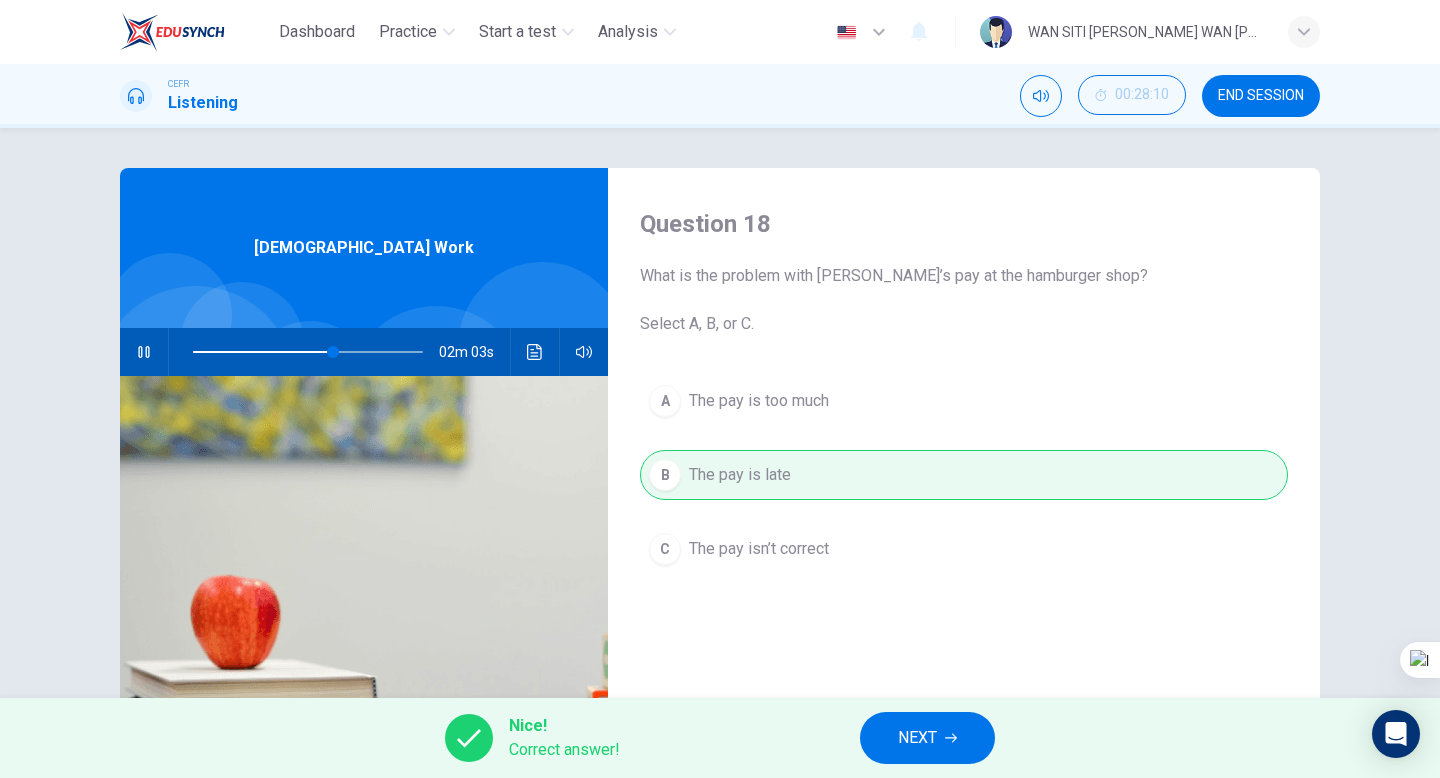 click on "NEXT" at bounding box center (917, 738) 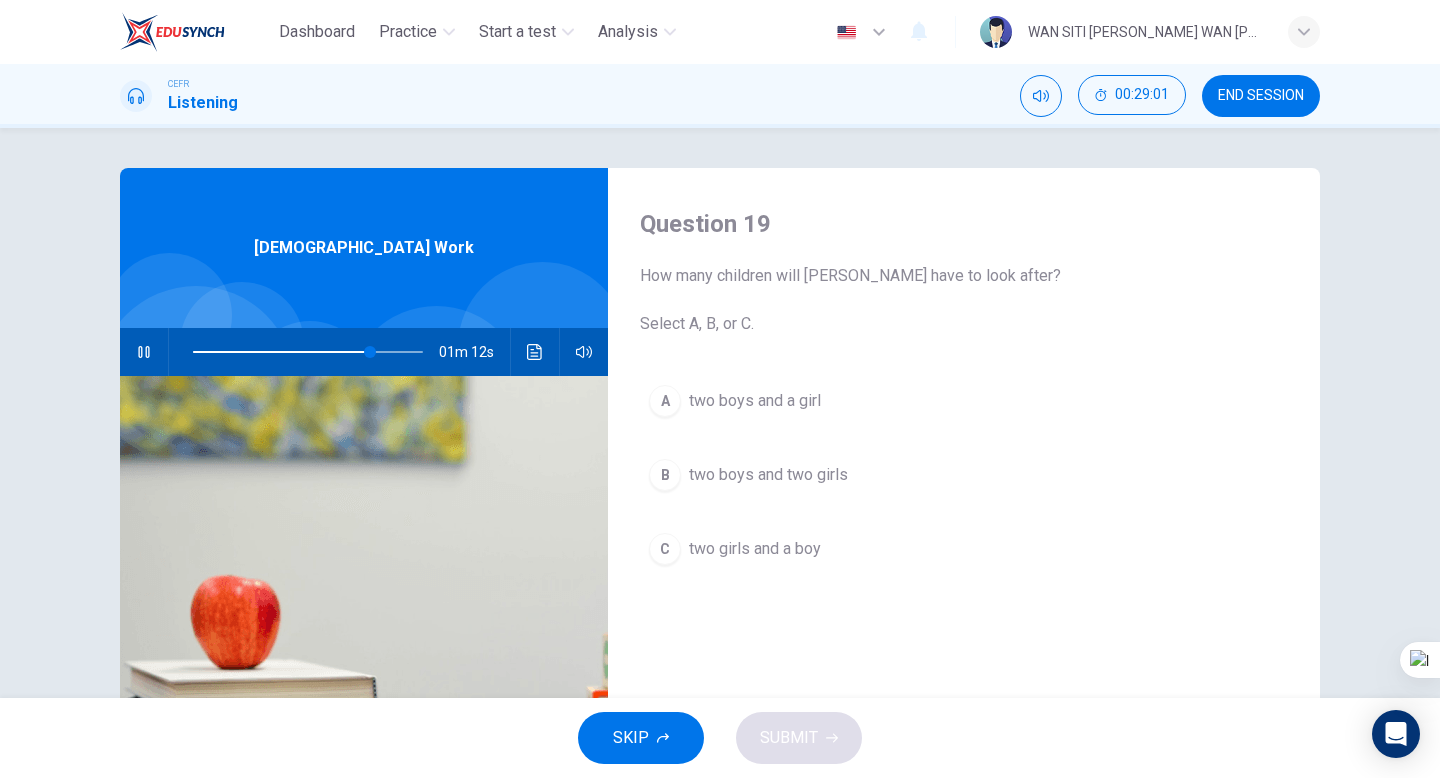 click on "C two girls and a boy" at bounding box center (964, 549) 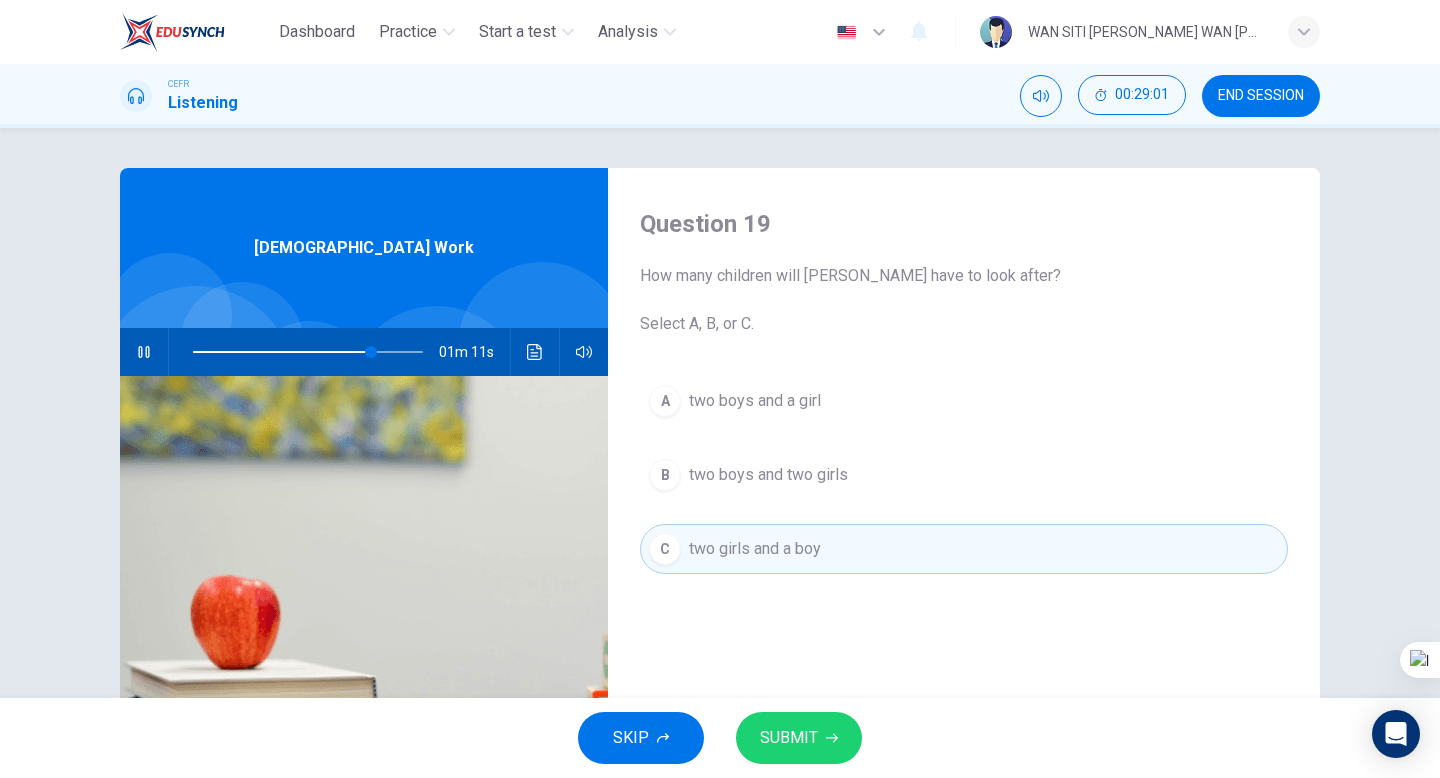 click on "SUBMIT" at bounding box center [789, 738] 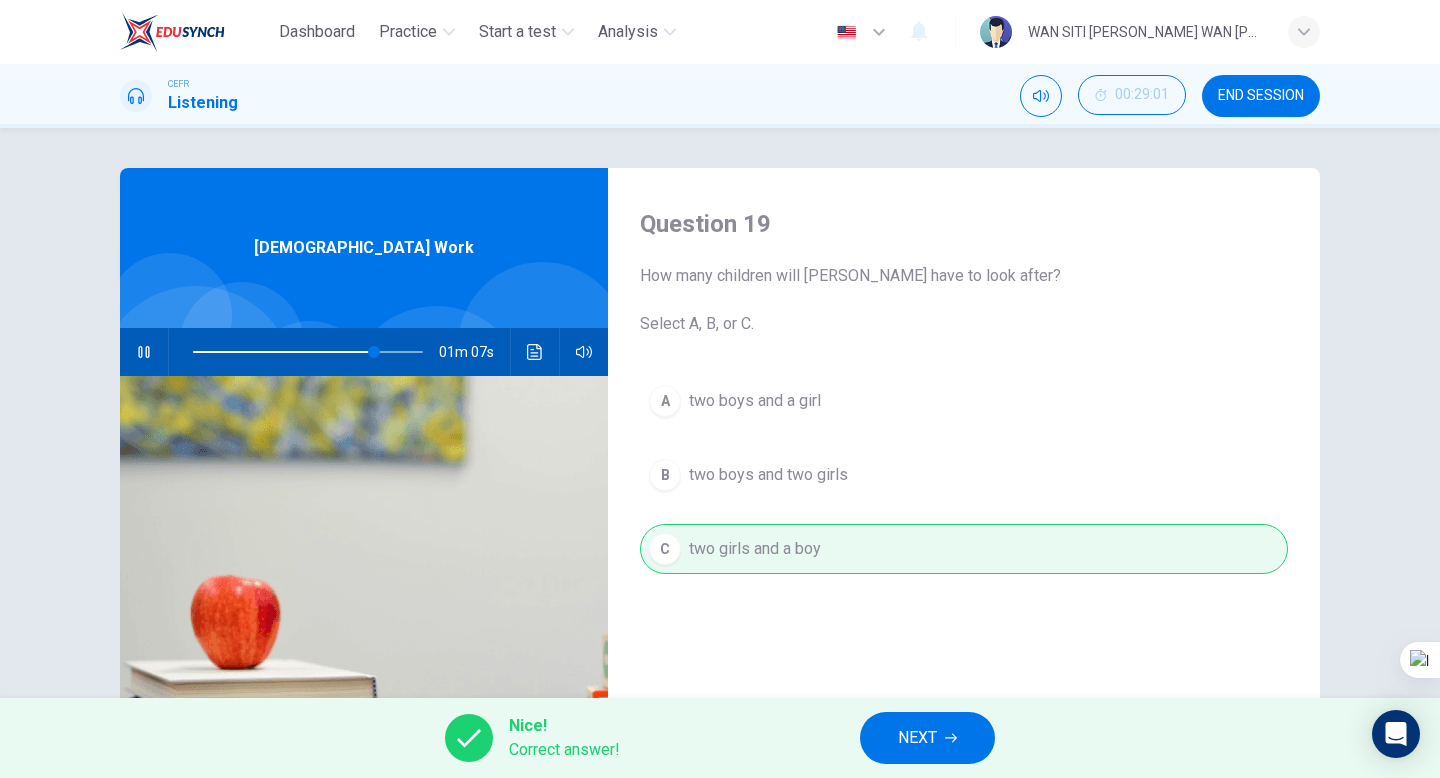 type on "79" 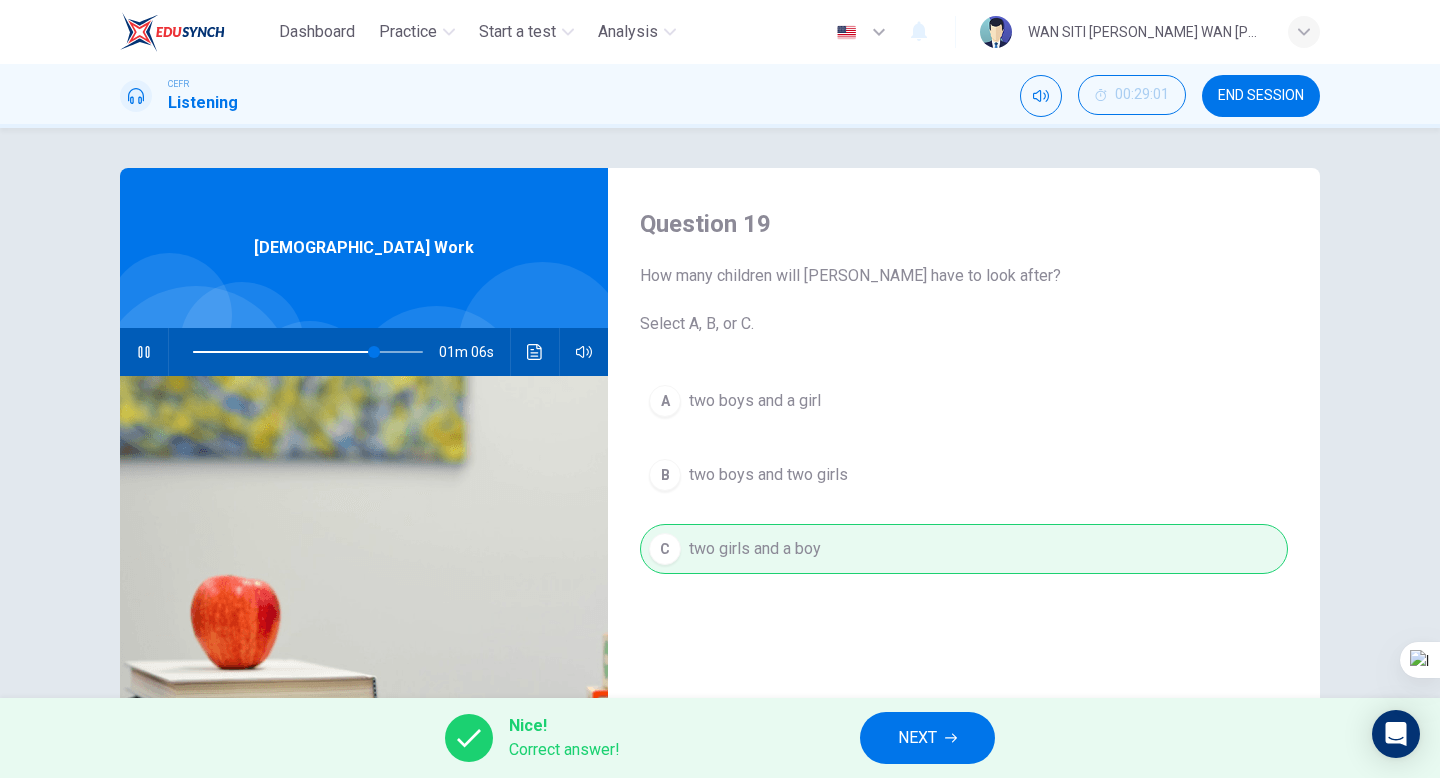 click on "NEXT" at bounding box center (927, 738) 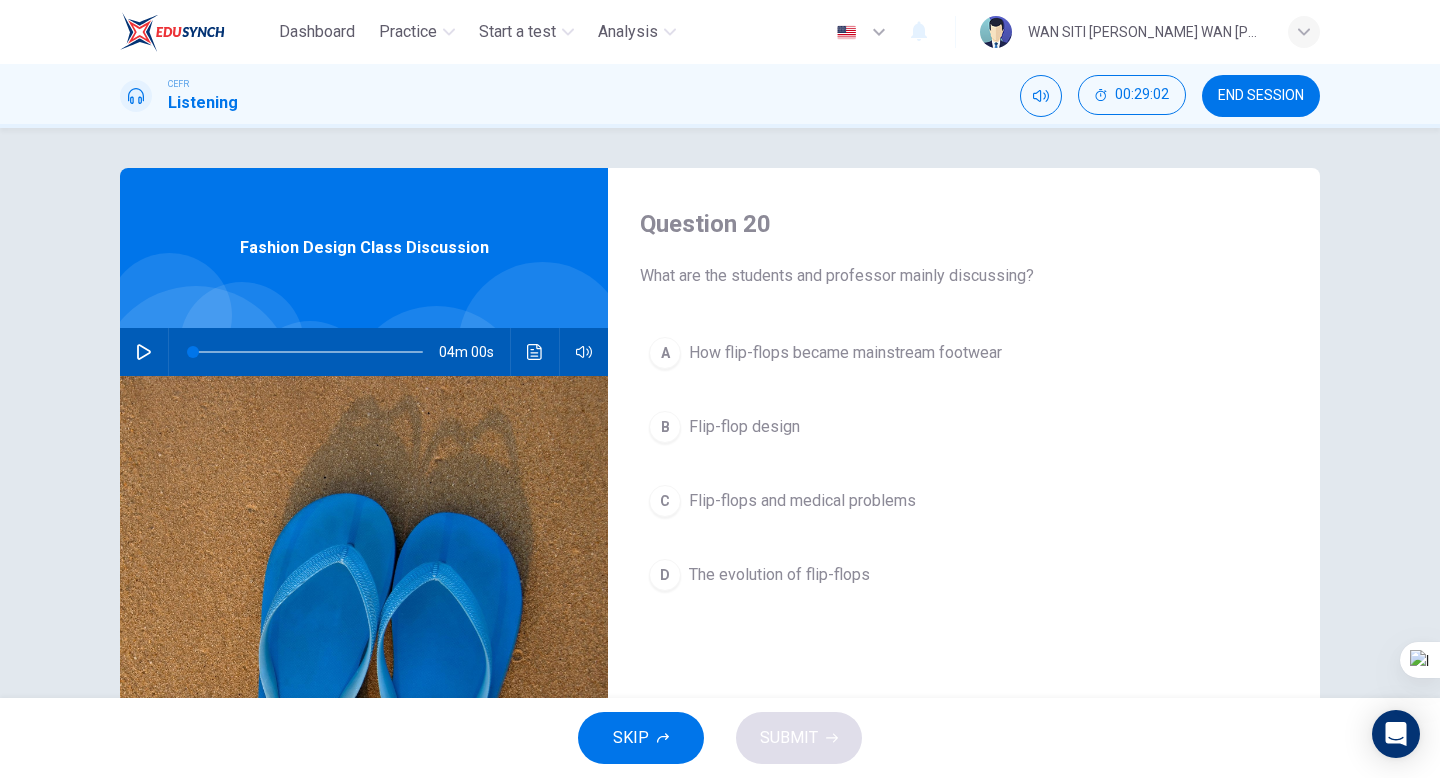 click 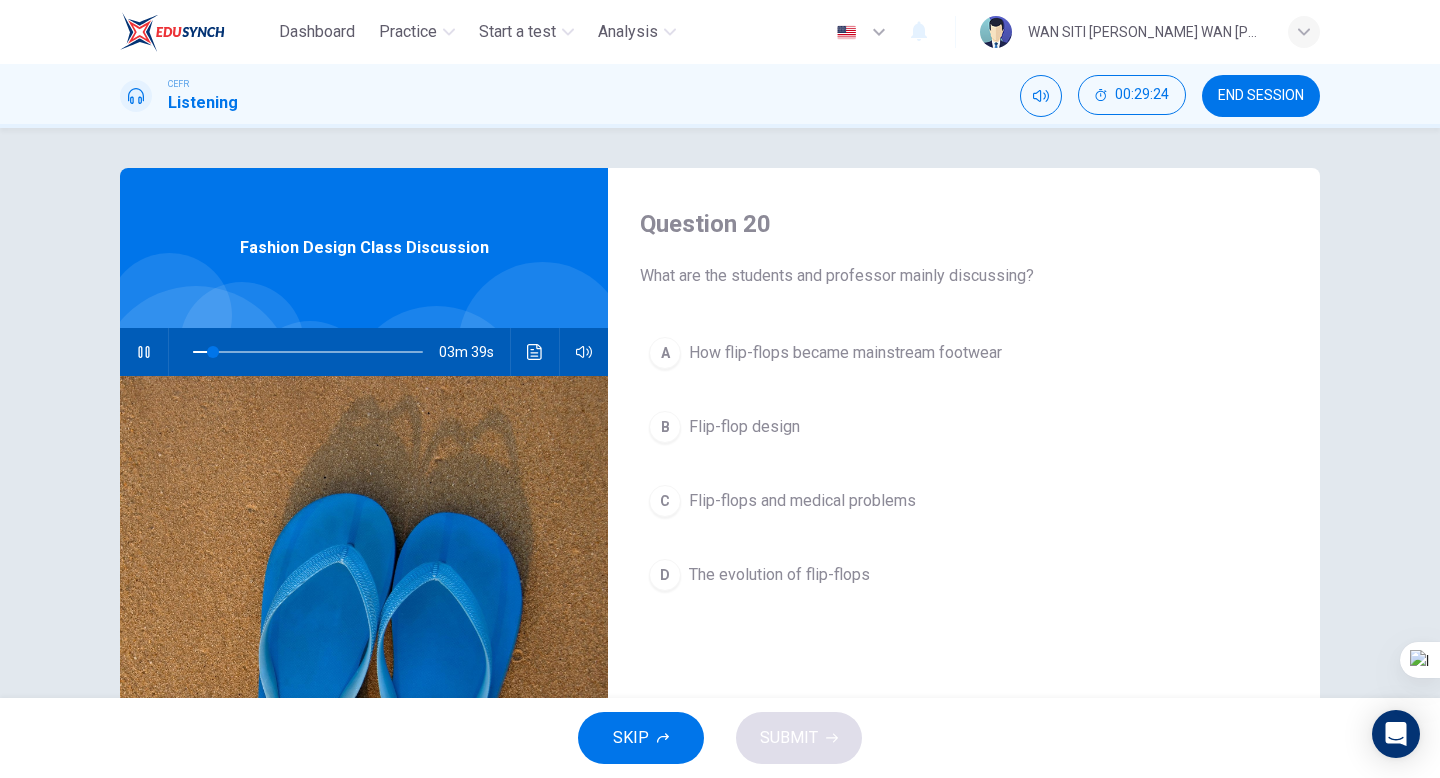 click on "D The evolution of flip-flops" at bounding box center [964, 575] 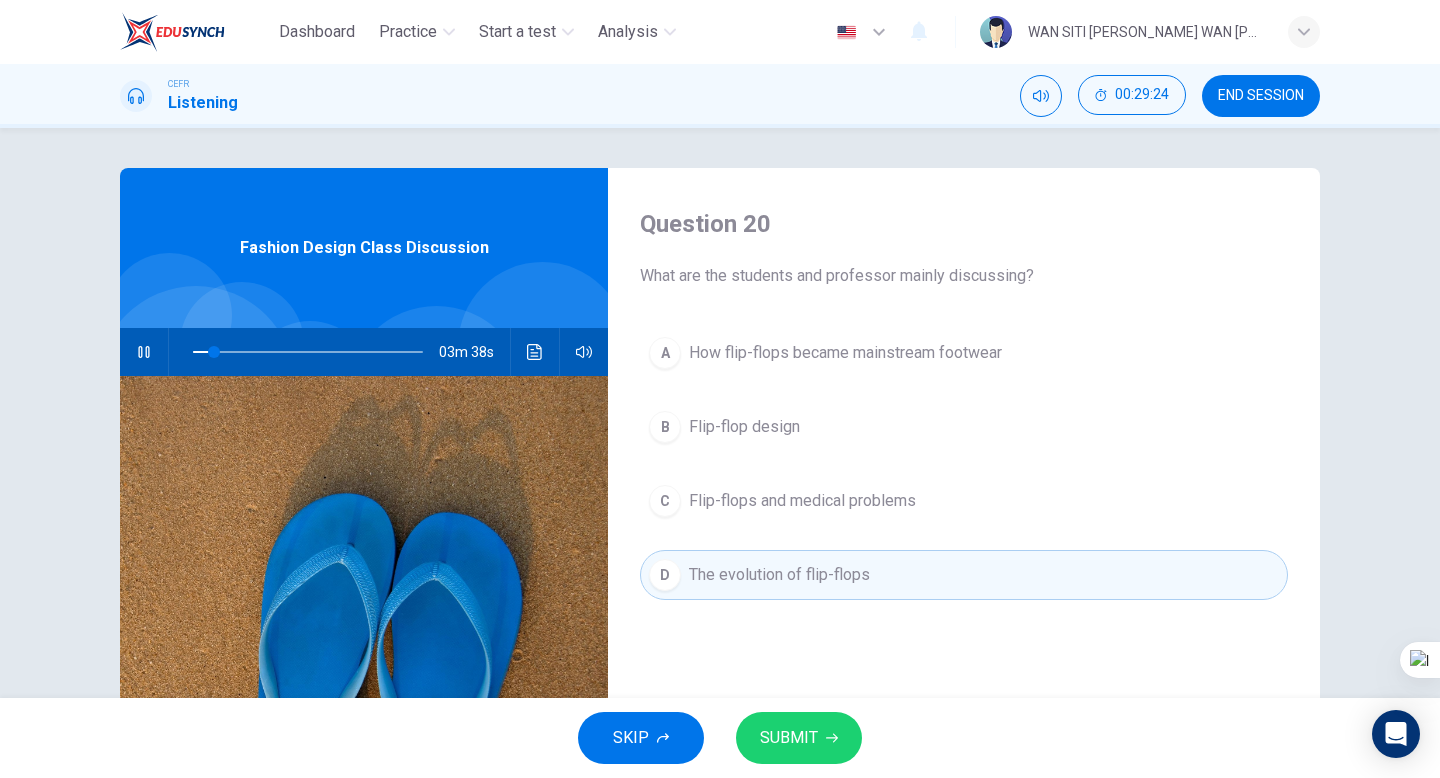click on "SUBMIT" at bounding box center [799, 738] 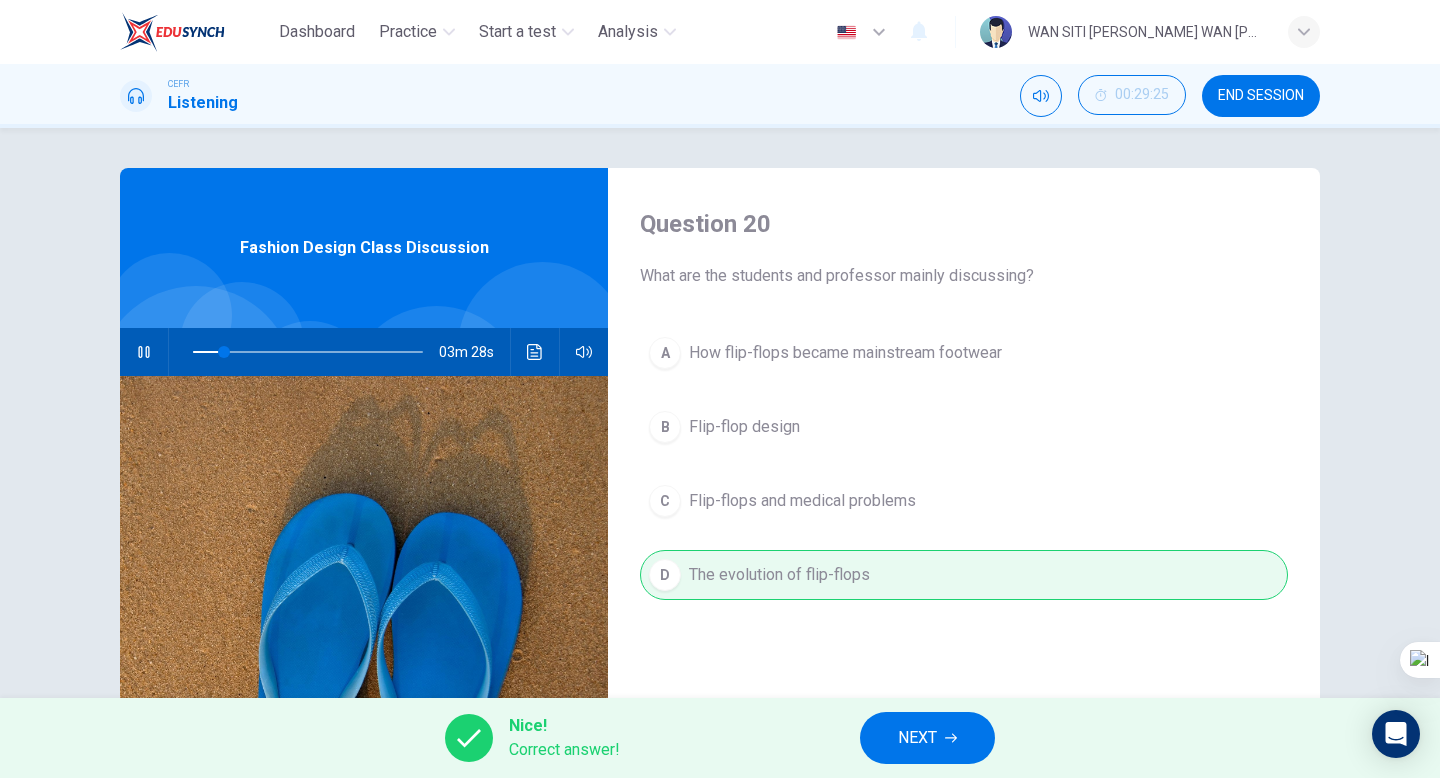 click on "NEXT" at bounding box center [927, 738] 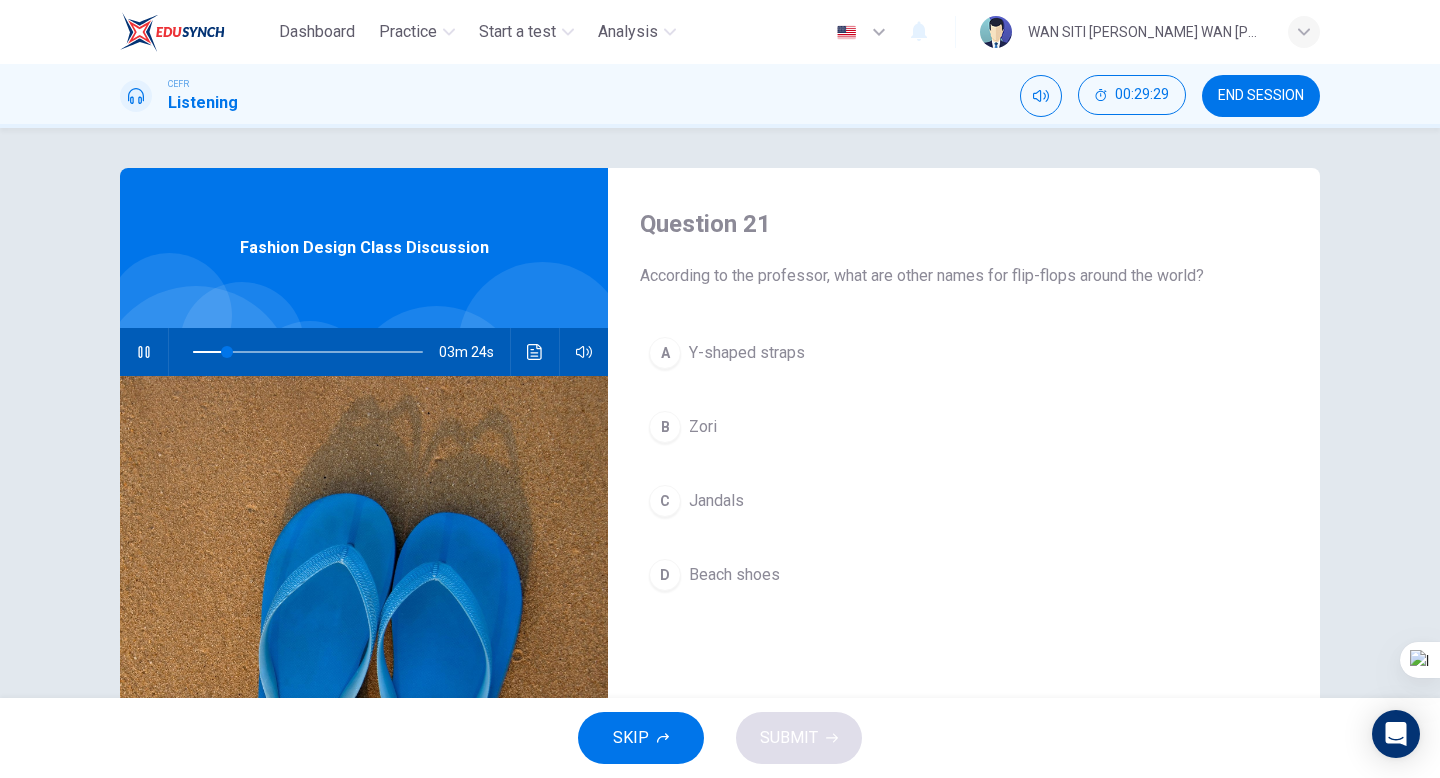 click on "B Zori" at bounding box center (964, 427) 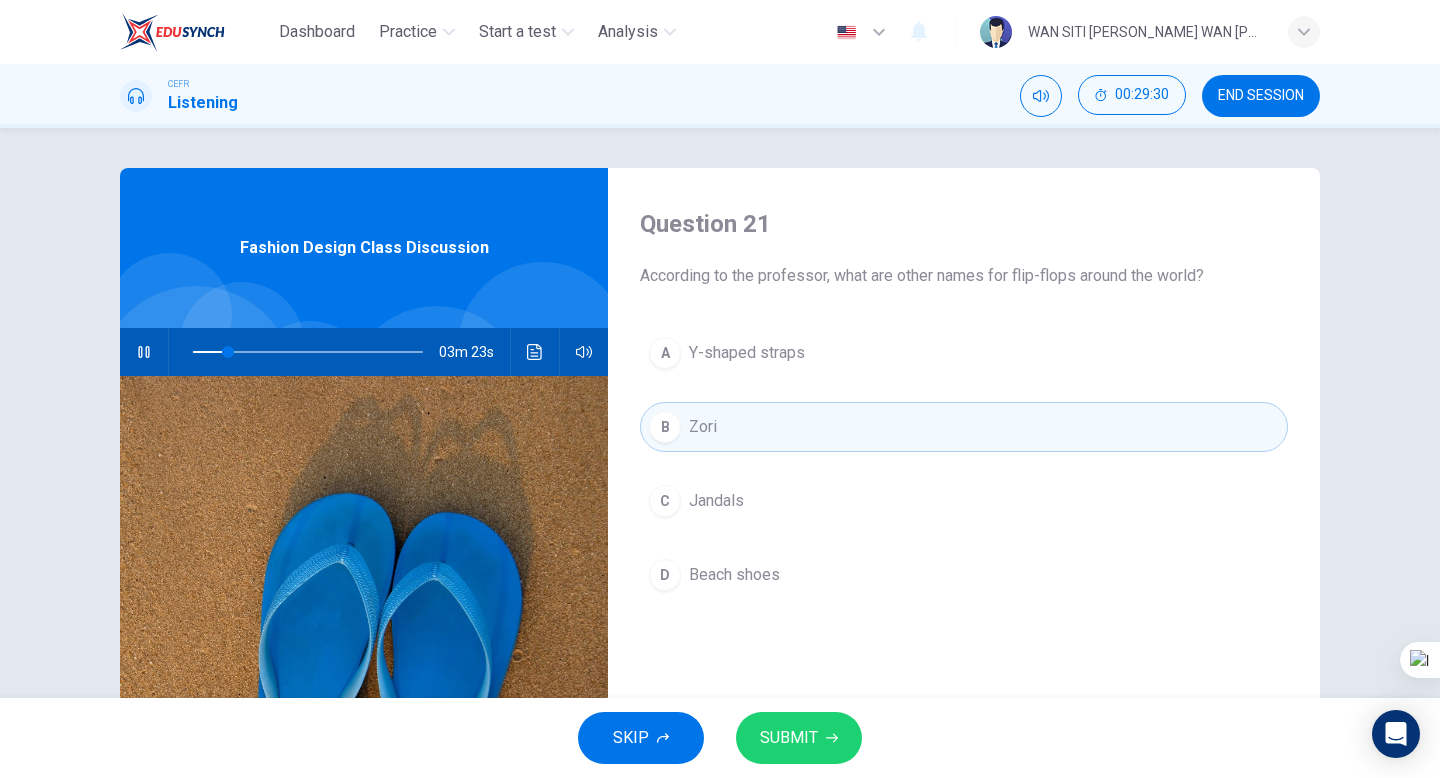 click on "SUBMIT" at bounding box center [789, 738] 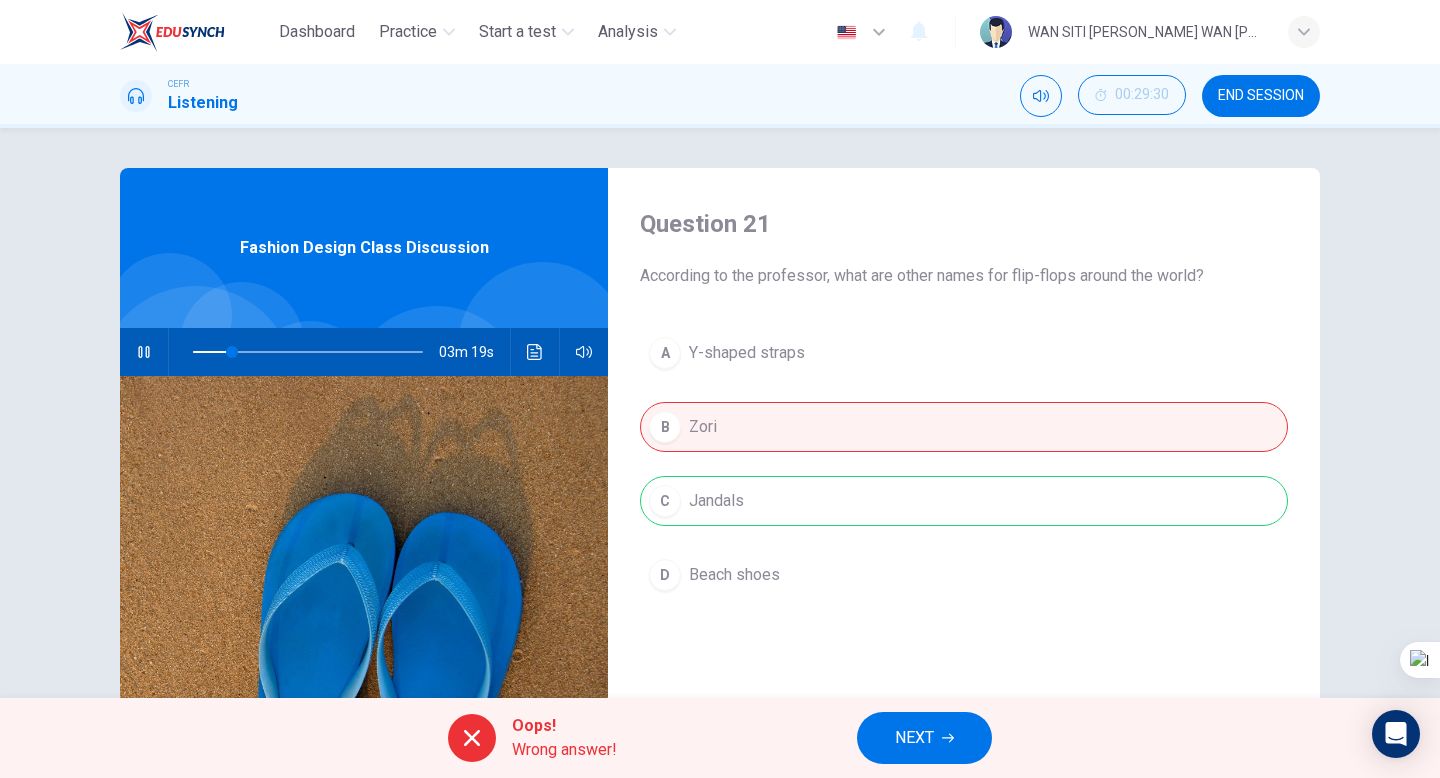 click on "NEXT" at bounding box center (914, 738) 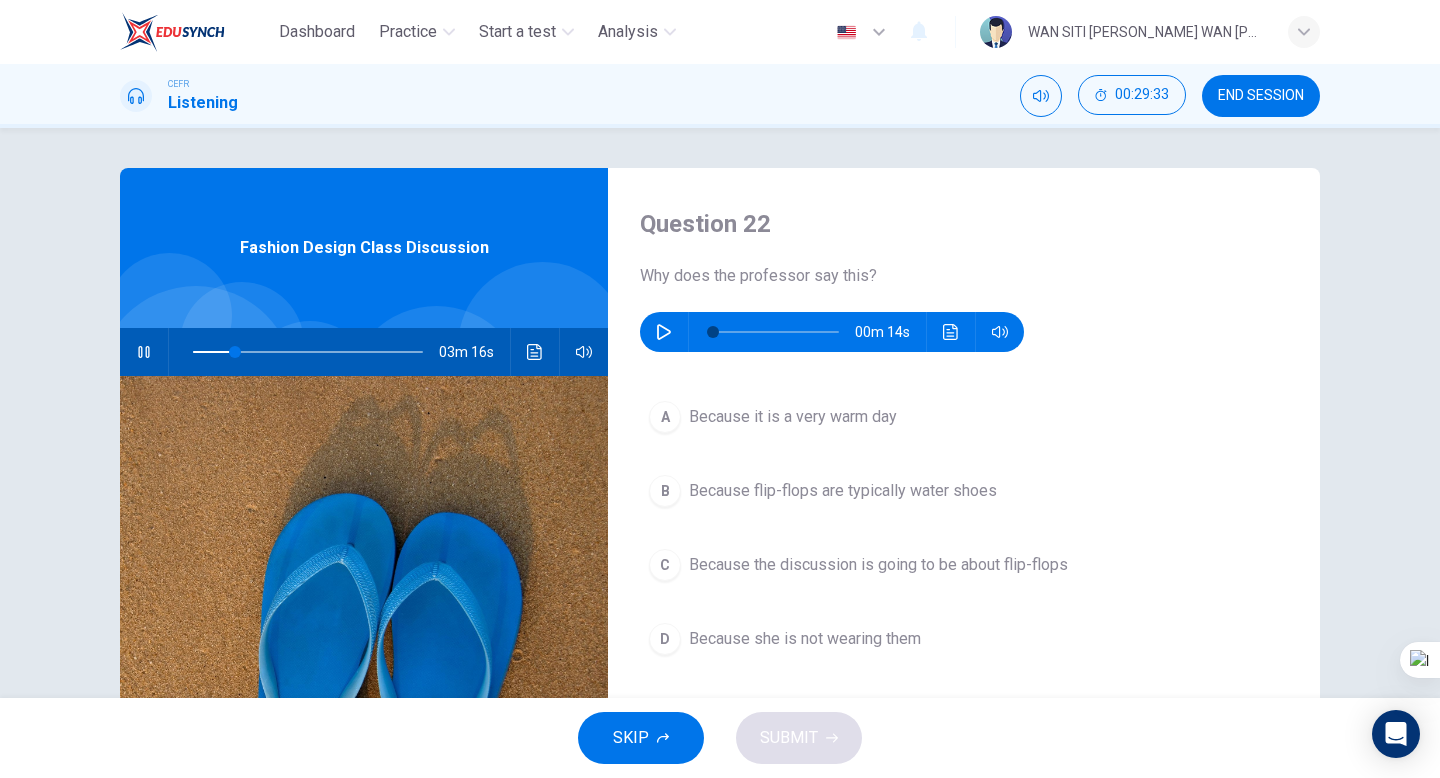 click at bounding box center (144, 352) 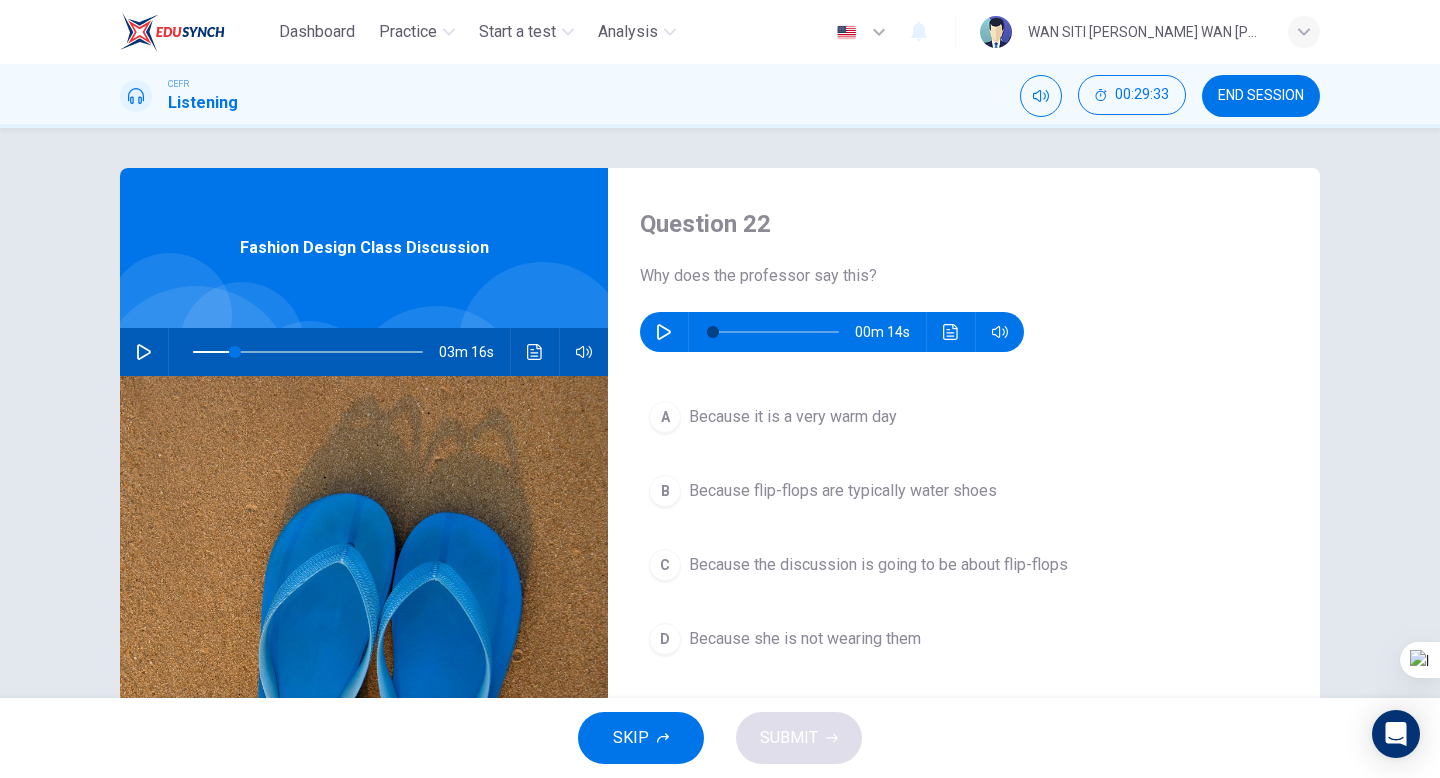 type on "18" 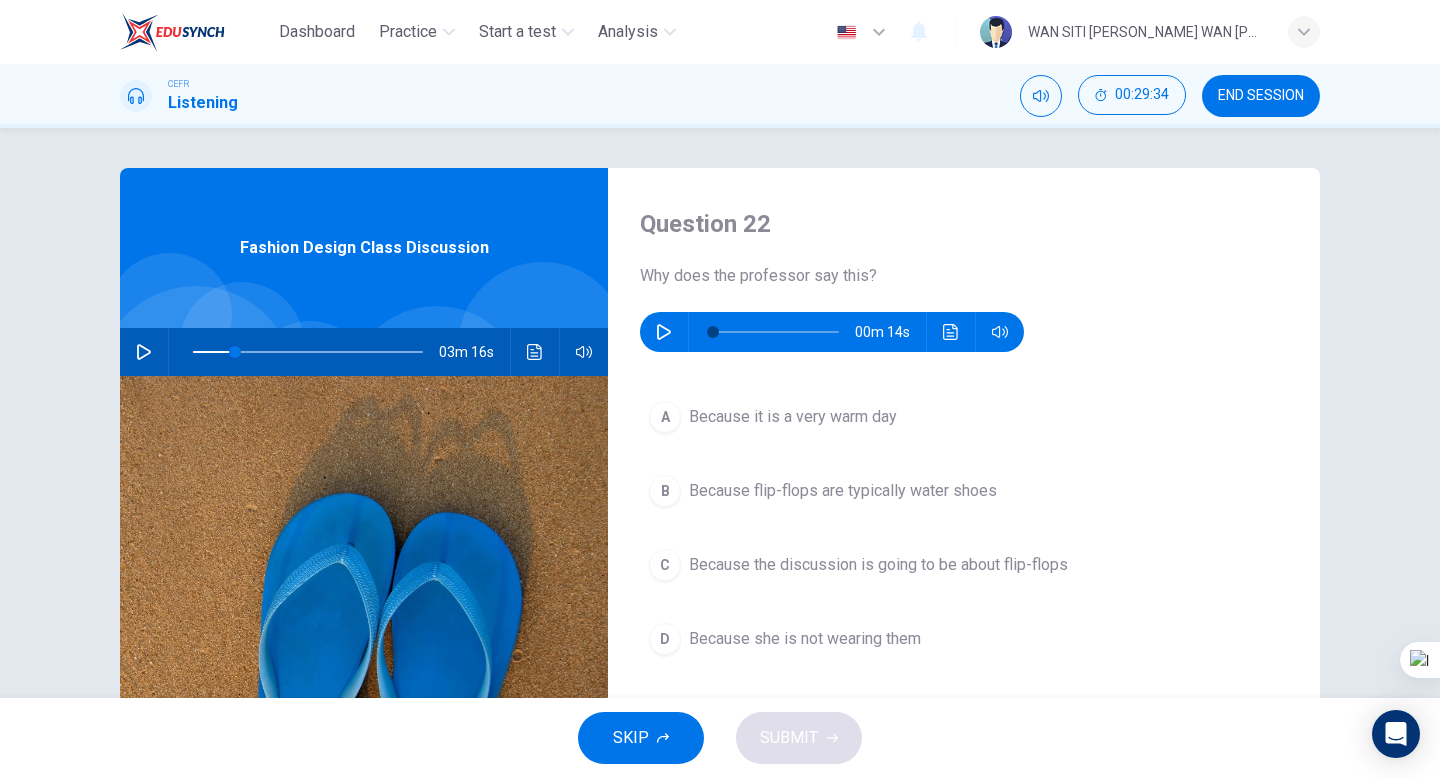 click at bounding box center (664, 332) 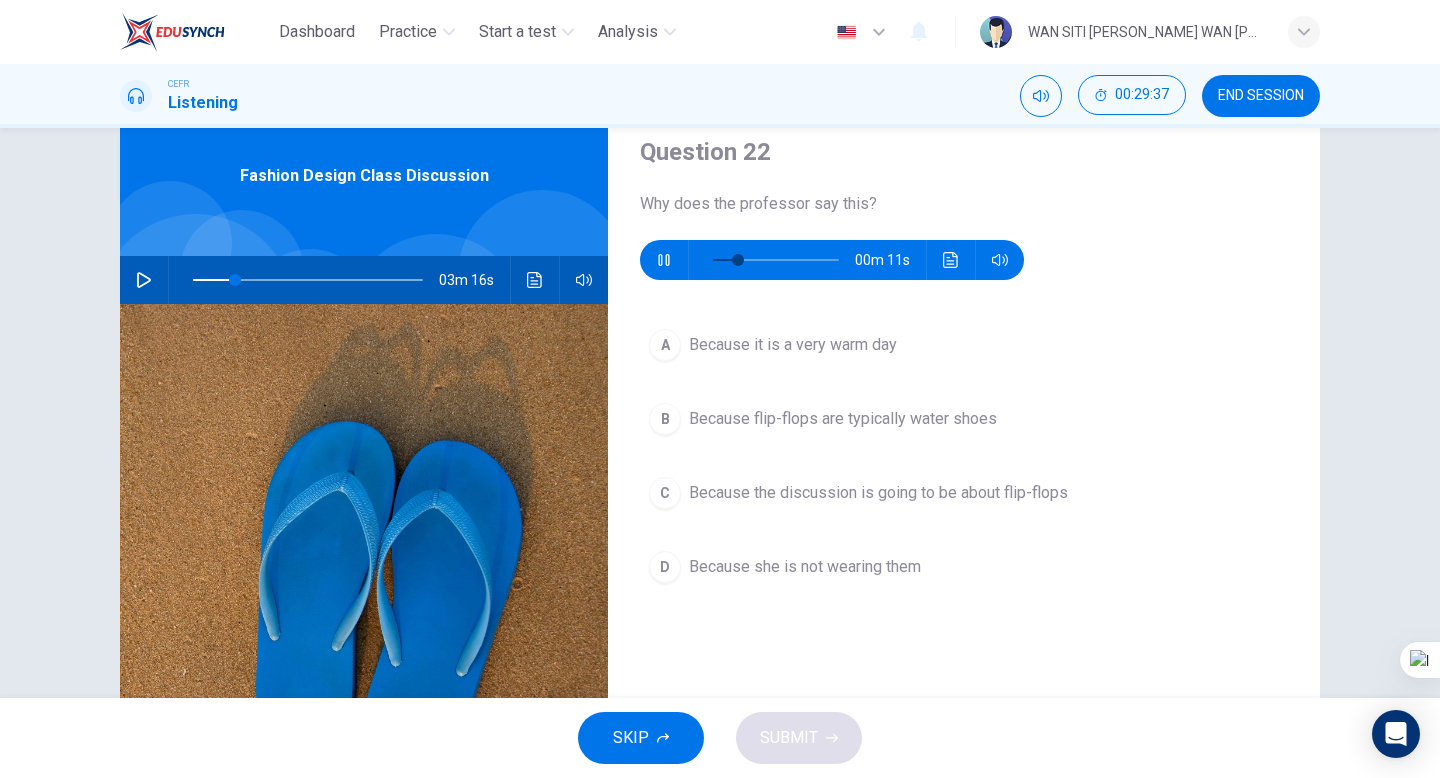 scroll, scrollTop: 74, scrollLeft: 0, axis: vertical 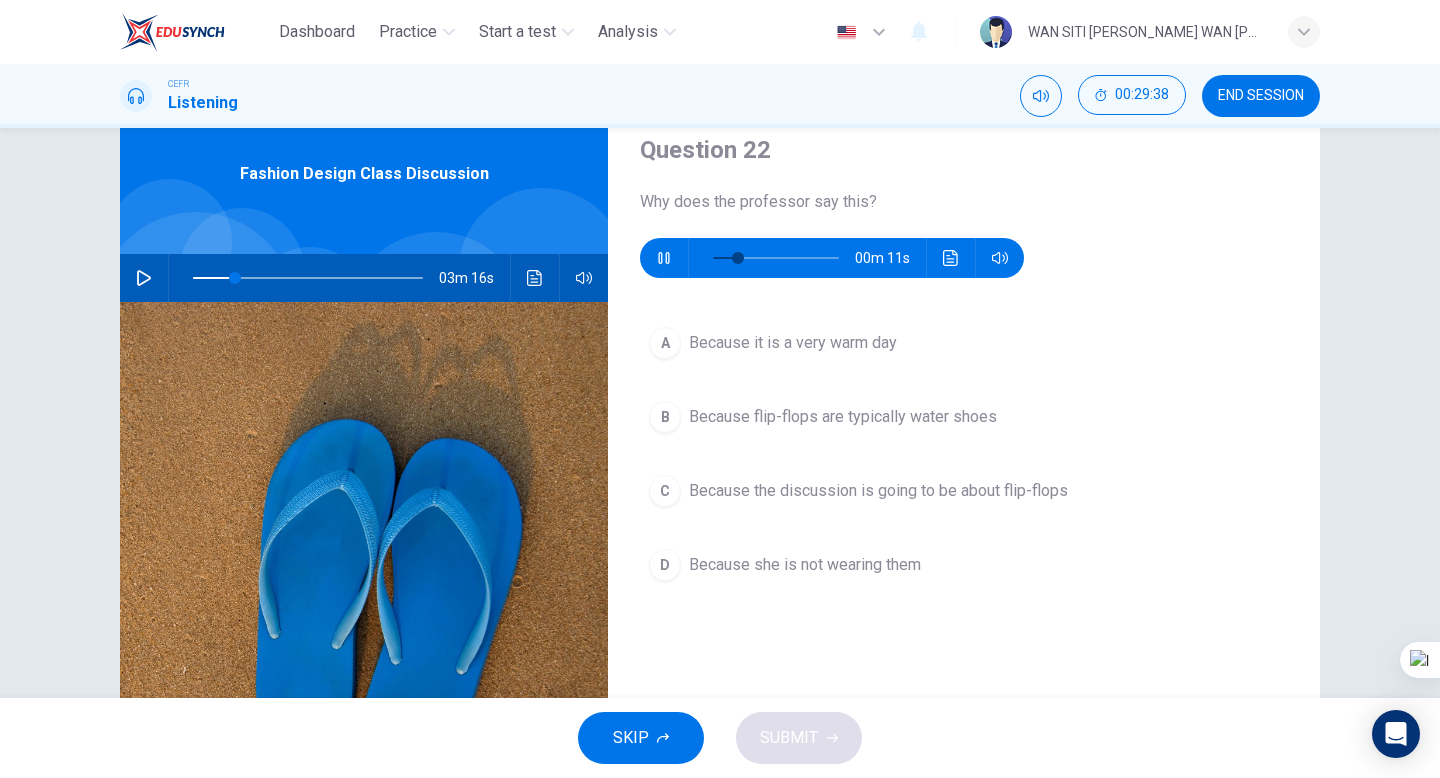 type on "27" 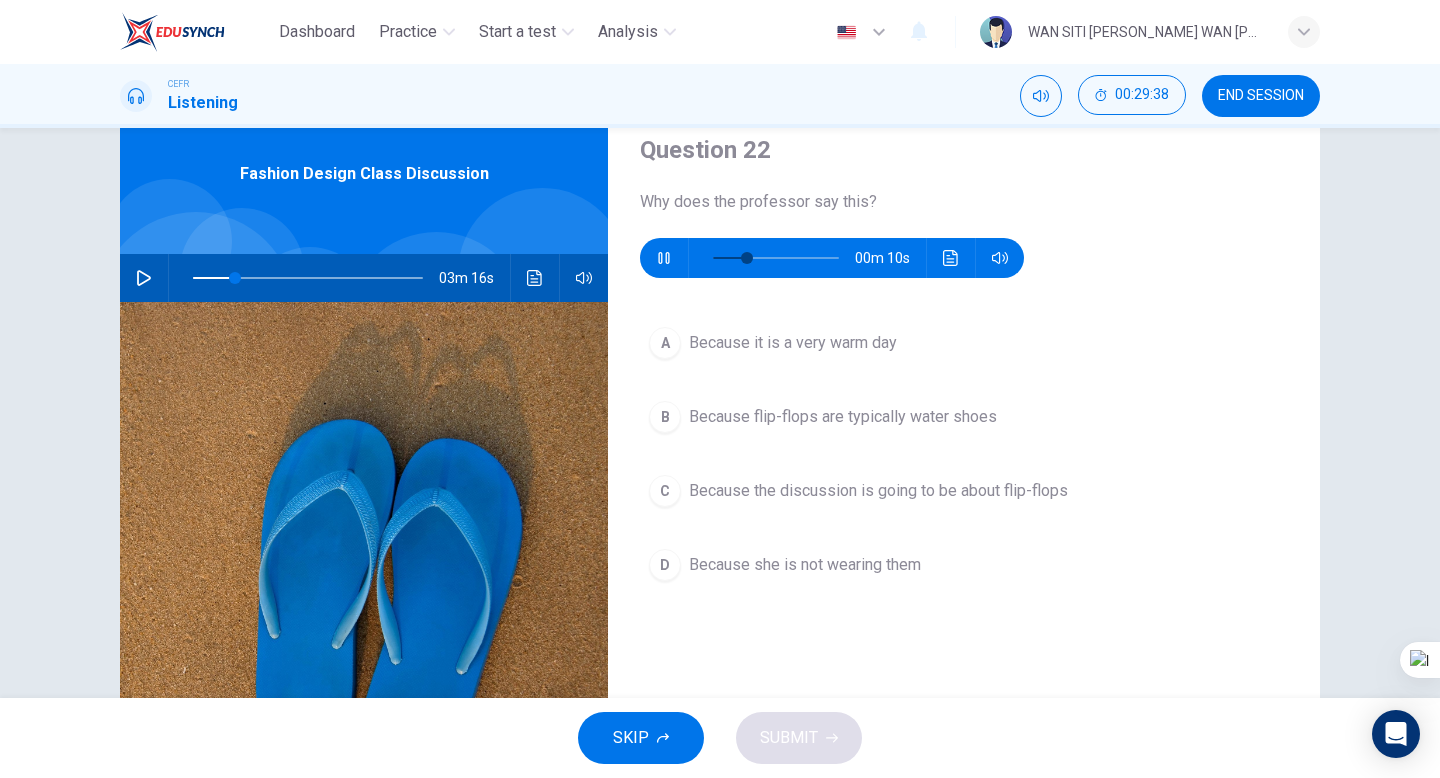 click on "Because the discussion is going to be about flip-flops" at bounding box center (878, 491) 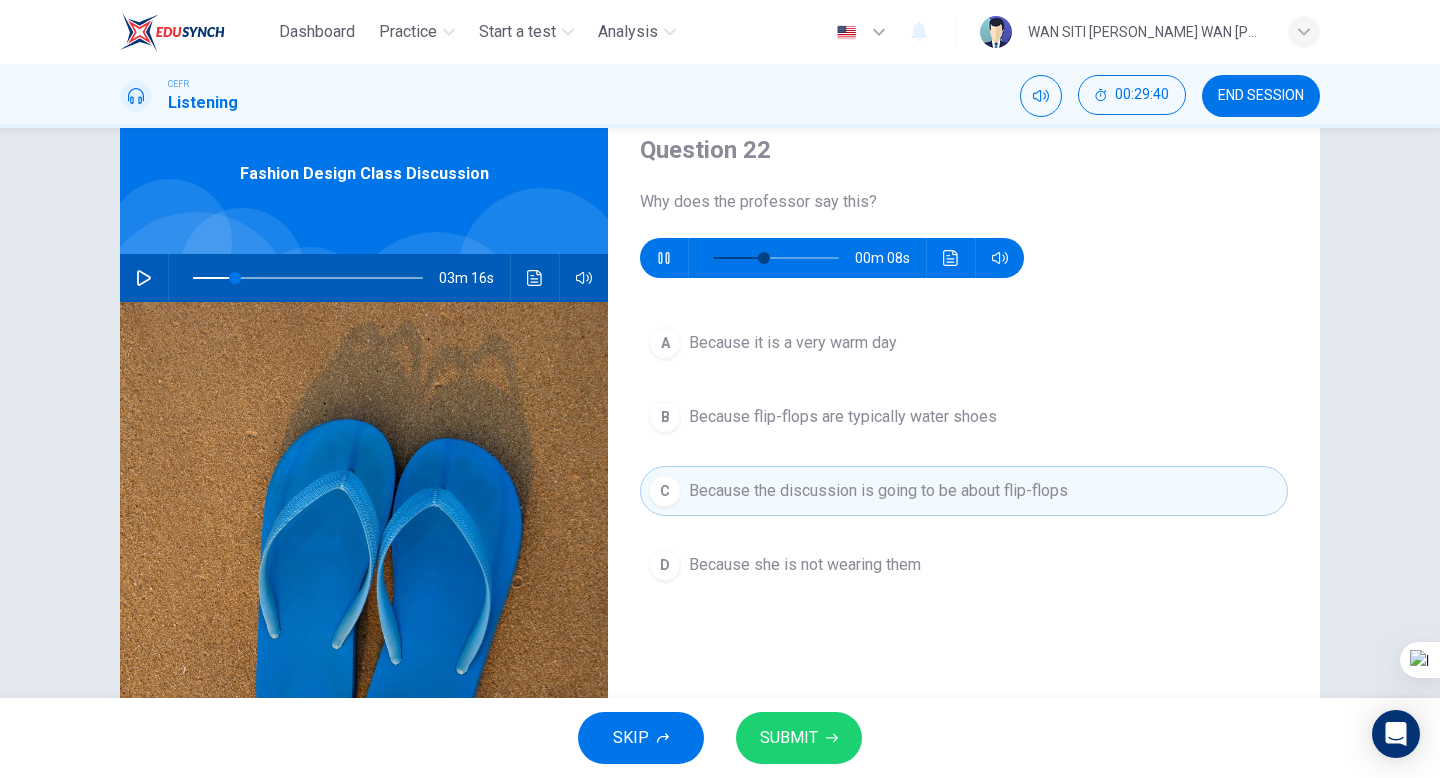 click on "SUBMIT" at bounding box center (799, 738) 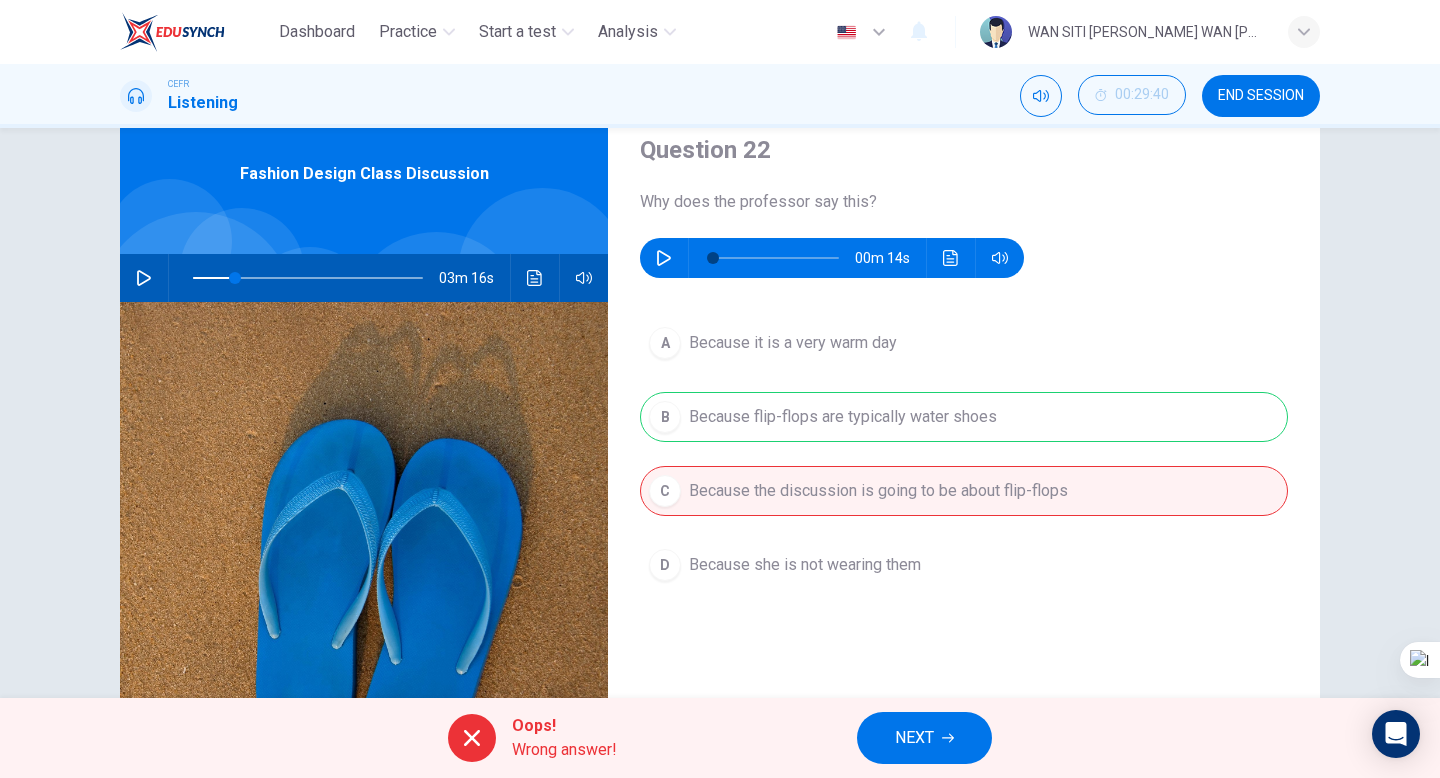 click on "NEXT" at bounding box center (924, 738) 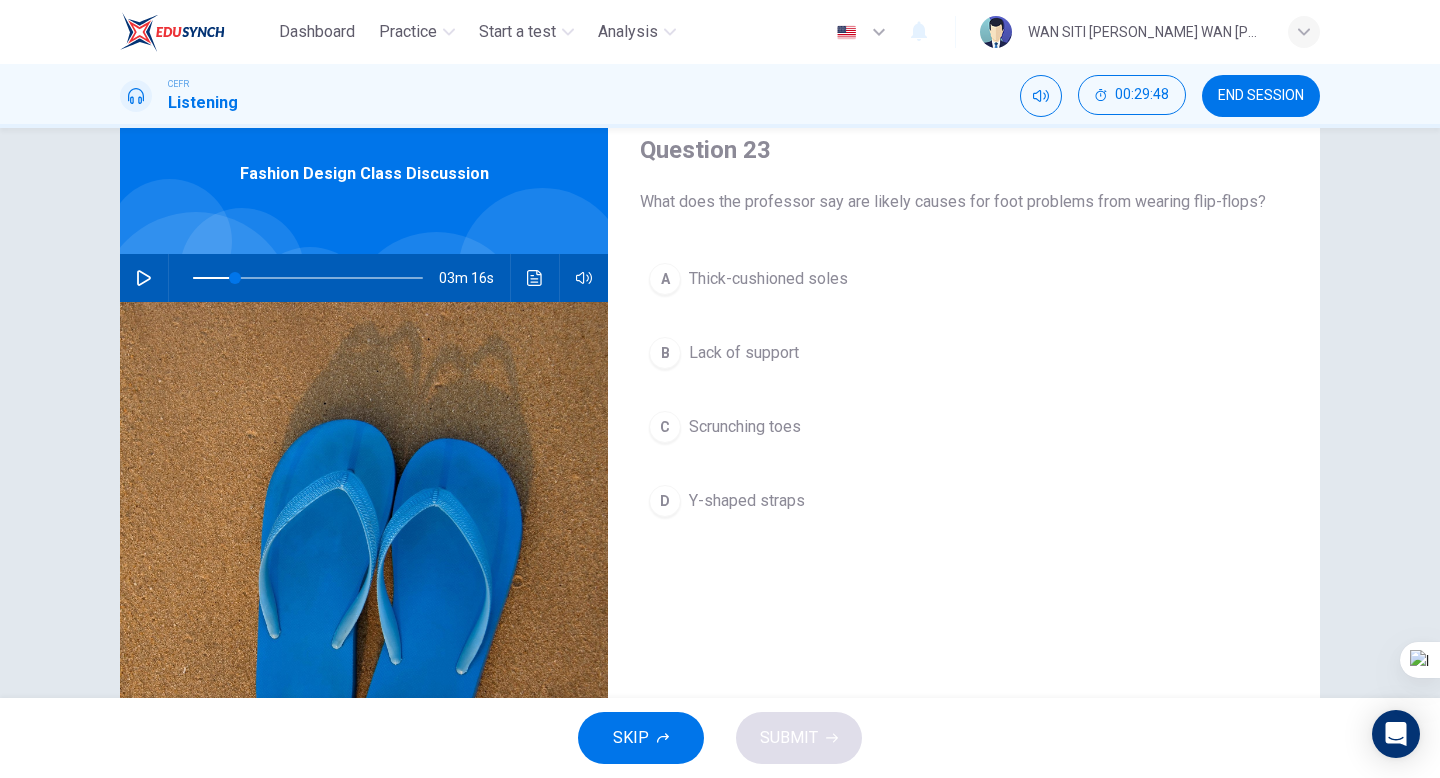 click 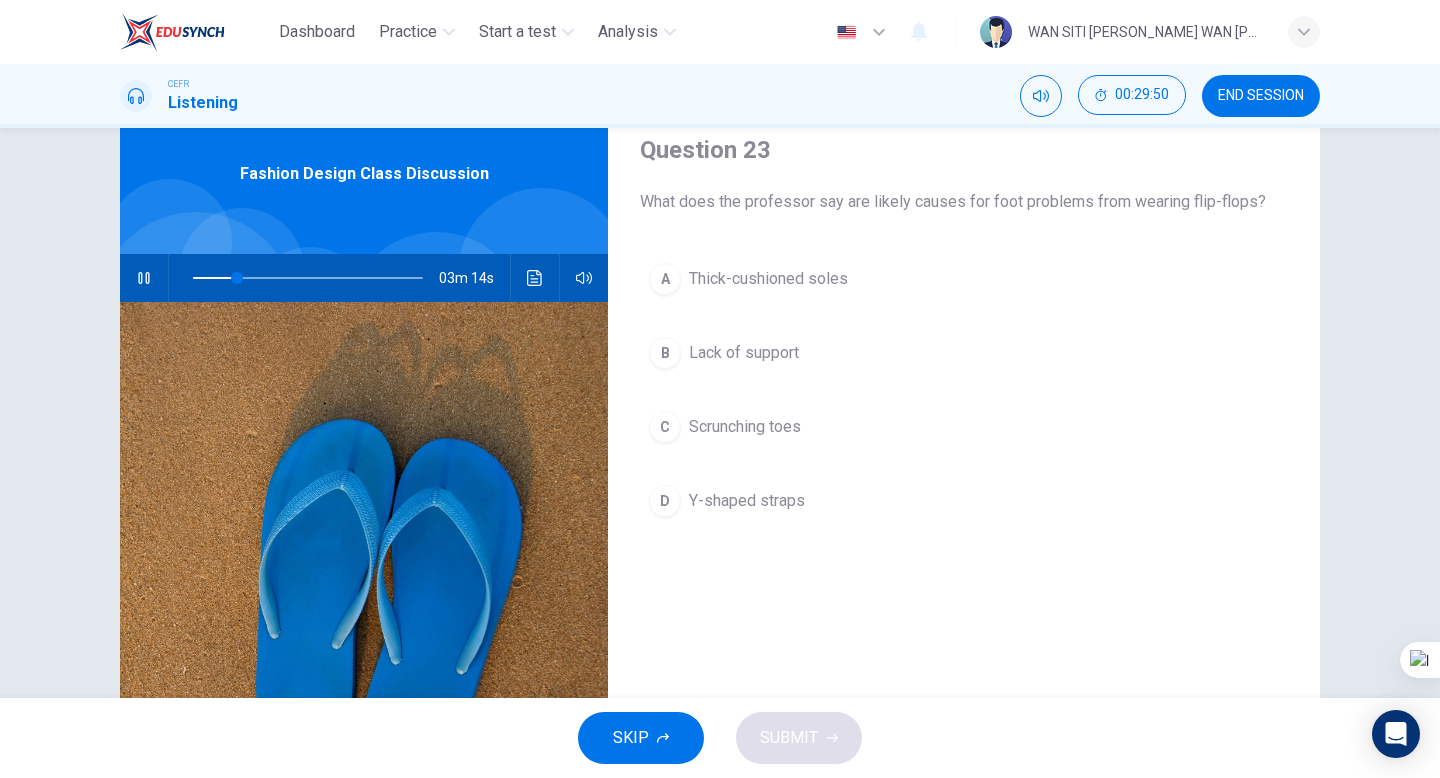 click on "Scrunching toes" at bounding box center [745, 427] 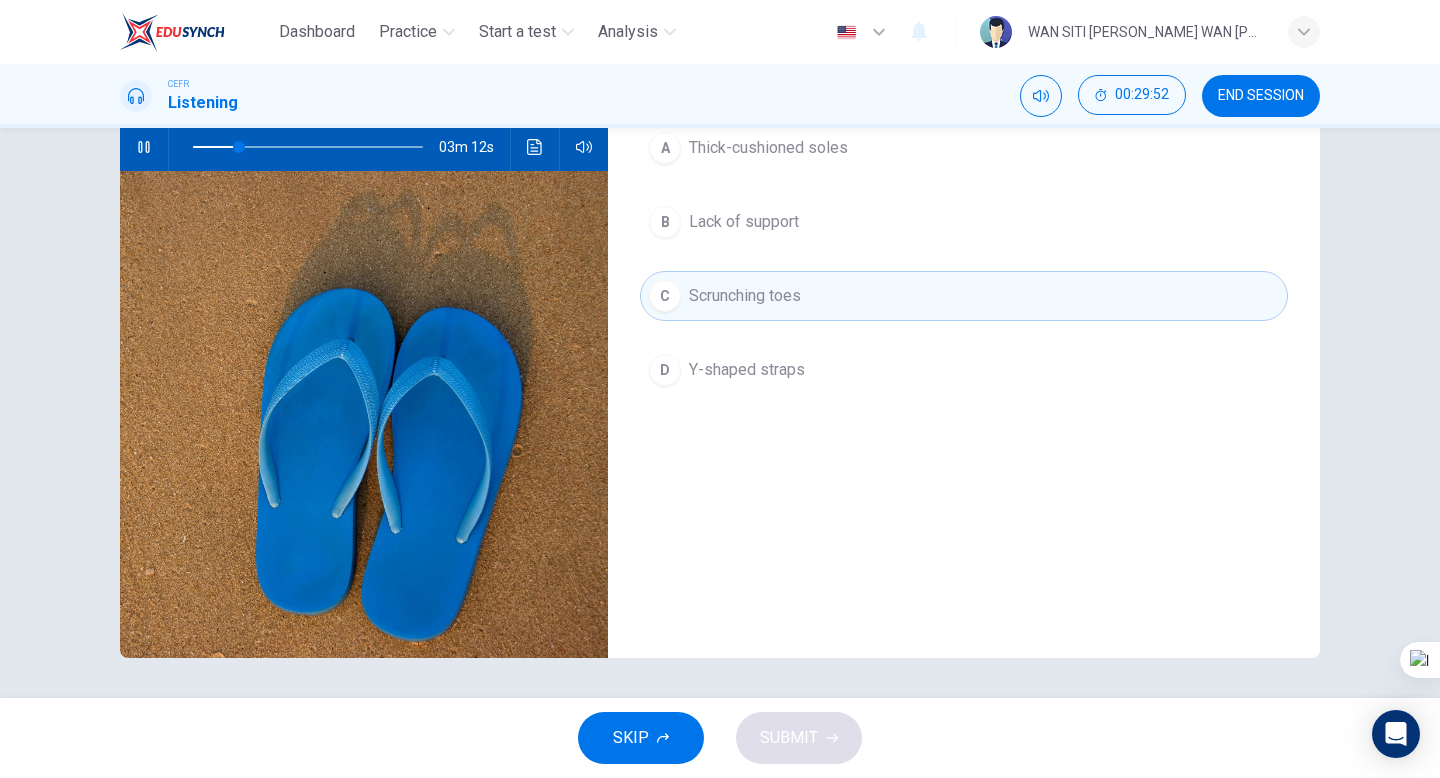 scroll, scrollTop: 0, scrollLeft: 0, axis: both 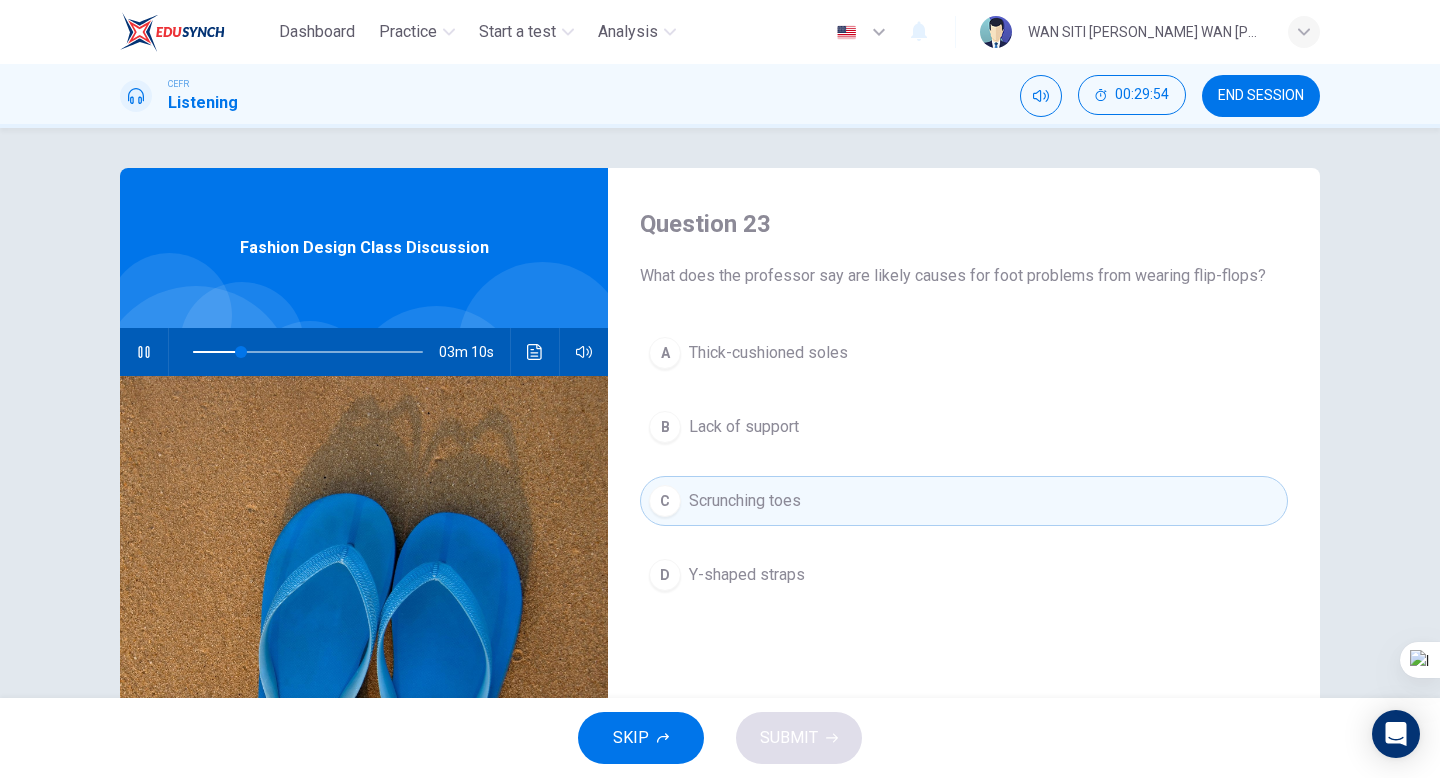 click on "B Lack of support" at bounding box center (964, 427) 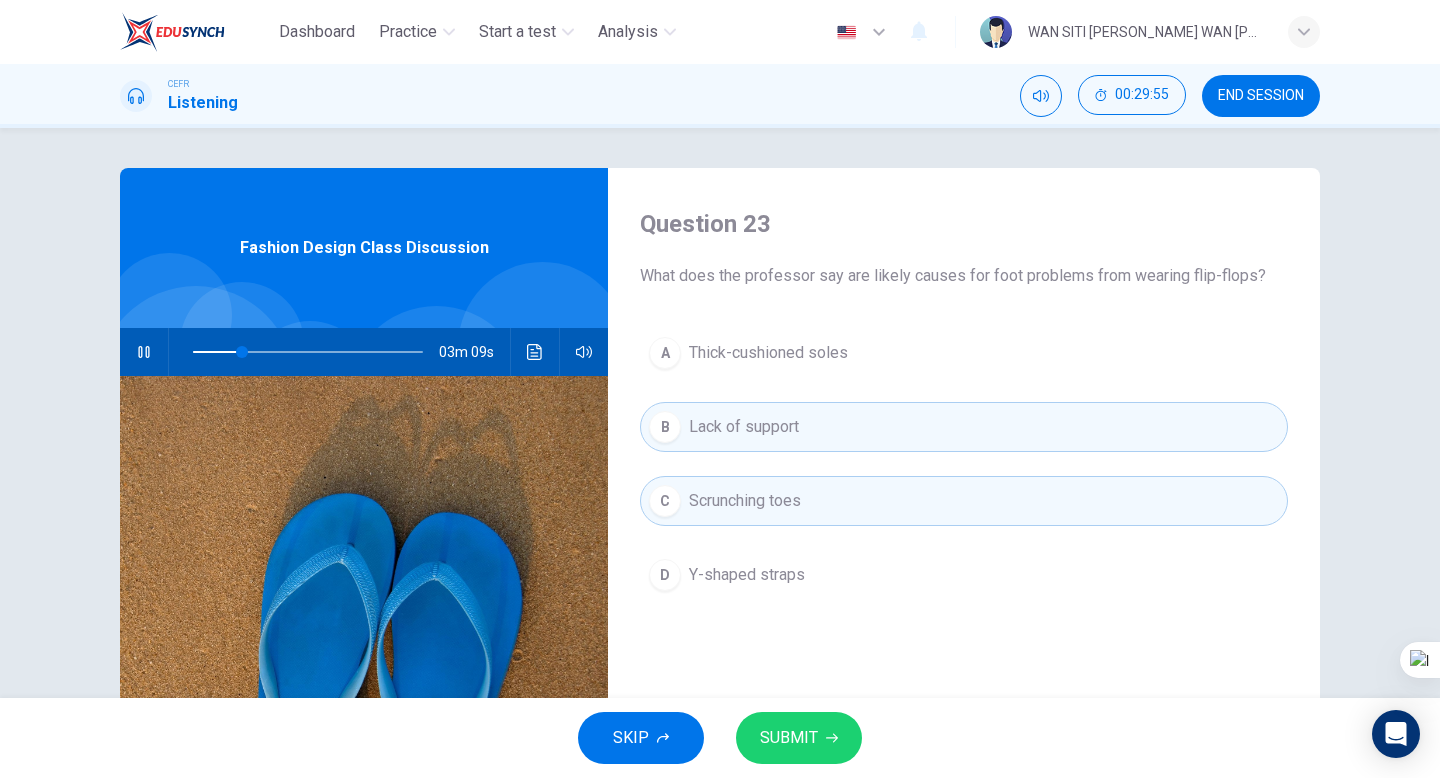 click on "C Scrunching toes" at bounding box center [964, 501] 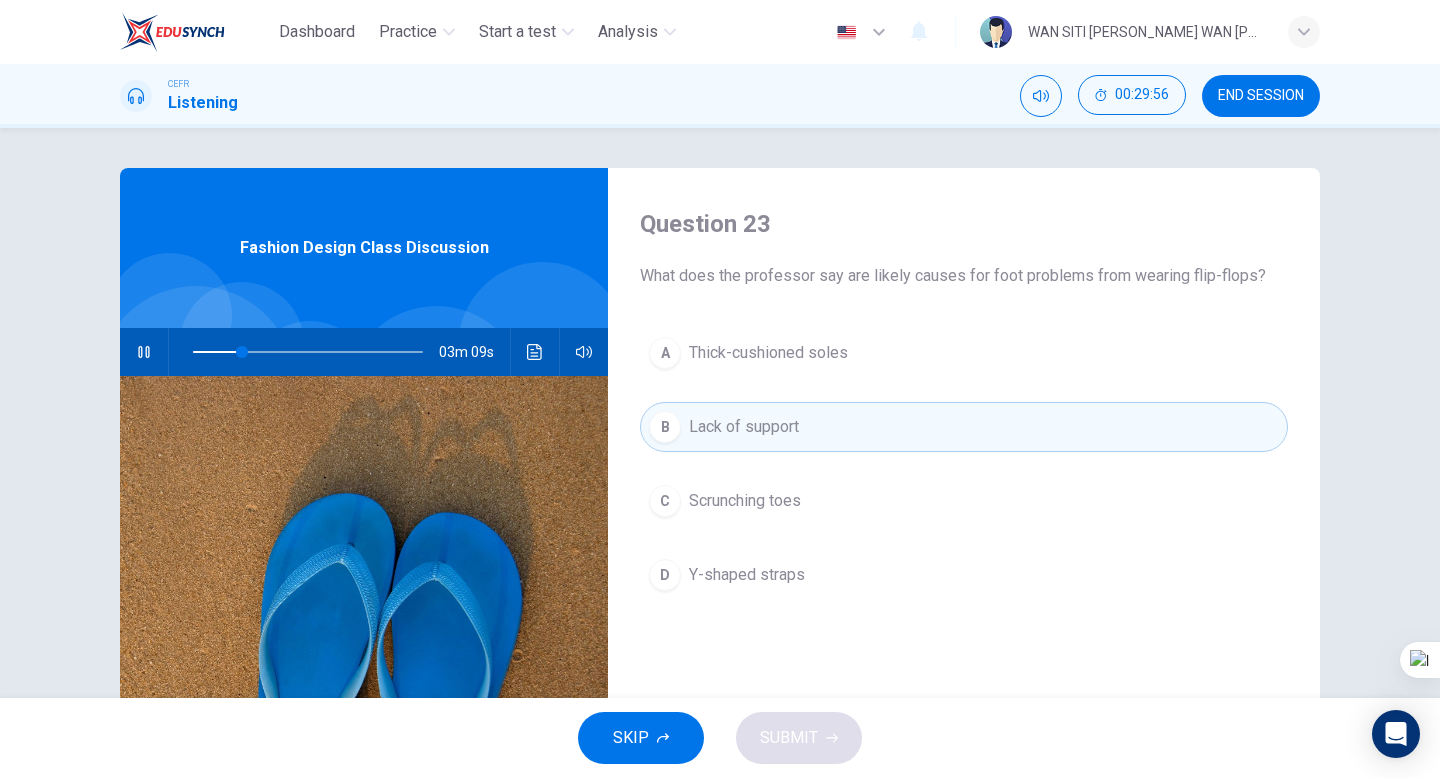 click on "B Lack of support" at bounding box center (964, 427) 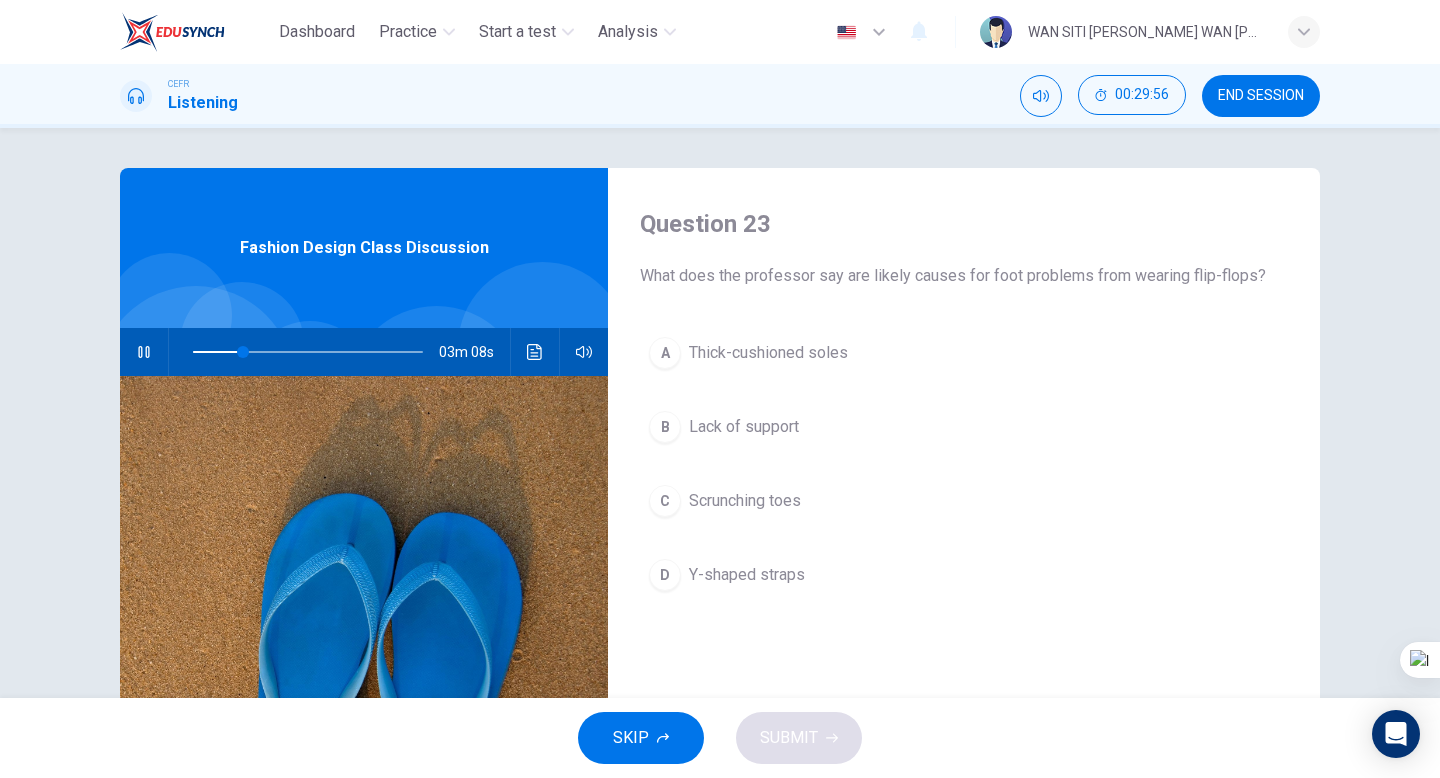 click on "Scrunching toes" at bounding box center (745, 501) 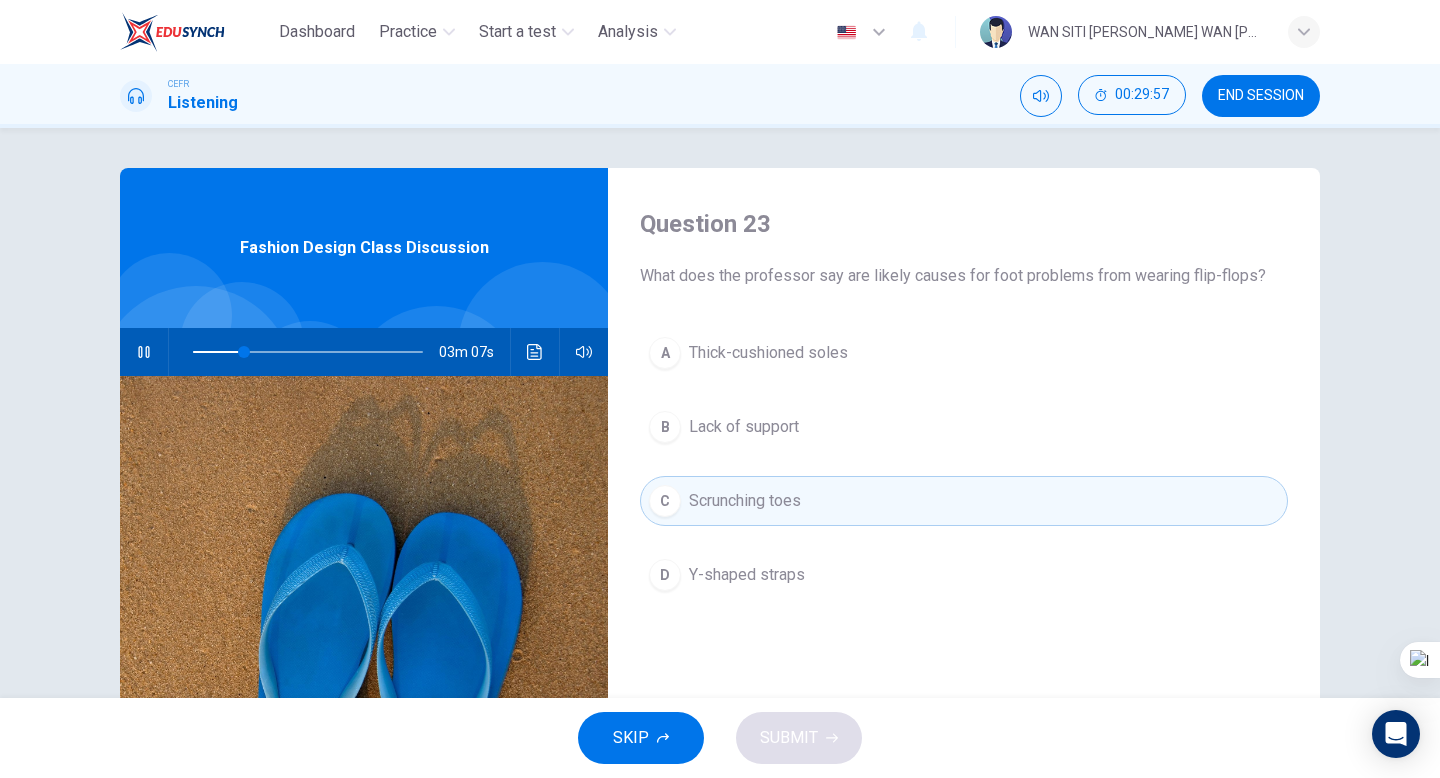 click on "Y-shaped straps" at bounding box center [747, 575] 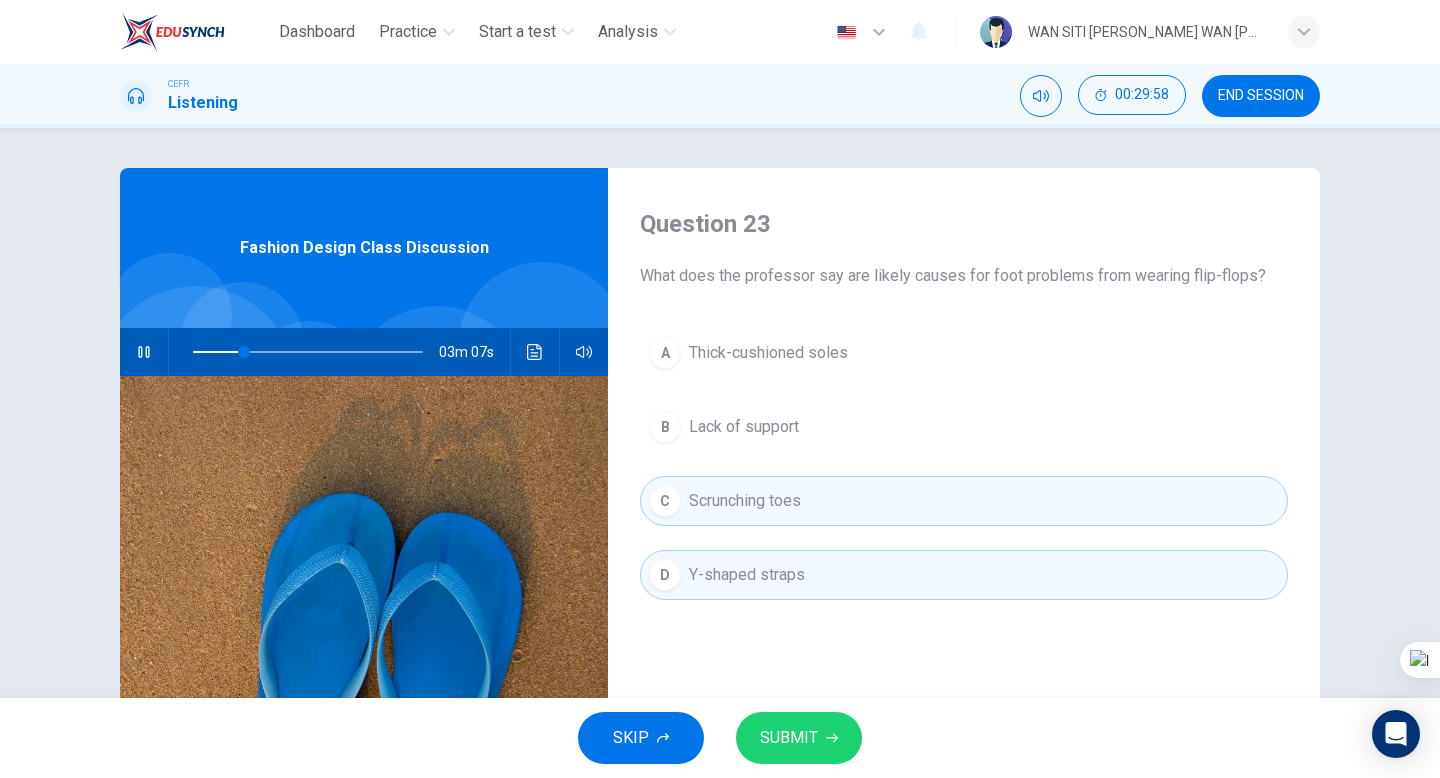 click on "Scrunching toes" at bounding box center (745, 501) 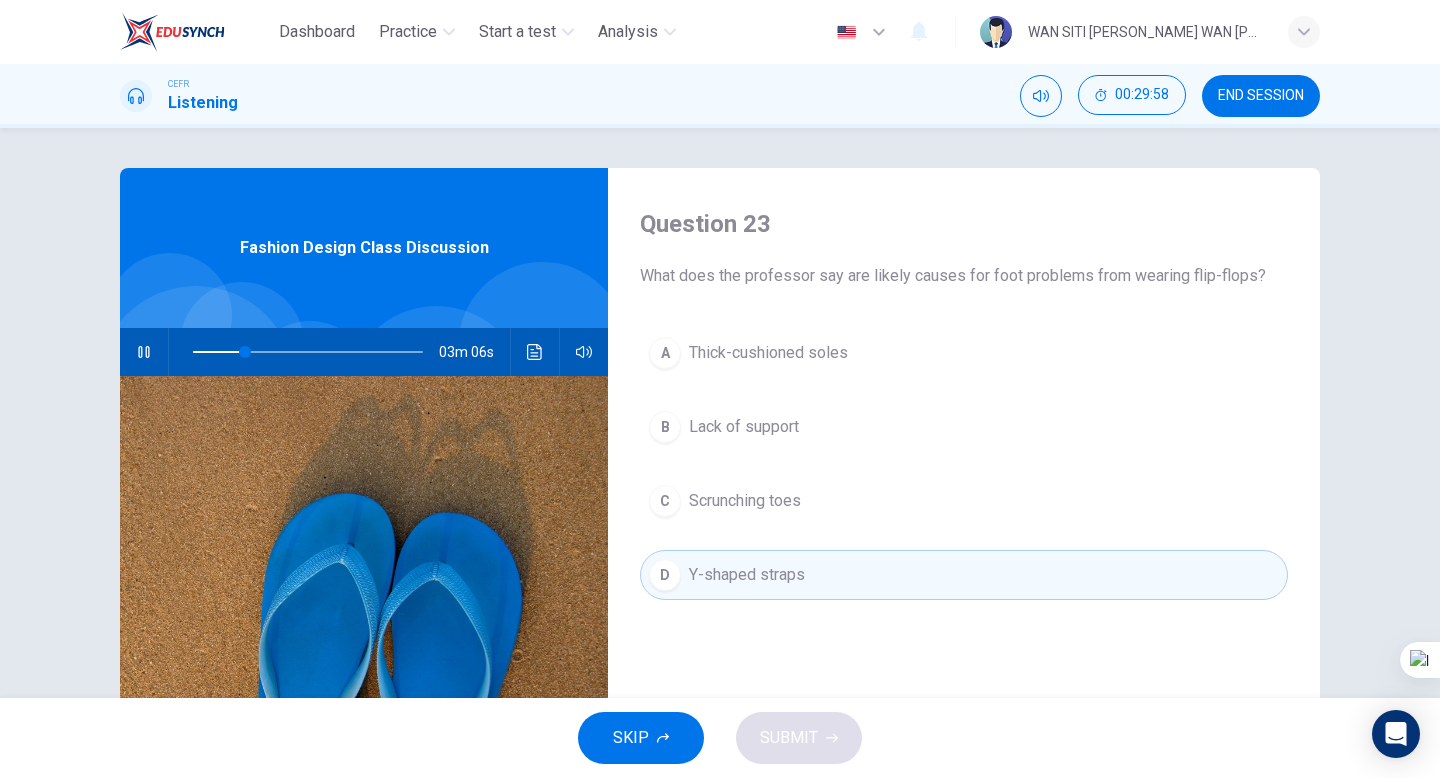 click on "Y-shaped straps" at bounding box center [747, 575] 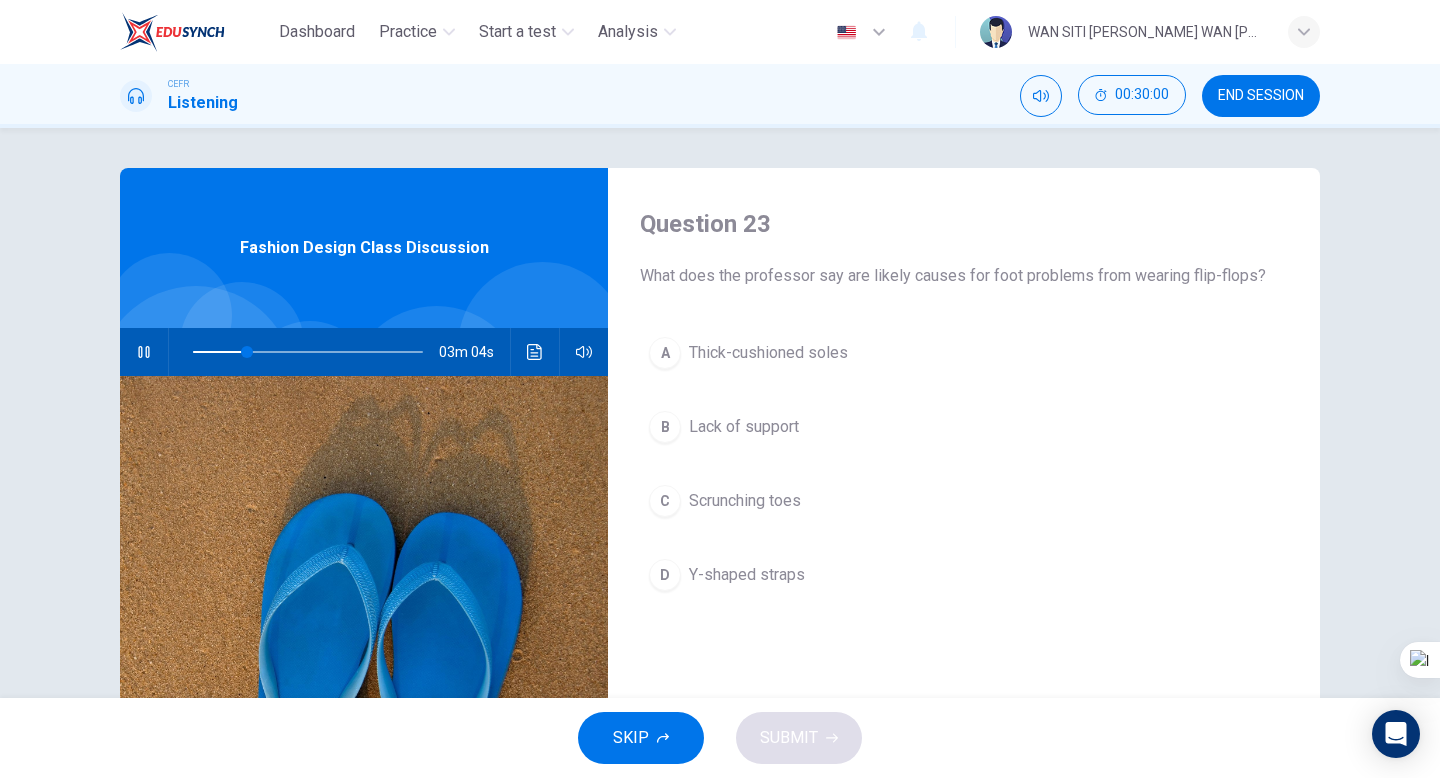 click on "Scrunching toes" at bounding box center (745, 501) 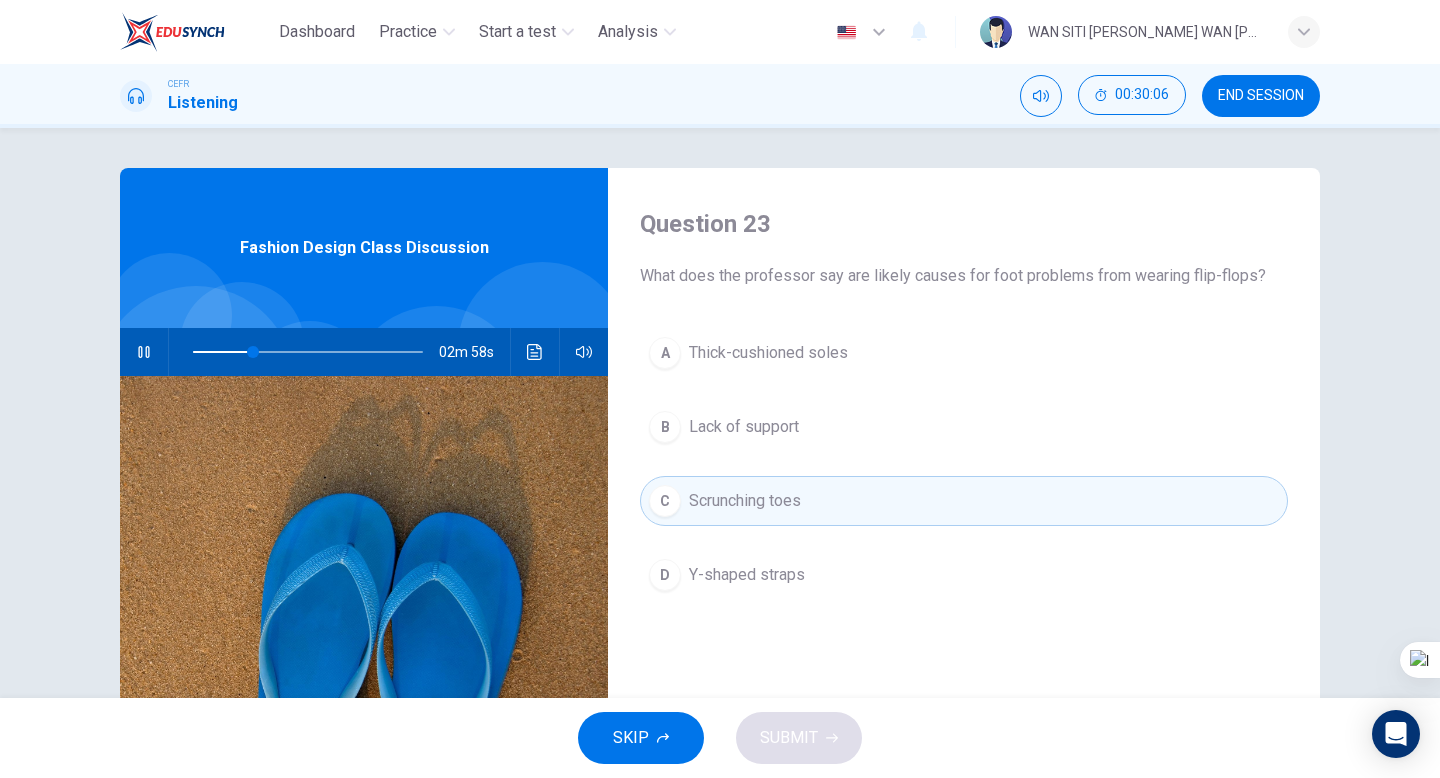 click on "Y-shaped straps" at bounding box center (747, 575) 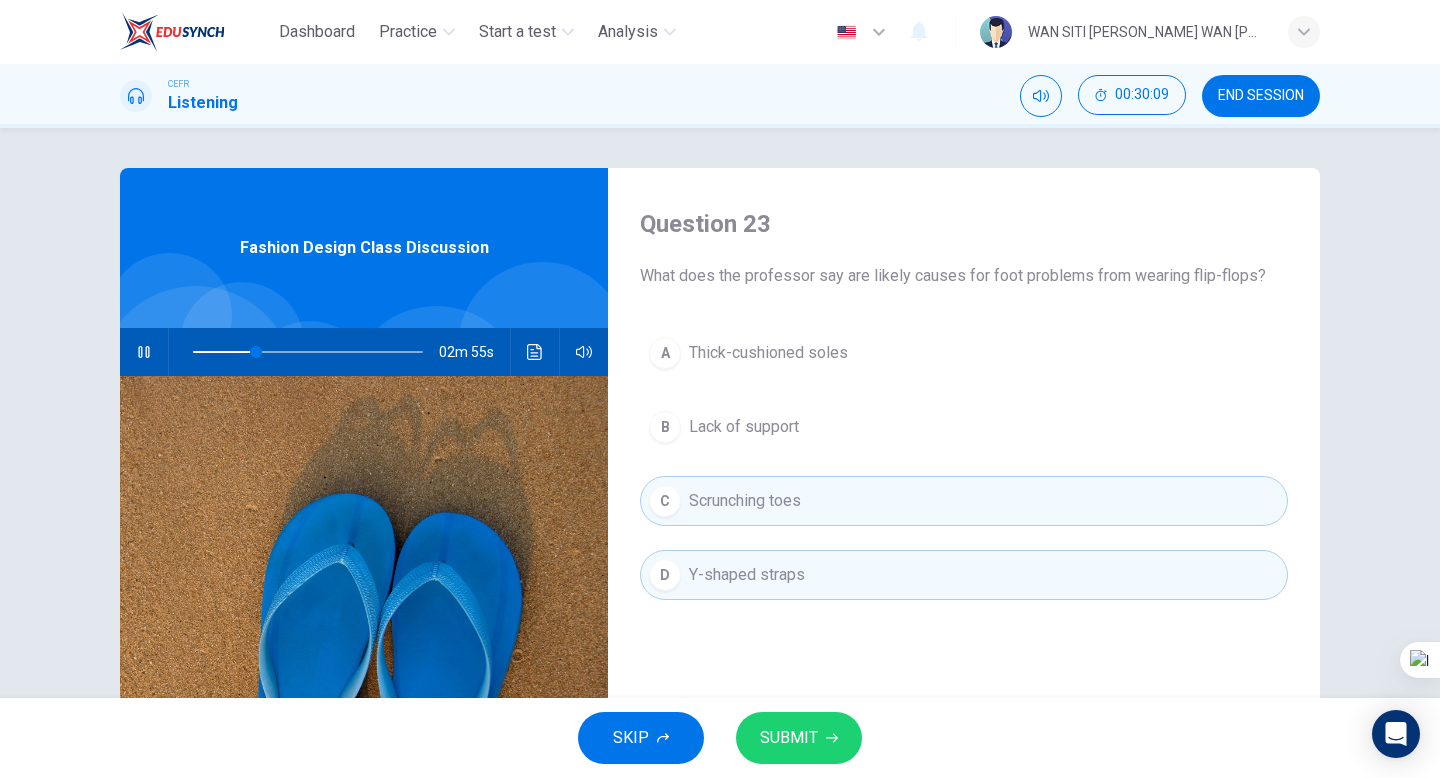 click on "SUBMIT" at bounding box center (789, 738) 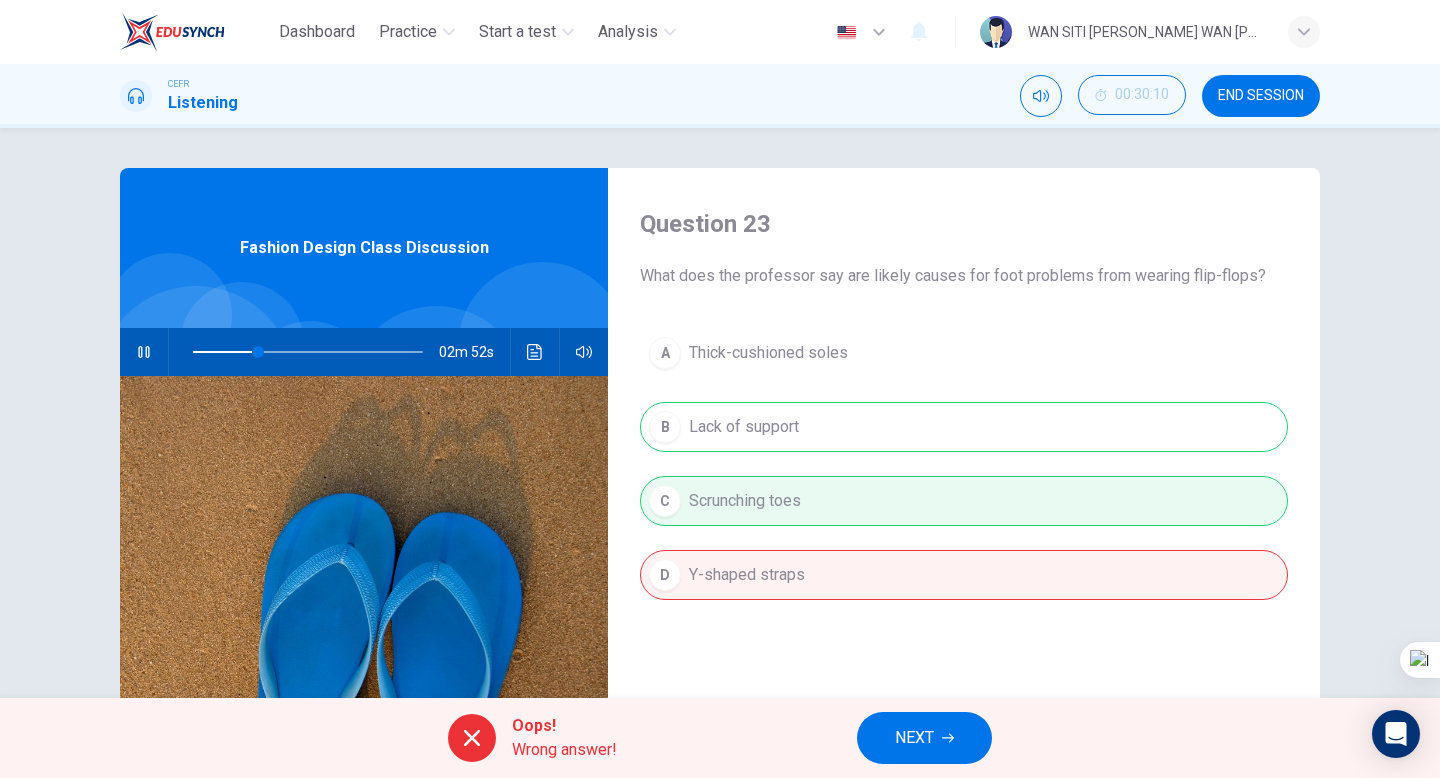 click on "NEXT" at bounding box center [924, 738] 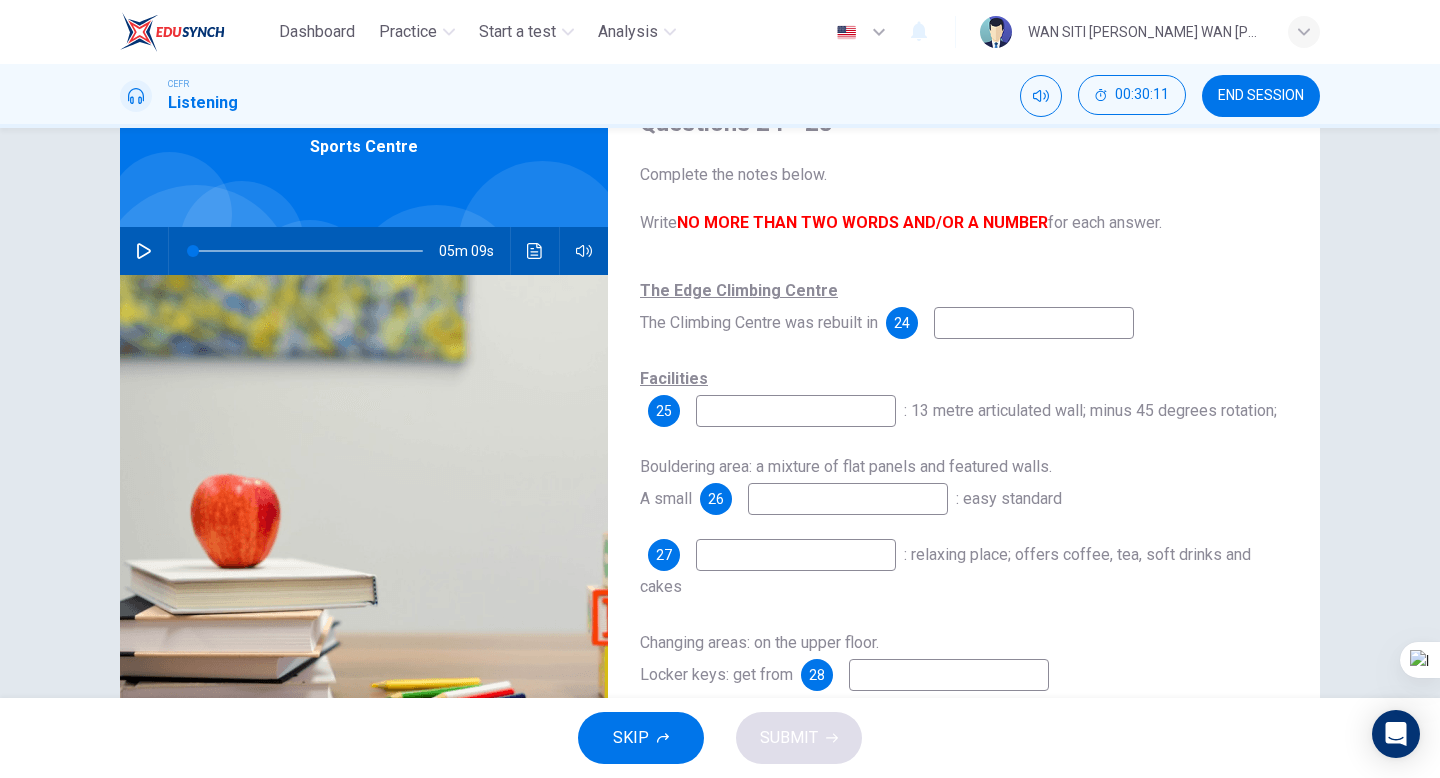 scroll, scrollTop: 102, scrollLeft: 0, axis: vertical 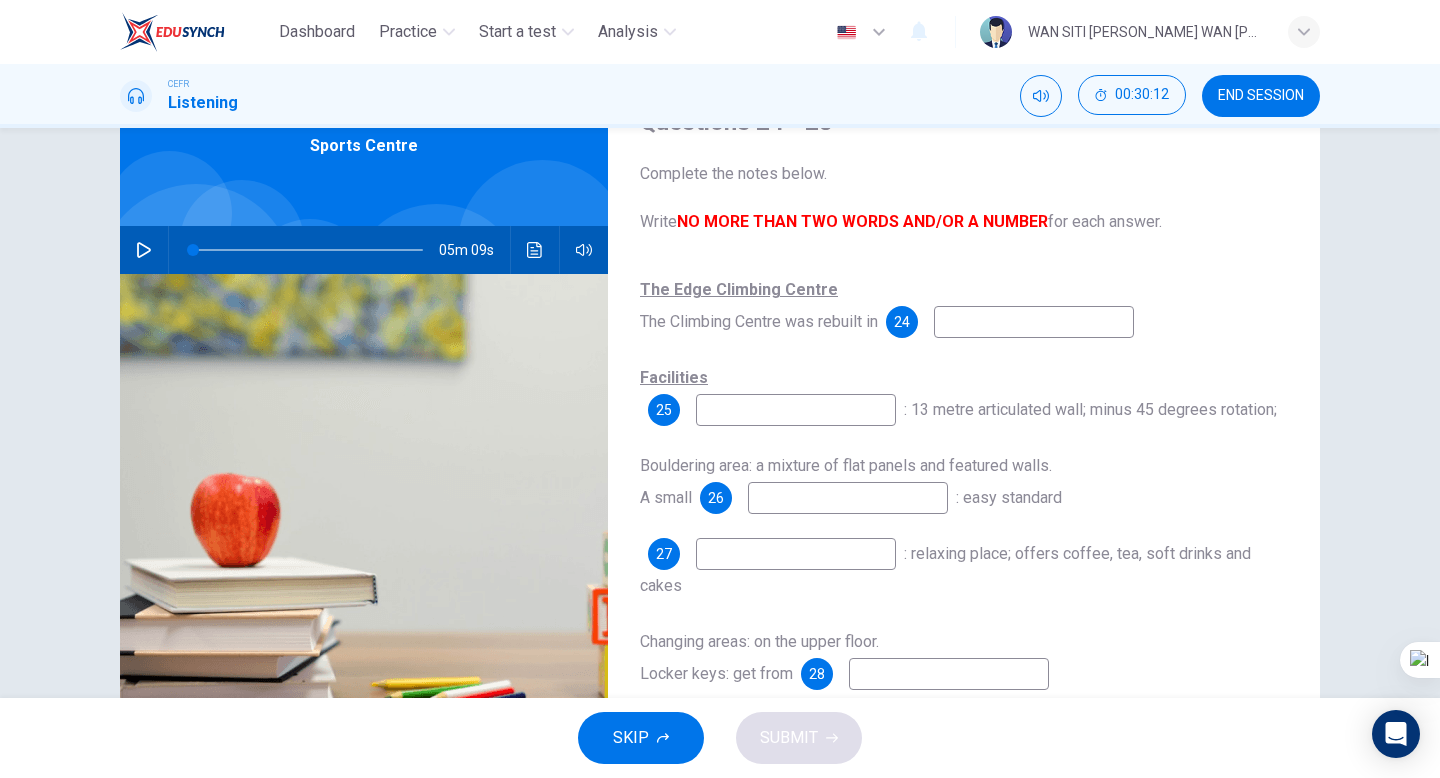 click 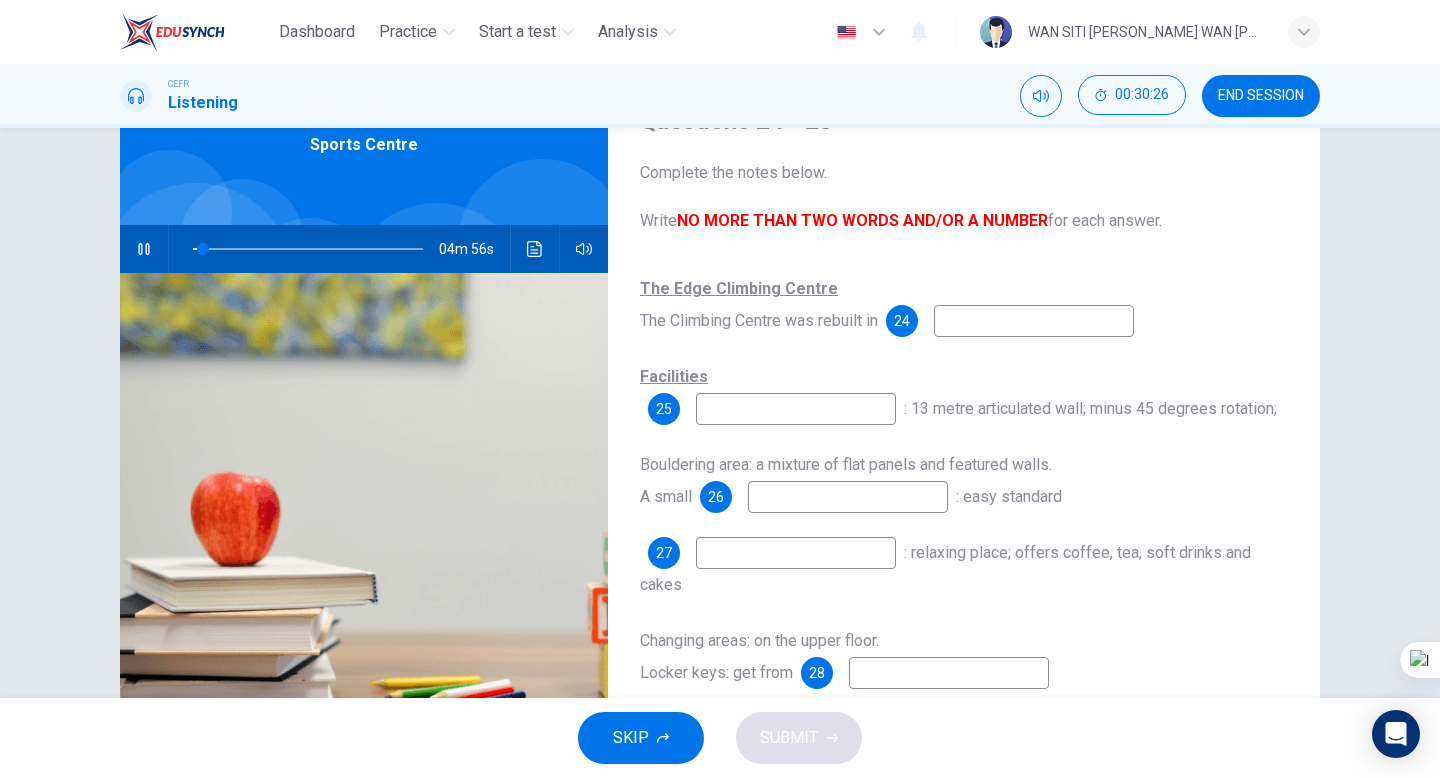 scroll, scrollTop: 114, scrollLeft: 0, axis: vertical 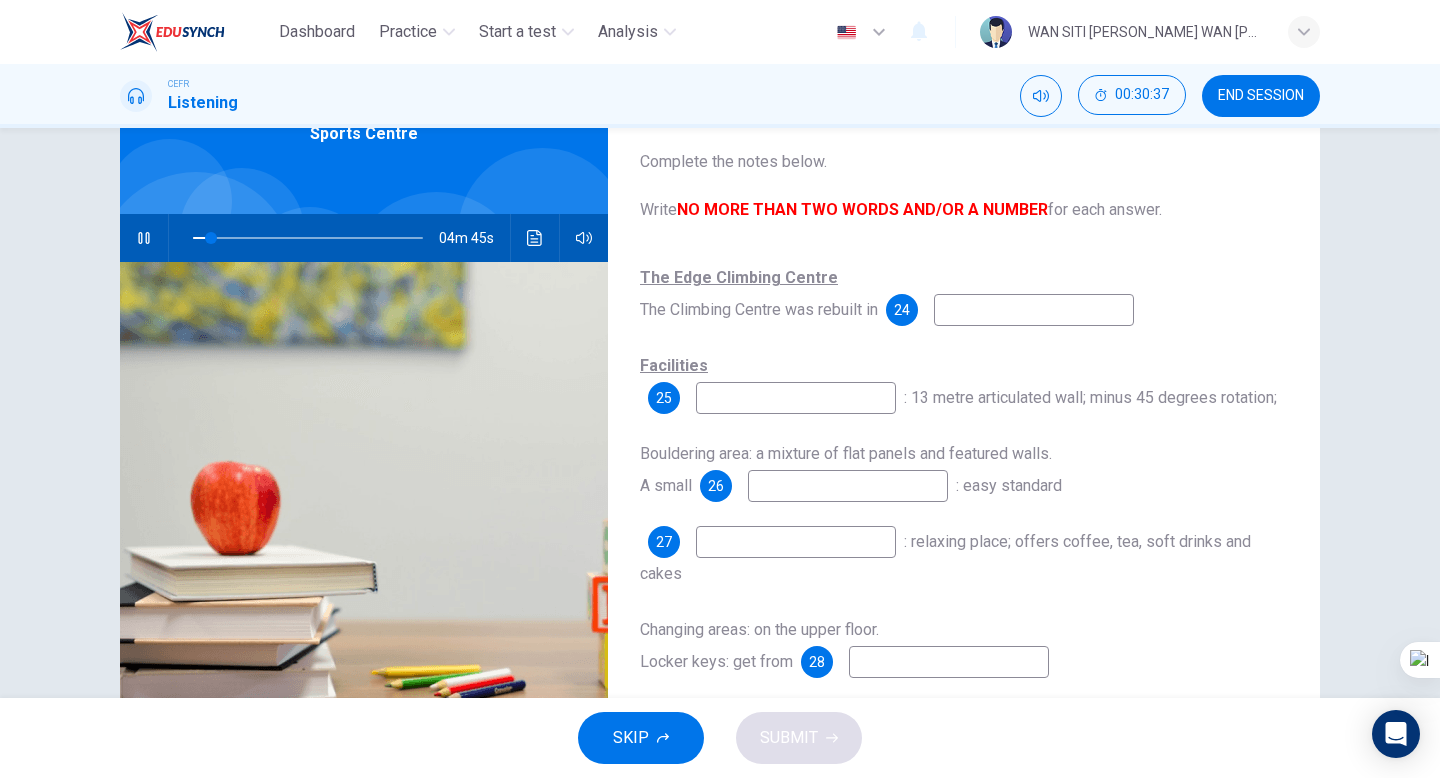 click at bounding box center [1034, 310] 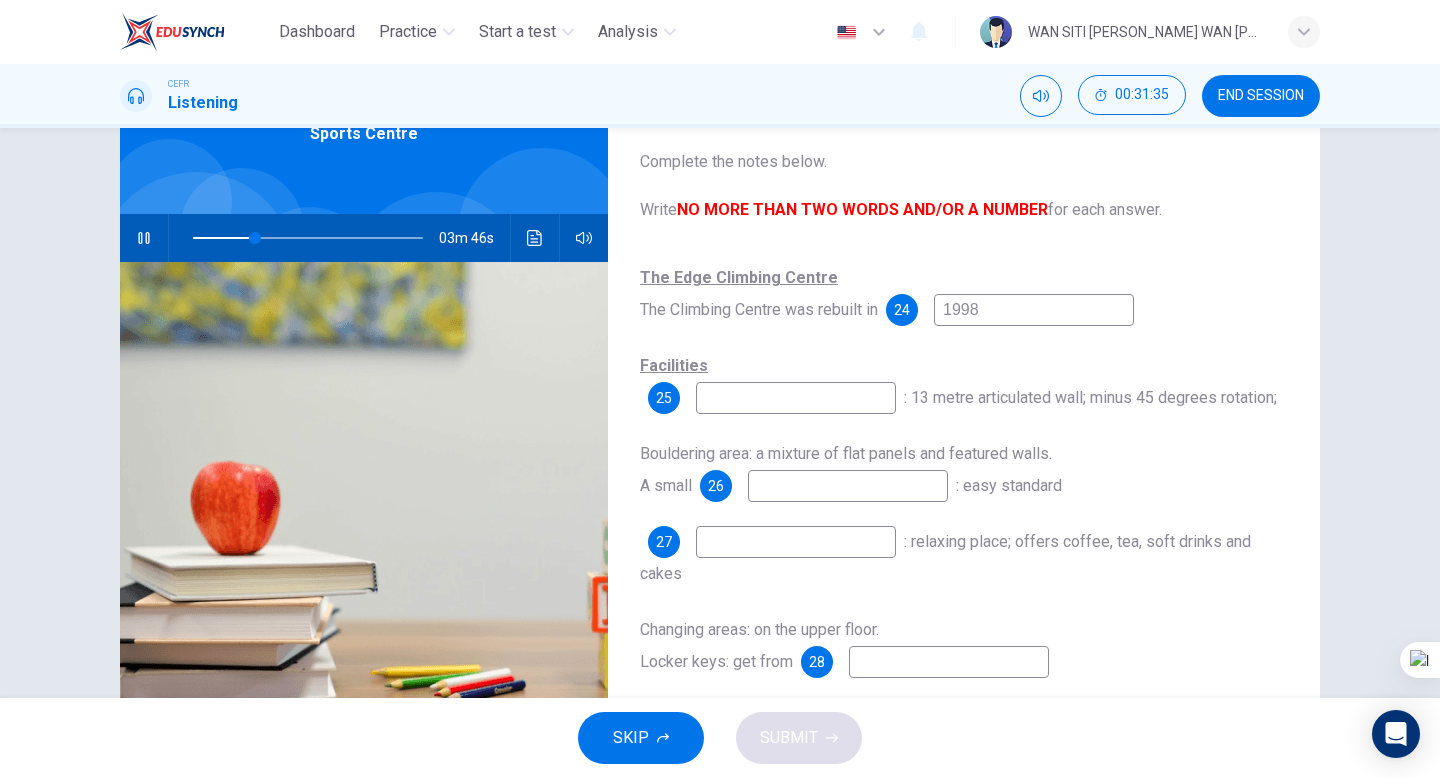 click at bounding box center (796, 398) 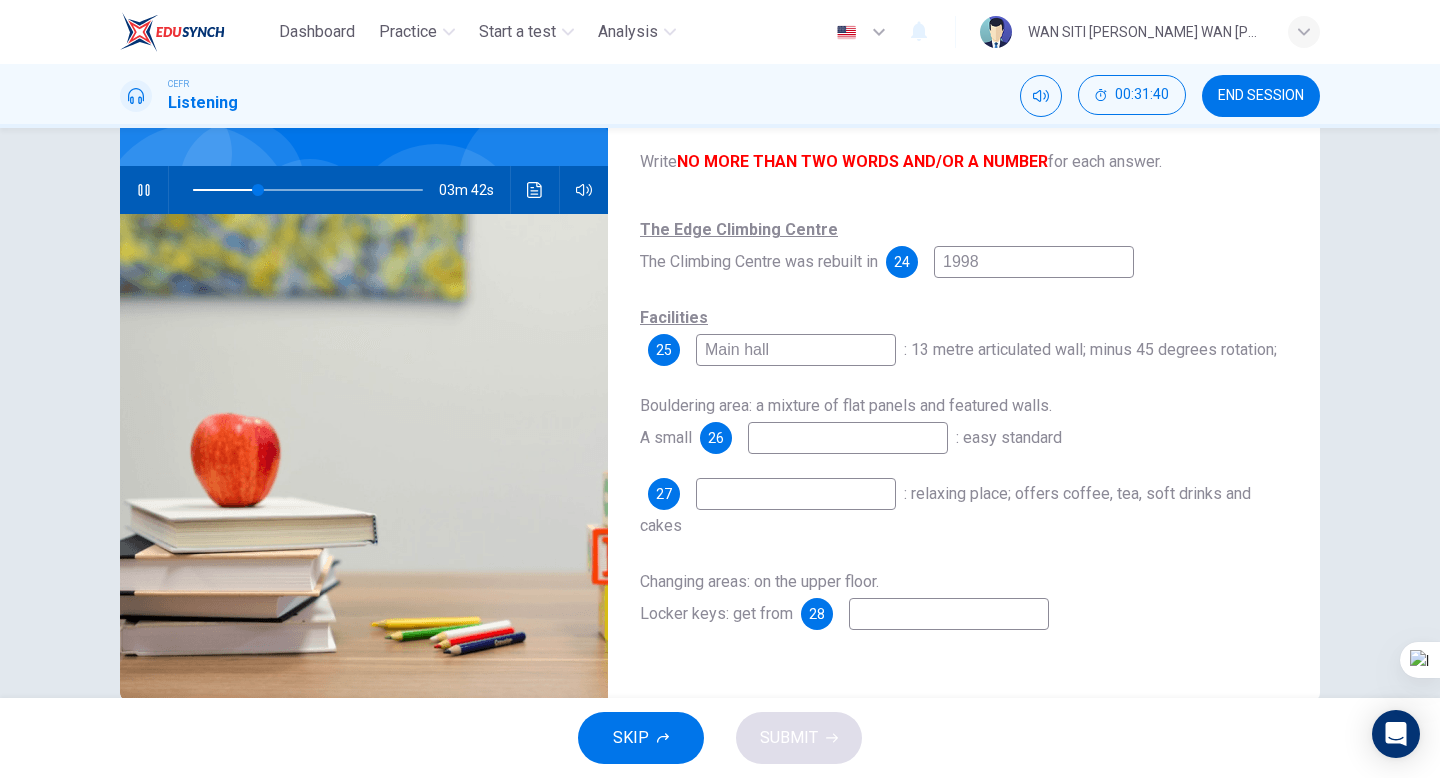 scroll, scrollTop: 169, scrollLeft: 0, axis: vertical 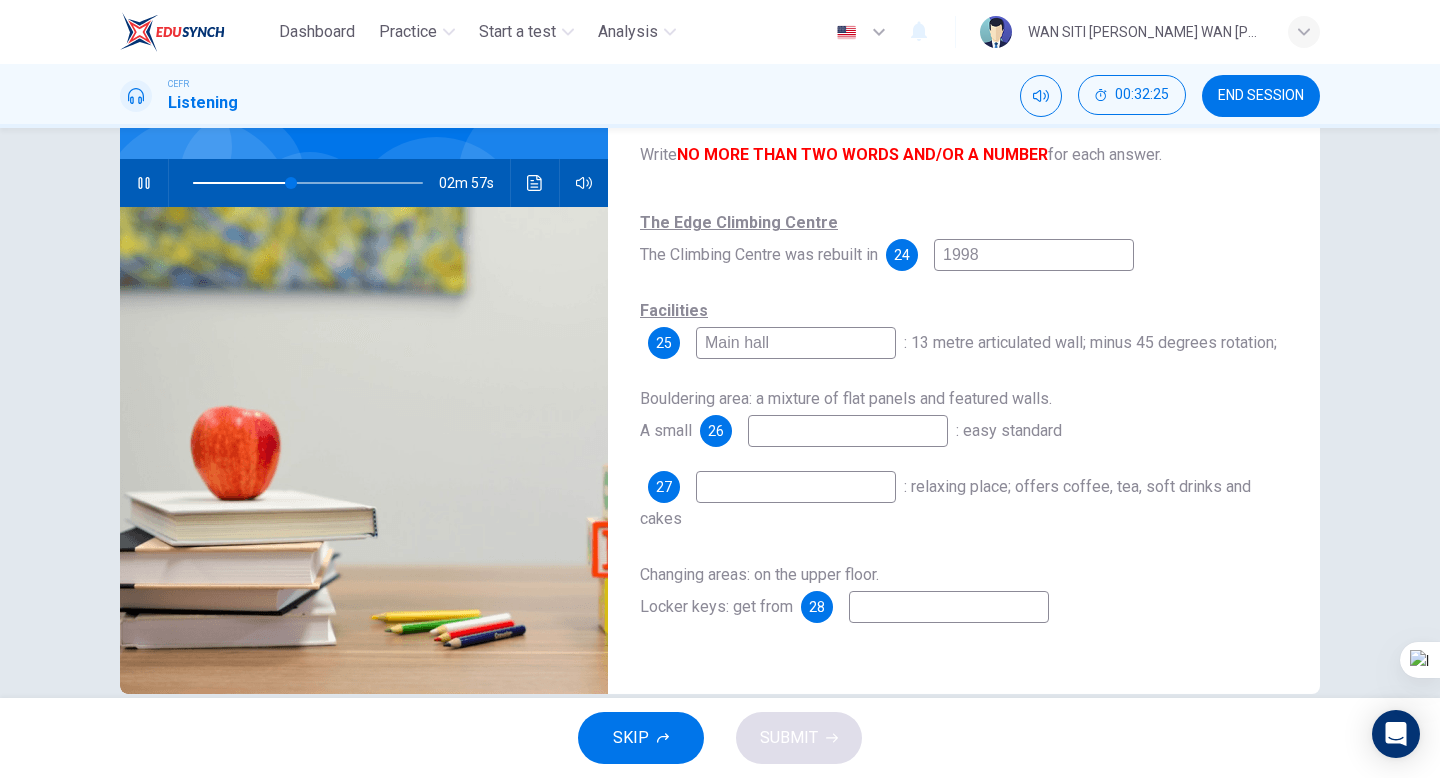 click at bounding box center (848, 431) 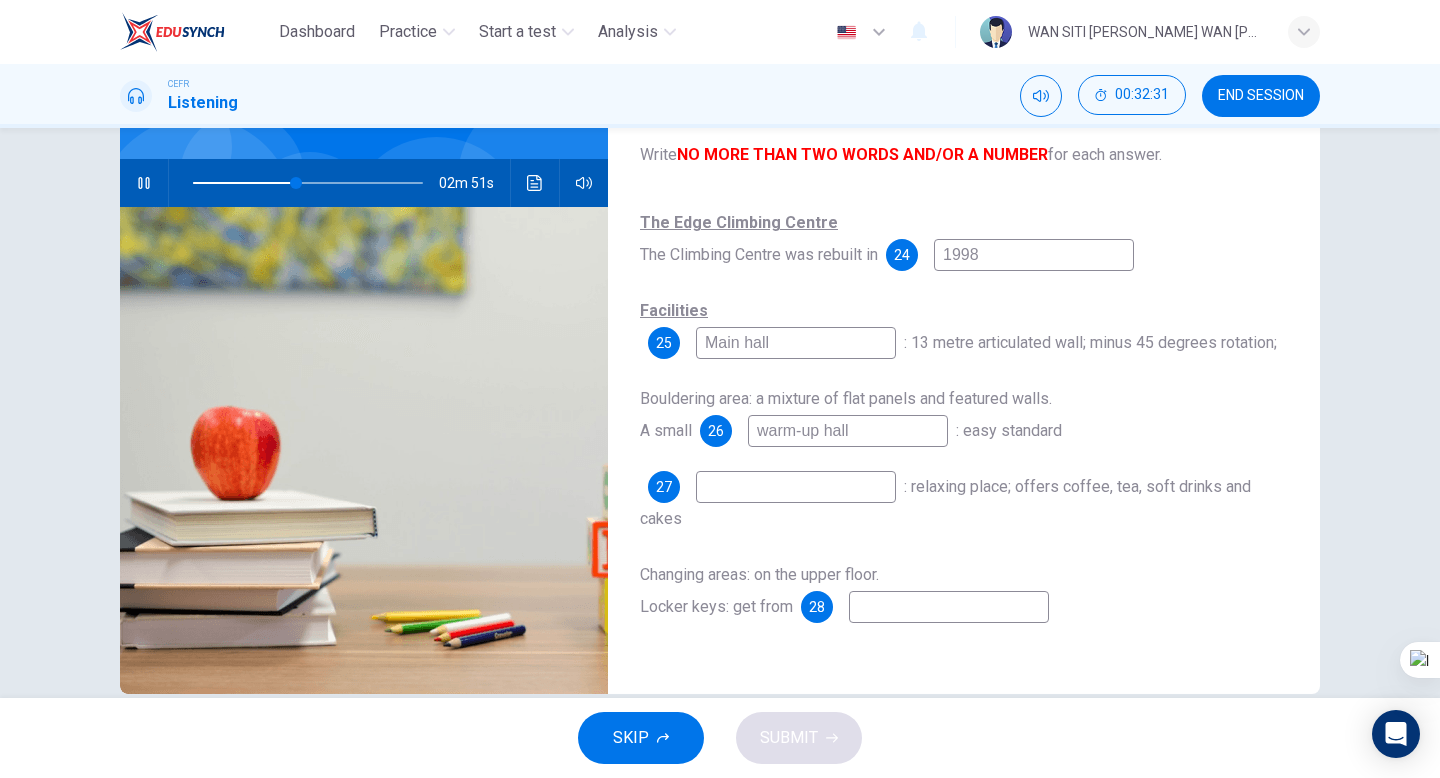 scroll, scrollTop: 205, scrollLeft: 0, axis: vertical 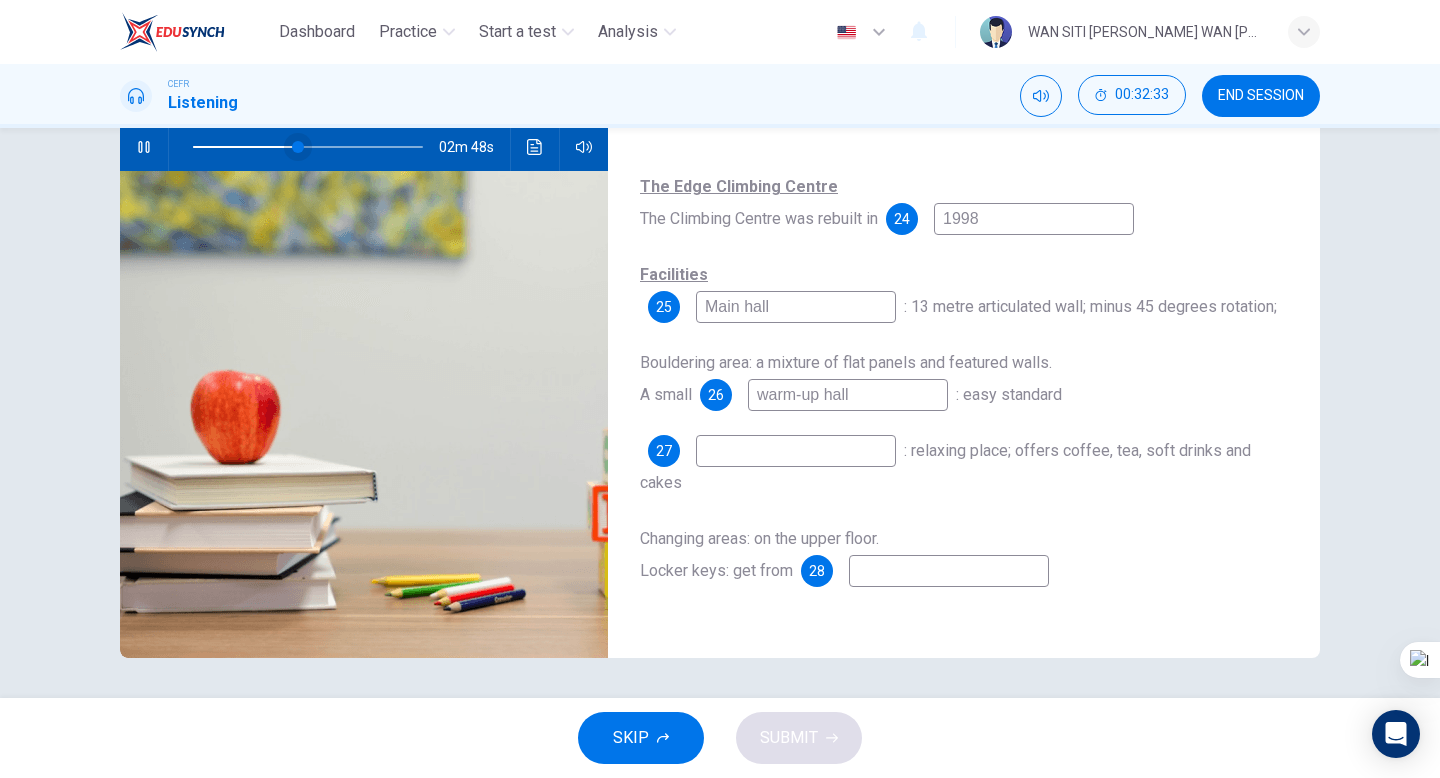 click at bounding box center [298, 147] 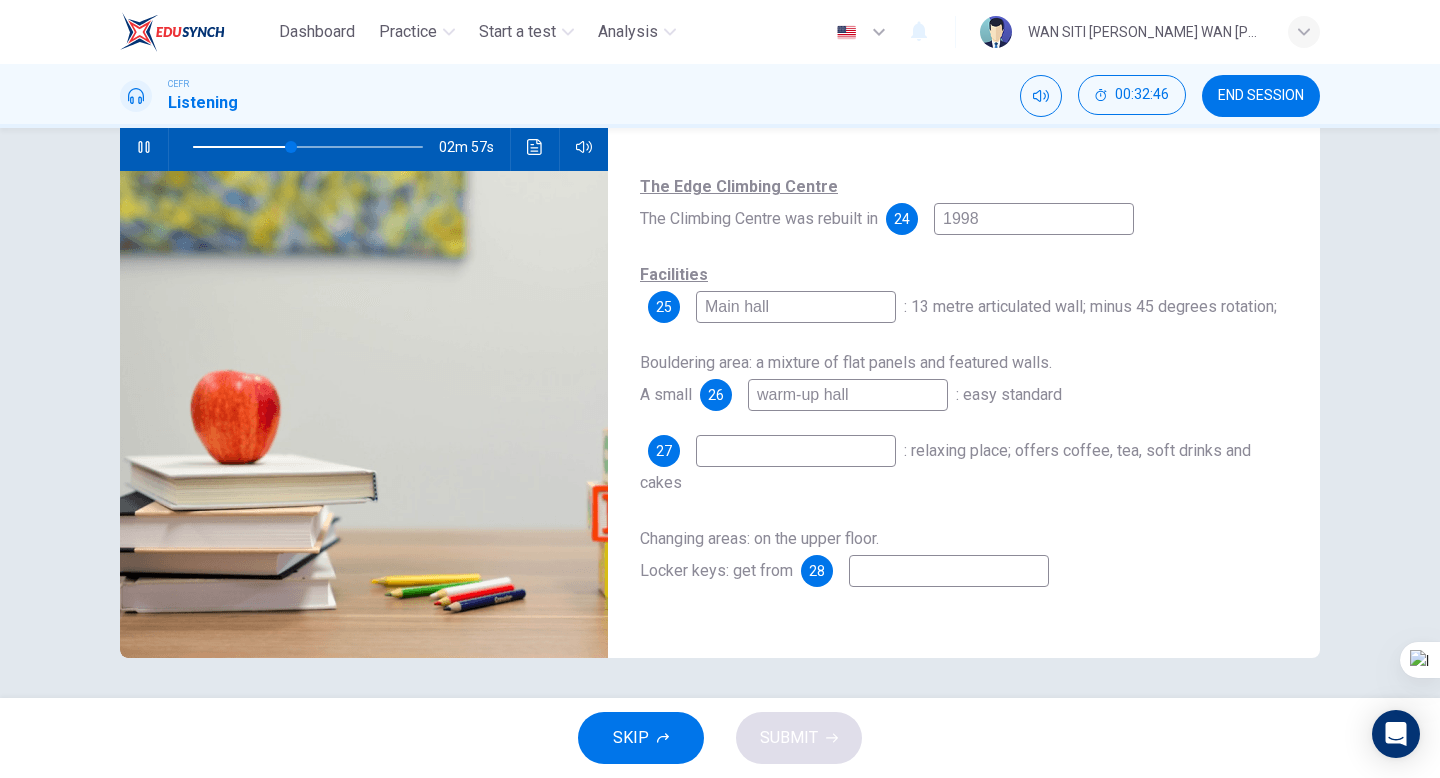 click 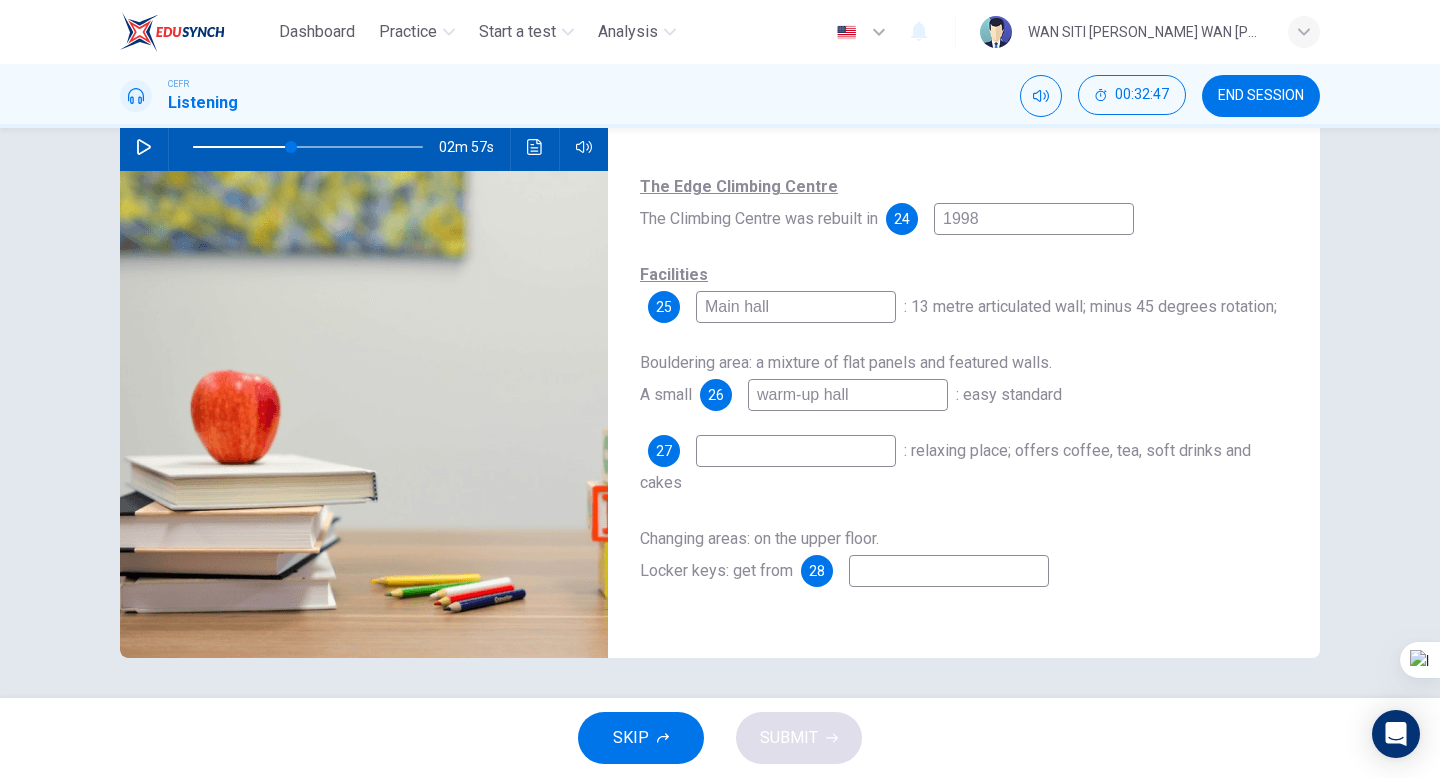 click on "warm-up hall" at bounding box center (848, 395) 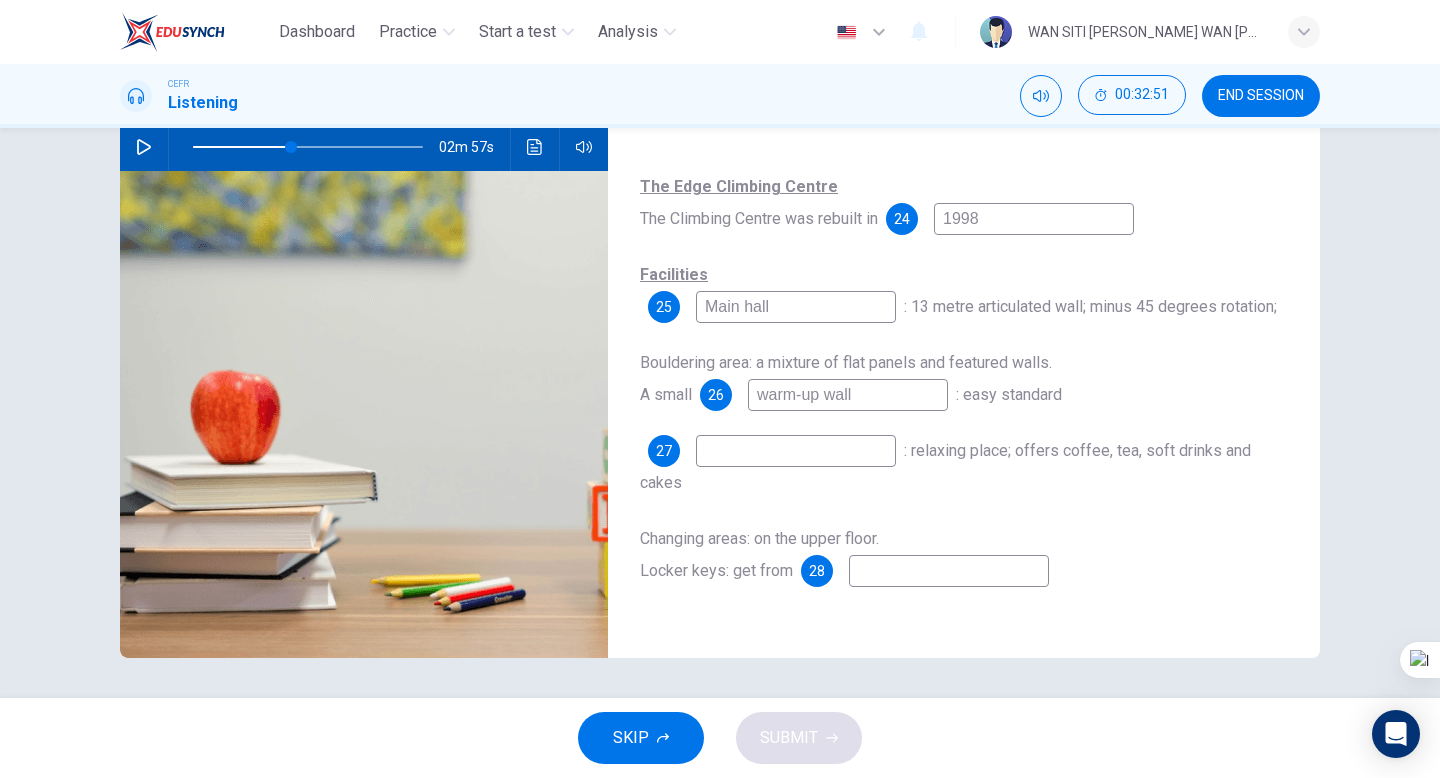 click 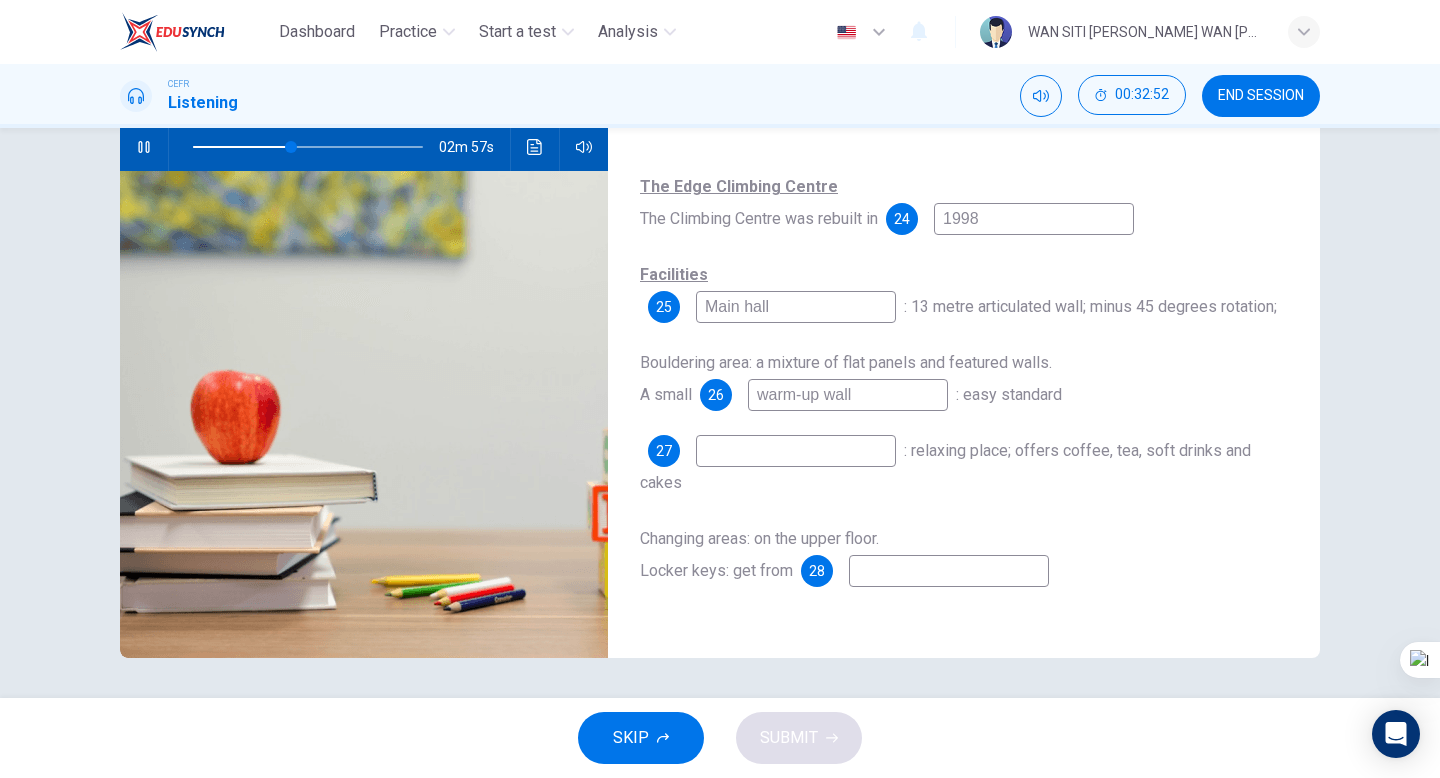 click 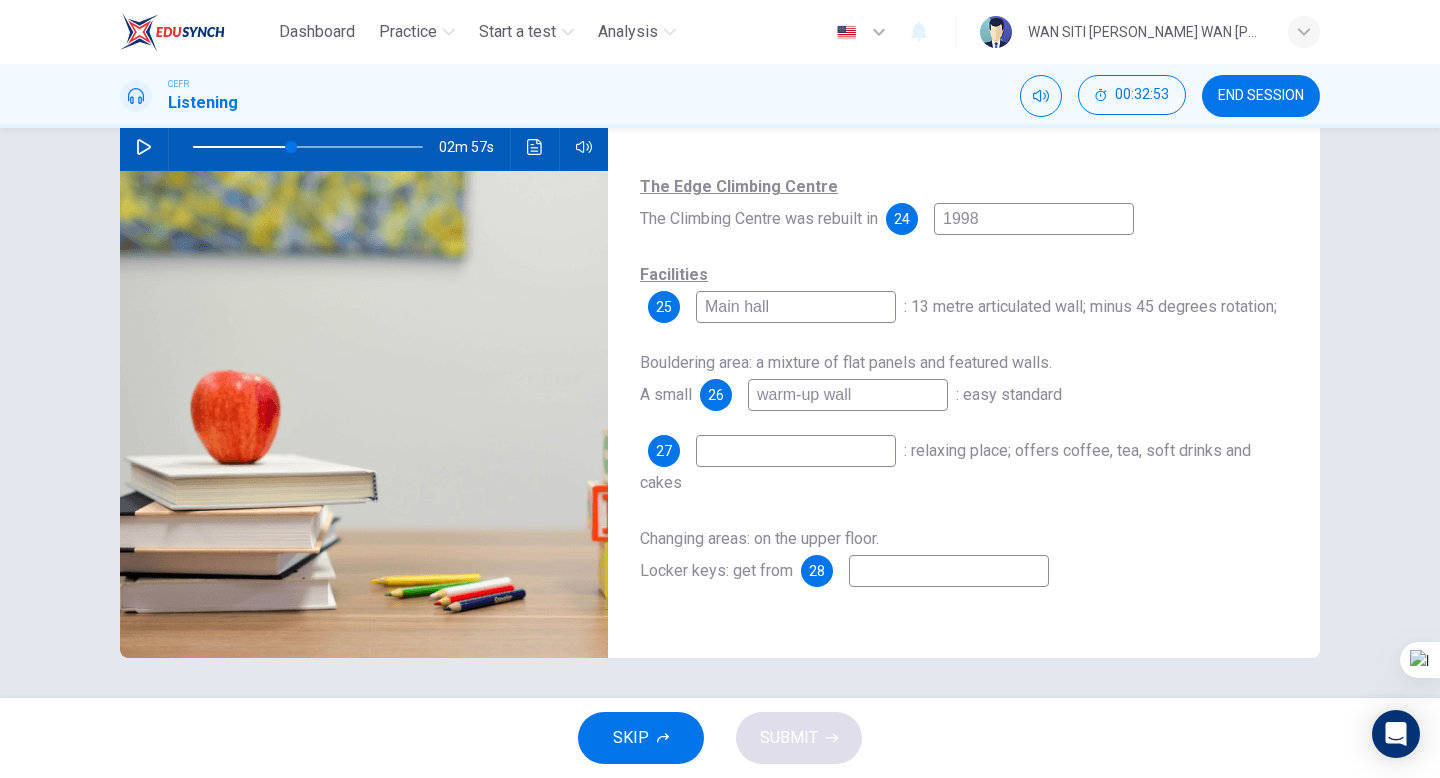 click 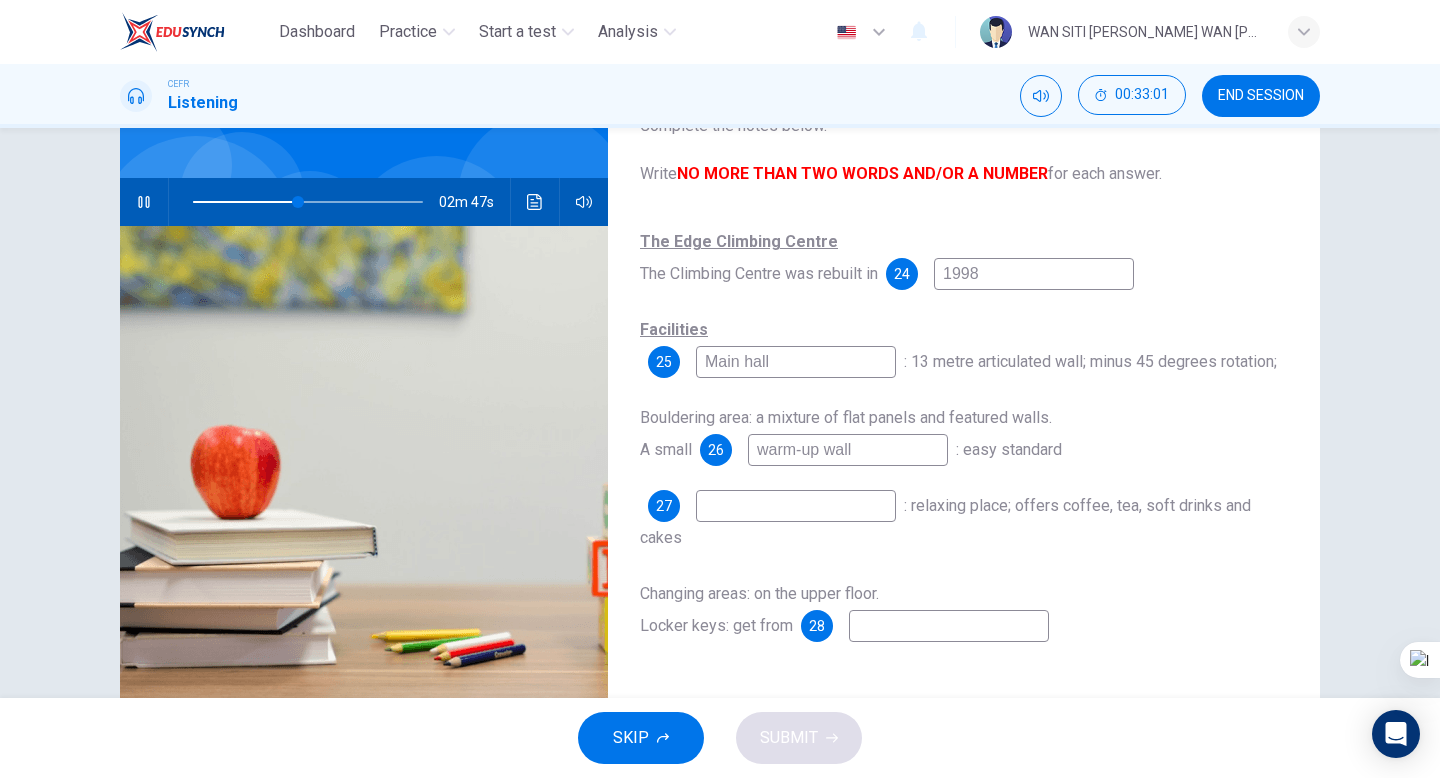 scroll, scrollTop: 189, scrollLeft: 0, axis: vertical 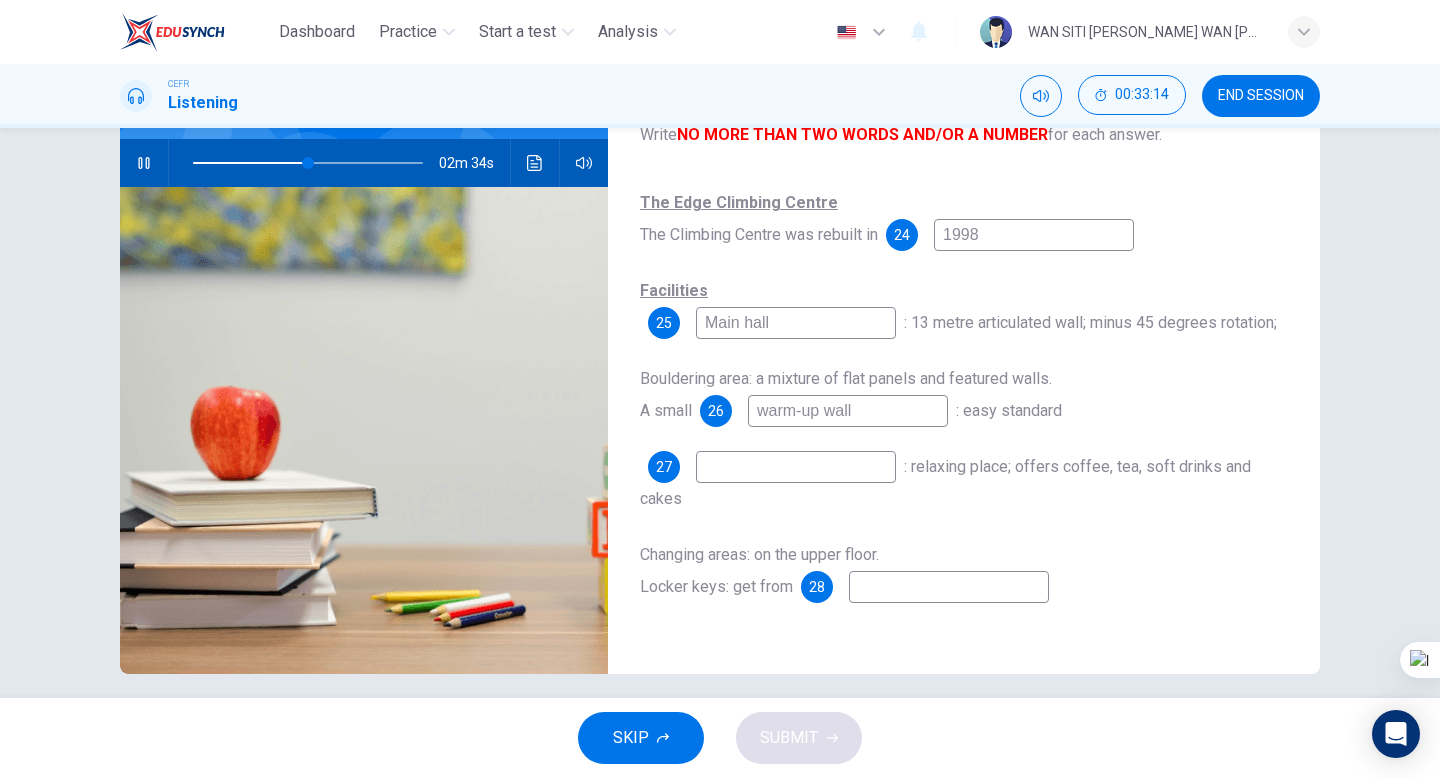 click at bounding box center [796, 467] 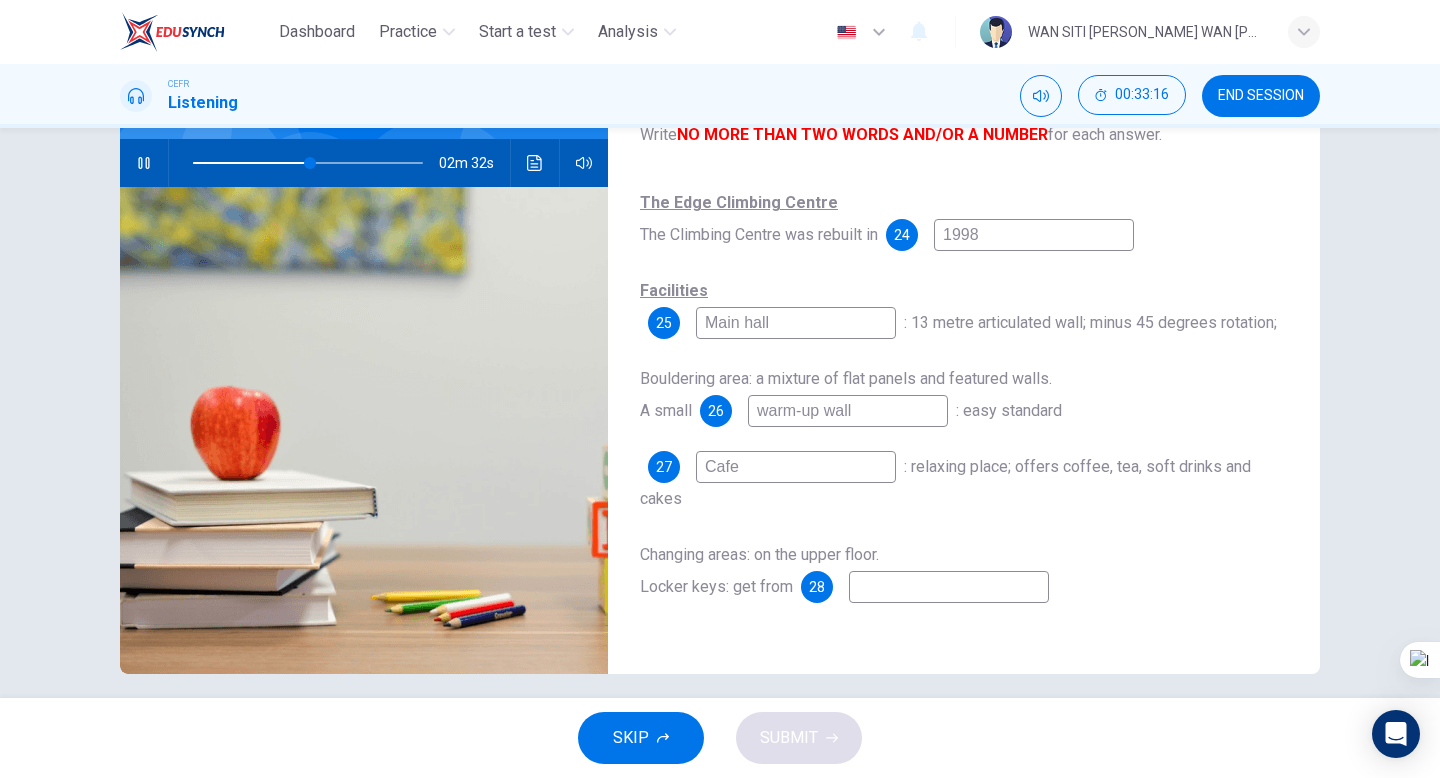 scroll, scrollTop: 205, scrollLeft: 0, axis: vertical 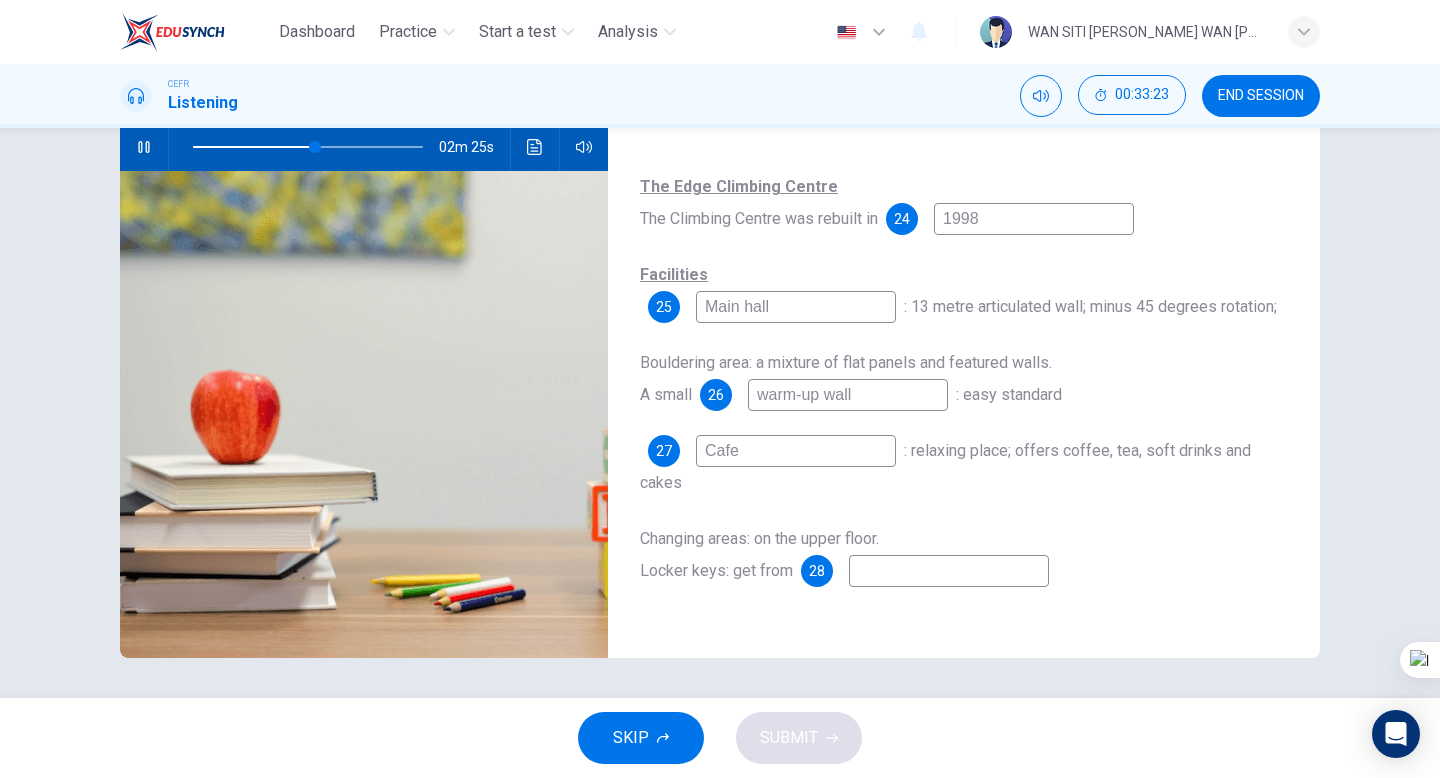 click at bounding box center [308, 147] 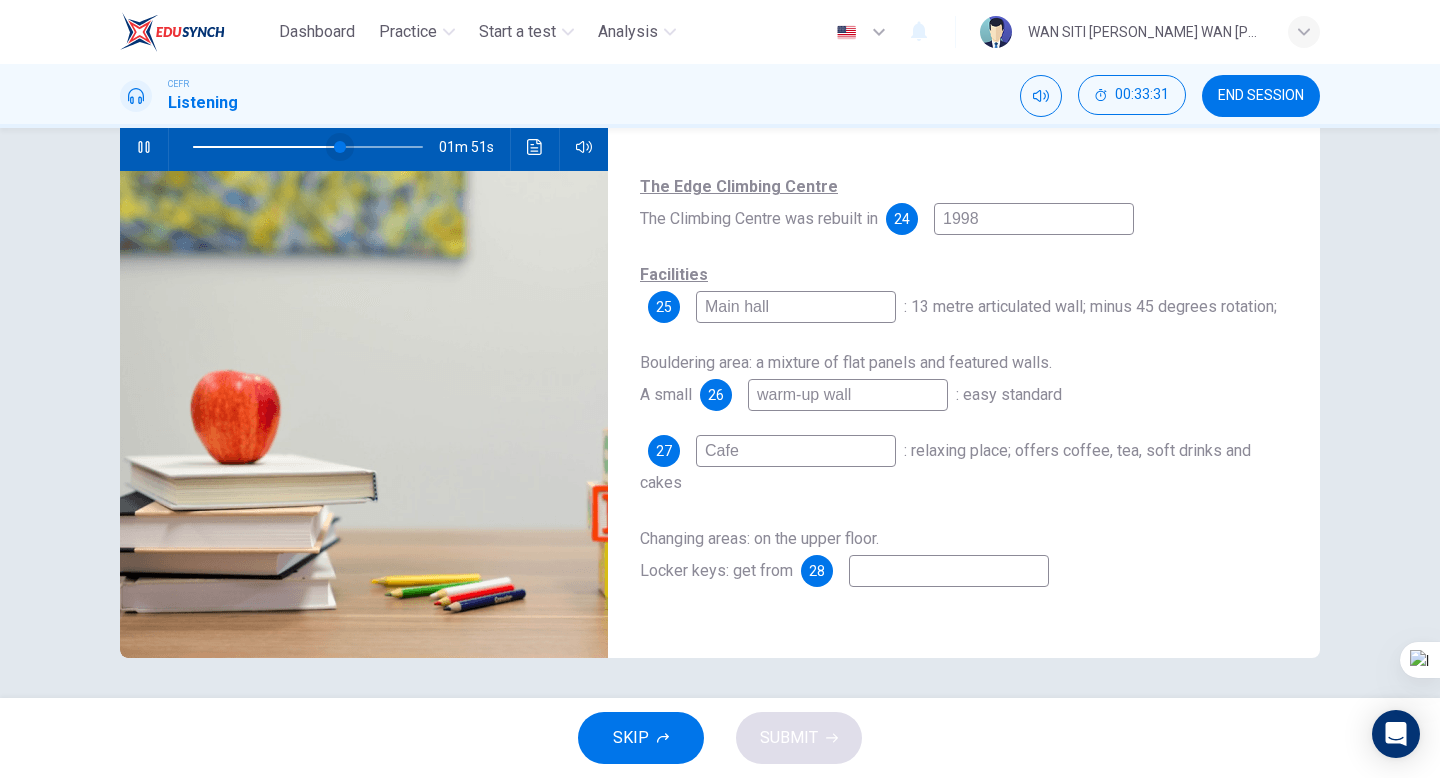 click at bounding box center [340, 147] 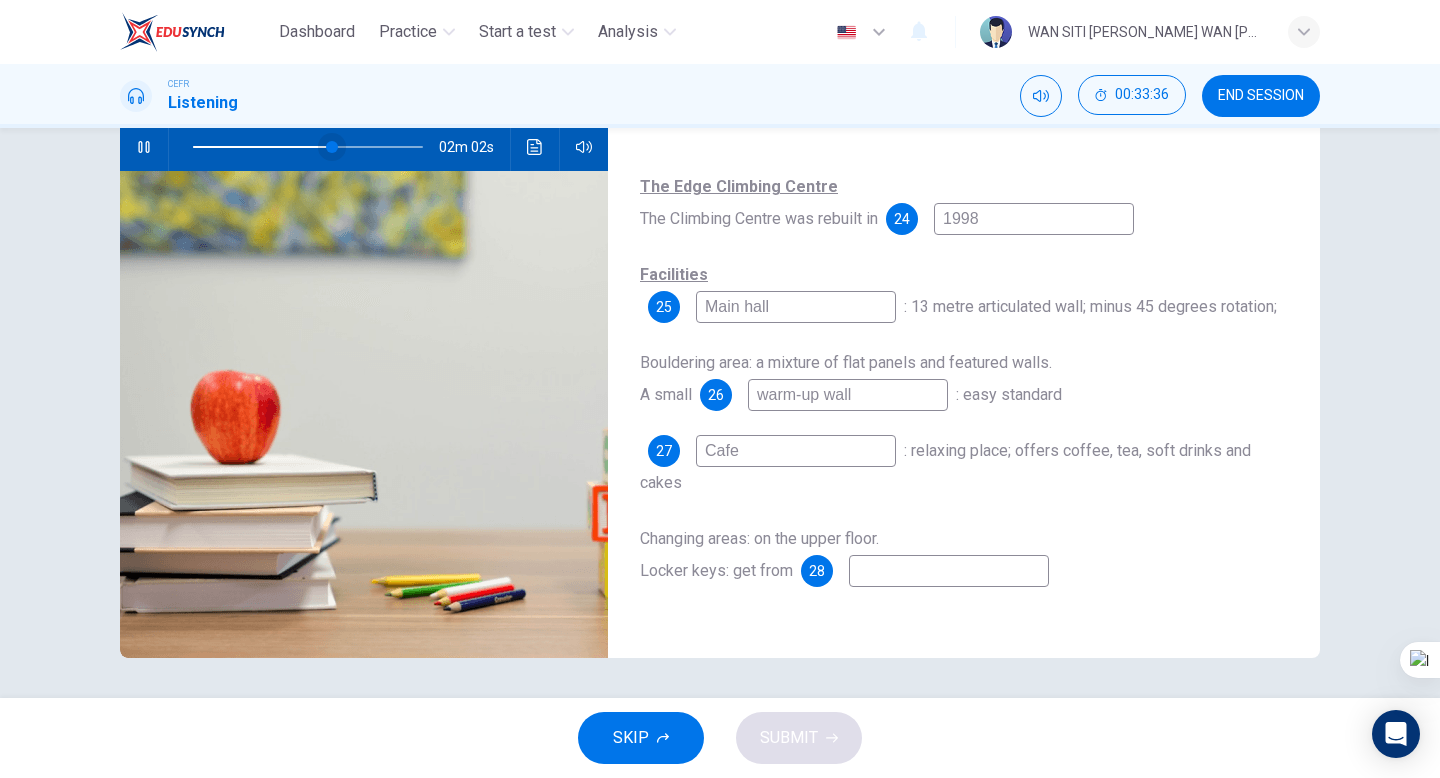 click at bounding box center (332, 147) 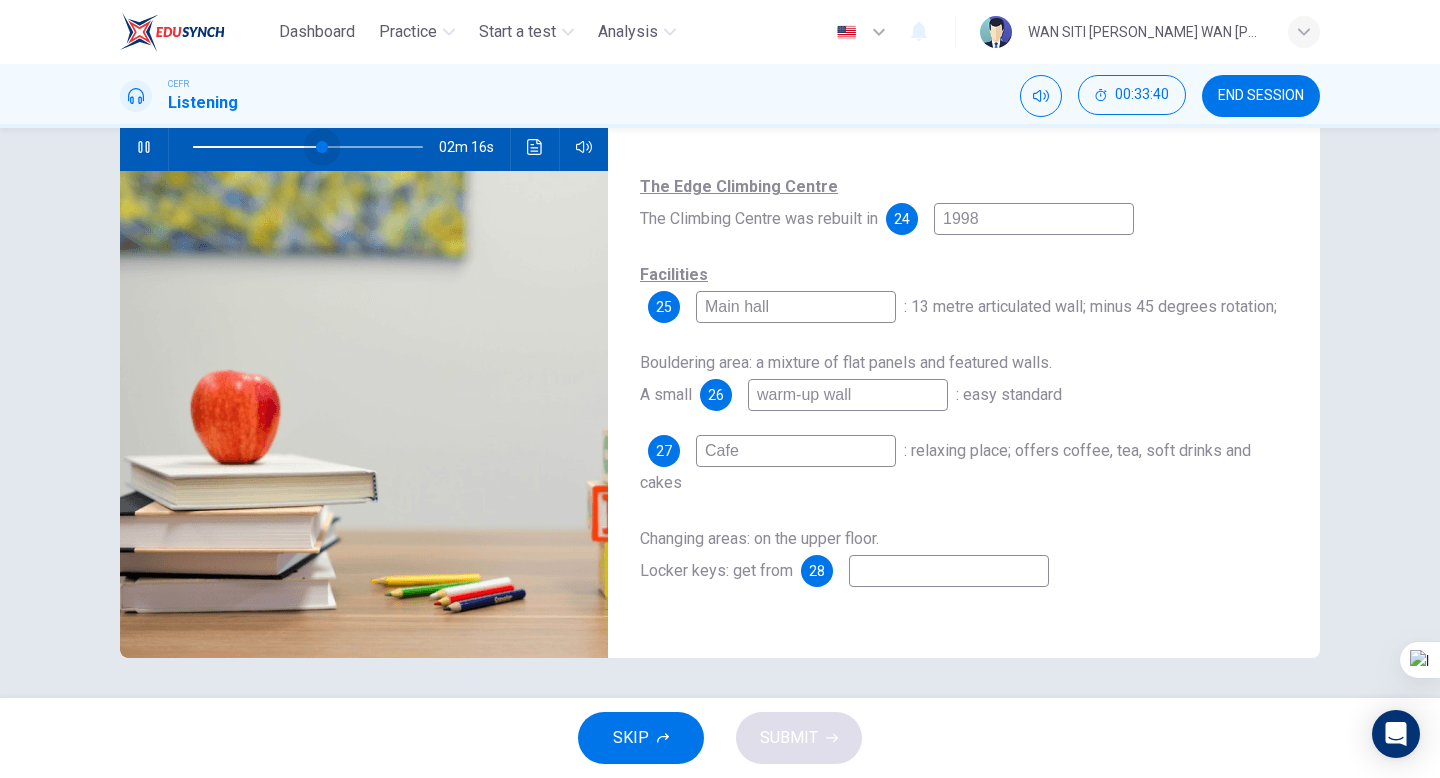 click at bounding box center [322, 147] 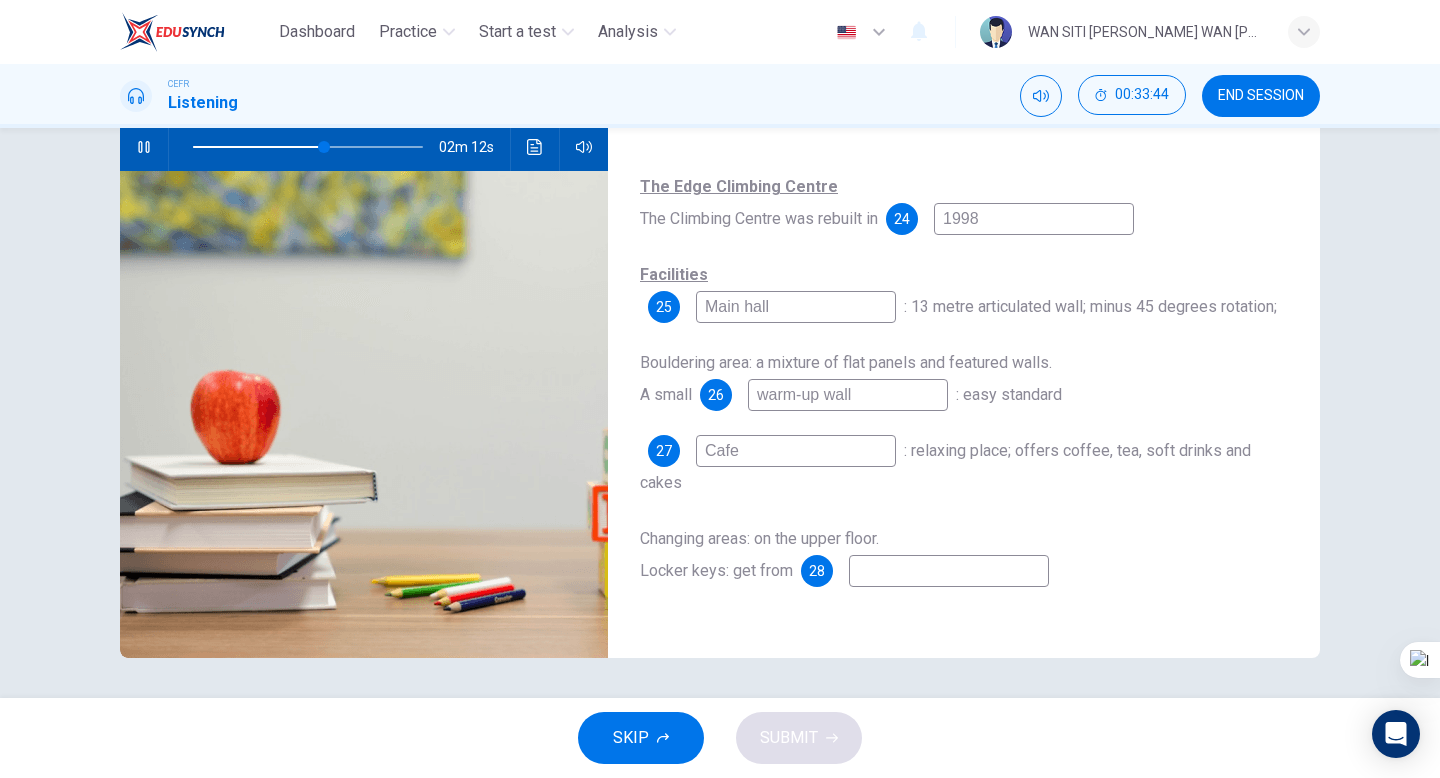 click at bounding box center [949, 571] 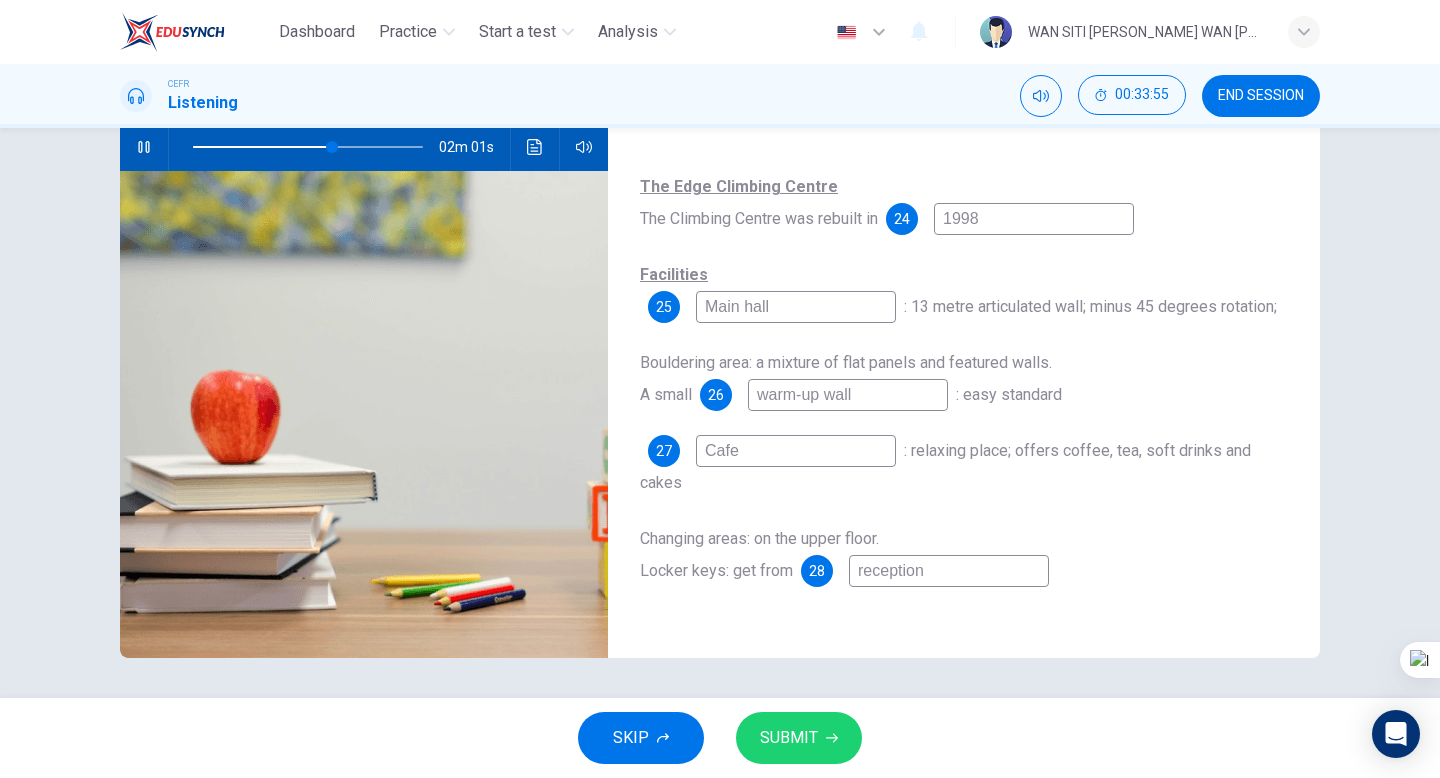 click at bounding box center [308, 147] 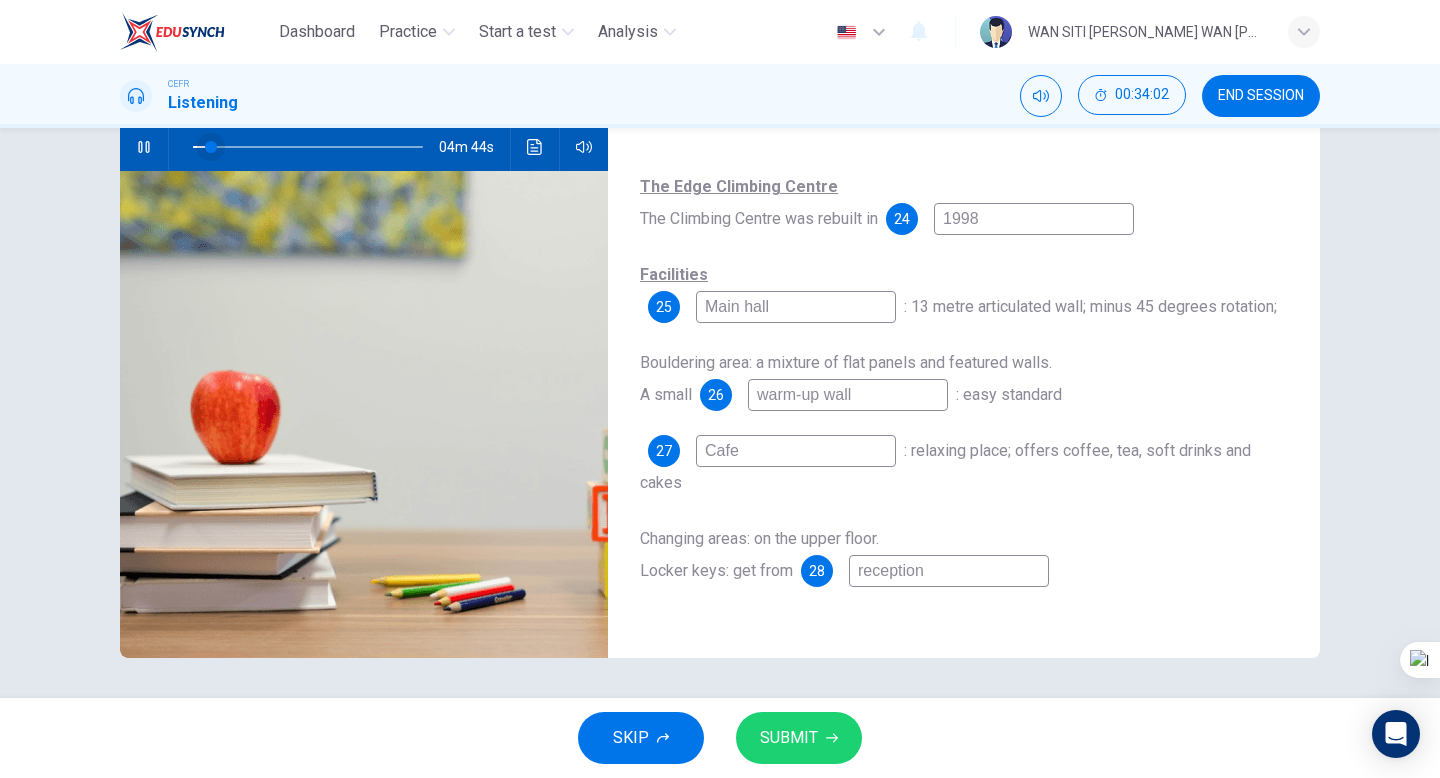 click at bounding box center (211, 147) 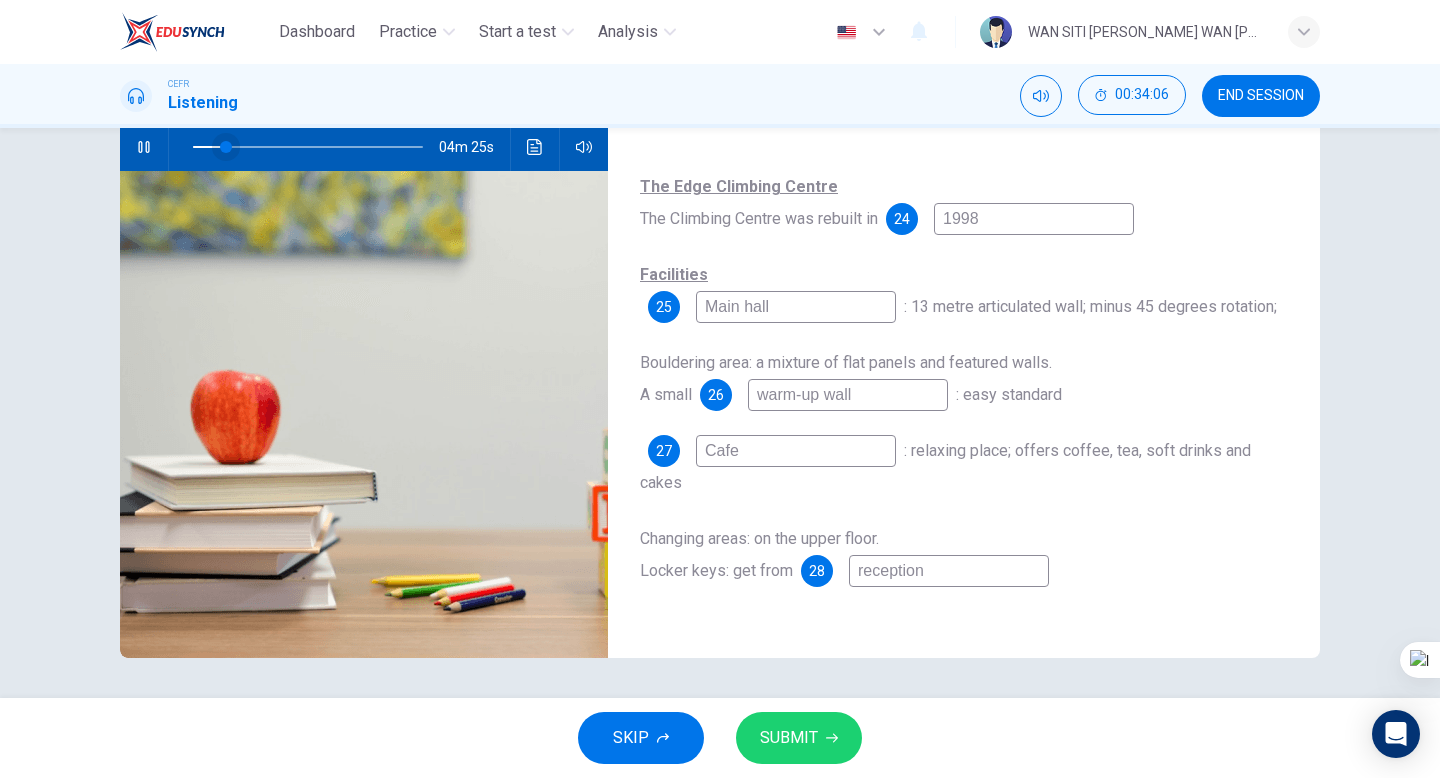 click at bounding box center [226, 147] 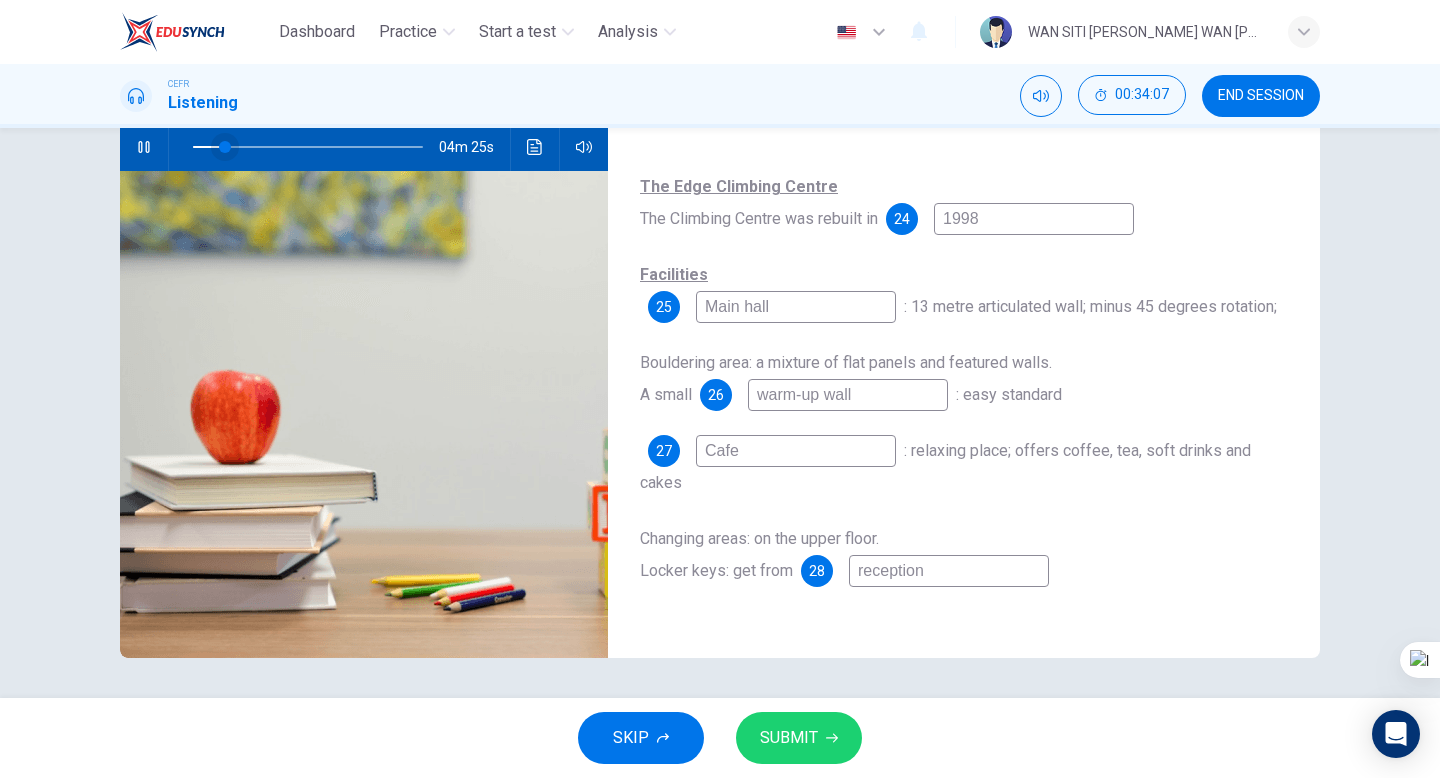 click at bounding box center (225, 147) 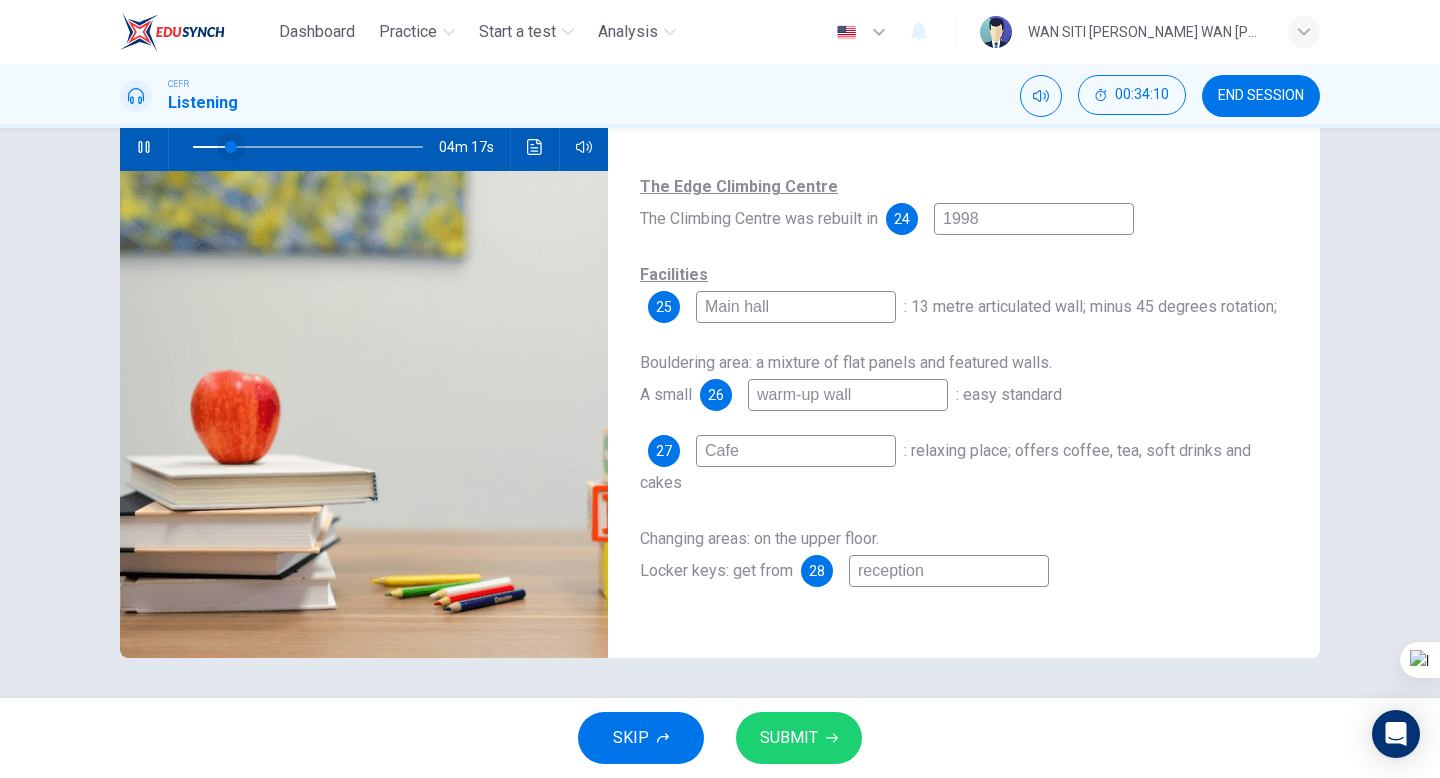 click at bounding box center (231, 147) 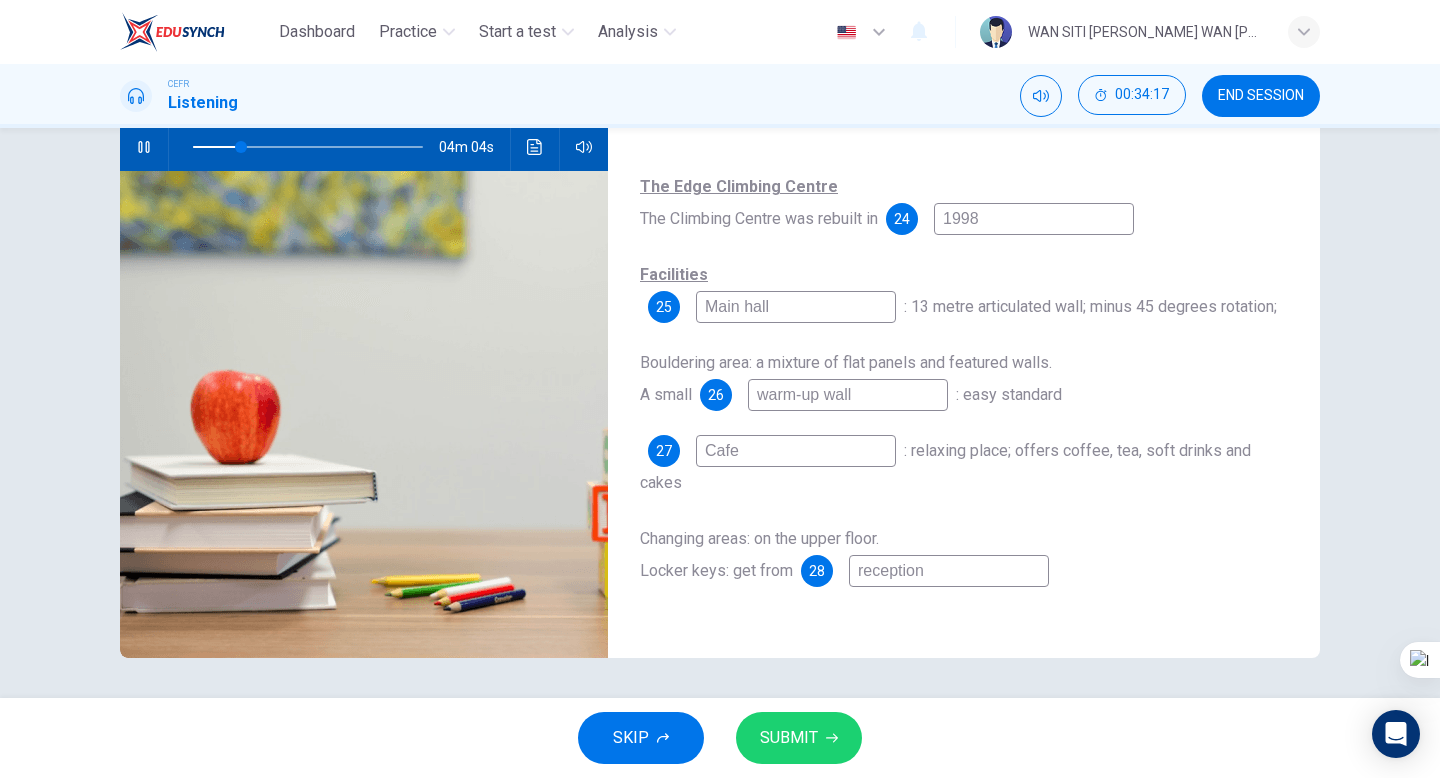 click 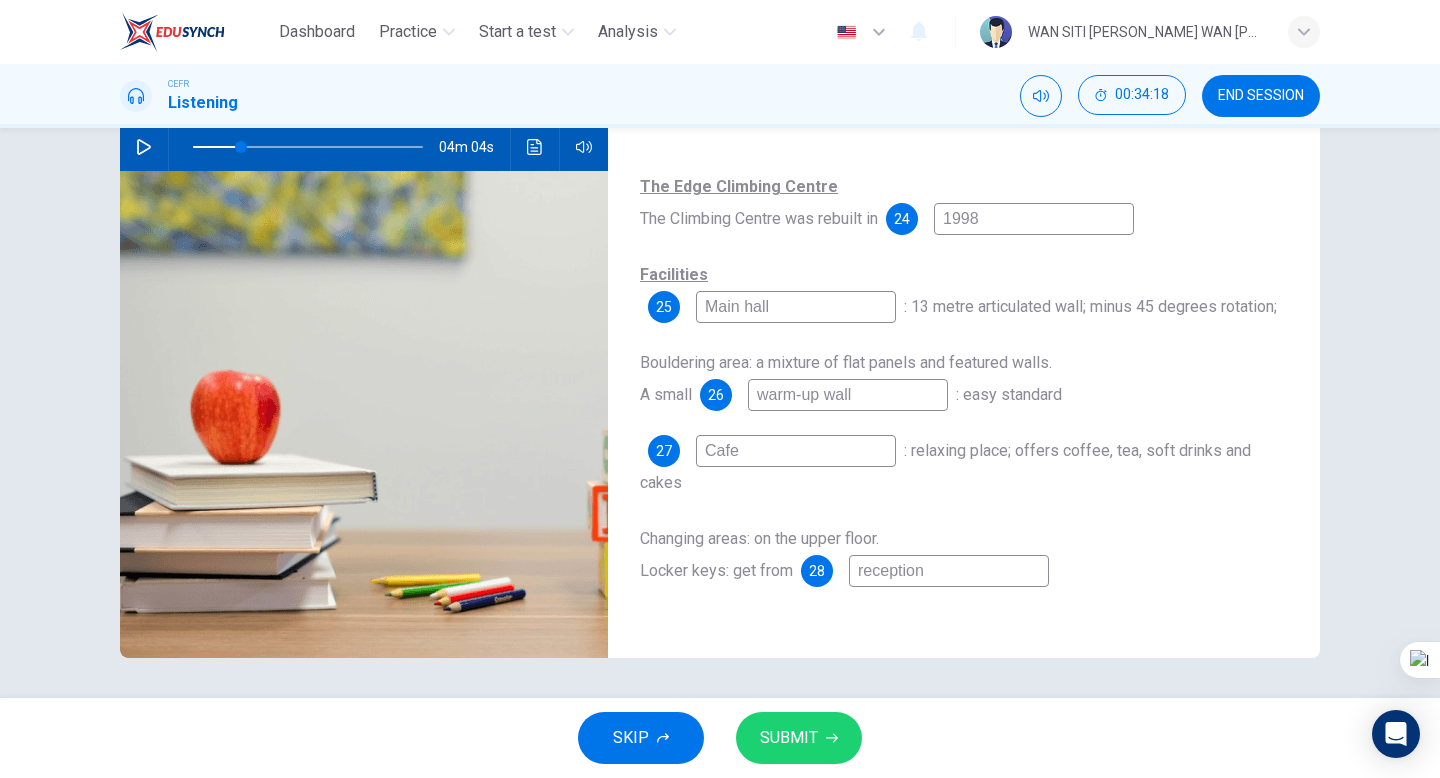 click on "SUBMIT" at bounding box center (789, 738) 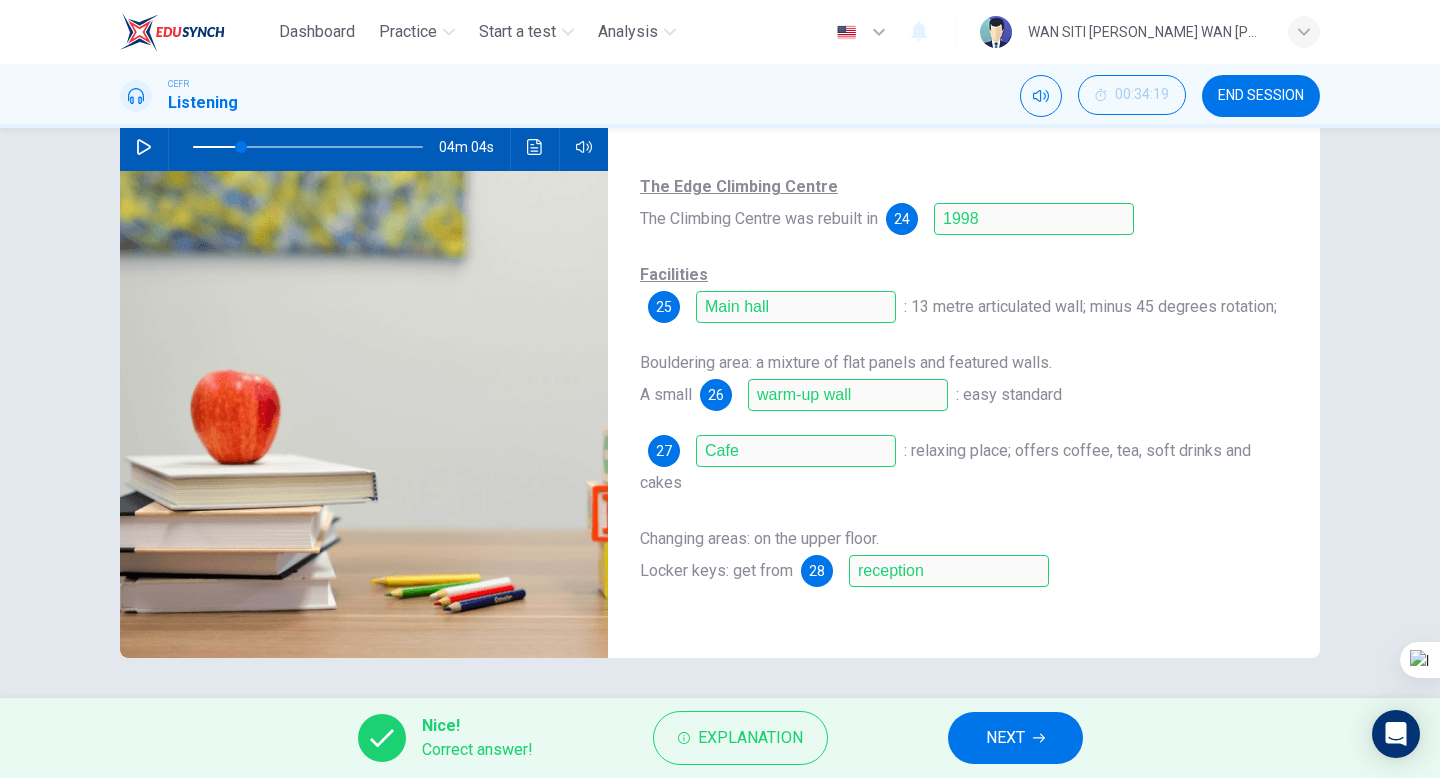 click on "NEXT" at bounding box center (1005, 738) 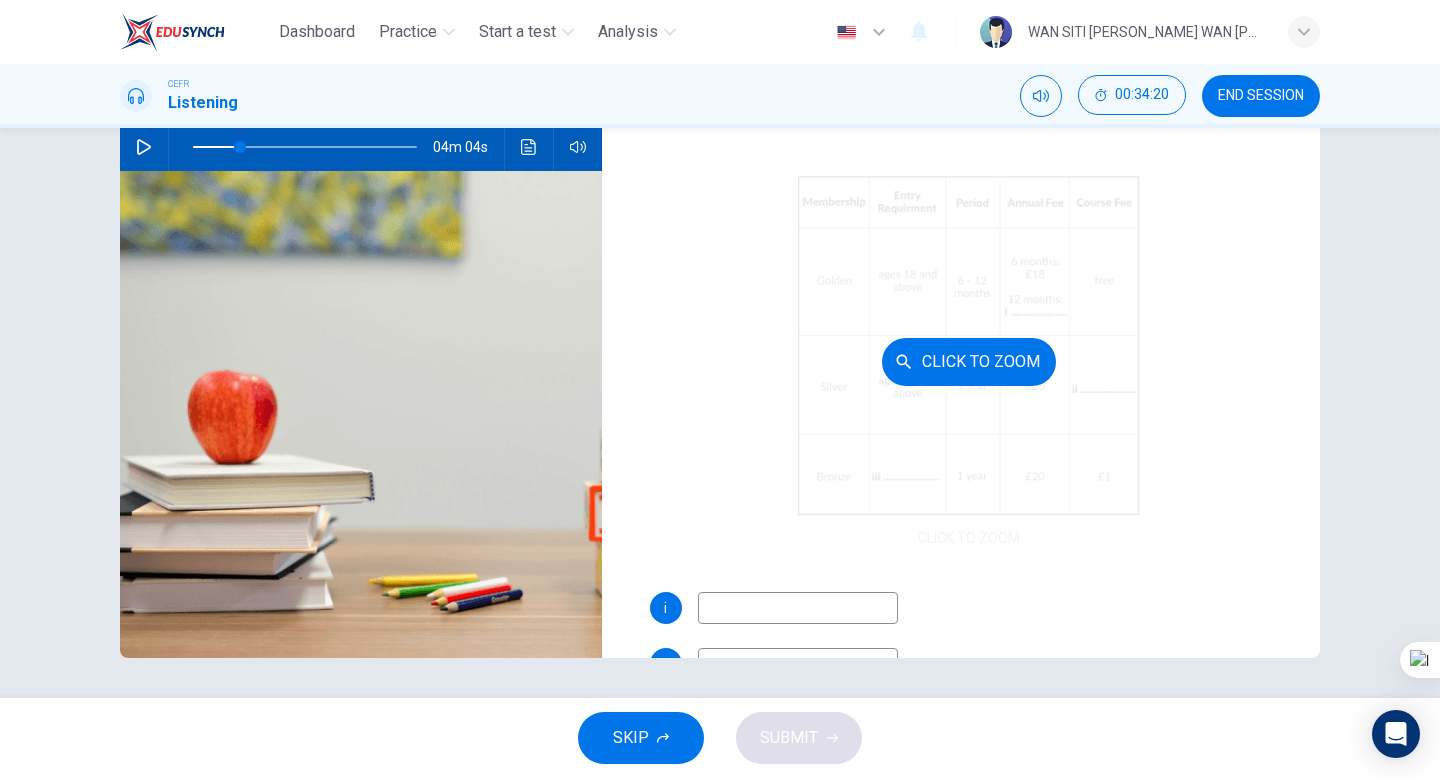 click on "Click to Zoom" at bounding box center (969, 362) 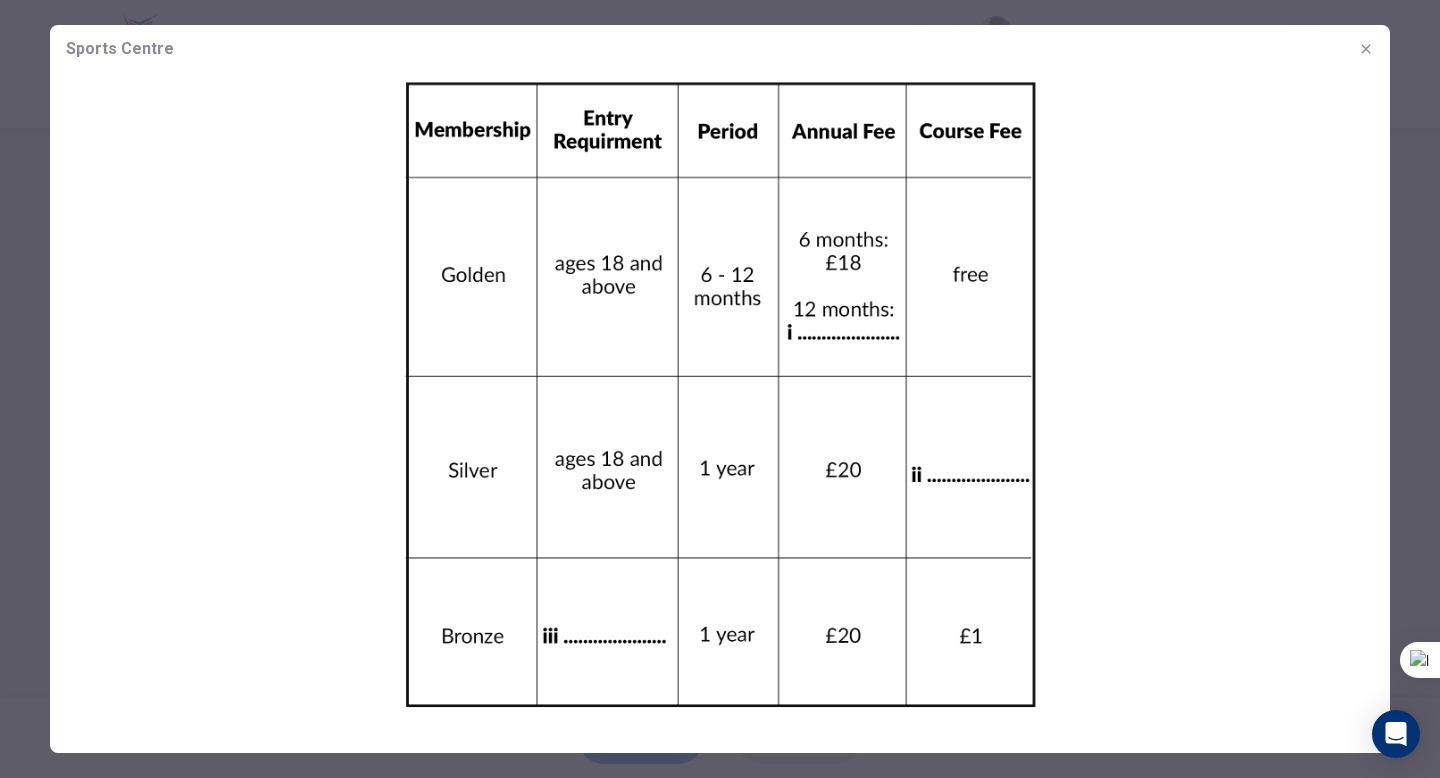 click 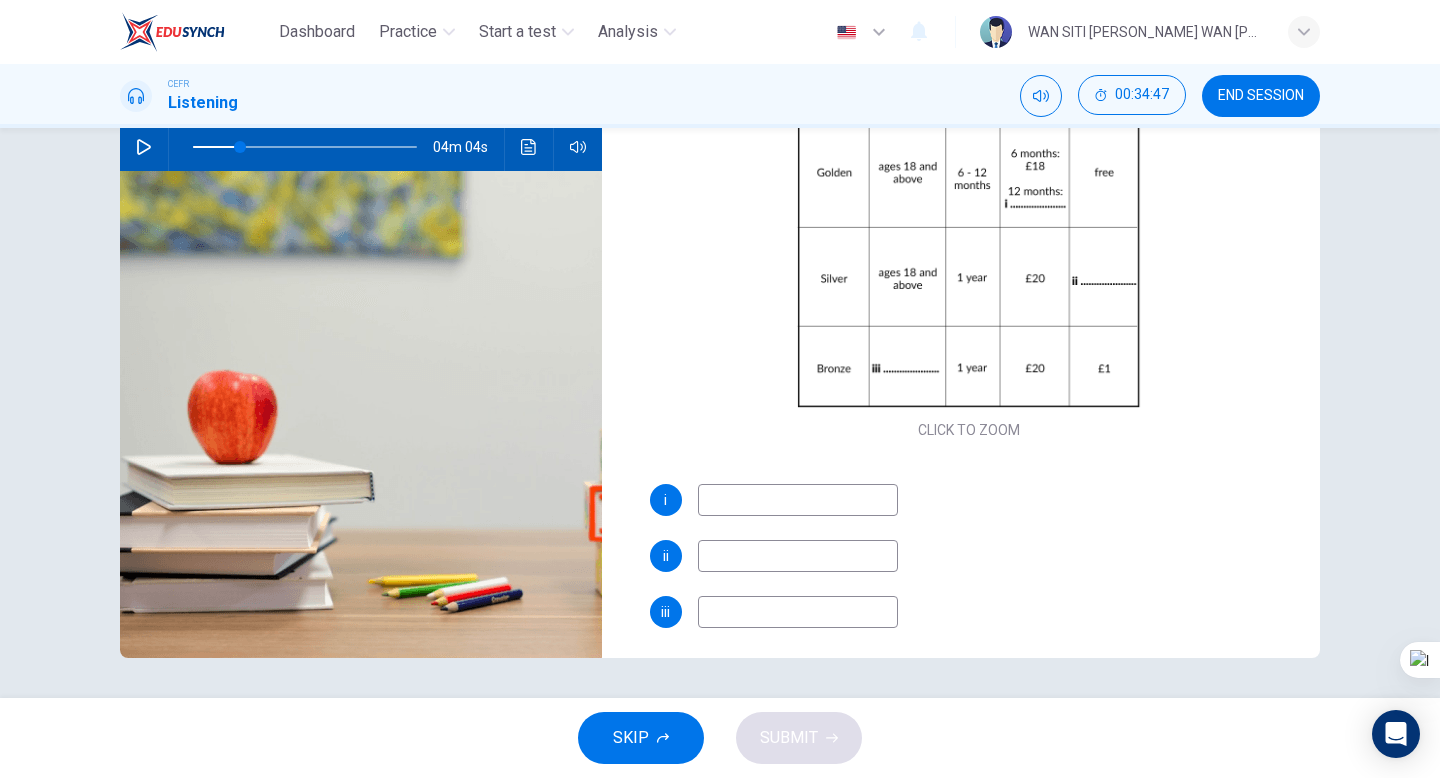 scroll, scrollTop: 113, scrollLeft: 0, axis: vertical 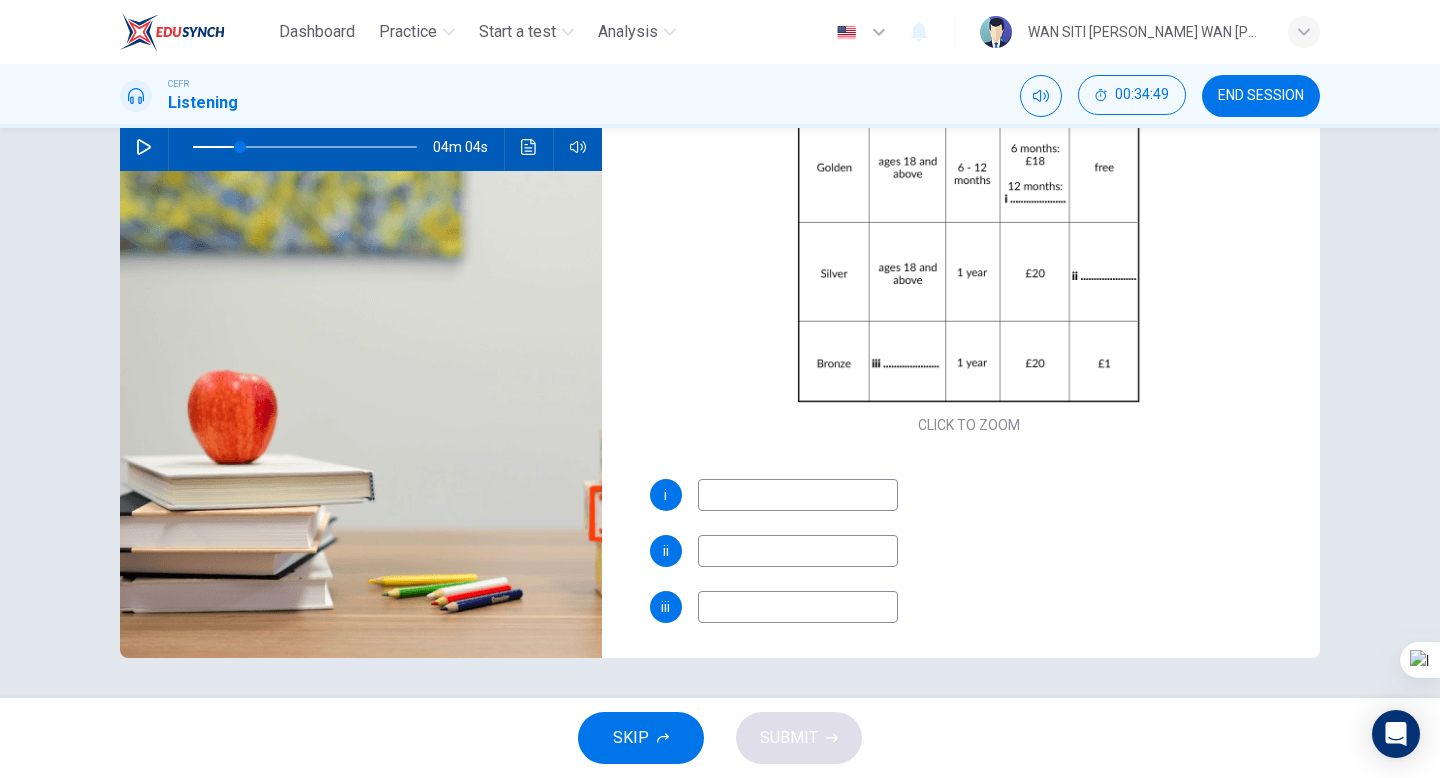 click at bounding box center [305, 147] 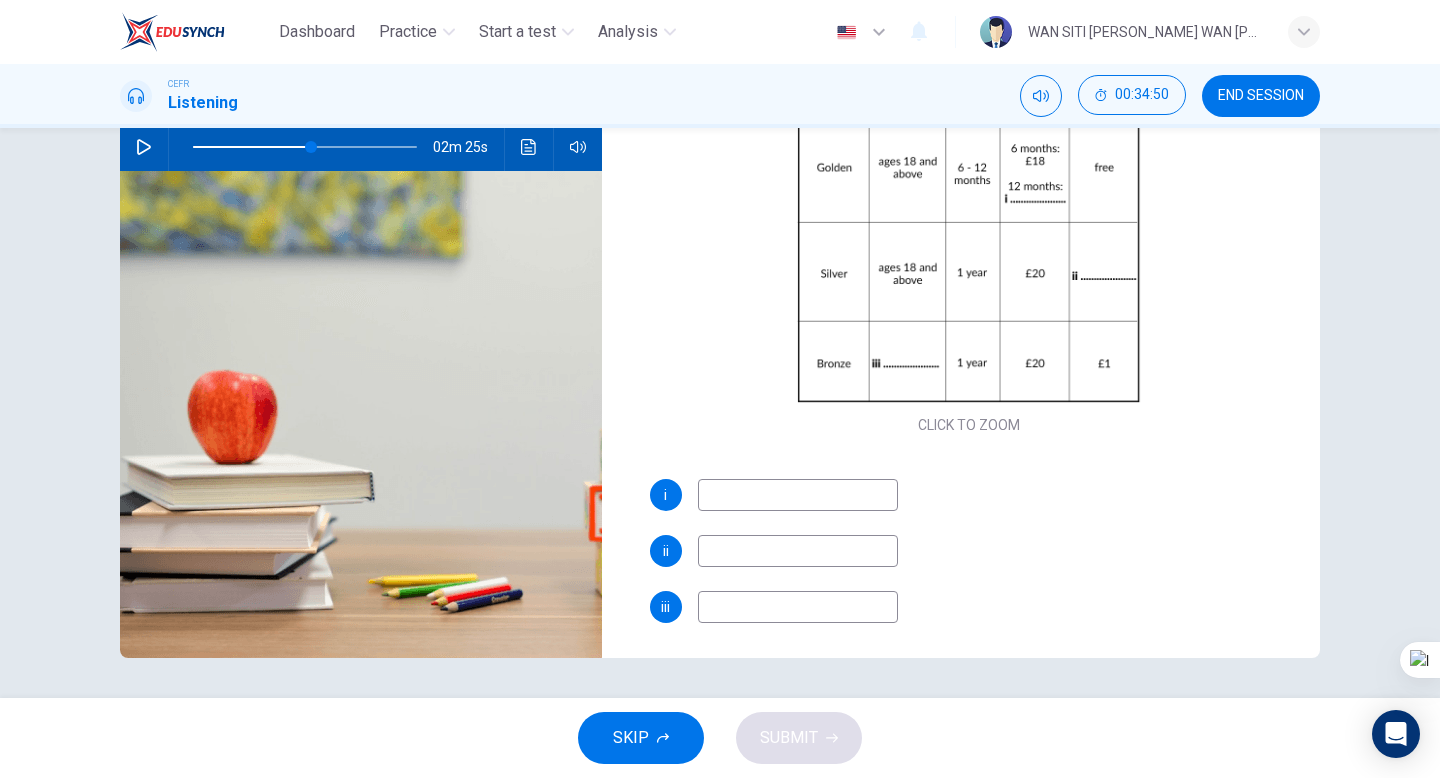 click at bounding box center [144, 147] 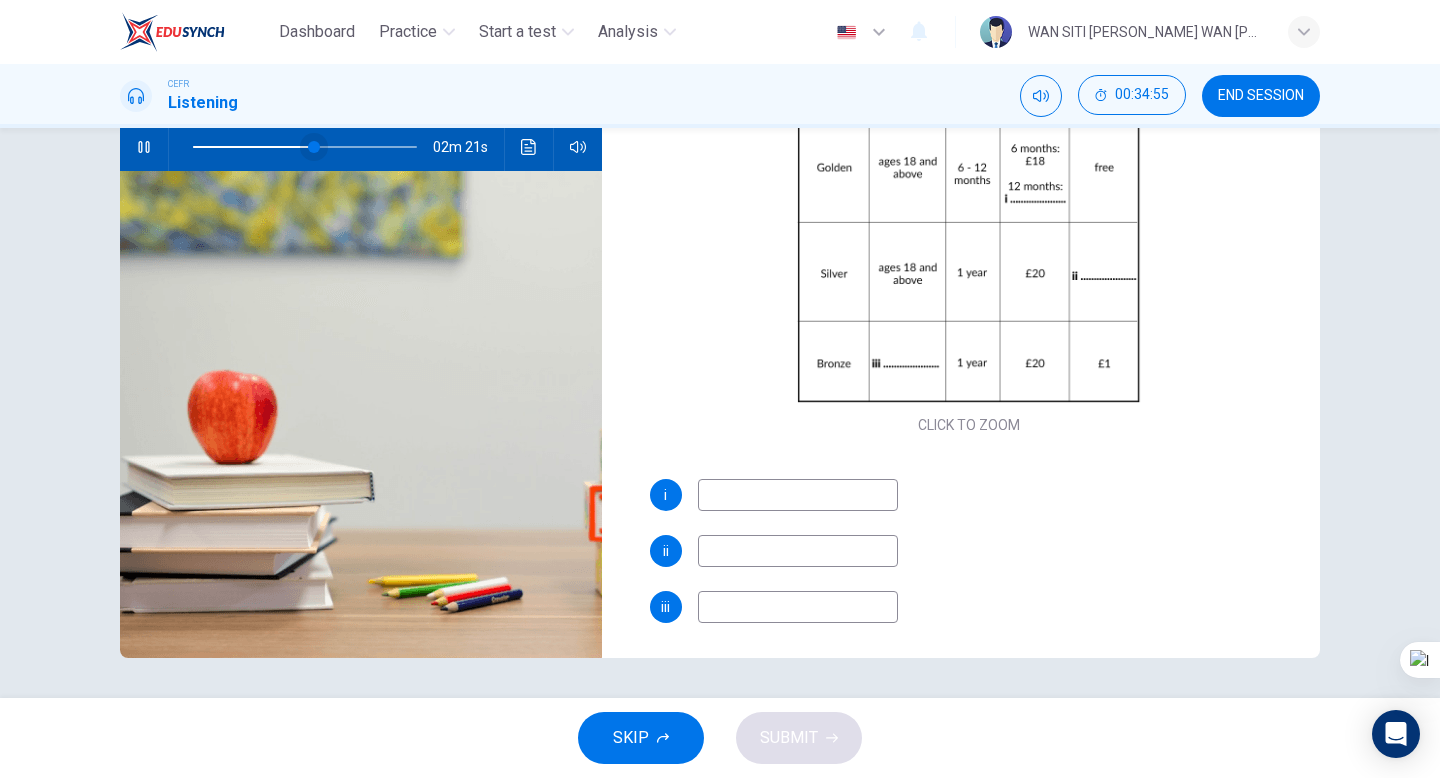 click at bounding box center (314, 147) 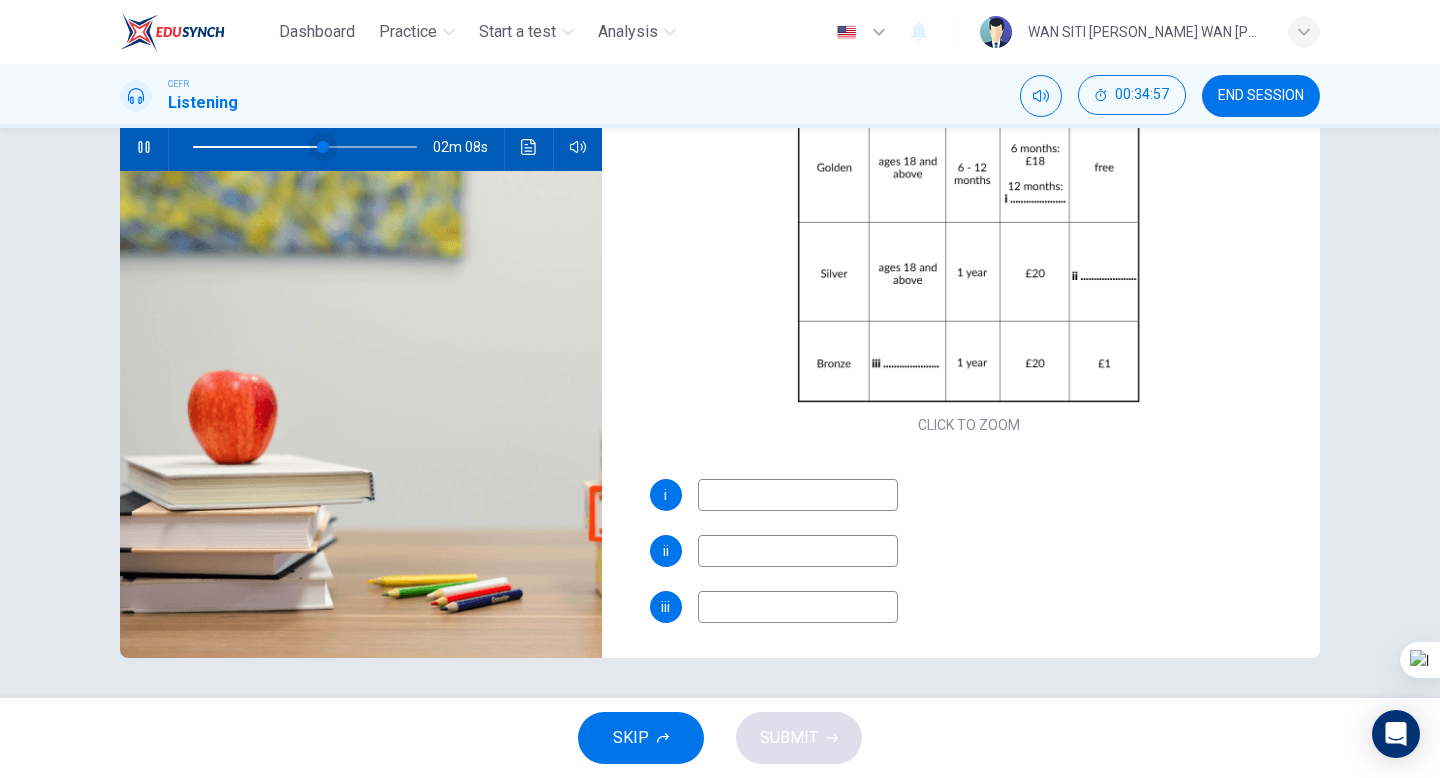 click at bounding box center [323, 147] 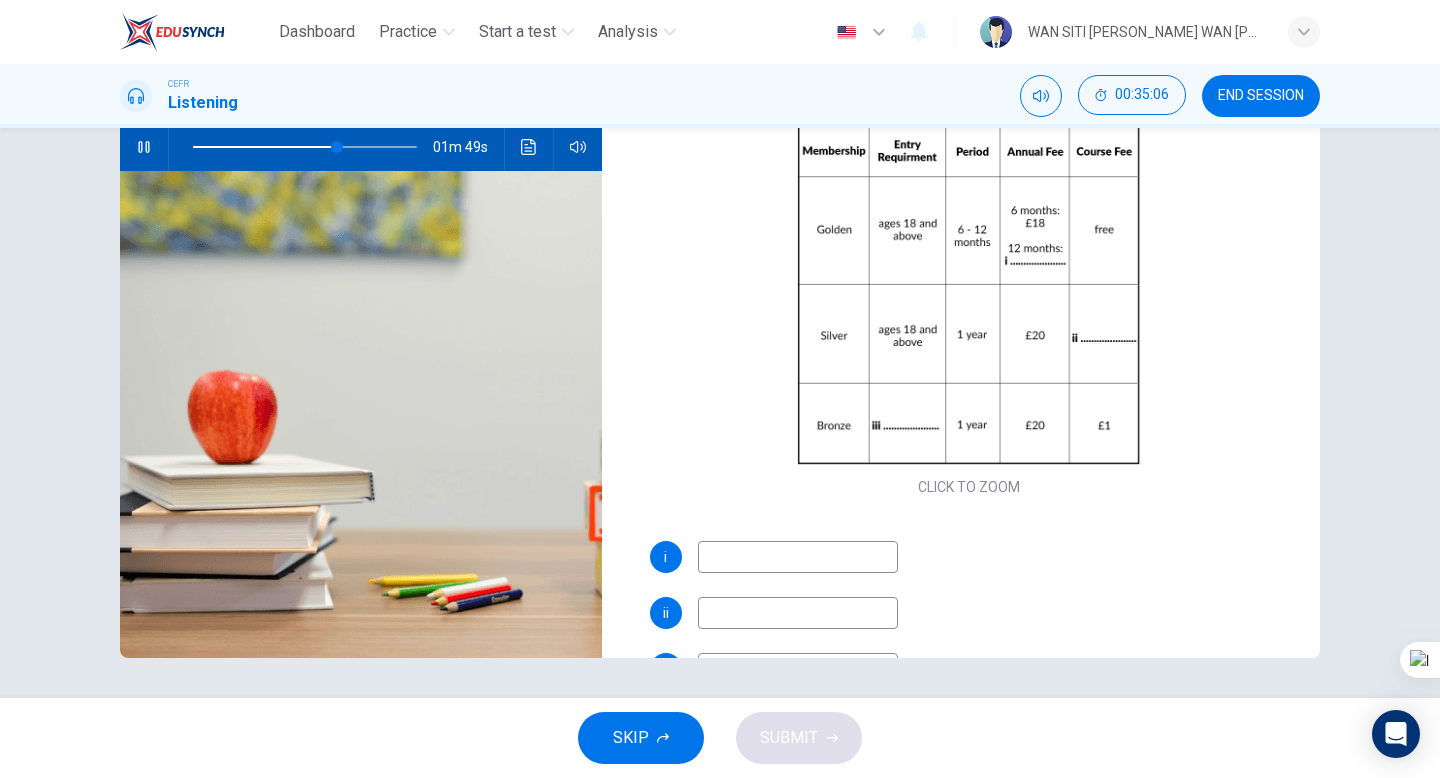 scroll, scrollTop: 49, scrollLeft: 0, axis: vertical 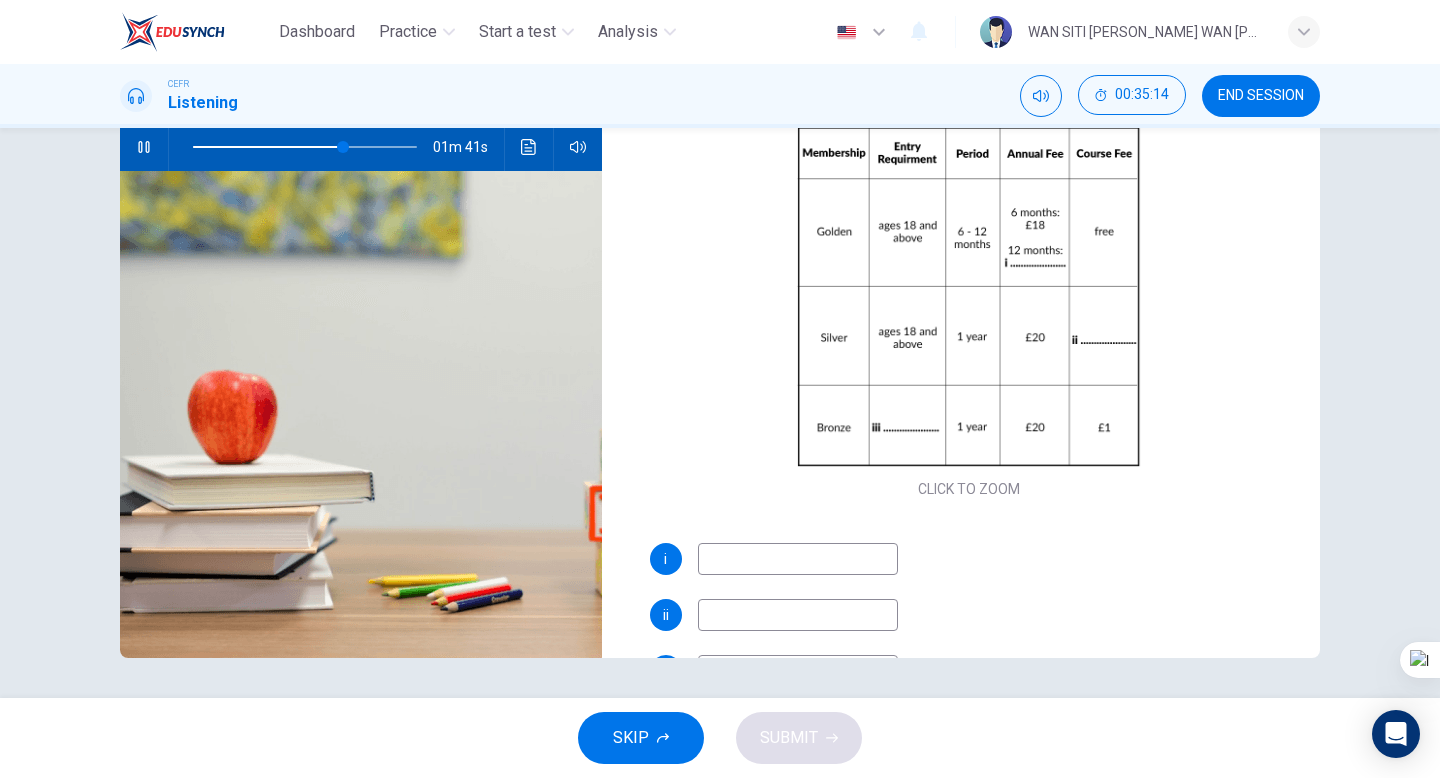 click 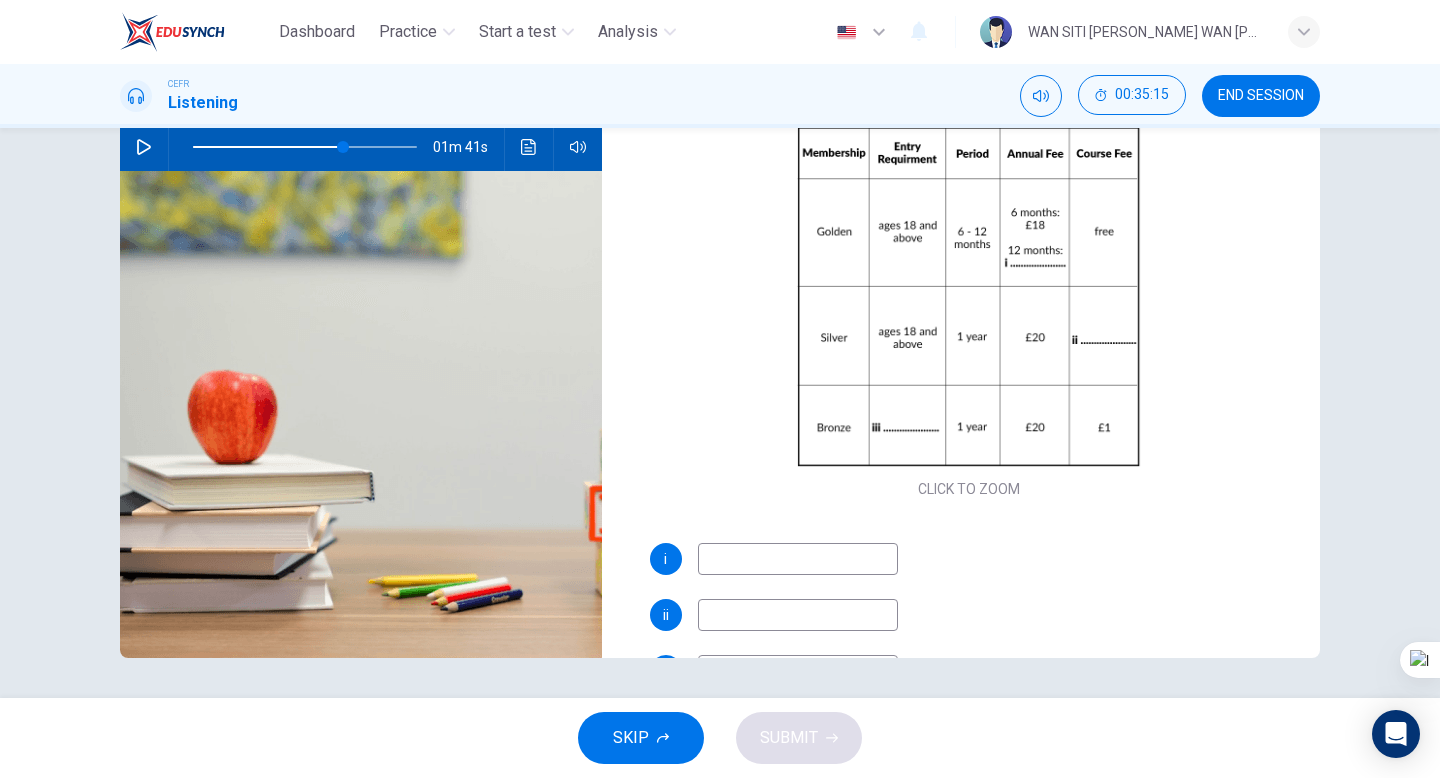 click at bounding box center (798, 559) 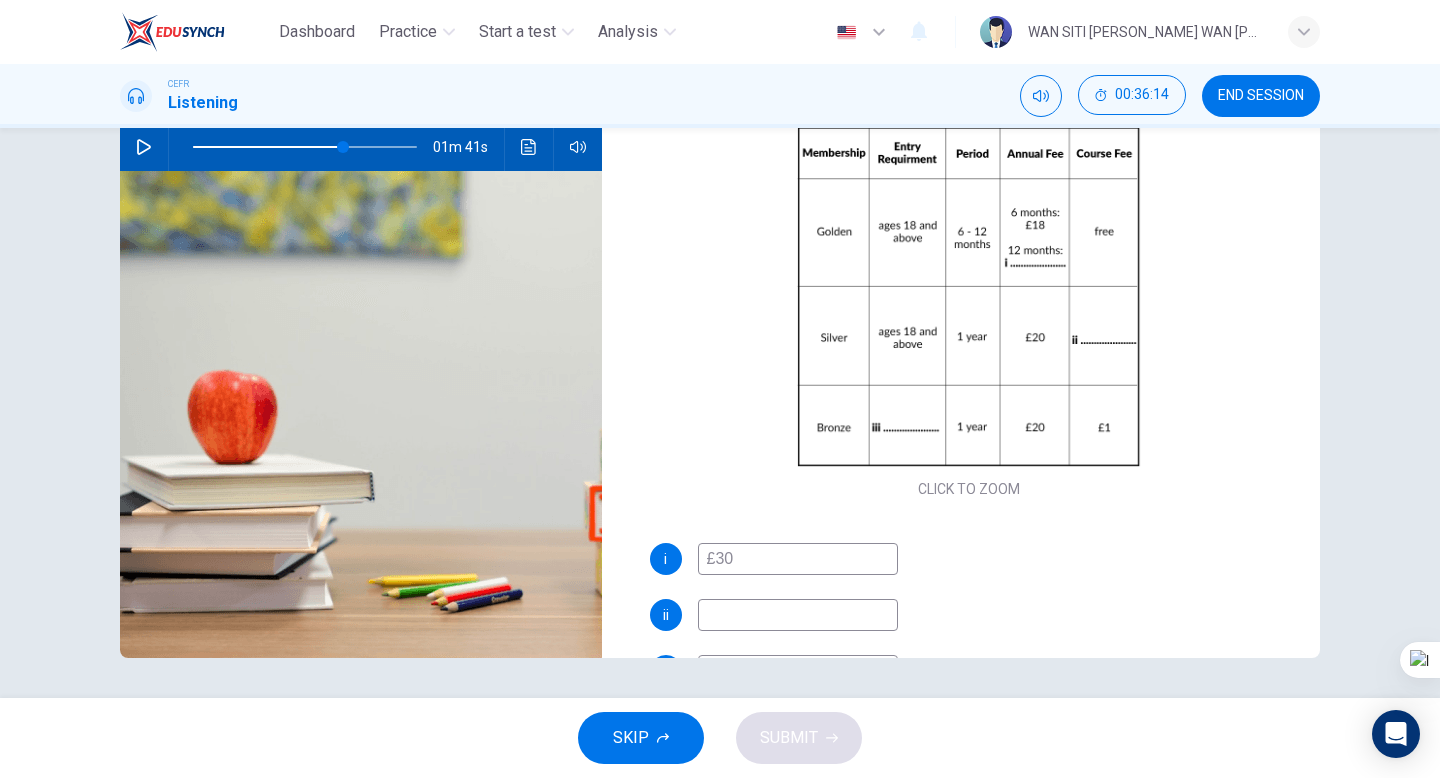 click 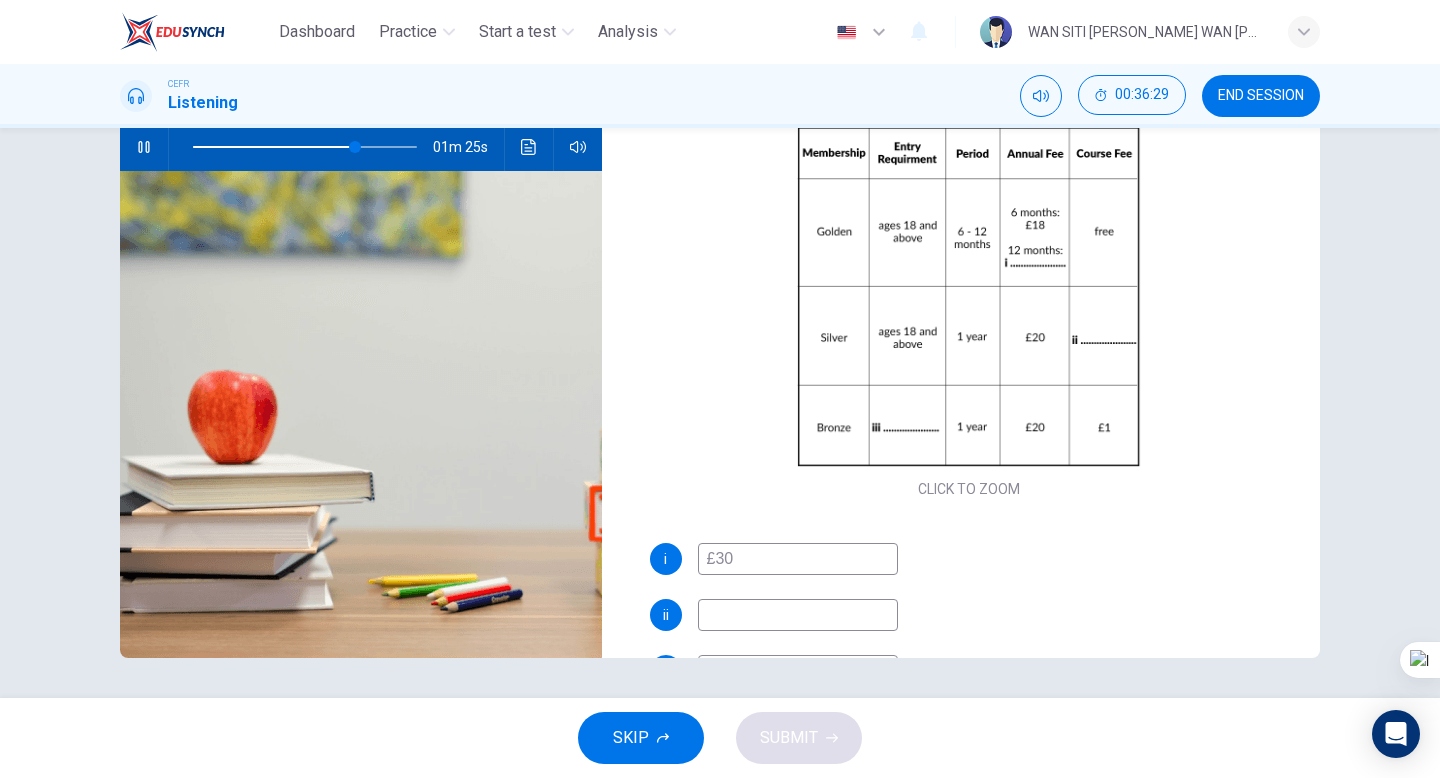 click 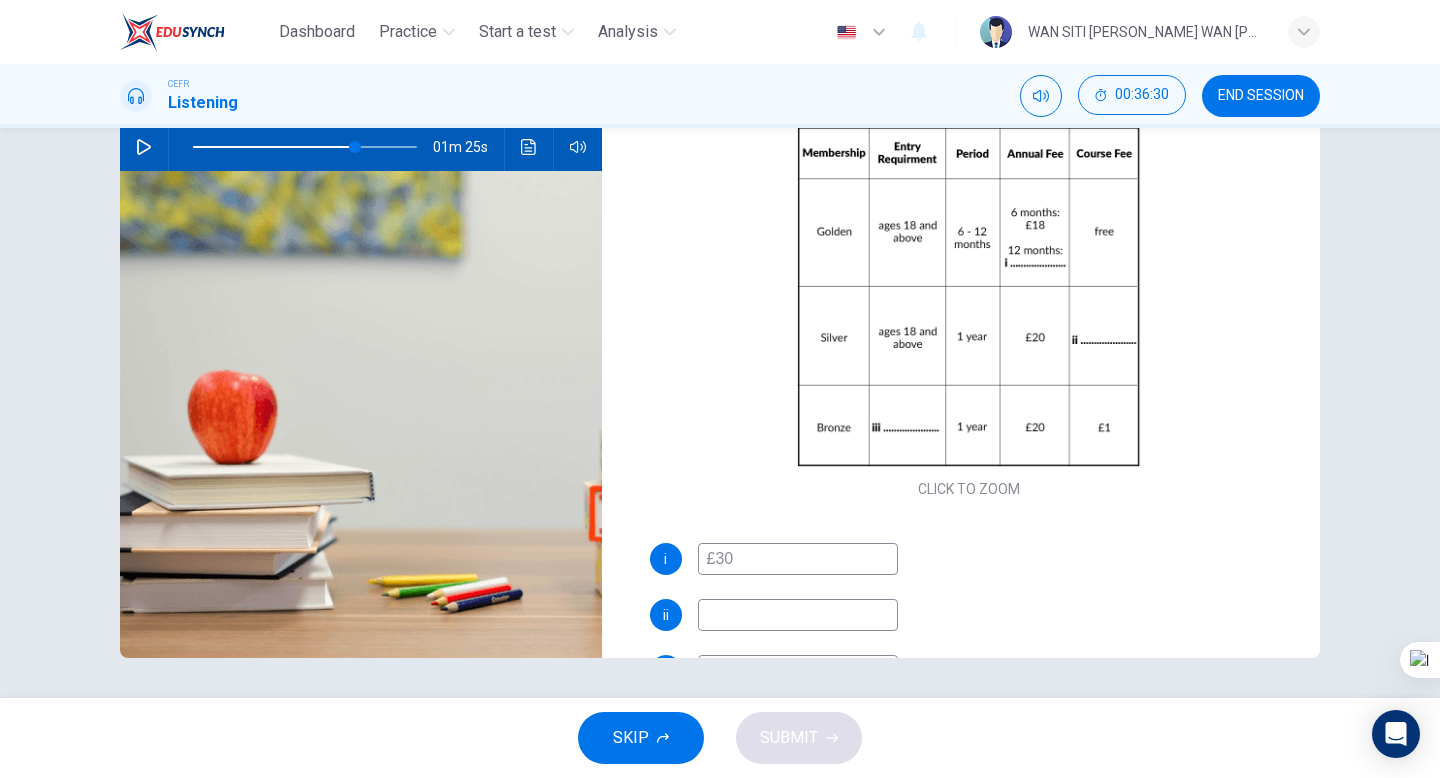 click at bounding box center (798, 615) 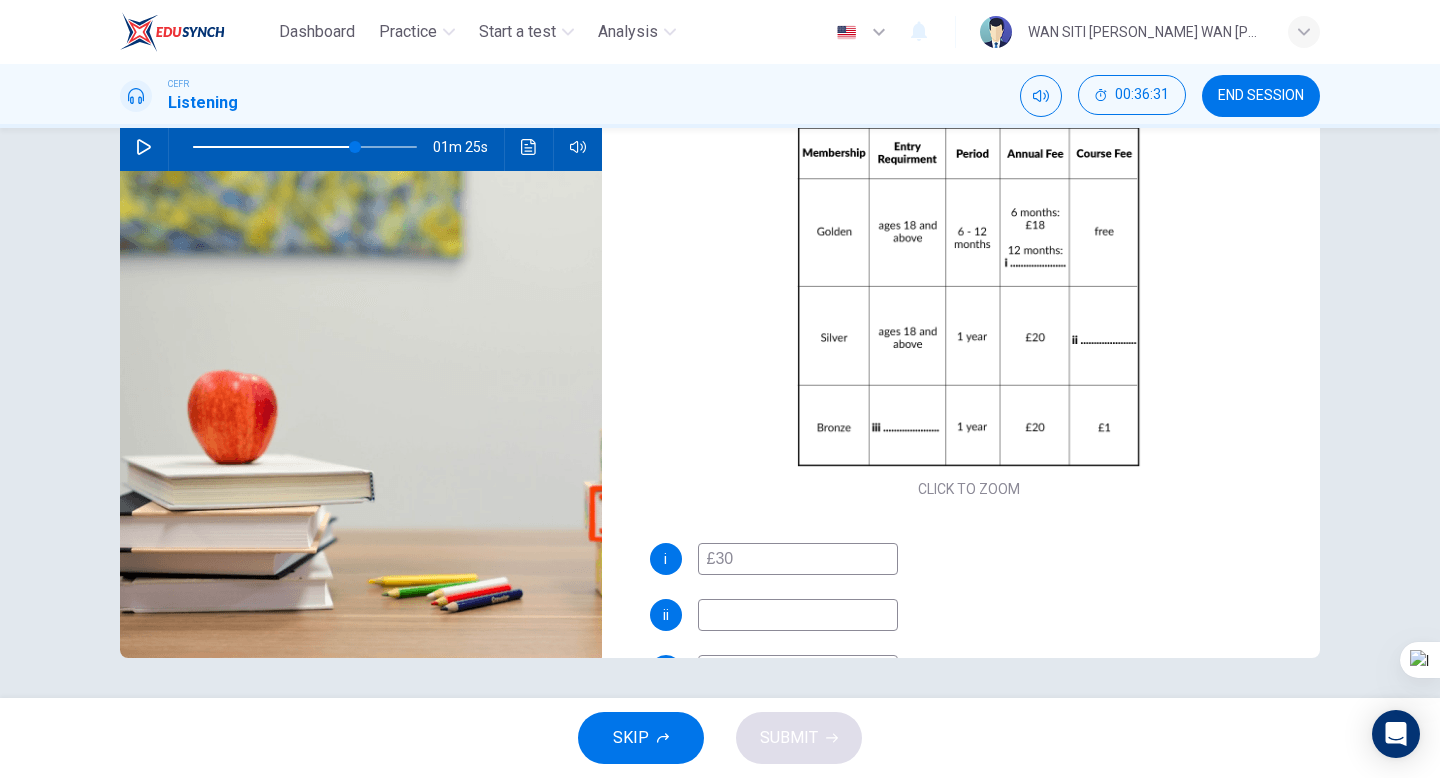 scroll, scrollTop: 118, scrollLeft: 0, axis: vertical 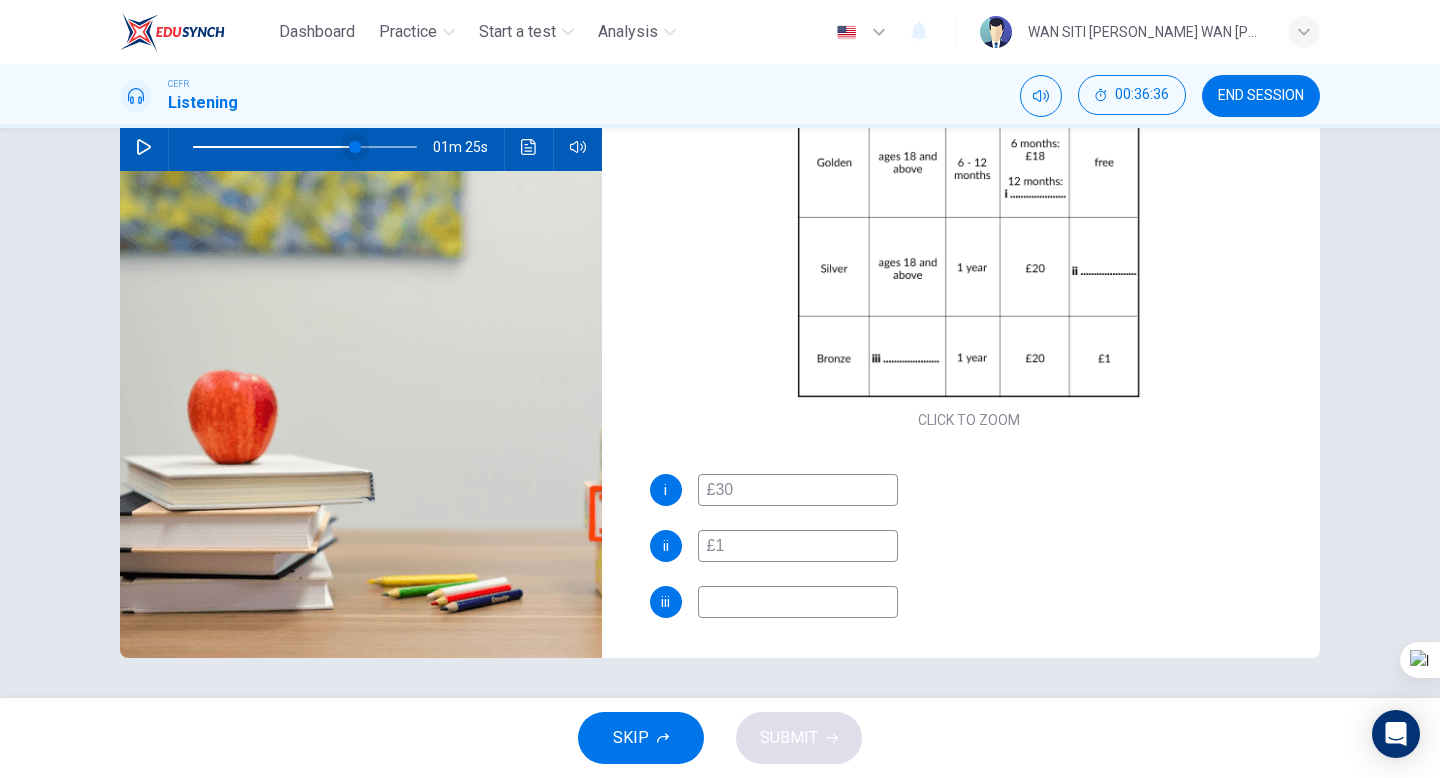 click at bounding box center (355, 147) 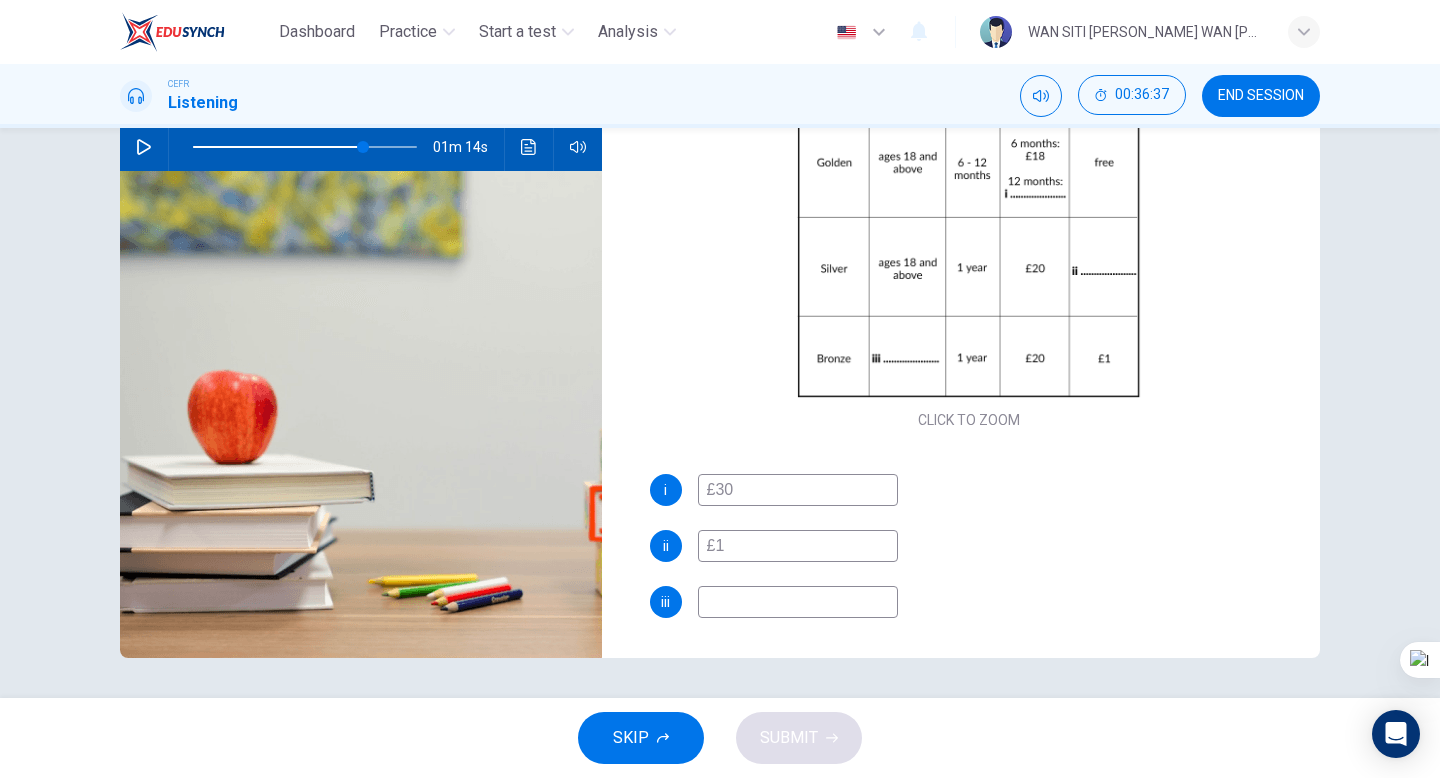 click at bounding box center (144, 147) 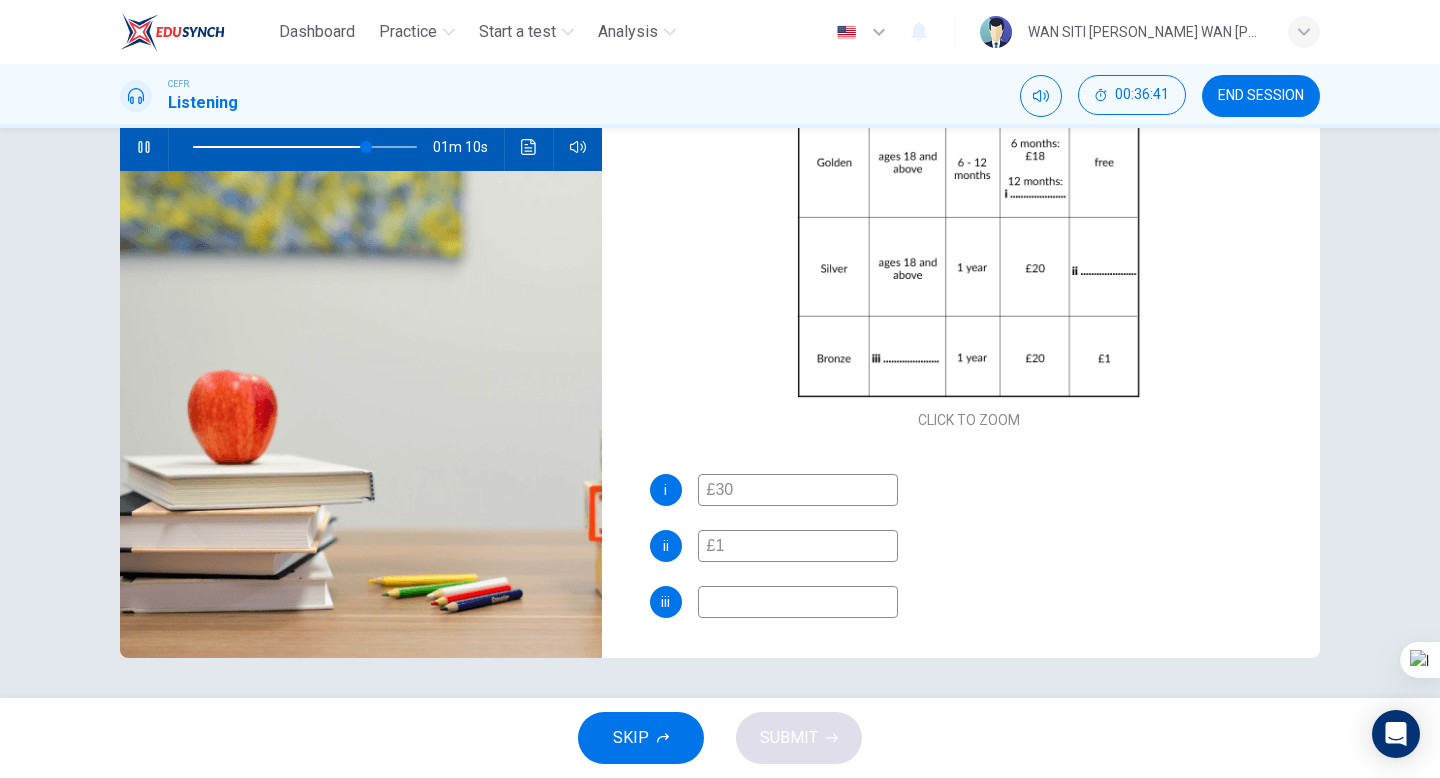 click 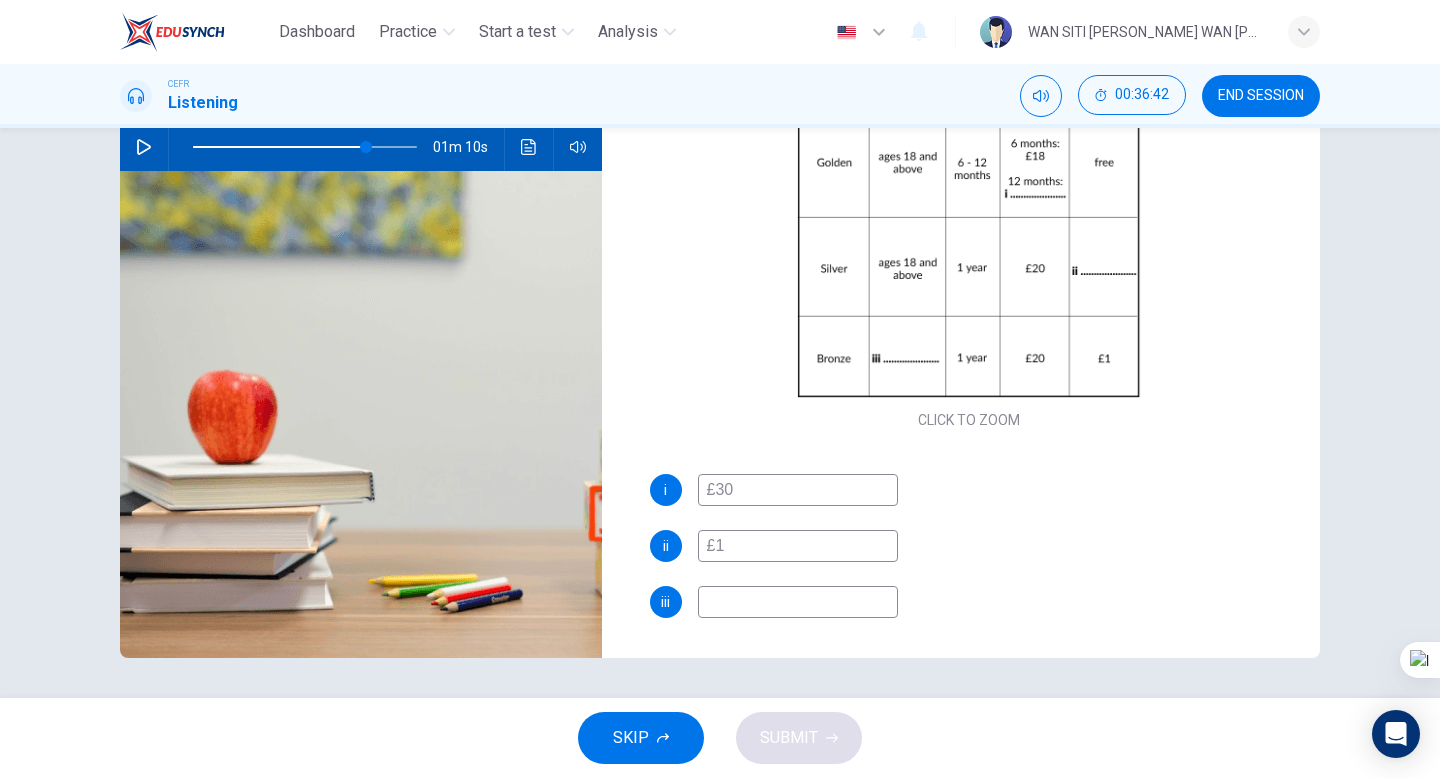 click at bounding box center [798, 602] 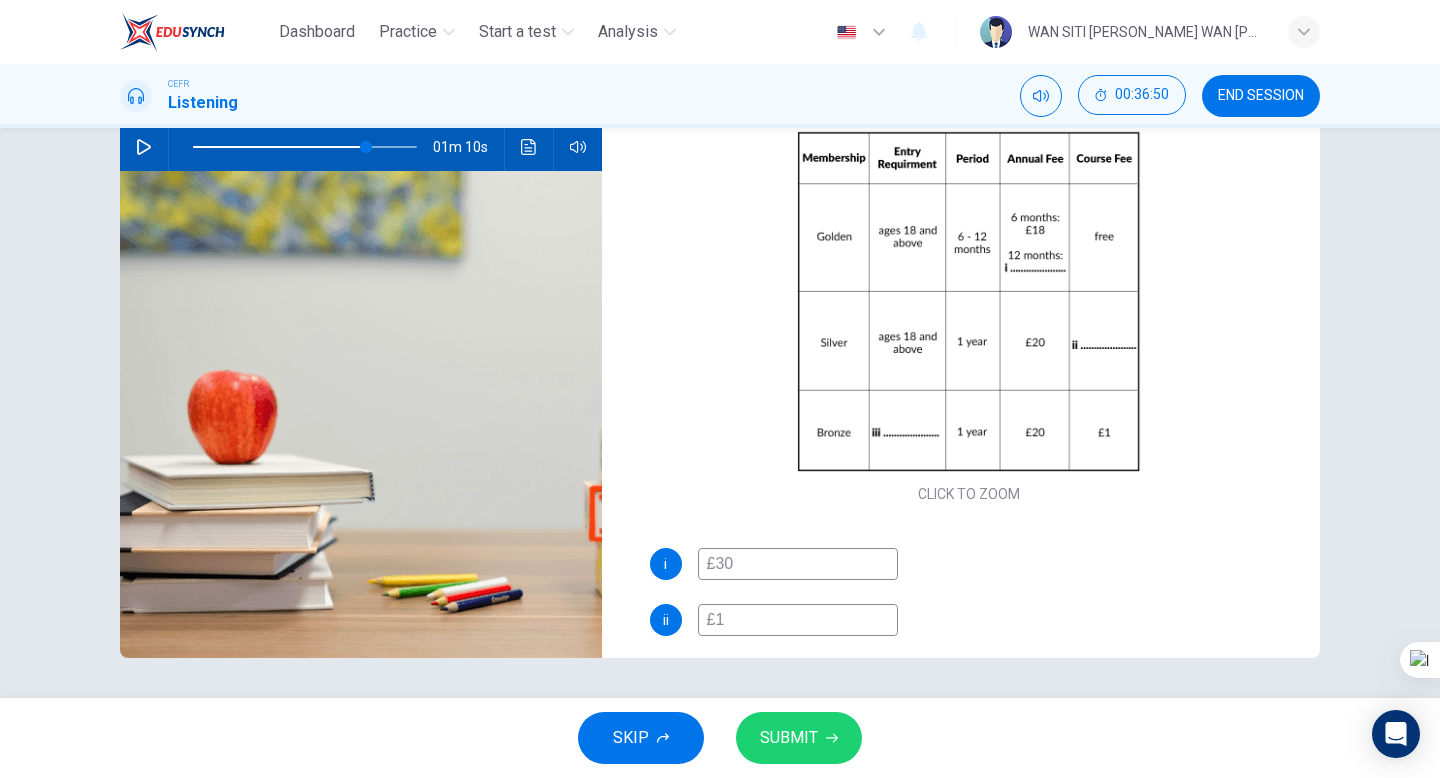 scroll, scrollTop: 118, scrollLeft: 0, axis: vertical 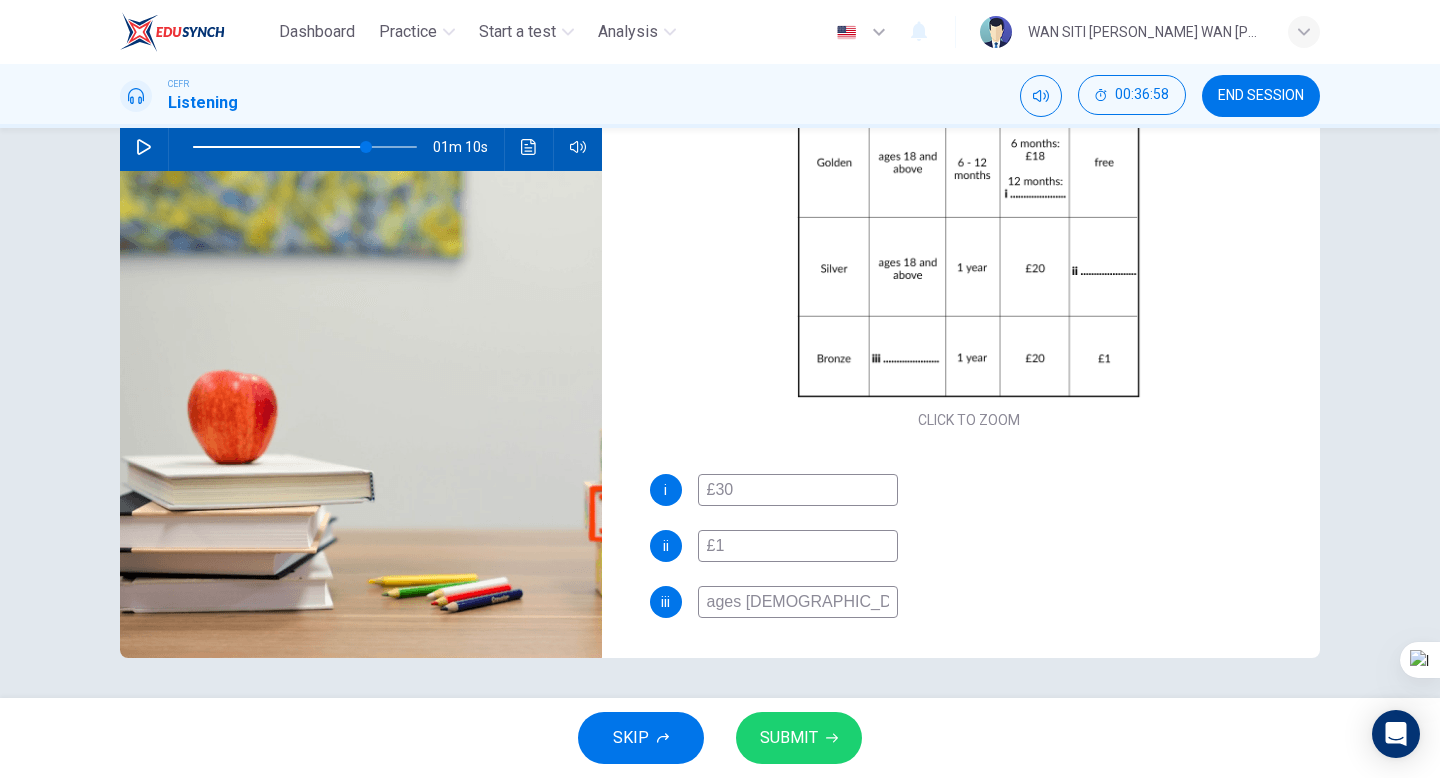 click on "SUBMIT" at bounding box center (789, 738) 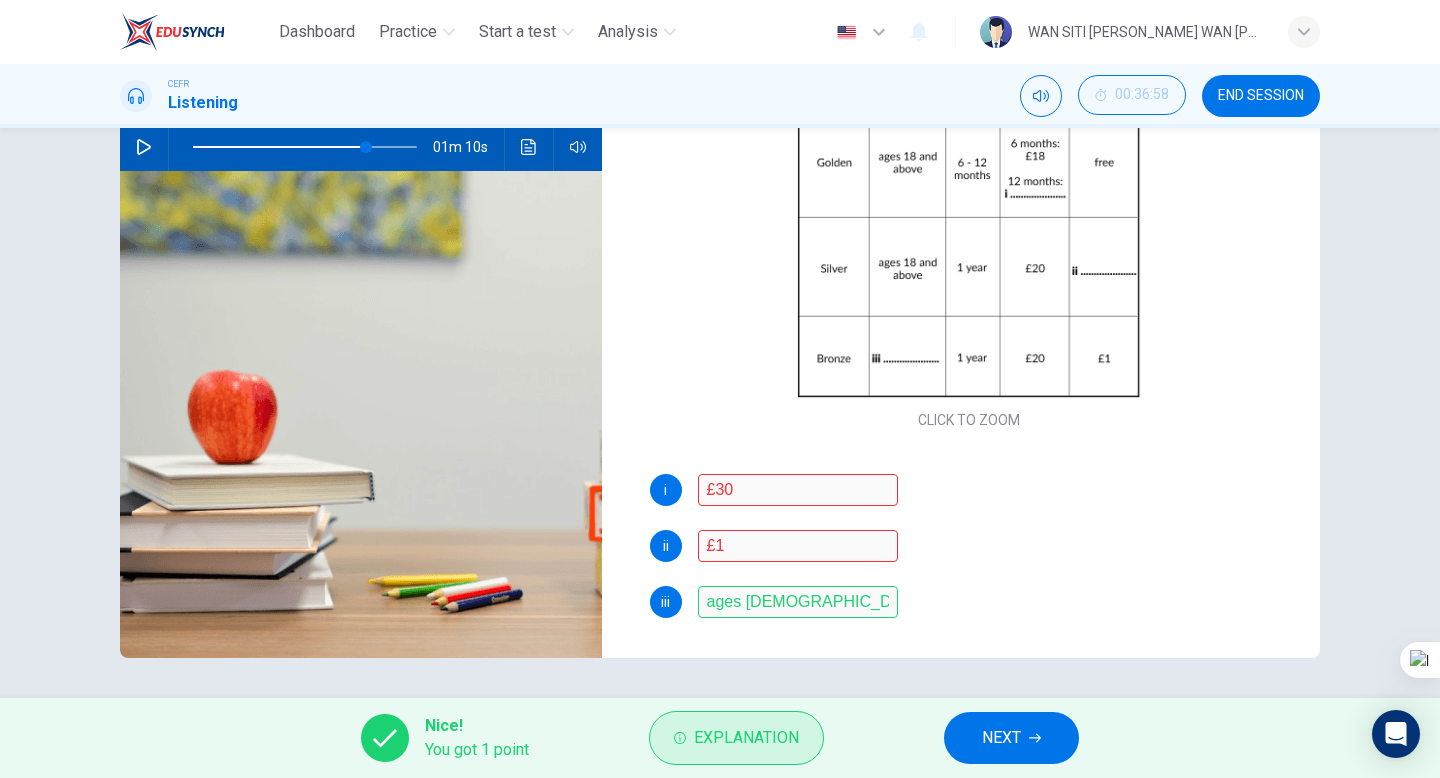 click on "Explanation" at bounding box center (736, 738) 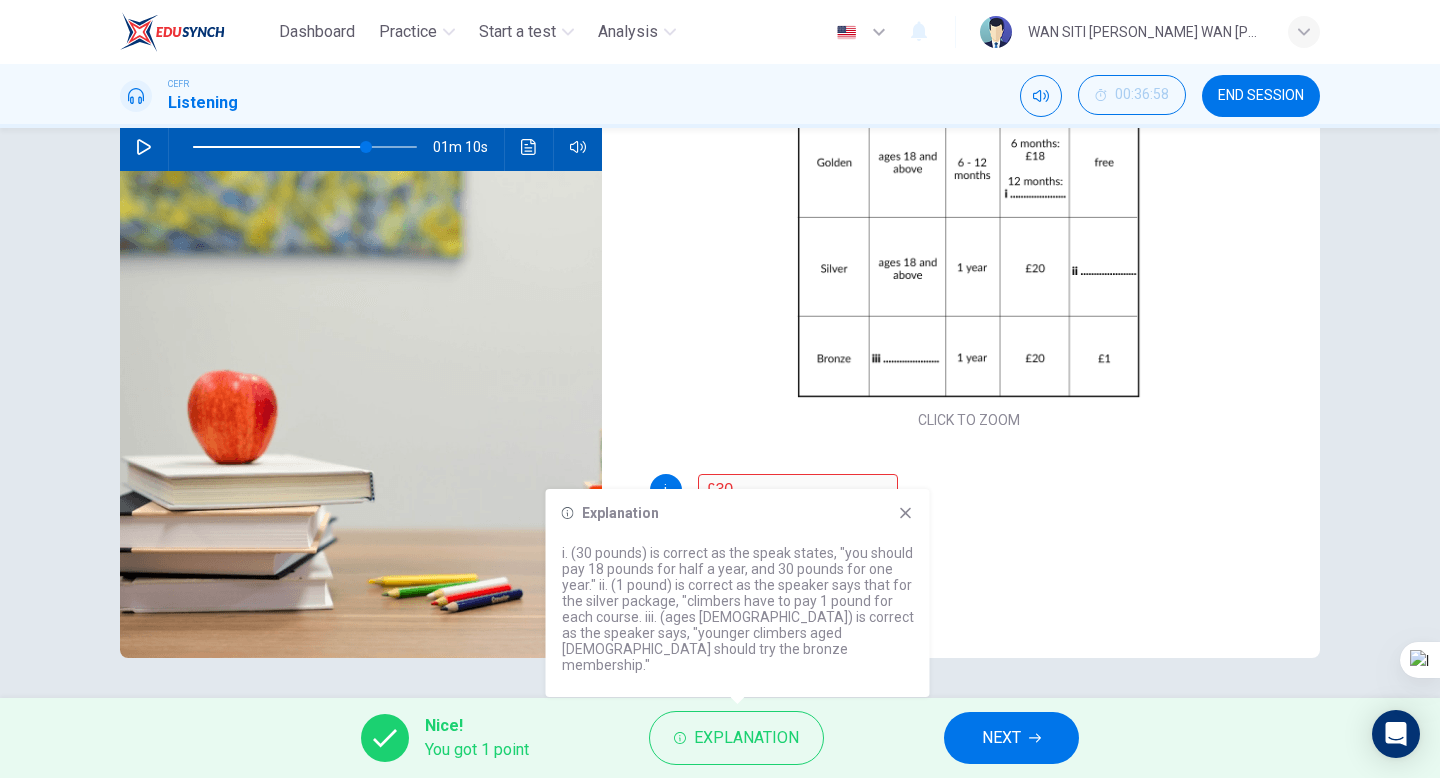 click 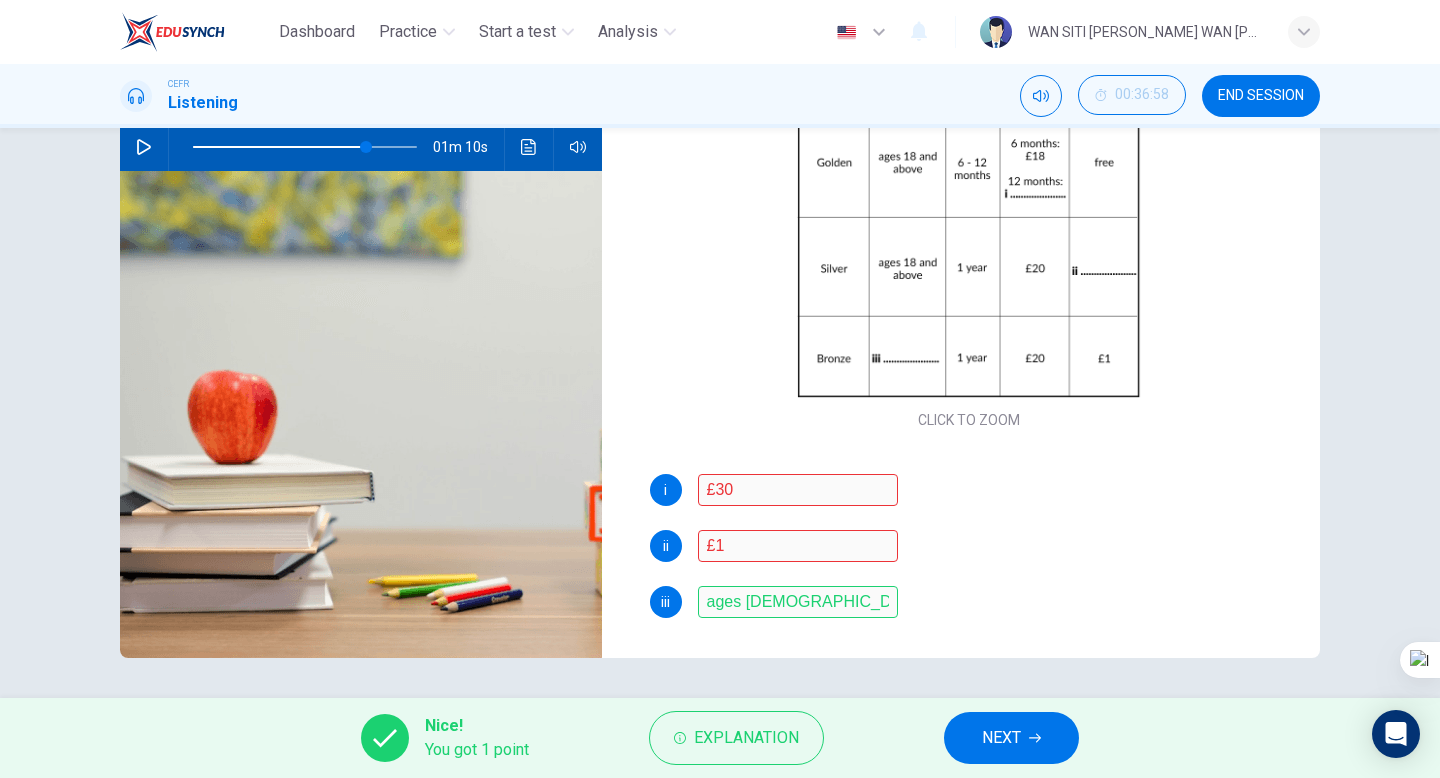 click on "NEXT" at bounding box center [1001, 738] 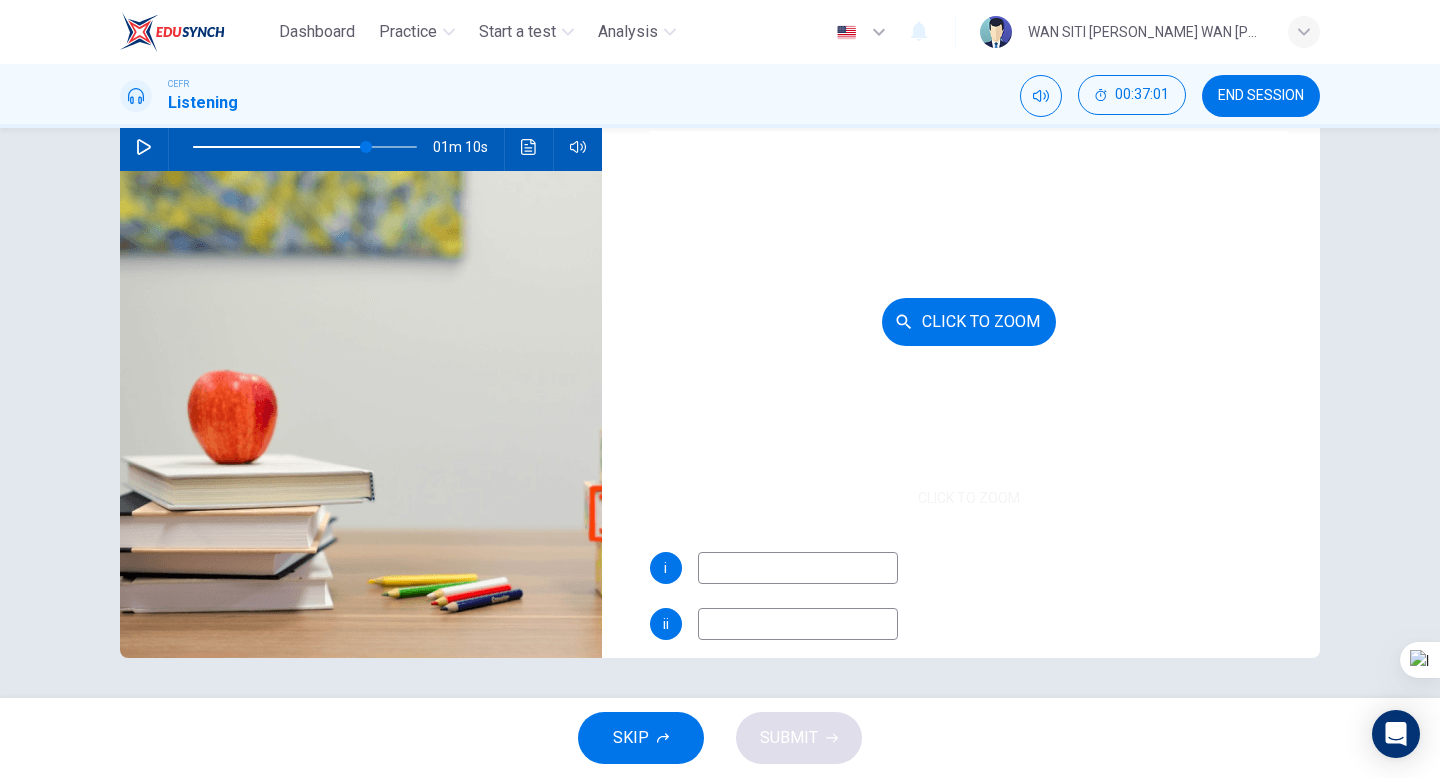 scroll, scrollTop: 62, scrollLeft: 0, axis: vertical 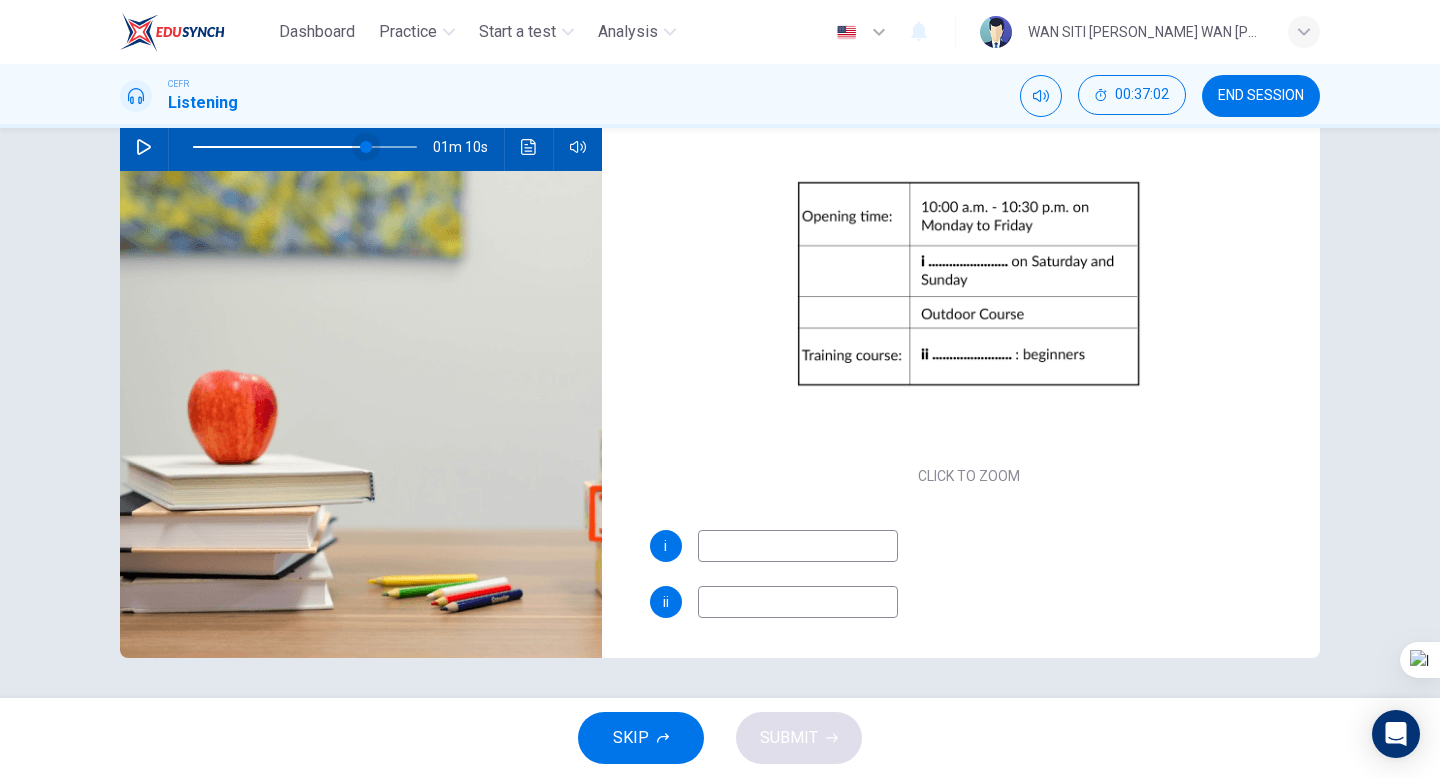 click at bounding box center (366, 147) 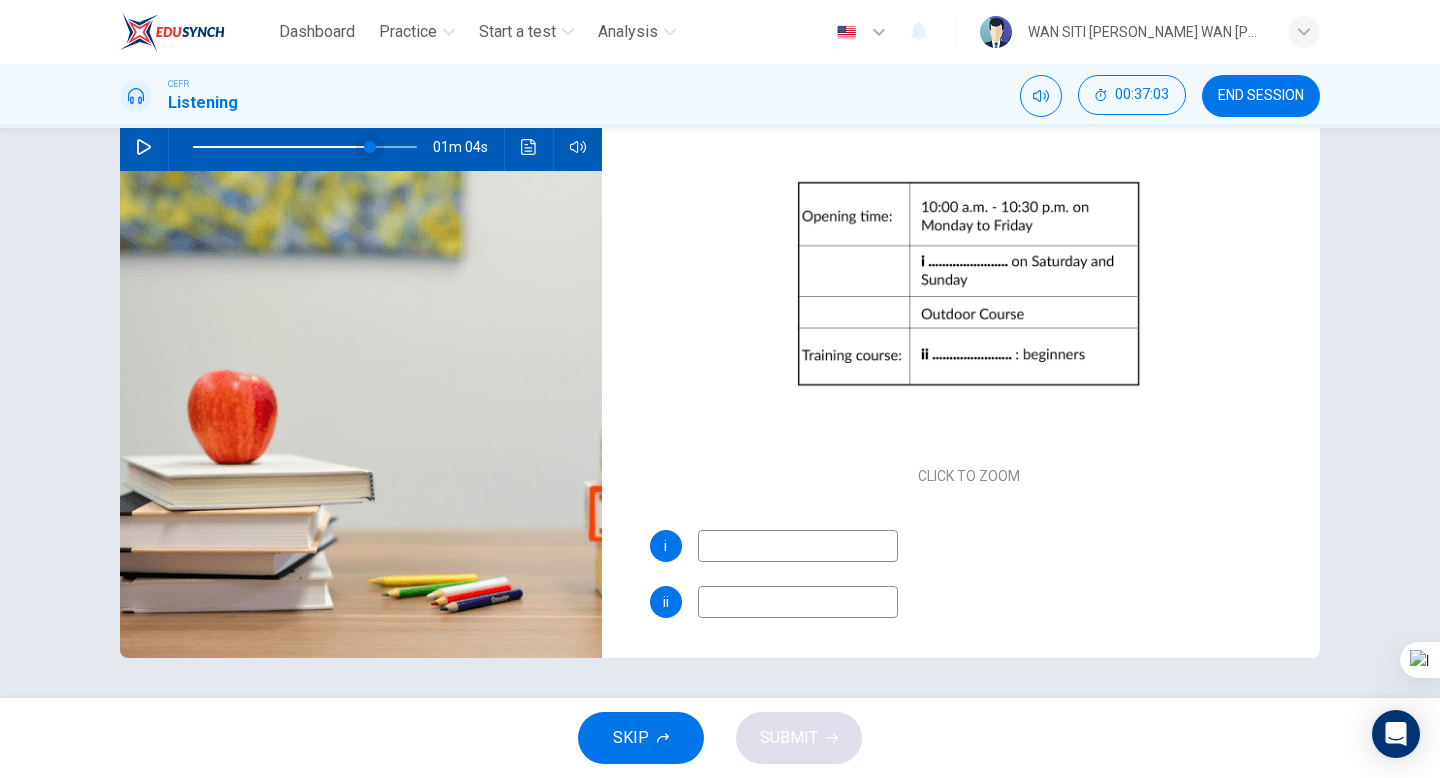 click at bounding box center [370, 147] 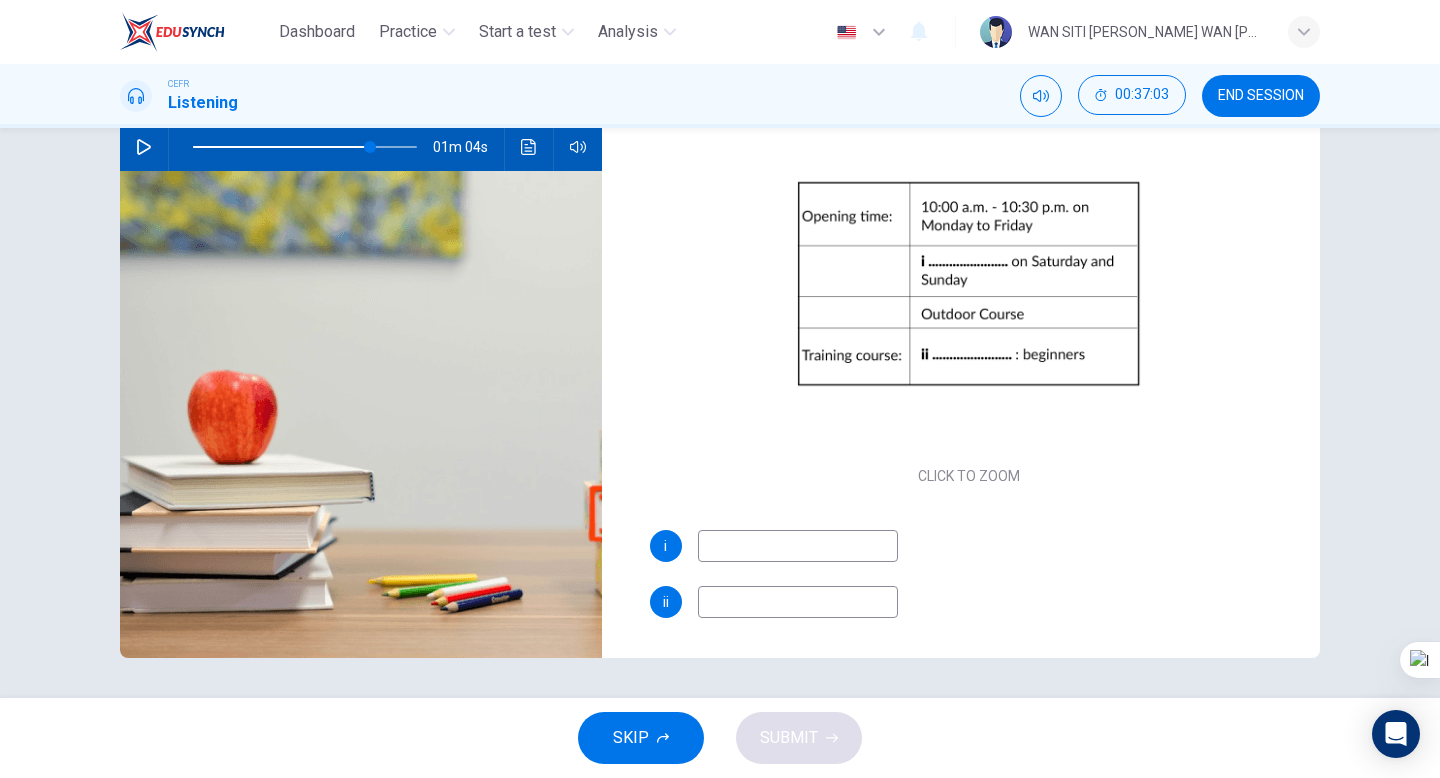 click 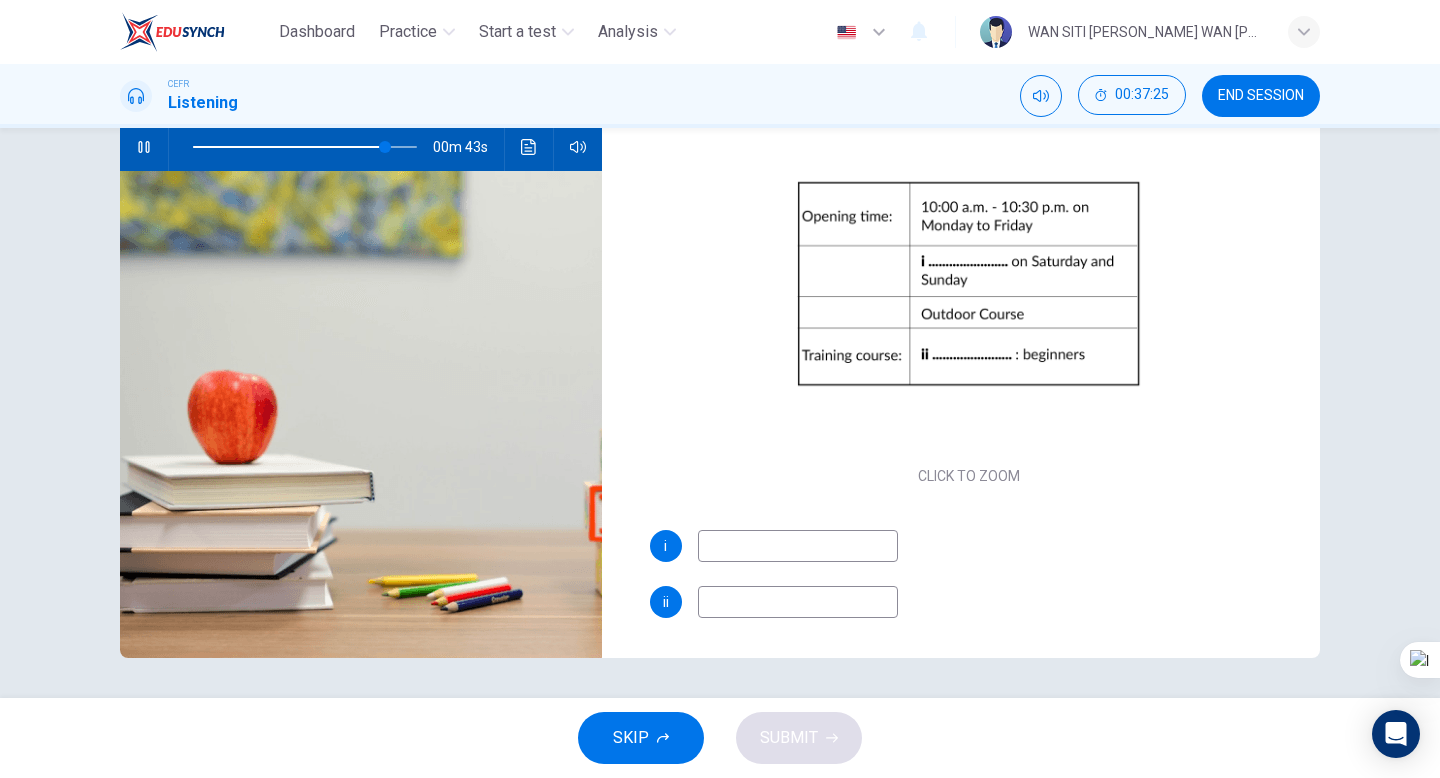 click 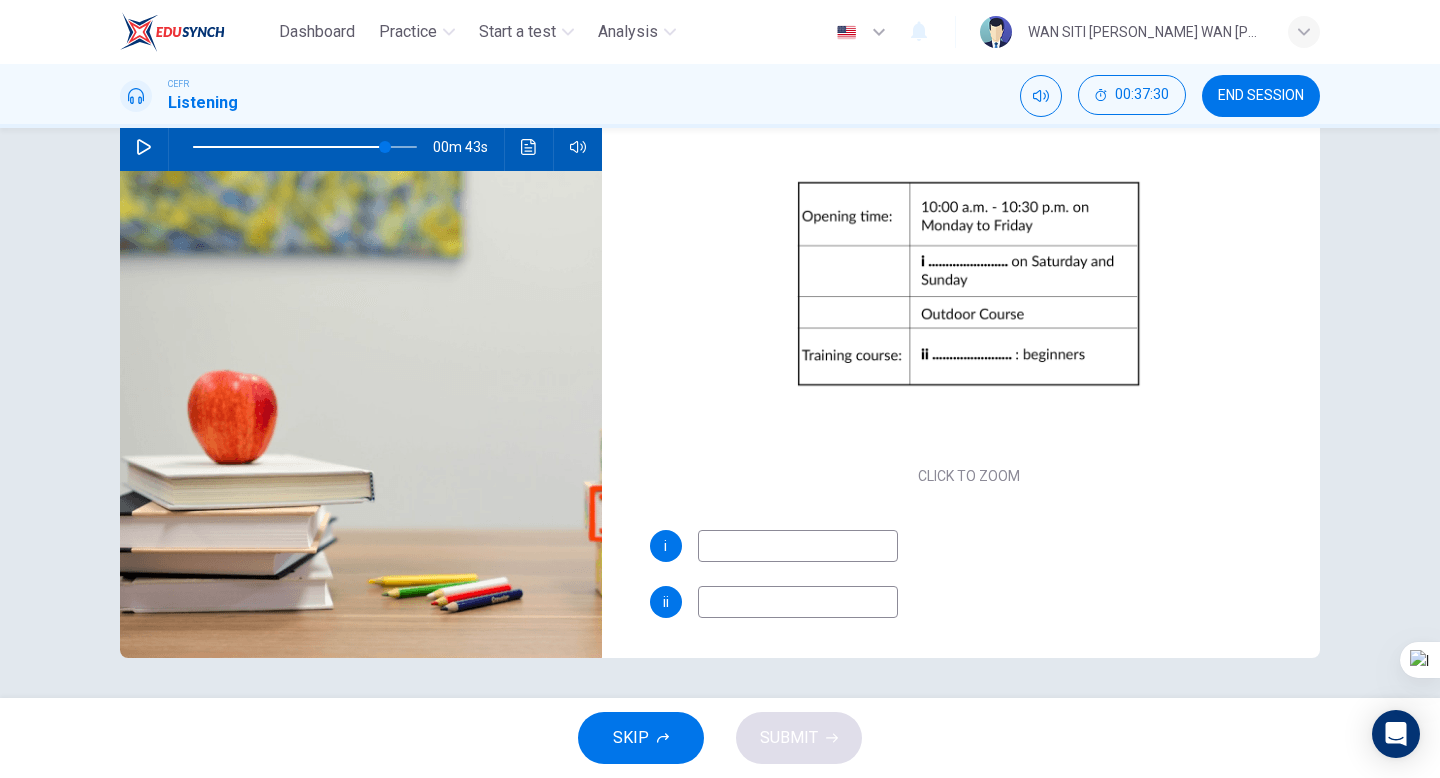 click 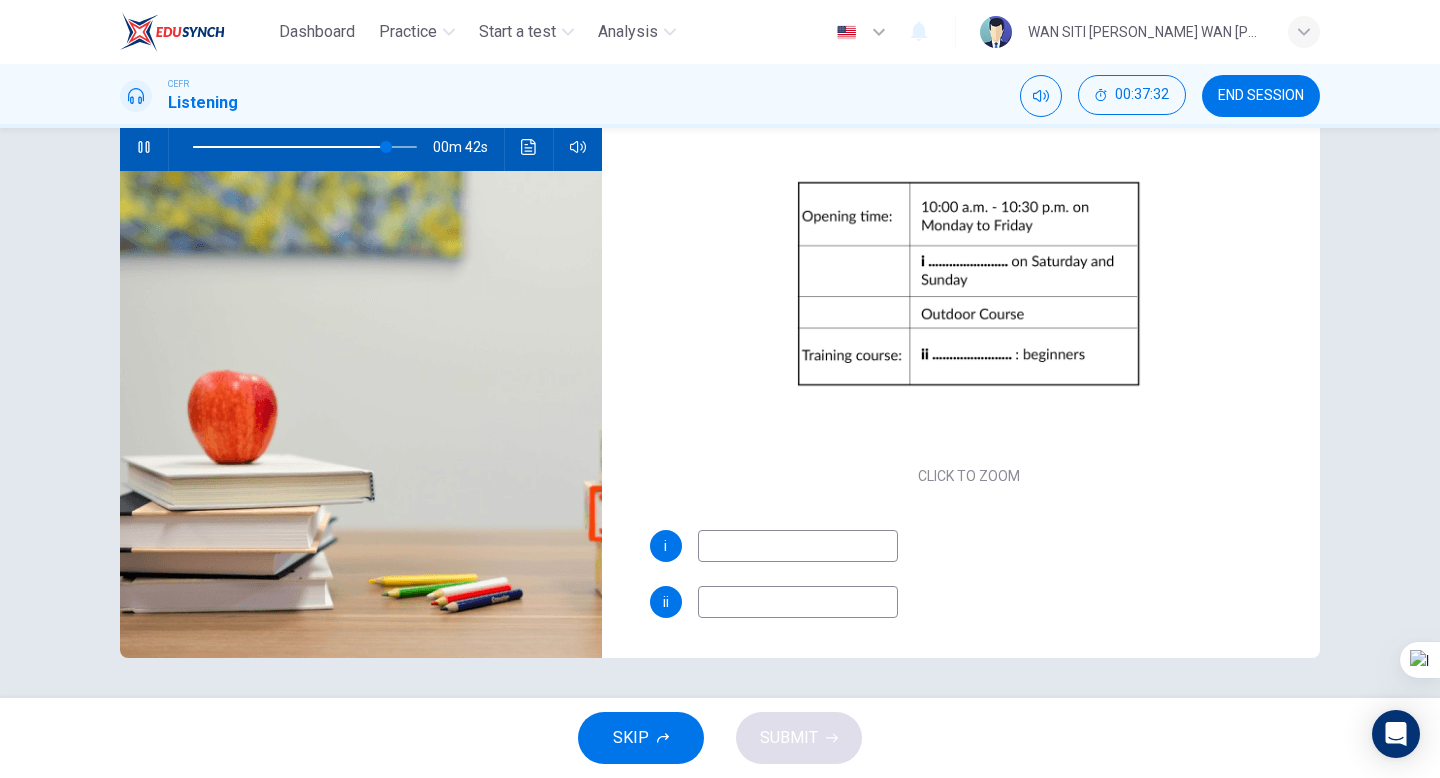 click 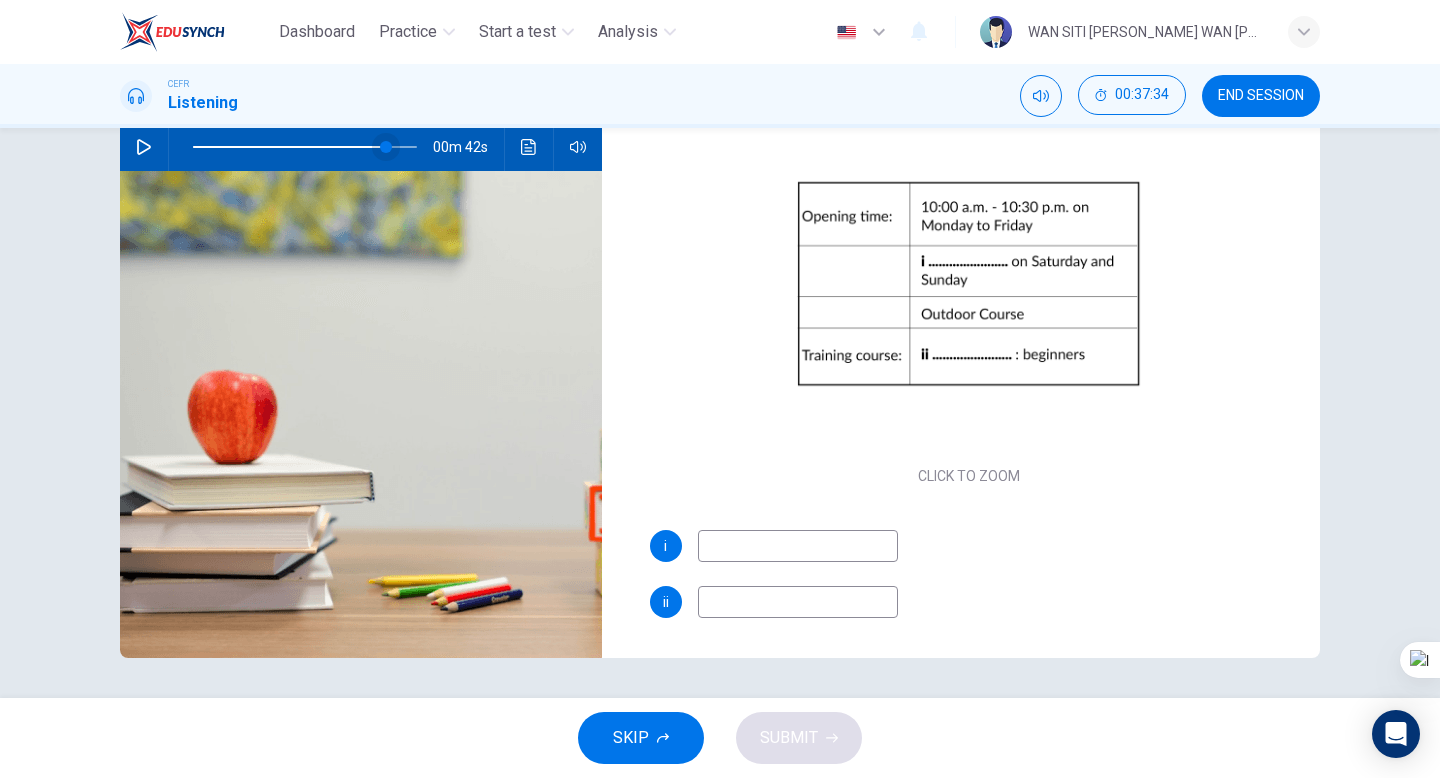 click at bounding box center [386, 147] 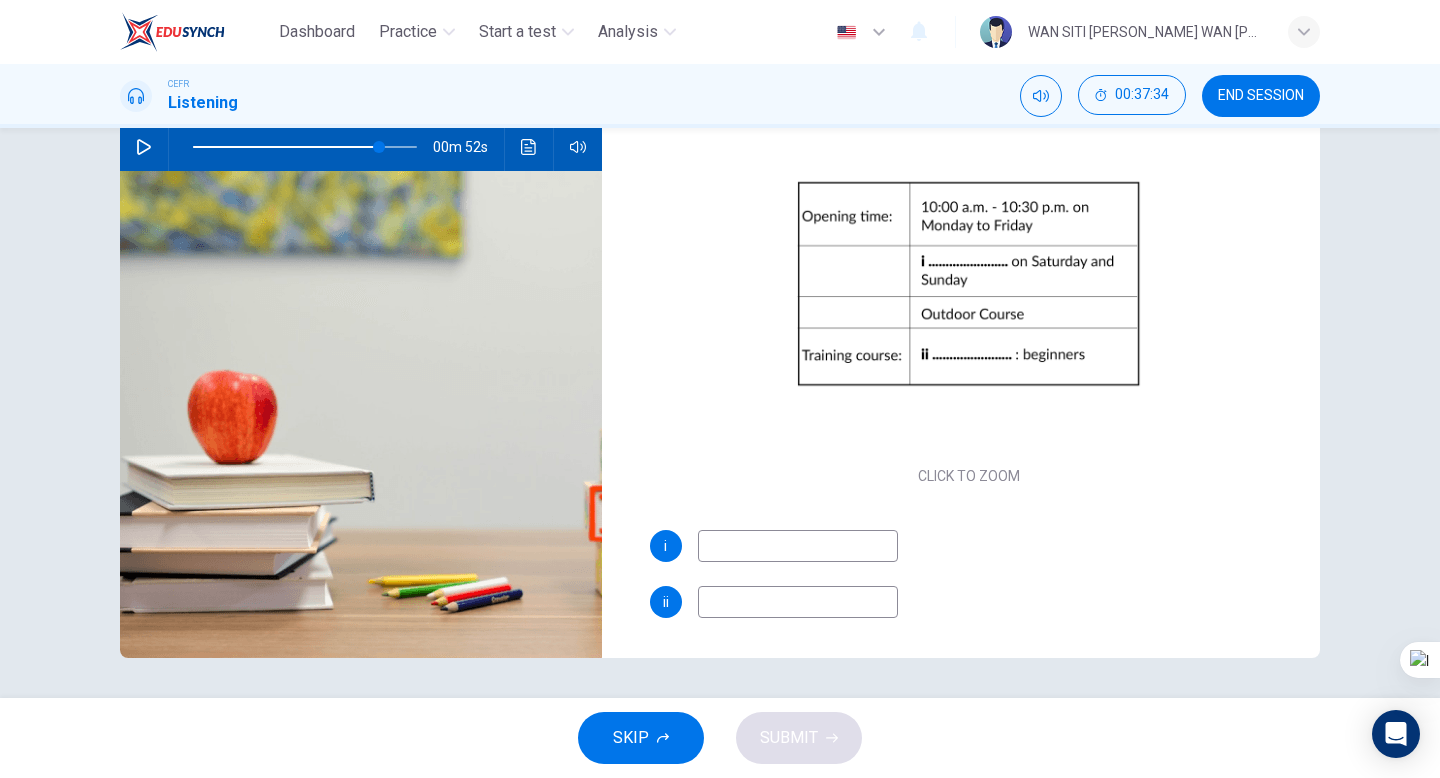 click 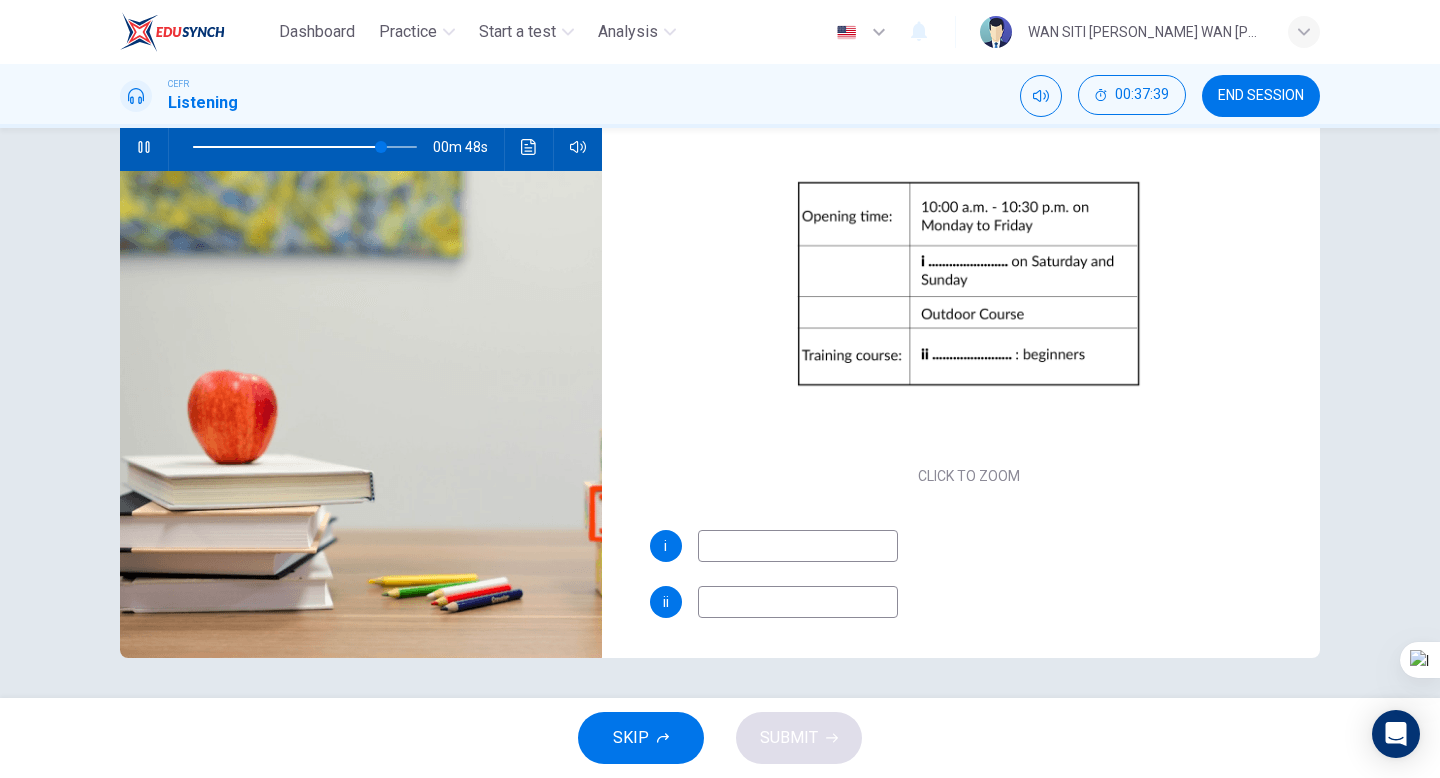 click 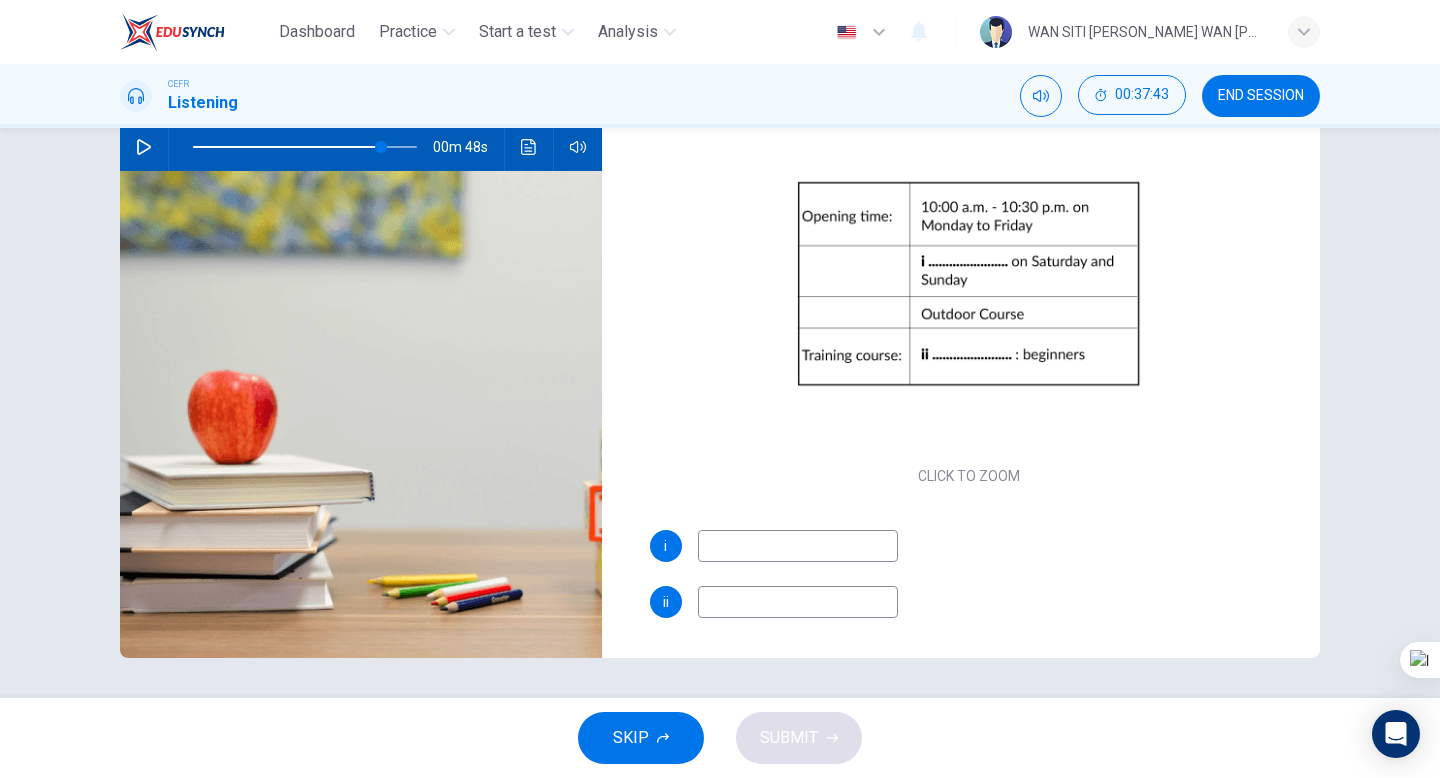 click at bounding box center [798, 546] 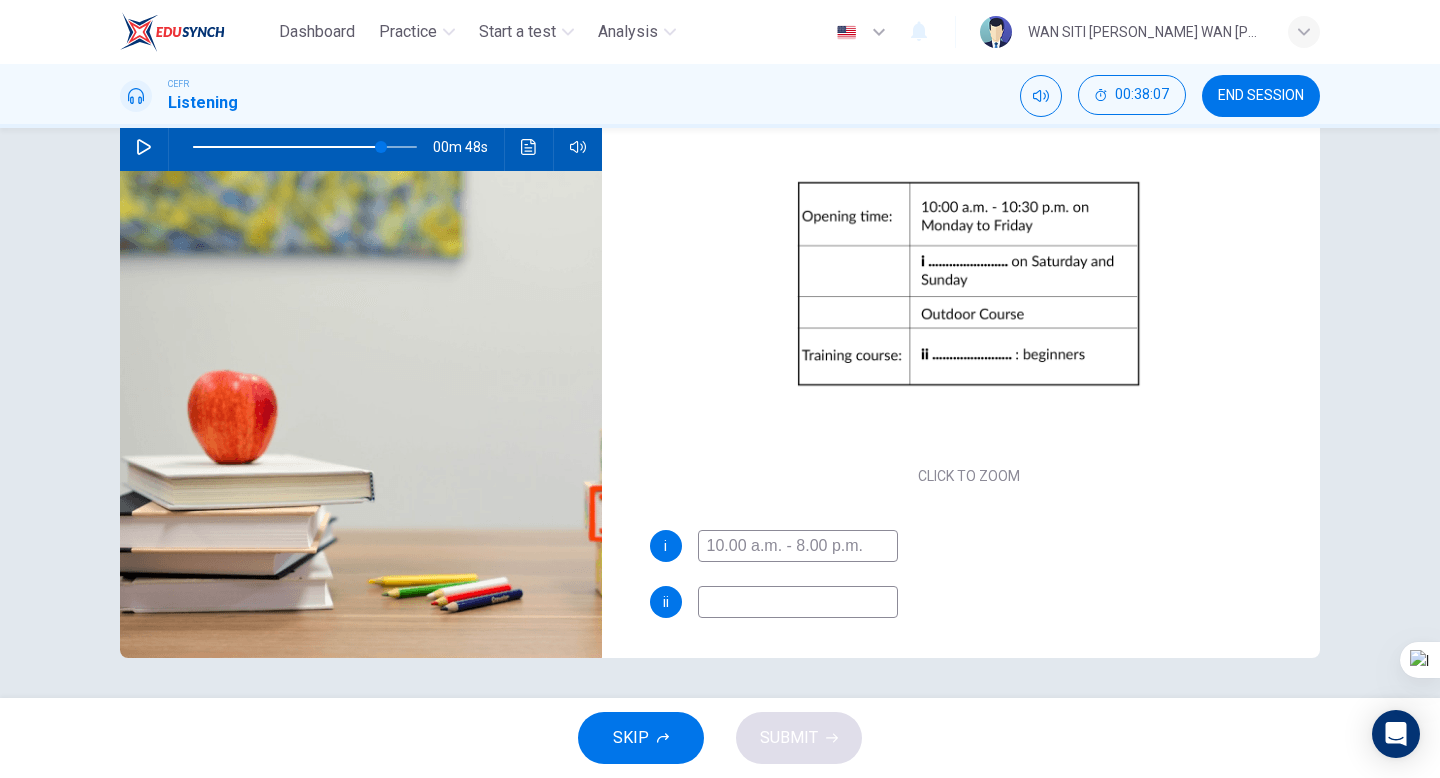 click at bounding box center (144, 147) 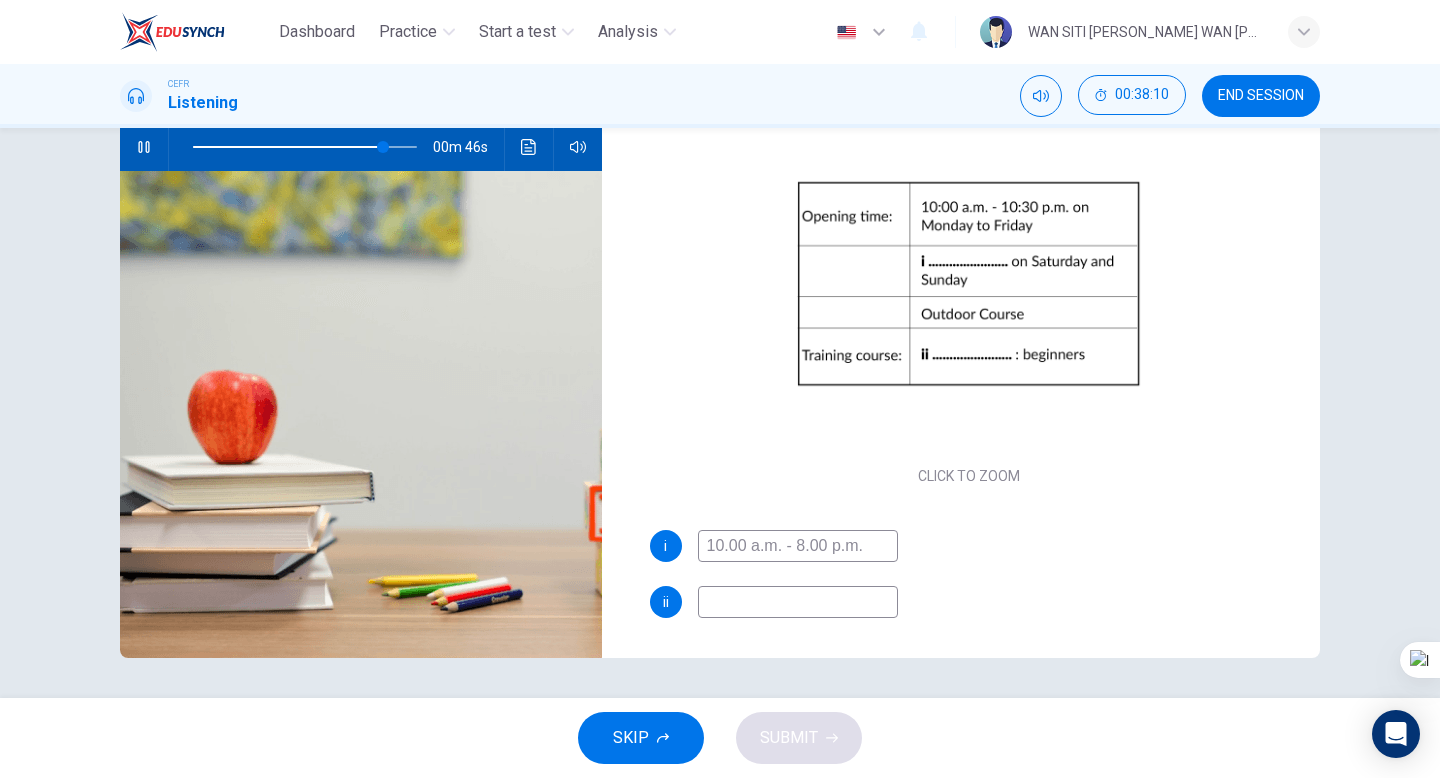 click at bounding box center [798, 602] 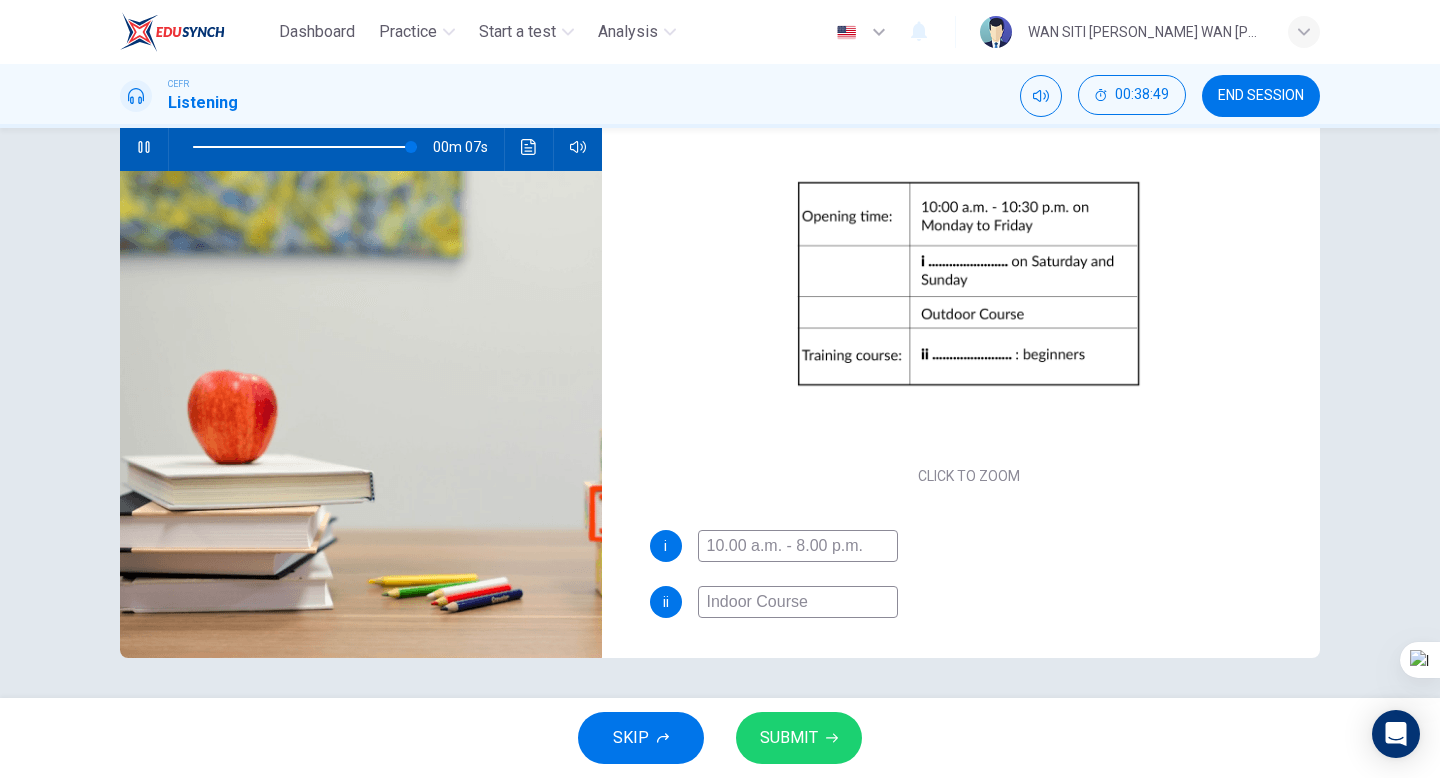click on "SUBMIT" at bounding box center [789, 738] 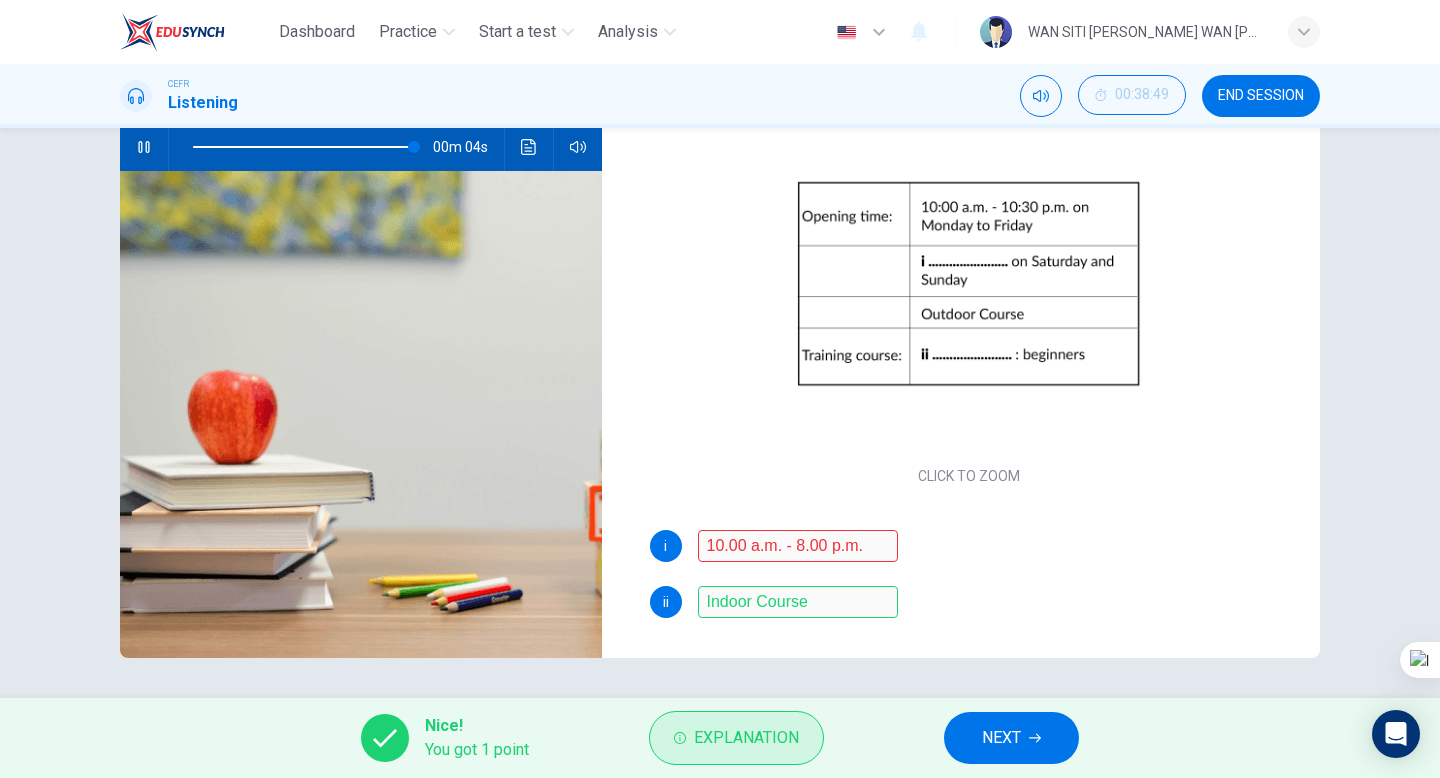 click on "Explanation" at bounding box center [736, 738] 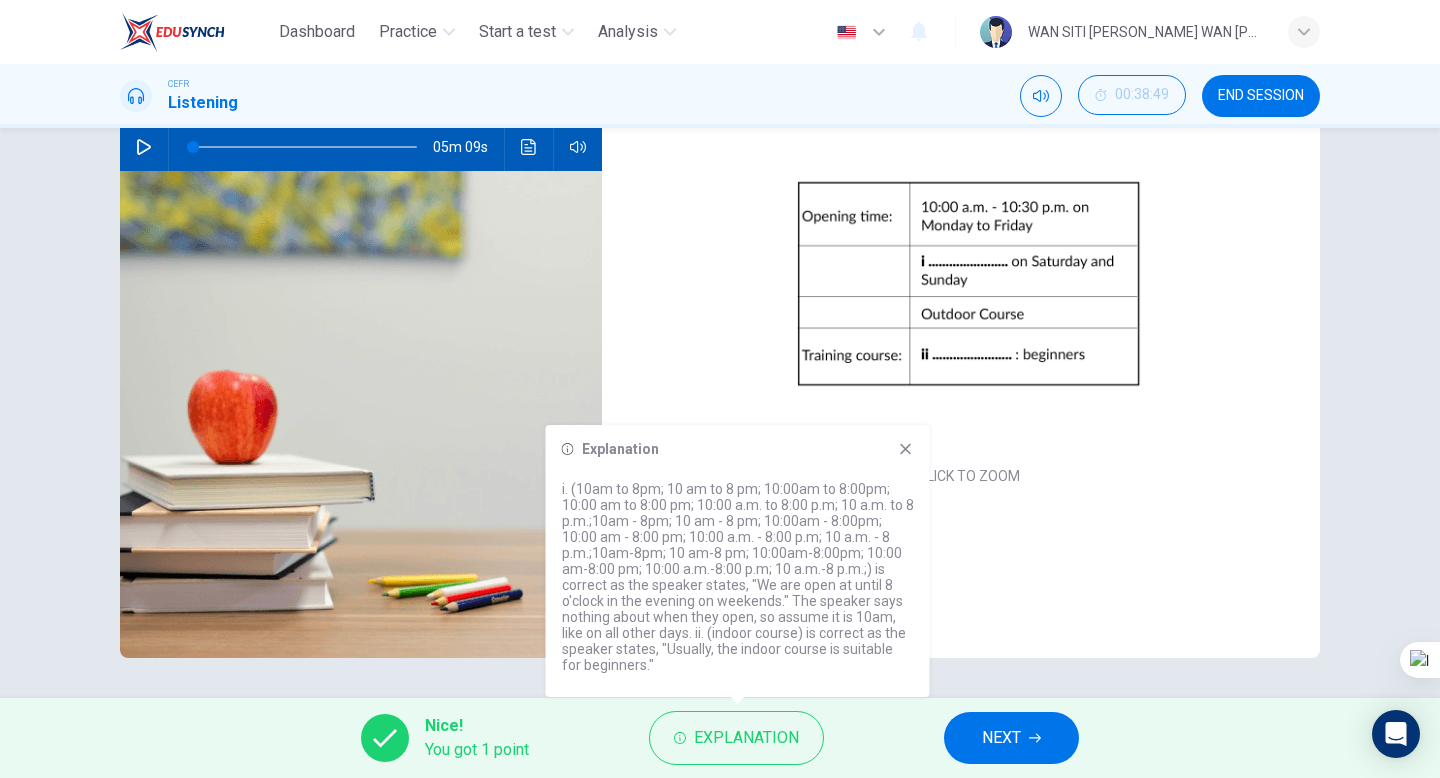 click 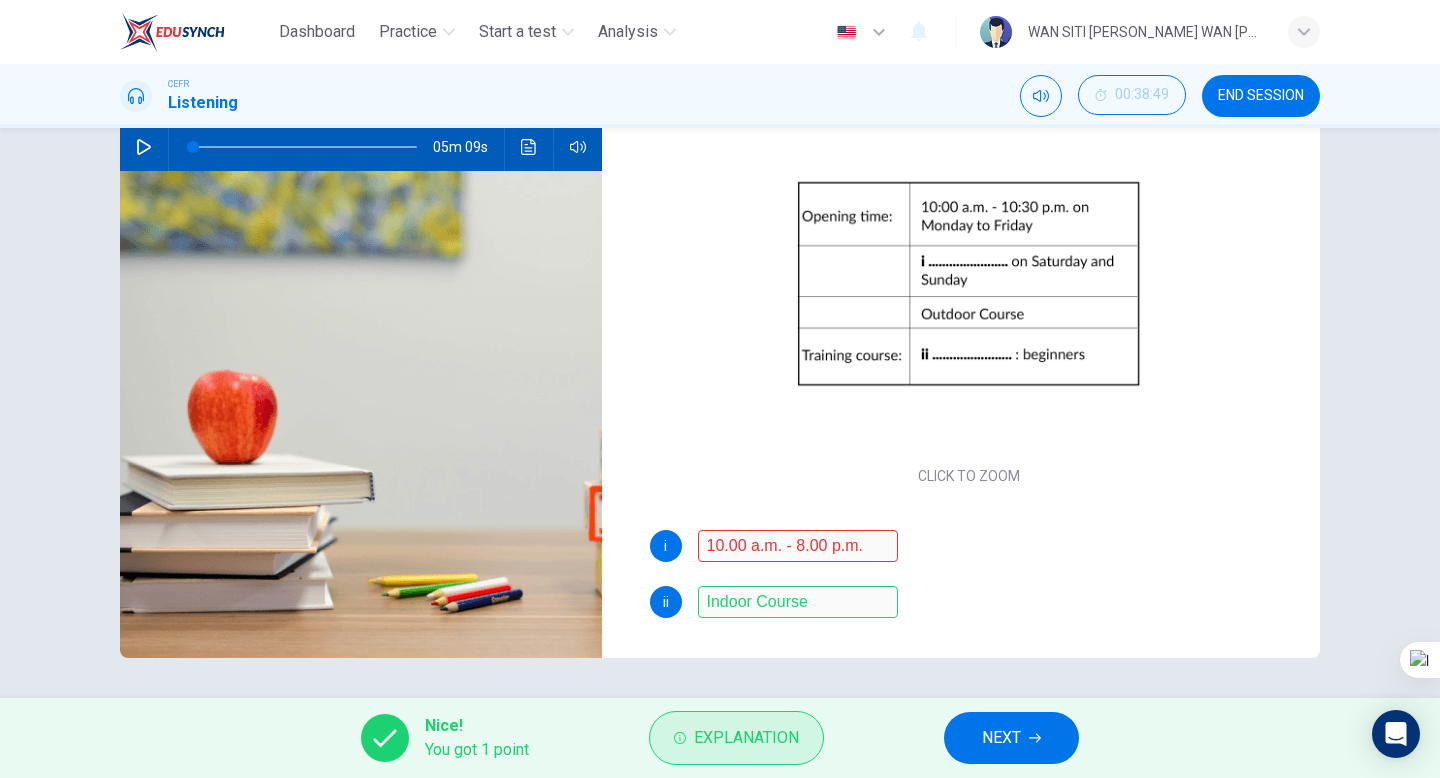 click on "Explanation" at bounding box center [746, 738] 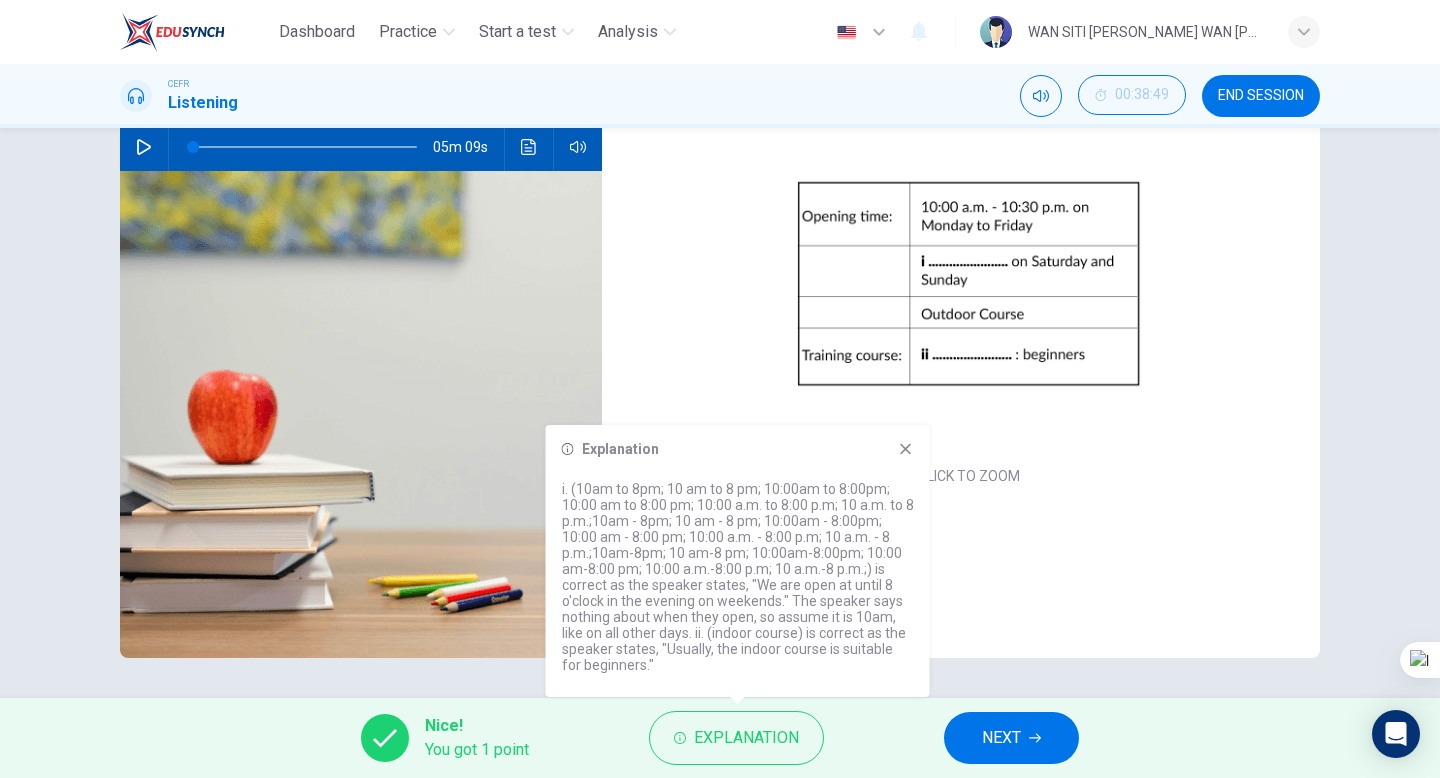 click 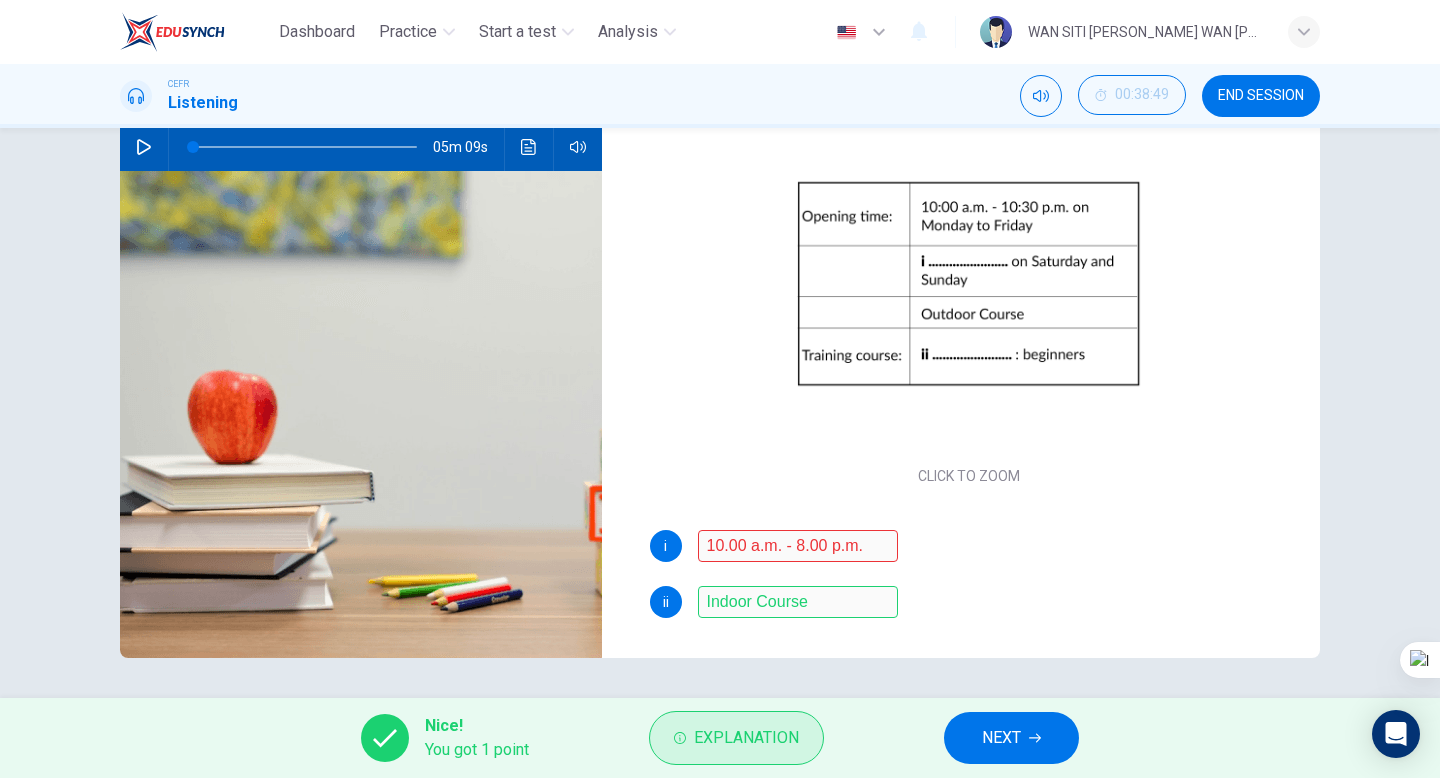 click on "Explanation" at bounding box center (746, 738) 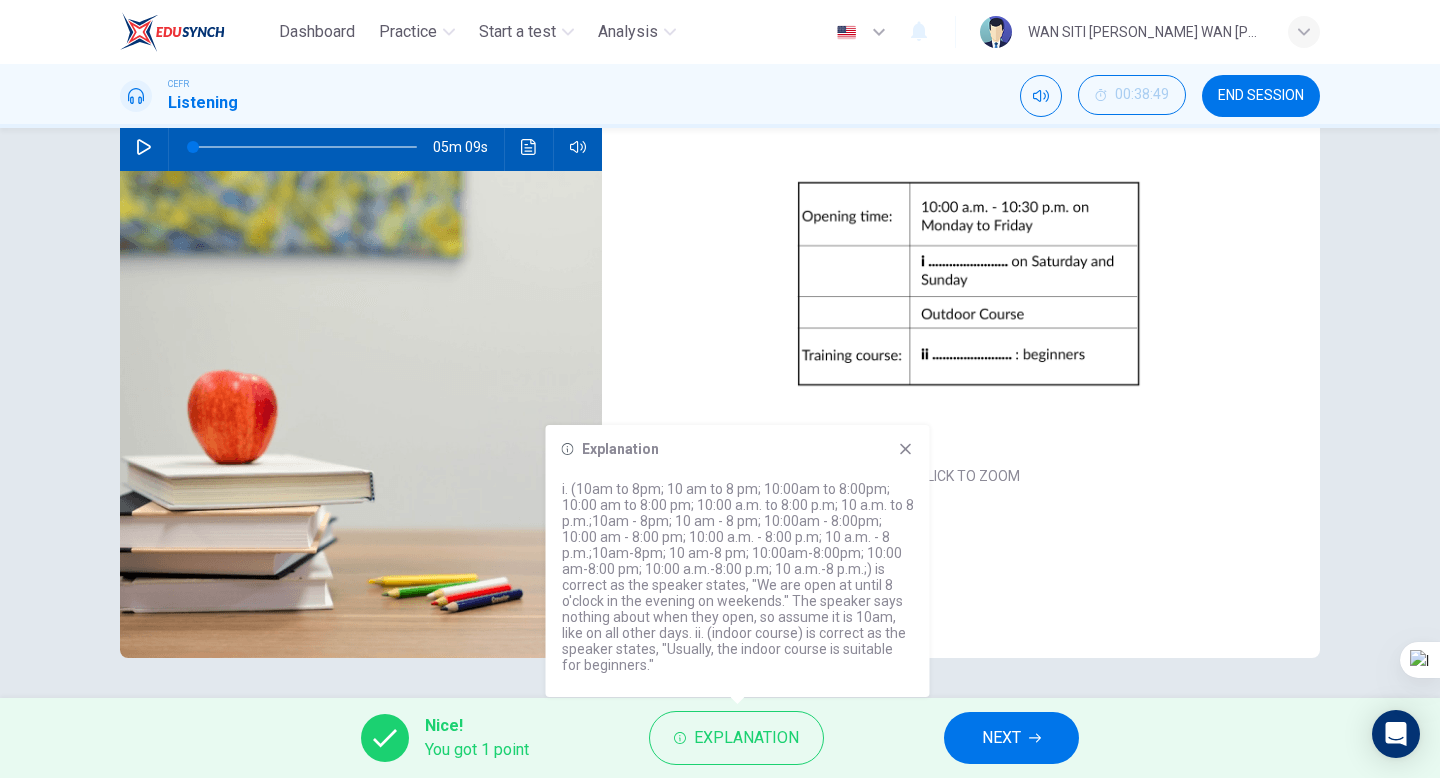 click 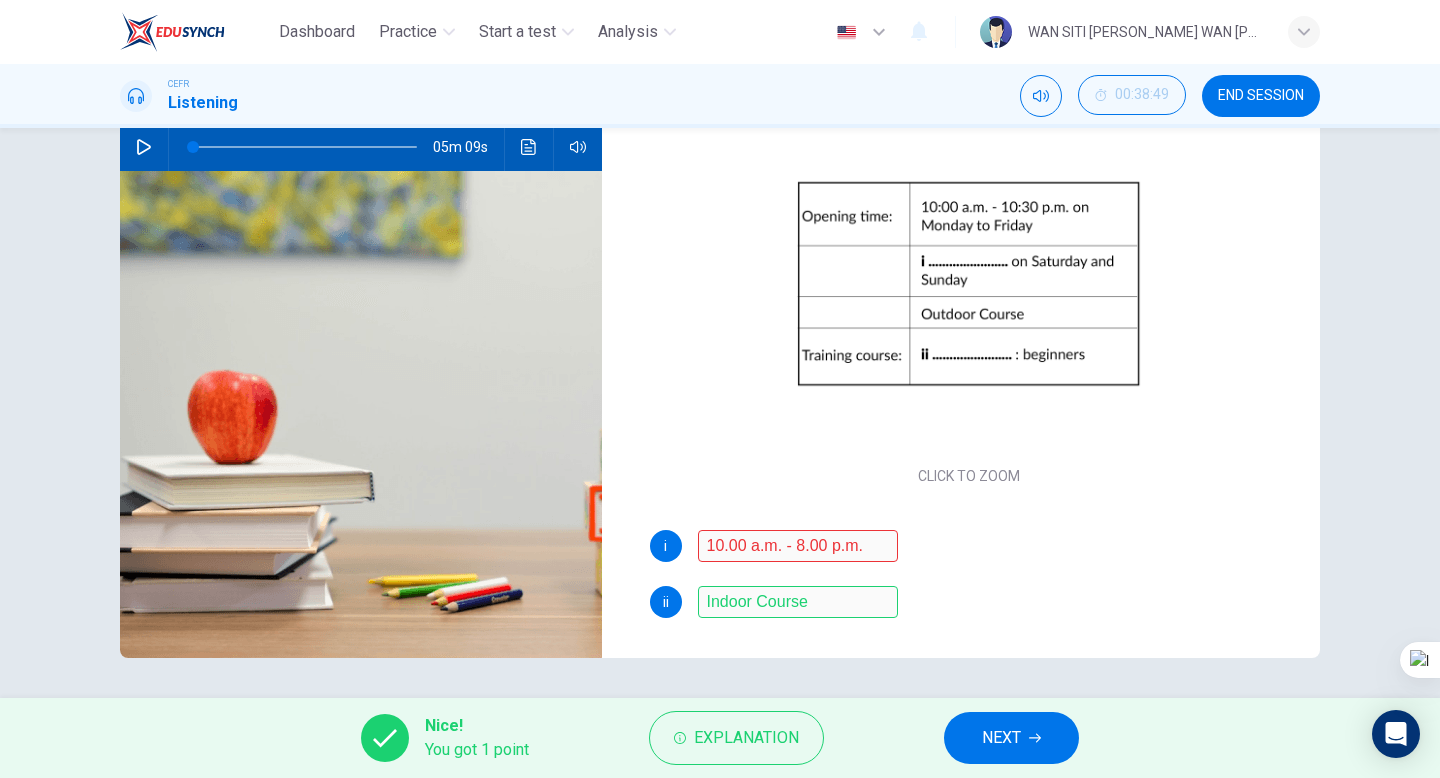 click on "NEXT" at bounding box center (1011, 738) 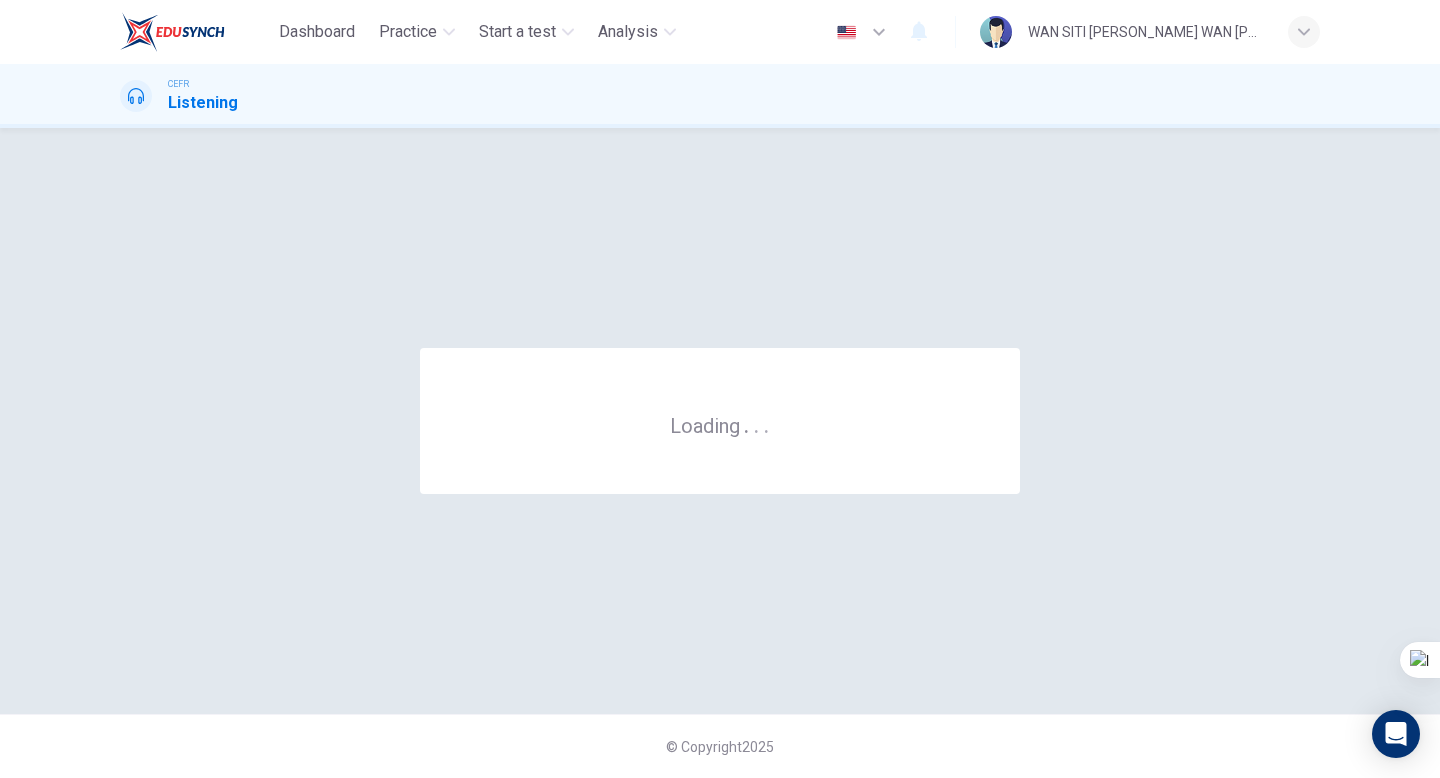 scroll, scrollTop: 0, scrollLeft: 0, axis: both 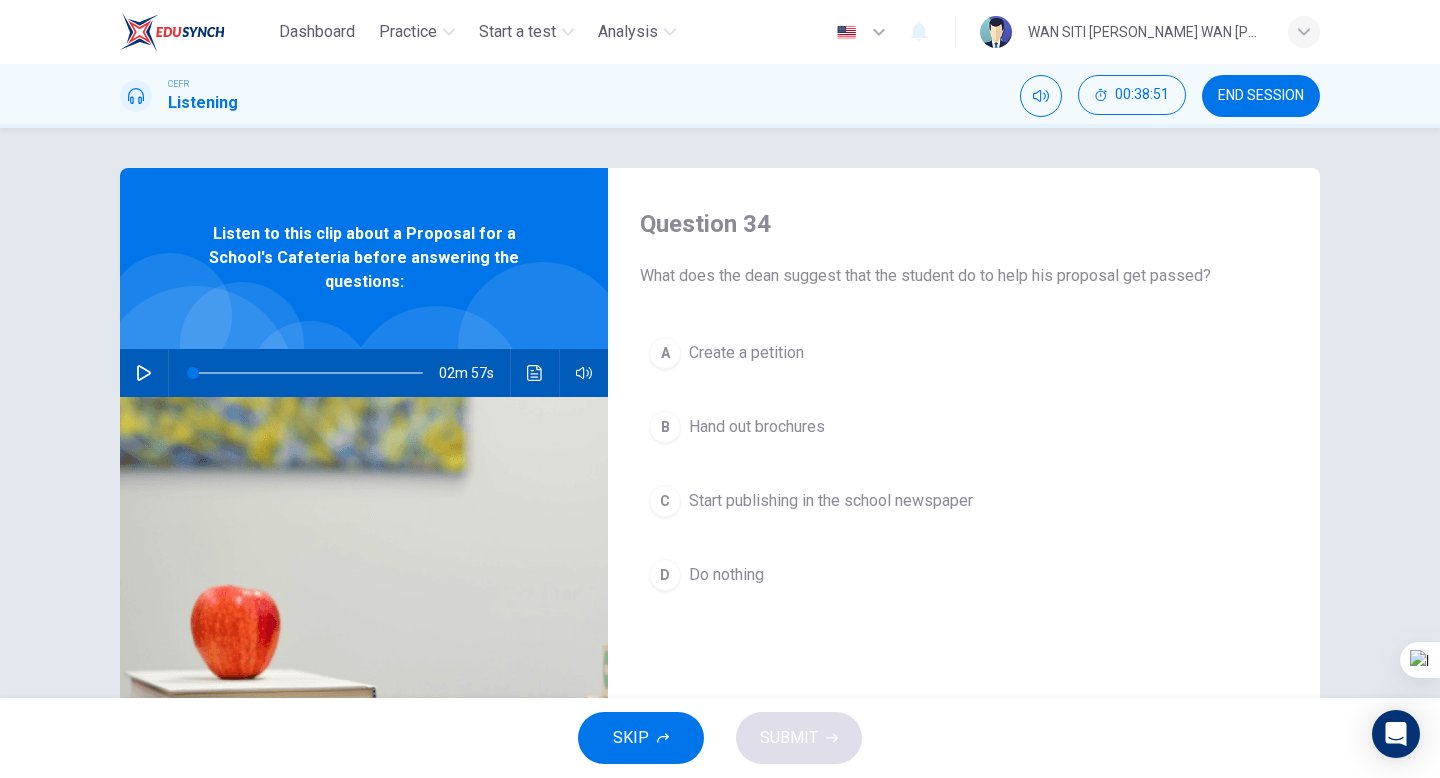 click 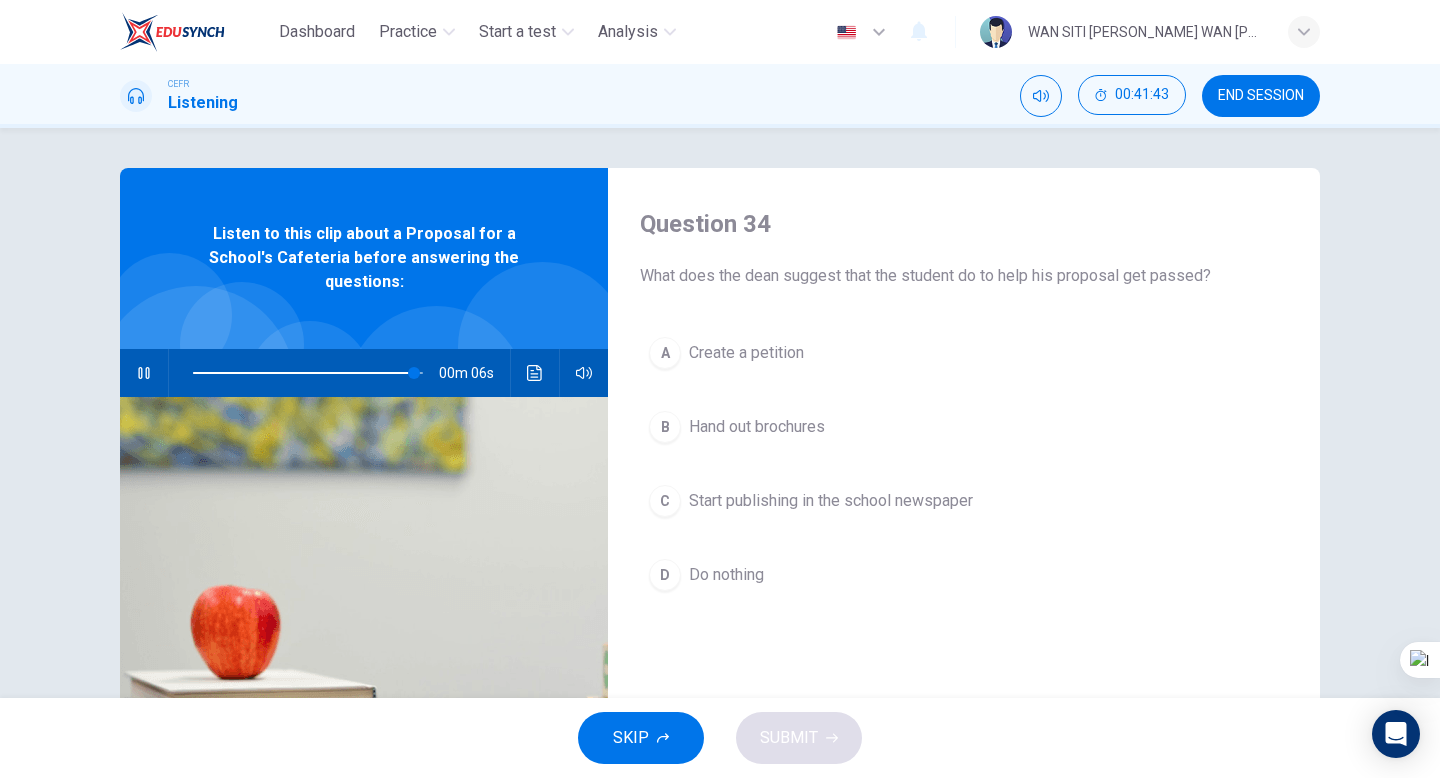 click at bounding box center [308, 373] 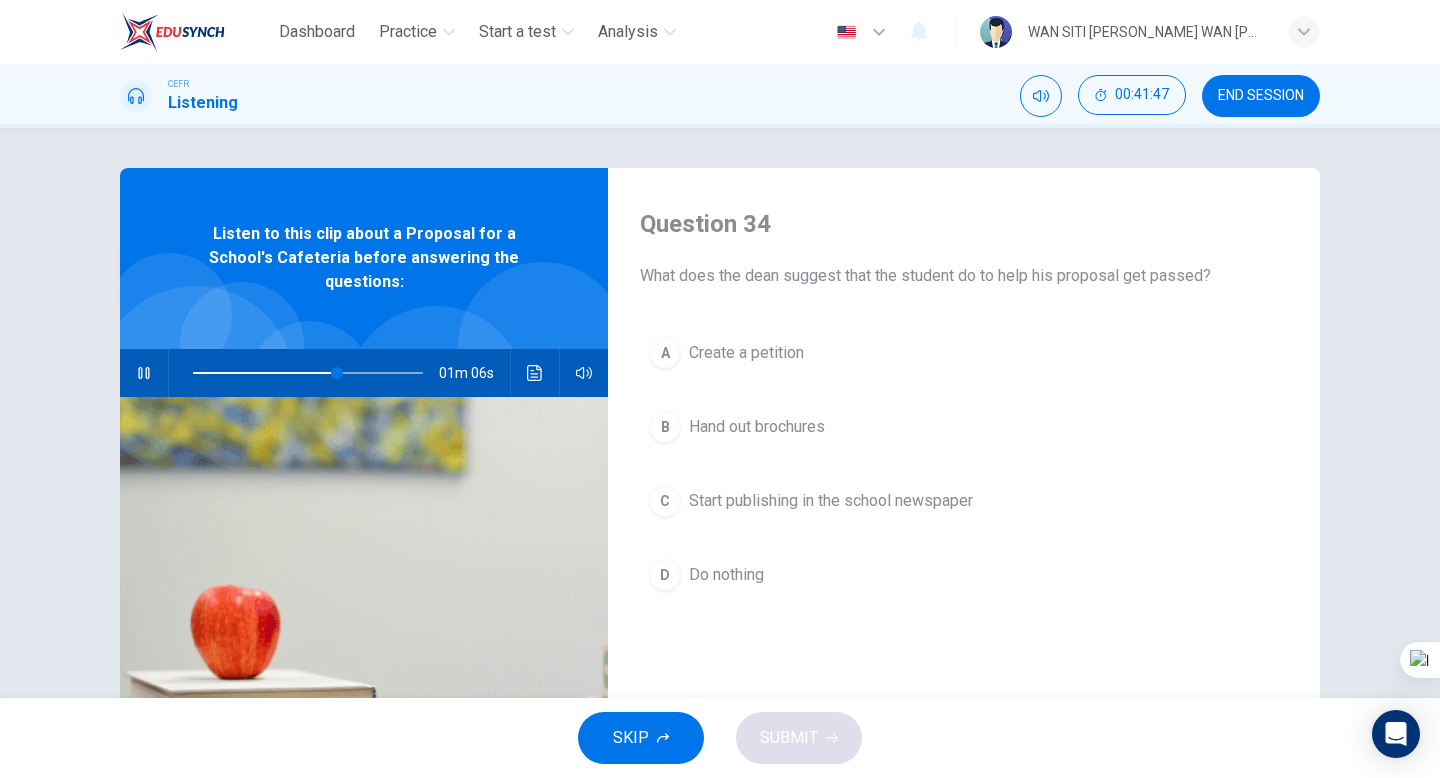 click at bounding box center (308, 373) 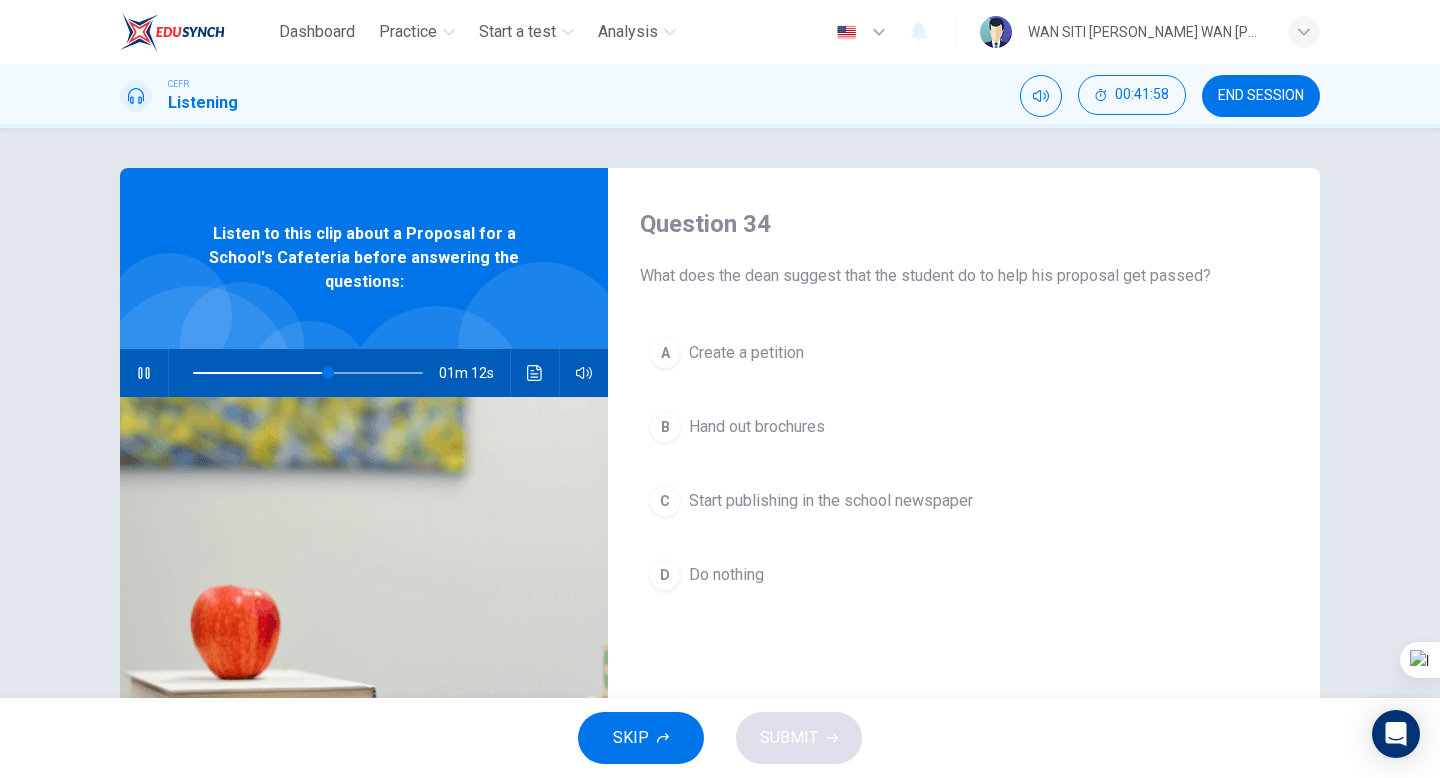 click on "Start publishing in the school newspaper" at bounding box center [831, 501] 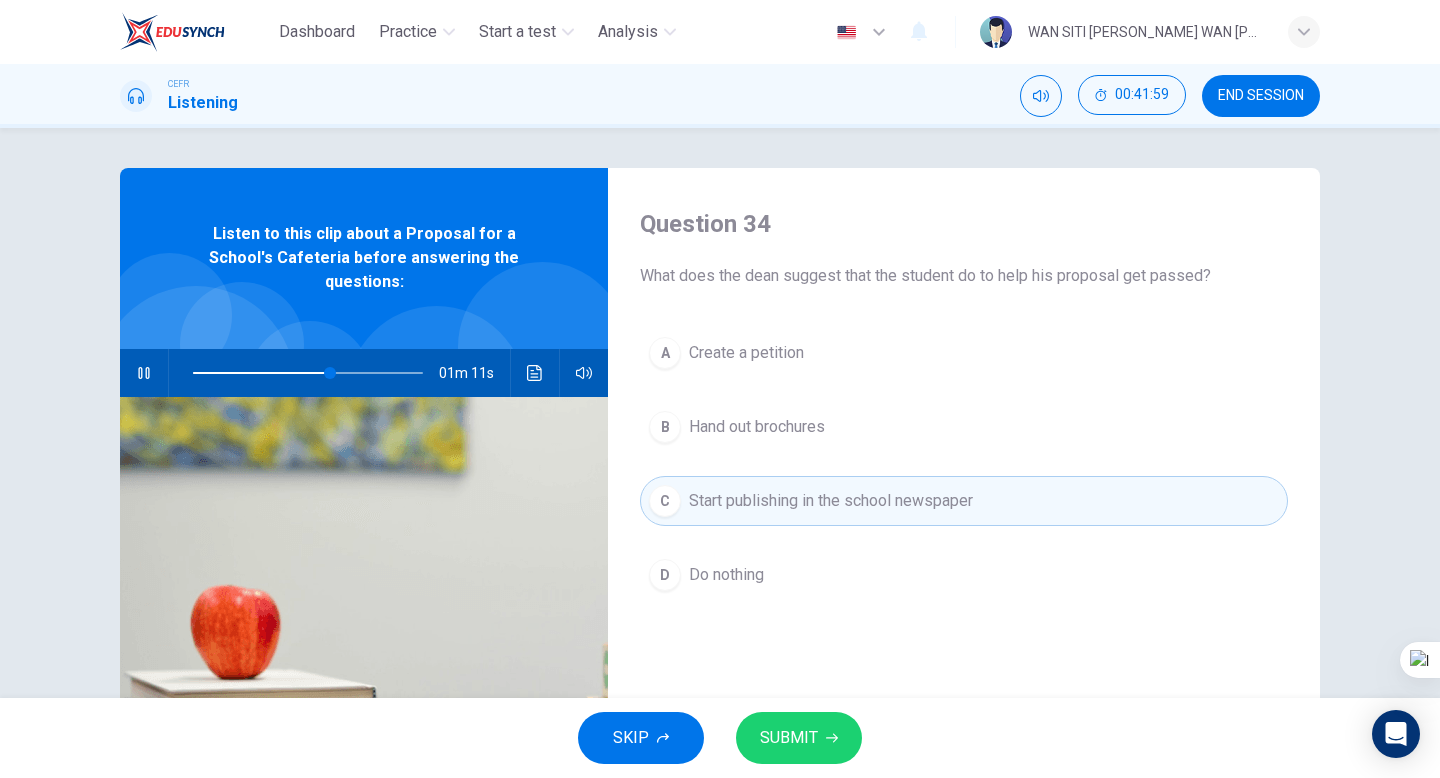 click on "SKIP SUBMIT" at bounding box center [720, 738] 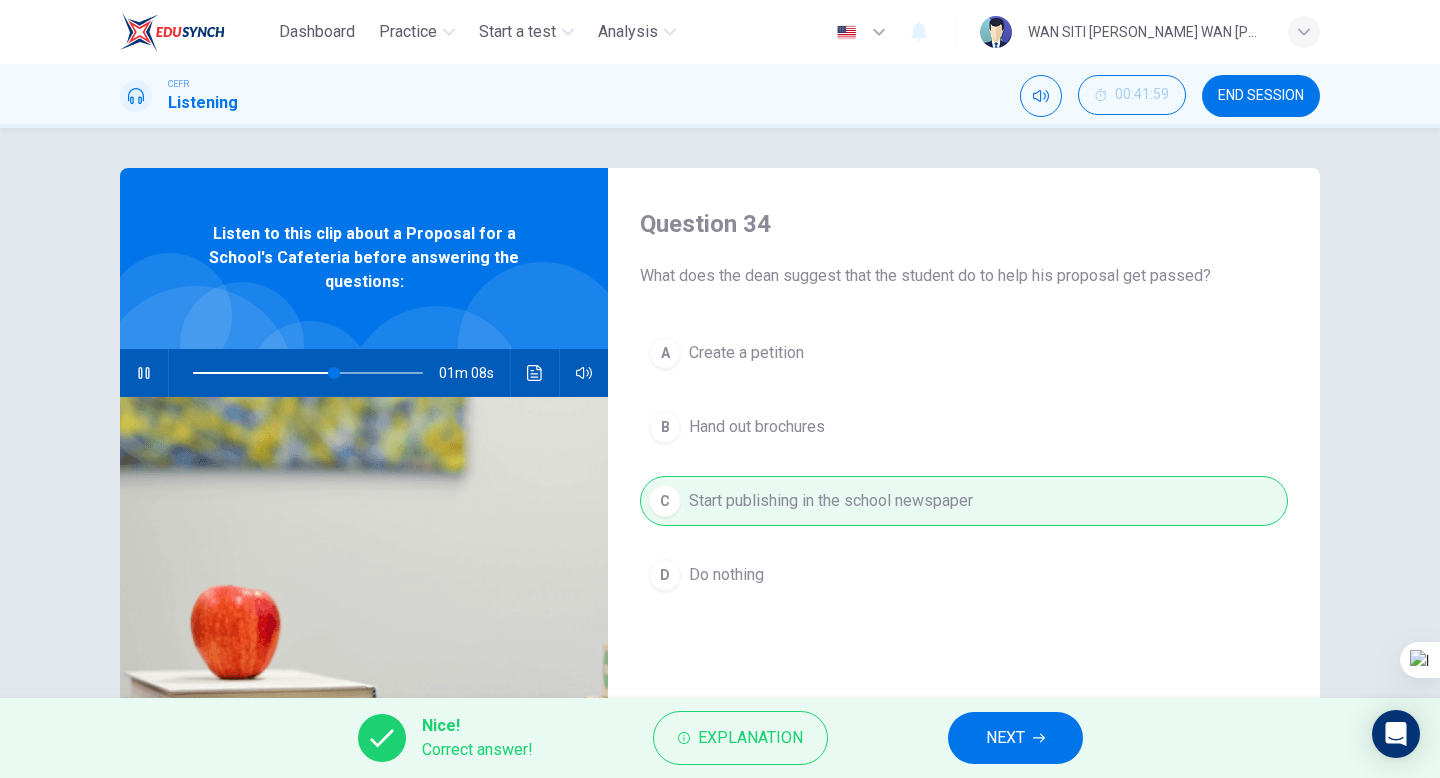 click on "NEXT" at bounding box center (1005, 738) 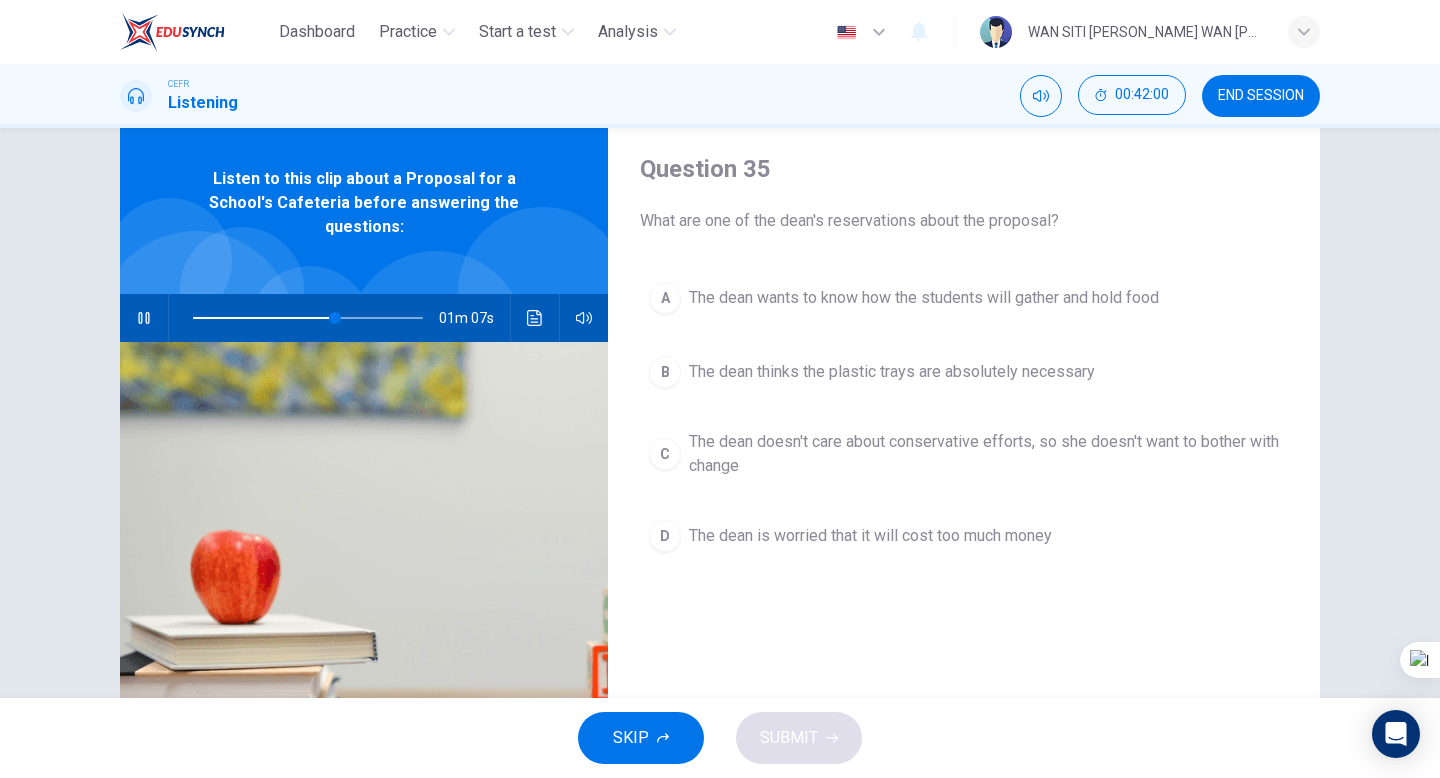 scroll, scrollTop: 56, scrollLeft: 0, axis: vertical 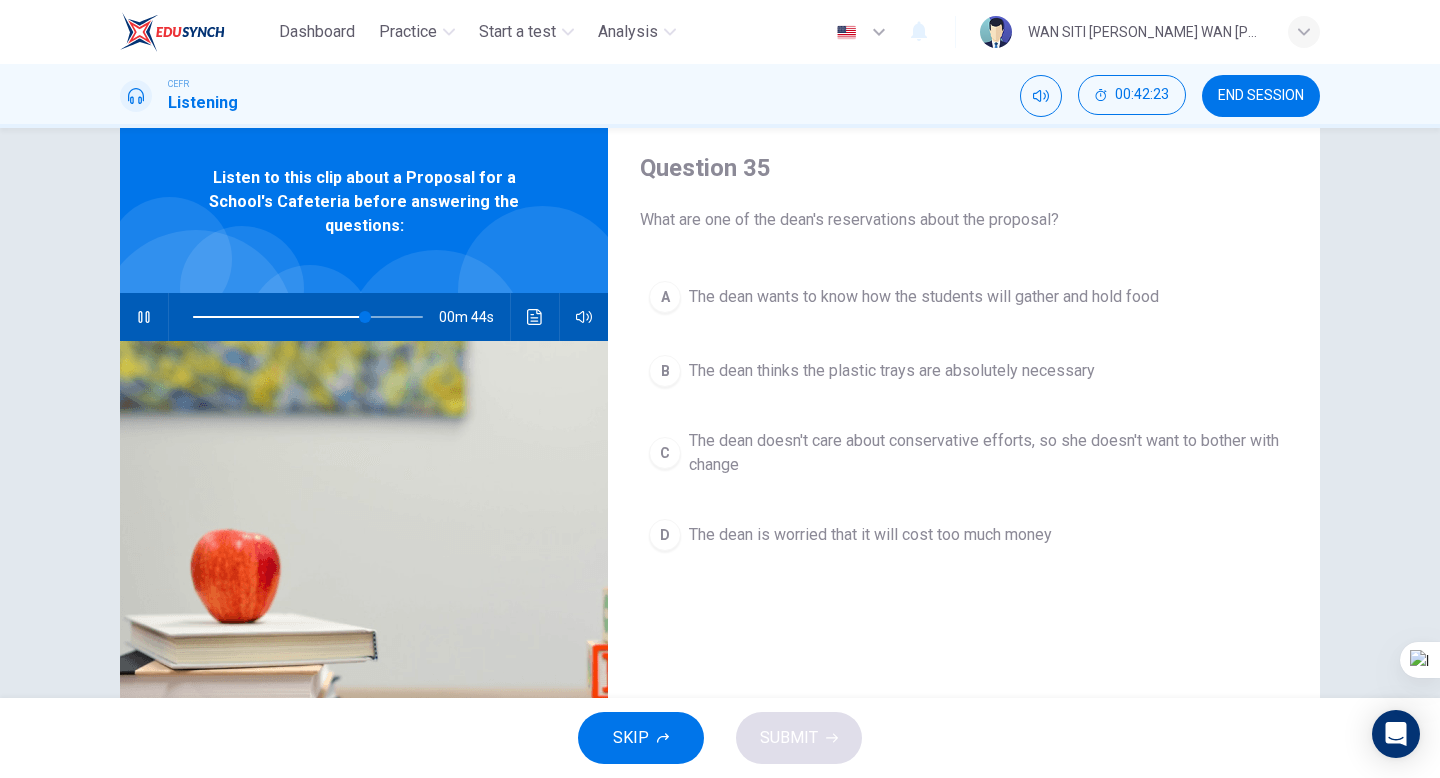 click on "A The [PERSON_NAME] wants to know how the students will gather and hold food" at bounding box center [964, 297] 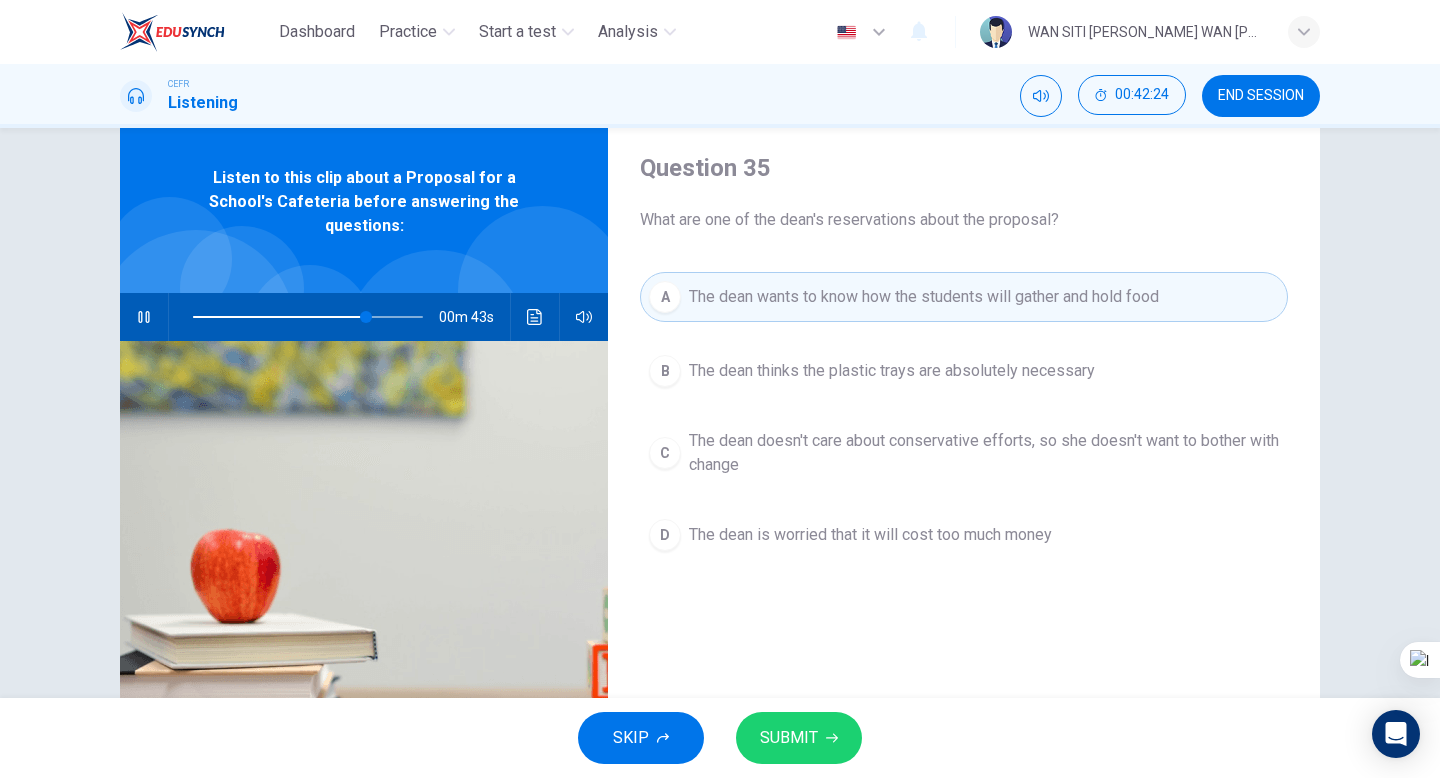 click 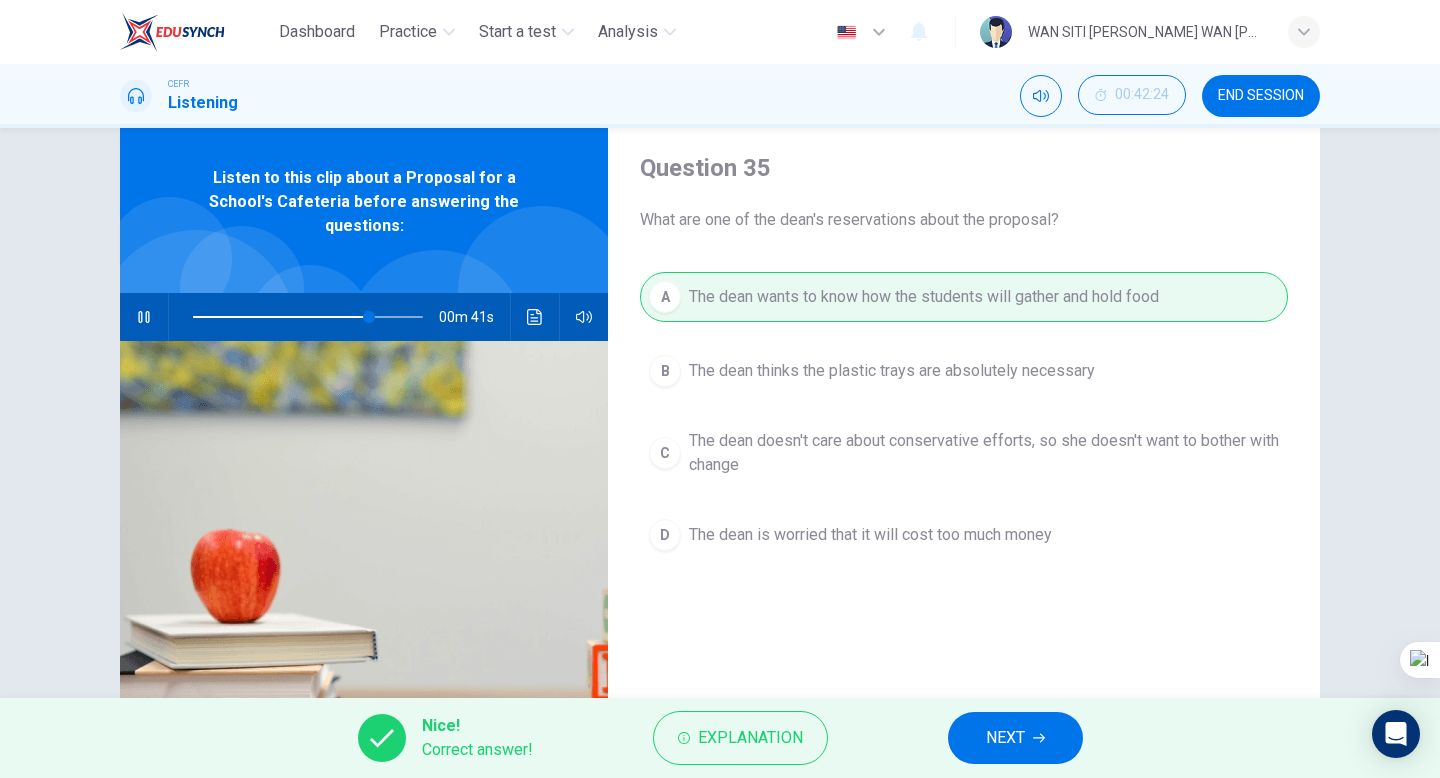 click on "NEXT" at bounding box center [1015, 738] 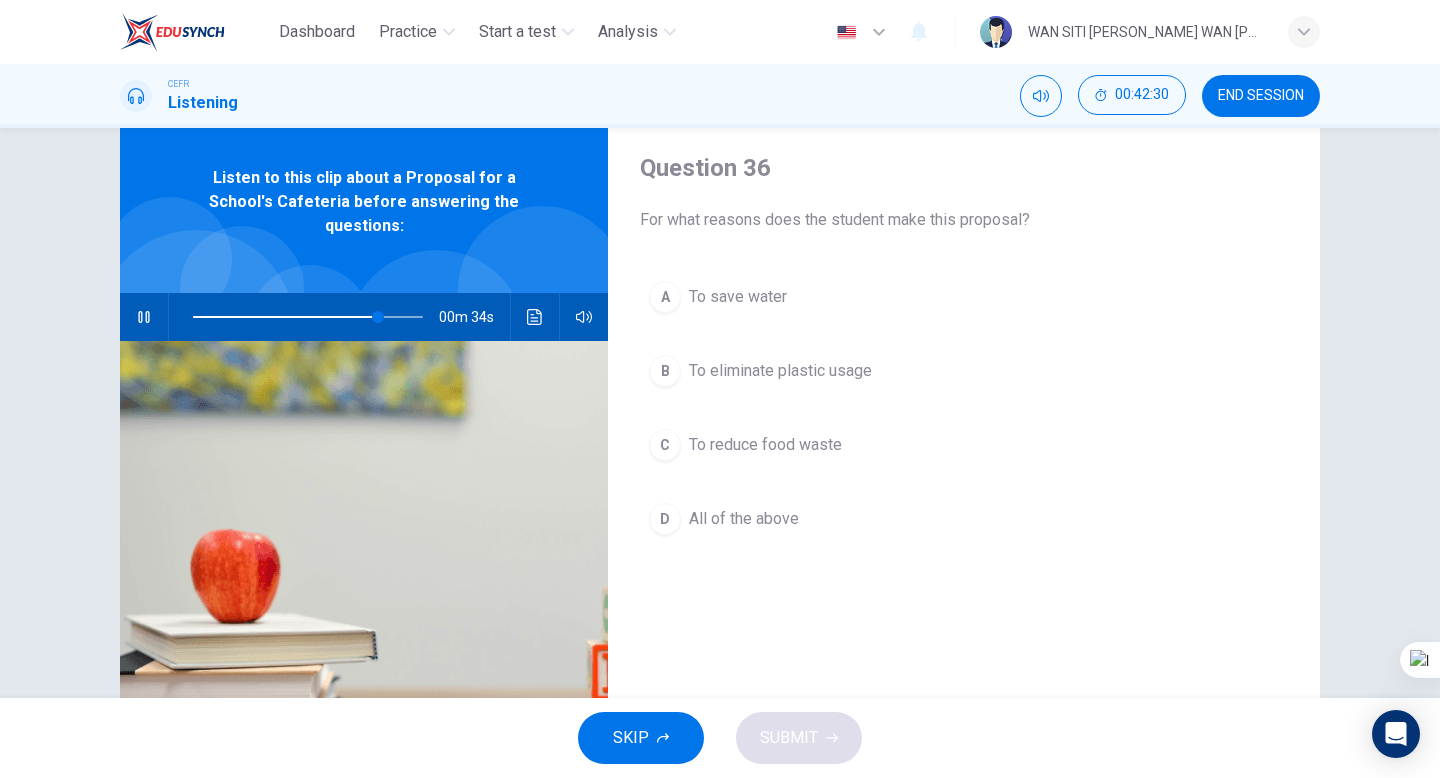 click on "A To save water" at bounding box center (964, 297) 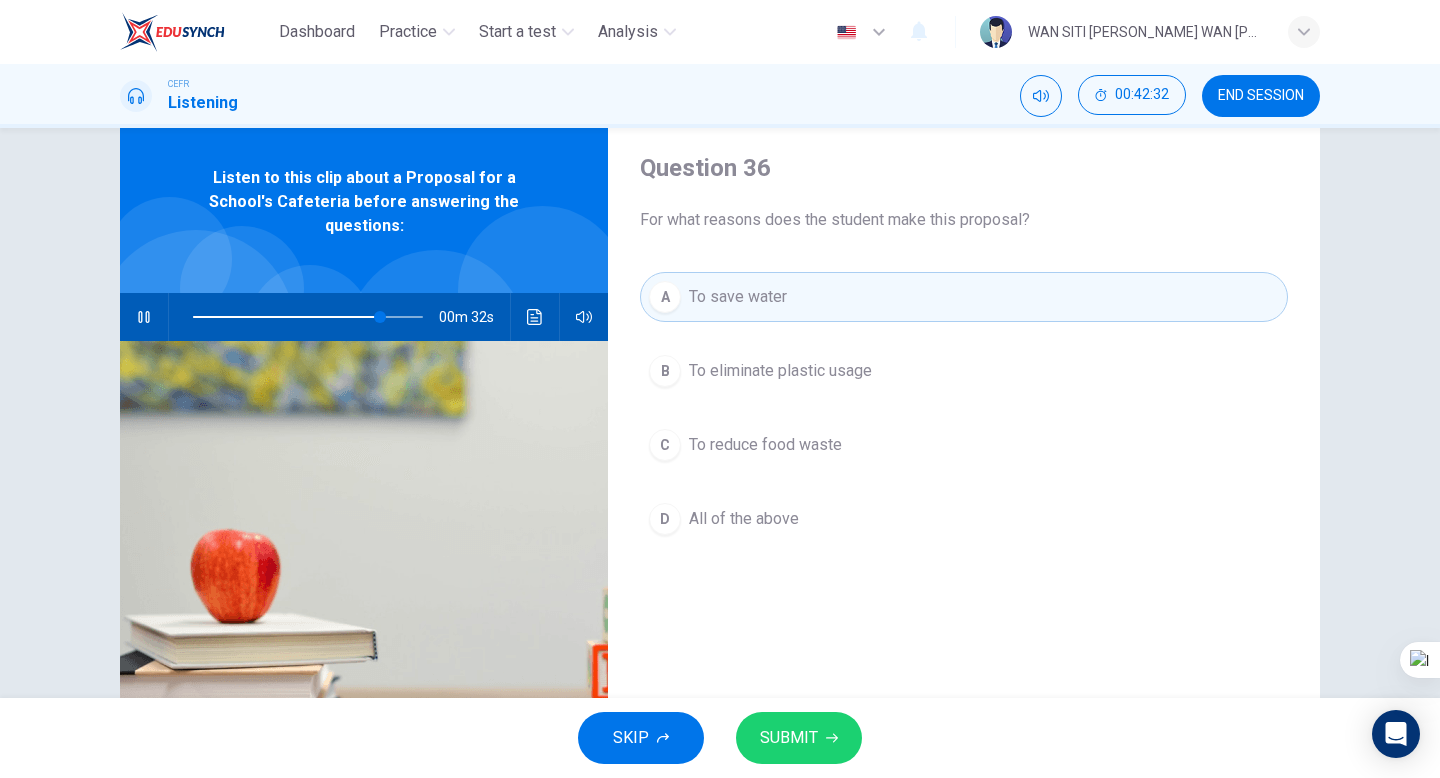 click on "SUBMIT" at bounding box center (789, 738) 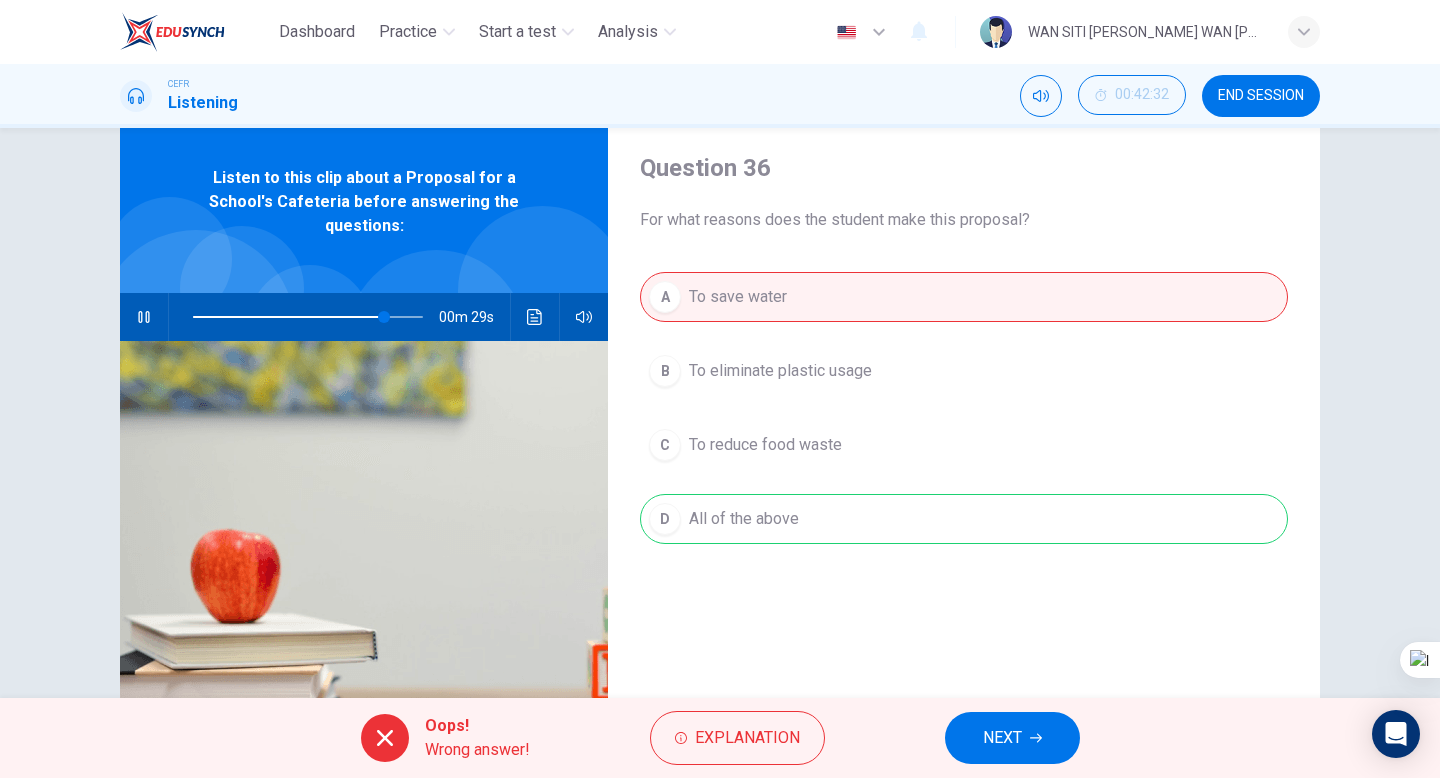 click on "NEXT" at bounding box center (1012, 738) 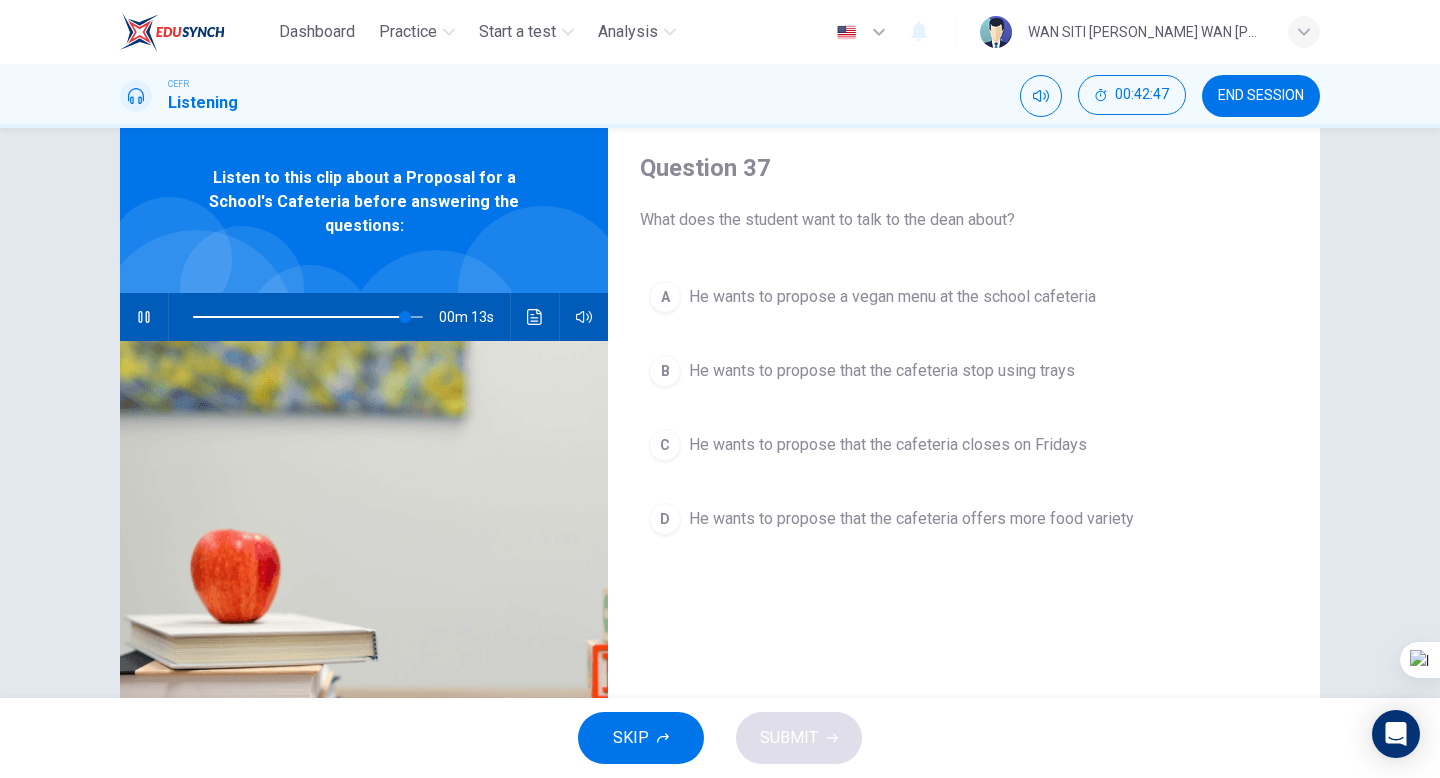 click on "B He wants to propose that the cafeteria stop using trays" at bounding box center (964, 371) 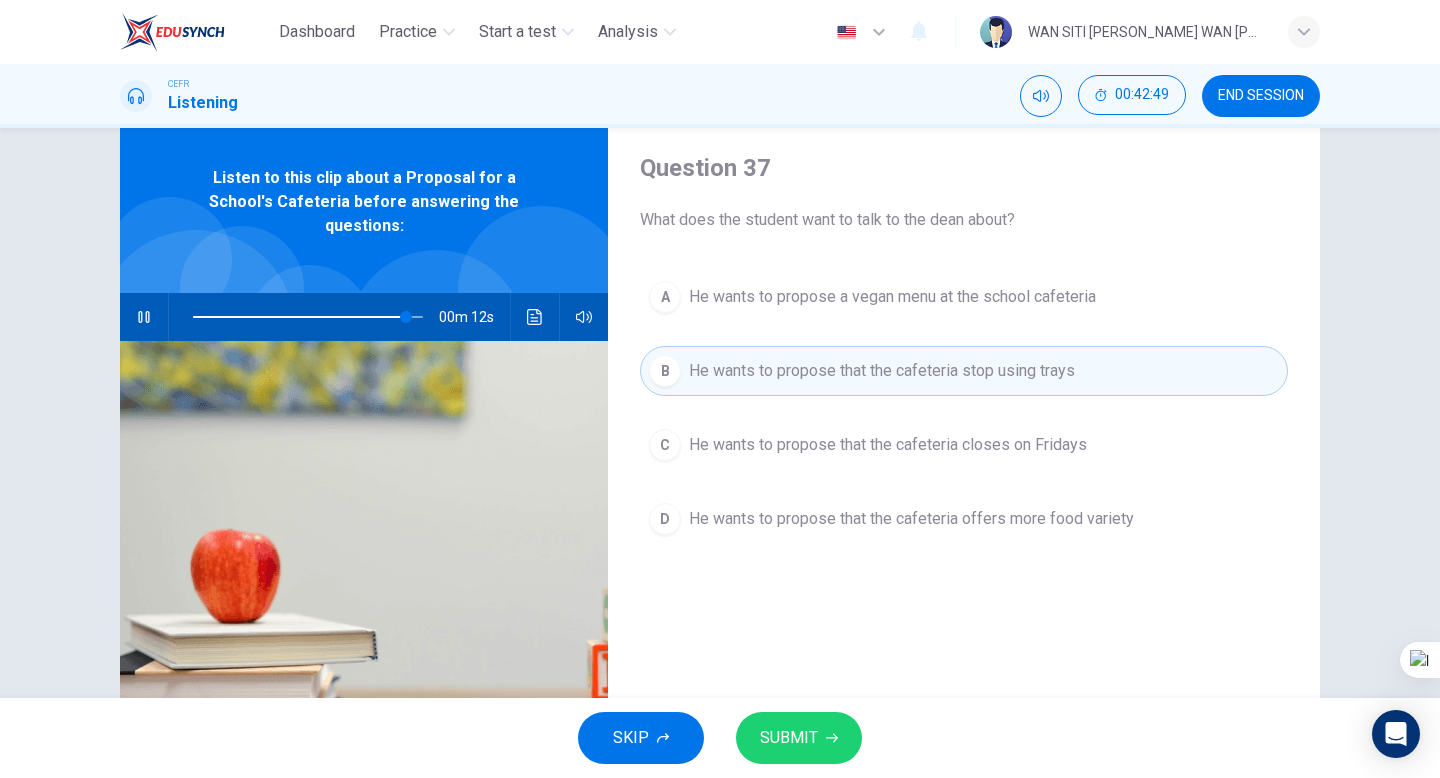 click 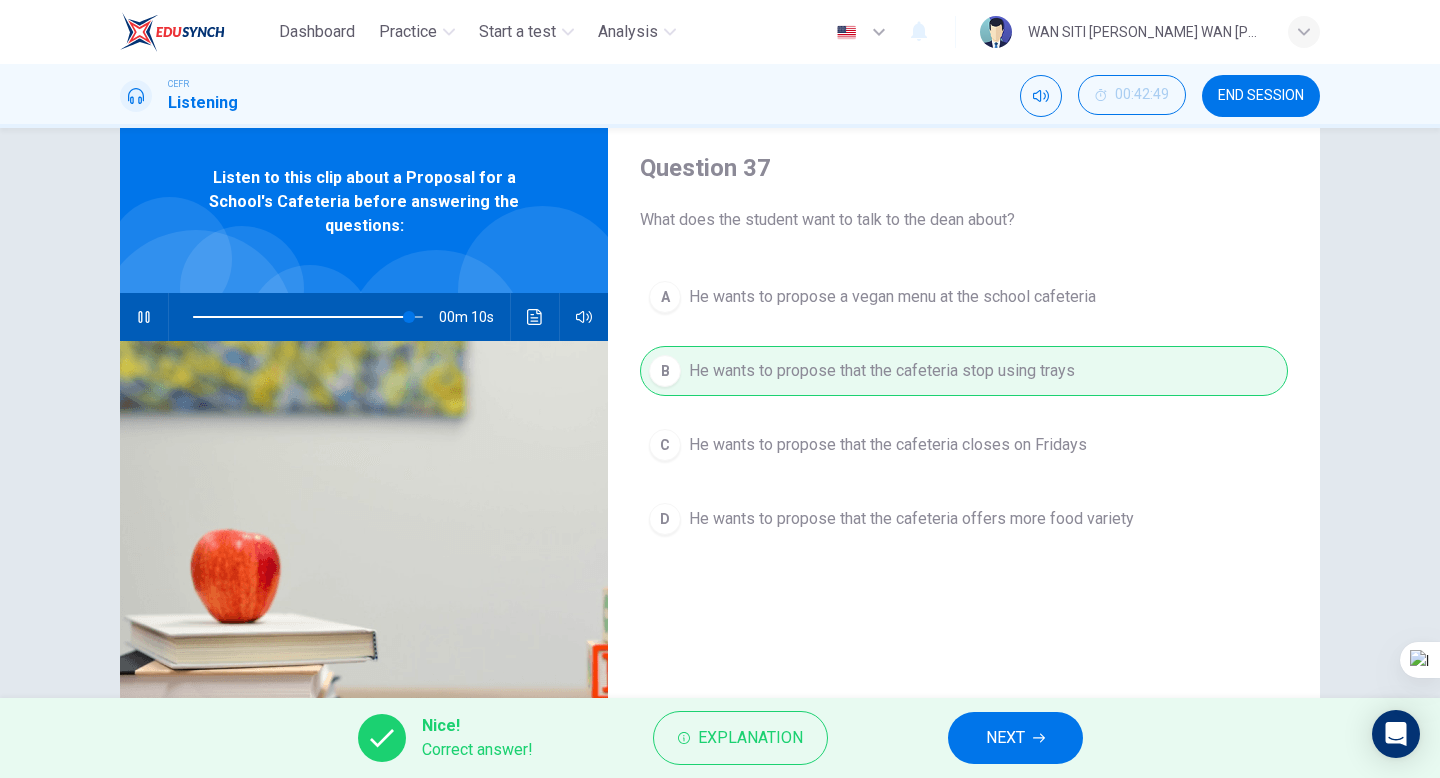 click on "NEXT" at bounding box center [1015, 738] 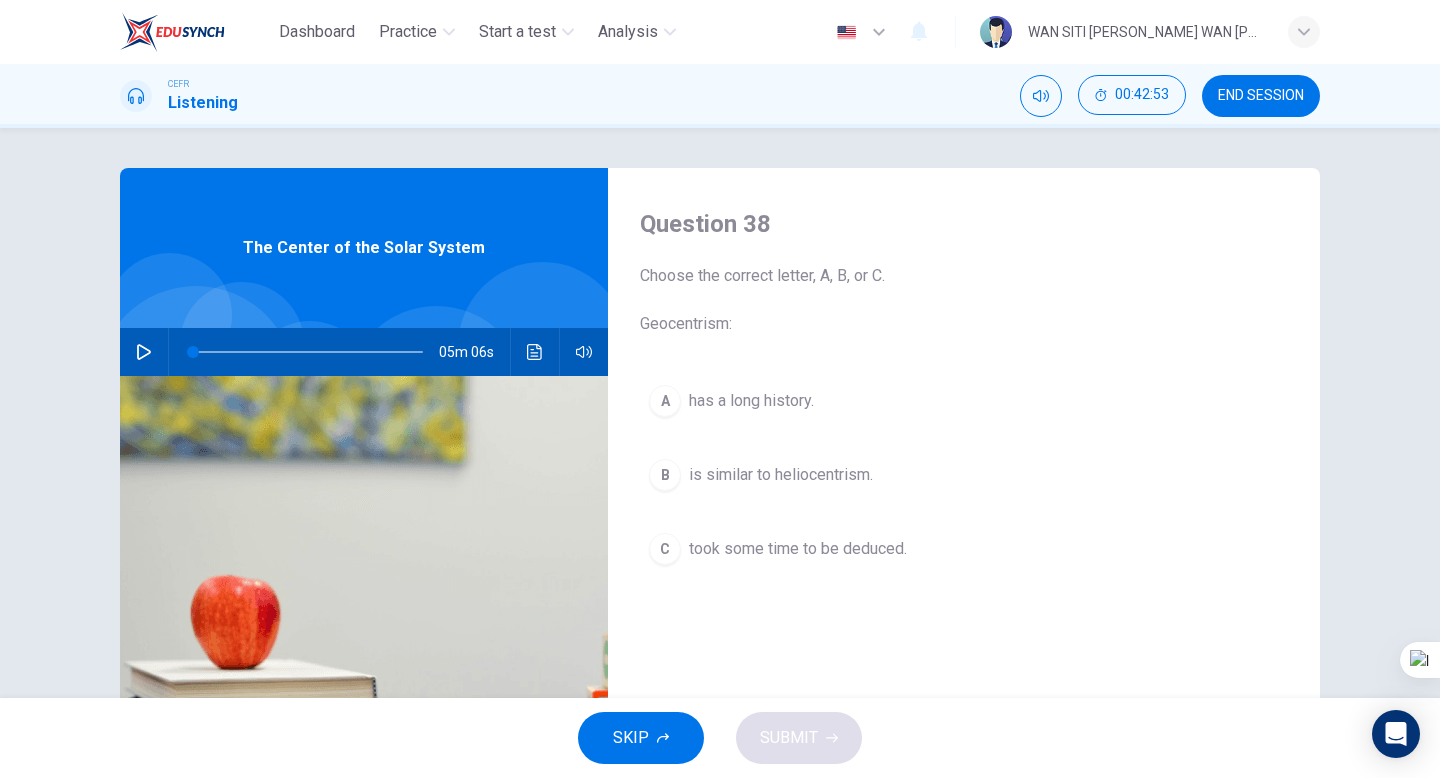 click on "05m 06s" at bounding box center [364, 352] 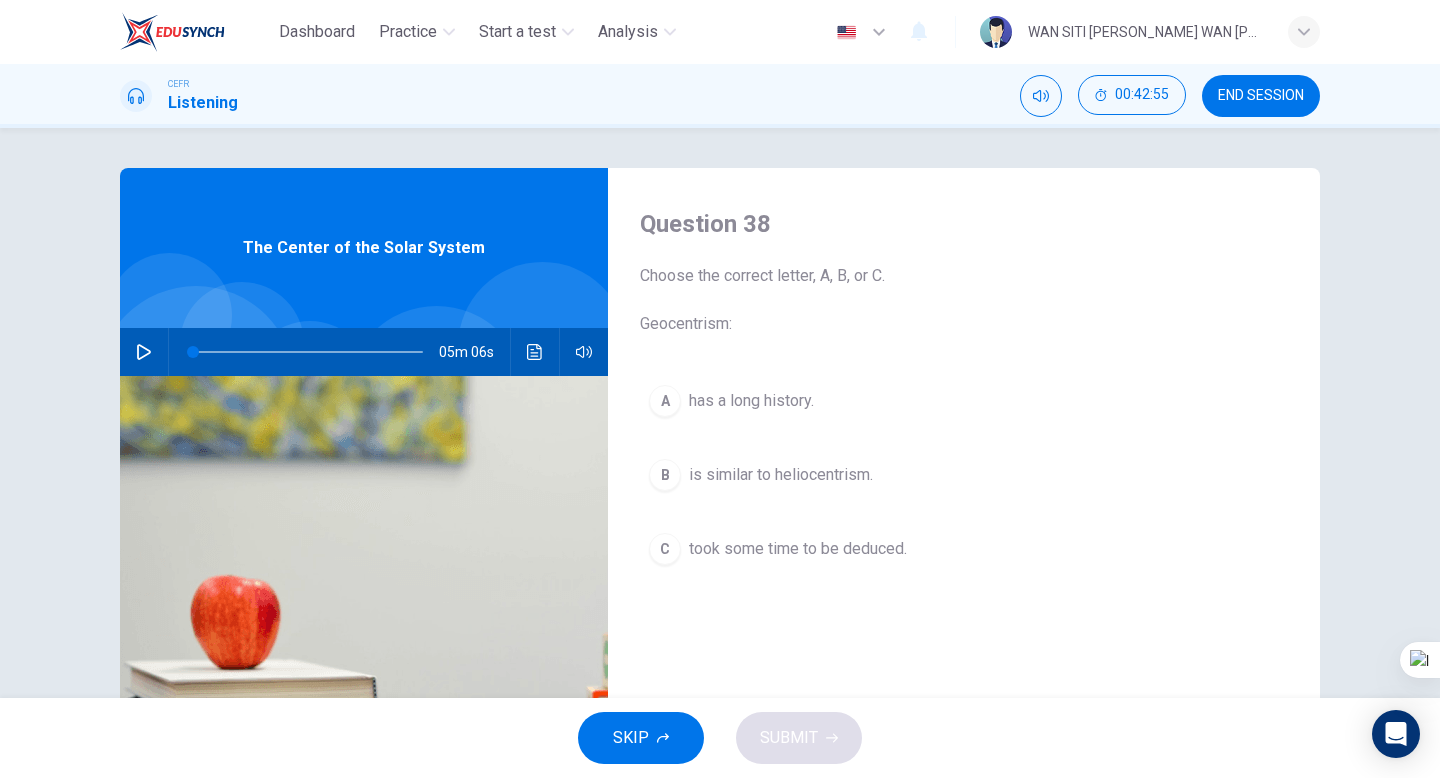 click 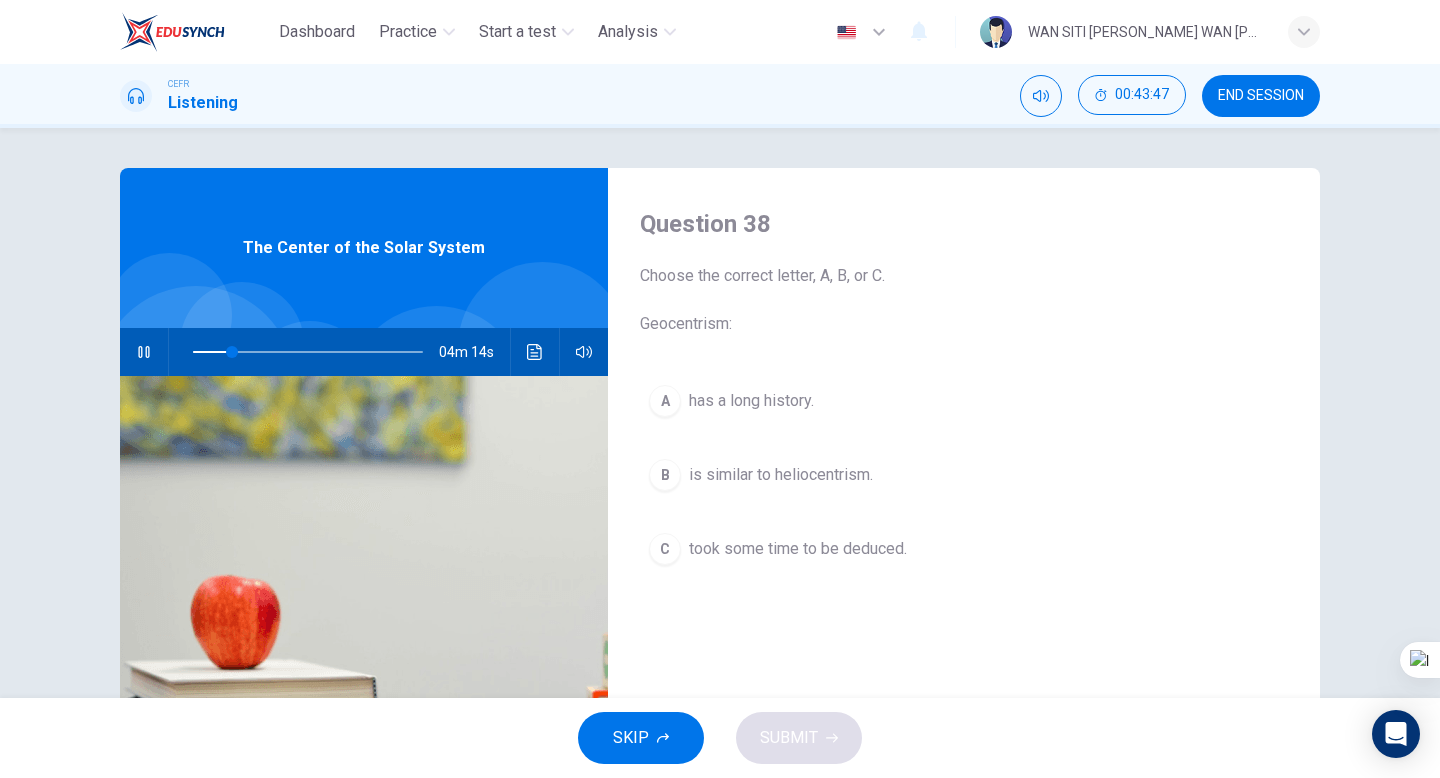 click on "C" at bounding box center [665, 549] 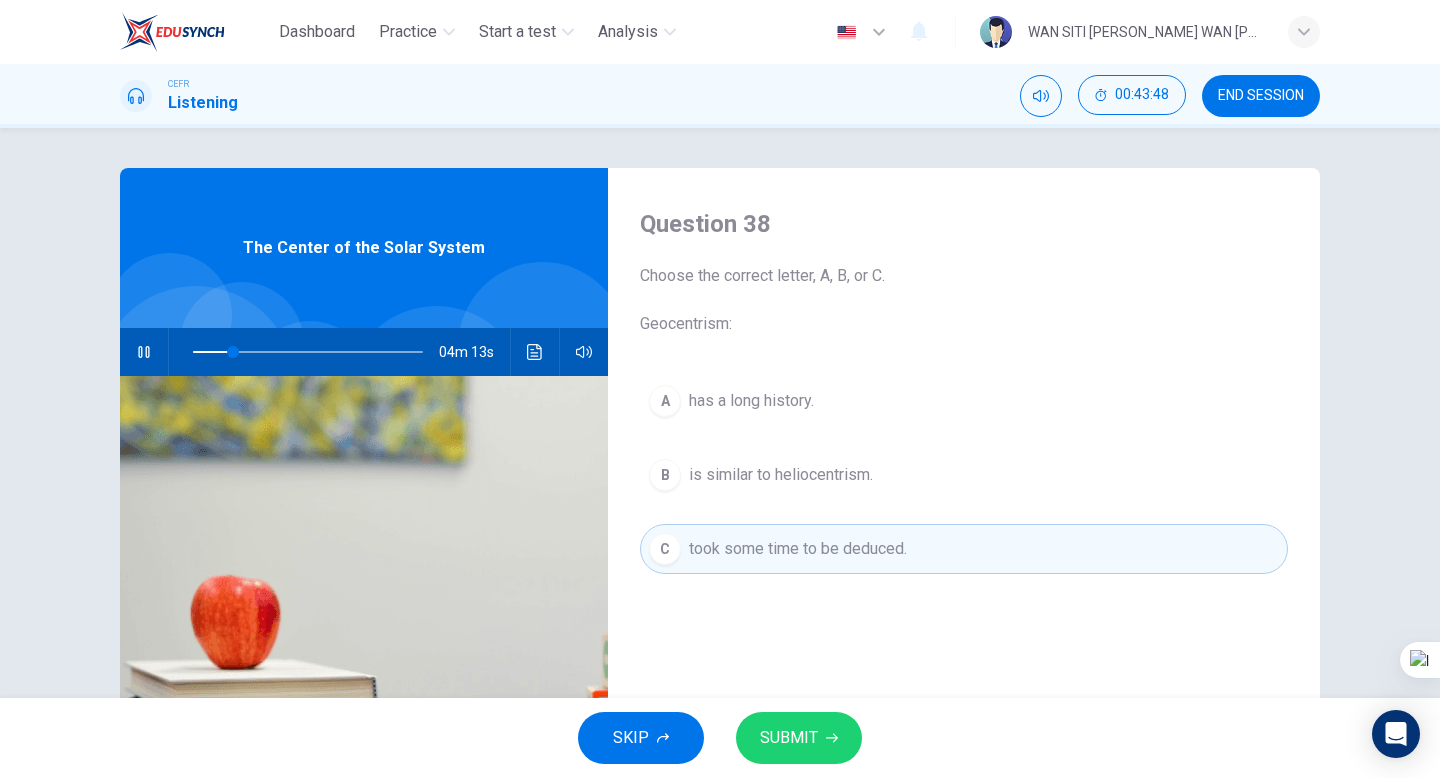 click on "SUBMIT" at bounding box center [789, 738] 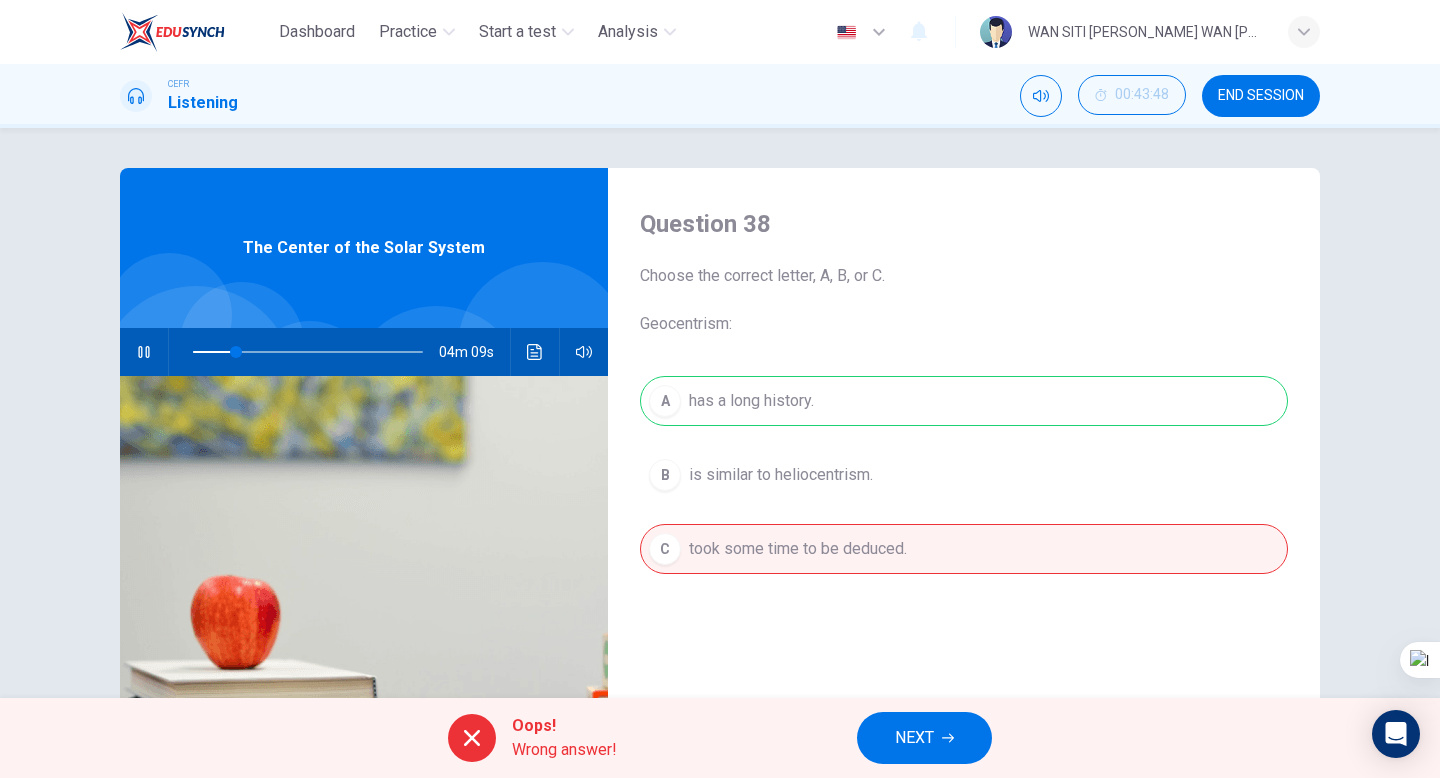 click 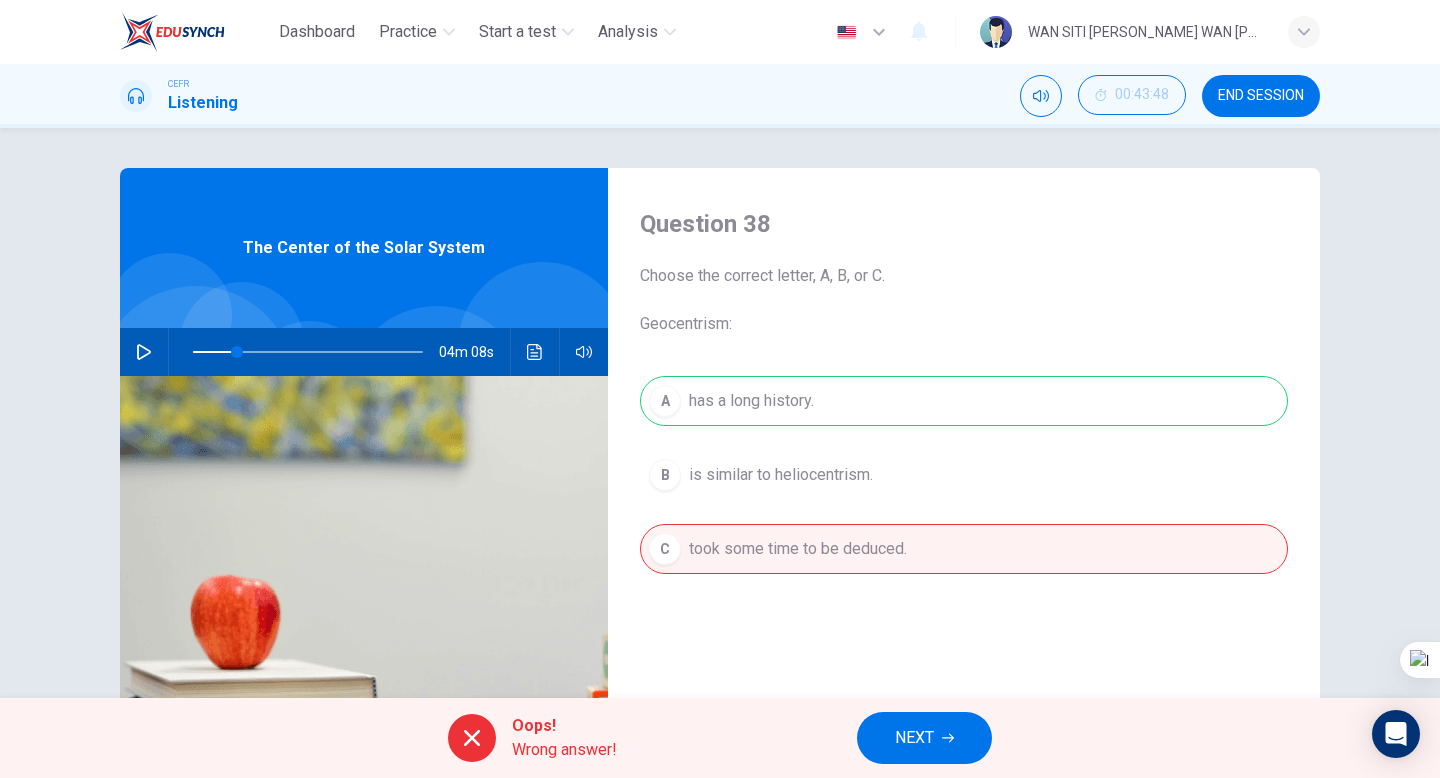click on "NEXT" at bounding box center (914, 738) 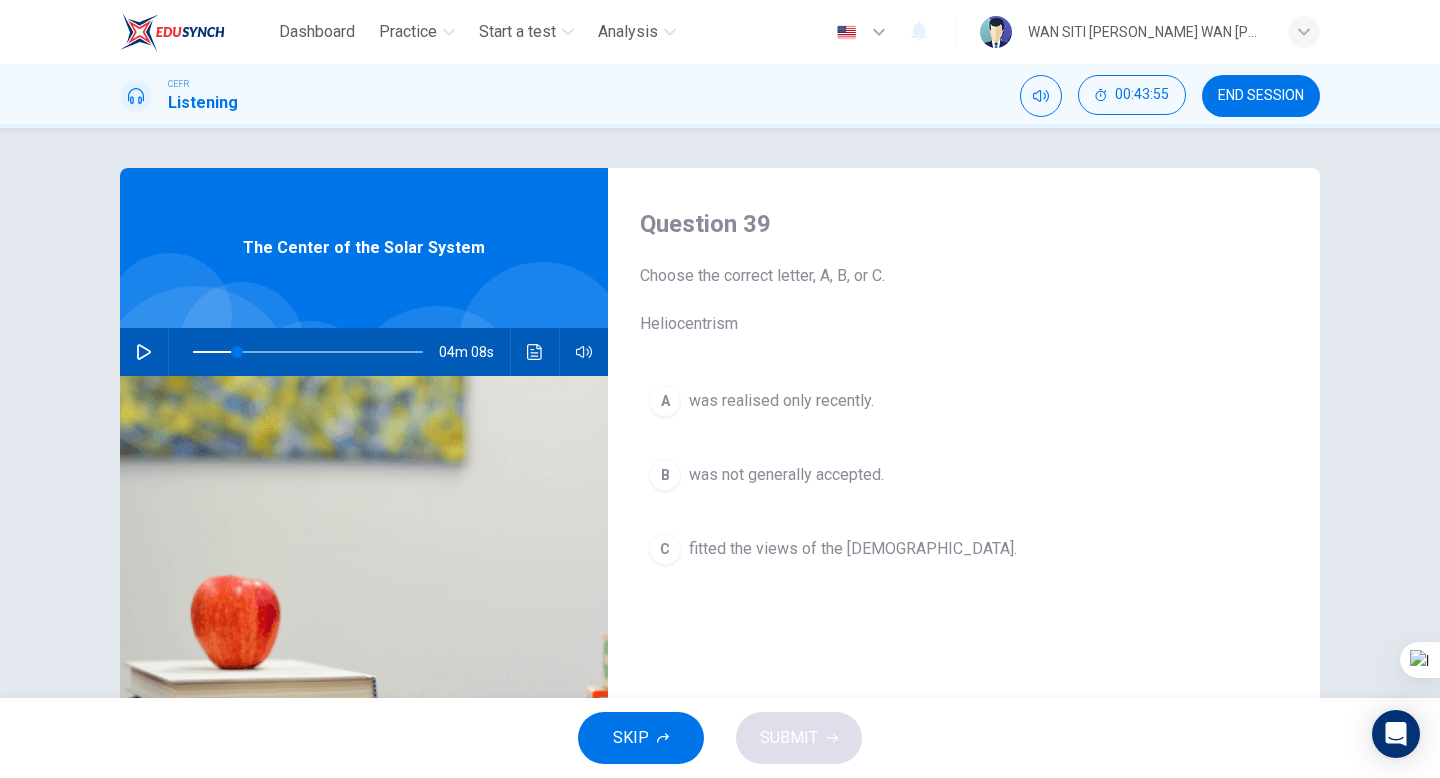 click on "was realised only recently." at bounding box center [781, 401] 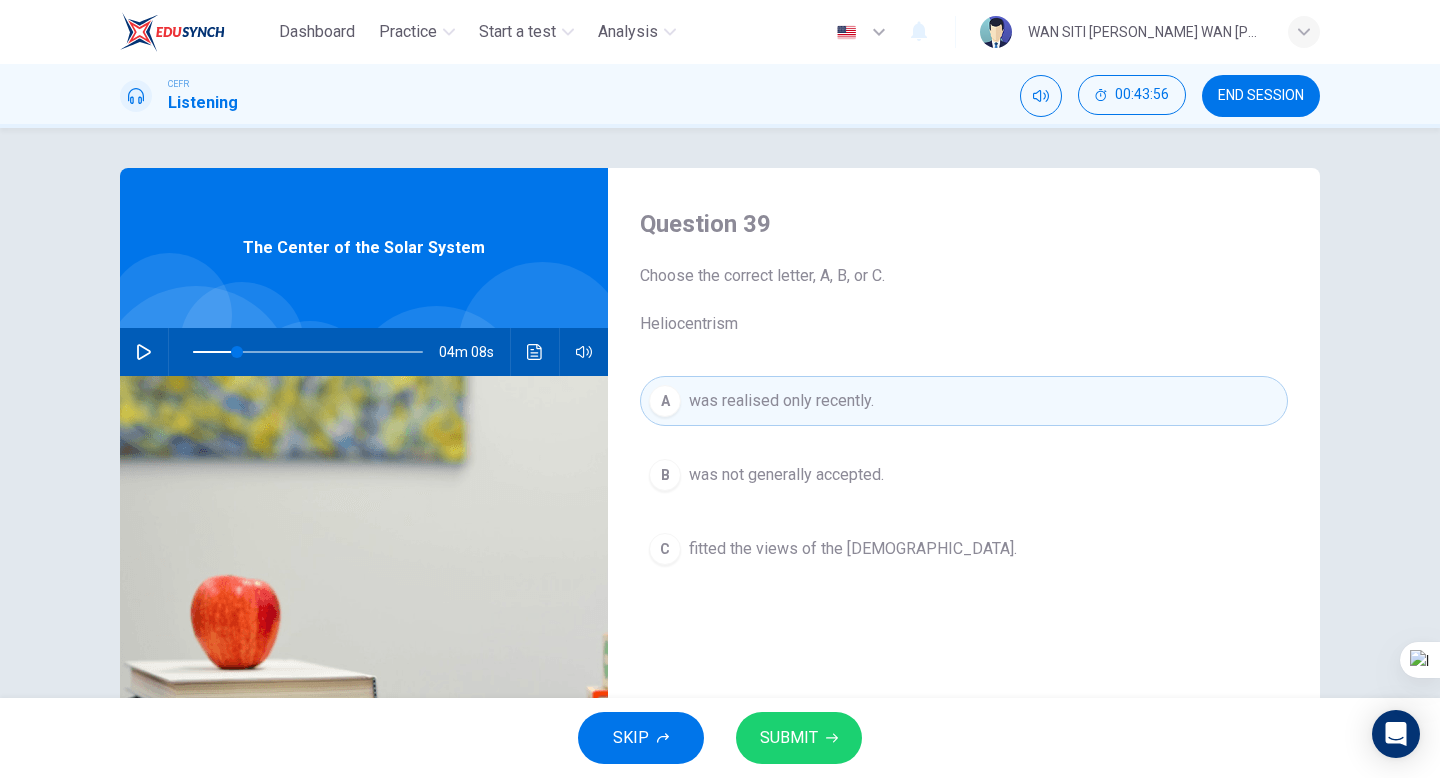 click on "SUBMIT" at bounding box center (799, 738) 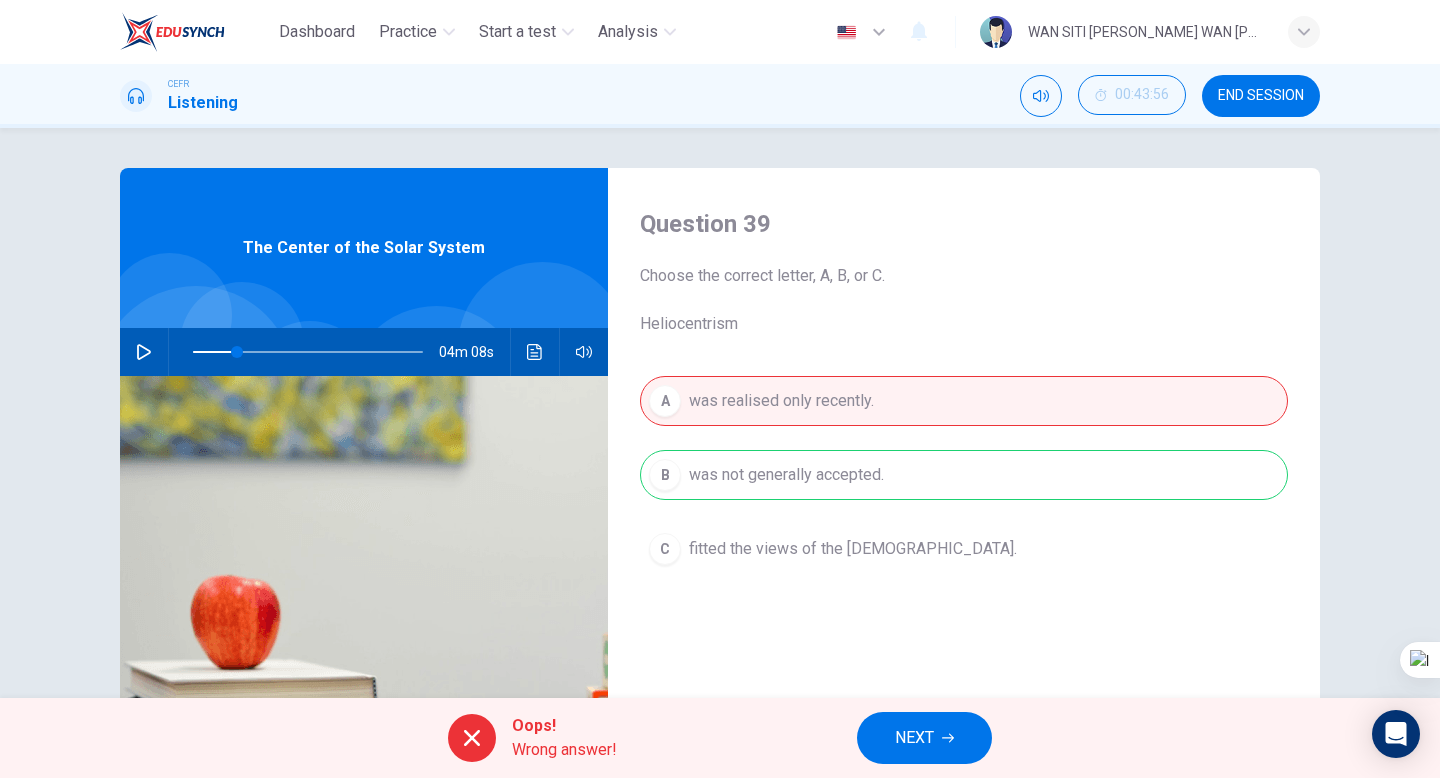 click 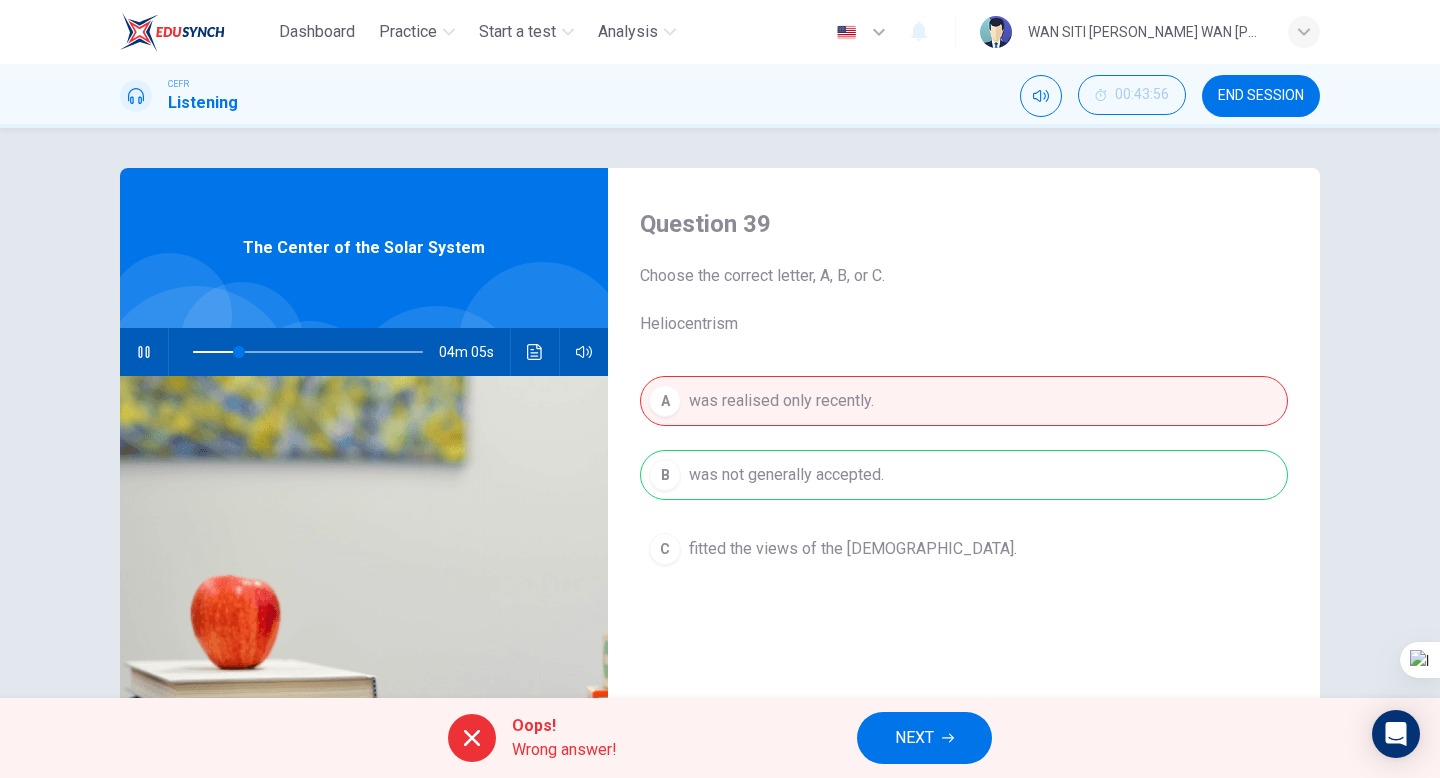 click on "NEXT" at bounding box center (914, 738) 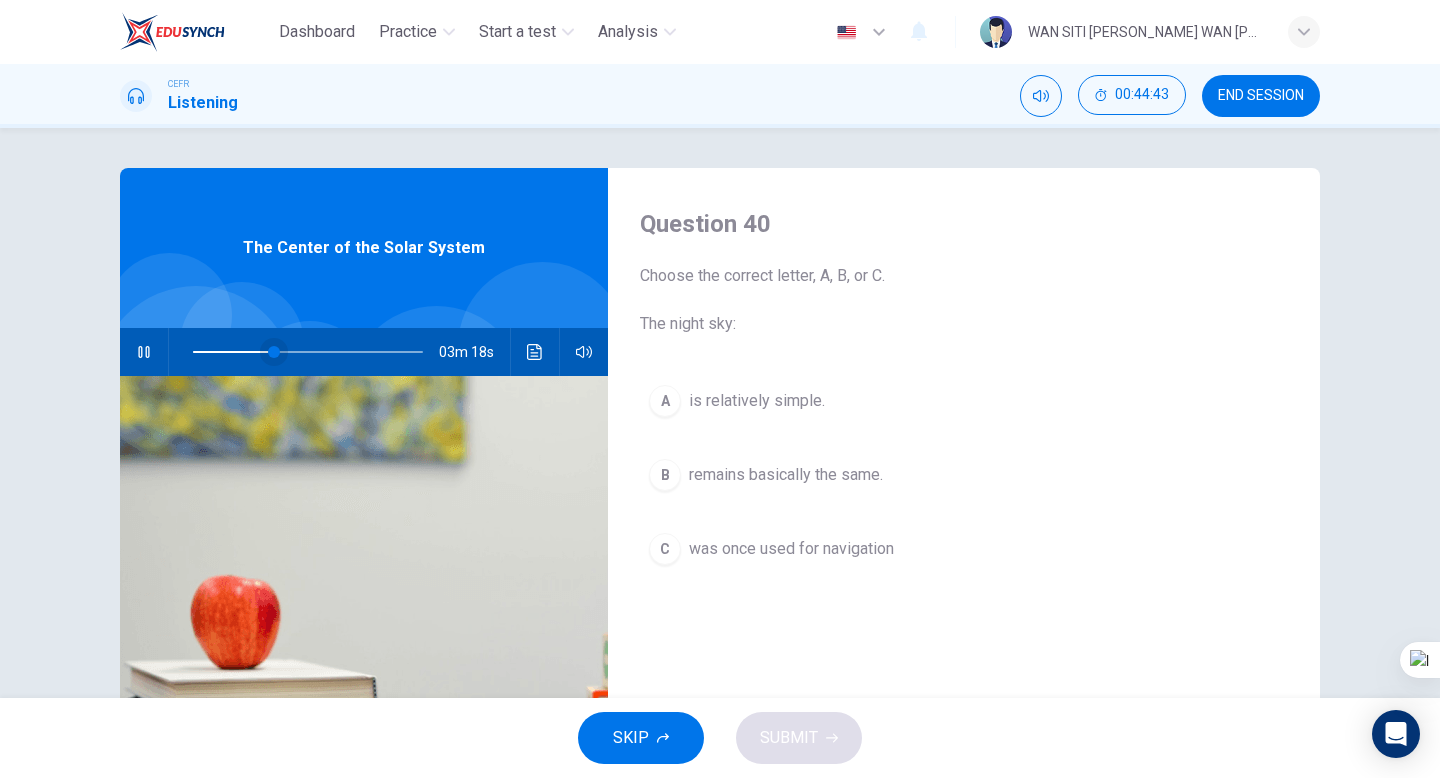 click at bounding box center (274, 352) 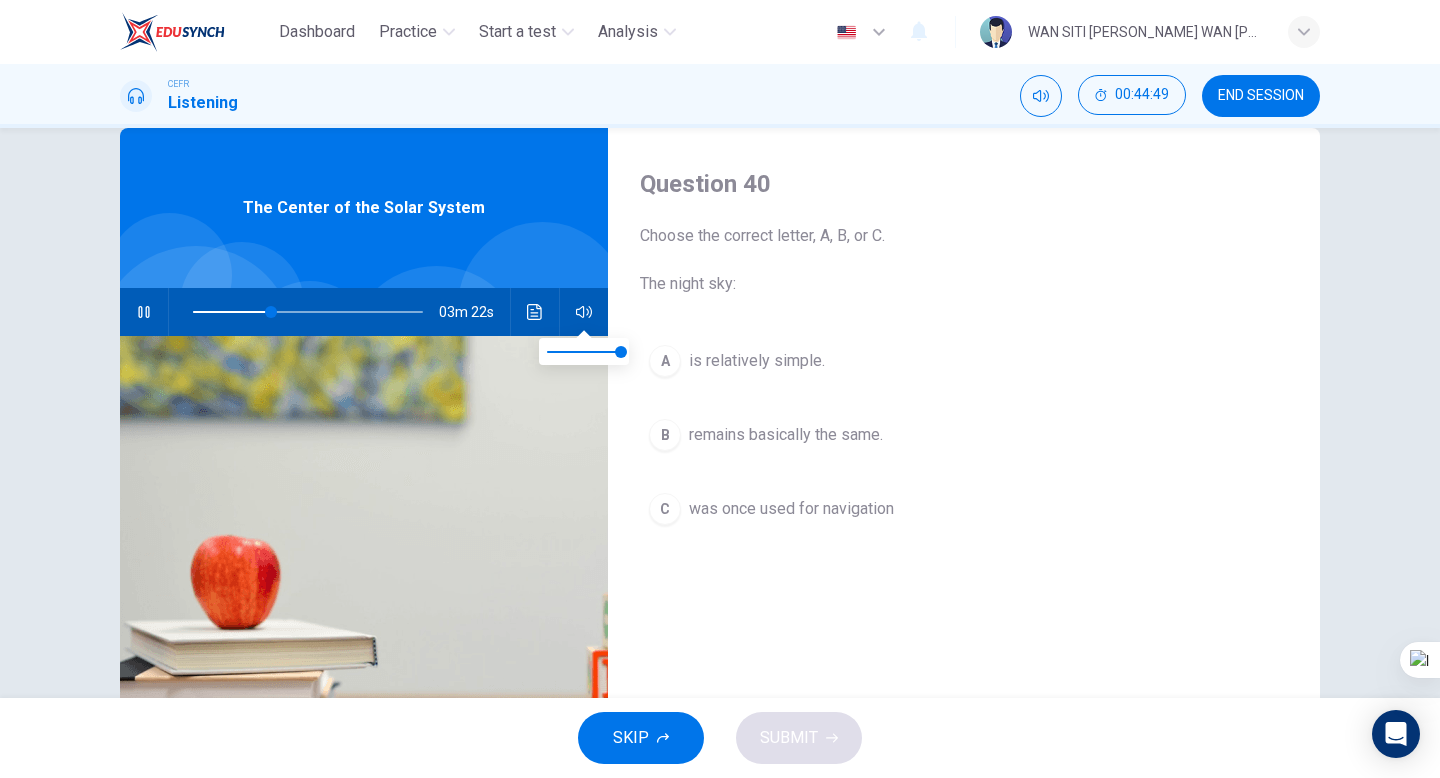 scroll, scrollTop: 56, scrollLeft: 0, axis: vertical 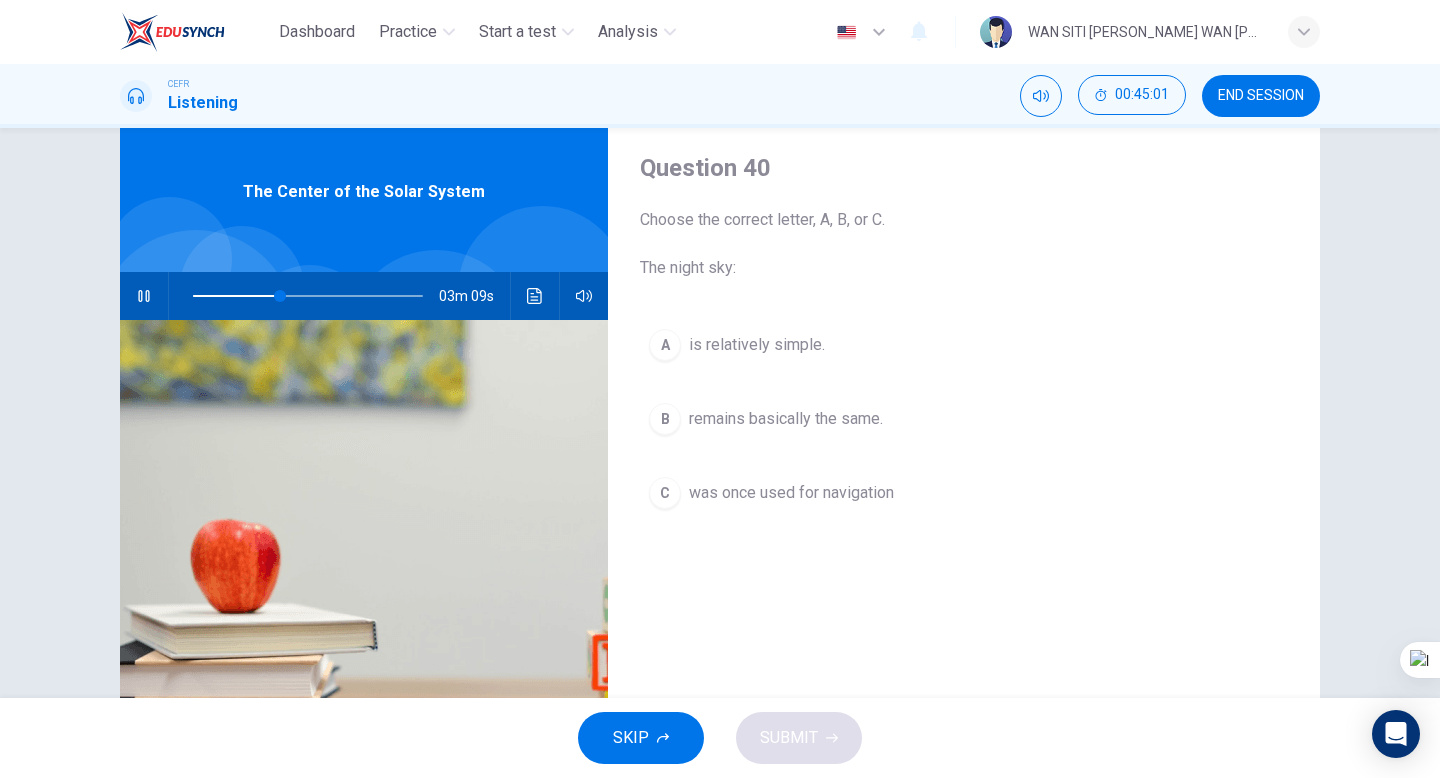click on "was once used for navigation" at bounding box center [791, 493] 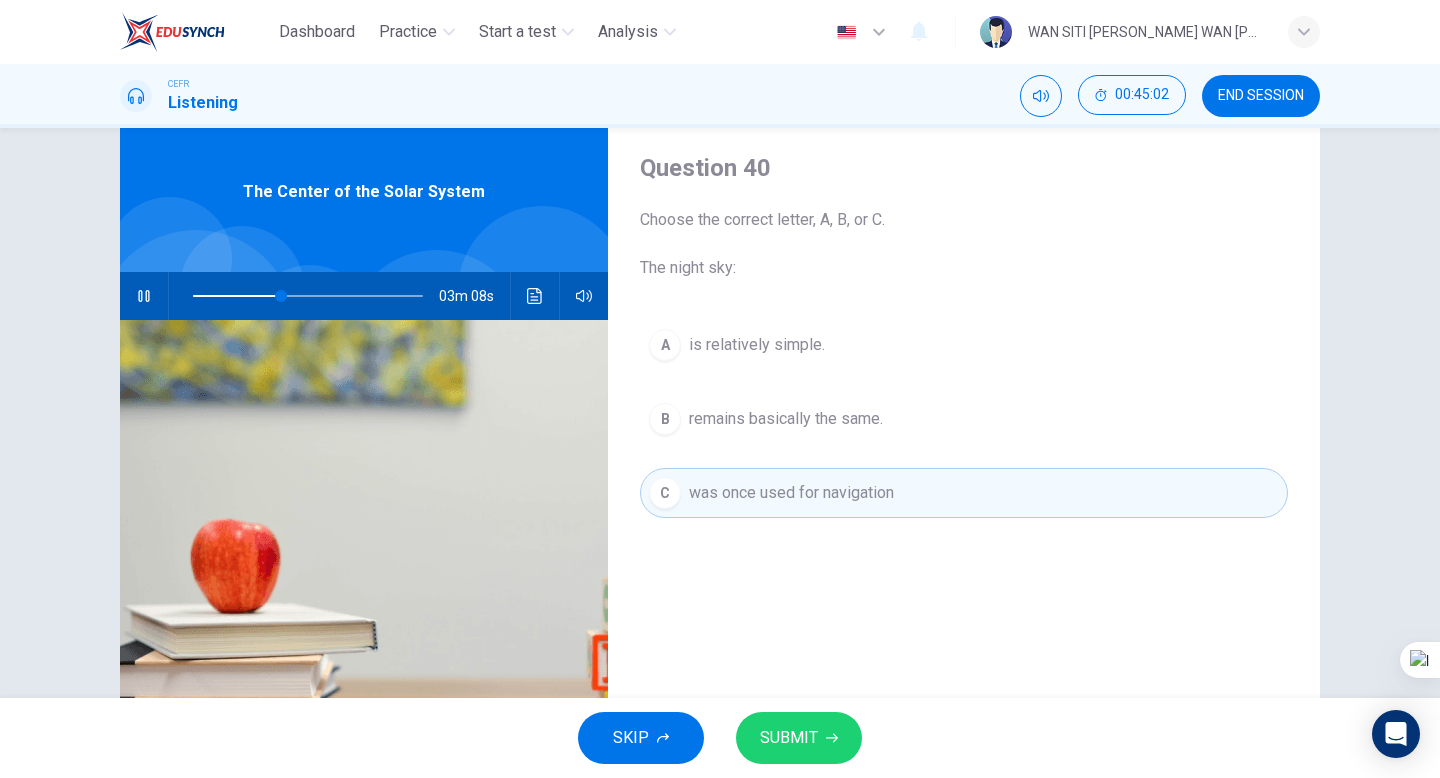 click on "SUBMIT" at bounding box center [789, 738] 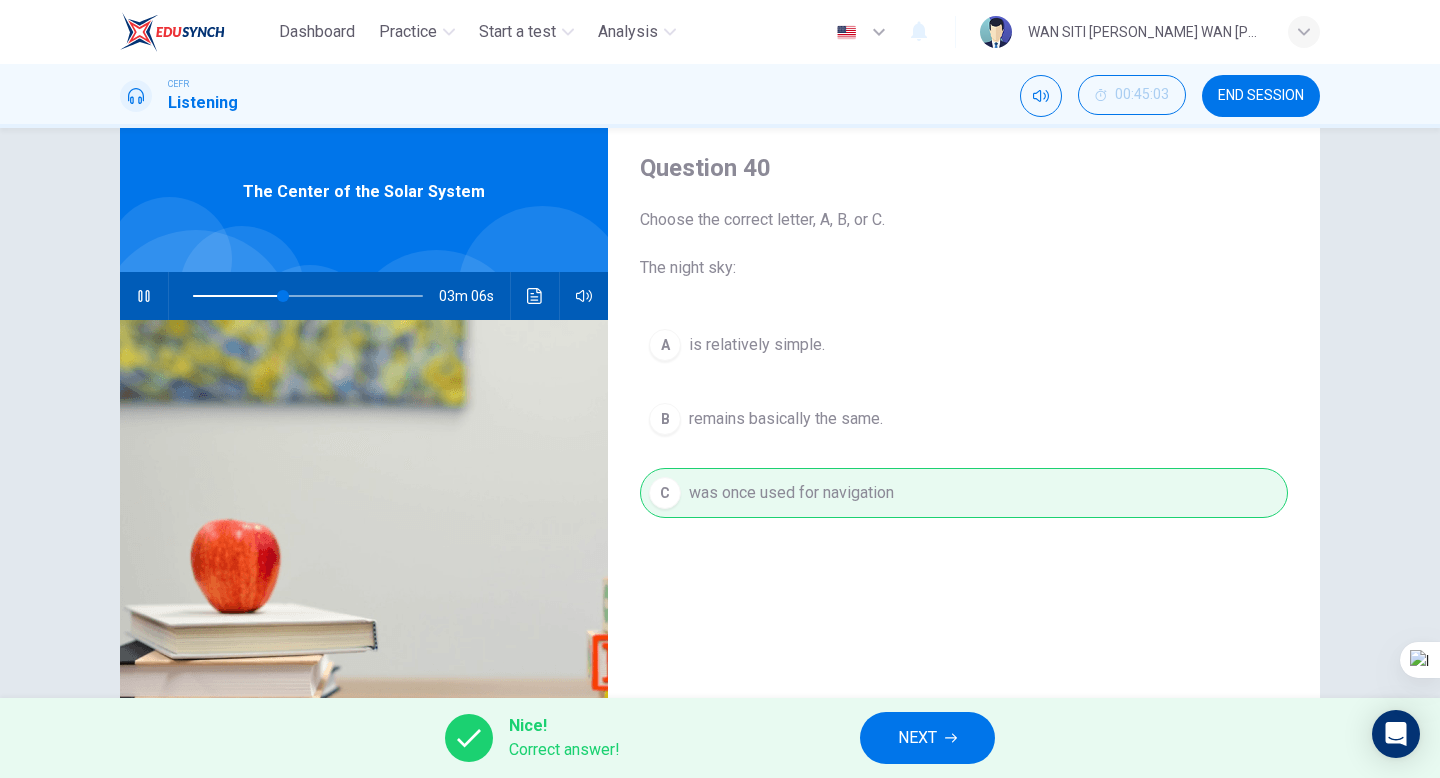 click on "NEXT" at bounding box center (927, 738) 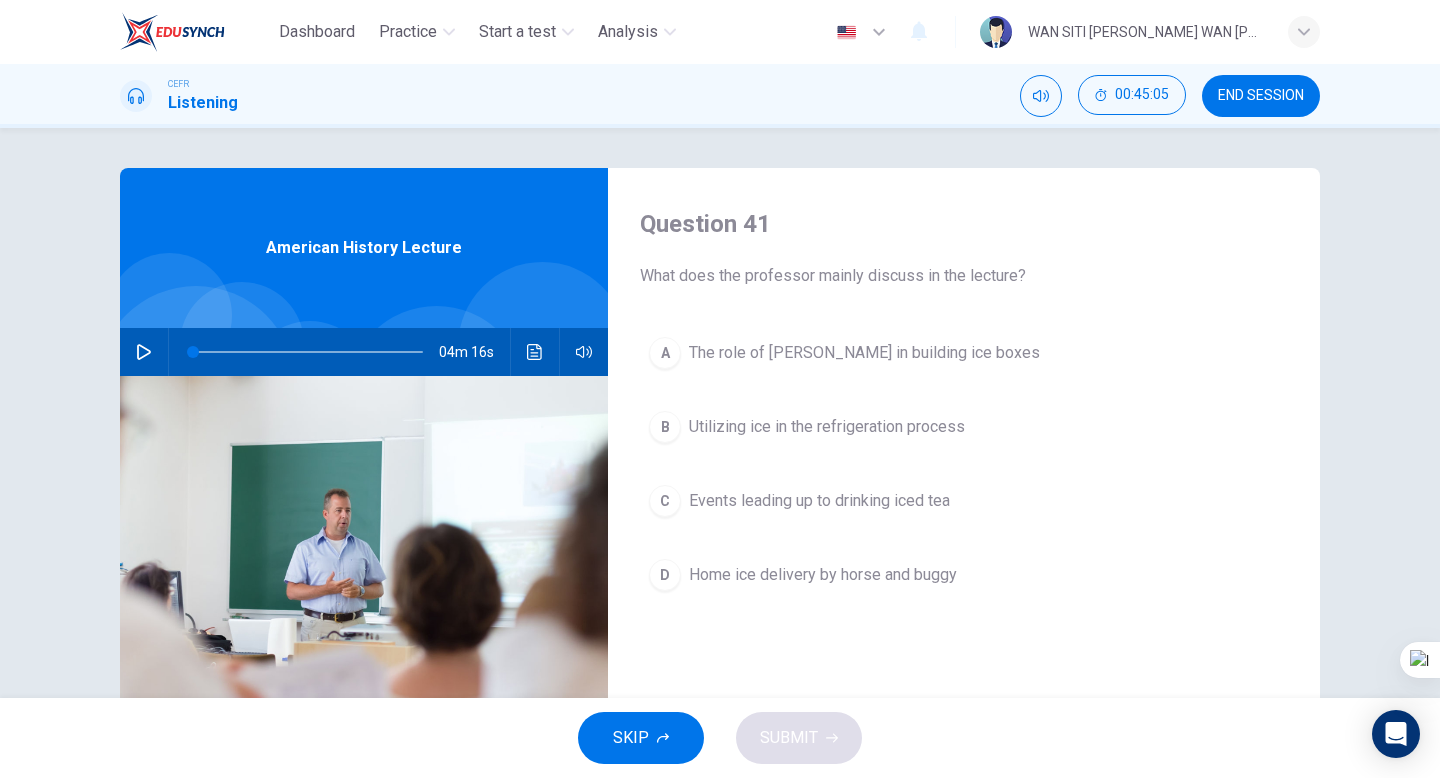 click at bounding box center (144, 352) 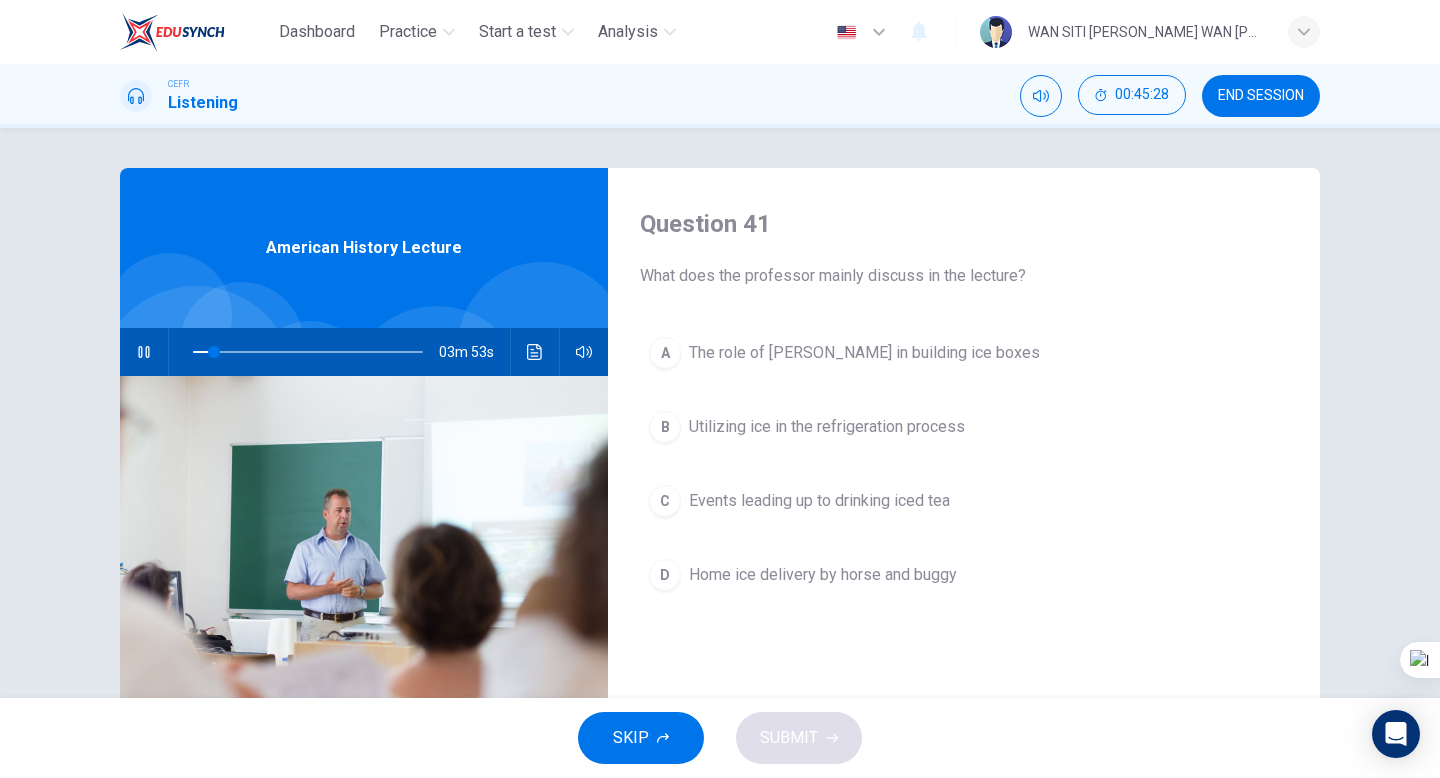 click on "Utilizing ice in the refrigeration process" at bounding box center (827, 427) 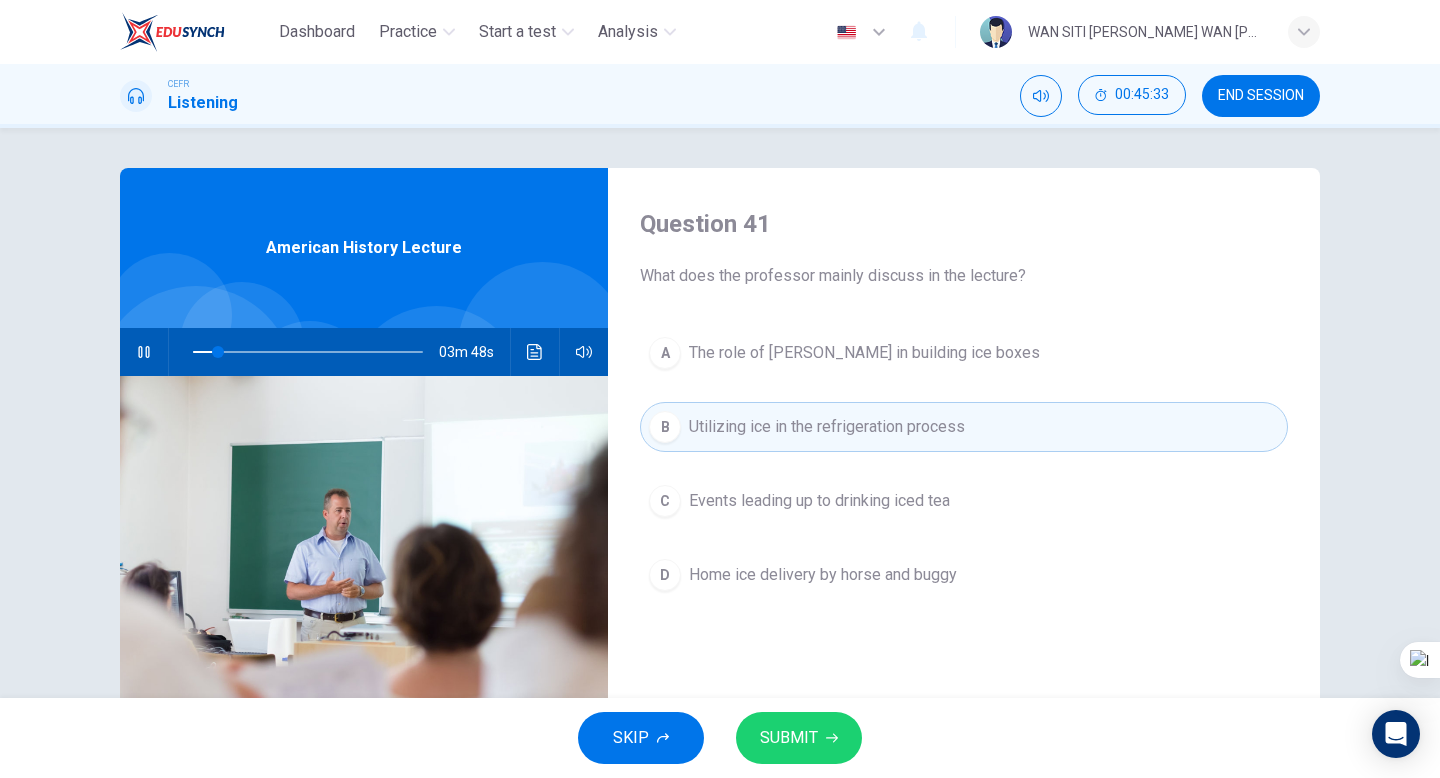 click on "SUBMIT" at bounding box center (799, 738) 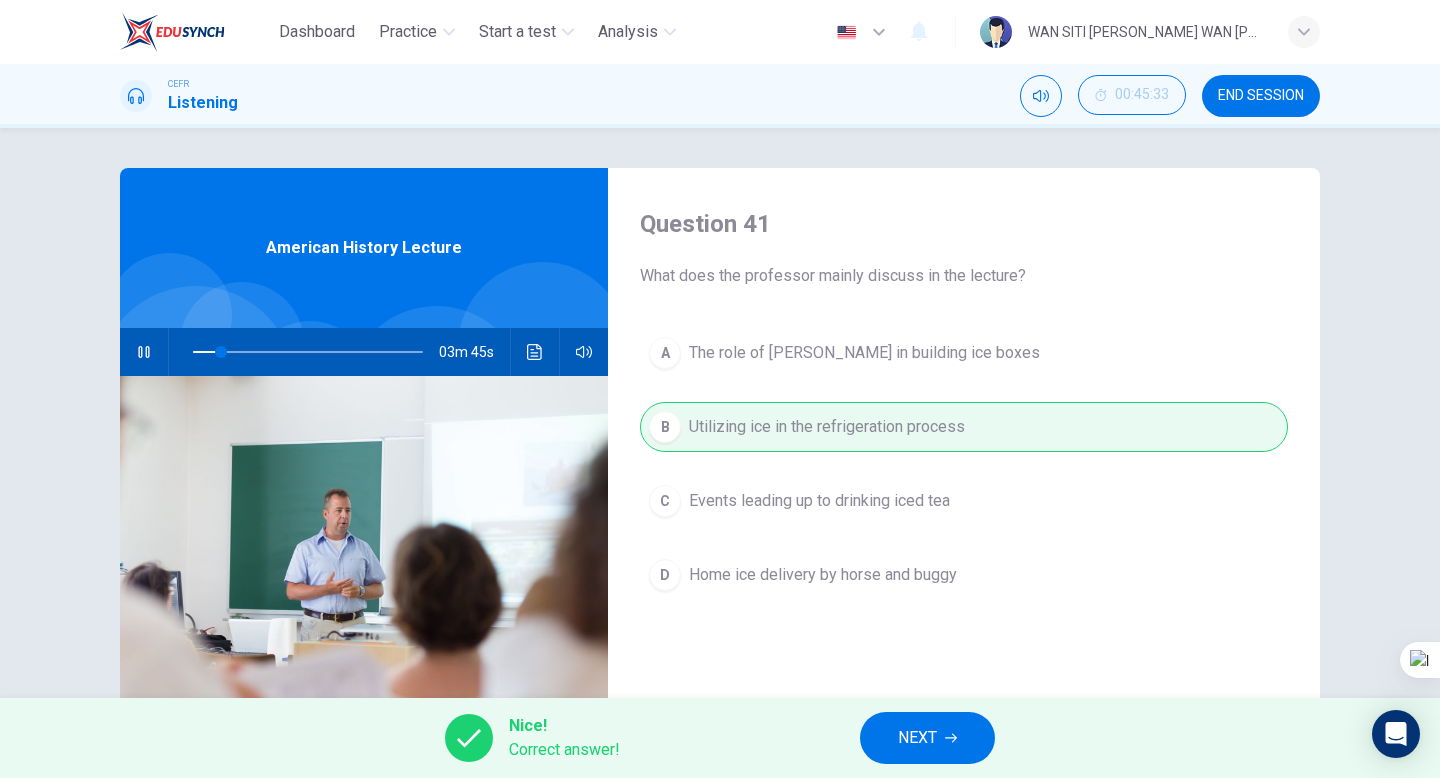 click on "NEXT" at bounding box center (927, 738) 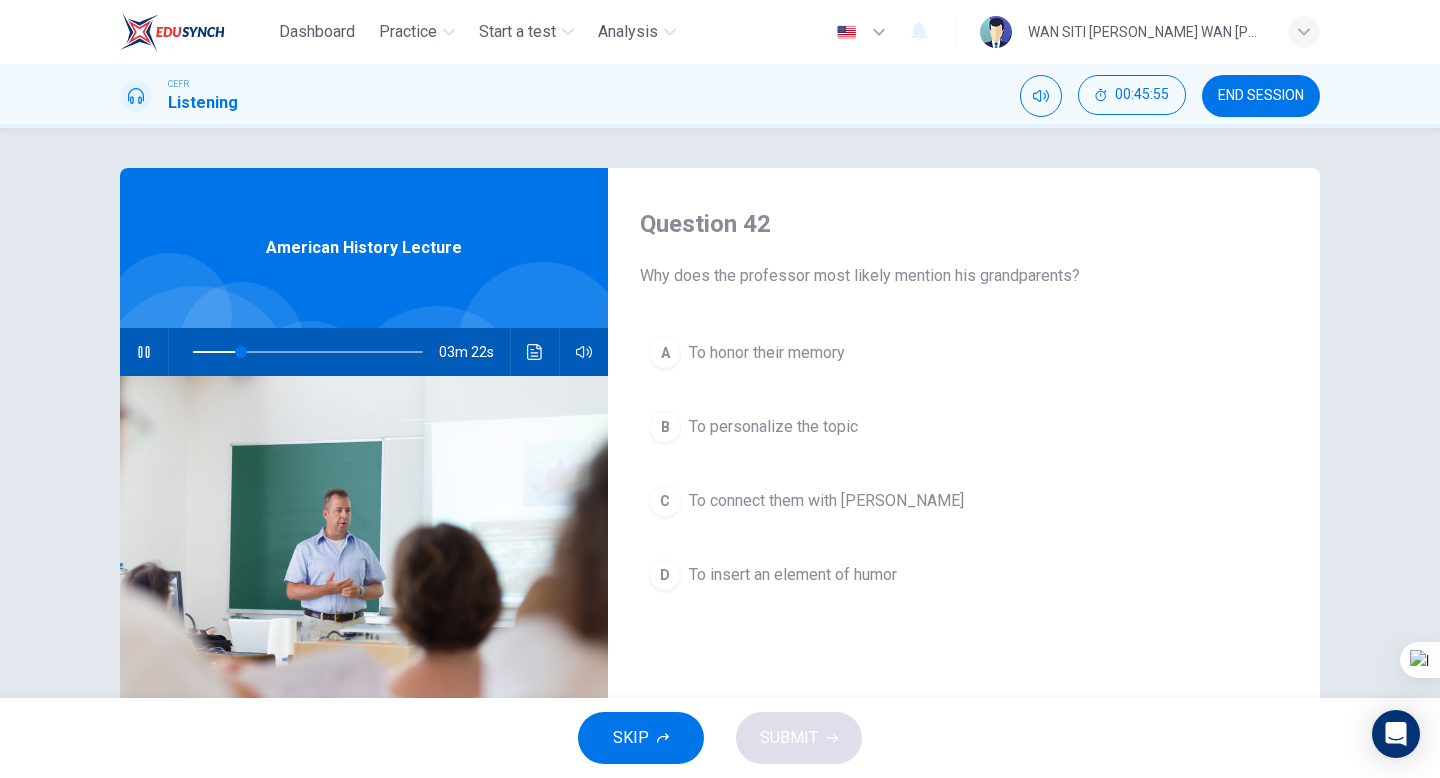 click on "To personalize the topic" at bounding box center (773, 427) 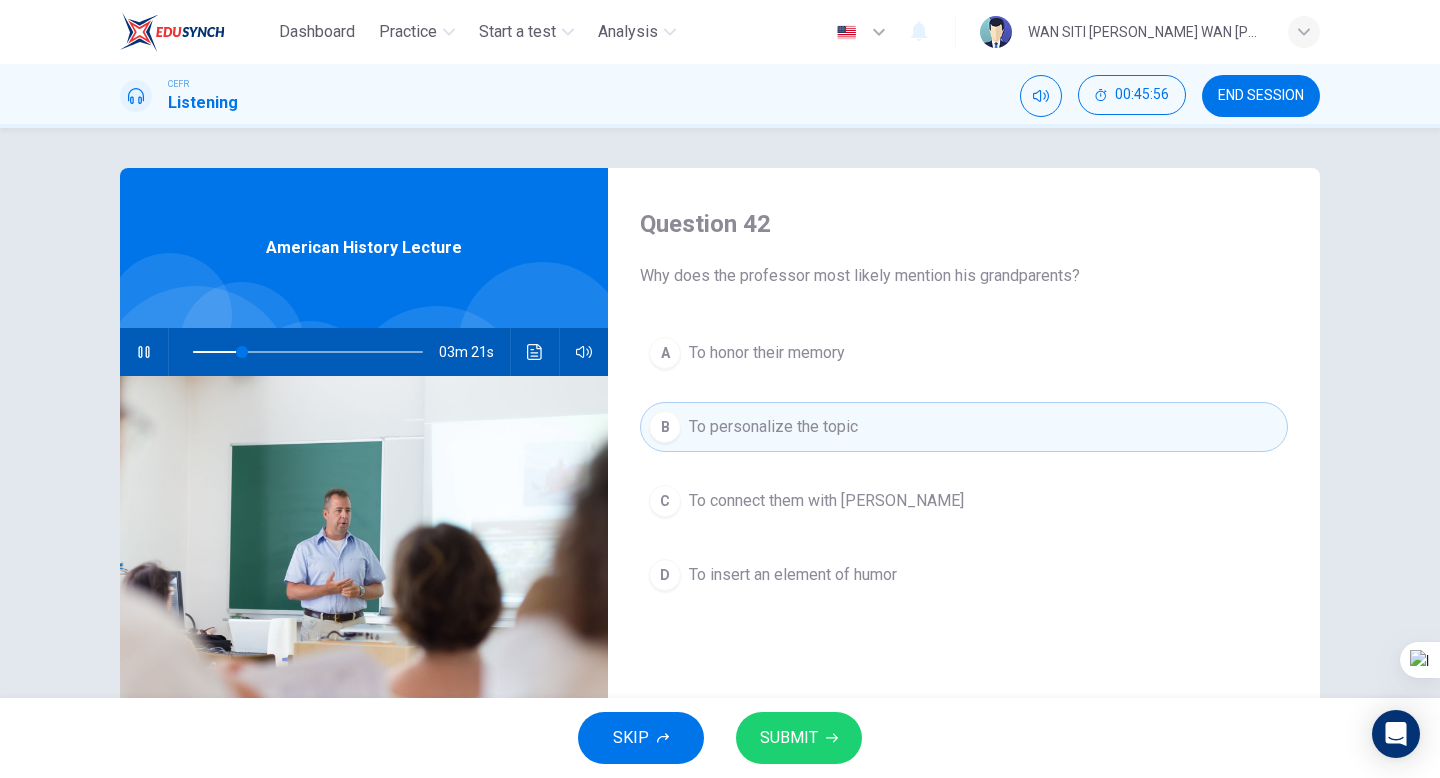 click on "SUBMIT" at bounding box center (789, 738) 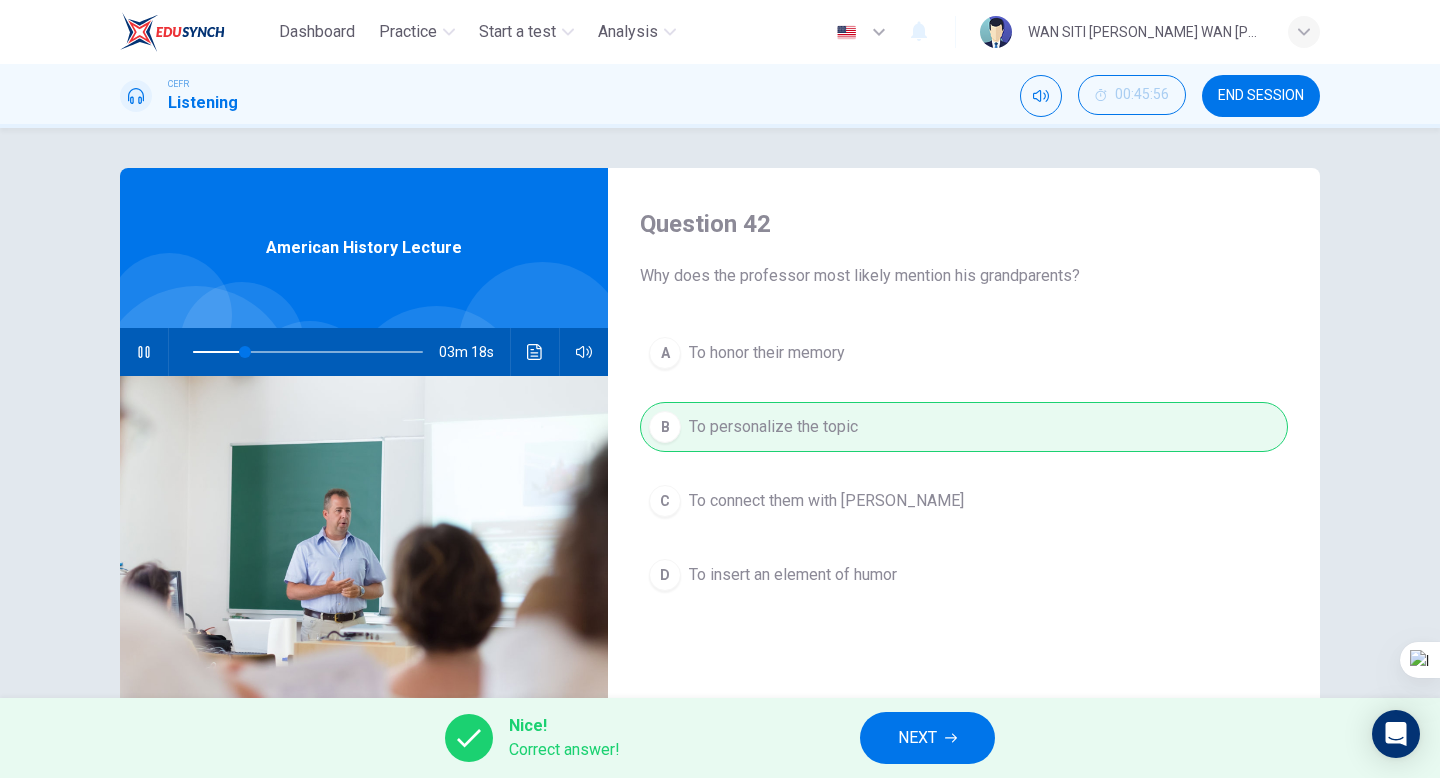 click on "NEXT" at bounding box center [927, 738] 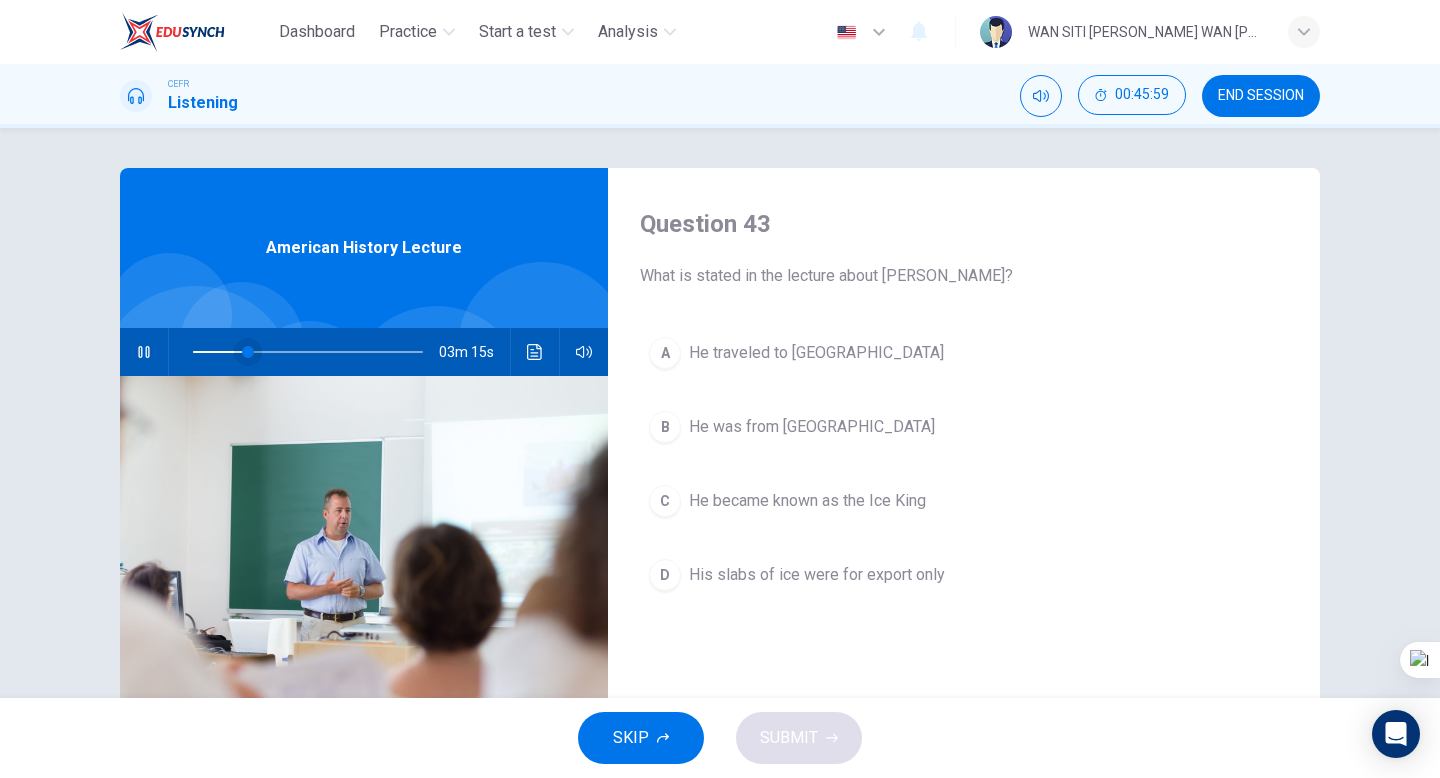 click at bounding box center [248, 352] 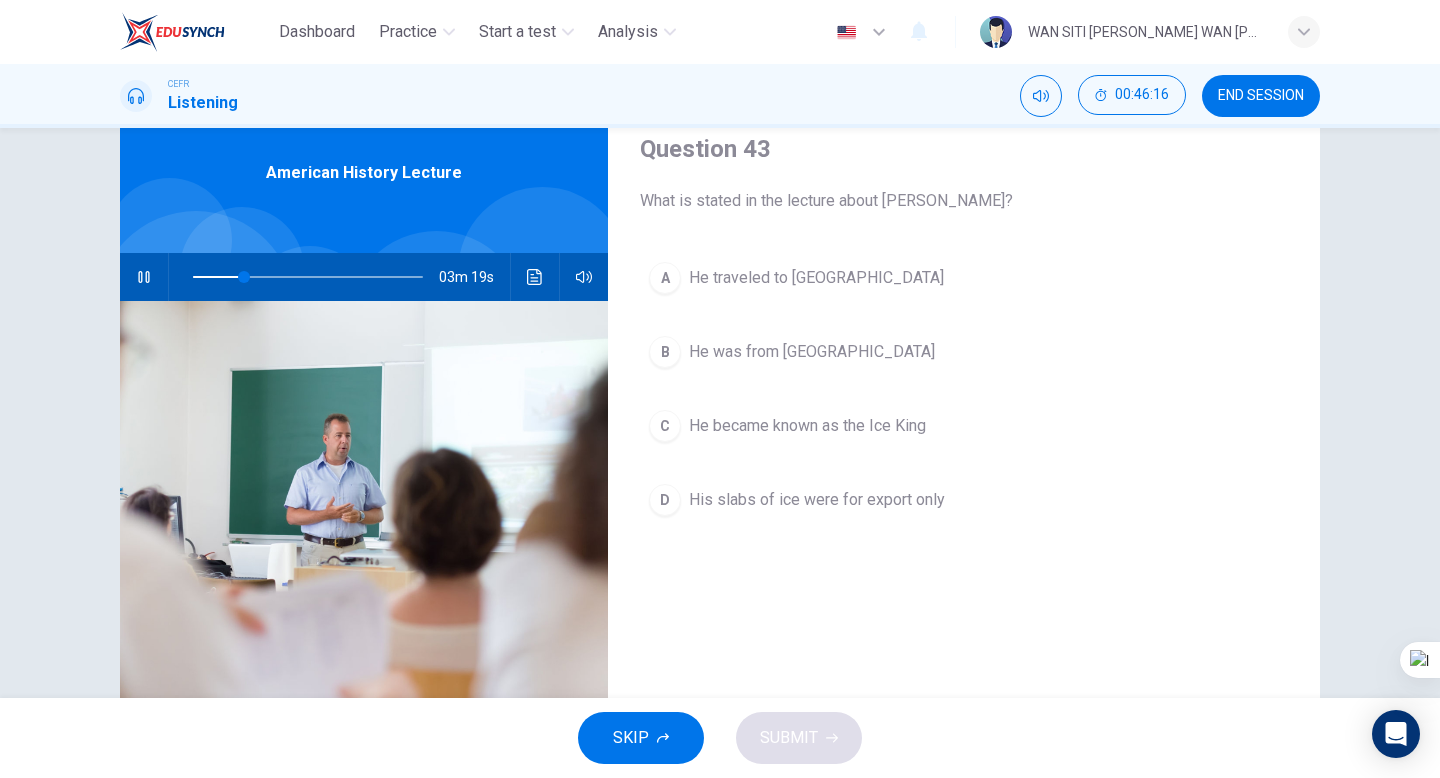 scroll, scrollTop: 73, scrollLeft: 0, axis: vertical 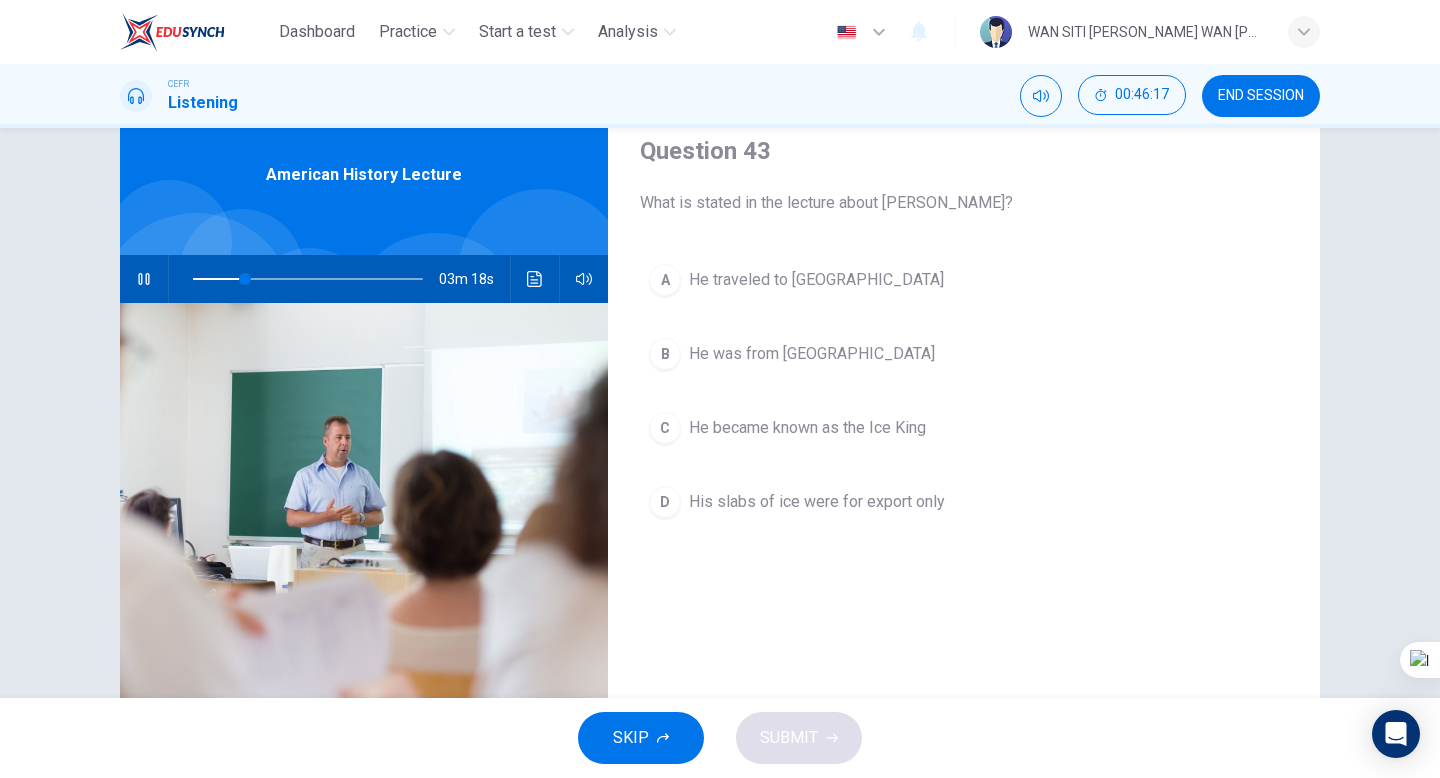 click at bounding box center [535, 279] 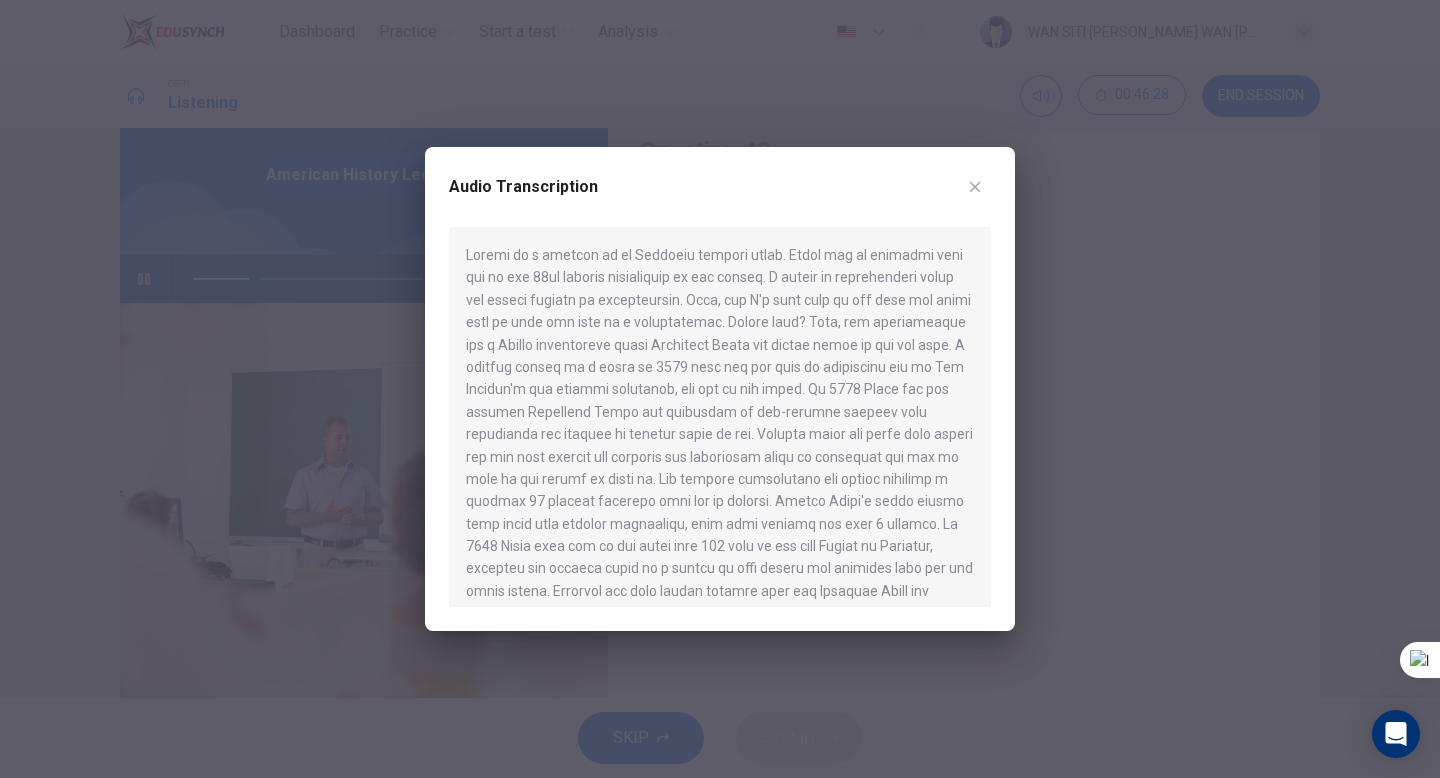 click 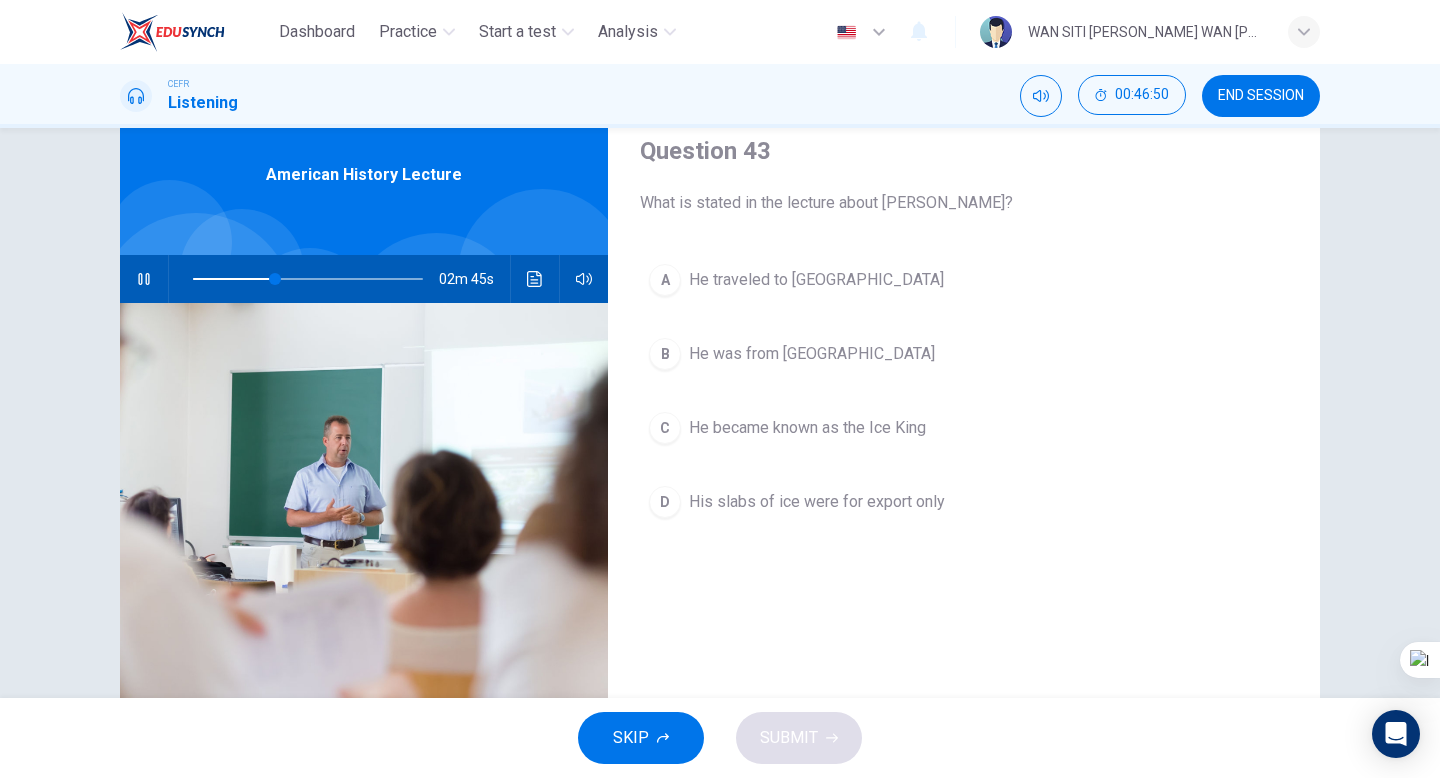 click on "He became known as the Ice King" at bounding box center [807, 428] 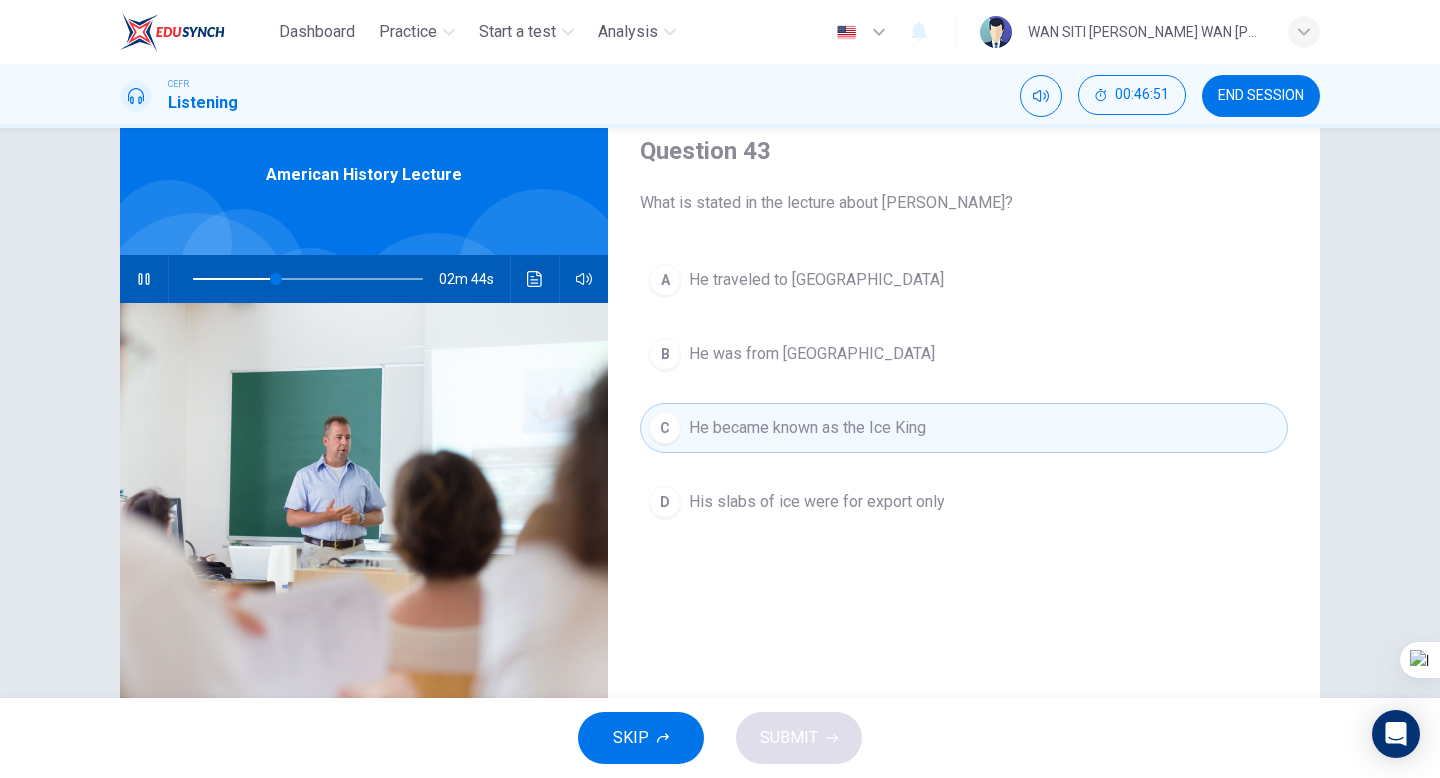 click on "He became known as the Ice King" at bounding box center (807, 428) 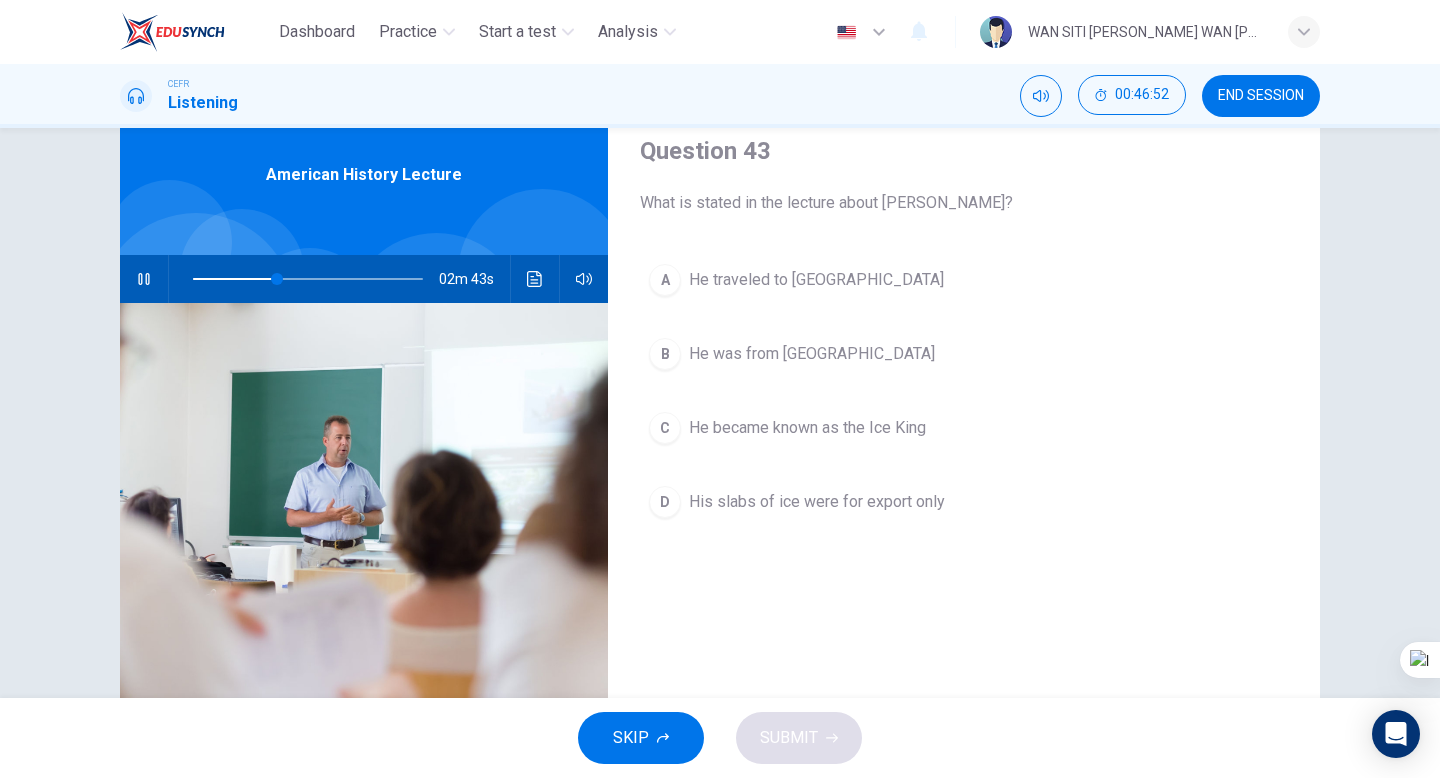 click on "He became known as the Ice King" at bounding box center (807, 428) 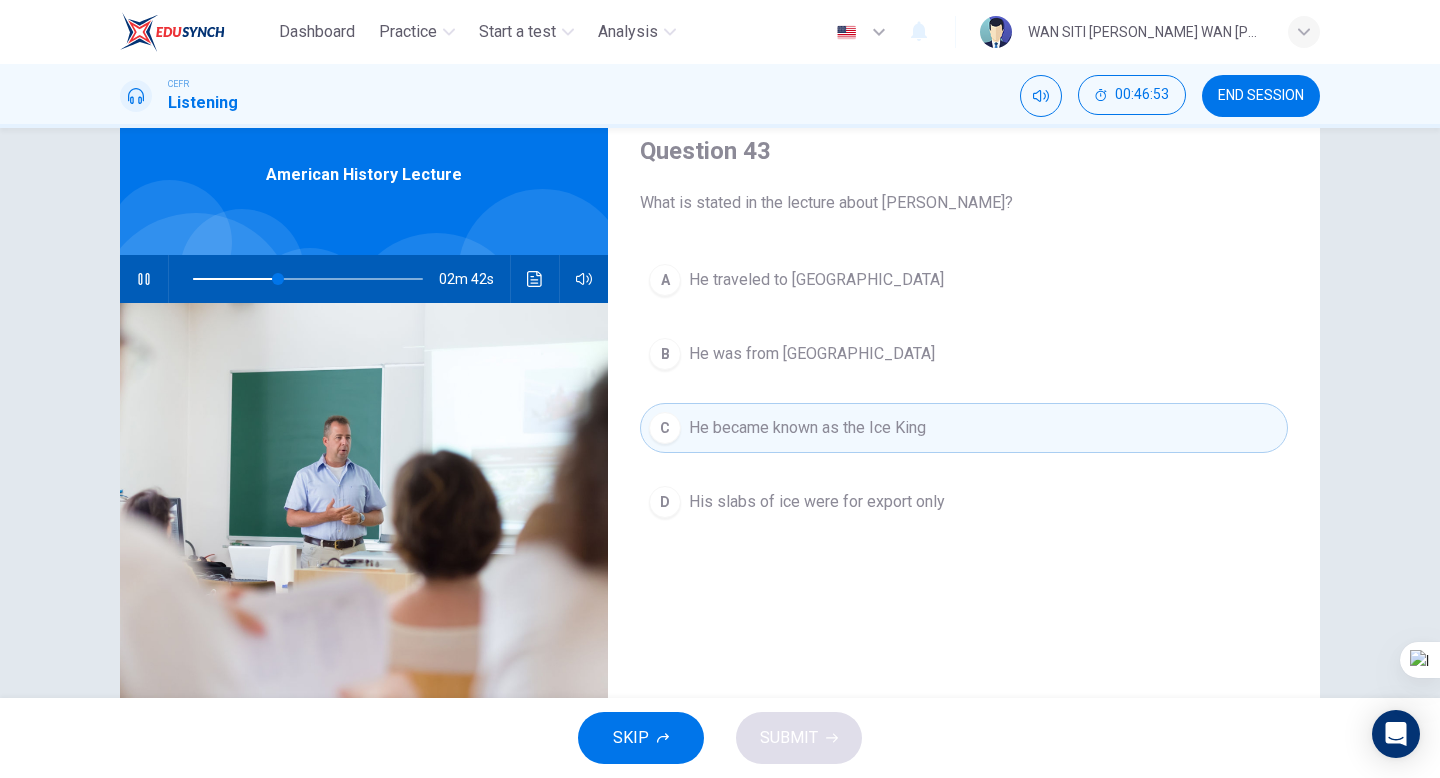 click on "B He was from [GEOGRAPHIC_DATA]" at bounding box center (964, 354) 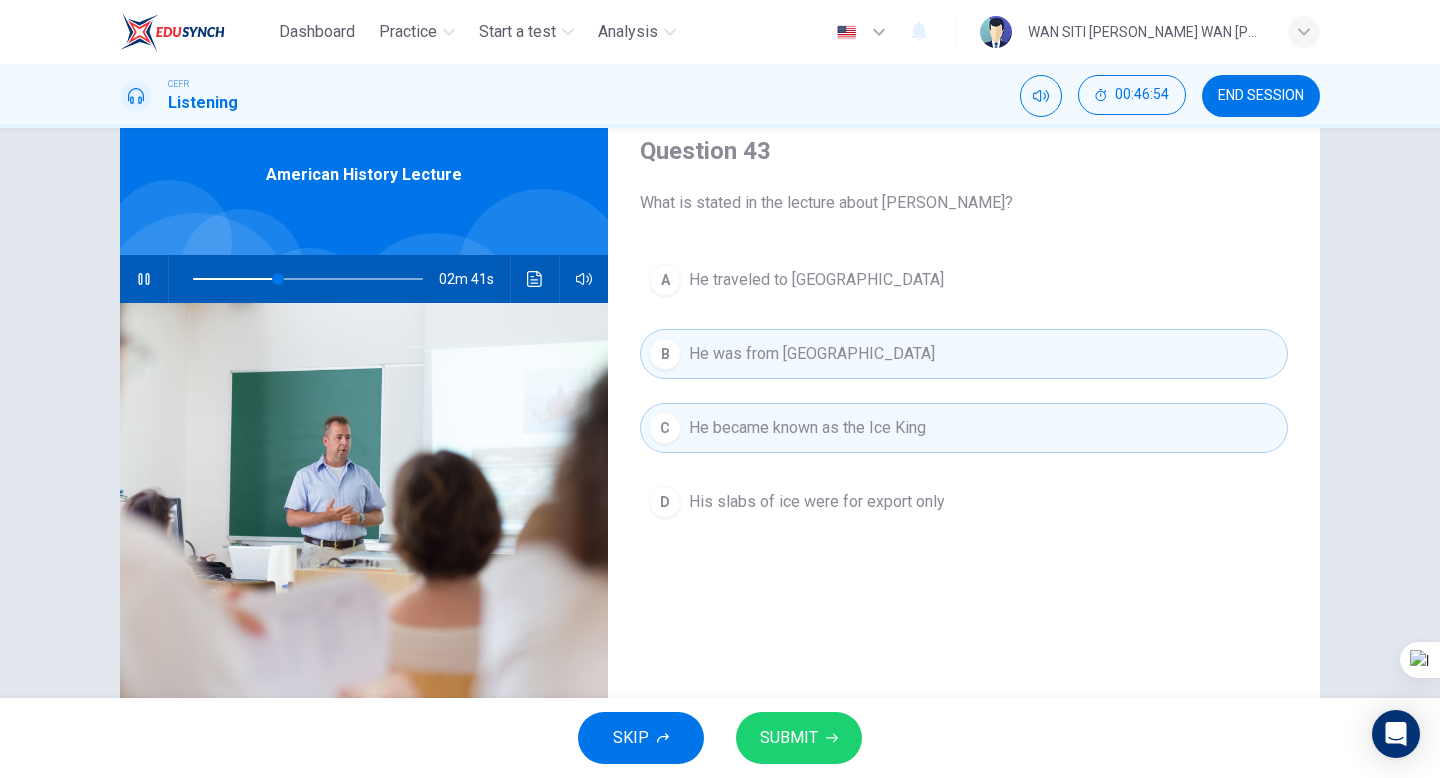 click on "B He was from [GEOGRAPHIC_DATA]" at bounding box center (964, 354) 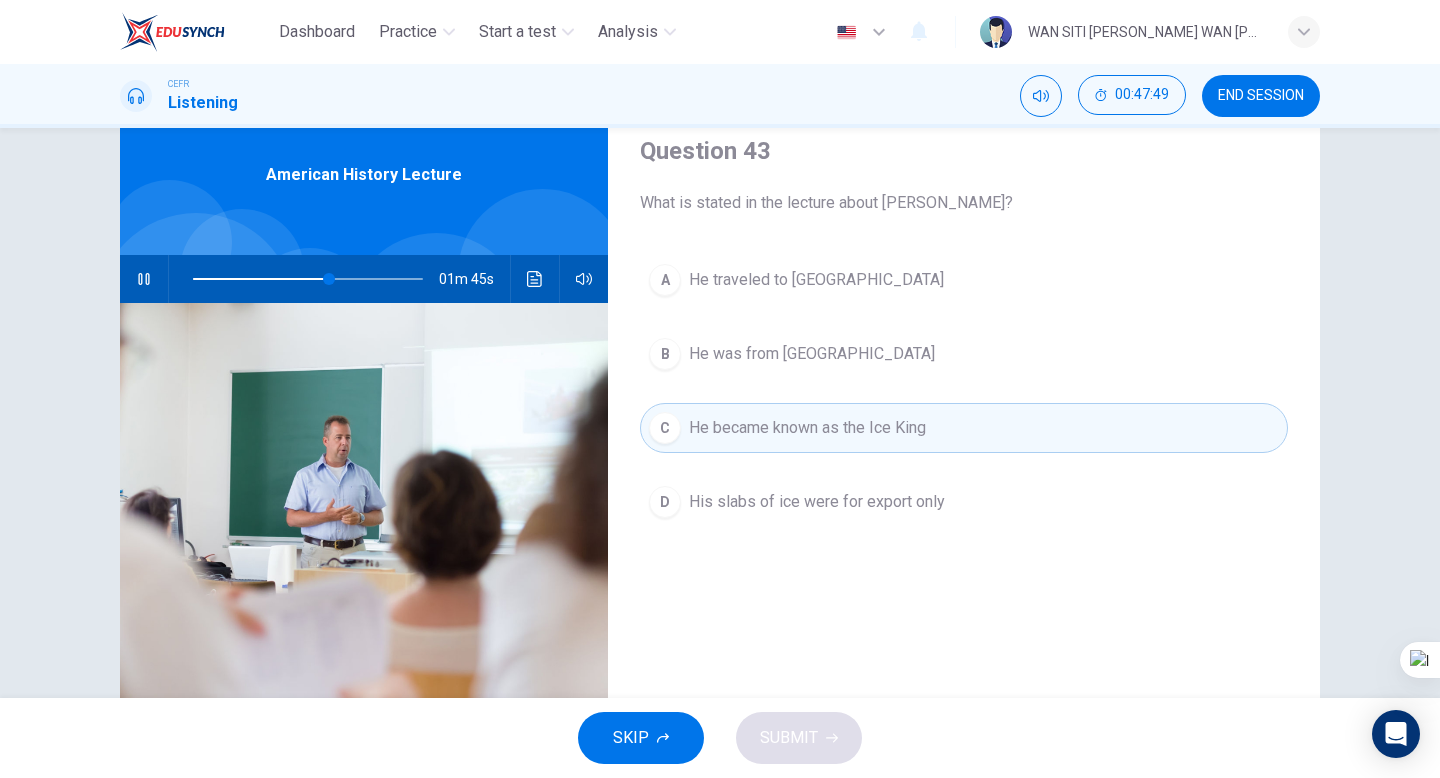 click on "B He was from [GEOGRAPHIC_DATA]" at bounding box center (964, 354) 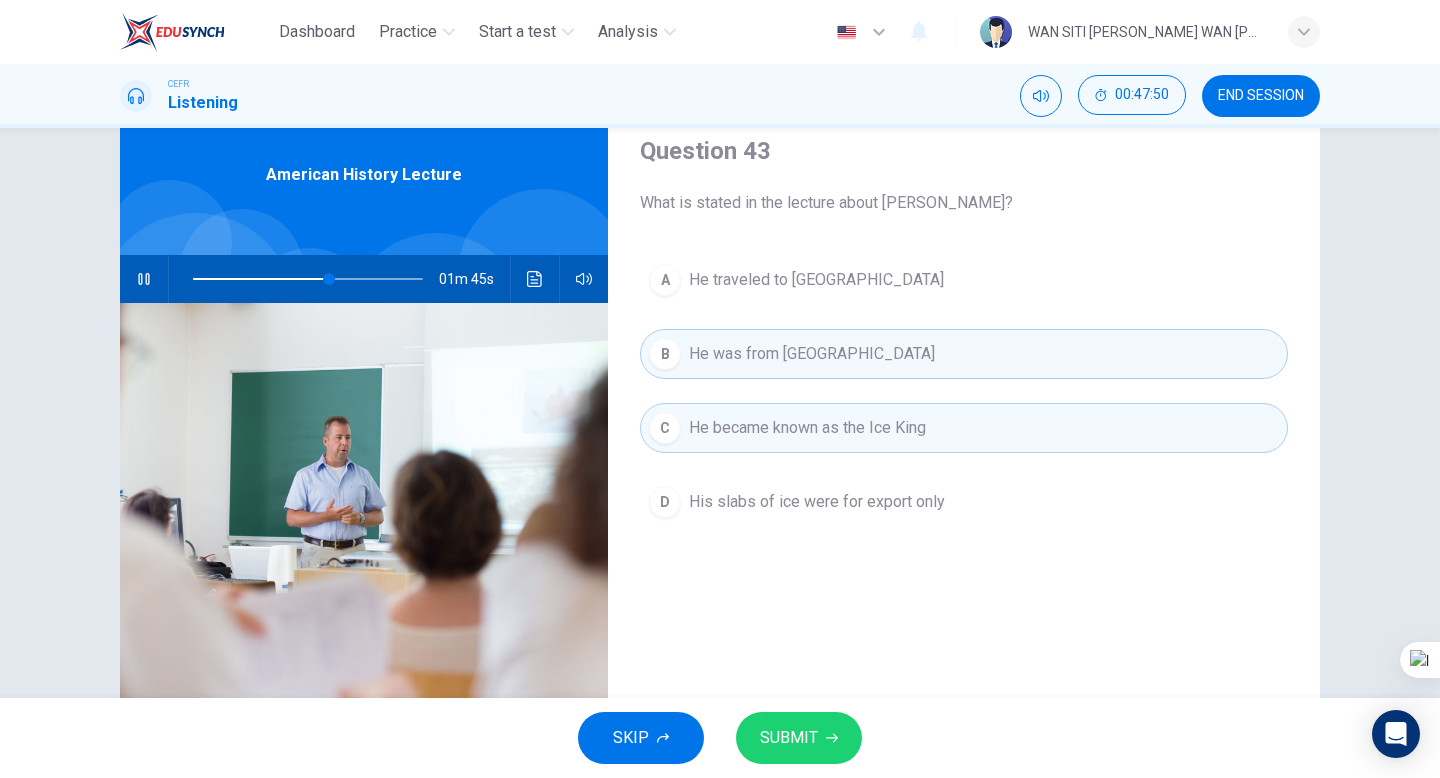 click on "SUBMIT" at bounding box center [799, 738] 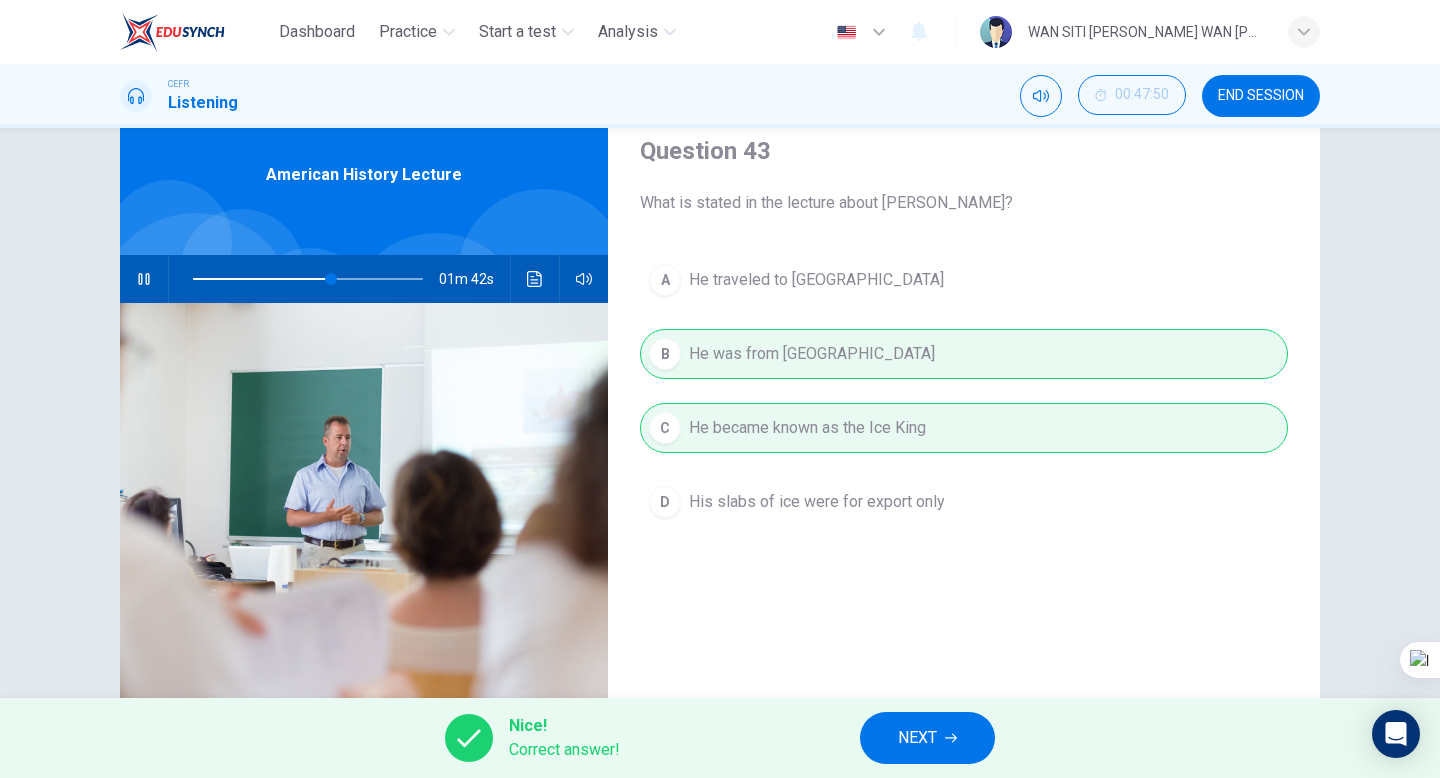 click on "NEXT" at bounding box center (927, 738) 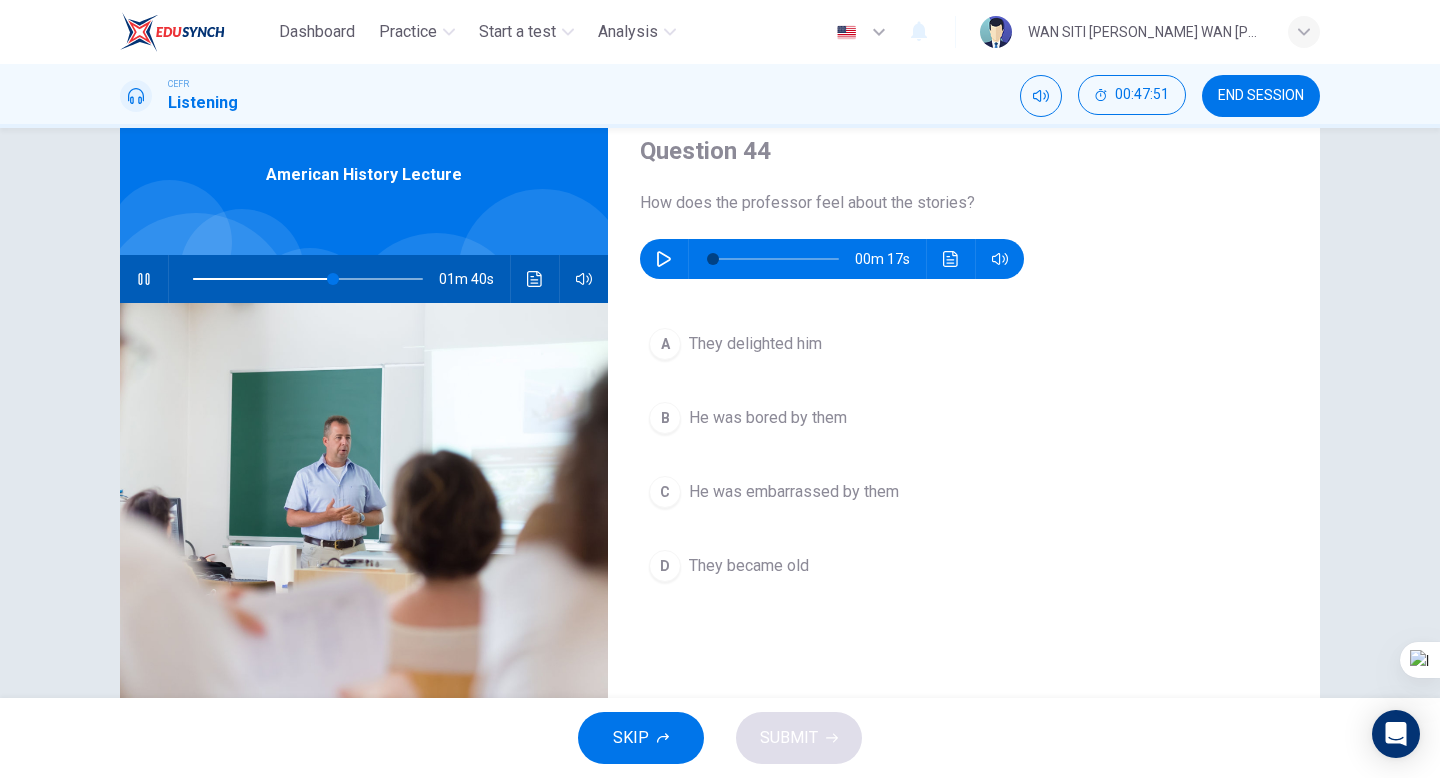 click at bounding box center (144, 279) 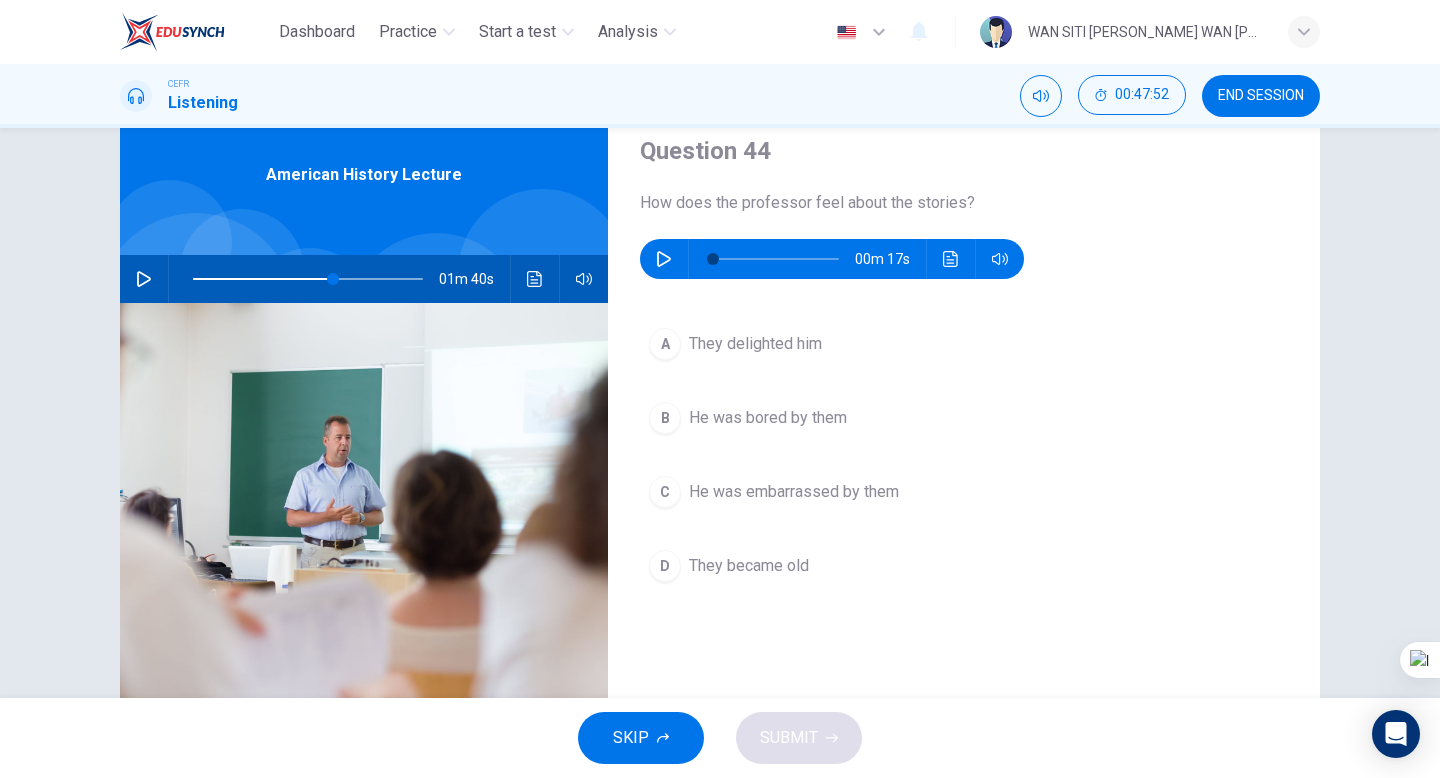 click at bounding box center (664, 259) 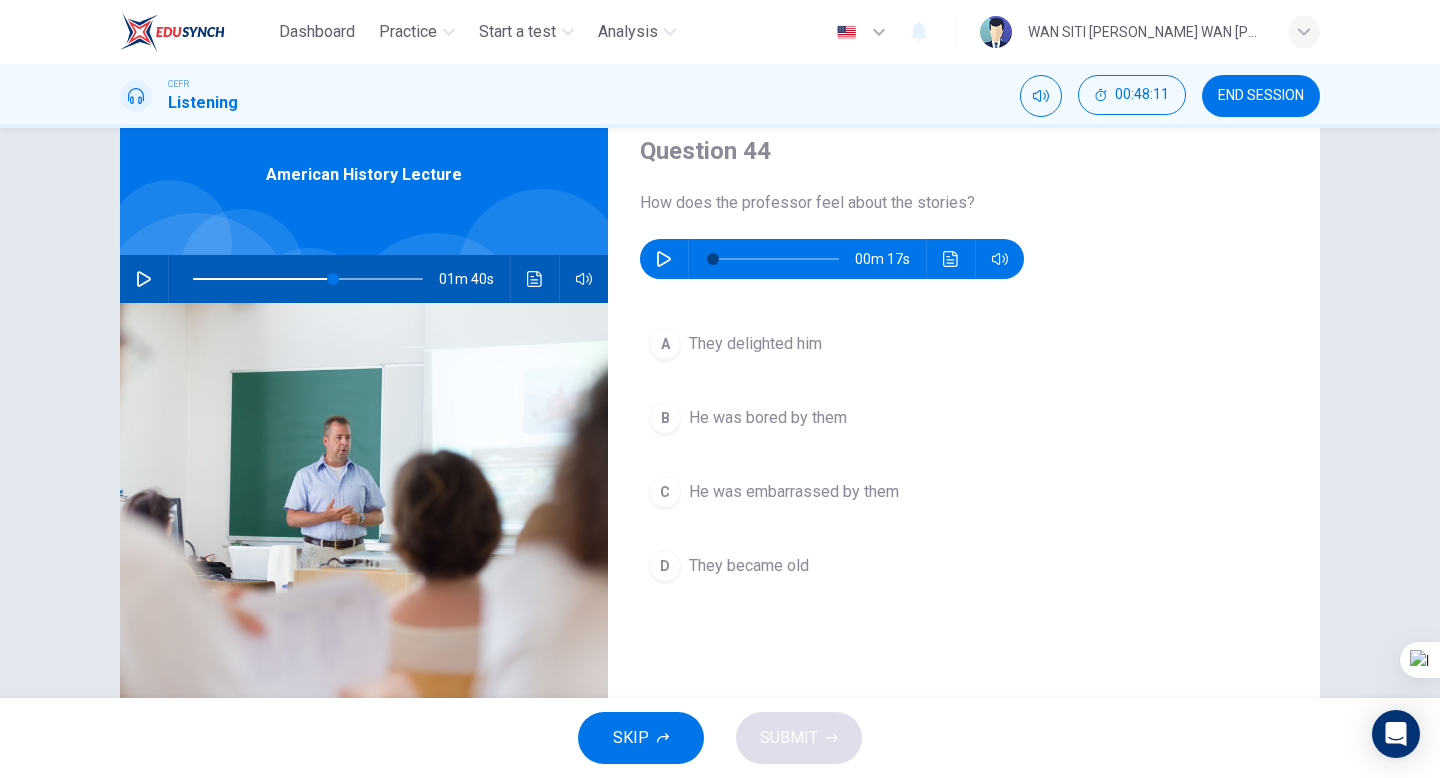 click at bounding box center [776, 259] 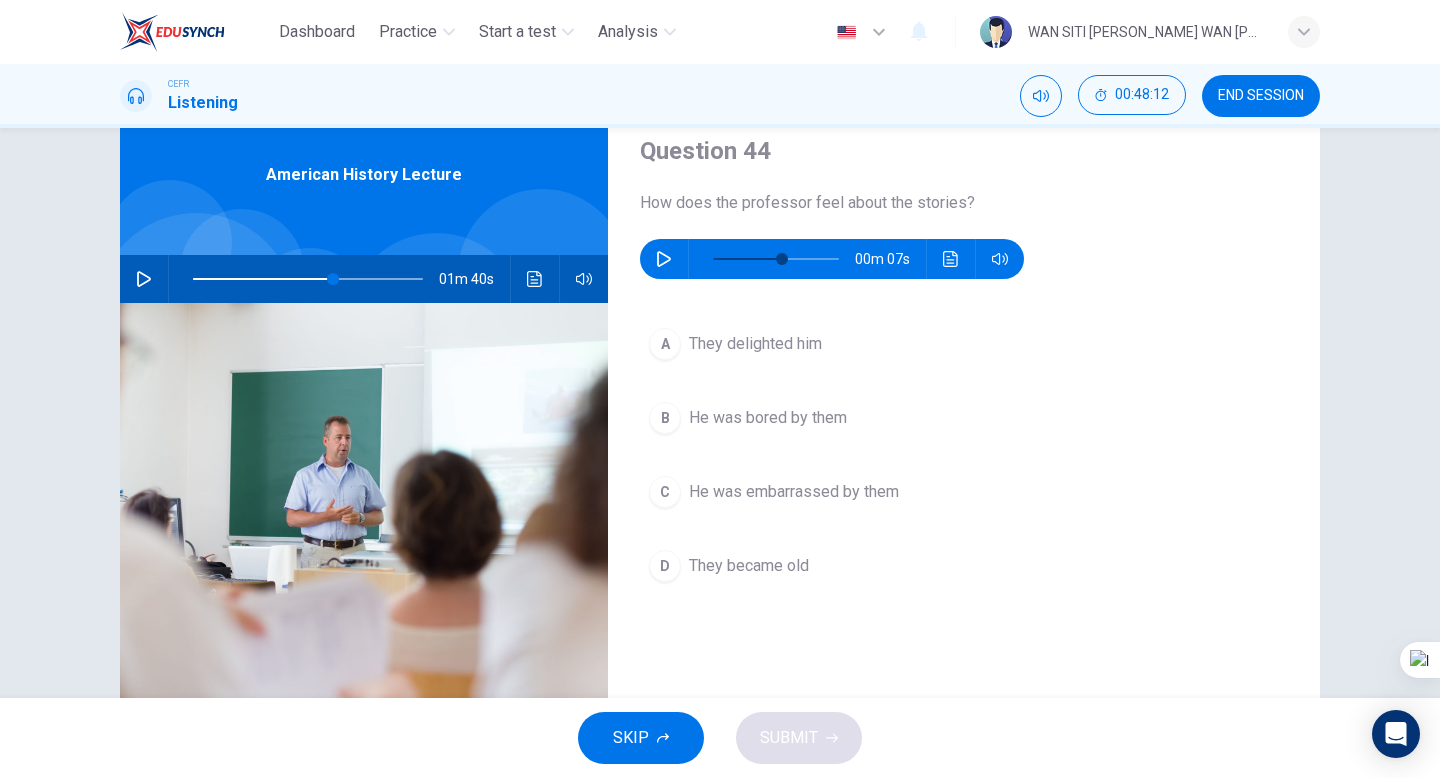 click 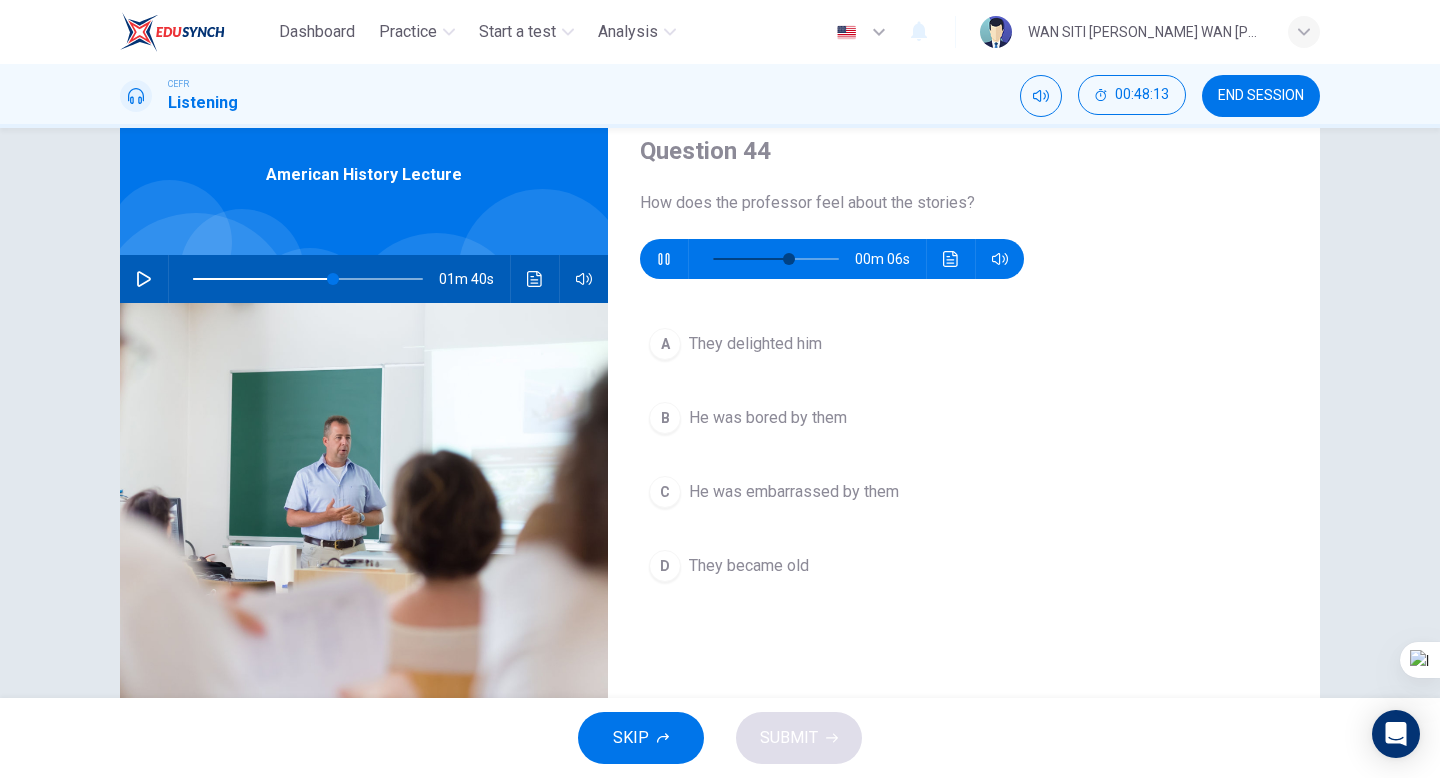 click 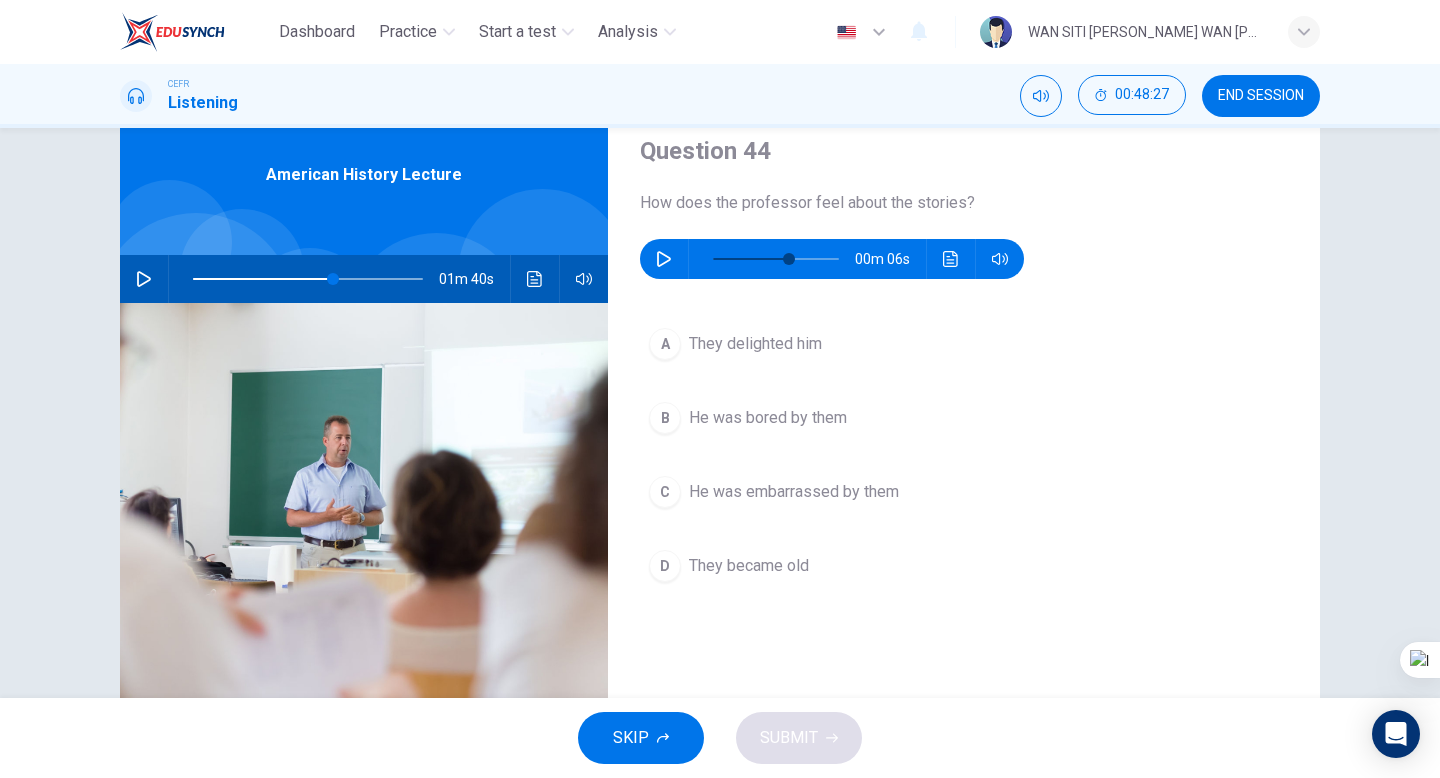 click on "They delighted him" at bounding box center [755, 344] 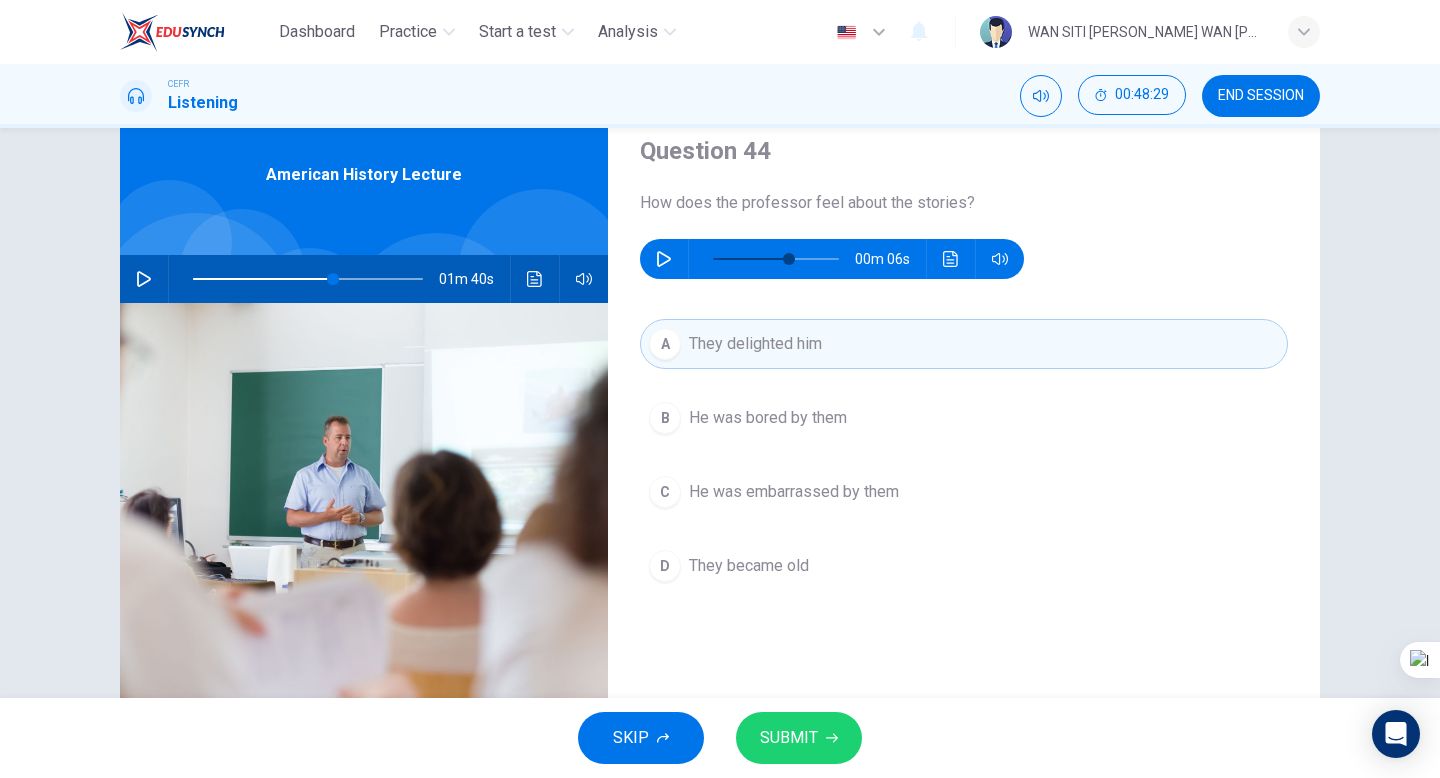 click on "SUBMIT" at bounding box center (789, 738) 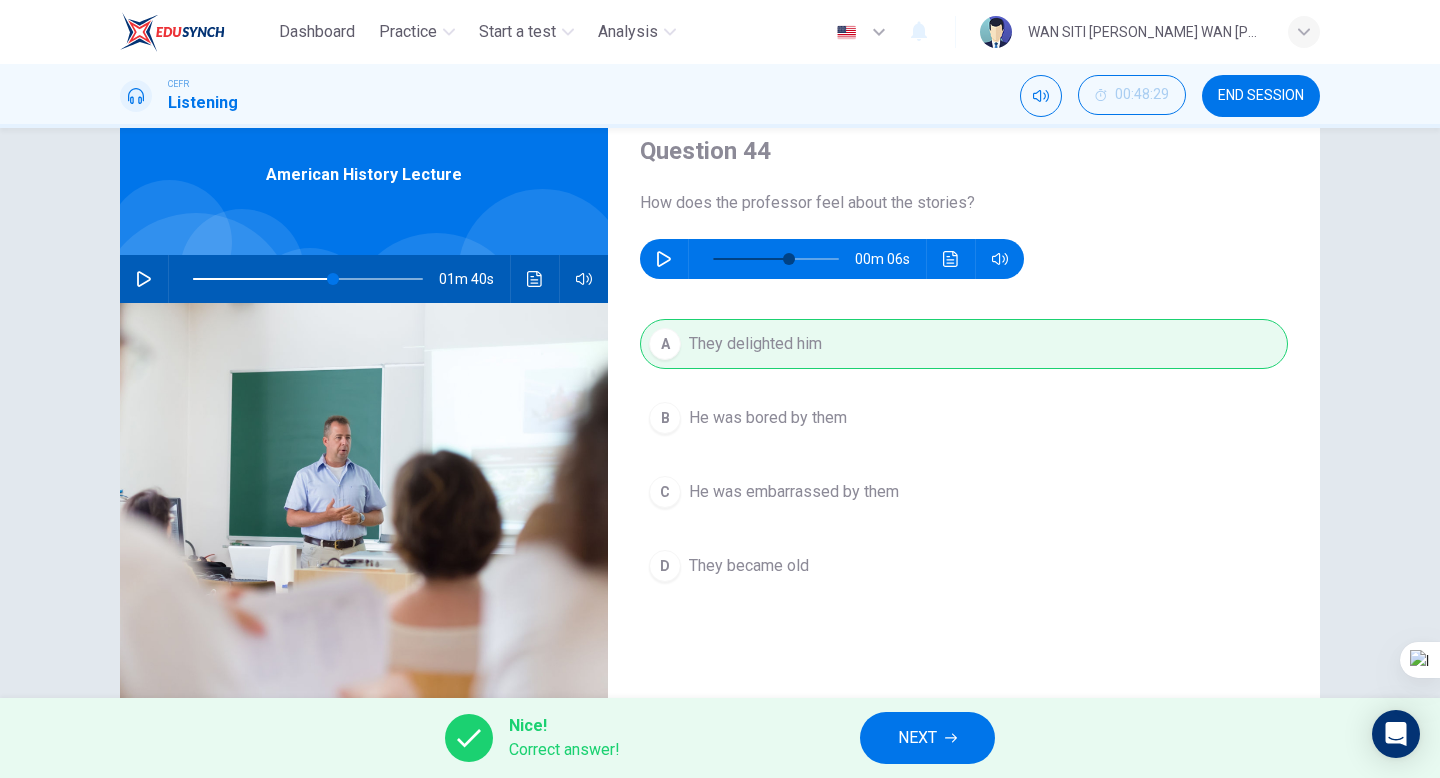 click on "NEXT" at bounding box center (927, 738) 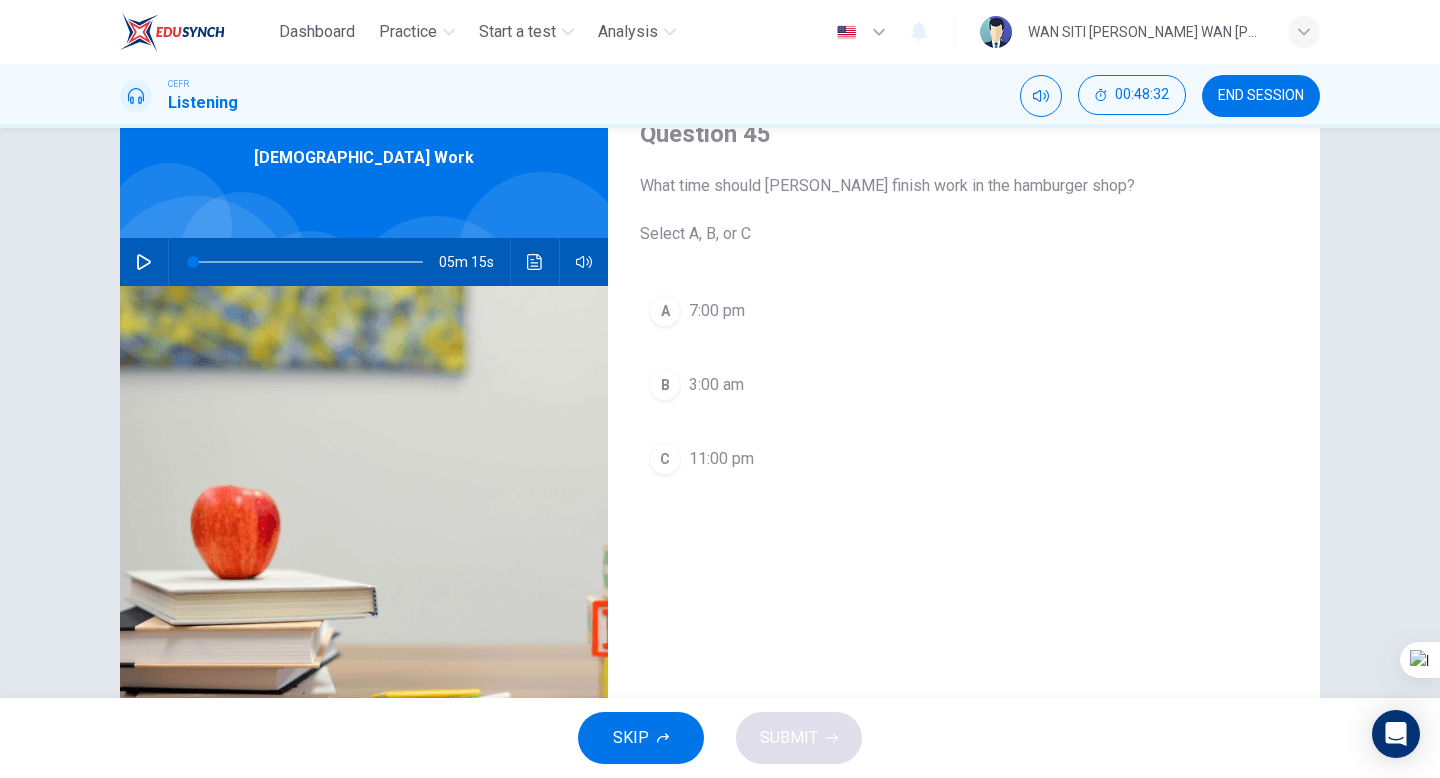 scroll, scrollTop: 93, scrollLeft: 0, axis: vertical 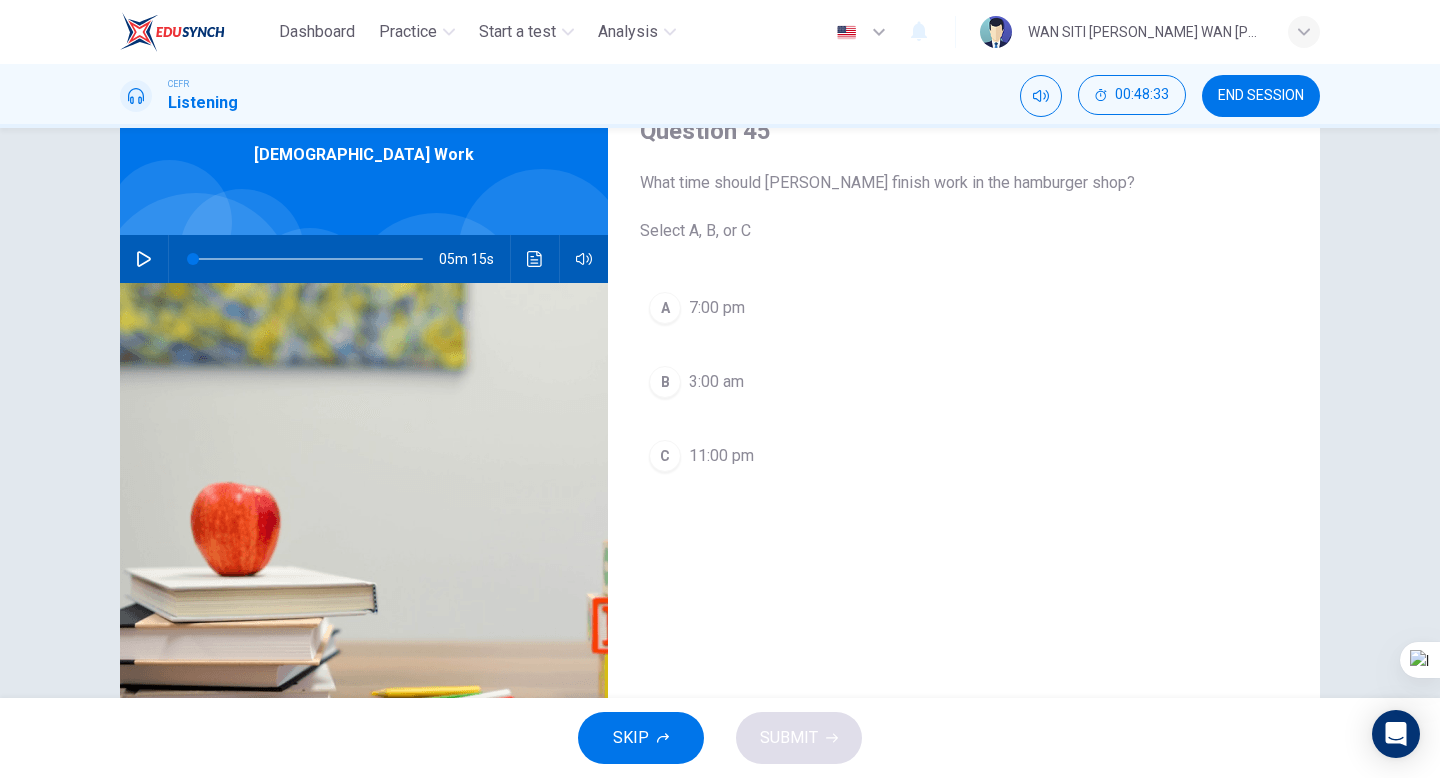 click on "C 11:00 pm" at bounding box center (964, 456) 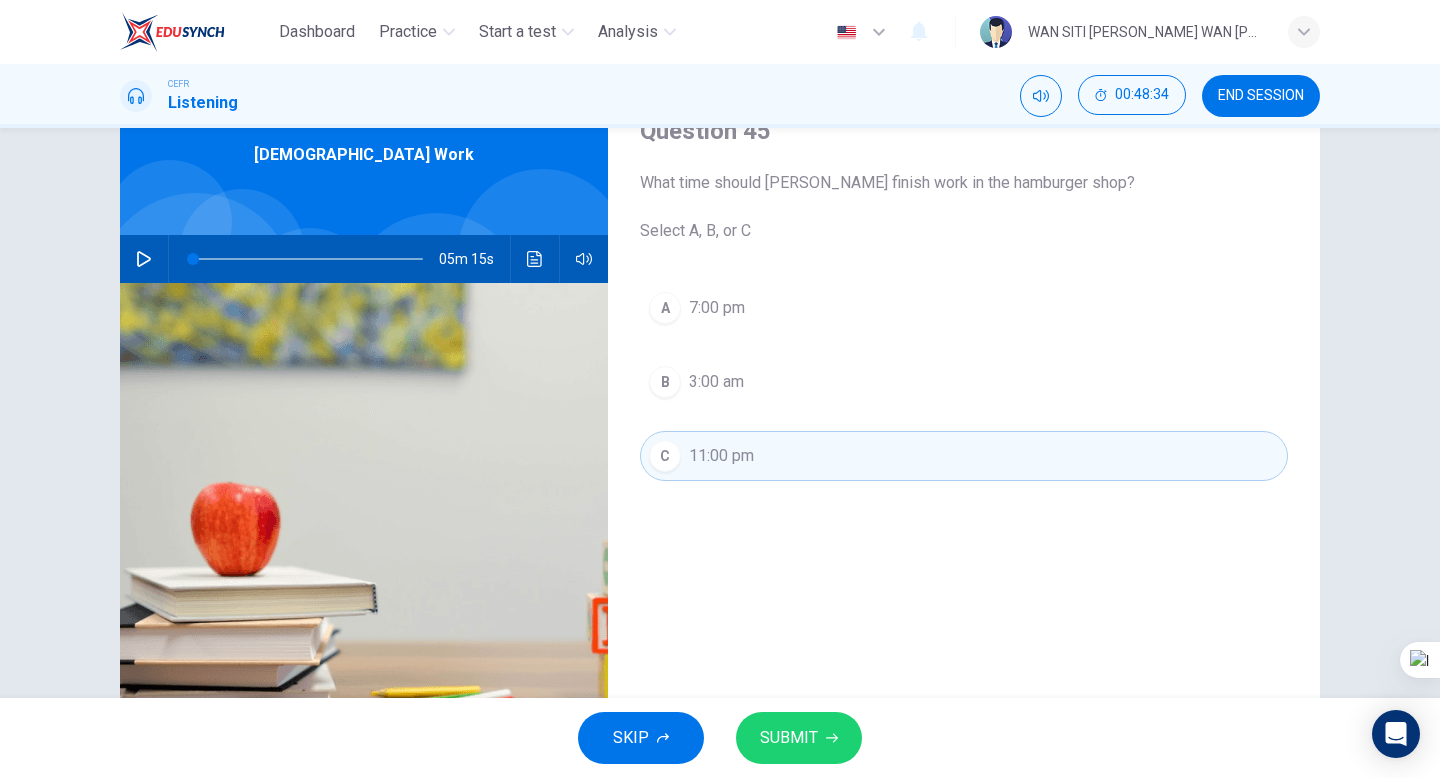 click 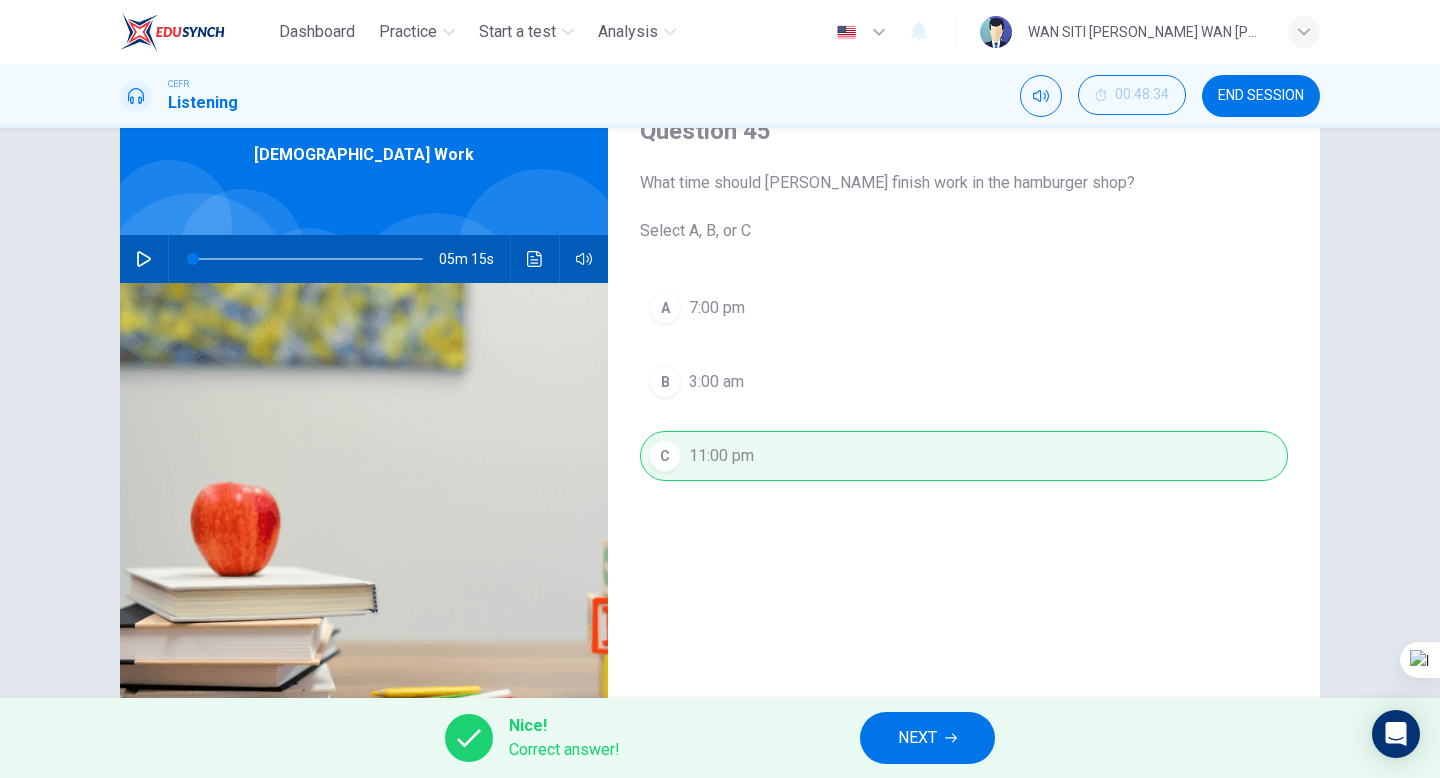 scroll, scrollTop: 205, scrollLeft: 0, axis: vertical 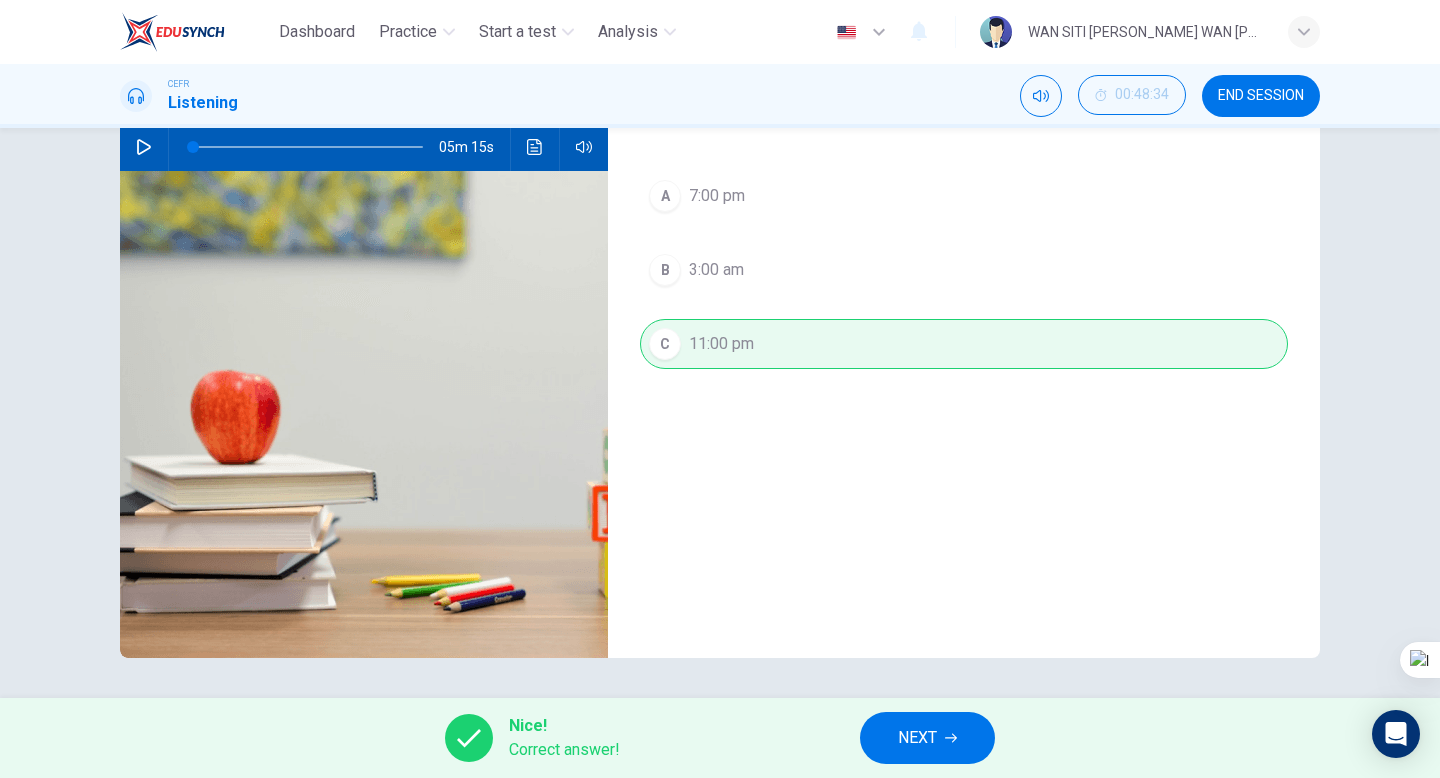 click on "NEXT" at bounding box center [927, 738] 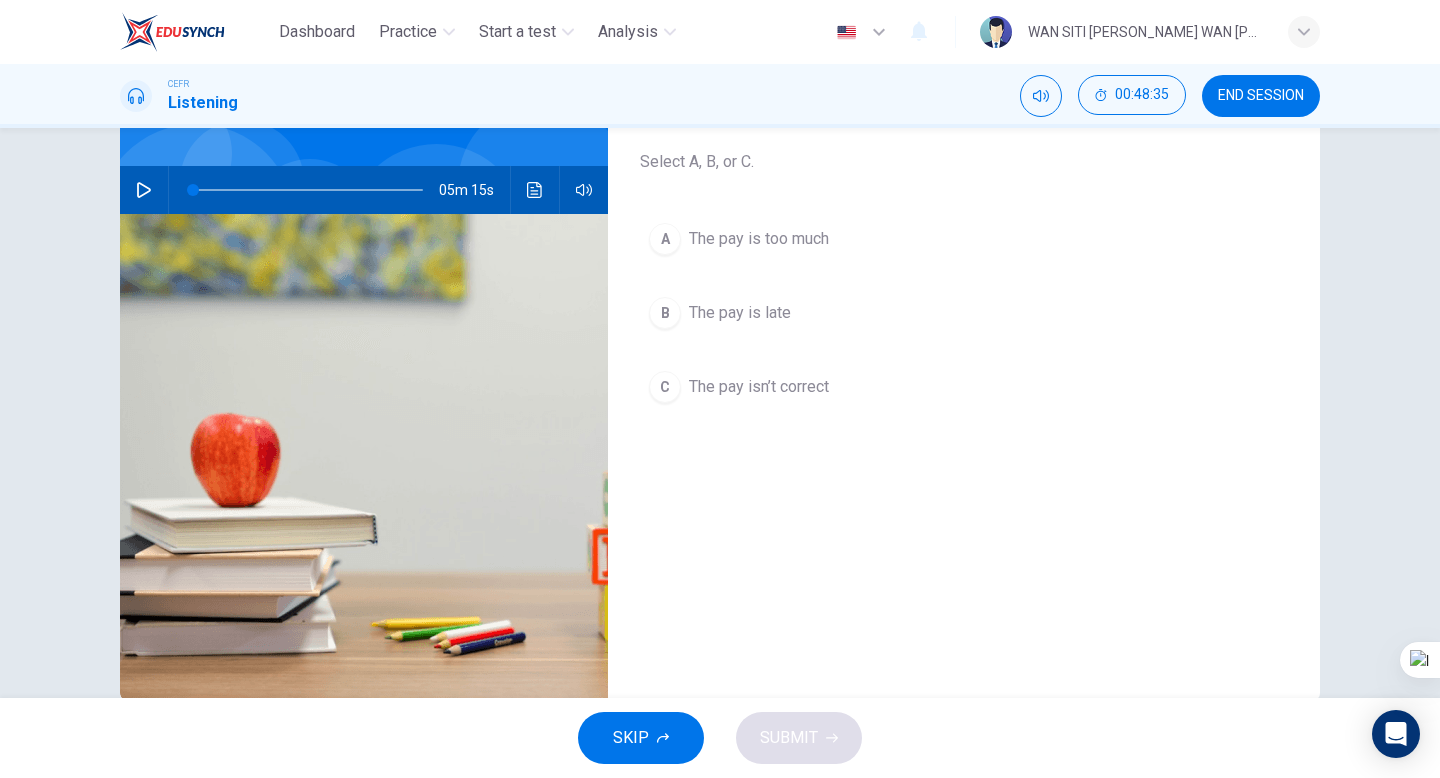 scroll, scrollTop: 161, scrollLeft: 0, axis: vertical 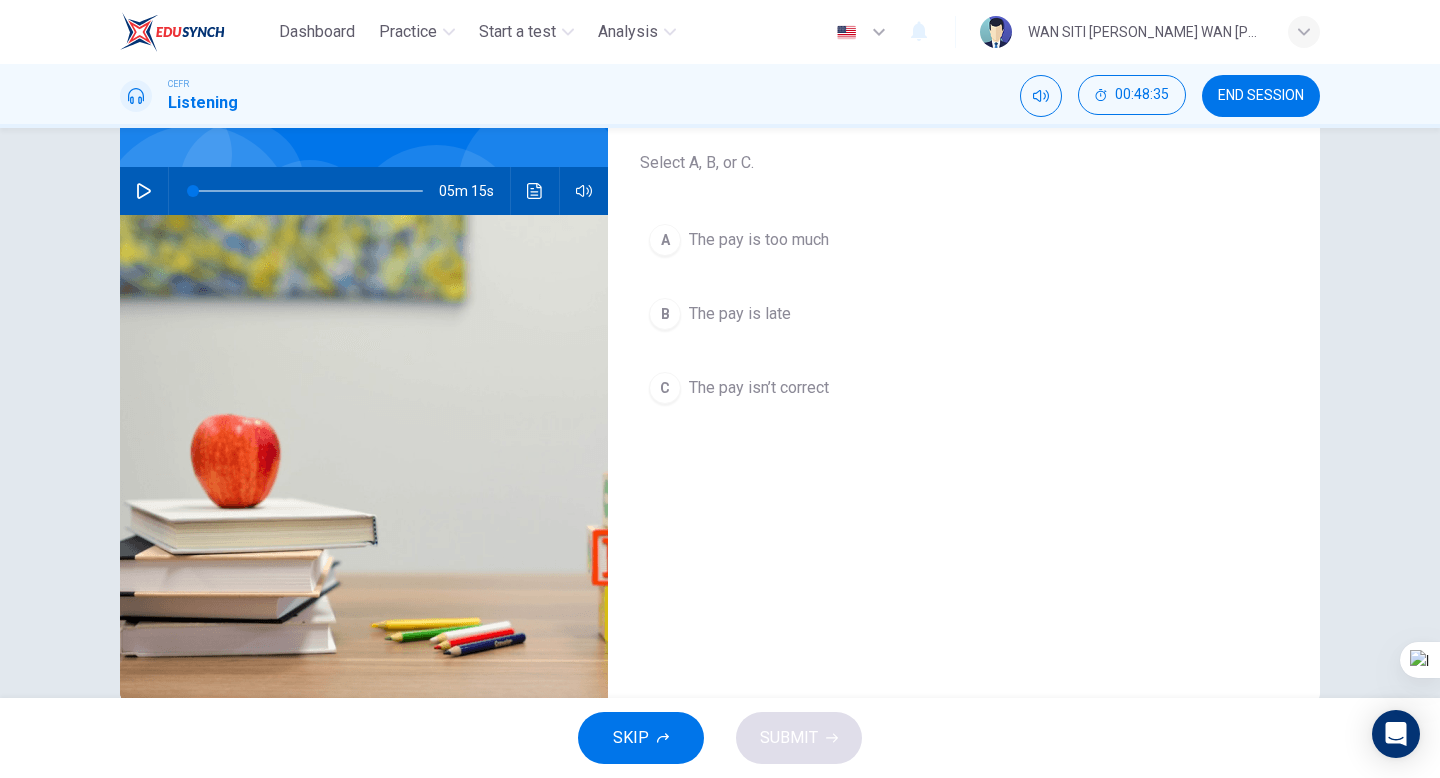 click on "B The pay is late" at bounding box center [964, 314] 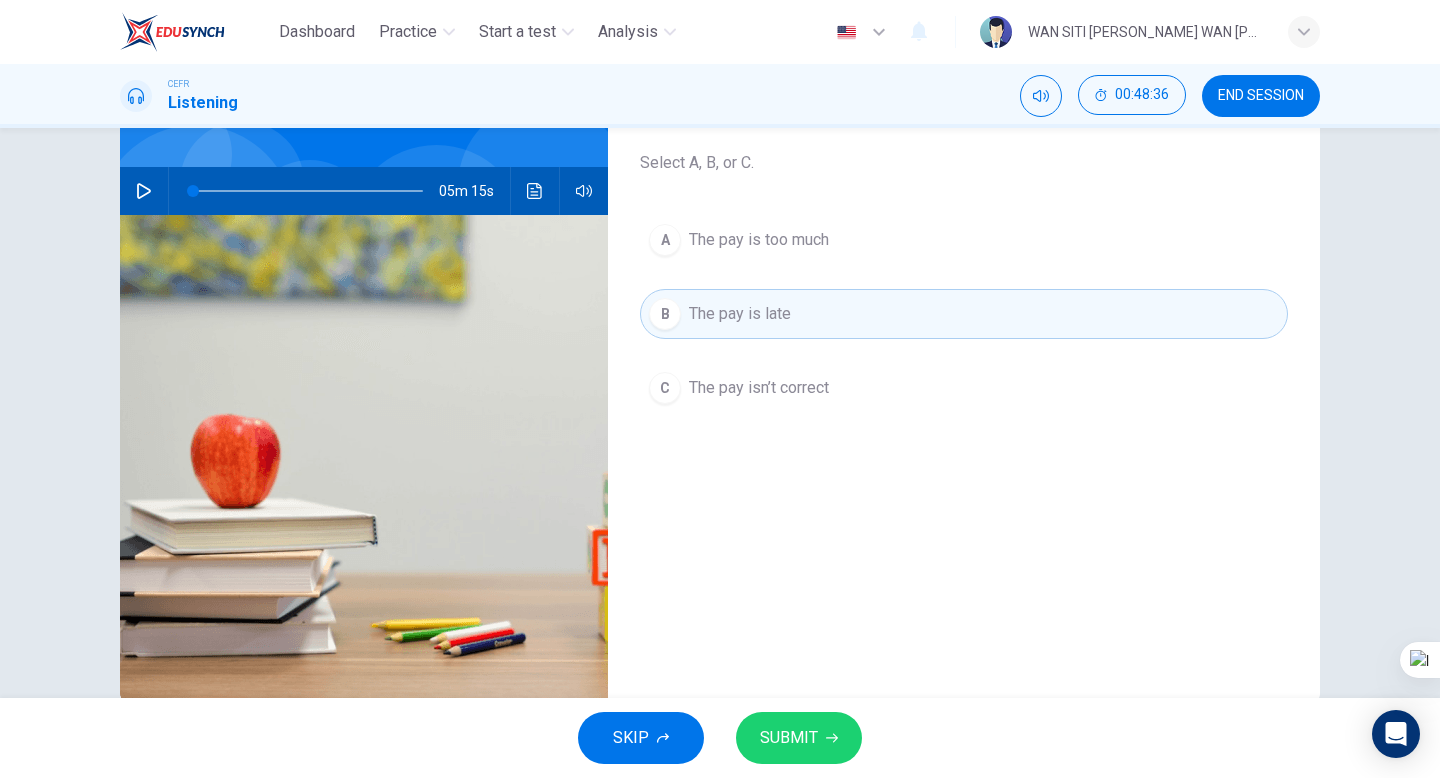 click on "SUBMIT" at bounding box center [799, 738] 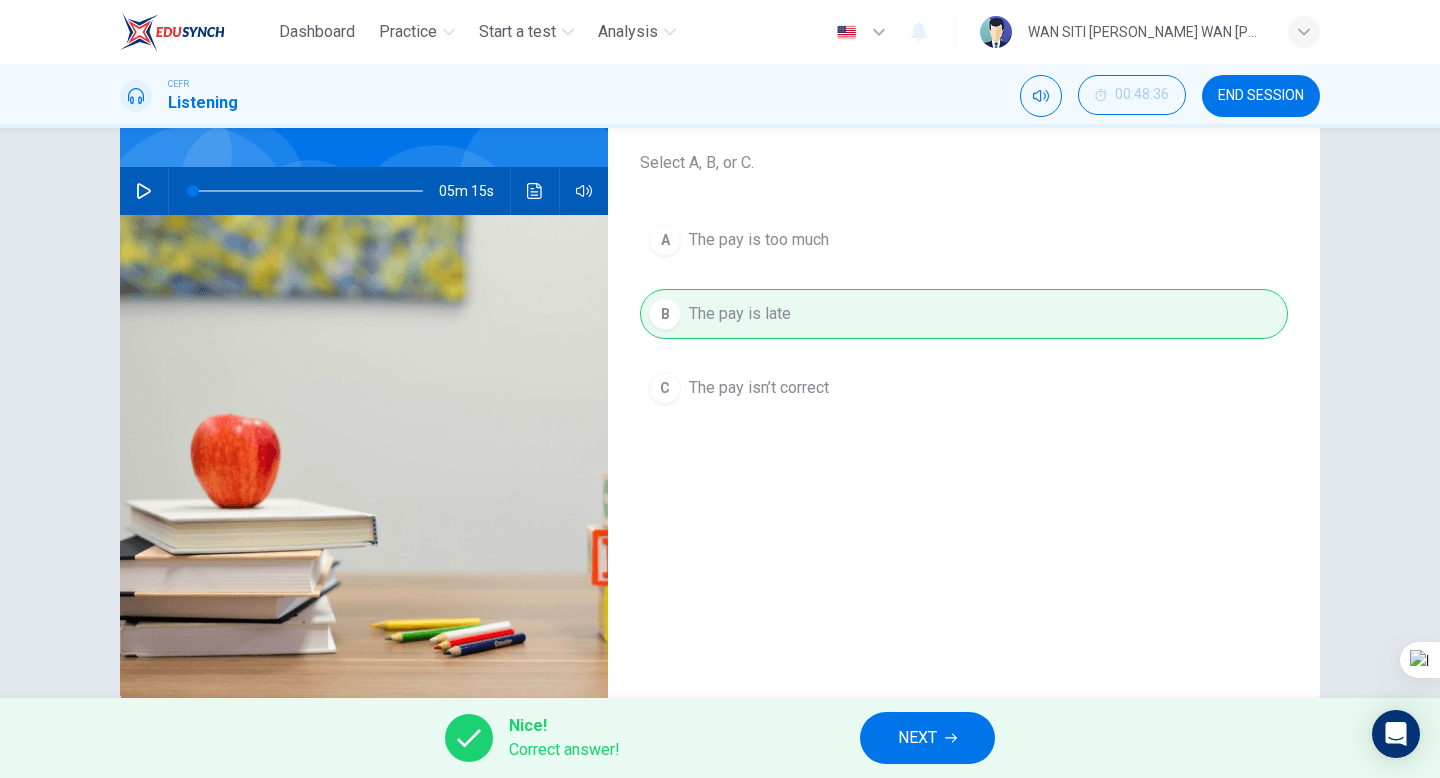 click on "NEXT" at bounding box center (927, 738) 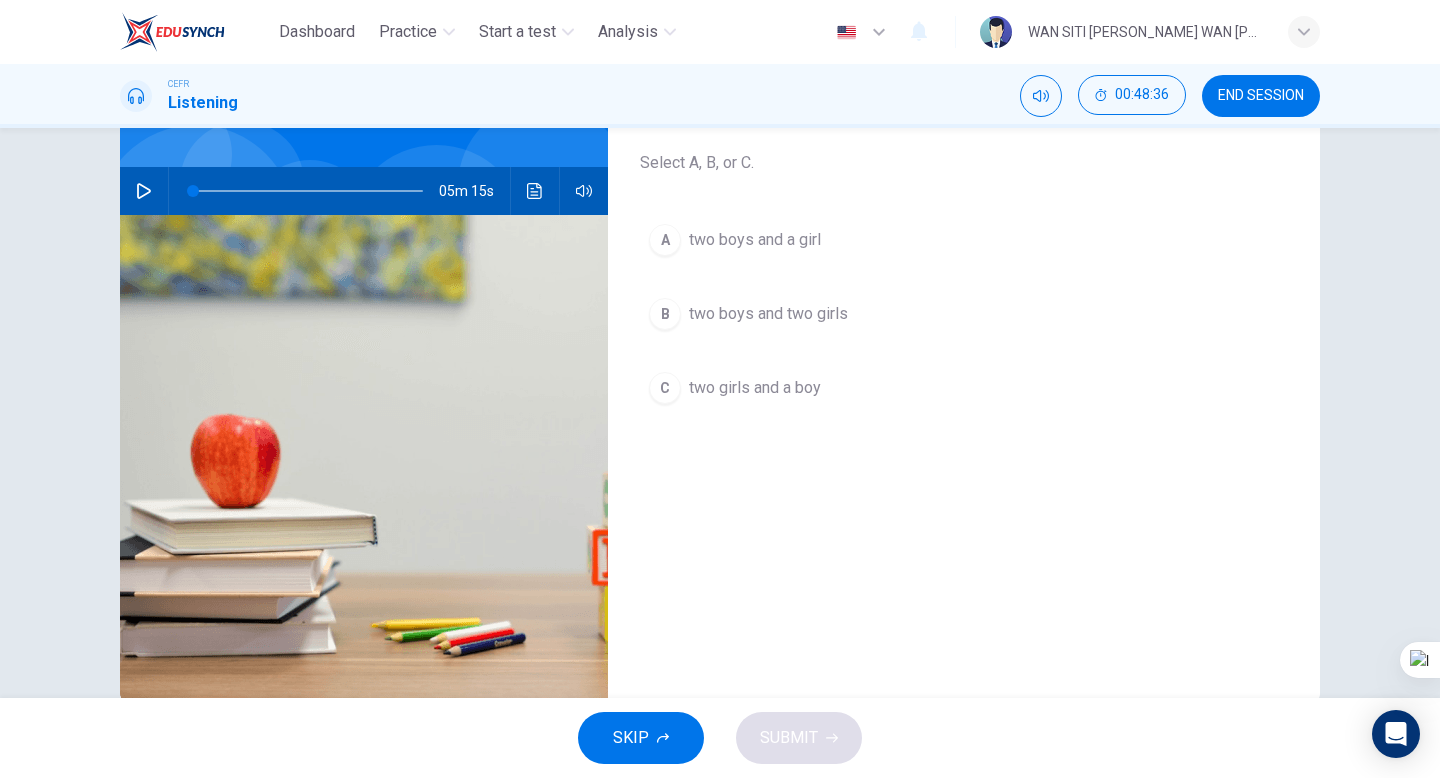 scroll, scrollTop: 116, scrollLeft: 0, axis: vertical 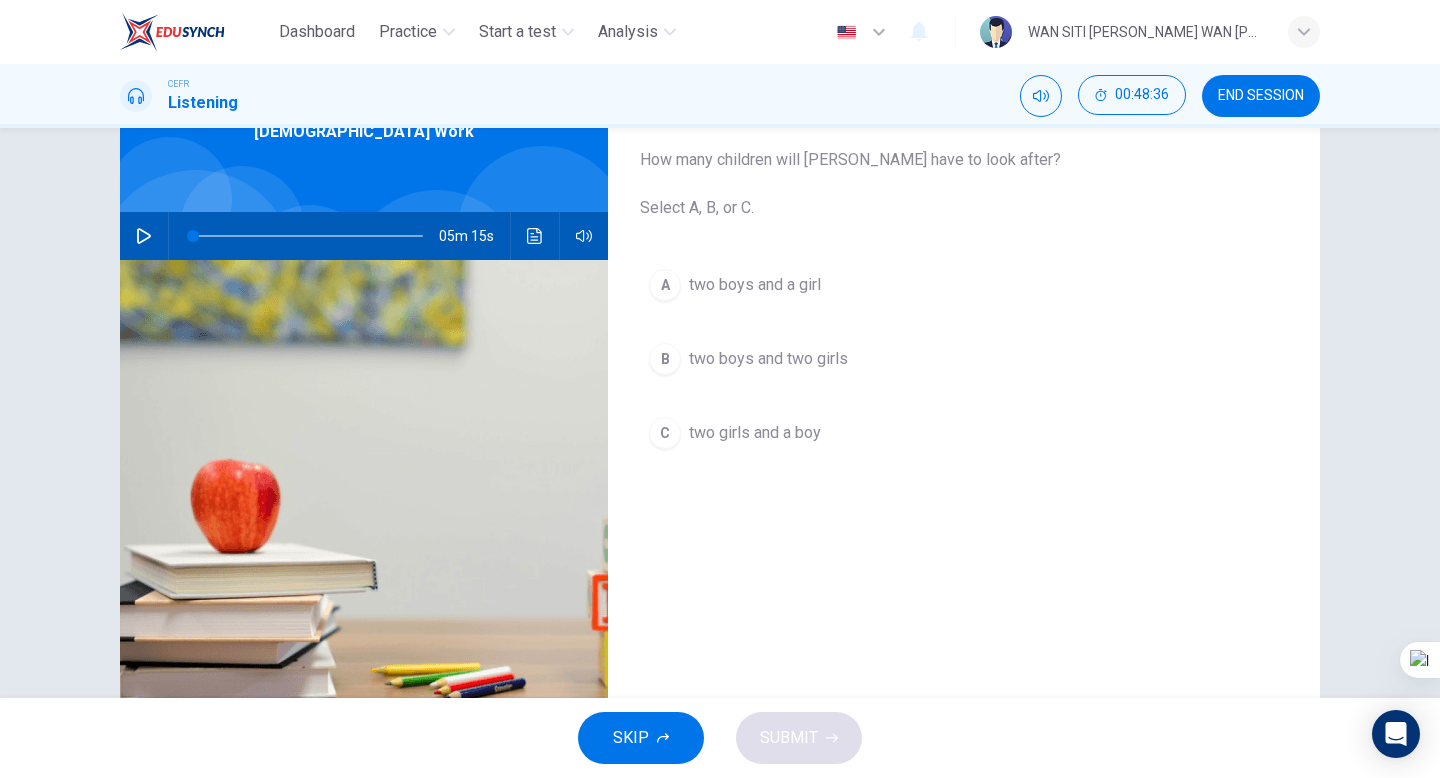 click on "two girls and a boy" at bounding box center (755, 433) 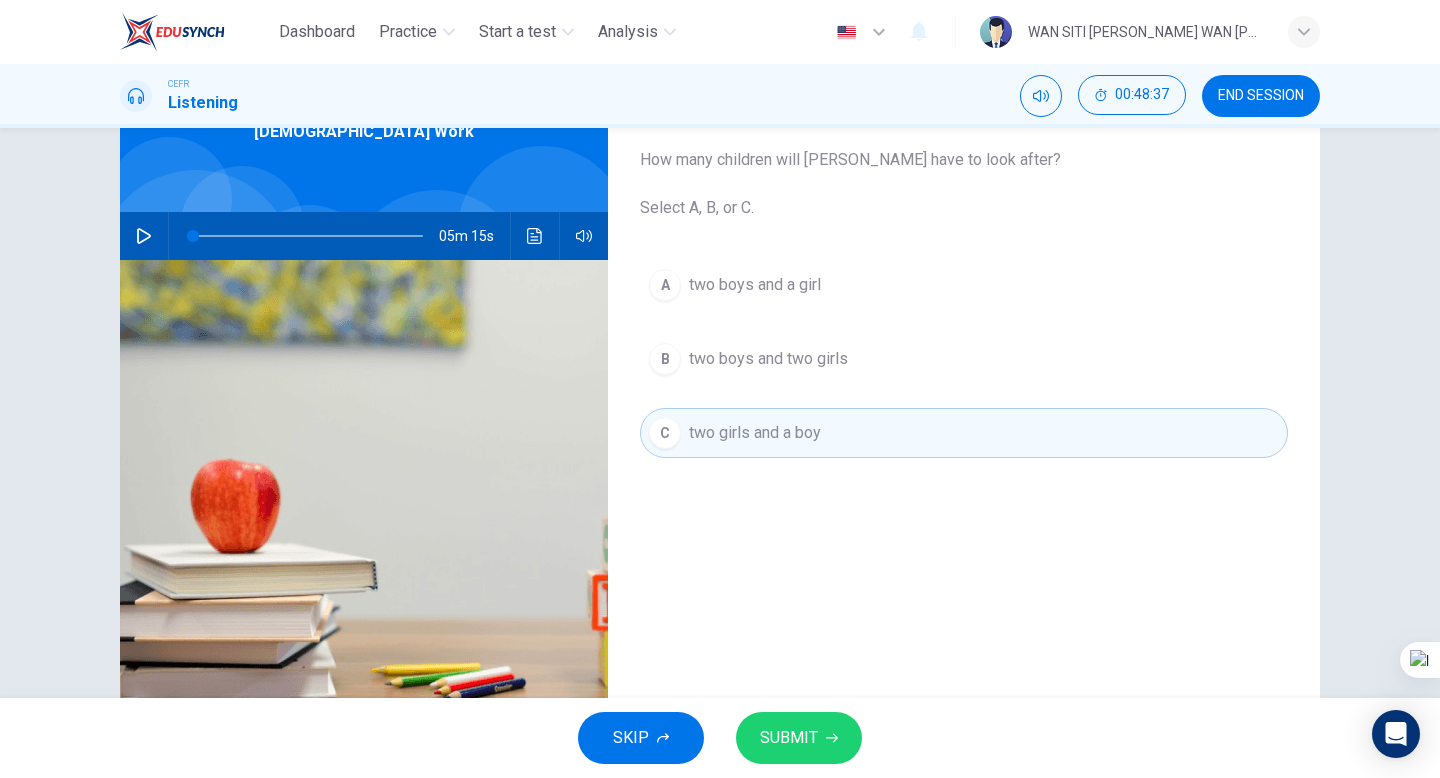 click on "SUBMIT" at bounding box center (789, 738) 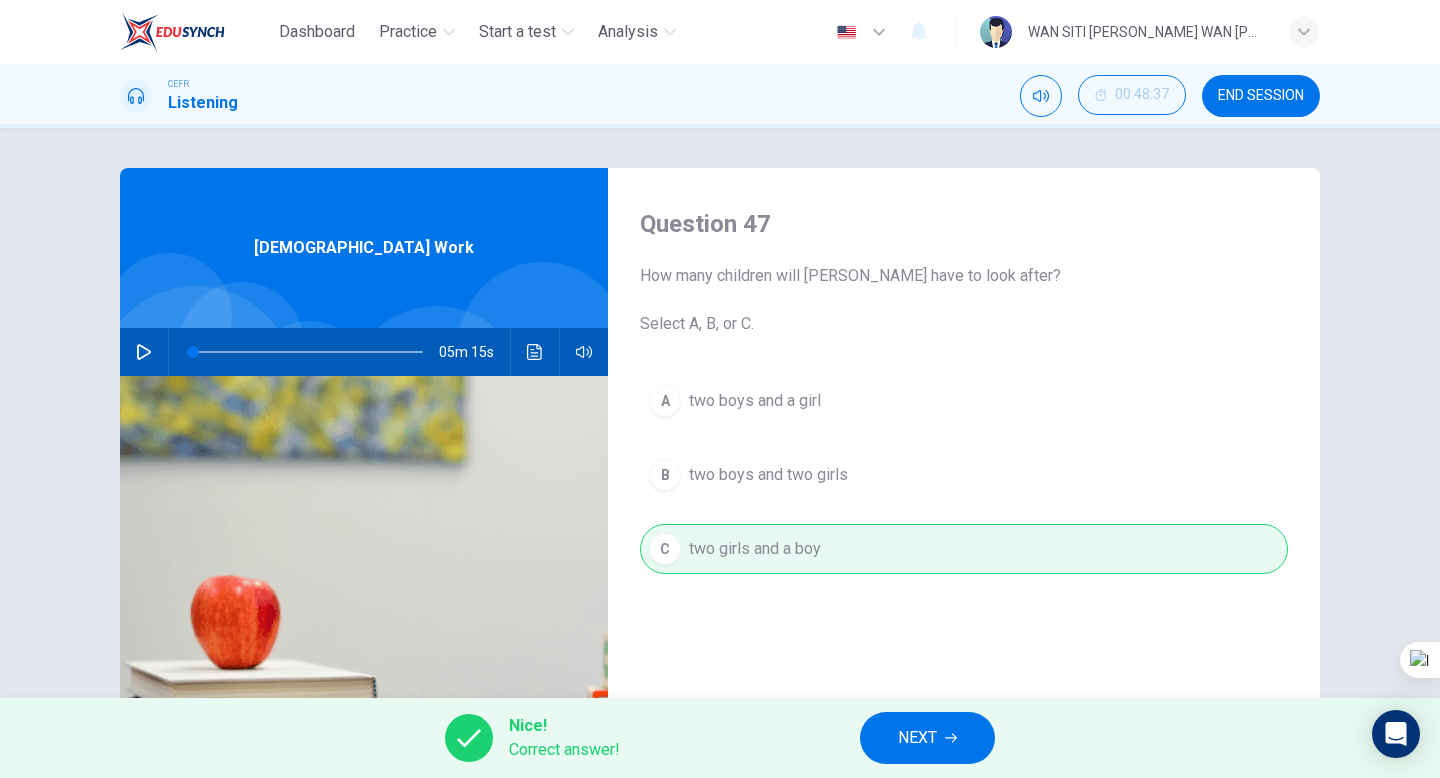 scroll, scrollTop: 175, scrollLeft: 0, axis: vertical 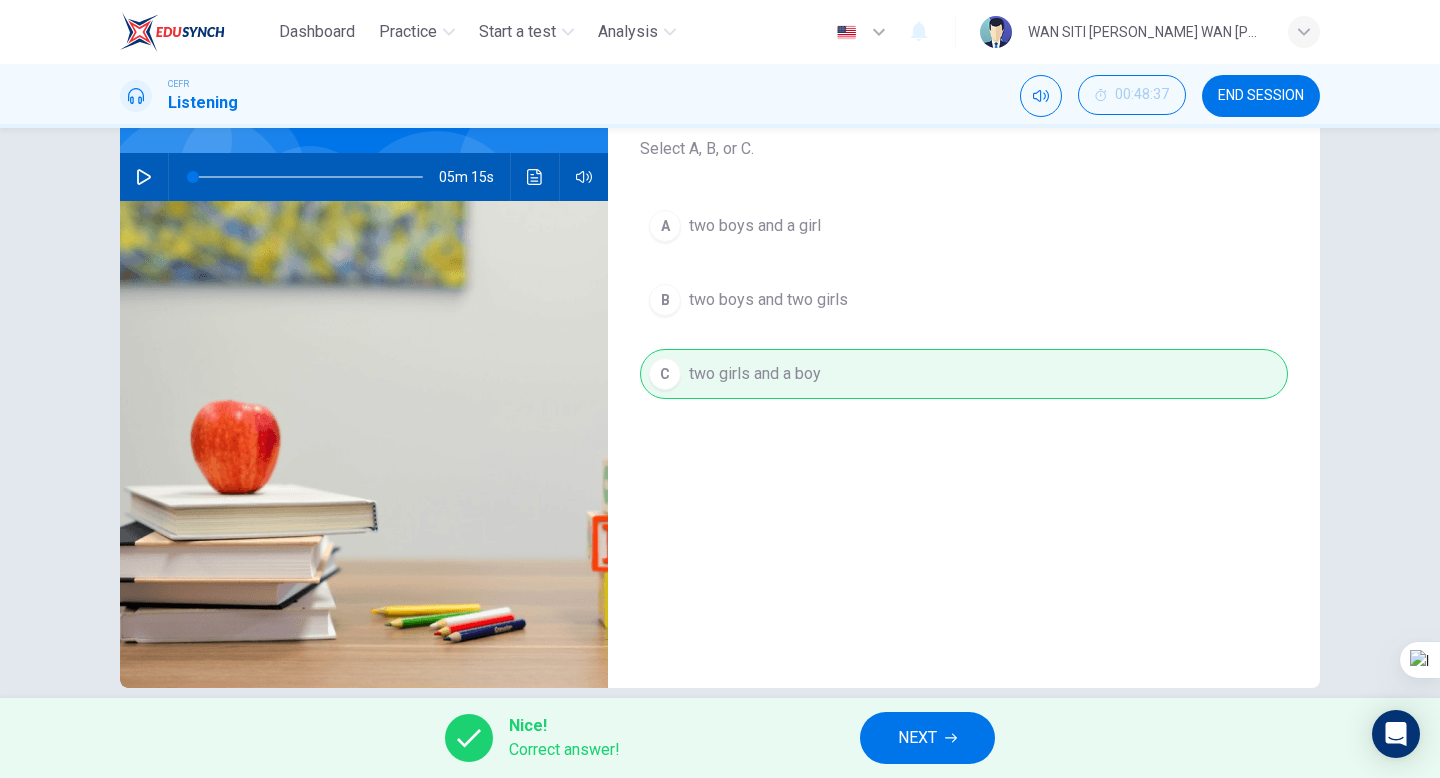 click on "NEXT" at bounding box center [927, 738] 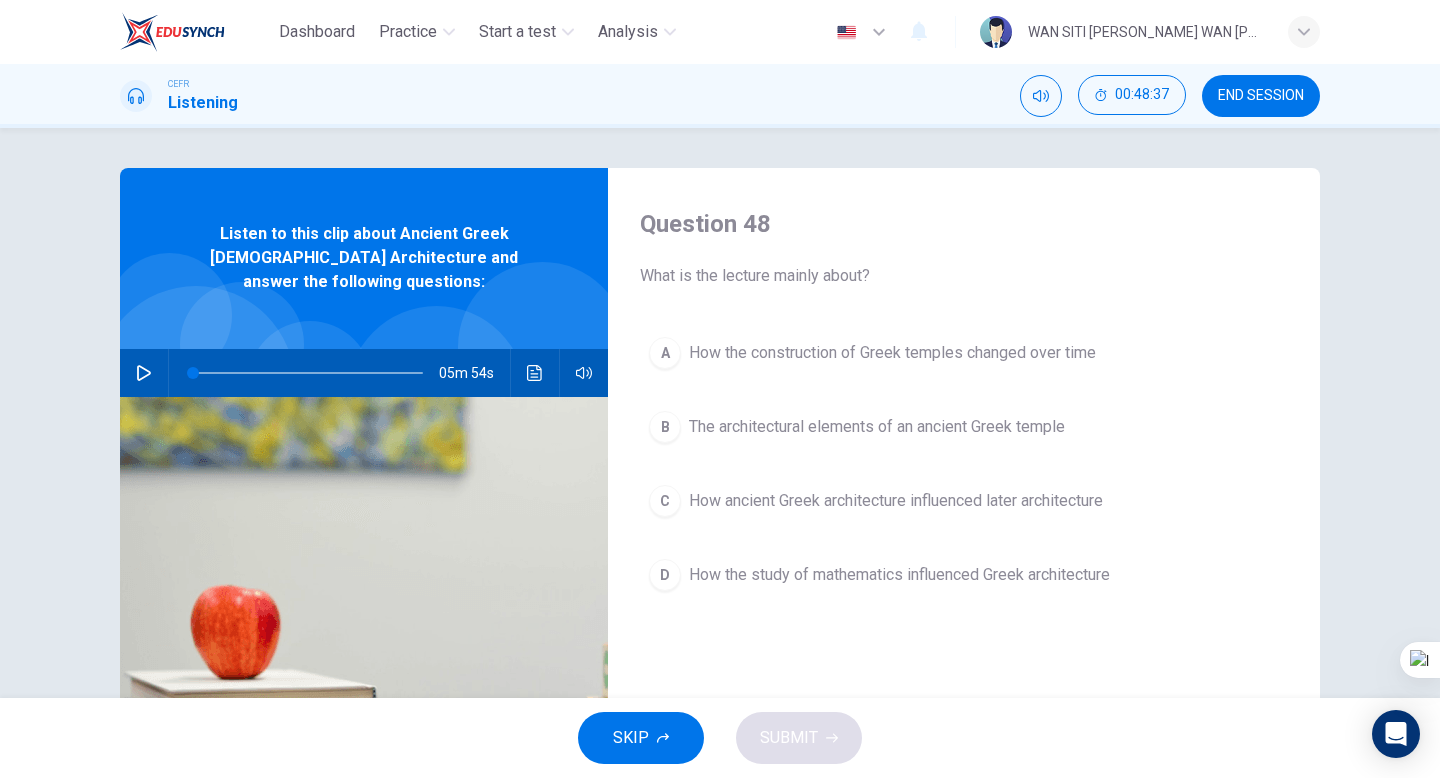 scroll, scrollTop: 73, scrollLeft: 0, axis: vertical 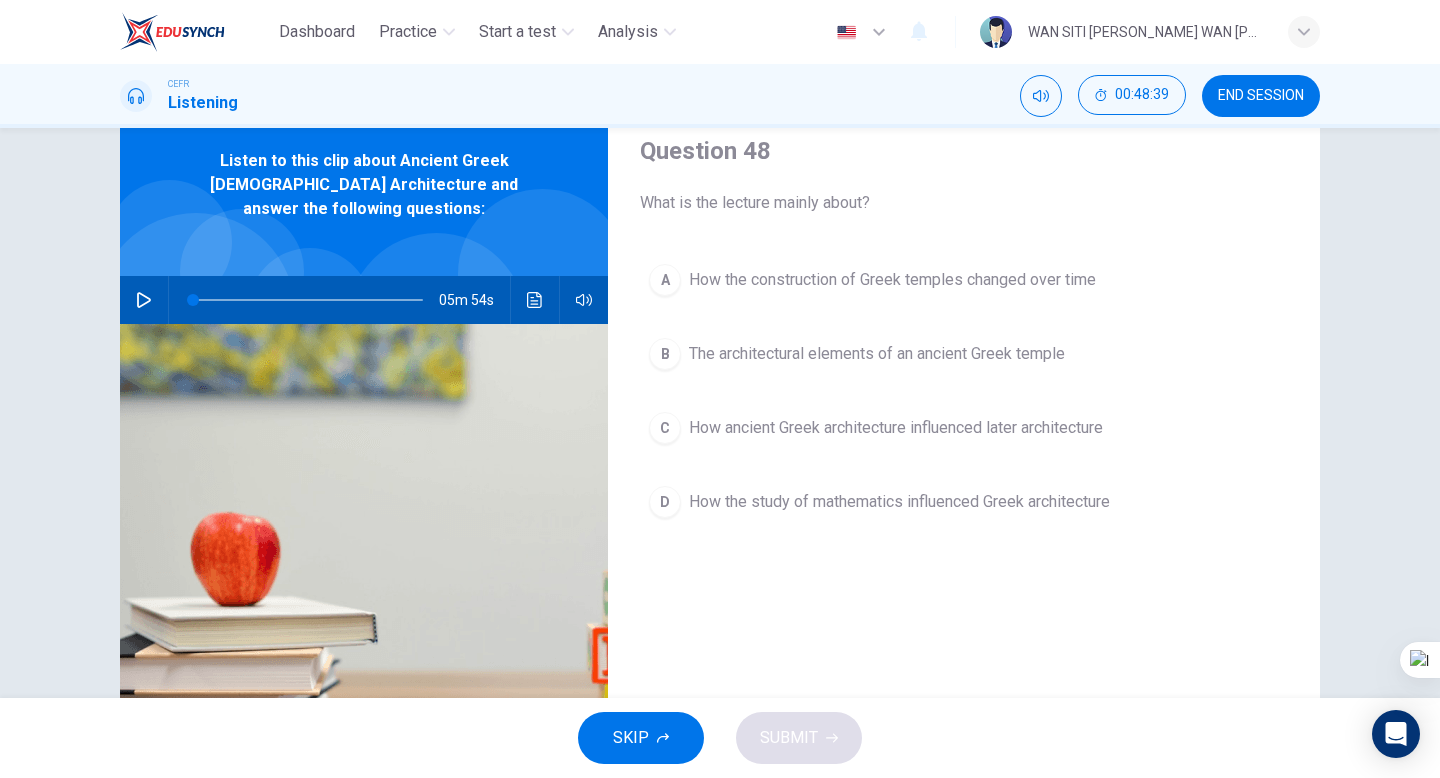 click at bounding box center (144, 300) 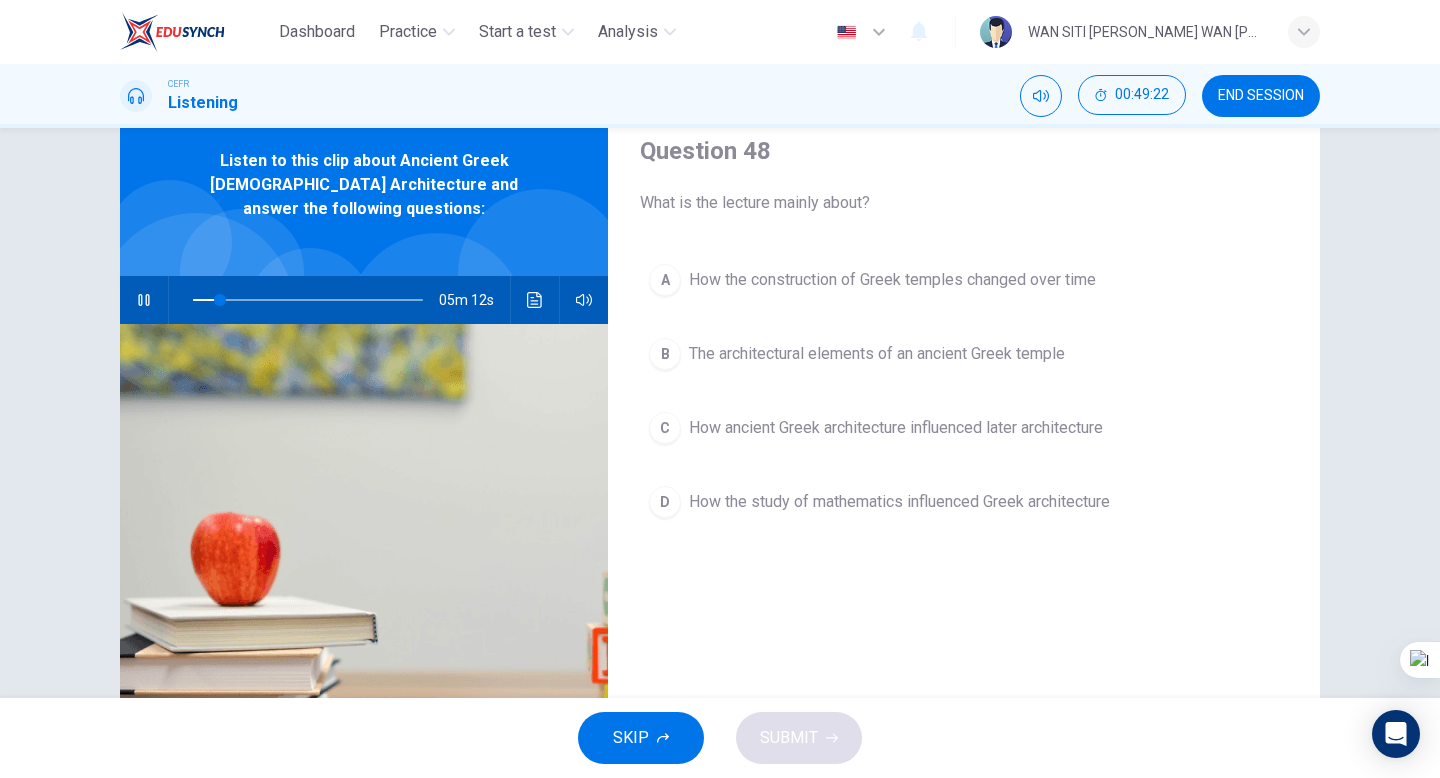 click on "How the construction of Greek temples changed over time" at bounding box center [892, 280] 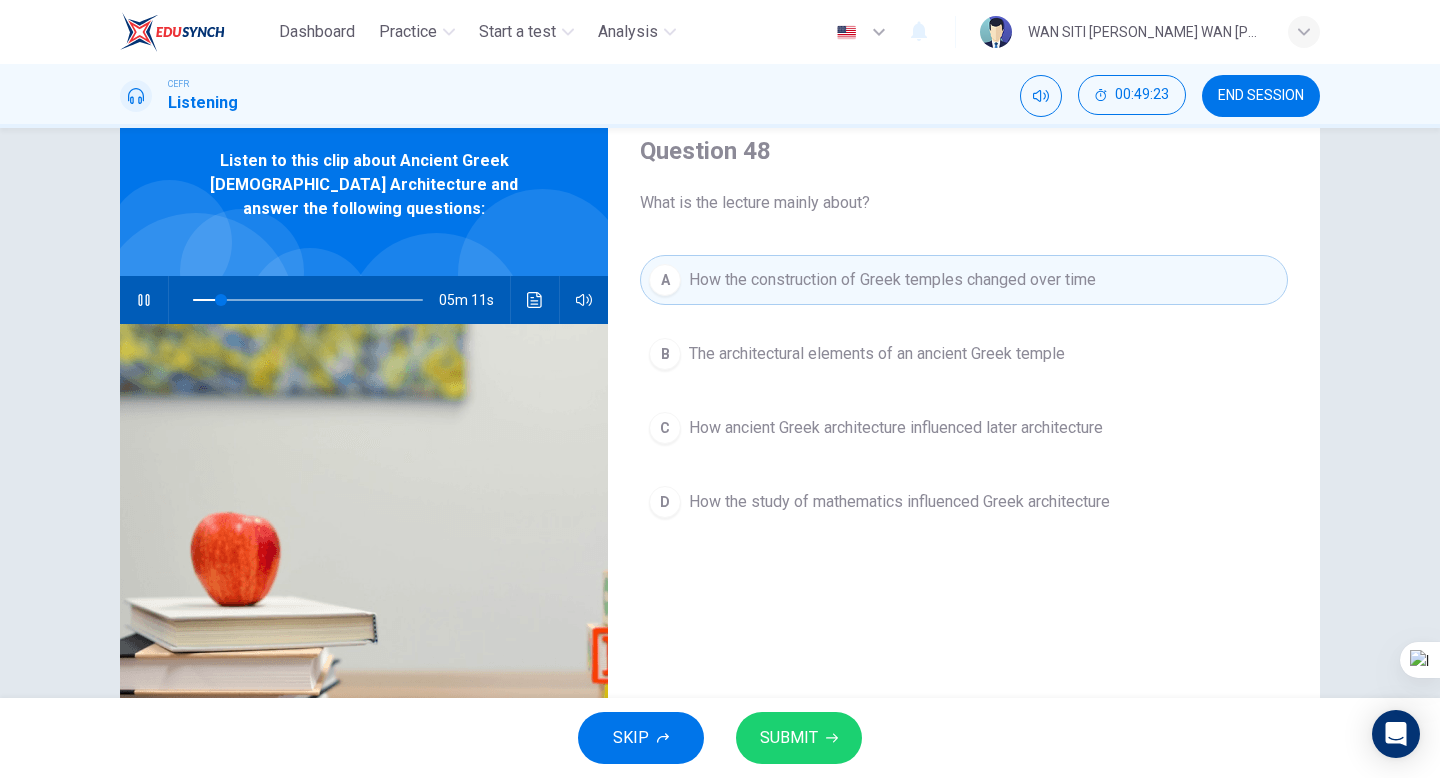click on "SUBMIT" at bounding box center (799, 738) 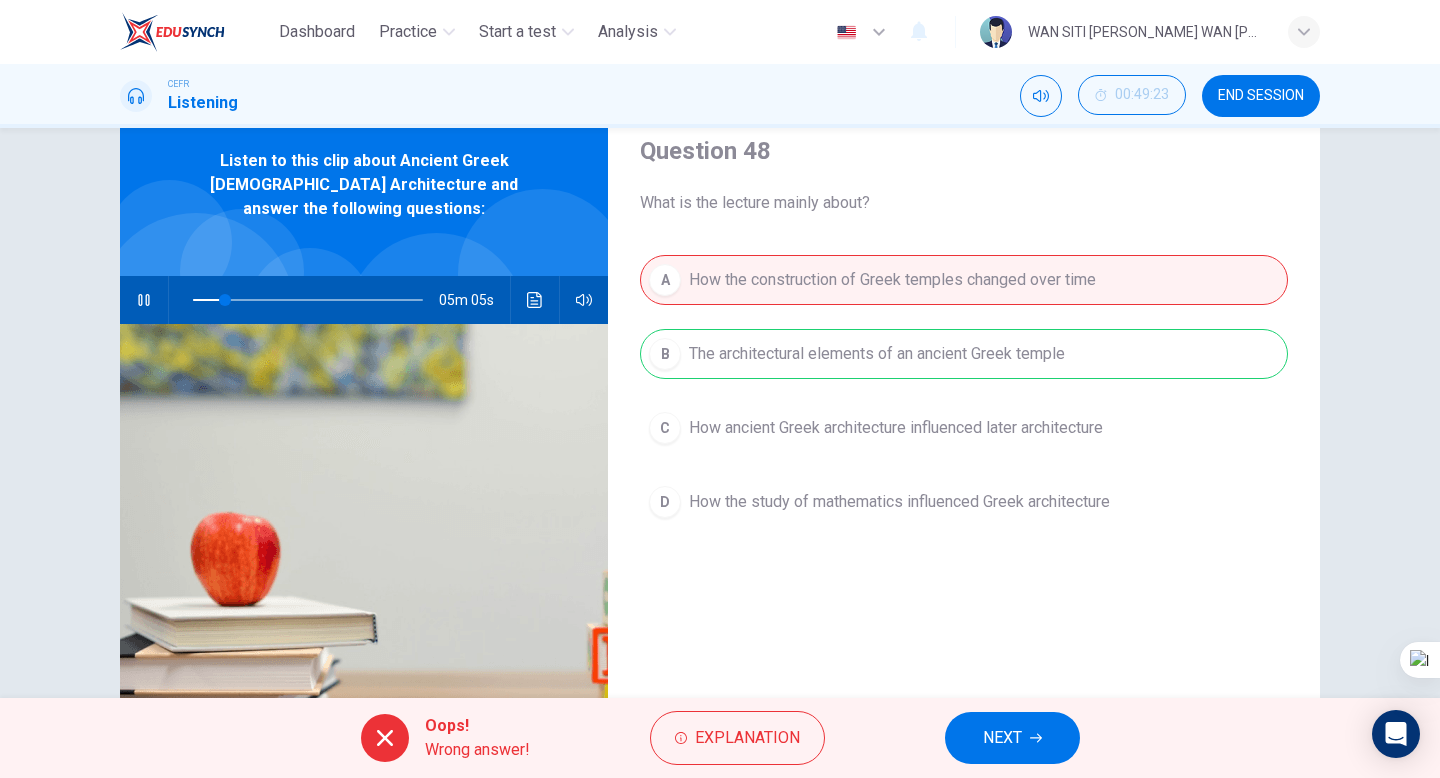 click on "NEXT" at bounding box center [1012, 738] 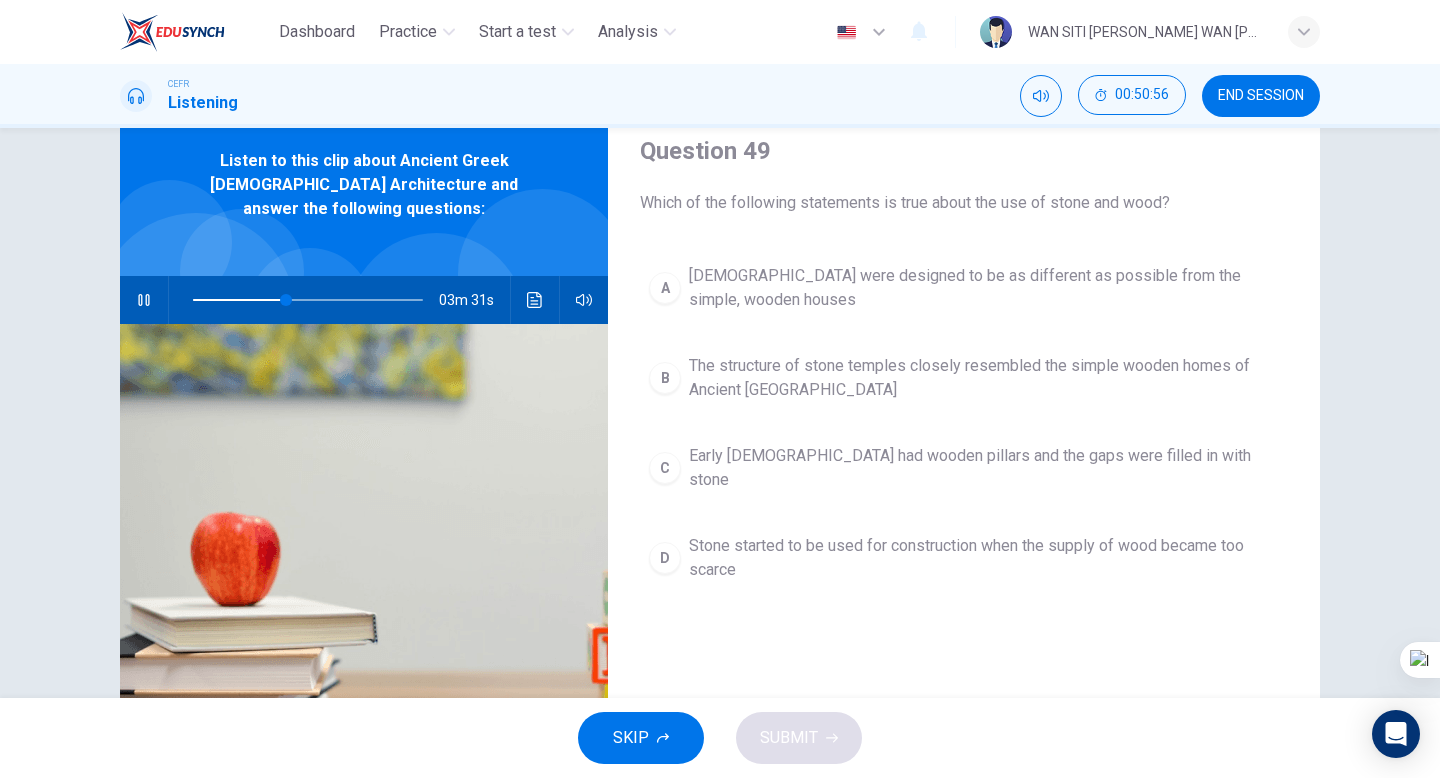 click on "The structure of stone temples closely resembled the simple wooden homes of Ancient [GEOGRAPHIC_DATA]" at bounding box center [984, 378] 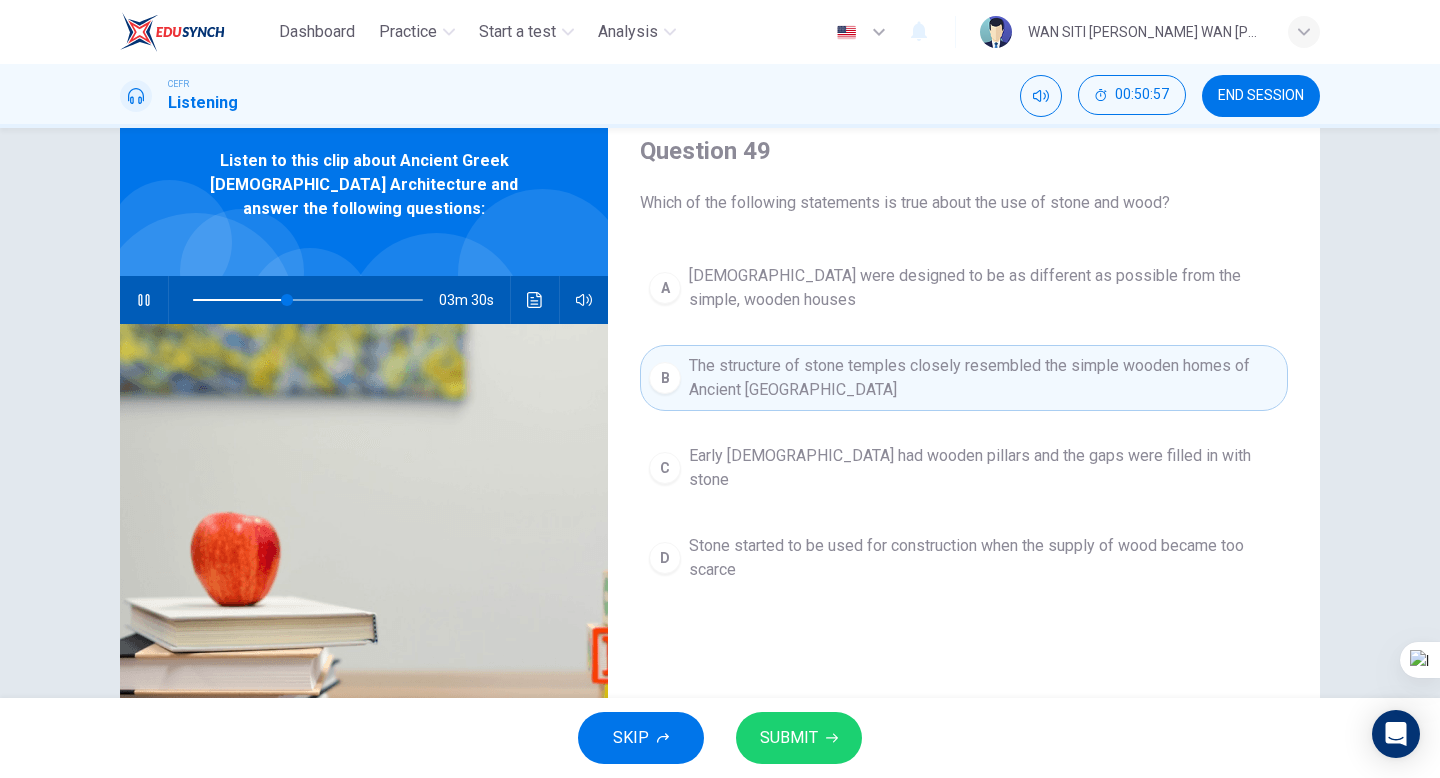 click on "SUBMIT" at bounding box center [789, 738] 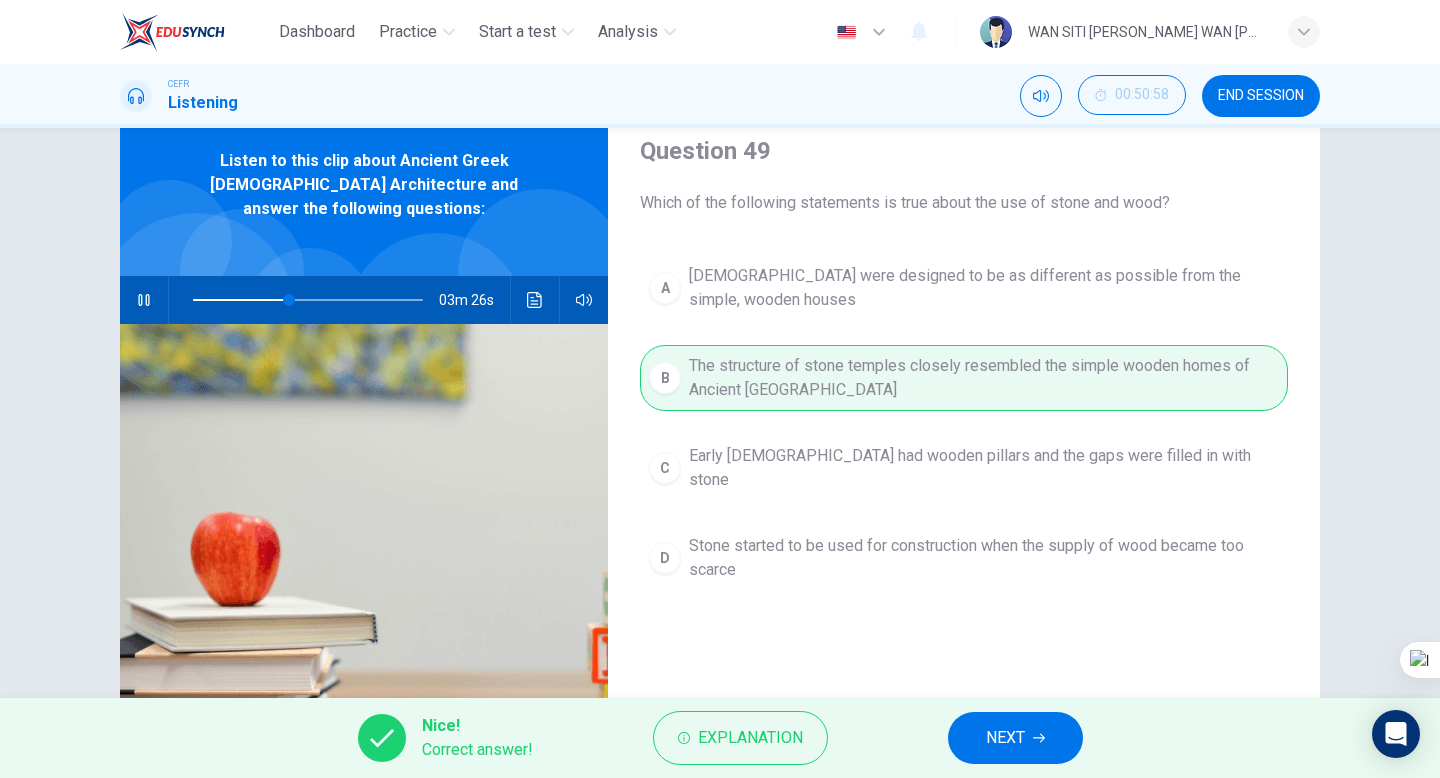 click on "NEXT" at bounding box center [1005, 738] 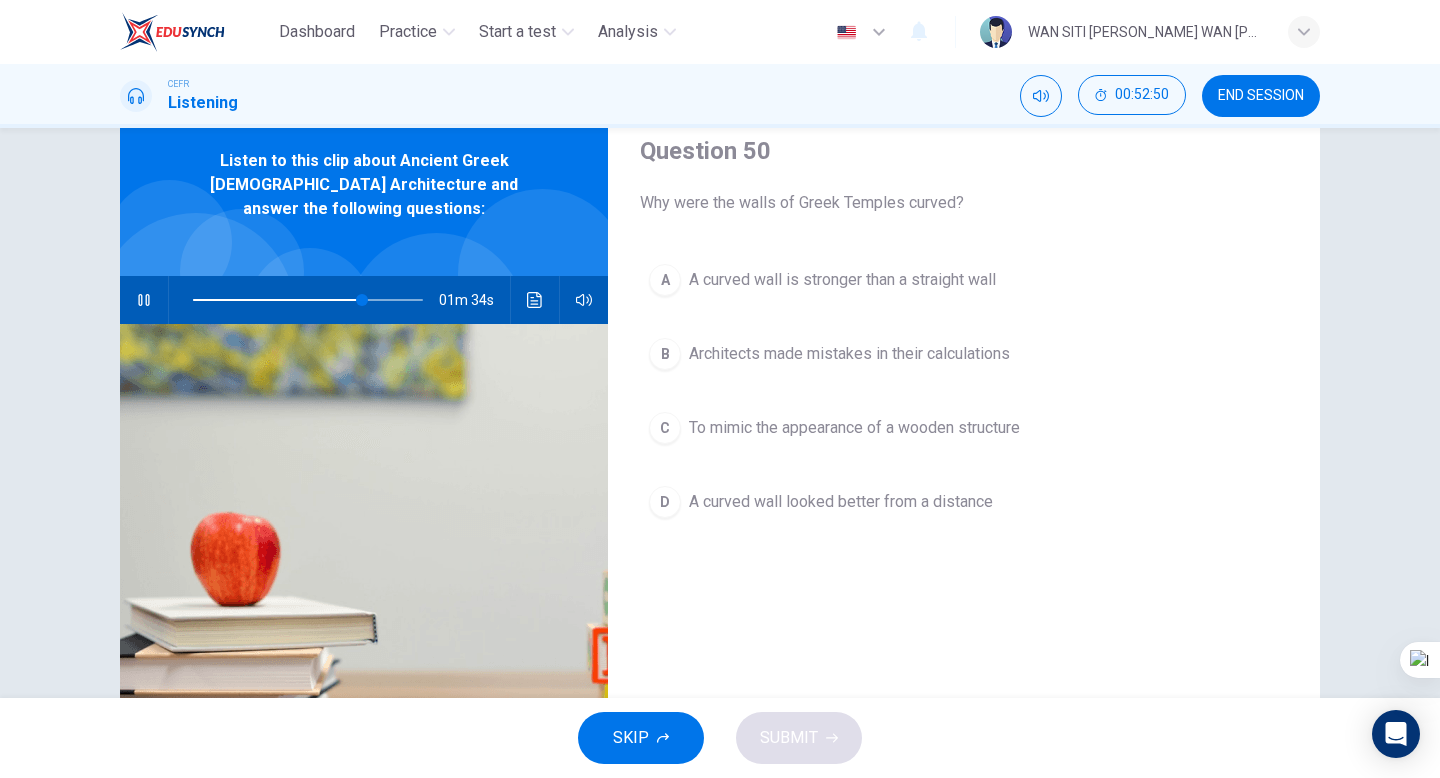 click on "A curved wall looked better from a distance" at bounding box center [841, 502] 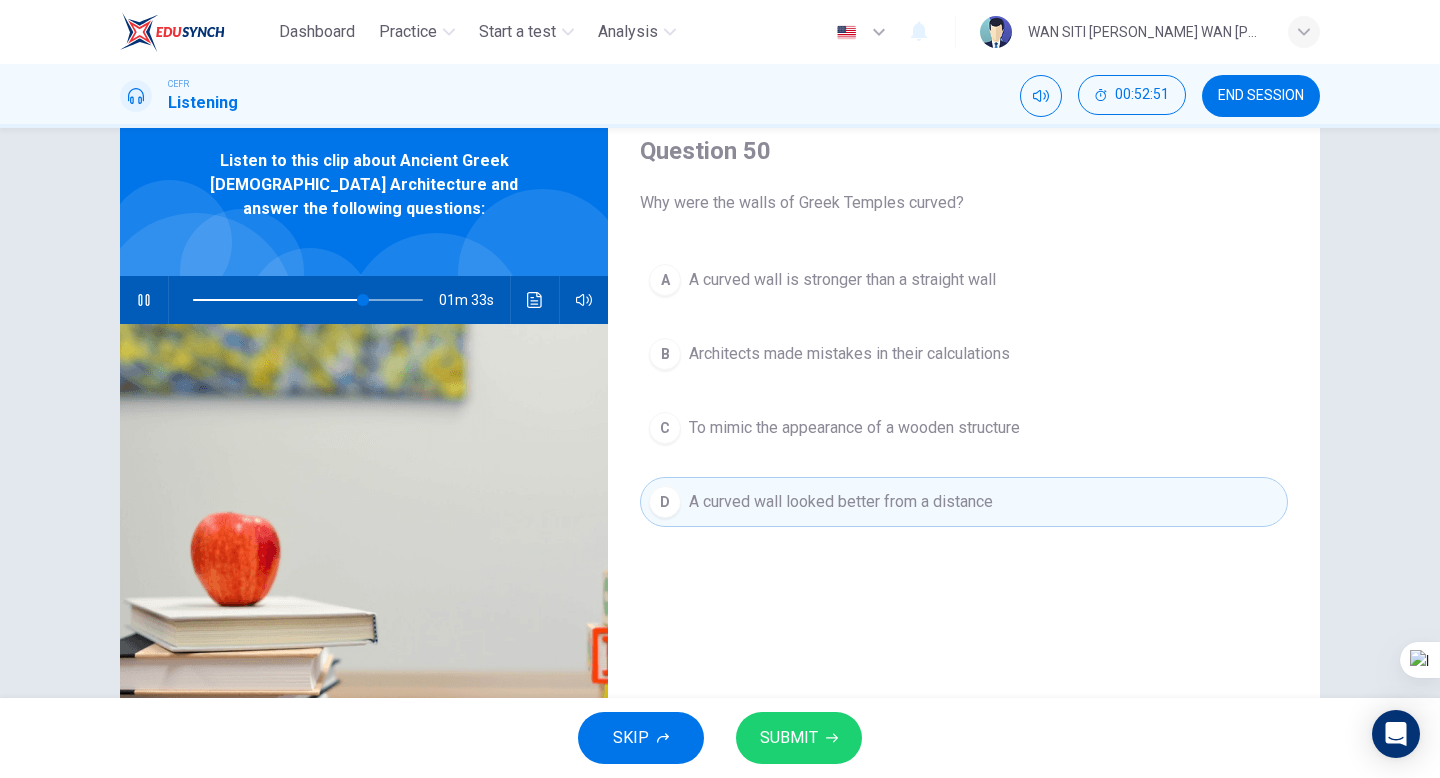 click on "SUBMIT" at bounding box center [789, 738] 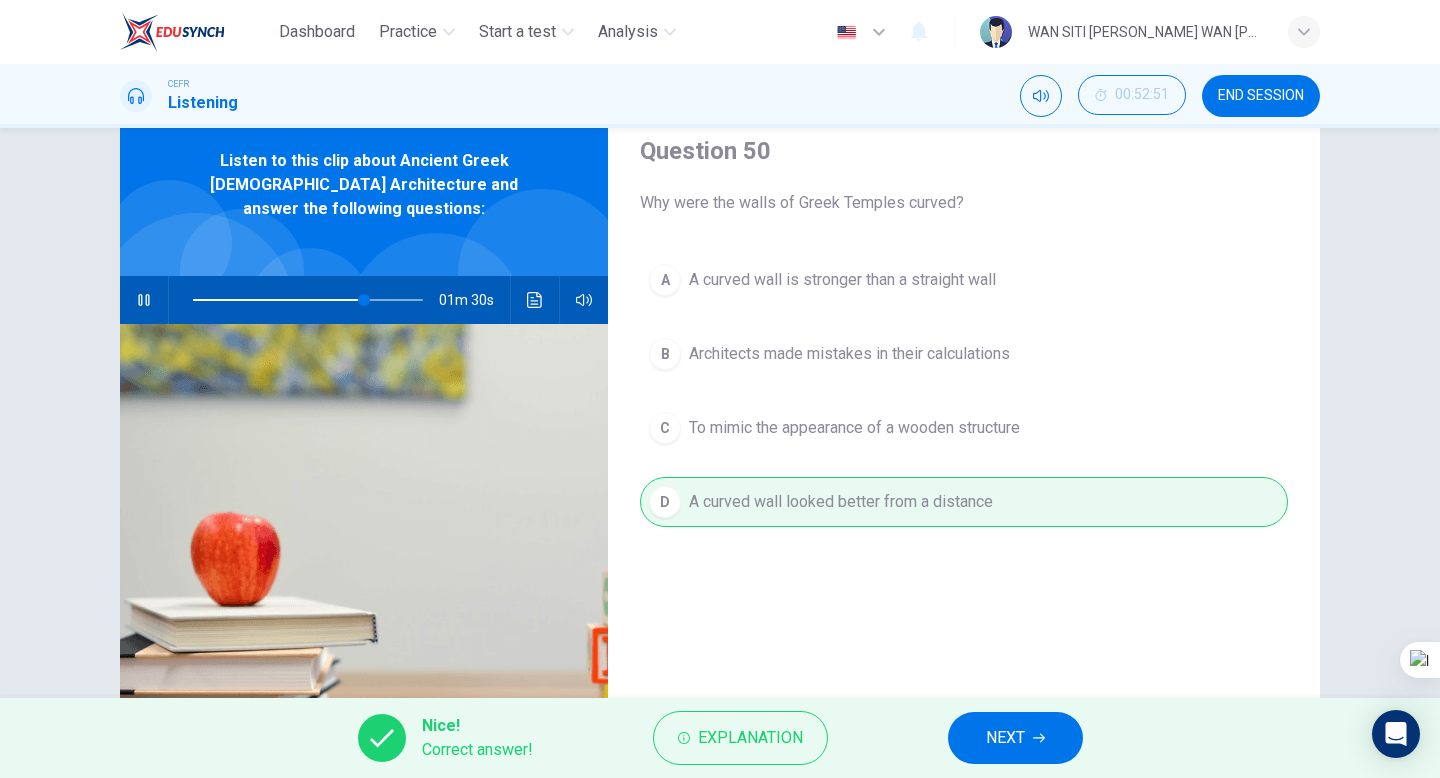 click on "NEXT" at bounding box center (1005, 738) 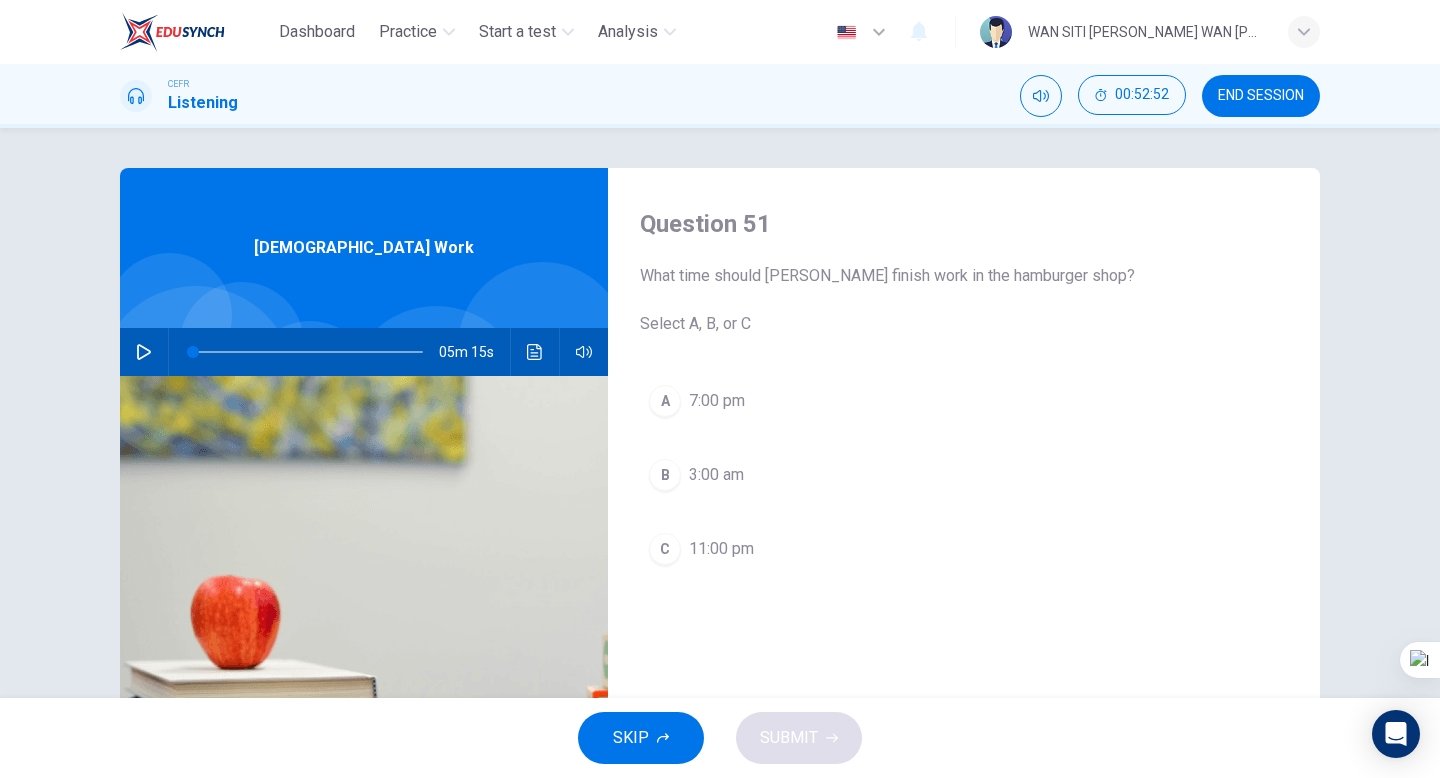 click on "11:00 pm" at bounding box center (721, 549) 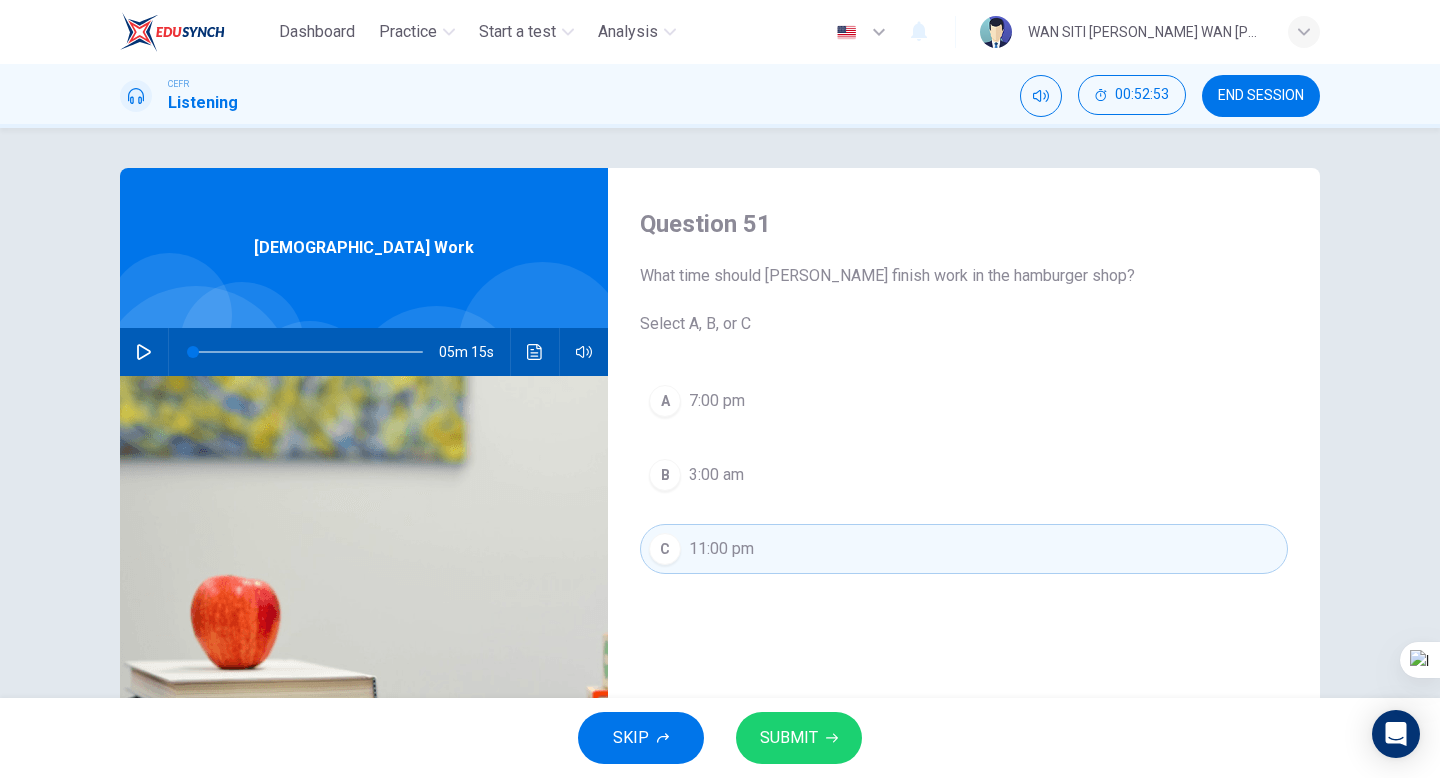 click on "SUBMIT" at bounding box center [799, 738] 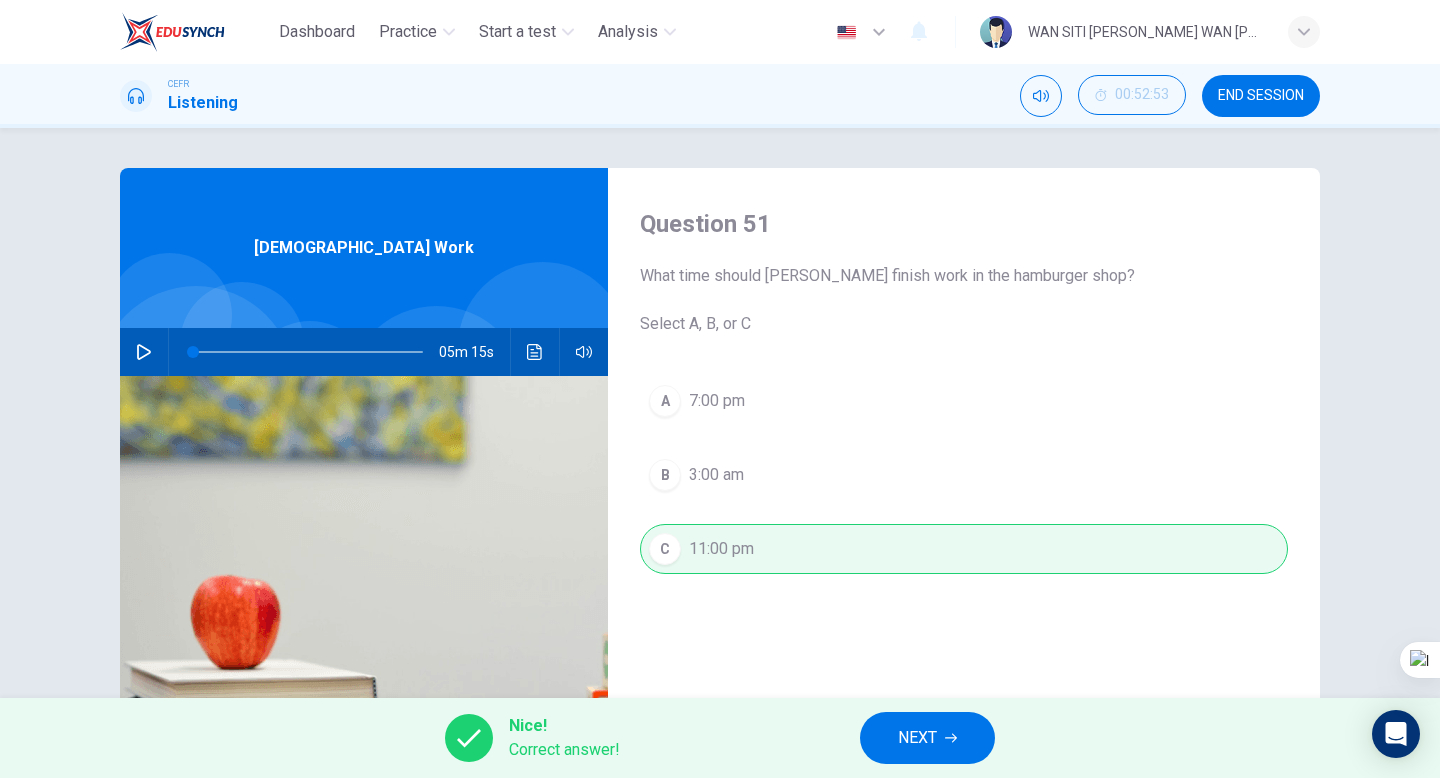 click on "NEXT" at bounding box center [917, 738] 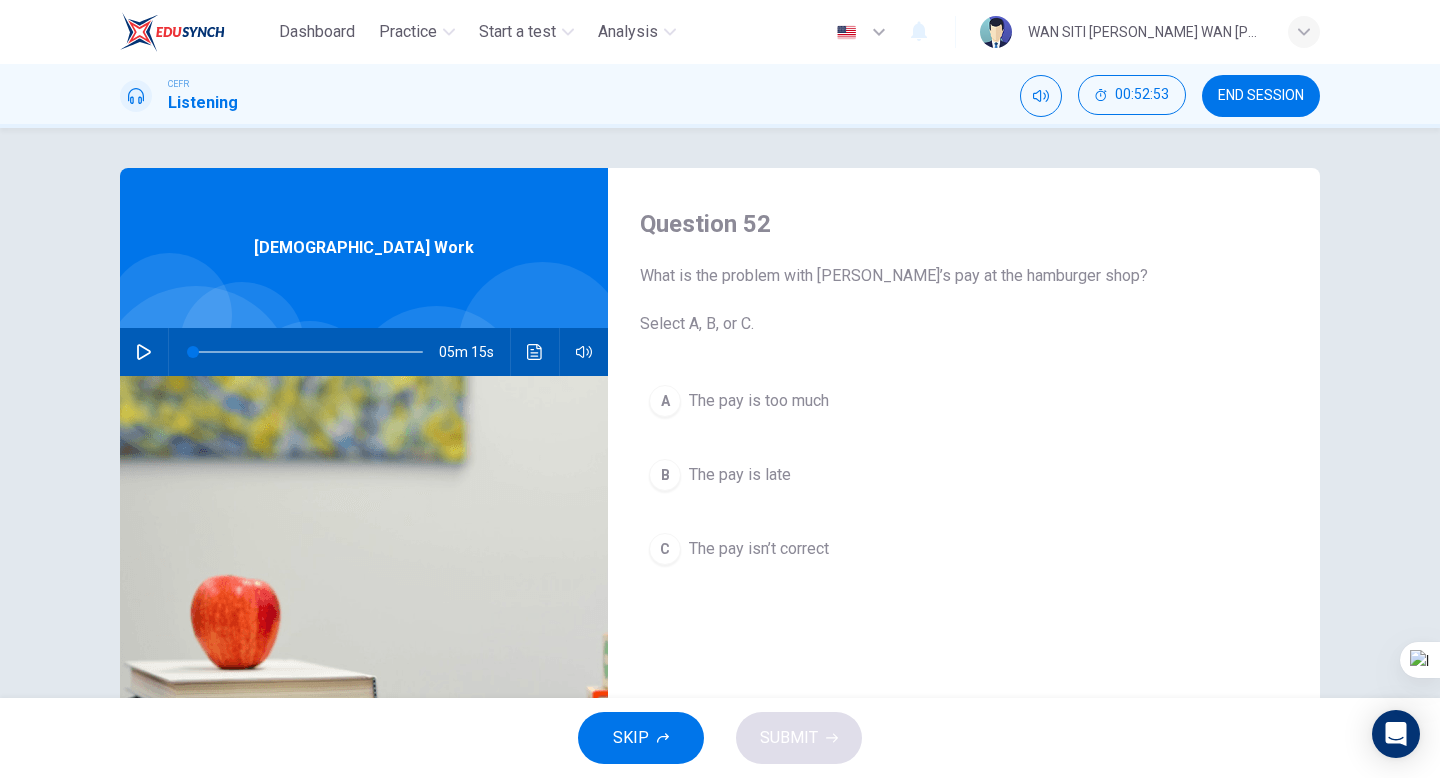 click on "The pay is late" at bounding box center [740, 475] 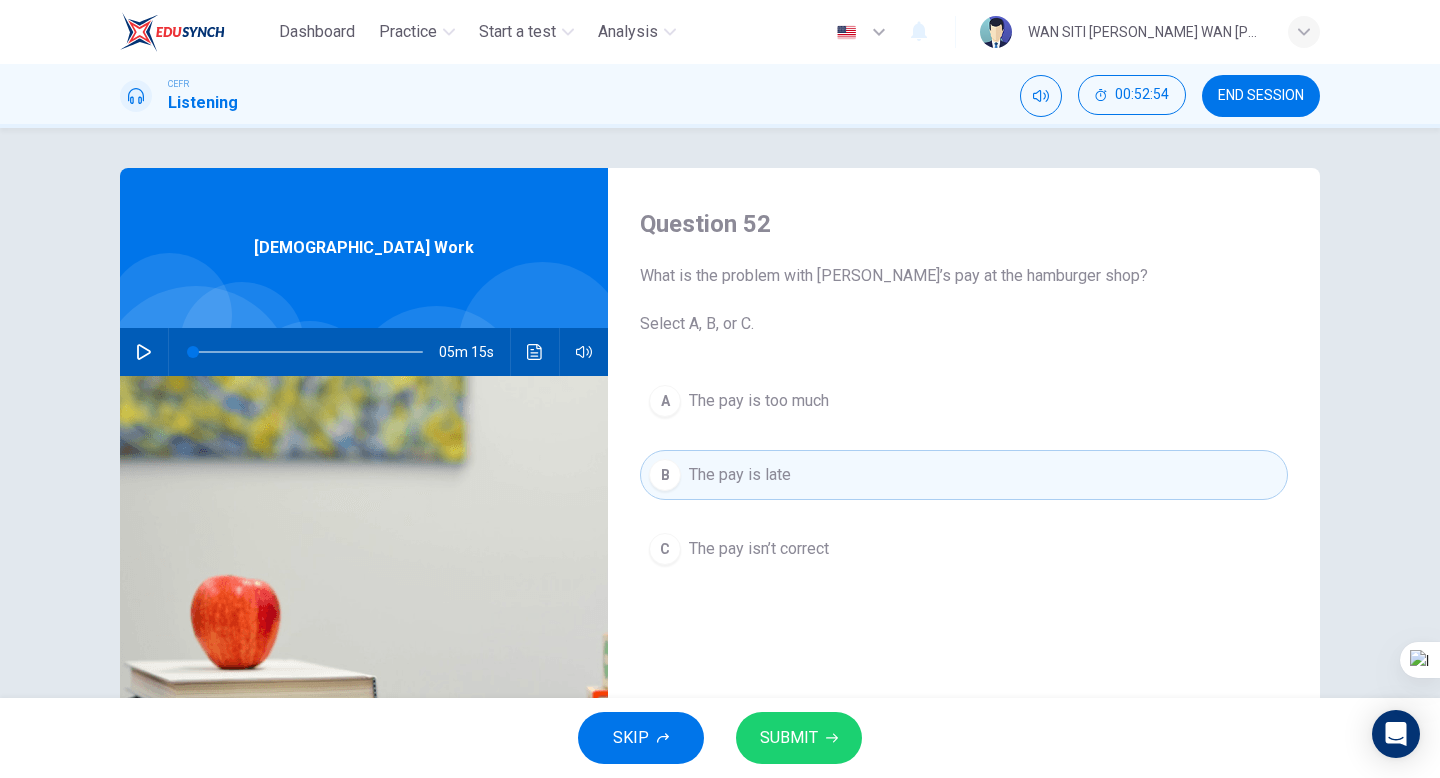 click on "SUBMIT" at bounding box center (789, 738) 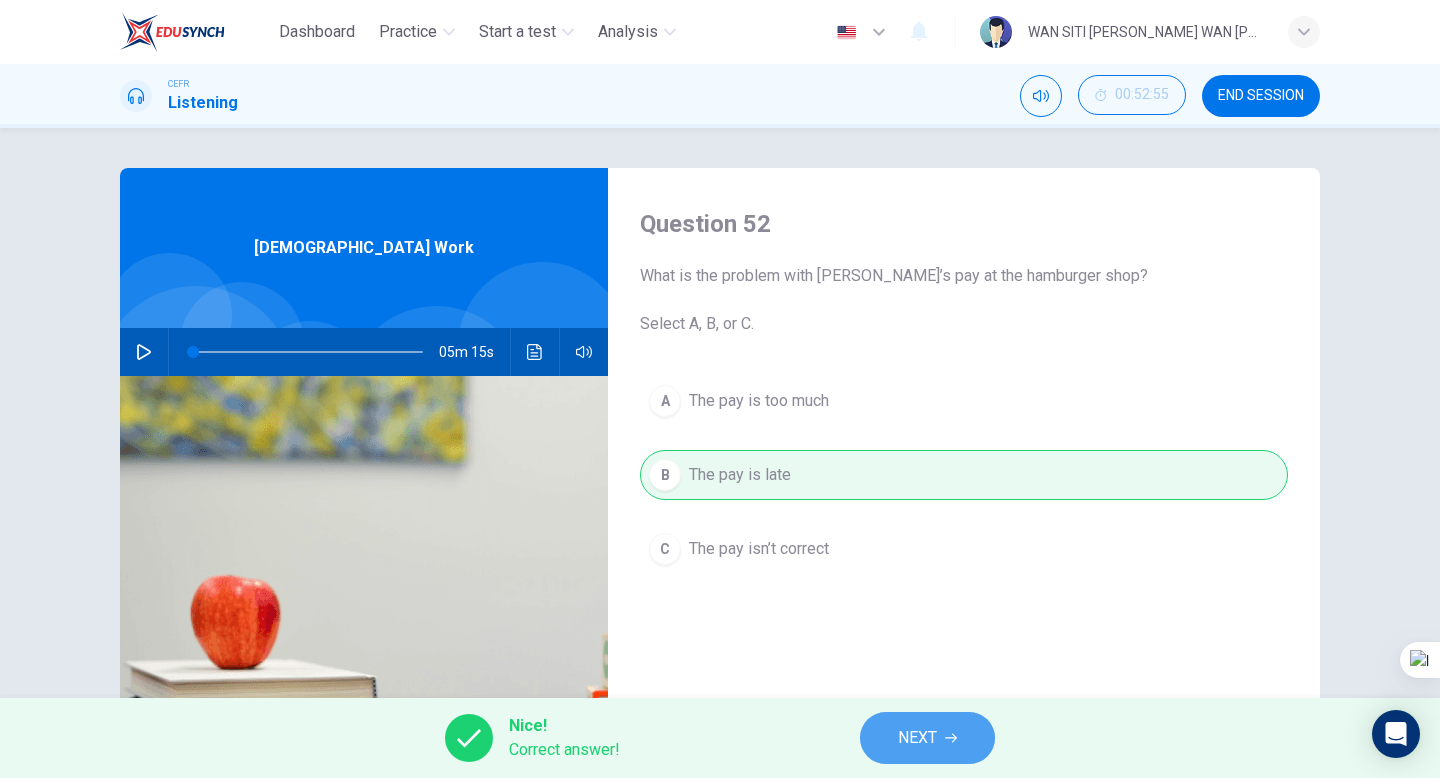 click on "NEXT" at bounding box center [917, 738] 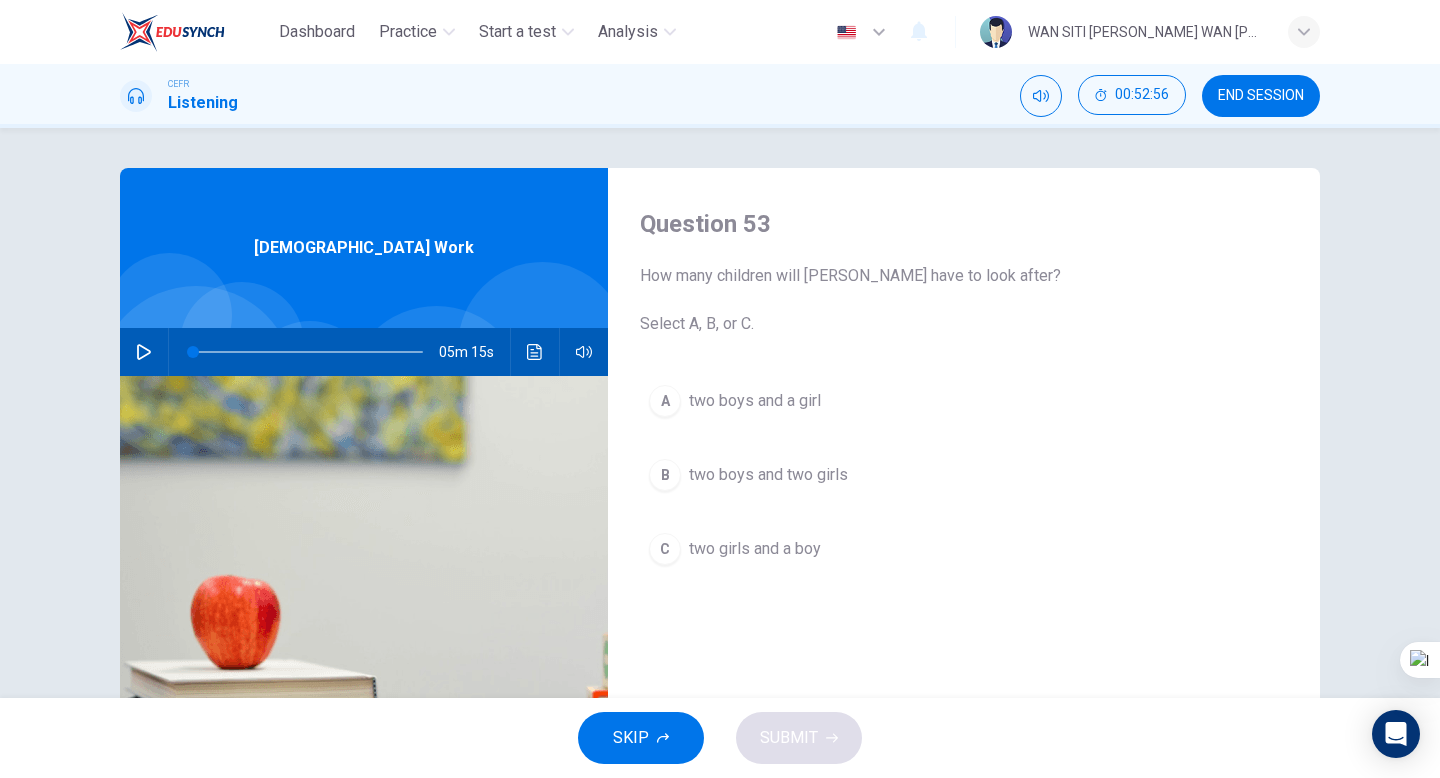 click on "C two girls and a boy" at bounding box center (964, 549) 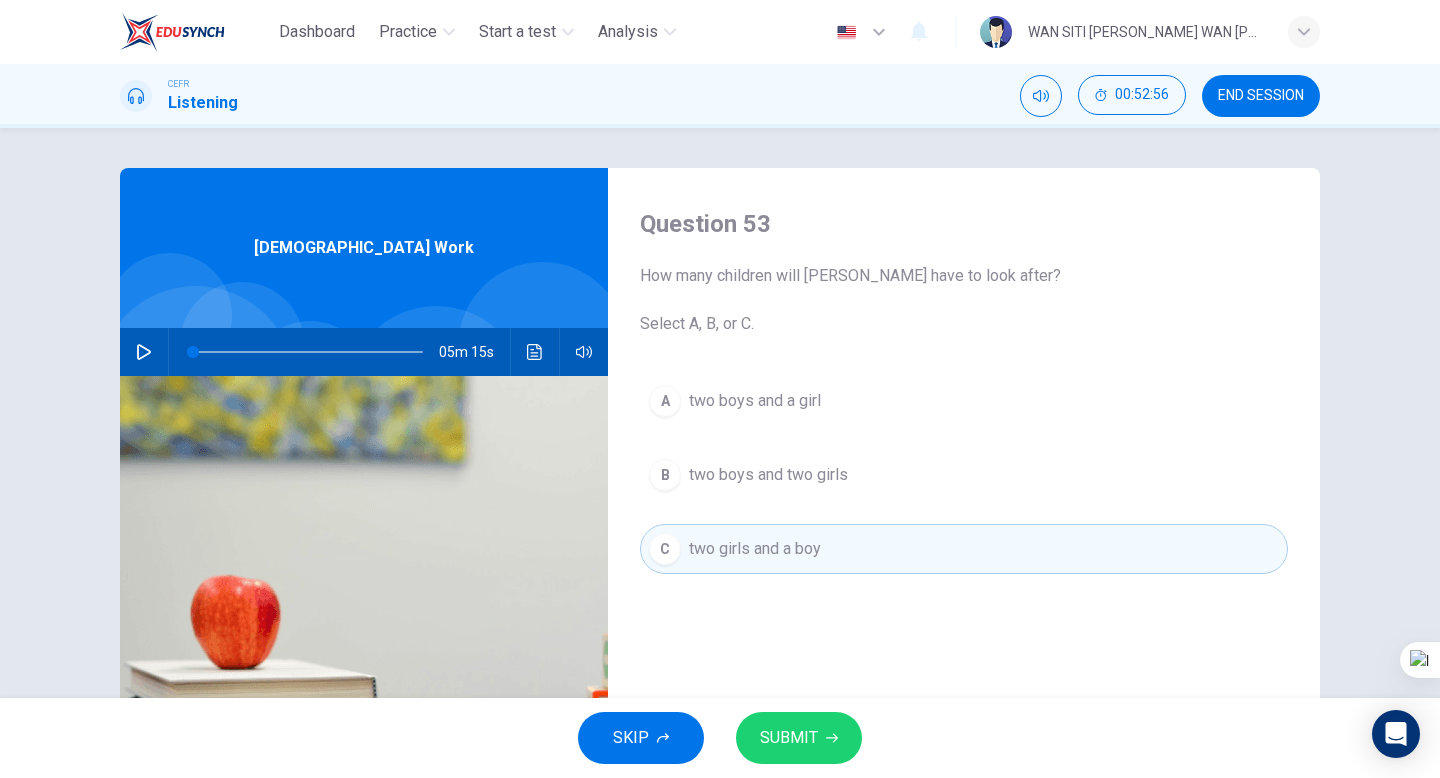 click on "SUBMIT" at bounding box center [799, 738] 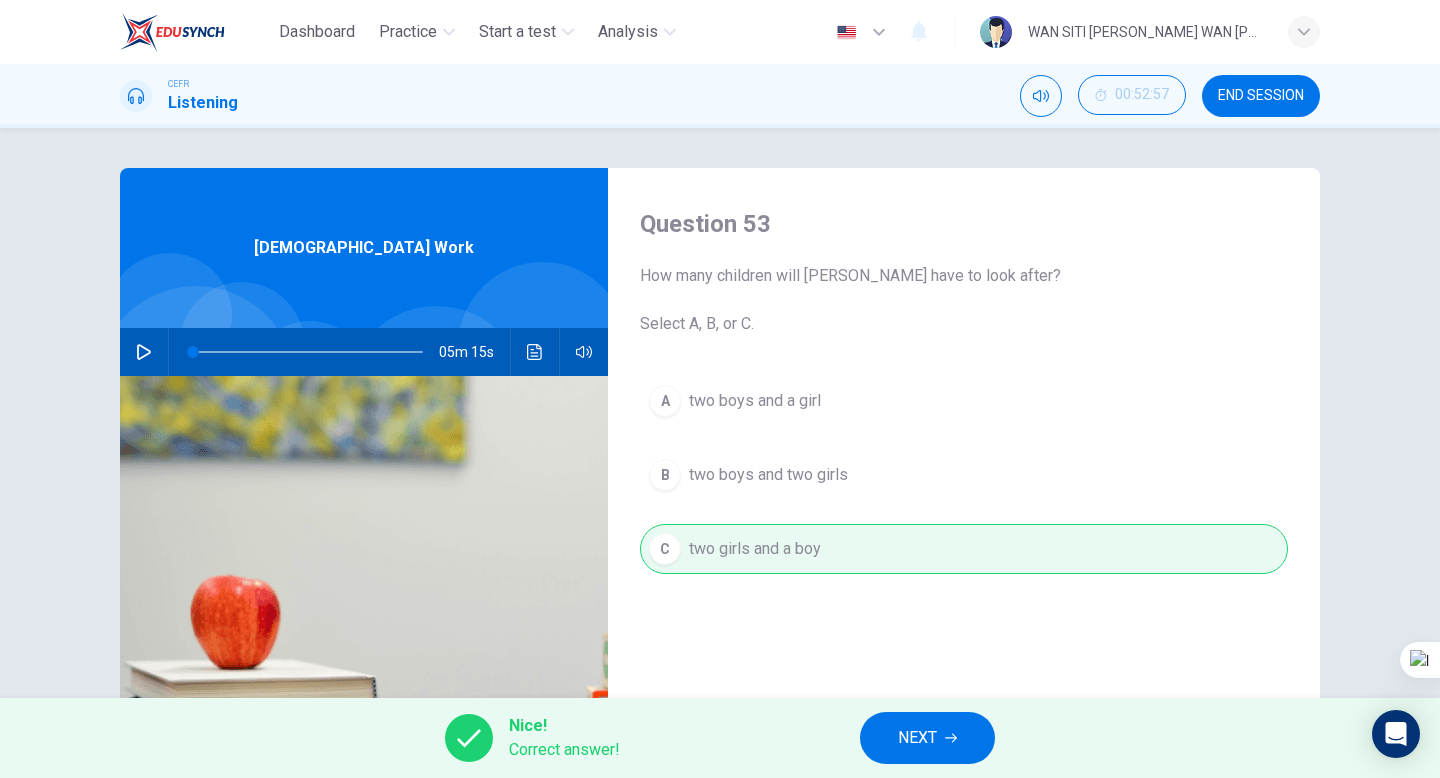 click on "NEXT" at bounding box center [927, 738] 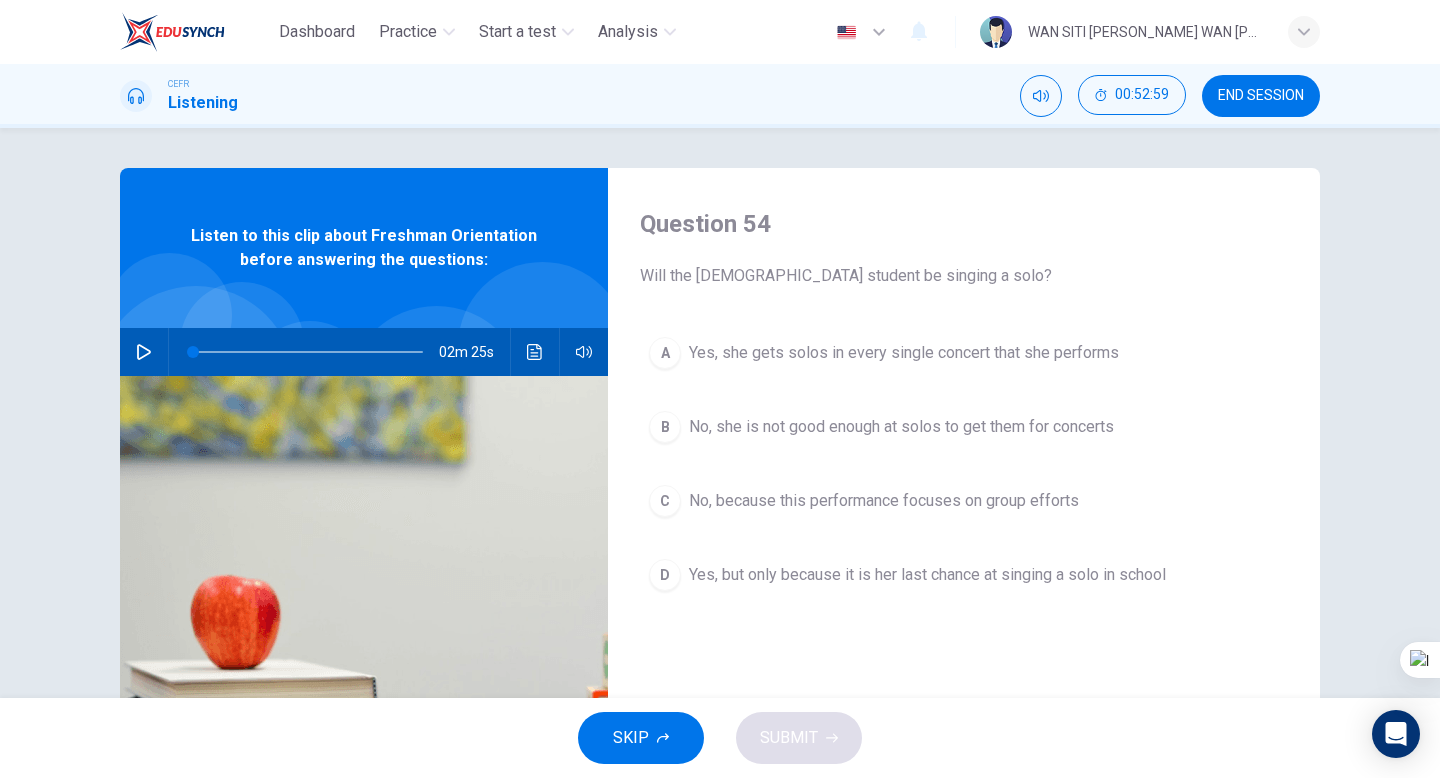 click 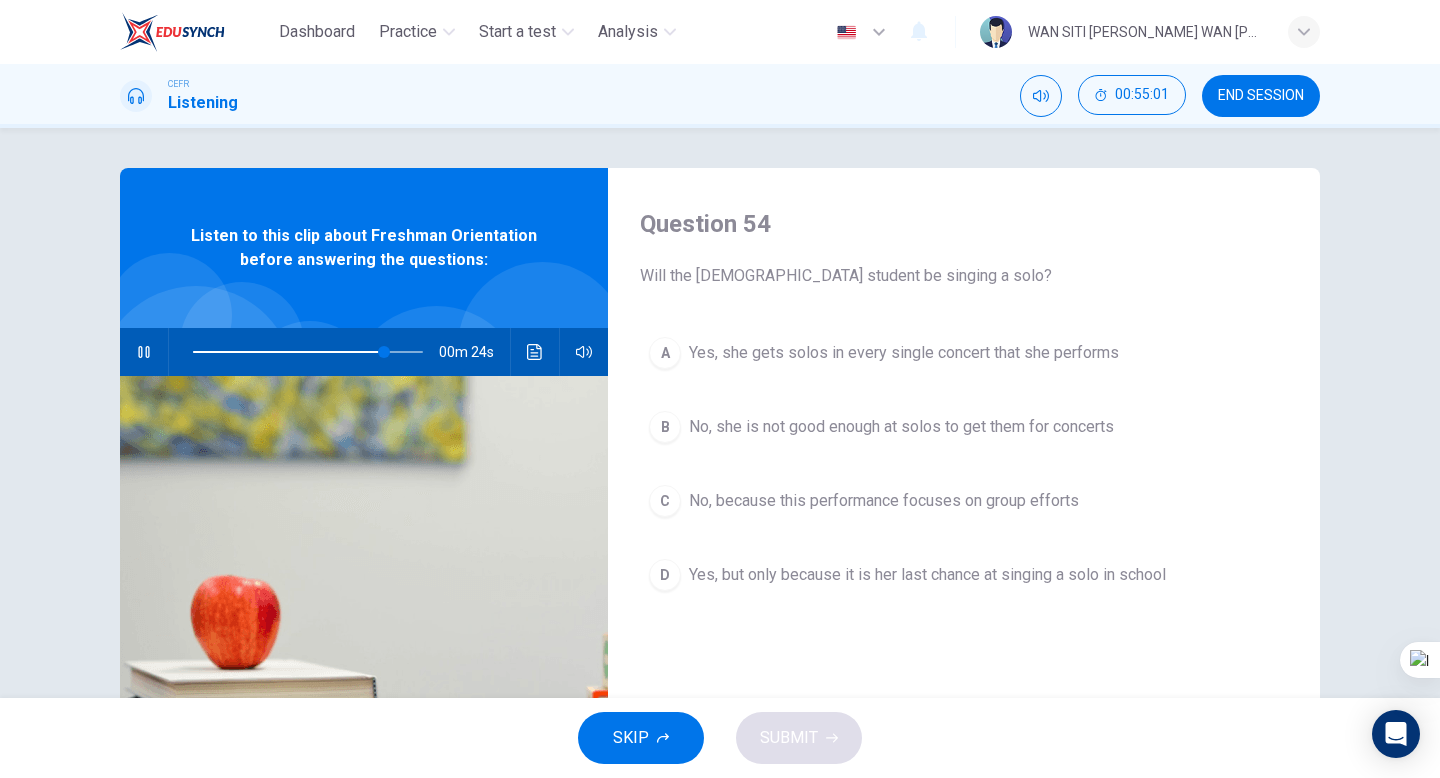 click on "No, because this performance focuses on group efforts" at bounding box center [884, 501] 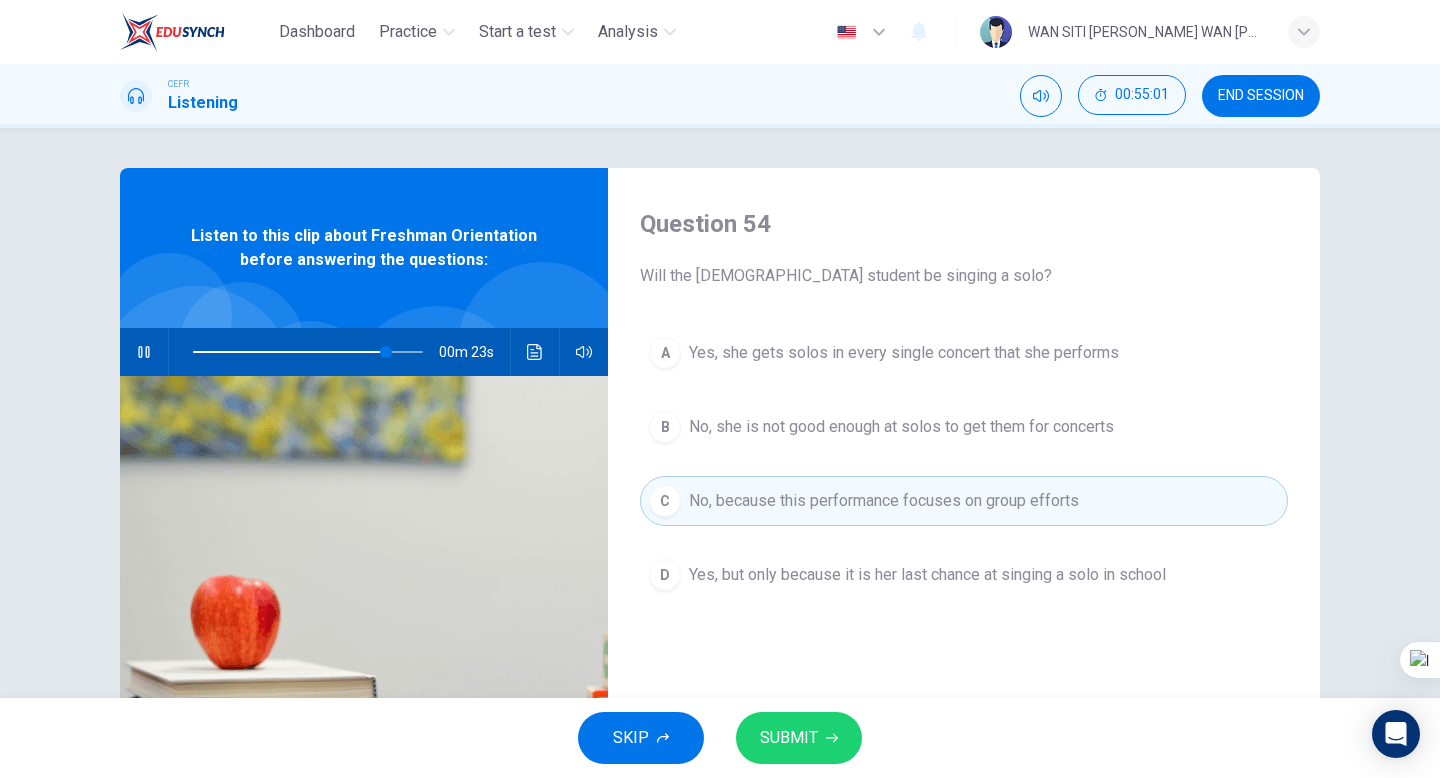 click on "SUBMIT" at bounding box center [799, 738] 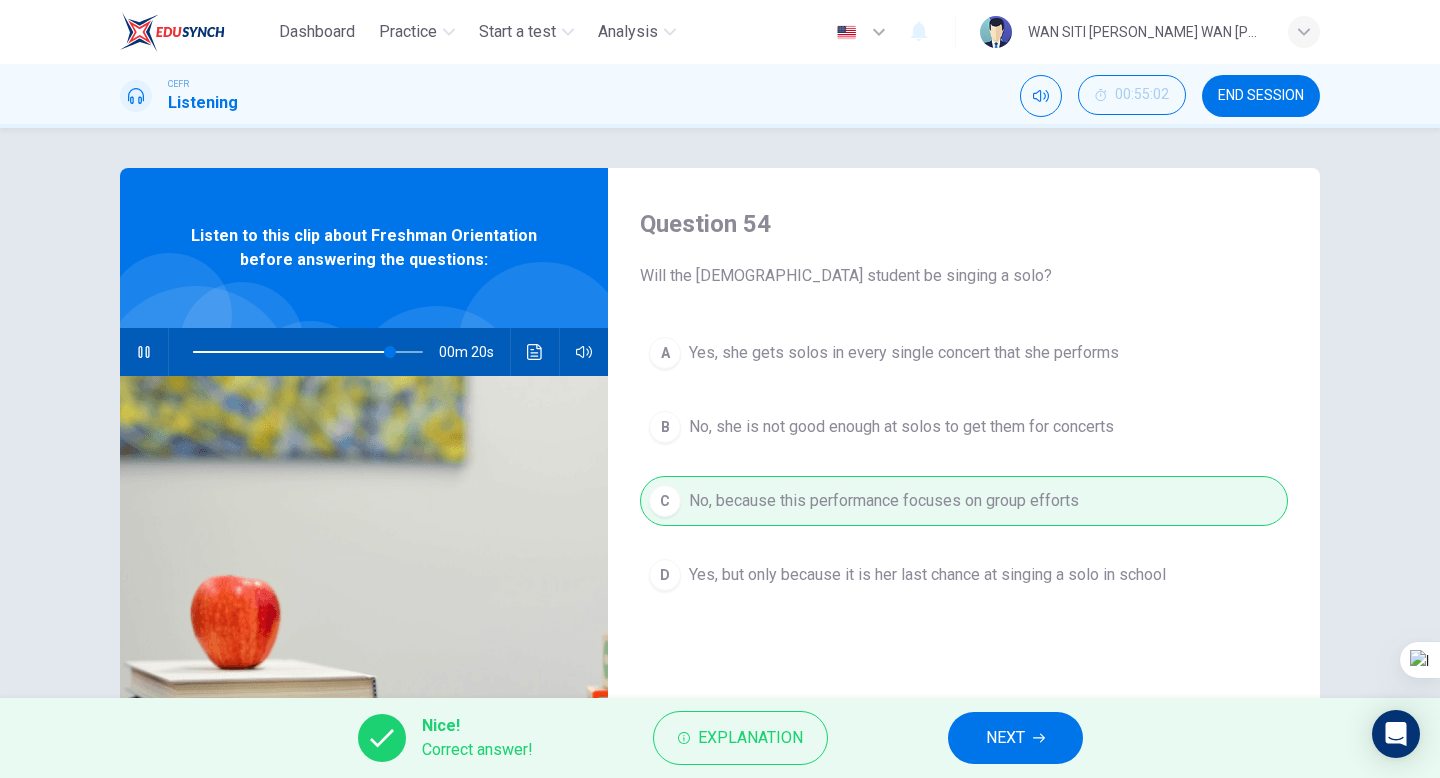 click on "NEXT" at bounding box center (1005, 738) 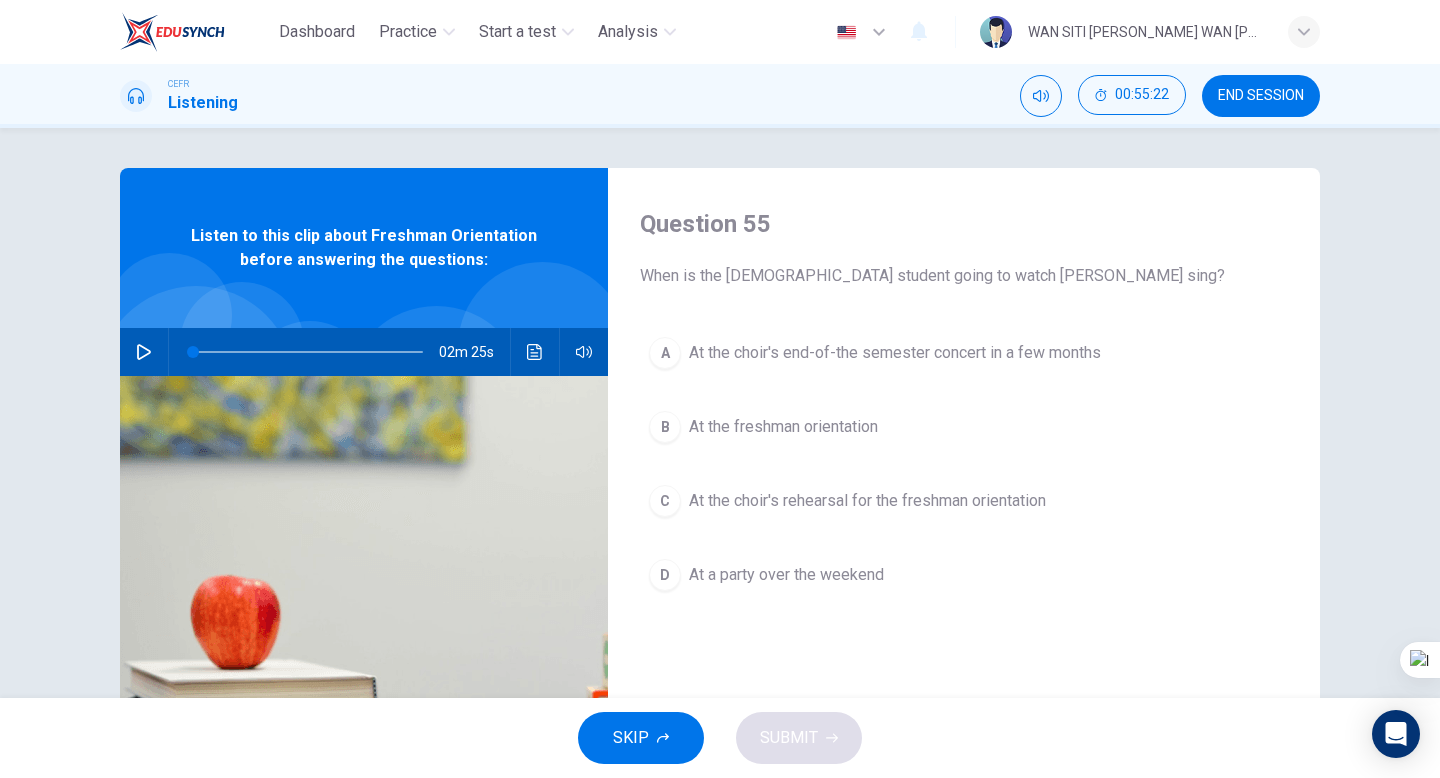 click on "At the freshman orientation" at bounding box center (783, 427) 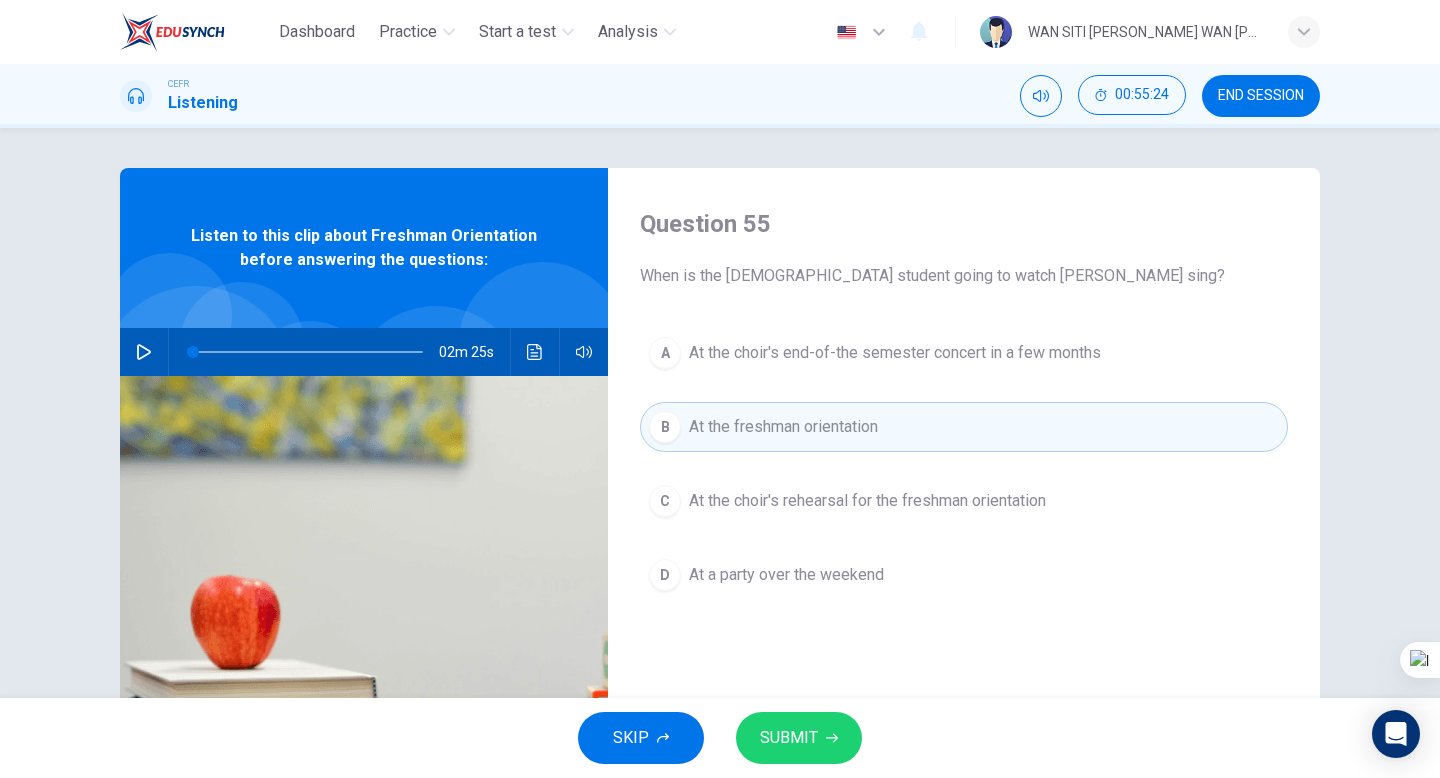 click on "SUBMIT" at bounding box center [789, 738] 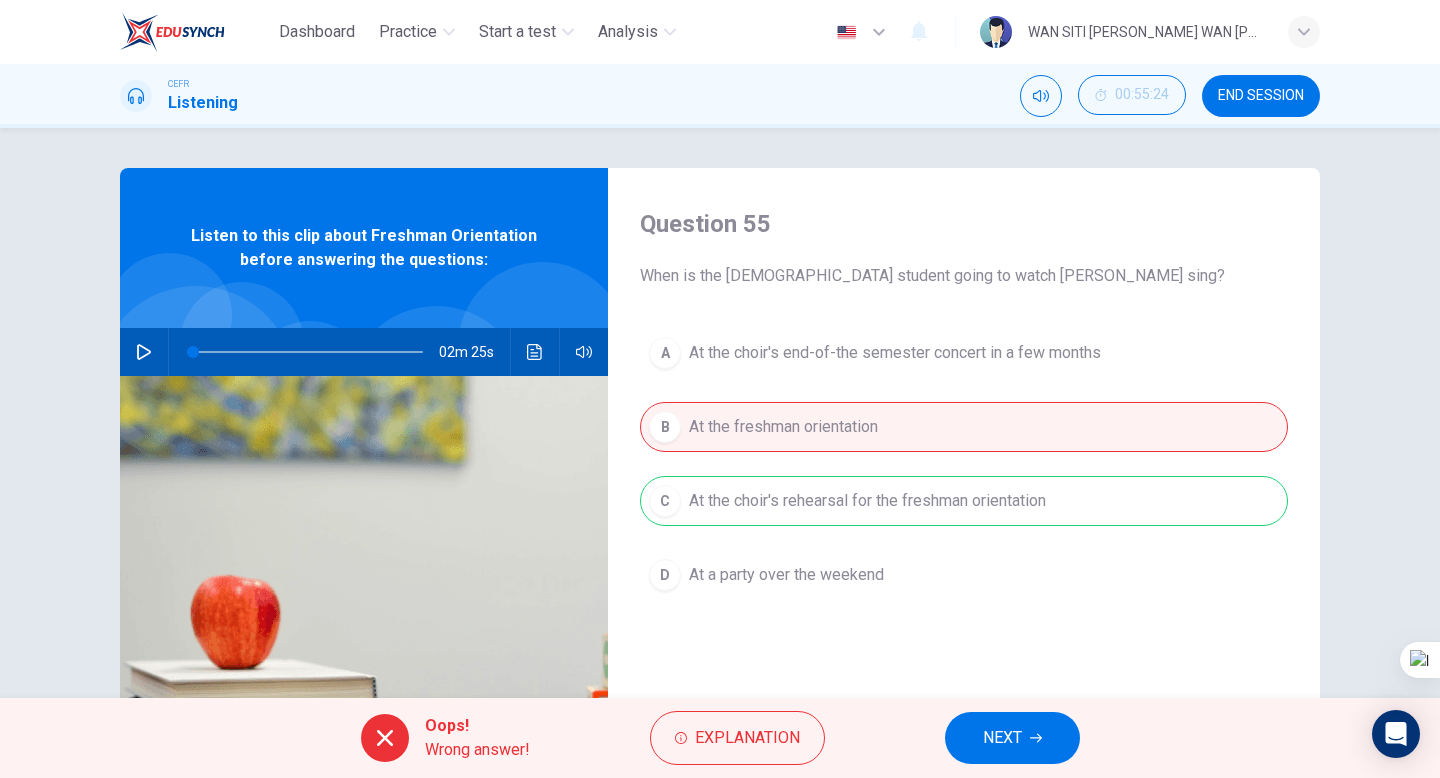 click on "NEXT" at bounding box center (1002, 738) 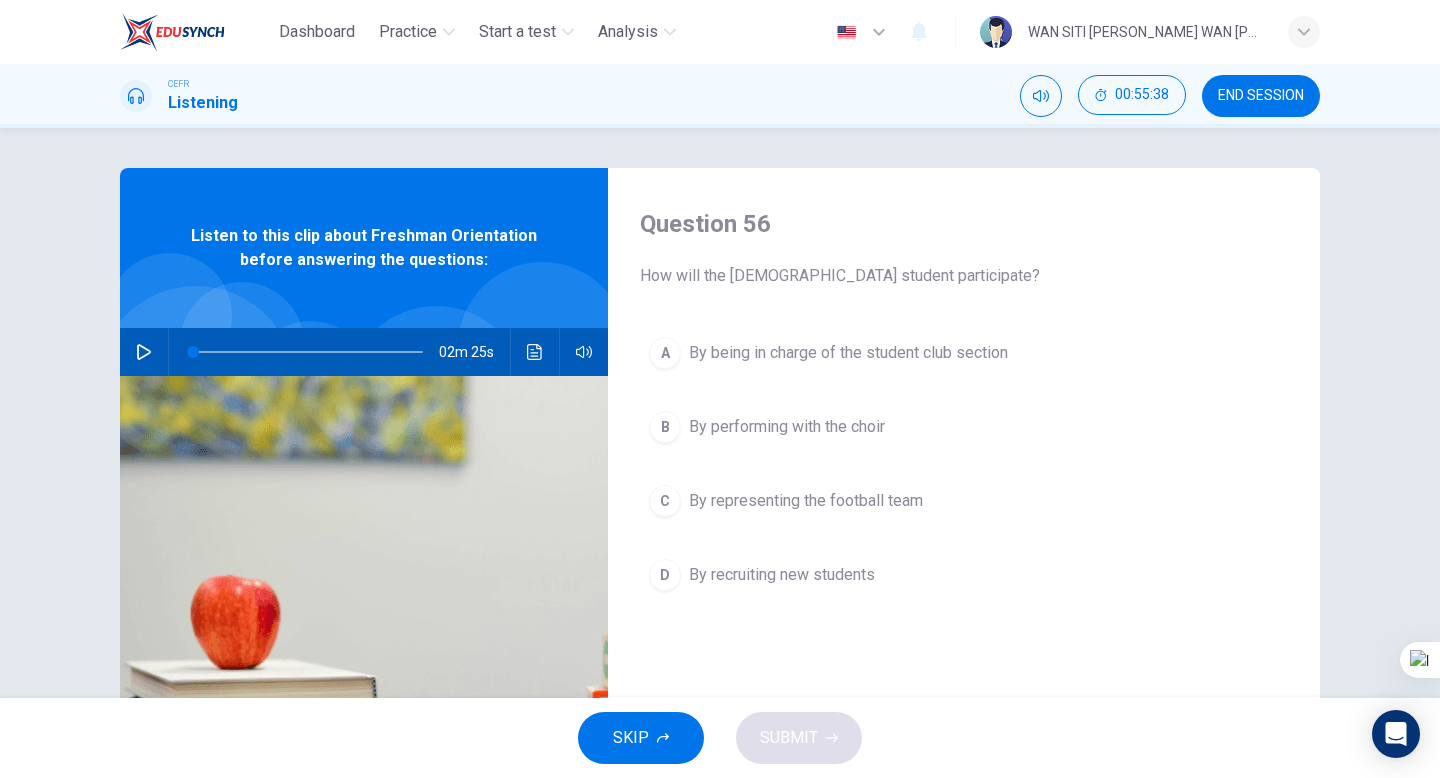 click on "A By being in charge of the student club section" at bounding box center [964, 353] 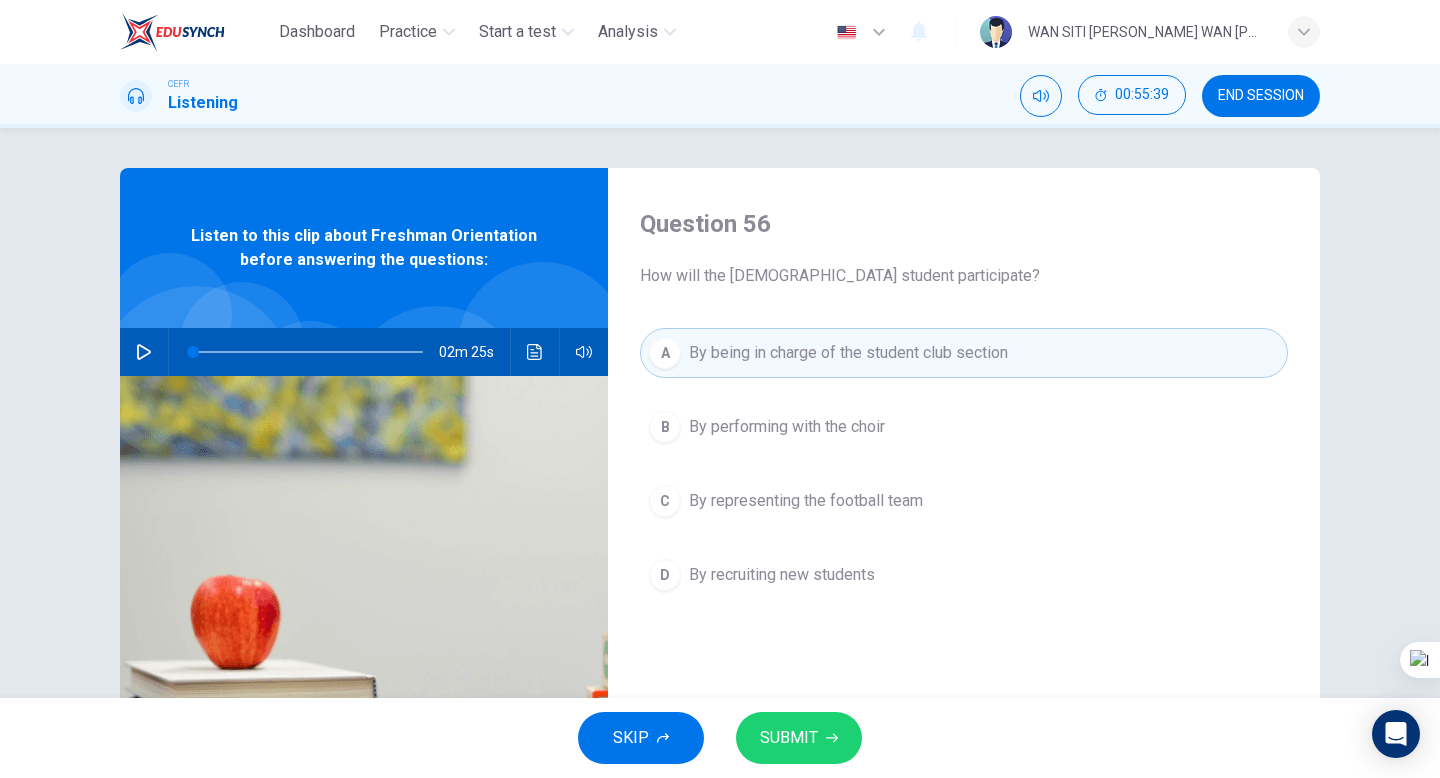 click on "SUBMIT" at bounding box center [789, 738] 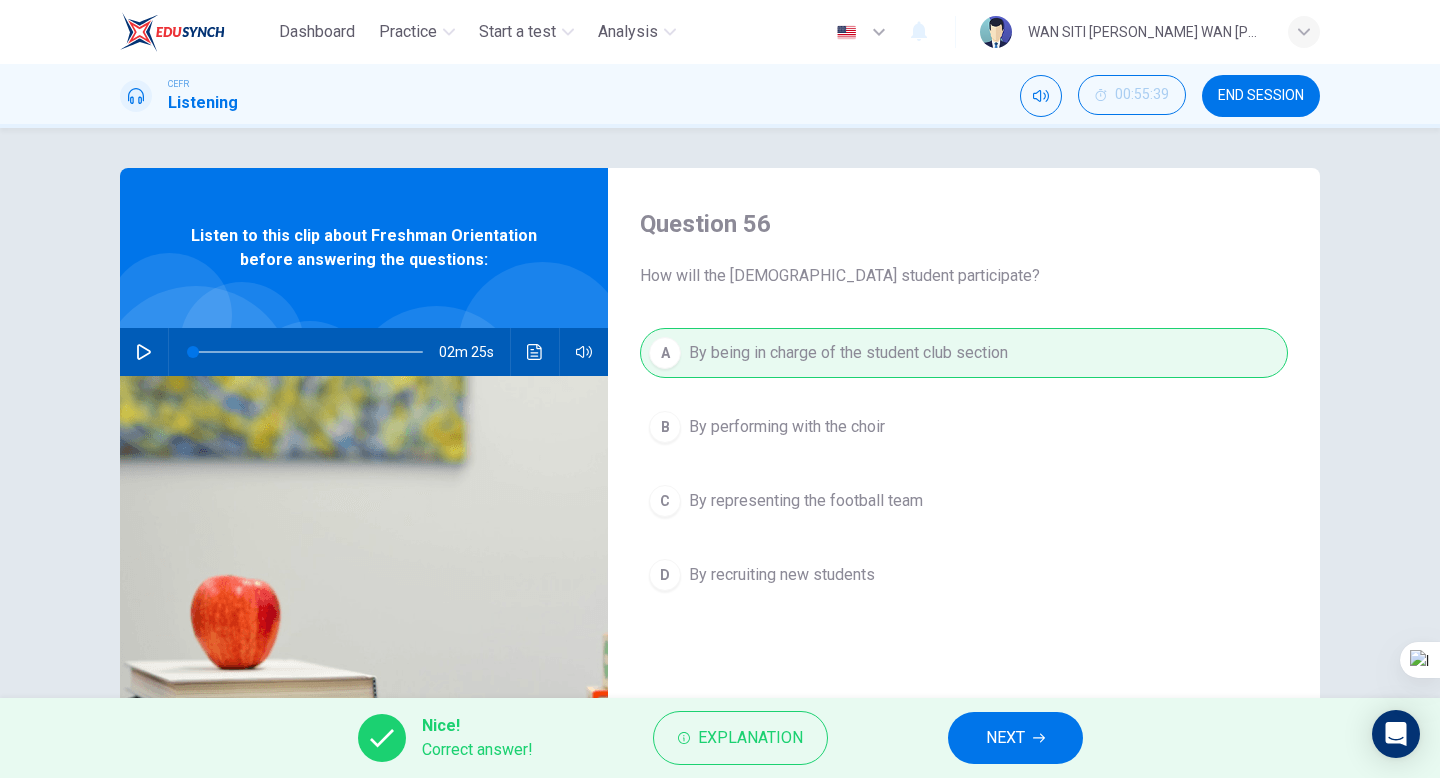 click on "NEXT" at bounding box center [1005, 738] 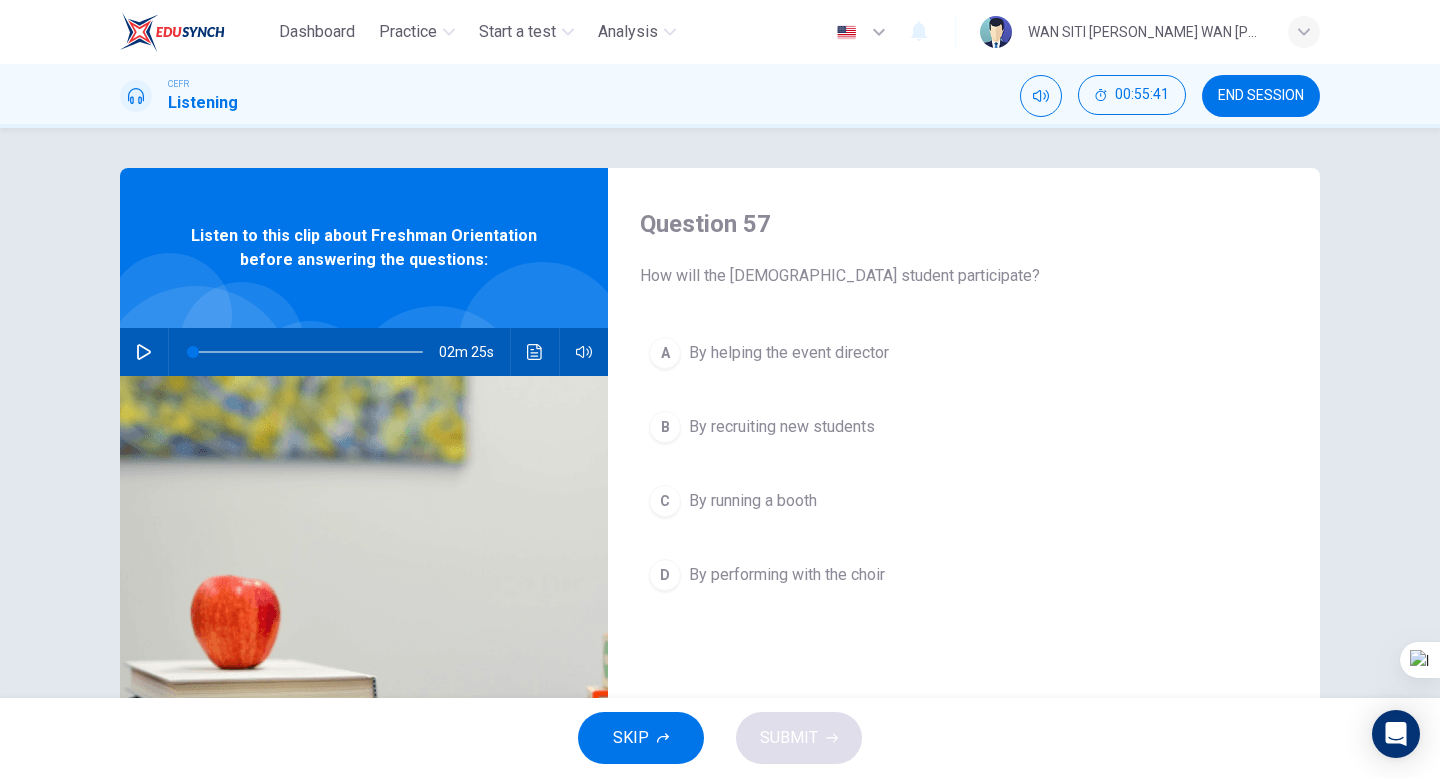 click on "D By performing with the choir" at bounding box center [964, 575] 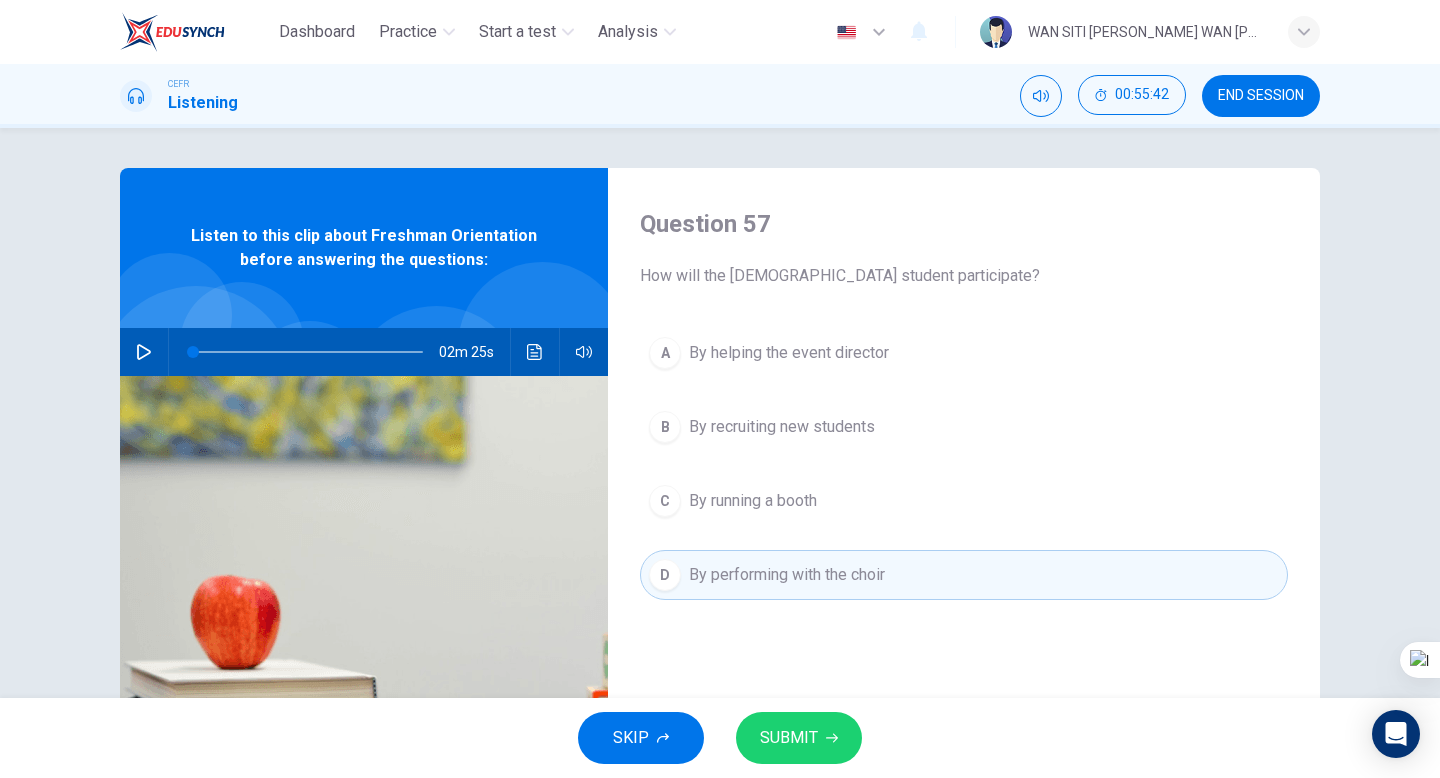 click on "SUBMIT" at bounding box center [789, 738] 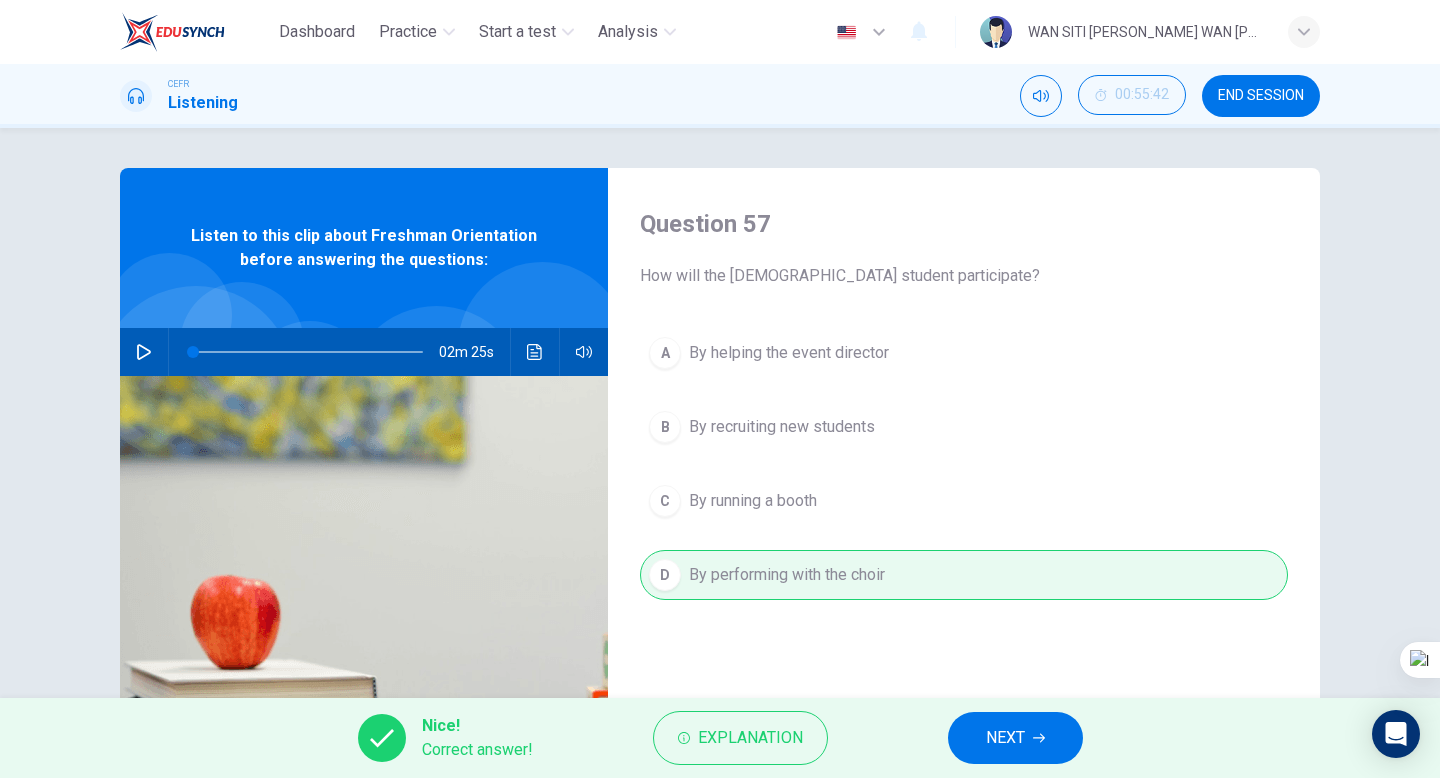 click on "NEXT" at bounding box center [1005, 738] 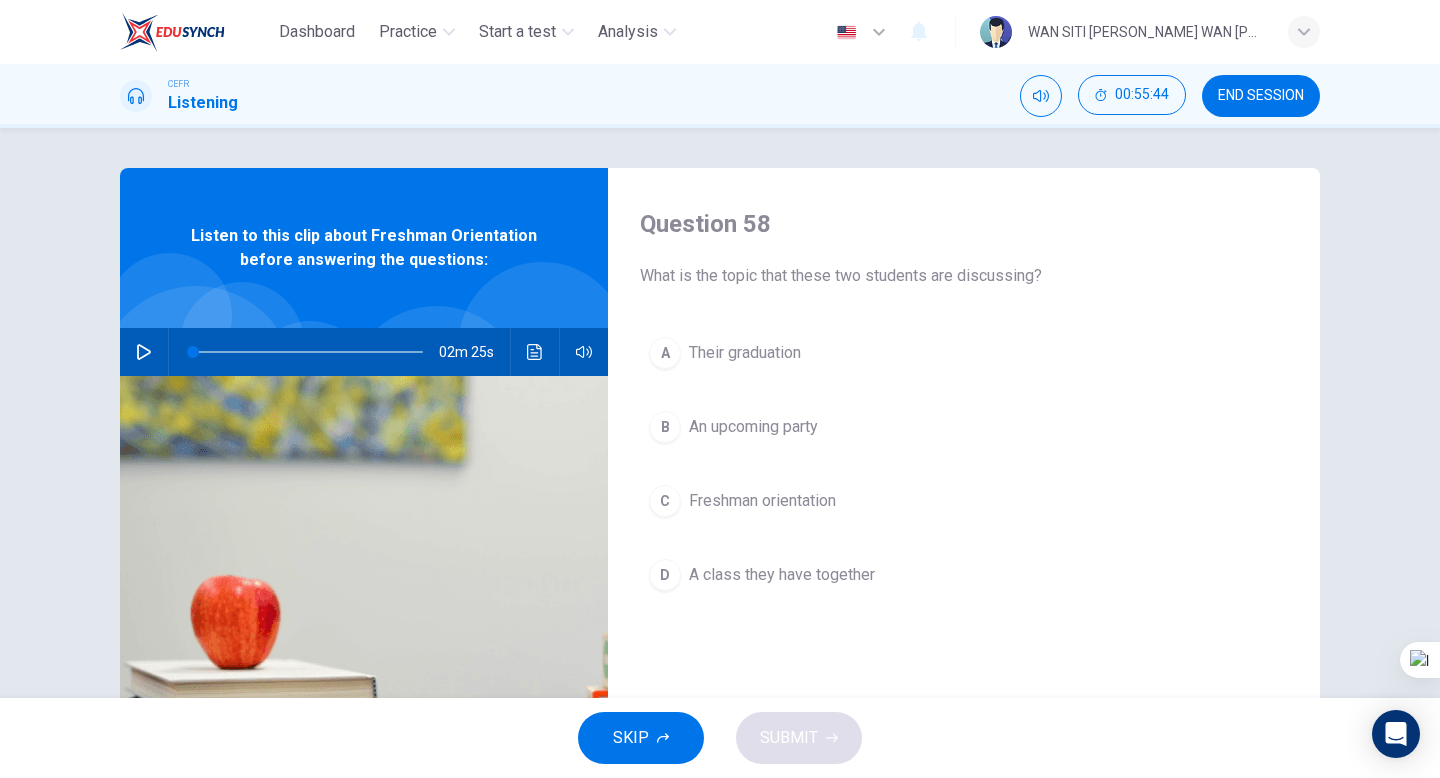 click on "C Freshman orientation" at bounding box center [964, 501] 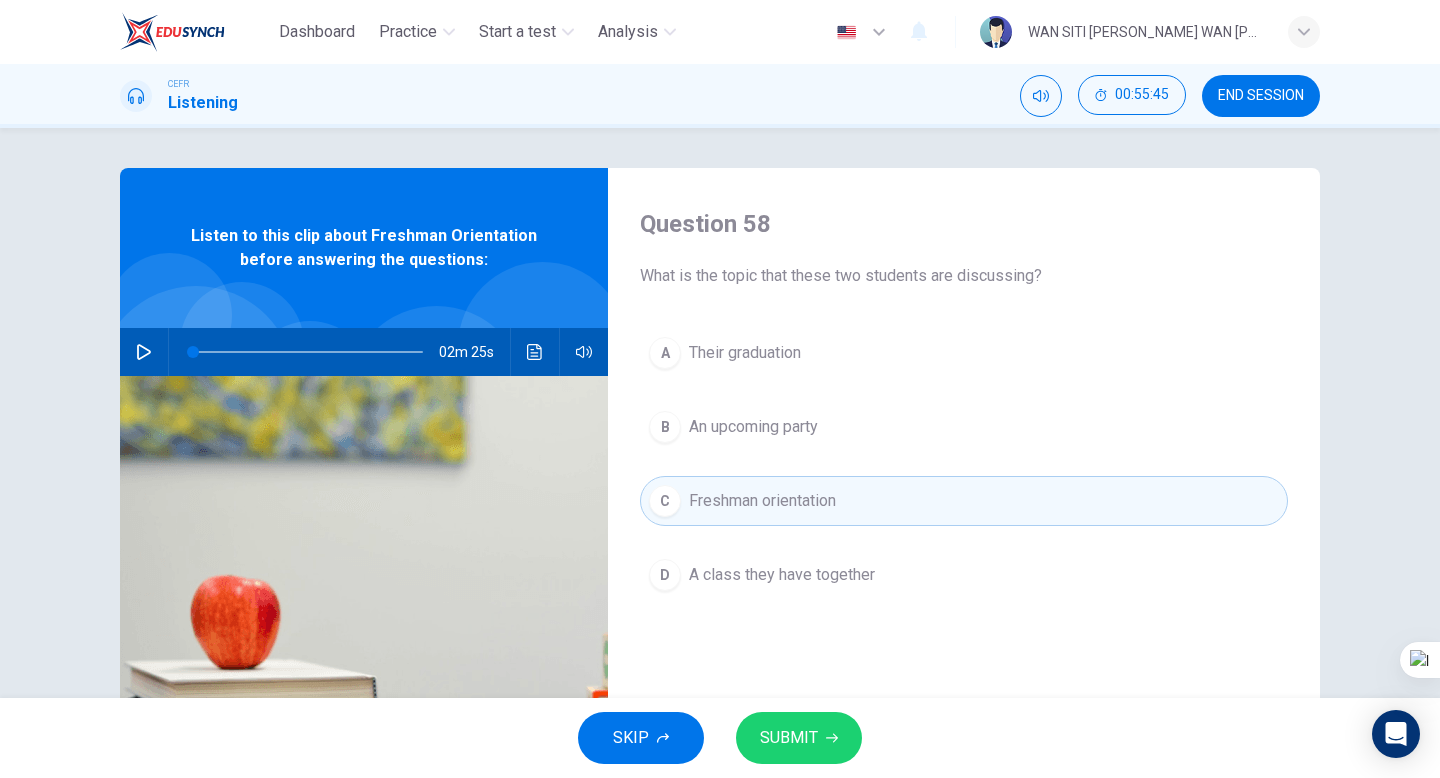 click on "SUBMIT" at bounding box center [789, 738] 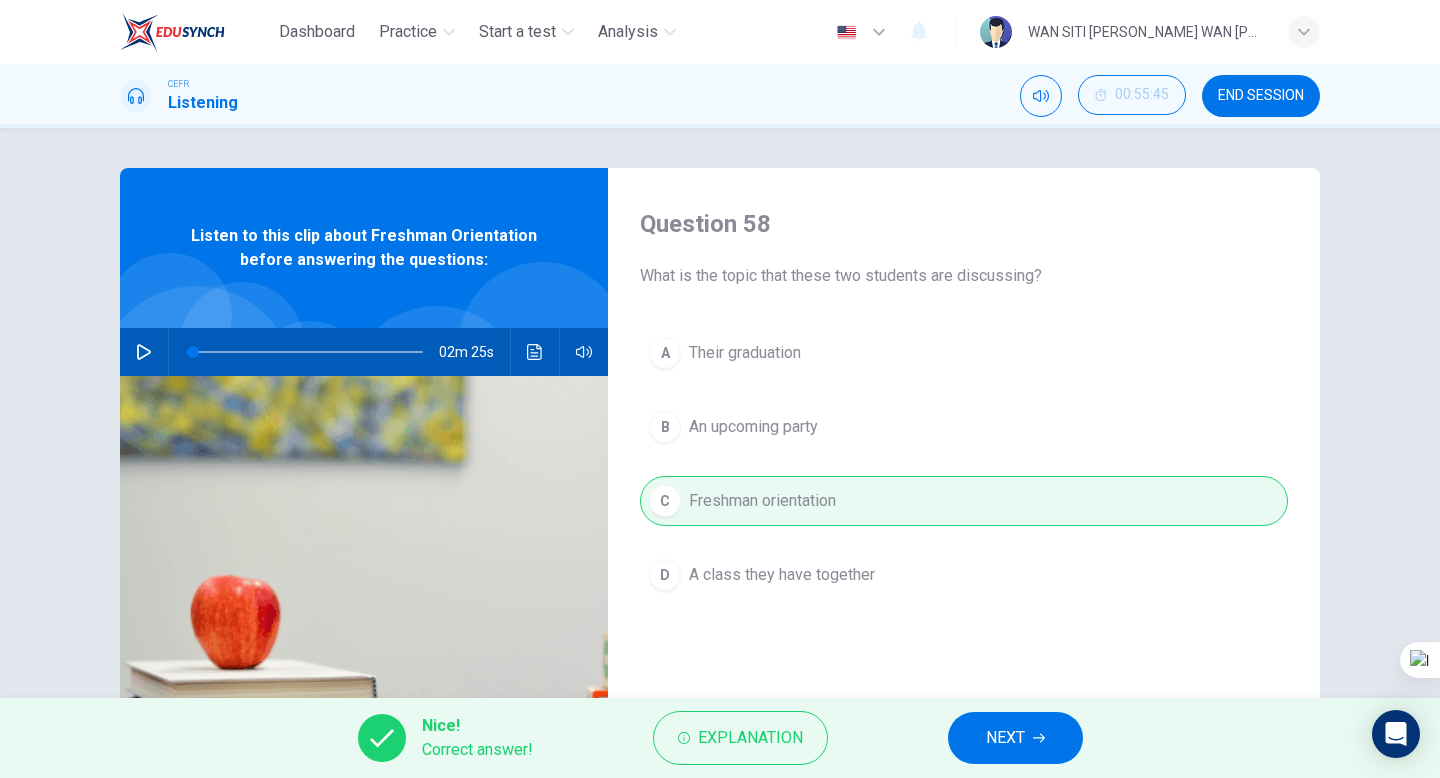 click on "NEXT" at bounding box center (1005, 738) 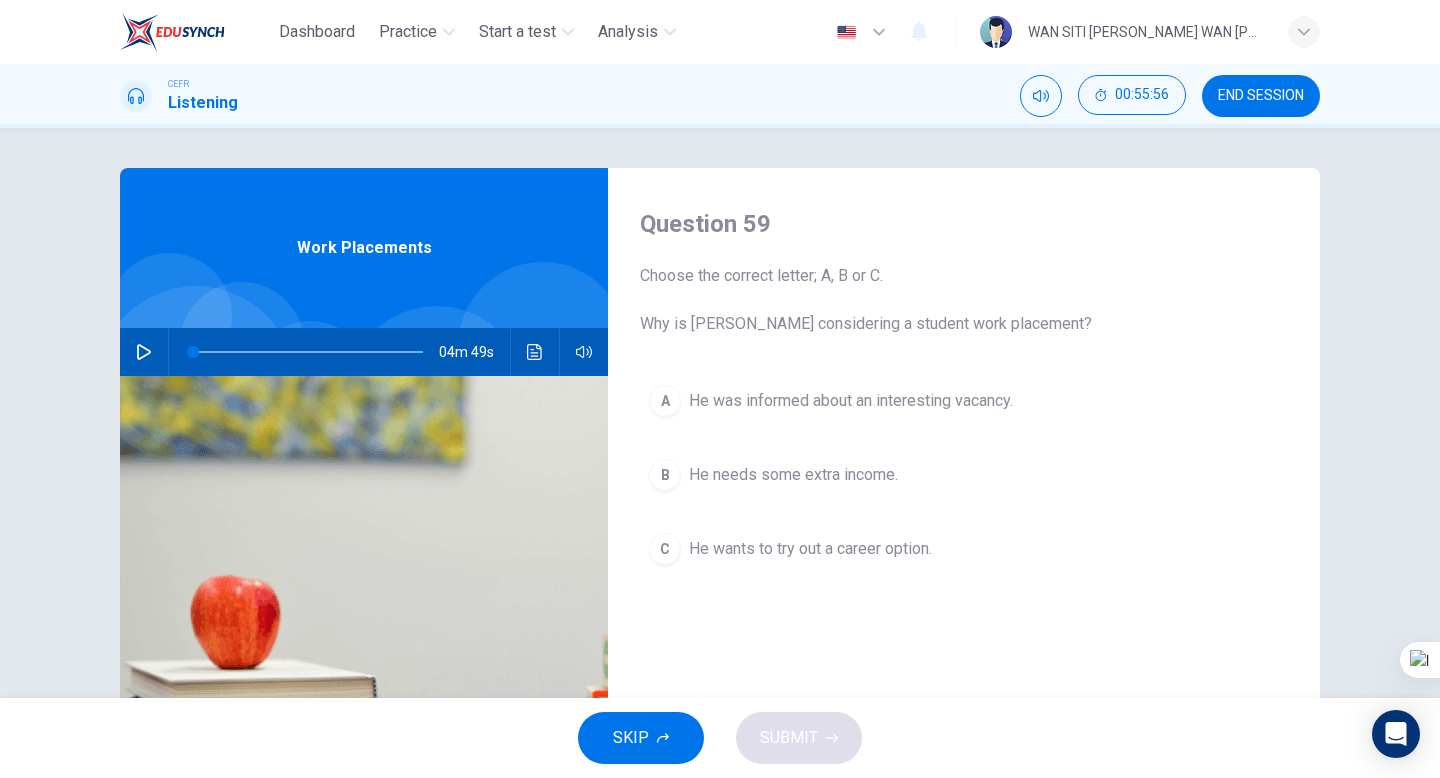 click 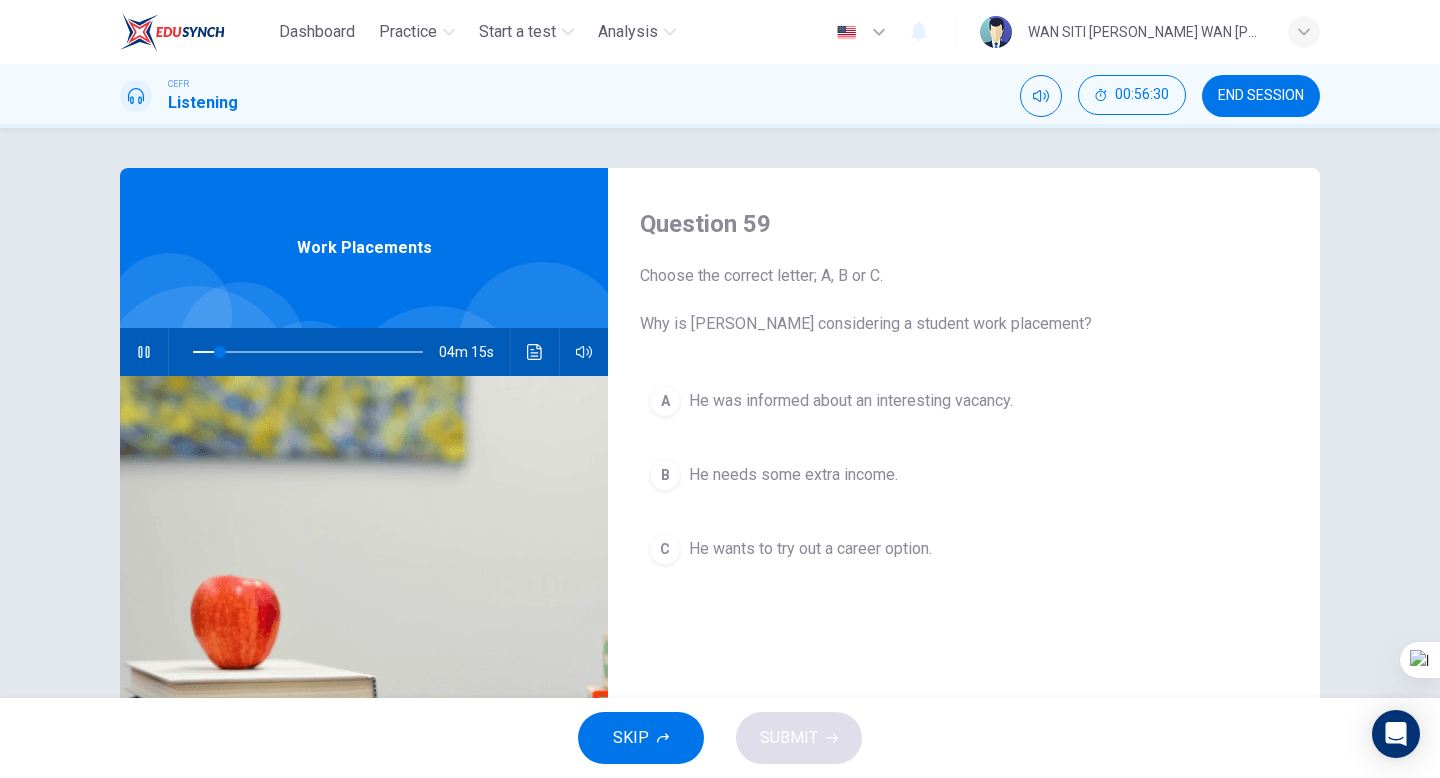 click on "He was informed about an interesting vacancy." at bounding box center (851, 401) 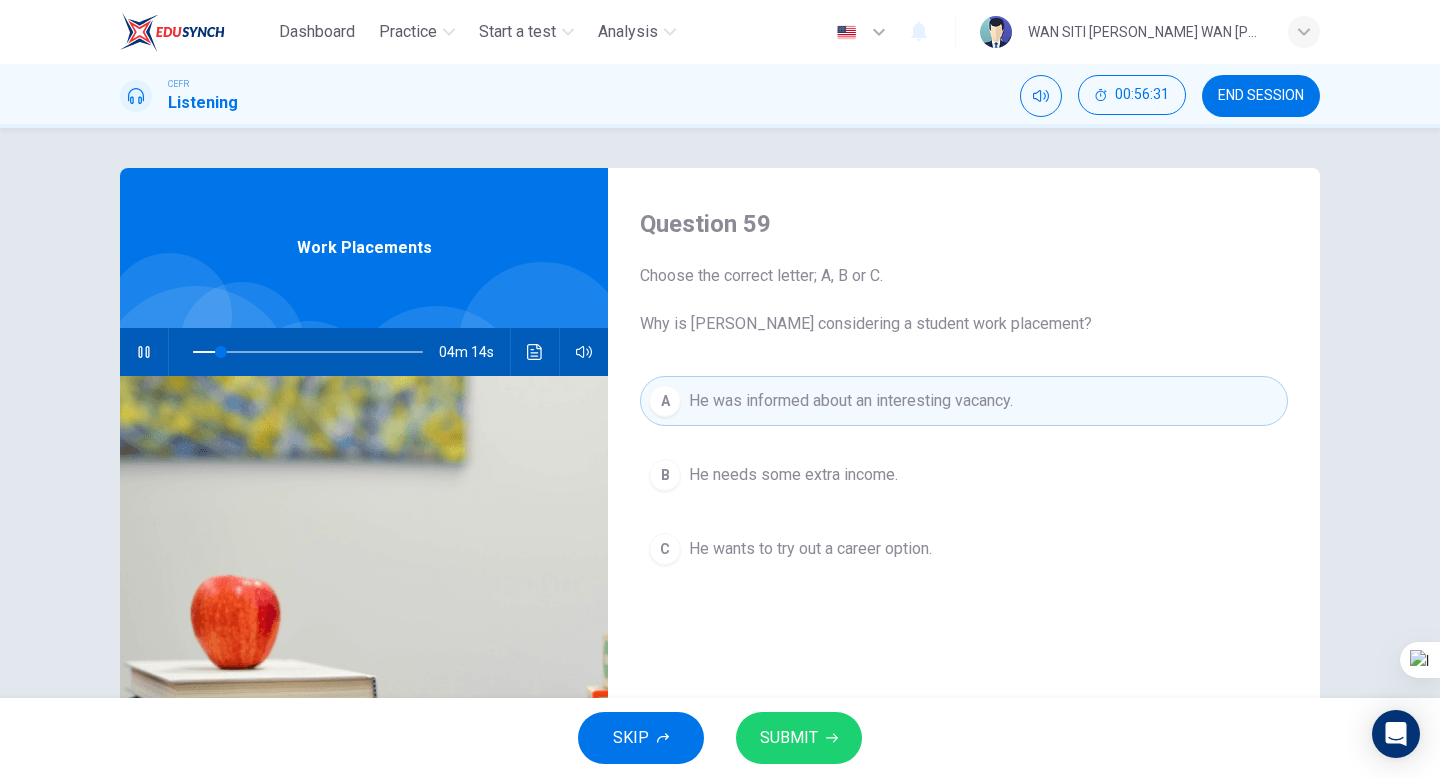 click on "SUBMIT" at bounding box center [789, 738] 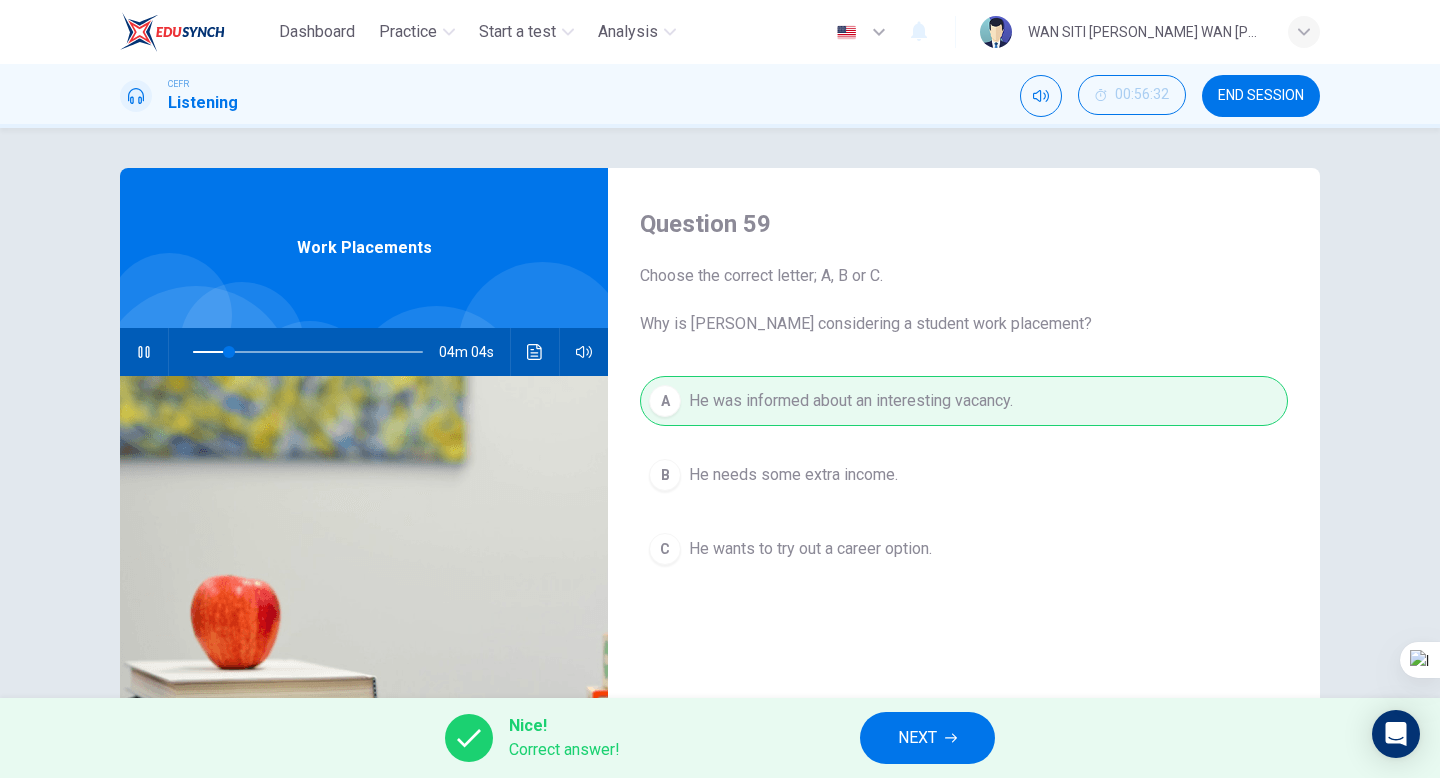 click on "NEXT" at bounding box center (927, 738) 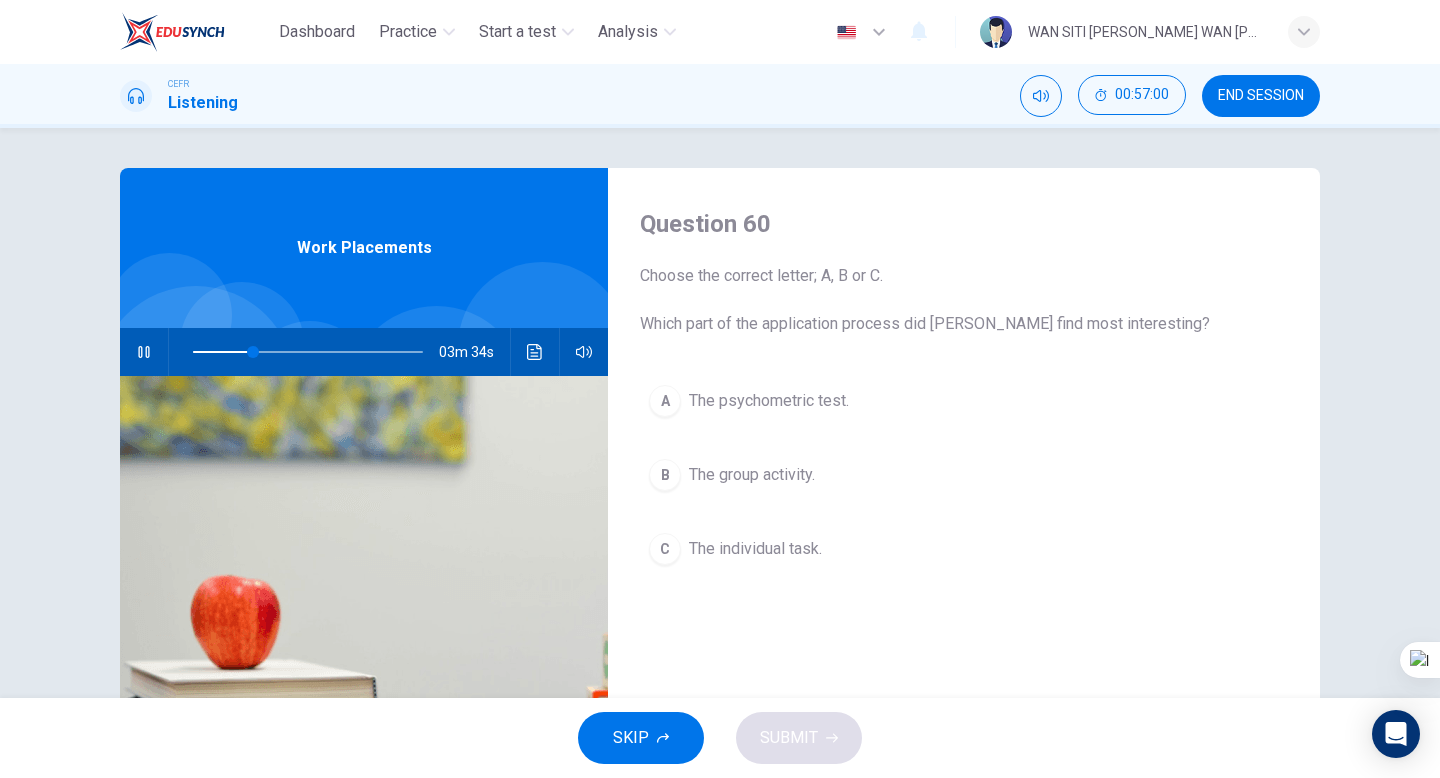click on "The group activity." at bounding box center [752, 475] 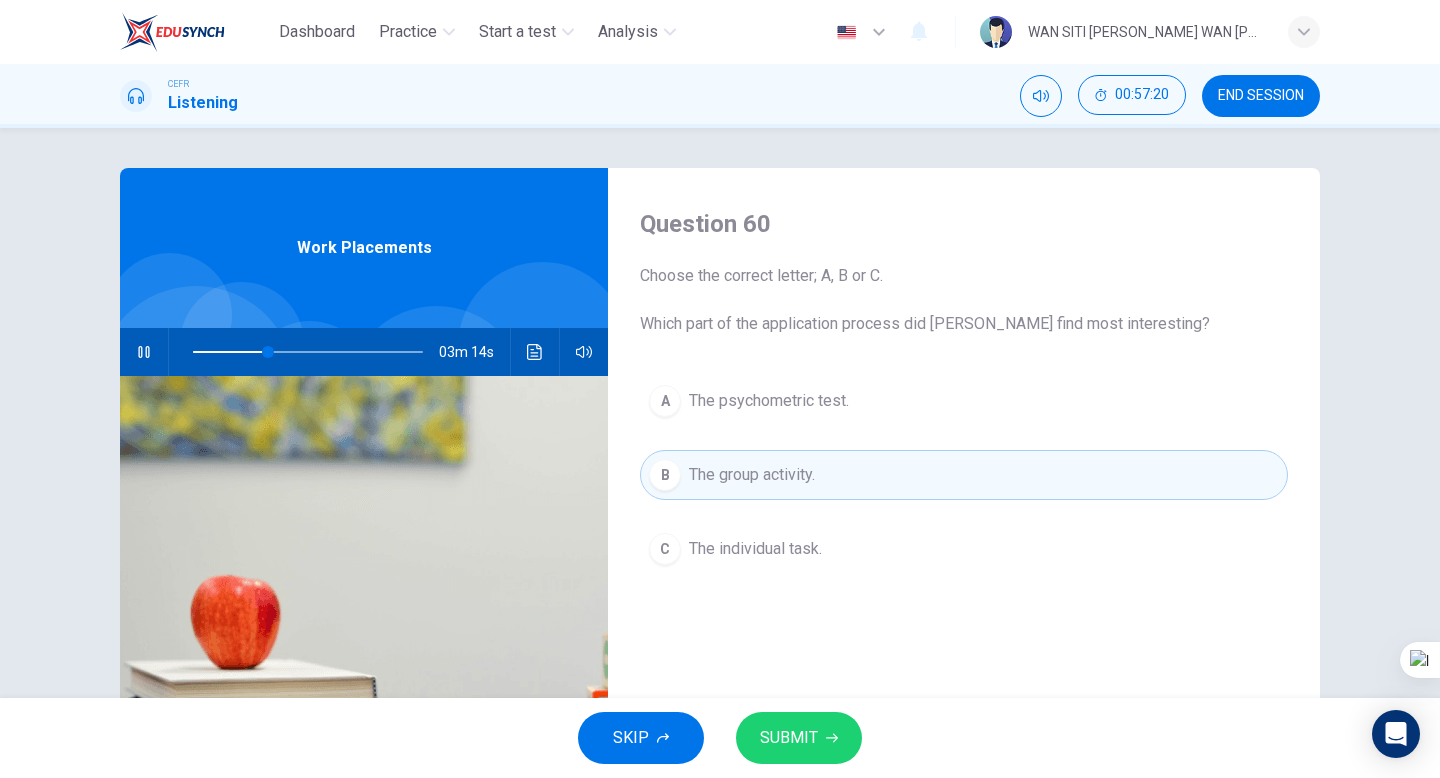 click on "SUBMIT" at bounding box center (789, 738) 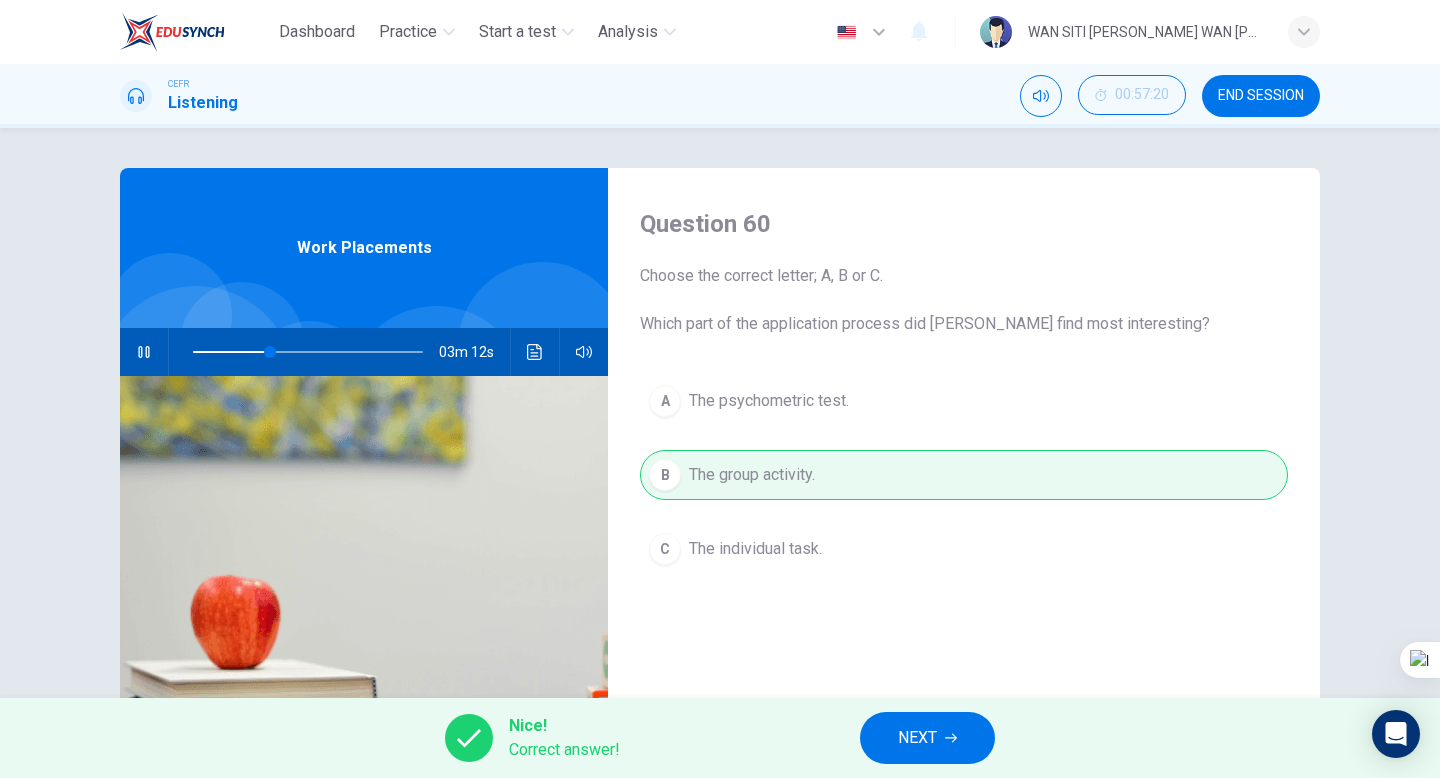 click on "NEXT" at bounding box center [917, 738] 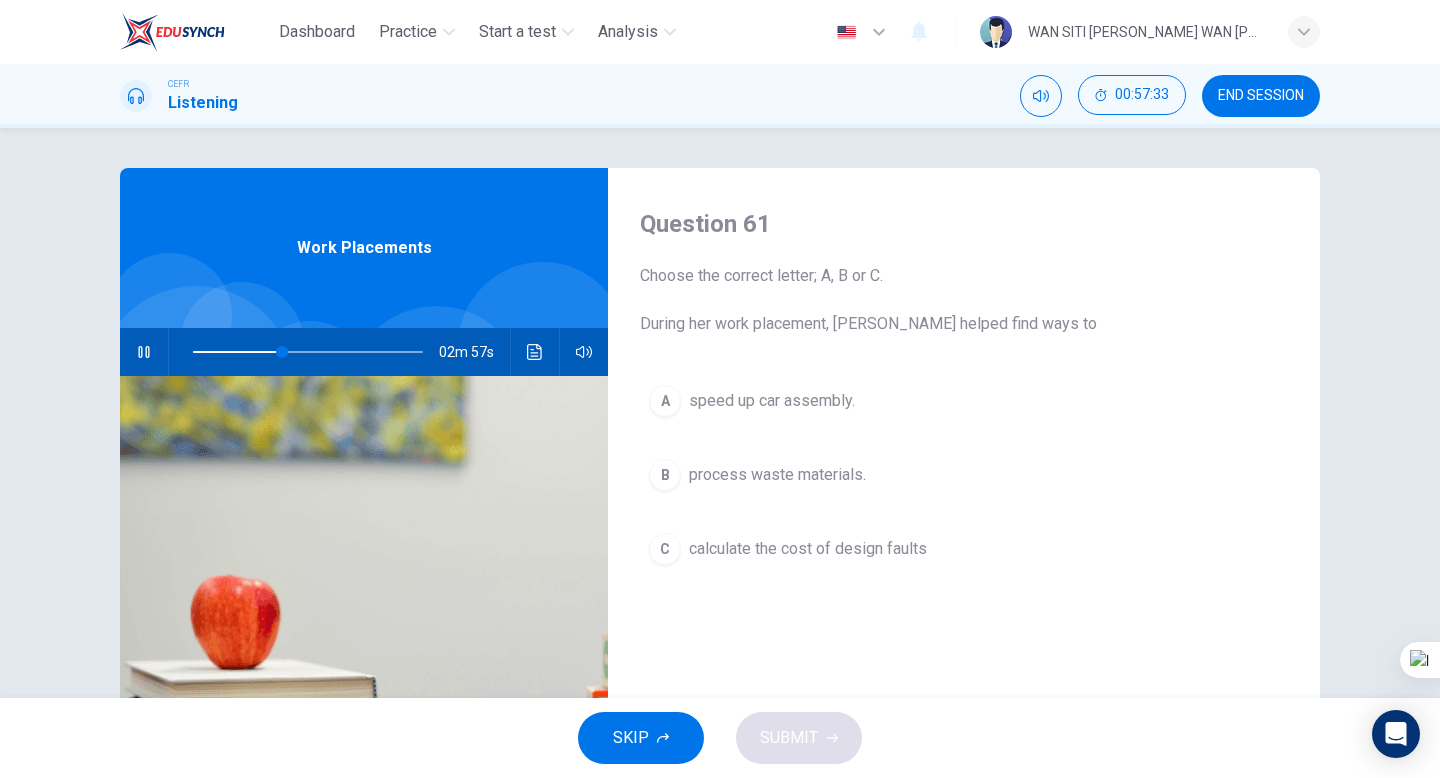 click on "speed up car assembly." at bounding box center [772, 401] 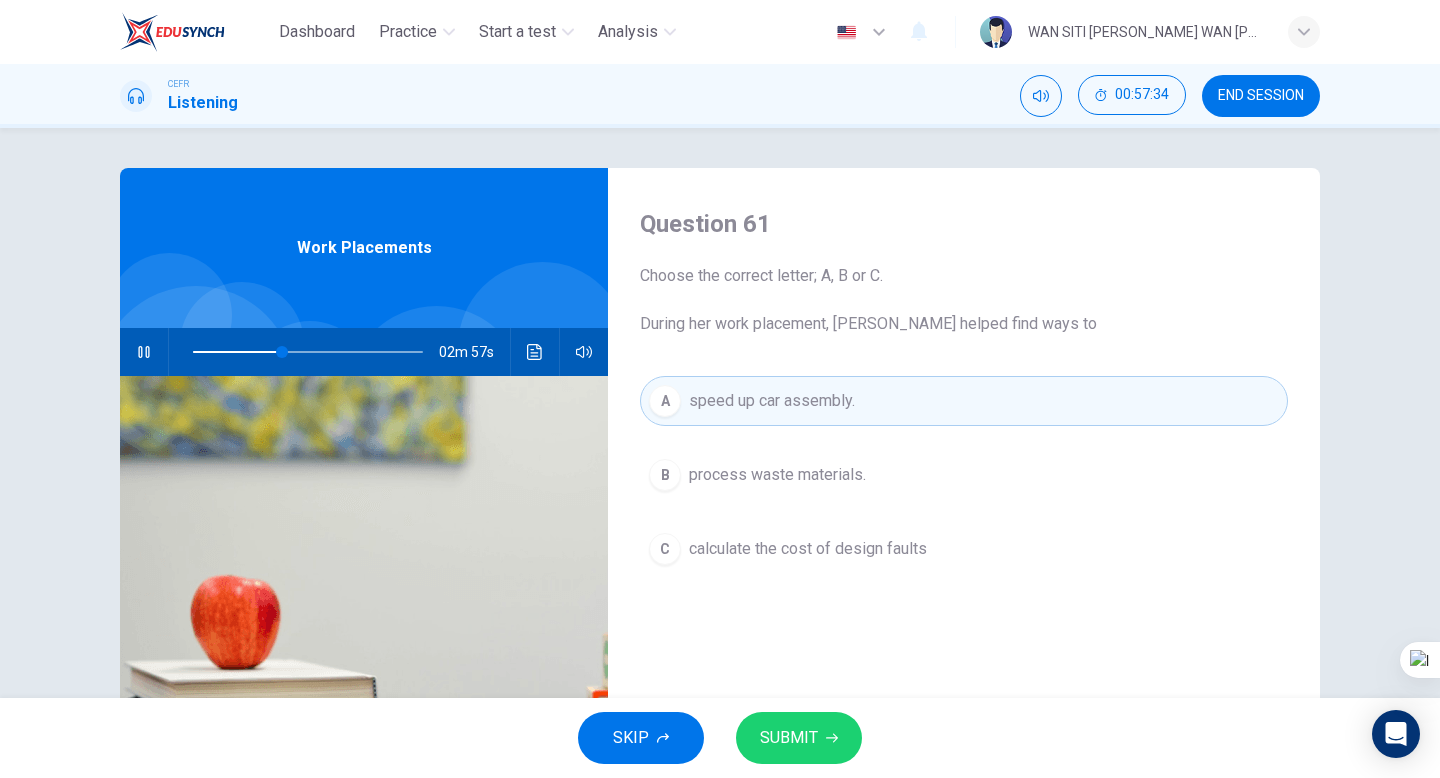 click on "SUBMIT" at bounding box center (789, 738) 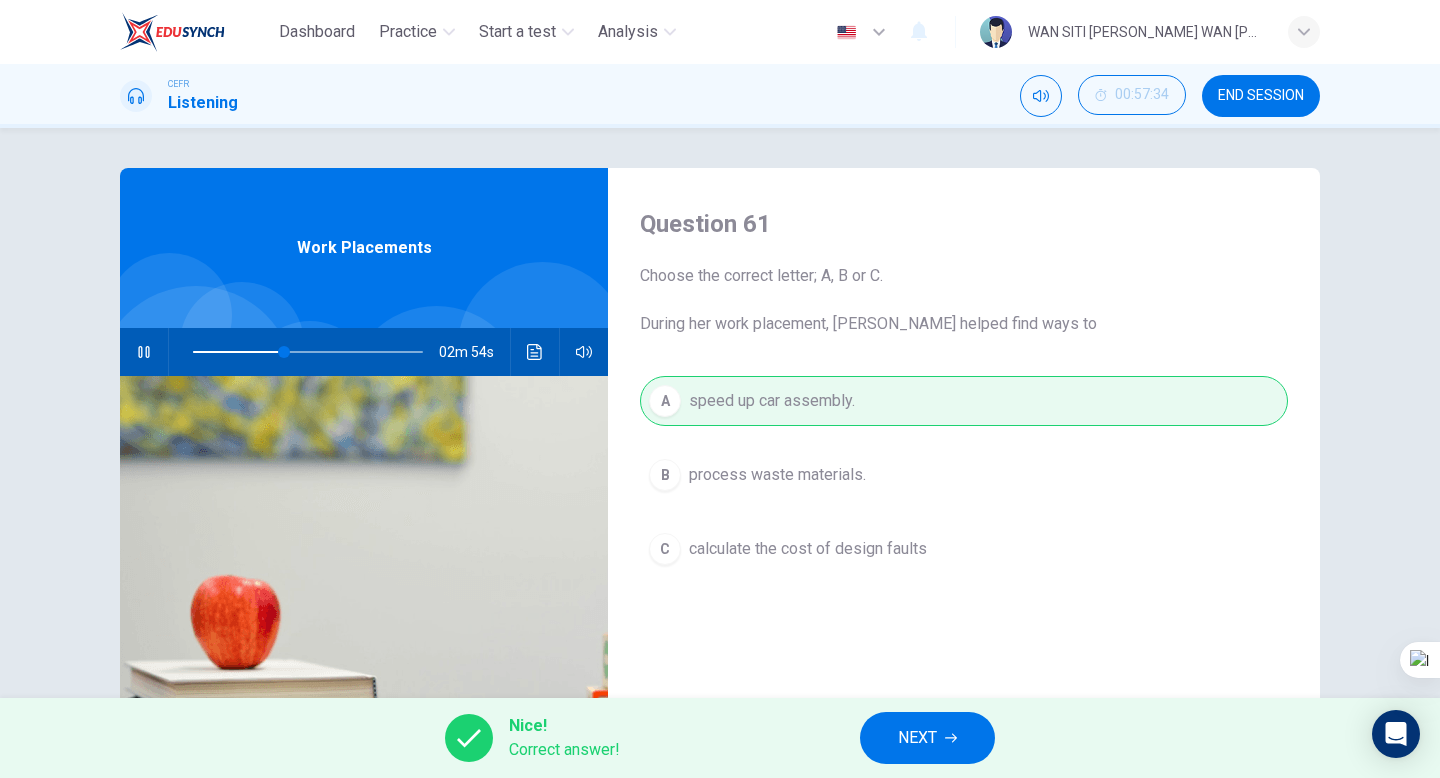 click on "NEXT" at bounding box center [927, 738] 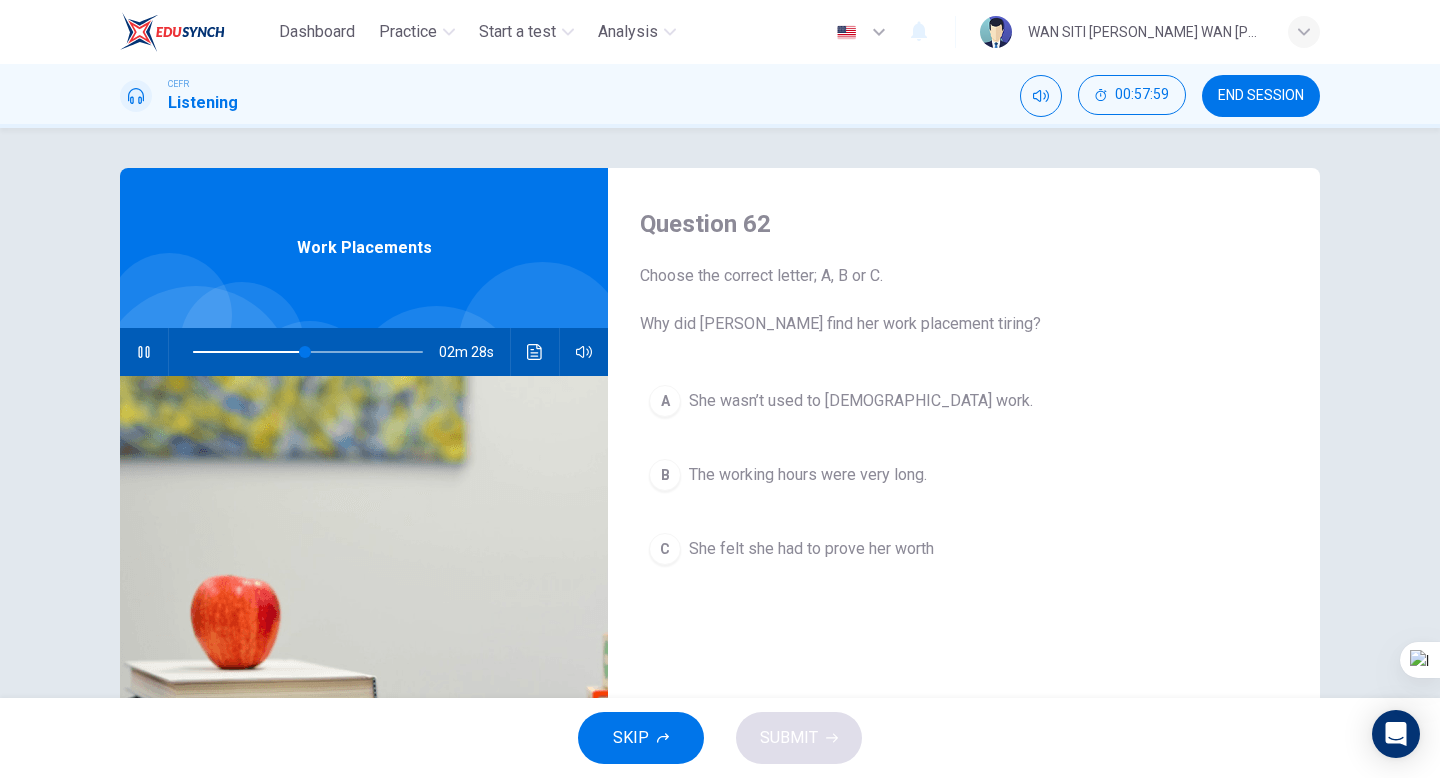 click on "She felt she had to prove her worth" at bounding box center [811, 549] 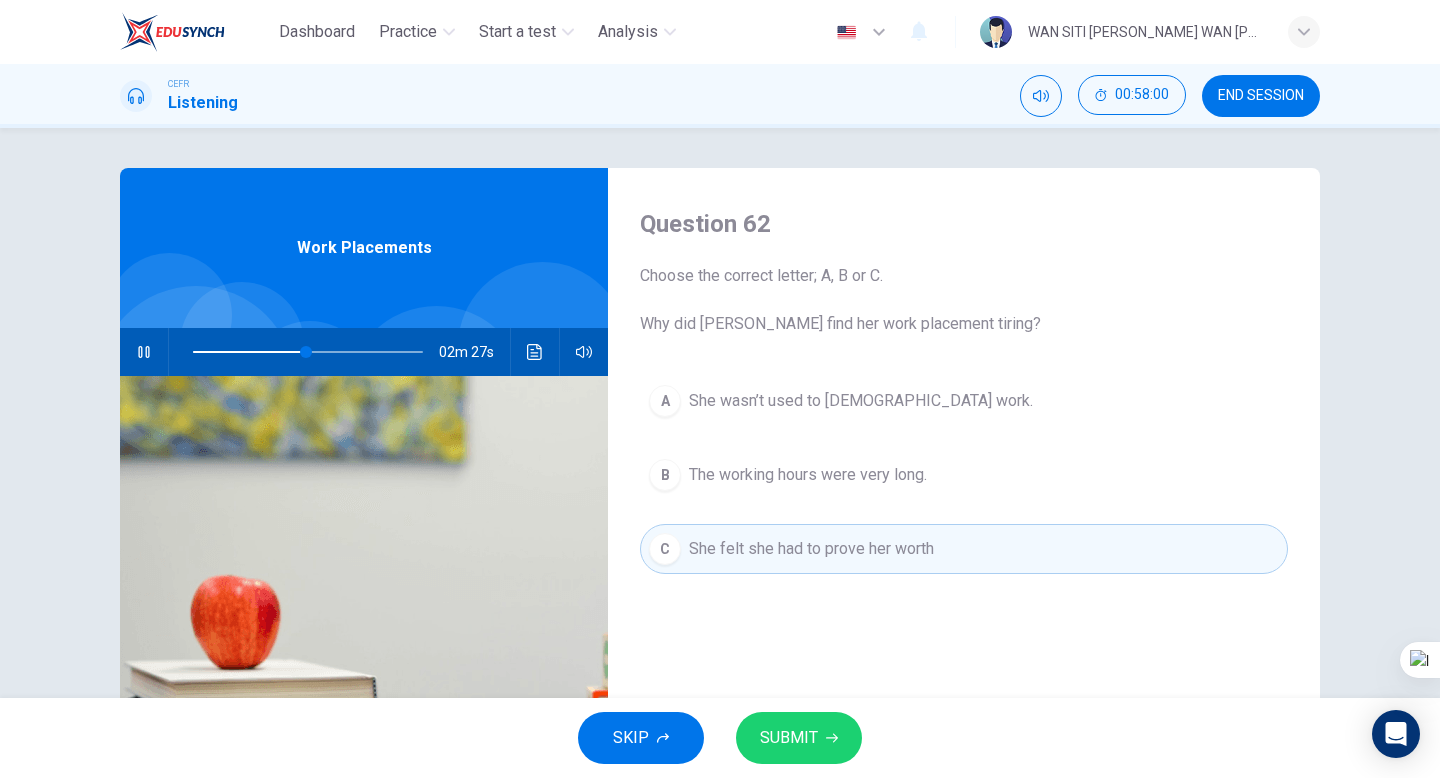 click on "SUBMIT" at bounding box center [789, 738] 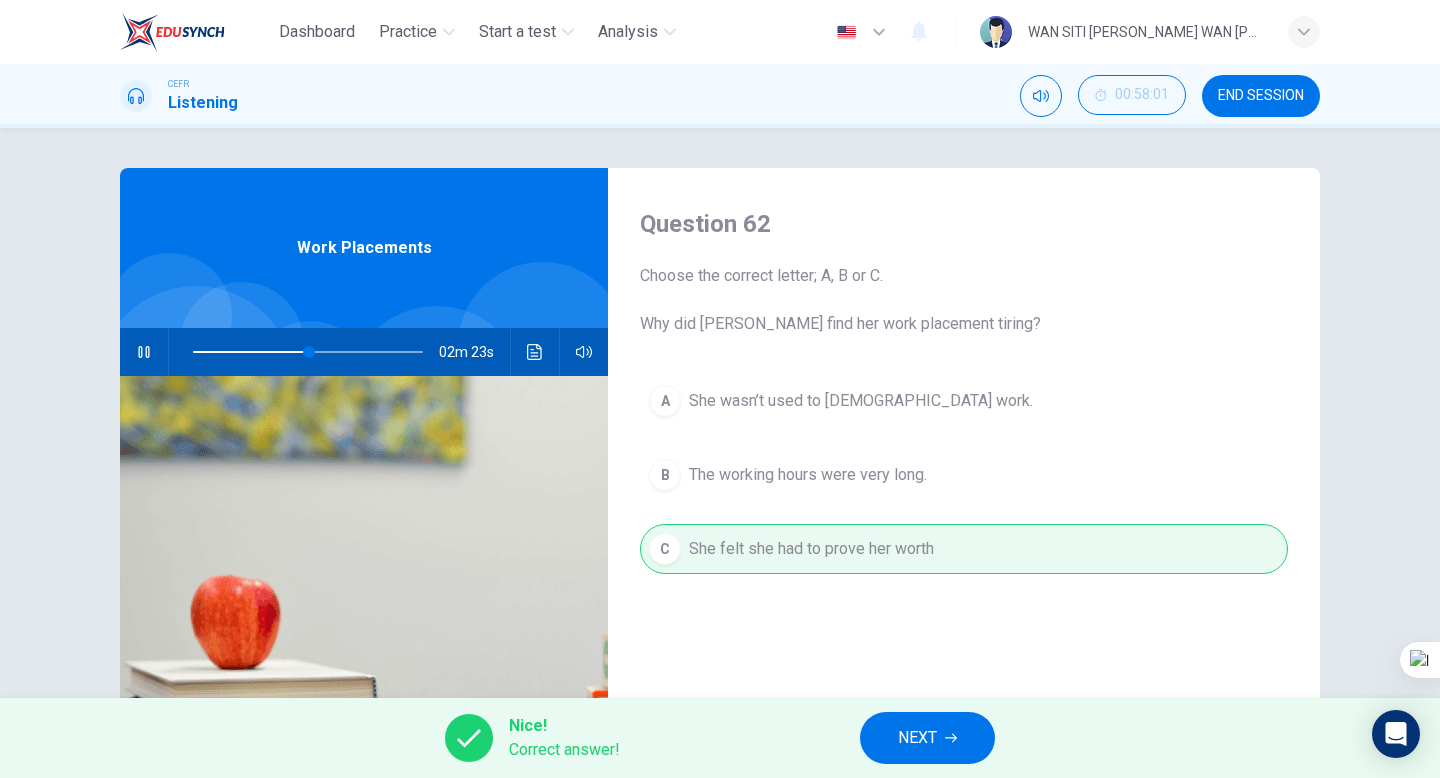 click on "NEXT" at bounding box center (927, 738) 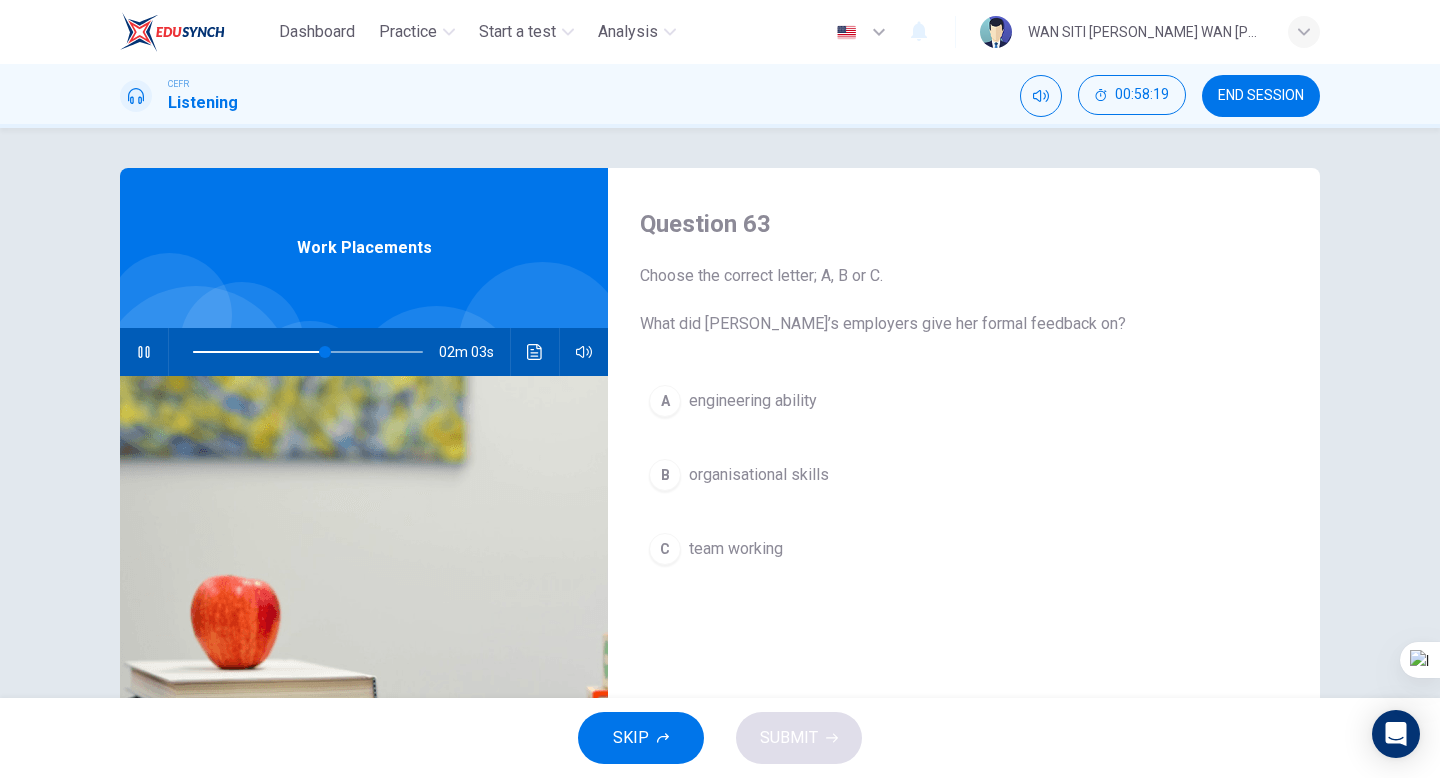 click on "organisational skills" at bounding box center [759, 475] 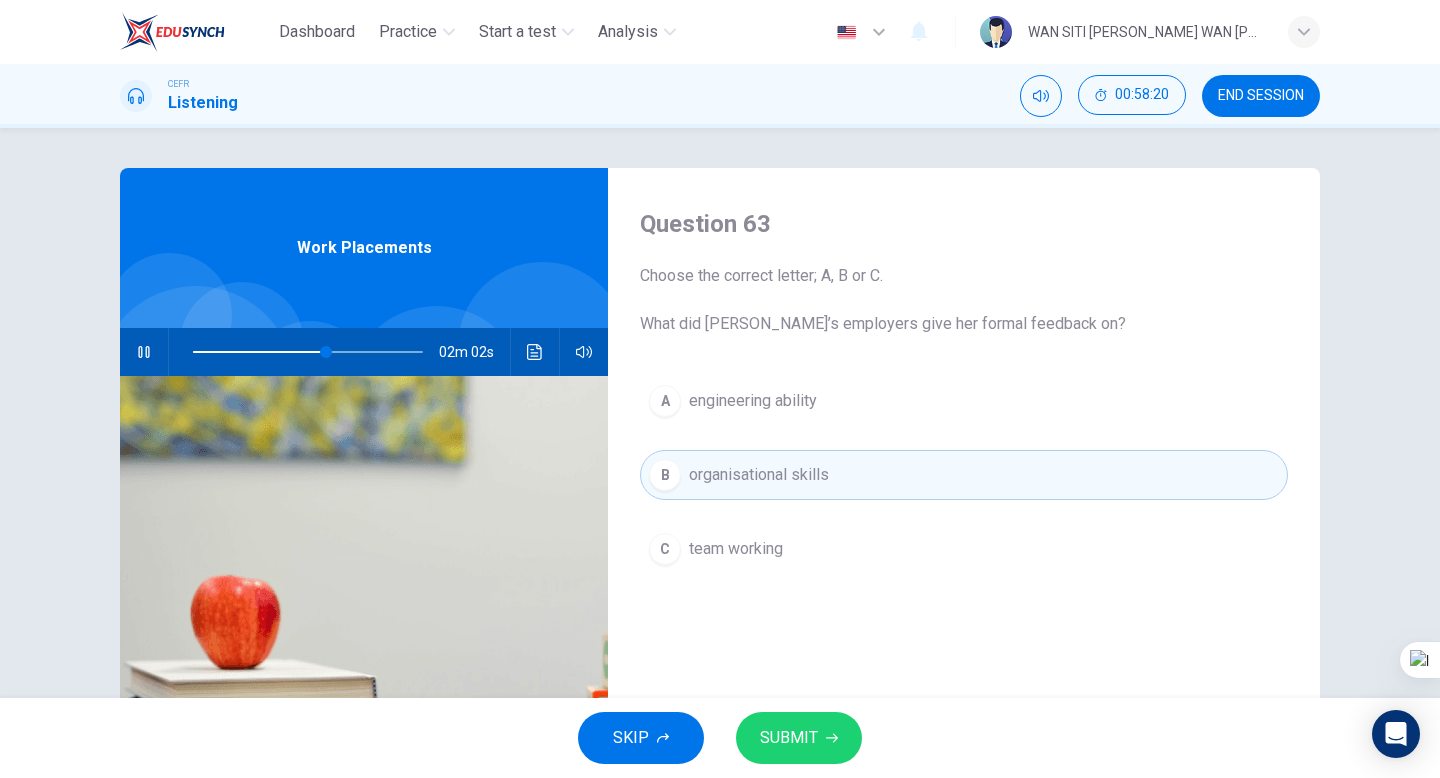 click on "SUBMIT" at bounding box center (799, 738) 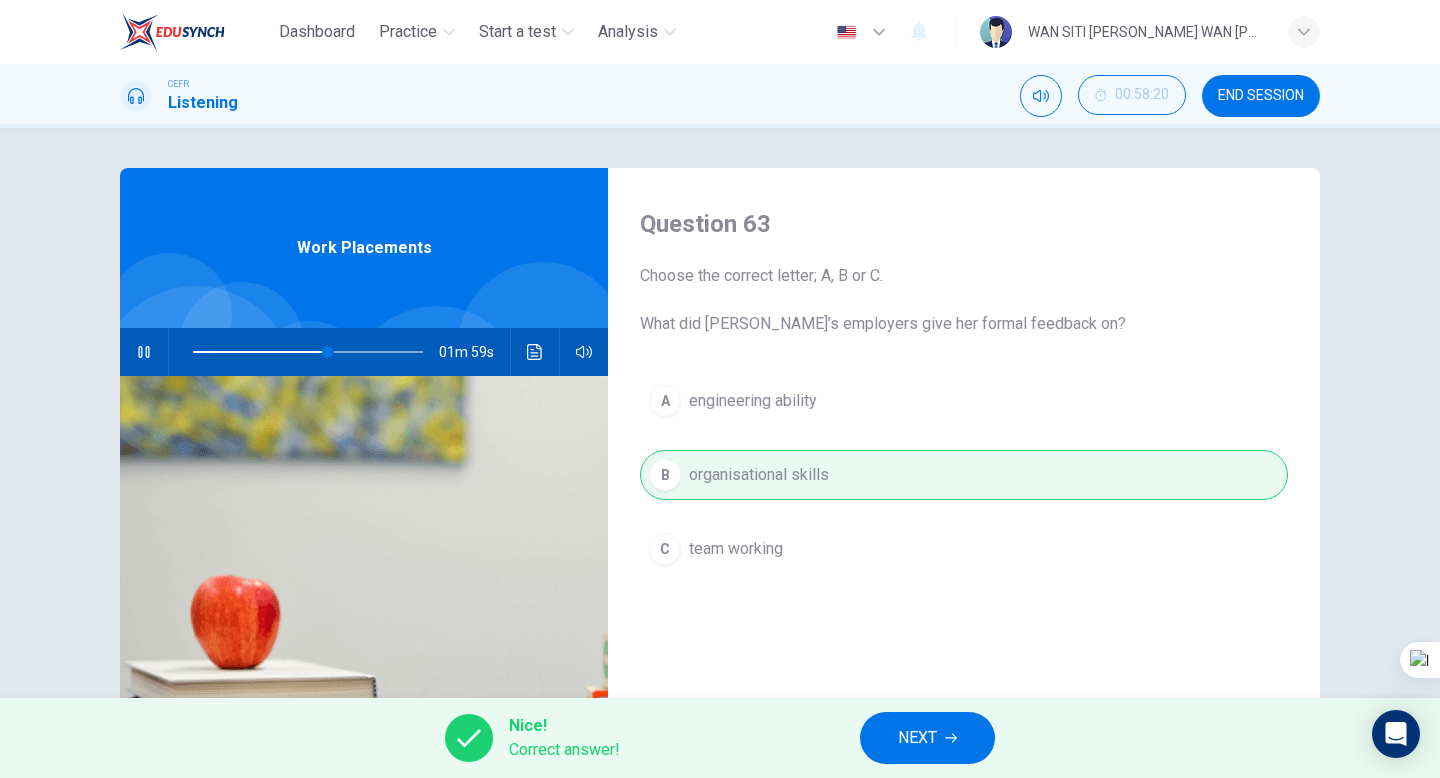 click on "NEXT" at bounding box center [917, 738] 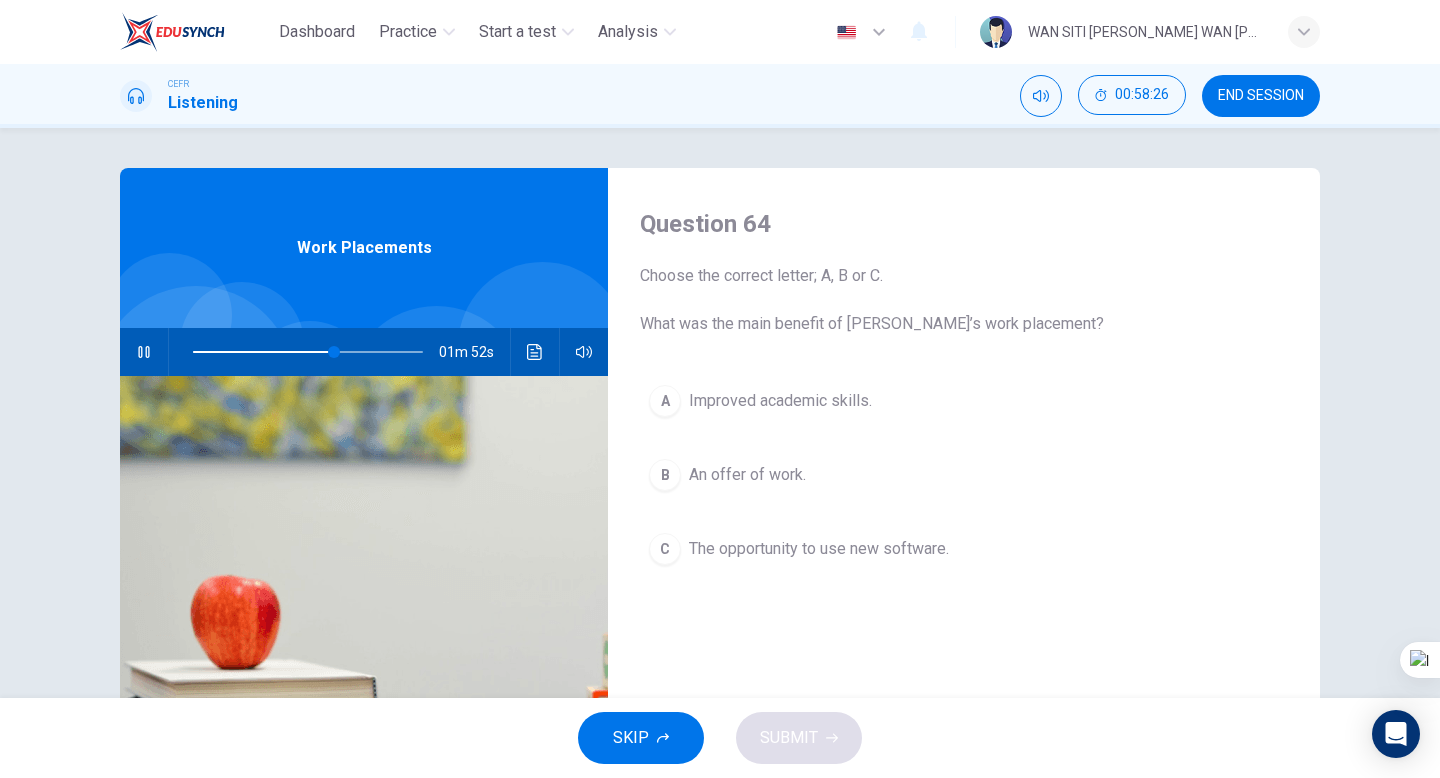 click on "B An offer of work." at bounding box center (964, 475) 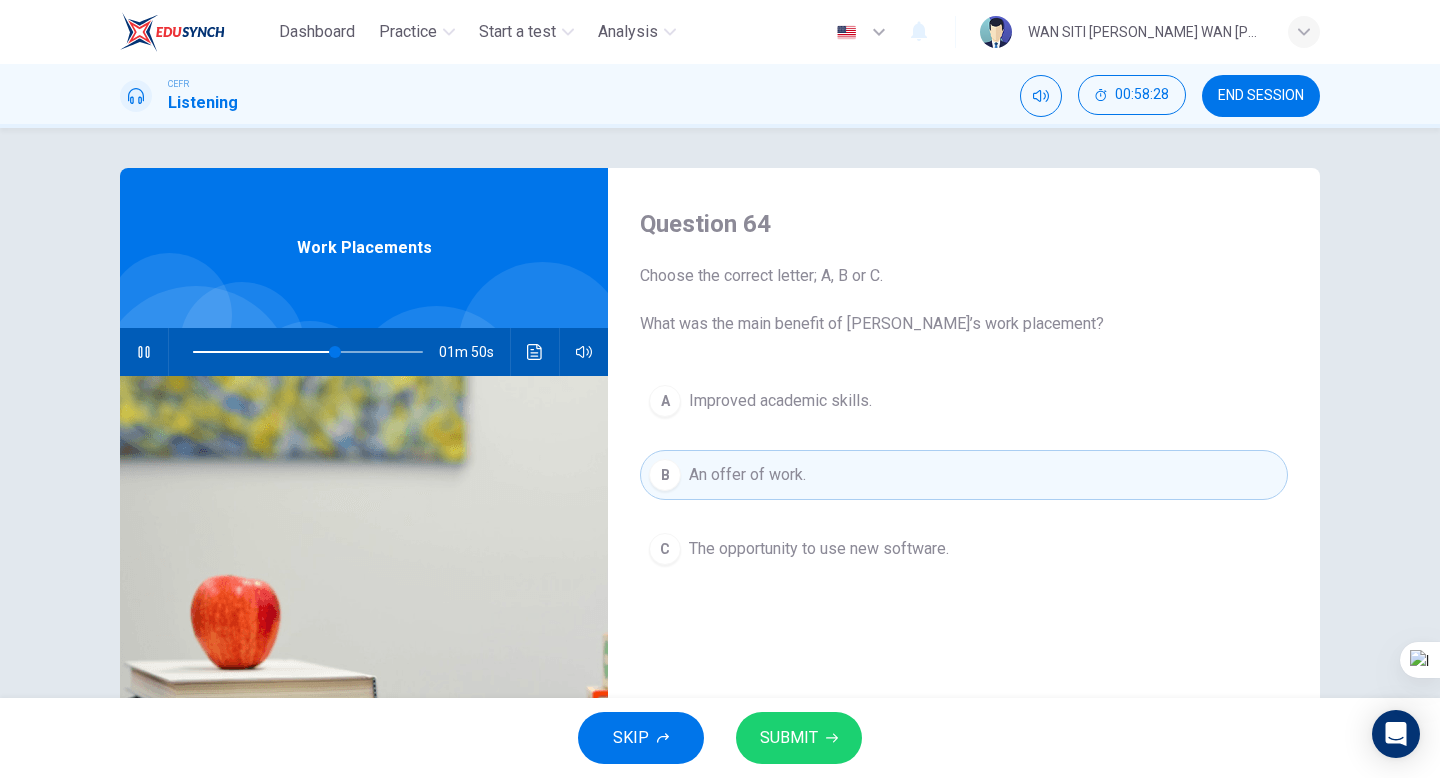 click on "SUBMIT" at bounding box center [789, 738] 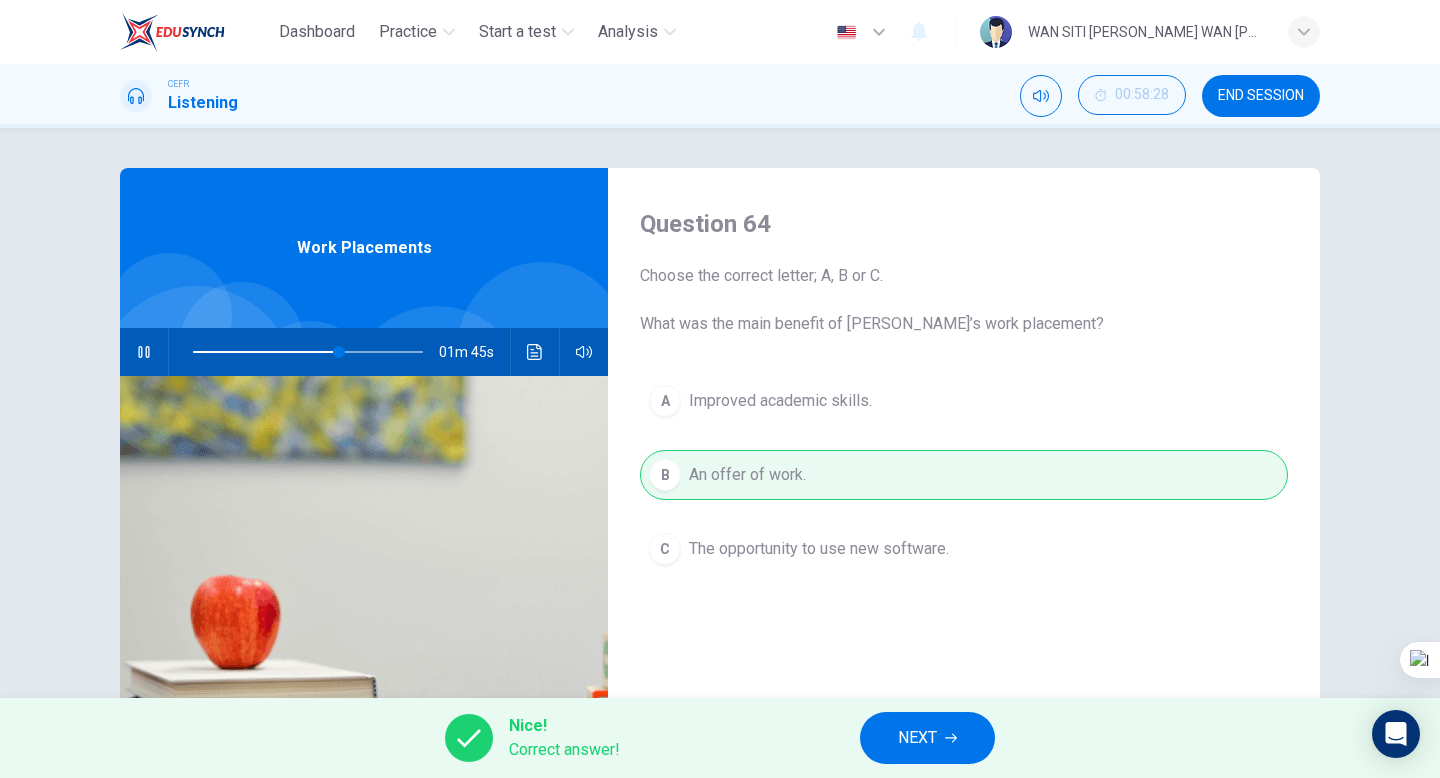 click on "NEXT" at bounding box center [927, 738] 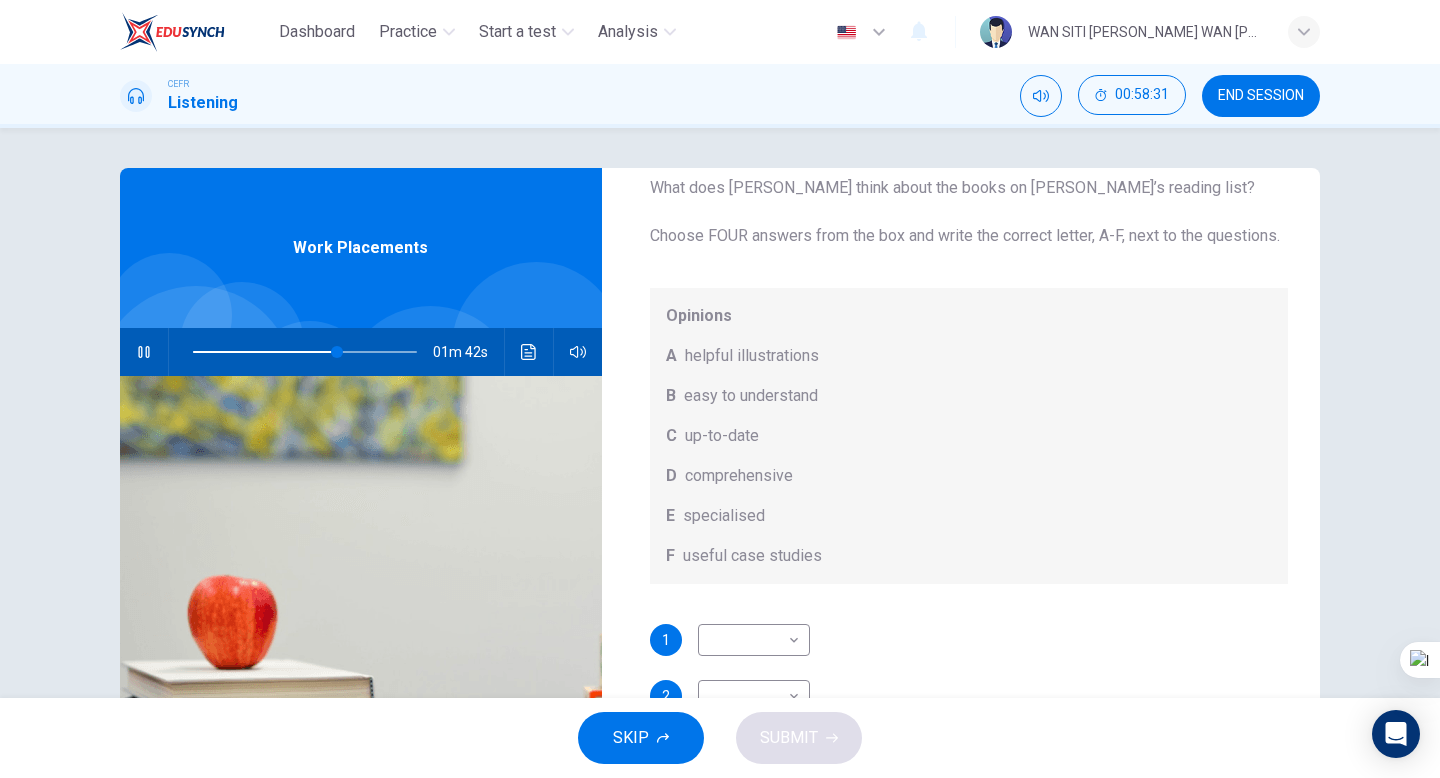 scroll, scrollTop: 89, scrollLeft: 0, axis: vertical 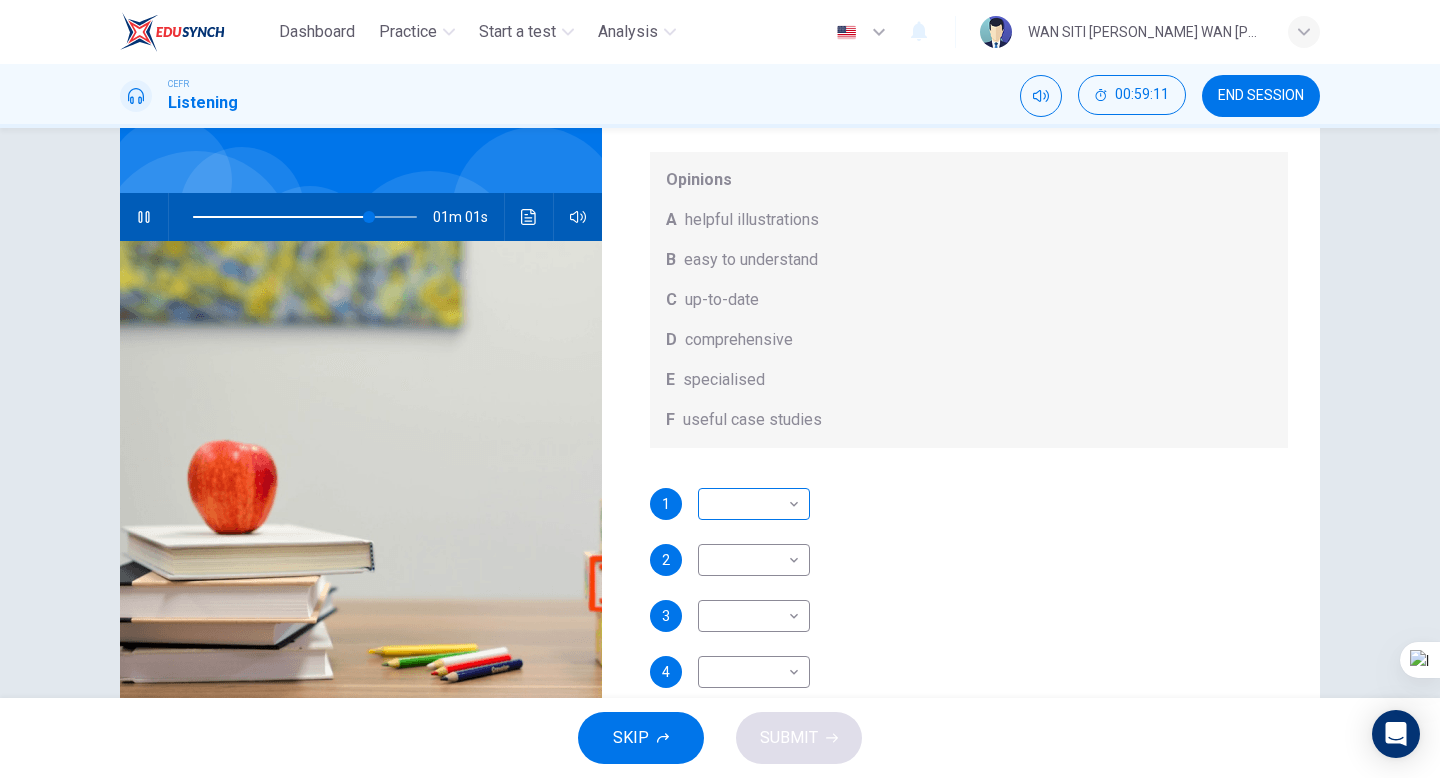 click on "Dashboard Practice Start a test Analysis English en ​ WAN SITI [PERSON_NAME] WAN [PERSON_NAME] CEFR Listening 00:59:11 END SESSION Question 65 What does [PERSON_NAME] think about the books on [PERSON_NAME]’s reading list? Choose FOUR answers from the box and write the correct letter, A-F, next to the questions.
Opinions A helpful illustrations B easy to understand C up-to-date D comprehensive E specialised F useful case studies 1 ​ ​ 2 ​ ​ 3 ​ ​ 4 ​ ​ Work Placements 01m 01s SKIP SUBMIT EduSynch - Online Language Proficiency Testing
Dashboard Practice Start a test Analysis Notifications © Copyright  2025" at bounding box center [720, 389] 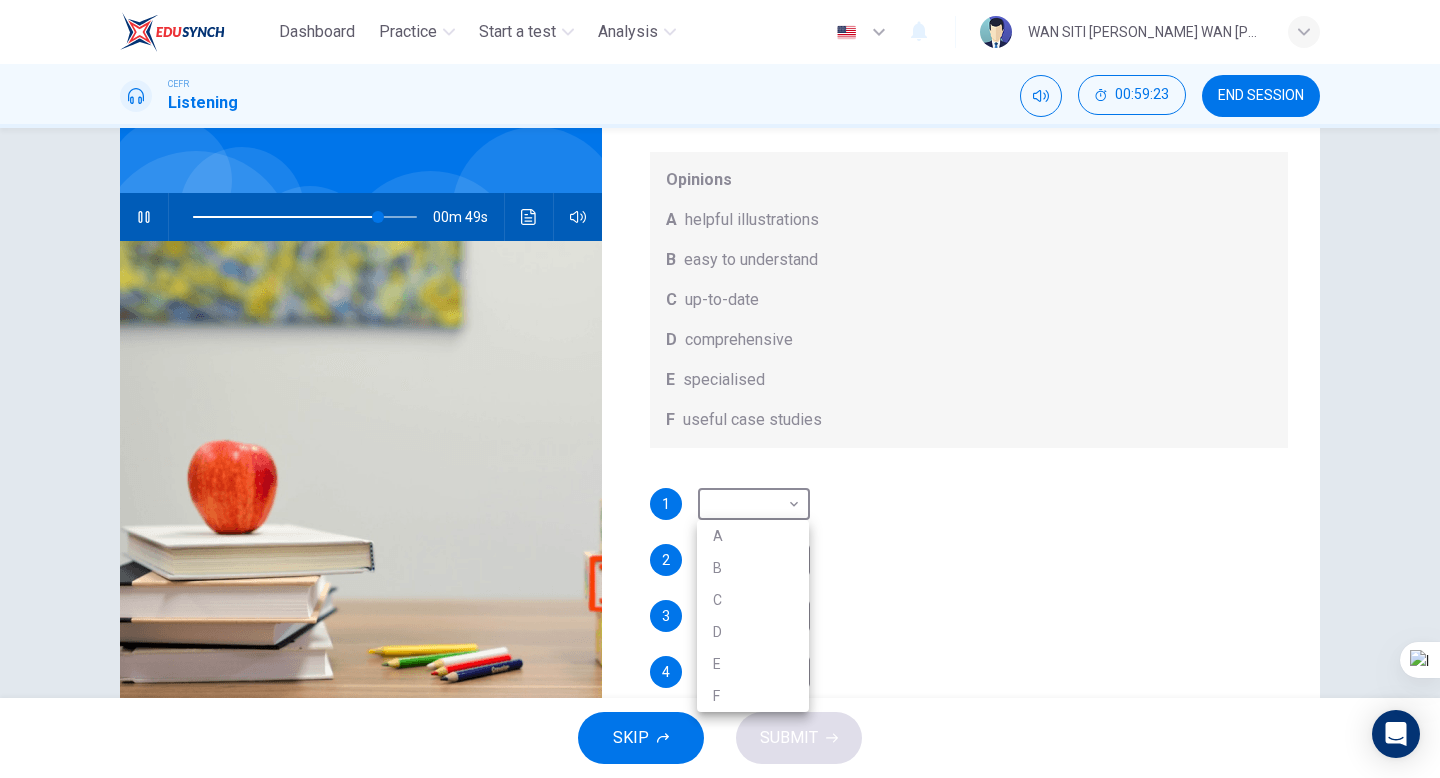 click on "B" at bounding box center [753, 568] 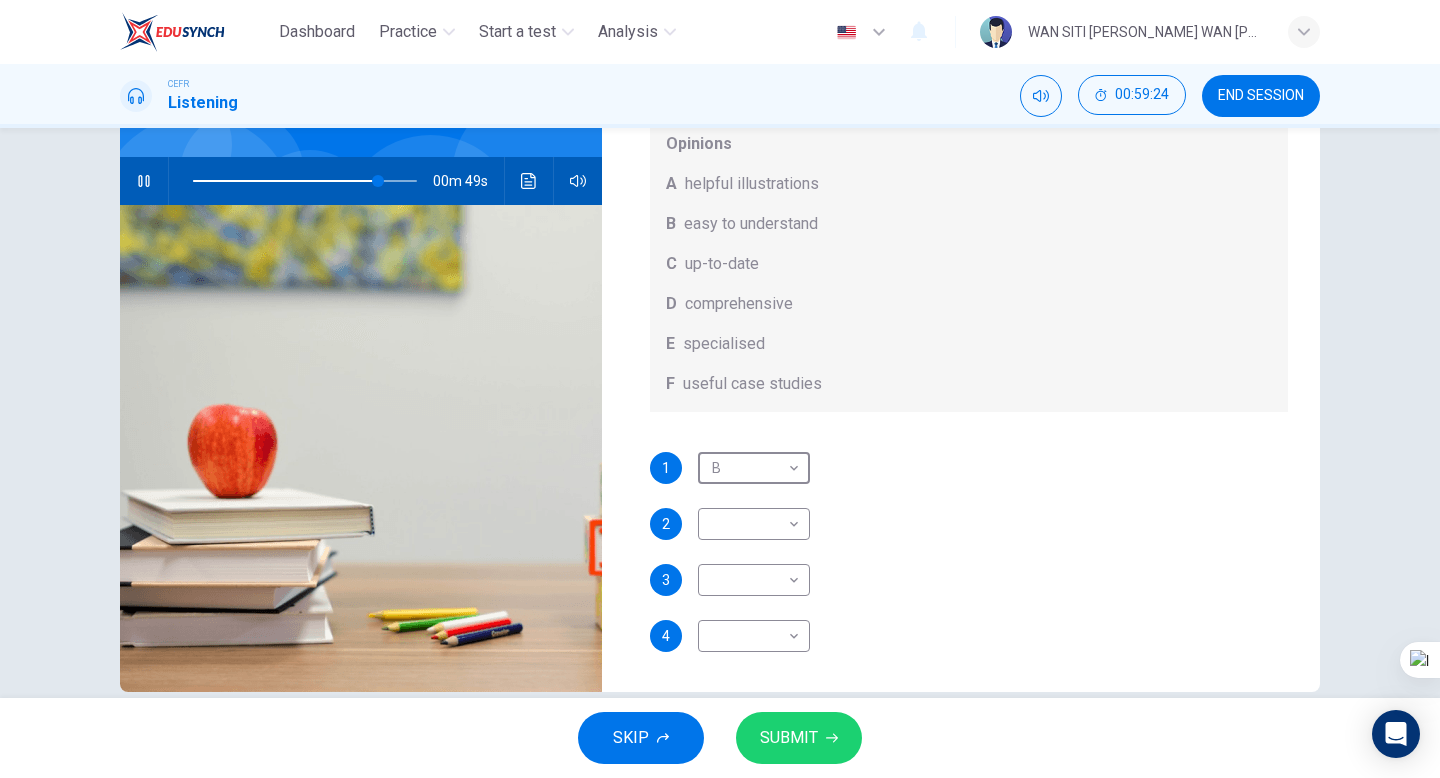 scroll, scrollTop: 177, scrollLeft: 0, axis: vertical 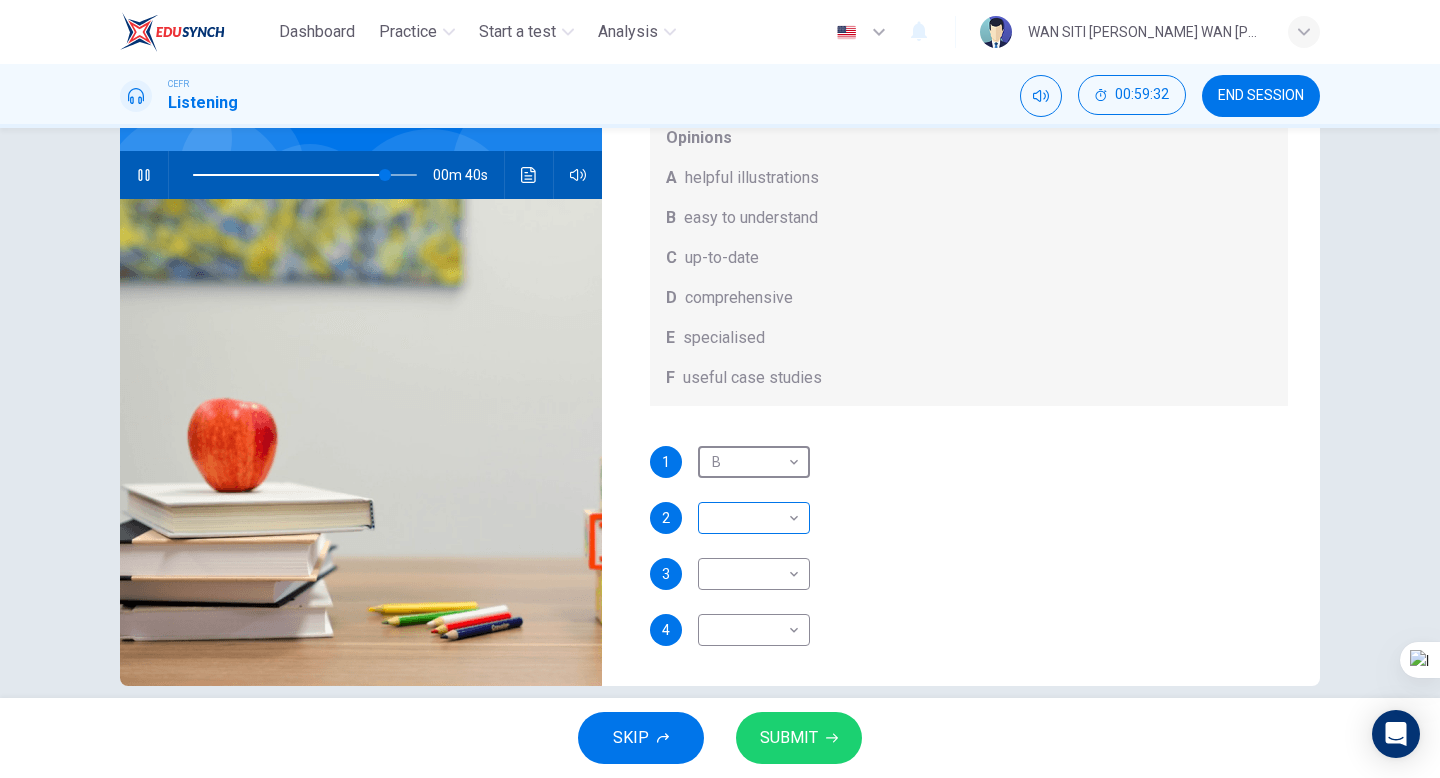 click on "Dashboard Practice Start a test Analysis English en ​ WAN SITI [PERSON_NAME] WAN [PERSON_NAME] CEFR Listening 00:59:32 END SESSION Question 65 What does [PERSON_NAME] think about the books on [PERSON_NAME]’s reading list? Choose FOUR answers from the box and write the correct letter, A-F, next to the questions.
Opinions A helpful illustrations B easy to understand C up-to-date D comprehensive E specialised F useful case studies 1 B B ​ 2 ​ ​ 3 ​ ​ 4 ​ ​ Work Placements 00m 40s SKIP SUBMIT EduSynch - Online Language Proficiency Testing
Dashboard Practice Start a test Analysis Notifications © Copyright  2025" at bounding box center (720, 389) 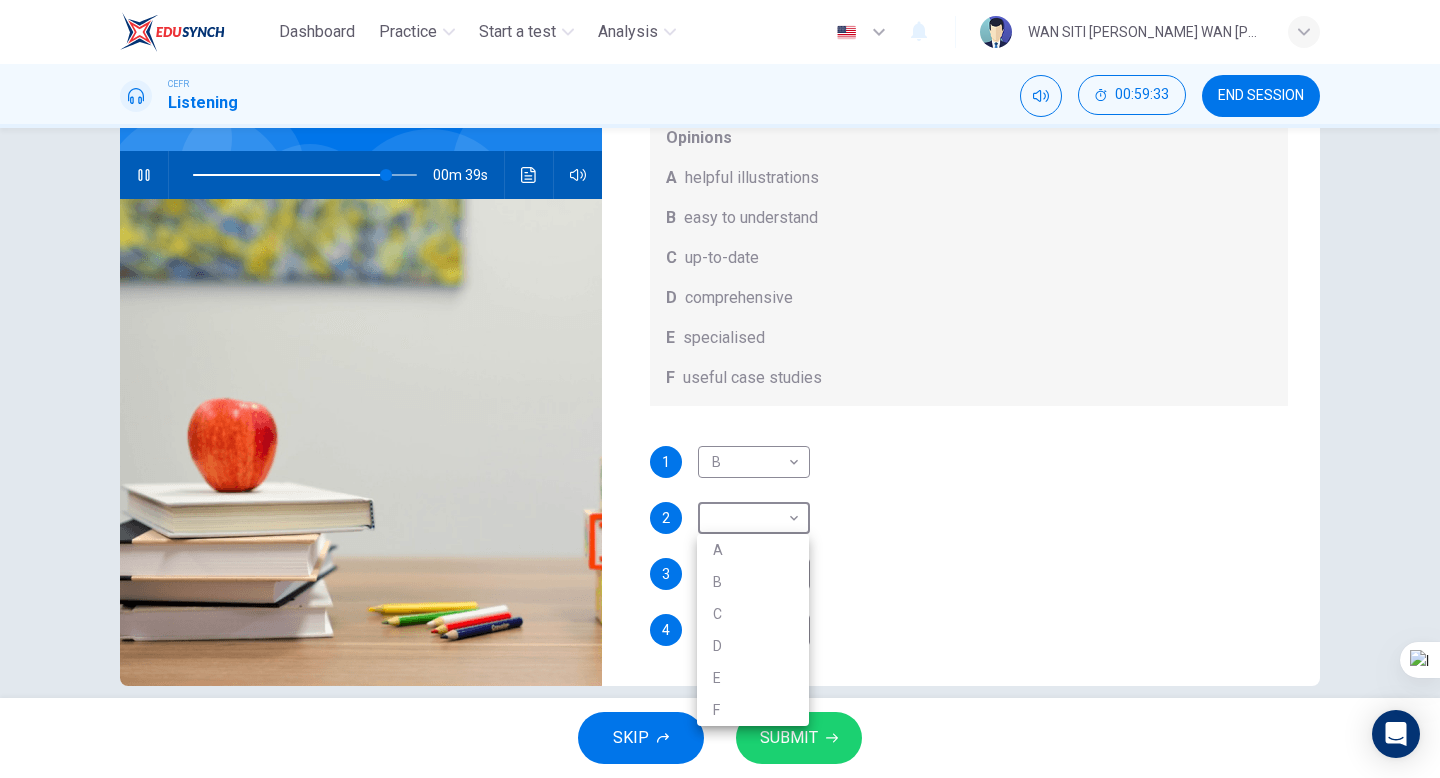 click on "A" at bounding box center [753, 550] 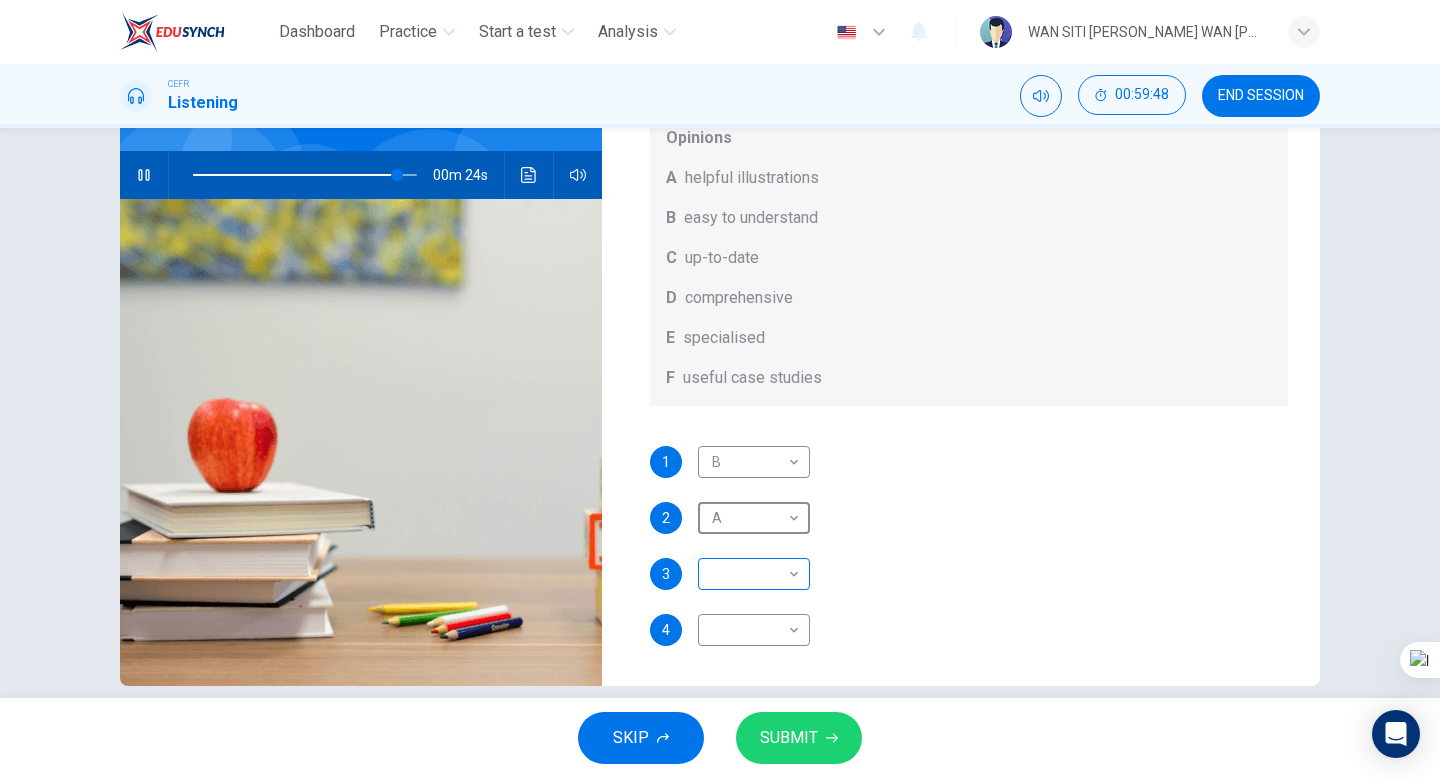 click on "Dashboard Practice Start a test Analysis English en ​ WAN SITI [PERSON_NAME] WAN [PERSON_NAME] CEFR Listening 00:59:48 END SESSION Question 65 What does [PERSON_NAME] think about the books on [PERSON_NAME]’s reading list? Choose FOUR answers from the box and write the correct letter, A-F, next to the questions.
Opinions A helpful illustrations B easy to understand C up-to-date D comprehensive E specialised F useful case studies 1 B B ​ 2 A A ​ 3 ​ ​ 4 ​ ​ Work Placements 00m 24s SKIP SUBMIT EduSynch - Online Language Proficiency Testing
Dashboard Practice Start a test Analysis Notifications © Copyright  2025" at bounding box center [720, 389] 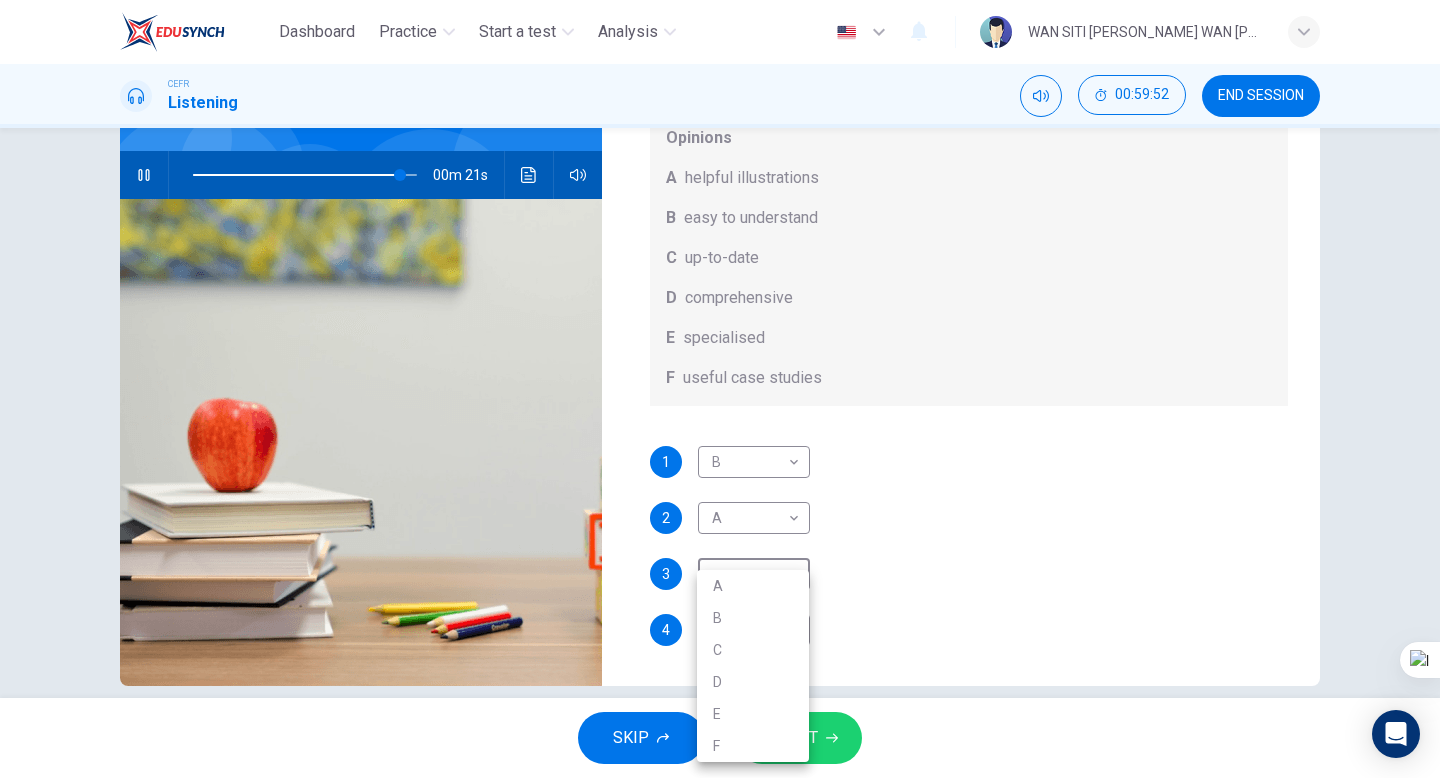 click on "D" at bounding box center [753, 682] 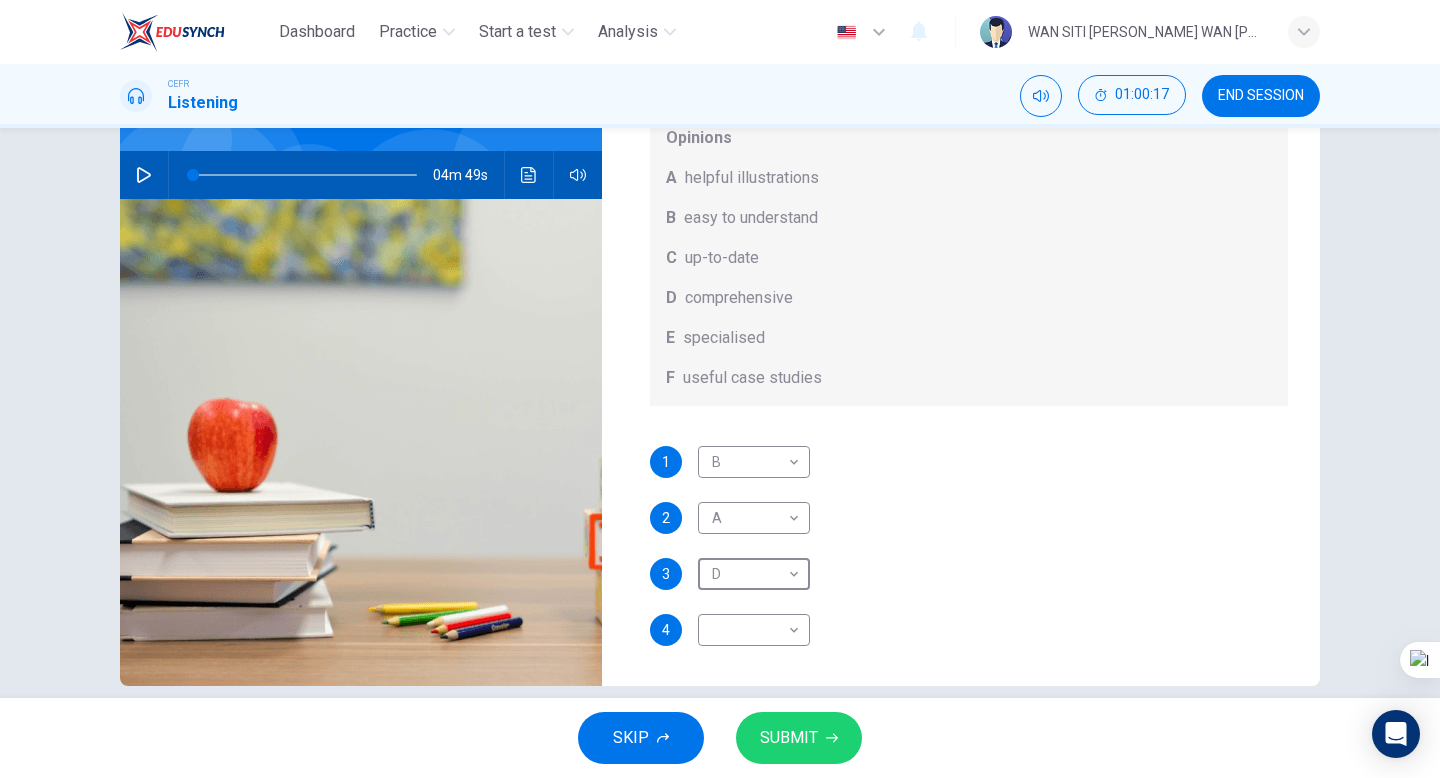 click at bounding box center [305, 175] 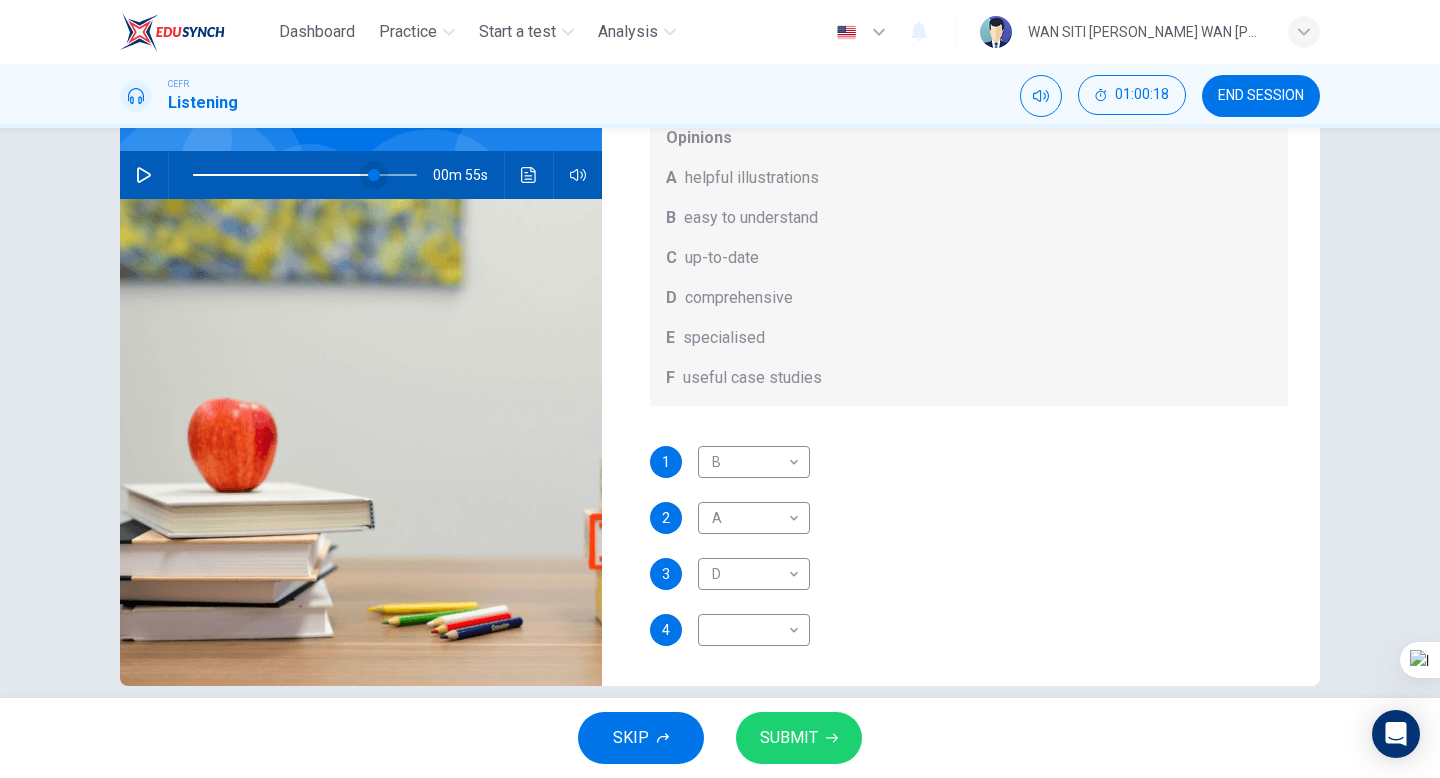 click at bounding box center [374, 175] 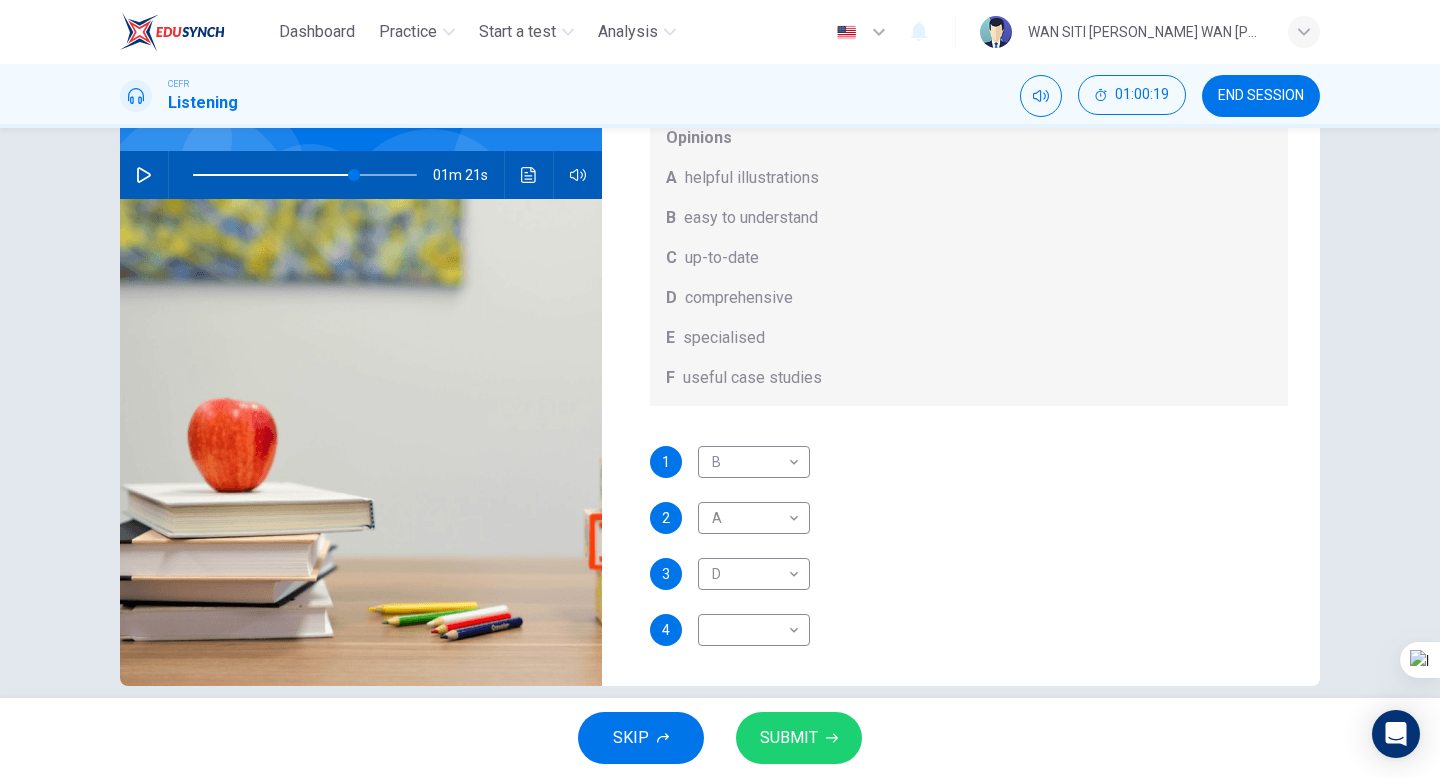 click at bounding box center [144, 175] 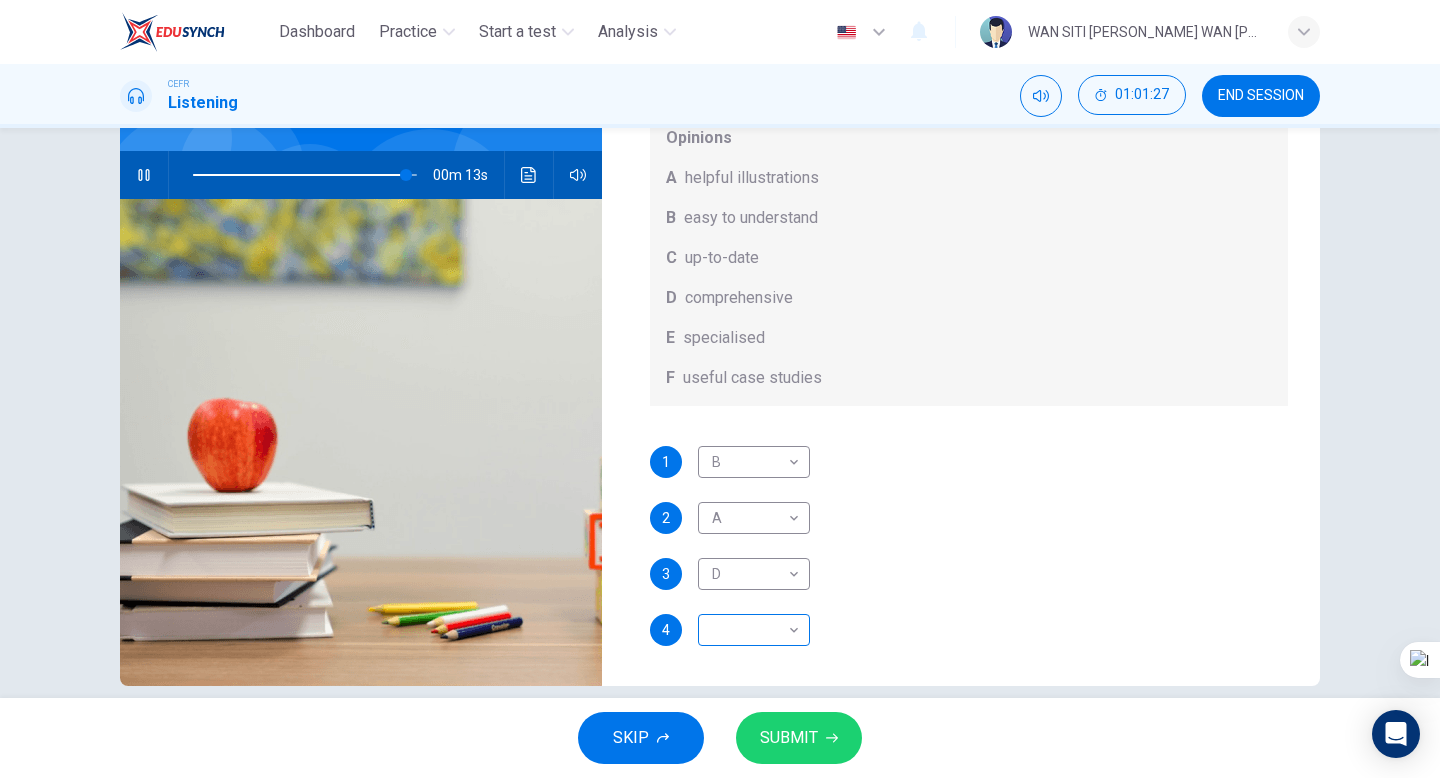 click on "Dashboard Practice Start a test Analysis English en ​ WAN SITI [PERSON_NAME] WAN [PERSON_NAME] CEFR Listening 01:01:27 END SESSION Question 65 What does [PERSON_NAME] think about the books on [PERSON_NAME]’s reading list? Choose FOUR answers from the box and write the correct letter, A-F, next to the questions.
Opinions A helpful illustrations B easy to understand C up-to-date D comprehensive E specialised F useful case studies 1 B B ​ 2 A A ​ 3 D D ​ 4 ​ ​ Work Placements 00m 13s SKIP SUBMIT EduSynch - Online Language Proficiency Testing
Dashboard Practice Start a test Analysis Notifications © Copyright  2025" at bounding box center (720, 389) 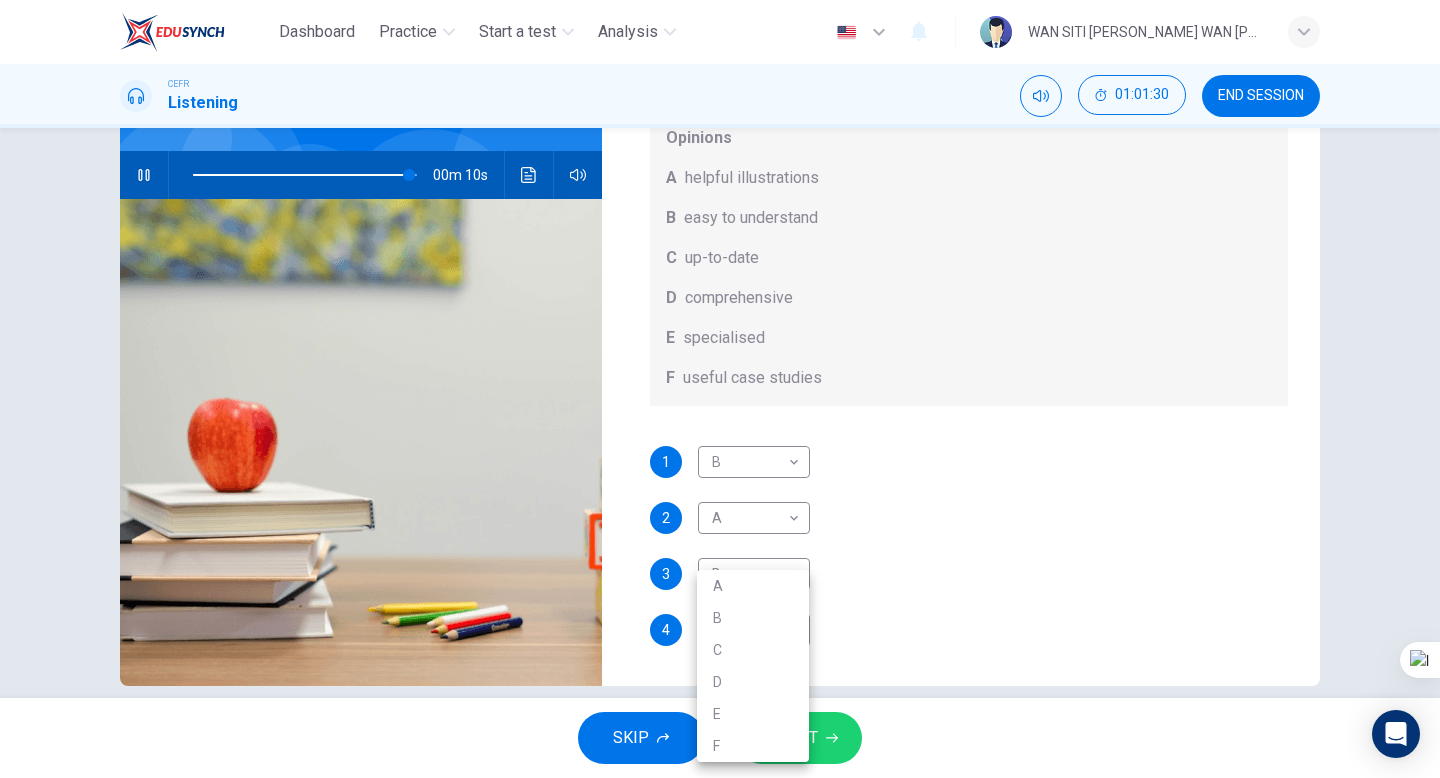 click on "D" at bounding box center [753, 682] 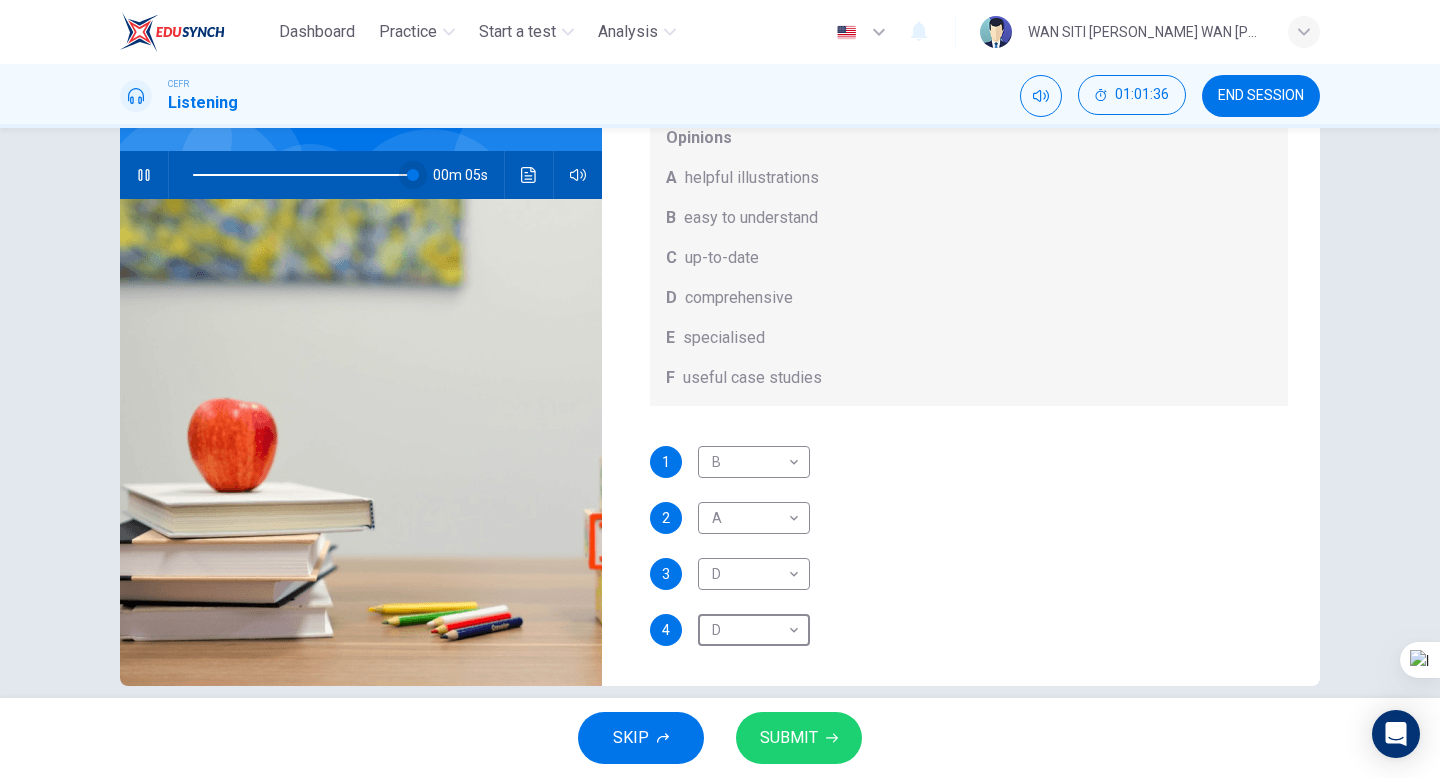 click at bounding box center (413, 175) 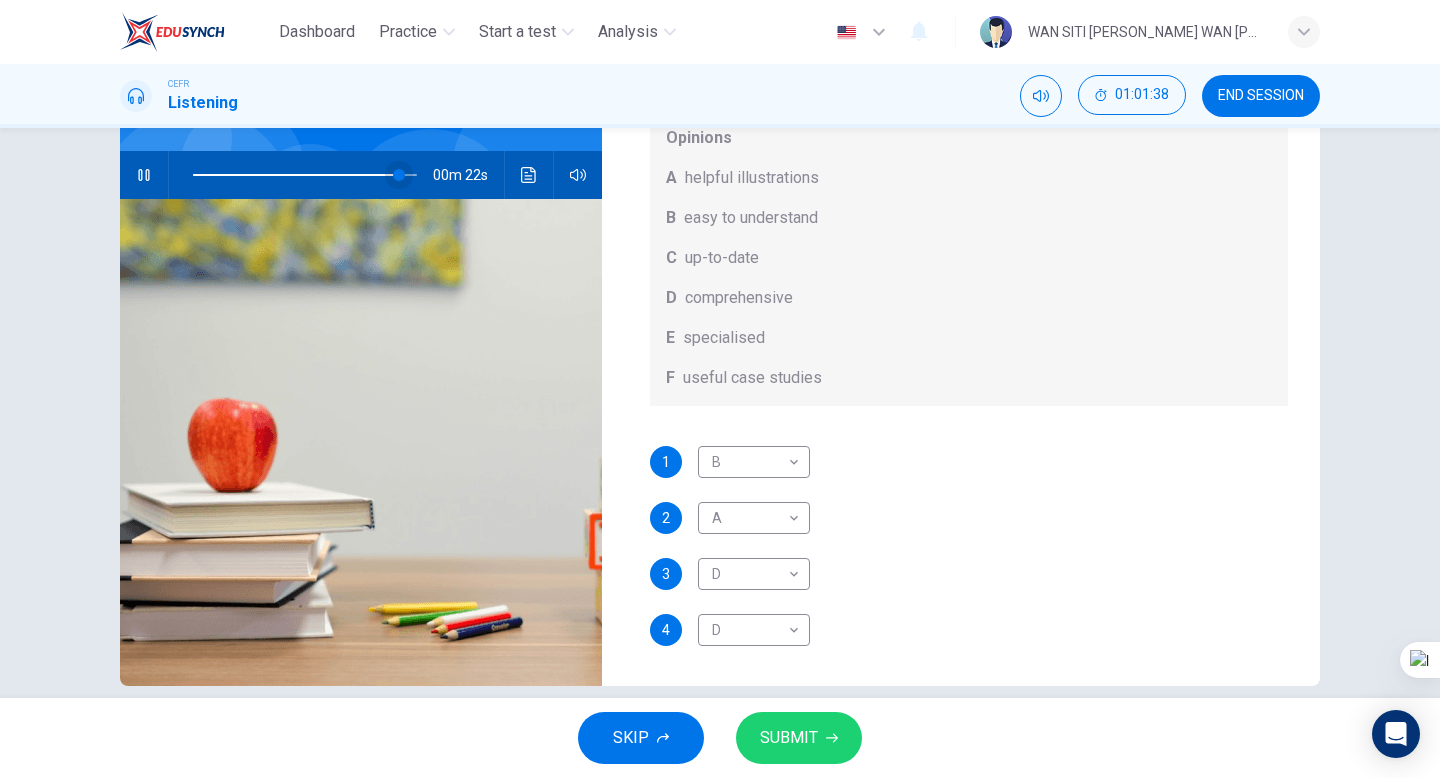 click at bounding box center (399, 175) 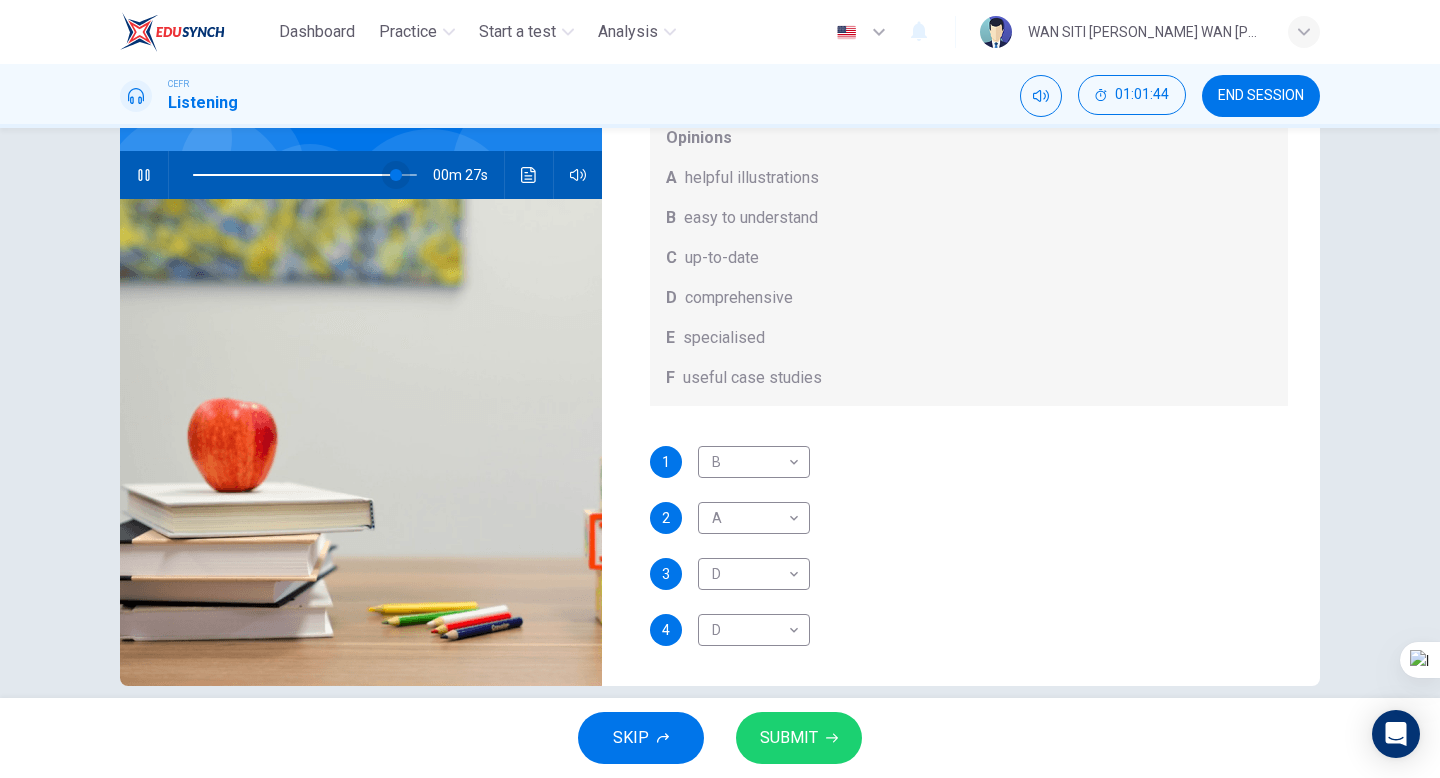click at bounding box center (396, 175) 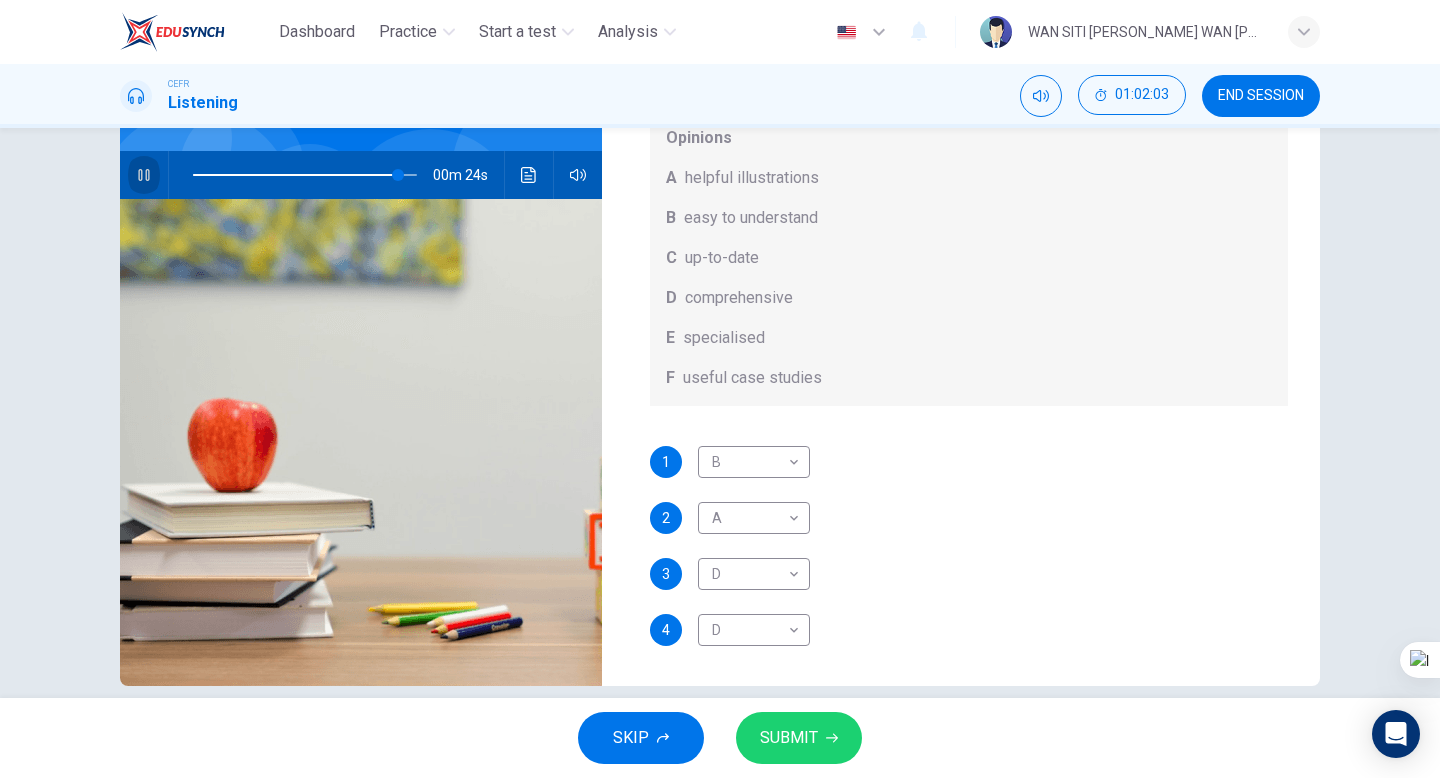 click at bounding box center [144, 175] 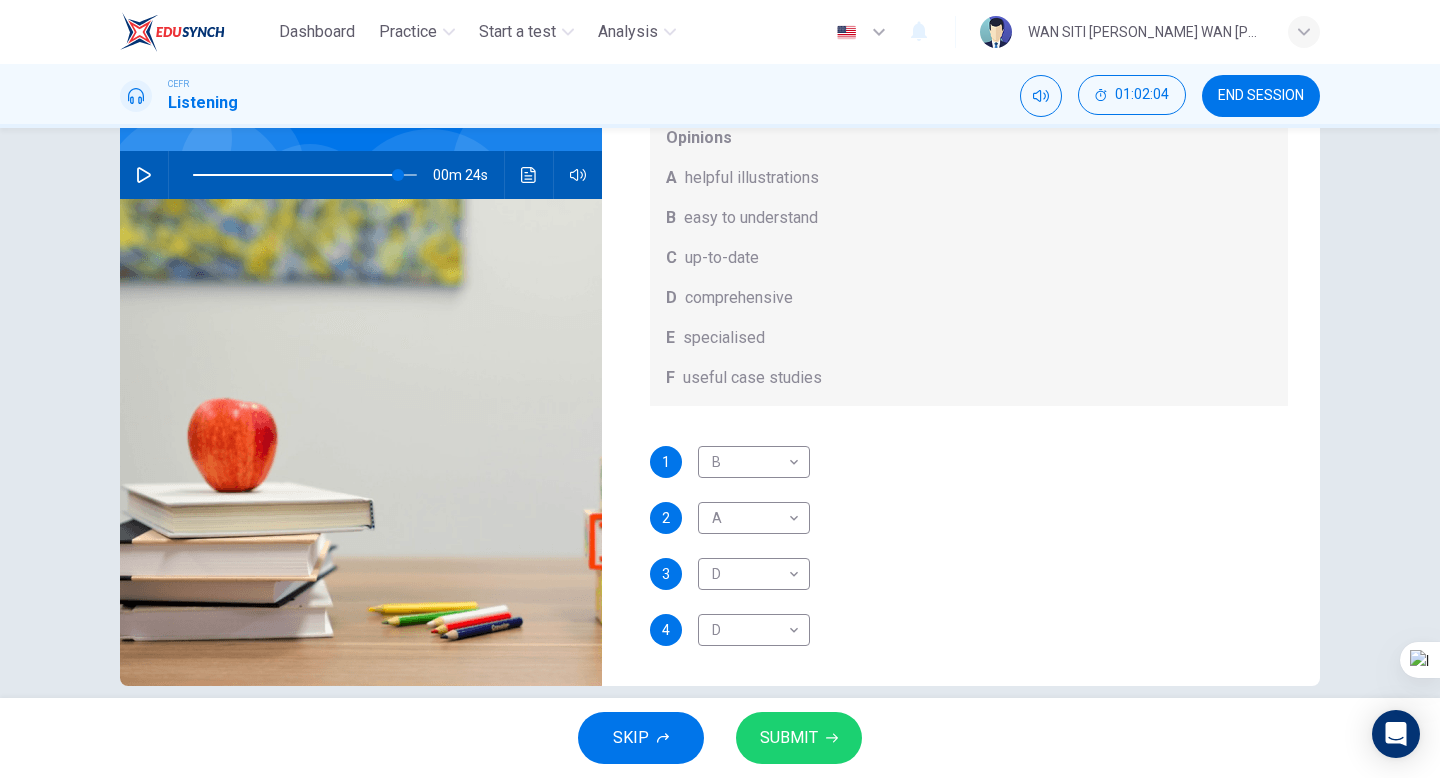 click 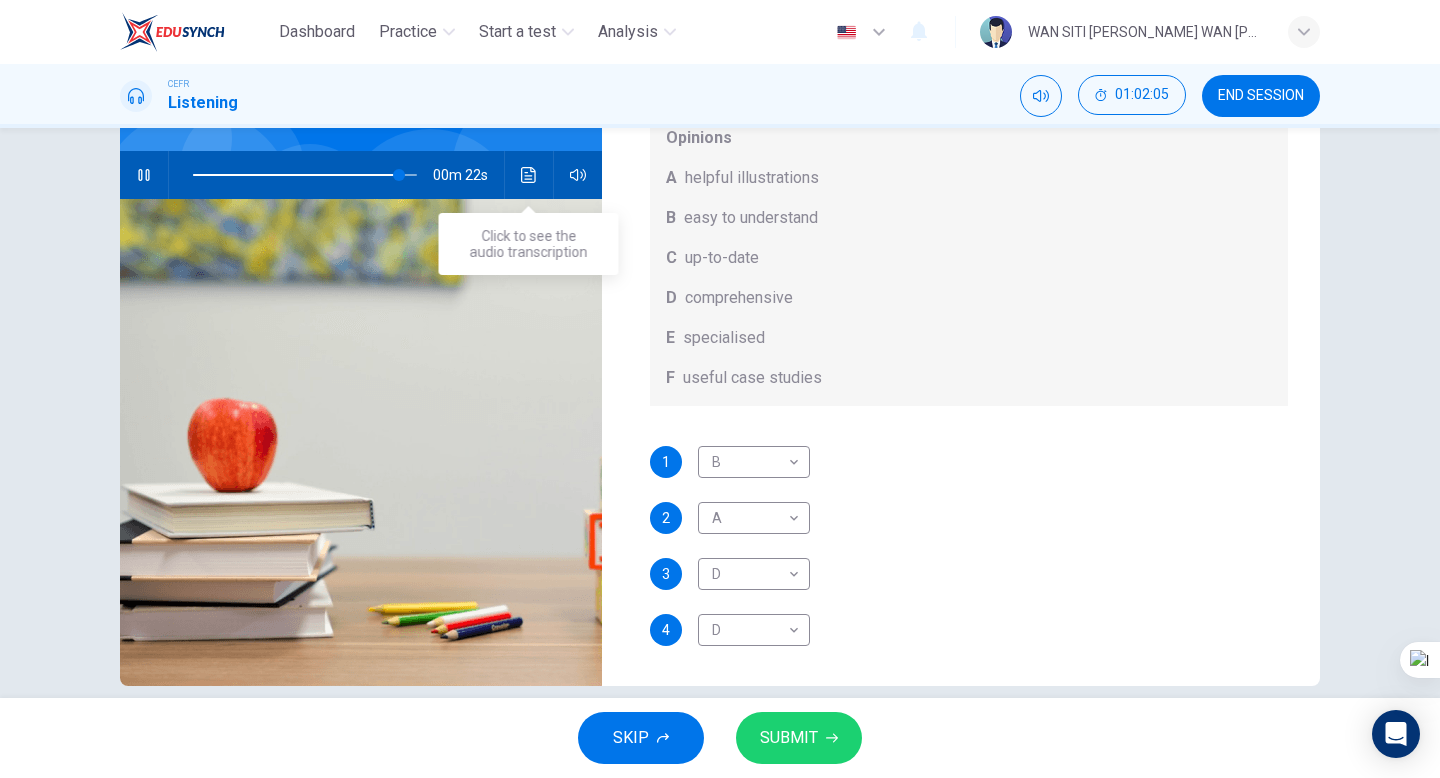 click at bounding box center (529, 175) 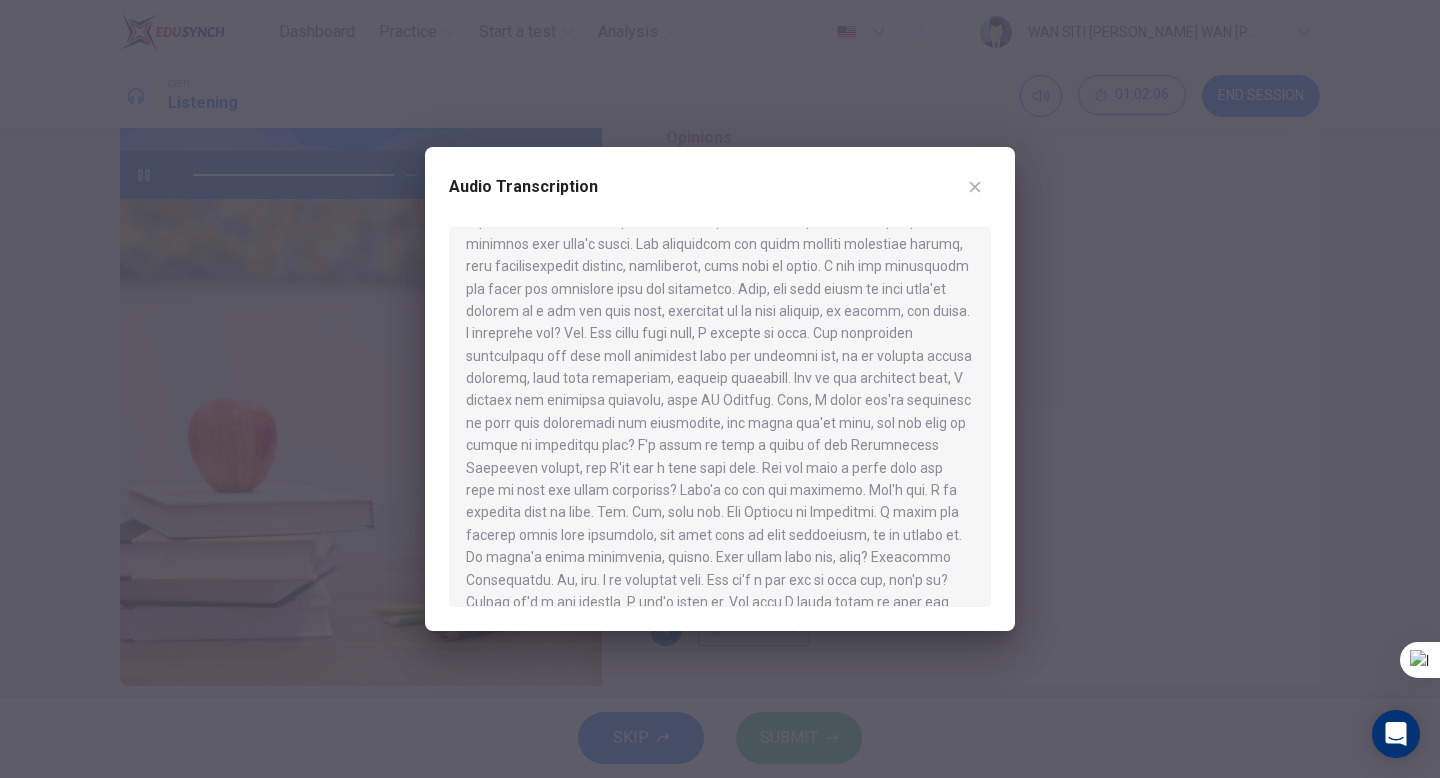 scroll, scrollTop: 886, scrollLeft: 0, axis: vertical 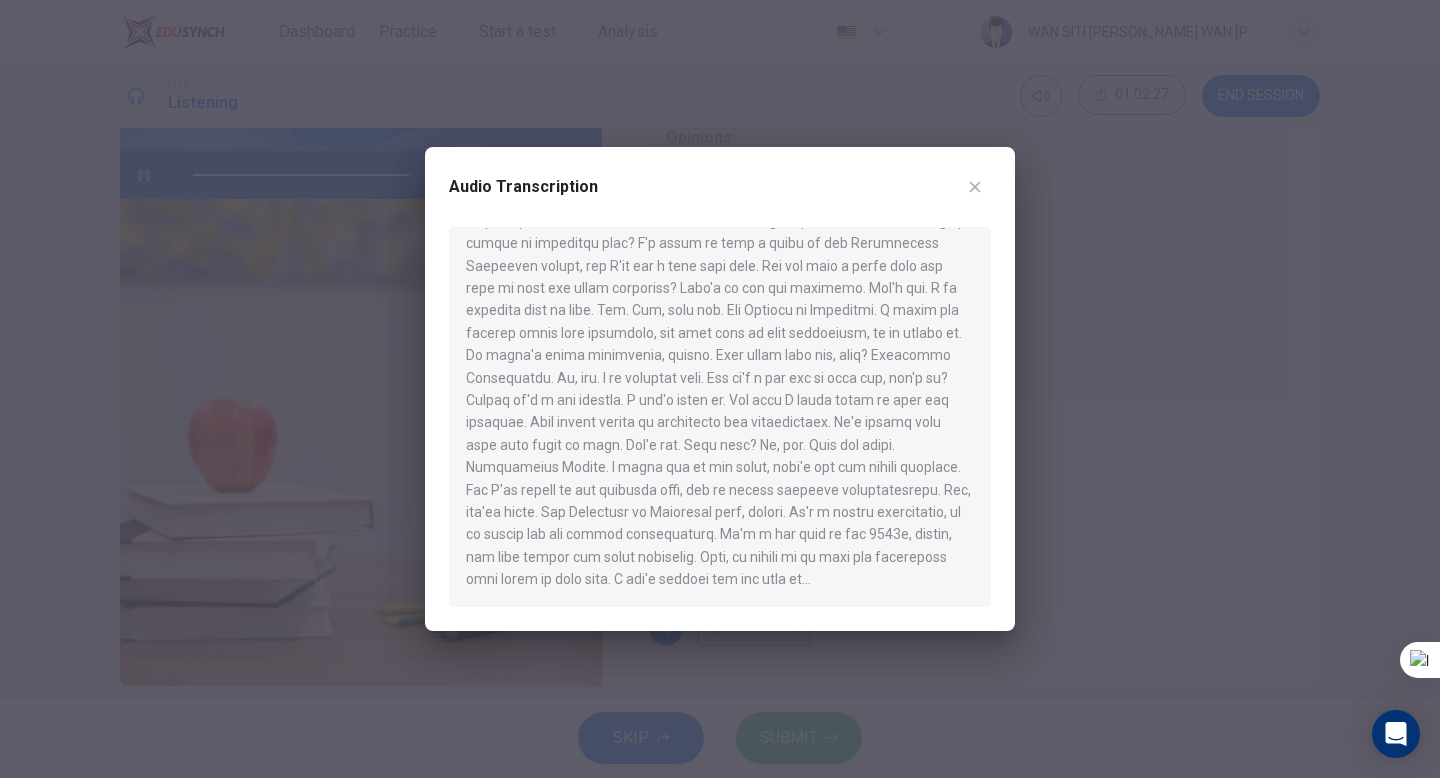 click at bounding box center (975, 187) 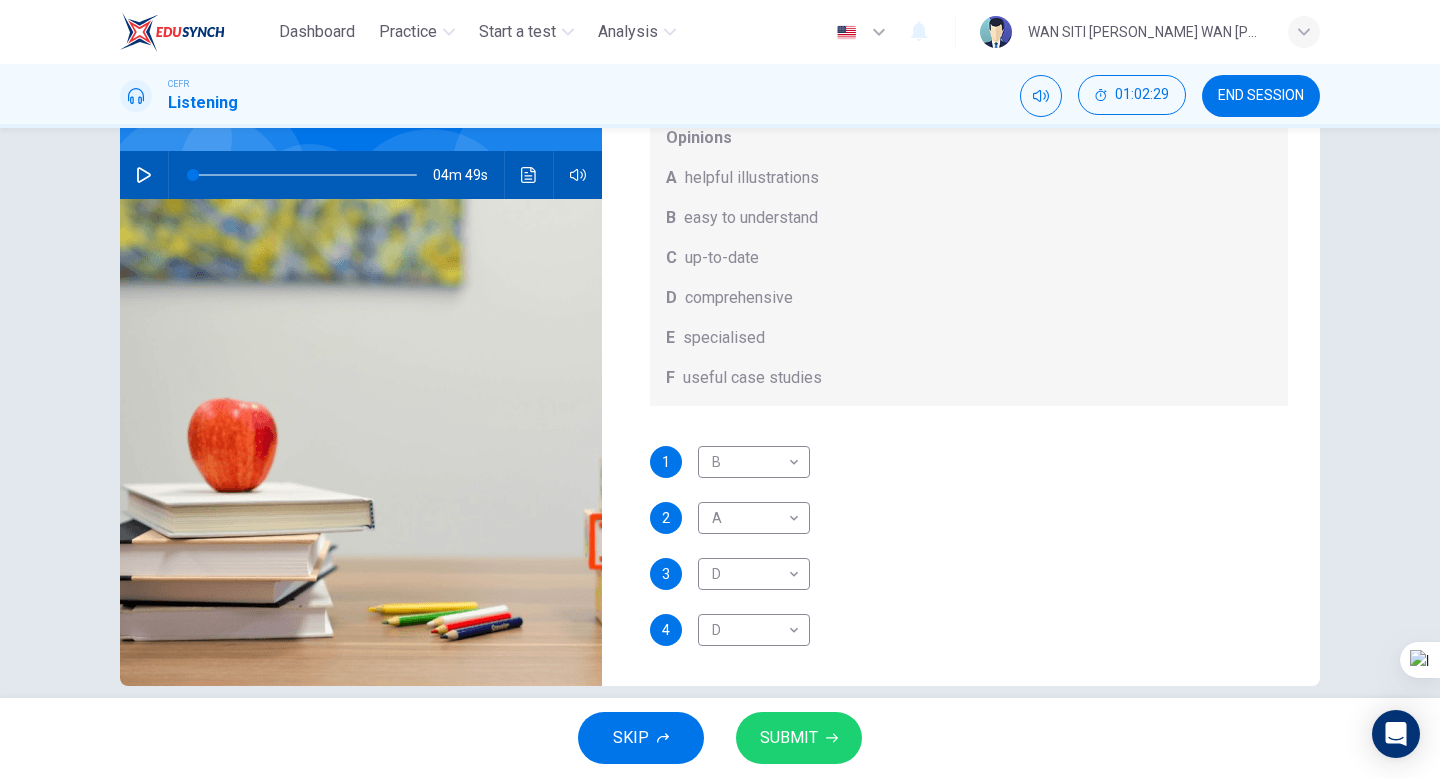 scroll, scrollTop: 205, scrollLeft: 0, axis: vertical 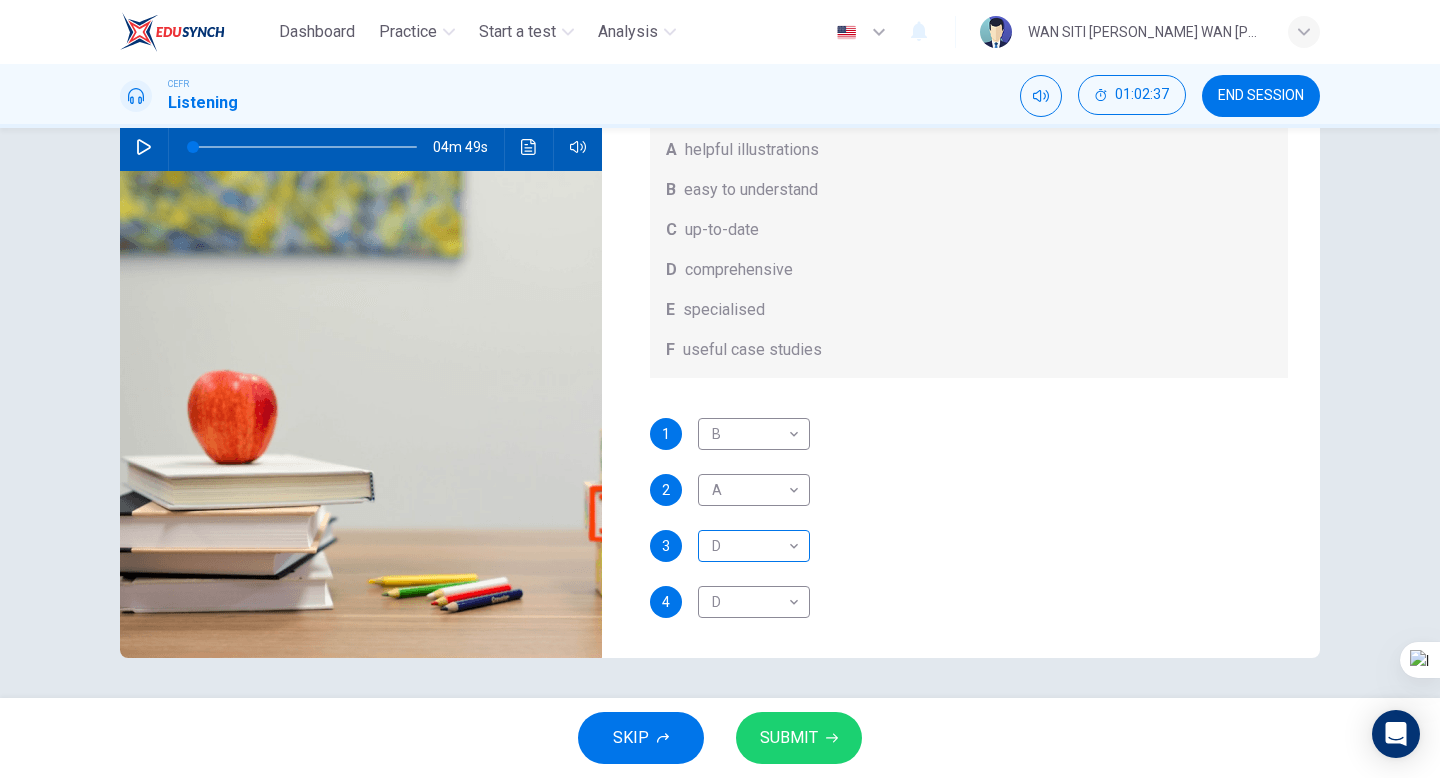 click on "Dashboard Practice Start a test Analysis English en ​ WAN SITI [PERSON_NAME] WAN [PERSON_NAME] CEFR Listening 01:02:37 END SESSION Question 65 What does [PERSON_NAME] think about the books on [PERSON_NAME]’s reading list? Choose FOUR answers from the box and write the correct letter, A-F, next to the questions.
Opinions A helpful illustrations B easy to understand C up-to-date D comprehensive E specialised F useful case studies 1 B B ​ 2 A A ​ 3 D D ​ 4 D D ​ Work Placements 04m 49s SKIP SUBMIT EduSynch - Online Language Proficiency Testing
Dashboard Practice Start a test Analysis Notifications © Copyright  2025" at bounding box center [720, 389] 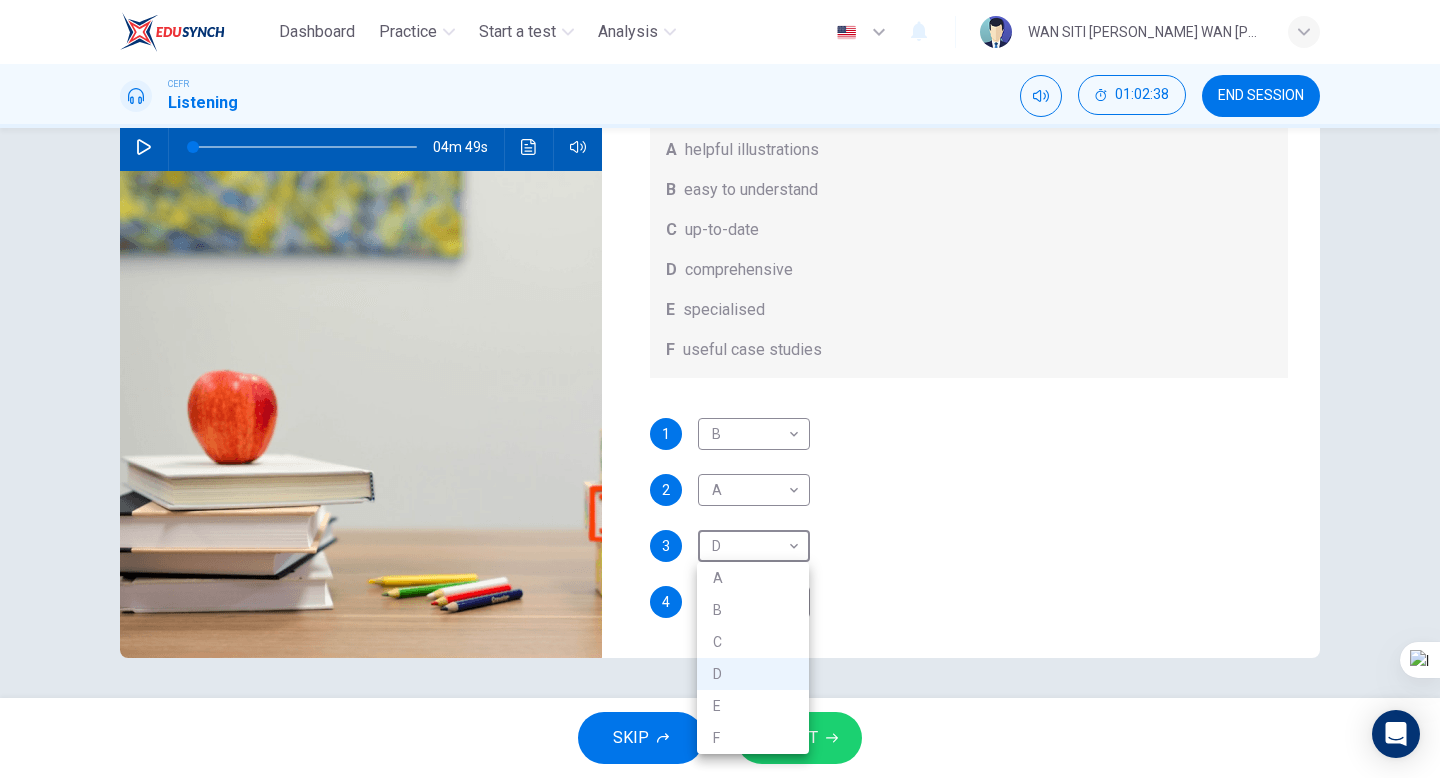 click on "E" at bounding box center (753, 706) 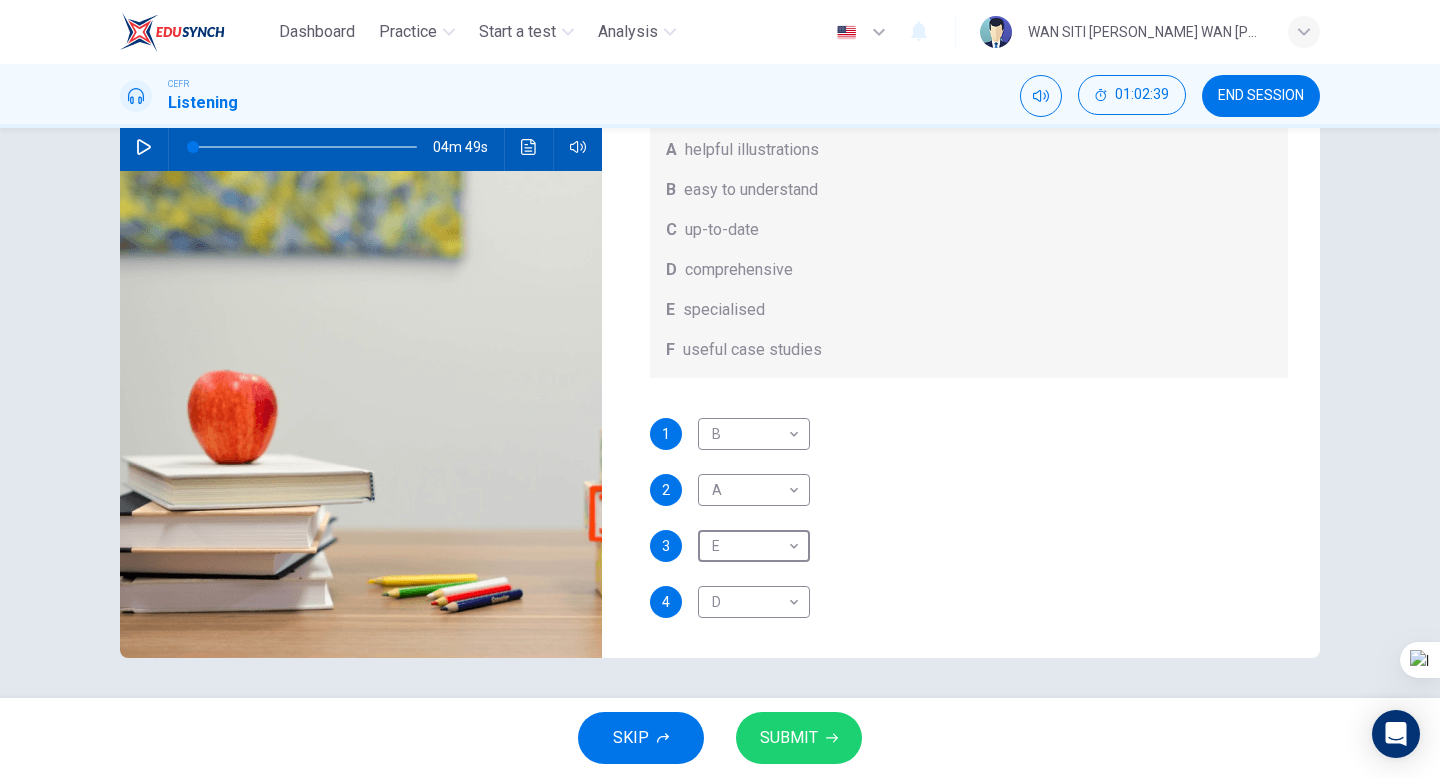 click on "SUBMIT" at bounding box center (789, 738) 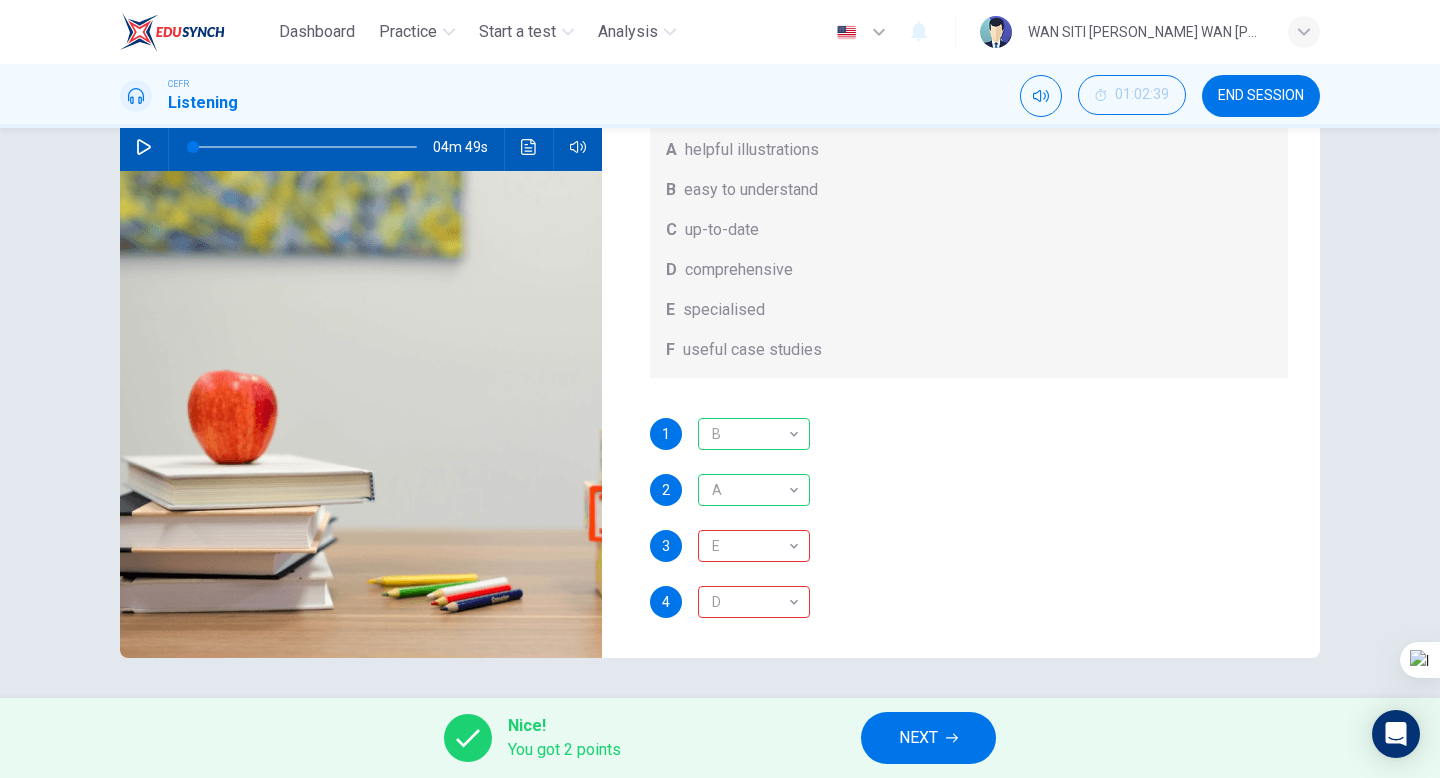 click on "NEXT" at bounding box center [918, 738] 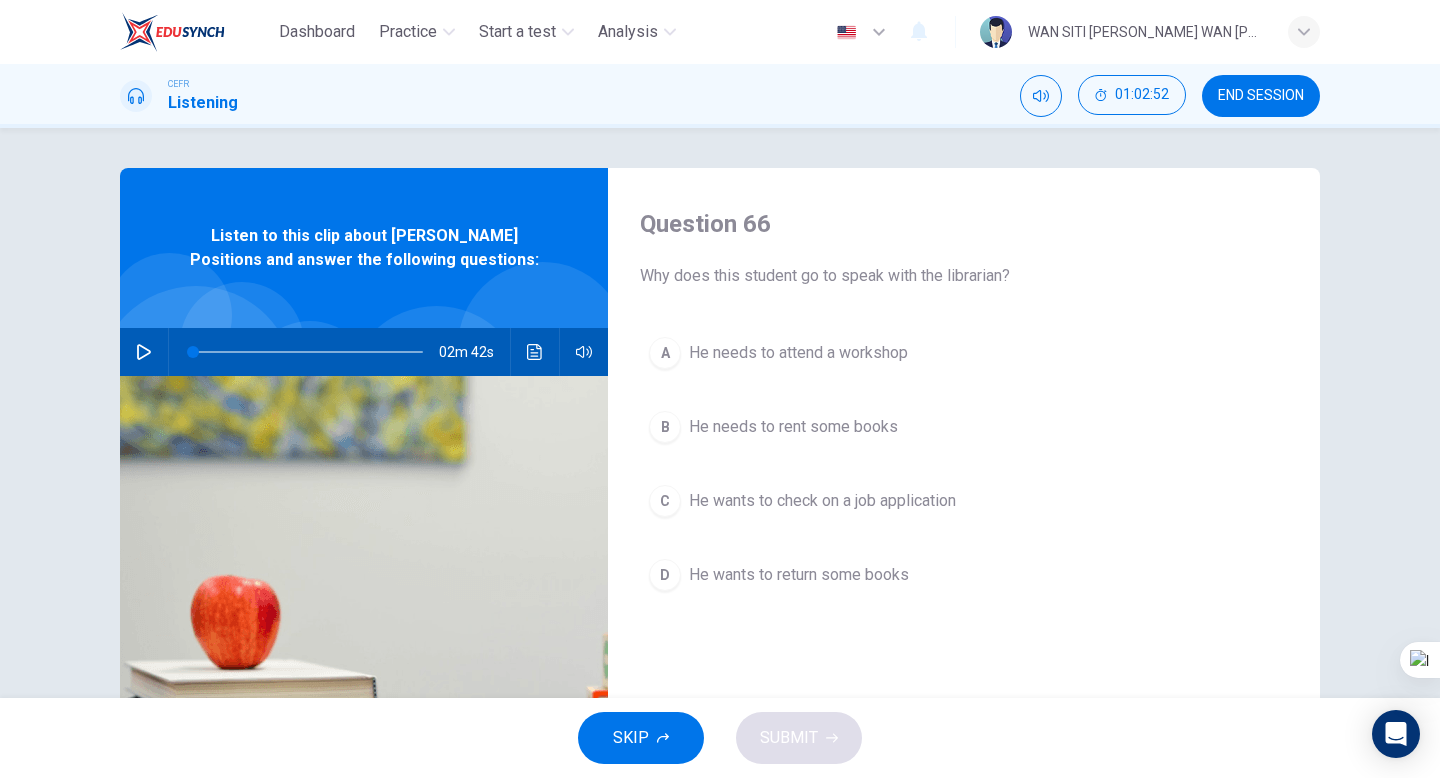 click at bounding box center (144, 352) 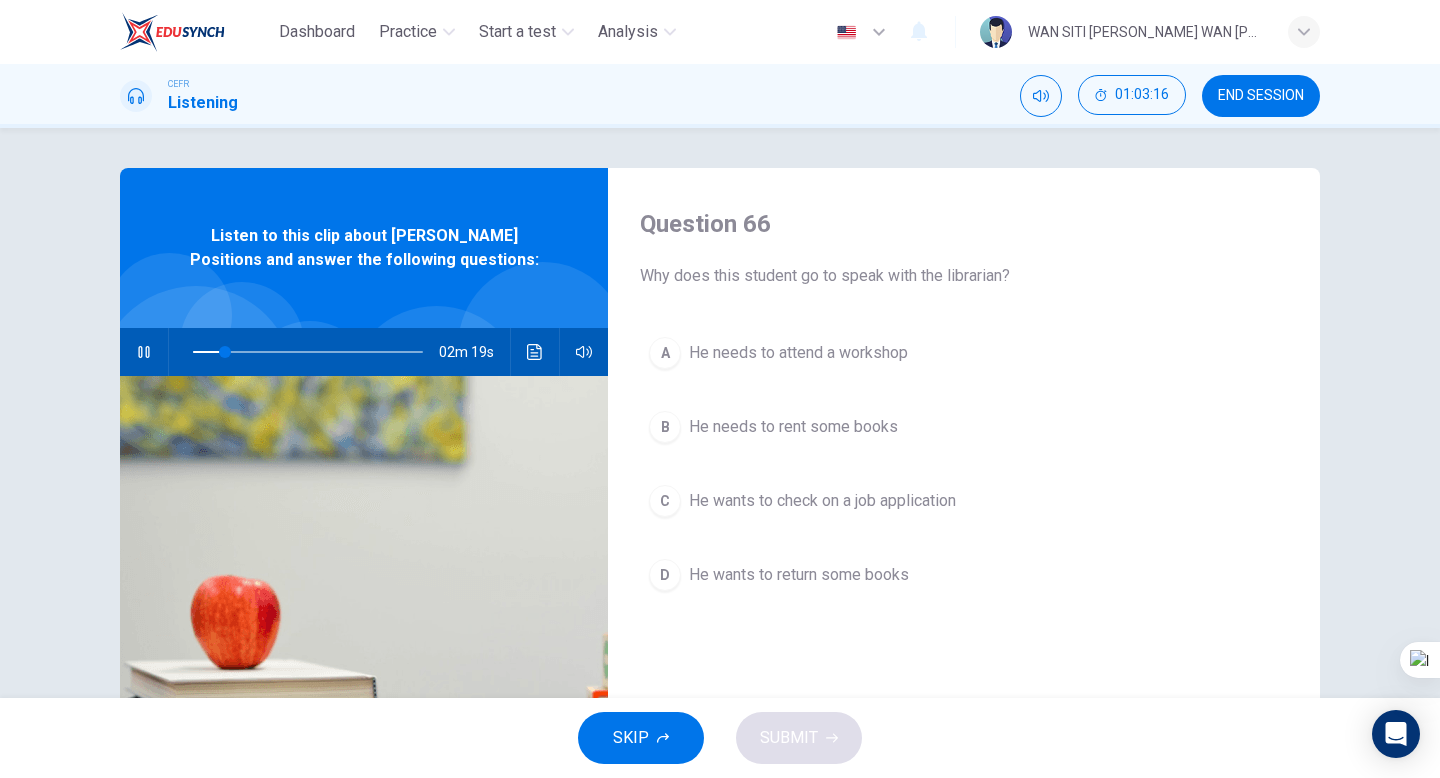 click on "A He needs to attend a workshop B He needs to rent some books C He wants to check on a job application D He wants to return some books" at bounding box center (964, 484) 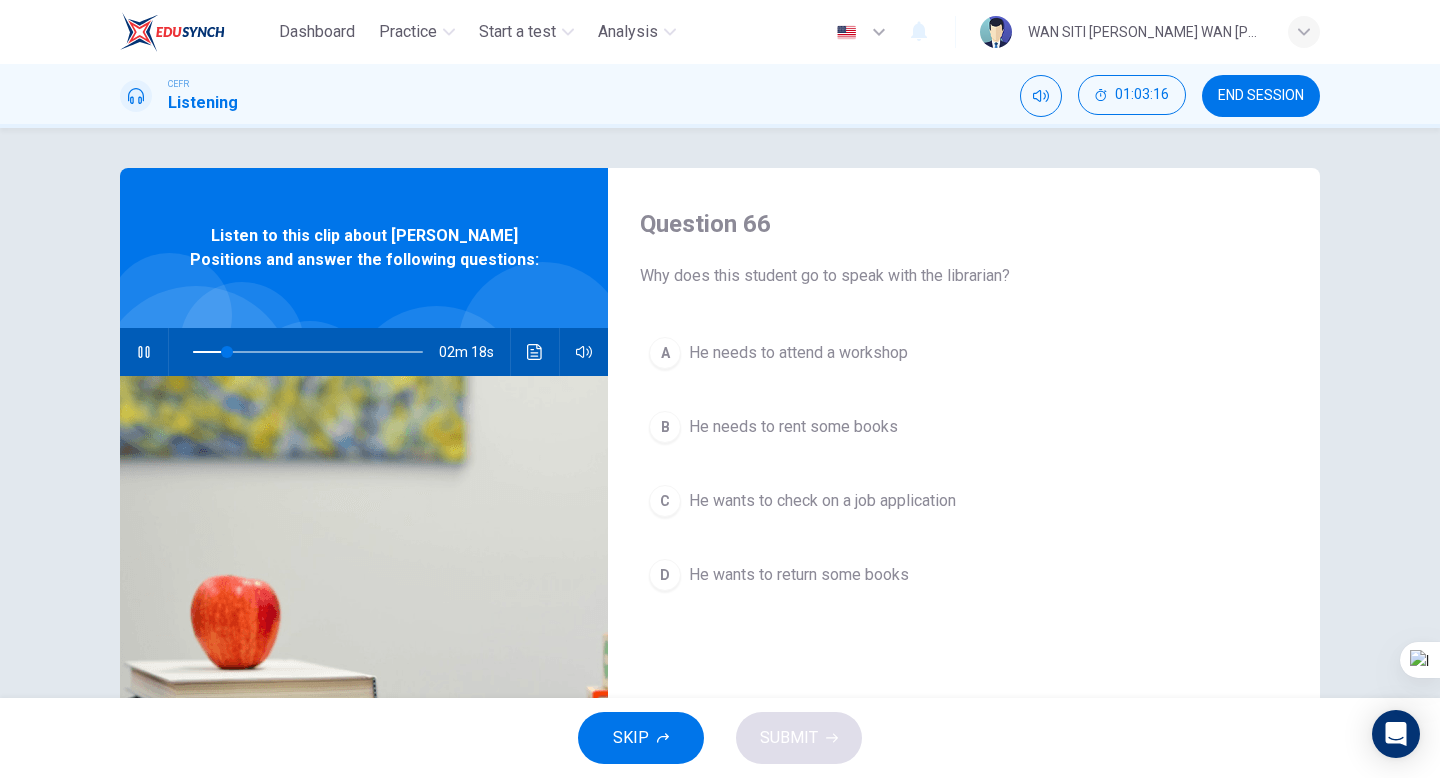 click on "He wants to check on a job application" at bounding box center [822, 501] 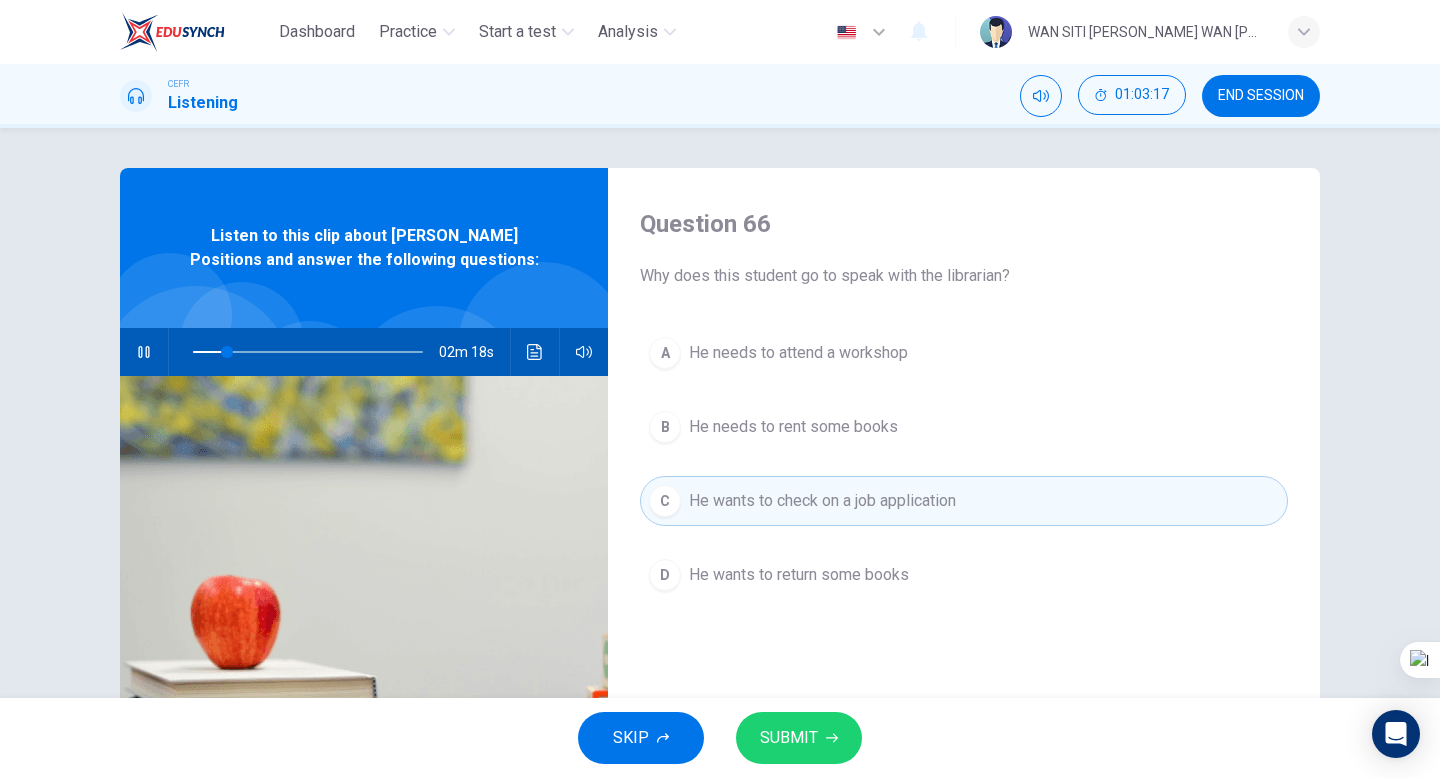 click on "SUBMIT" at bounding box center (789, 738) 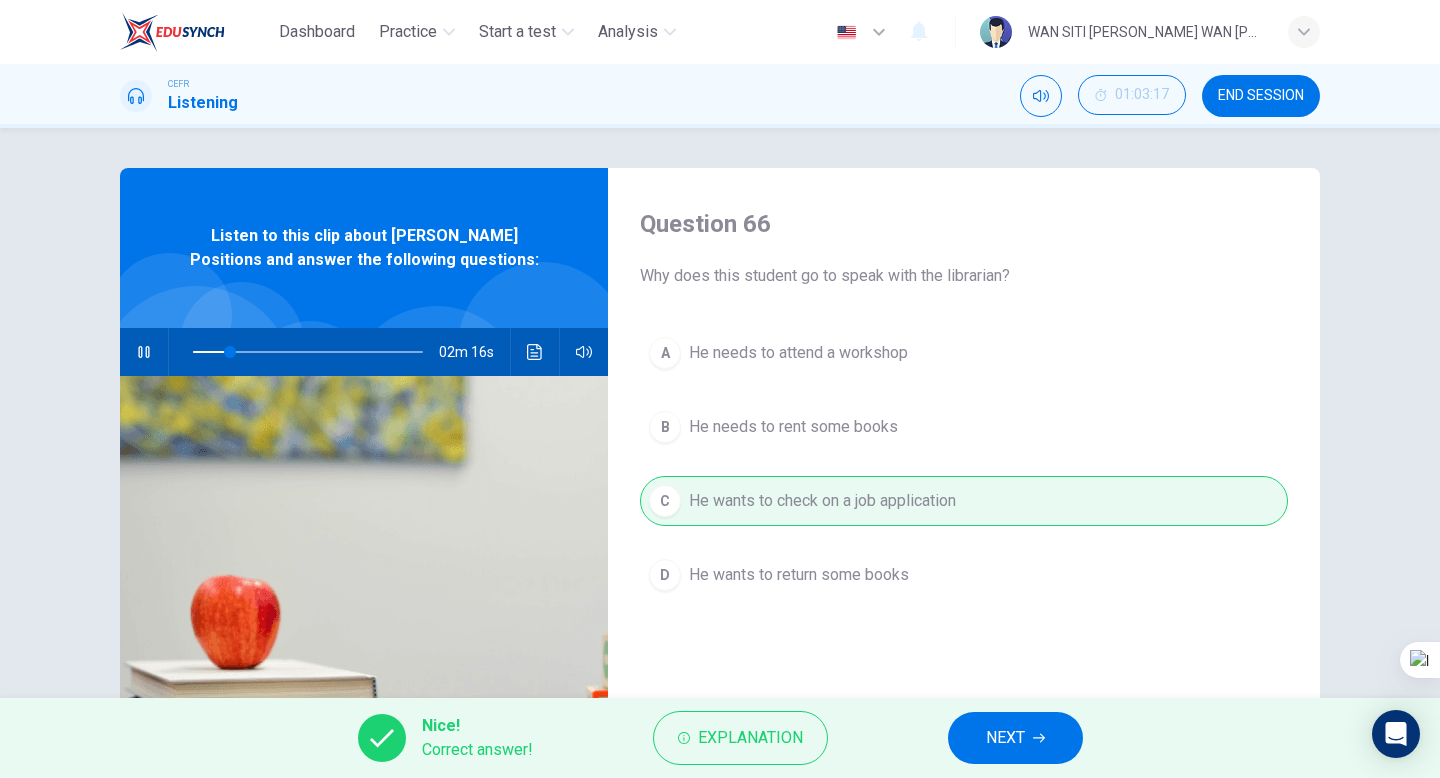 click on "NEXT" at bounding box center (1005, 738) 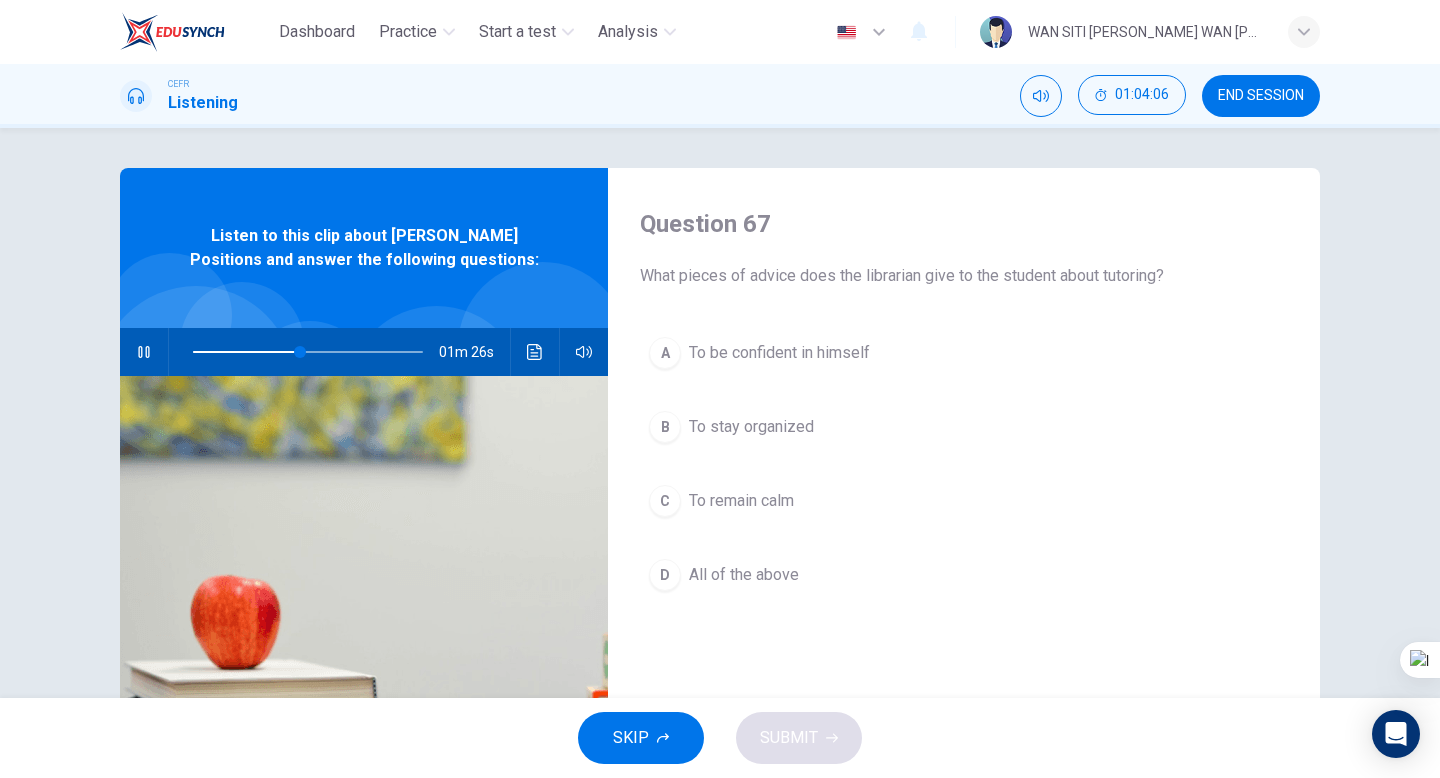 click on "To be confident in himself" at bounding box center [779, 353] 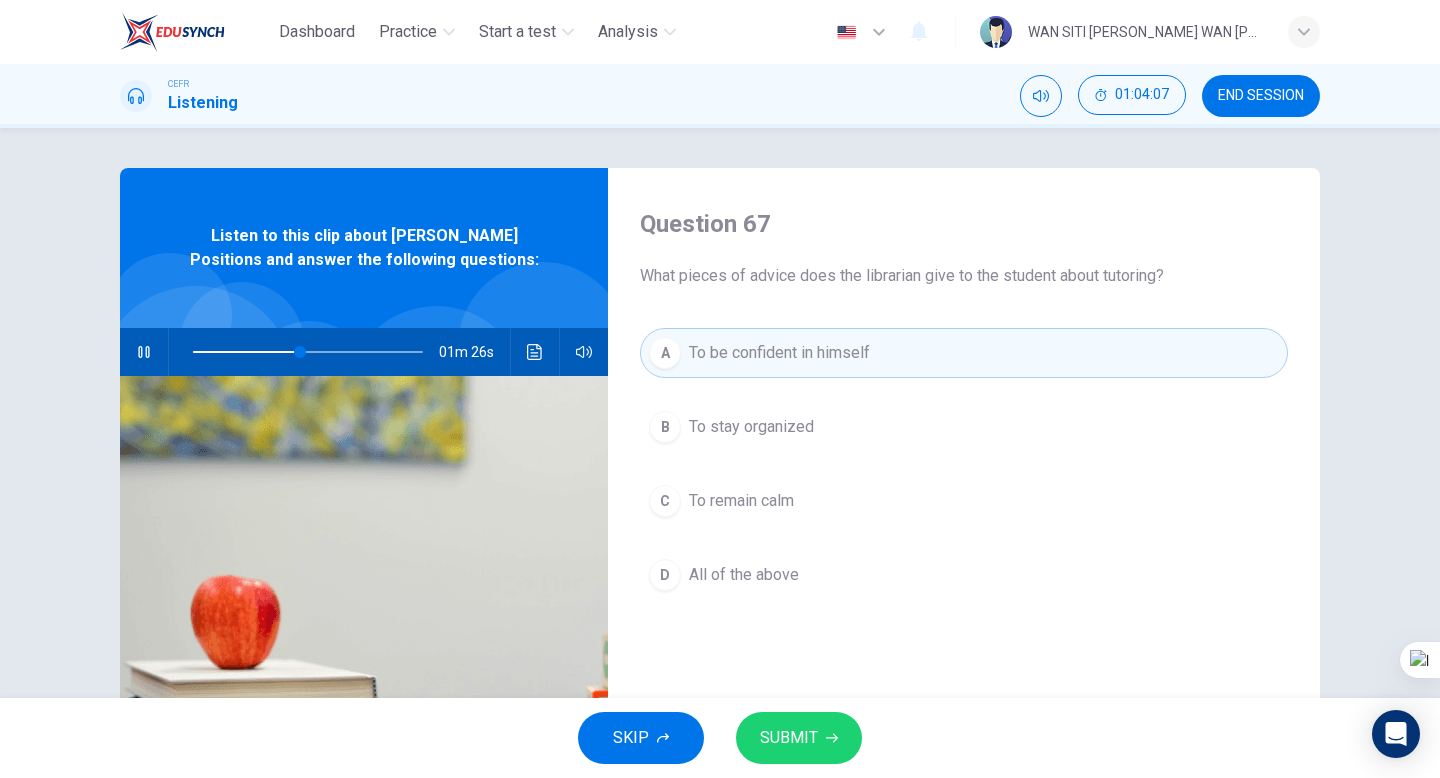 click on "To stay organized" at bounding box center [751, 427] 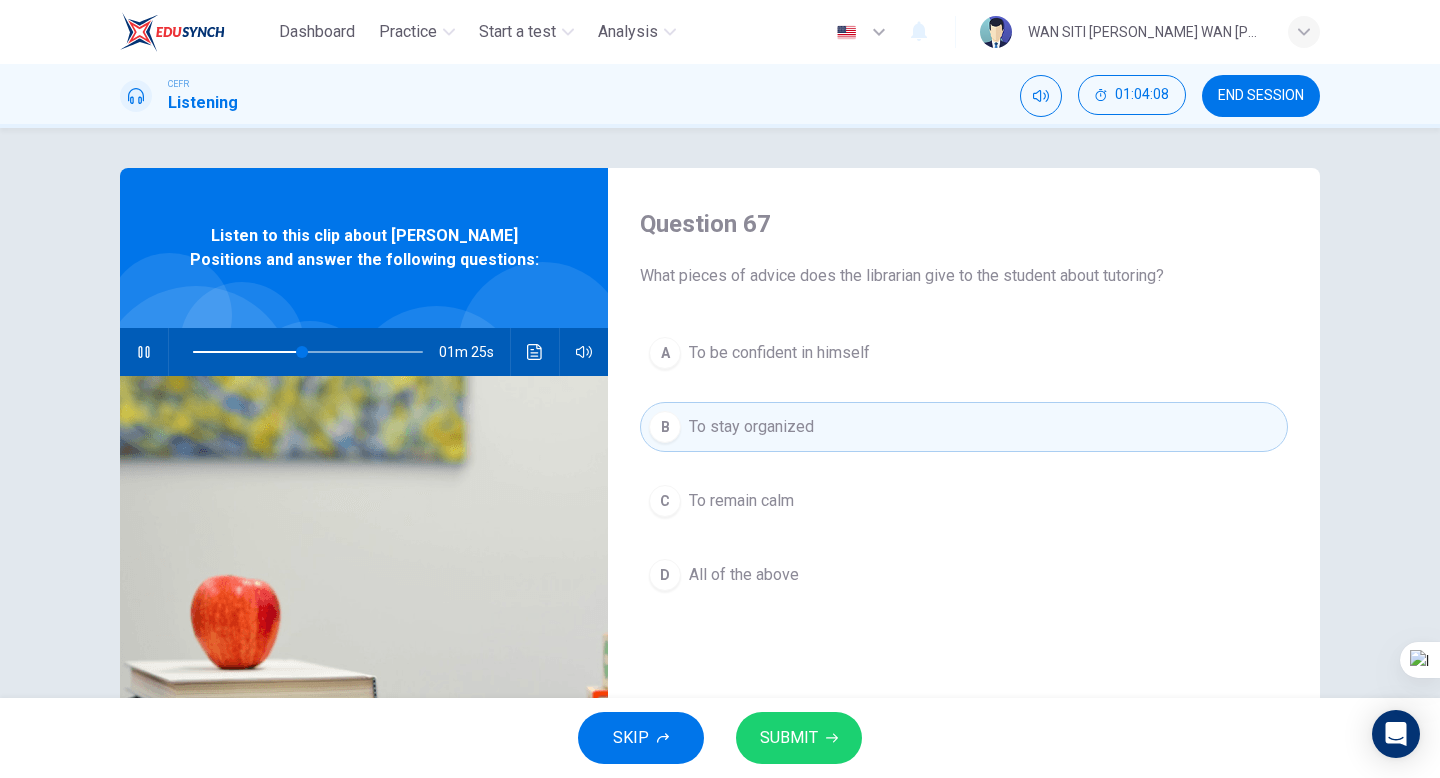 click on "A To be confident in himself" at bounding box center (964, 353) 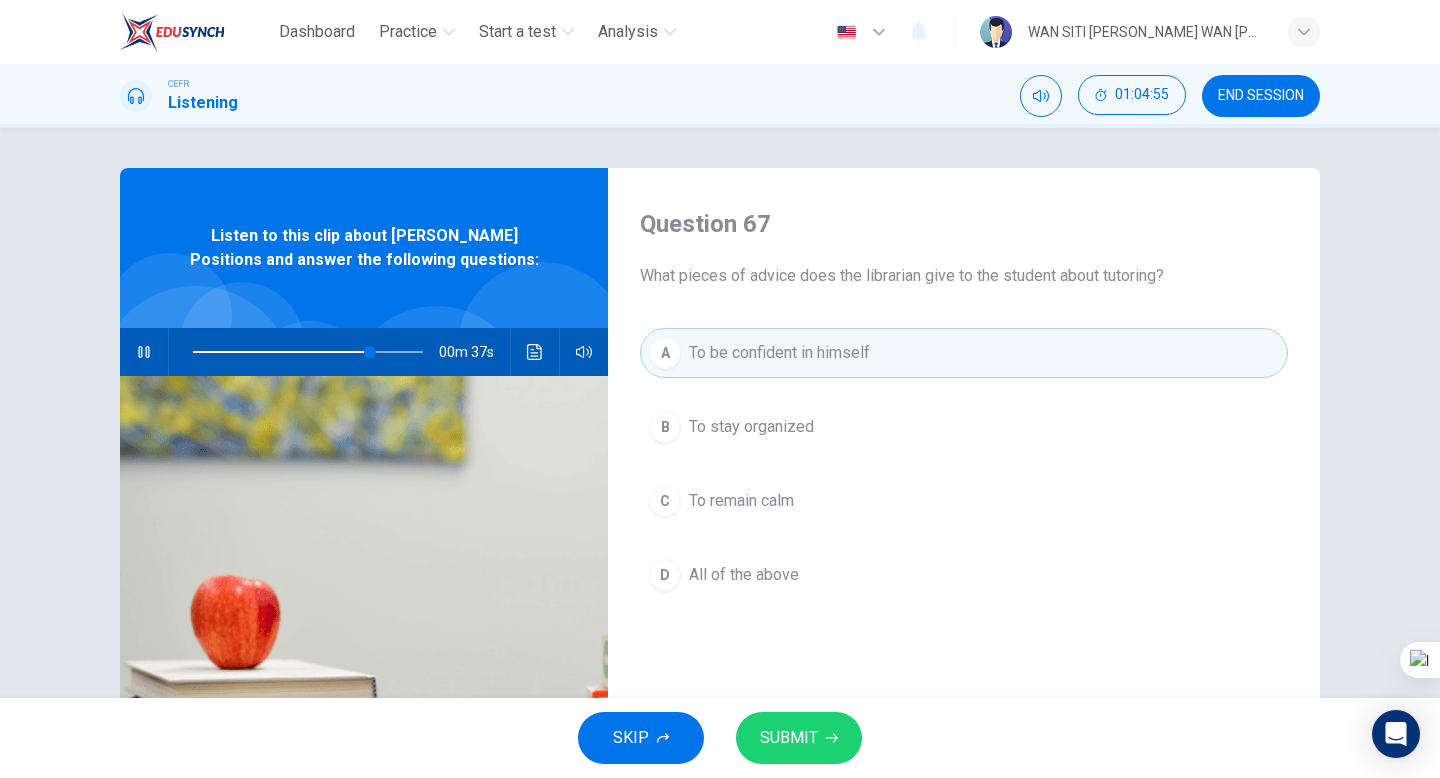 click on "All of the above" at bounding box center (744, 575) 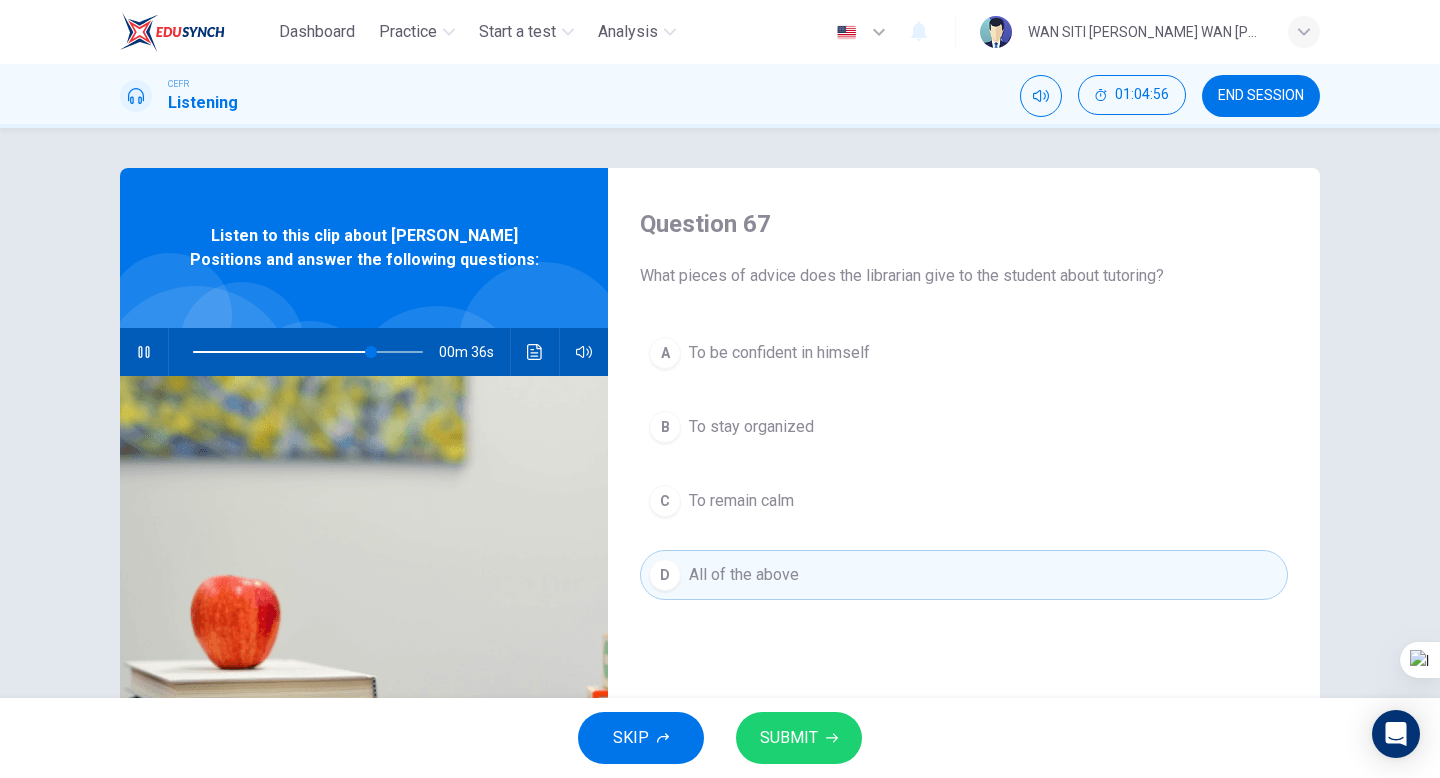 click on "SKIP SUBMIT" at bounding box center [720, 738] 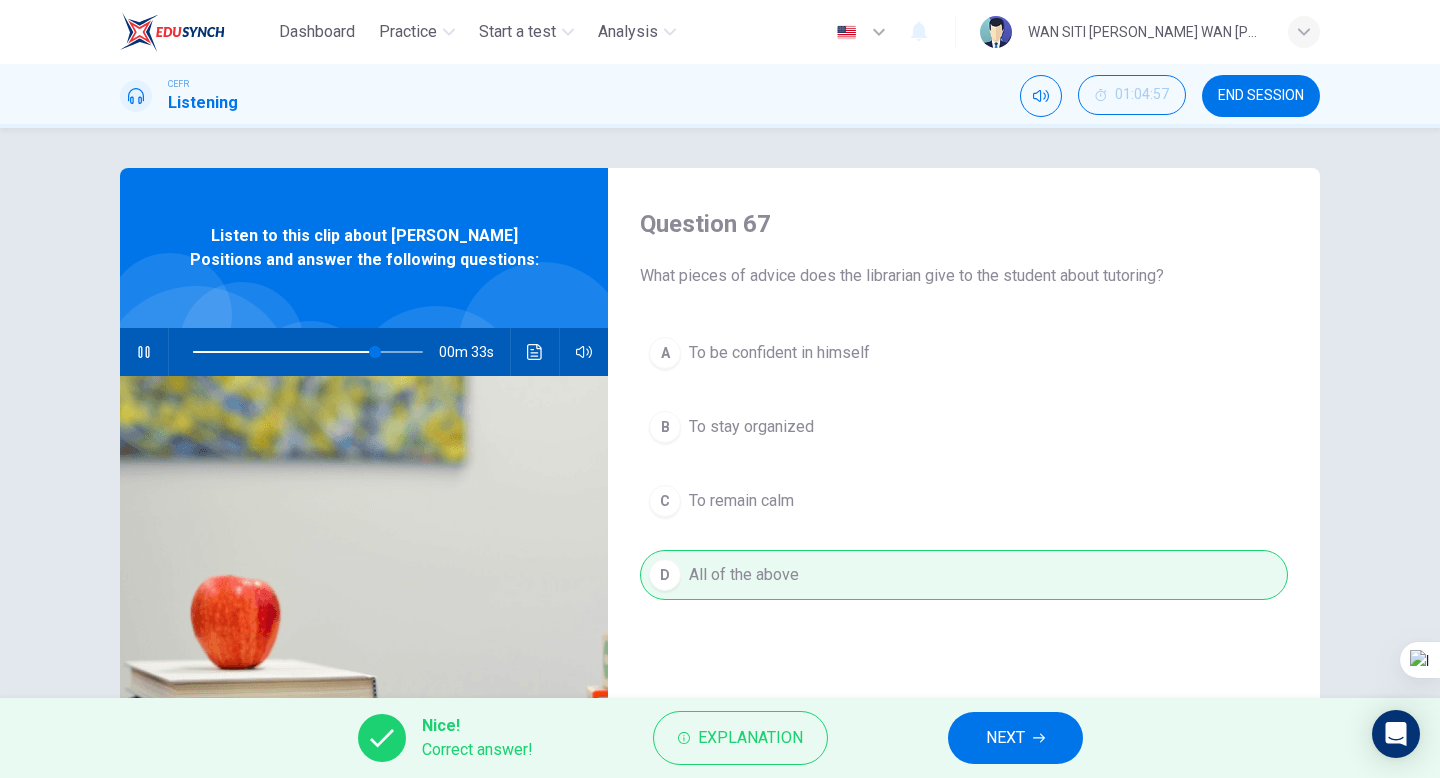 click on "Nice! Correct answer! Explanation NEXT" at bounding box center (720, 738) 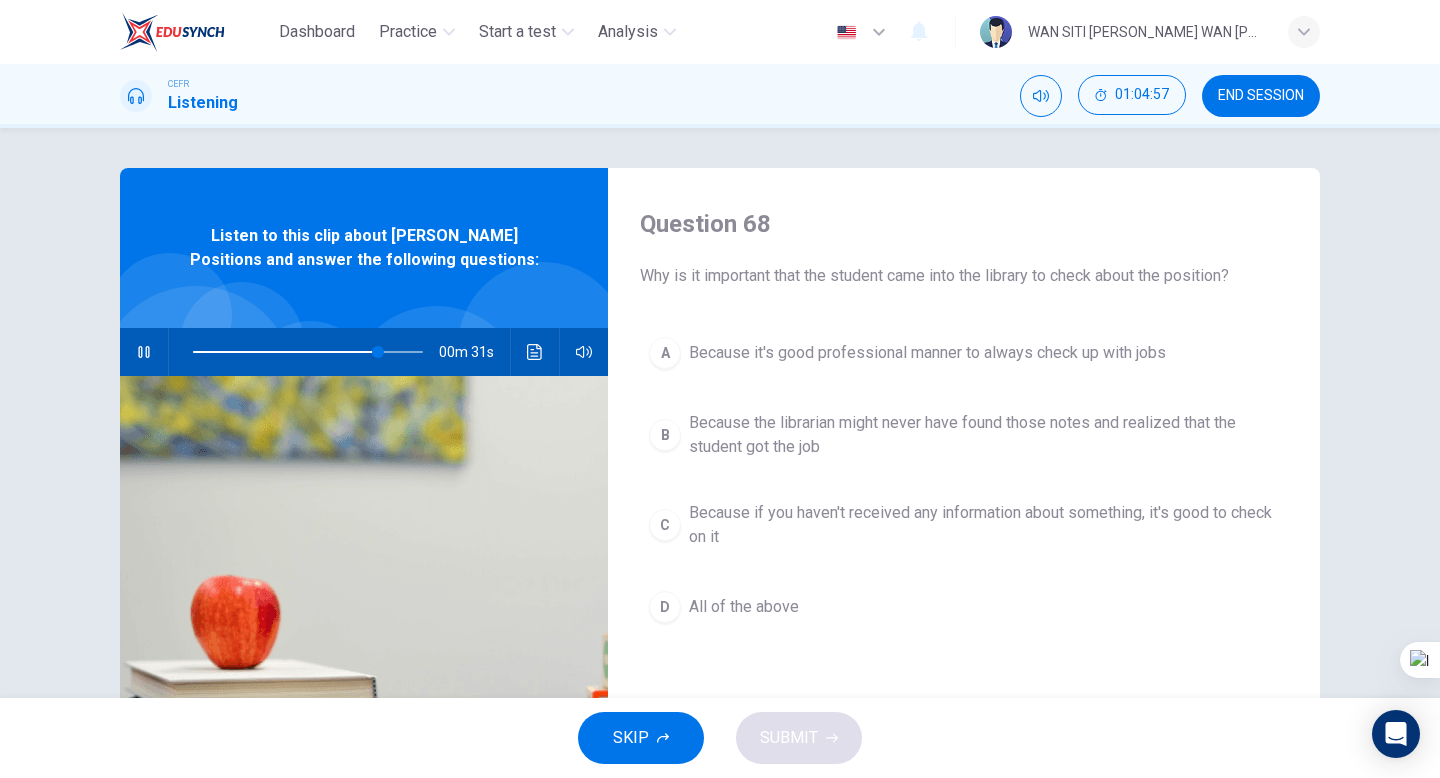 scroll, scrollTop: 68, scrollLeft: 0, axis: vertical 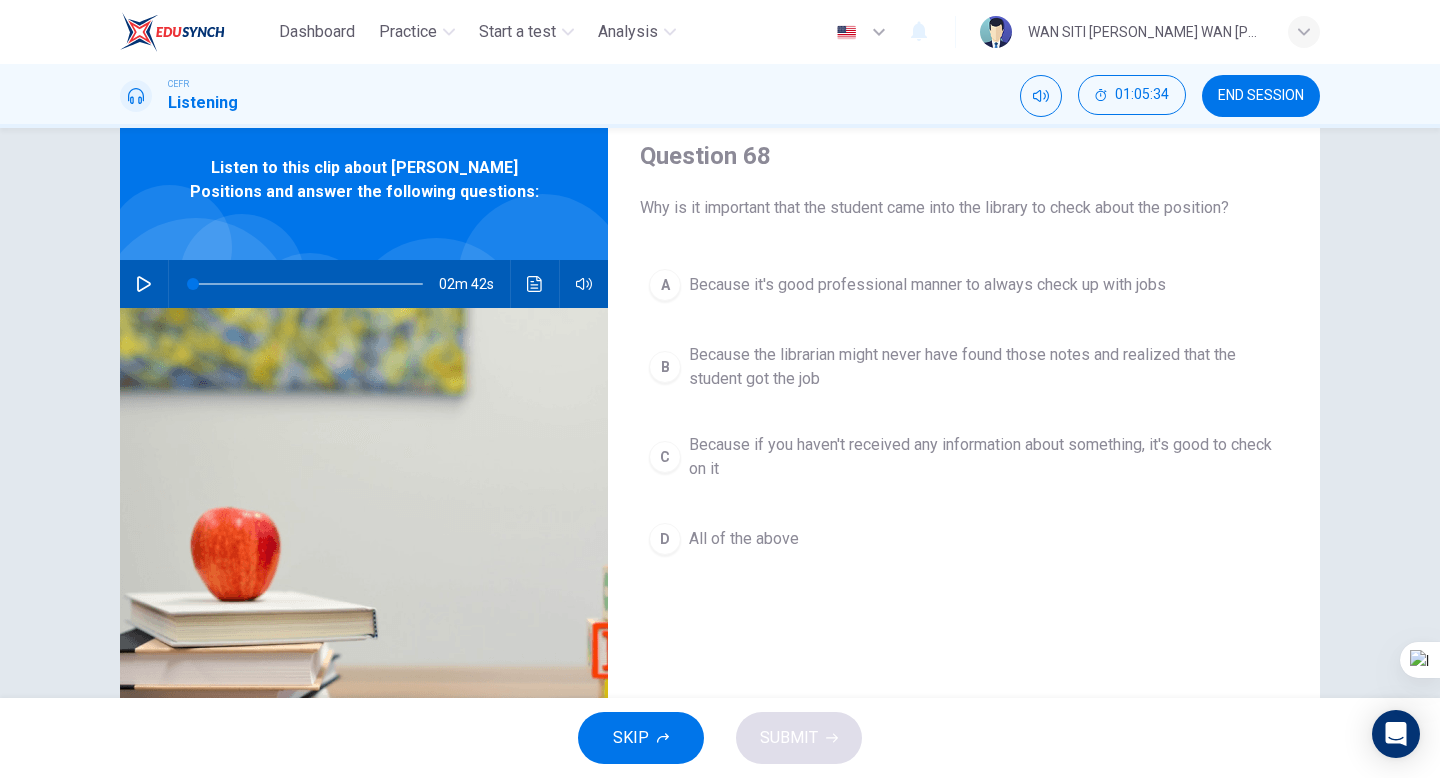 click on "A Because it's good professional manner to always check up with jobs B Because the librarian might never have found those notes and realized that the student got the job C Because if you haven't received any information about something, it's good to check on it D All of the above" at bounding box center [964, 432] 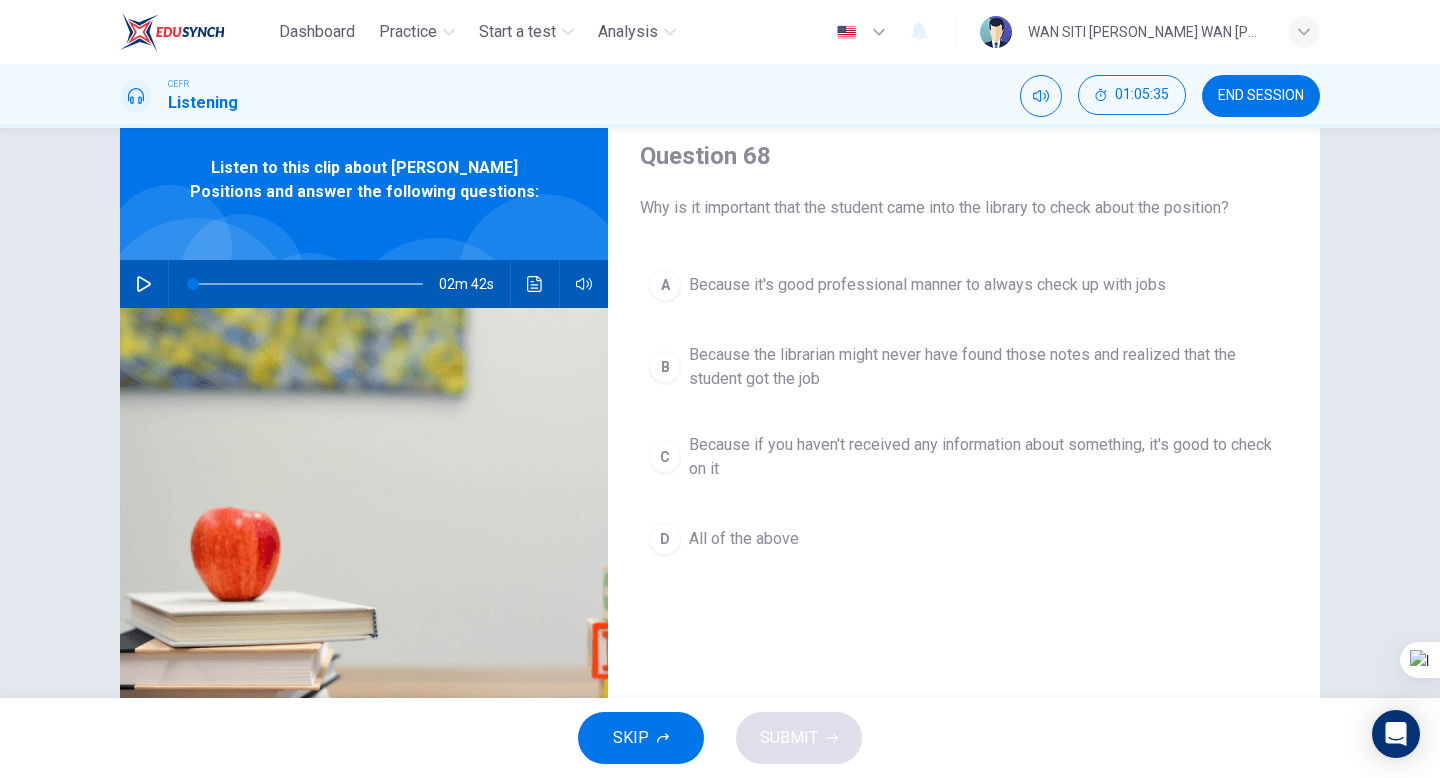 click on "All of the above" at bounding box center (744, 539) 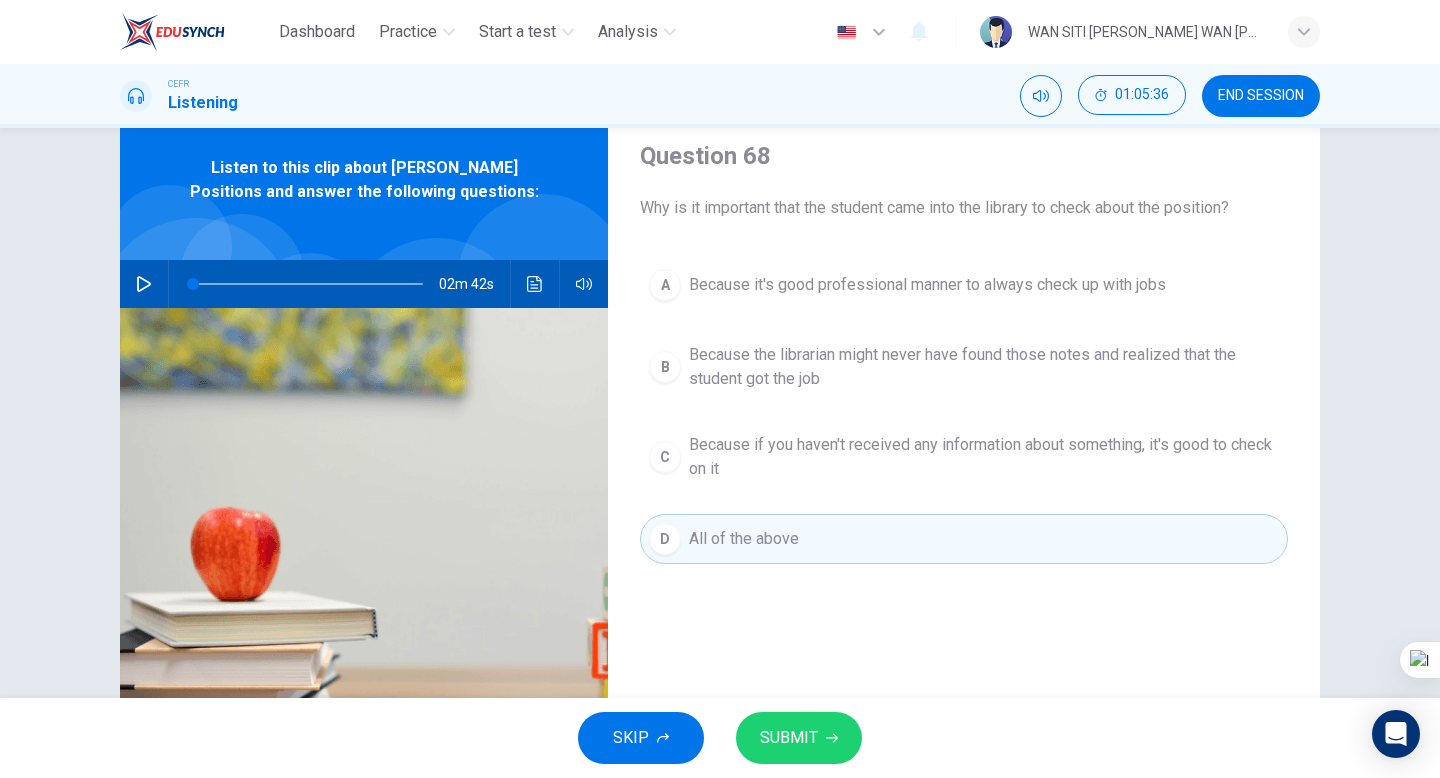 click on "SUBMIT" at bounding box center [789, 738] 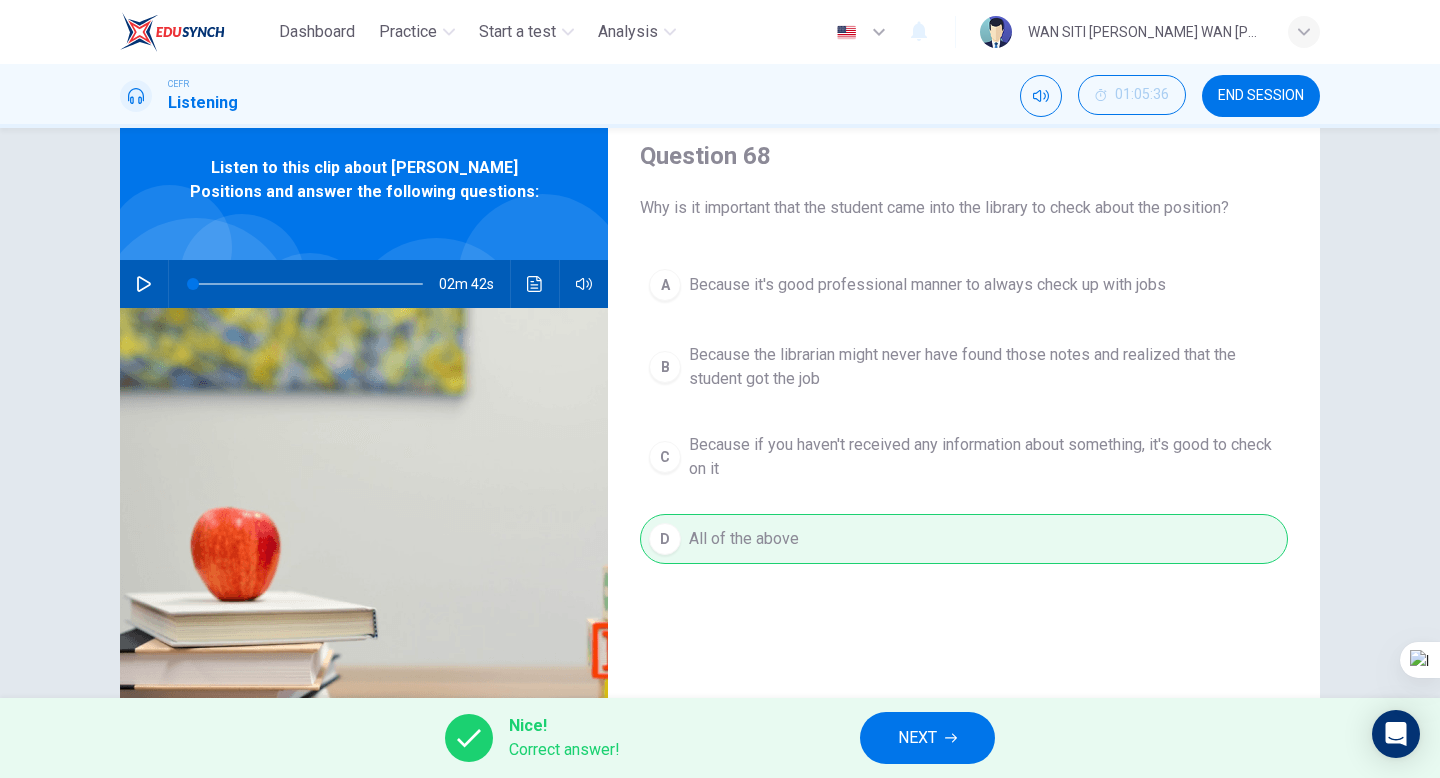 click on "NEXT" at bounding box center (917, 738) 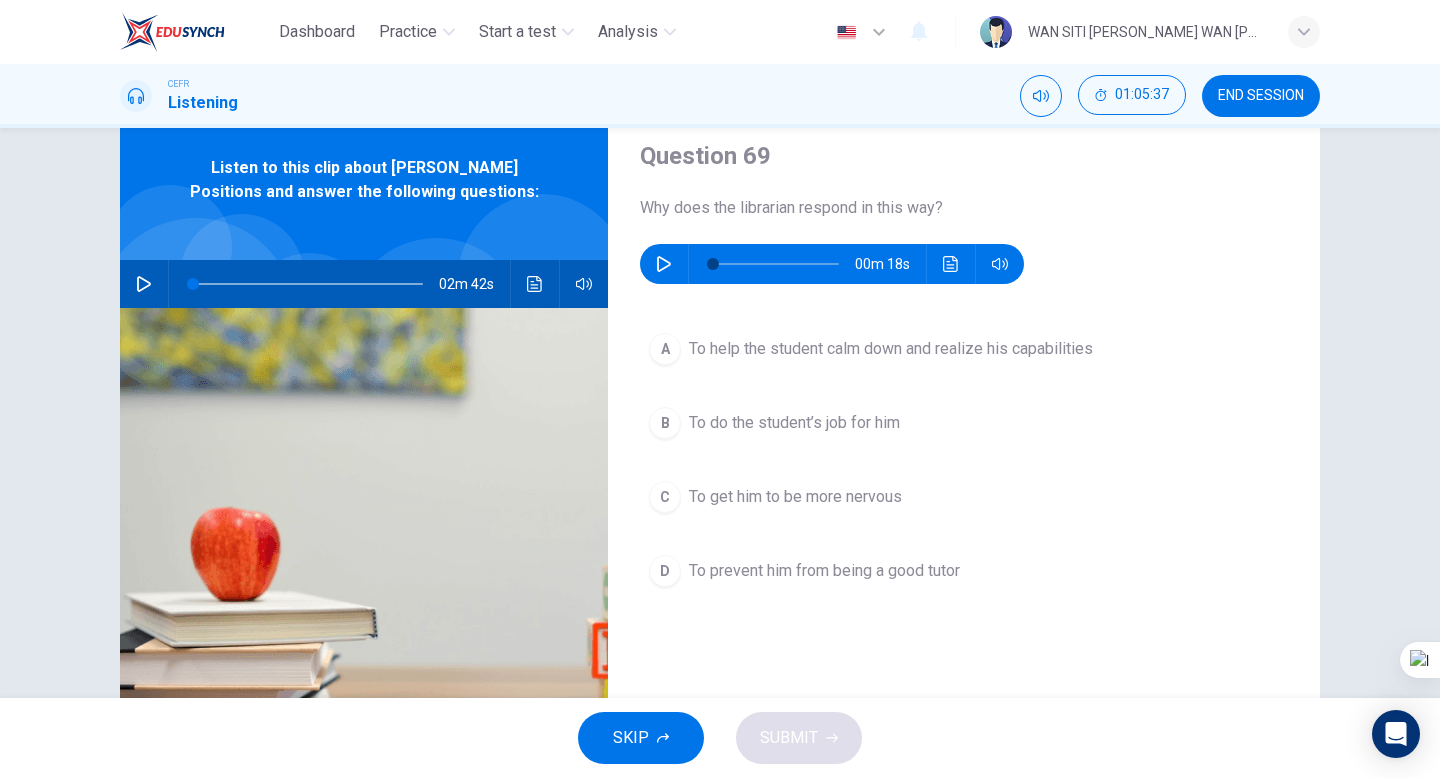 click 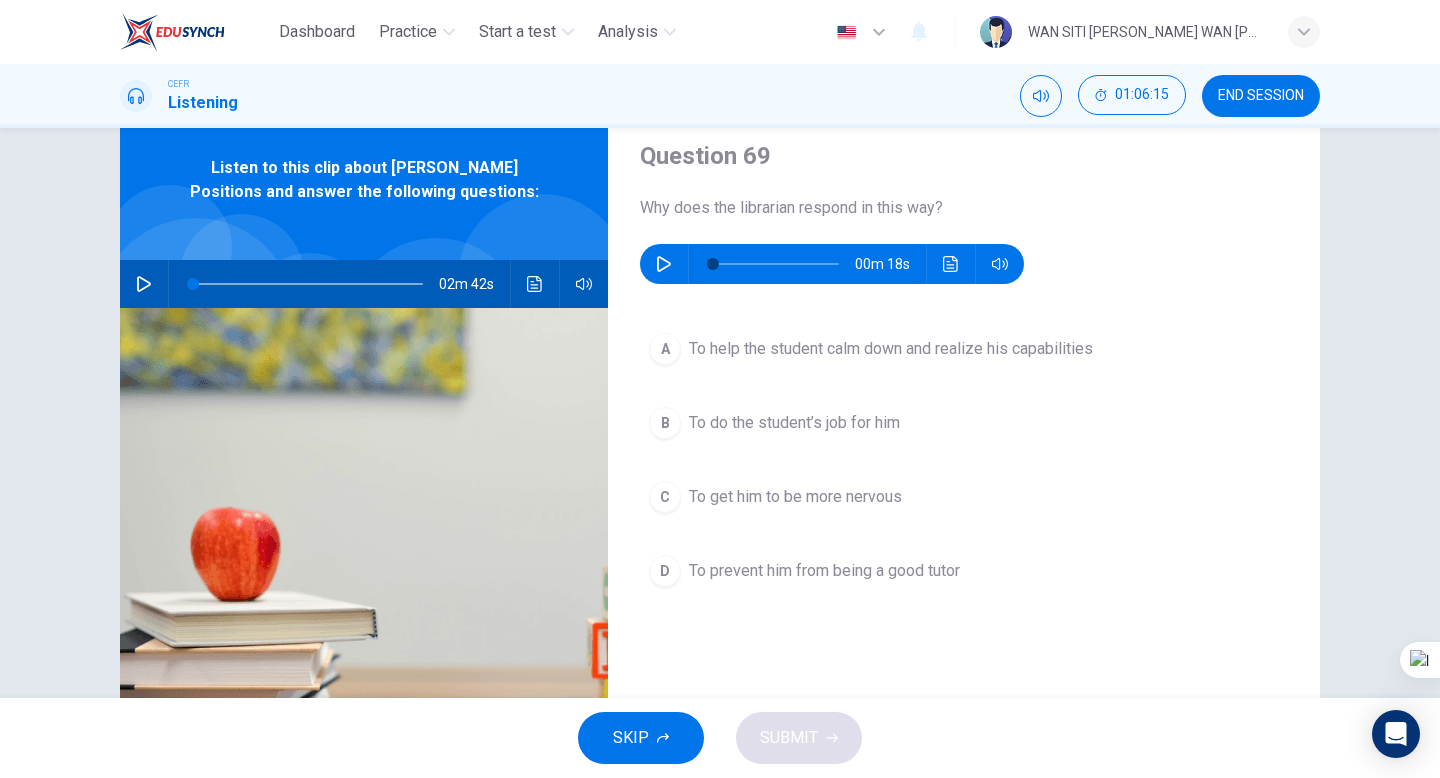 click on "A To help the student calm down and realize his capabilities" at bounding box center (964, 349) 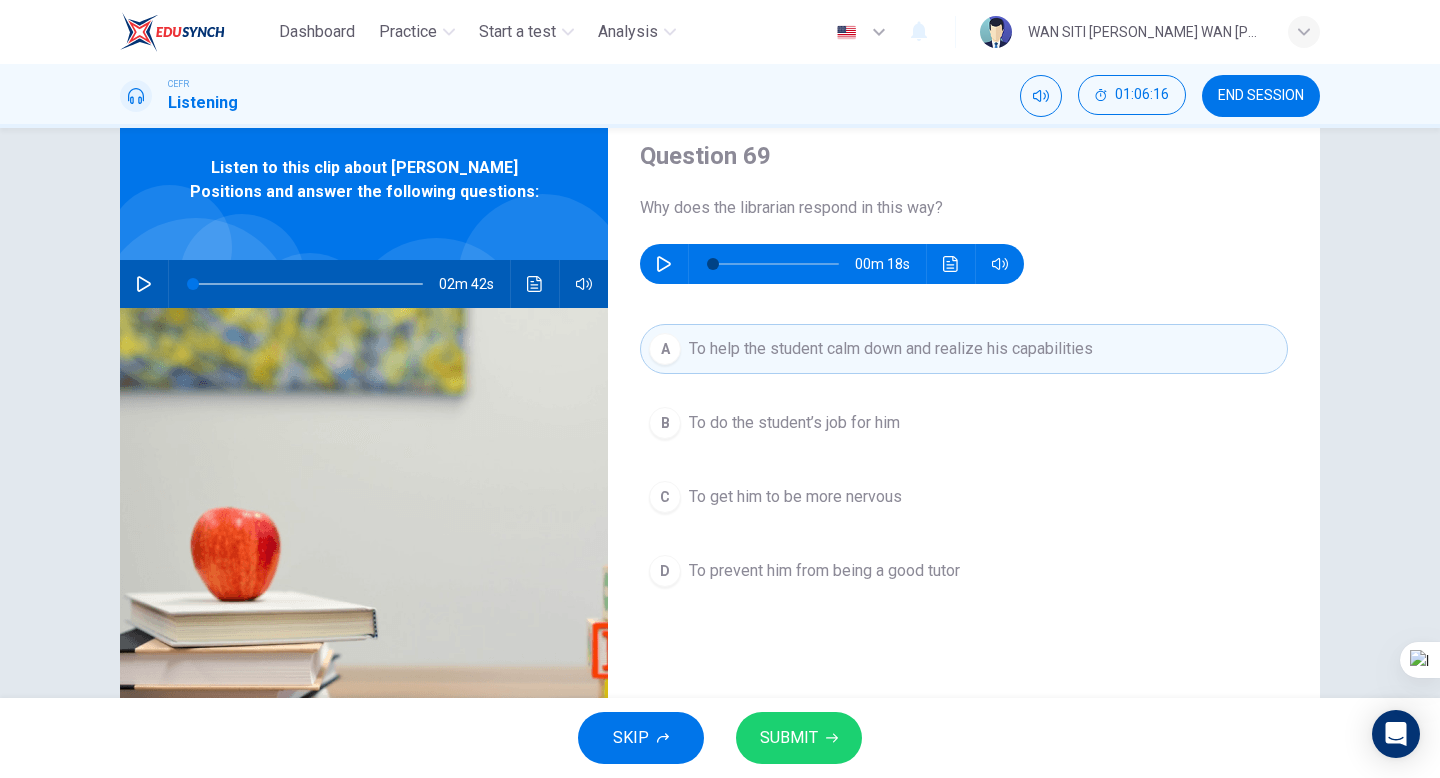 click on "SUBMIT" at bounding box center [789, 738] 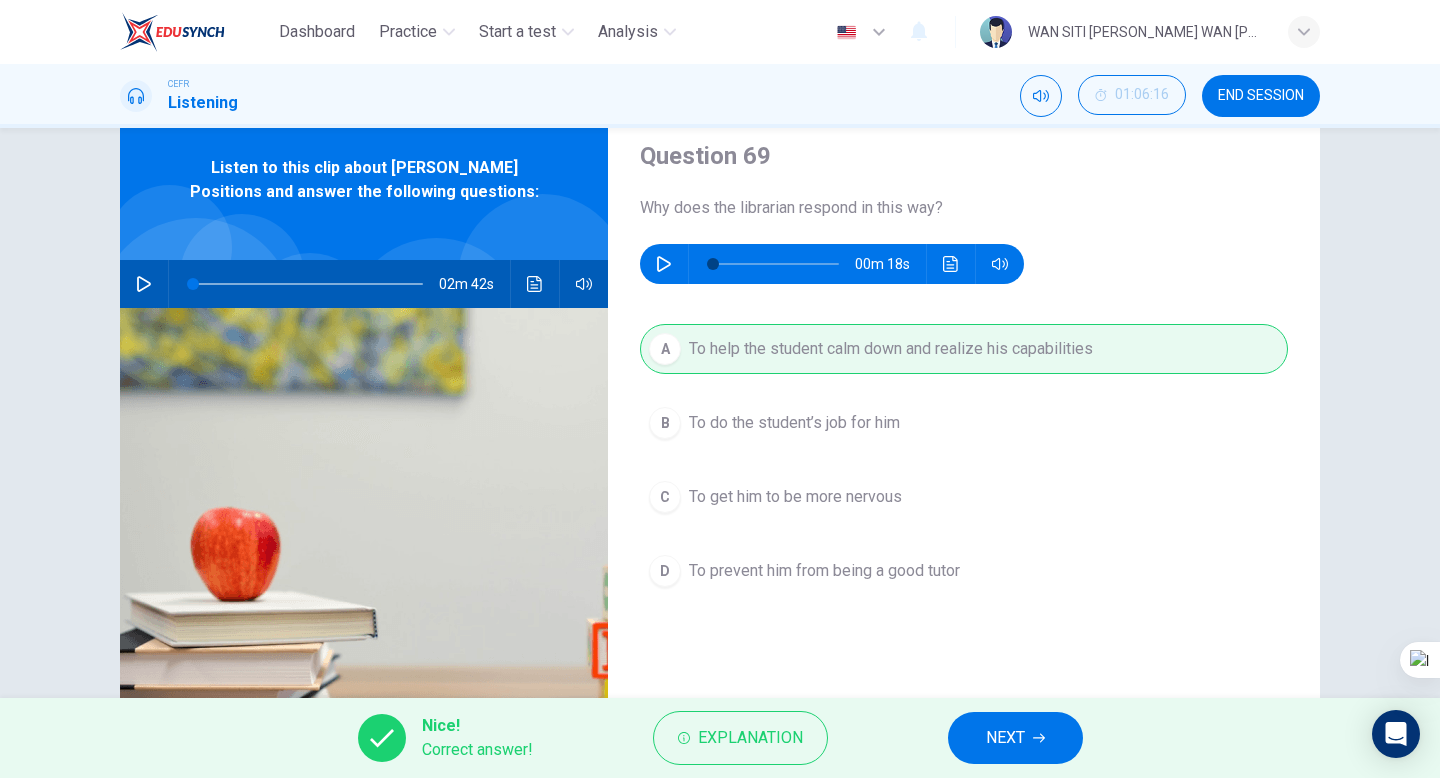 click on "NEXT" at bounding box center (1005, 738) 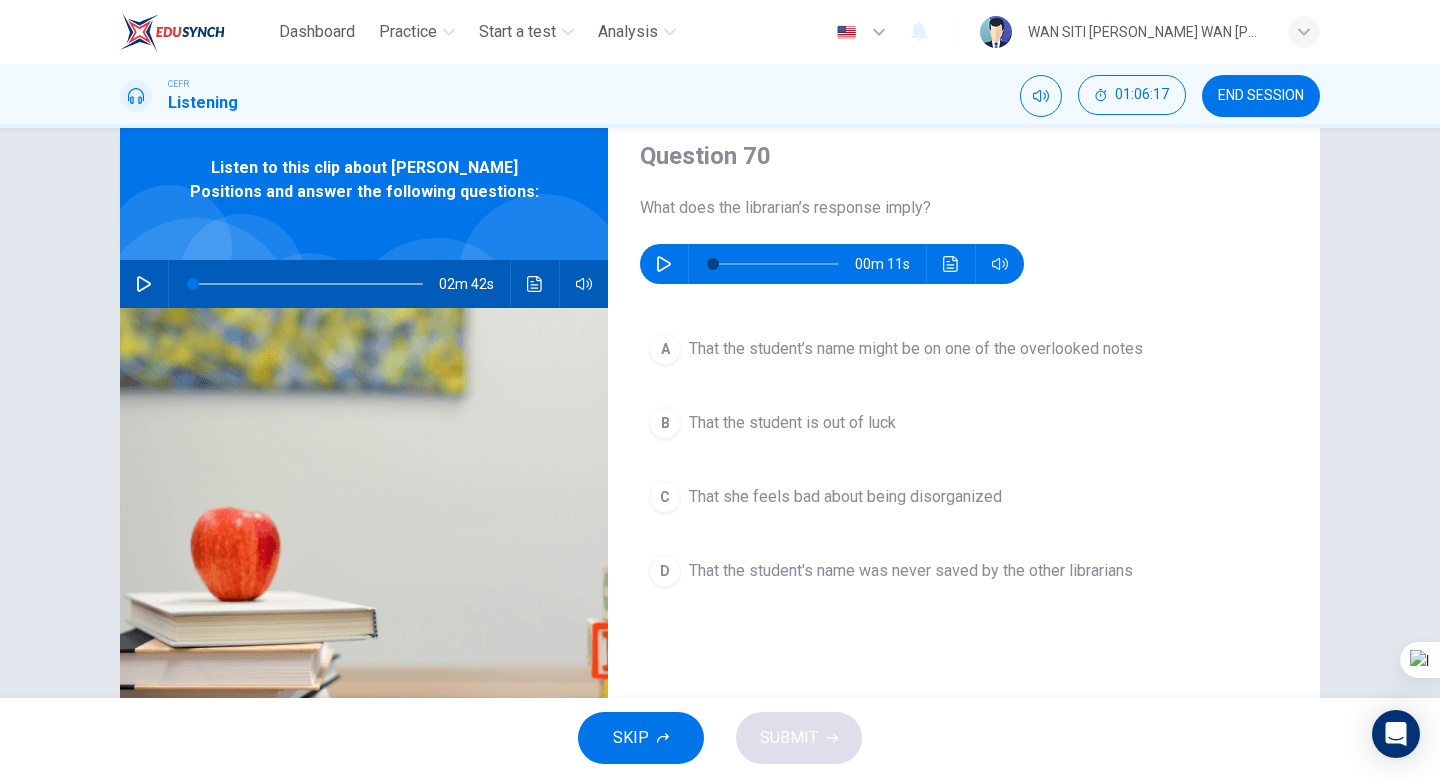 click 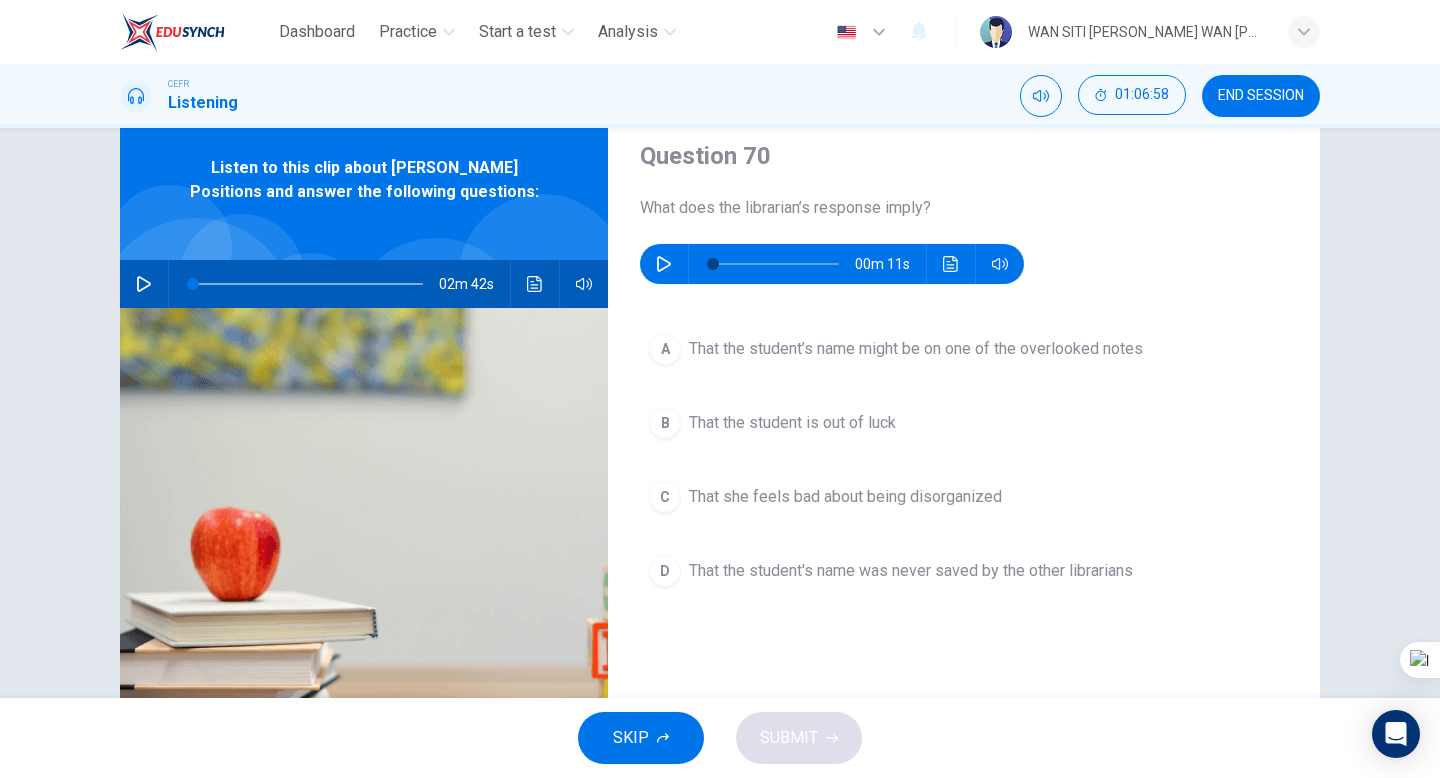 click on "A That the student’s name might be on one of the overlooked notes" at bounding box center (964, 349) 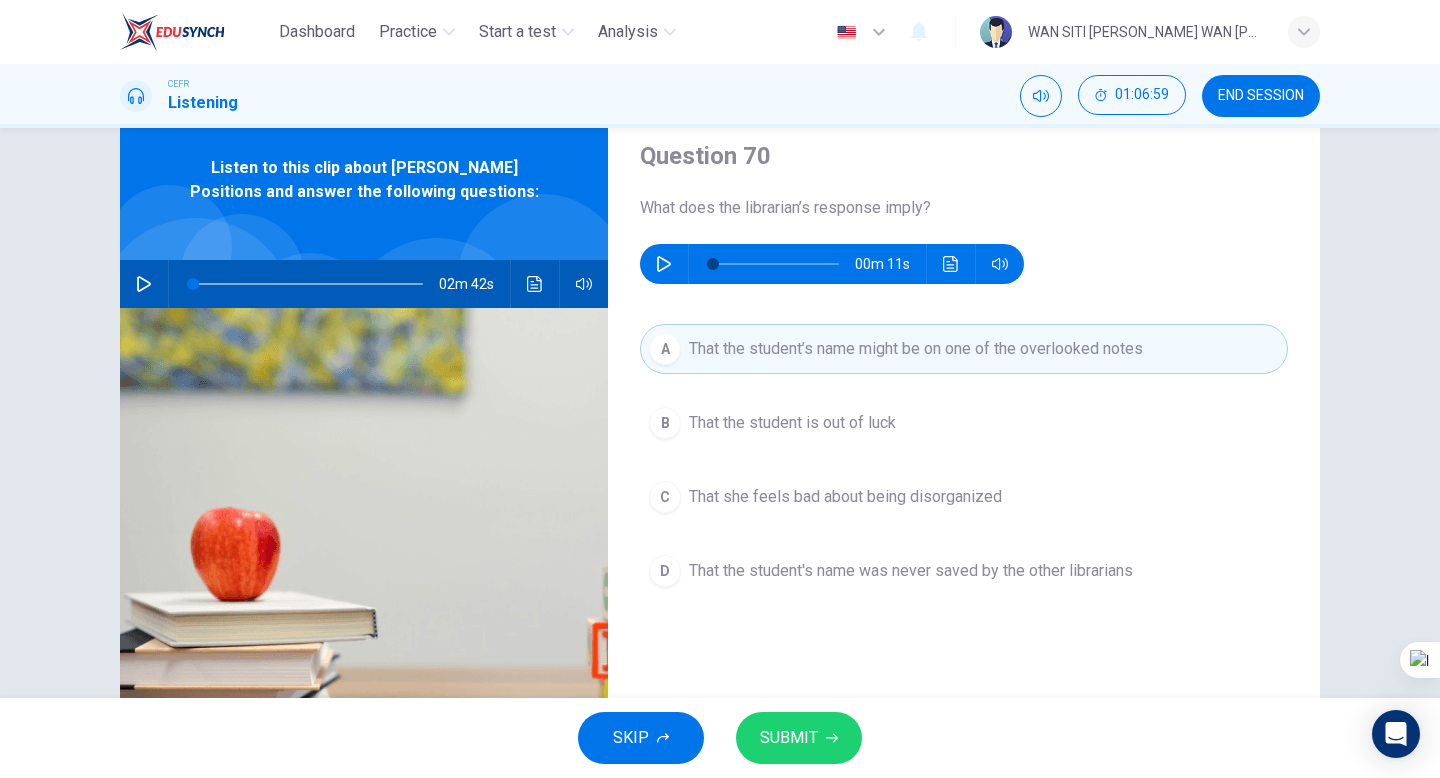 click on "SUBMIT" at bounding box center [789, 738] 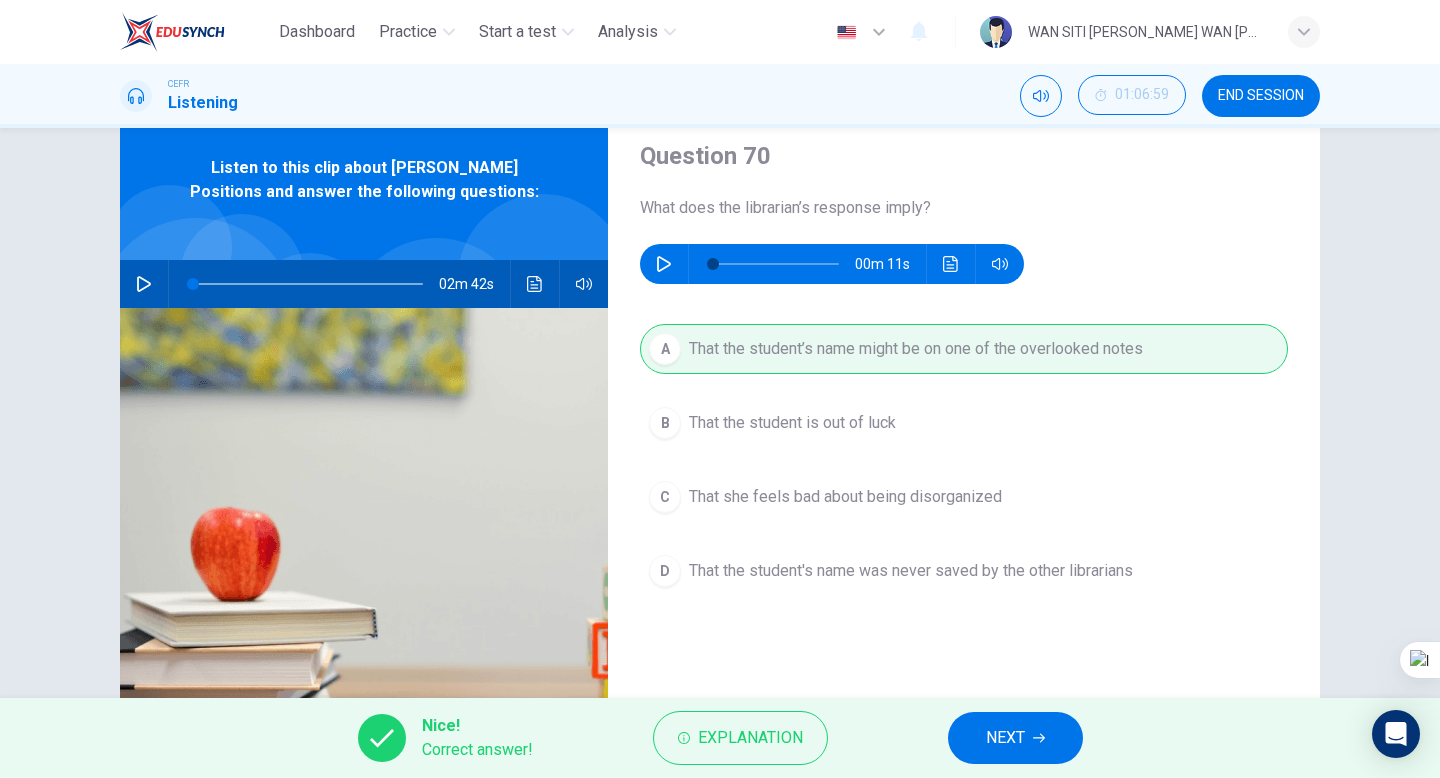 click on "NEXT" at bounding box center (1005, 738) 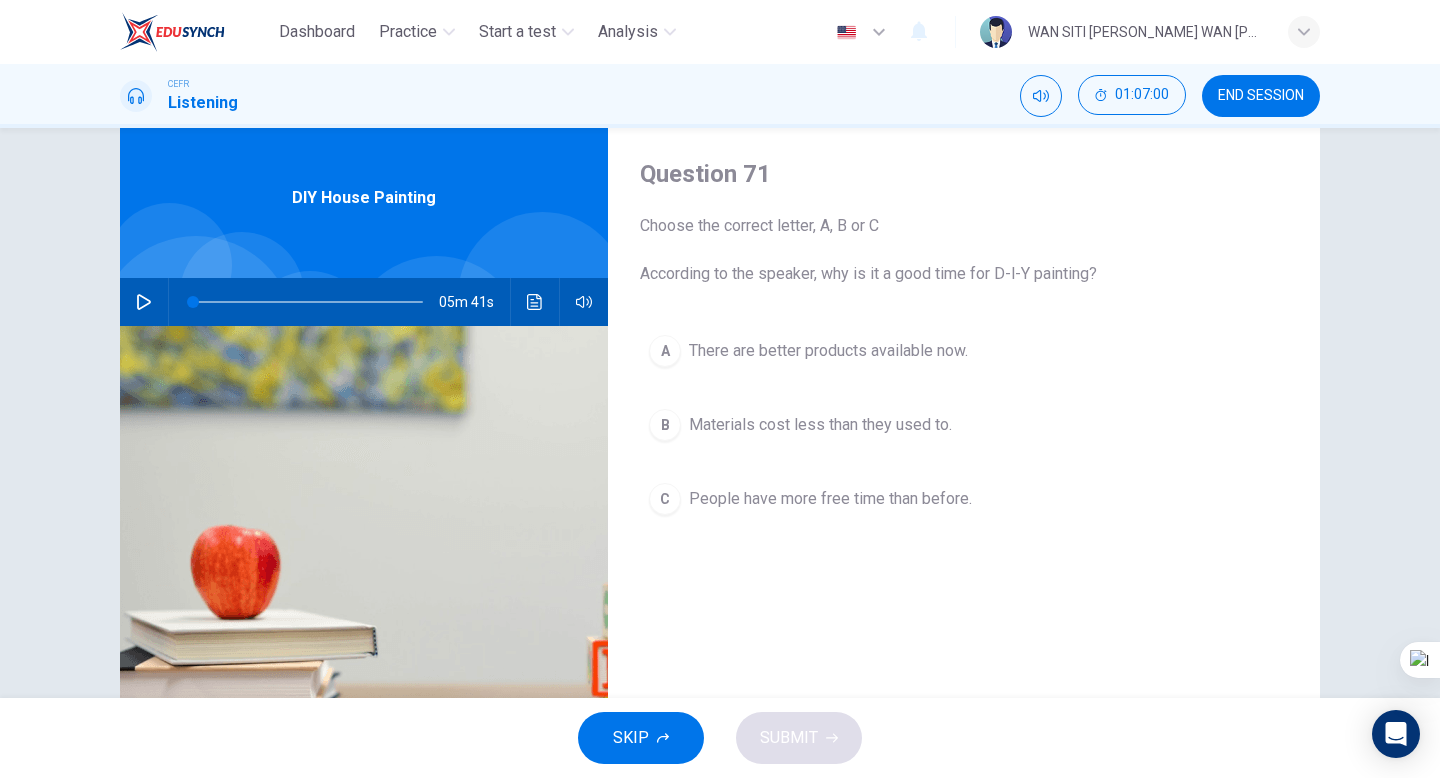 scroll, scrollTop: 67, scrollLeft: 0, axis: vertical 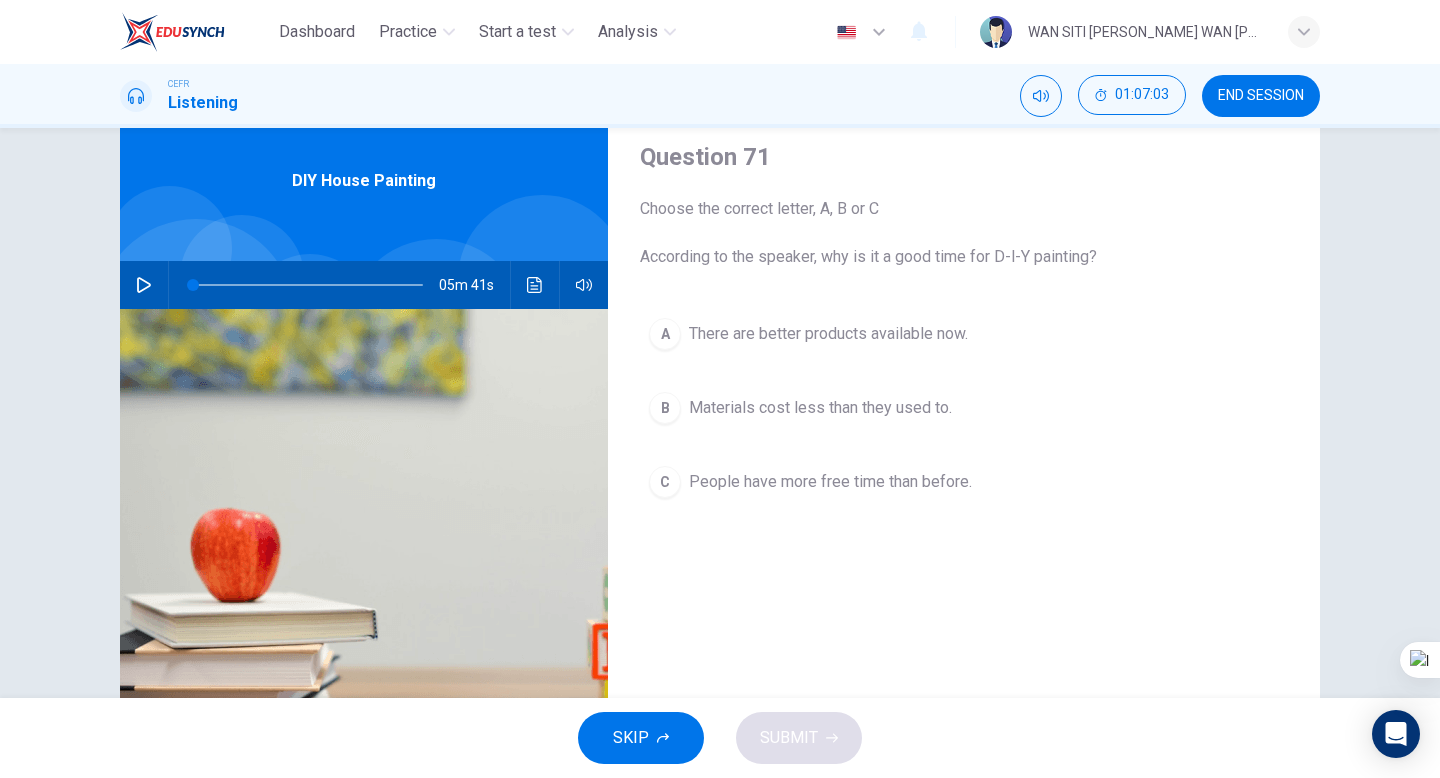 click 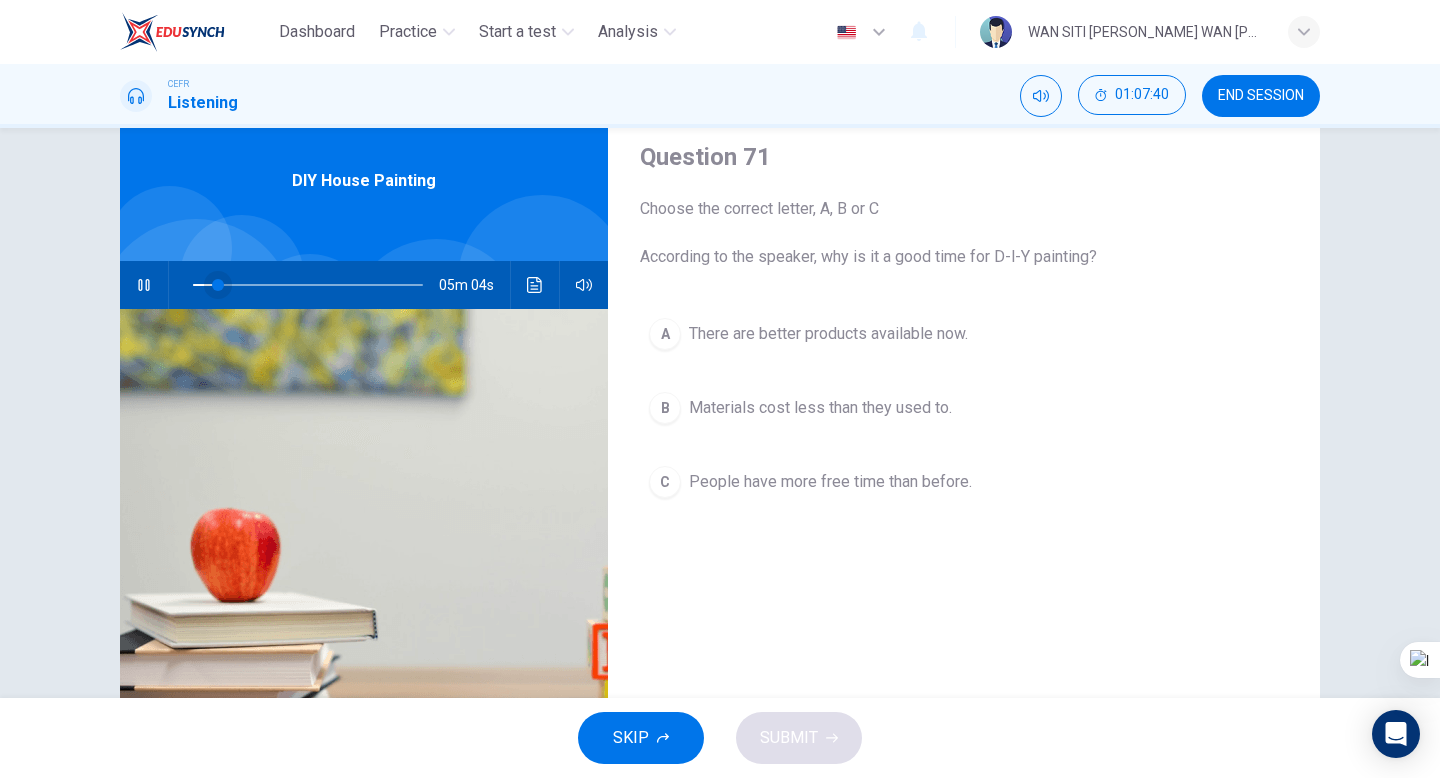 click at bounding box center (218, 285) 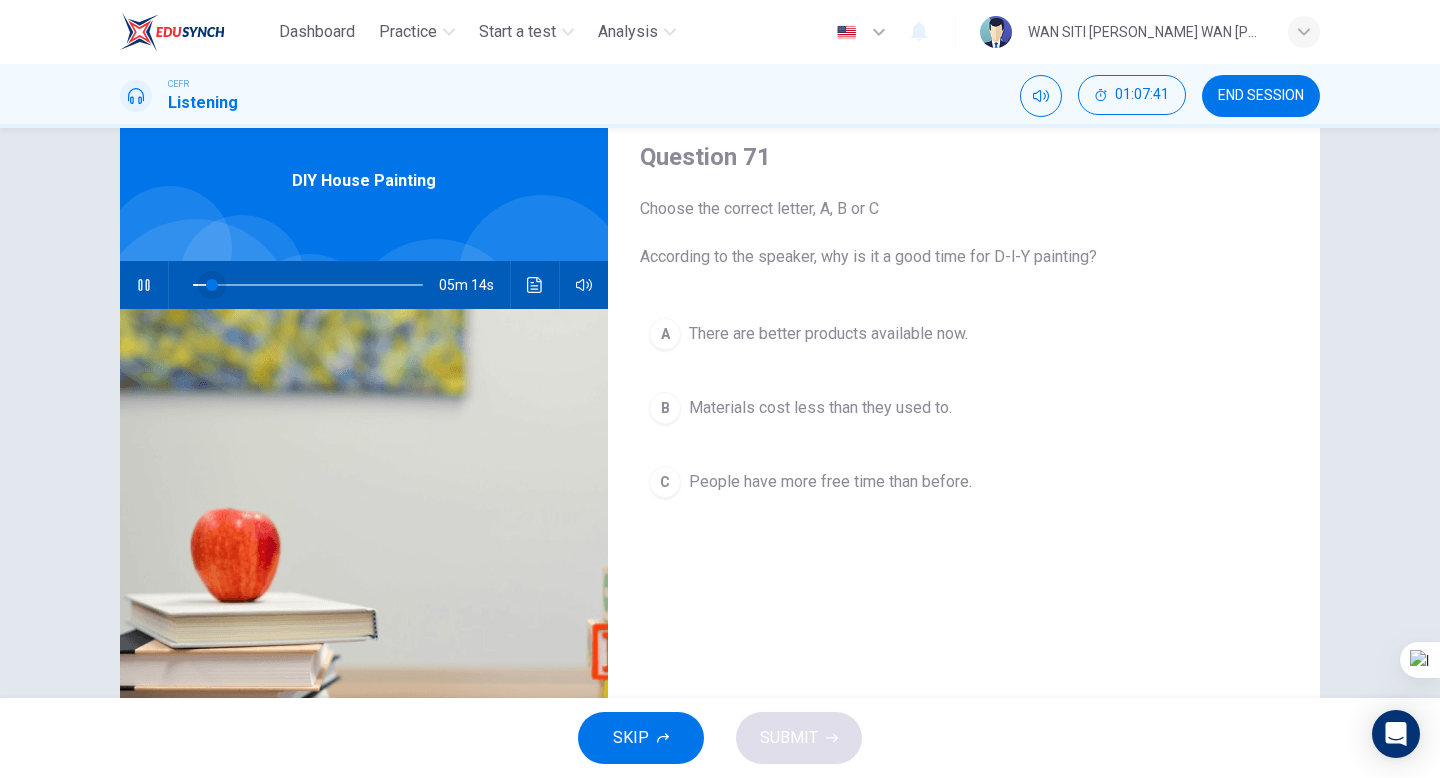 click at bounding box center [212, 285] 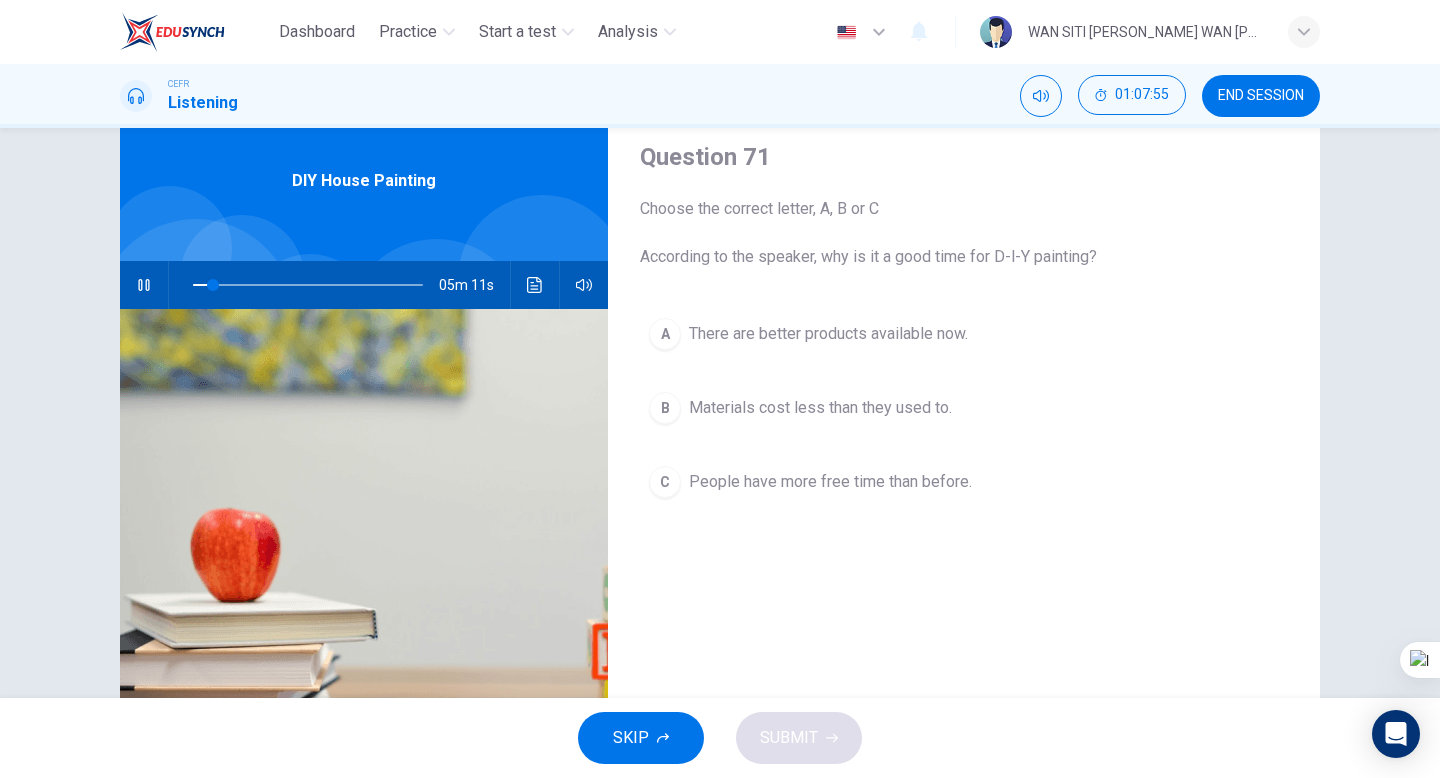 click on "There are better products available now." at bounding box center [828, 334] 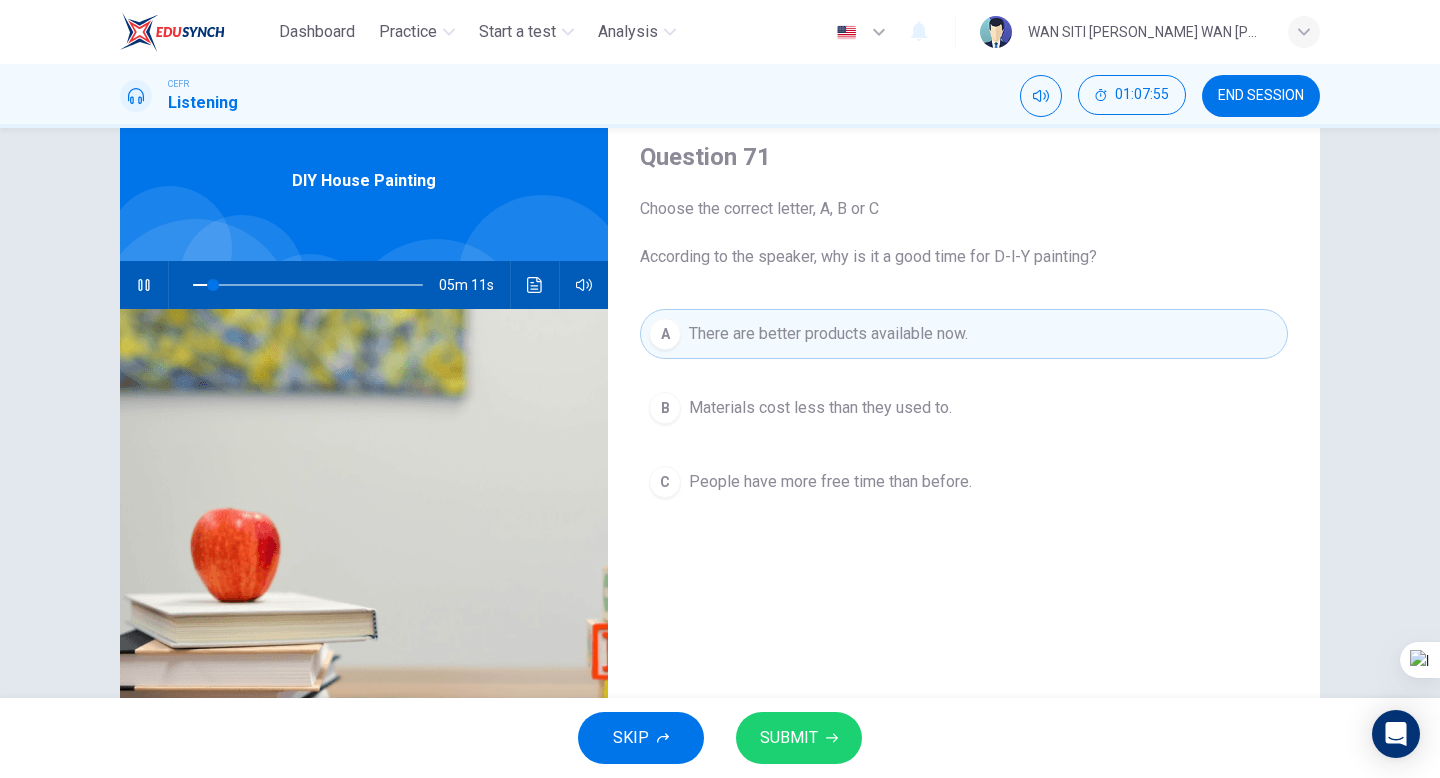 click on "SUBMIT" at bounding box center [799, 738] 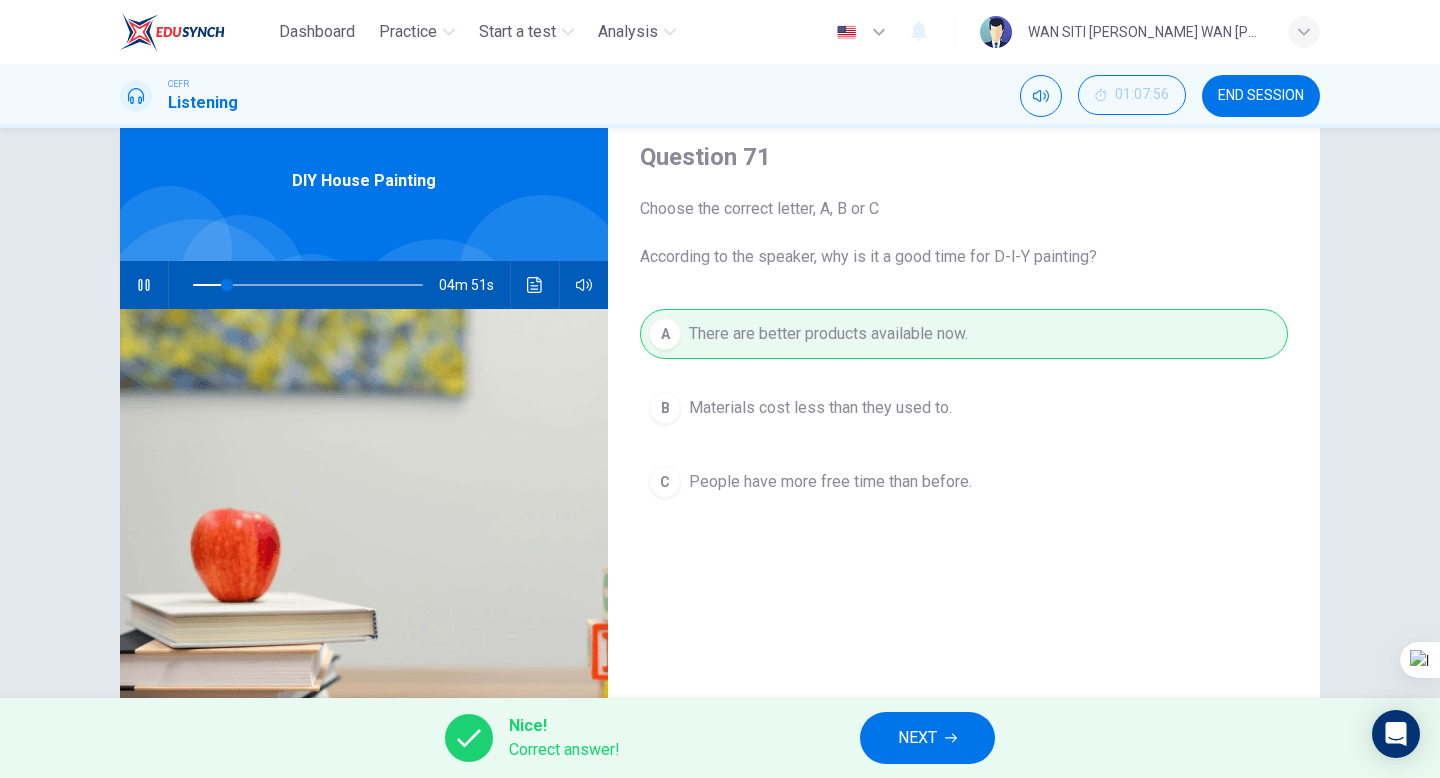 click on "NEXT" at bounding box center (927, 738) 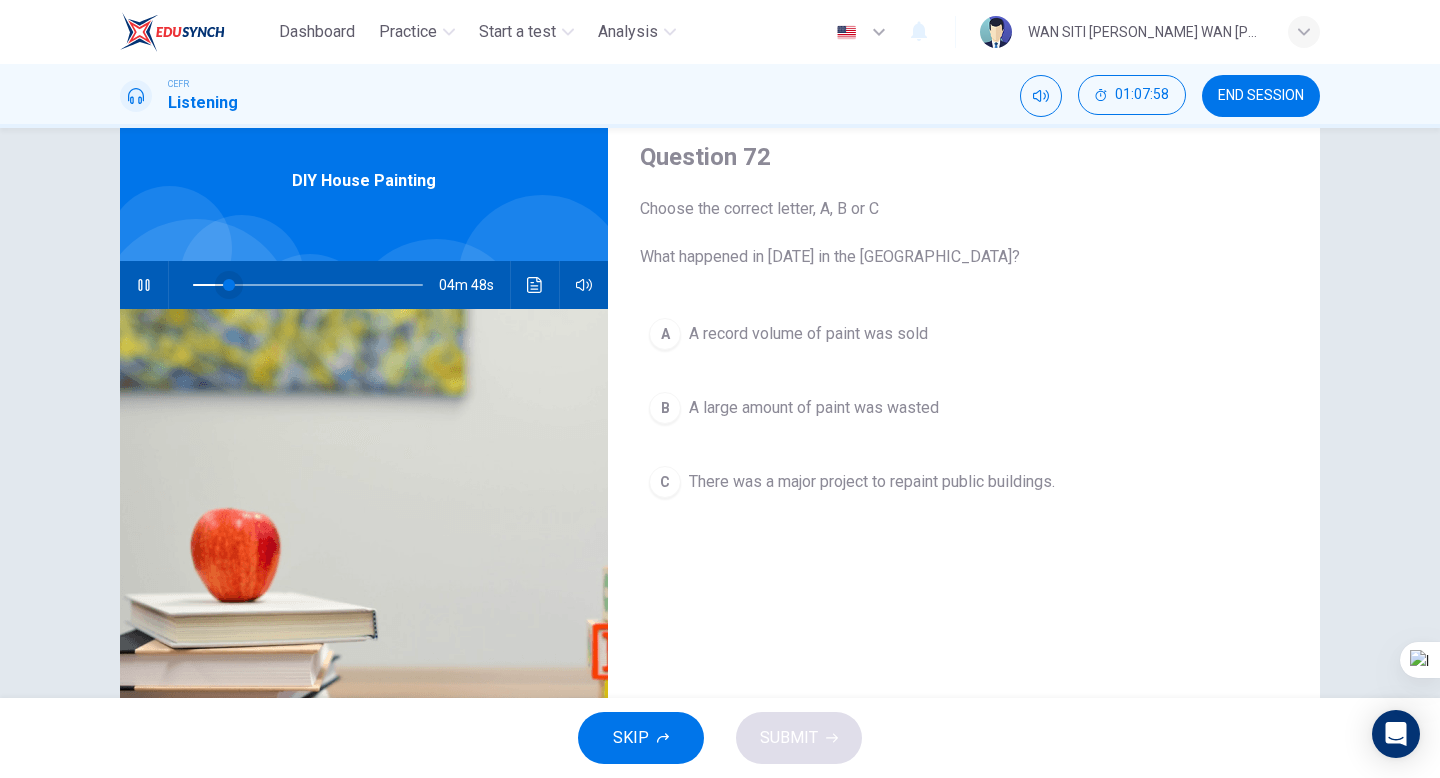 click at bounding box center [229, 285] 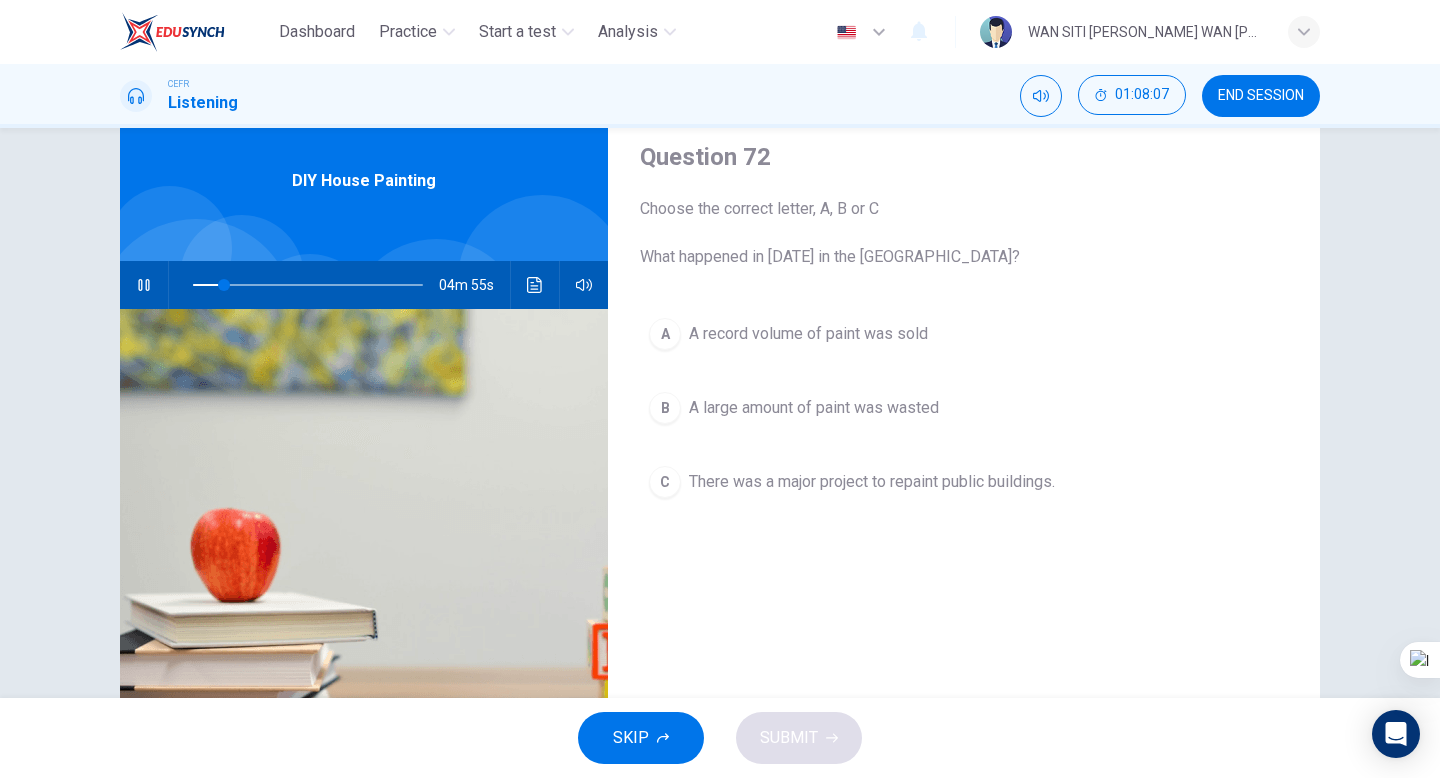 click on "A large amount of paint was wasted" at bounding box center (814, 408) 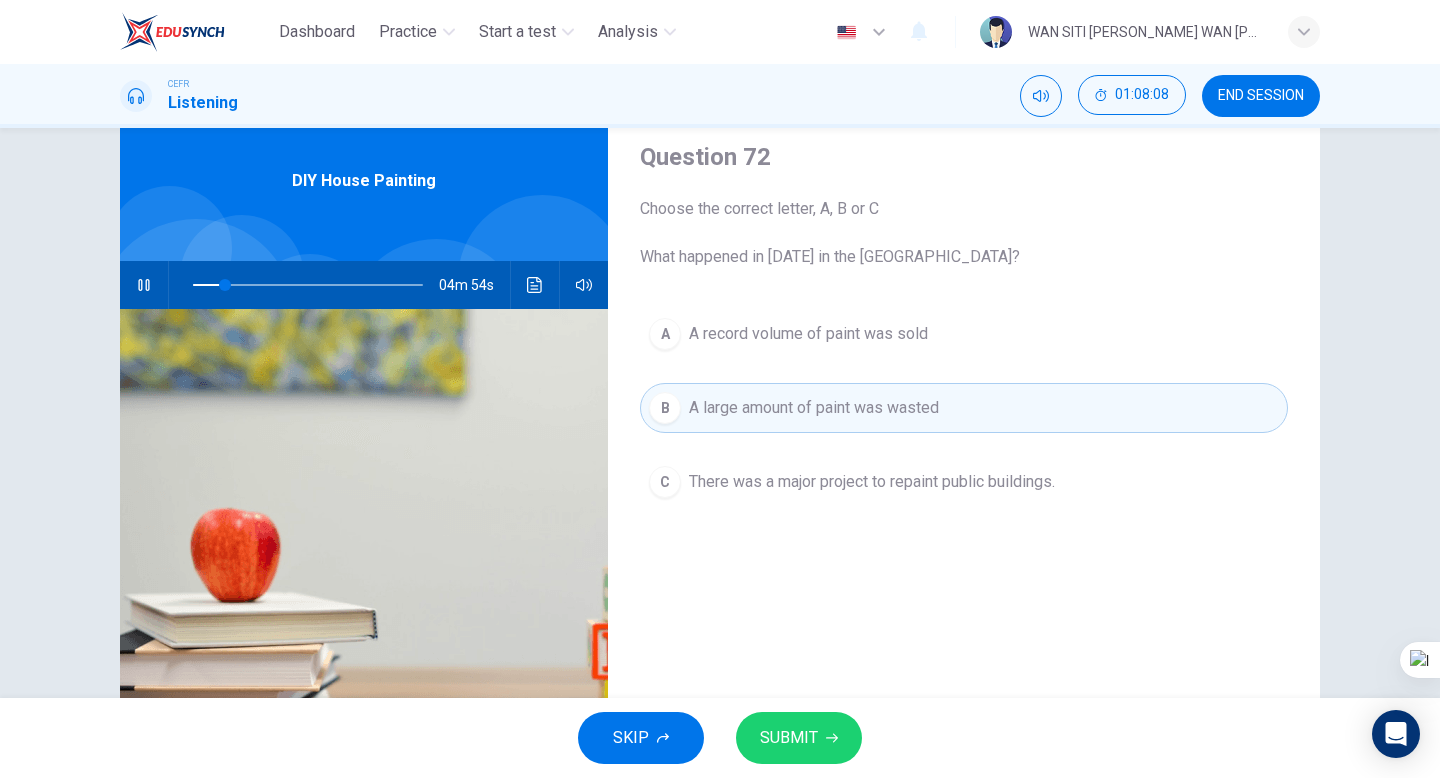 click on "SUBMIT" at bounding box center [789, 738] 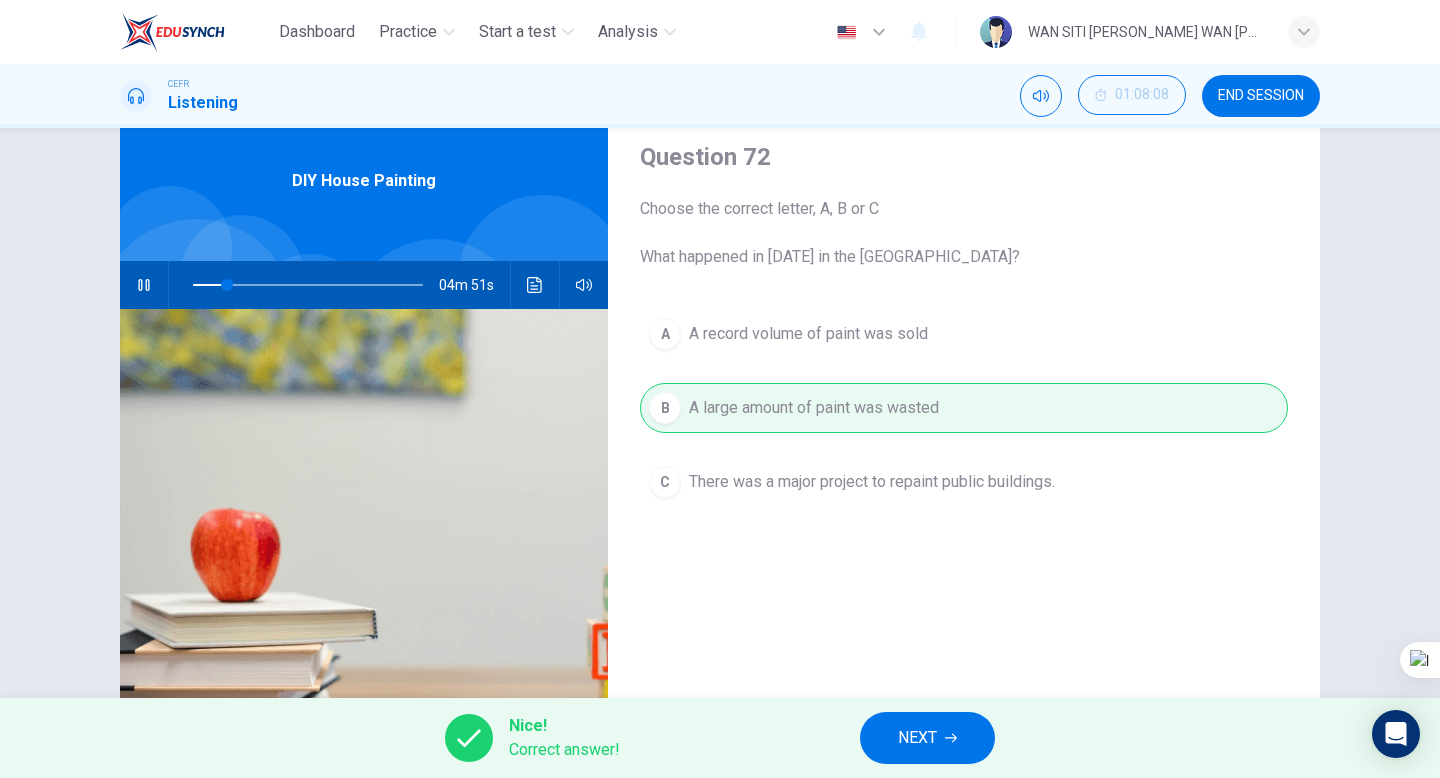 click on "NEXT" at bounding box center [927, 738] 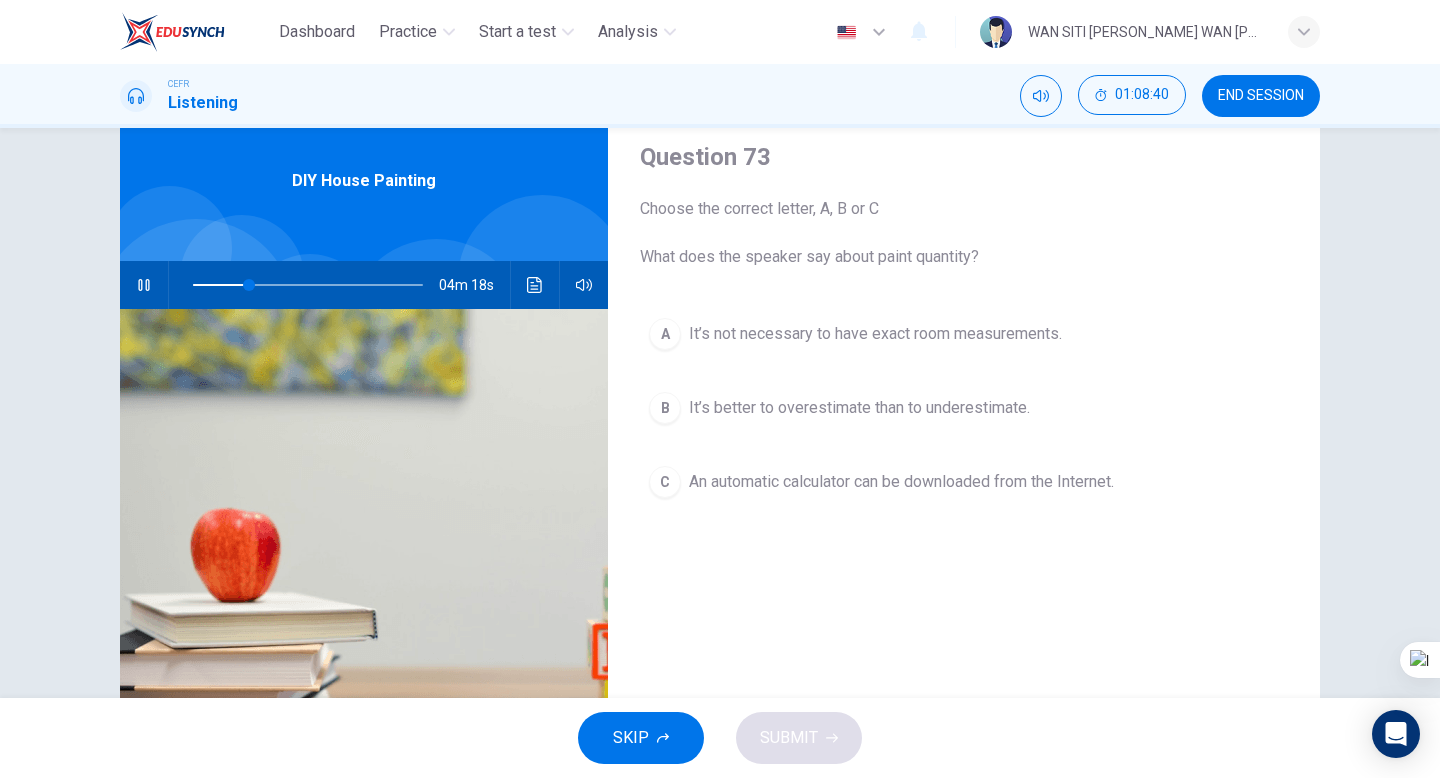 click on "A It’s not necessary to have exact room measurements. B It’s better to overestimate than to underestimate. C An automatic calculator can be downloaded from the Internet." at bounding box center [964, 428] 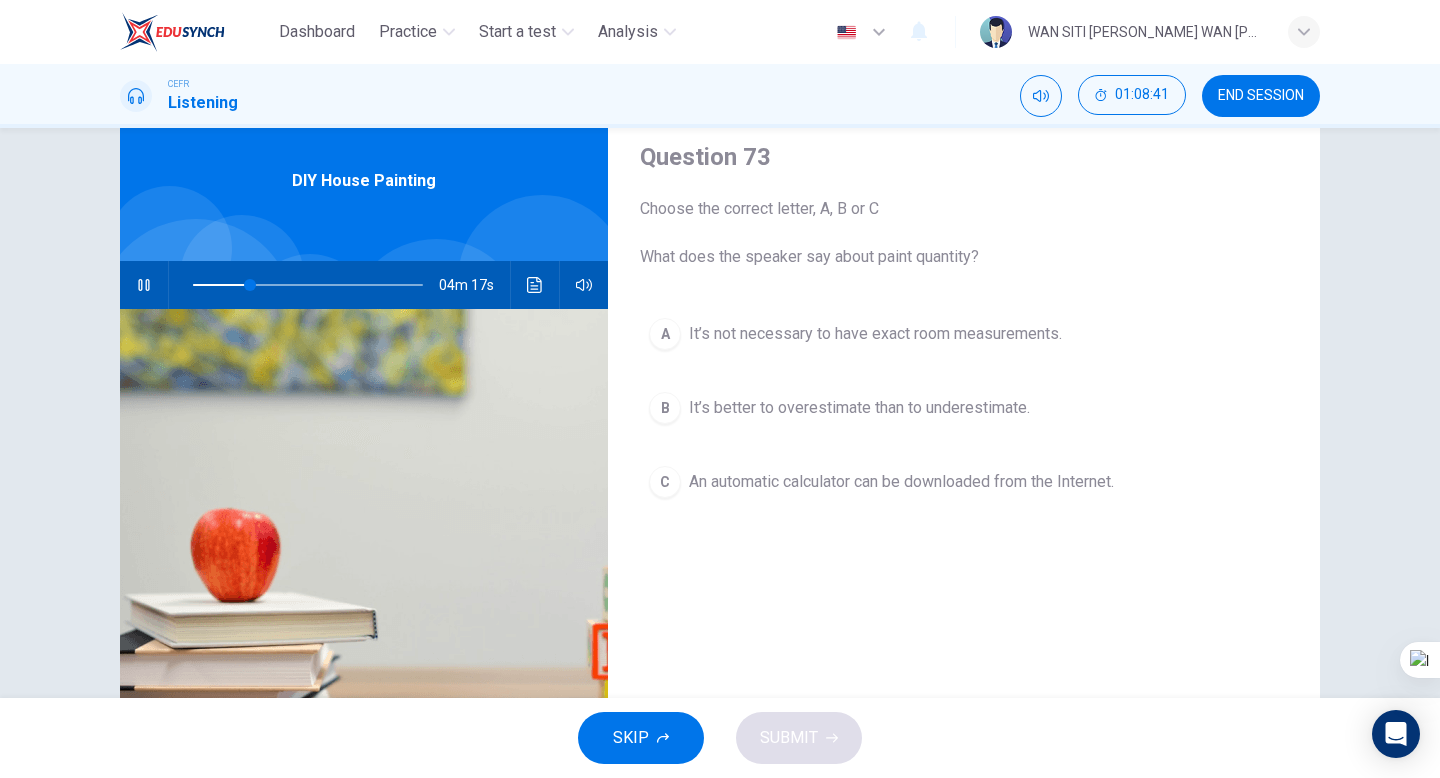 click on "An automatic calculator can be downloaded from the Internet." at bounding box center (901, 482) 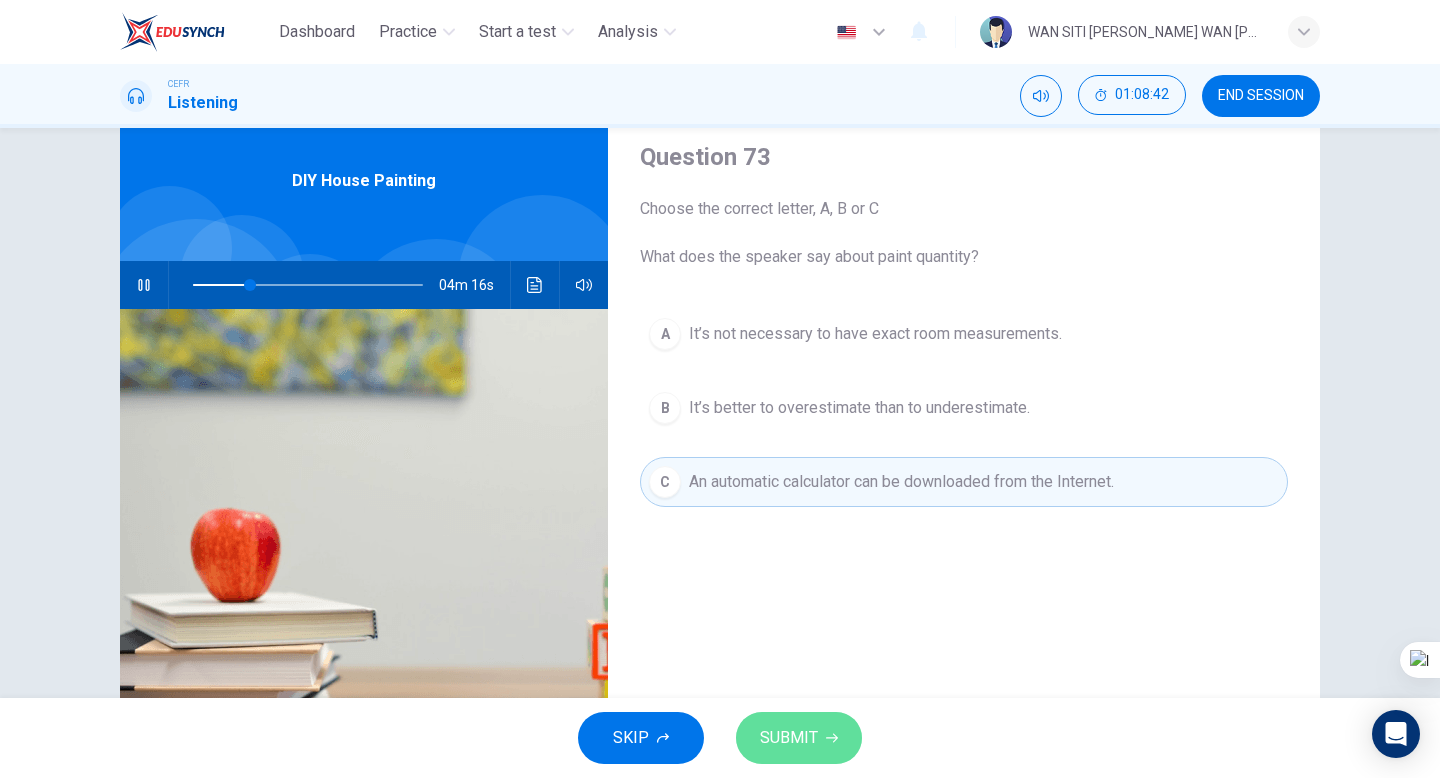 click on "SUBMIT" at bounding box center (799, 738) 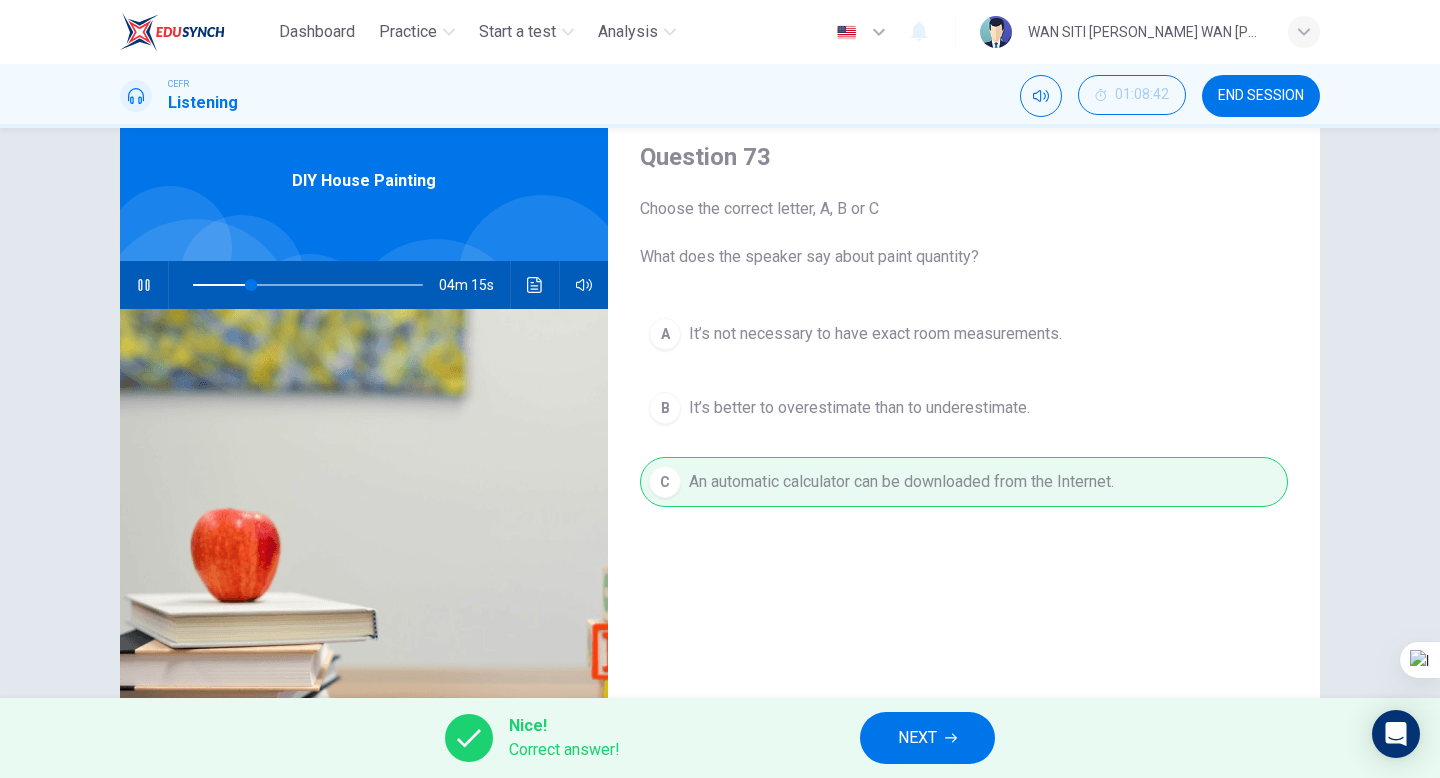 click on "NEXT" at bounding box center (917, 738) 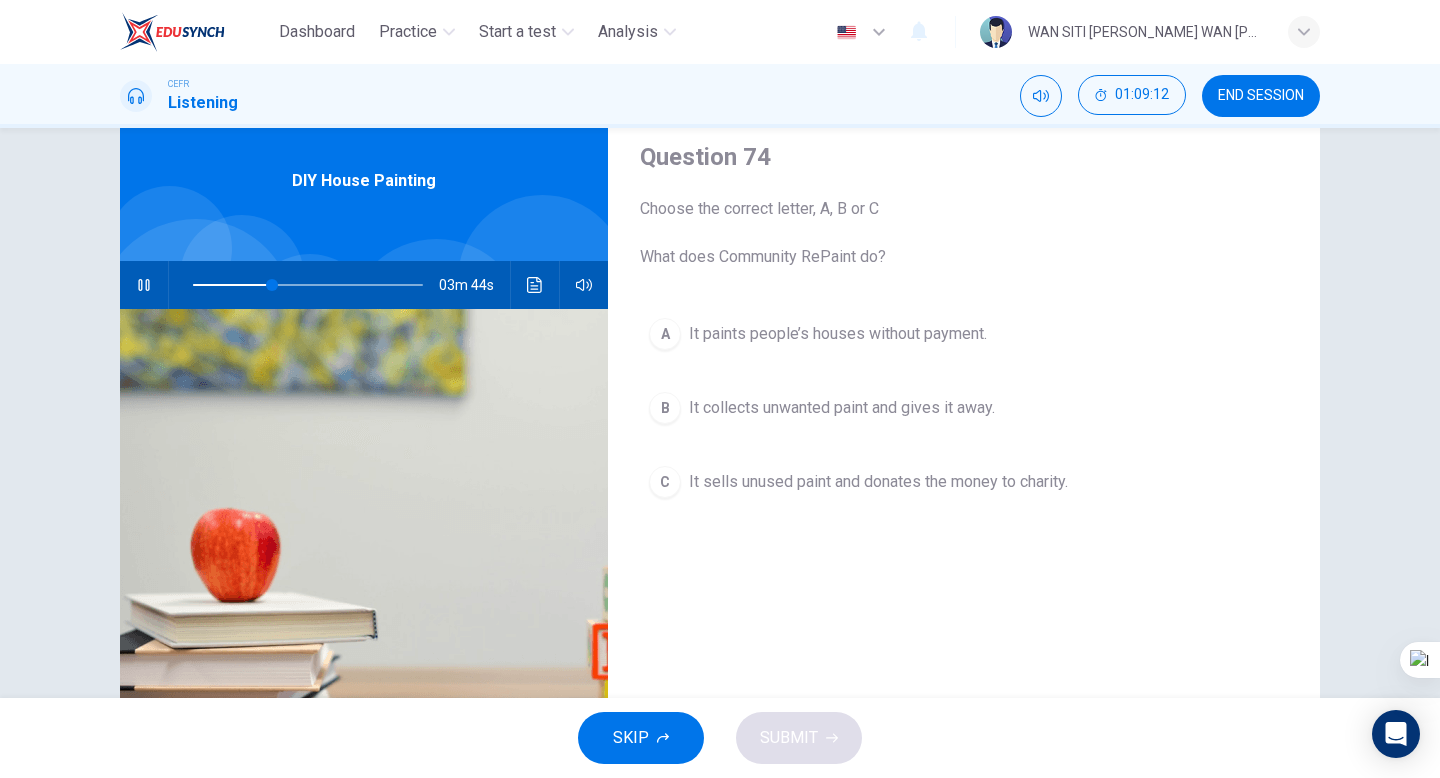 click on "It collects unwanted paint and gives it away." at bounding box center [842, 408] 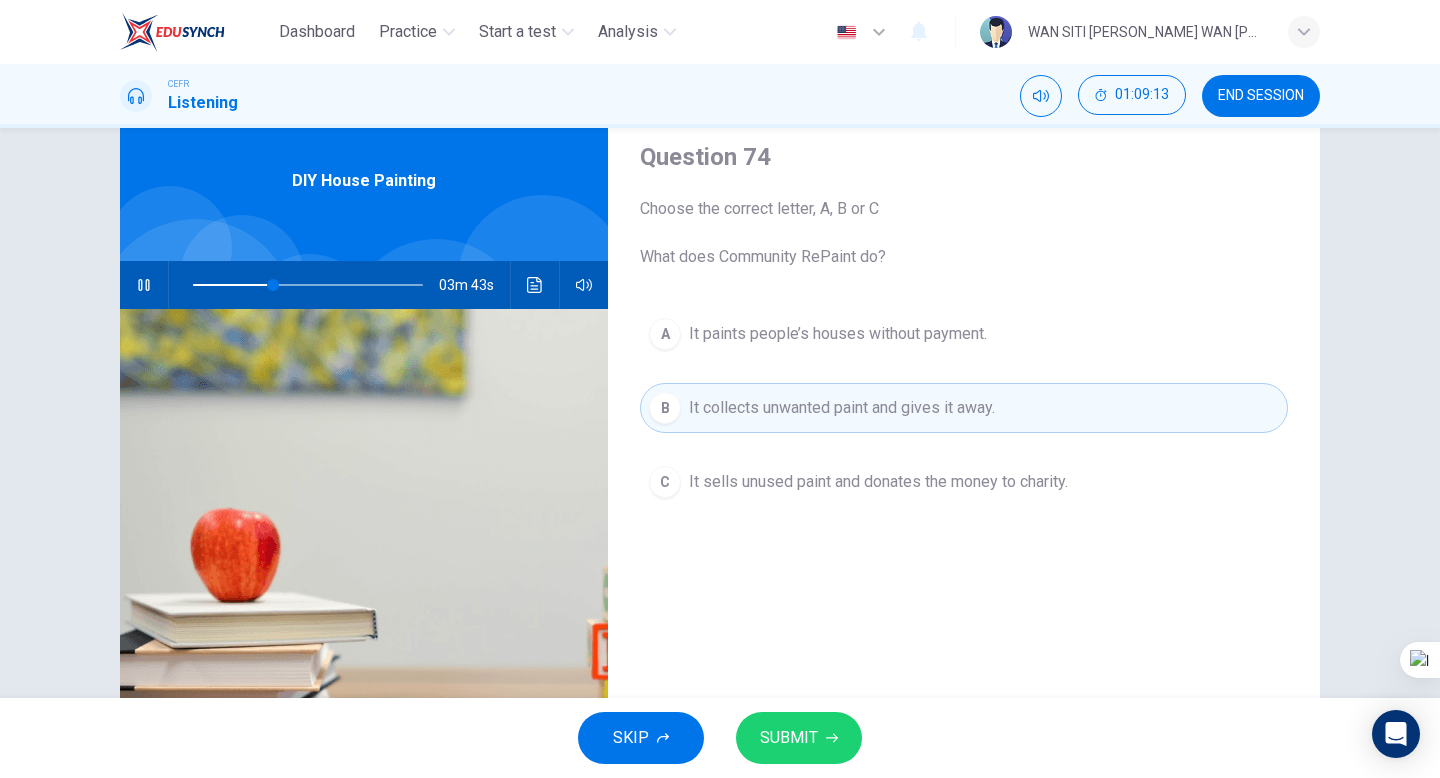 click on "SUBMIT" at bounding box center (789, 738) 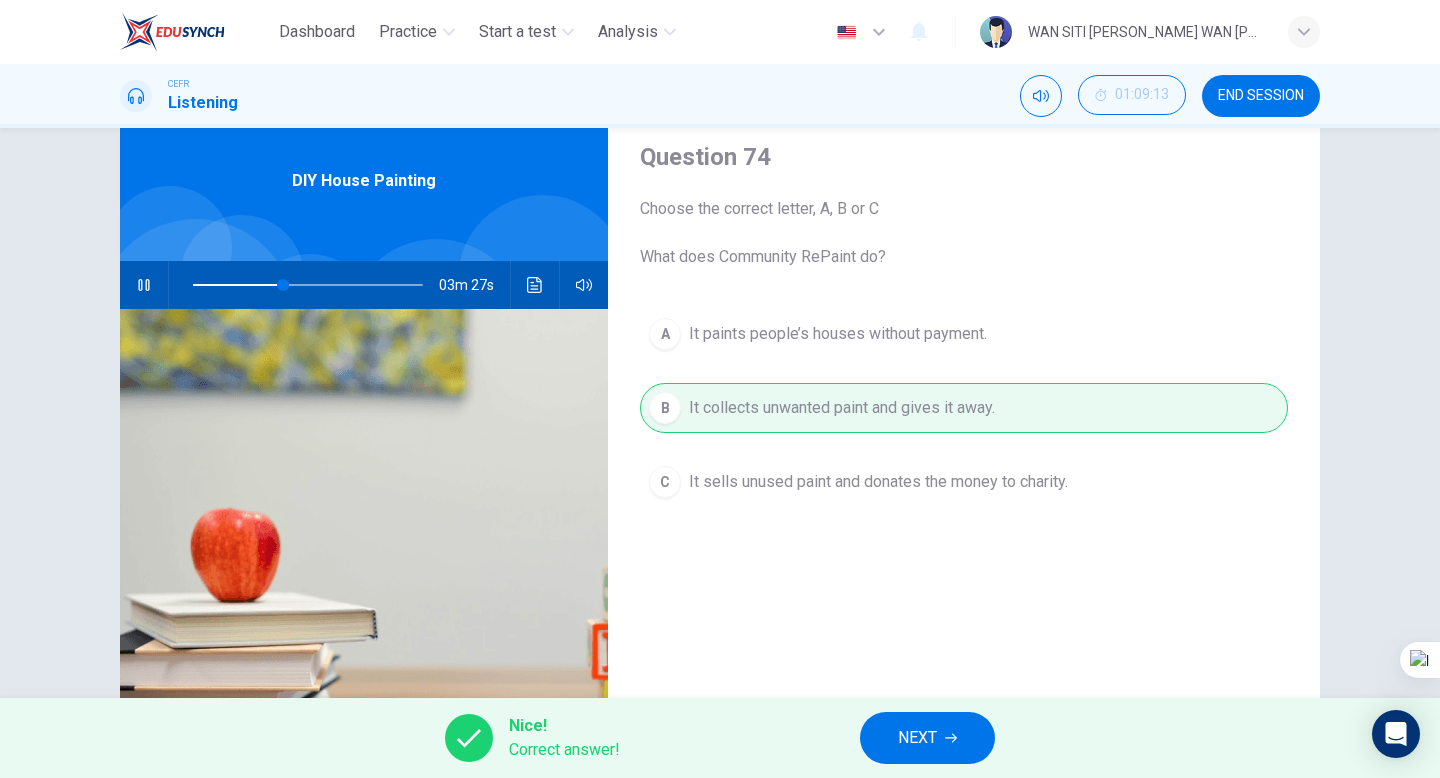 click on "NEXT" at bounding box center (927, 738) 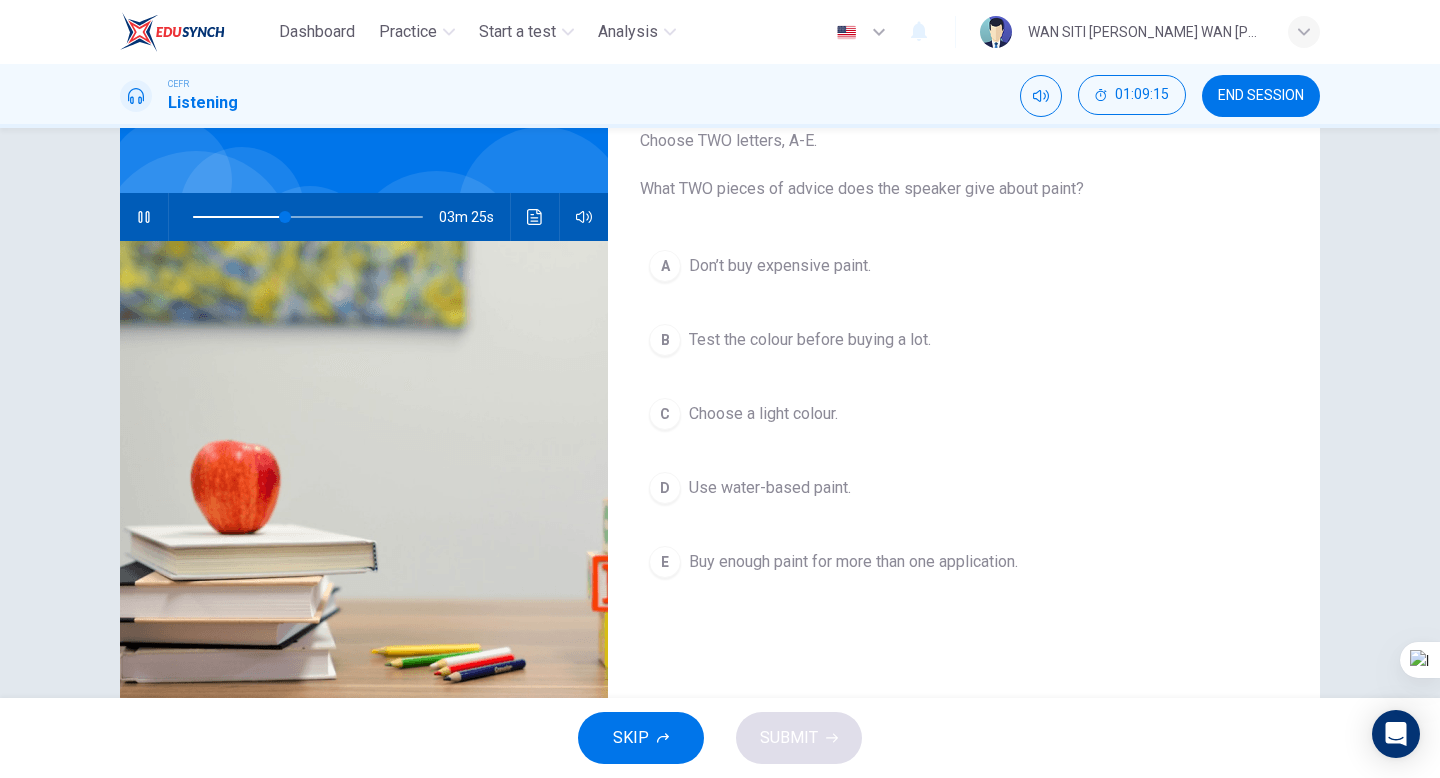 scroll, scrollTop: 137, scrollLeft: 0, axis: vertical 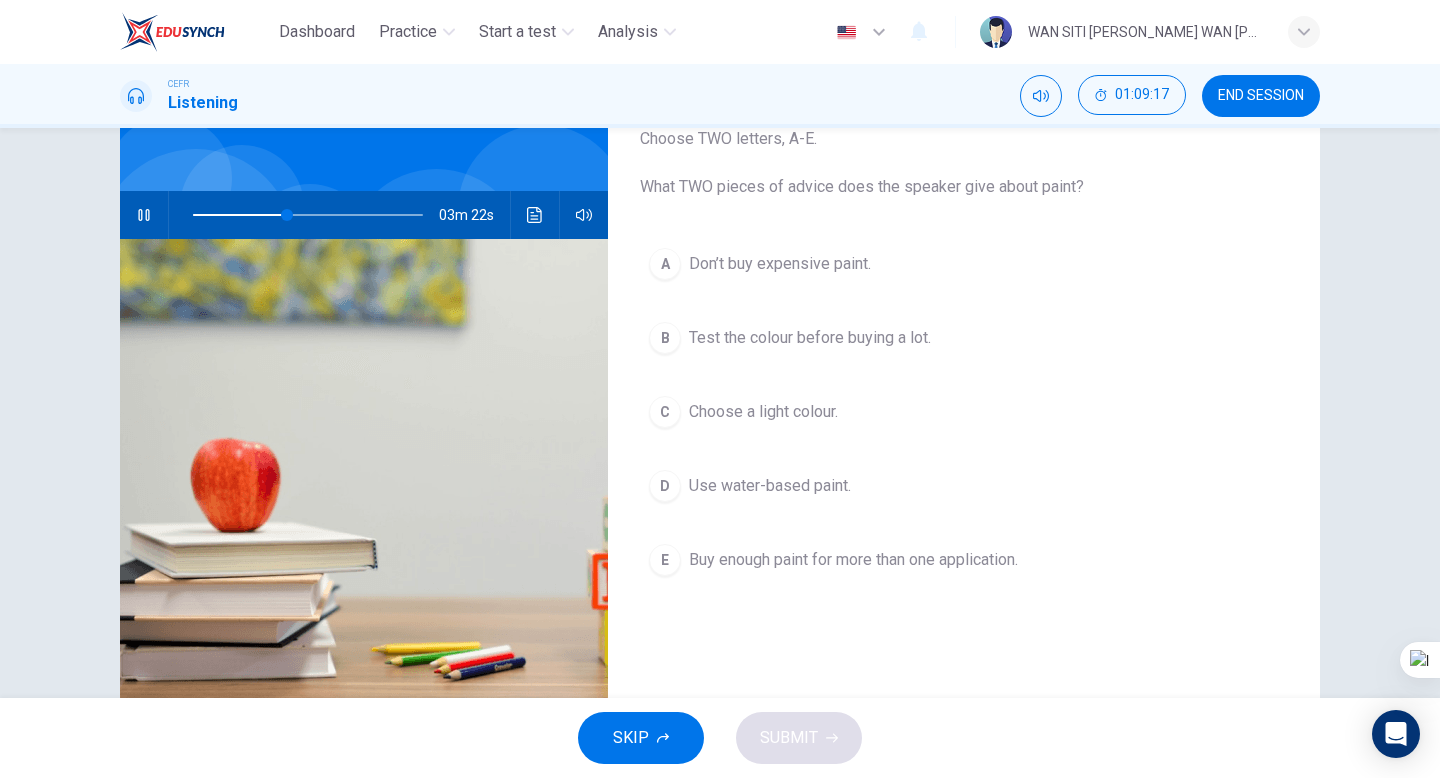 click on "Test the colour before buying a lot." at bounding box center (810, 338) 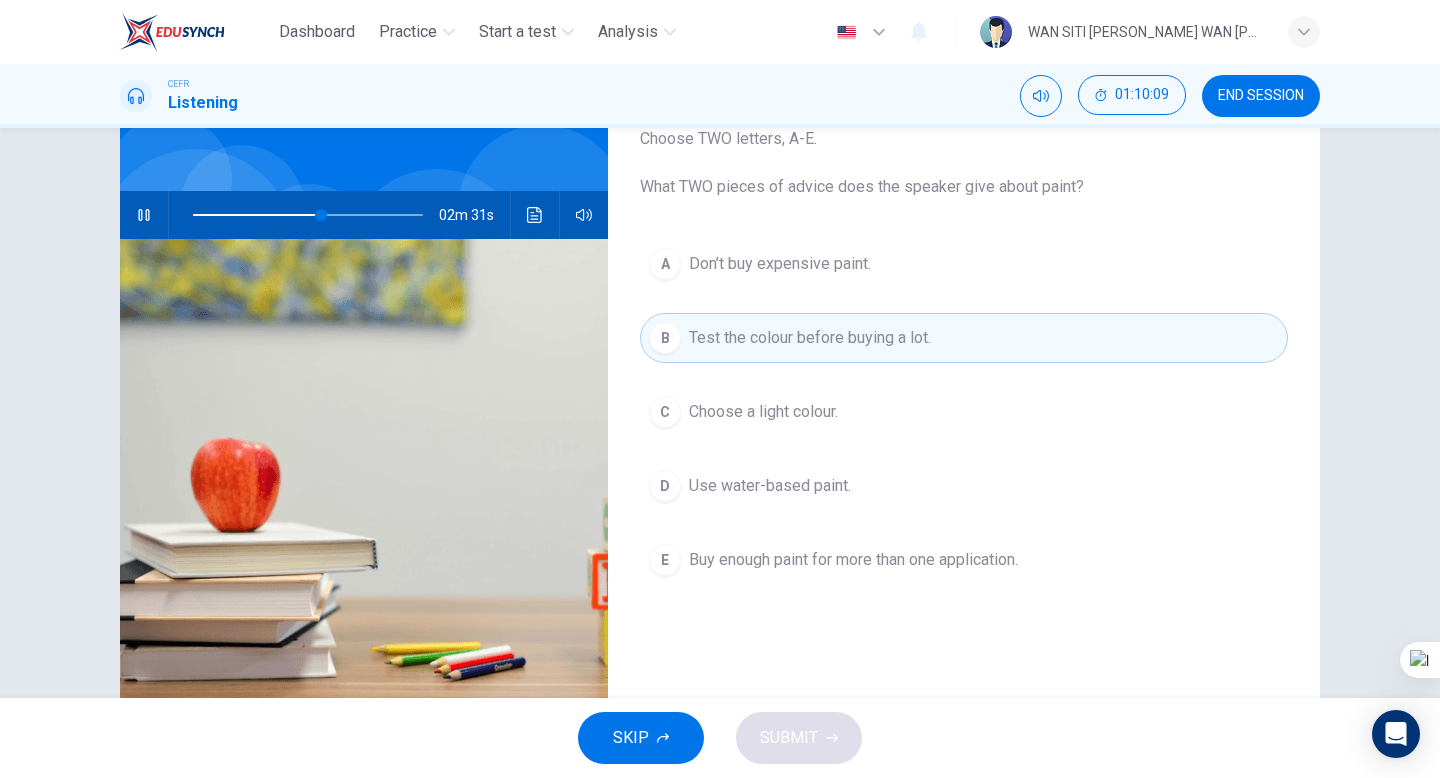 click on "Use water-based paint." at bounding box center (770, 486) 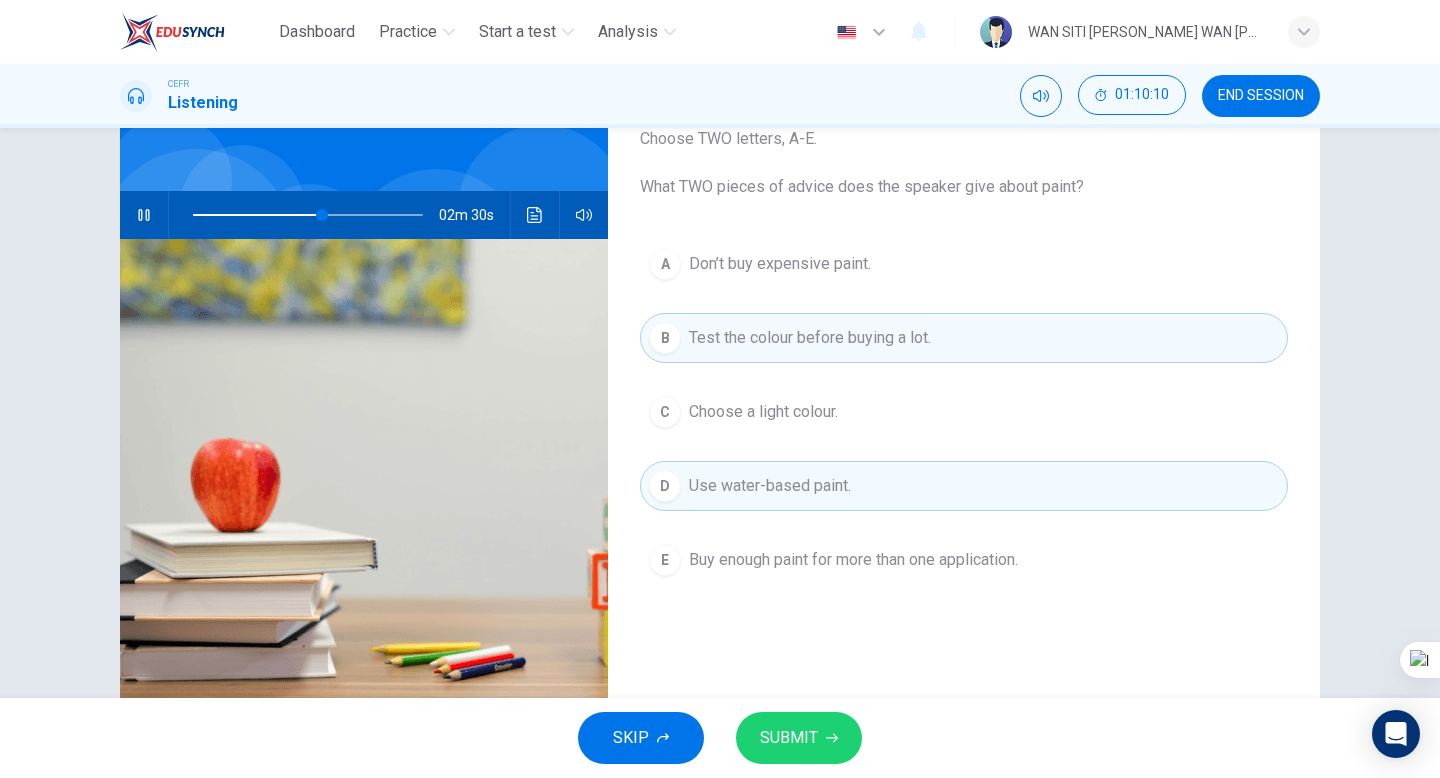 click on "SUBMIT" at bounding box center (789, 738) 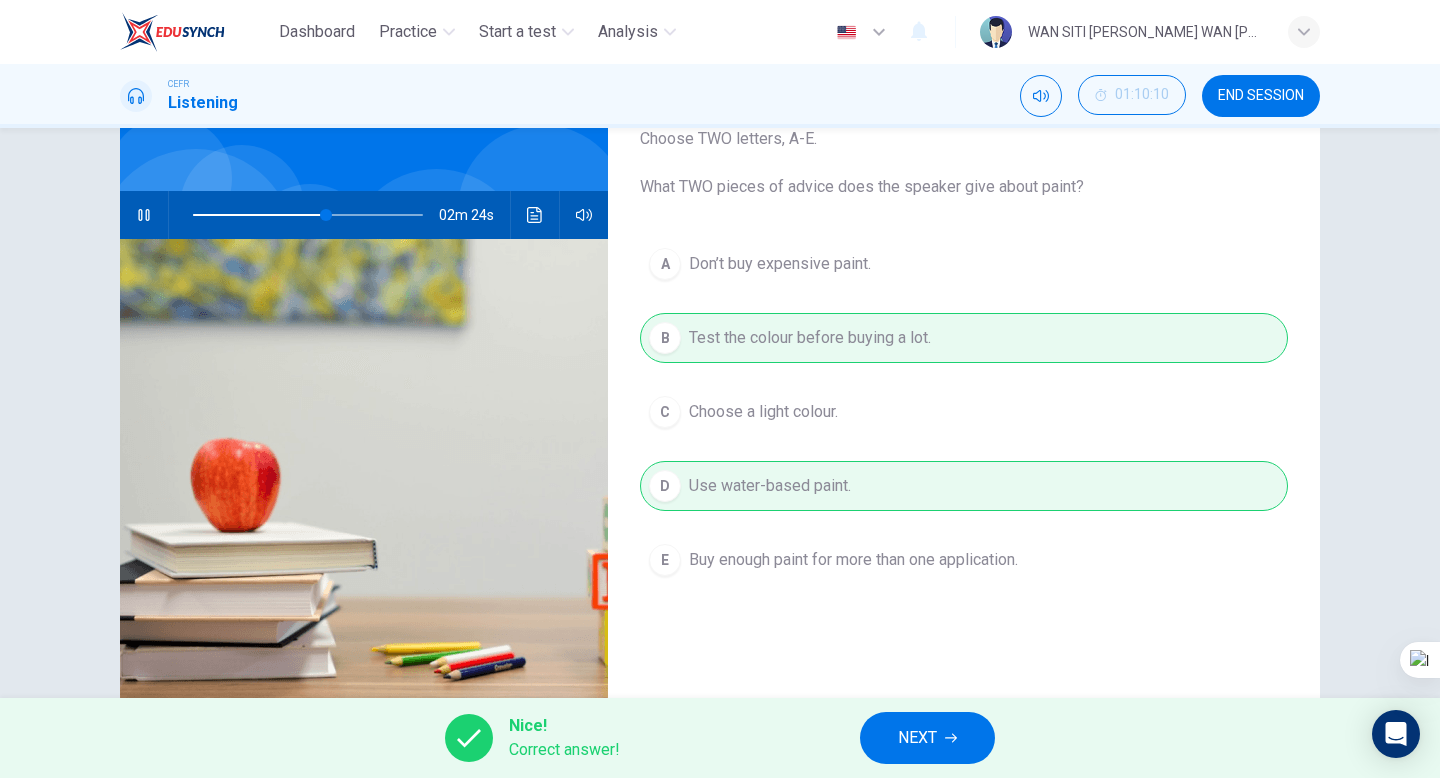 click on "NEXT" at bounding box center (927, 738) 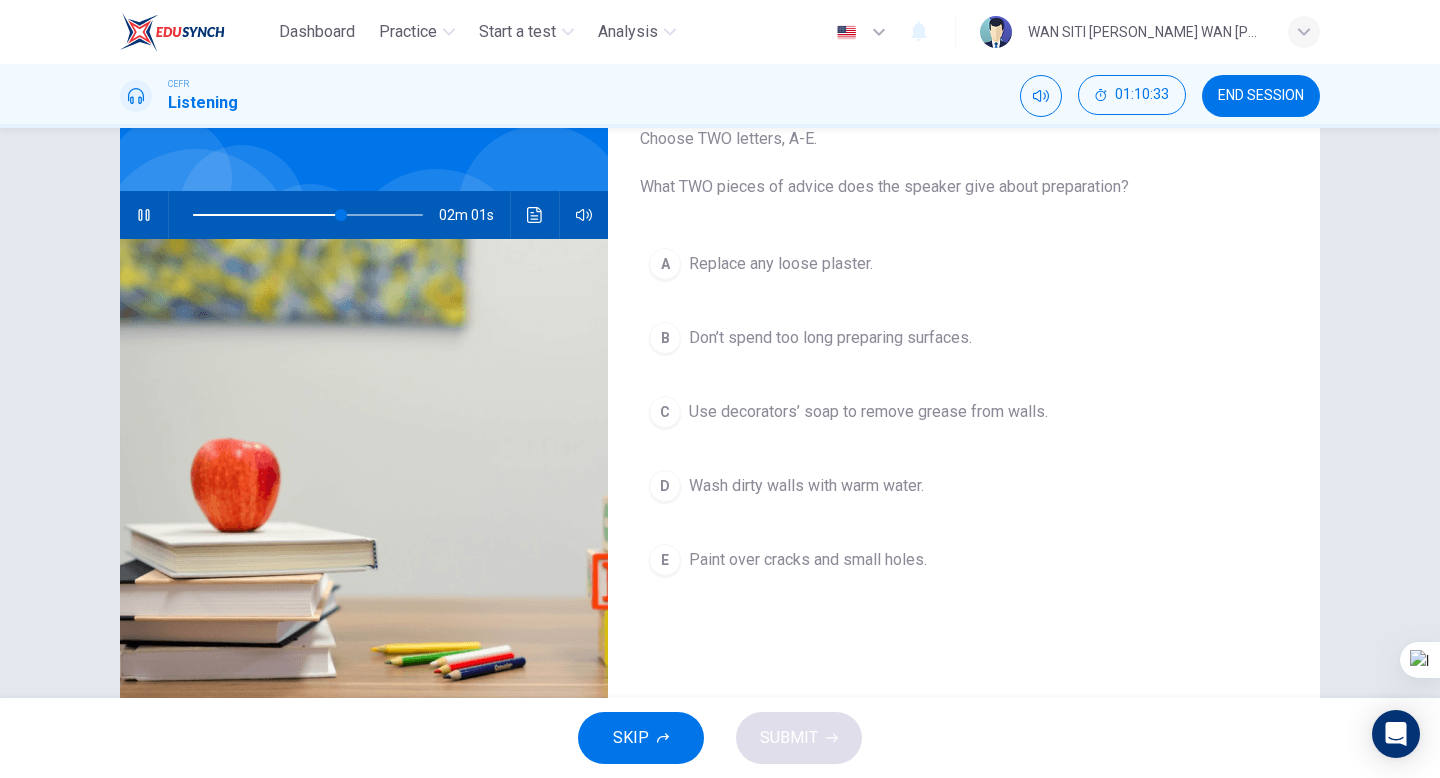 click on "Paint over cracks and small holes." at bounding box center [808, 560] 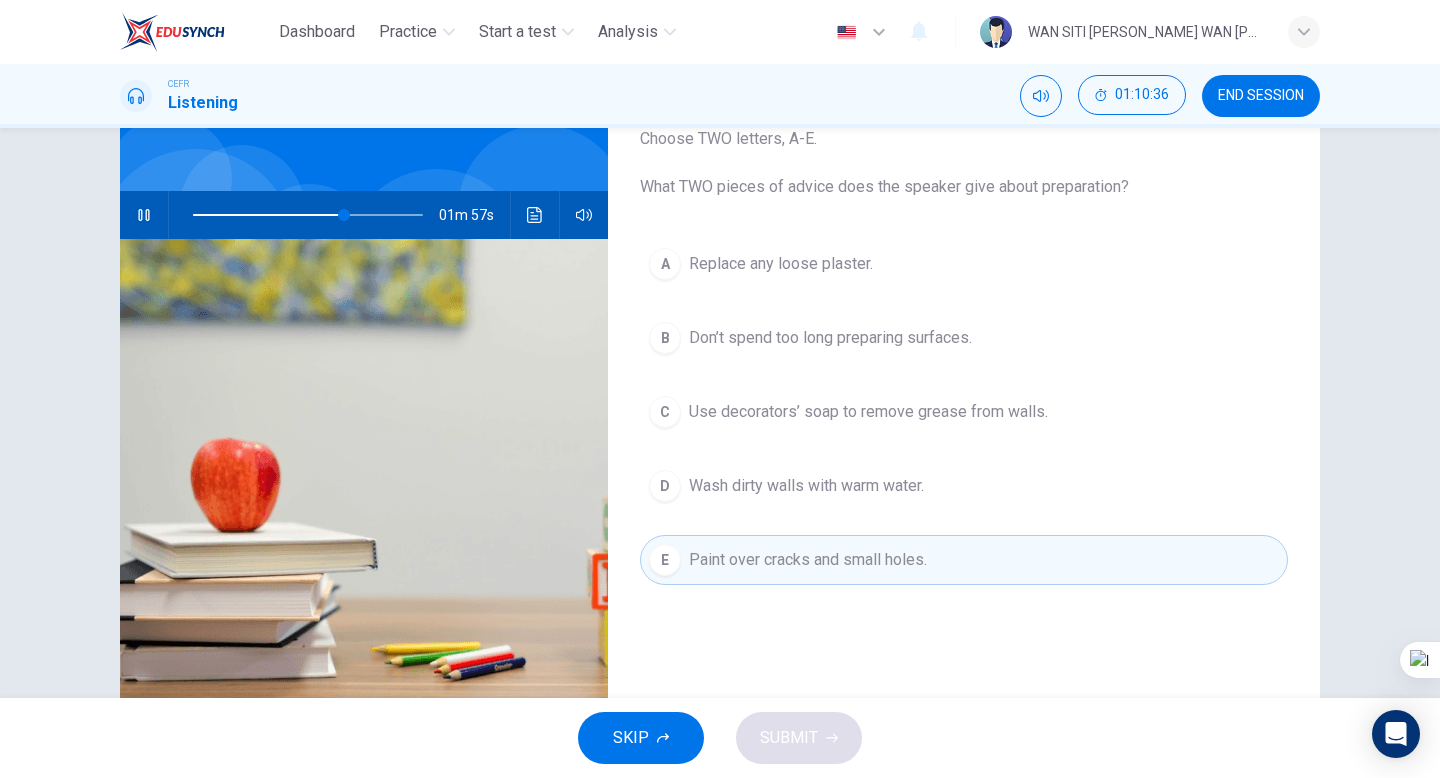 click on "A Replace any loose plaster. B Don’t spend too long preparing surfaces. C Use decorators’ soap to remove grease from walls. D Wash dirty walls with warm water. E Paint over cracks and small holes." at bounding box center [964, 432] 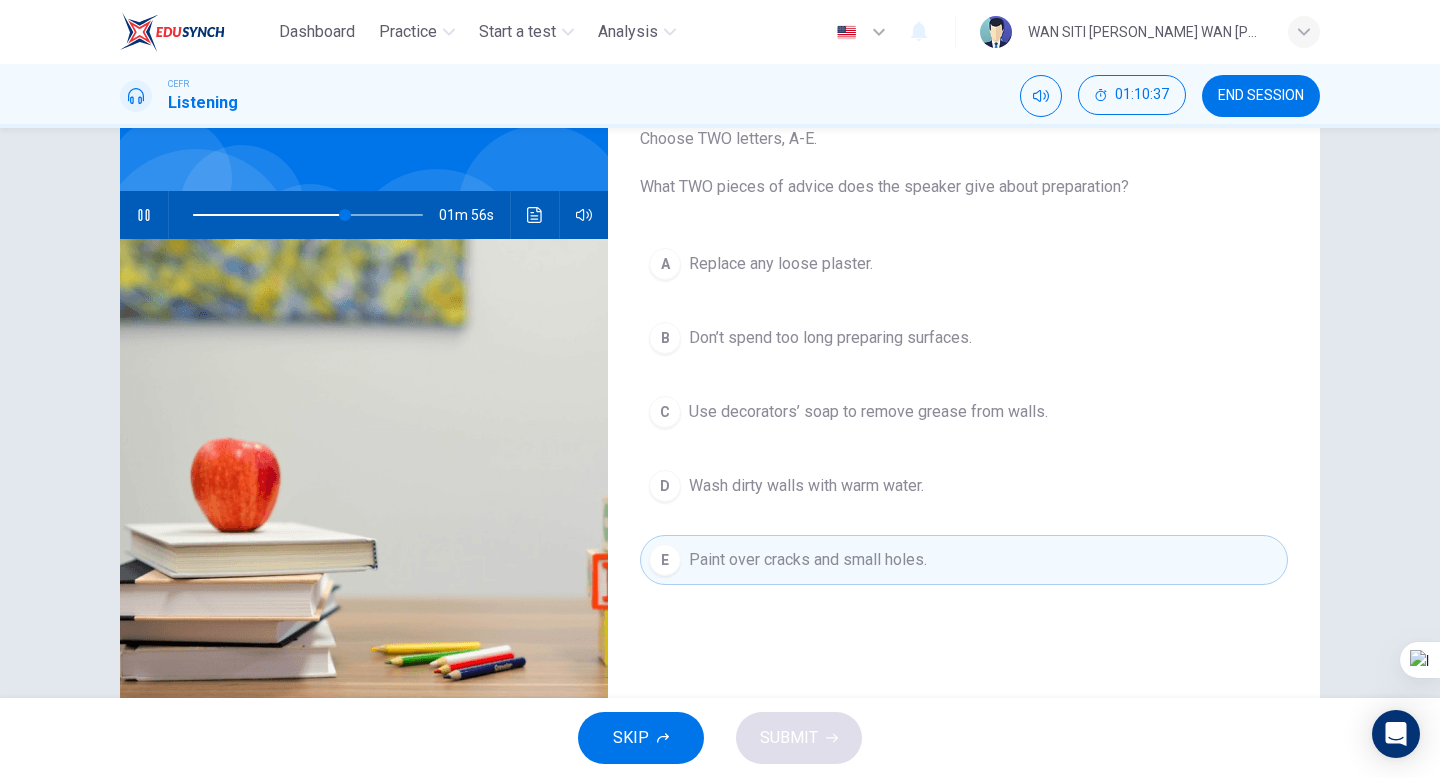 click on "Use decorators’ soap to remove grease from walls." at bounding box center (868, 412) 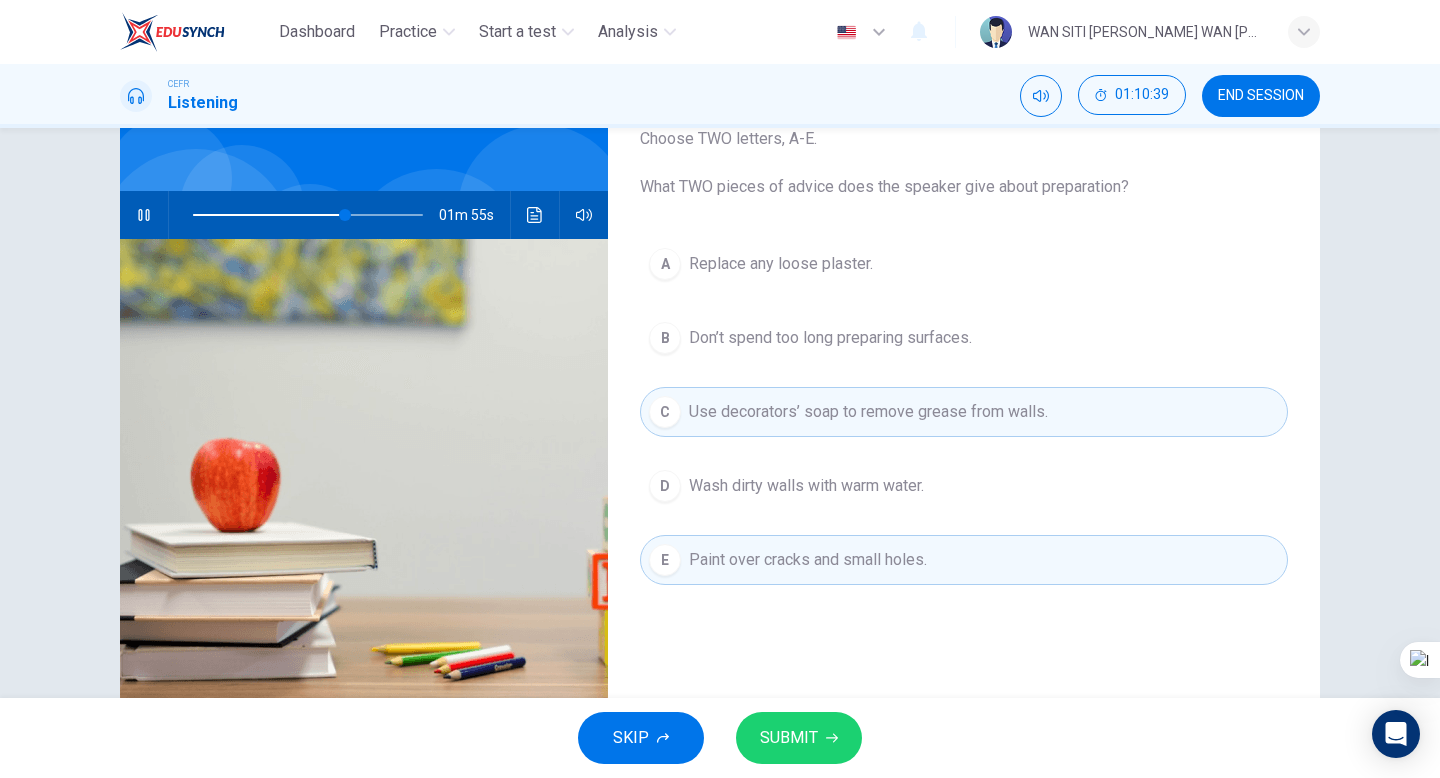 click on "Paint over cracks and small holes." at bounding box center [808, 560] 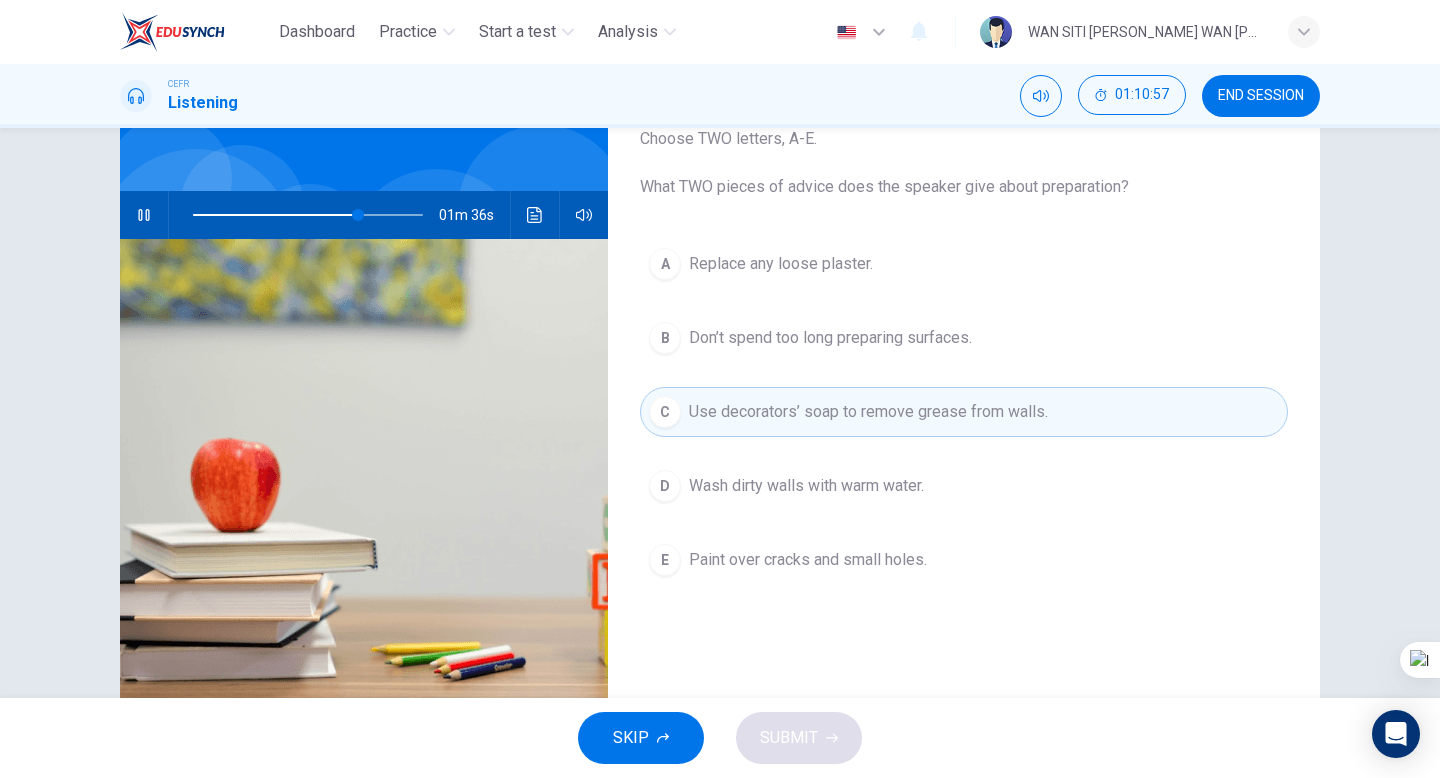 click on "Wash dirty walls with warm water." at bounding box center (806, 486) 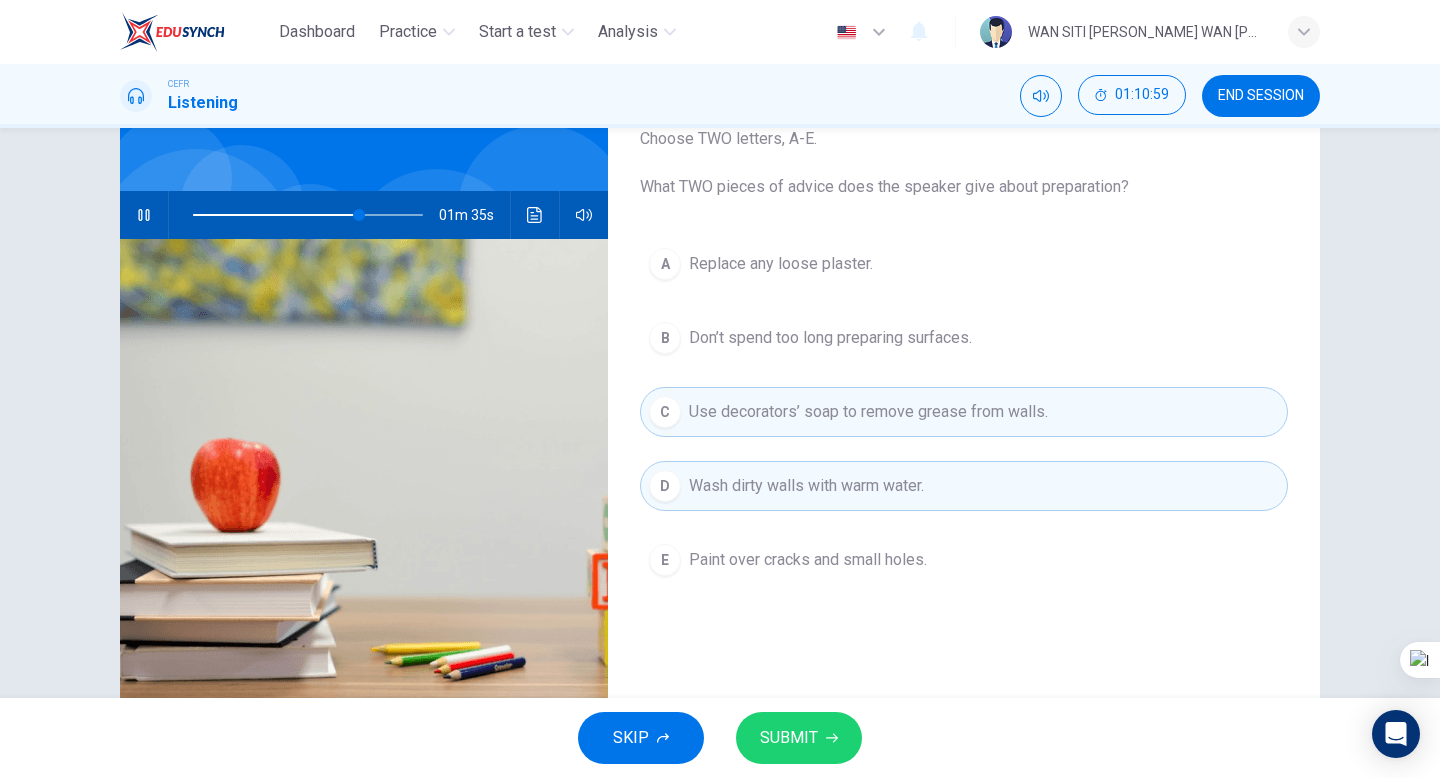 click on "Use decorators’ soap to remove grease from walls." at bounding box center [868, 412] 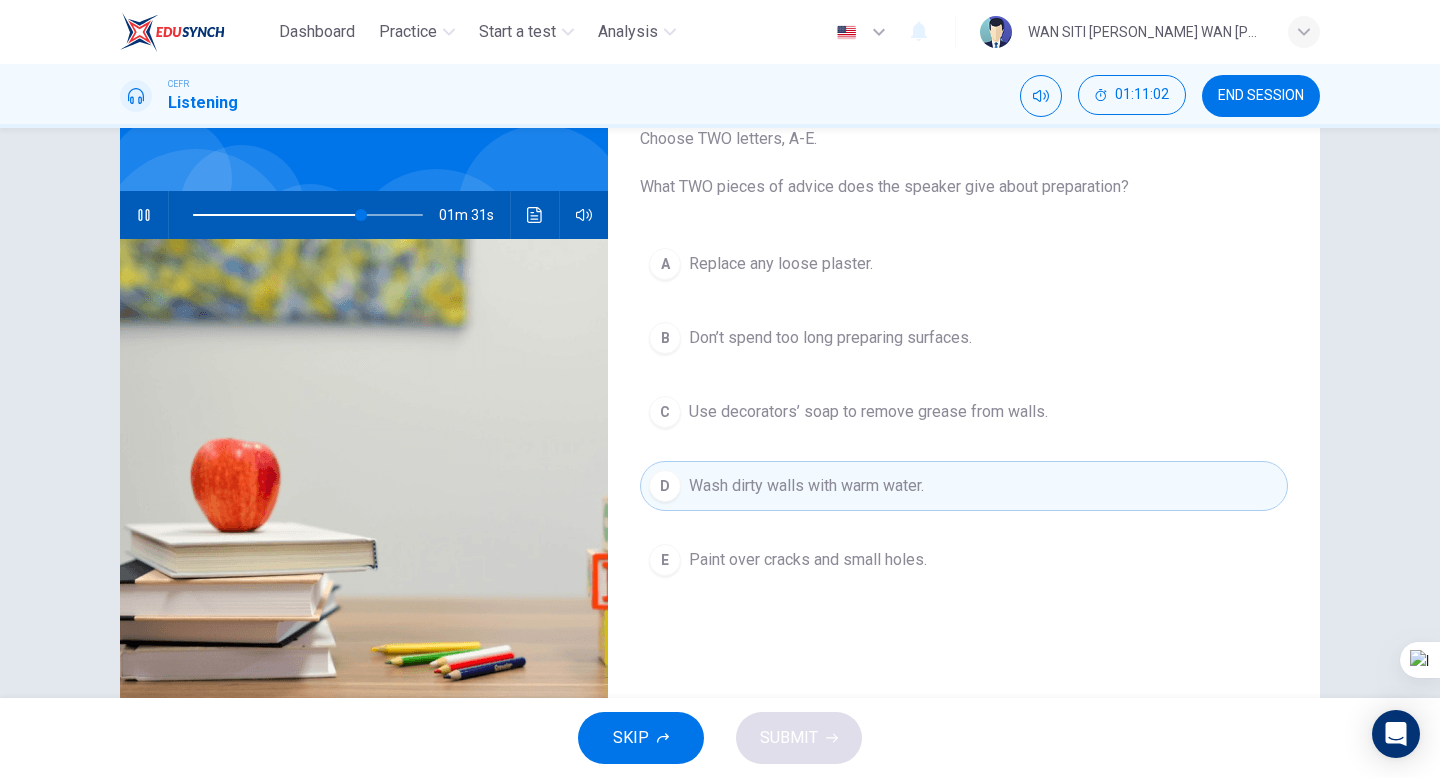 click at bounding box center (277, 215) 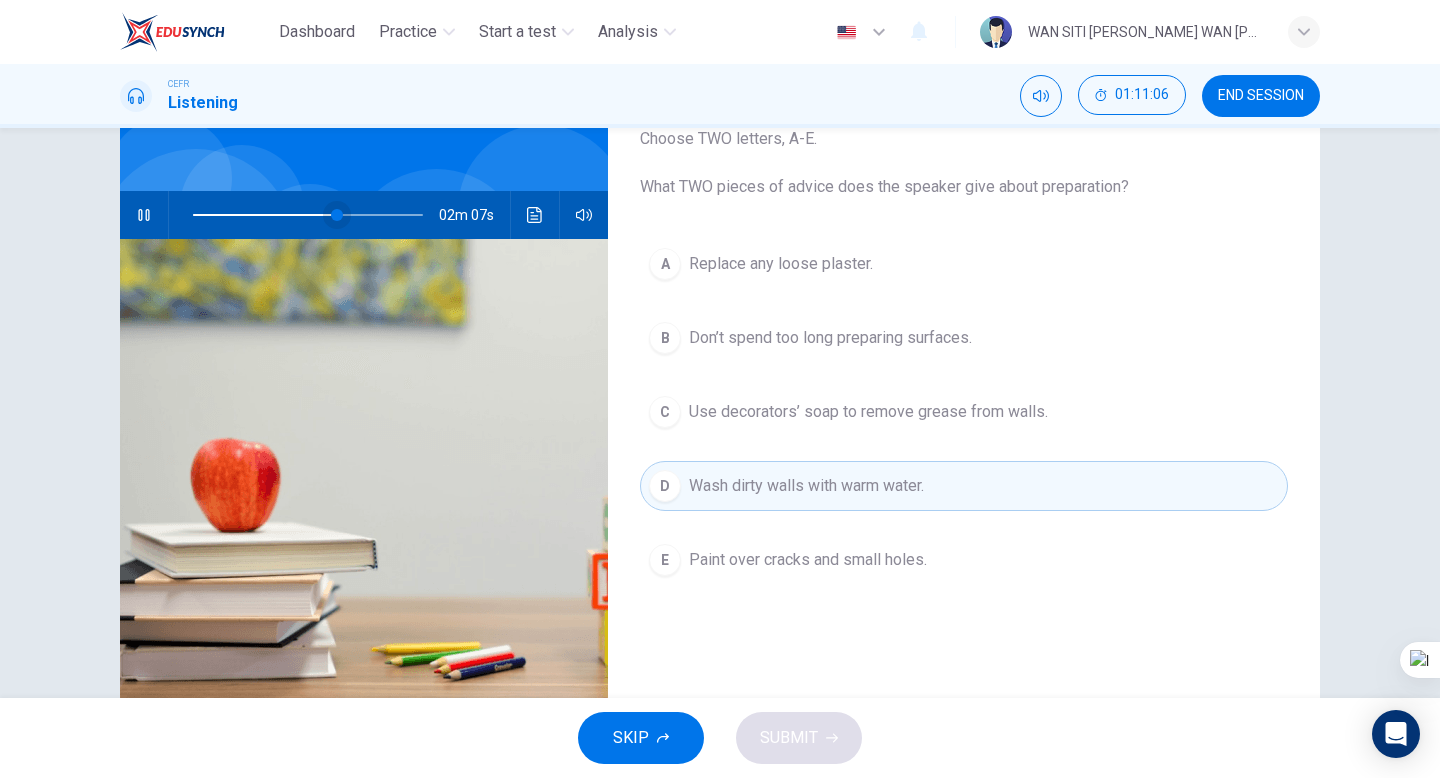 click at bounding box center [337, 215] 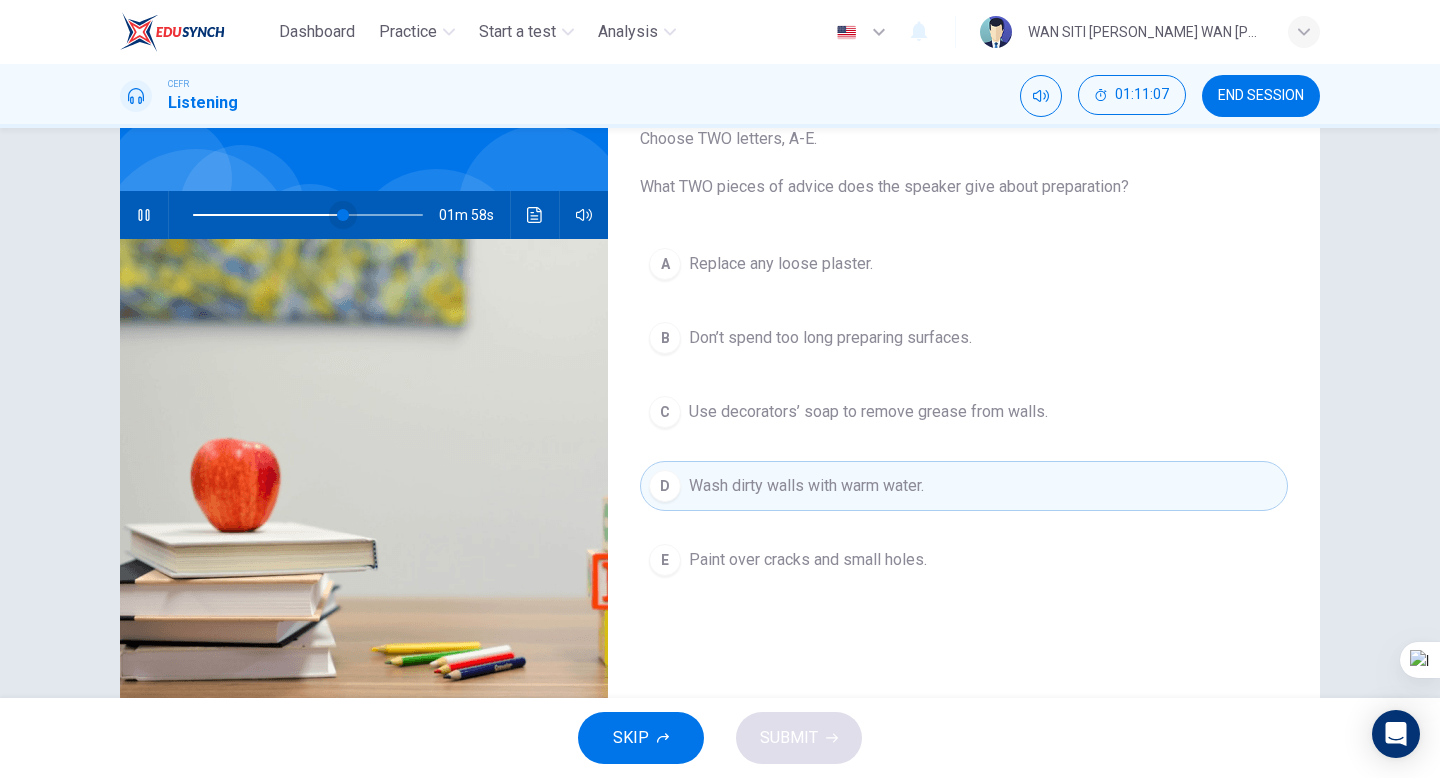 click at bounding box center [343, 215] 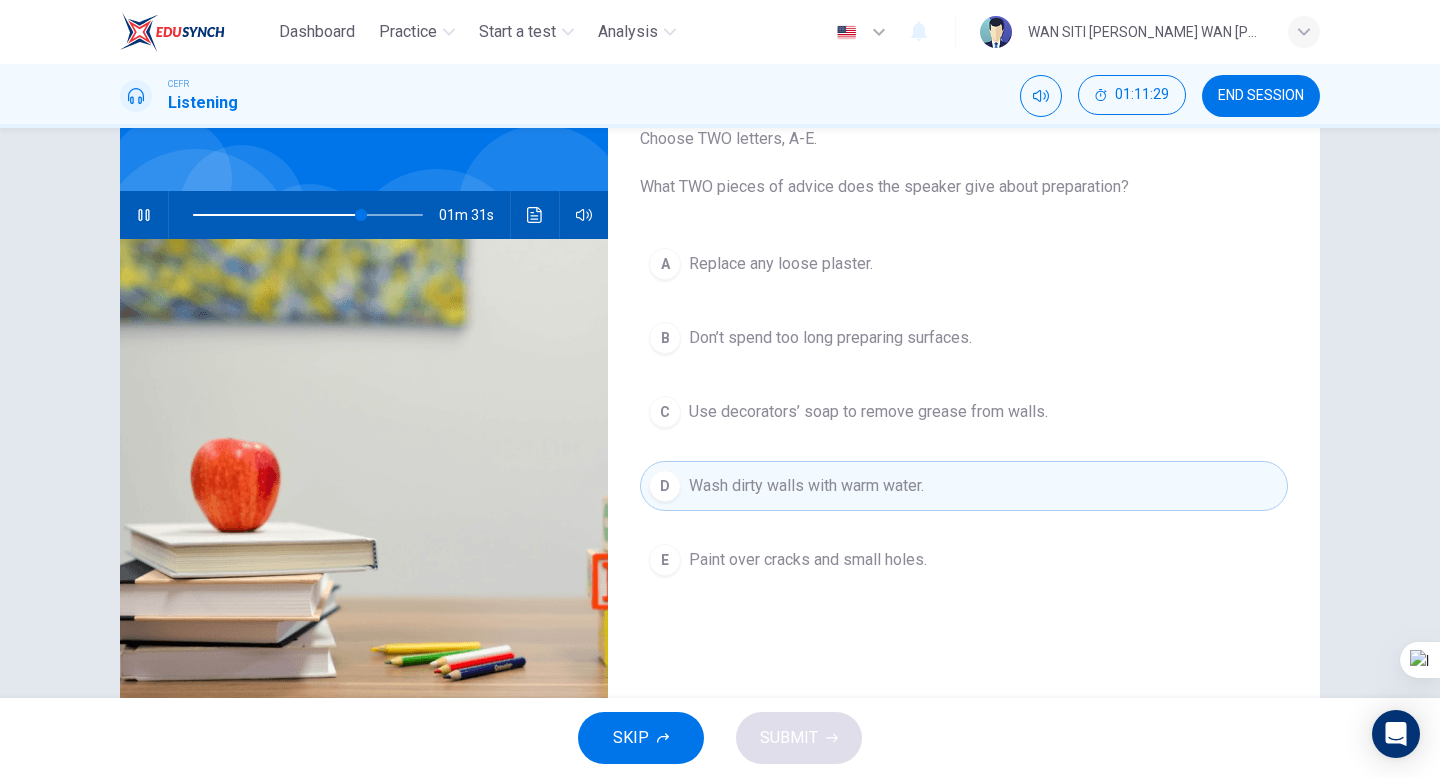 click on "Wash dirty walls with warm water." at bounding box center (806, 486) 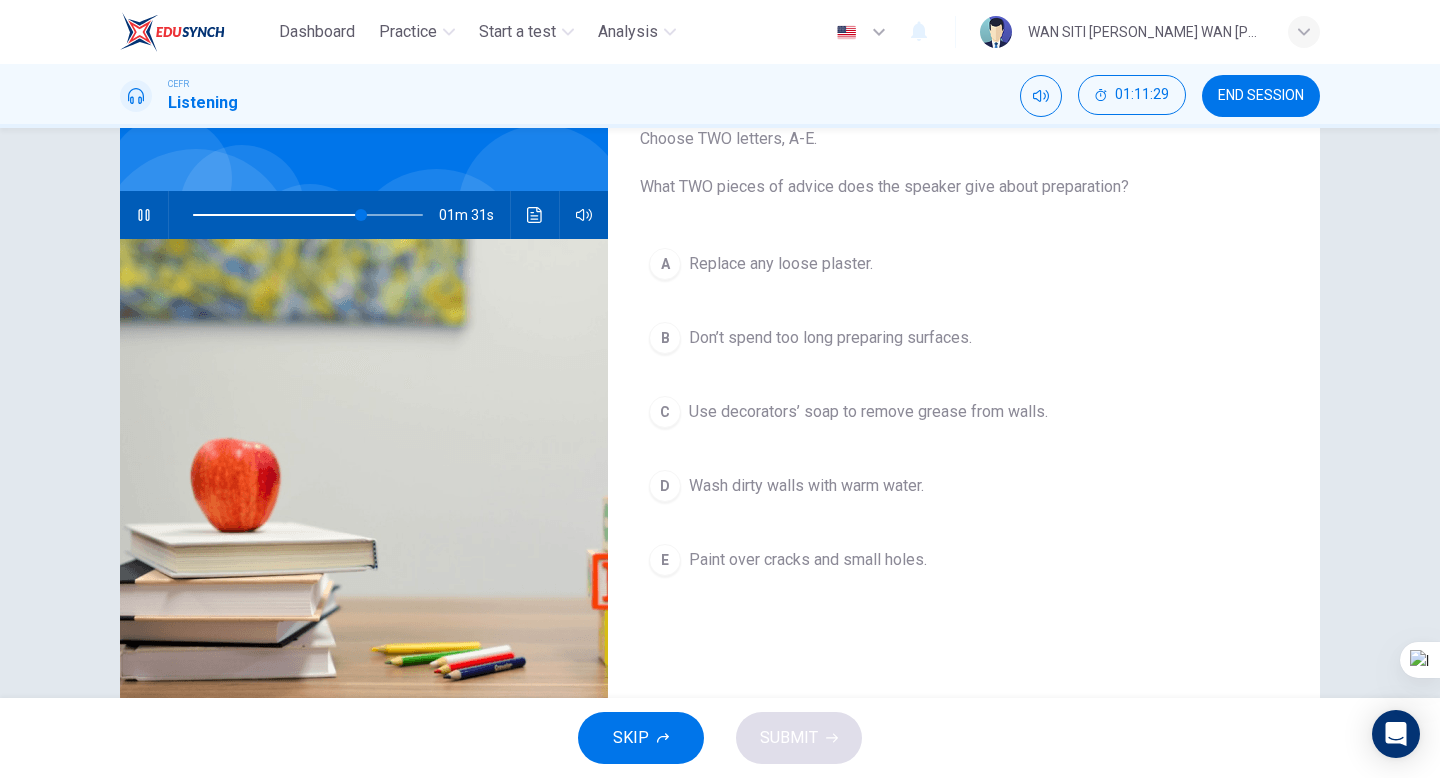 click on "Use decorators’ soap to remove grease from walls." at bounding box center [868, 412] 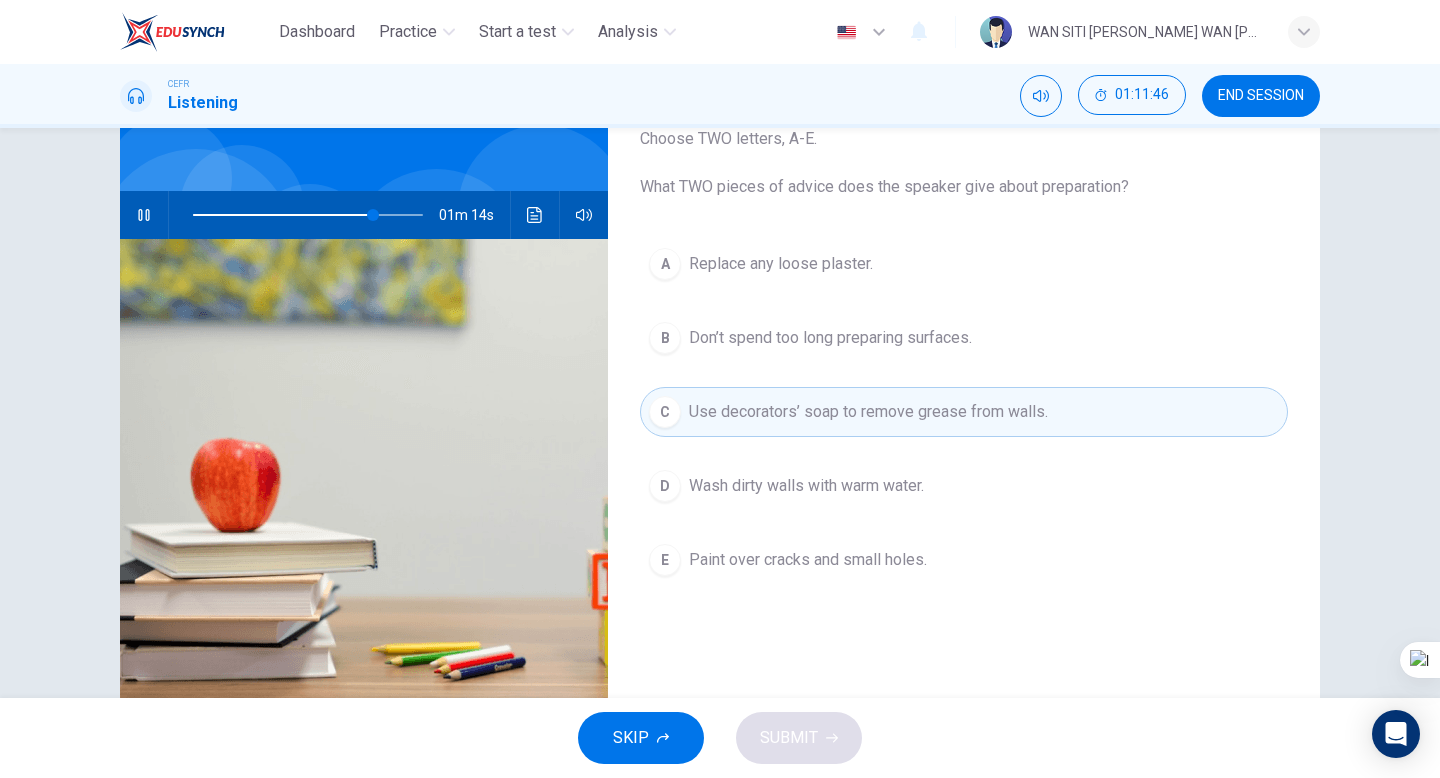 click on "A Replace any loose plaster." at bounding box center (964, 264) 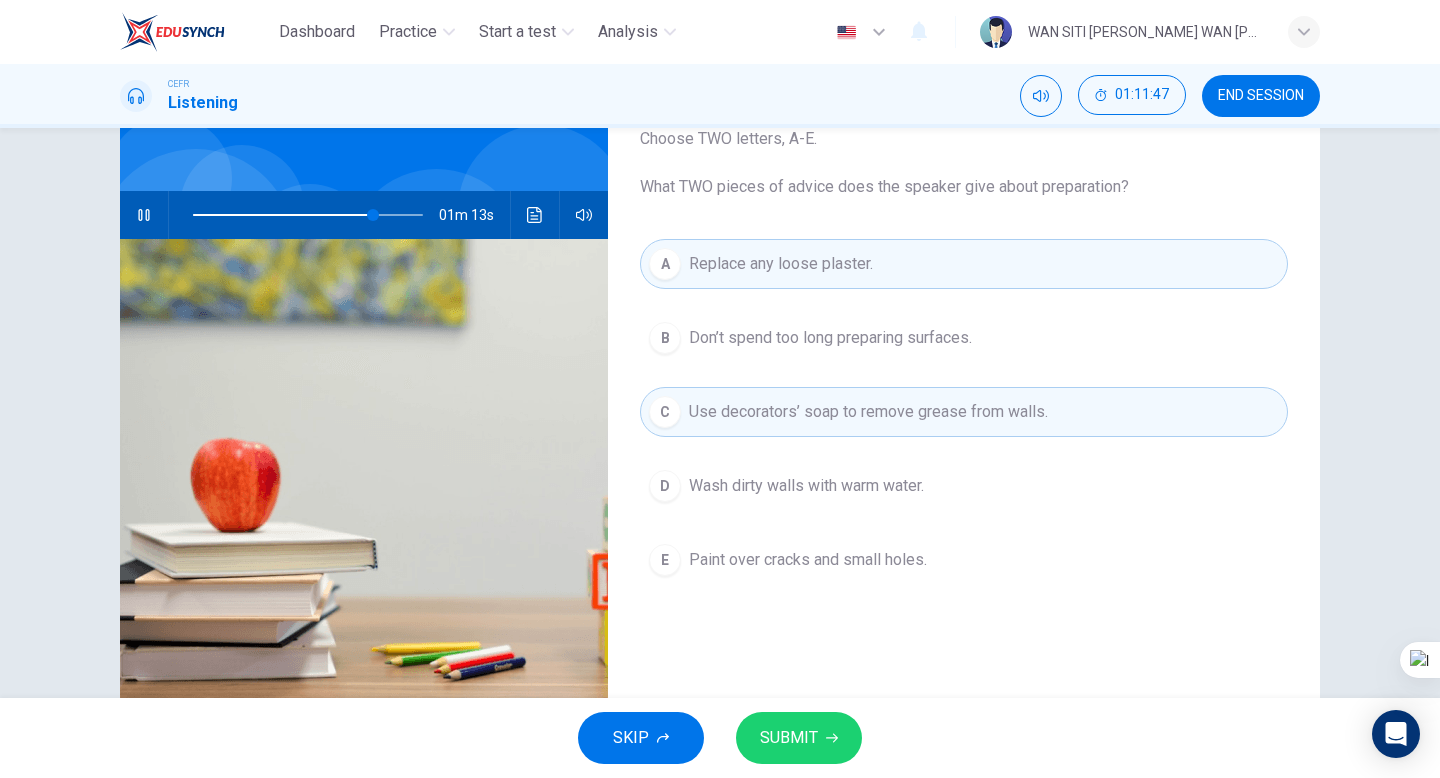 click on "SUBMIT" at bounding box center [789, 738] 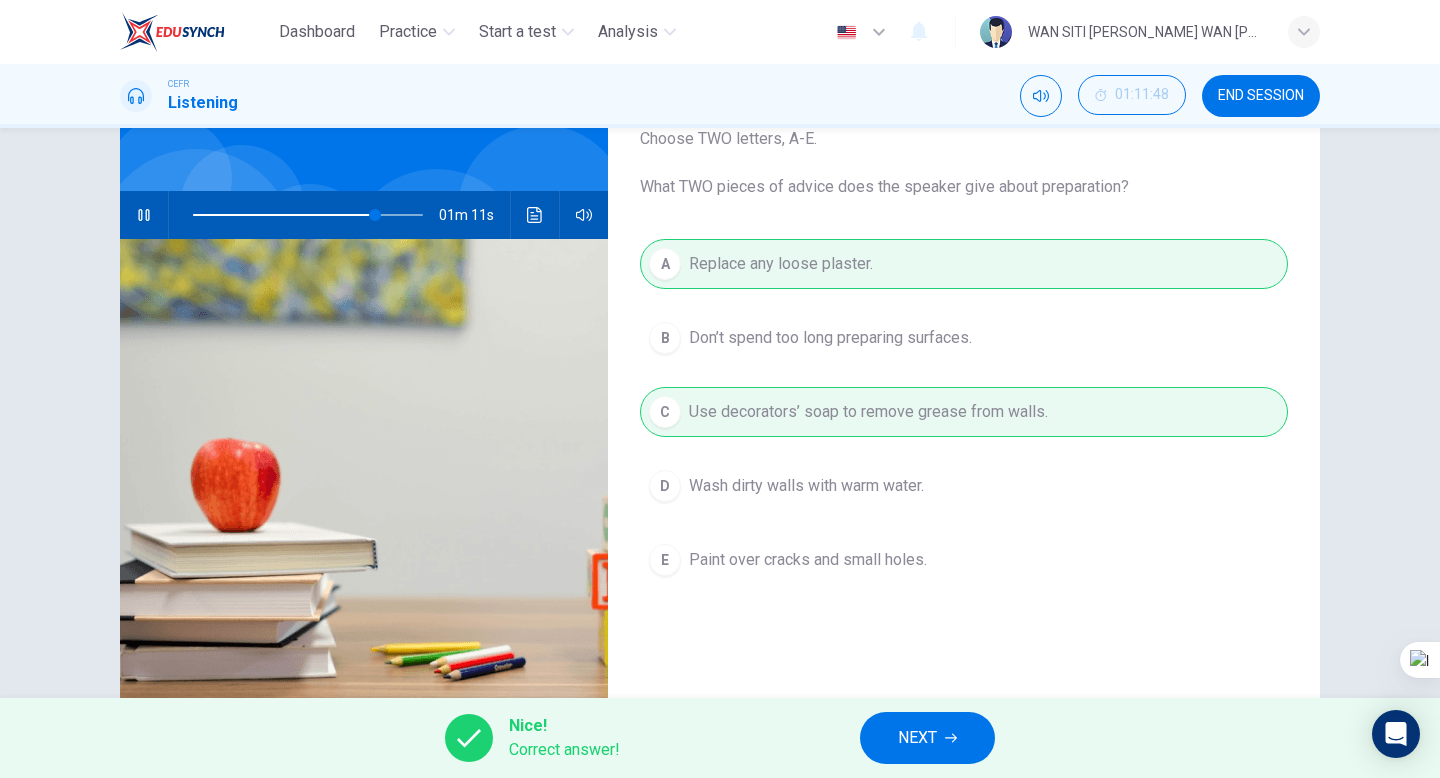 click on "NEXT" at bounding box center [927, 738] 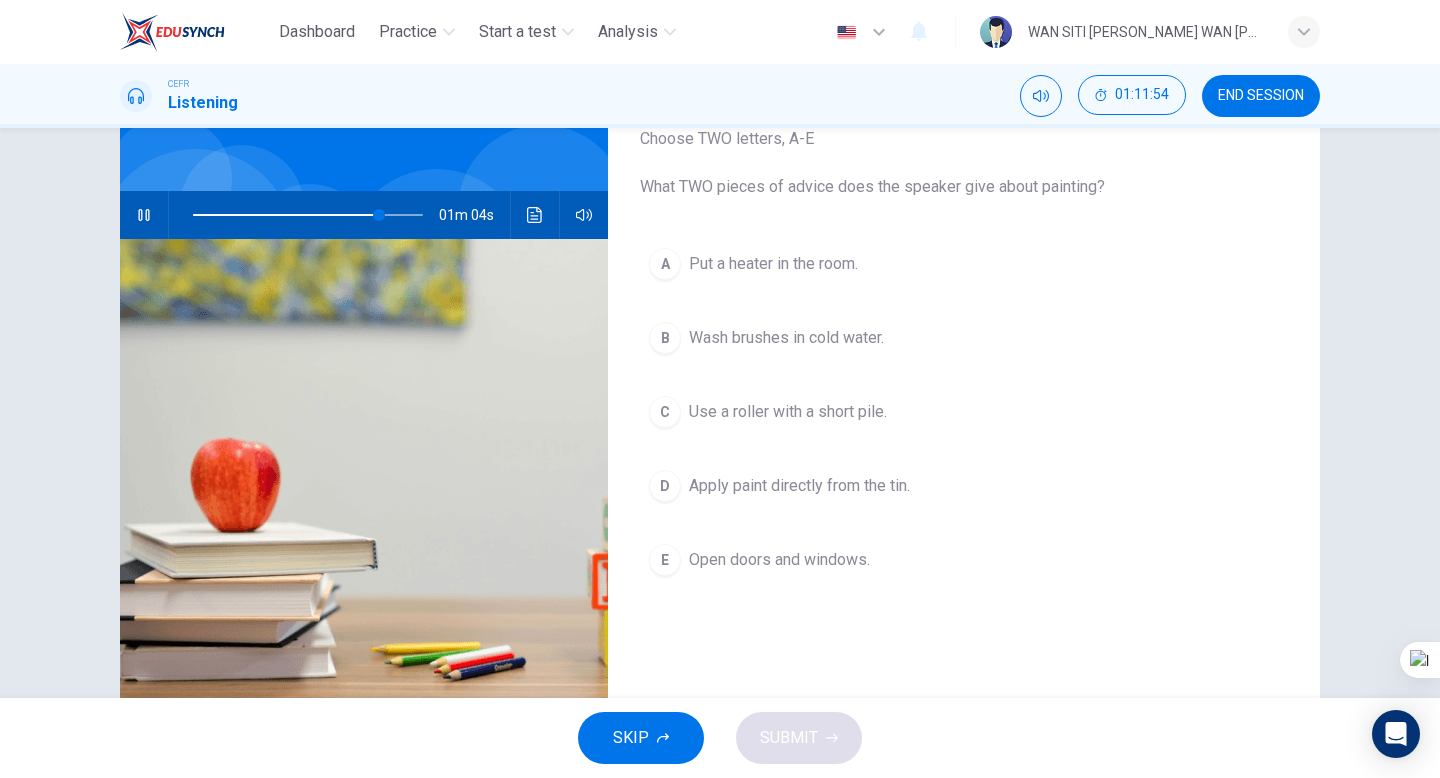 click at bounding box center [286, 215] 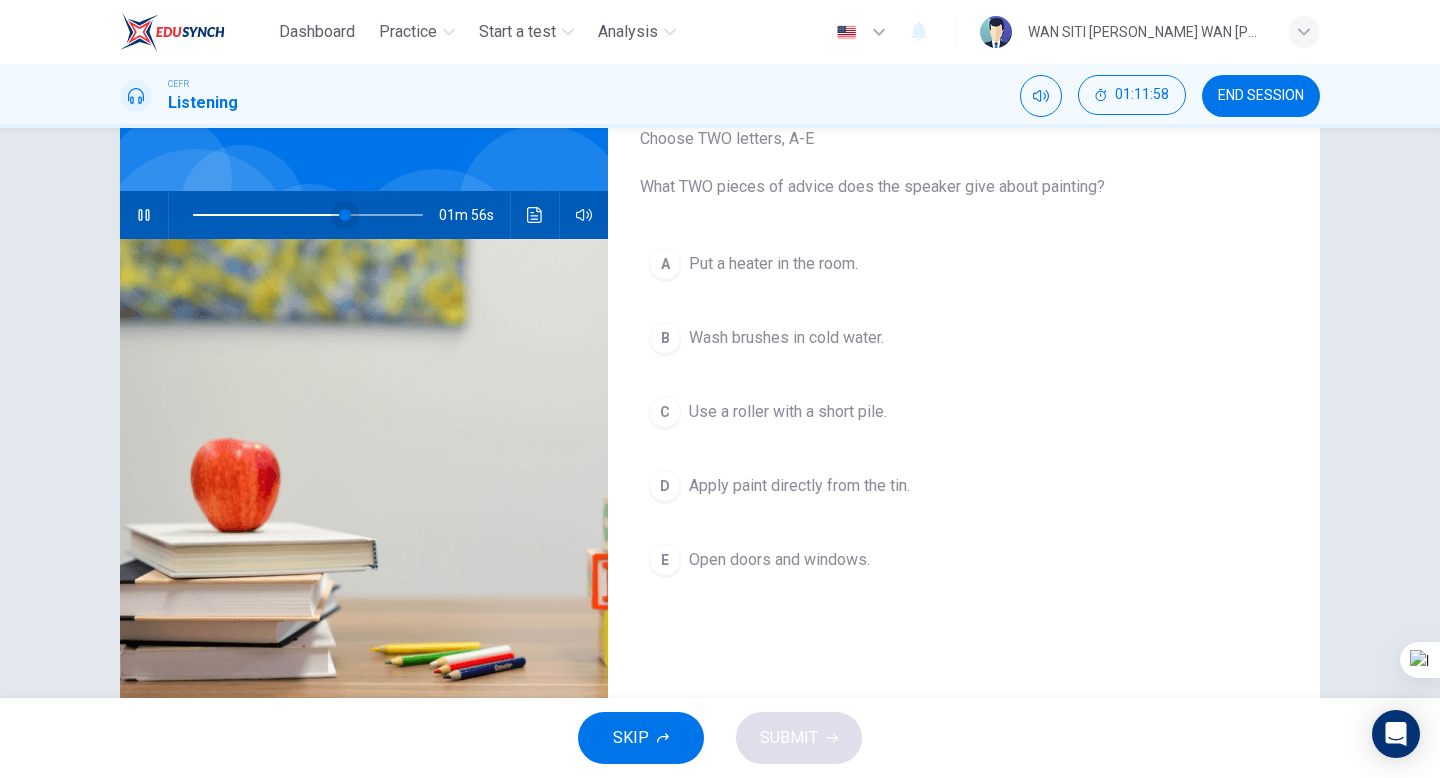 click at bounding box center [345, 215] 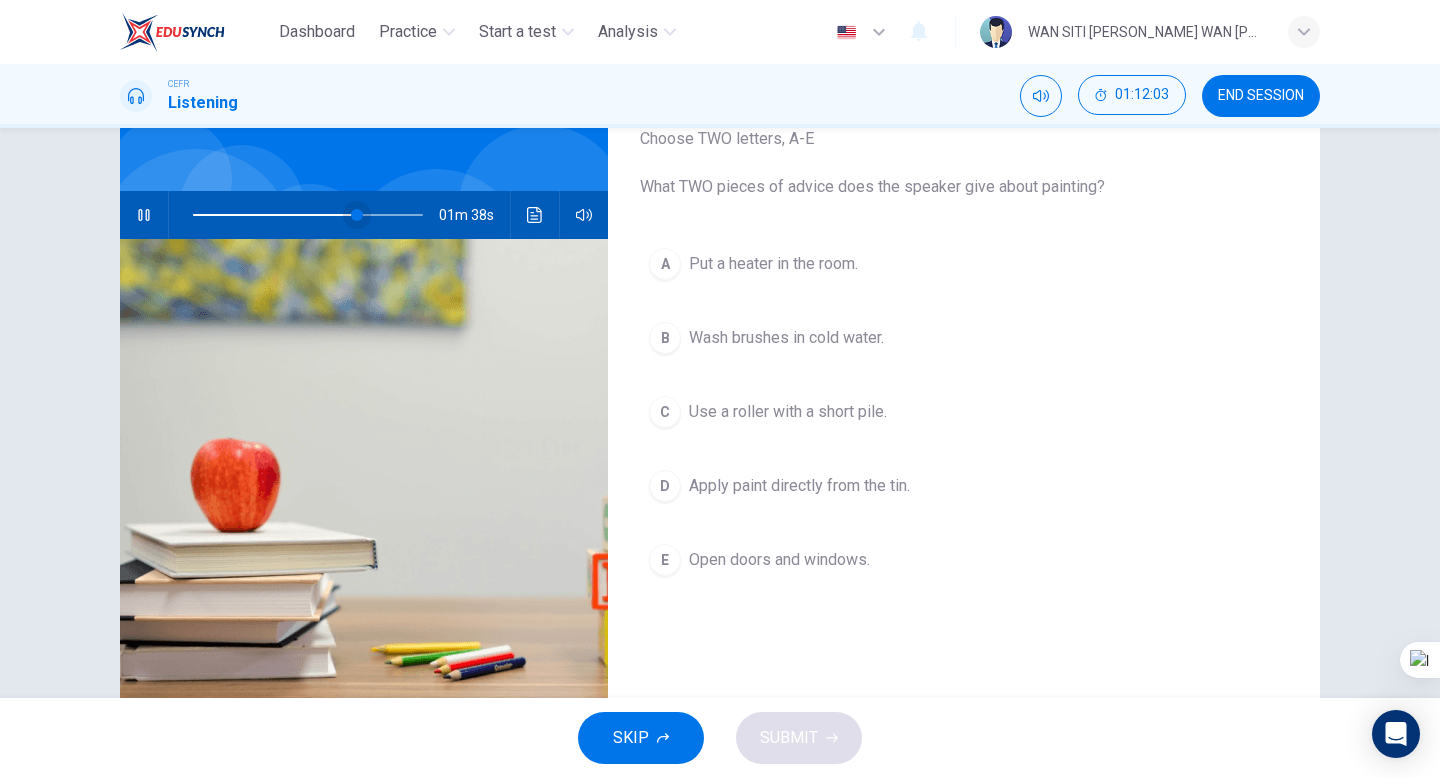 click at bounding box center [357, 215] 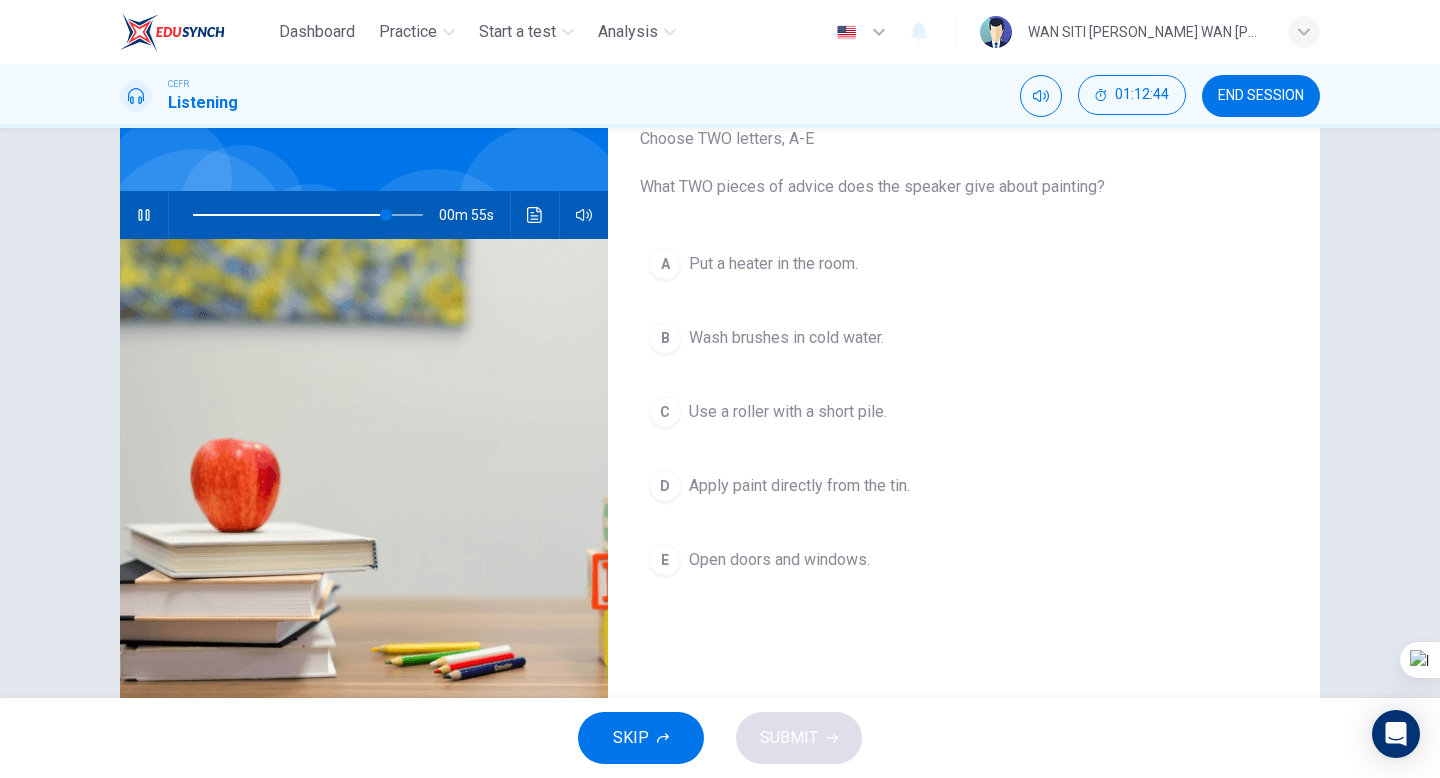 click on "Wash brushes in cold water." at bounding box center (786, 338) 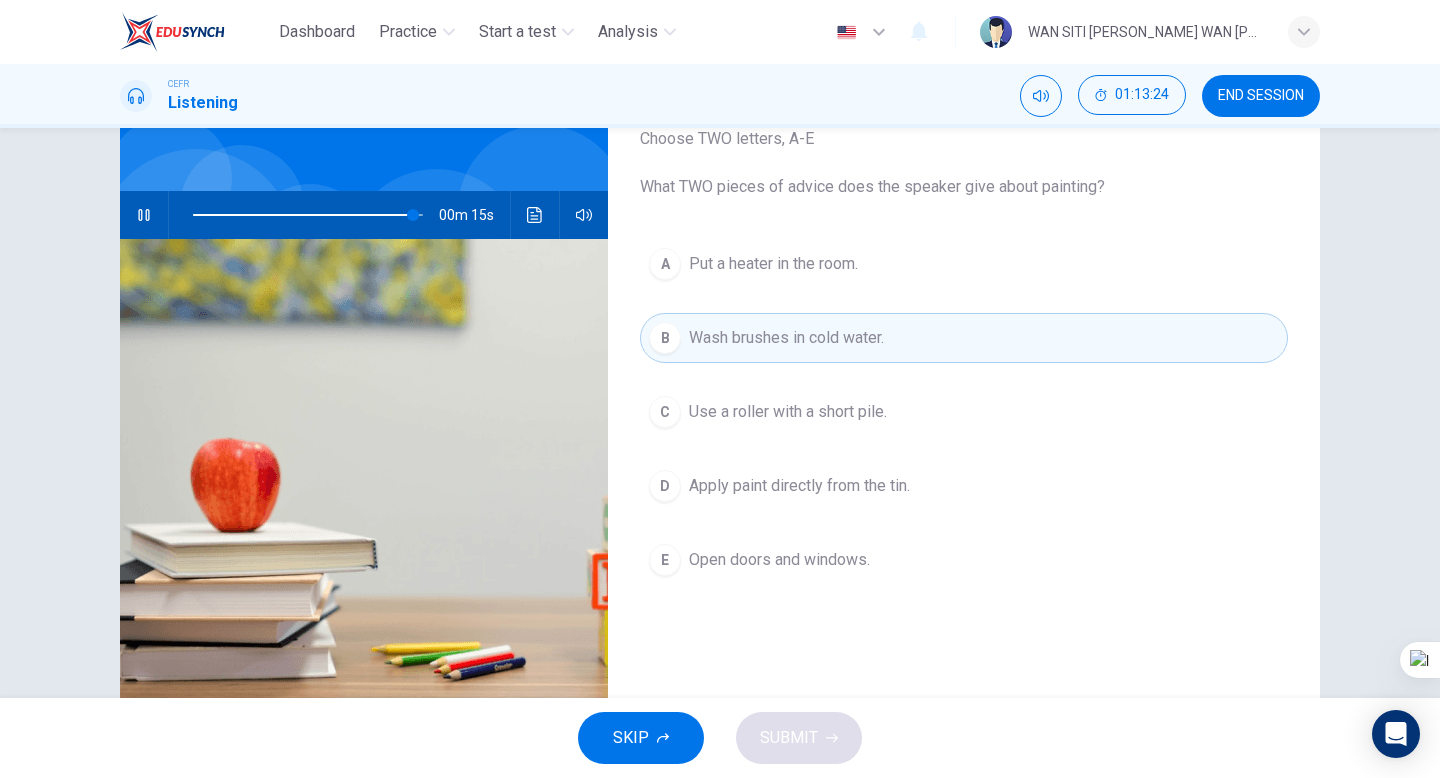 click on "Open doors and windows." at bounding box center [779, 560] 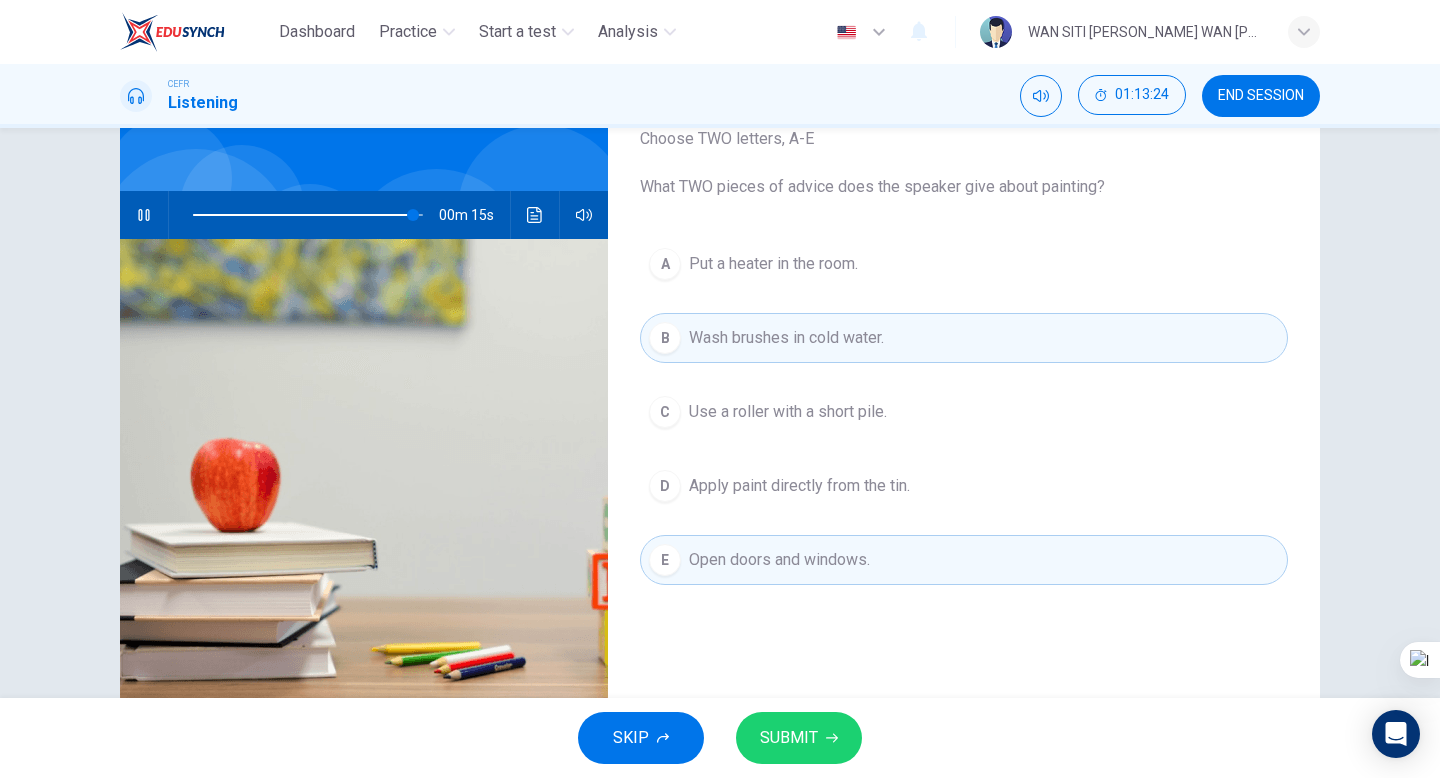 click on "SUBMIT" at bounding box center (799, 738) 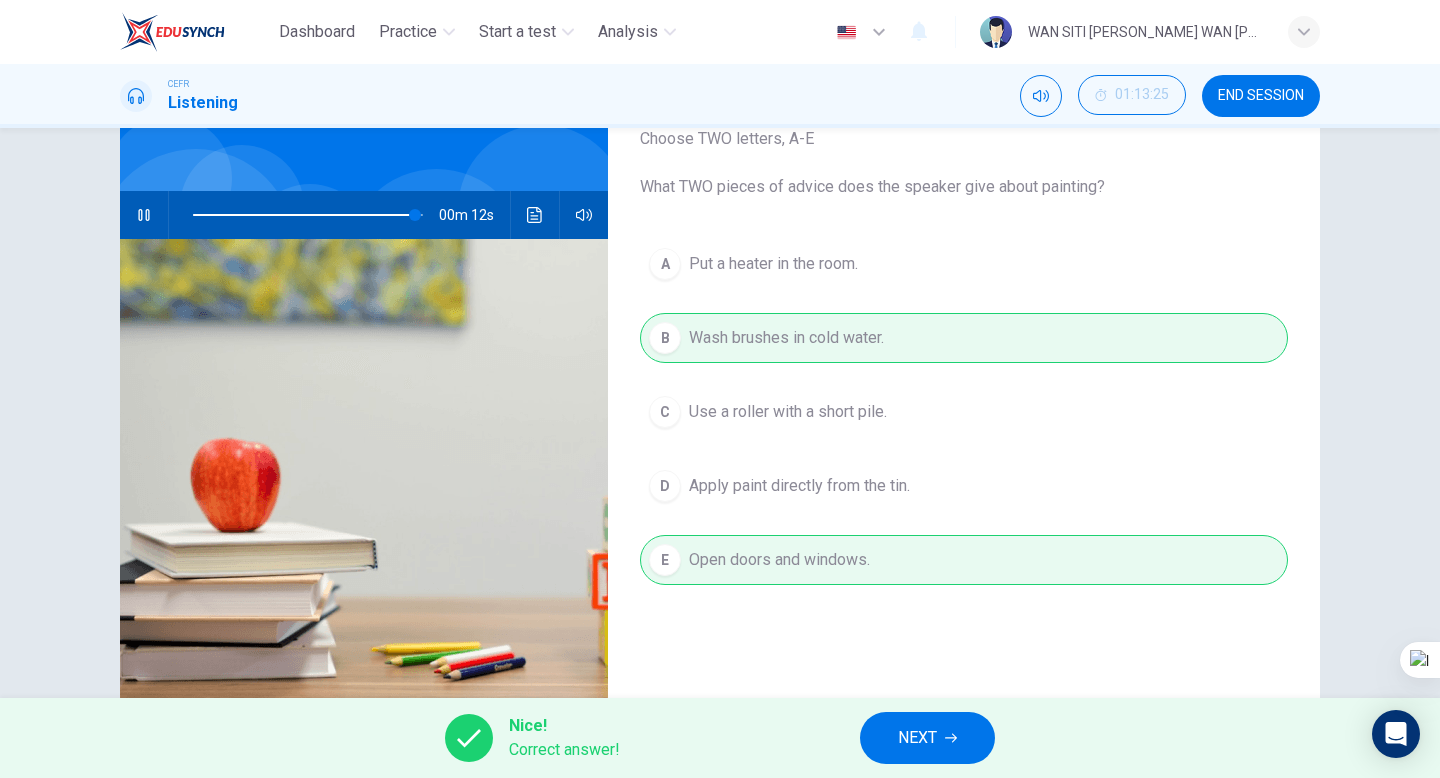 click on "NEXT" at bounding box center [927, 738] 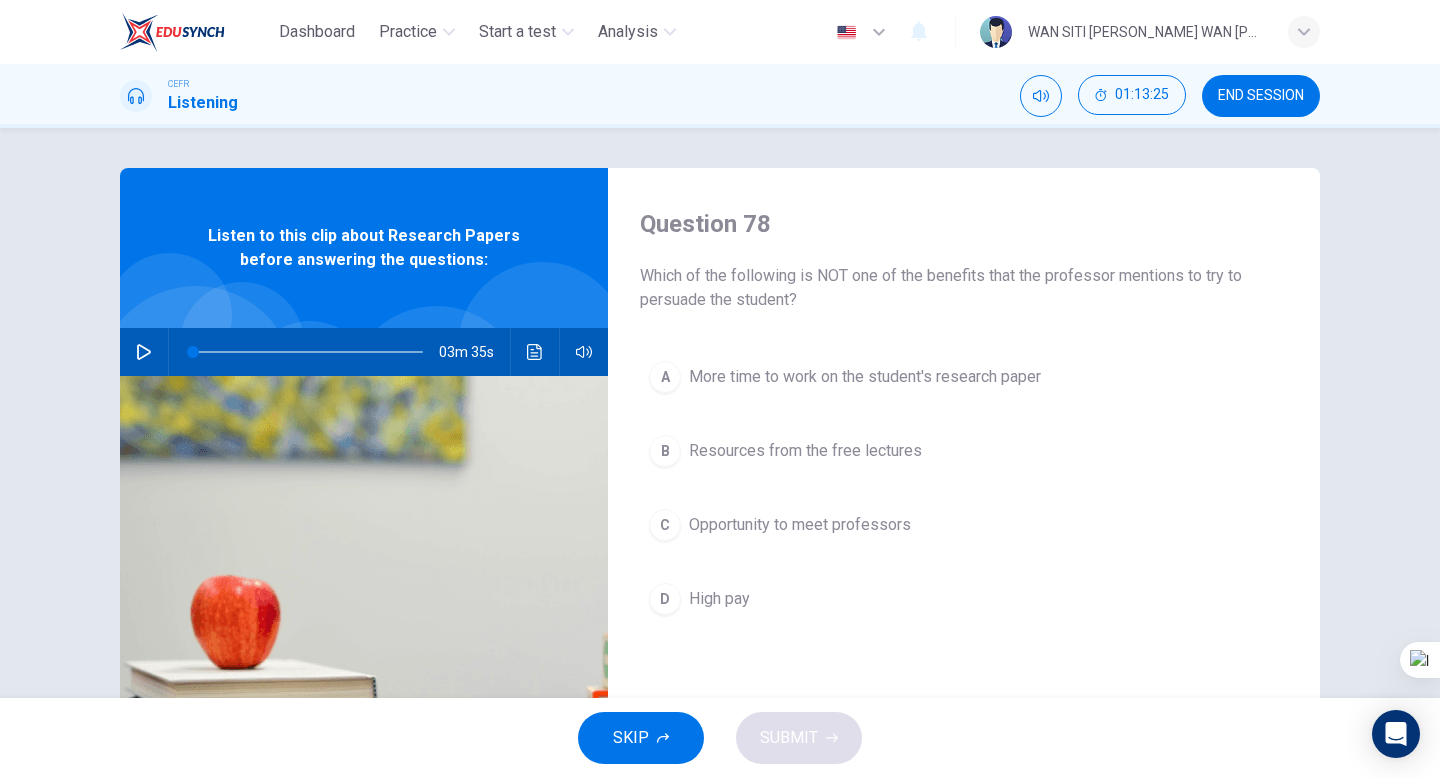 click at bounding box center [144, 352] 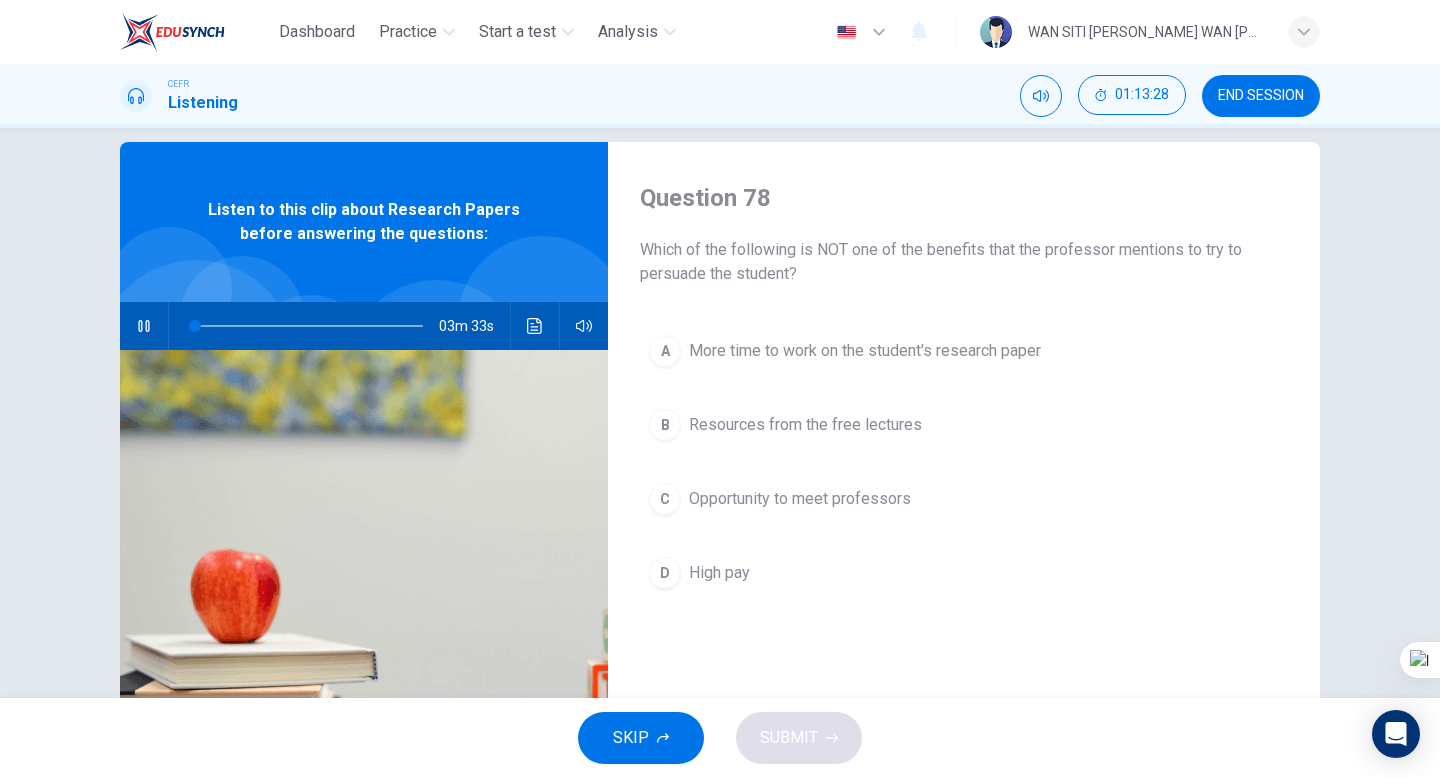 scroll, scrollTop: 36, scrollLeft: 0, axis: vertical 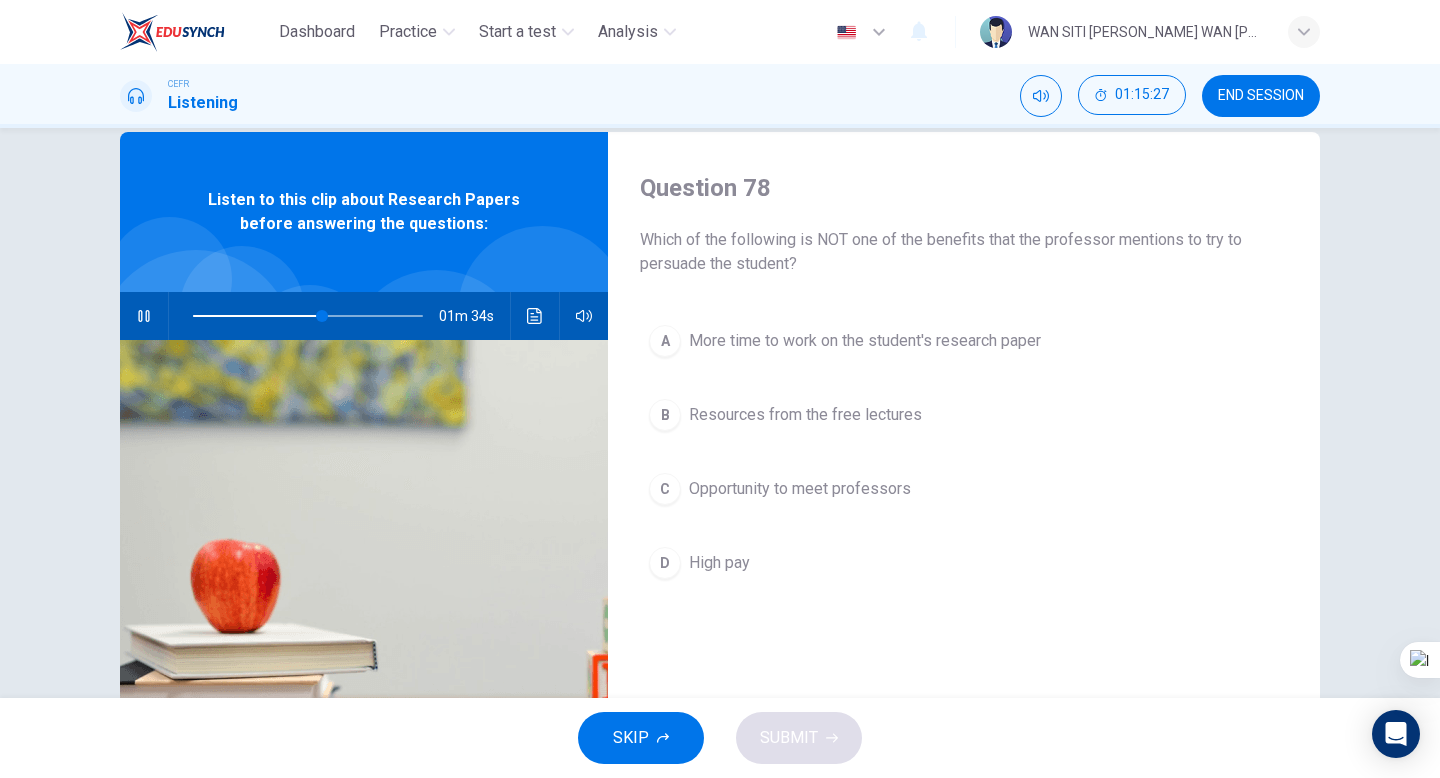 click on "D High pay" at bounding box center [964, 563] 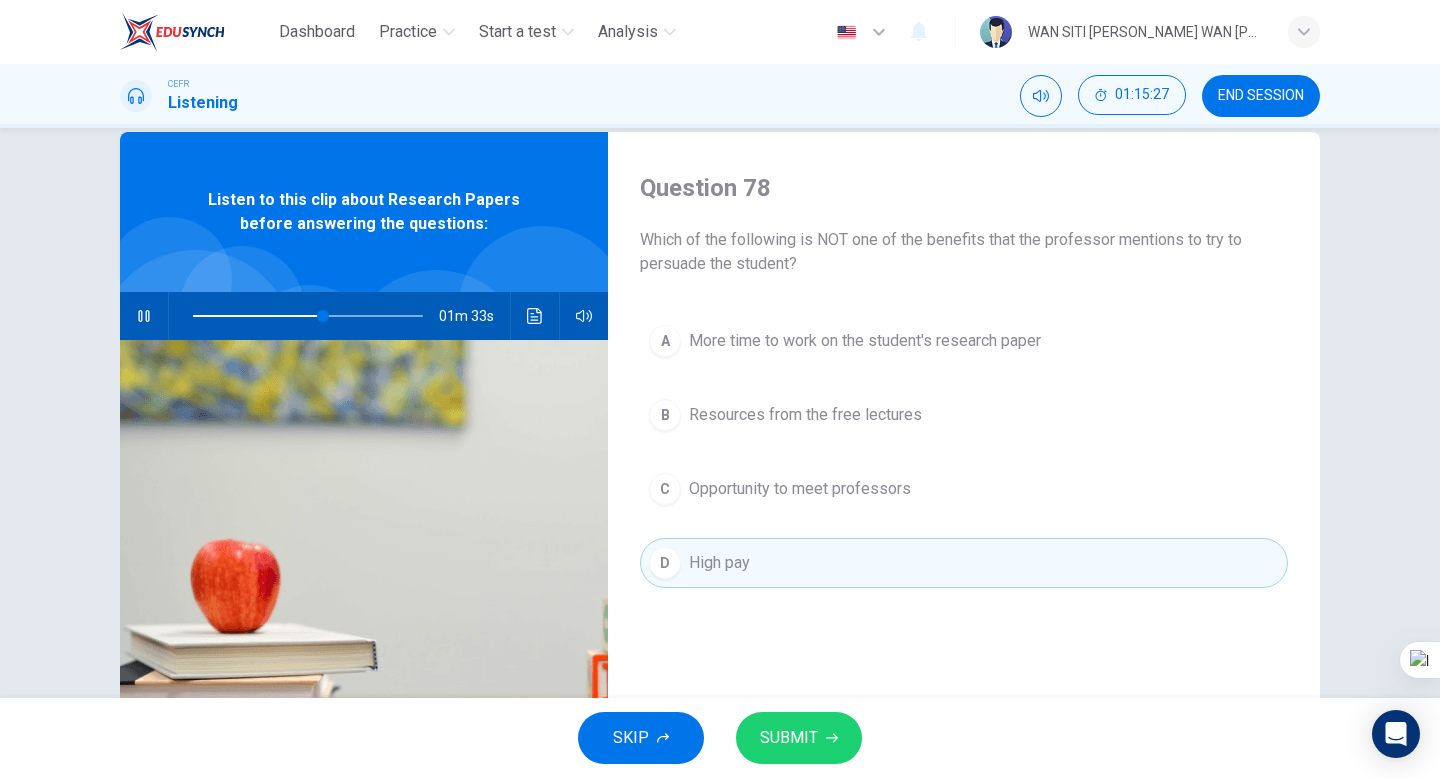 click on "SUBMIT" at bounding box center [789, 738] 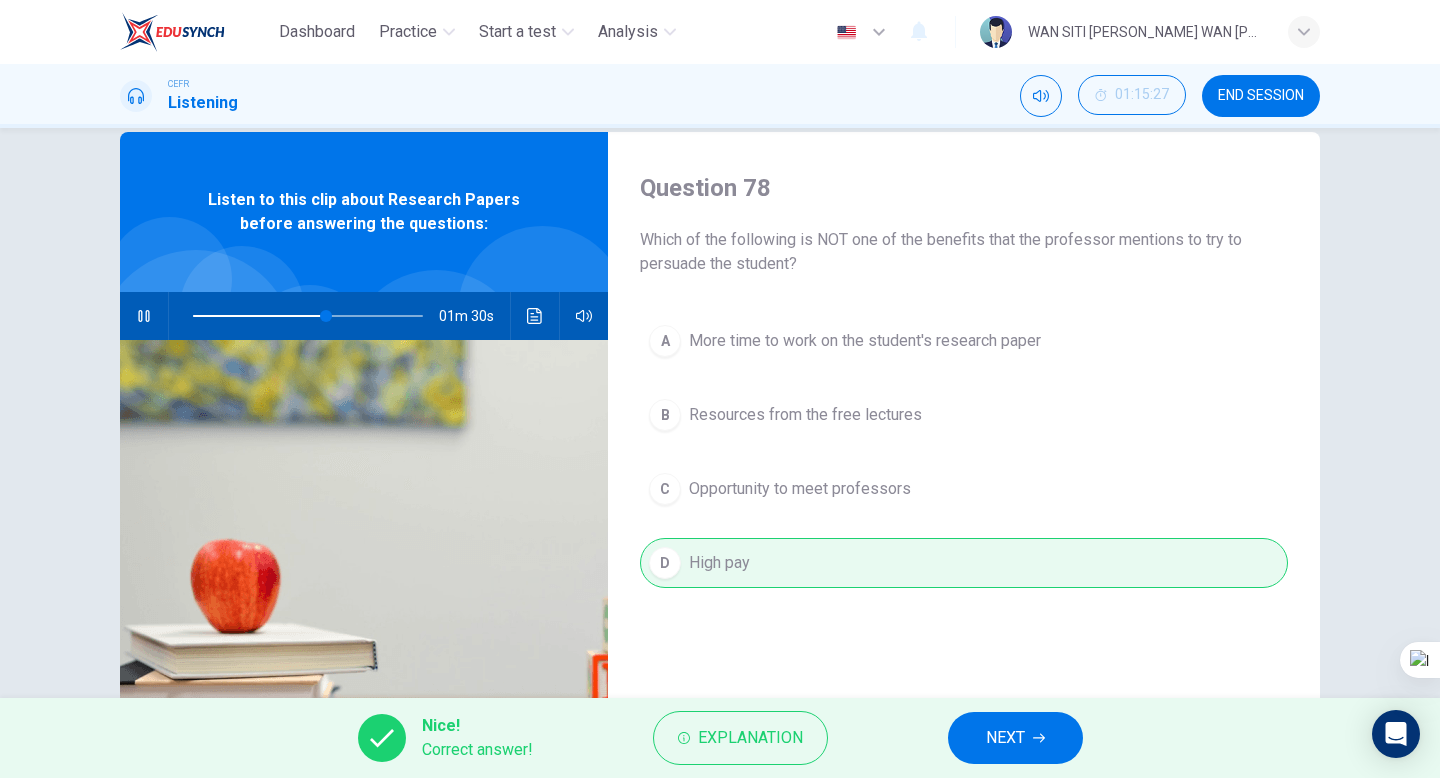 click on "NEXT" at bounding box center (1005, 738) 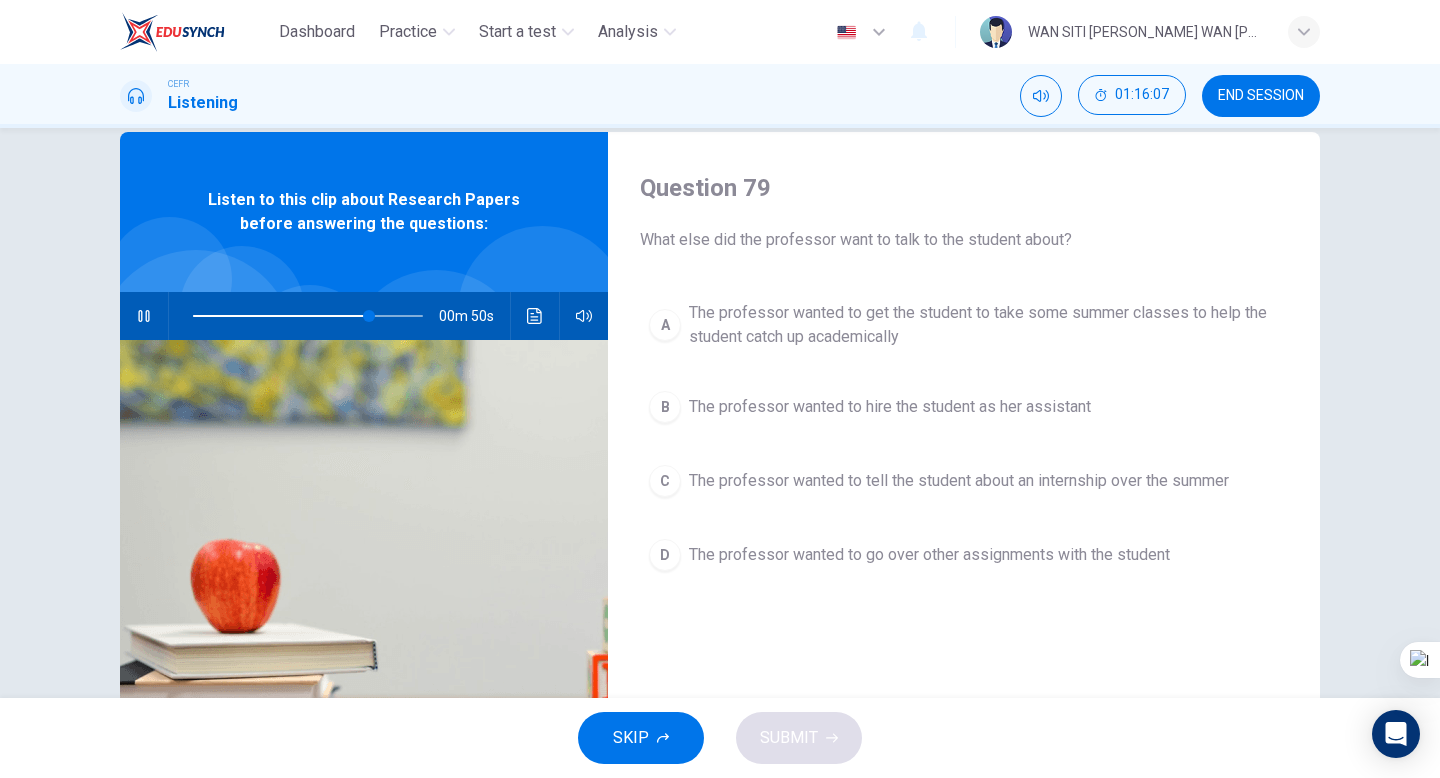 click on "A The professor wanted to get the student to take some summer classes to help the student catch up academically B The professor wanted to hire the student as her assistant C The professor wanted to tell the student about an internship over the summer D The professor wanted to go over other assignments with the student" at bounding box center (964, 456) 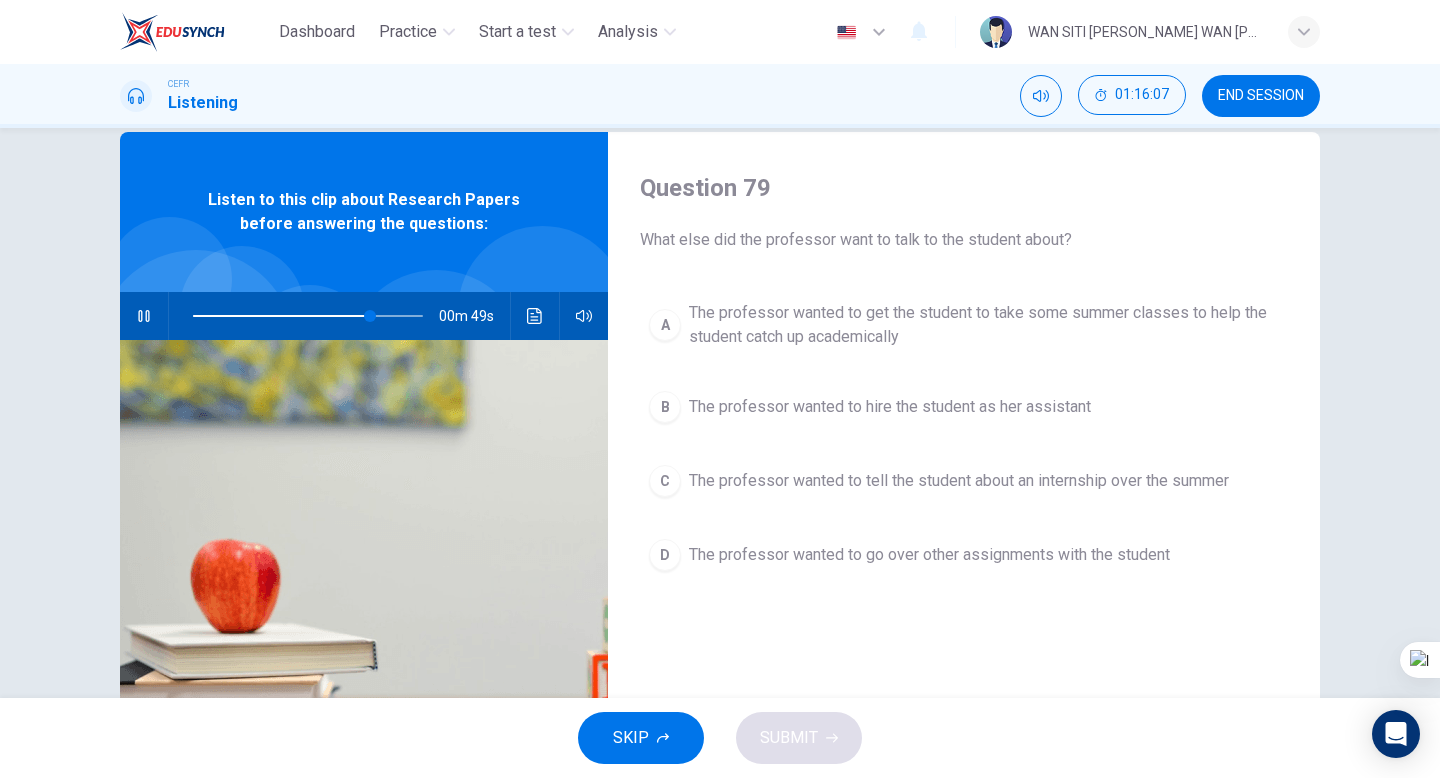 click on "C The professor wanted to tell the student about an internship over the summer" at bounding box center (964, 481) 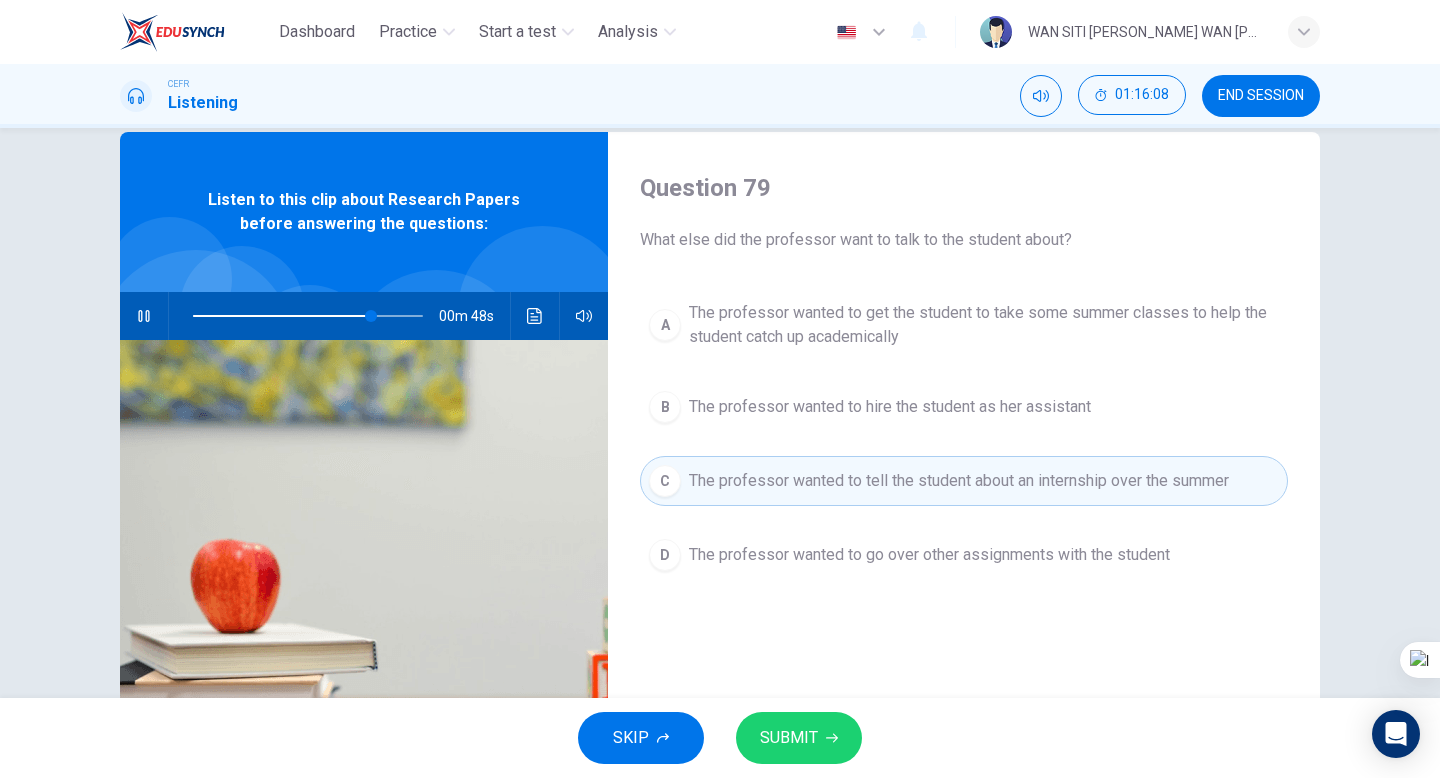 click on "SUBMIT" at bounding box center (789, 738) 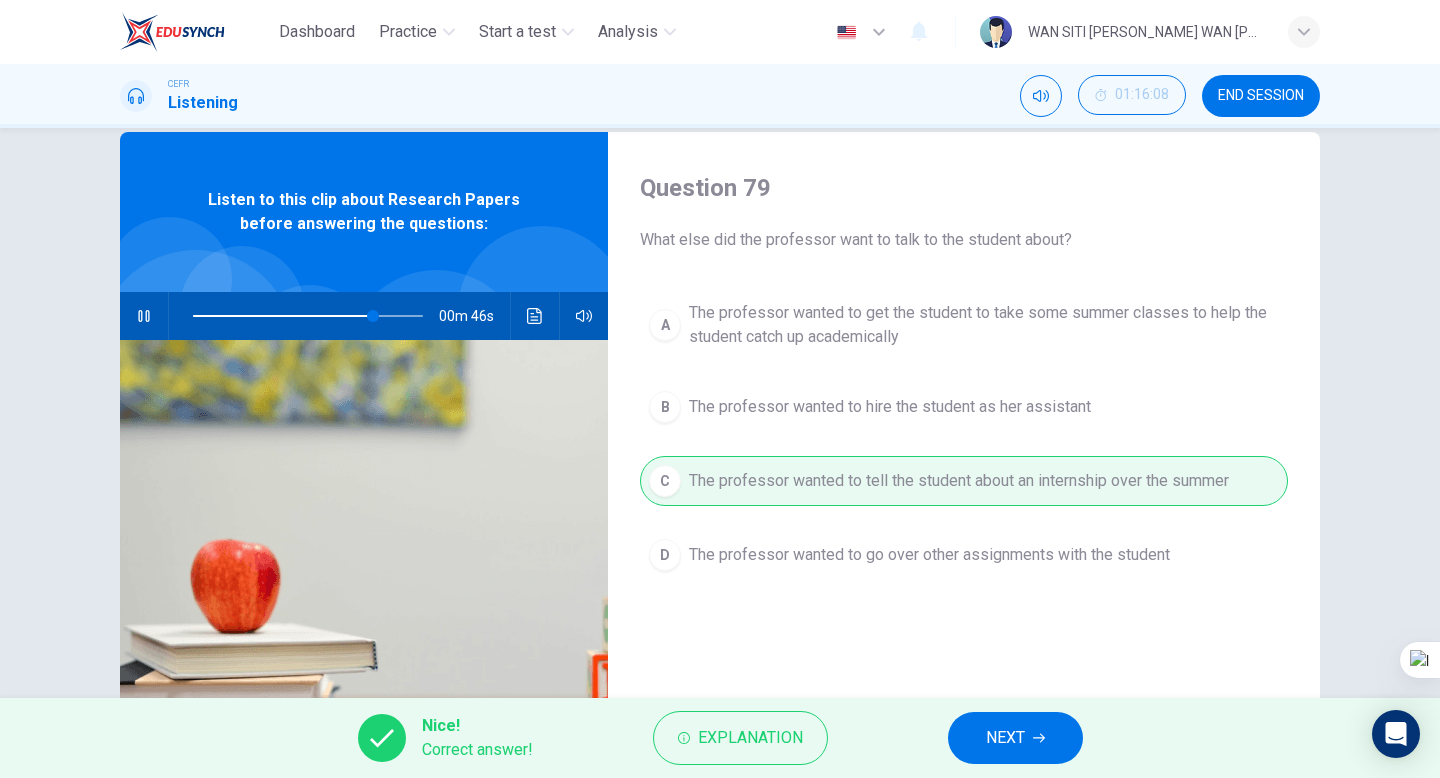 click on "NEXT" at bounding box center [1015, 738] 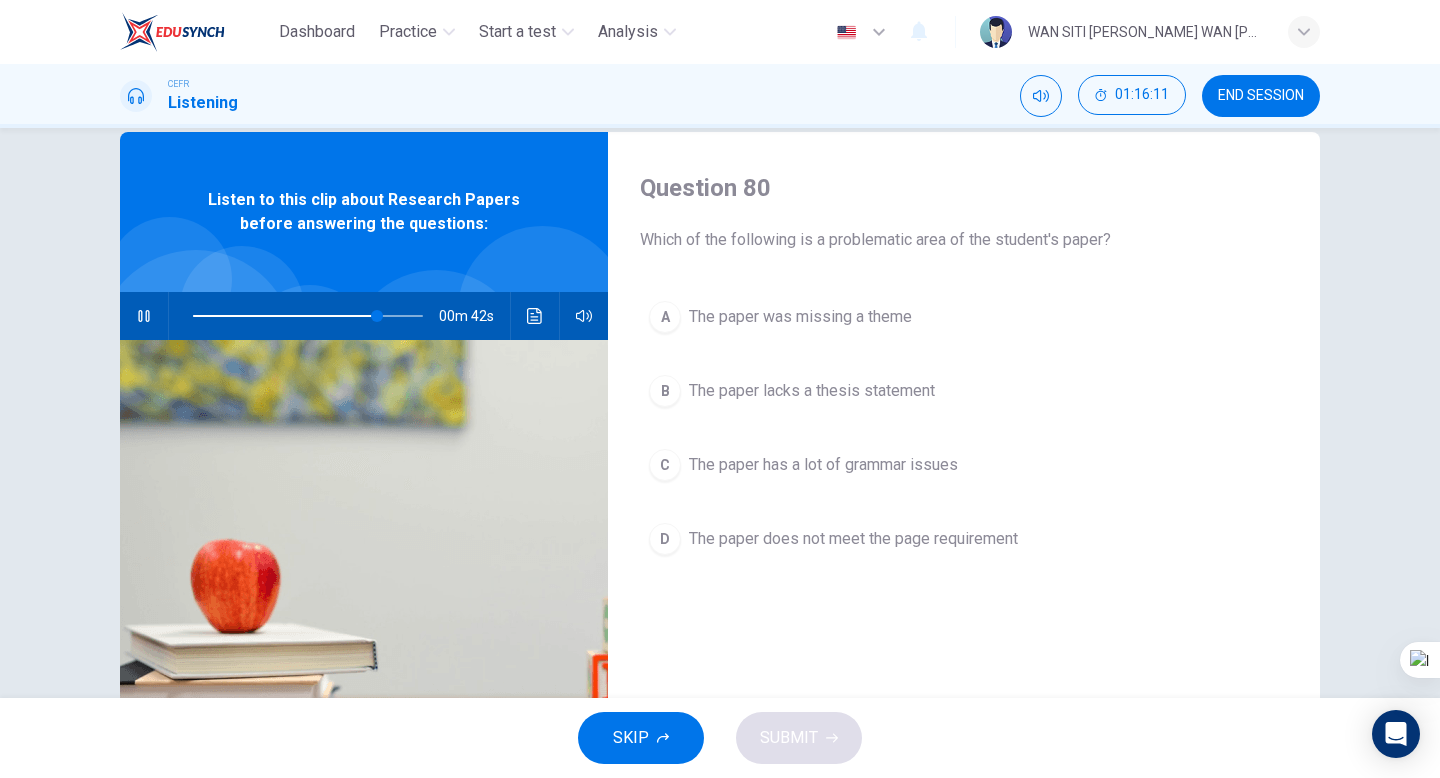 click on "The paper was missing a theme" at bounding box center (800, 317) 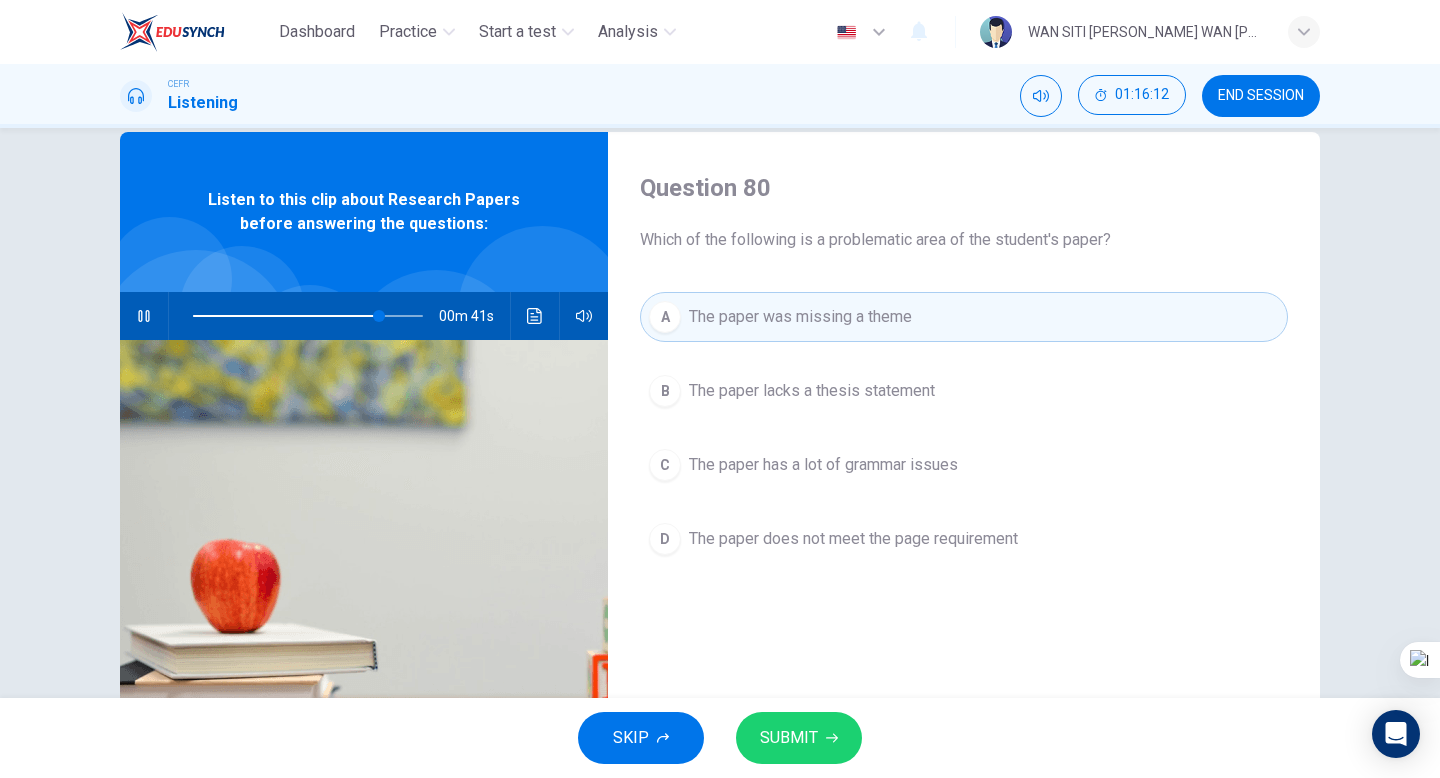 click on "SUBMIT" at bounding box center (799, 738) 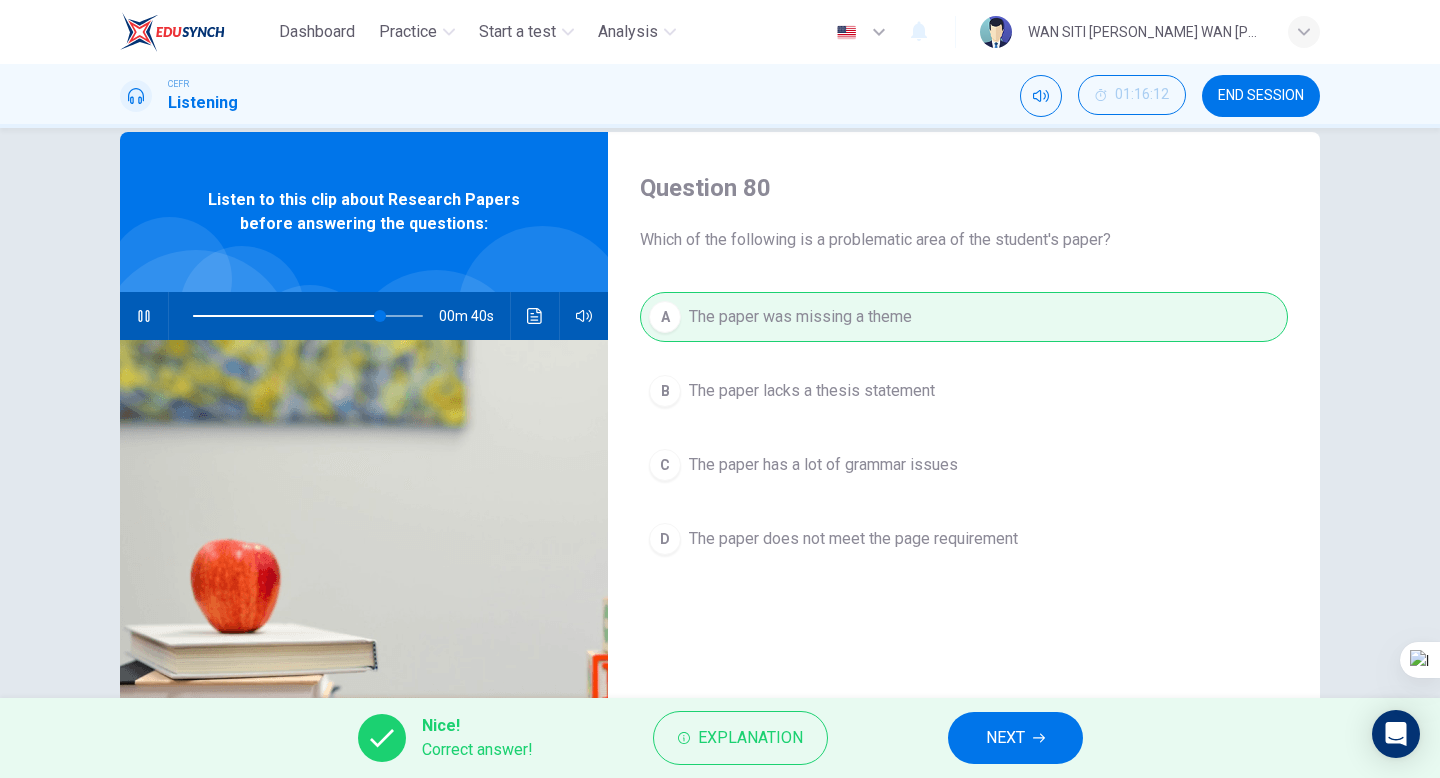 click on "NEXT" at bounding box center [1015, 738] 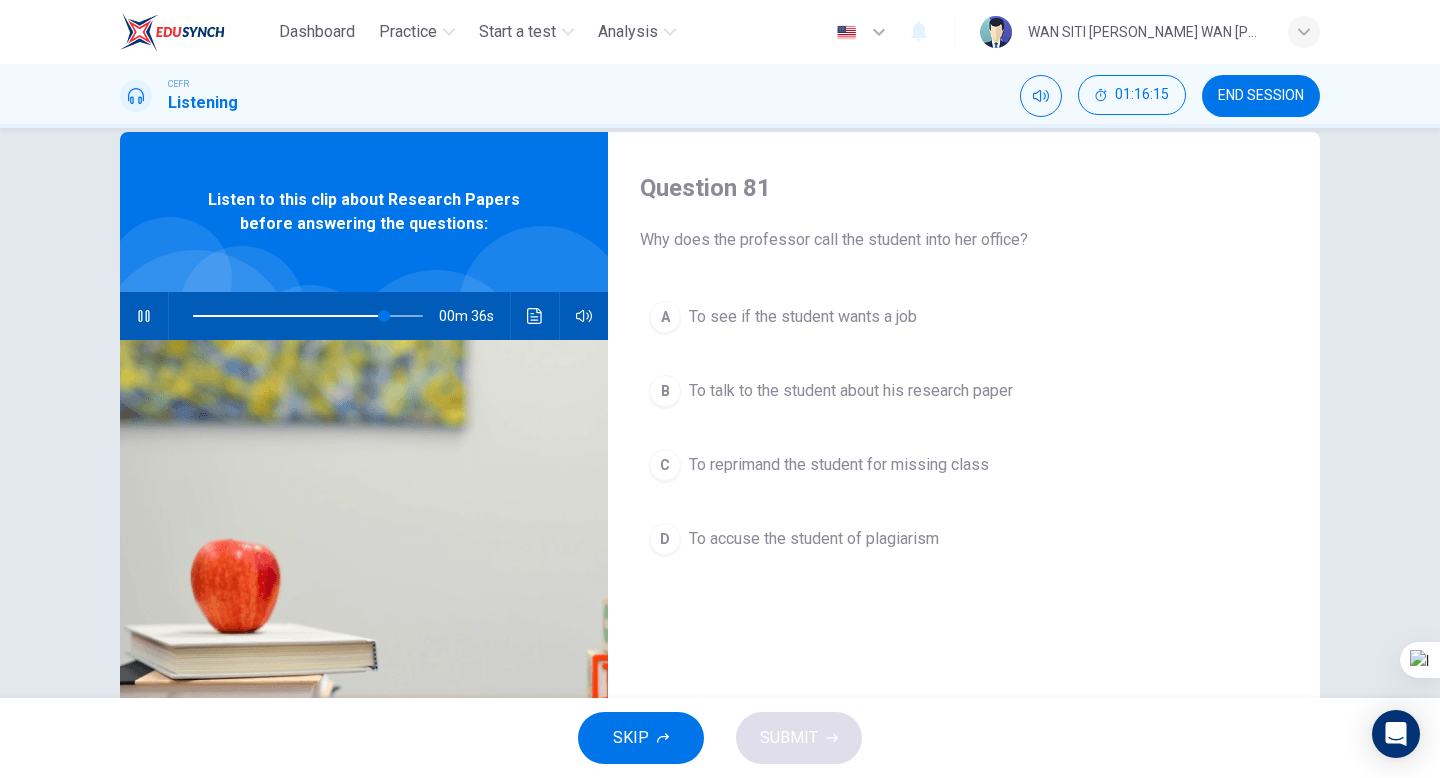 click on "B To talk to the student about his research paper" at bounding box center [964, 391] 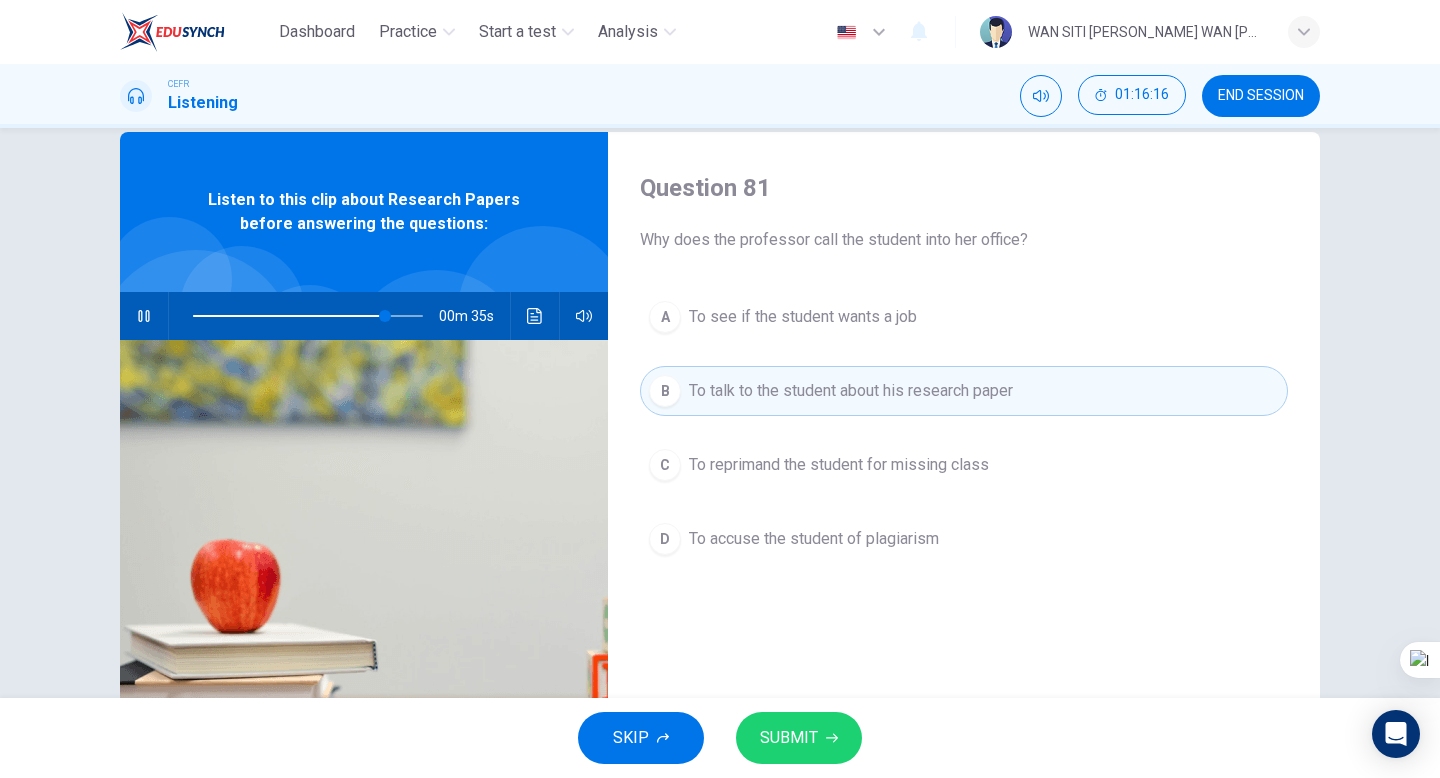 click on "SUBMIT" at bounding box center [799, 738] 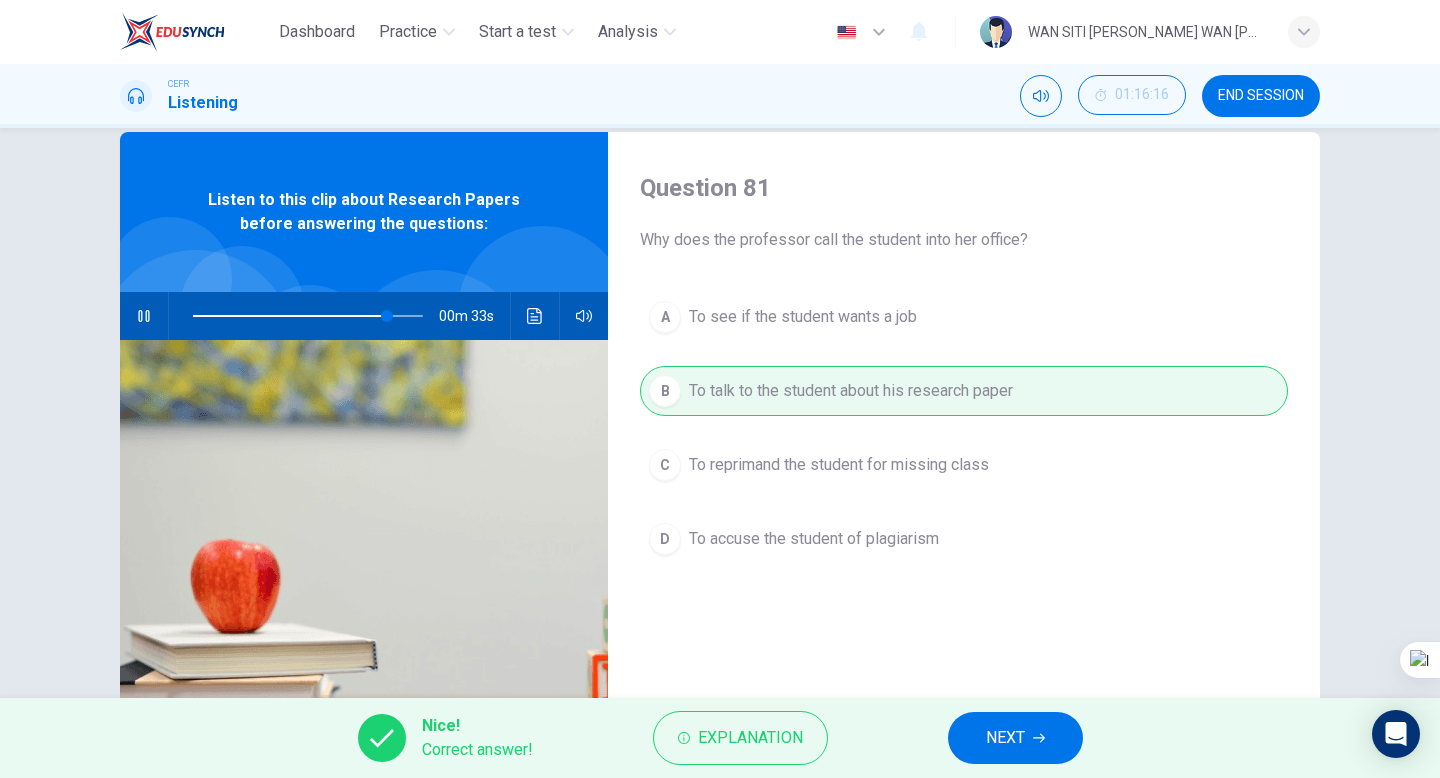 click on "NEXT" at bounding box center [1015, 738] 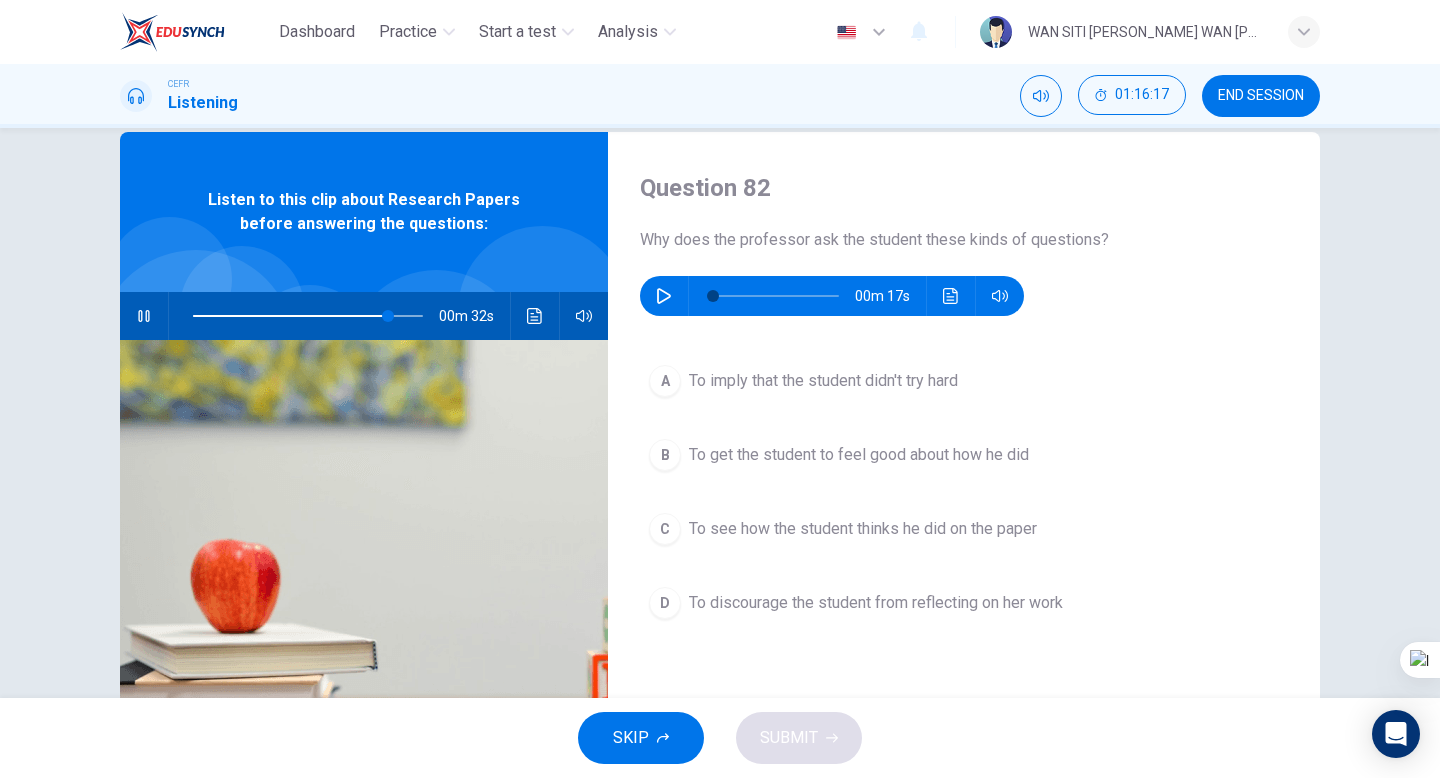 click 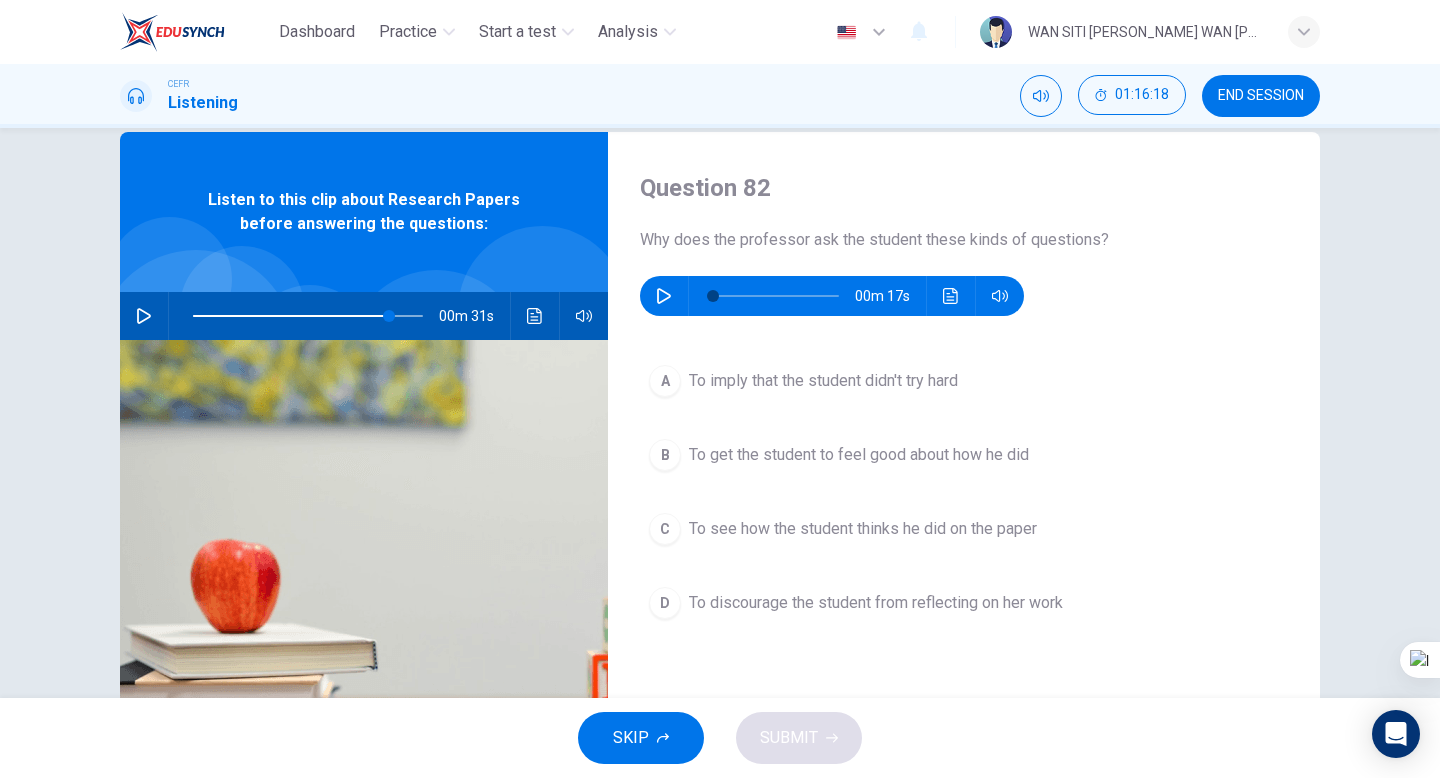 click at bounding box center (664, 296) 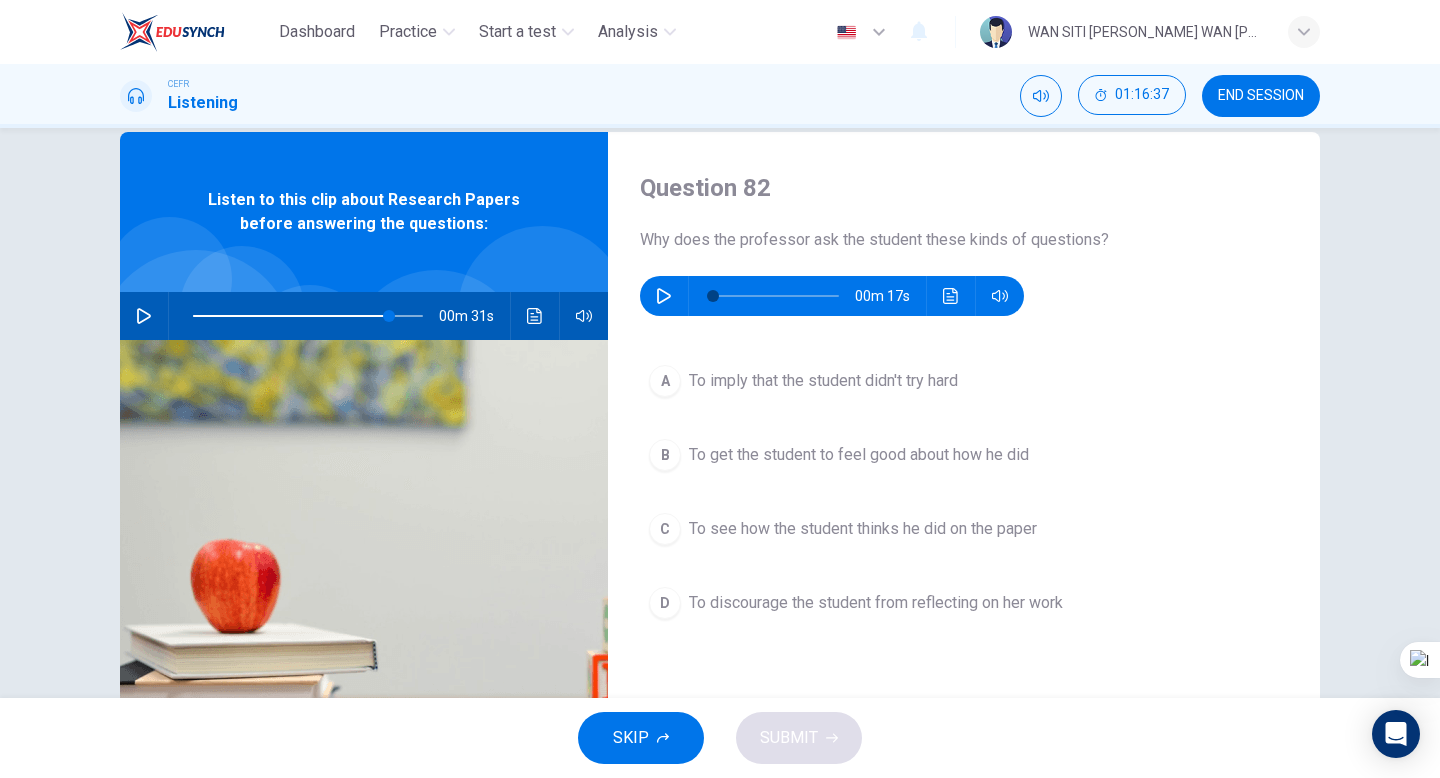 click on "C To see how the student thinks he did on the paper" at bounding box center (964, 529) 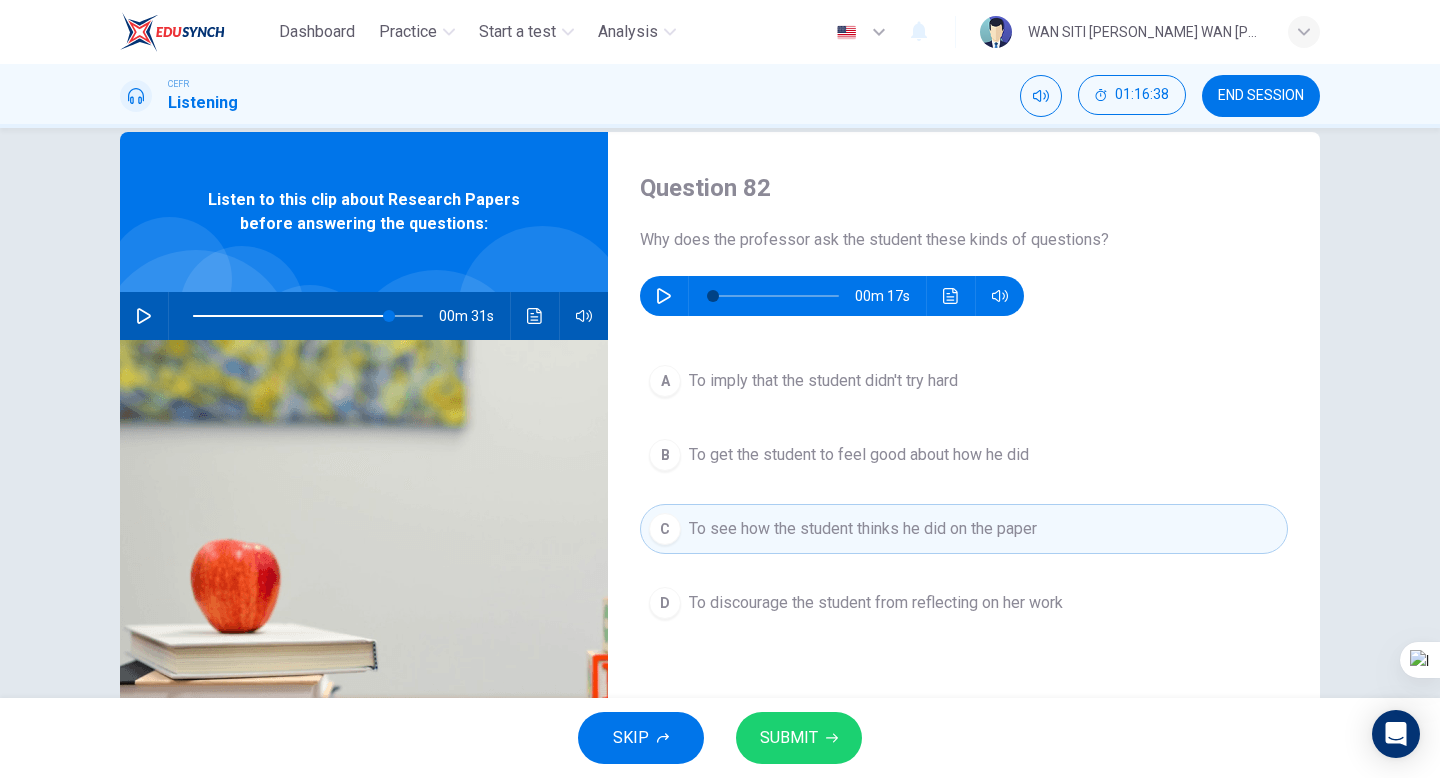 click on "SUBMIT" at bounding box center (799, 738) 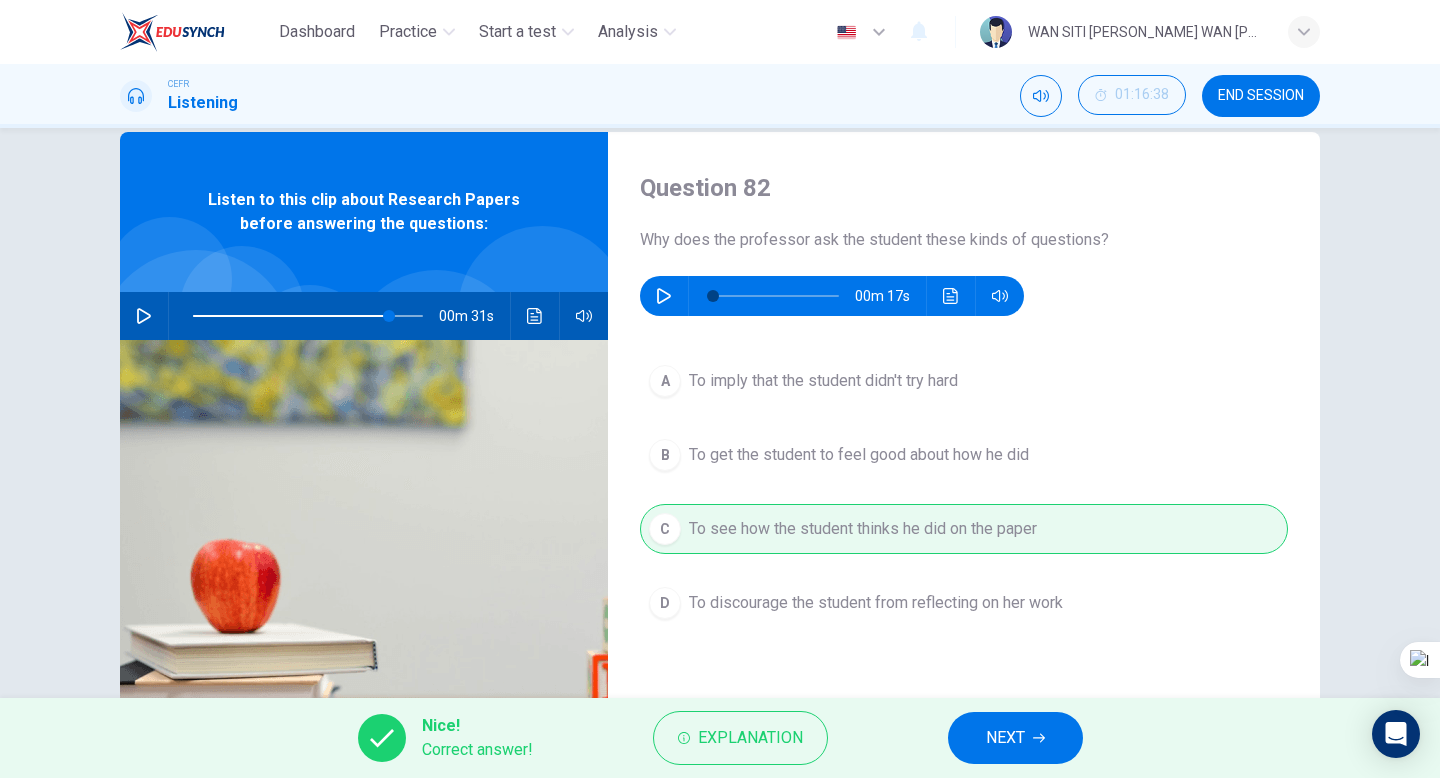 click on "NEXT" at bounding box center (1015, 738) 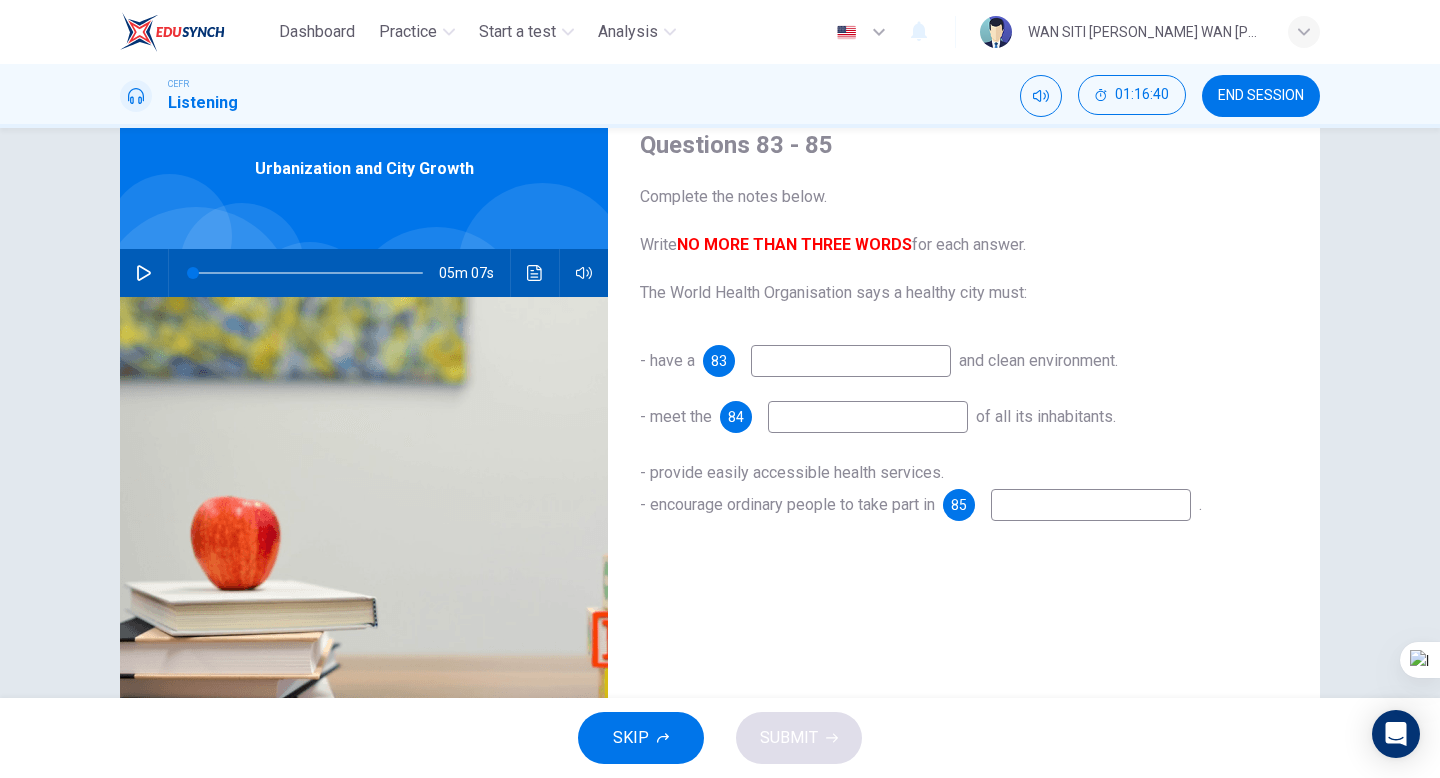scroll, scrollTop: 70, scrollLeft: 0, axis: vertical 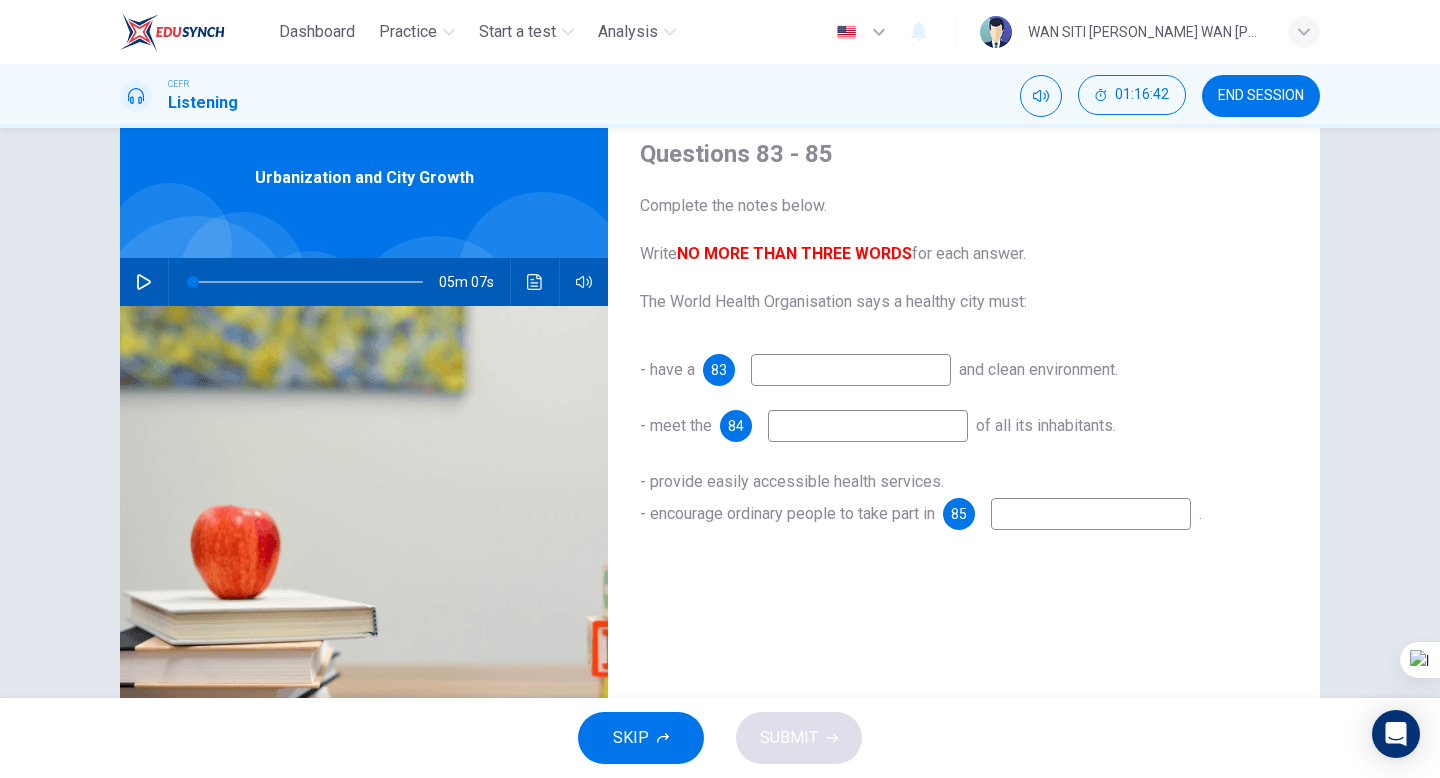 click on "05m 07s" at bounding box center [364, 282] 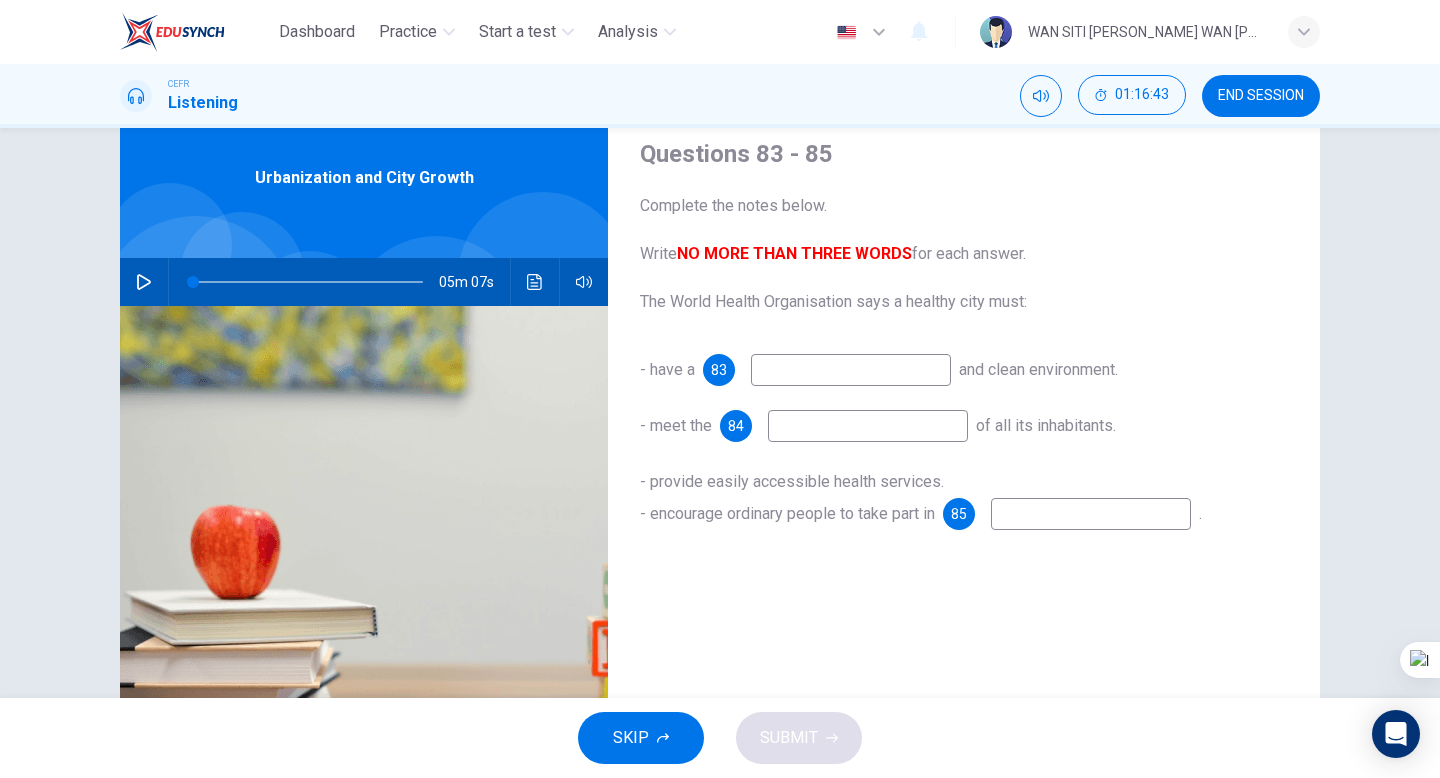 click at bounding box center (144, 282) 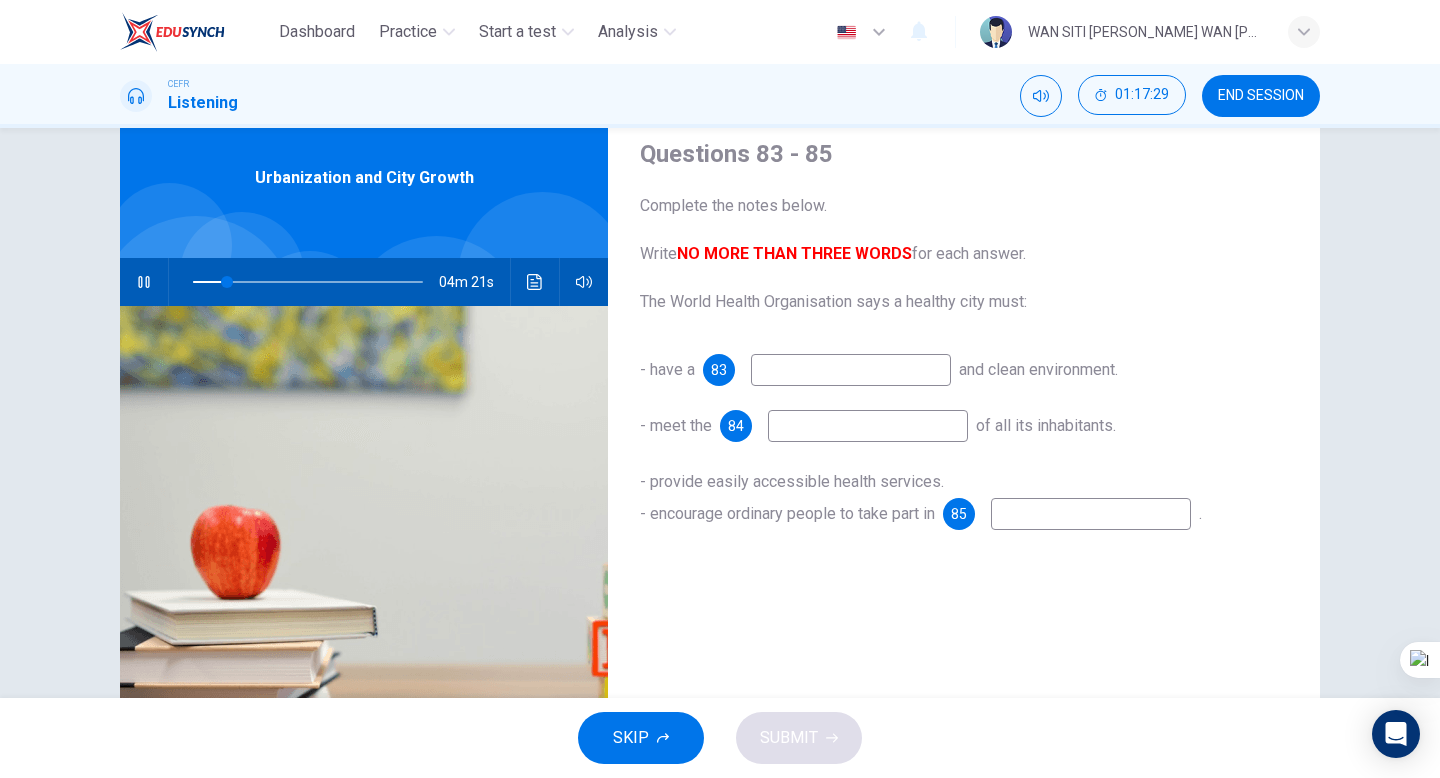 click at bounding box center [851, 370] 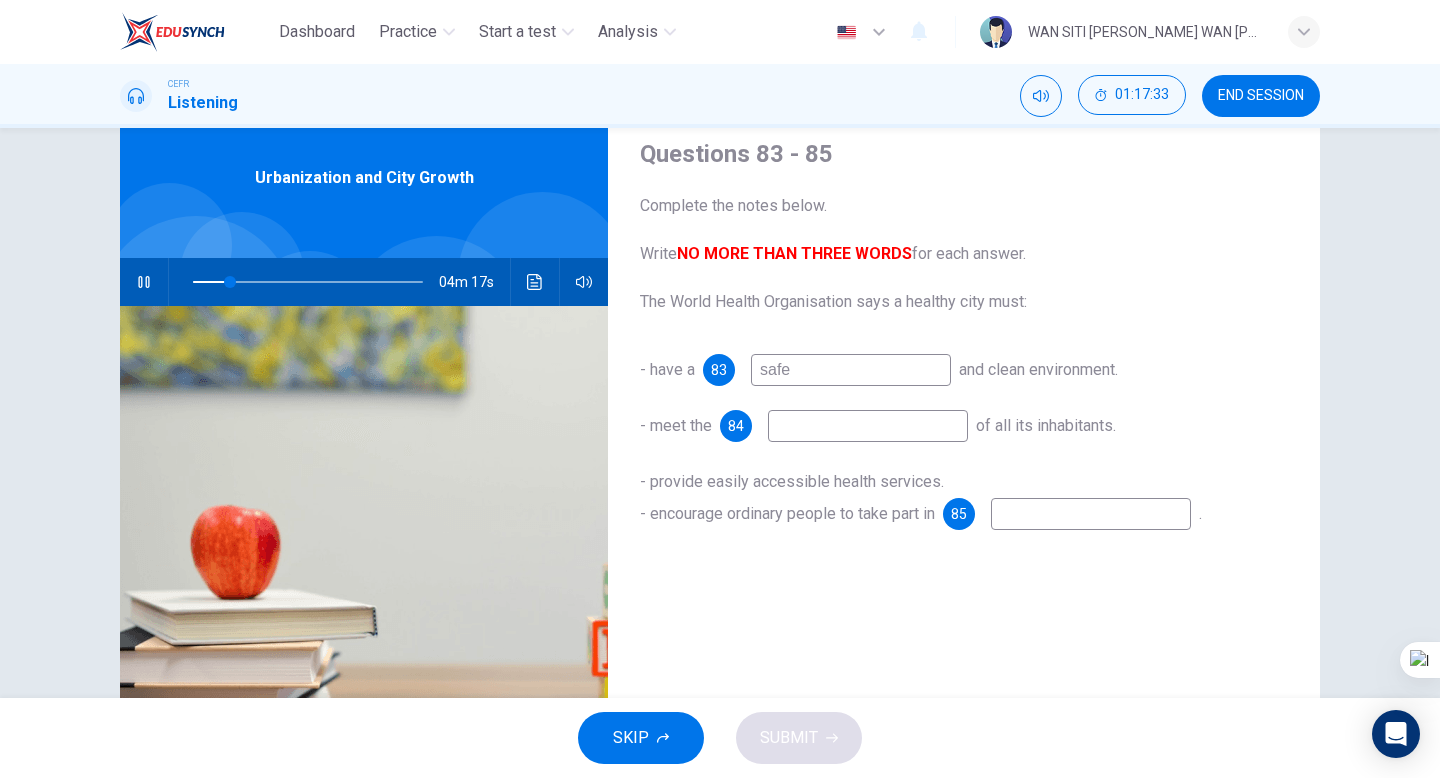click at bounding box center [868, 426] 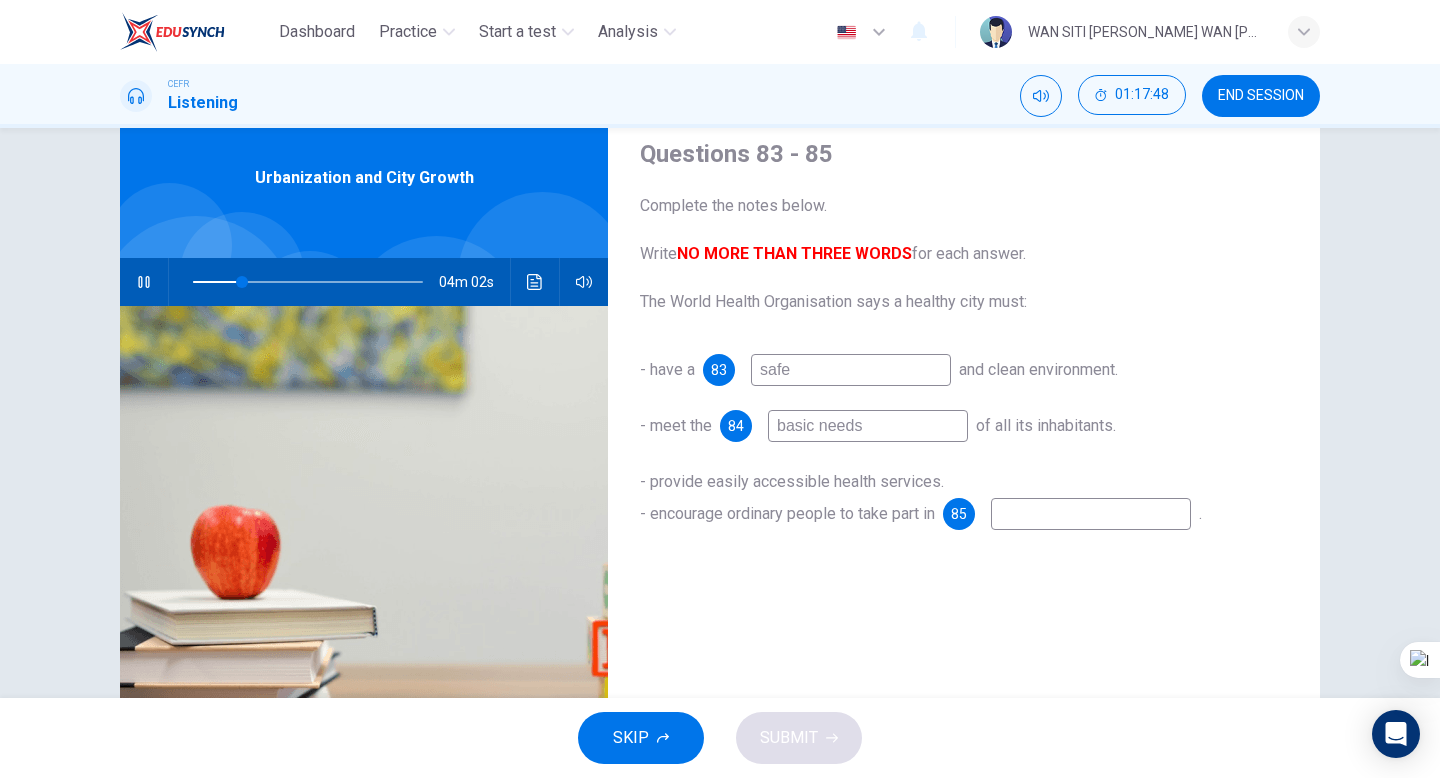 click at bounding box center [1091, 514] 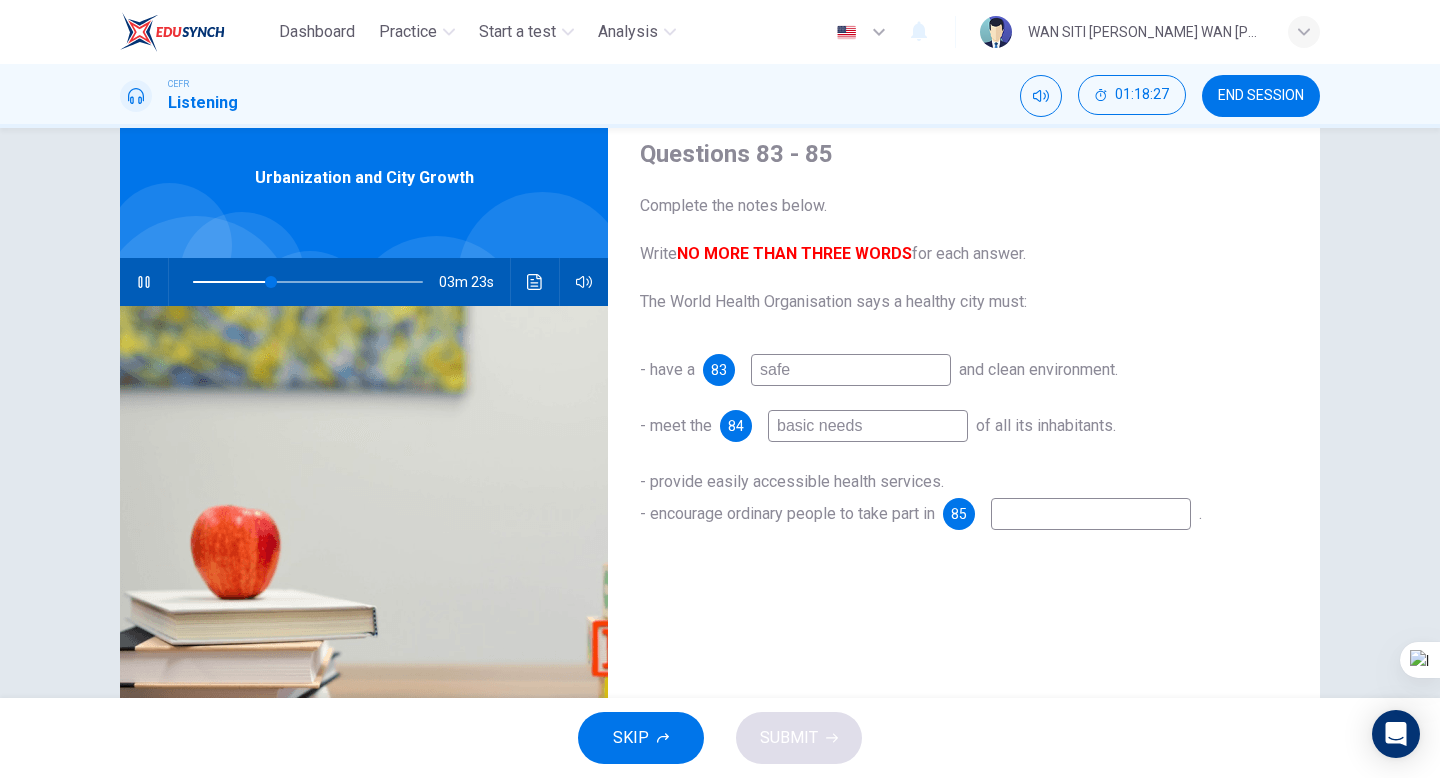click at bounding box center (308, 282) 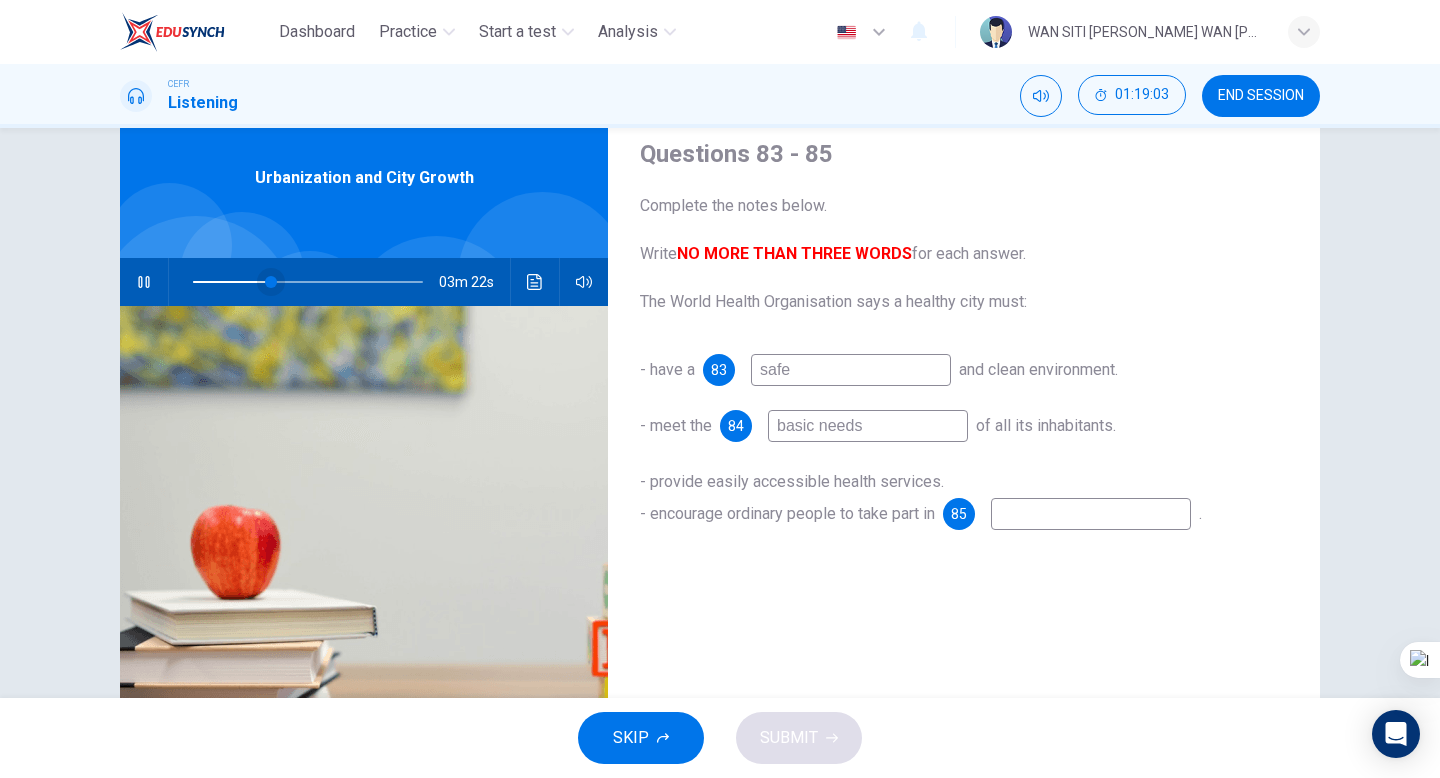 click at bounding box center (271, 282) 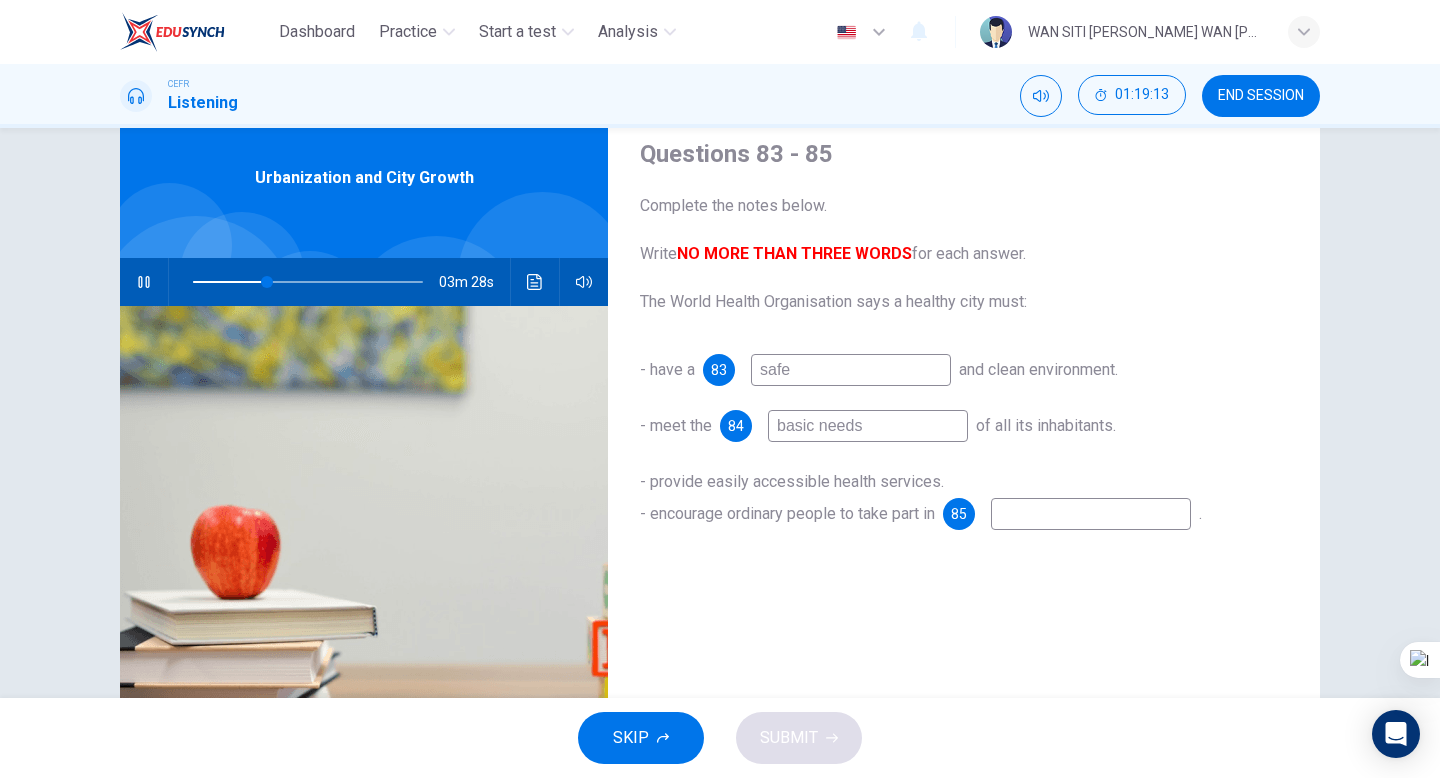 click 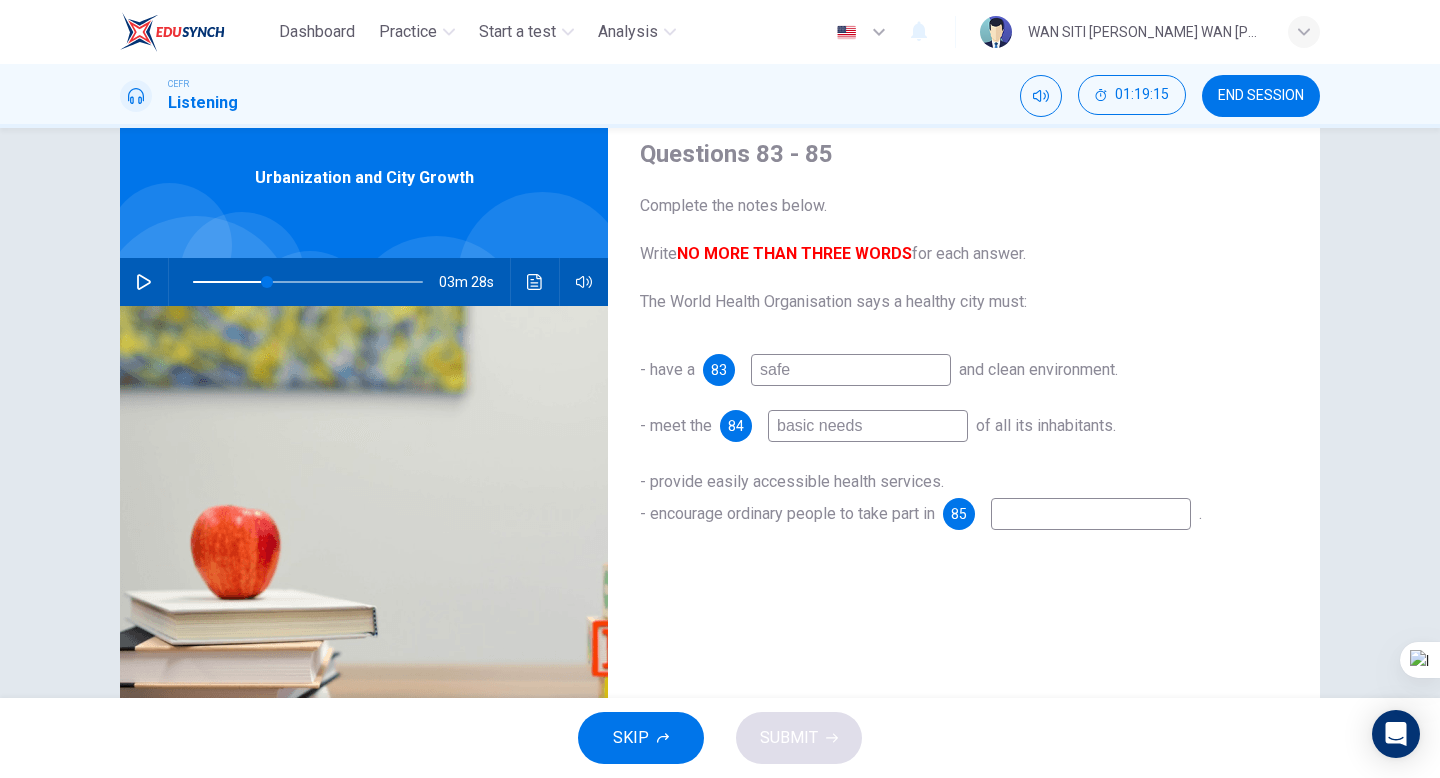 click on "- provide easily accessible health services.  - encourage ordinary people to take part in  85 ." at bounding box center (964, 498) 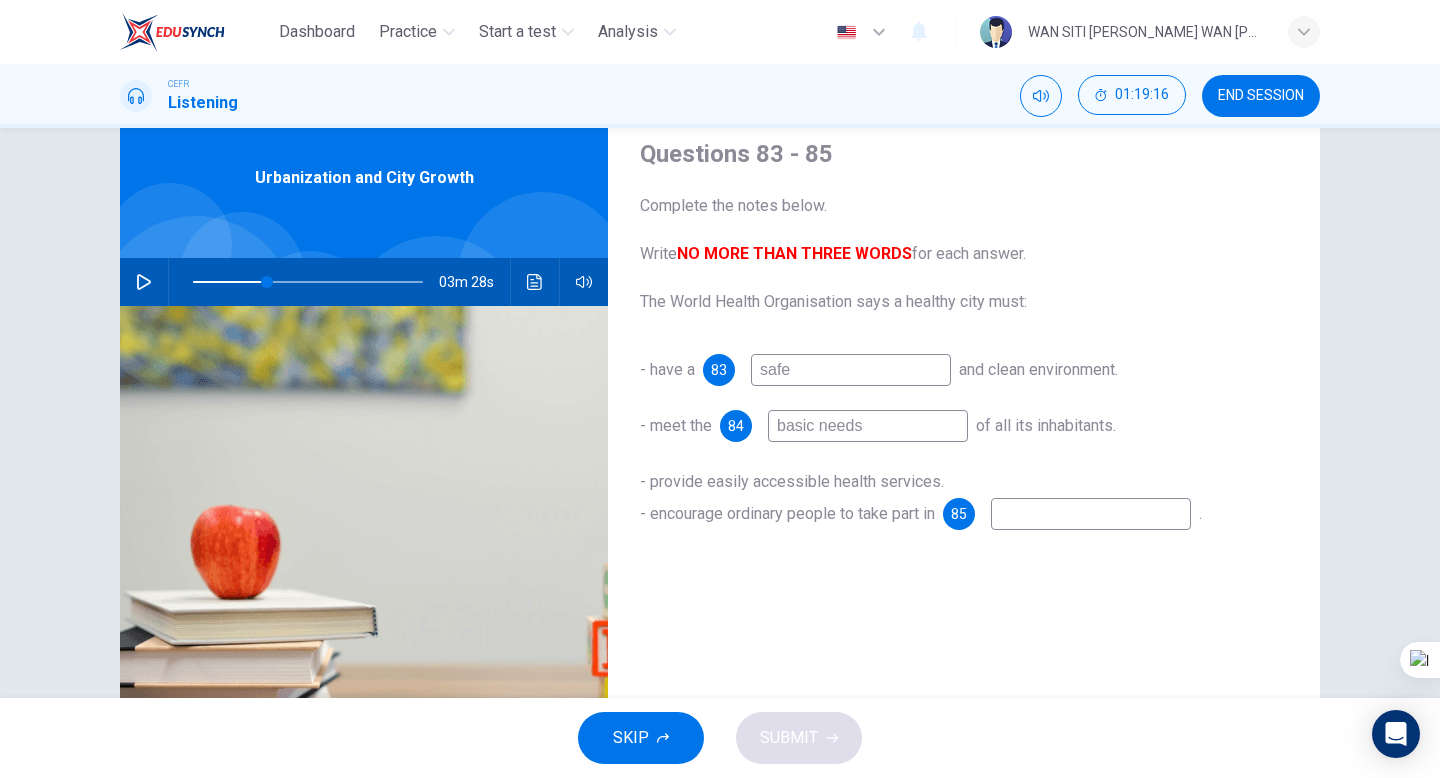 click at bounding box center (1091, 514) 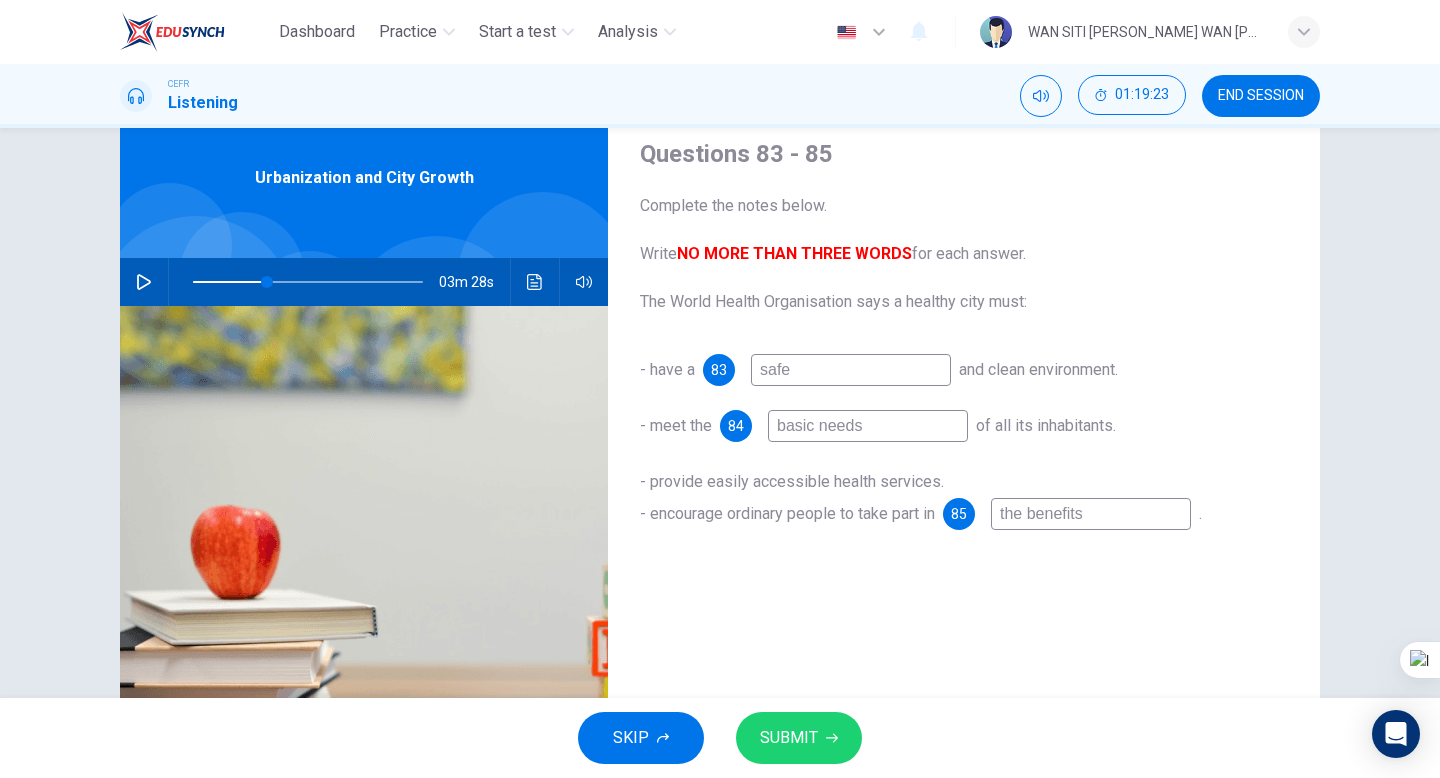 click at bounding box center (230, 282) 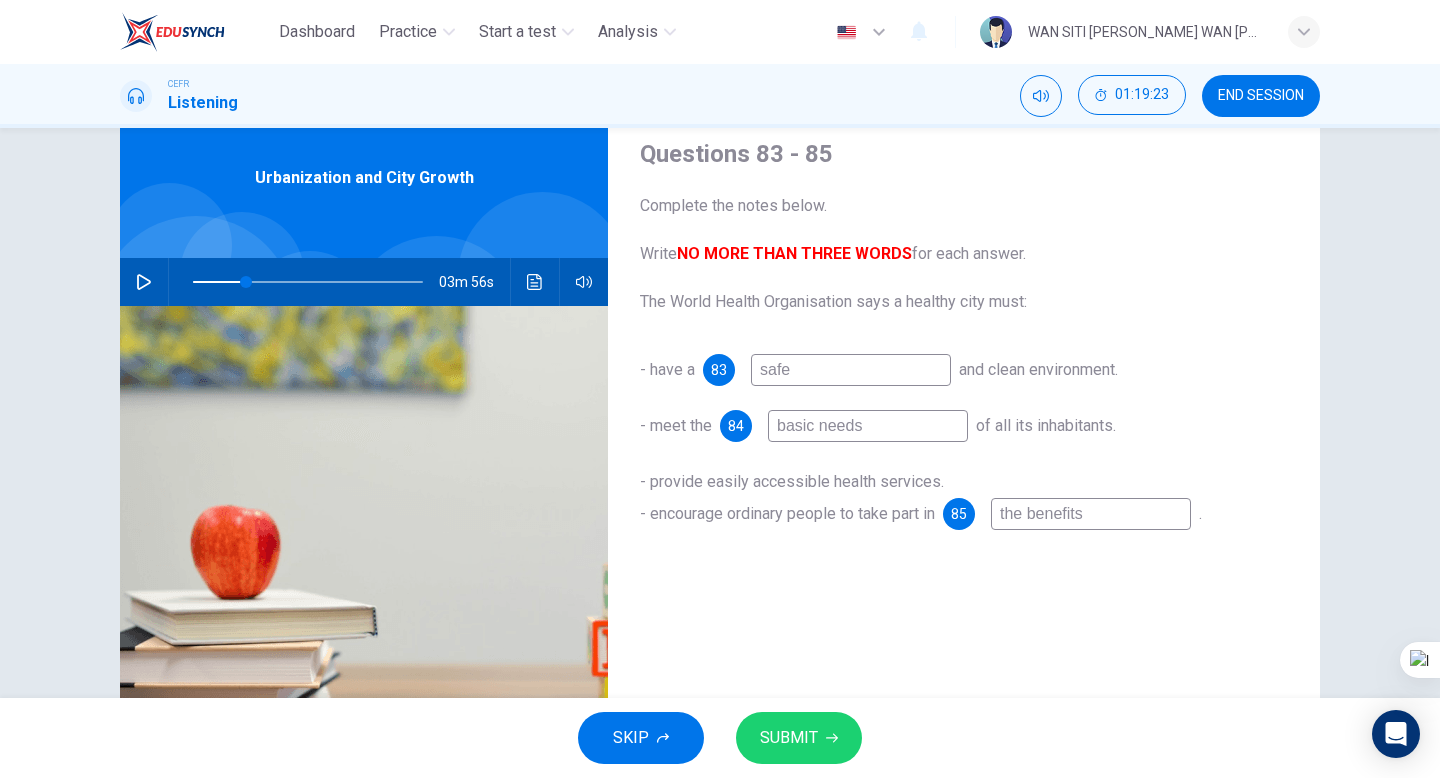 click 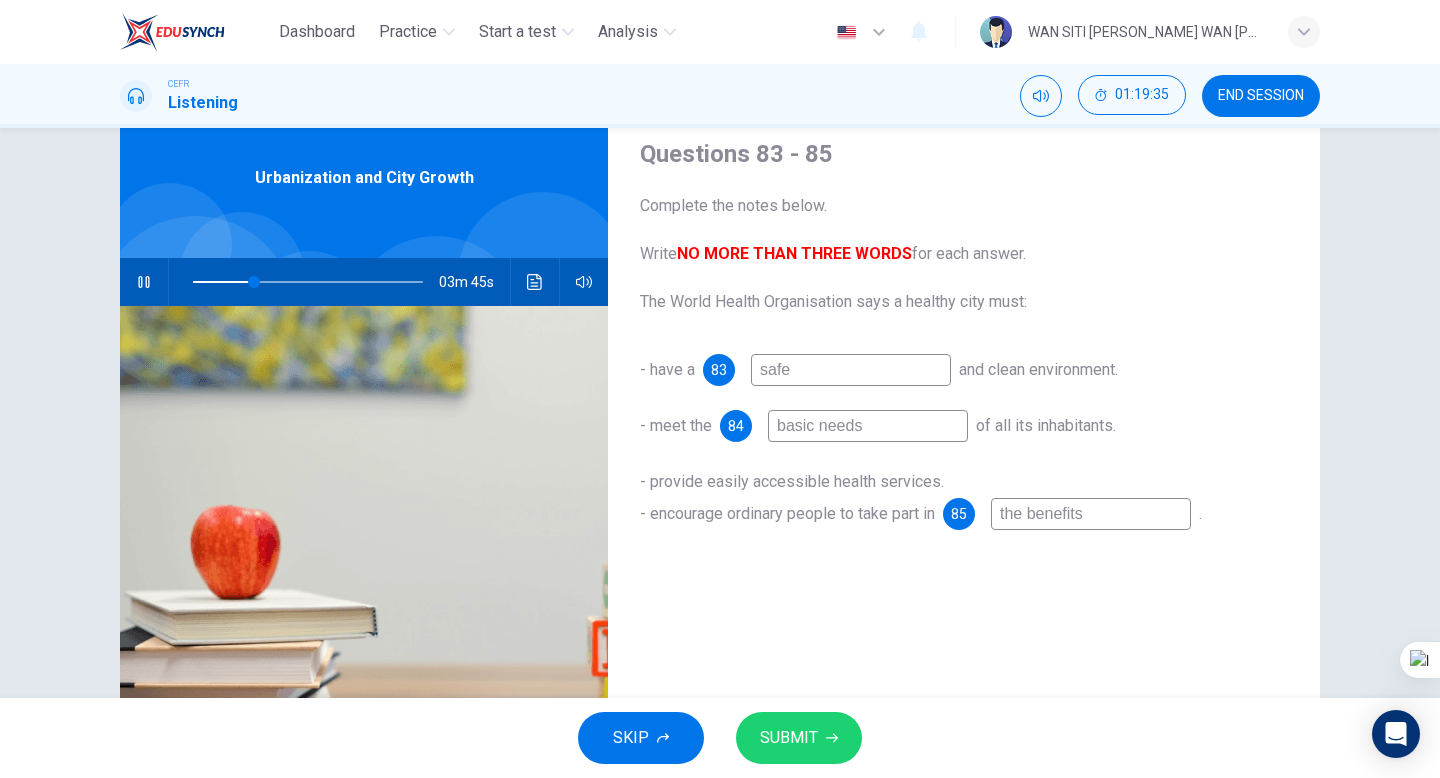 click on "the benefits" at bounding box center (1091, 514) 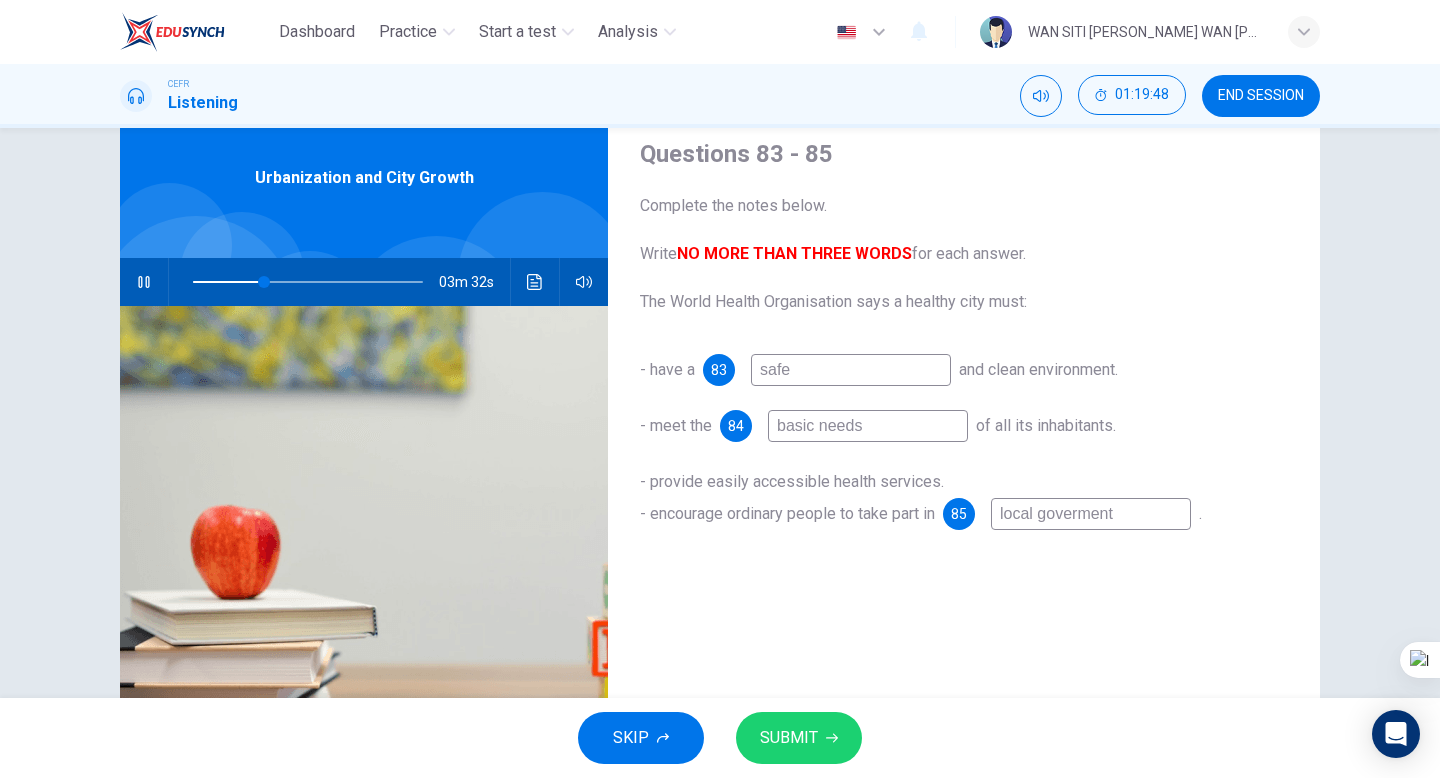 click on "local goverment" at bounding box center [1091, 514] 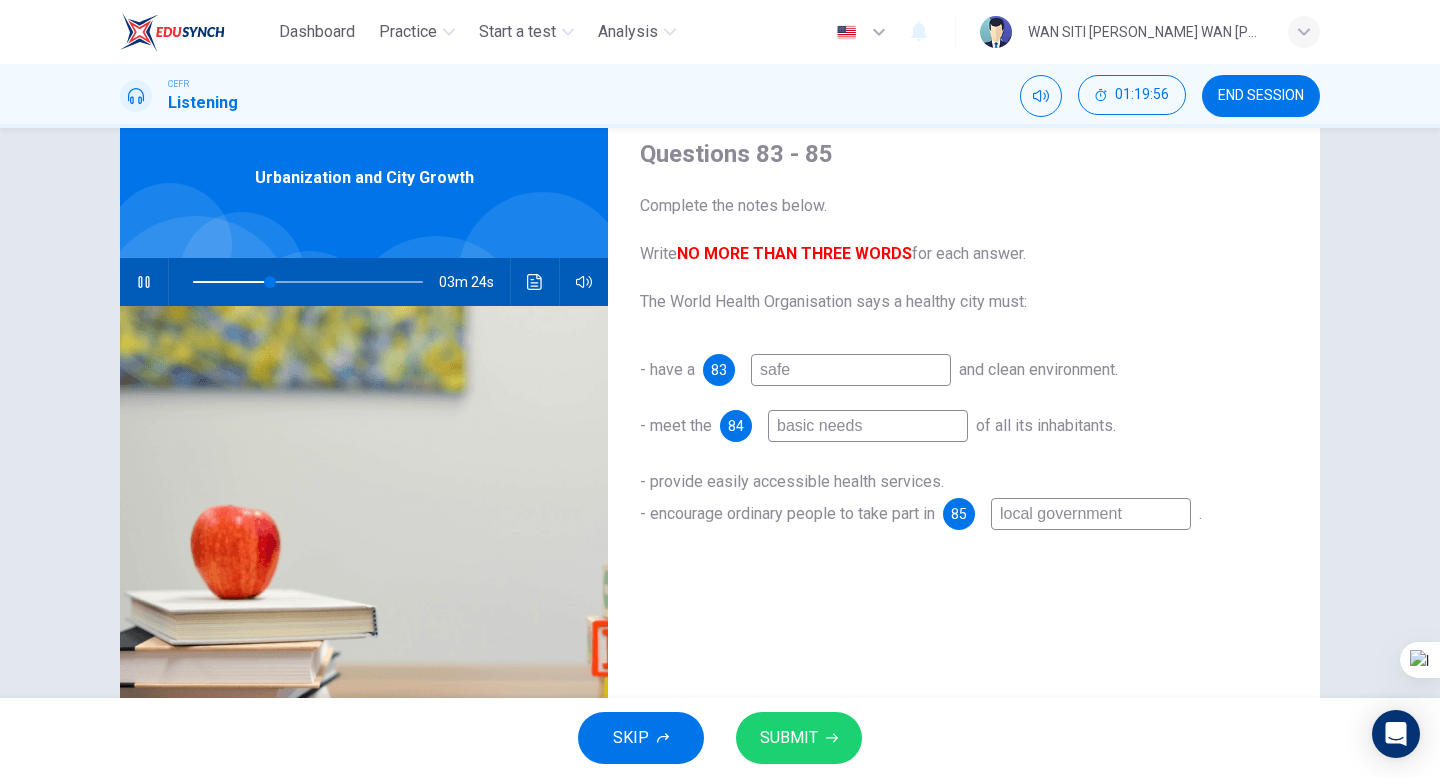 click on "SUBMIT" at bounding box center [789, 738] 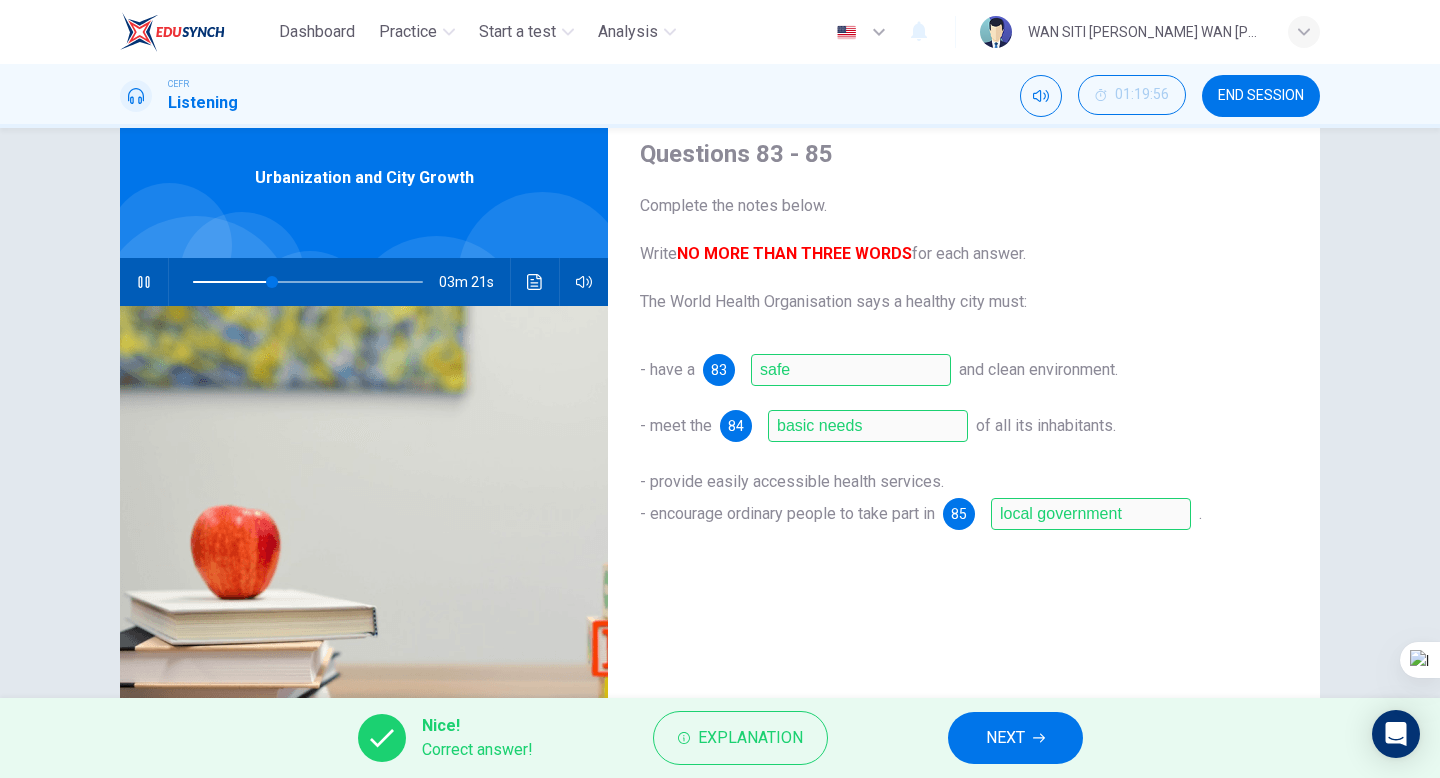 click on "NEXT" at bounding box center (1015, 738) 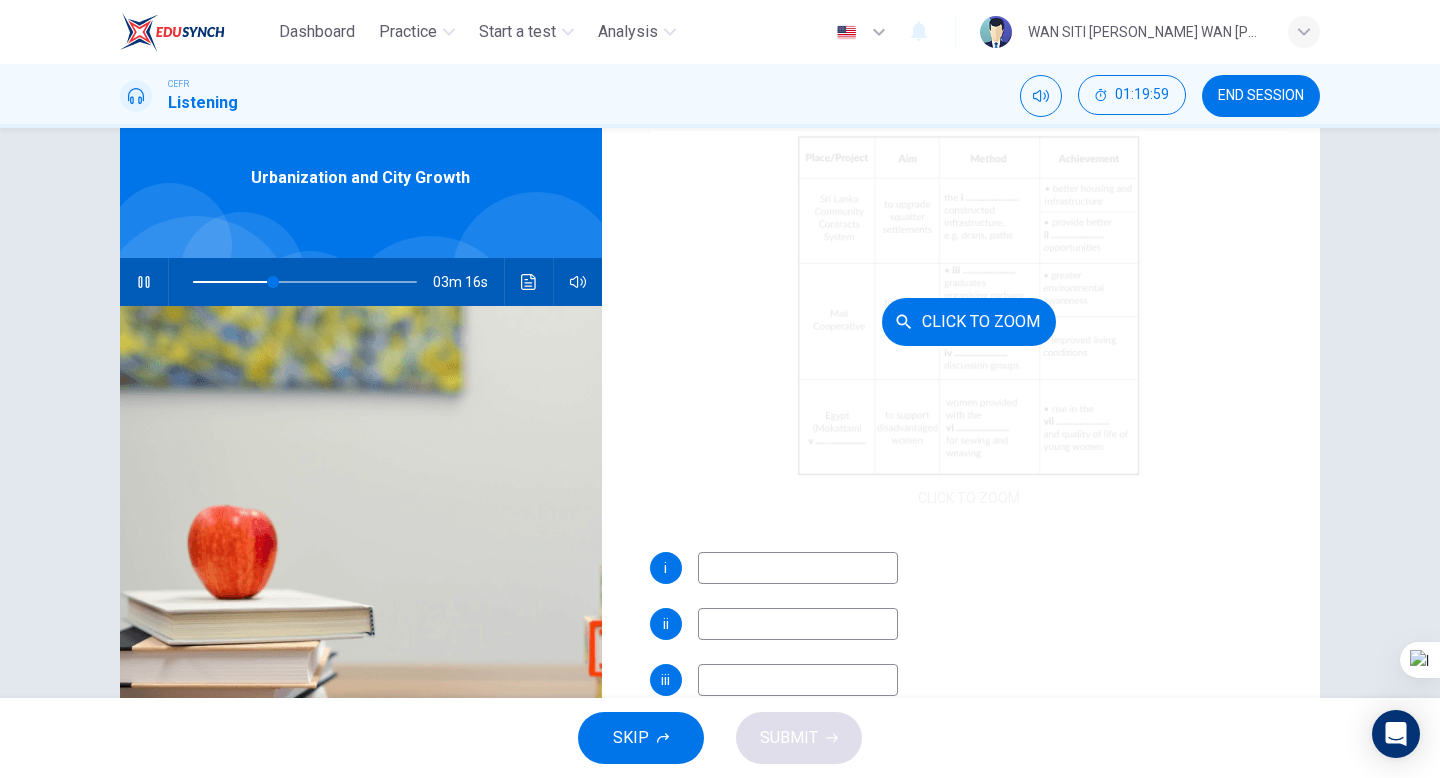 scroll, scrollTop: 91, scrollLeft: 0, axis: vertical 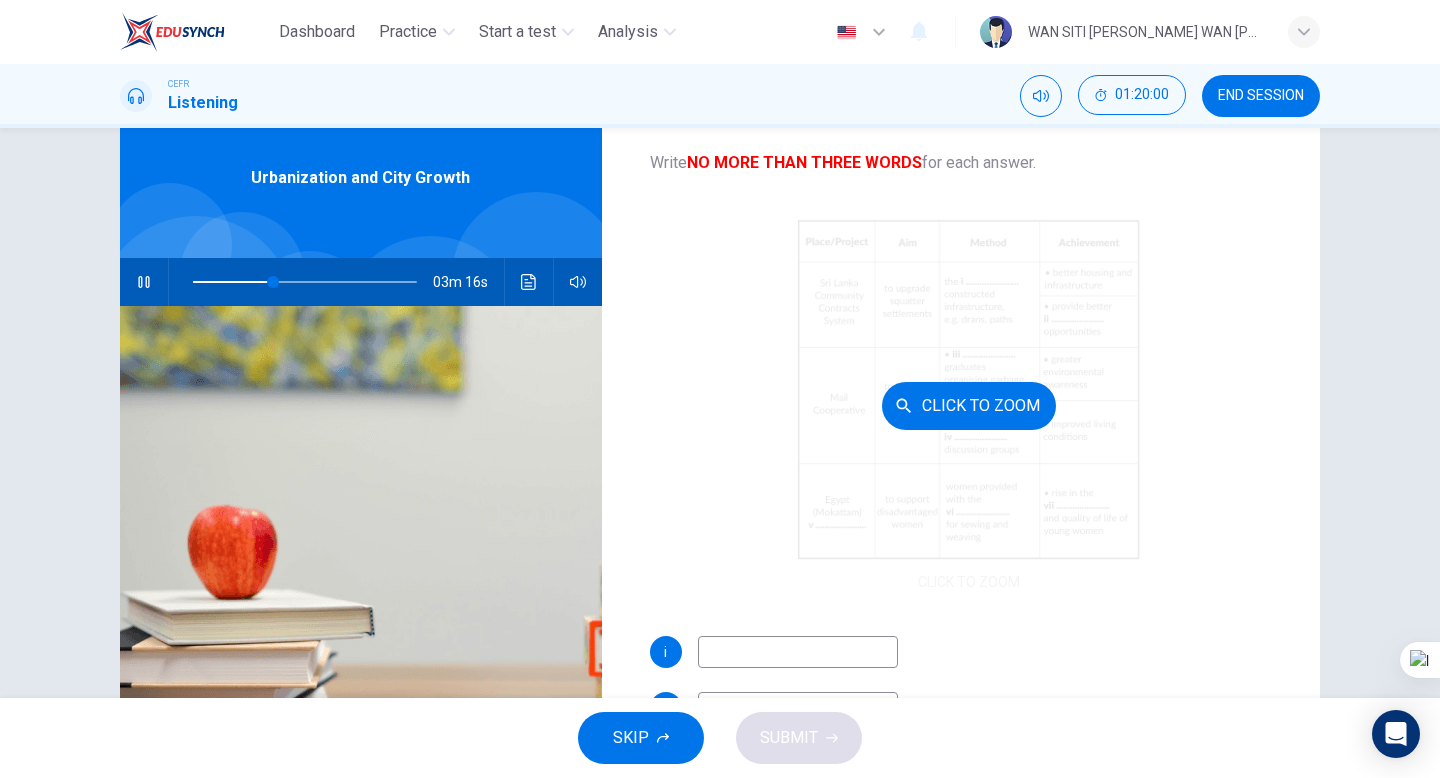 click on "Click to Zoom" at bounding box center (969, 405) 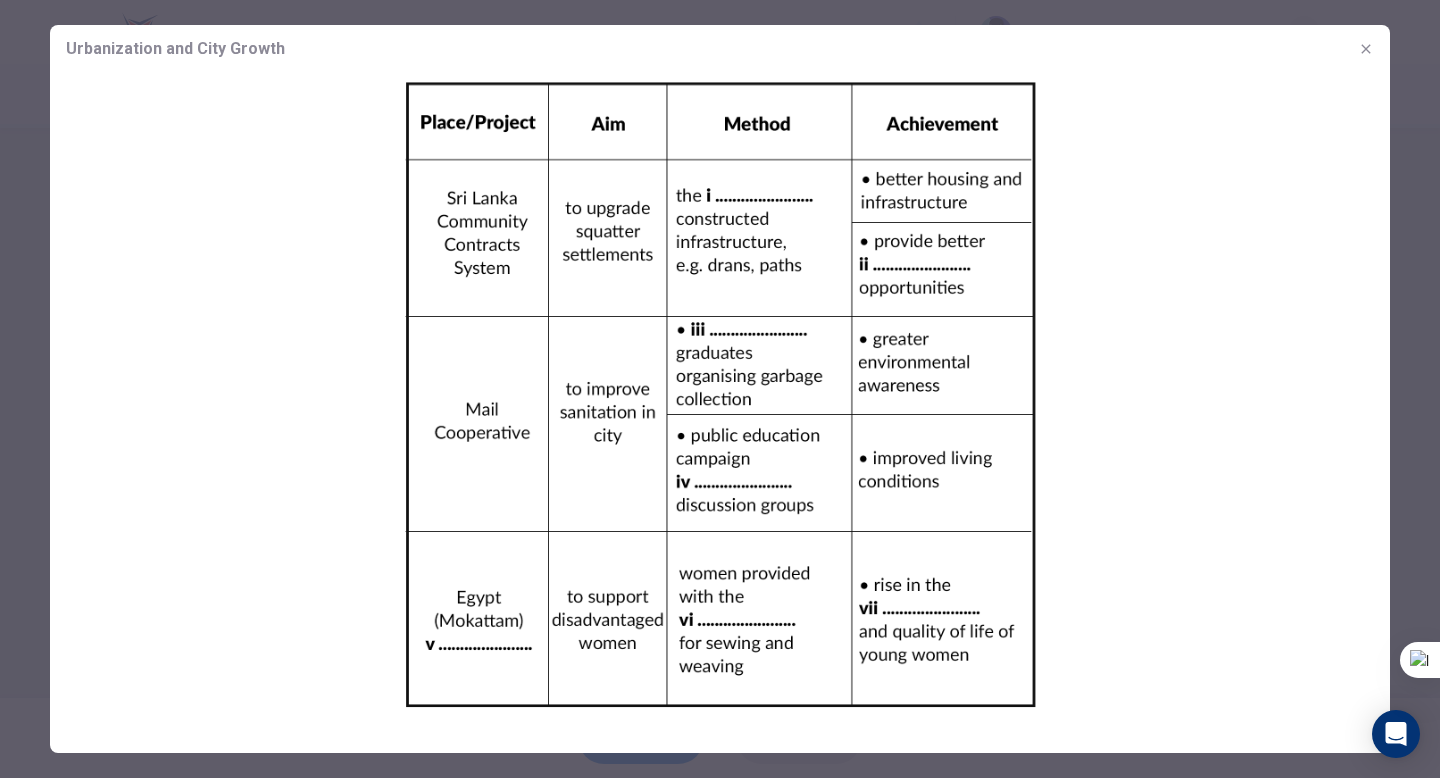 click 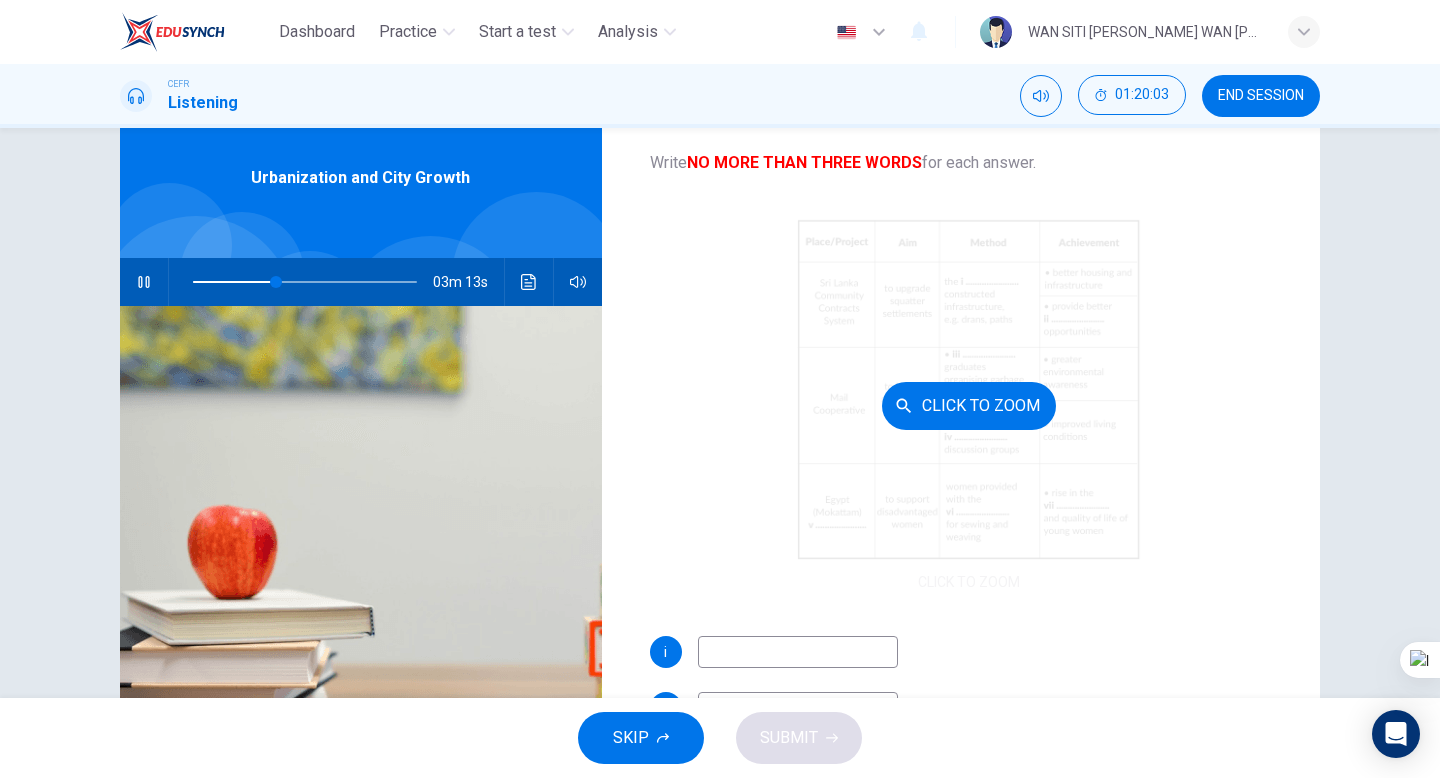 scroll, scrollTop: 183, scrollLeft: 0, axis: vertical 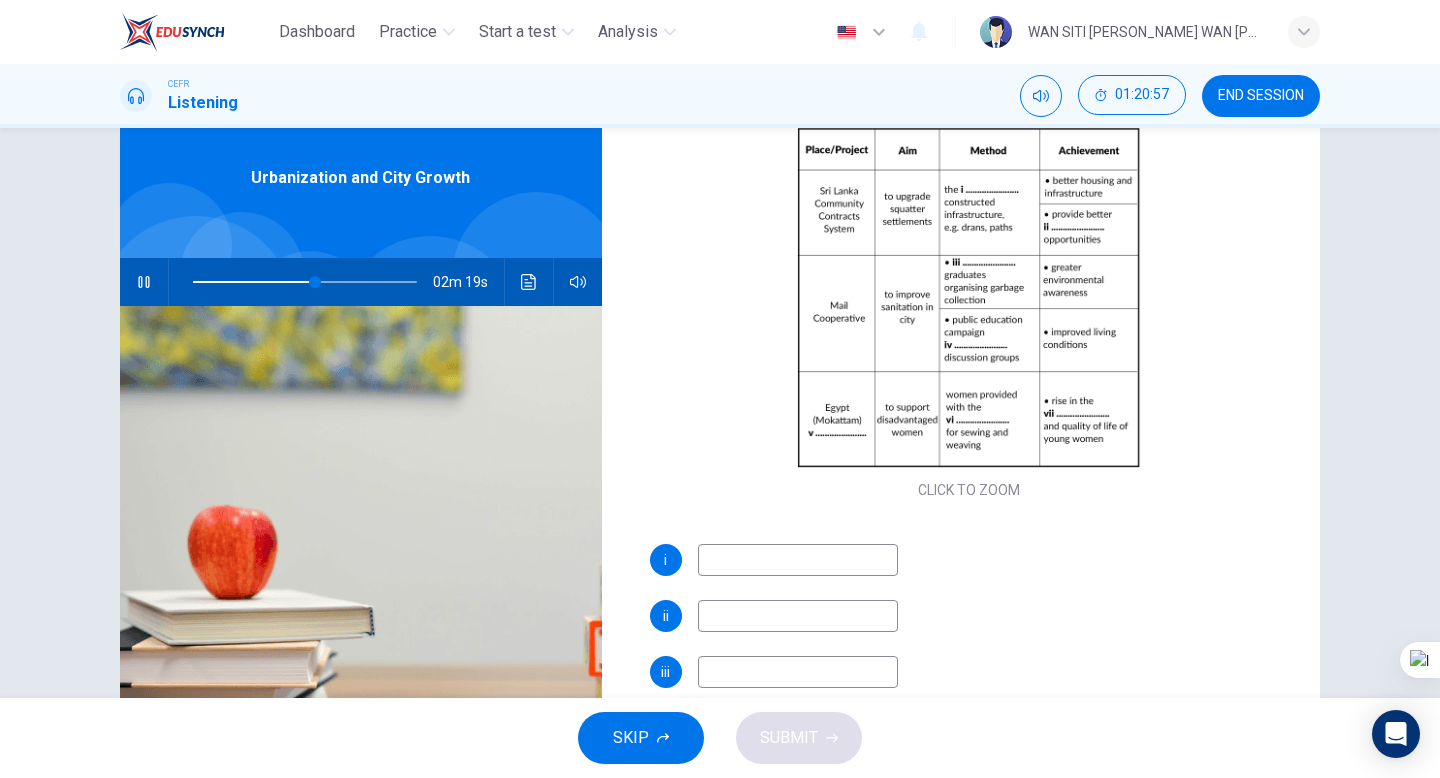 click 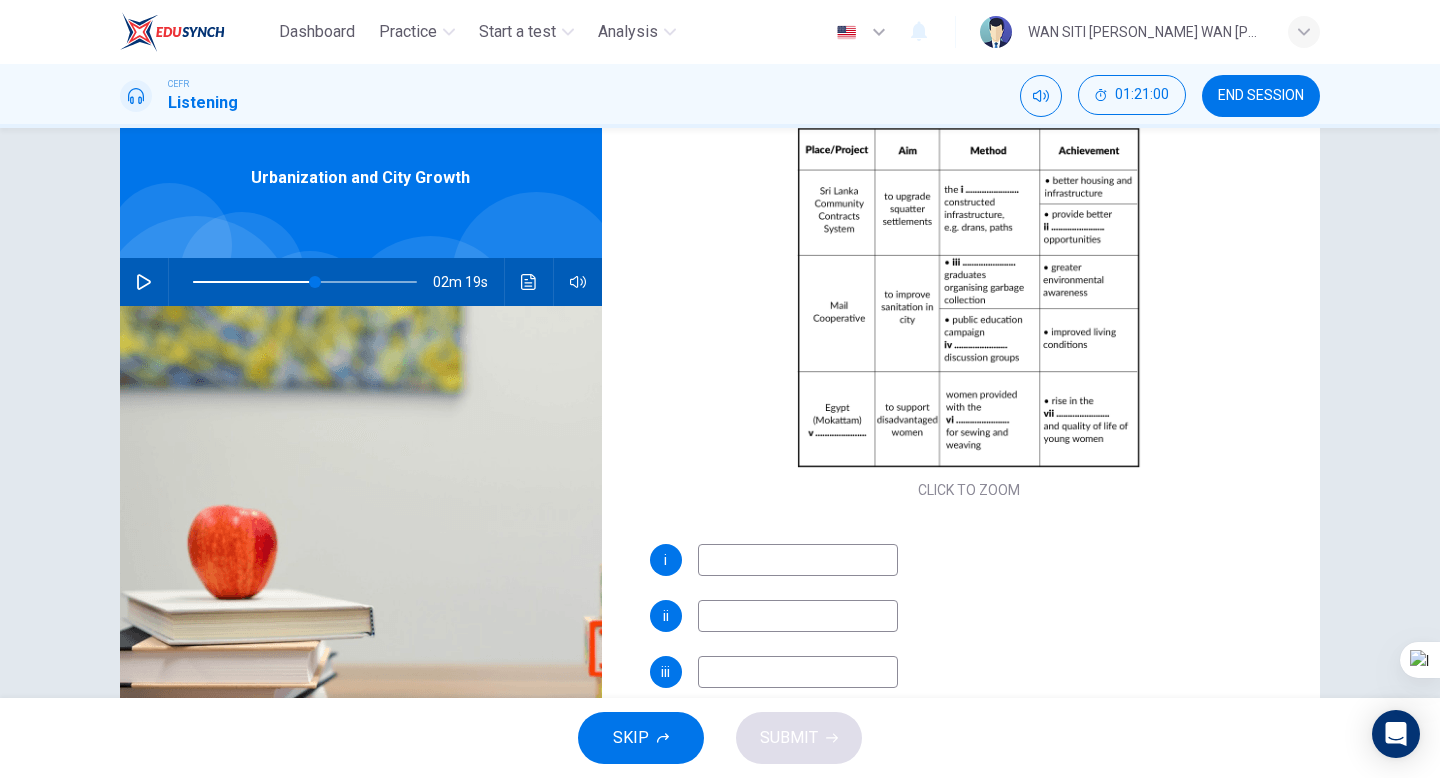 click at bounding box center [798, 616] 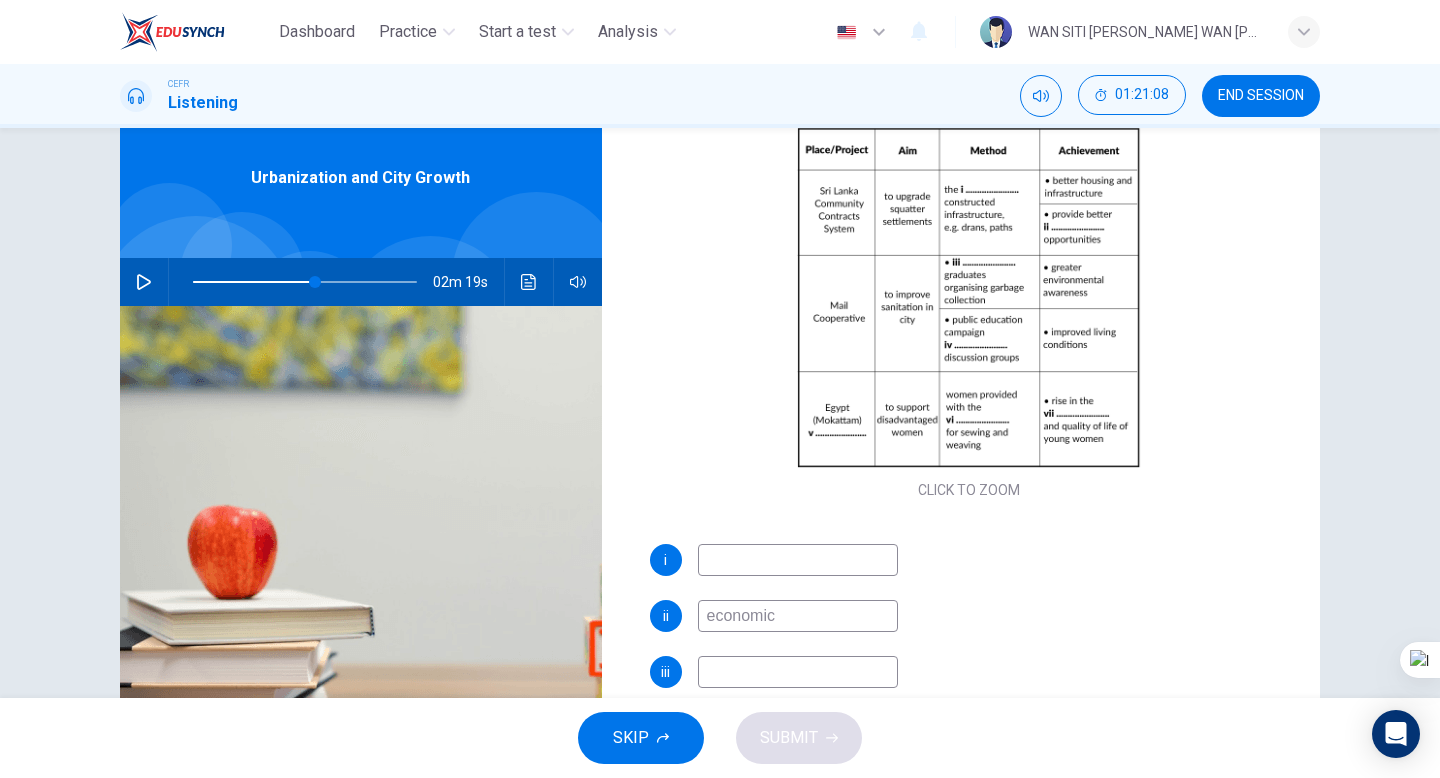 click at bounding box center (798, 560) 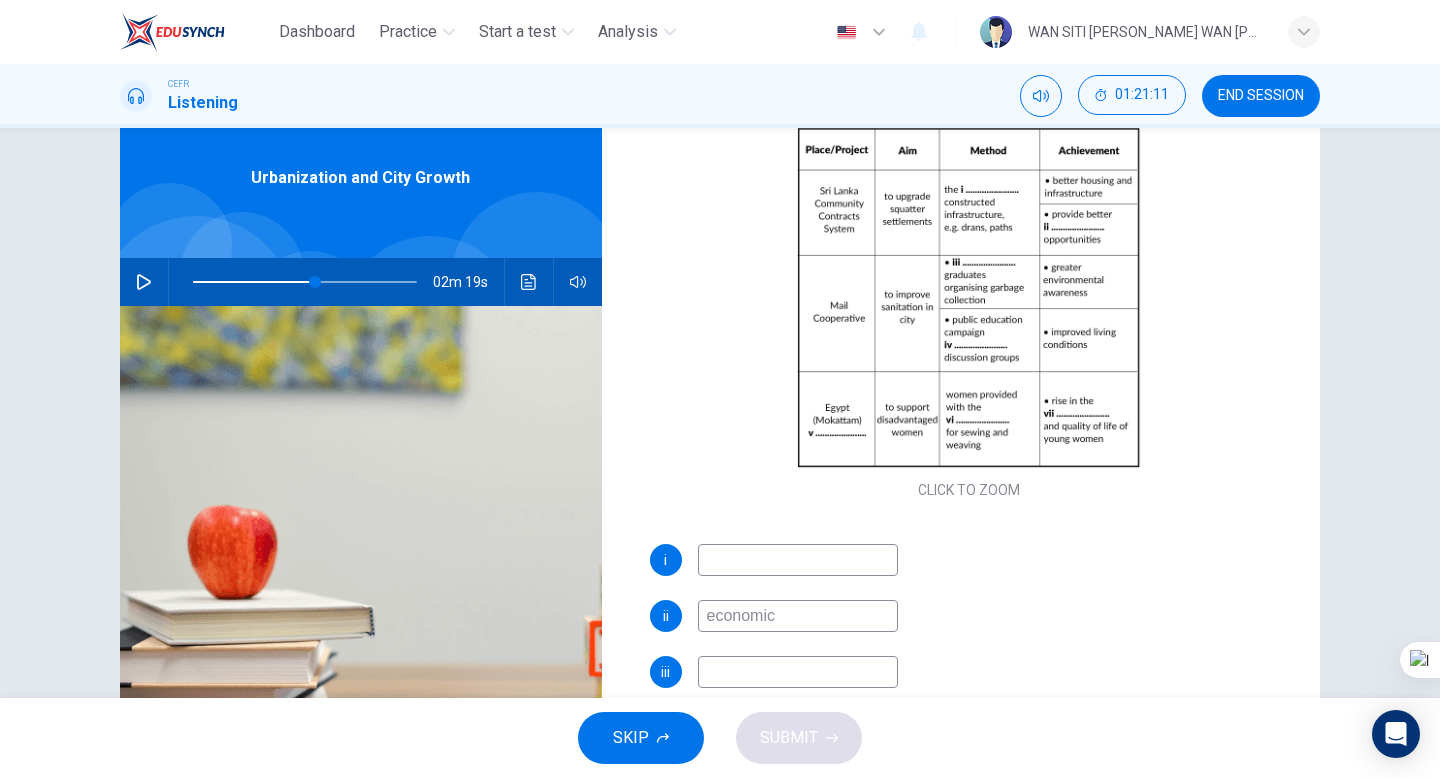 click at bounding box center (305, 282) 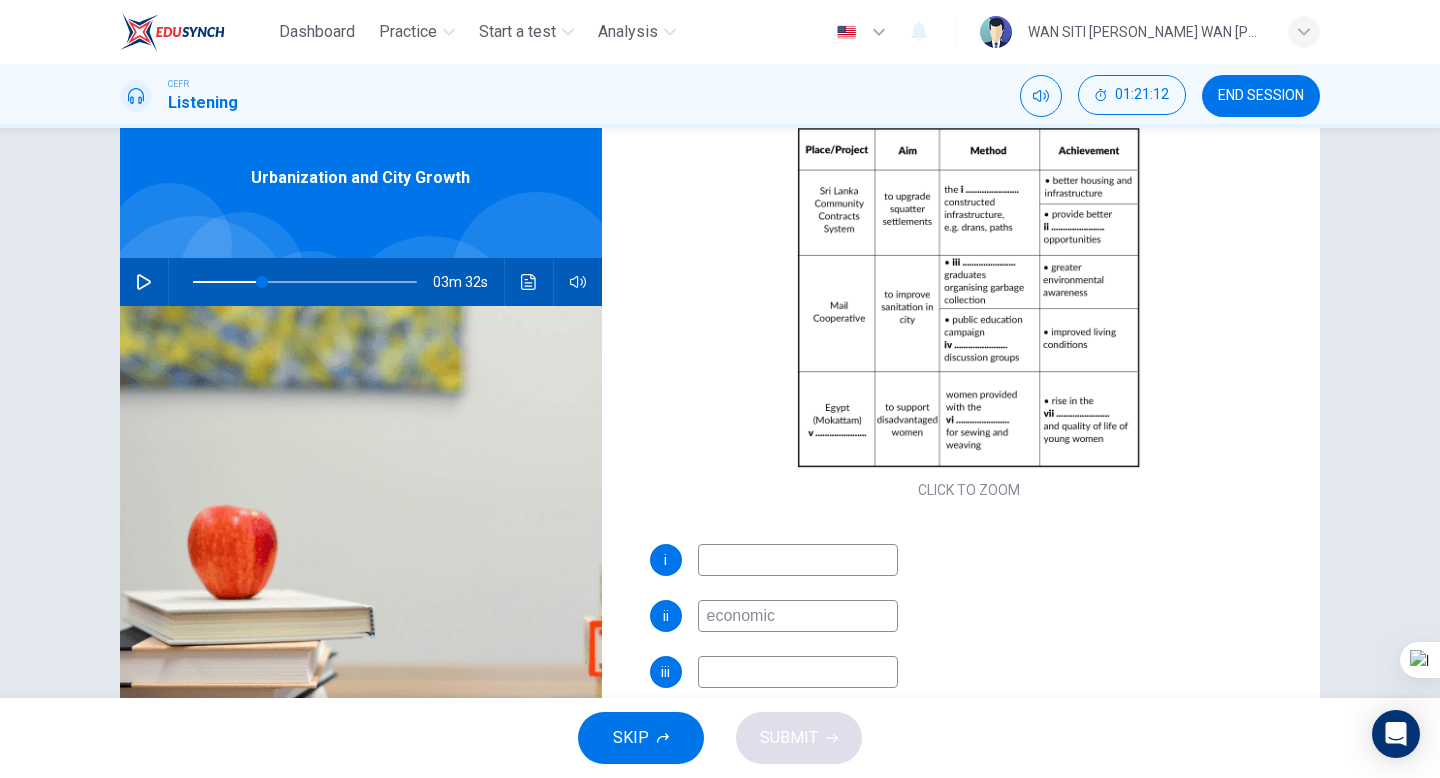 click 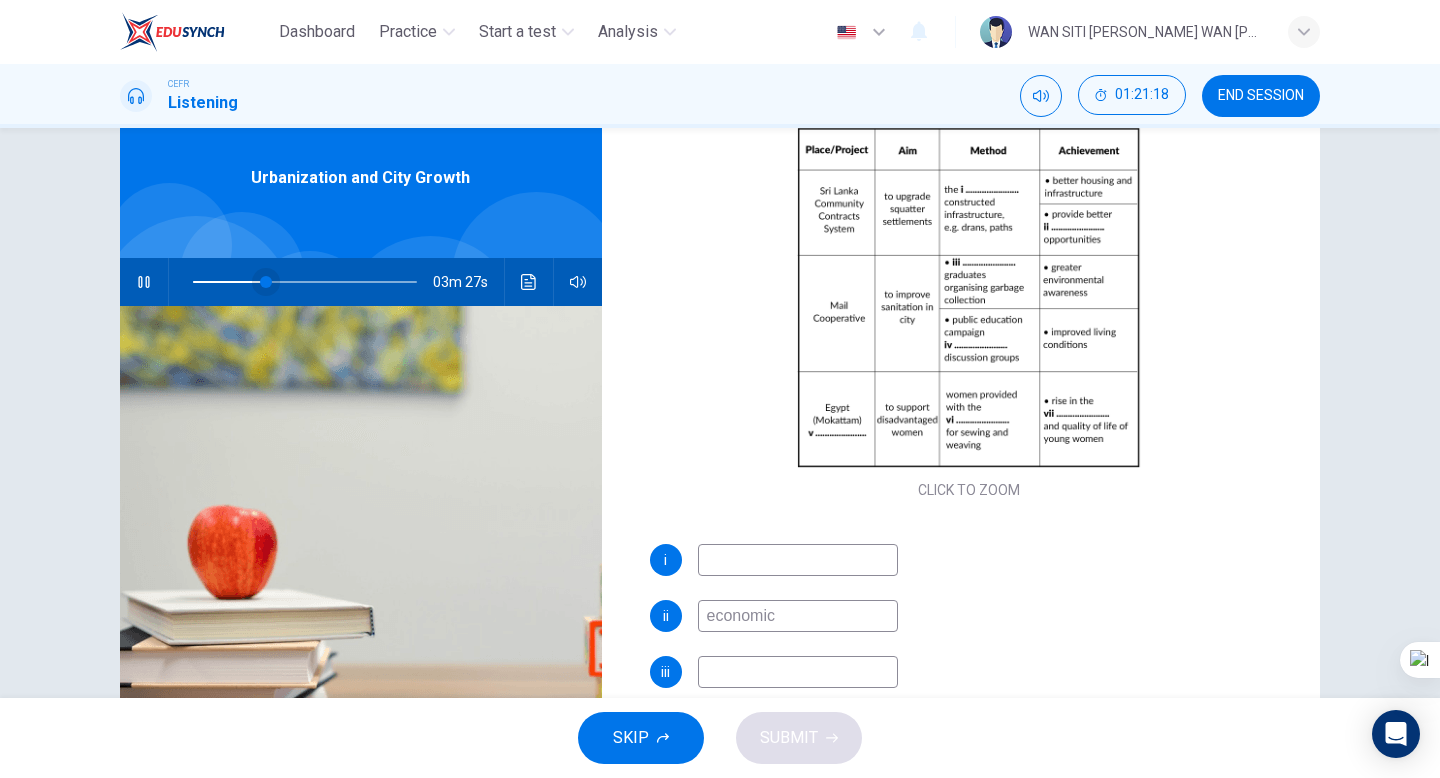 click at bounding box center [266, 282] 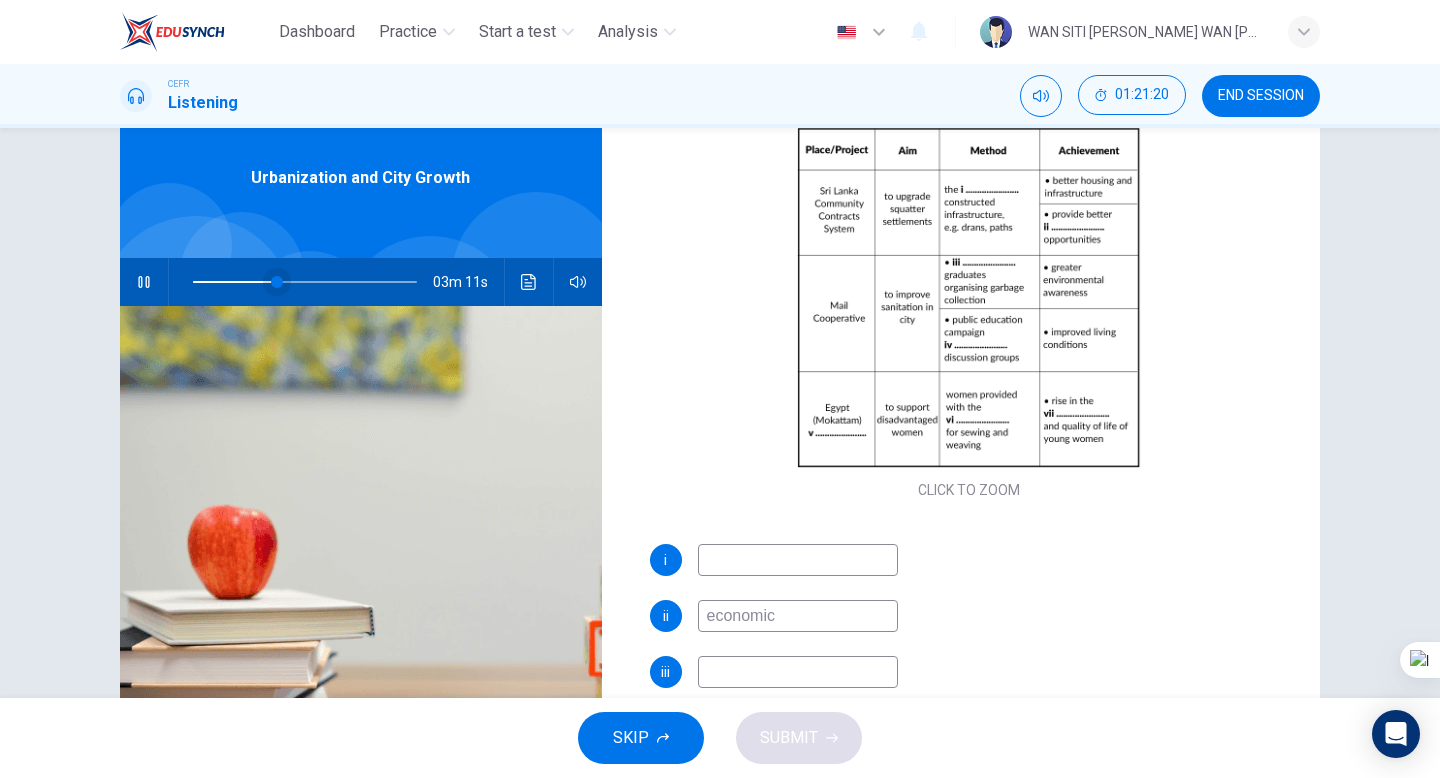 click at bounding box center [277, 282] 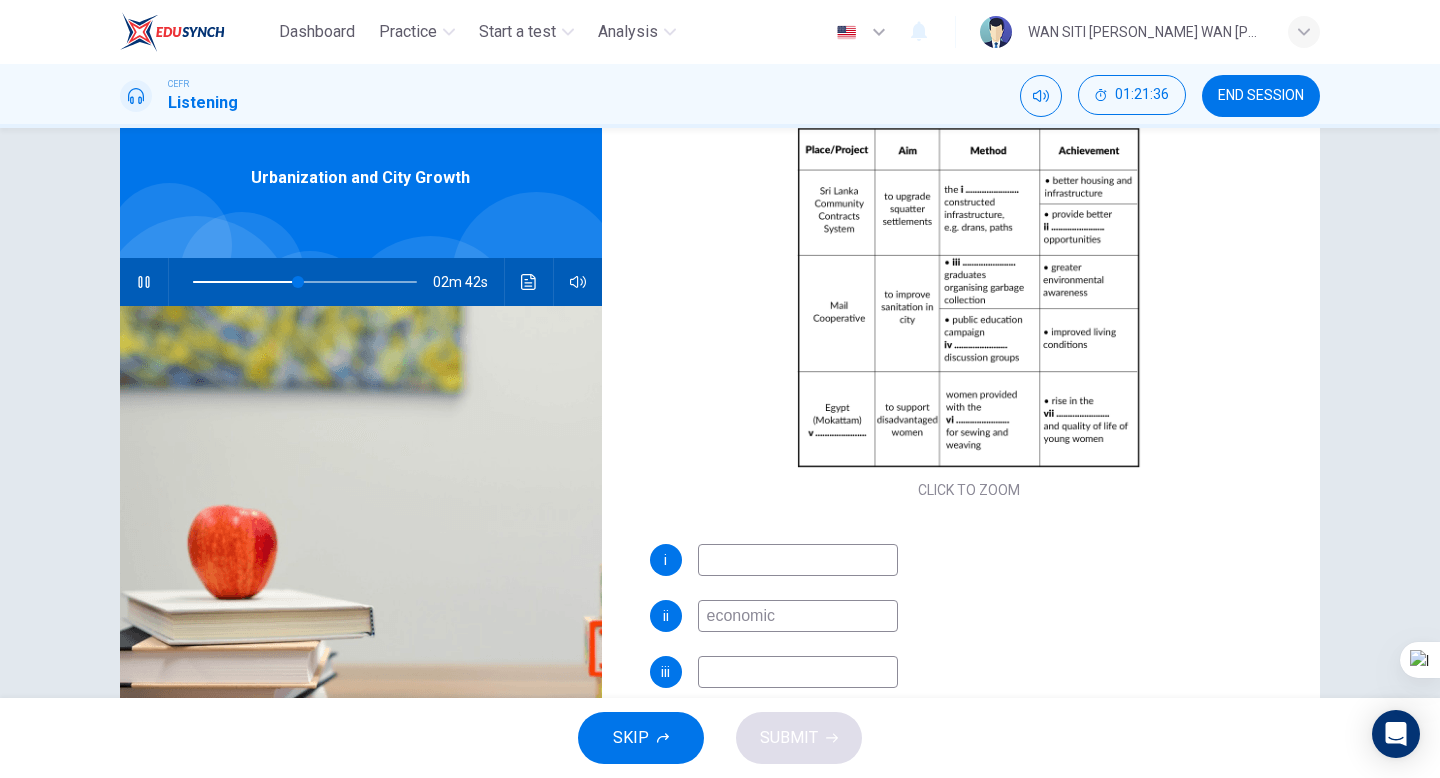 click 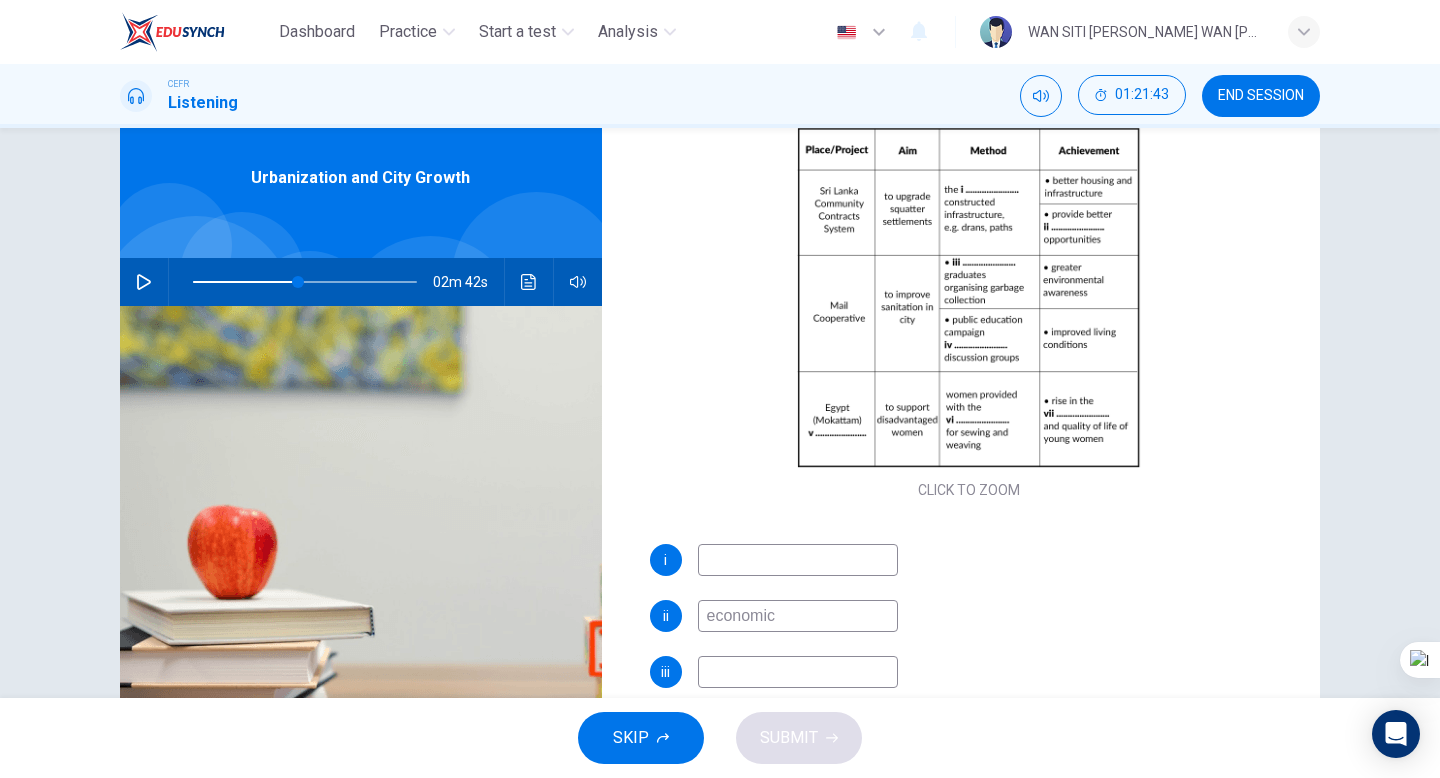 click at bounding box center (798, 560) 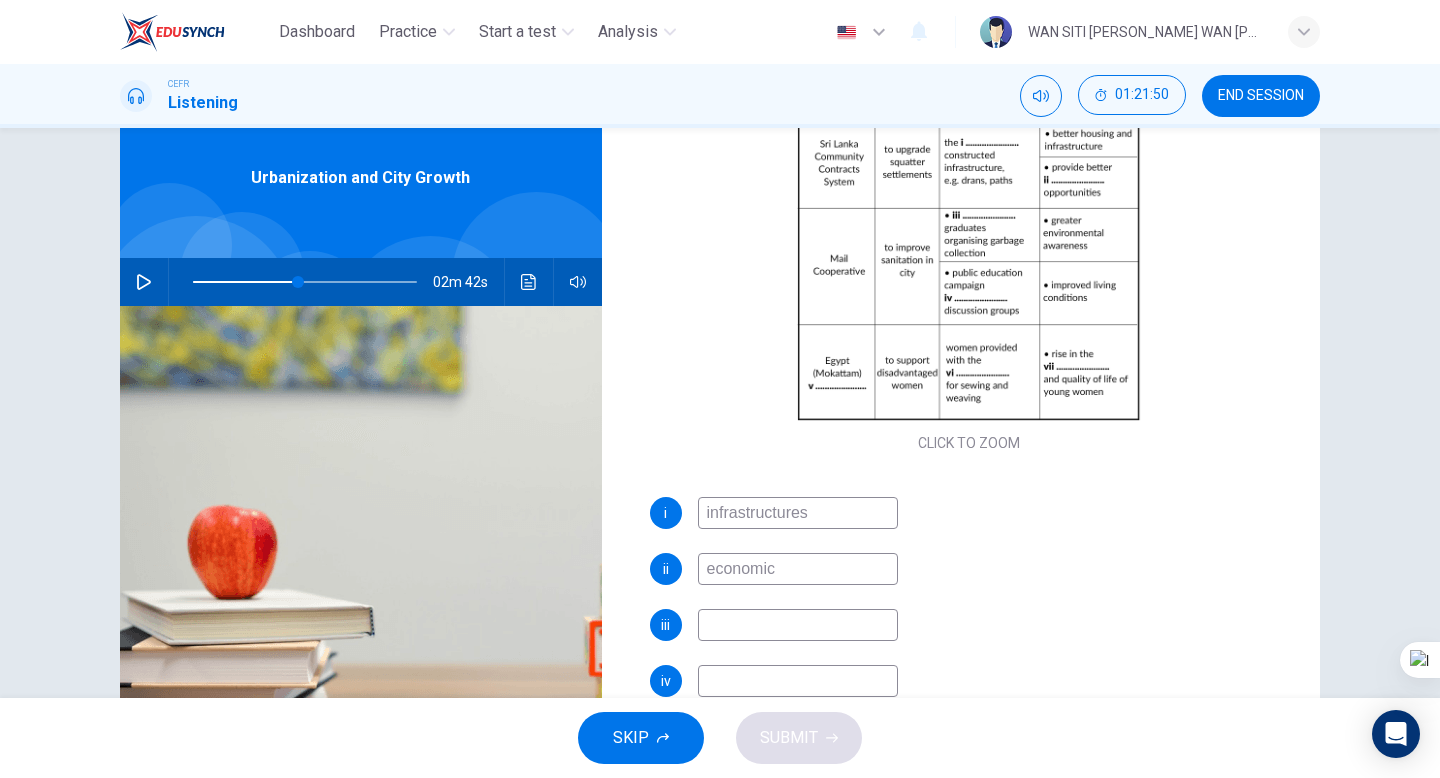 scroll, scrollTop: 236, scrollLeft: 0, axis: vertical 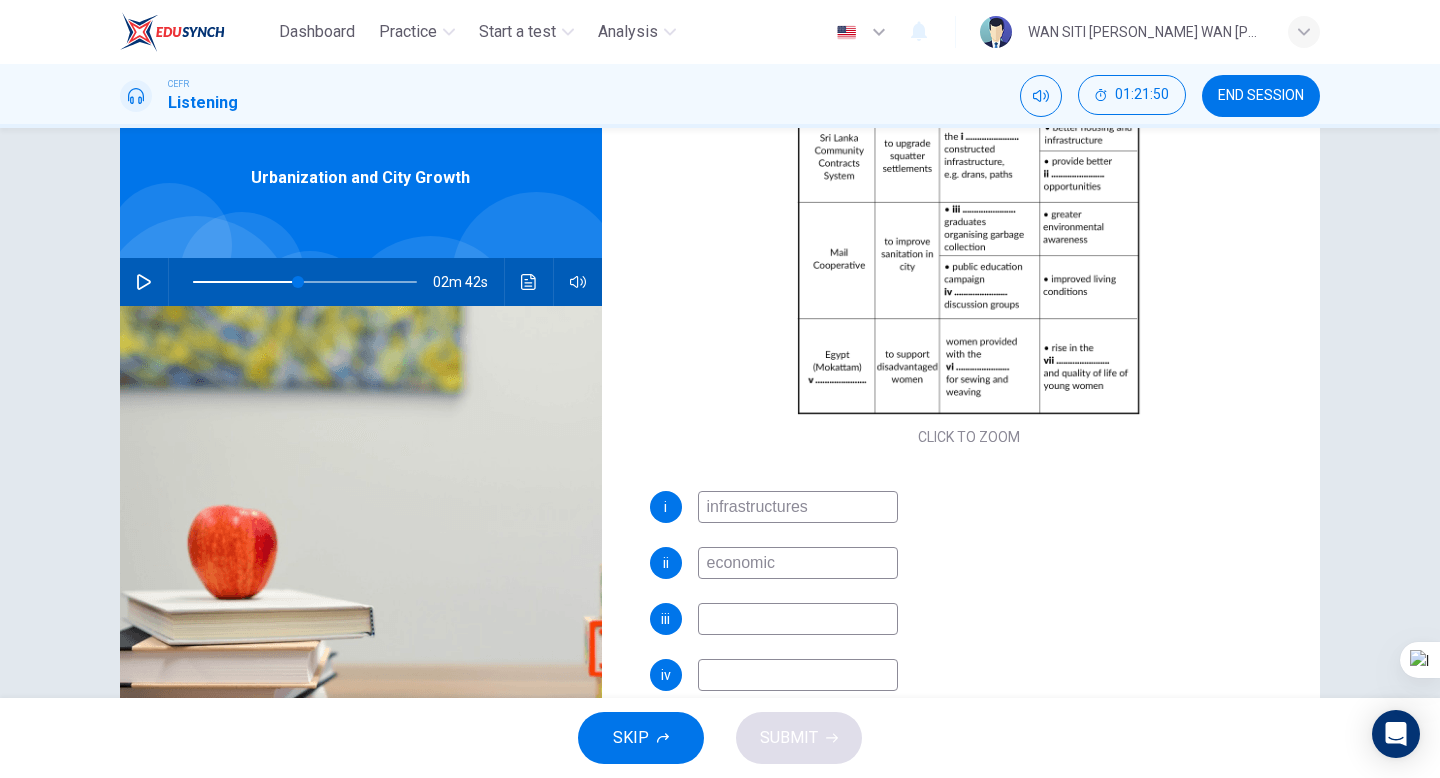 click at bounding box center [798, 619] 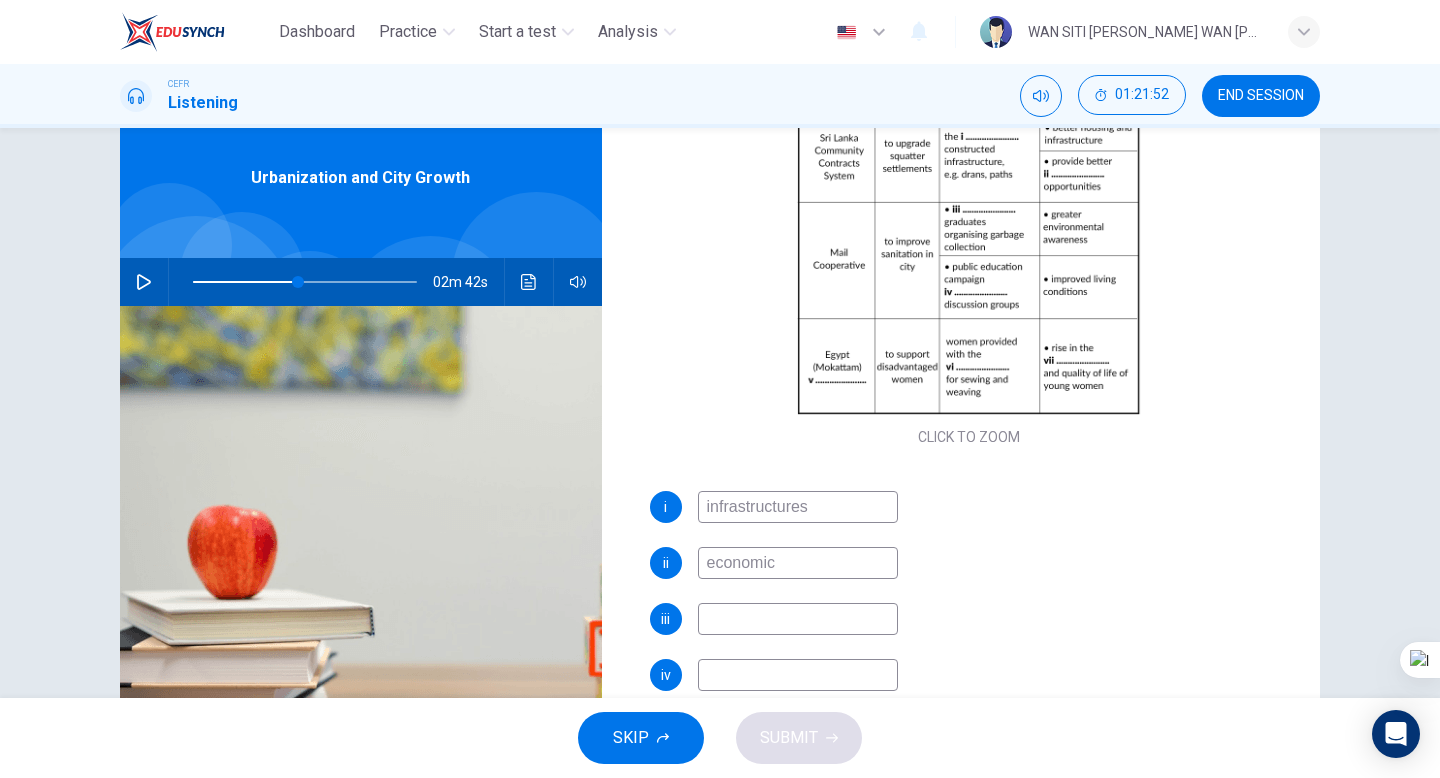 click at bounding box center (305, 282) 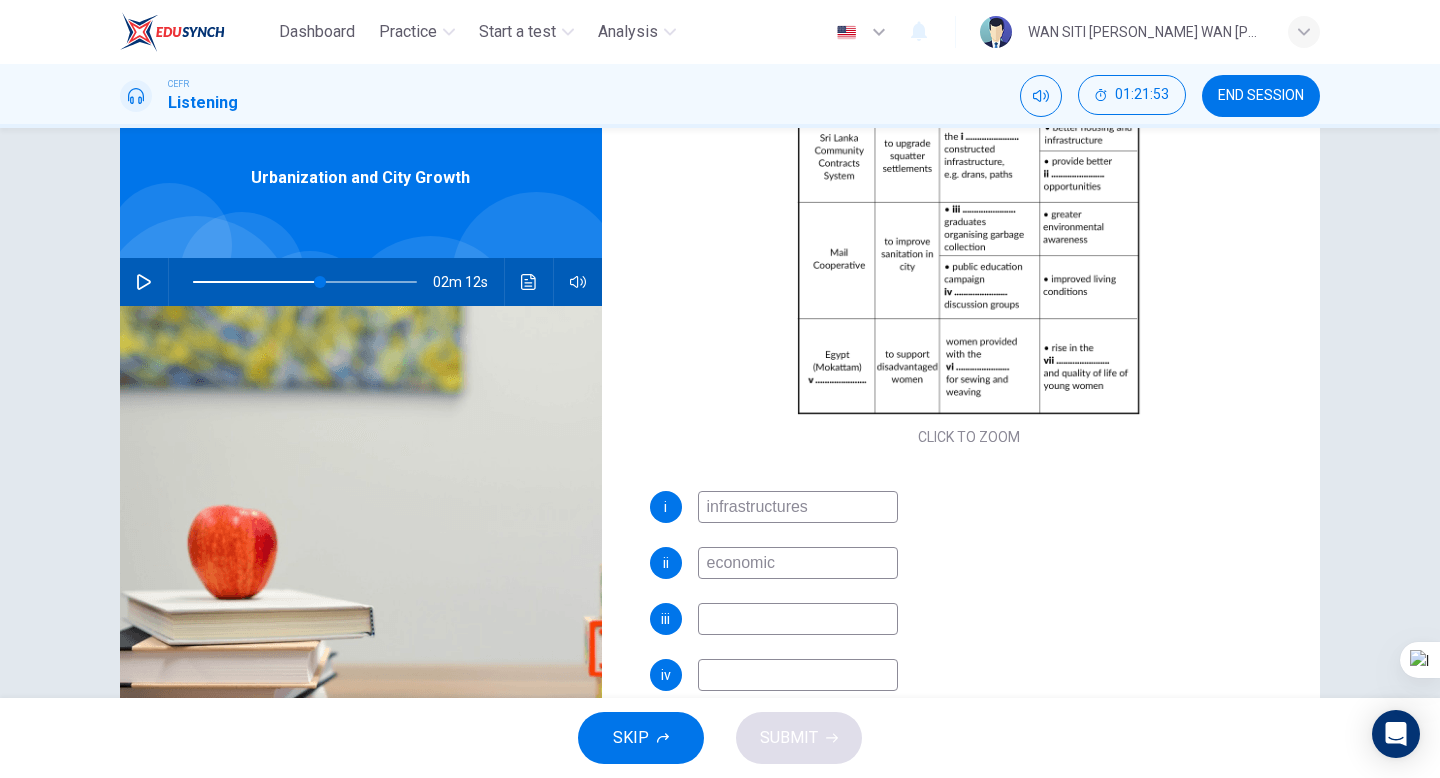 click at bounding box center (144, 282) 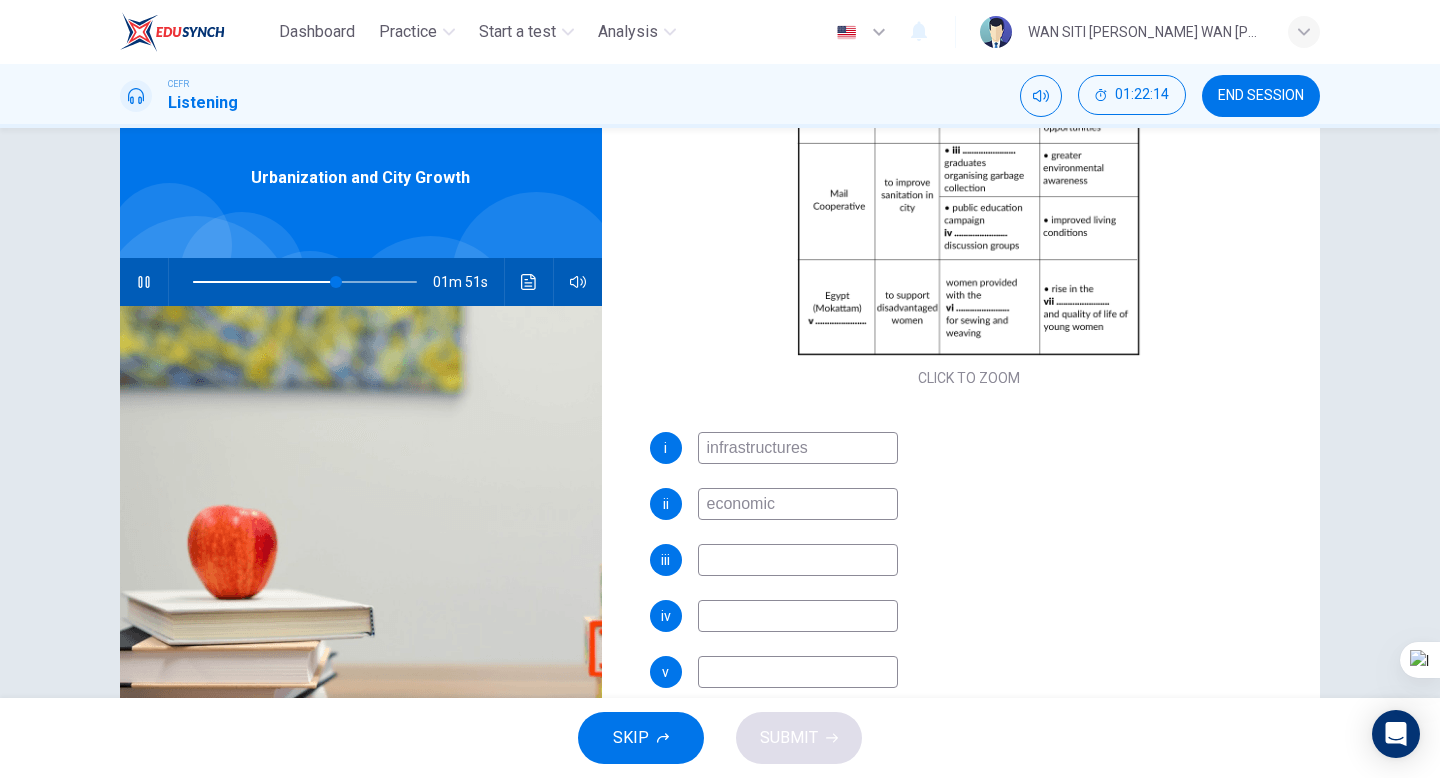scroll, scrollTop: 268, scrollLeft: 0, axis: vertical 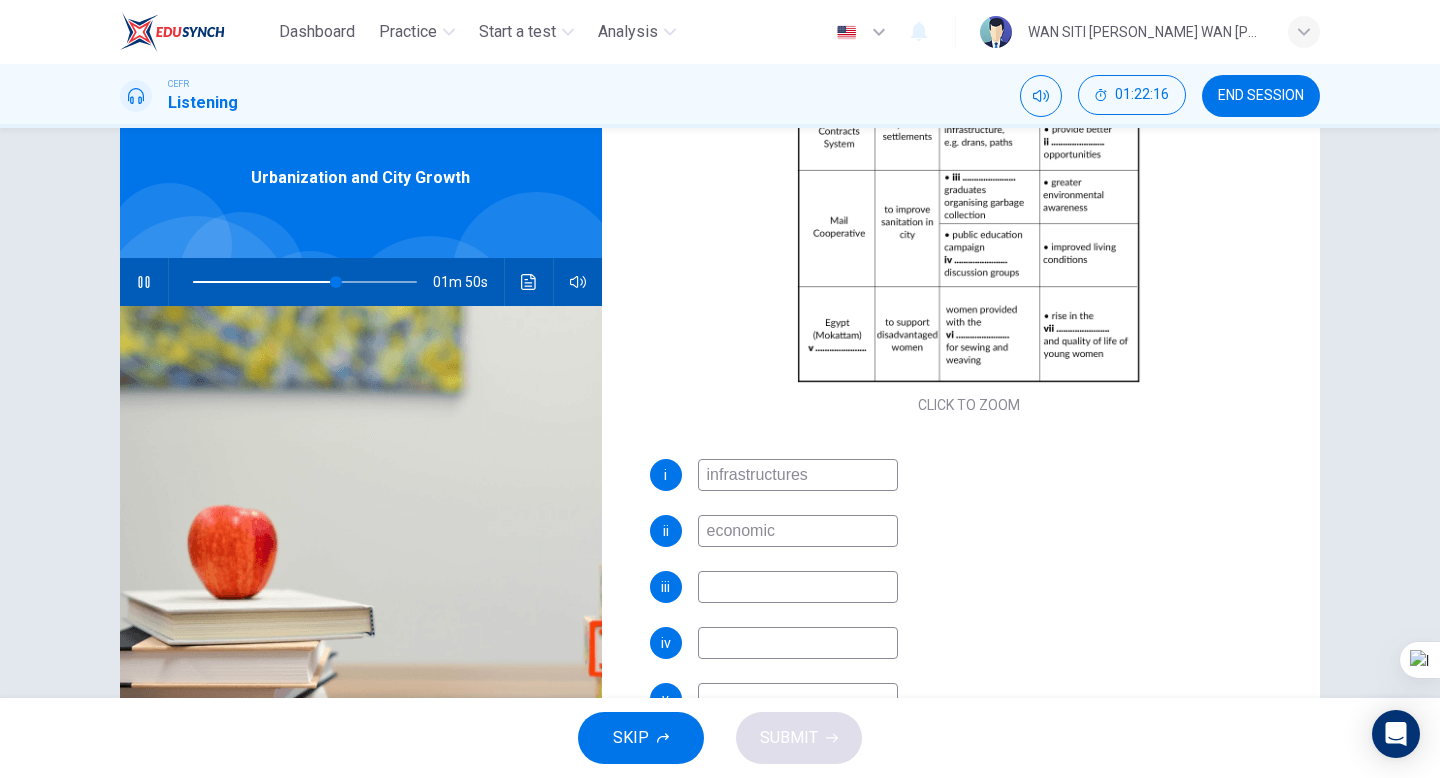 click at bounding box center [798, 587] 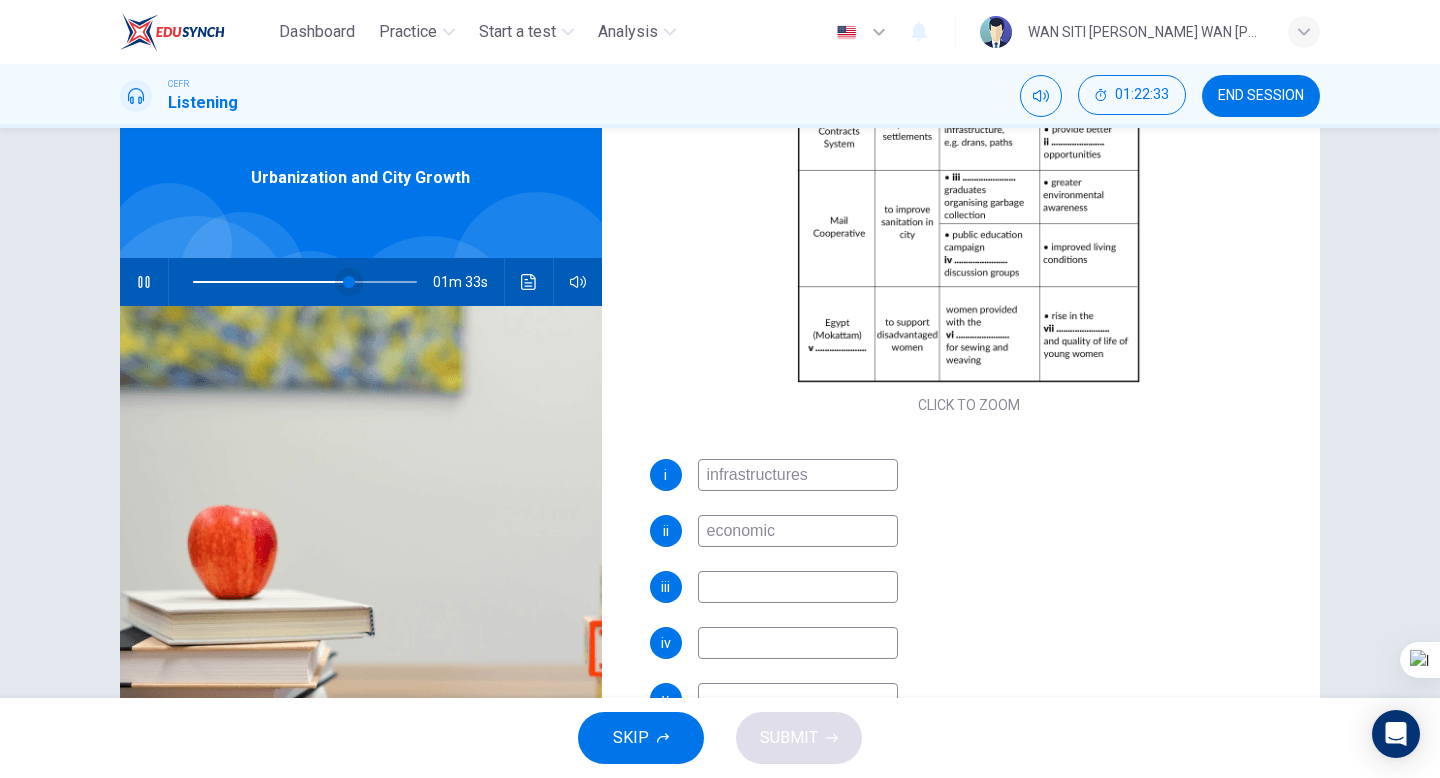click at bounding box center (349, 282) 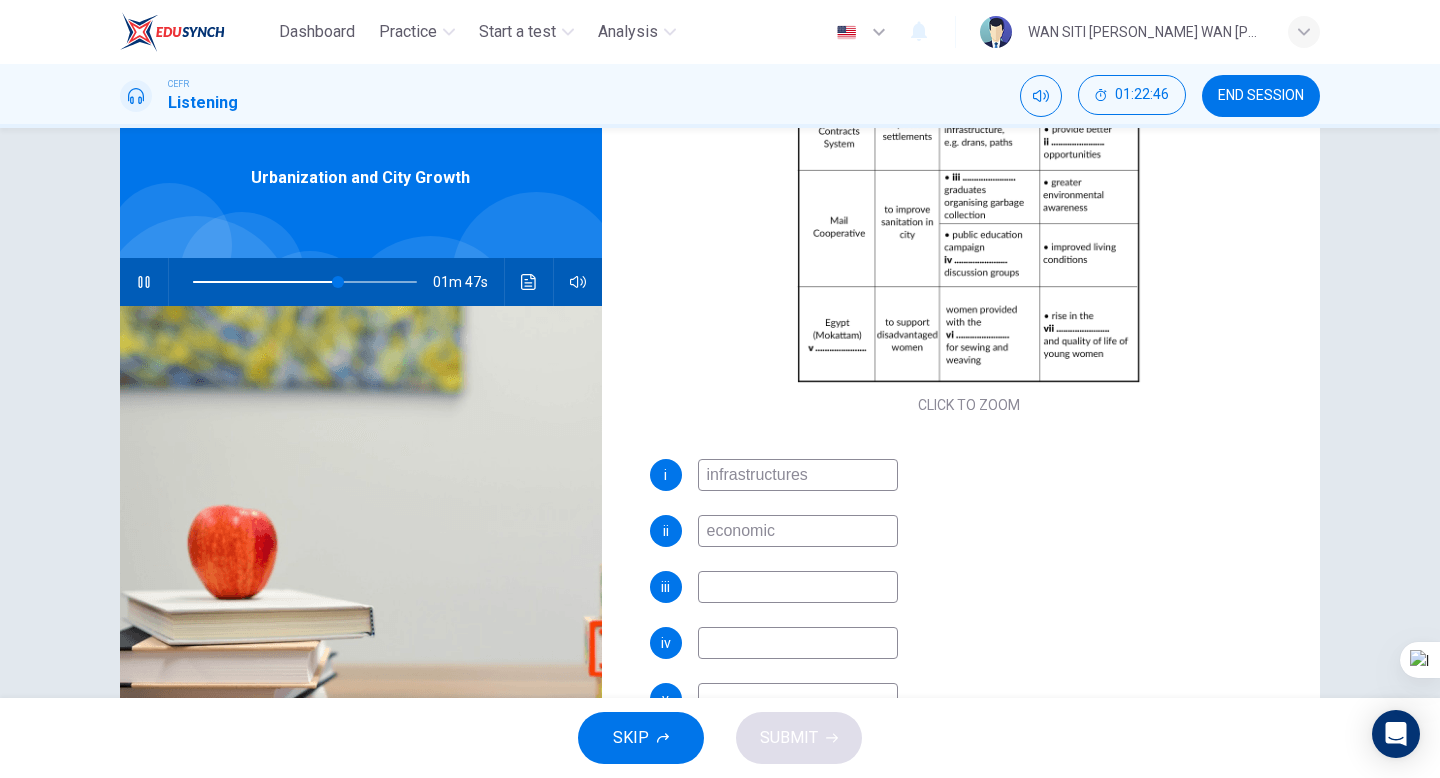 click at bounding box center [798, 587] 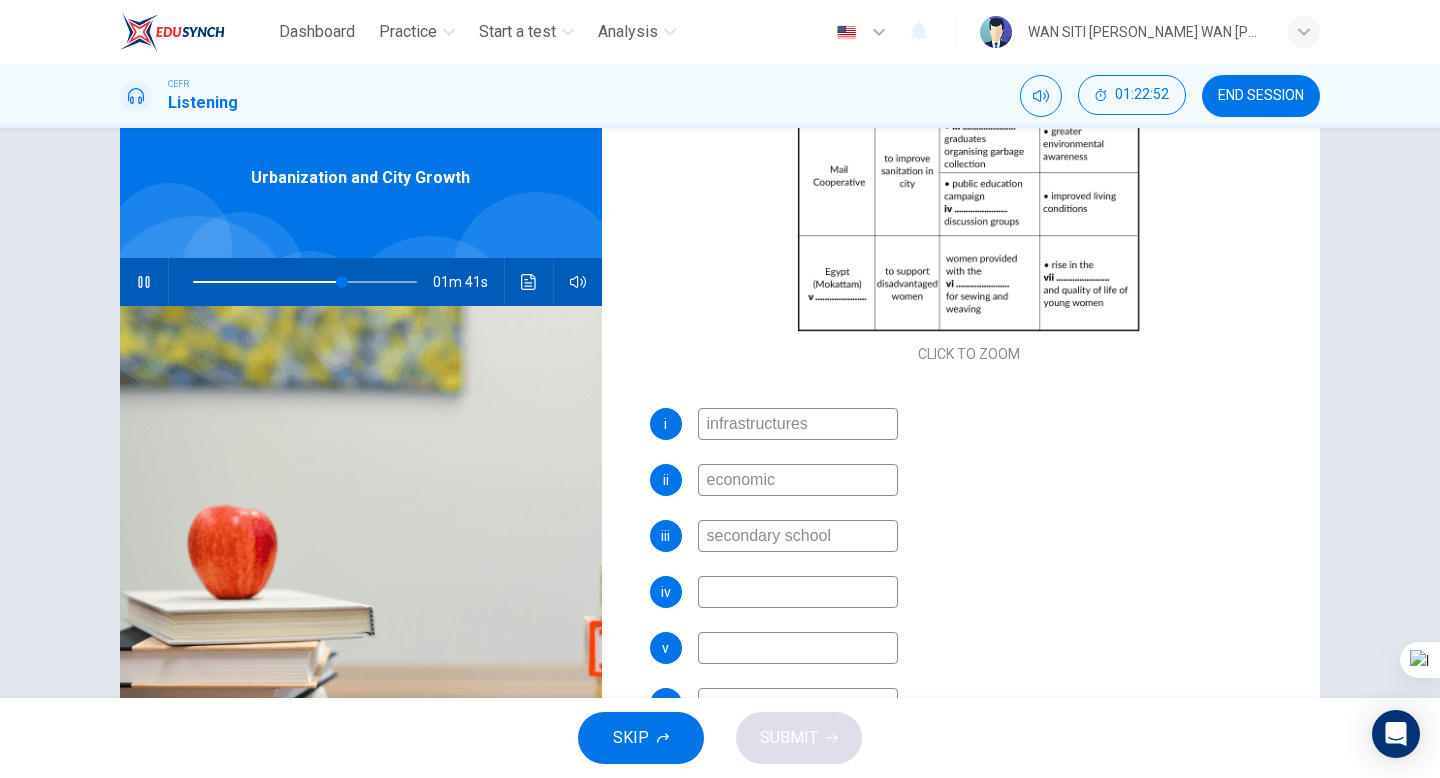 scroll, scrollTop: 321, scrollLeft: 0, axis: vertical 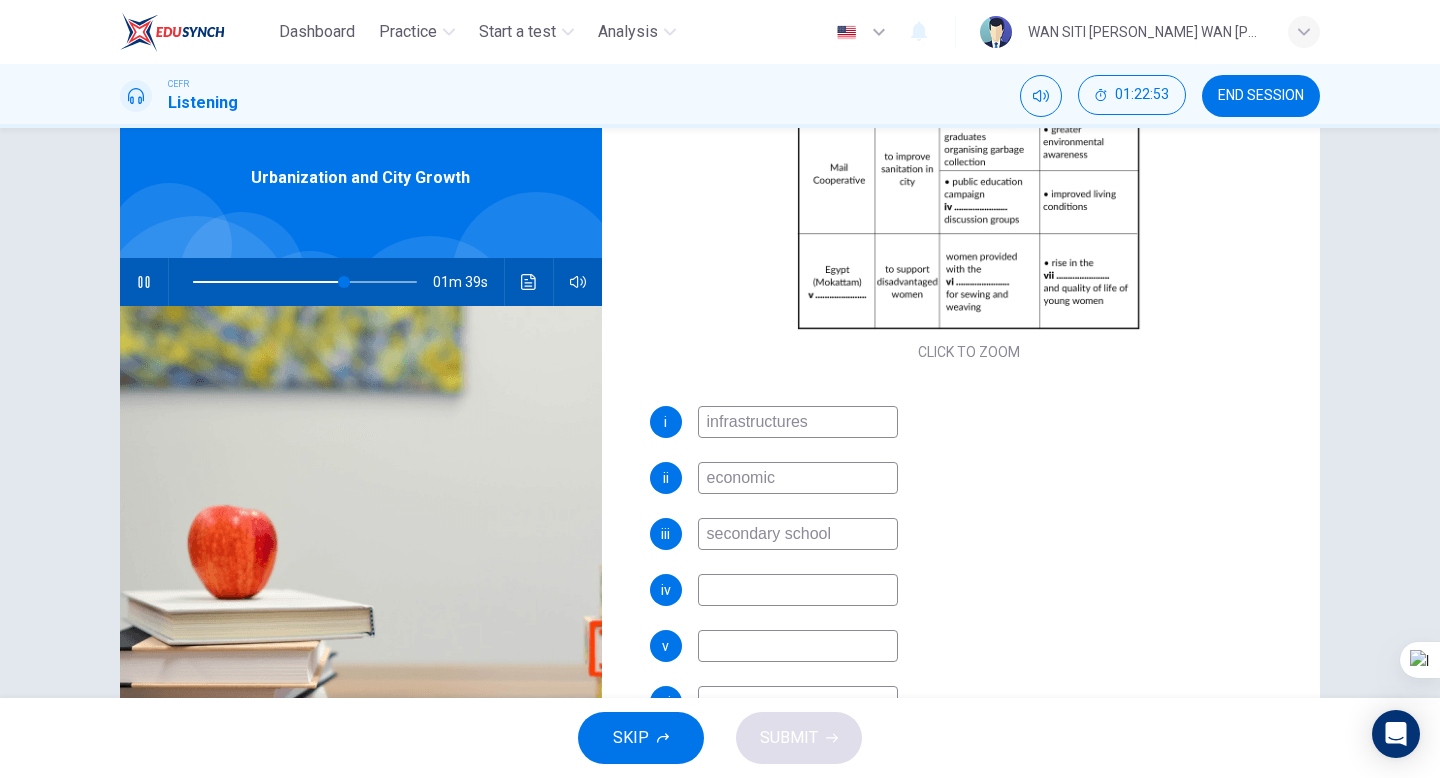 click at bounding box center (798, 590) 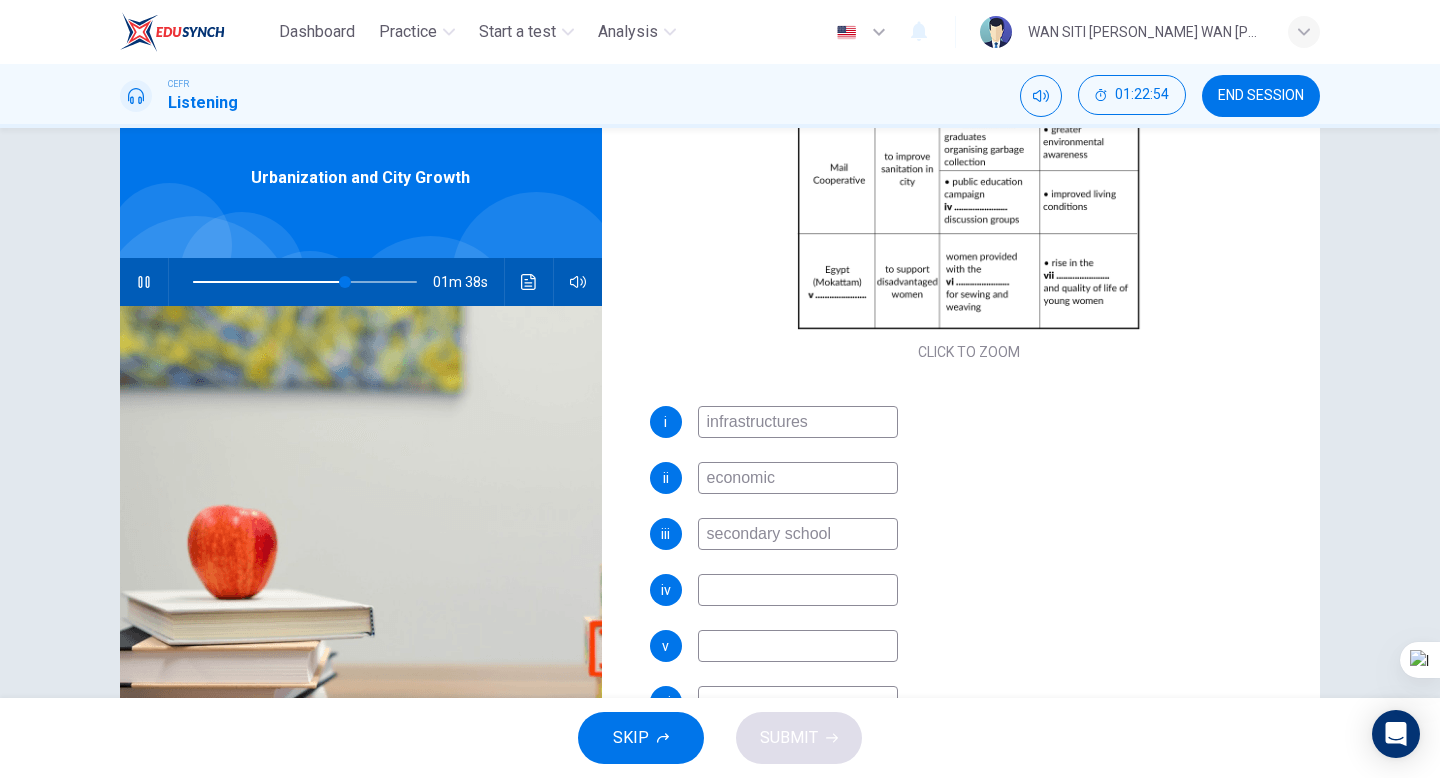 click at bounding box center (798, 590) 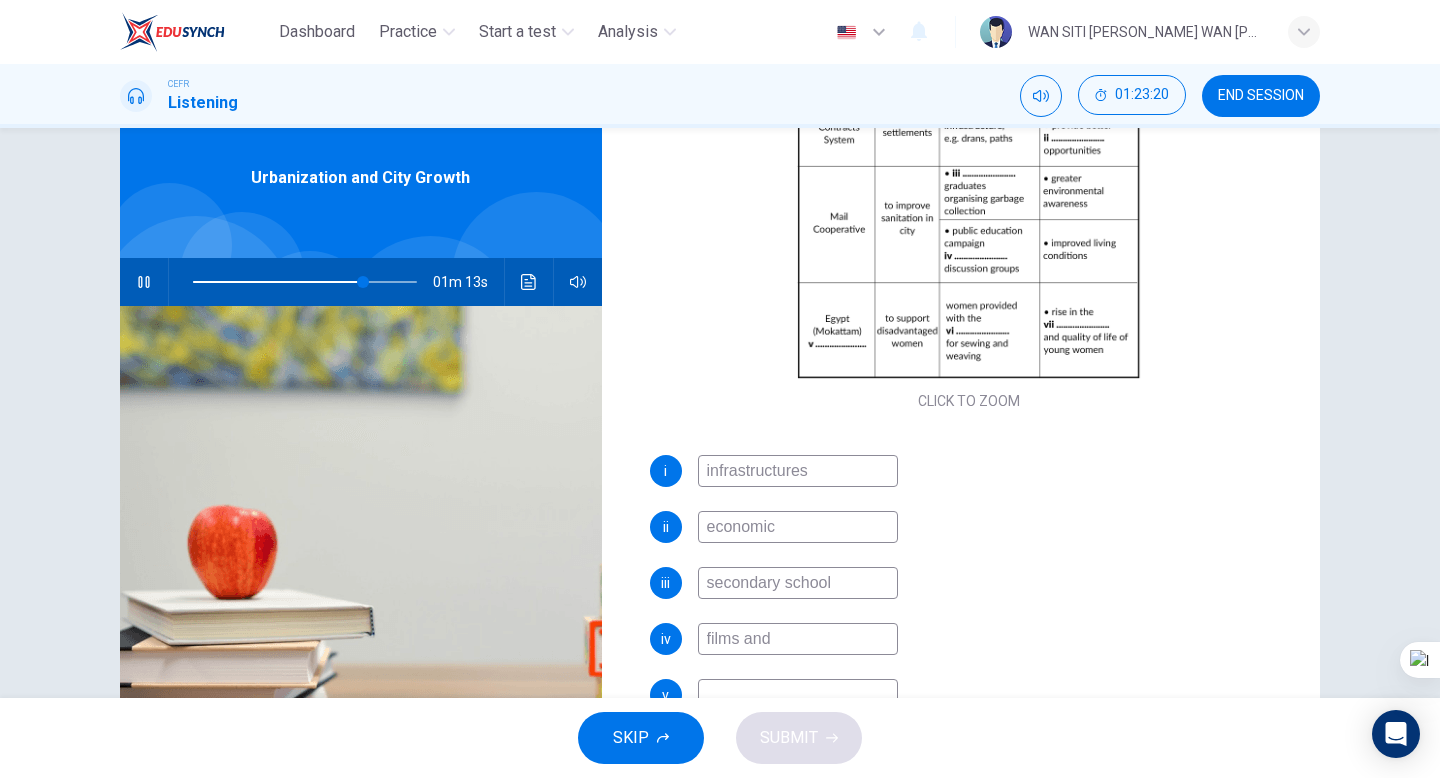scroll, scrollTop: 274, scrollLeft: 0, axis: vertical 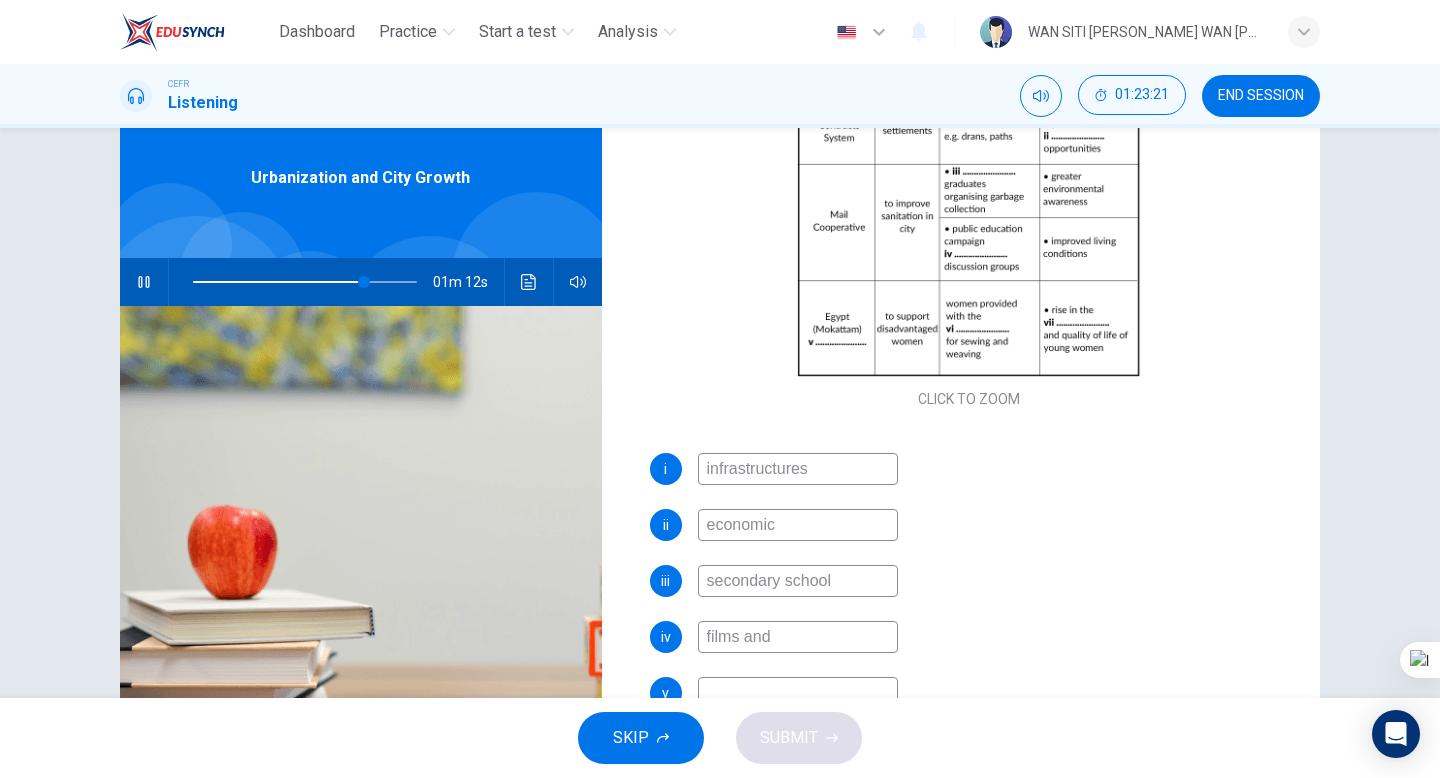 click on "films and" at bounding box center (798, 637) 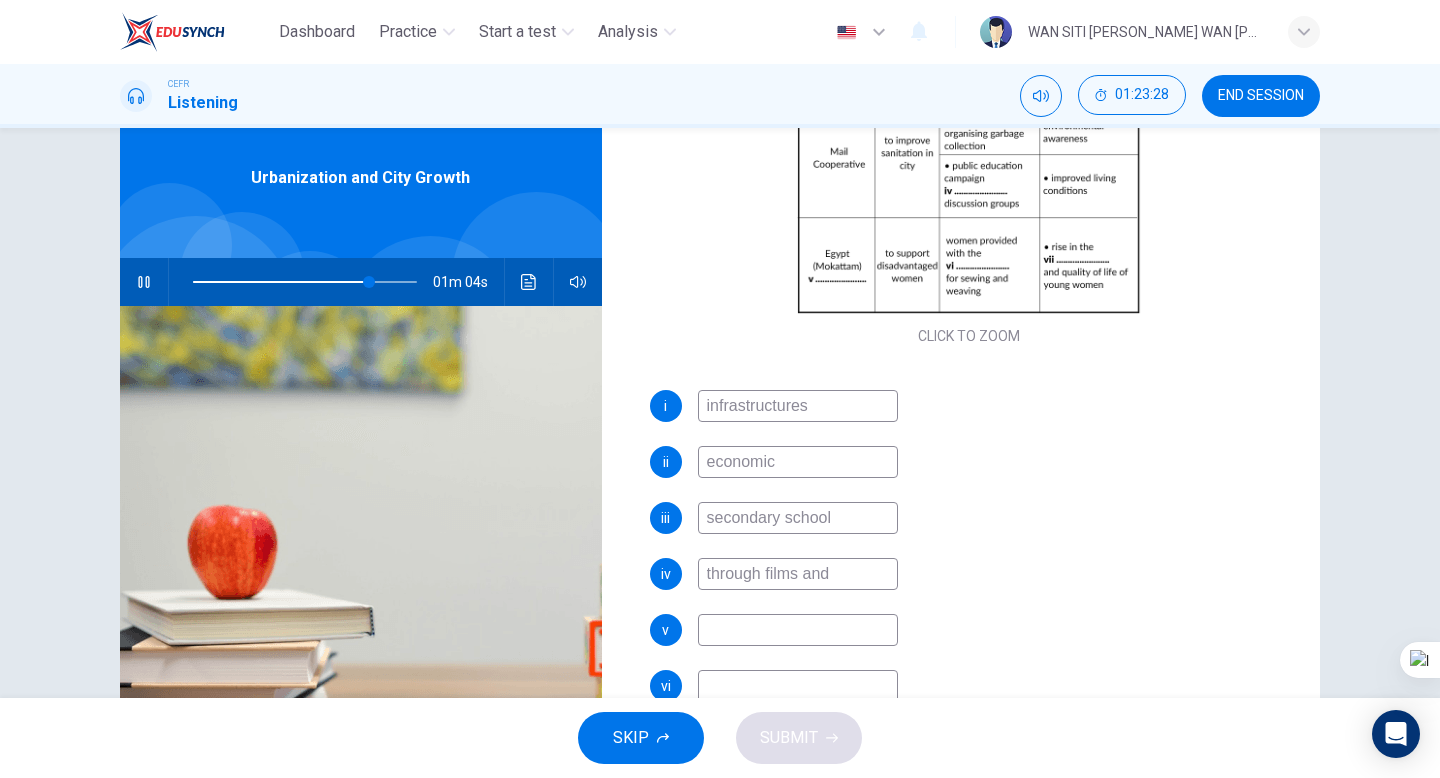 scroll, scrollTop: 342, scrollLeft: 0, axis: vertical 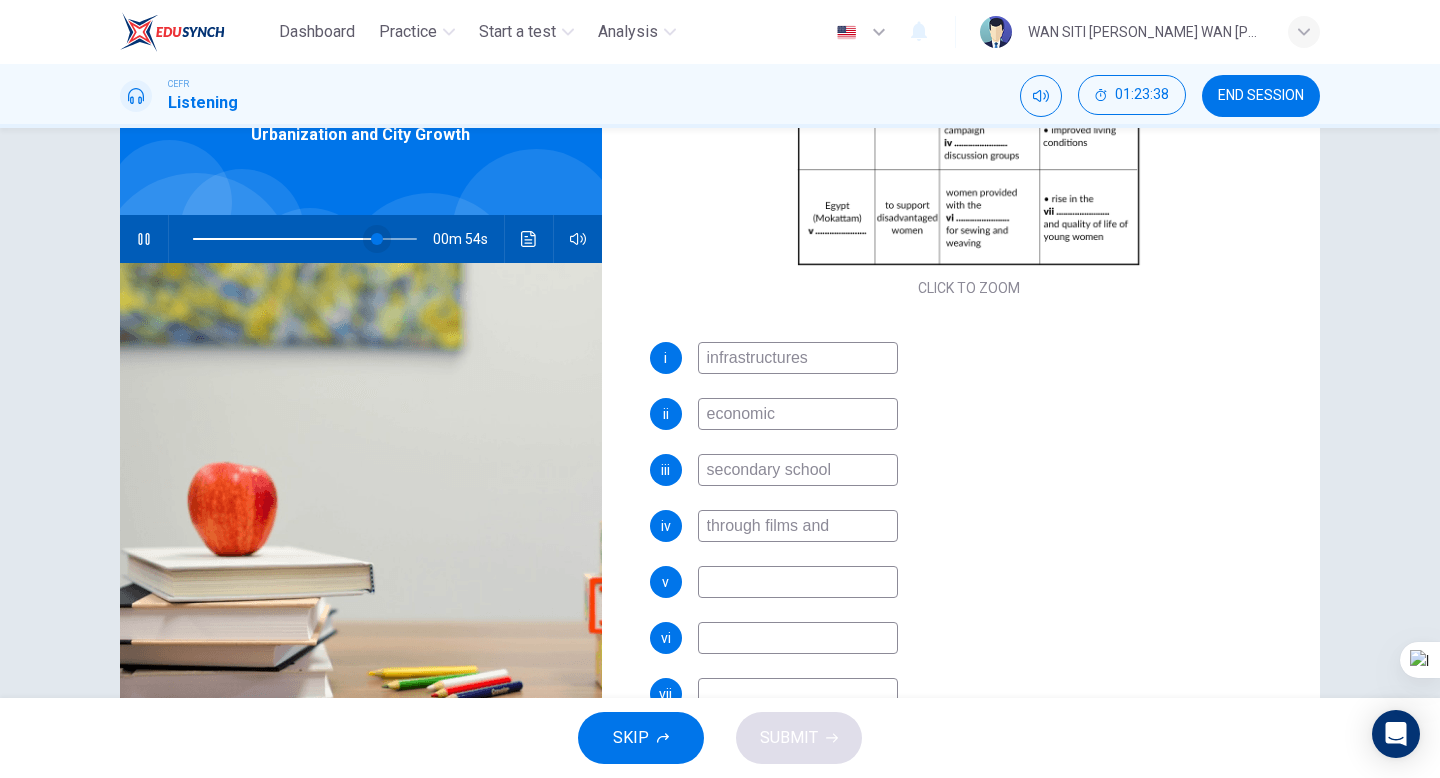 click at bounding box center (377, 239) 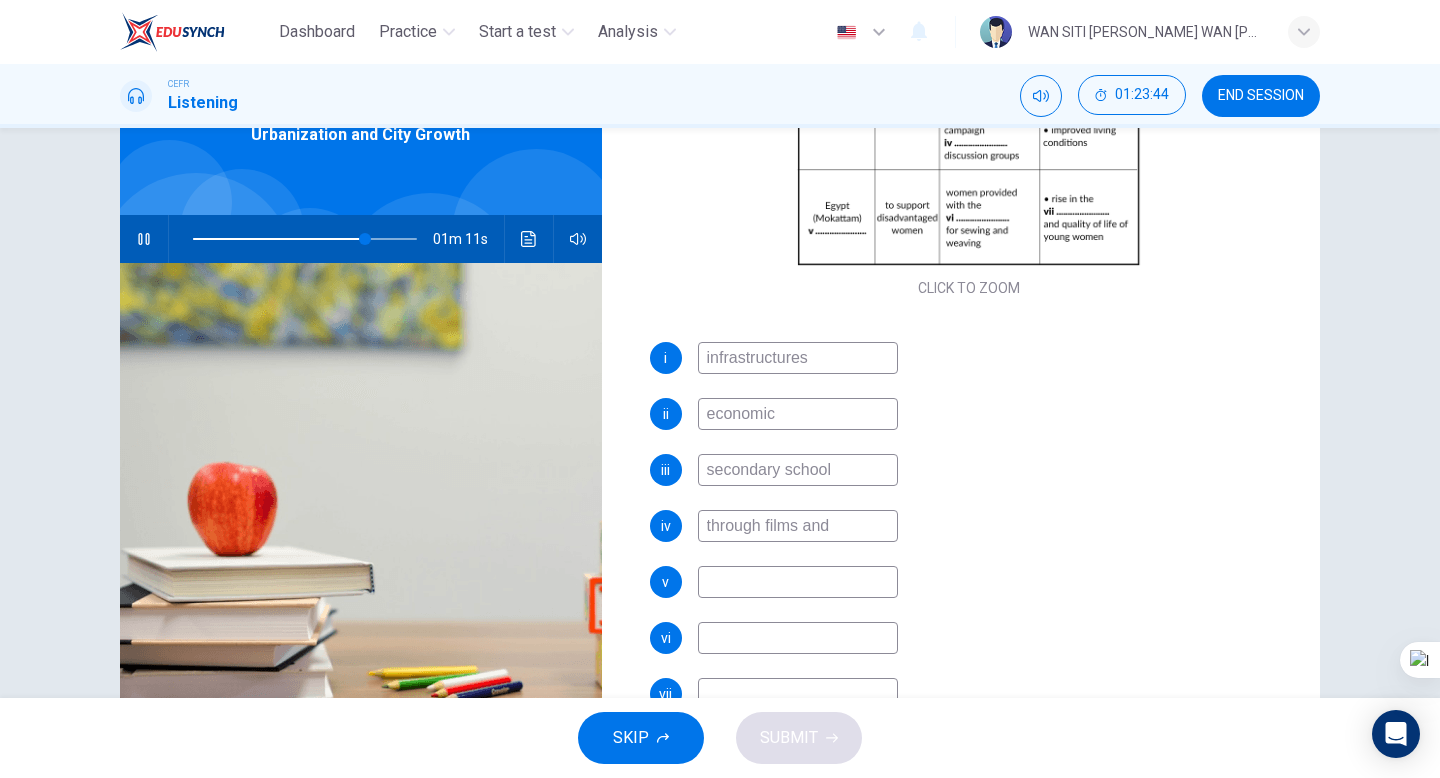 click at bounding box center [798, 582] 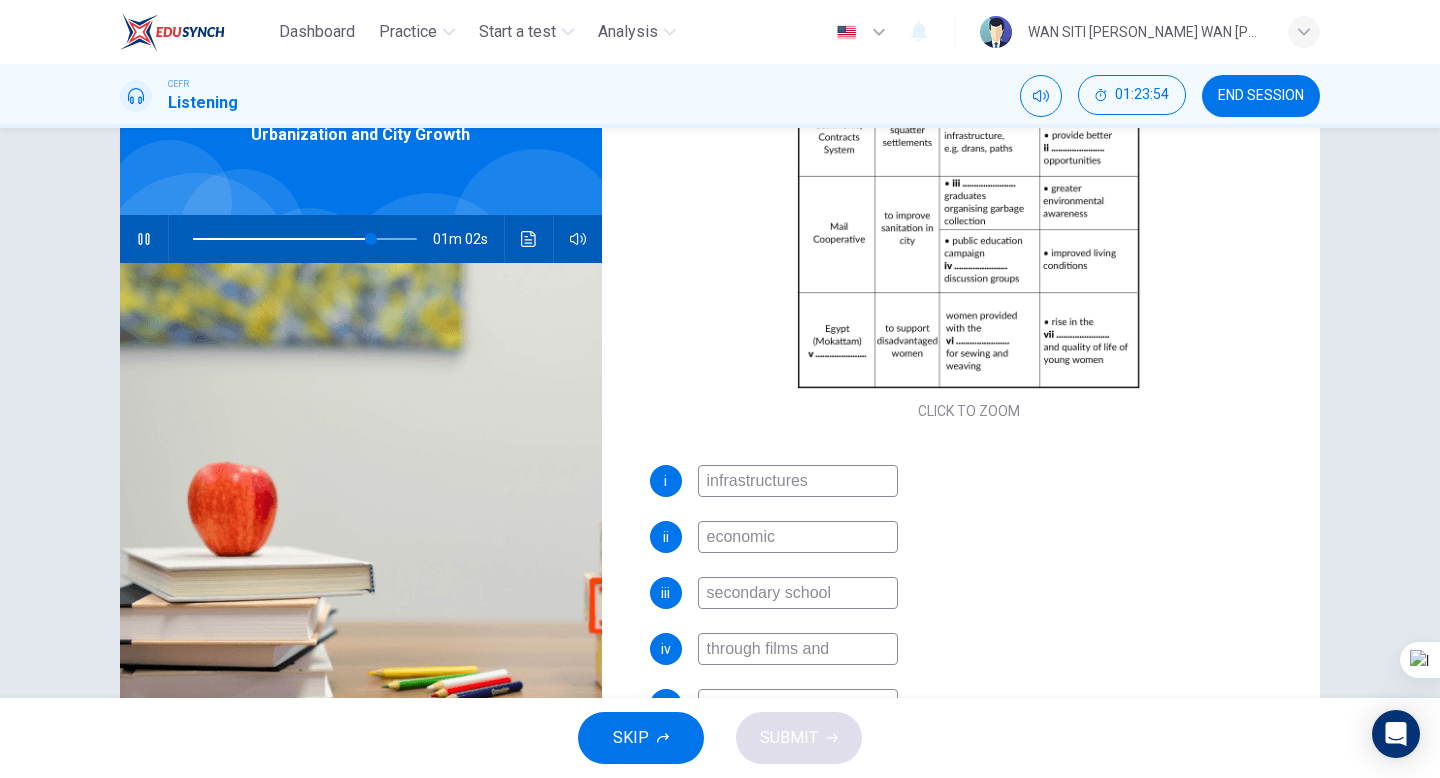 scroll, scrollTop: 342, scrollLeft: 0, axis: vertical 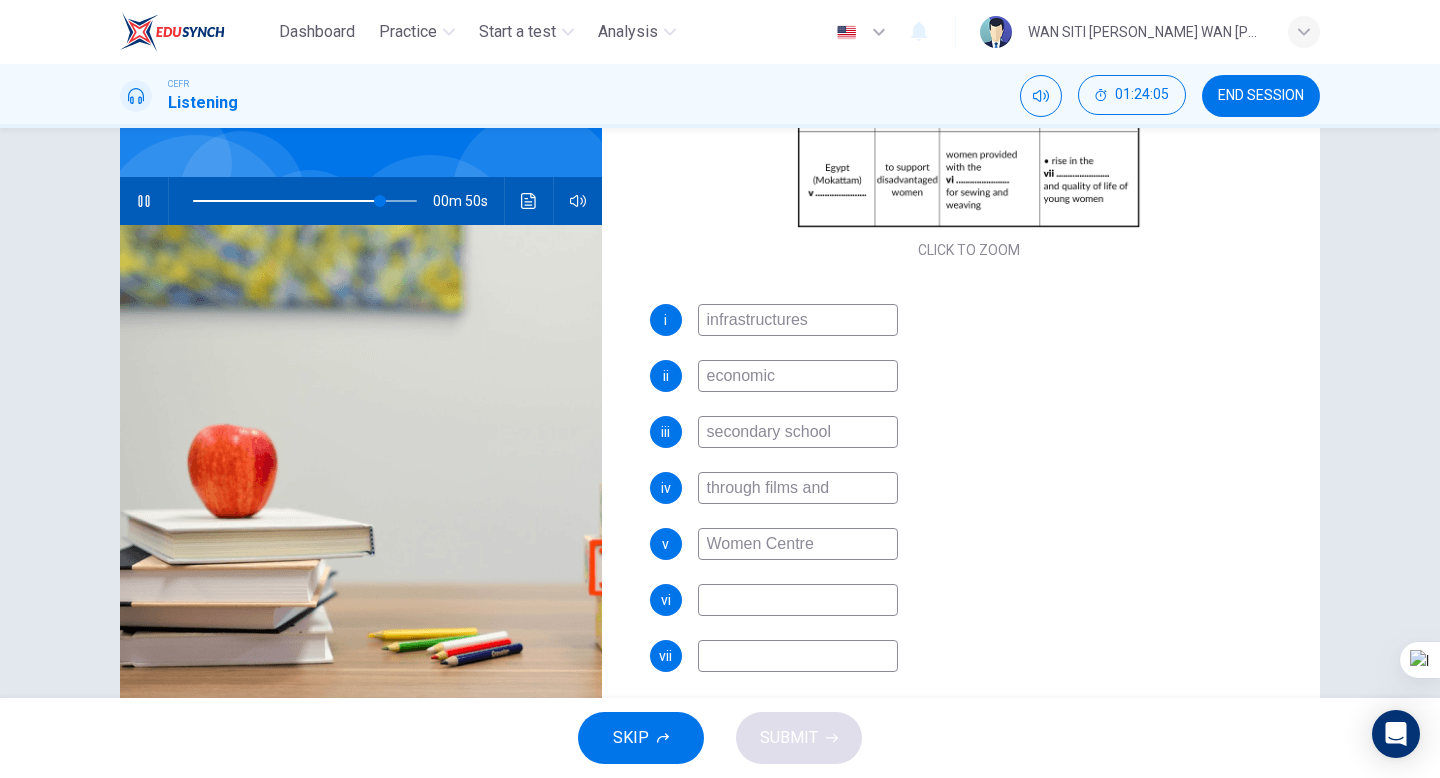 click at bounding box center (798, 600) 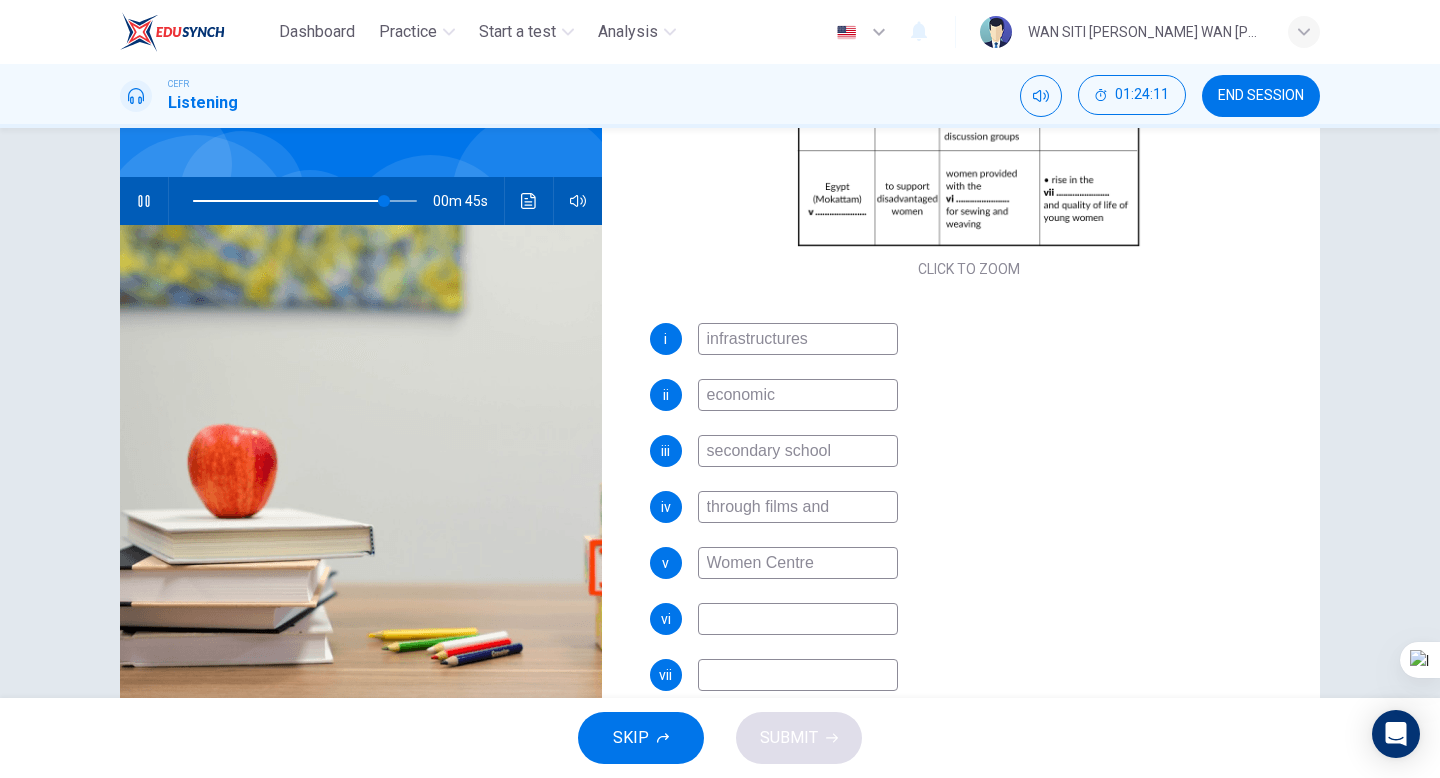 scroll, scrollTop: 342, scrollLeft: 0, axis: vertical 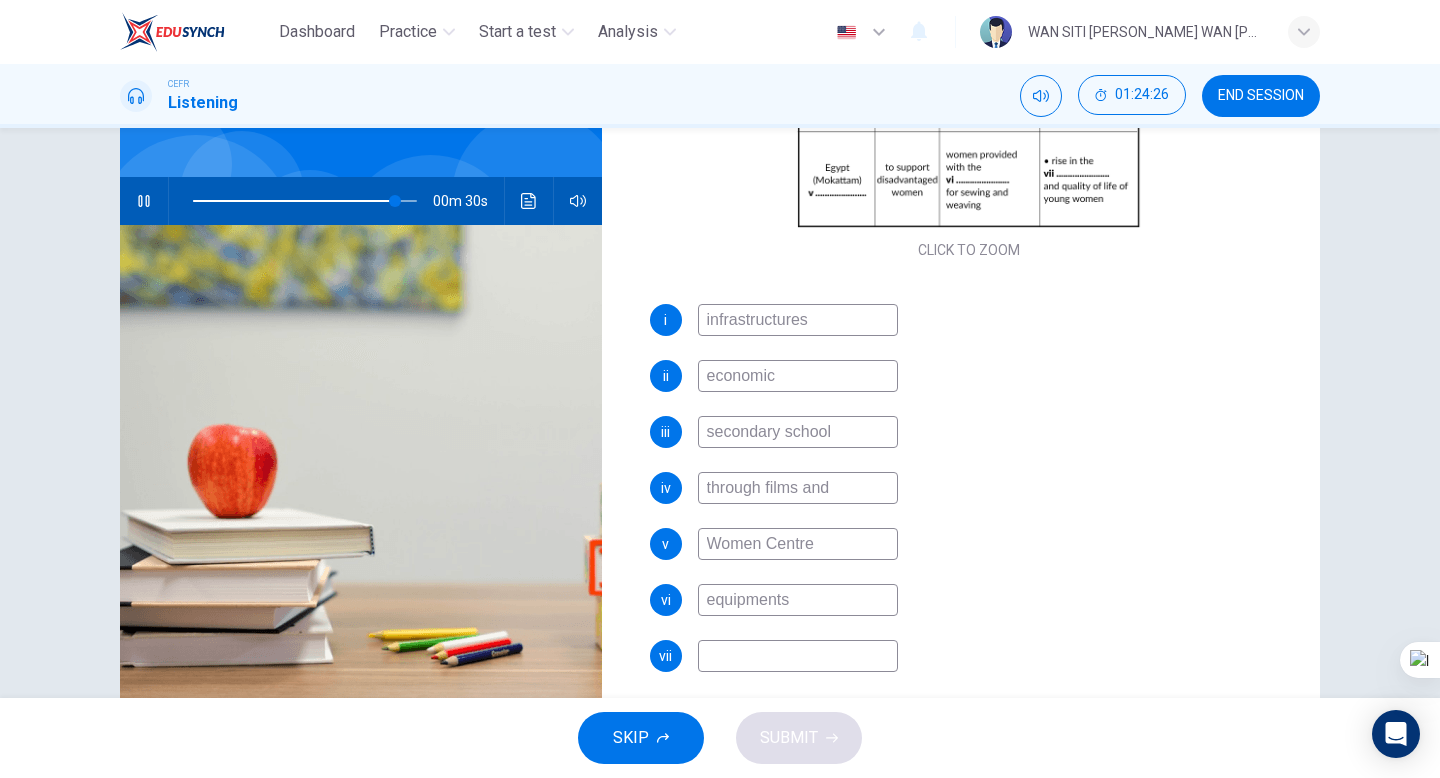 click at bounding box center [798, 656] 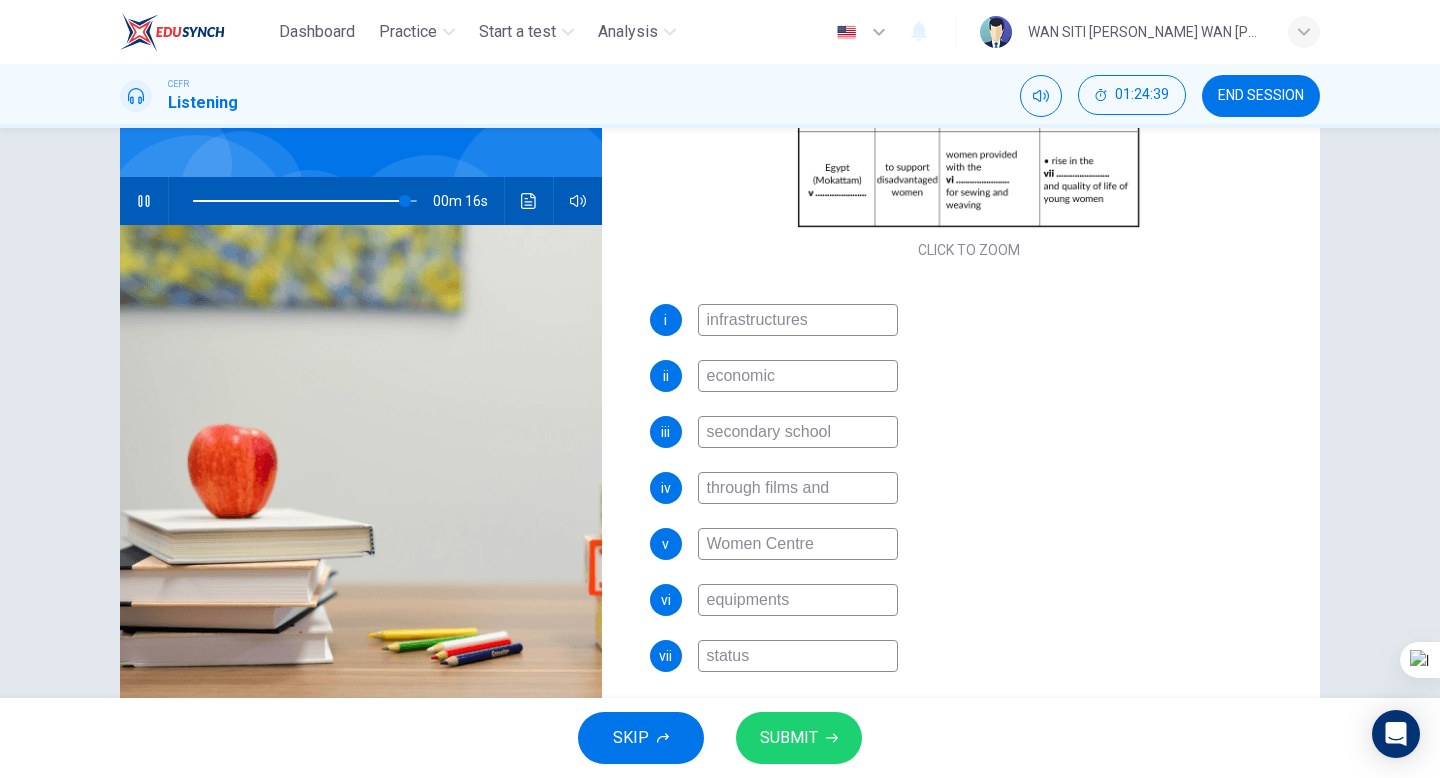 click on "SUBMIT" at bounding box center (799, 738) 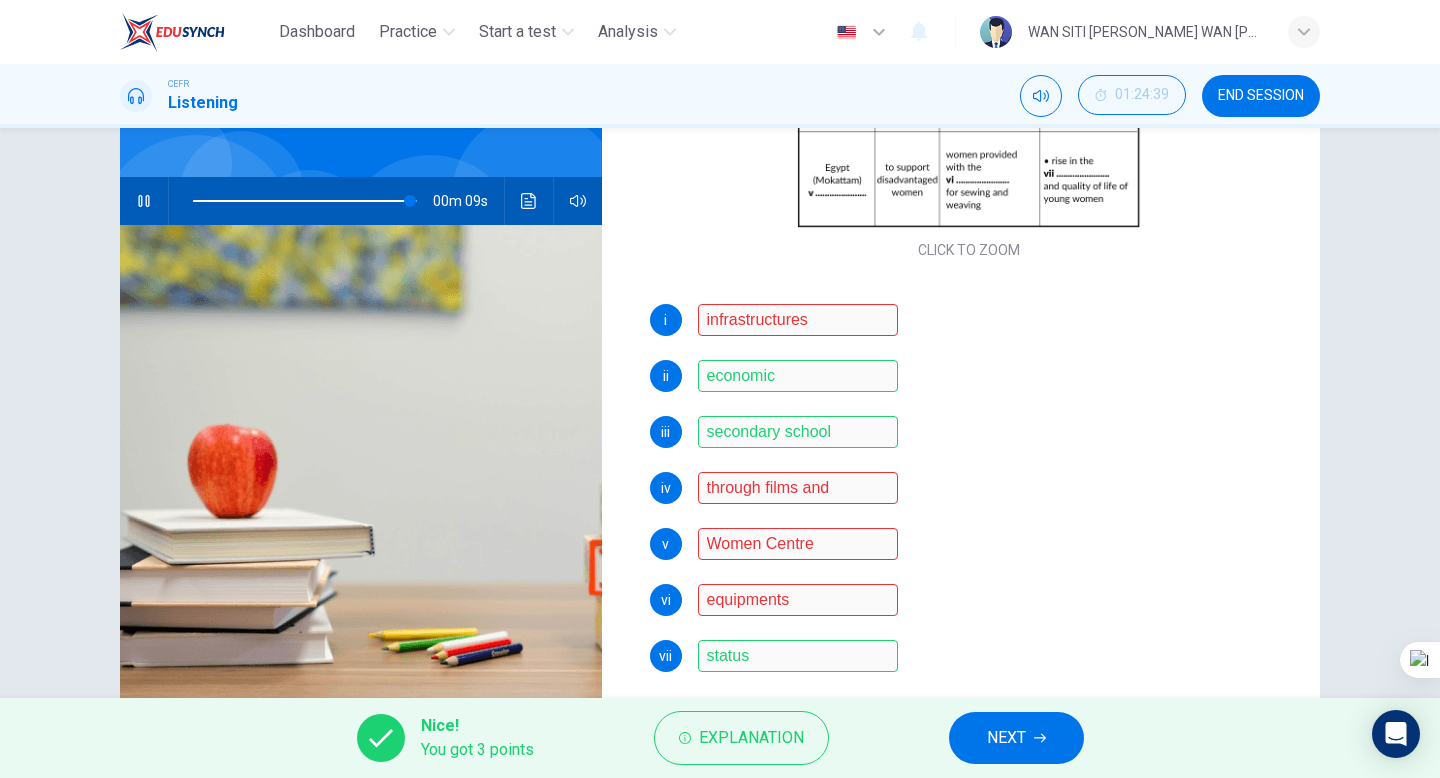 click 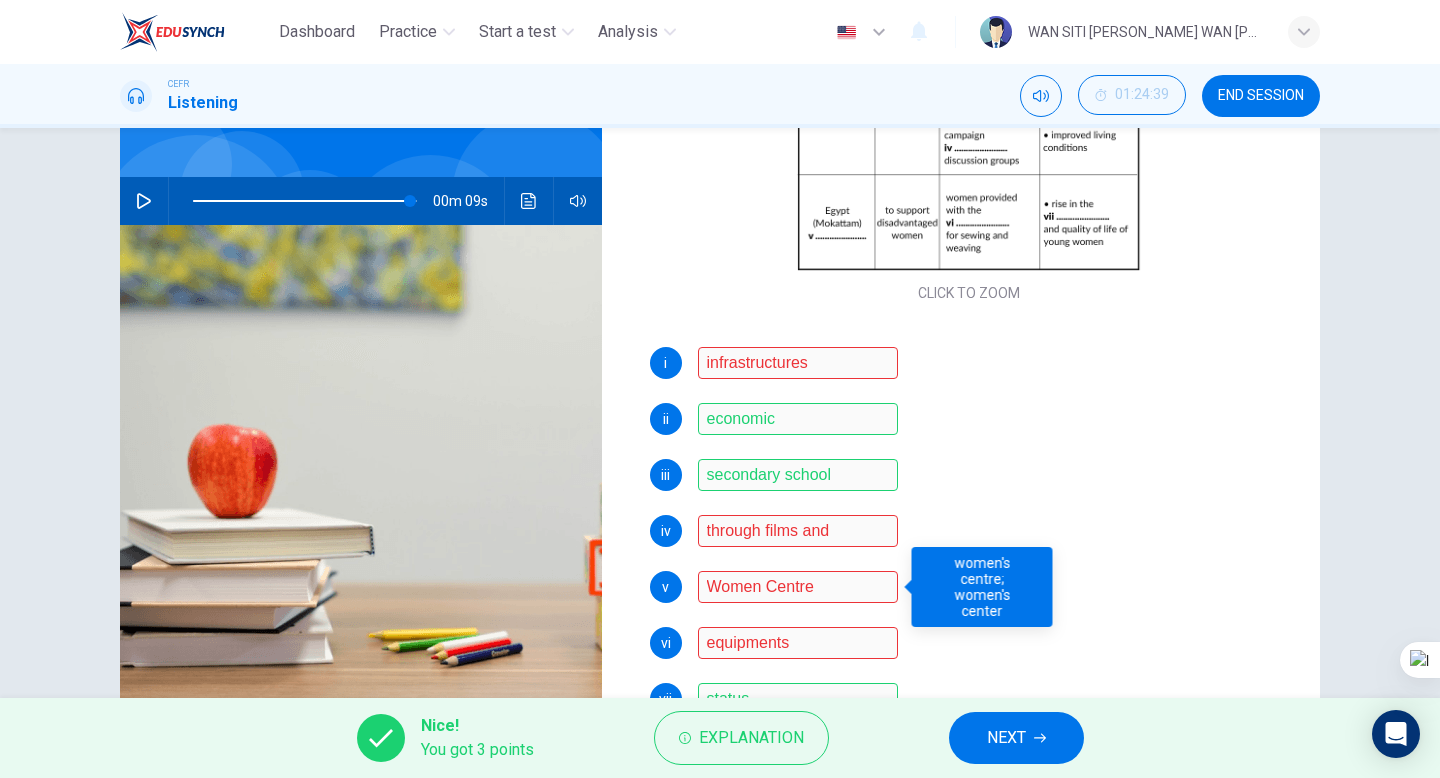 scroll, scrollTop: 342, scrollLeft: 0, axis: vertical 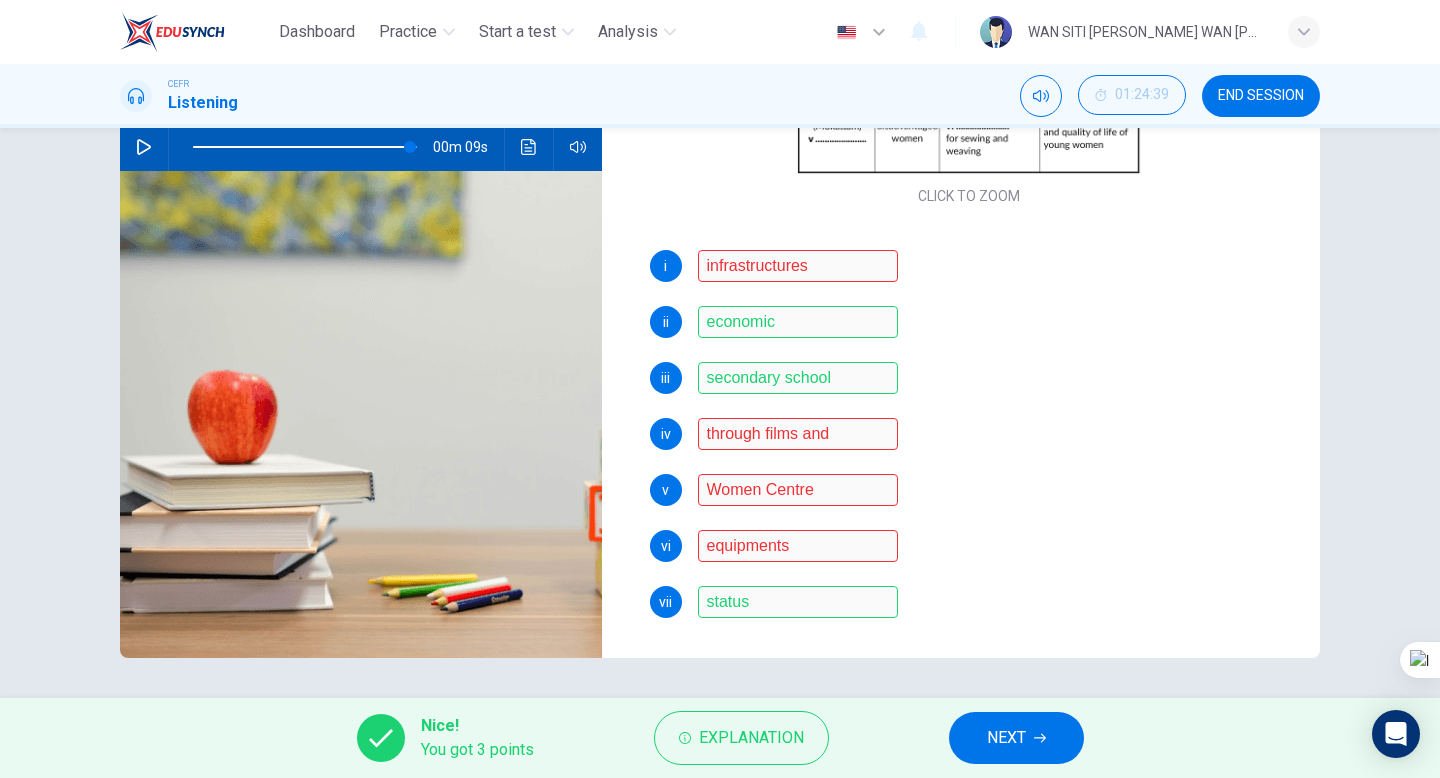 click on "NEXT" at bounding box center (1016, 738) 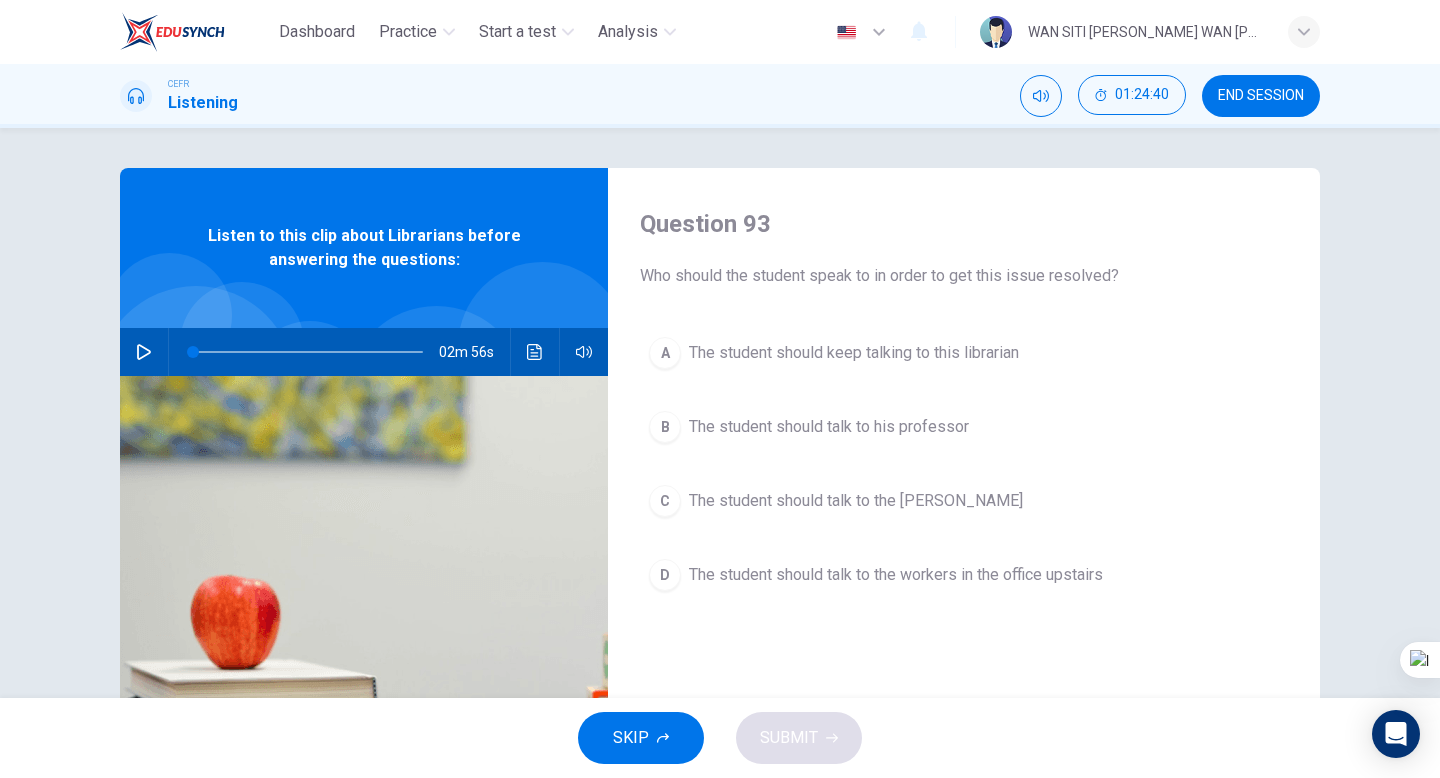 scroll, scrollTop: 55, scrollLeft: 0, axis: vertical 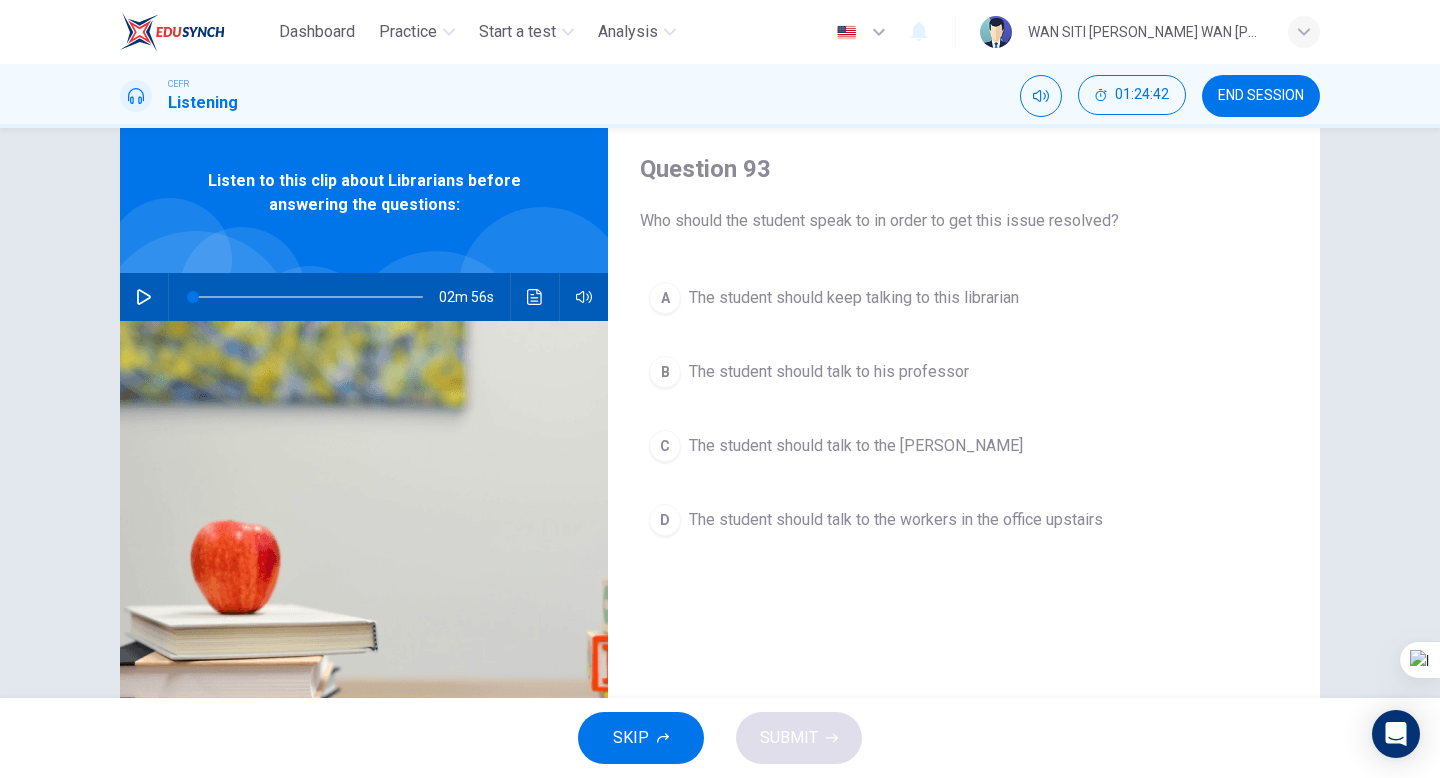 click at bounding box center (144, 297) 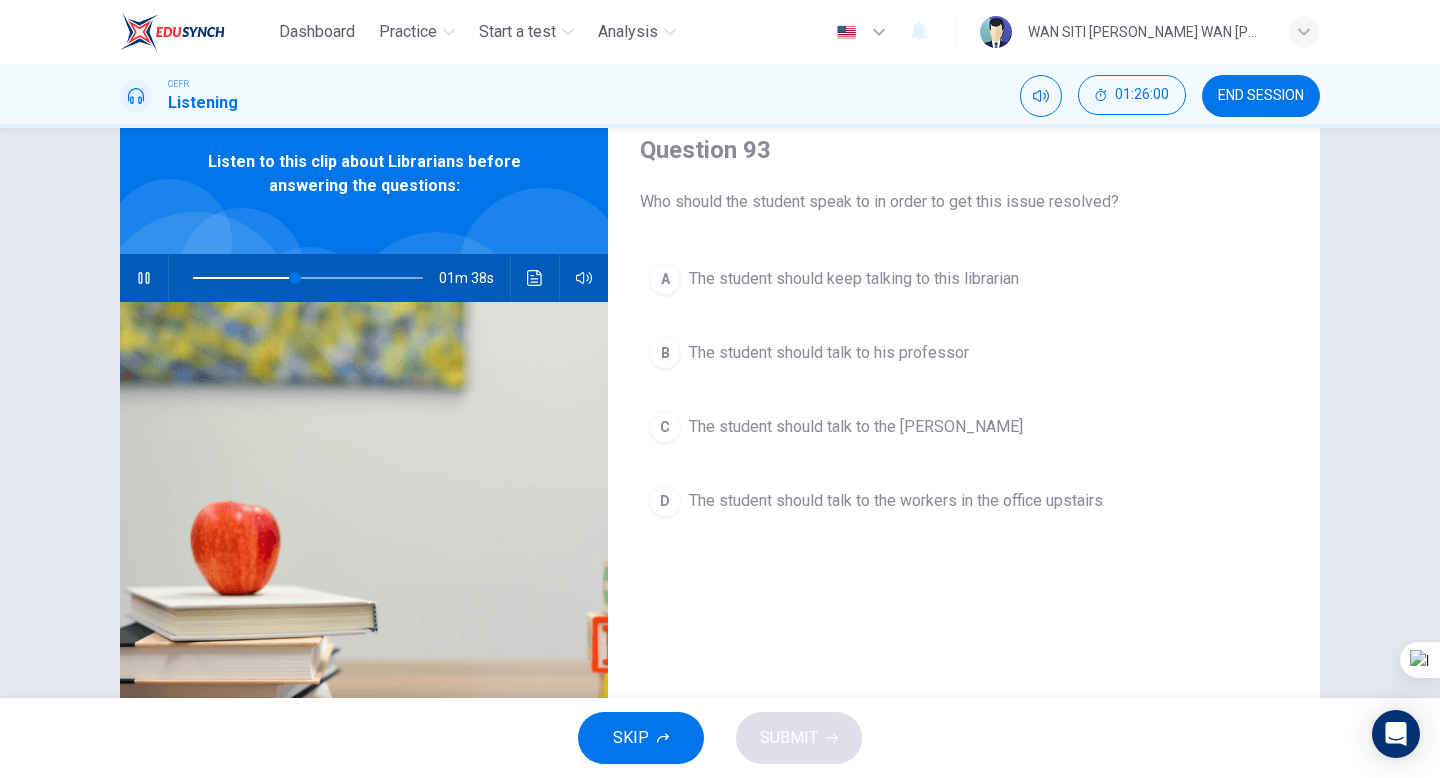 scroll, scrollTop: 72, scrollLeft: 0, axis: vertical 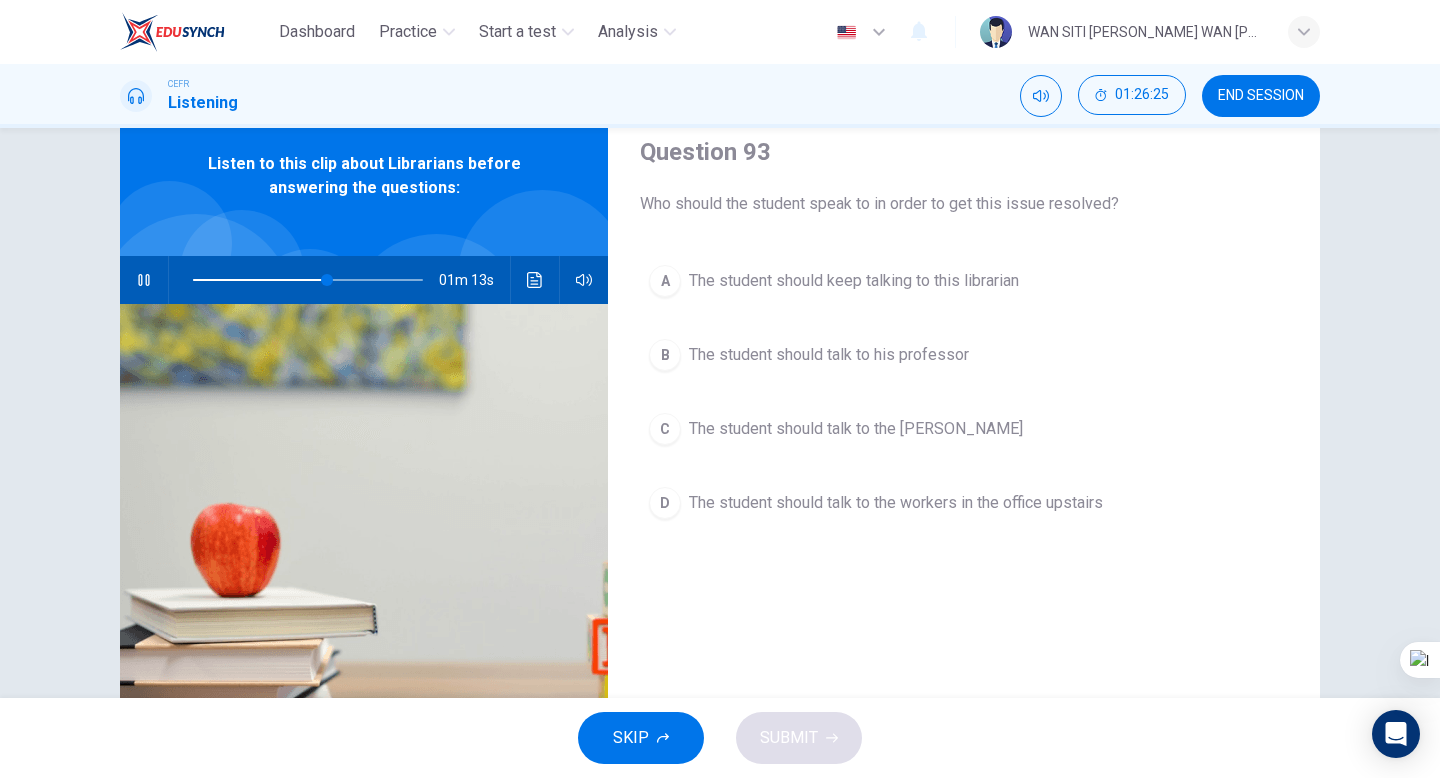 click at bounding box center [144, 280] 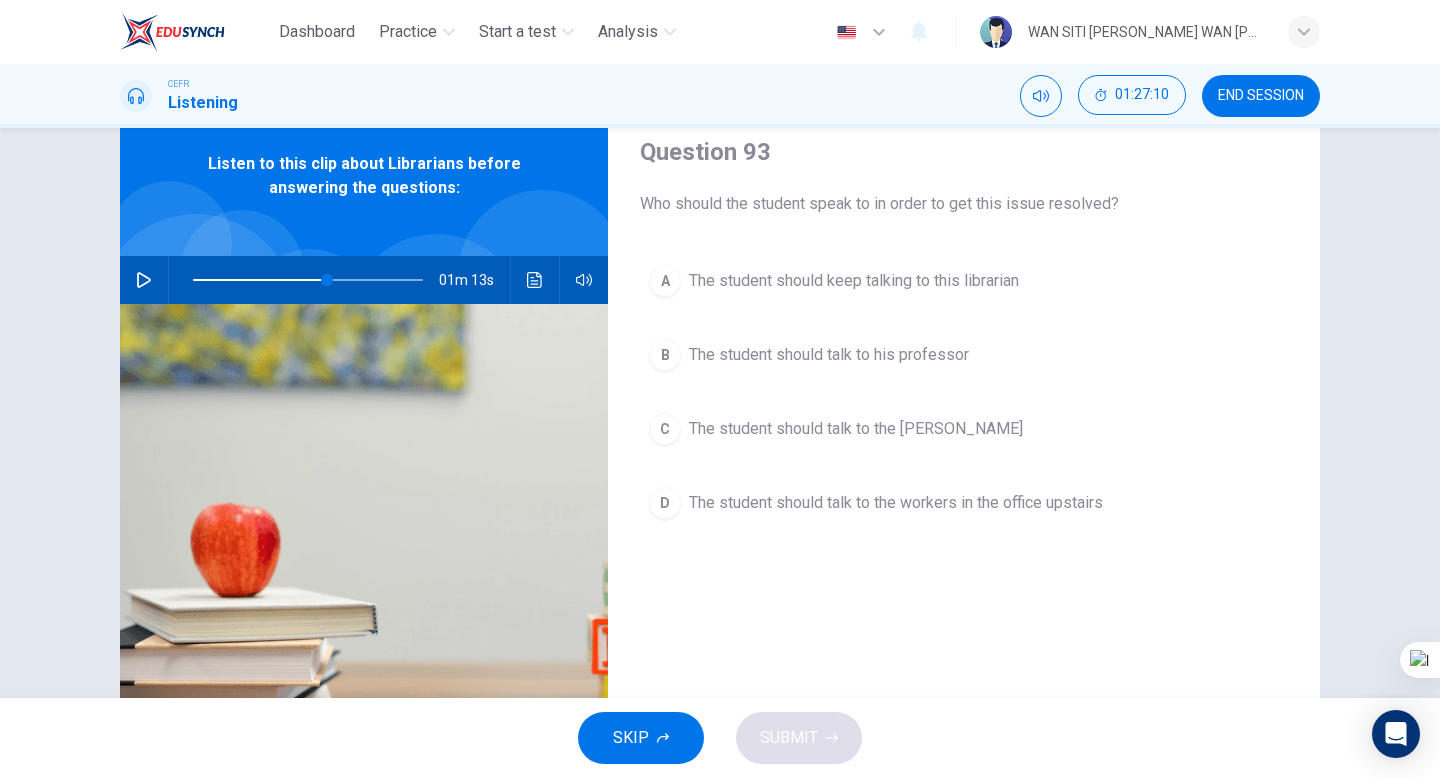 click 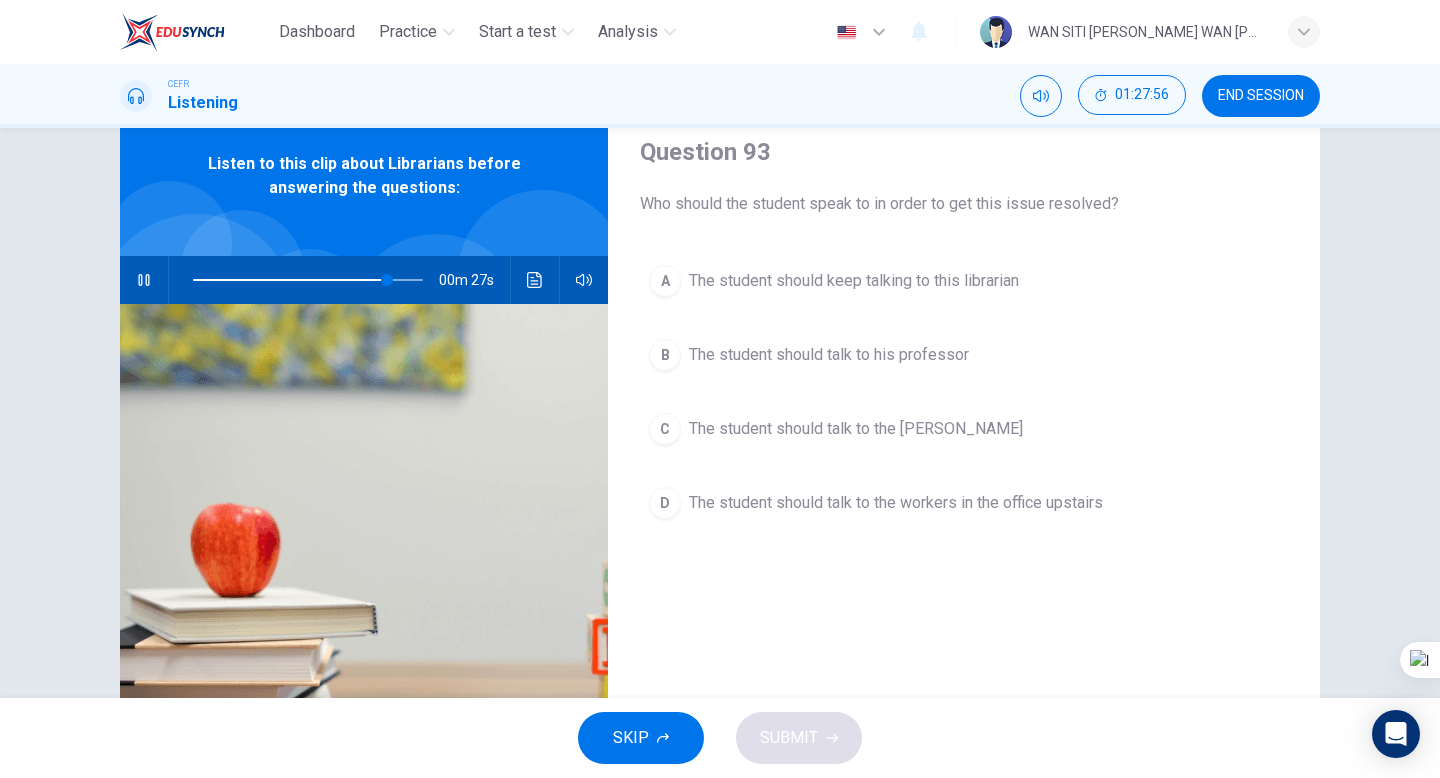 click on "D The student should talk to the workers in the office upstairs" at bounding box center [964, 503] 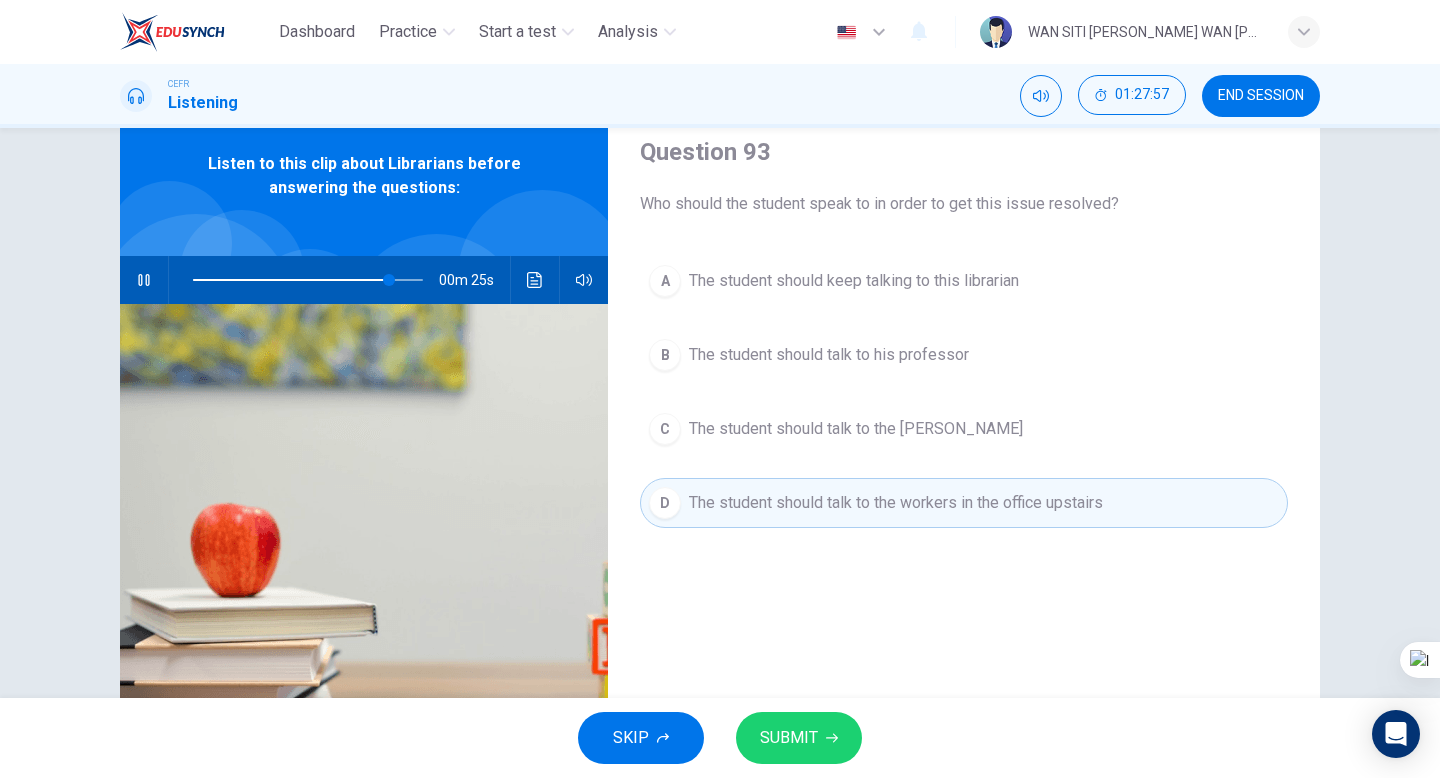 click on "SUBMIT" at bounding box center (789, 738) 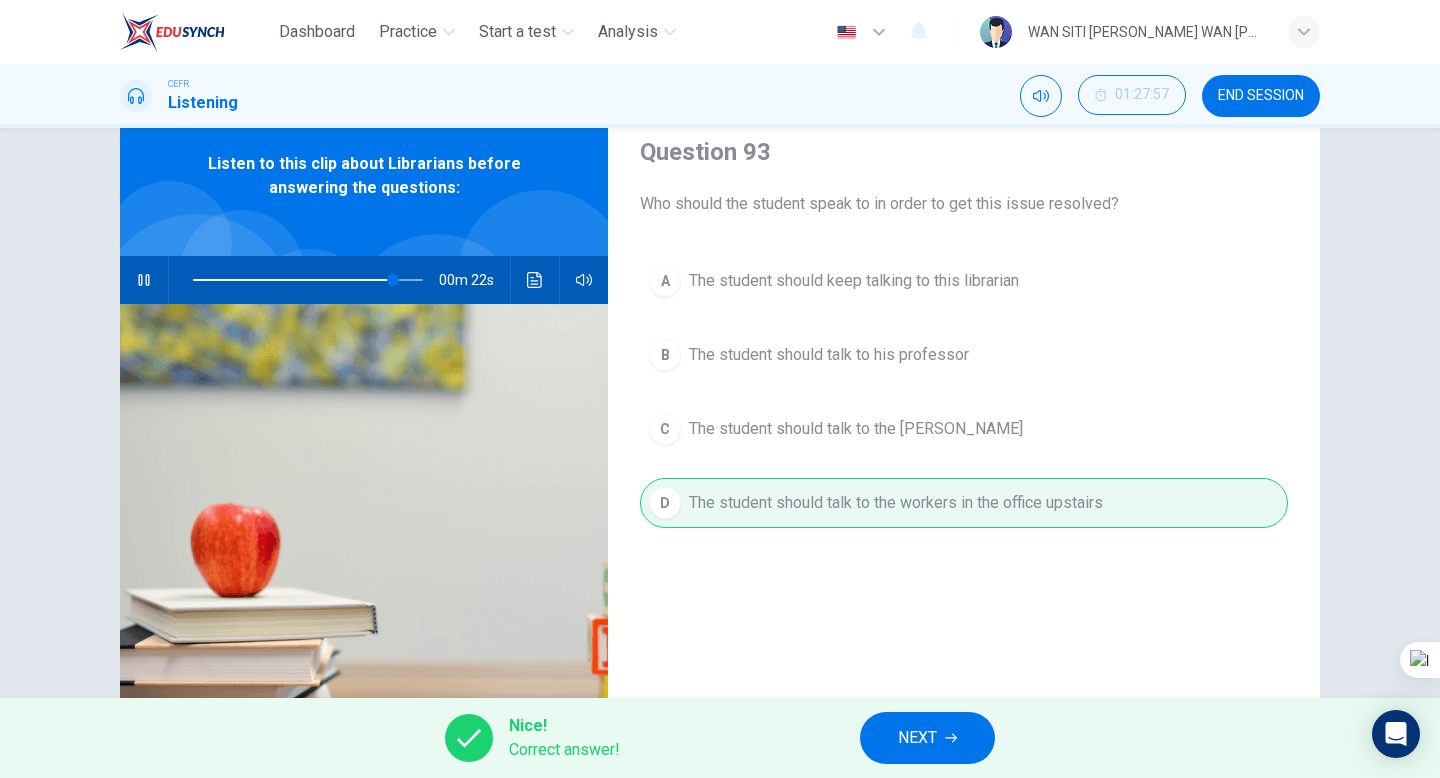 click on "NEXT" at bounding box center (917, 738) 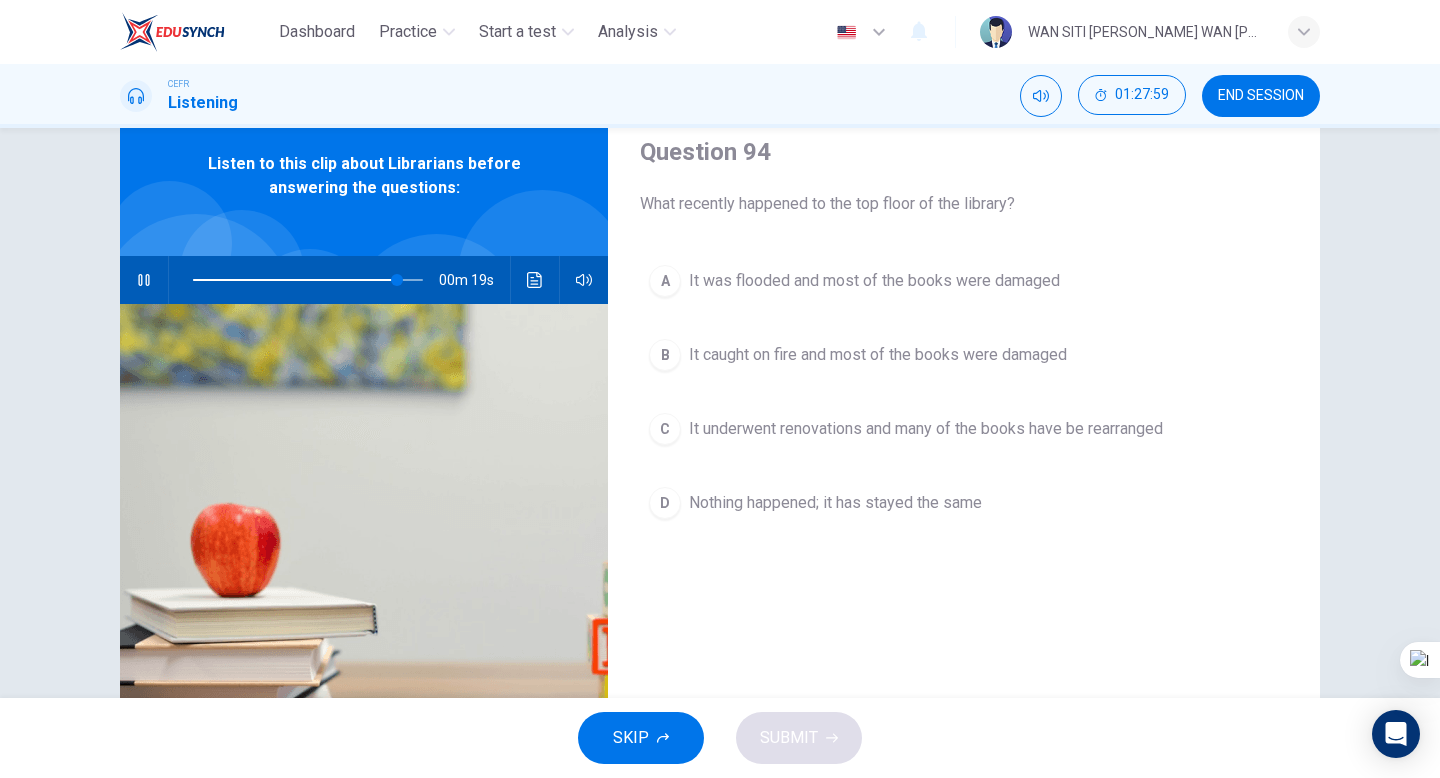 click on "It was flooded and most of the books were damaged" at bounding box center (874, 281) 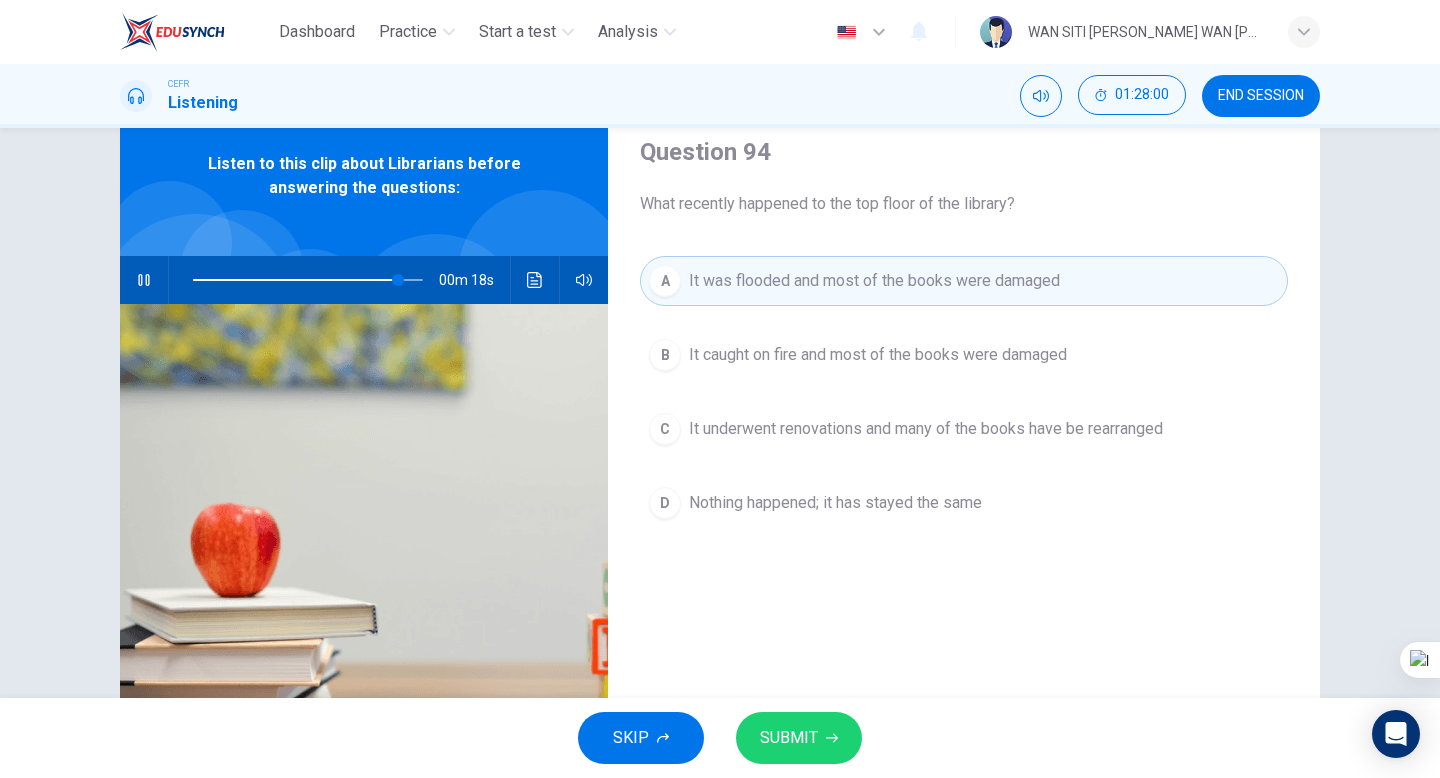 click on "SUBMIT" at bounding box center [799, 738] 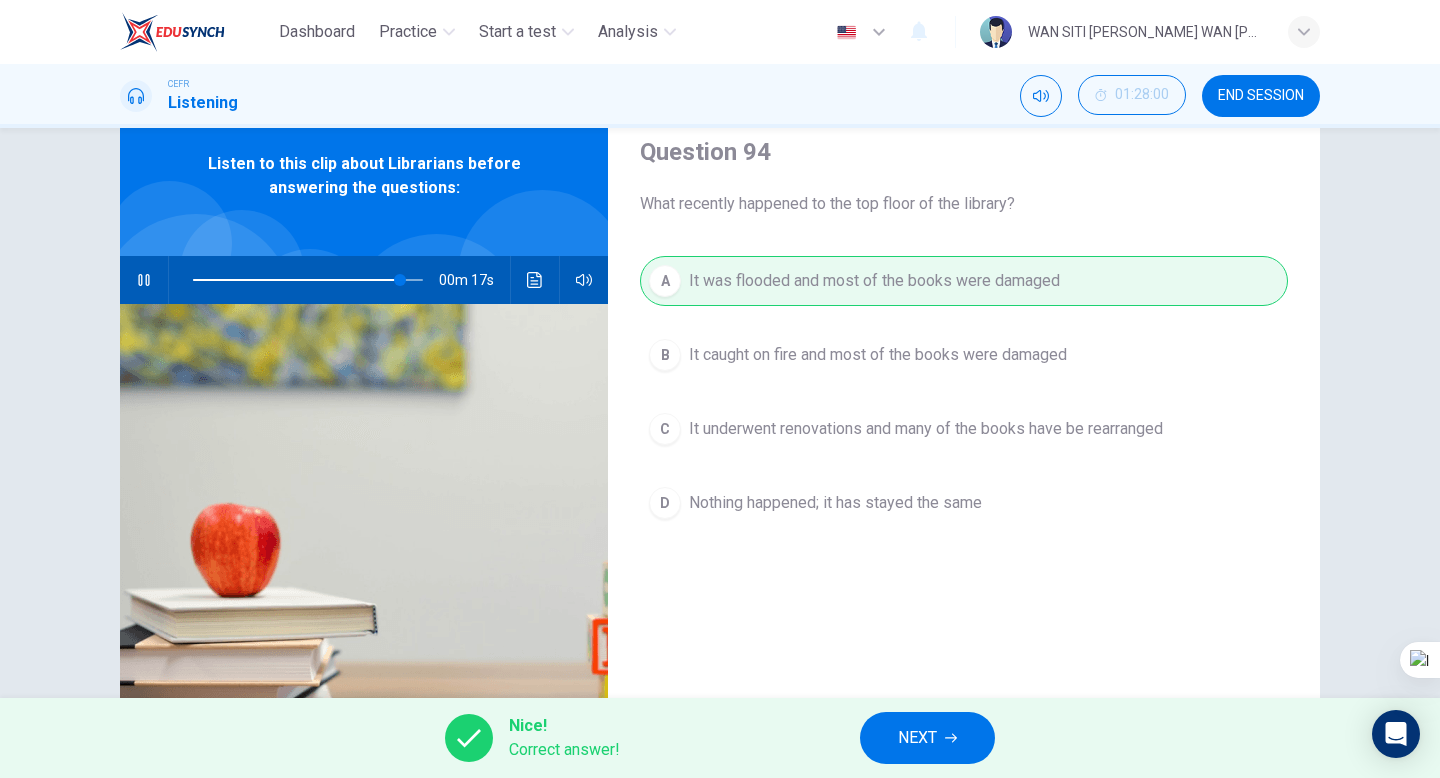 click on "Nice! Correct answer! NEXT" at bounding box center [720, 738] 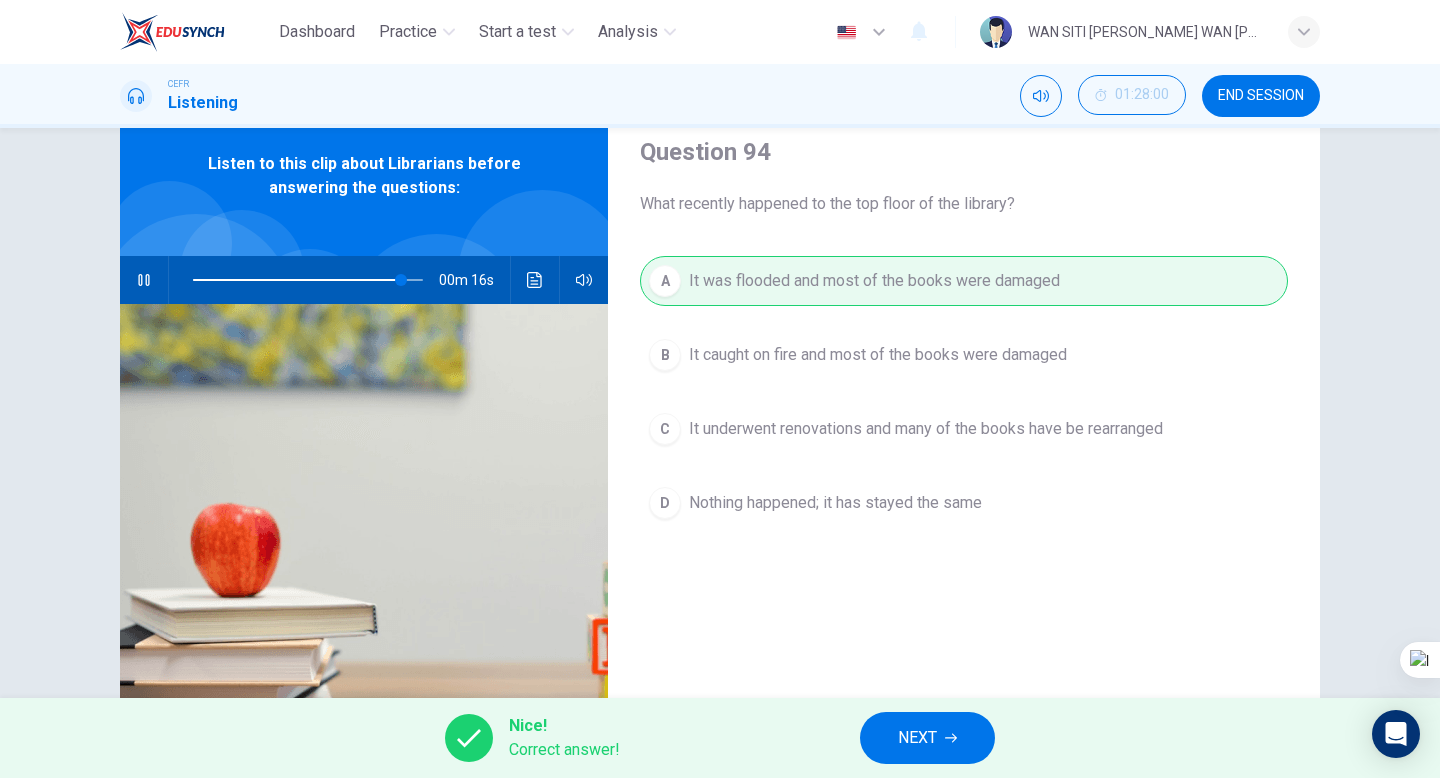 click on "NEXT" at bounding box center [917, 738] 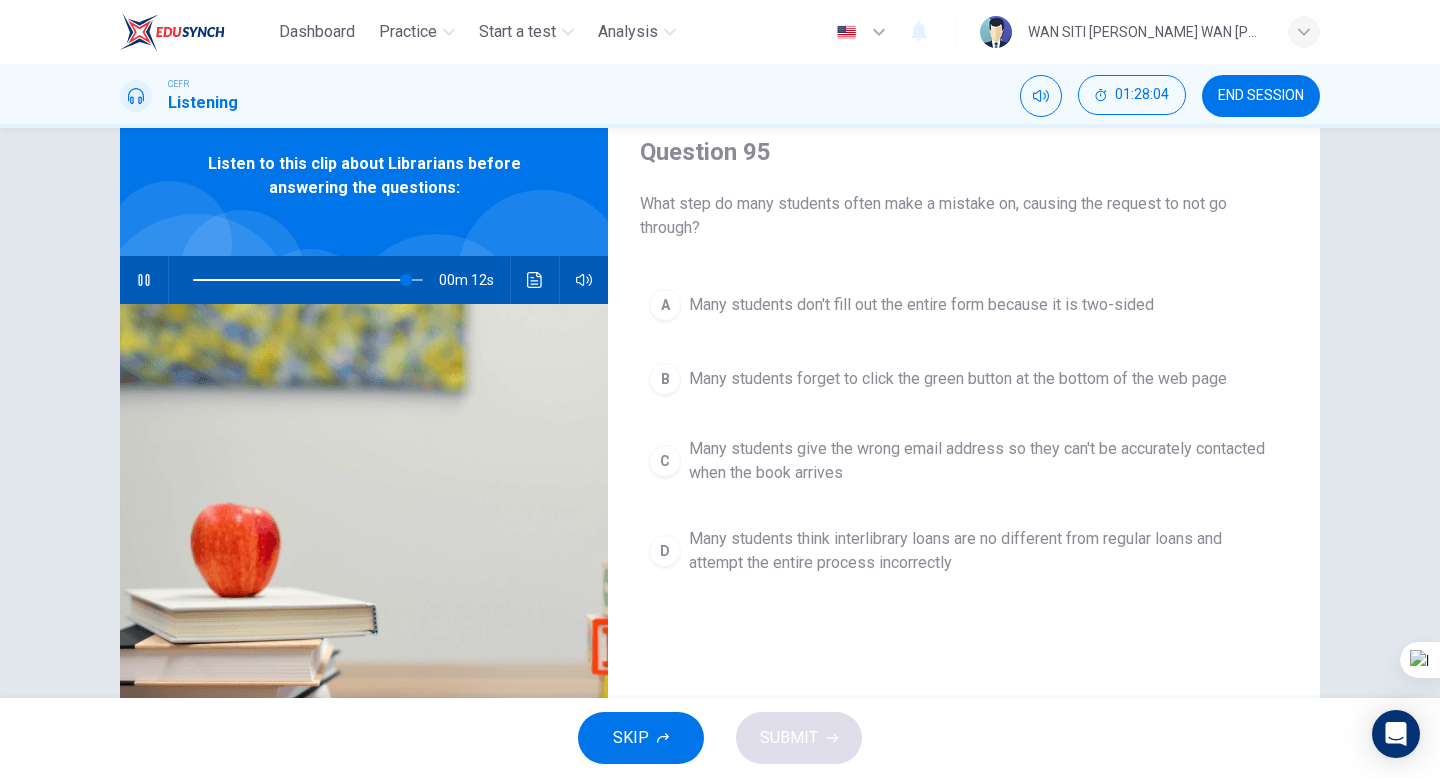 click on "B Many students forget to click the green button at the bottom of the web page" at bounding box center (964, 379) 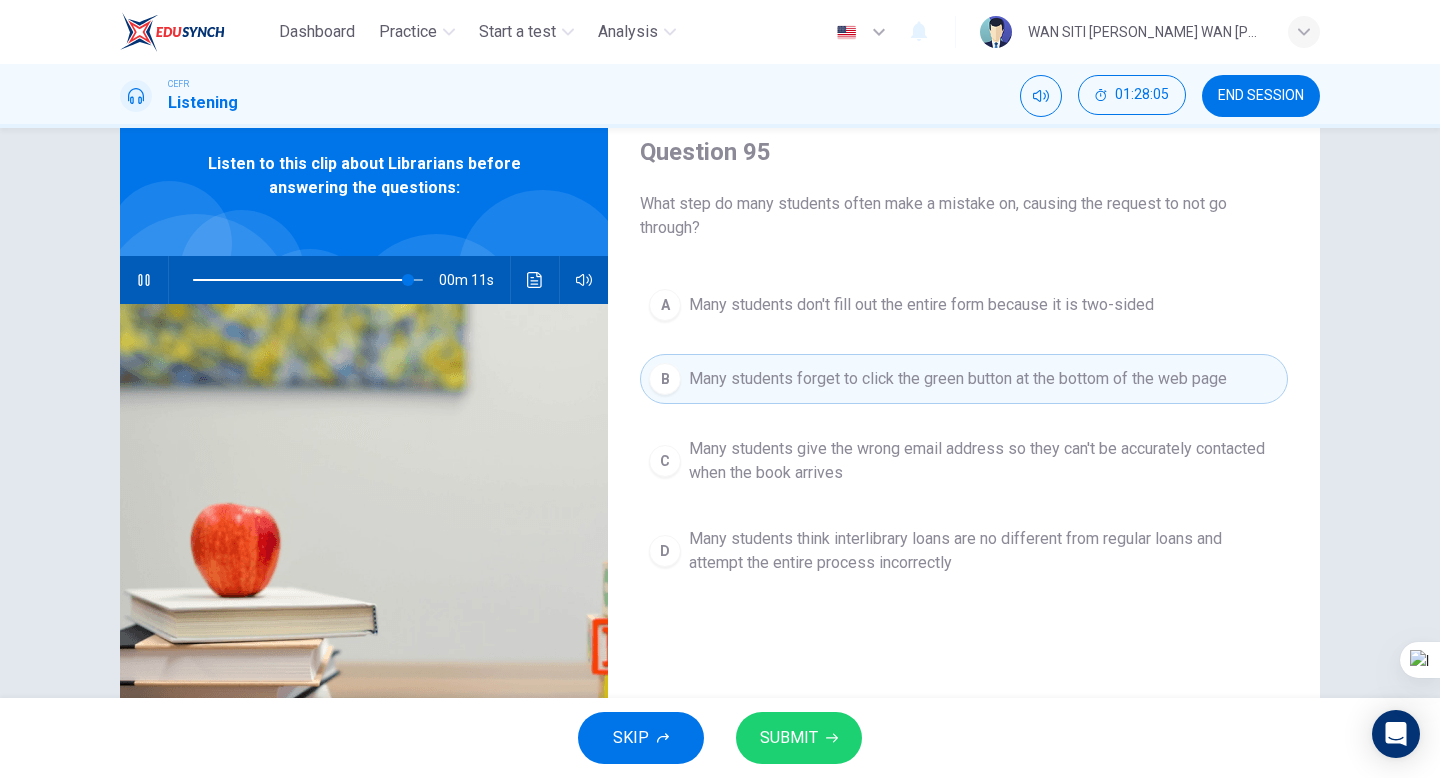 click on "SKIP SUBMIT" at bounding box center [720, 738] 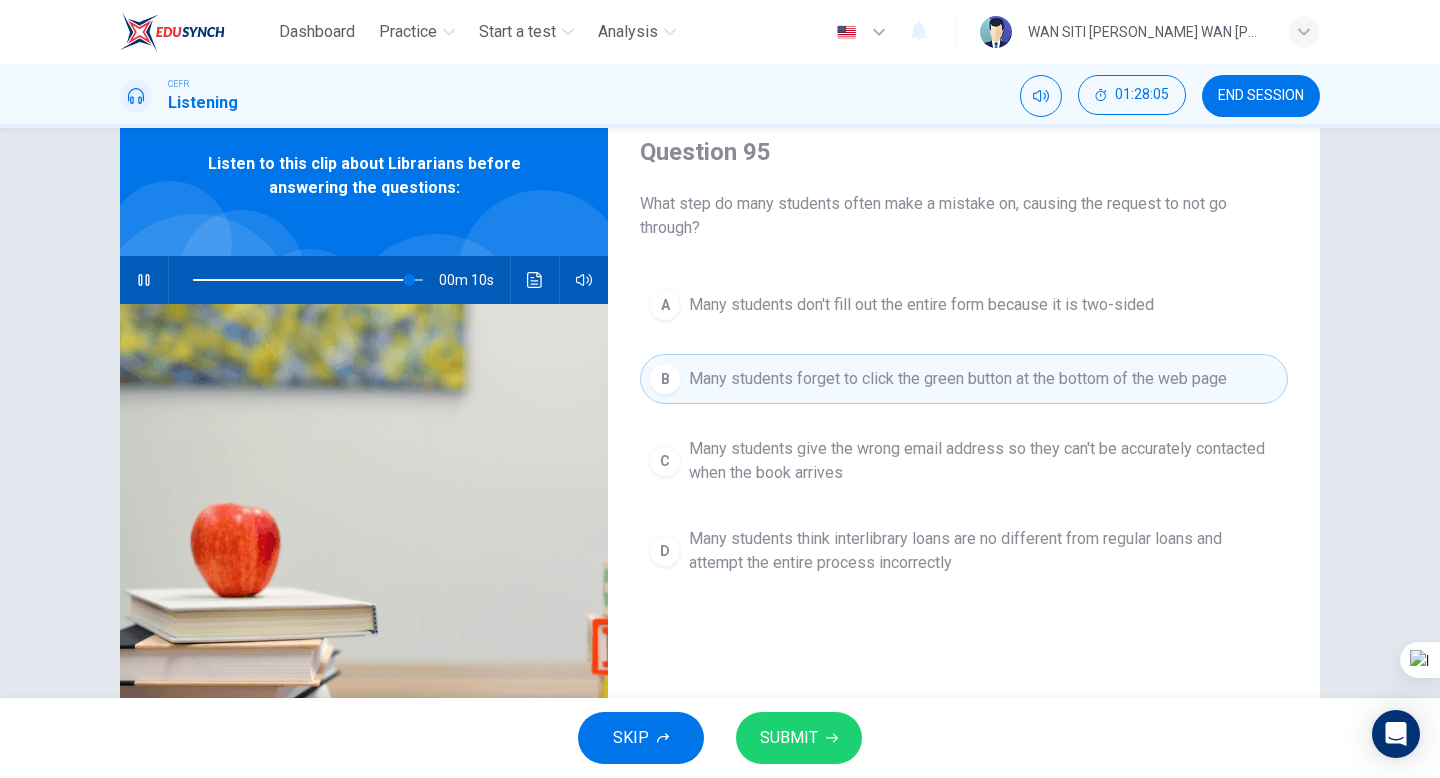 click on "SUBMIT" at bounding box center [789, 738] 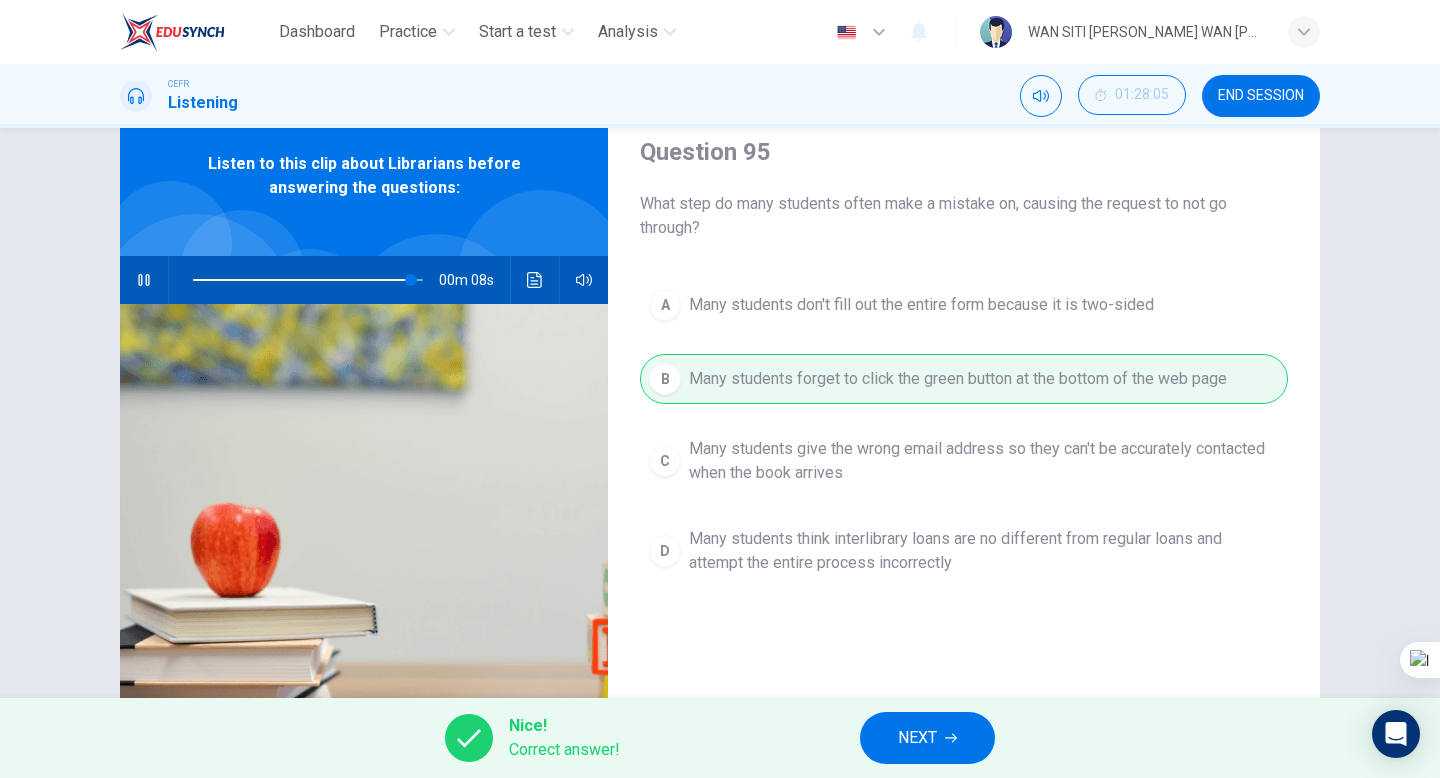 click on "NEXT" at bounding box center (917, 738) 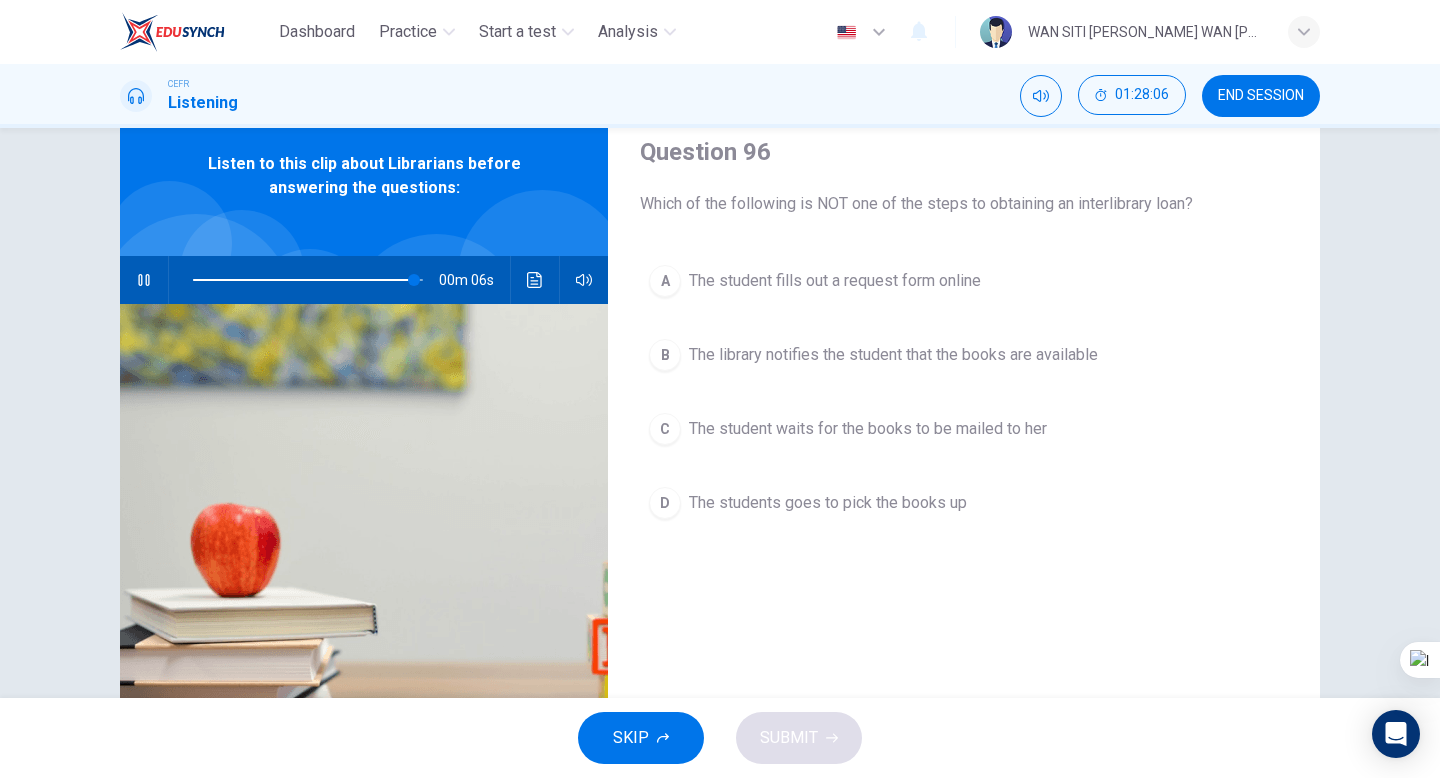 click 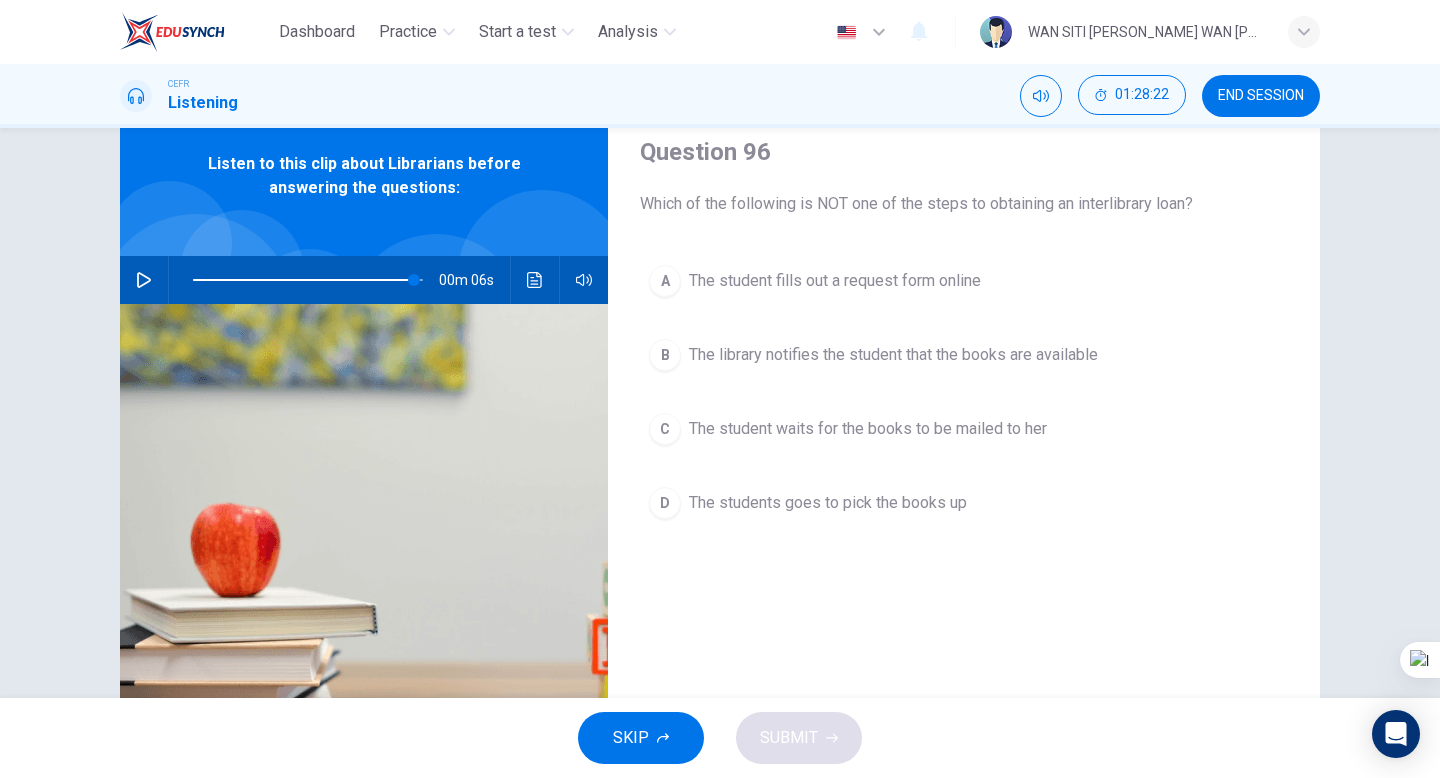 click on "The student waits for the books to be mailed to her" at bounding box center [868, 429] 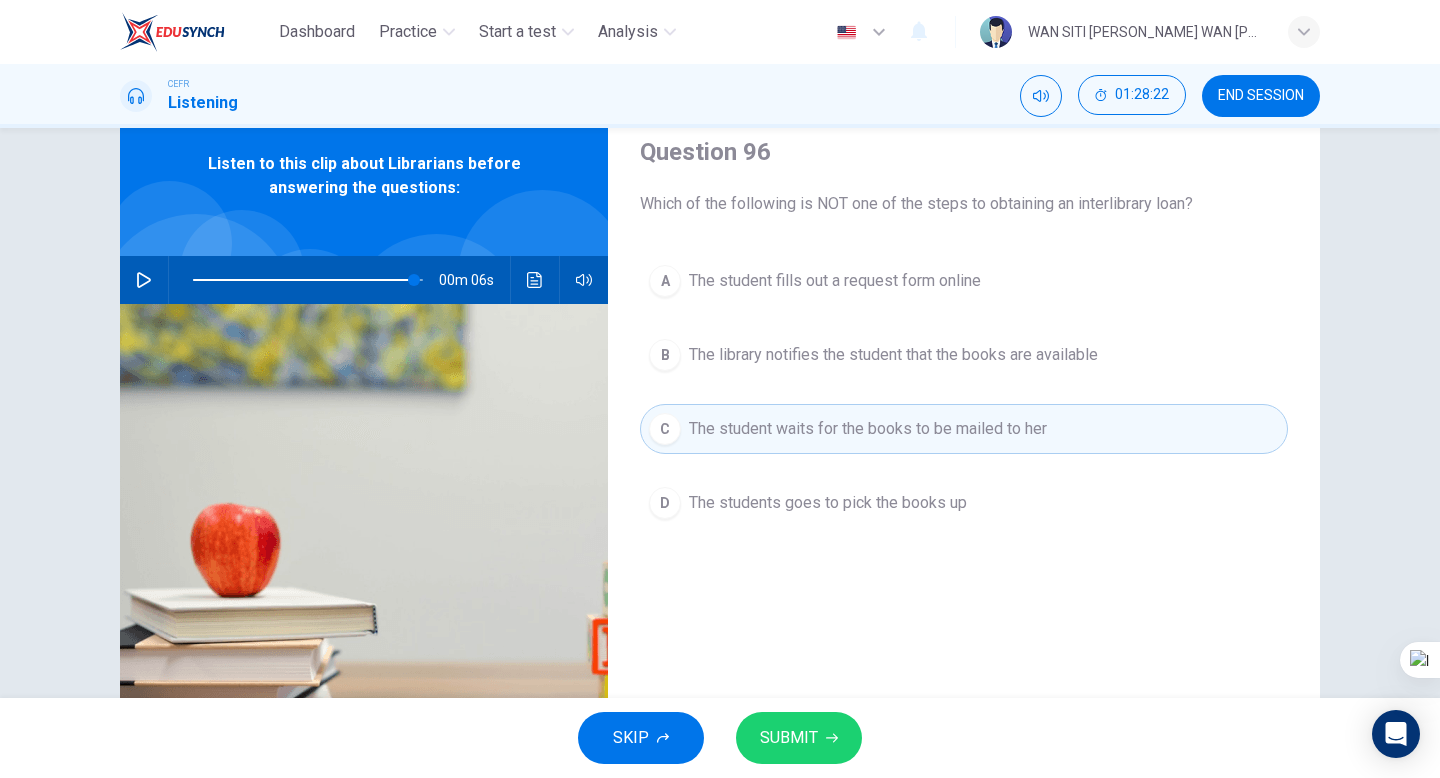 click on "SUBMIT" at bounding box center (789, 738) 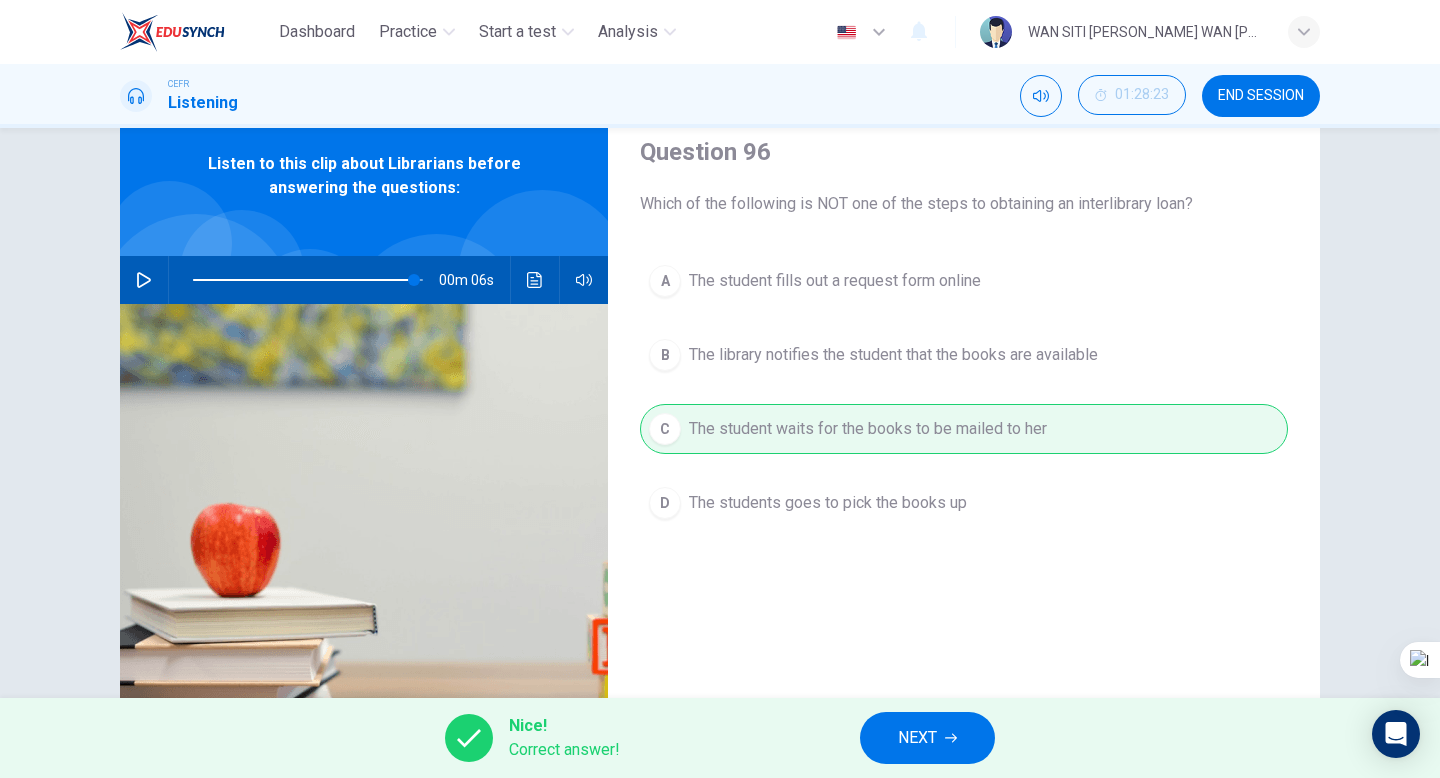 click on "NEXT" at bounding box center (917, 738) 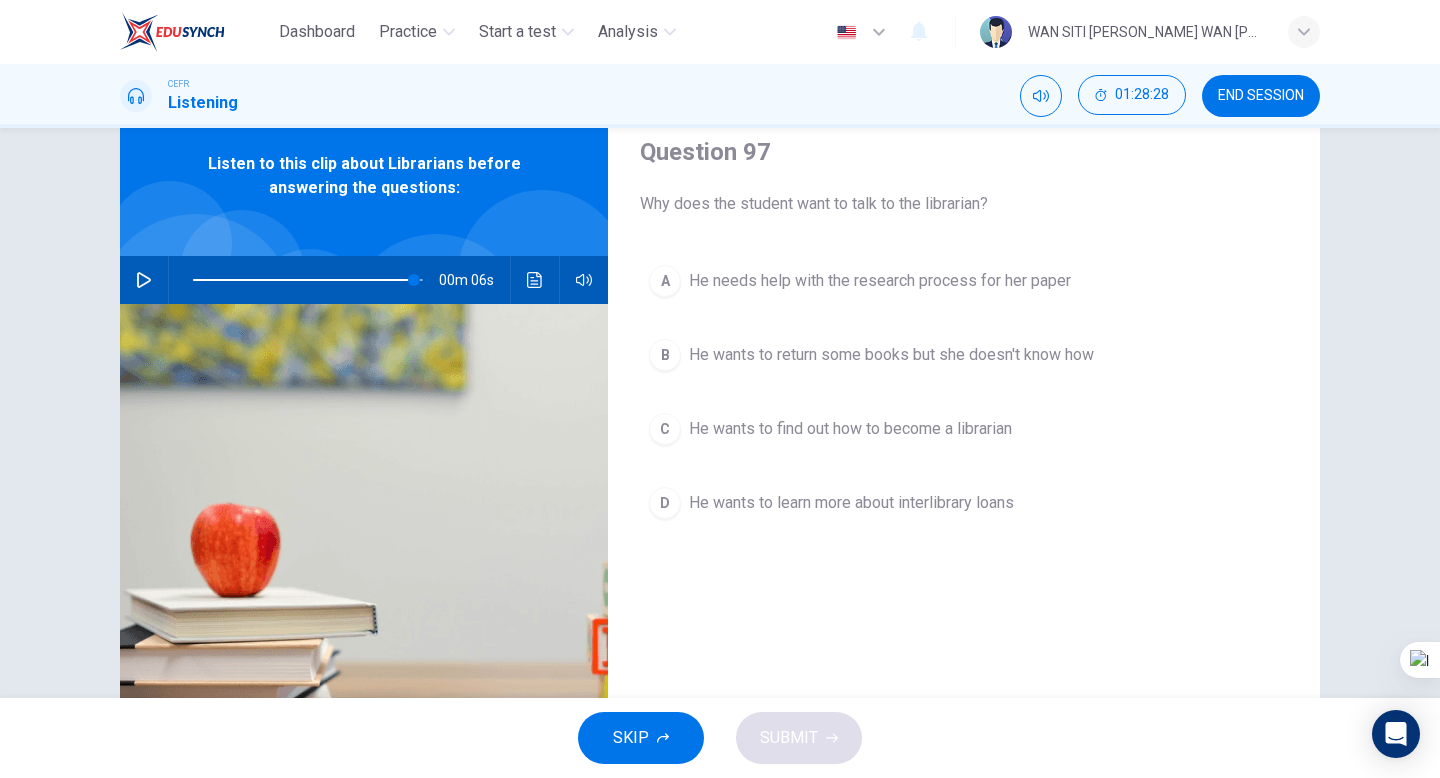click on "He wants to learn more about interlibrary loans" at bounding box center (851, 503) 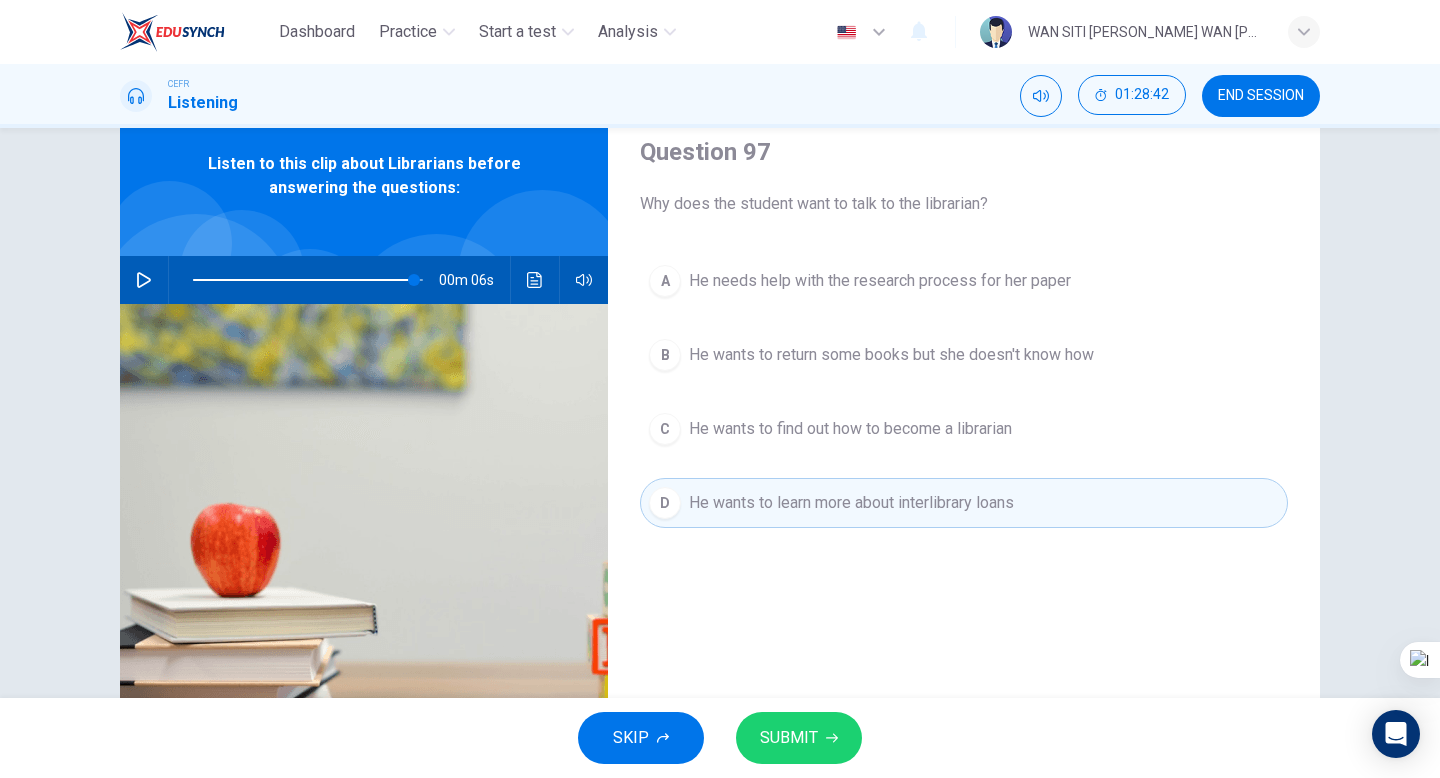 click on "SUBMIT" at bounding box center (789, 738) 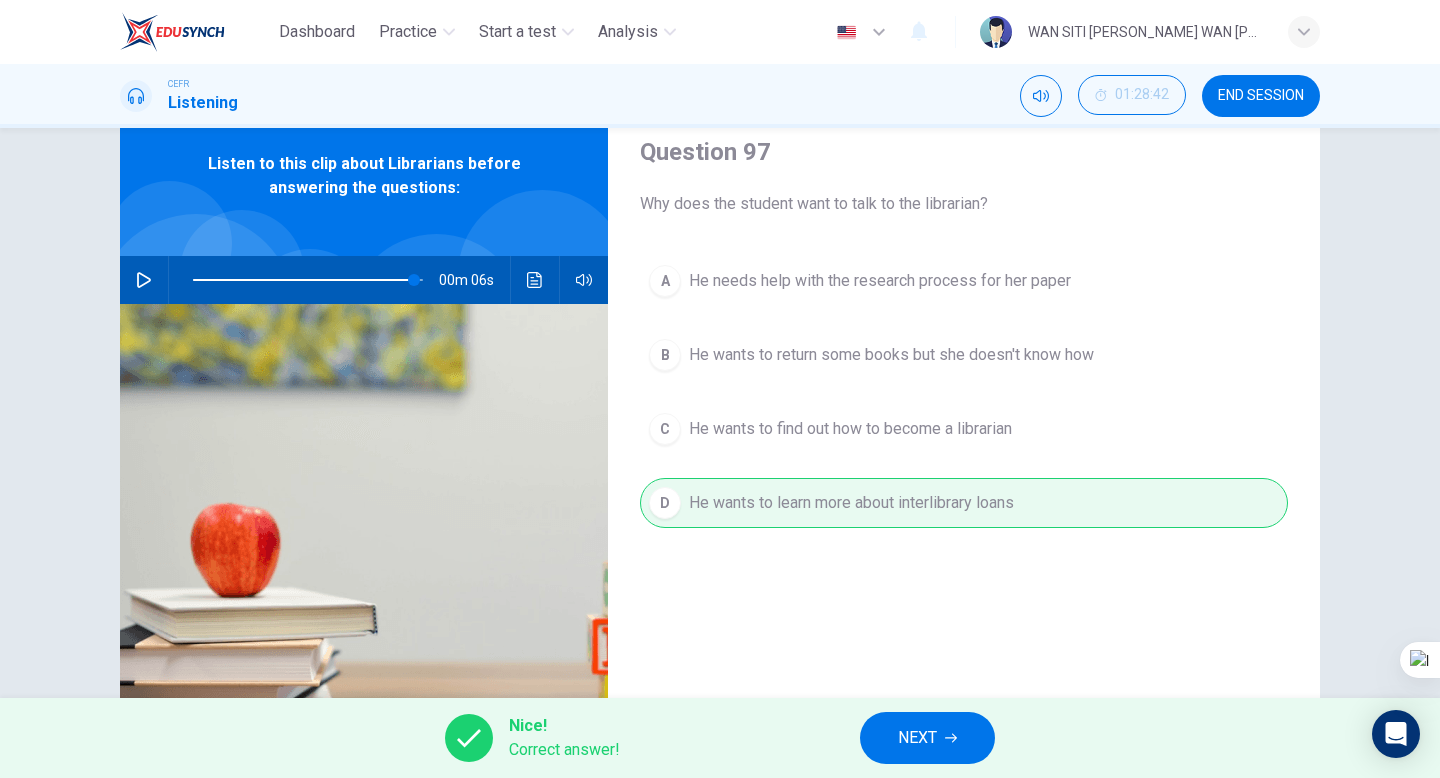 click on "NEXT" at bounding box center [917, 738] 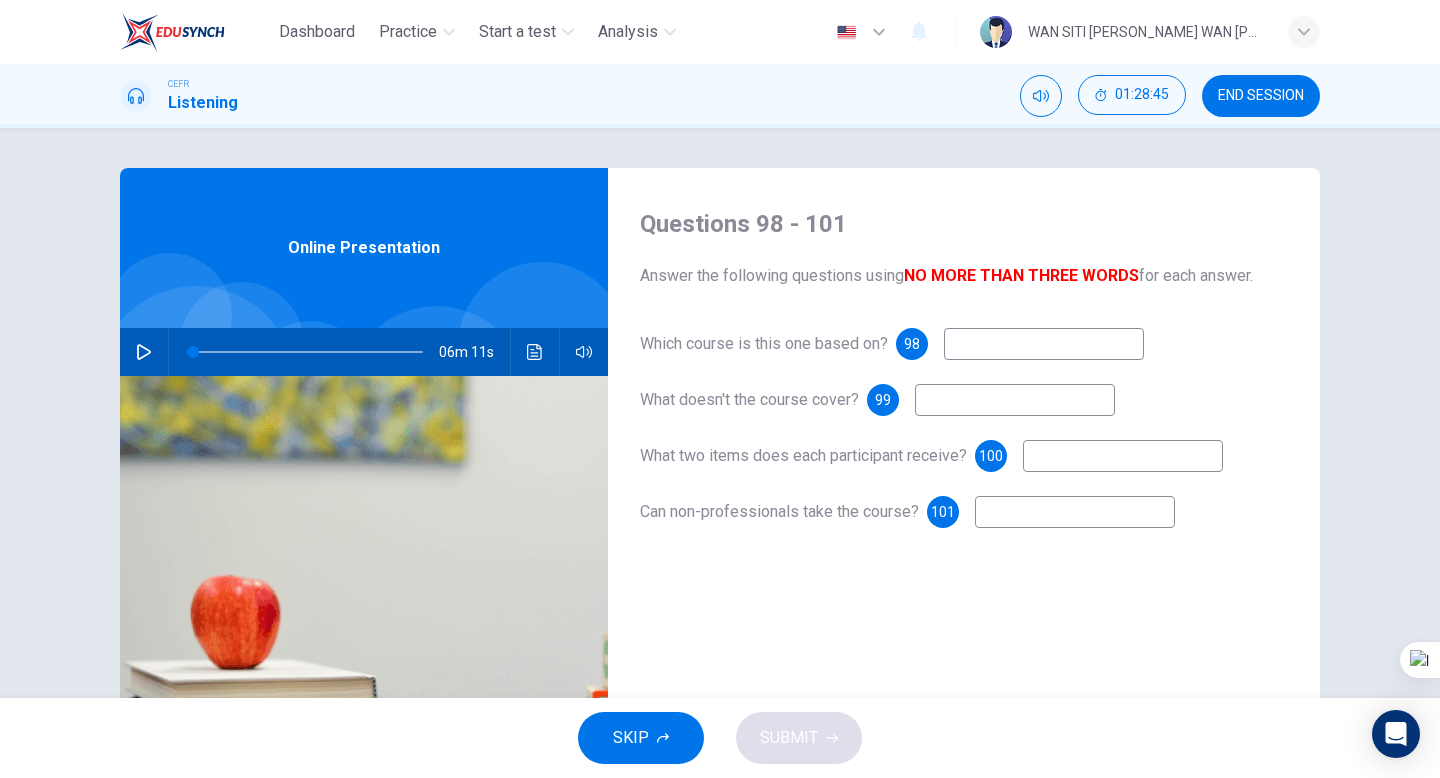 click at bounding box center [144, 352] 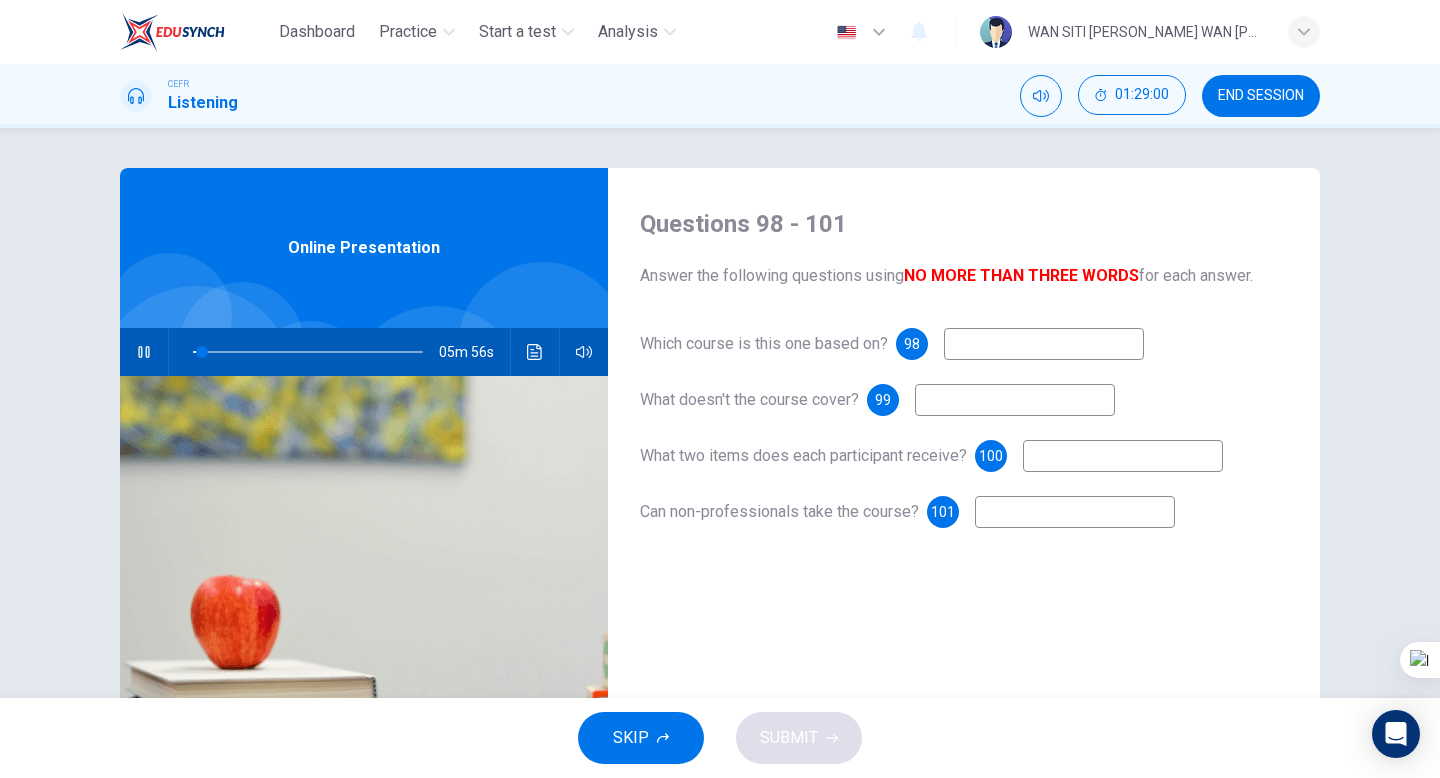 click at bounding box center [1044, 344] 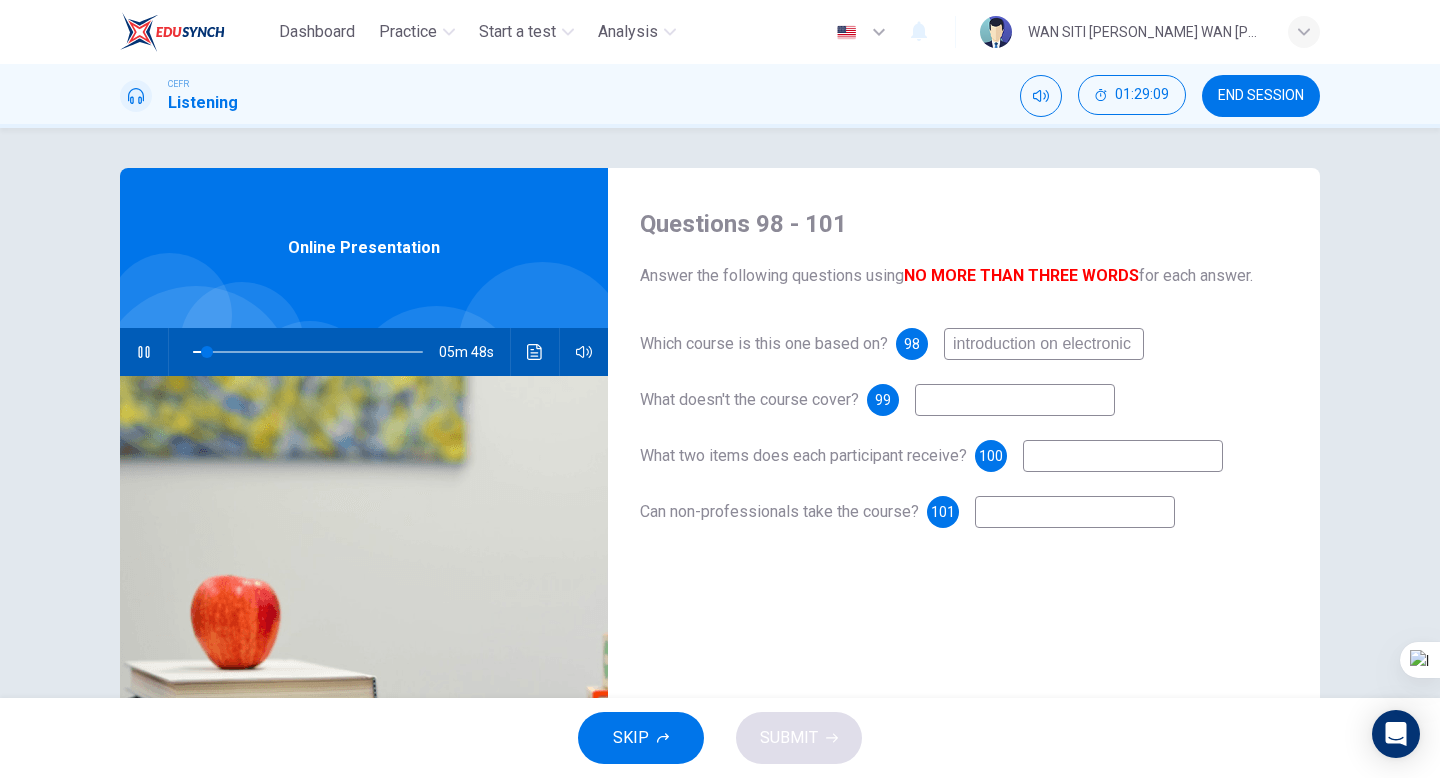 scroll, scrollTop: 0, scrollLeft: 19, axis: horizontal 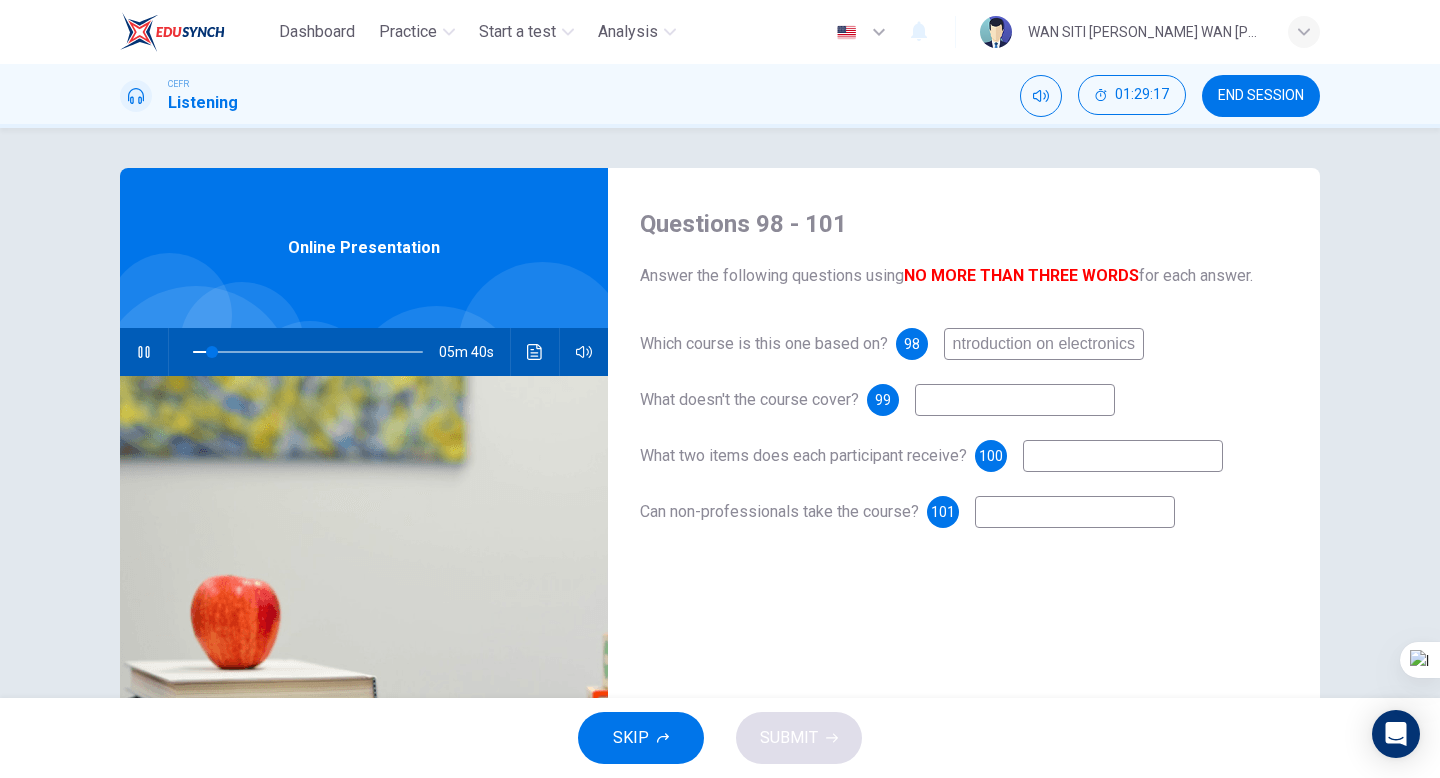 click at bounding box center (1015, 400) 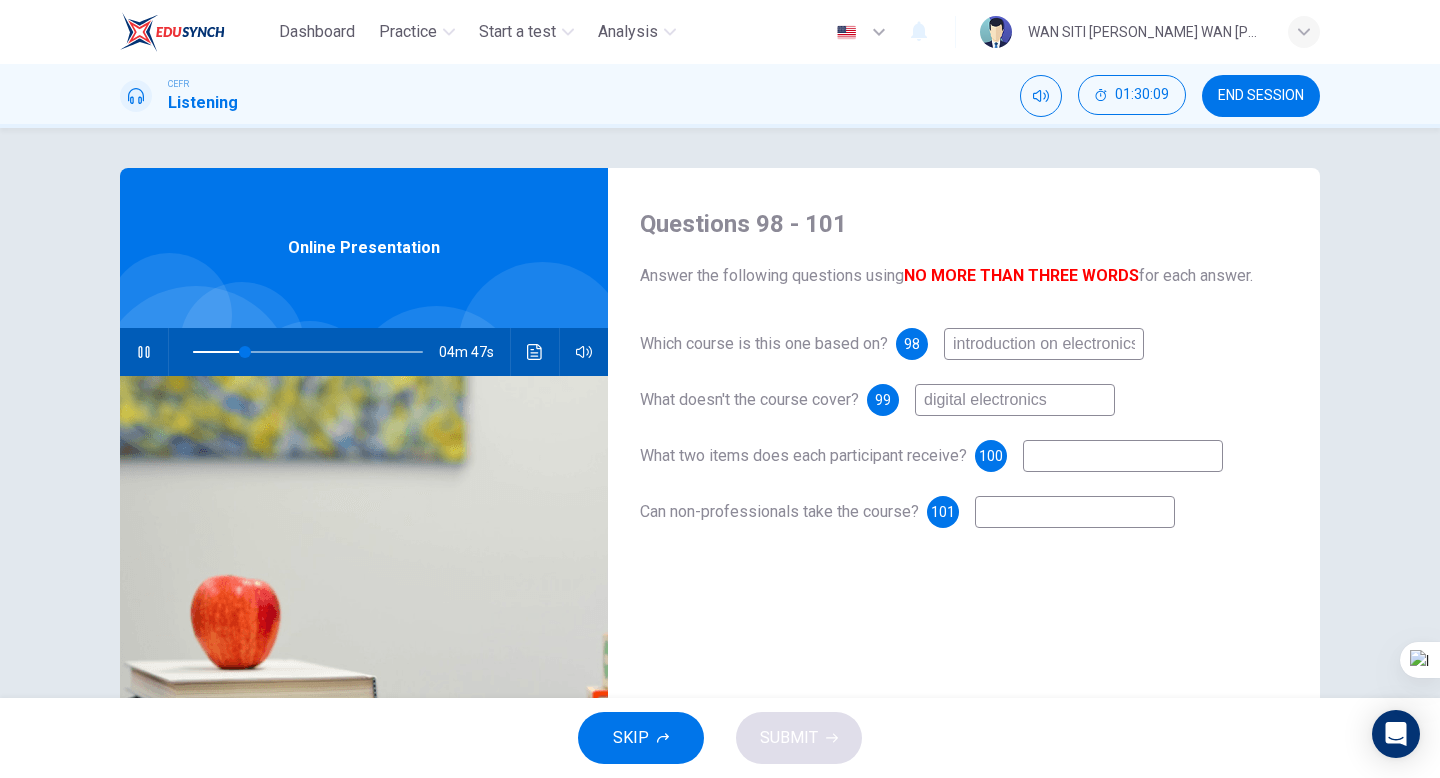 click at bounding box center (1123, 456) 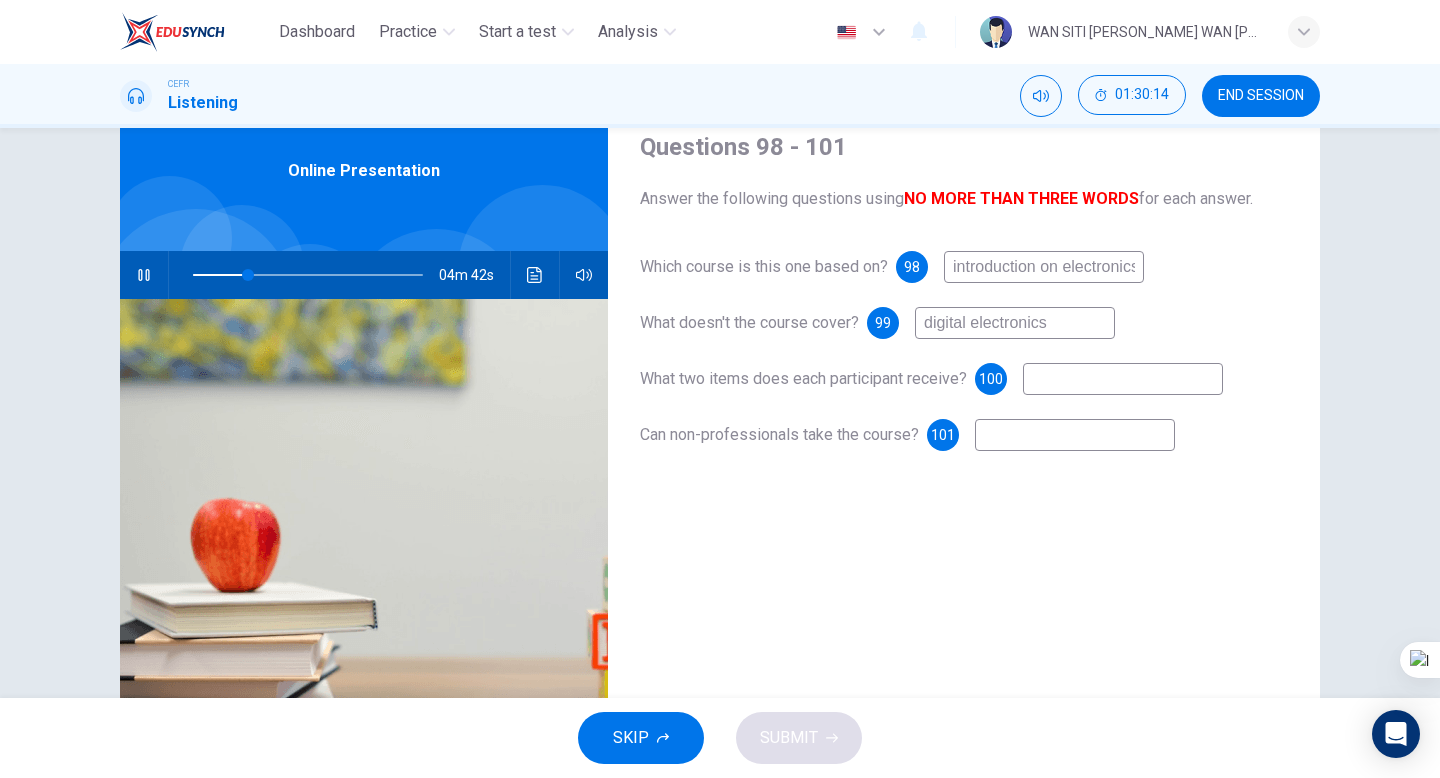 scroll, scrollTop: 56, scrollLeft: 0, axis: vertical 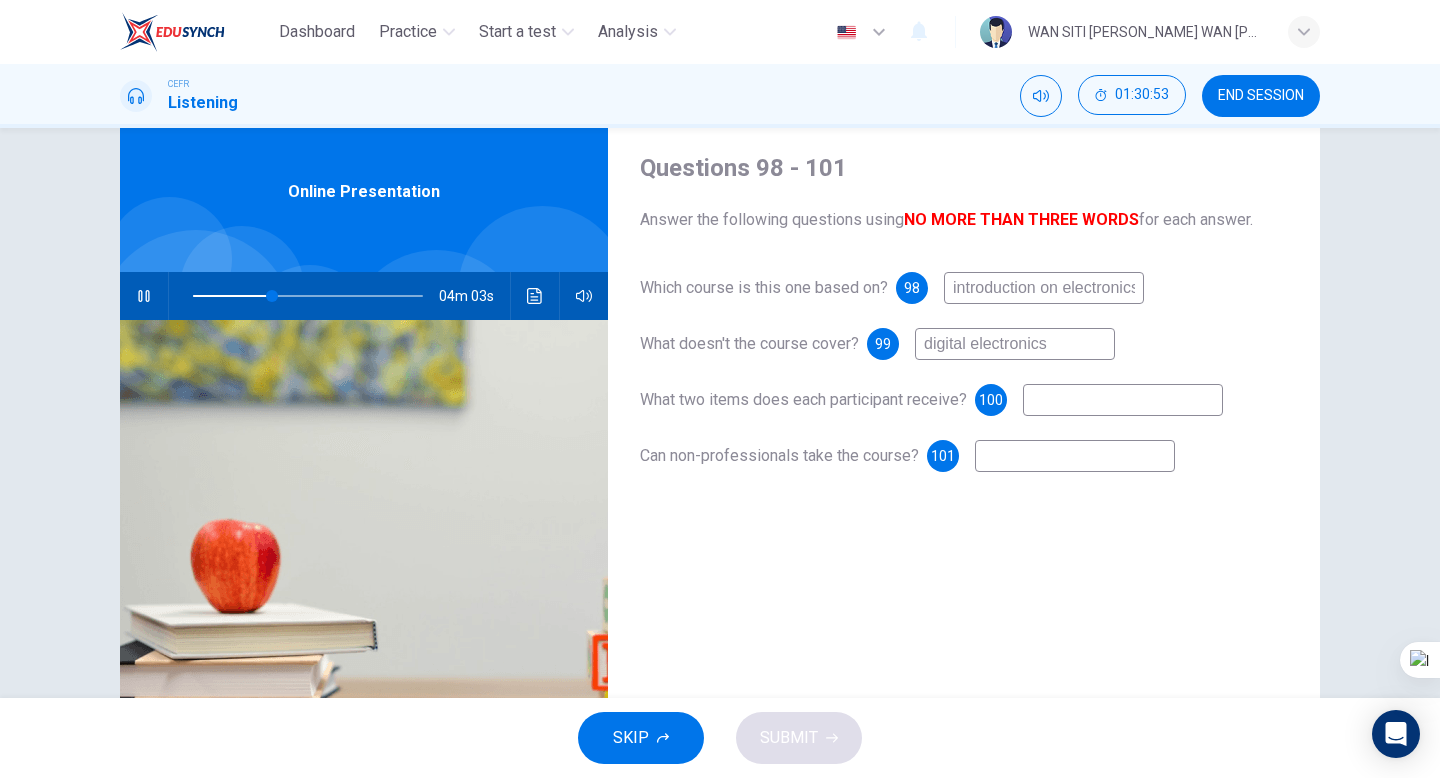 click at bounding box center [1075, 456] 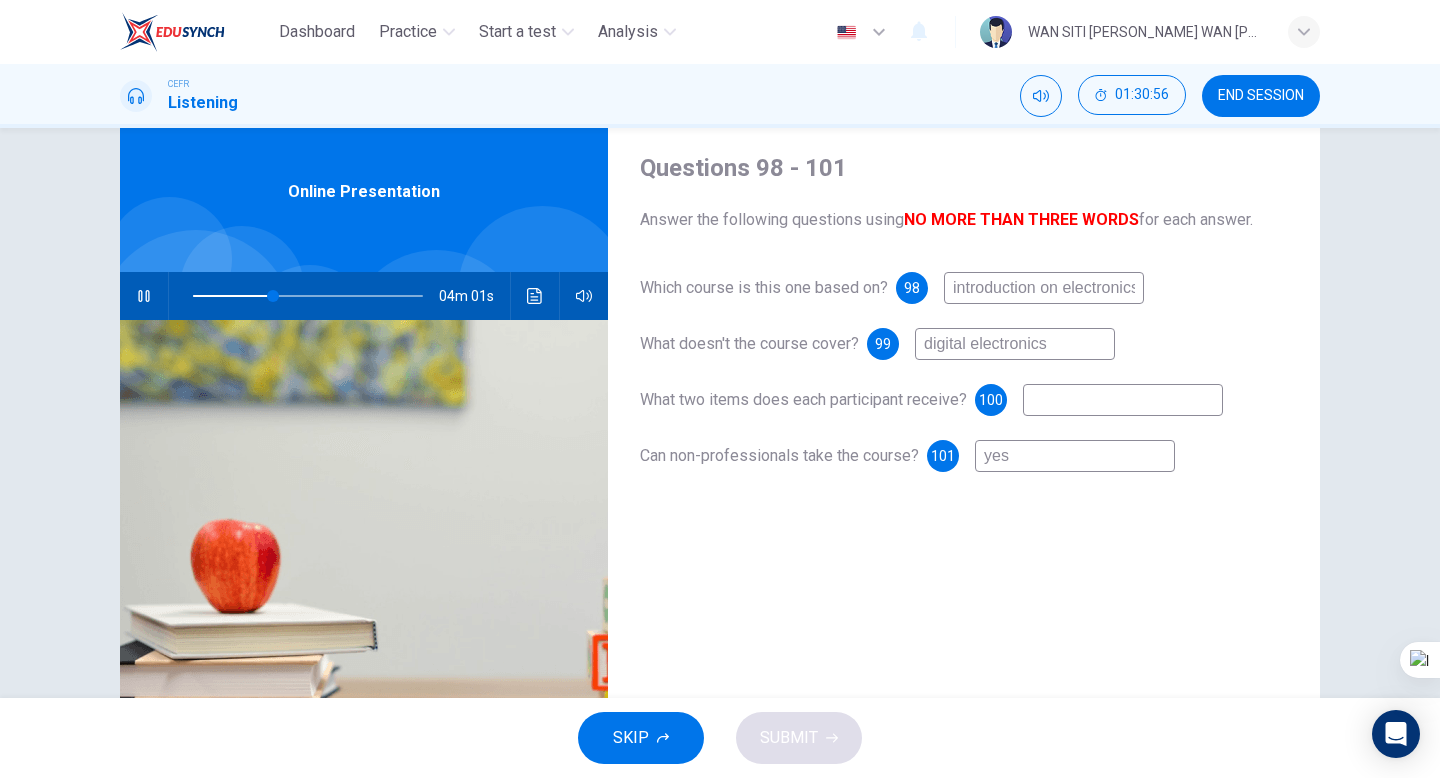 click on "Which course is this one based on?  98 introduction on electronics What doesn't the course cover?  99 digital electronics What two items does each participant receive?  100 Can non-professionals take the course?  101 yes" at bounding box center (964, 392) 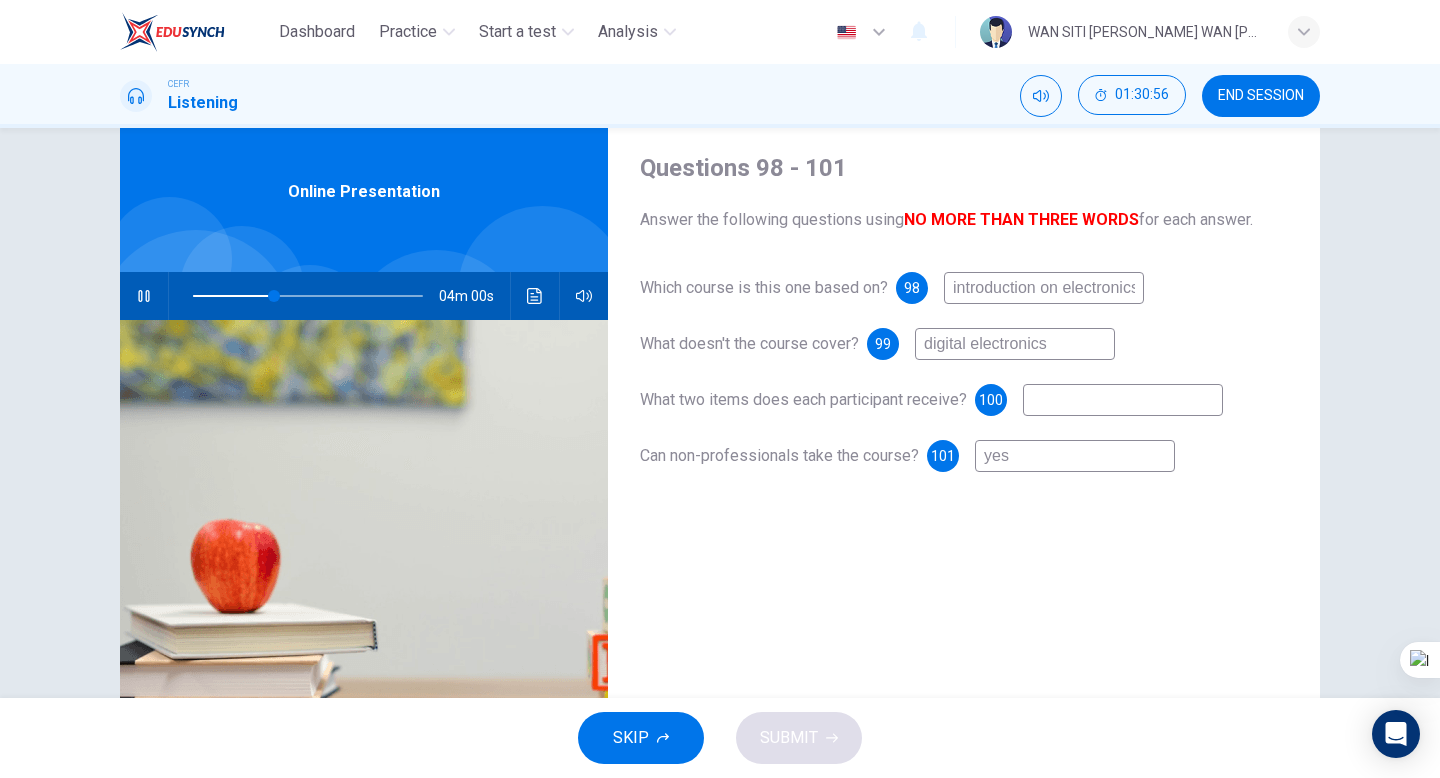 click at bounding box center [1123, 400] 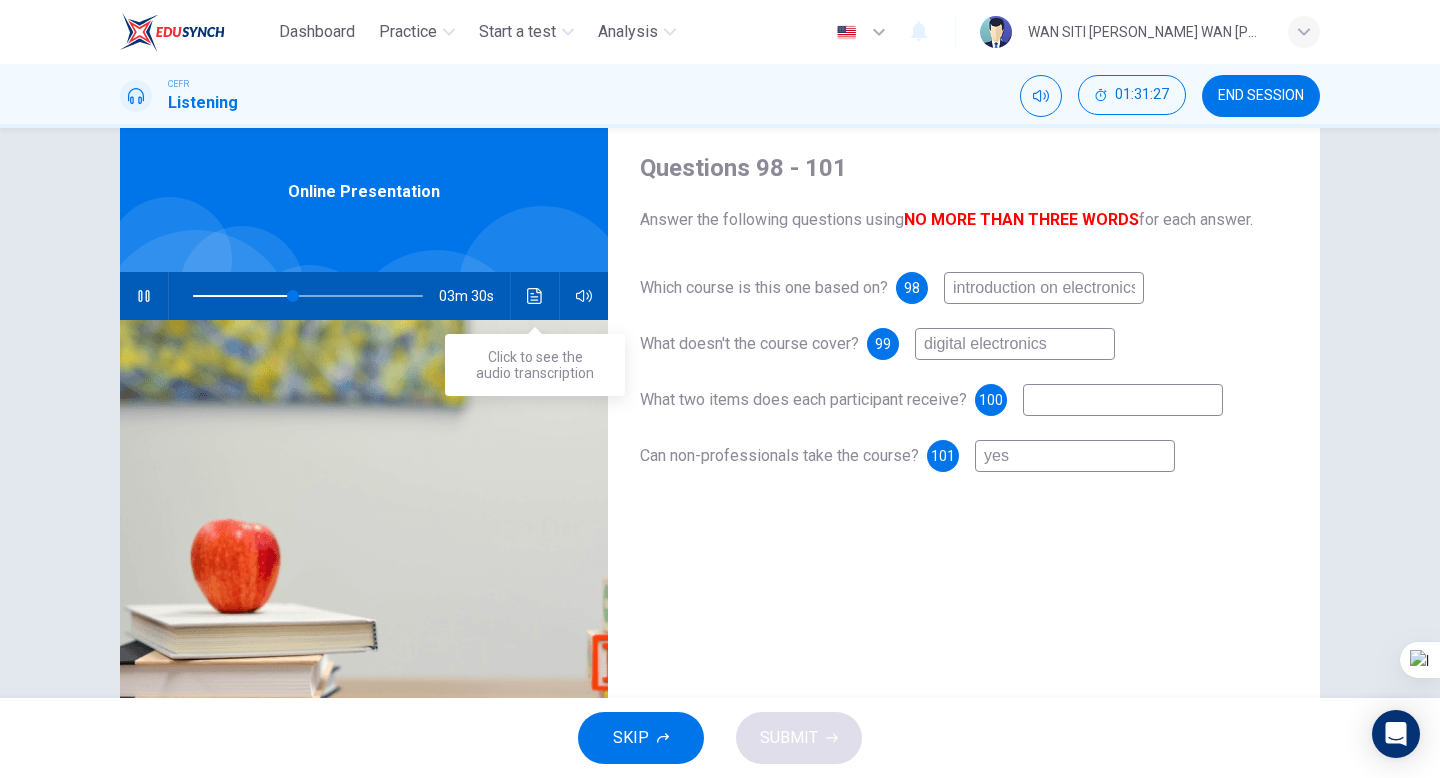 click 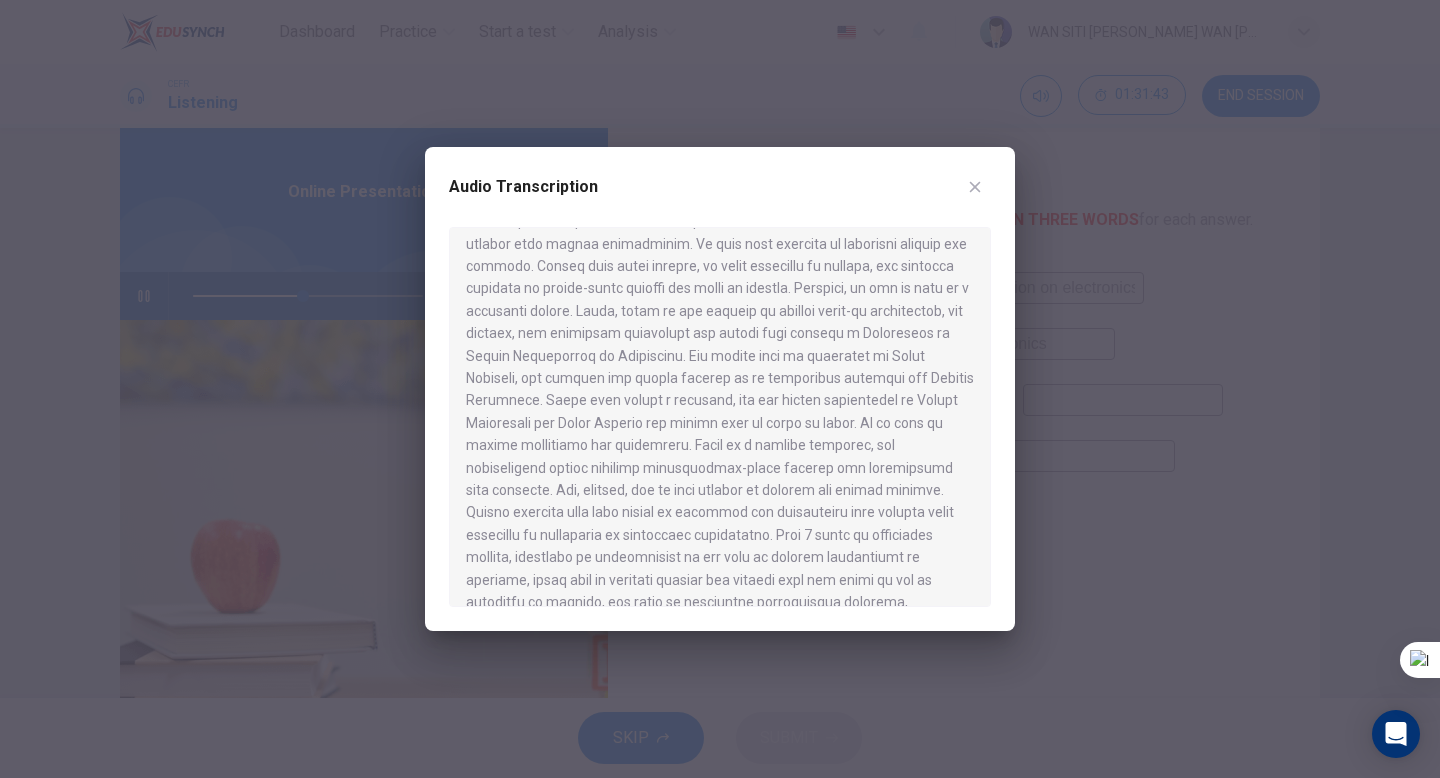 scroll, scrollTop: 798, scrollLeft: 0, axis: vertical 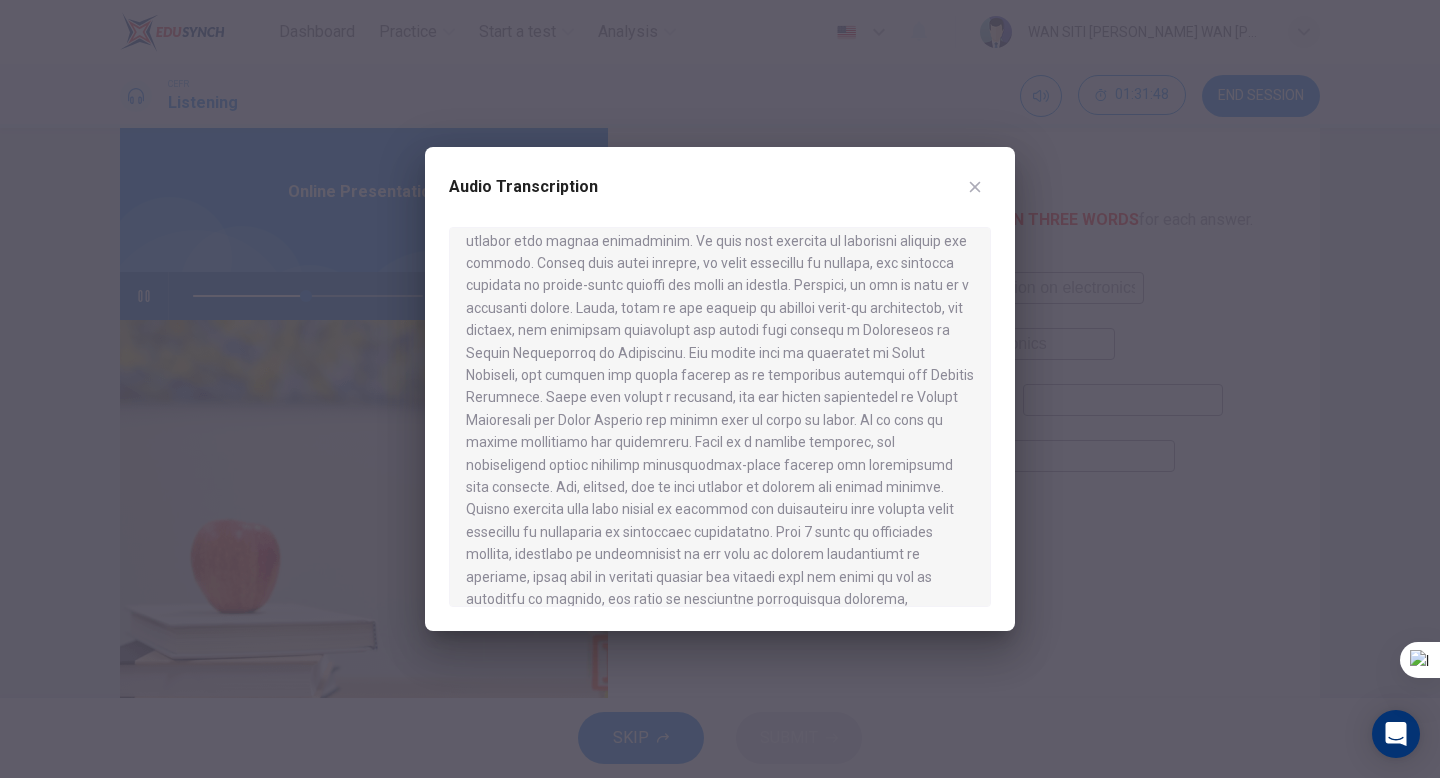 click 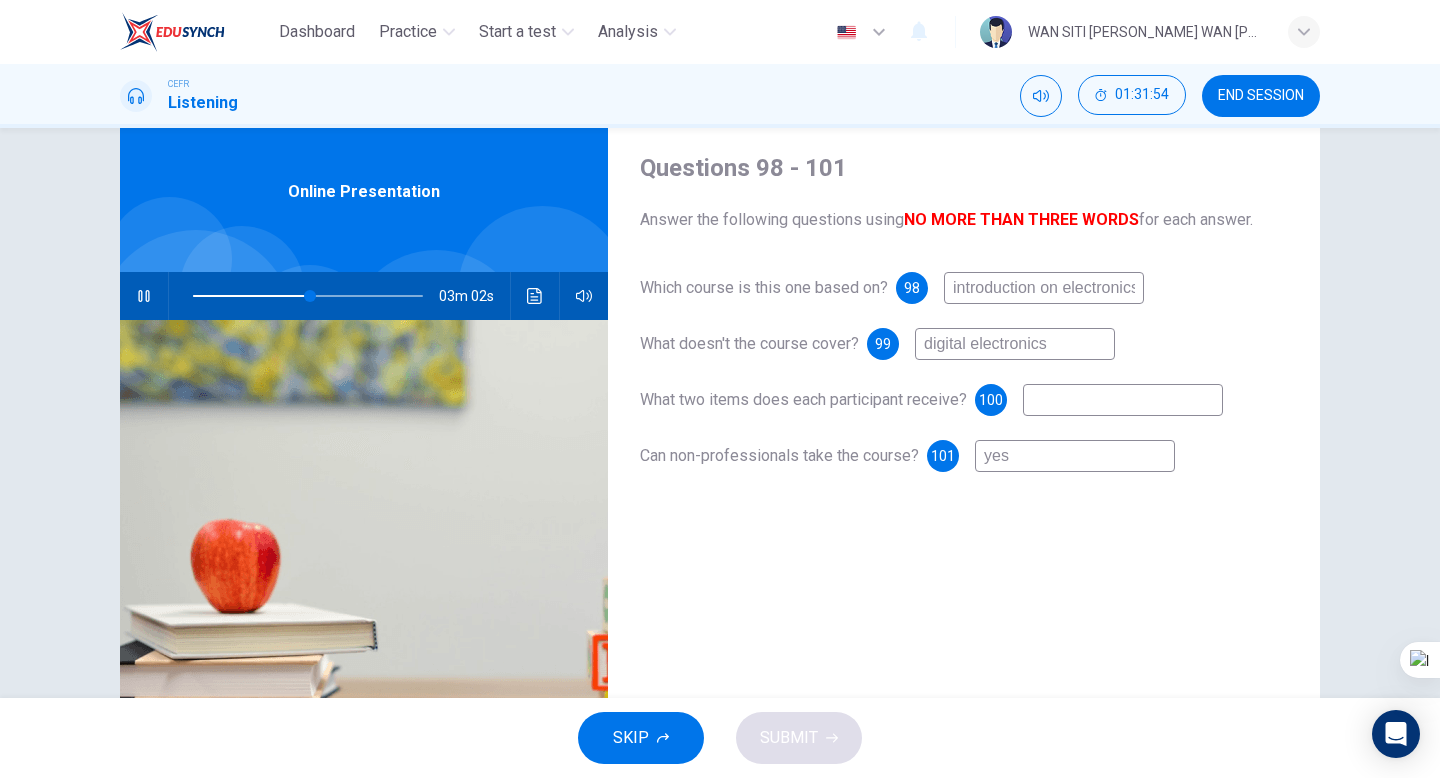 click on "03m 02s" at bounding box center [364, 296] 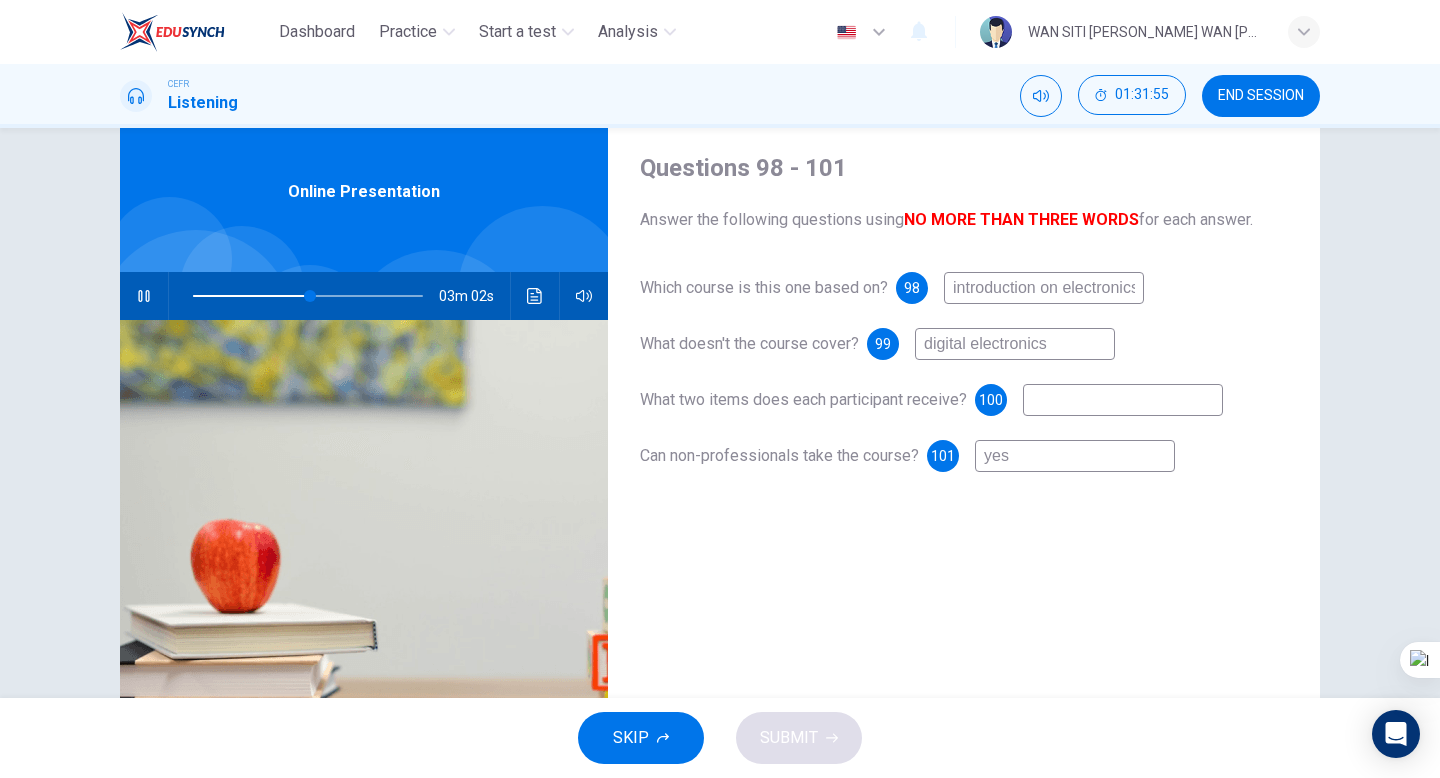 click 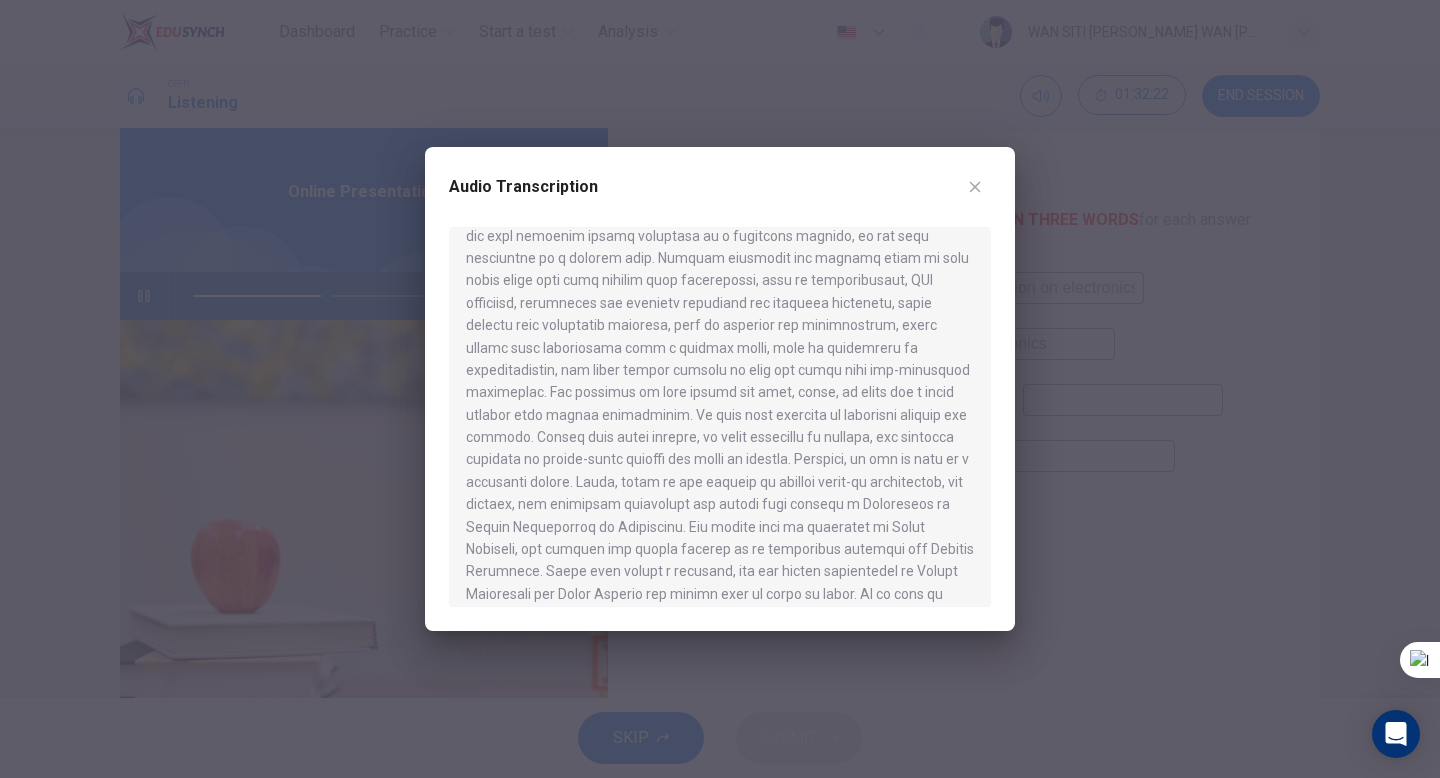 scroll, scrollTop: 649, scrollLeft: 0, axis: vertical 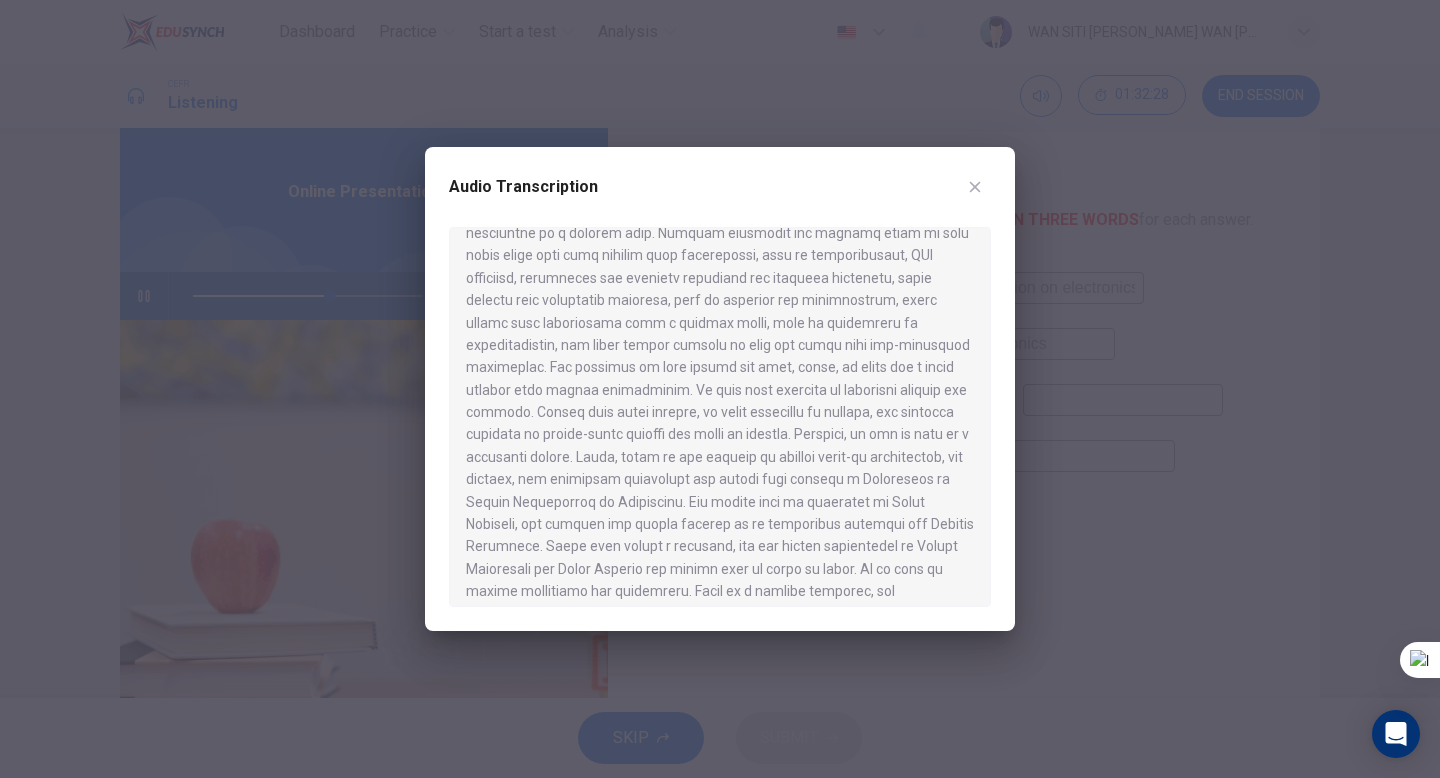 click 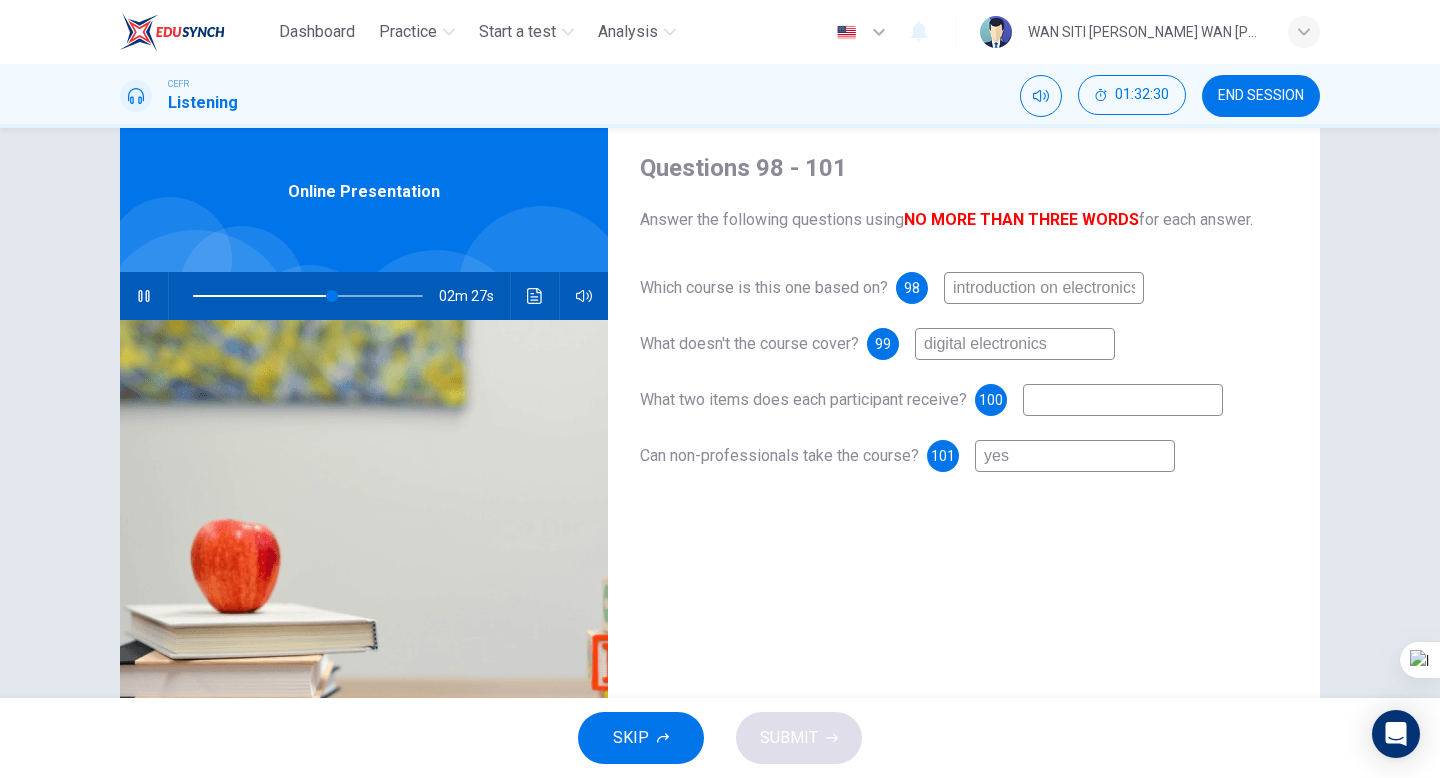 click at bounding box center [144, 296] 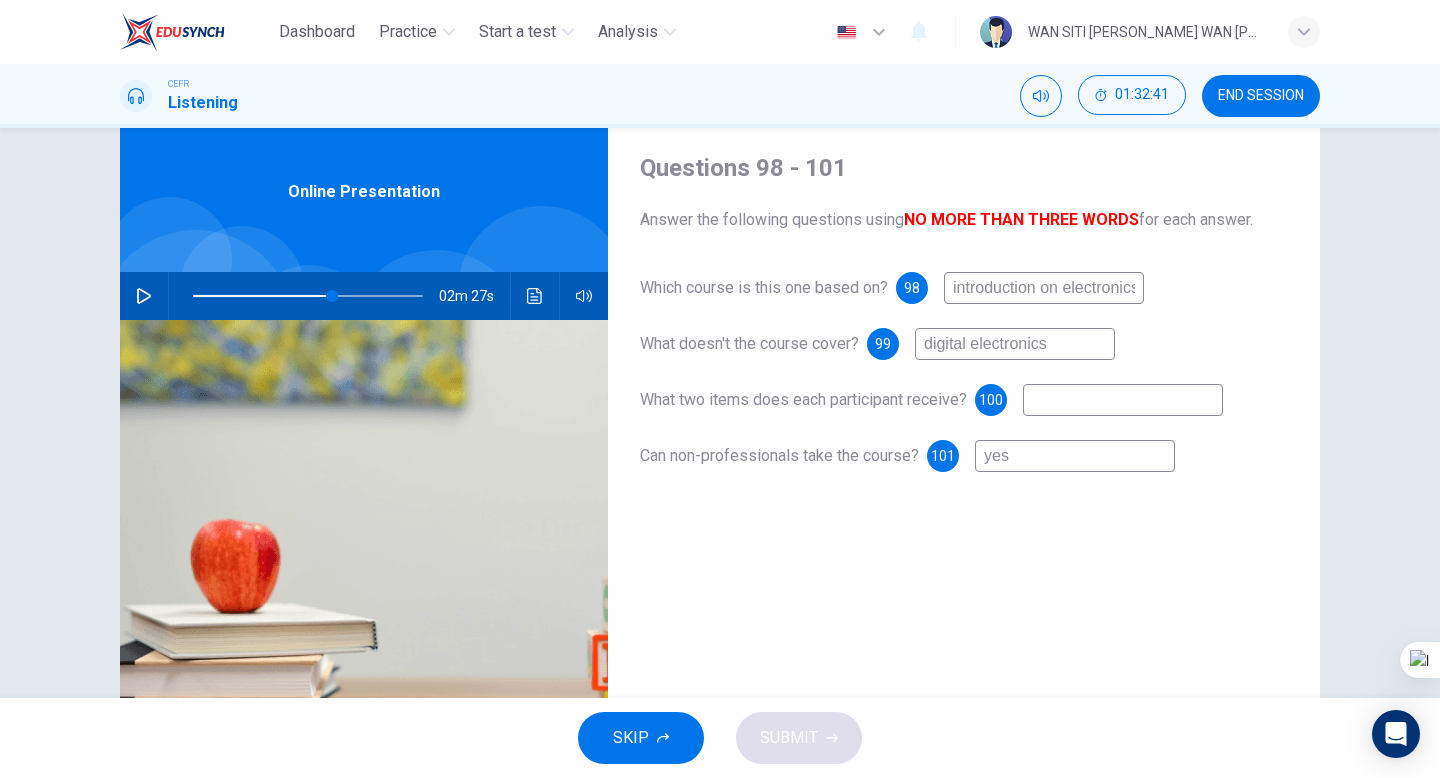 click on "02m 27s" at bounding box center (364, 296) 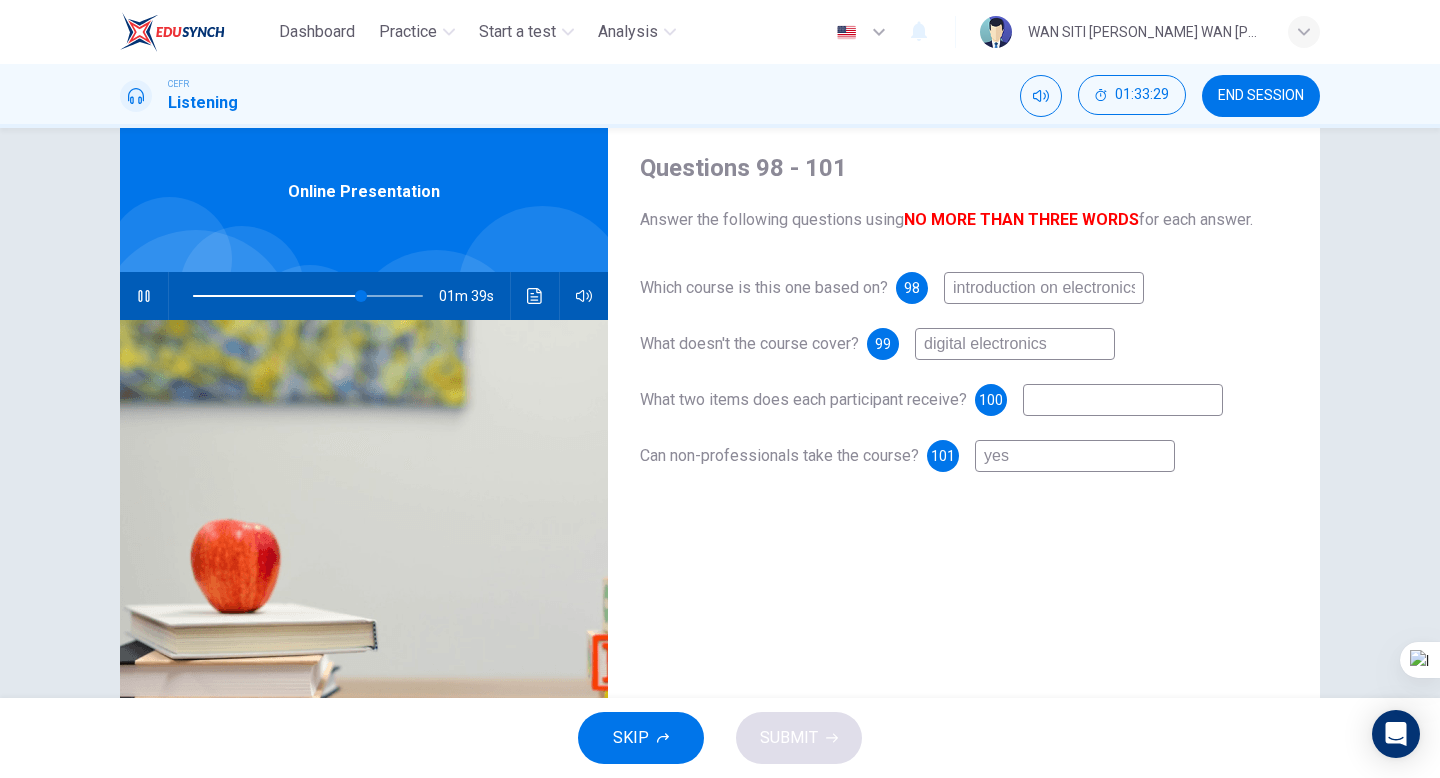 click at bounding box center [535, 296] 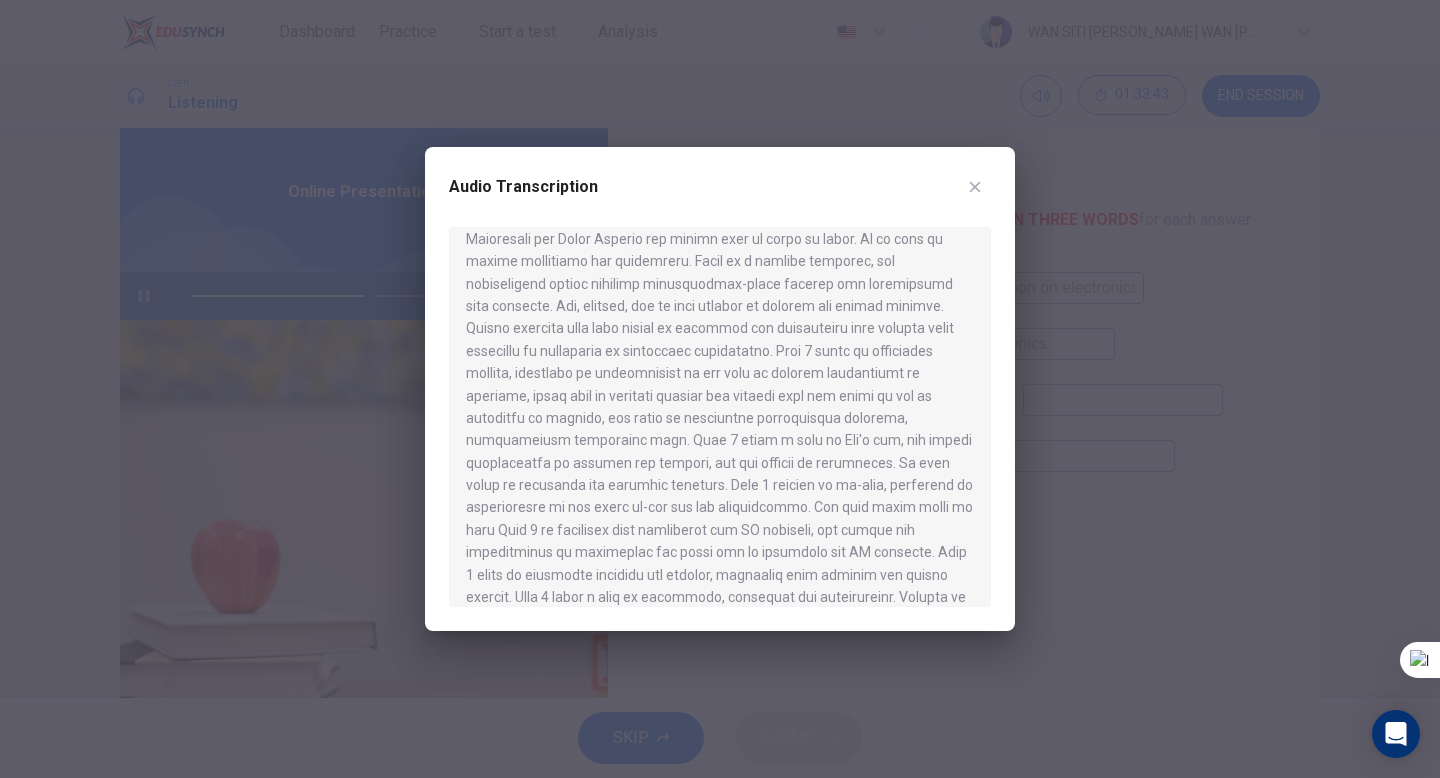 scroll, scrollTop: 978, scrollLeft: 0, axis: vertical 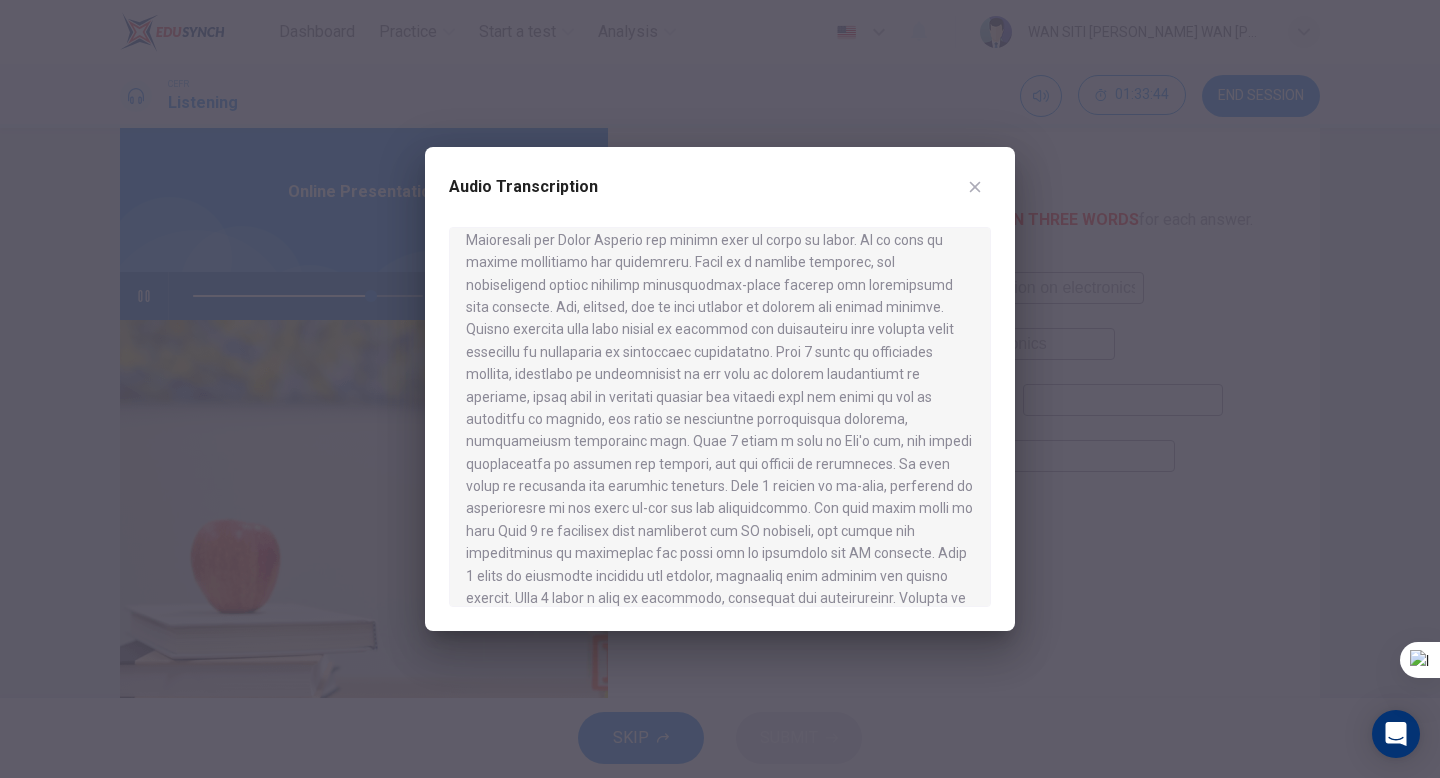 click 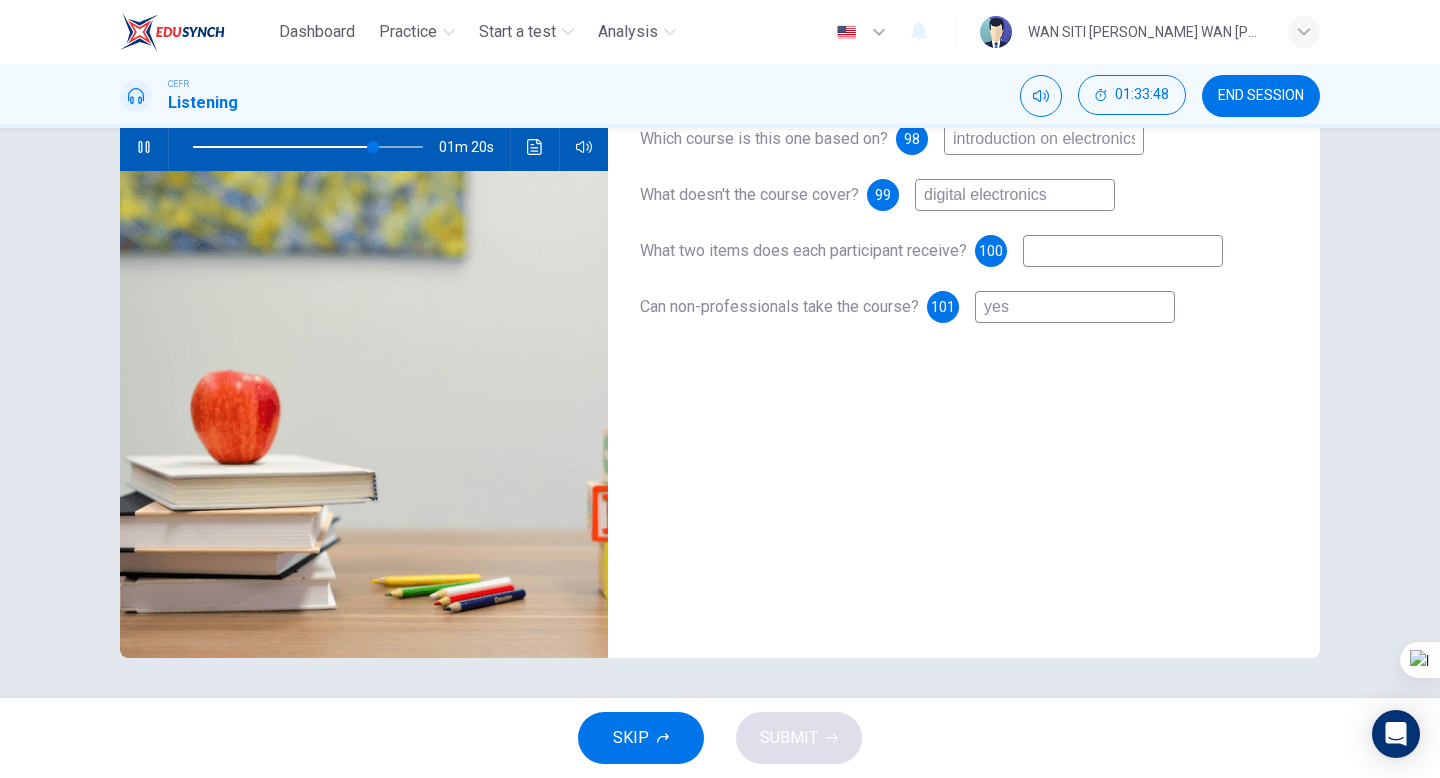 scroll, scrollTop: 0, scrollLeft: 0, axis: both 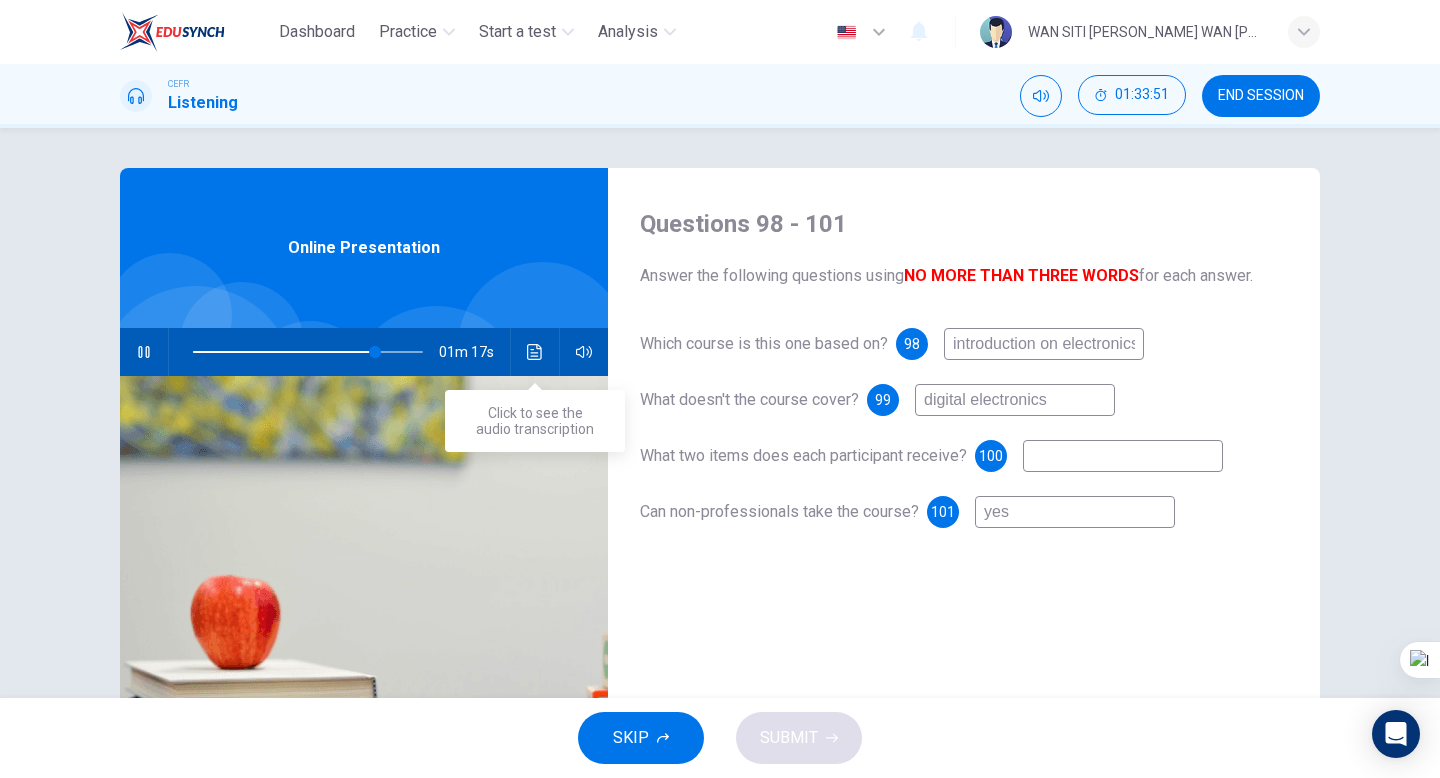 click 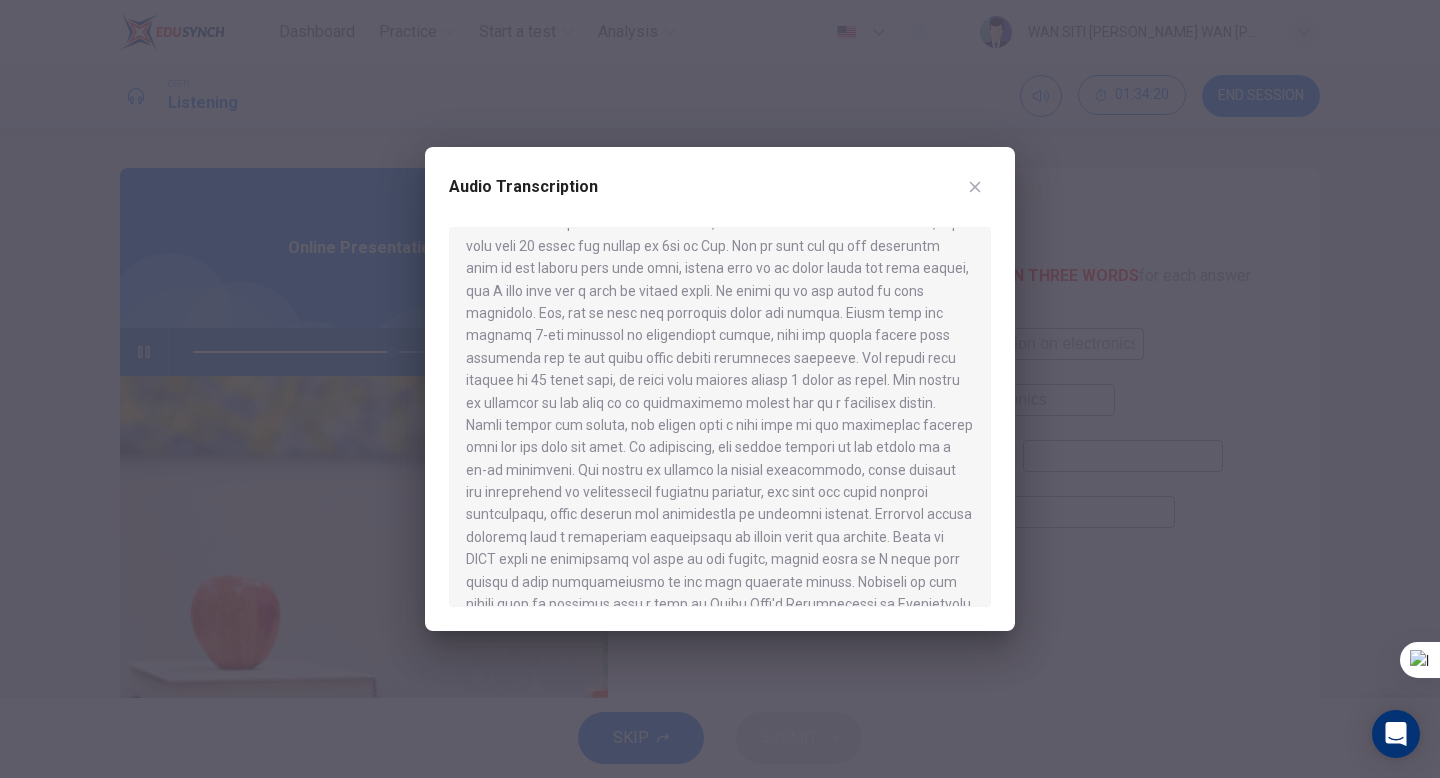 scroll, scrollTop: 55, scrollLeft: 0, axis: vertical 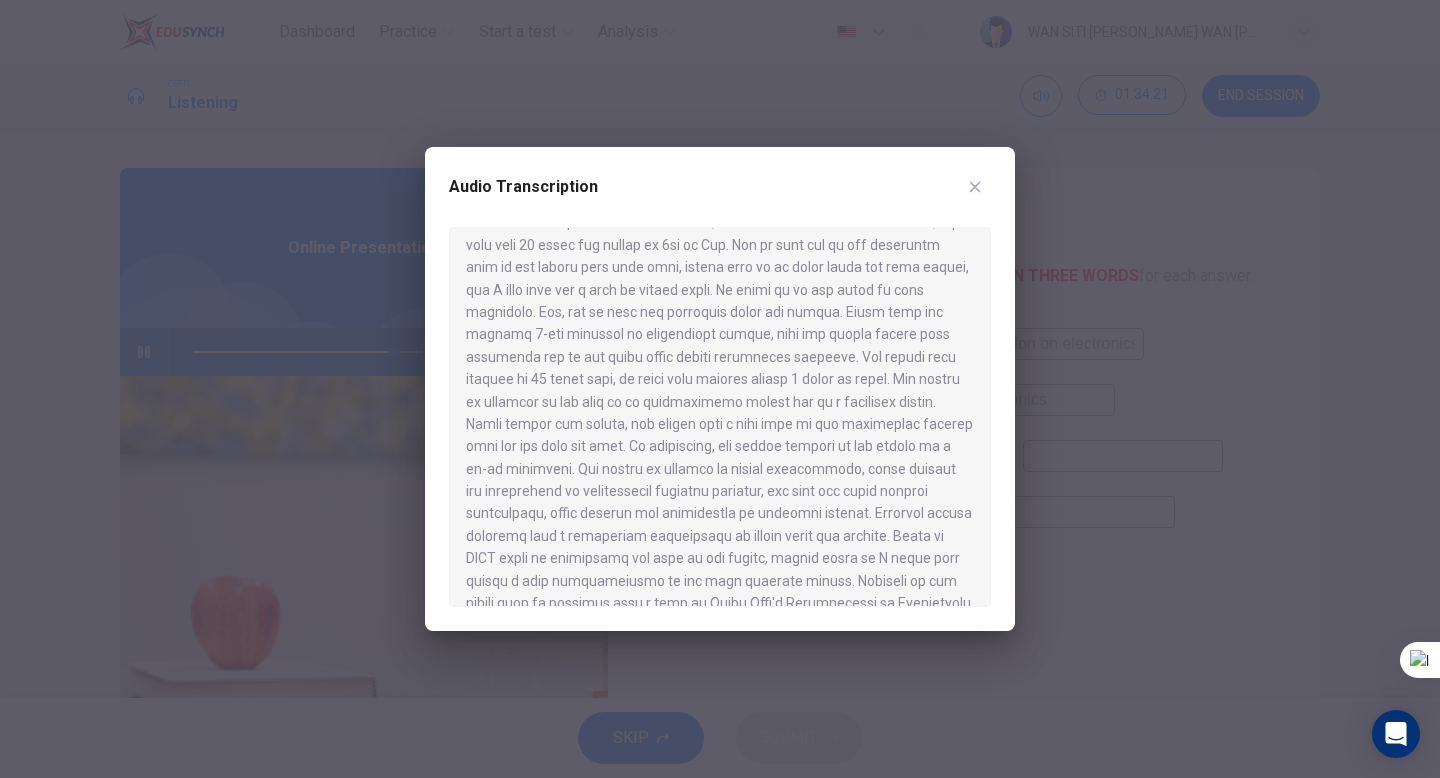 click at bounding box center [975, 187] 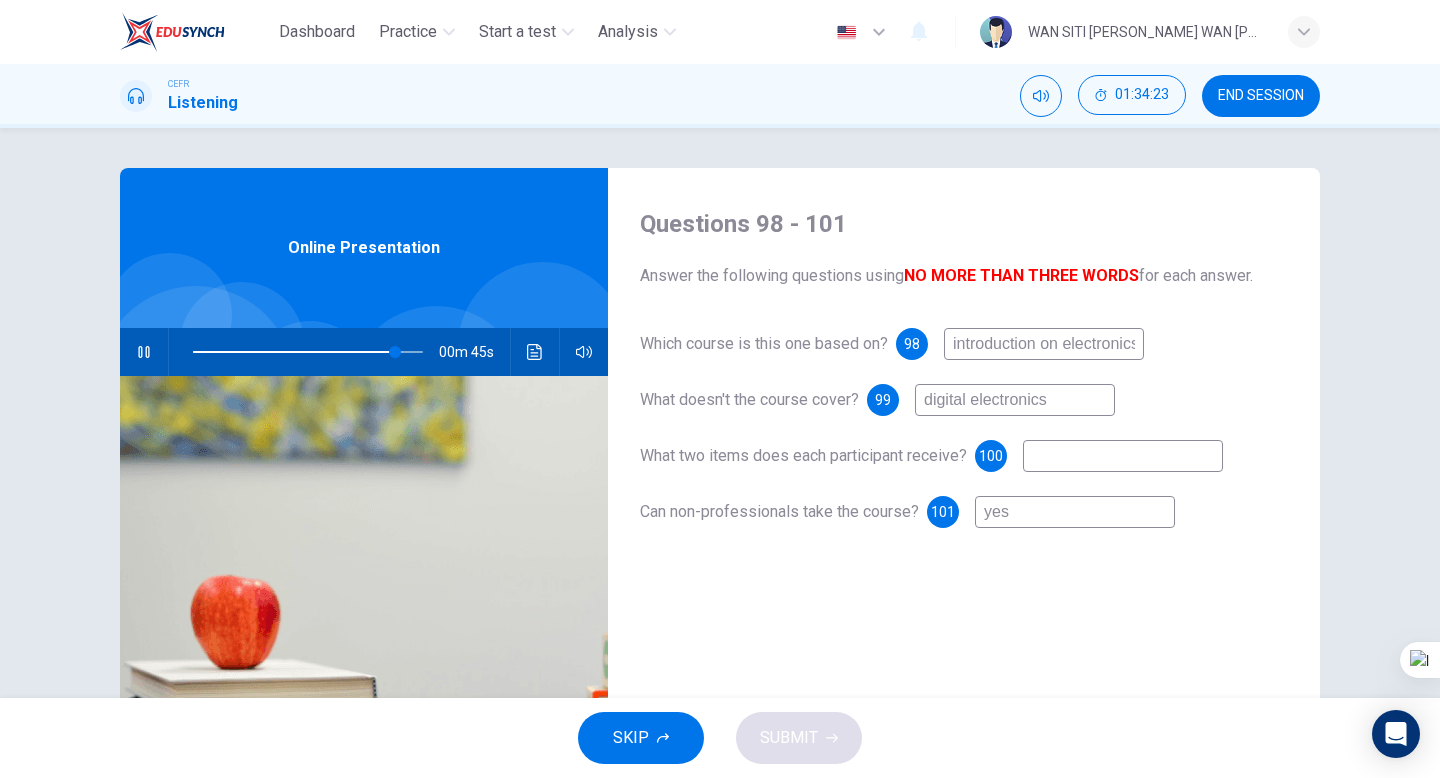 click on "Can non-professionals take the course?" at bounding box center (779, 511) 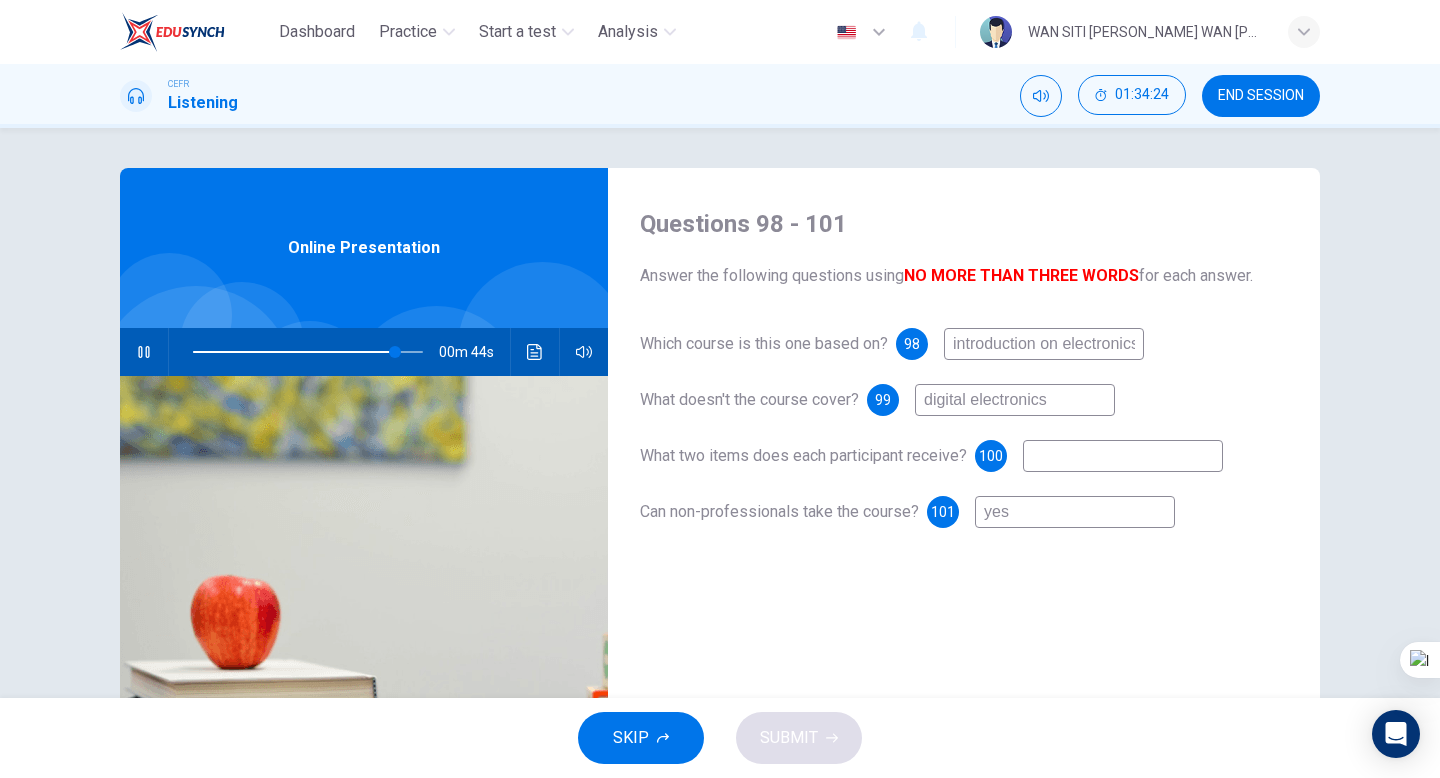 click 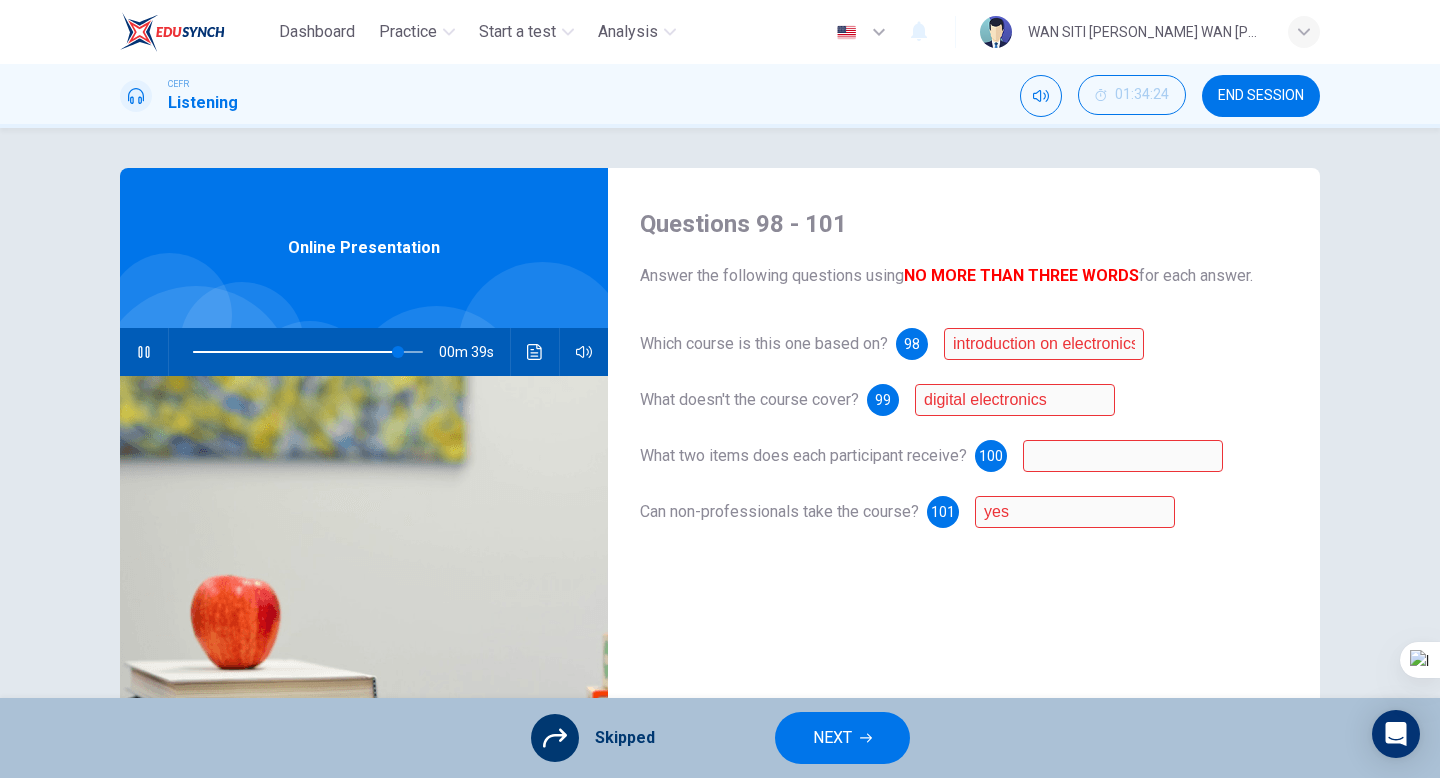 click on "NEXT" at bounding box center [842, 738] 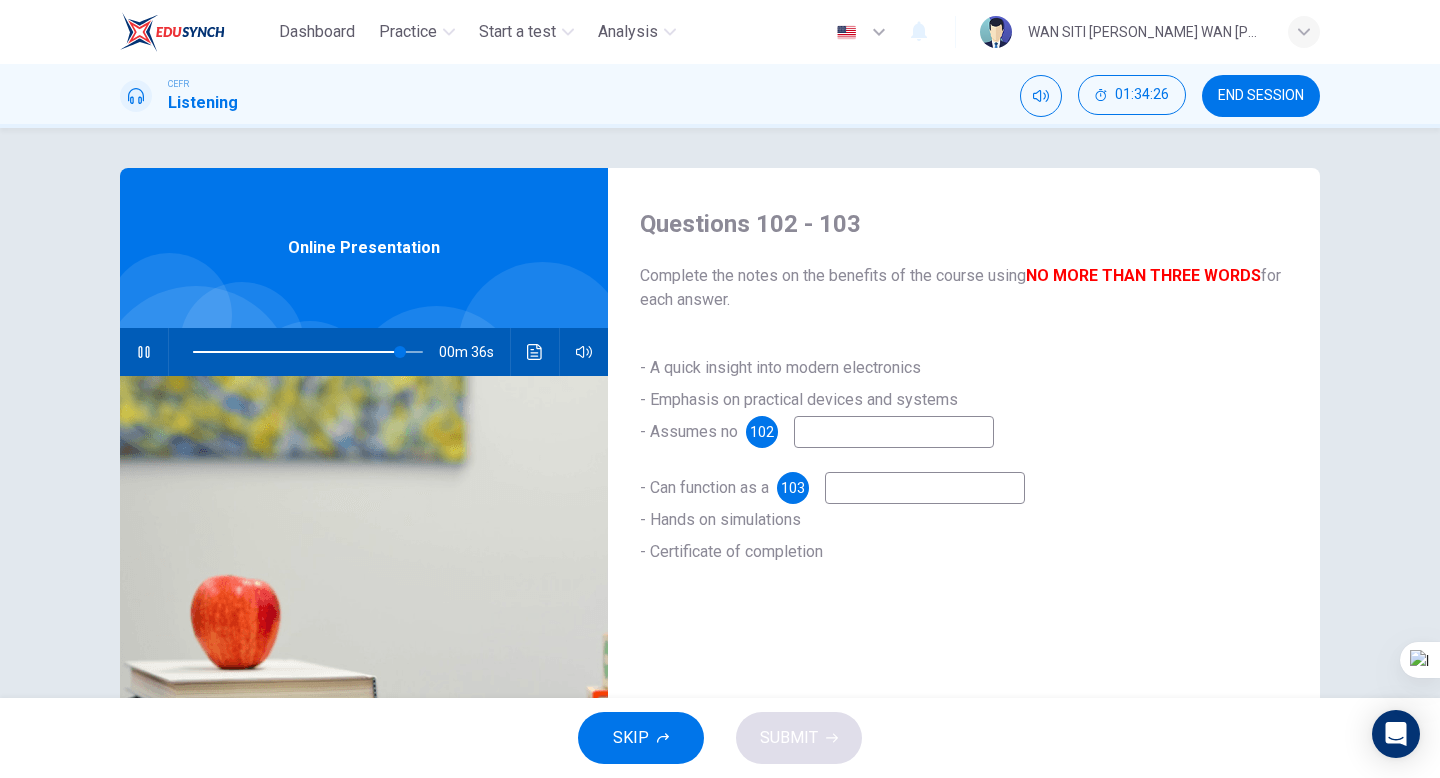 click on "SKIP" at bounding box center (641, 738) 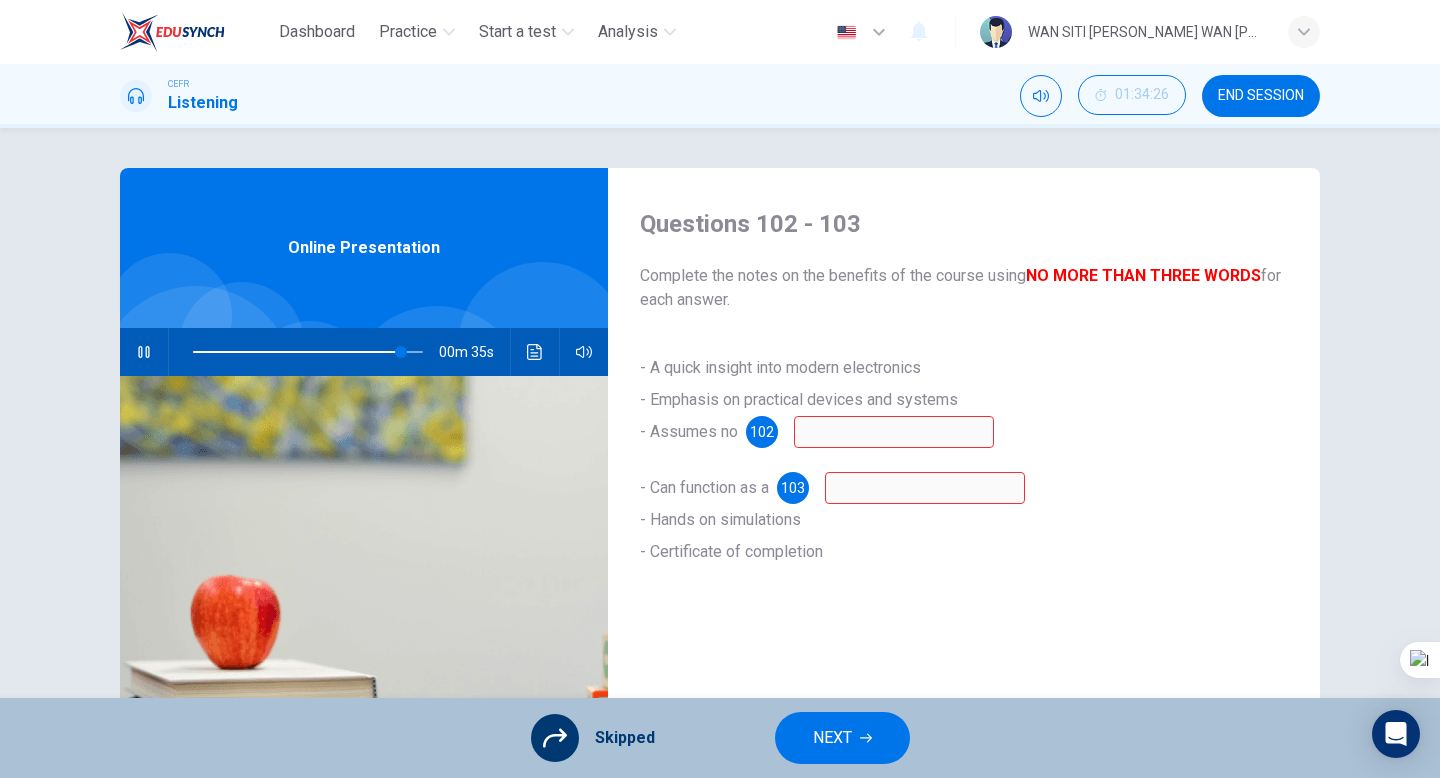 click on "NEXT" at bounding box center (842, 738) 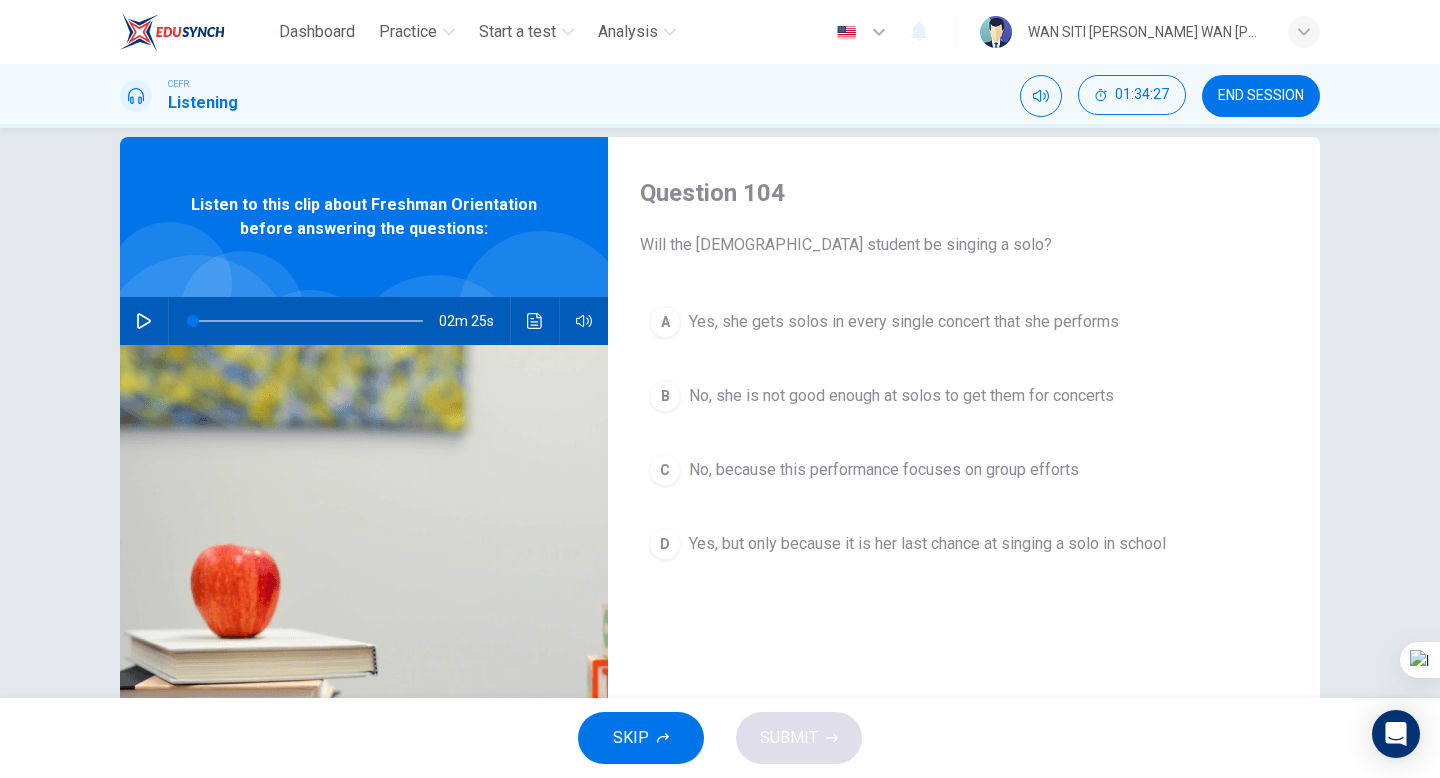 scroll, scrollTop: 38, scrollLeft: 0, axis: vertical 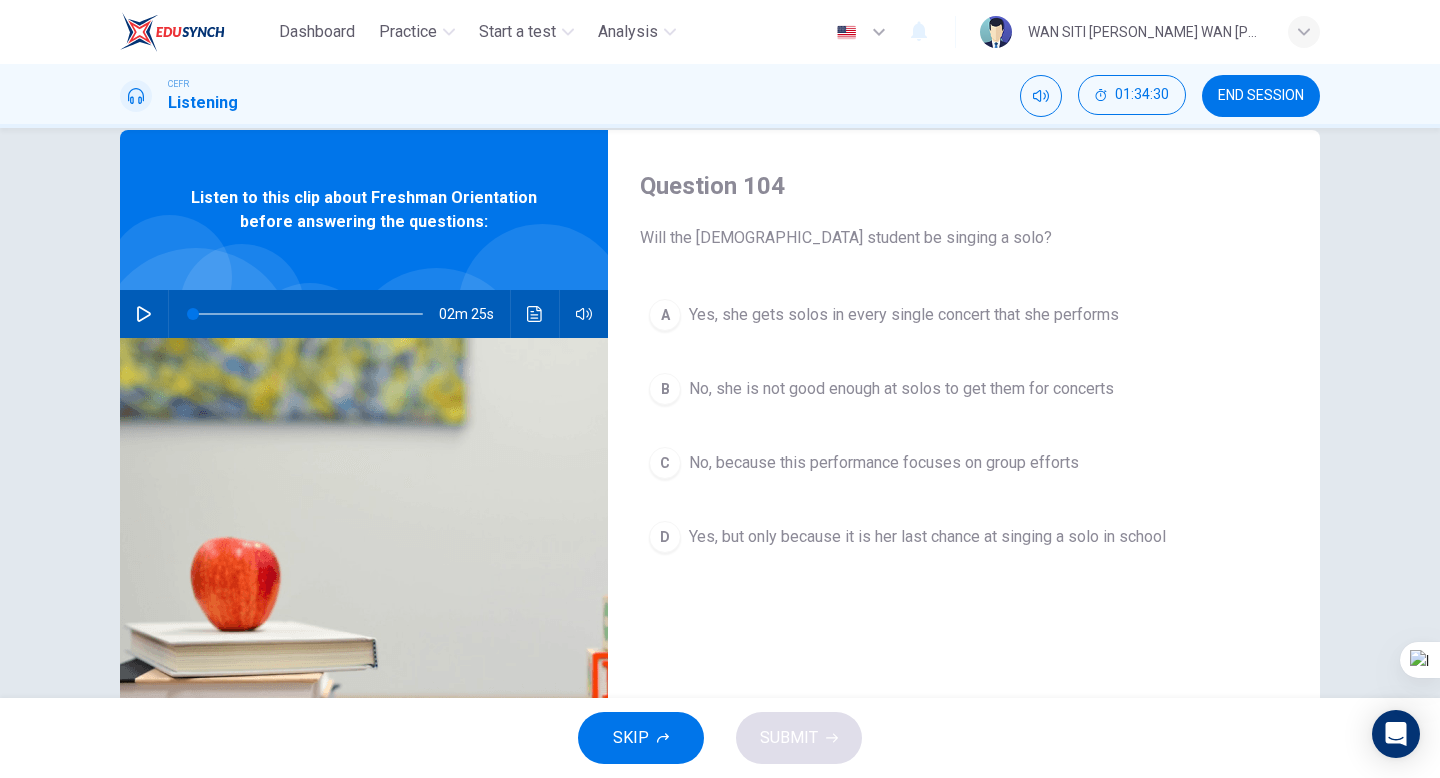 click on "C No, because this performance focuses on group efforts" at bounding box center (964, 463) 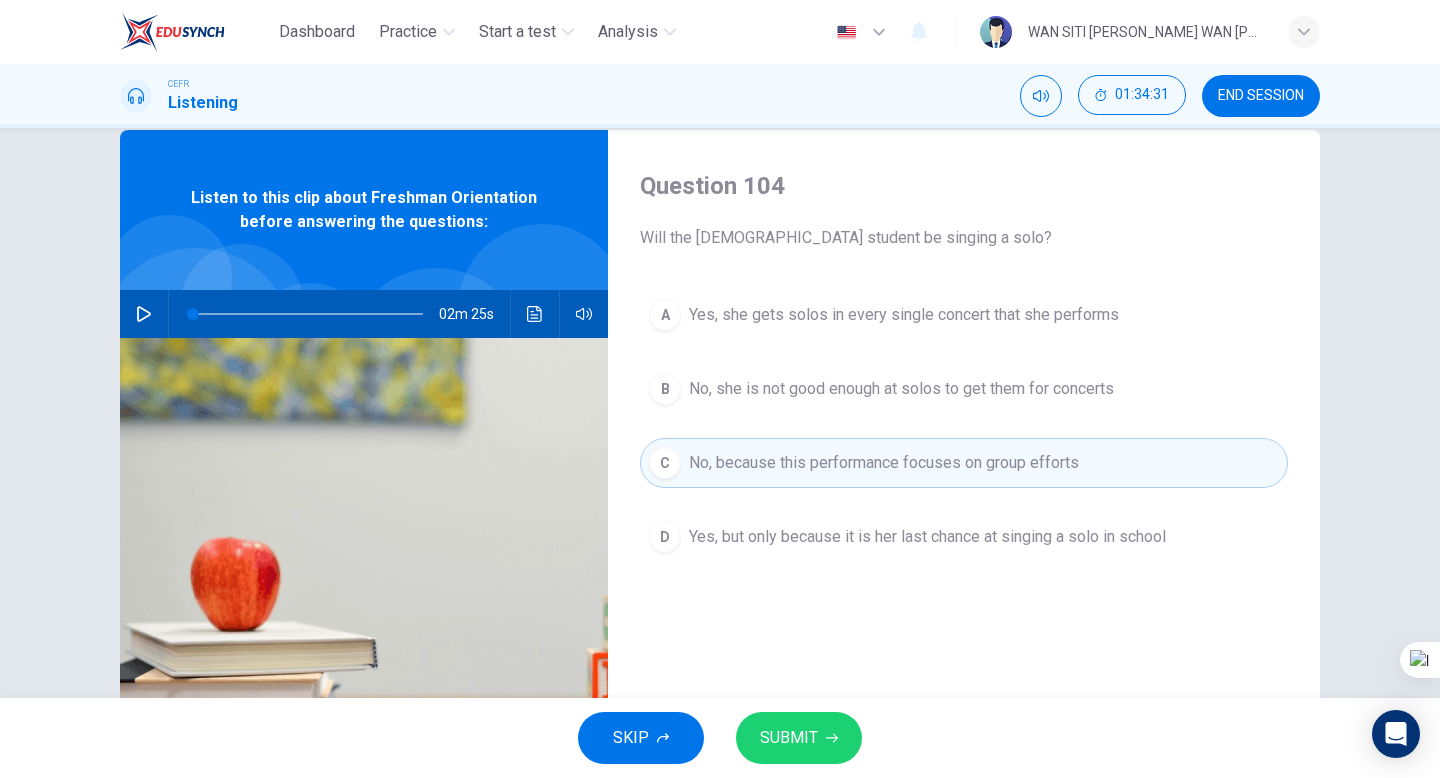 click on "SUBMIT" at bounding box center [789, 738] 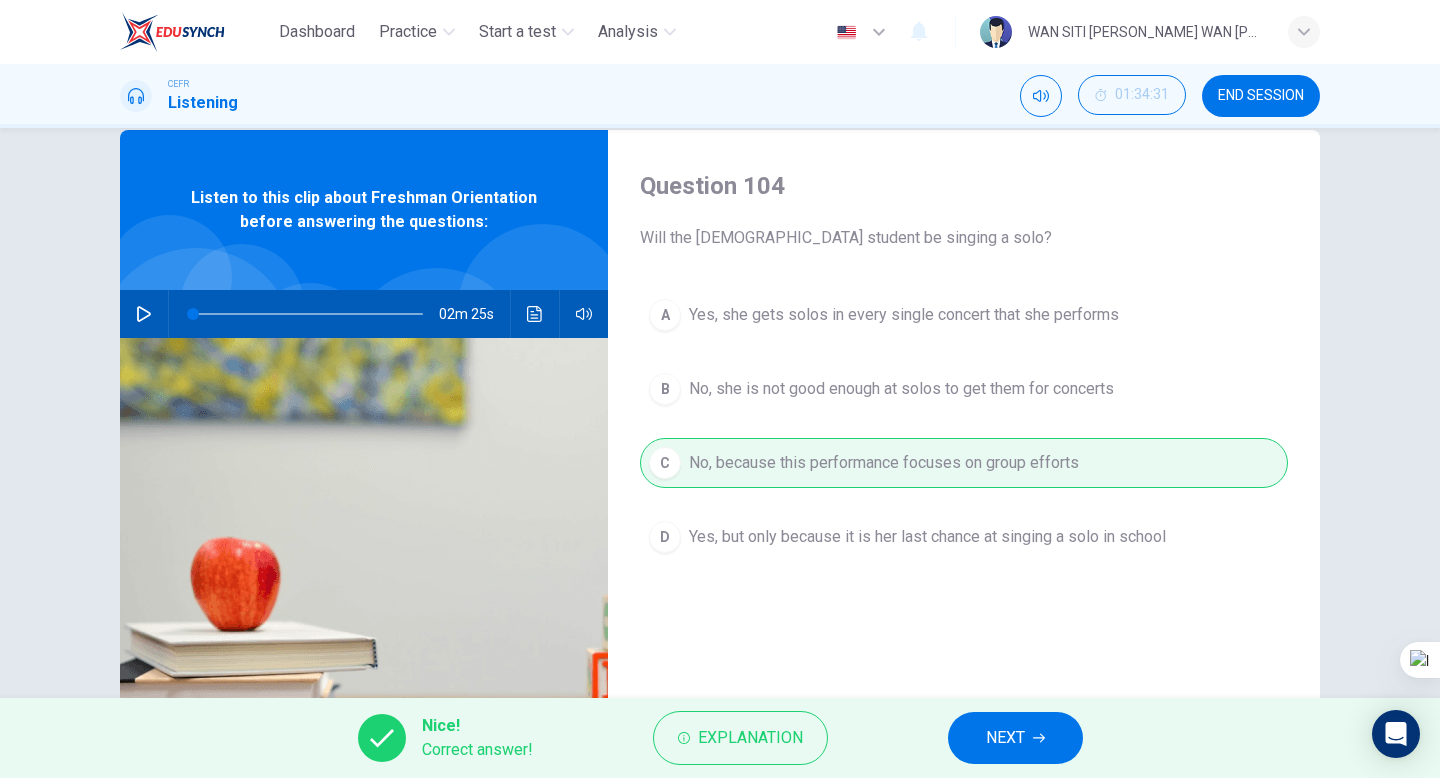 click on "NEXT" at bounding box center [1005, 738] 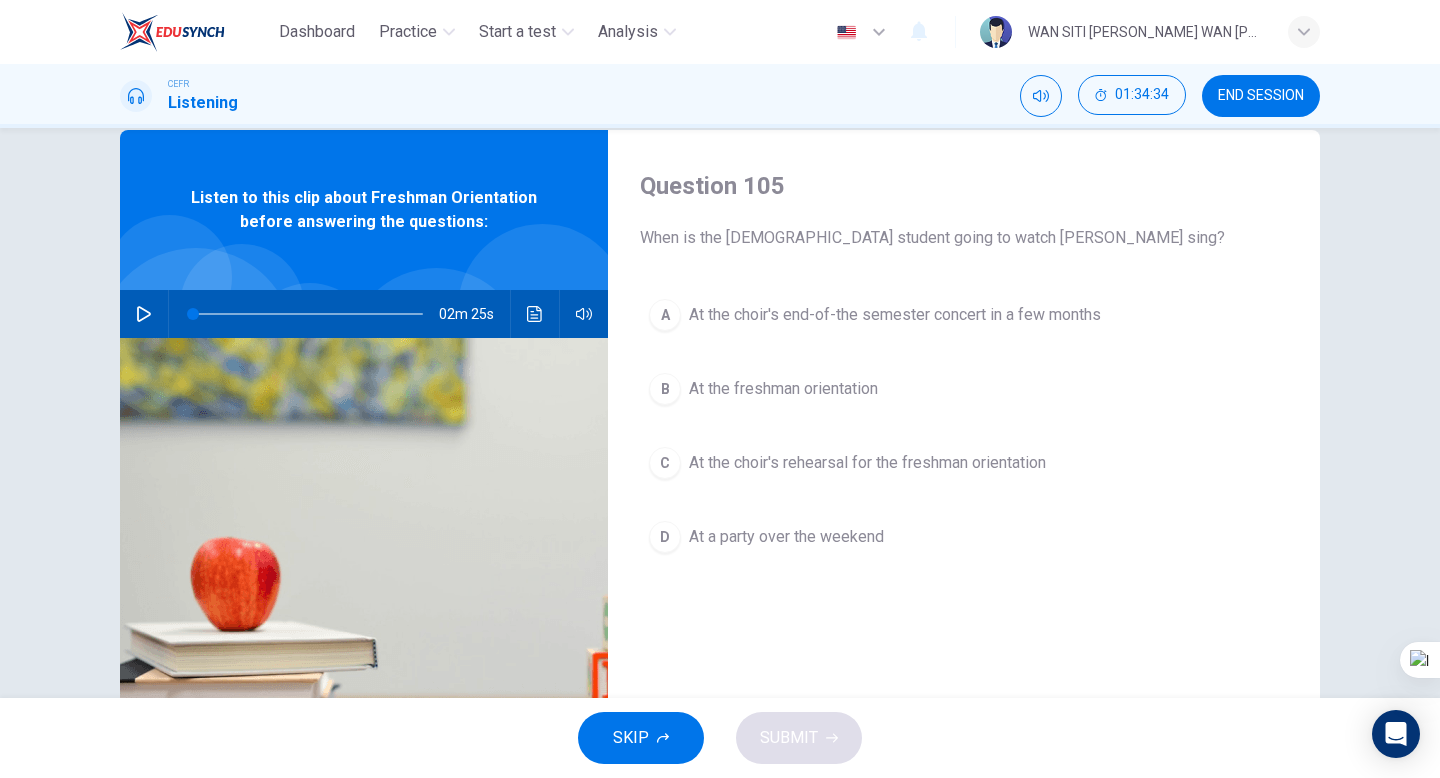 click on "At the freshman orientation" at bounding box center [783, 389] 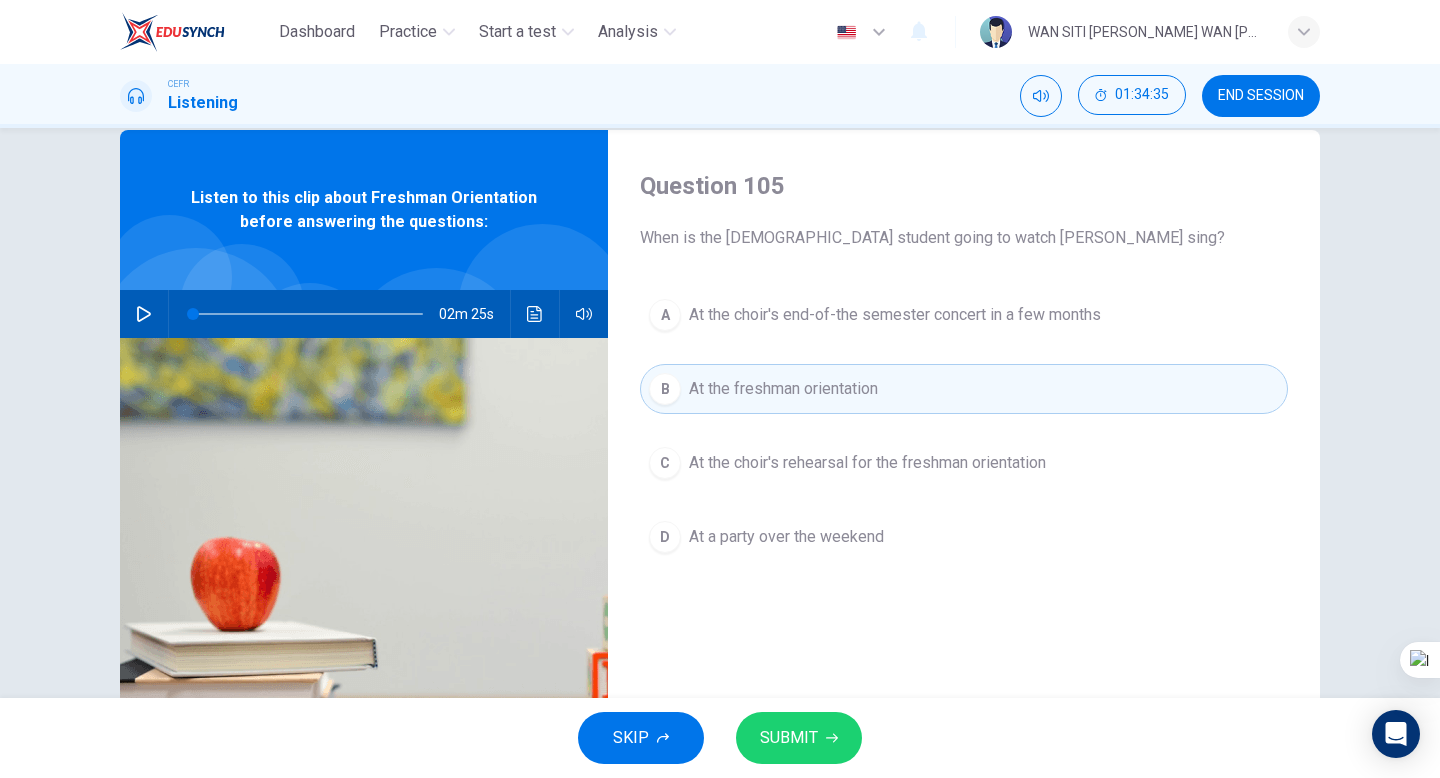 click on "At the choir's rehearsal for the freshman orientation" at bounding box center (867, 463) 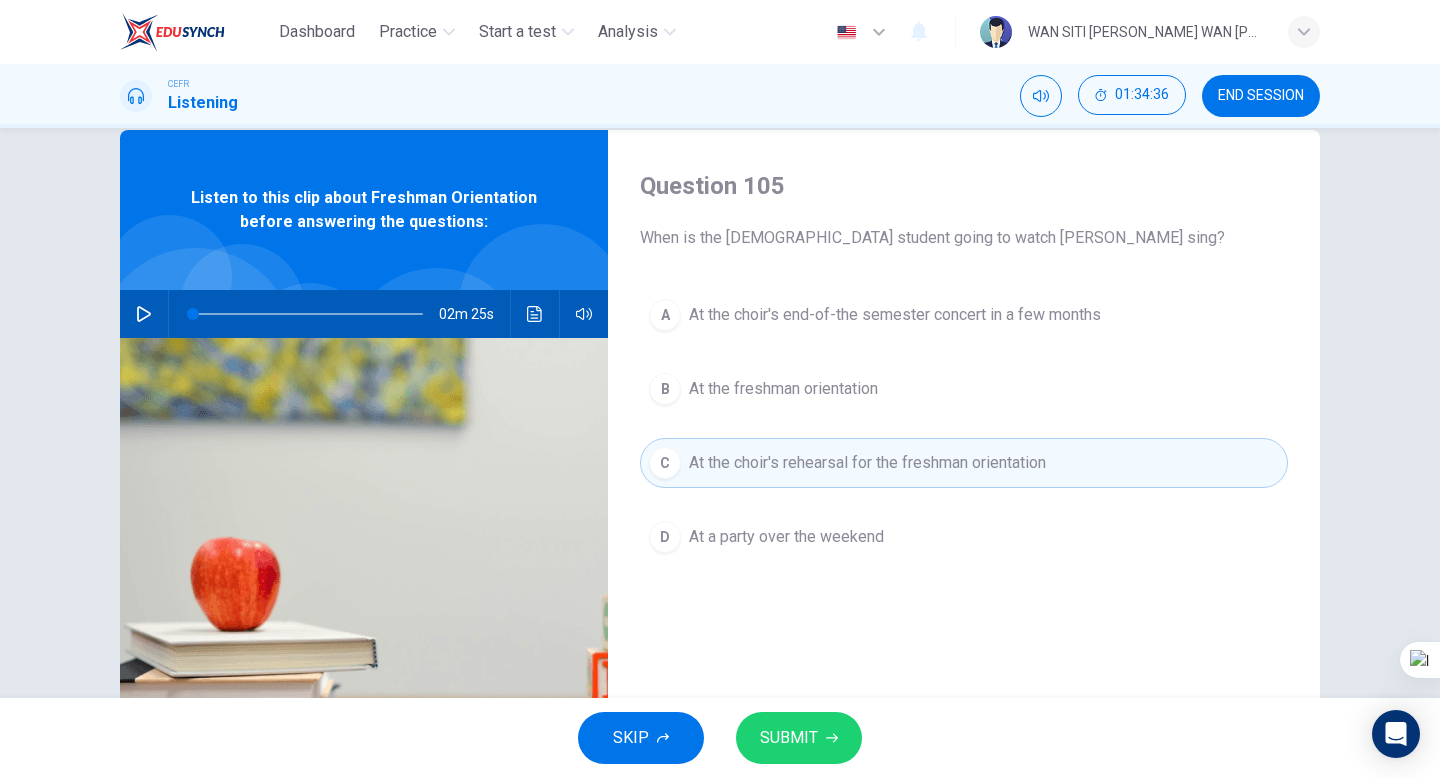 click on "SUBMIT" at bounding box center (799, 738) 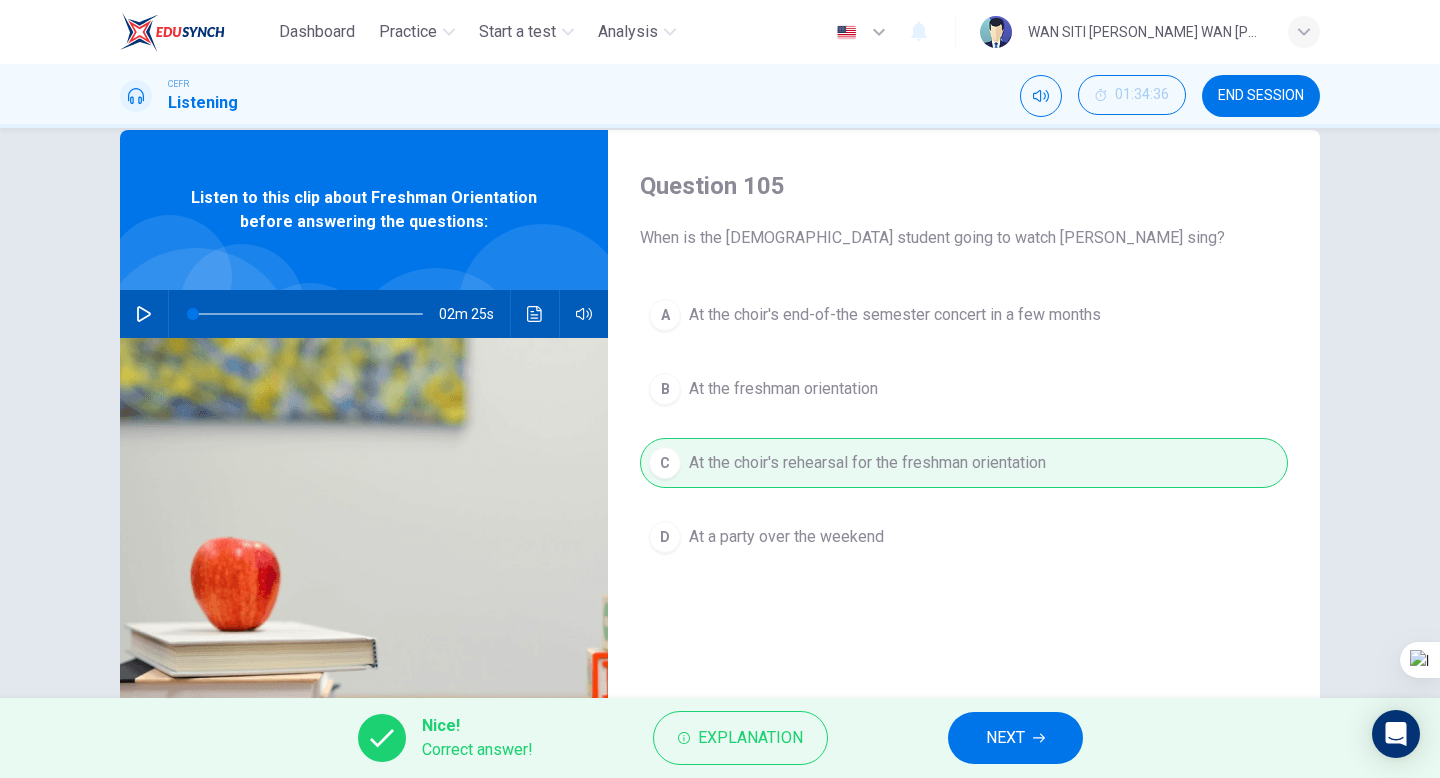 click on "NEXT" at bounding box center [1015, 738] 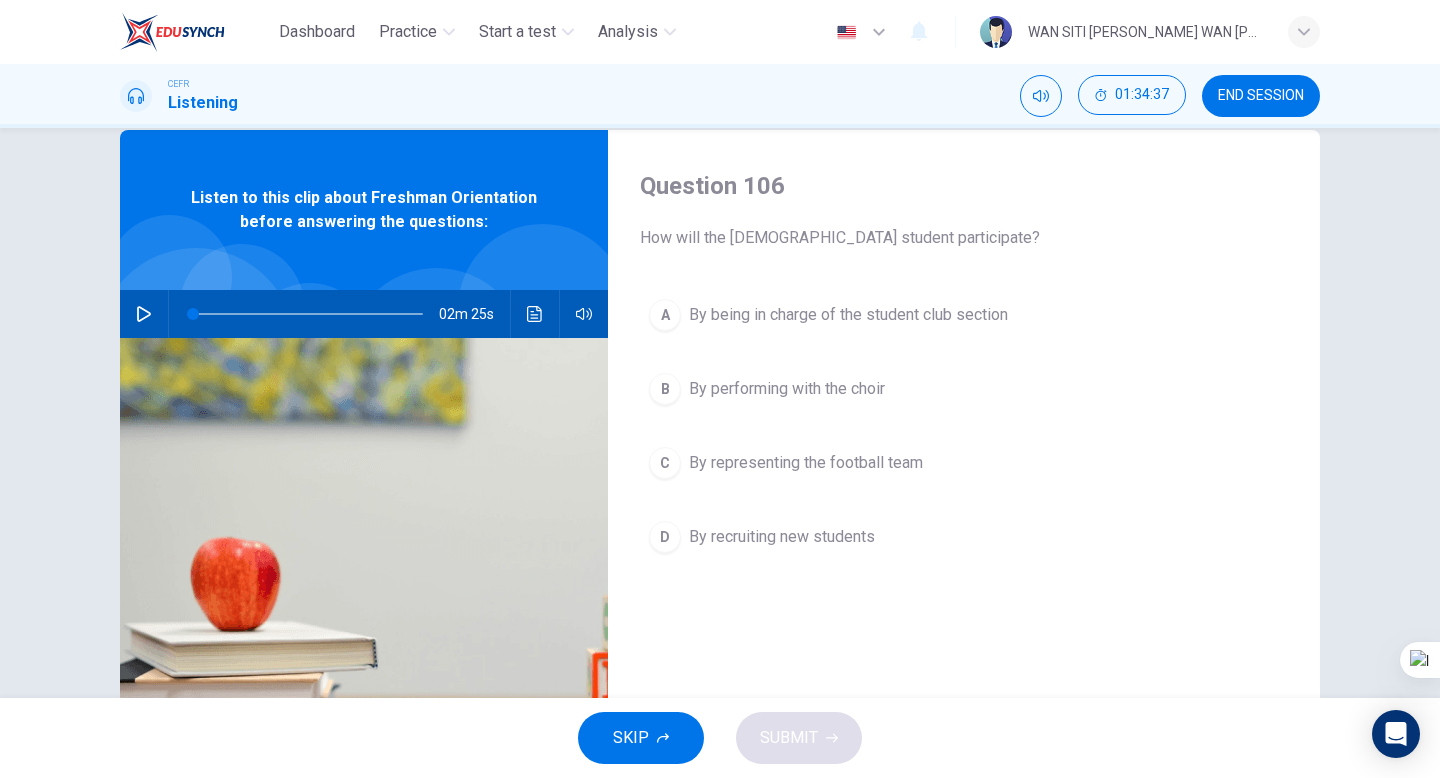 click on "B By performing with the choir" at bounding box center [964, 389] 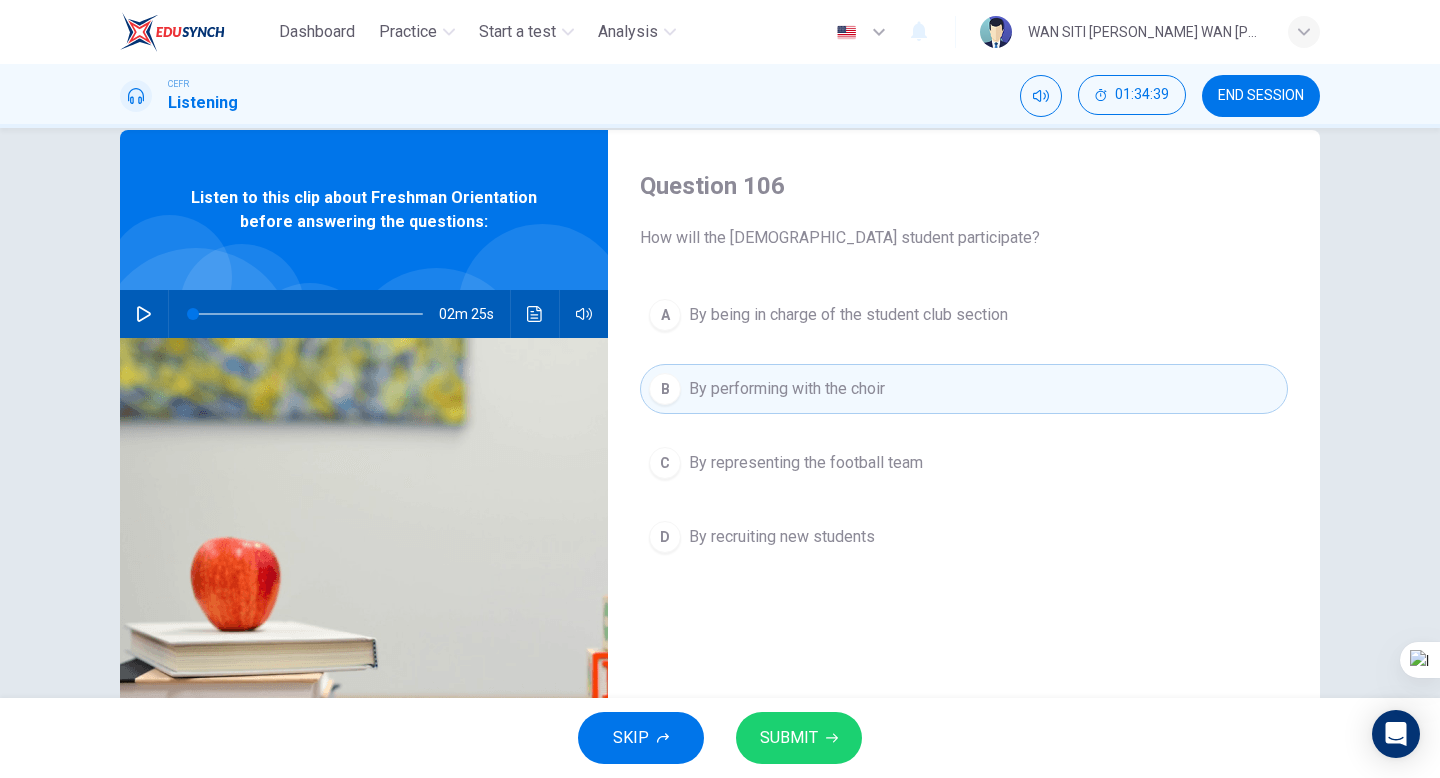 click on "A By being in charge of the student club section B By performing with the choir C By representing the football team D By recruiting new students" at bounding box center (964, 446) 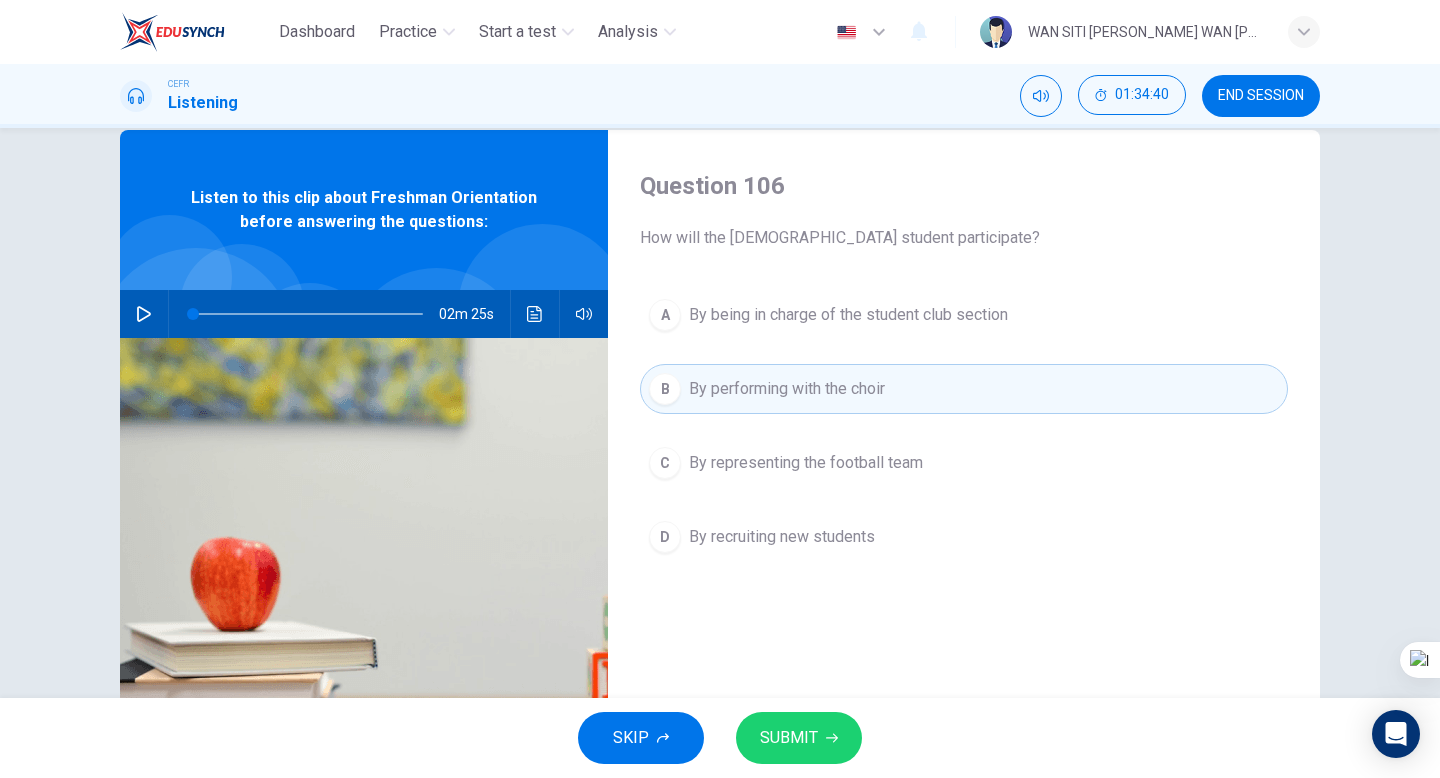 click on "By being in charge of the student club section" at bounding box center (848, 315) 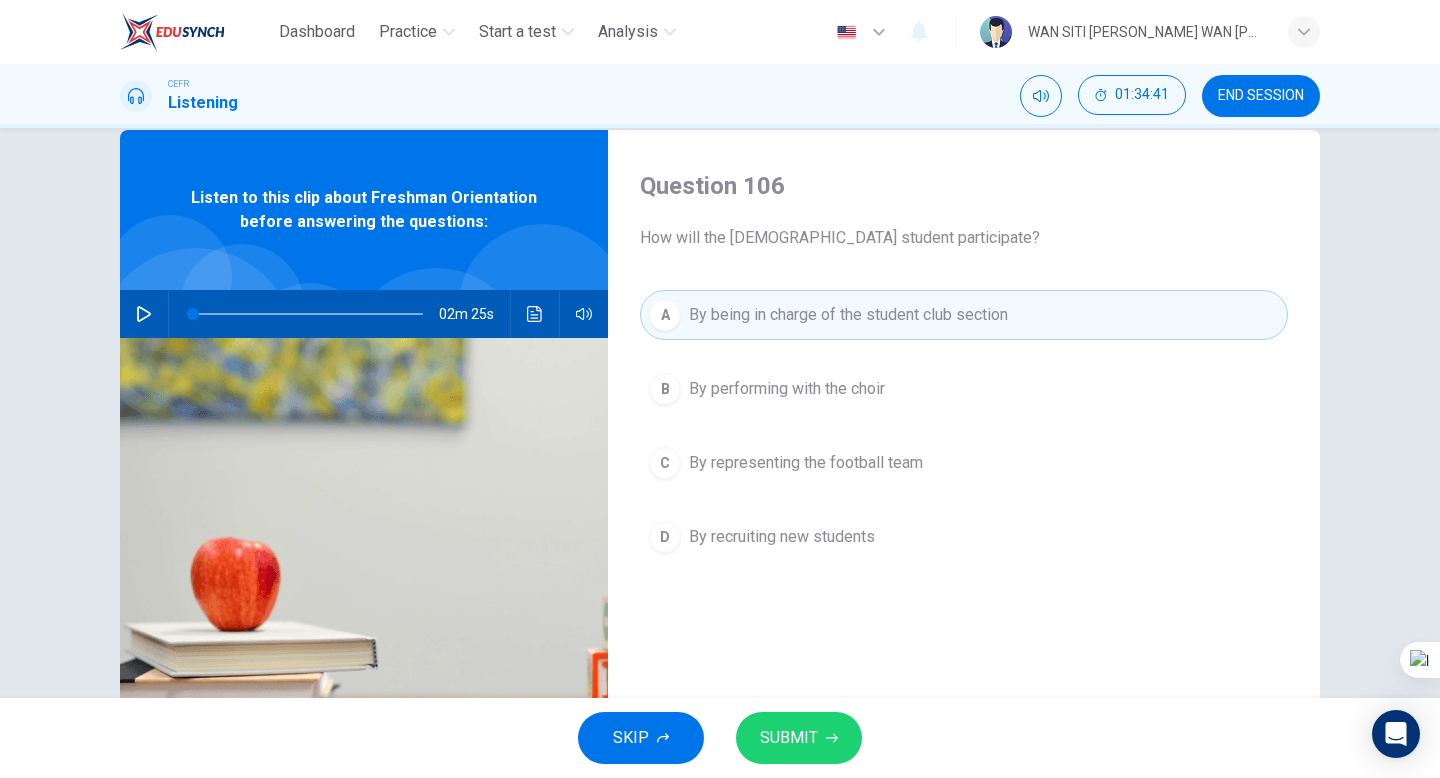 click on "SUBMIT" at bounding box center (799, 738) 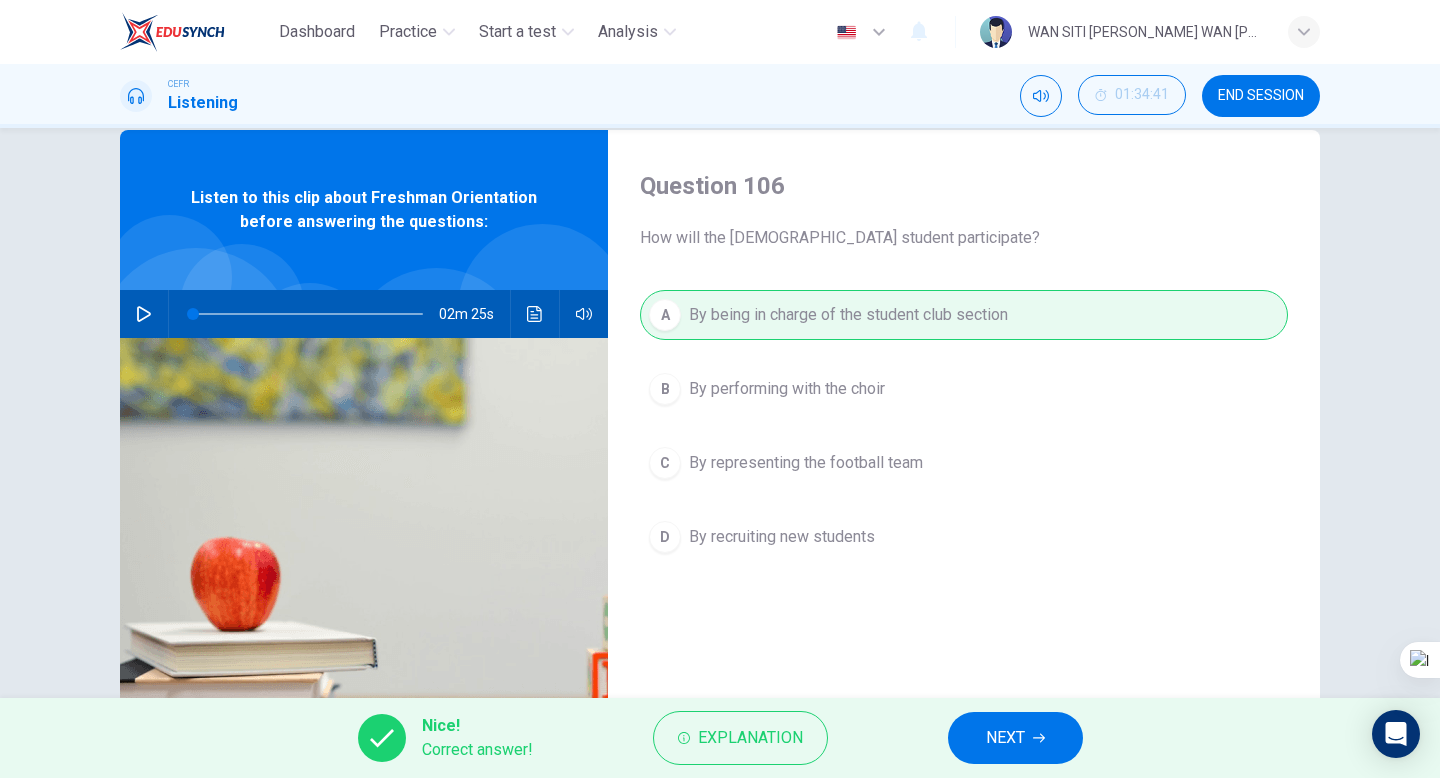 click on "NEXT" at bounding box center [1015, 738] 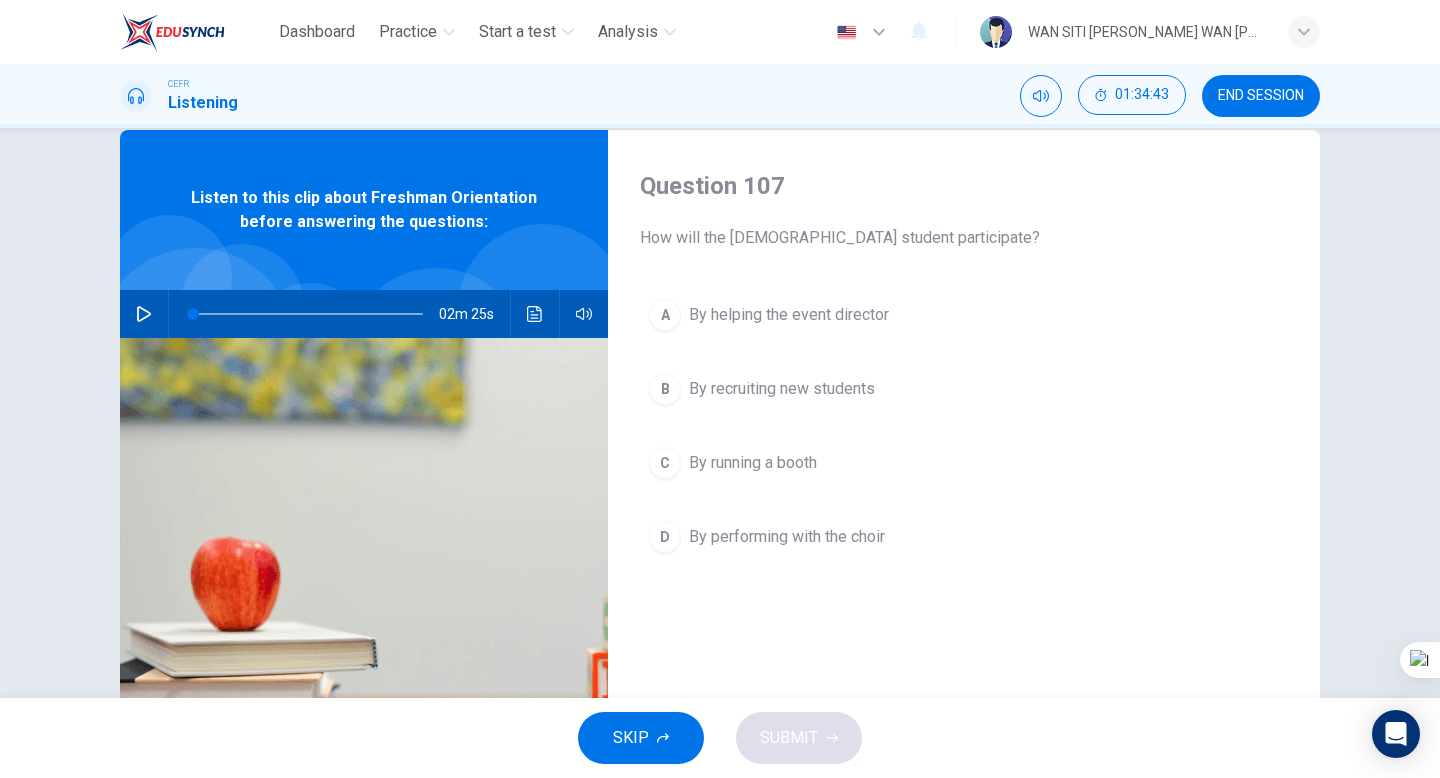 click on "By performing with the choir" at bounding box center [787, 537] 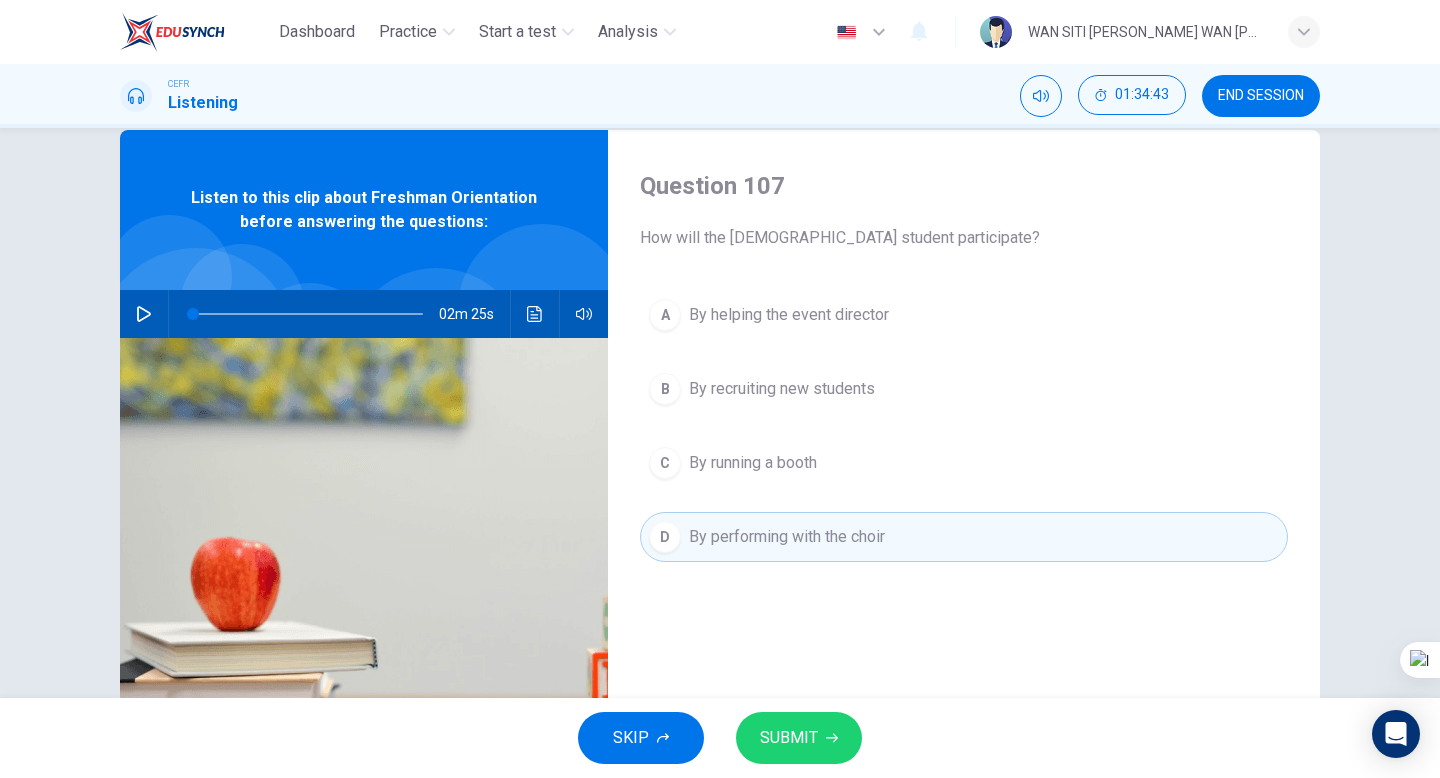 click on "SUBMIT" at bounding box center (789, 738) 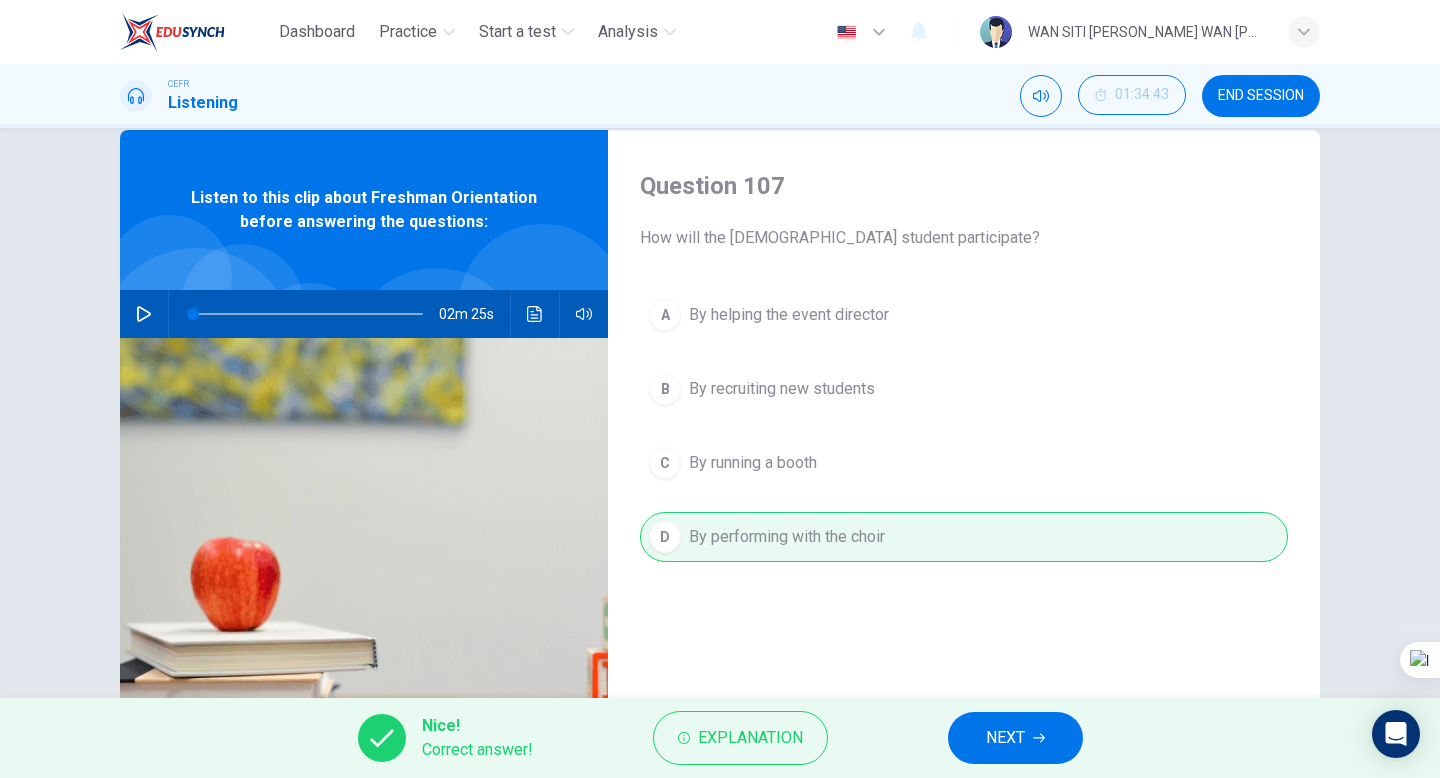 click on "NEXT" at bounding box center [1015, 738] 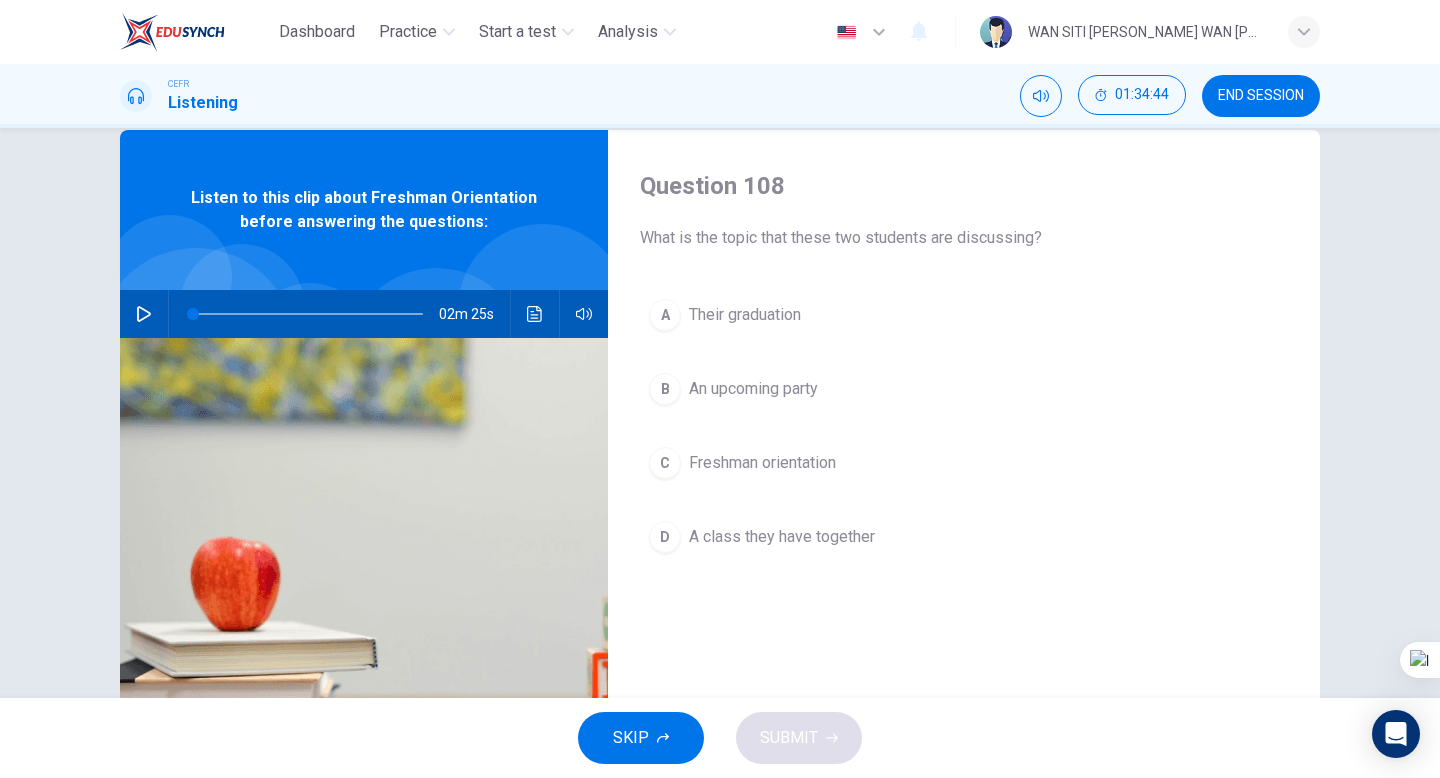 click on "Freshman orientation" at bounding box center [762, 463] 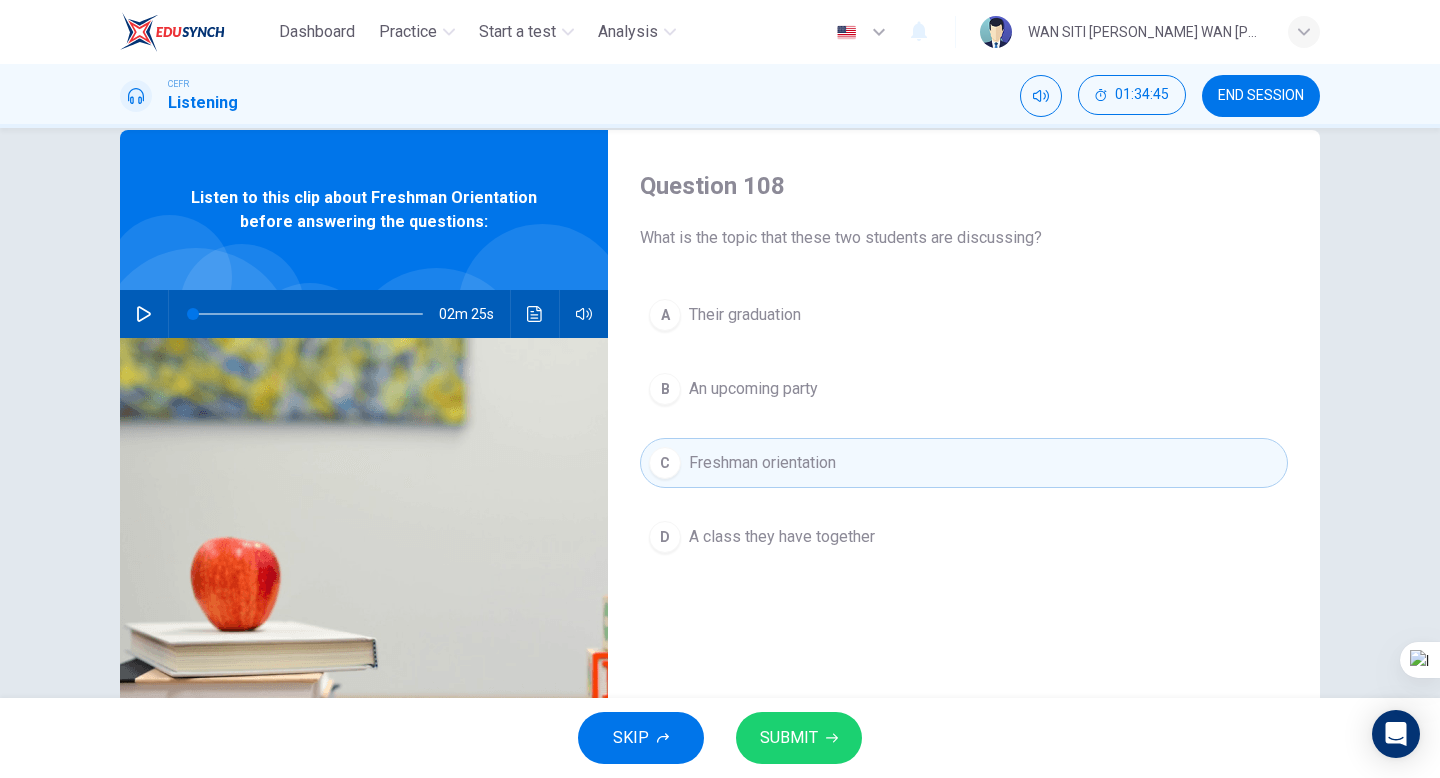 click on "SUBMIT" at bounding box center [789, 738] 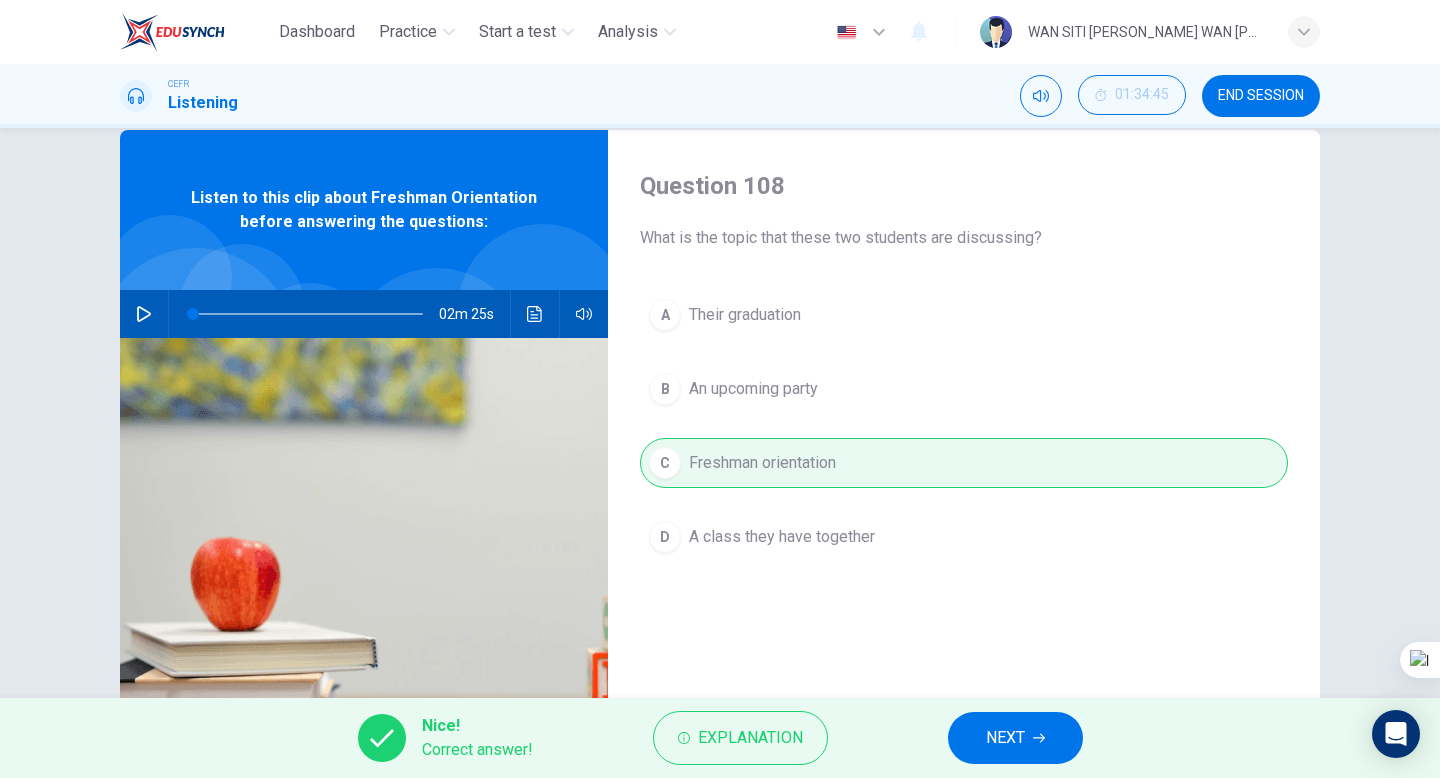 click on "NEXT" at bounding box center [1005, 738] 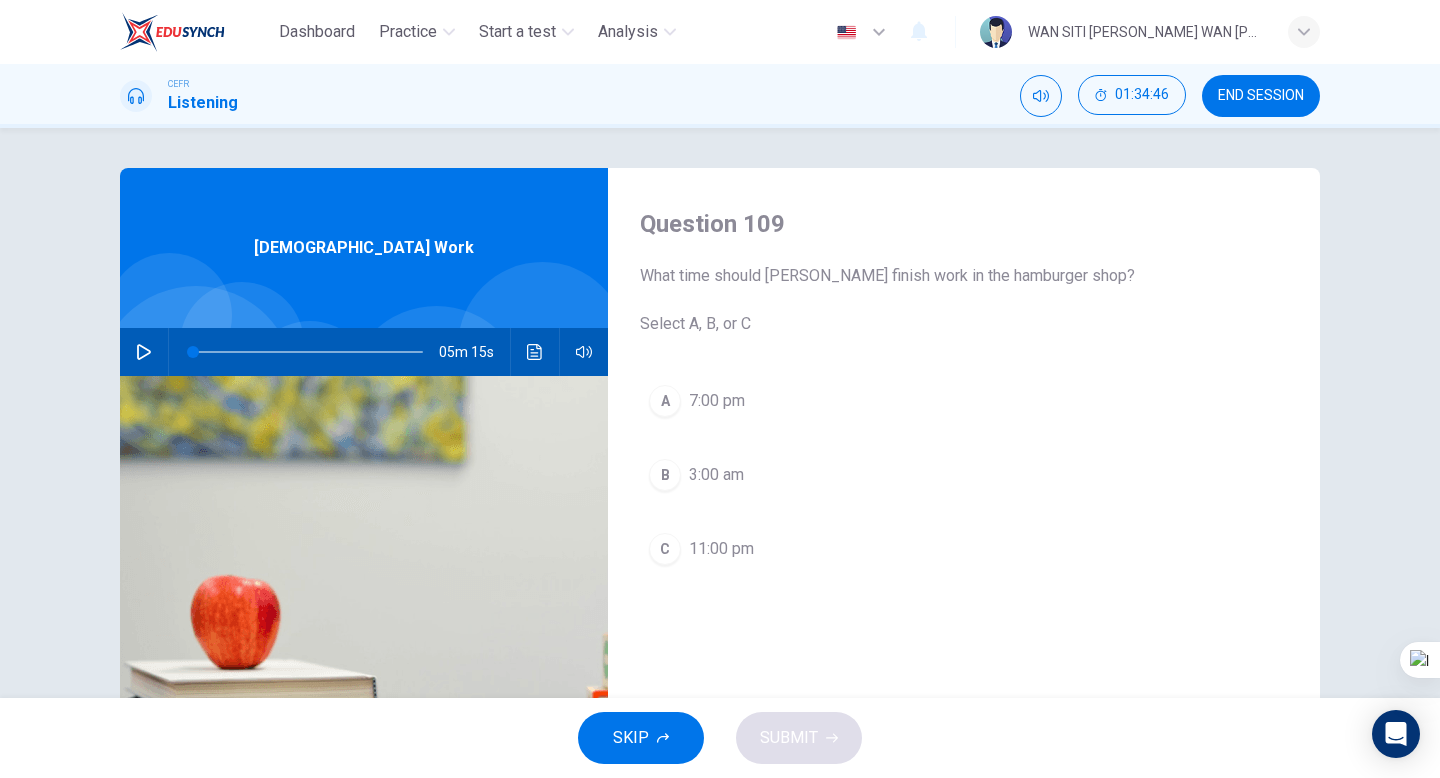 click on "C 11:00 pm" at bounding box center (964, 549) 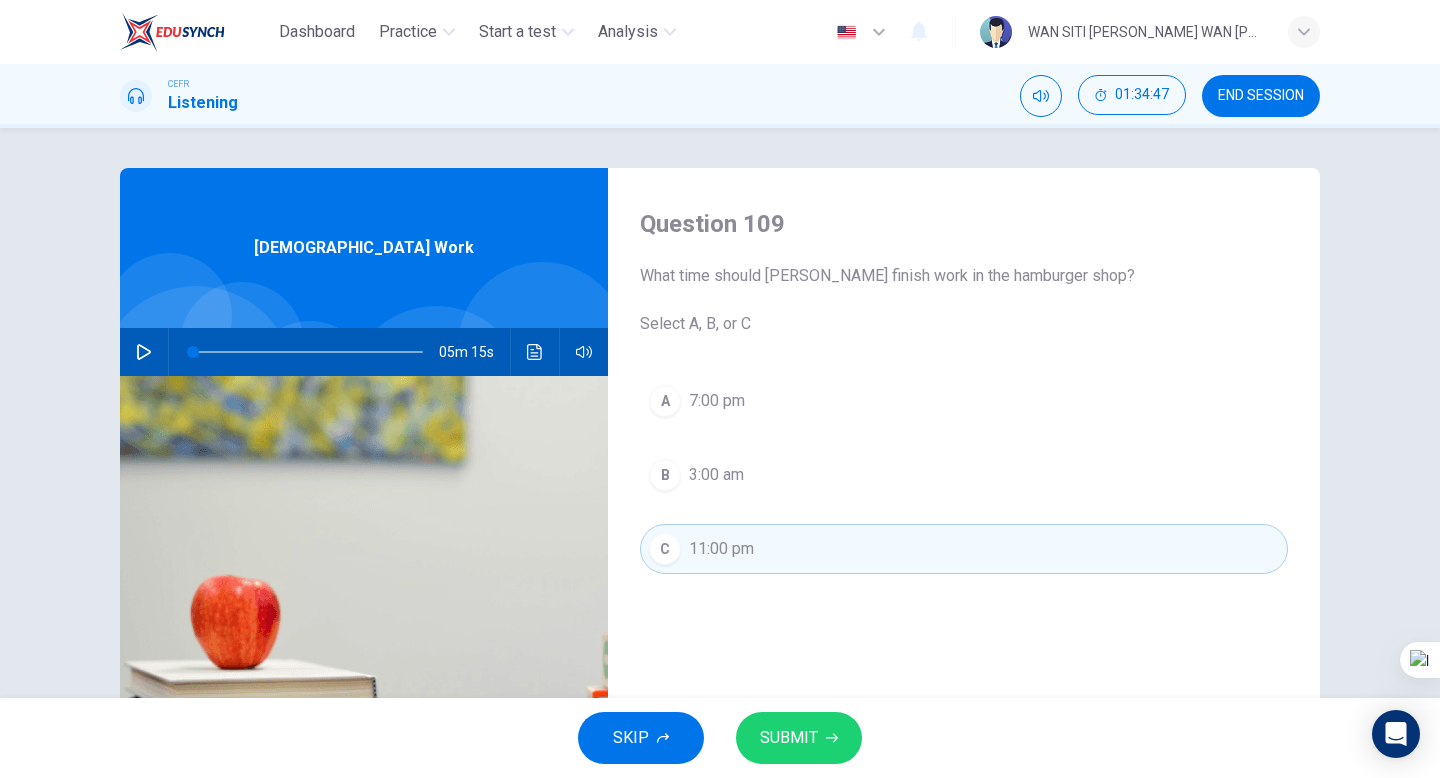 click on "SUBMIT" at bounding box center (799, 738) 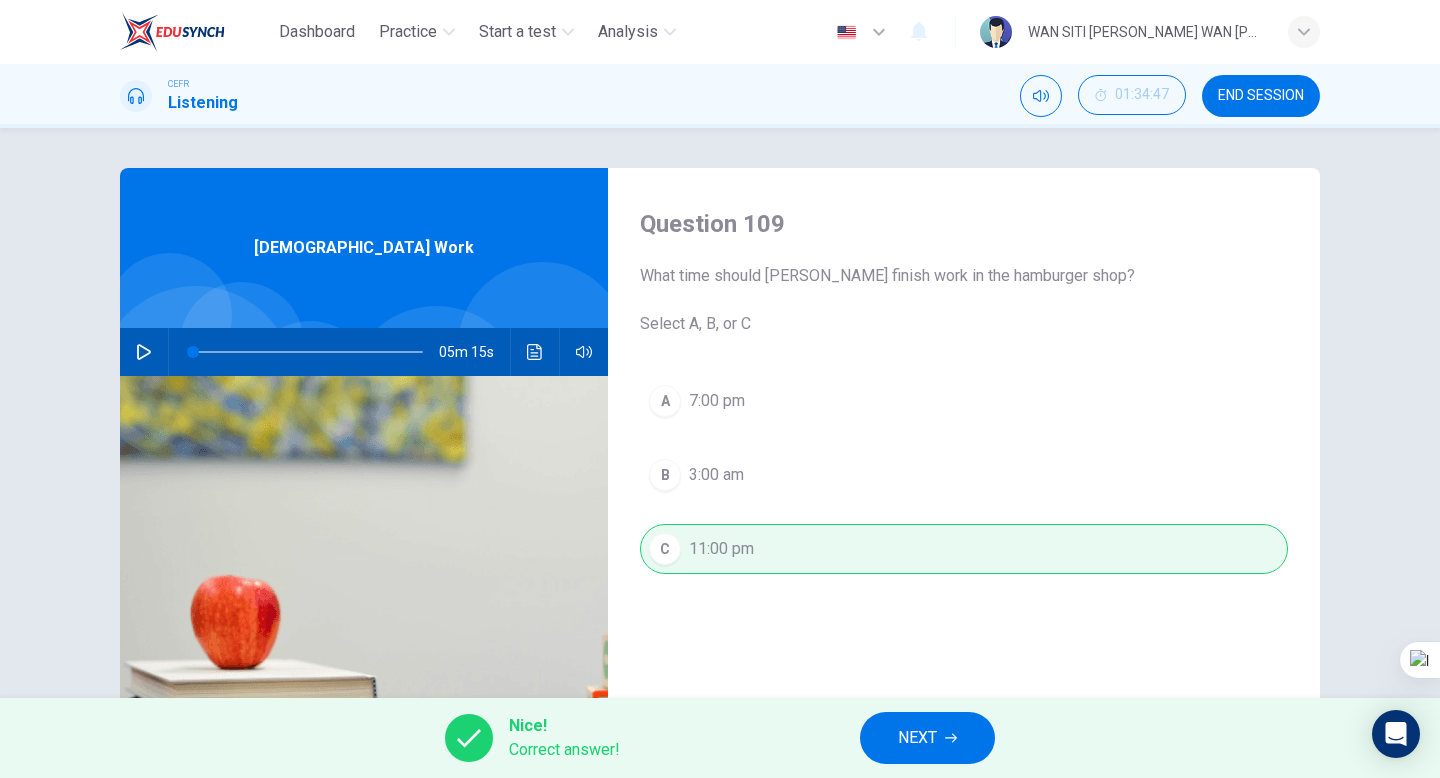 click on "NEXT" at bounding box center (927, 738) 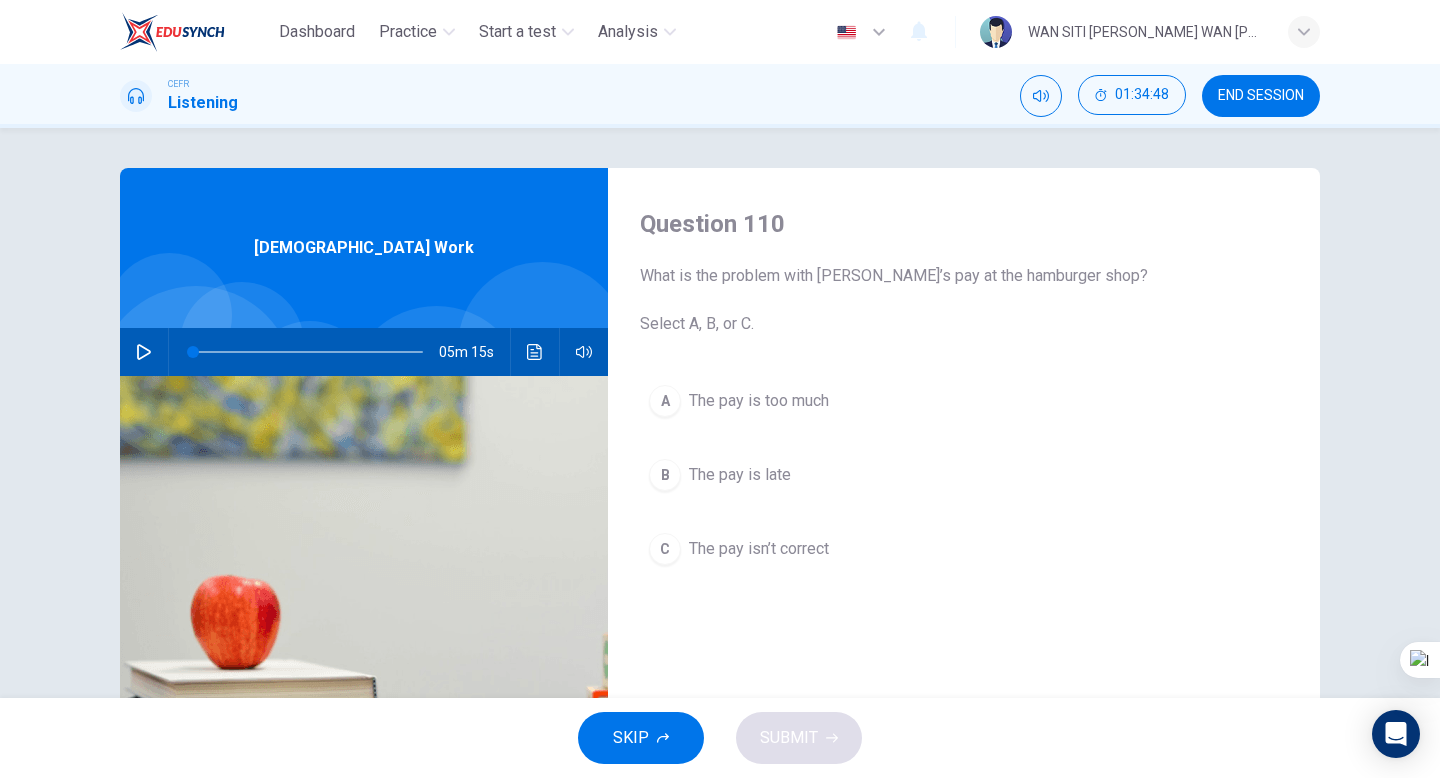 click on "The pay is late" at bounding box center (740, 475) 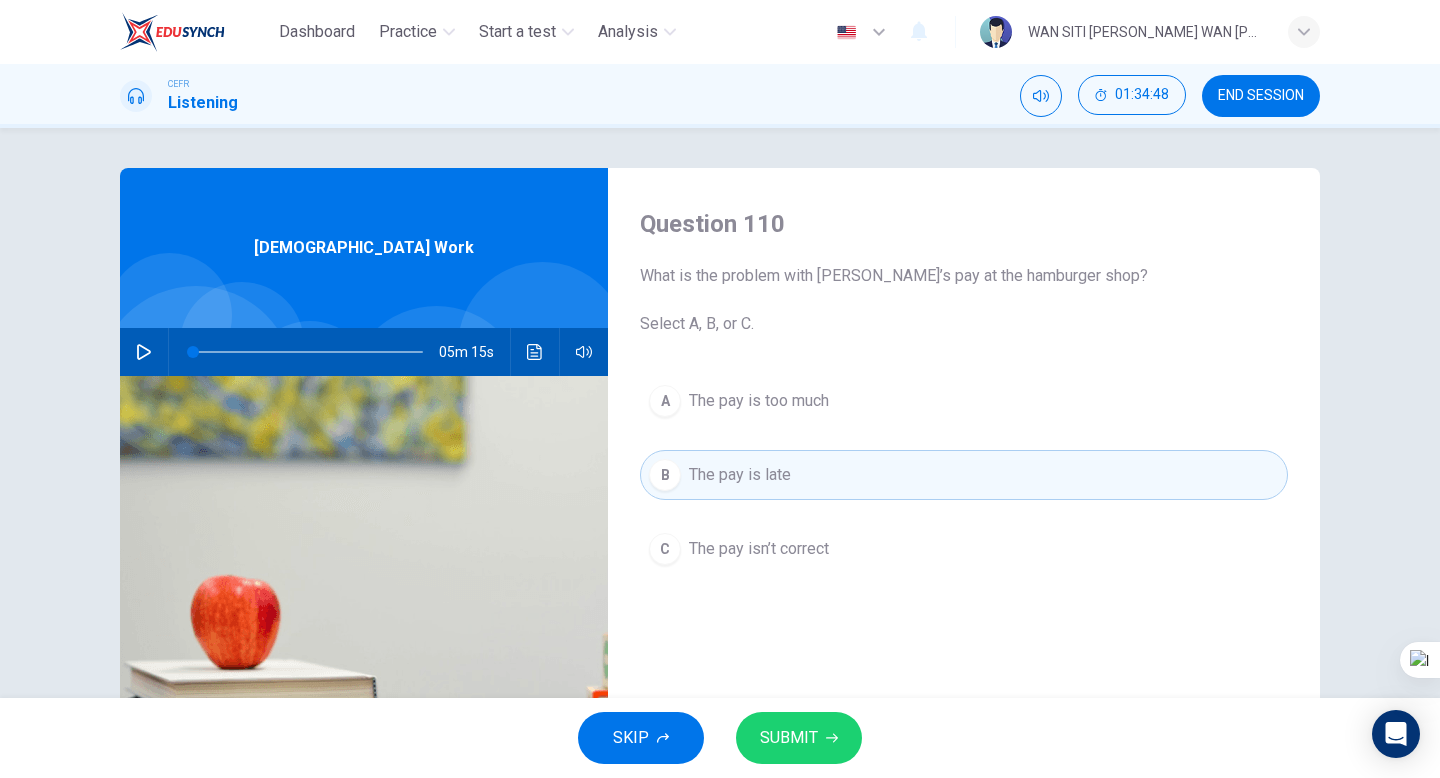click on "SUBMIT" at bounding box center [789, 738] 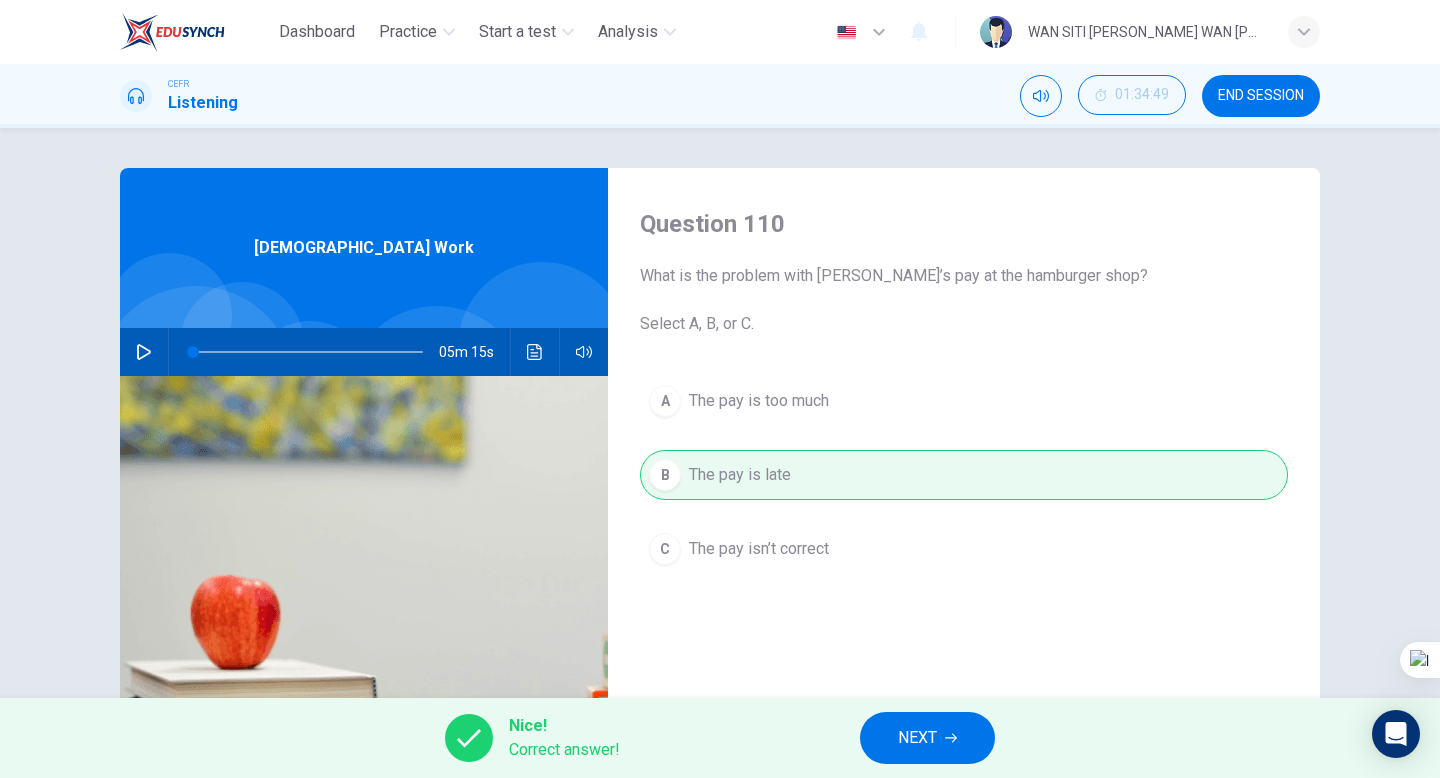 click on "NEXT" at bounding box center [917, 738] 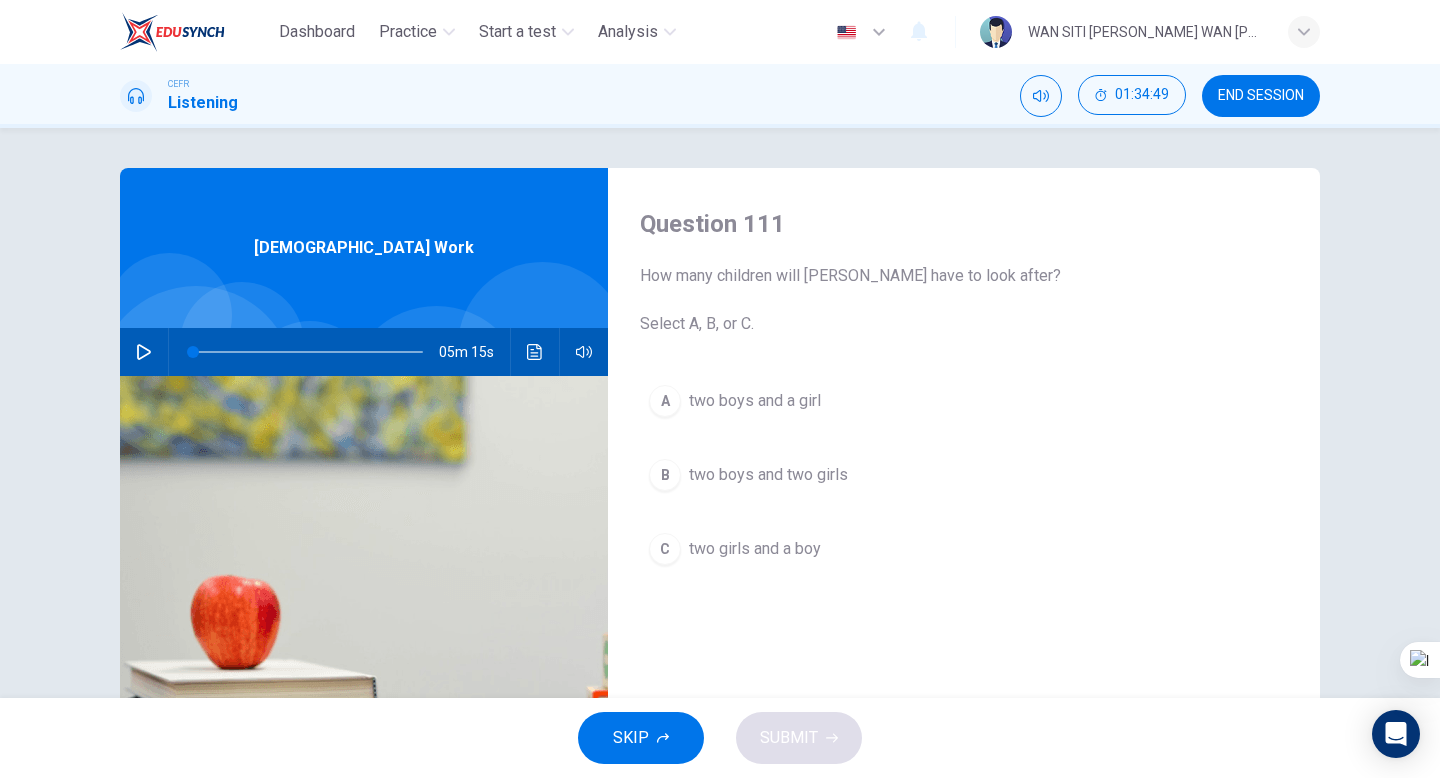 click on "A two boys and a girl B two boys and two girls C two girls and a boy" at bounding box center [964, 495] 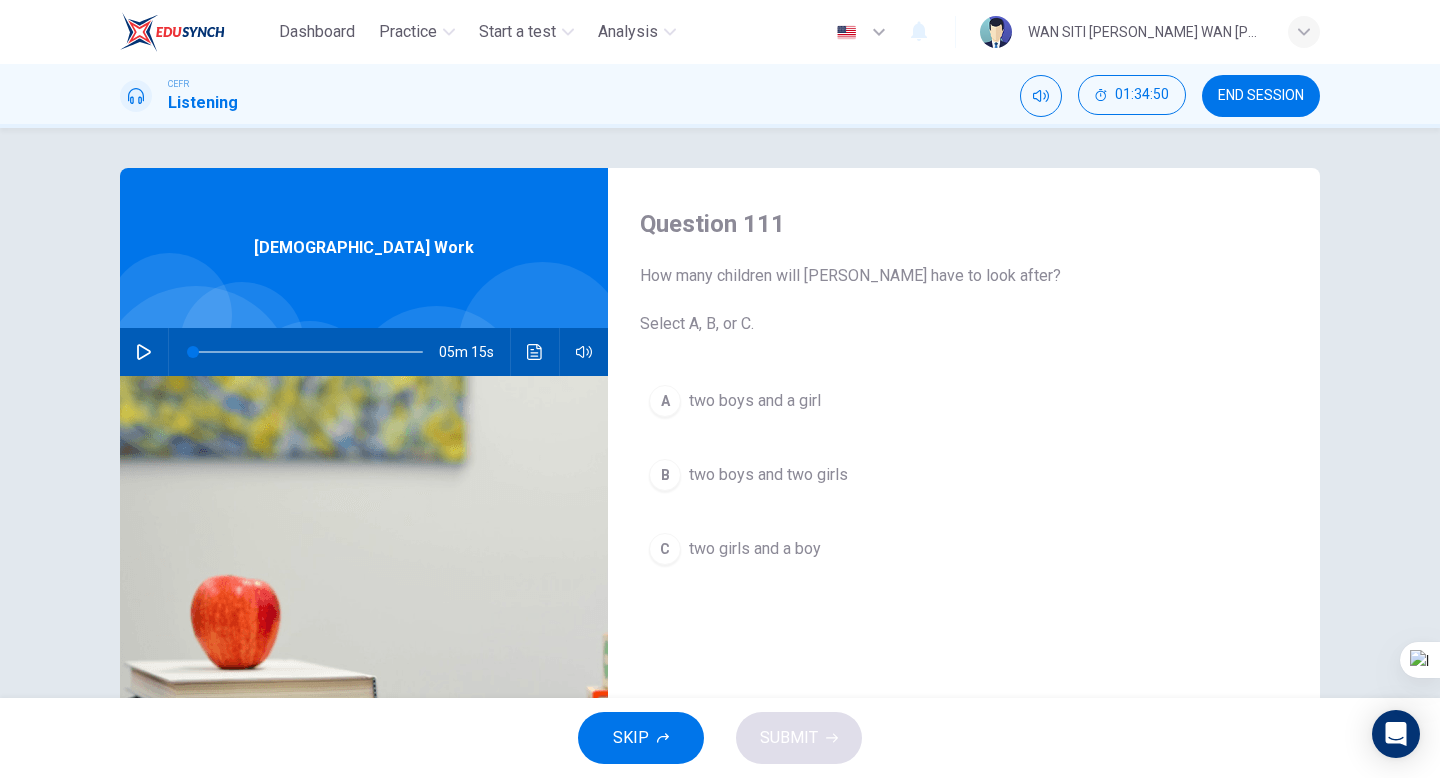 click on "two girls and a boy" at bounding box center [755, 549] 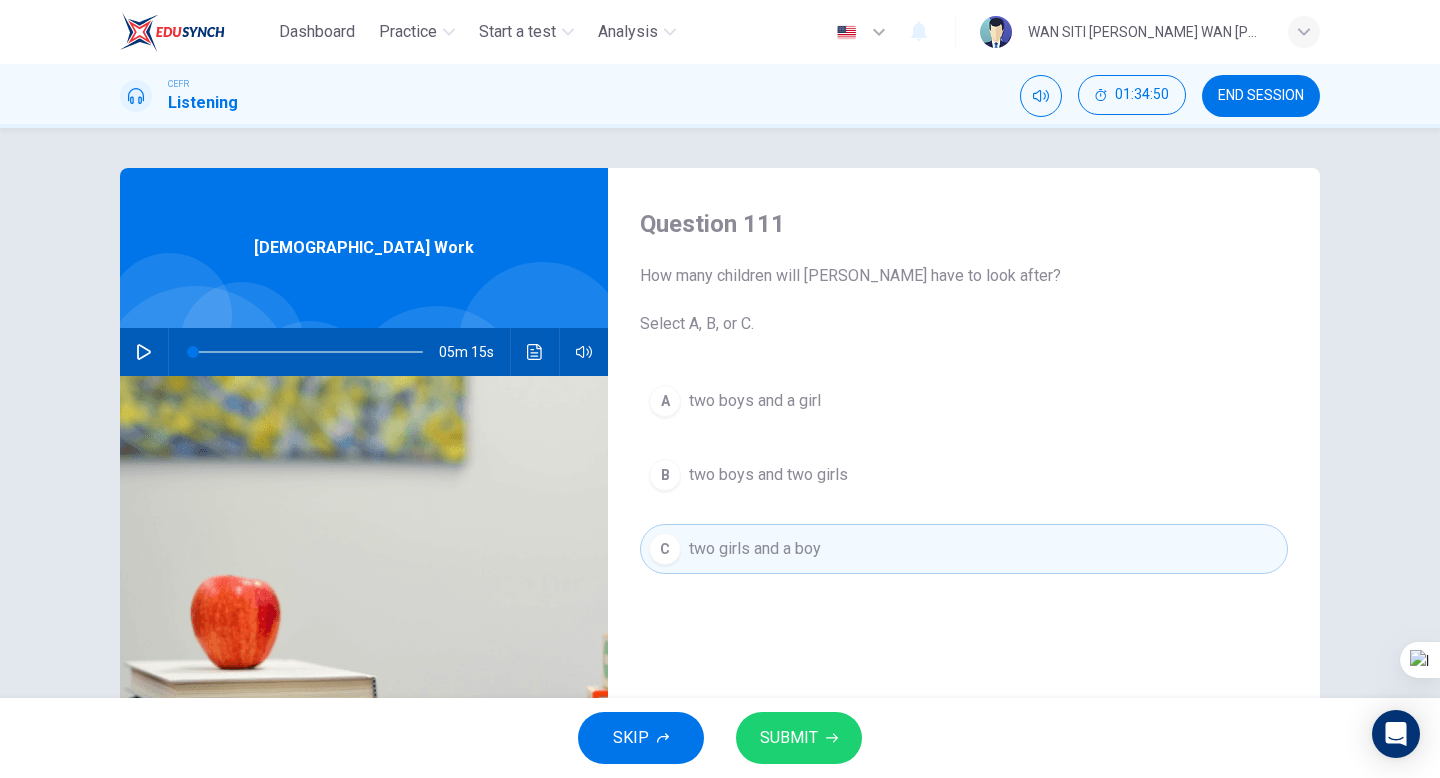 click on "SUBMIT" at bounding box center (799, 738) 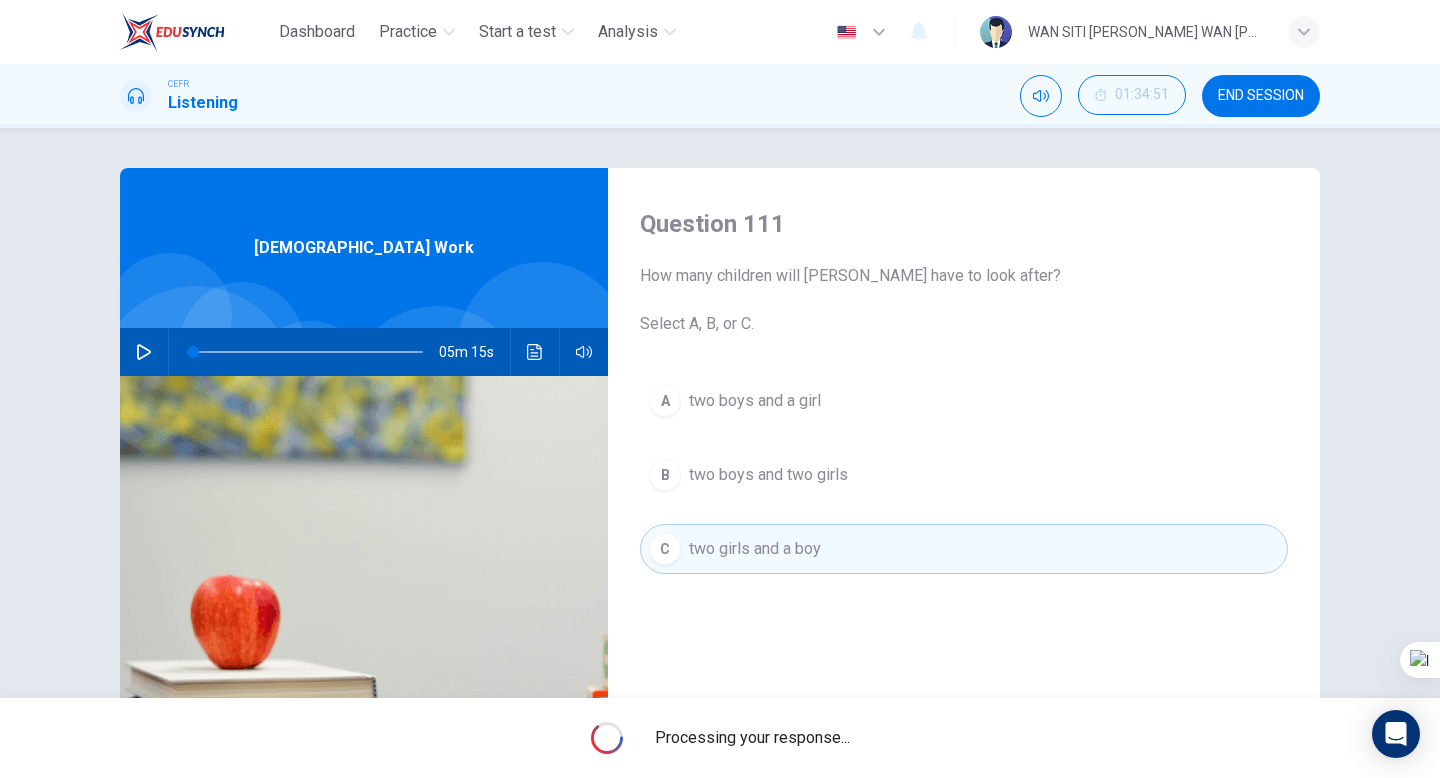click on "Processing your response..." at bounding box center (752, 738) 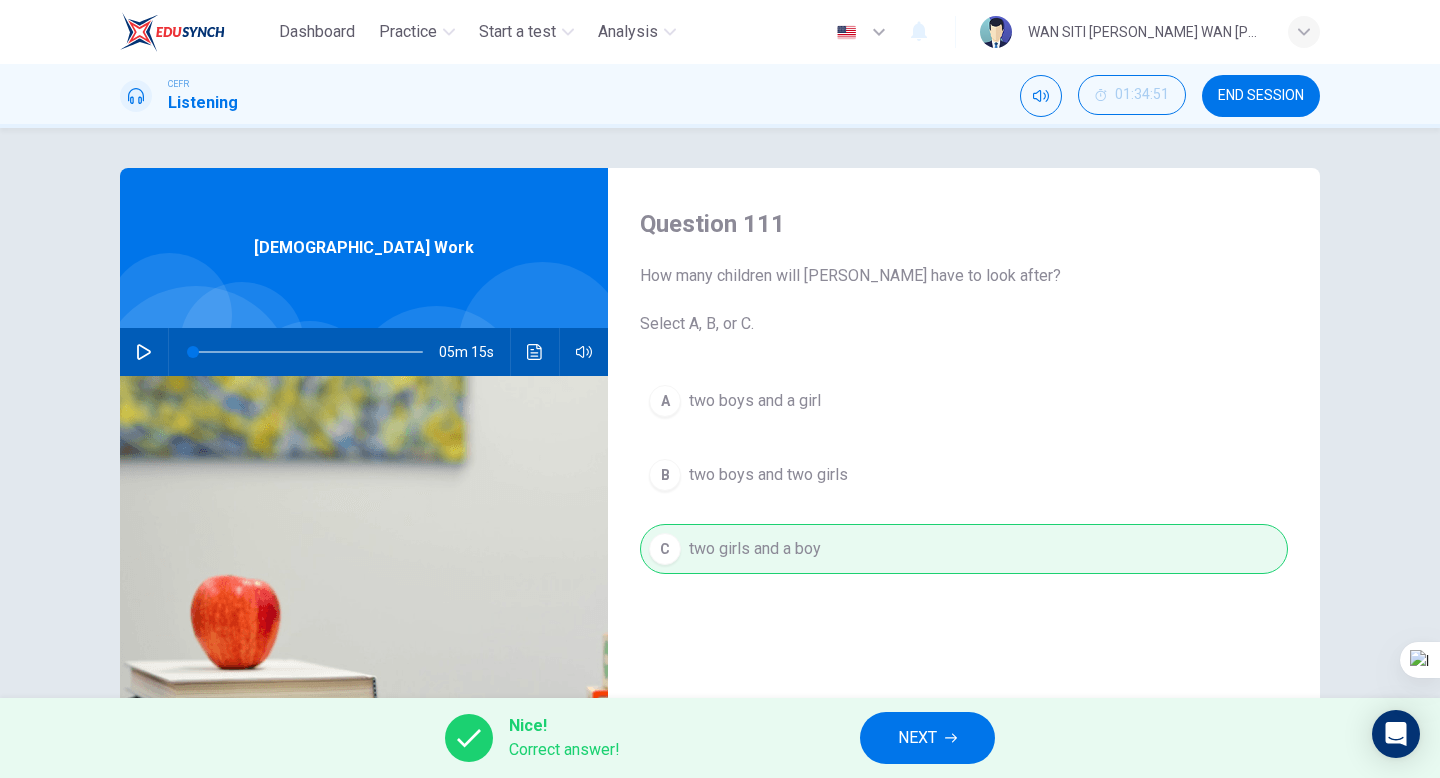 click on "Nice! Correct answer! NEXT" at bounding box center [720, 738] 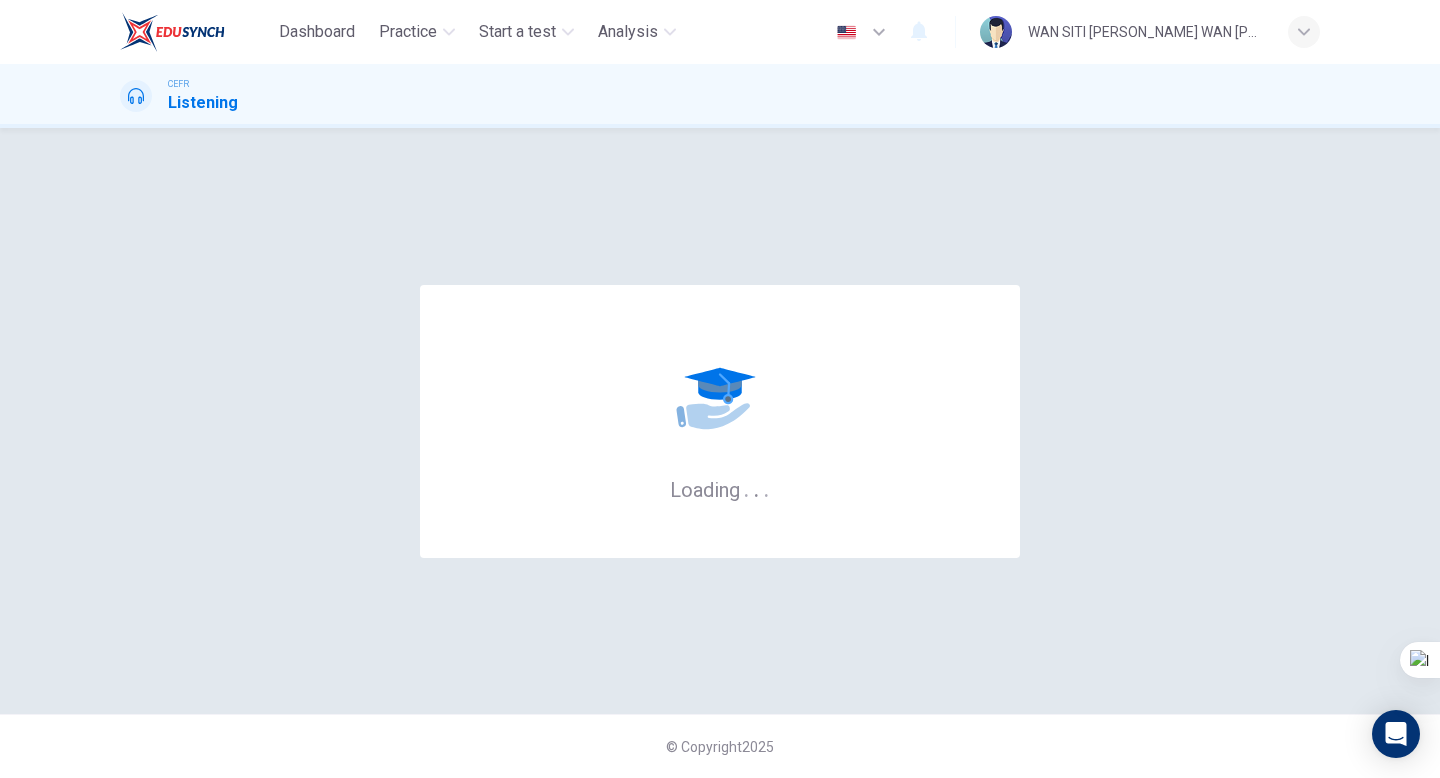click on "Loading . . ." at bounding box center [720, 421] 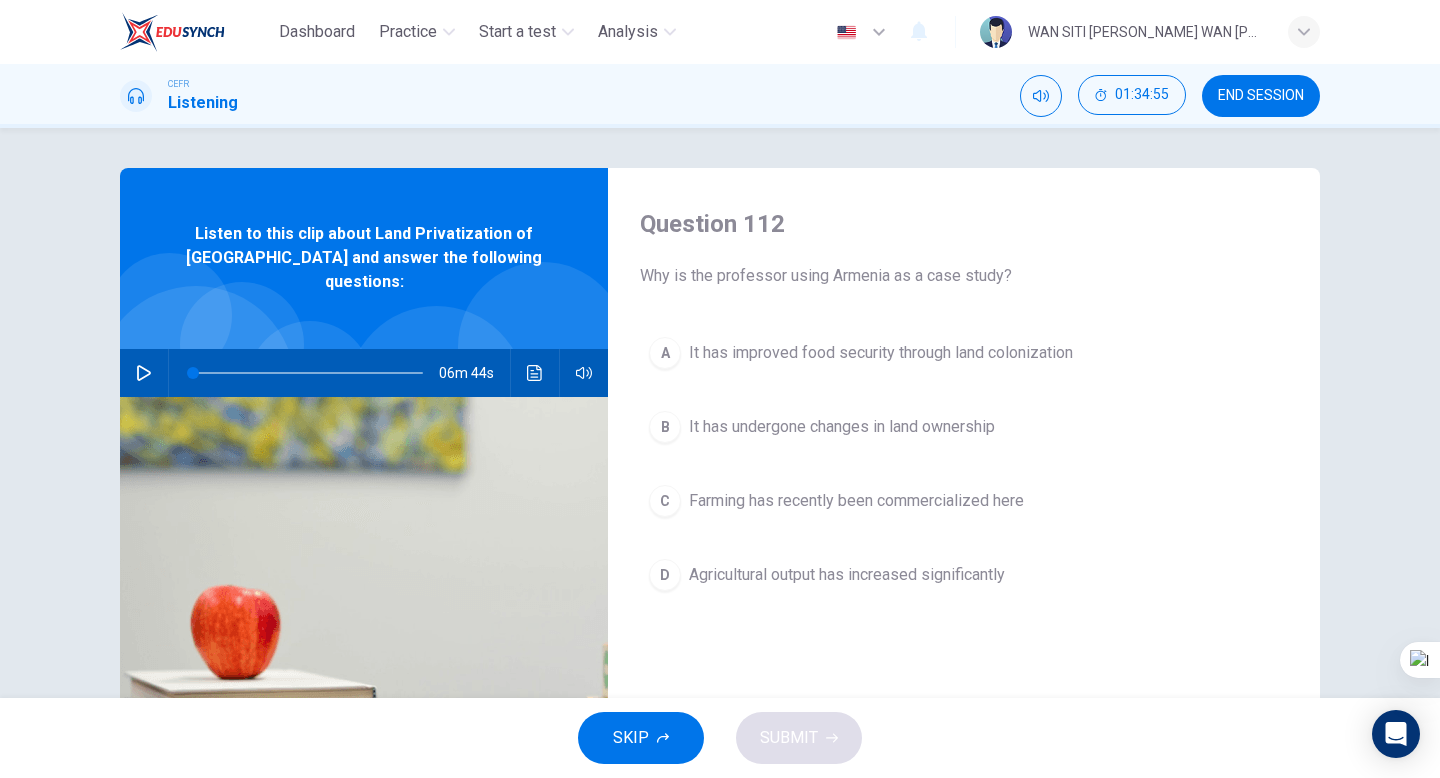 click 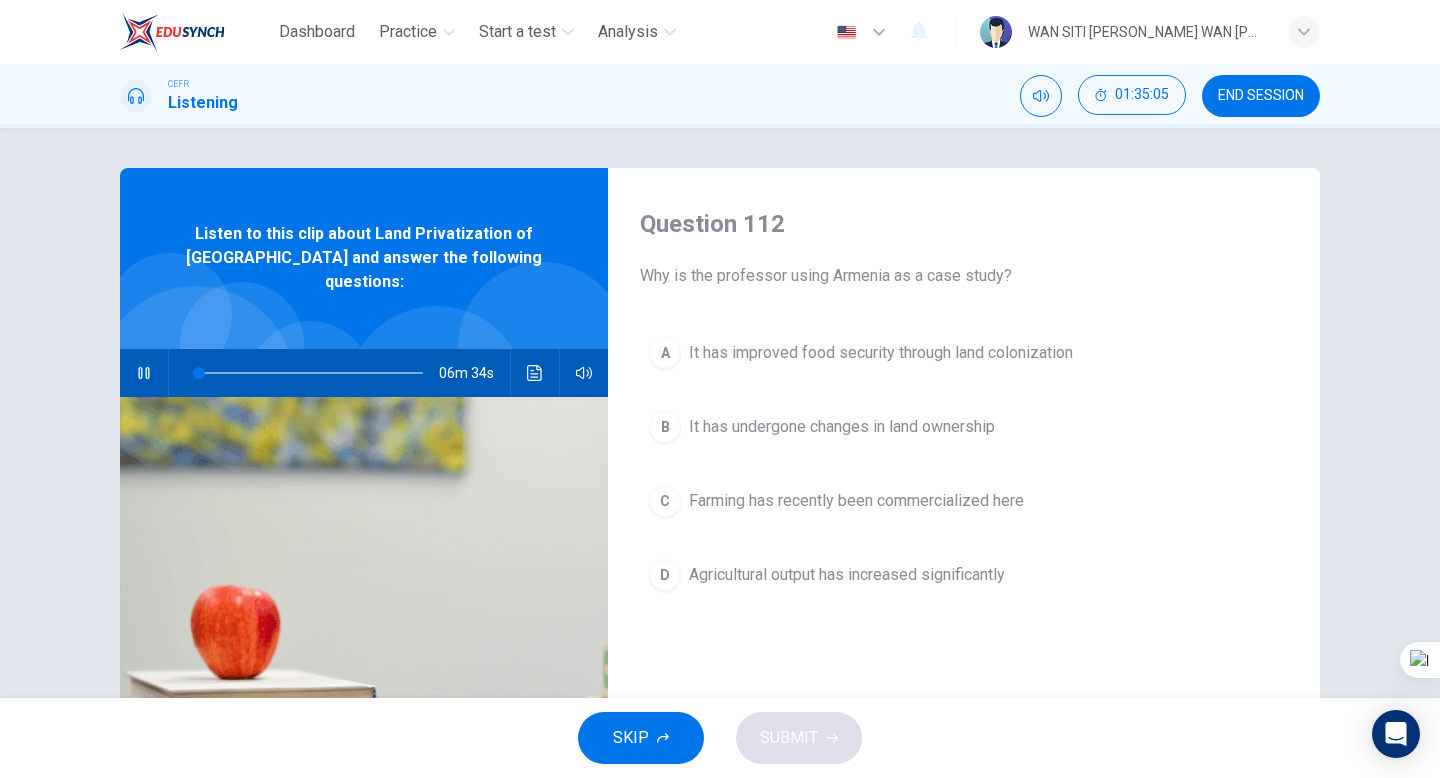 click on "CEFR Listening 01:35:05 END SESSION" at bounding box center [720, 96] 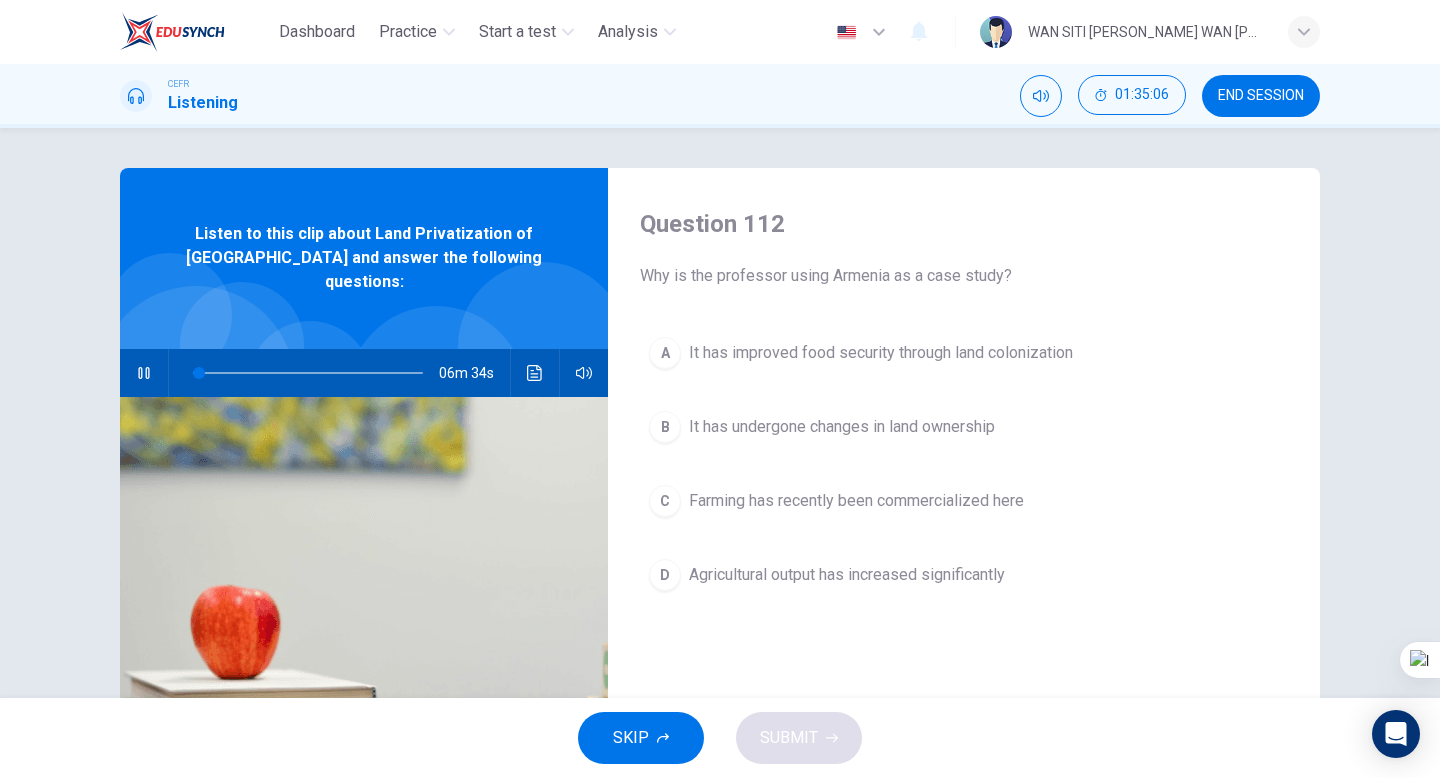 click on "END SESSION" at bounding box center (1261, 96) 